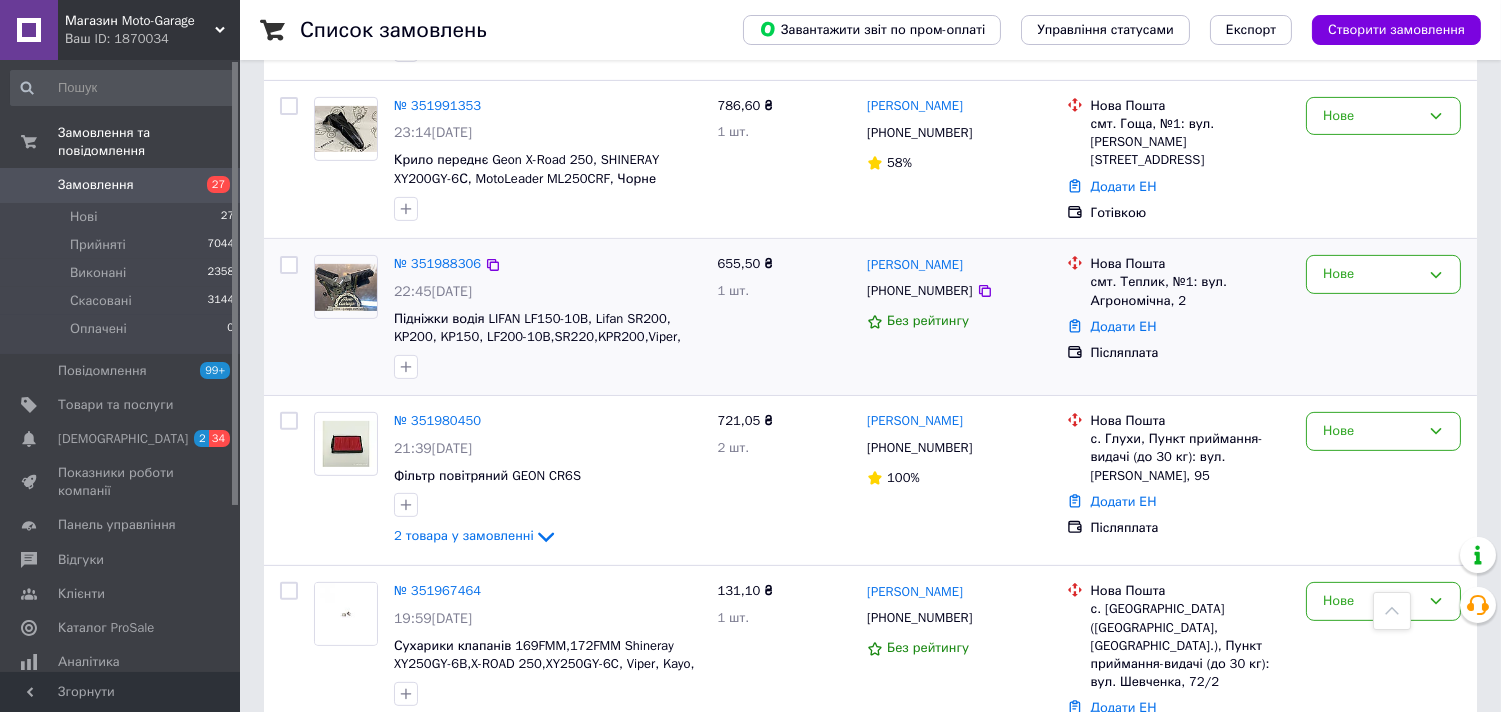 scroll, scrollTop: 1444, scrollLeft: 0, axis: vertical 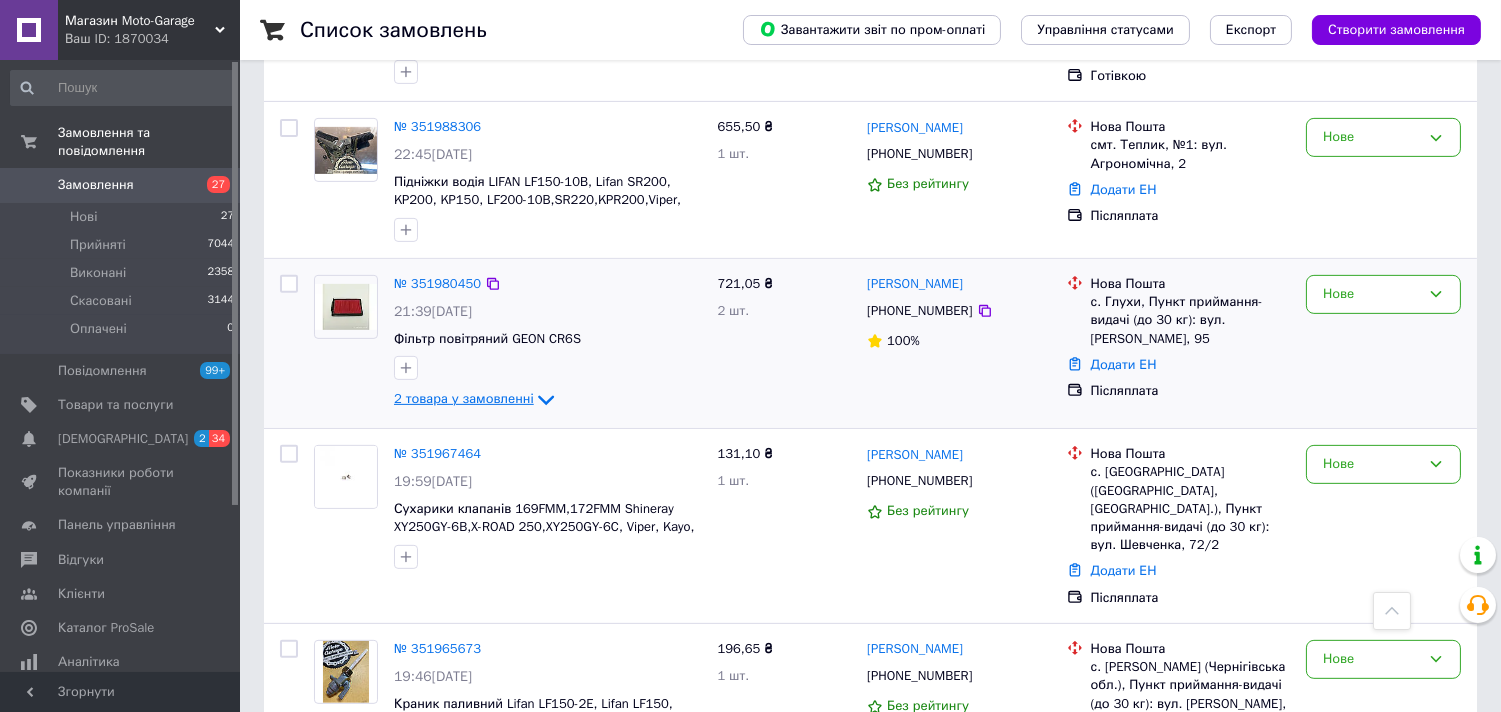 click on "2 товара у замовленні" at bounding box center [464, 399] 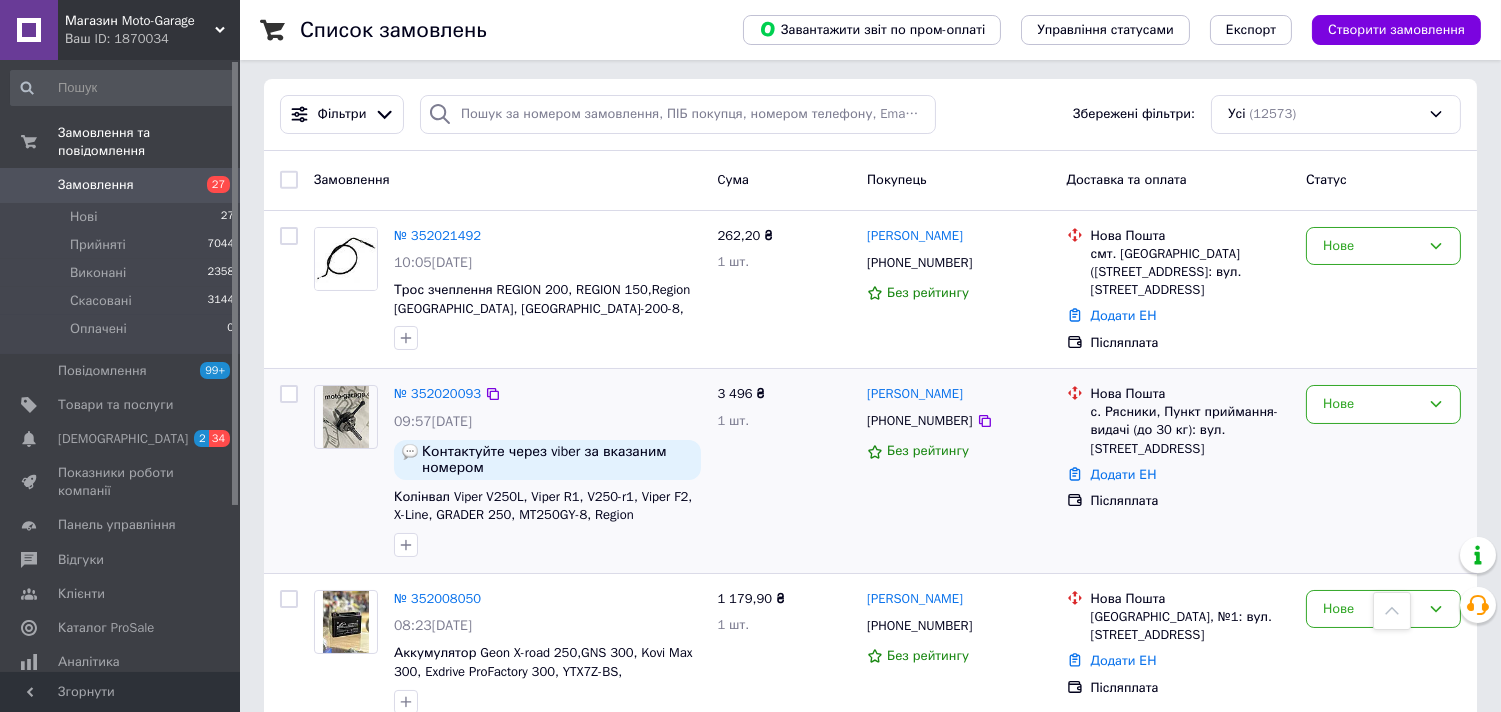 scroll, scrollTop: 0, scrollLeft: 0, axis: both 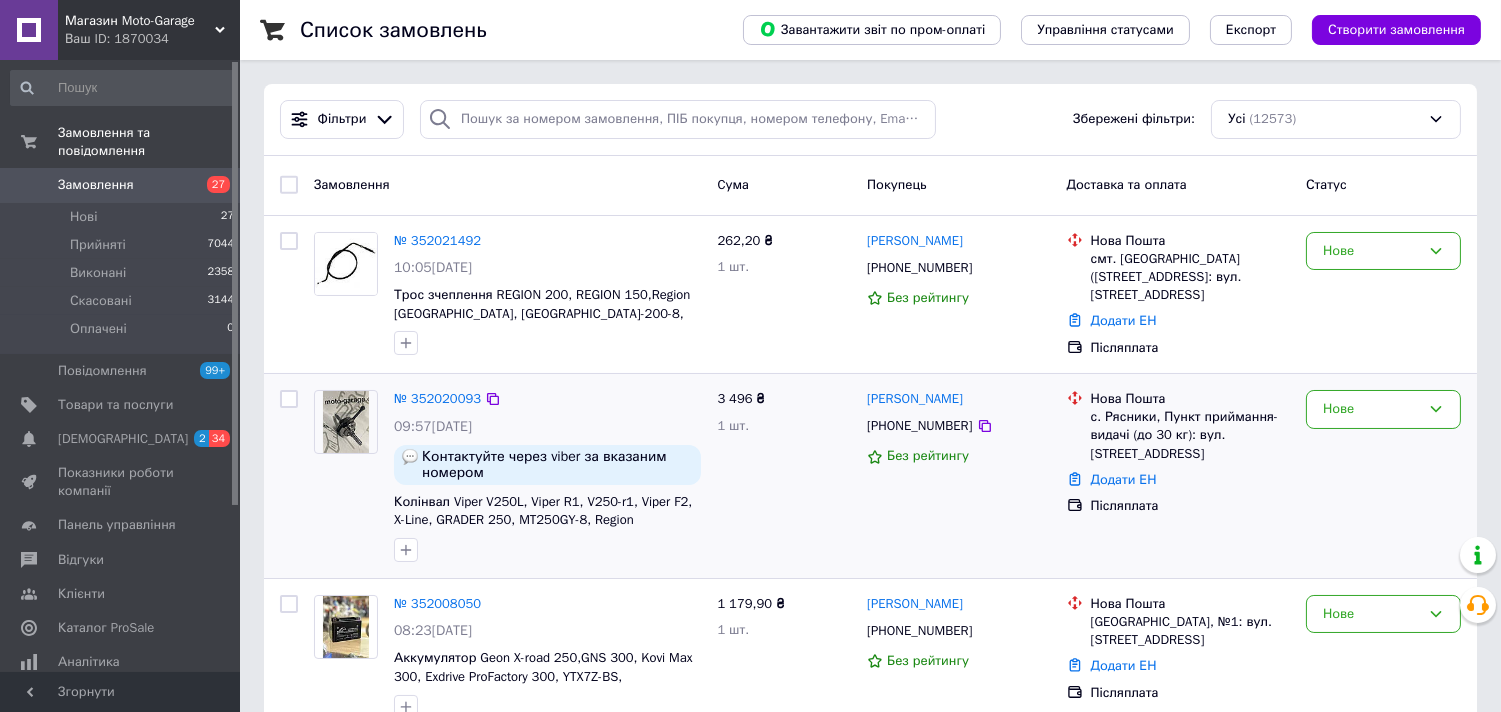 click on "+380963252192" at bounding box center [919, 426] 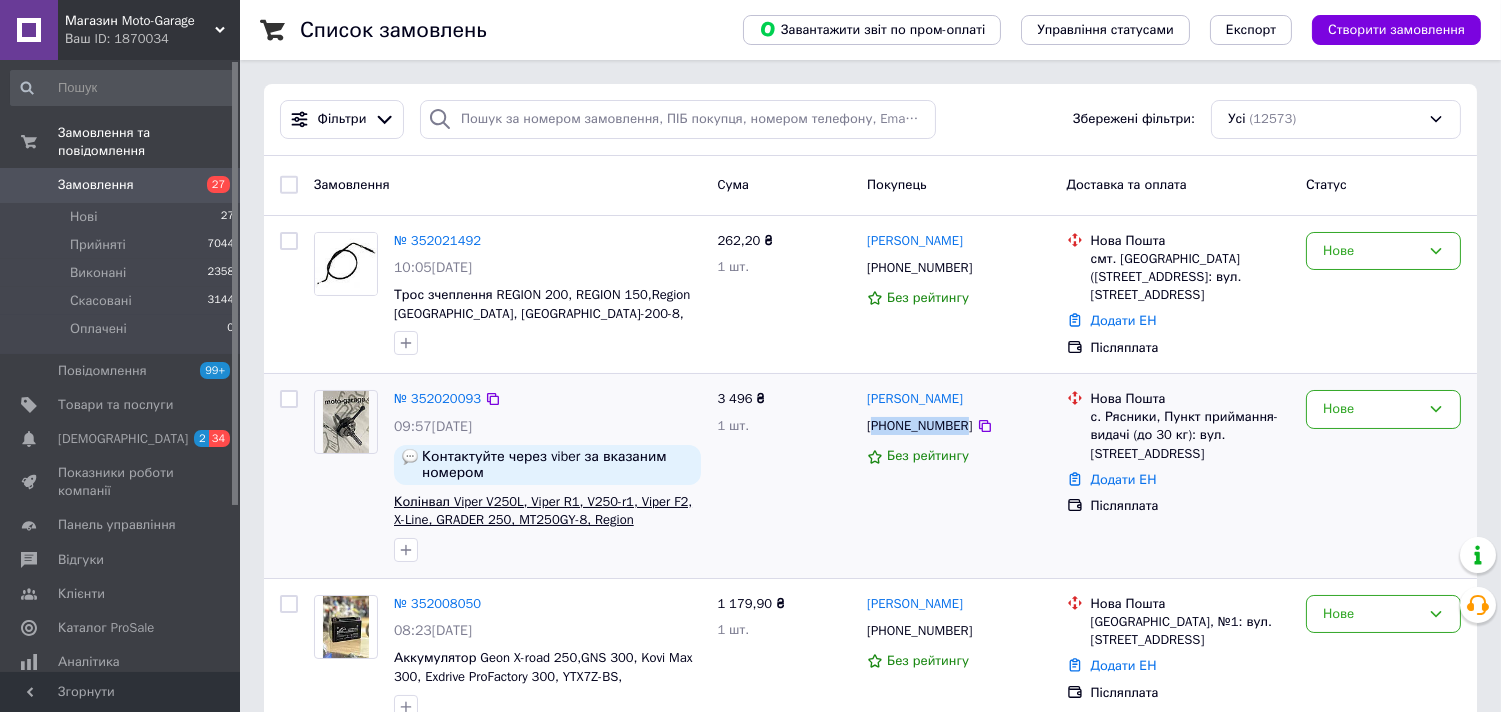 copy on "380963252192" 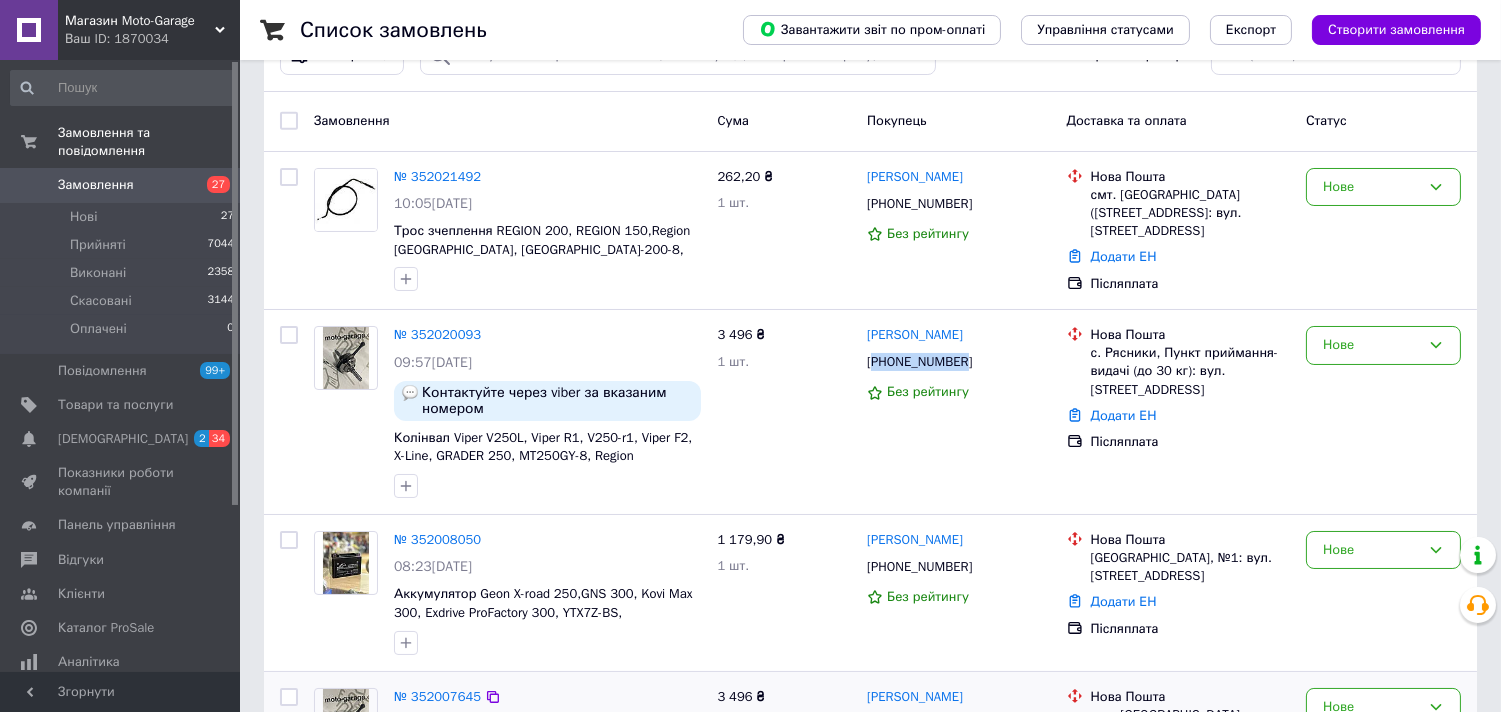 scroll, scrollTop: 111, scrollLeft: 0, axis: vertical 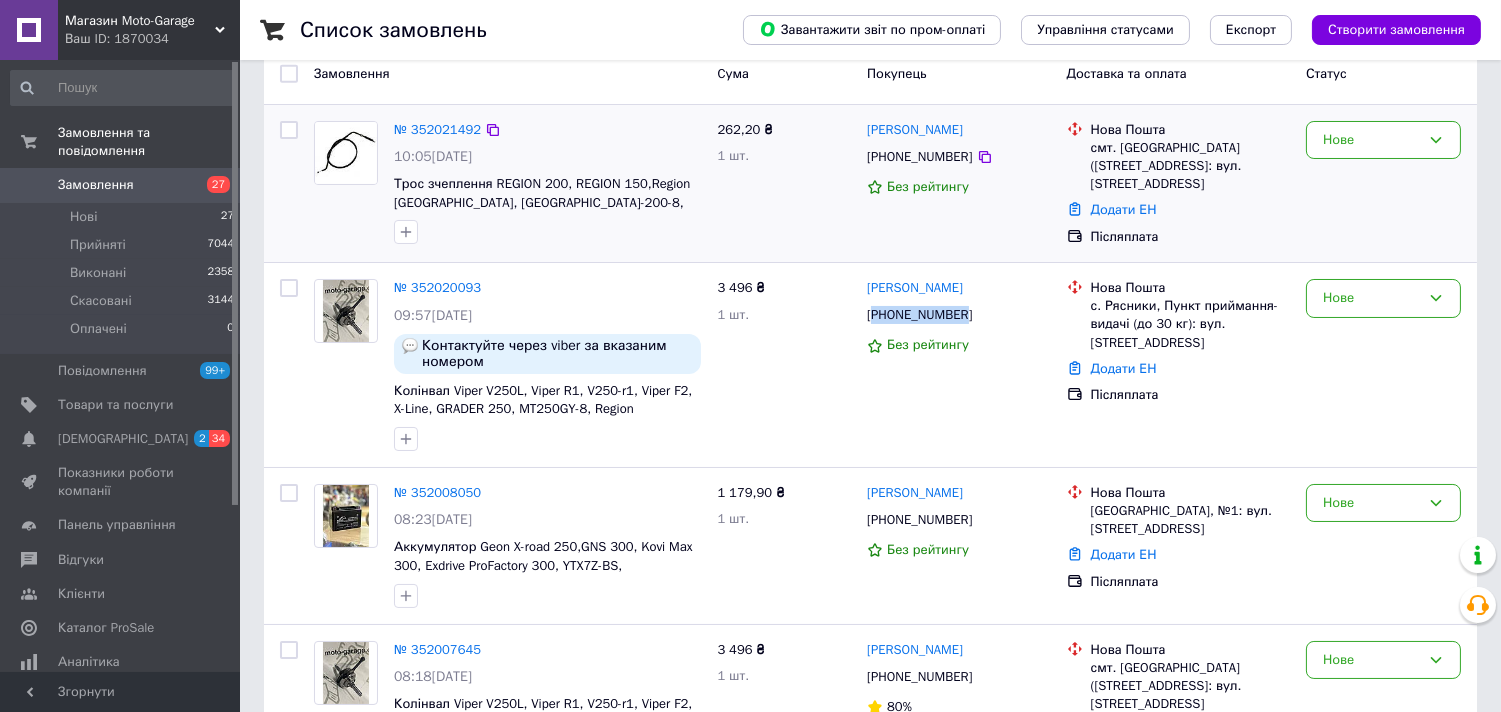 click on "+380955866108" at bounding box center [919, 157] 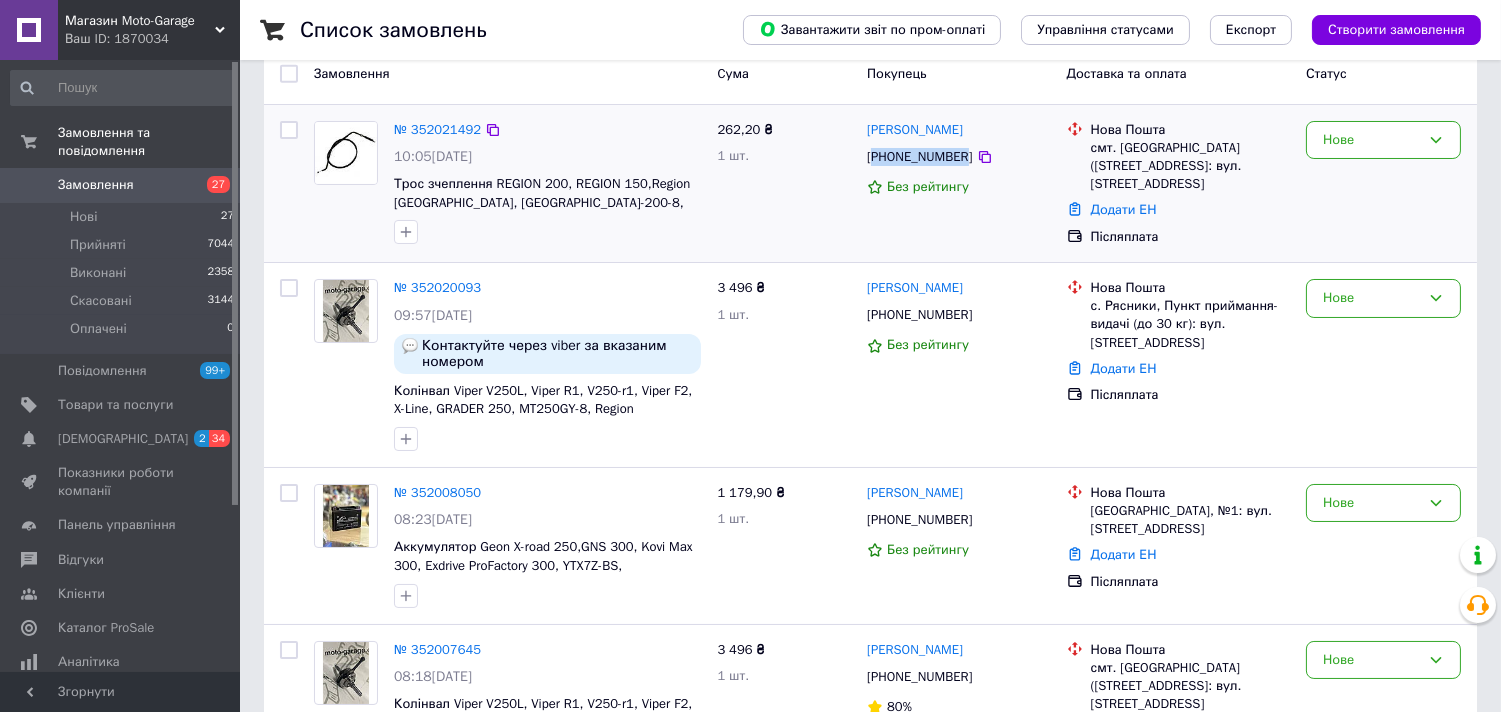 click on "[PHONE_NUMBER]" at bounding box center [919, 157] 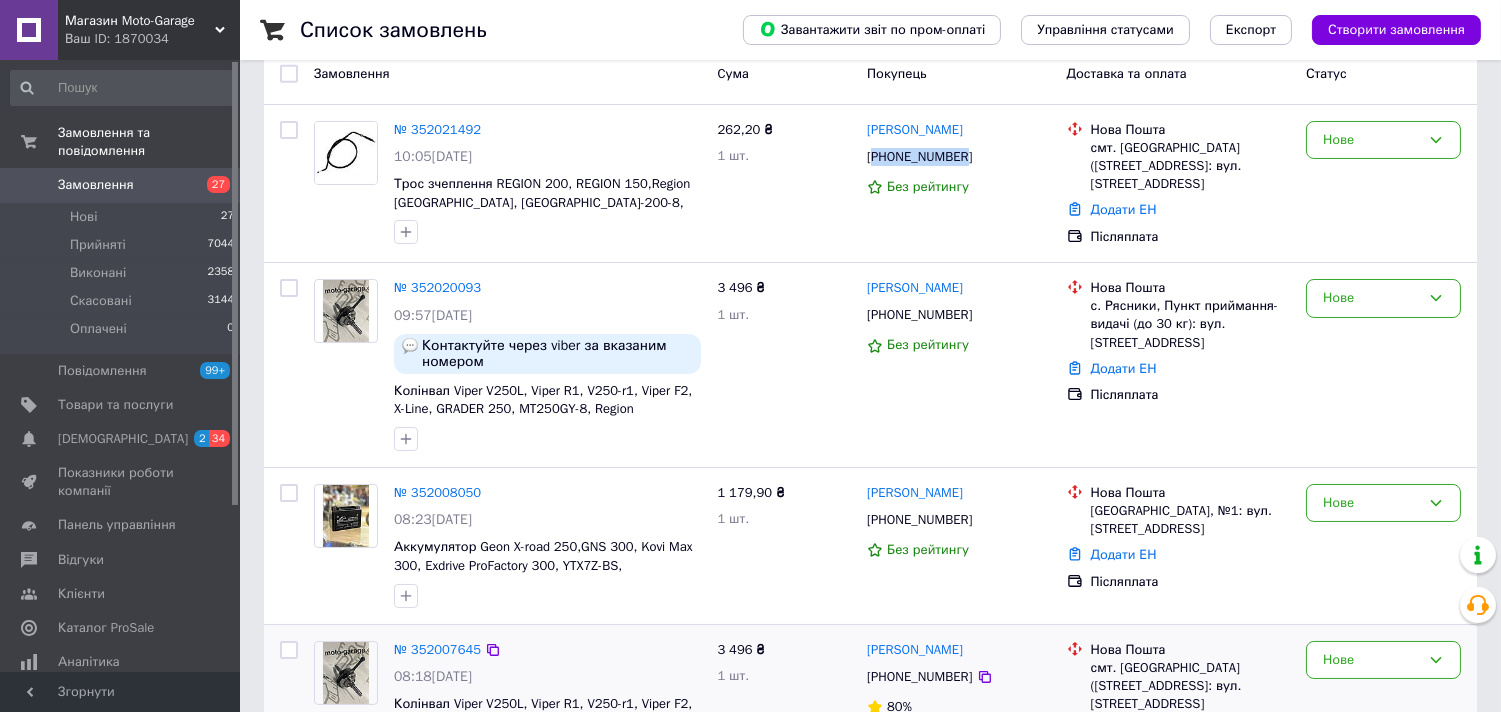copy on "380955866108" 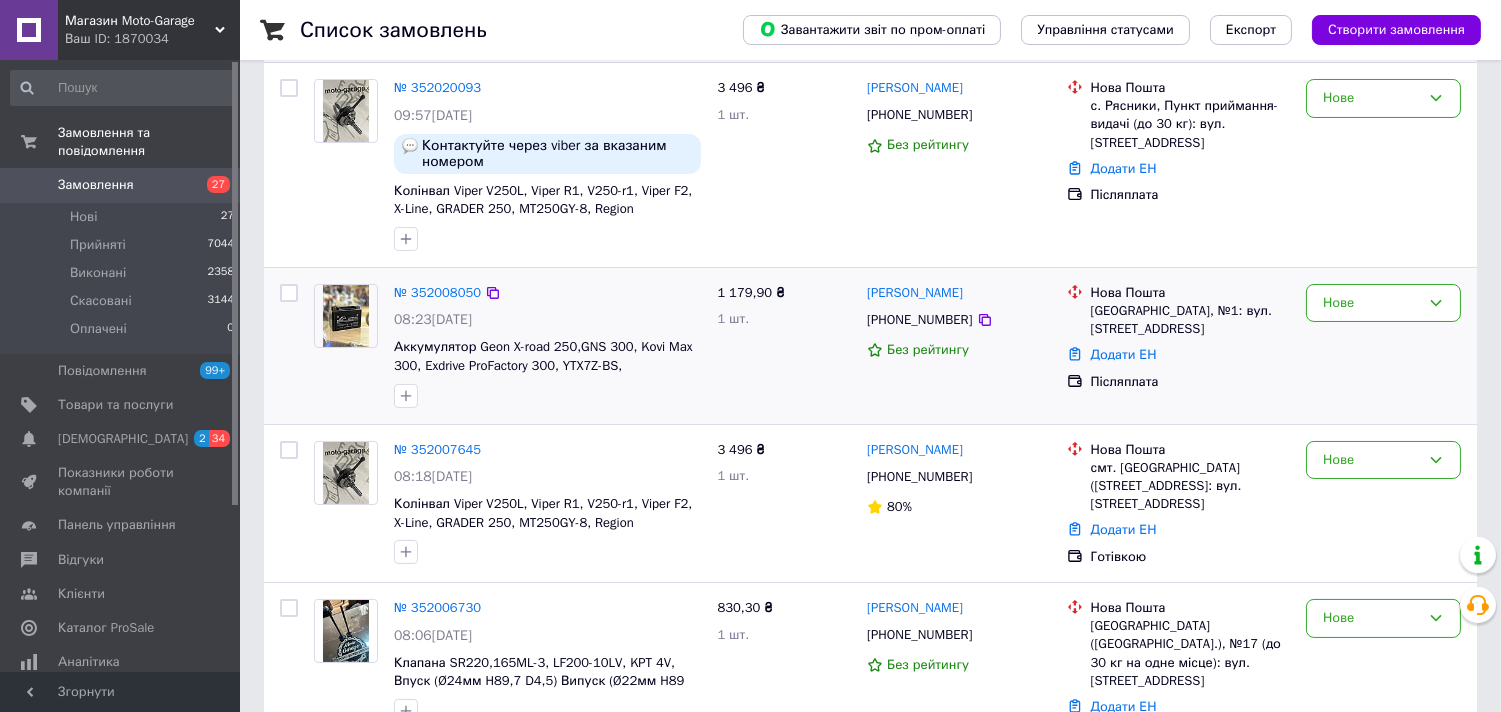 scroll, scrollTop: 333, scrollLeft: 0, axis: vertical 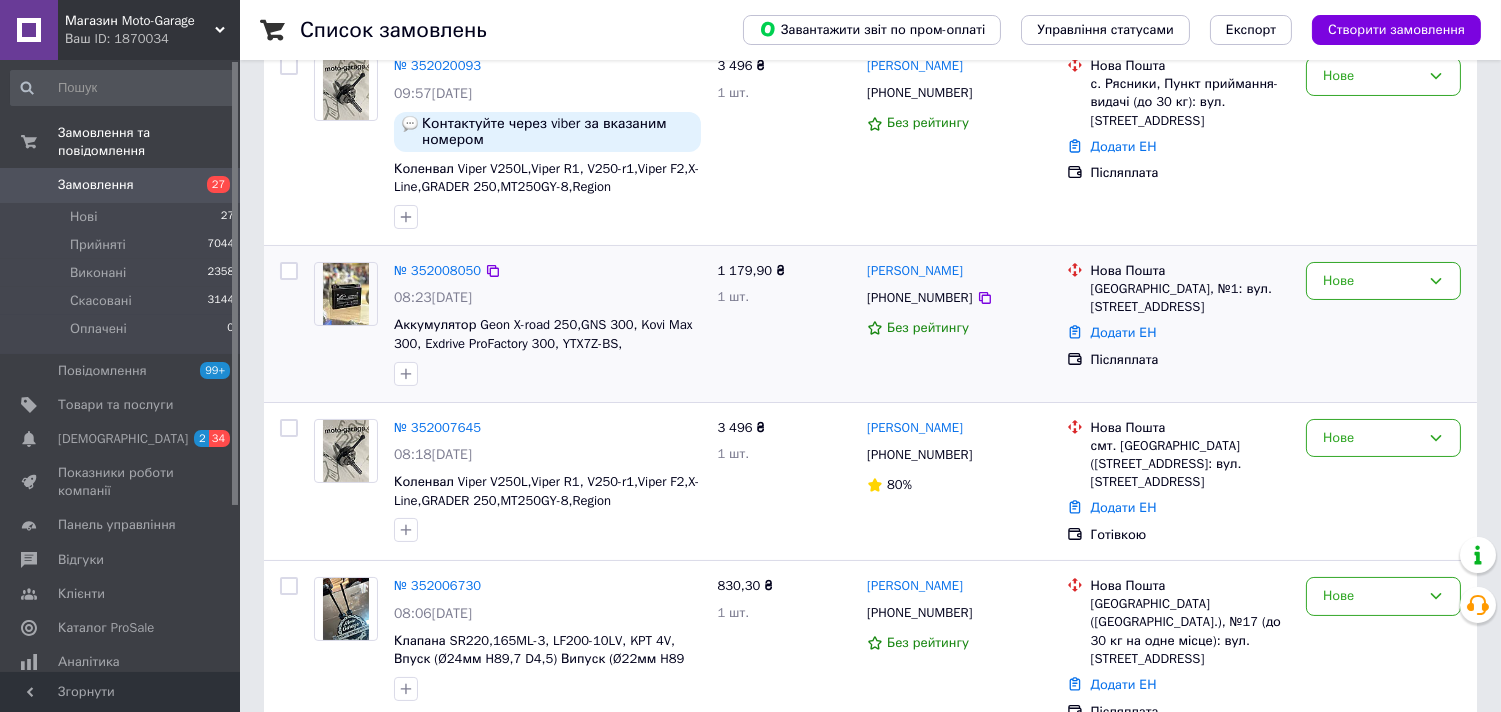 click on "+380669532848" at bounding box center (919, 298) 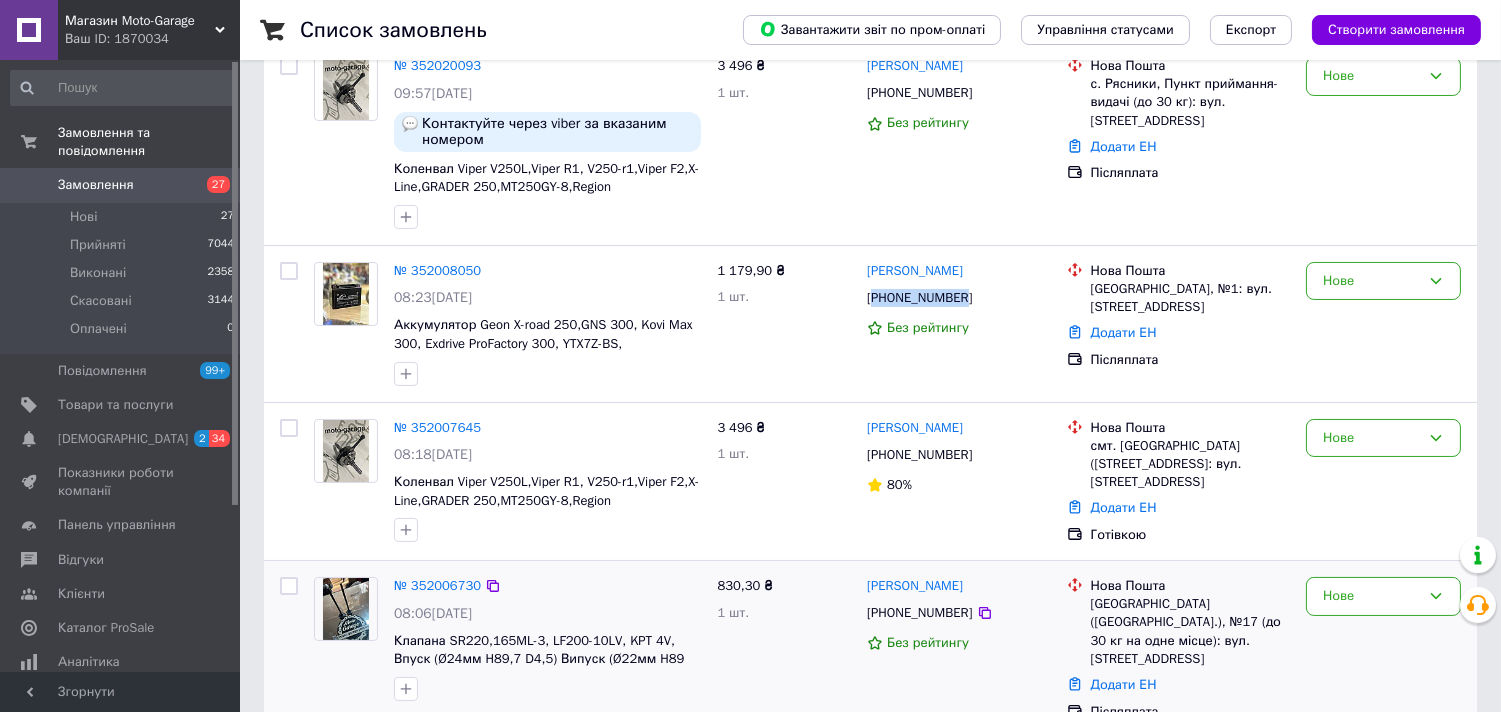 copy on "380669532848" 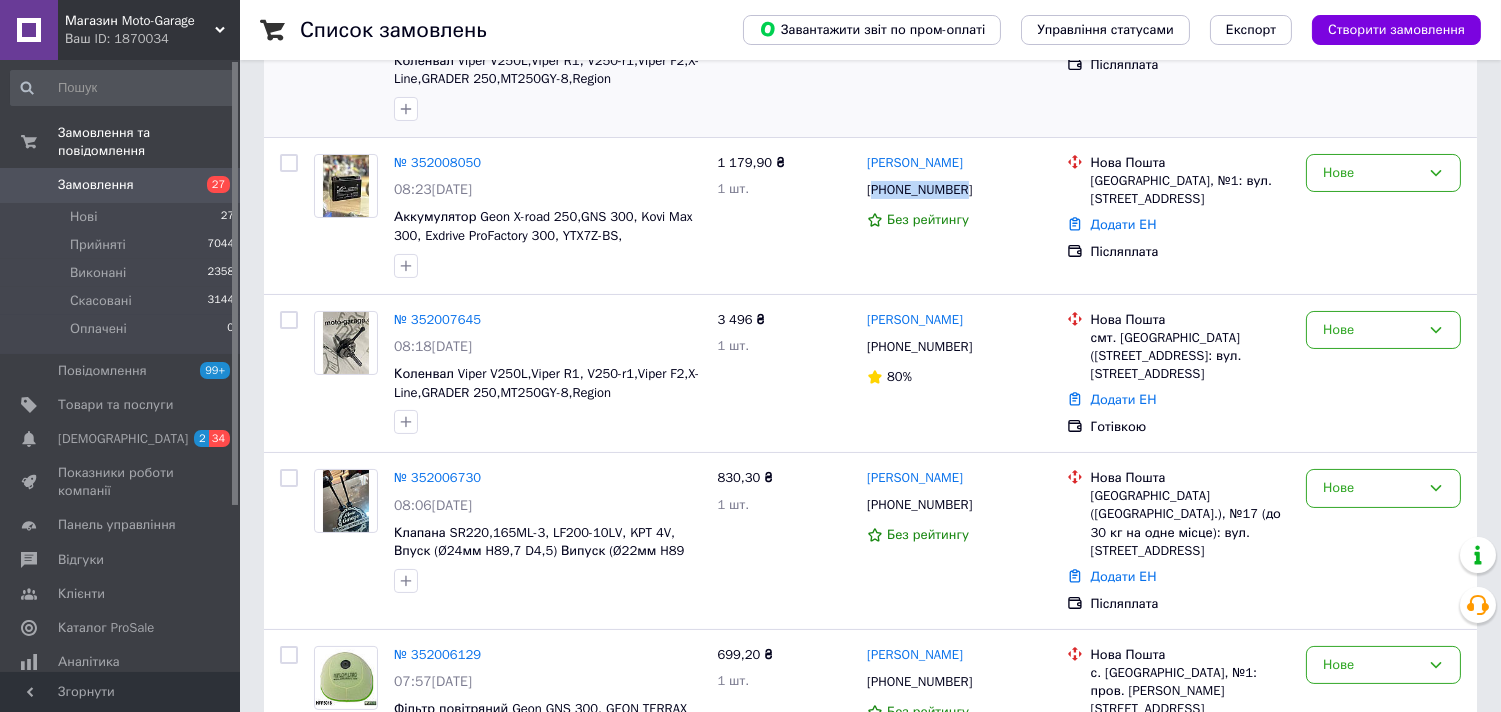 scroll, scrollTop: 444, scrollLeft: 0, axis: vertical 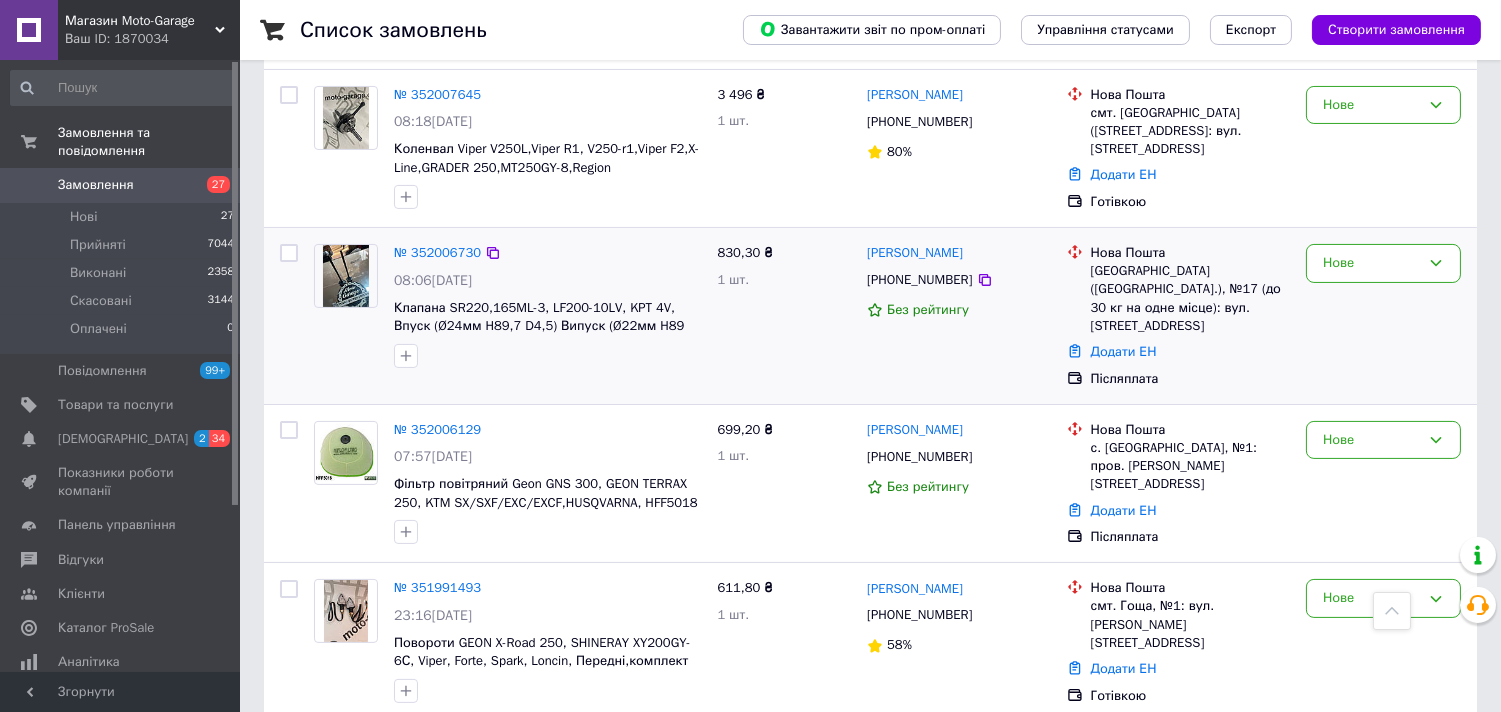 click on "+380506295267" at bounding box center [919, 280] 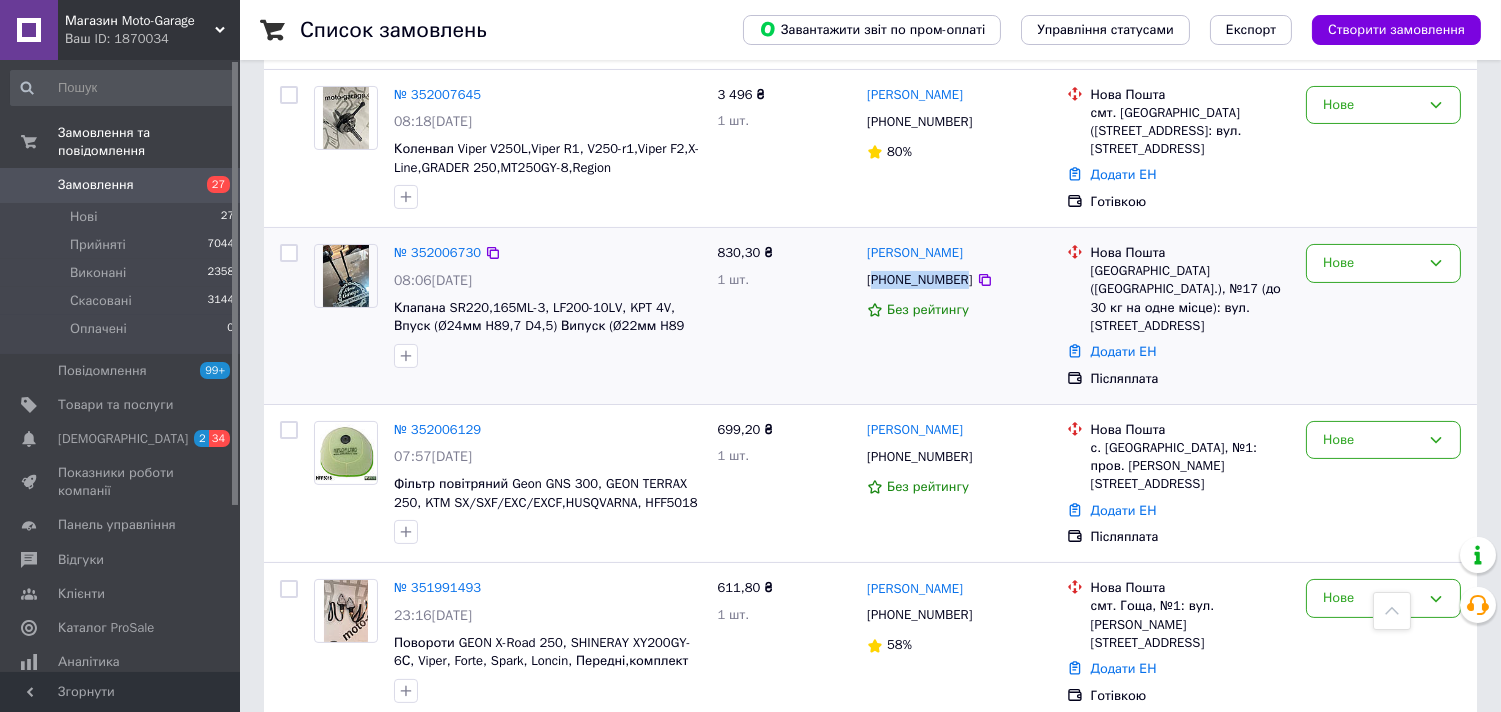 click on "+380506295267" at bounding box center (919, 280) 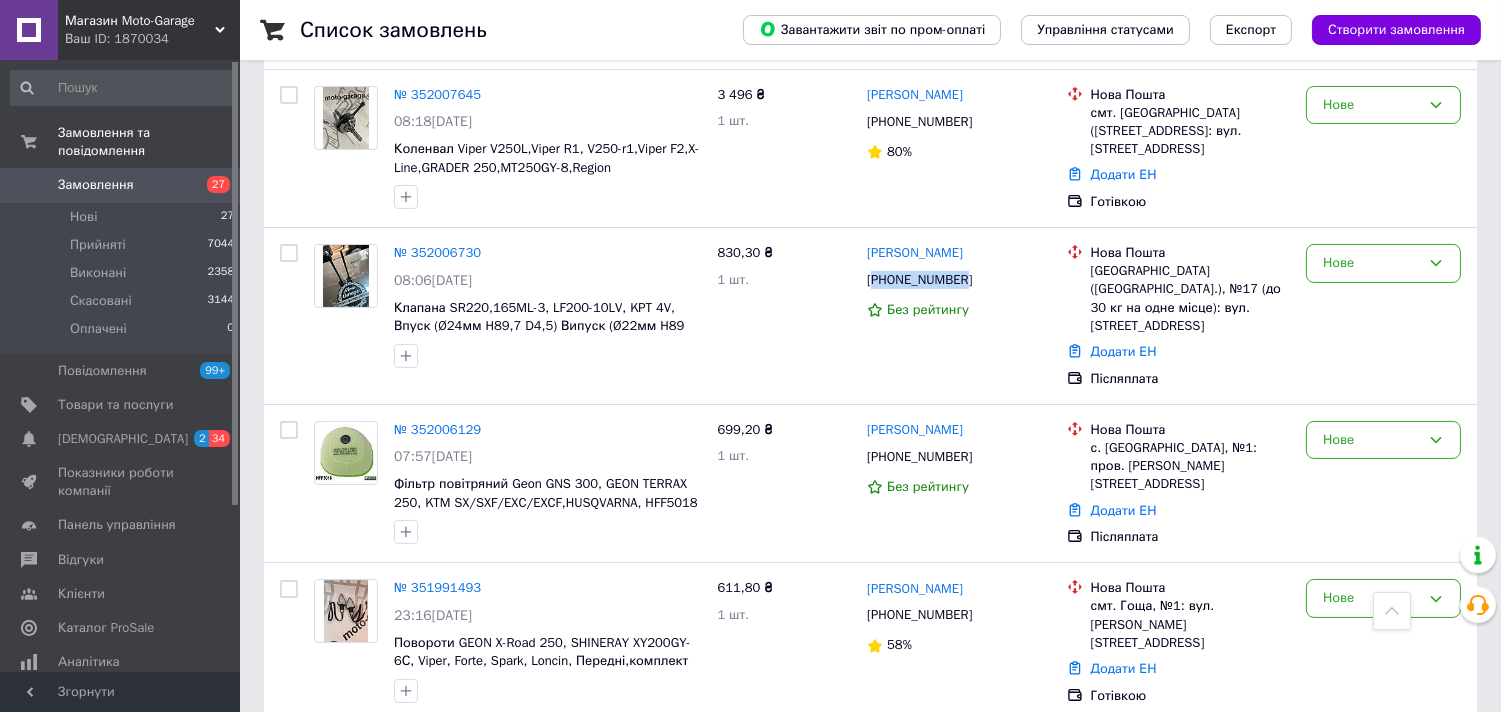 copy on "380506295267" 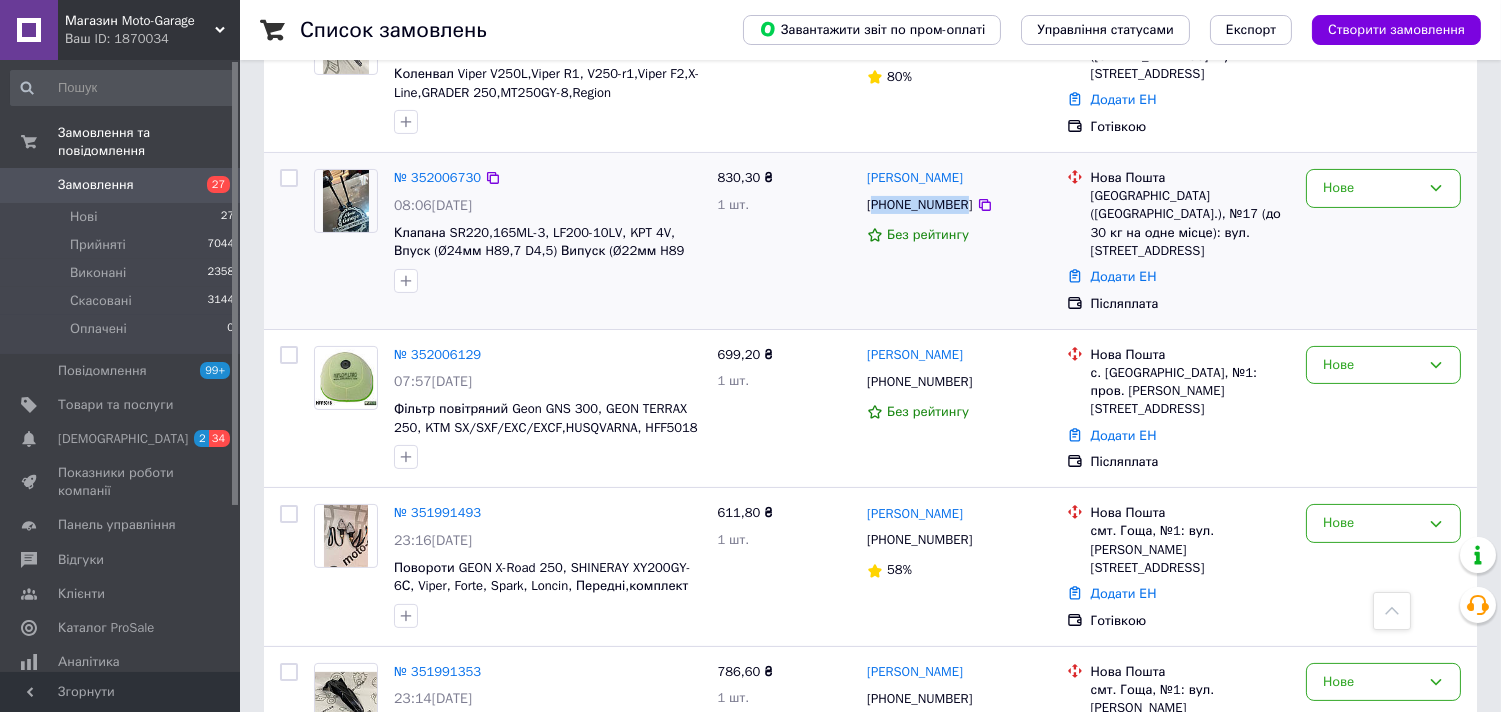 scroll, scrollTop: 777, scrollLeft: 0, axis: vertical 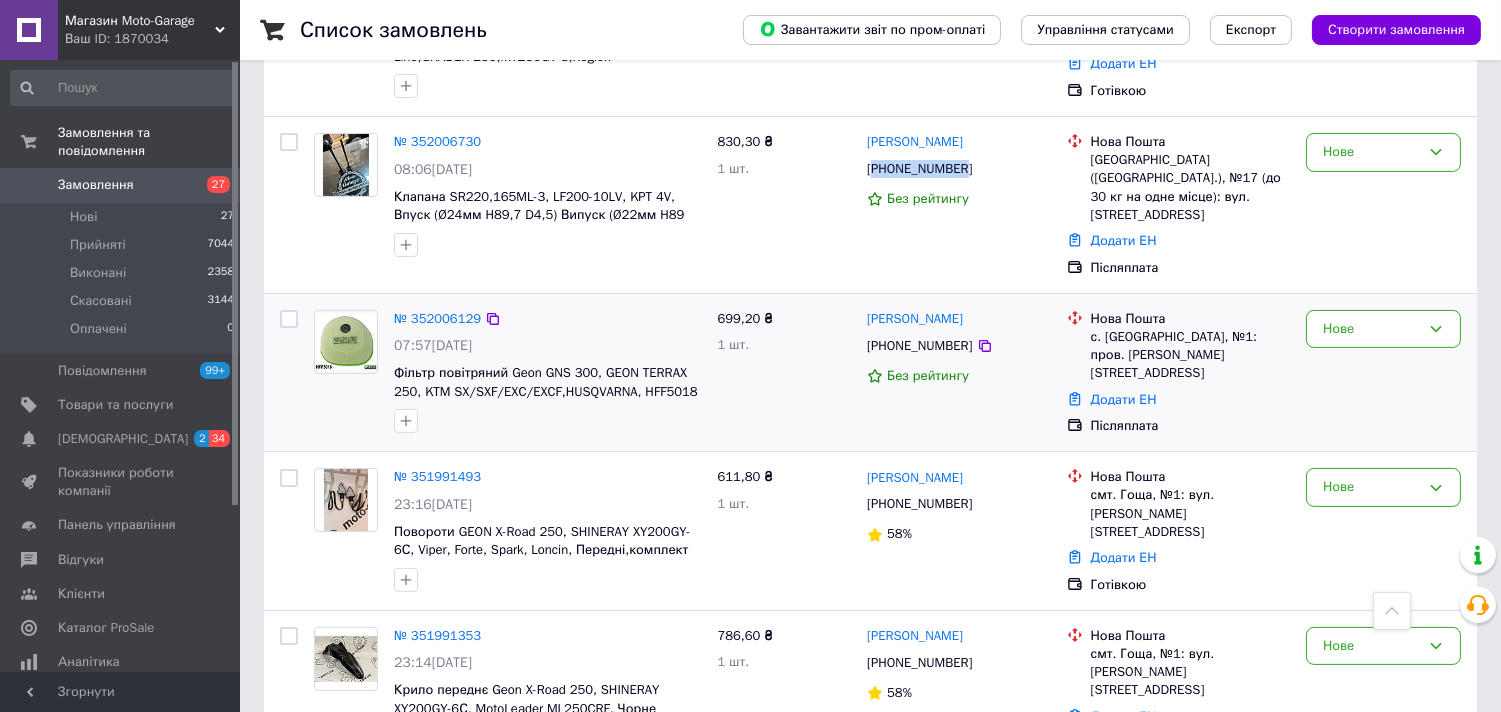 click on "+380662787499" at bounding box center (919, 346) 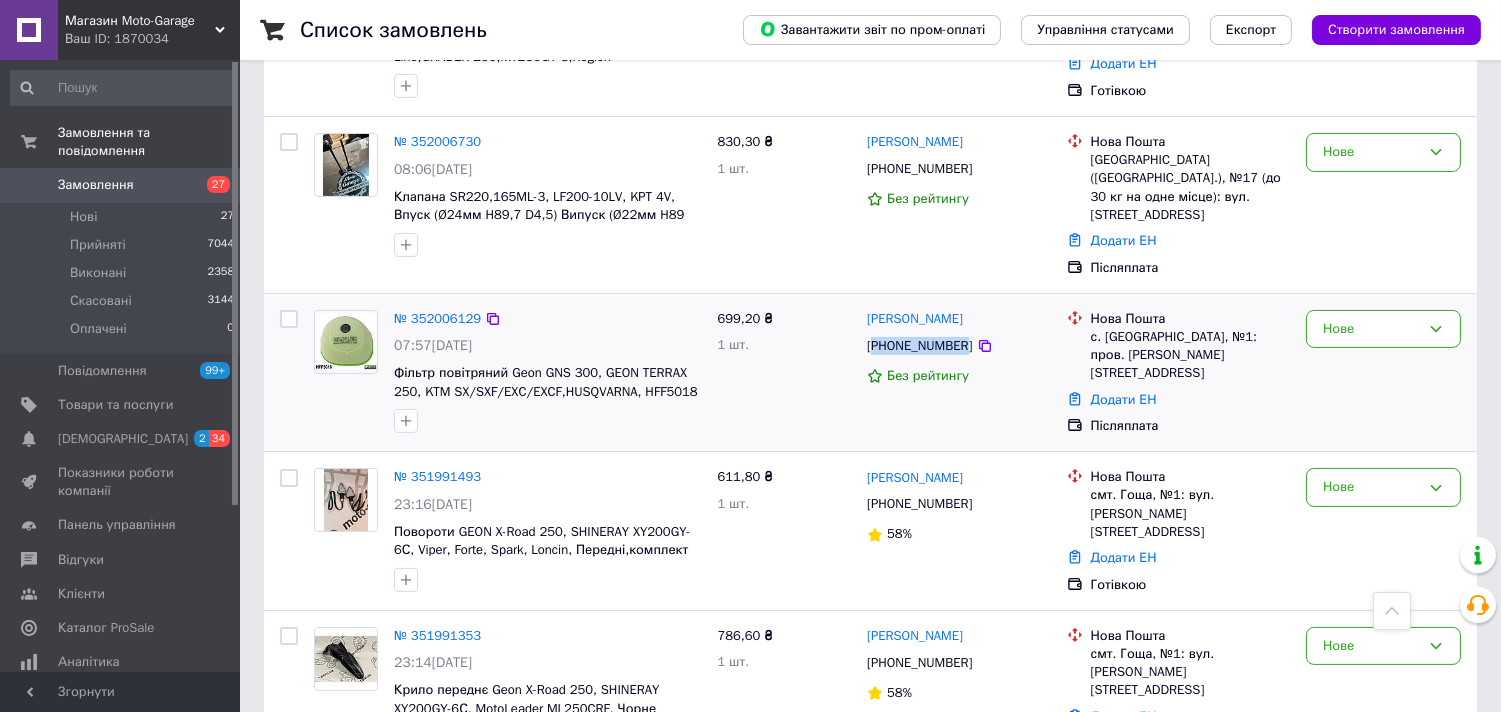 click on "+380662787499" at bounding box center (919, 346) 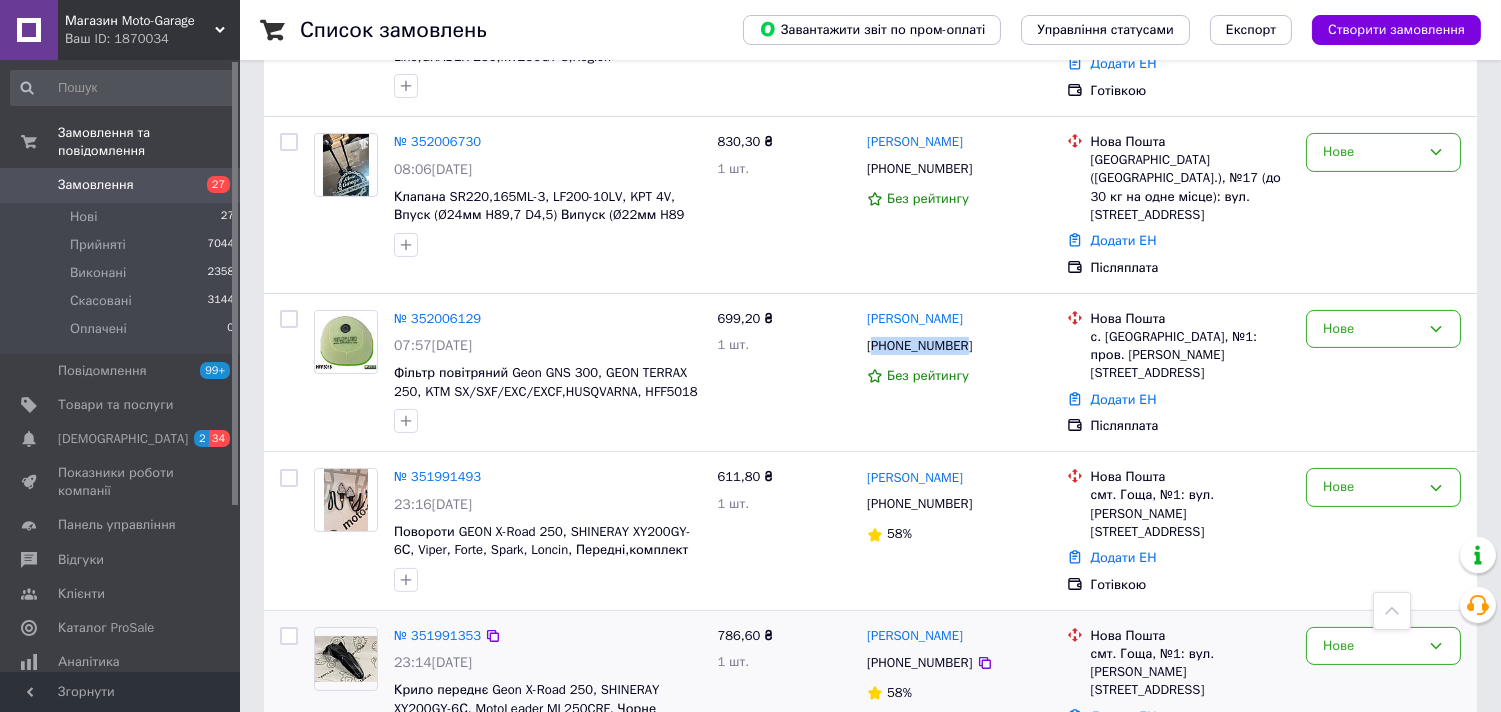 copy on "380662787499" 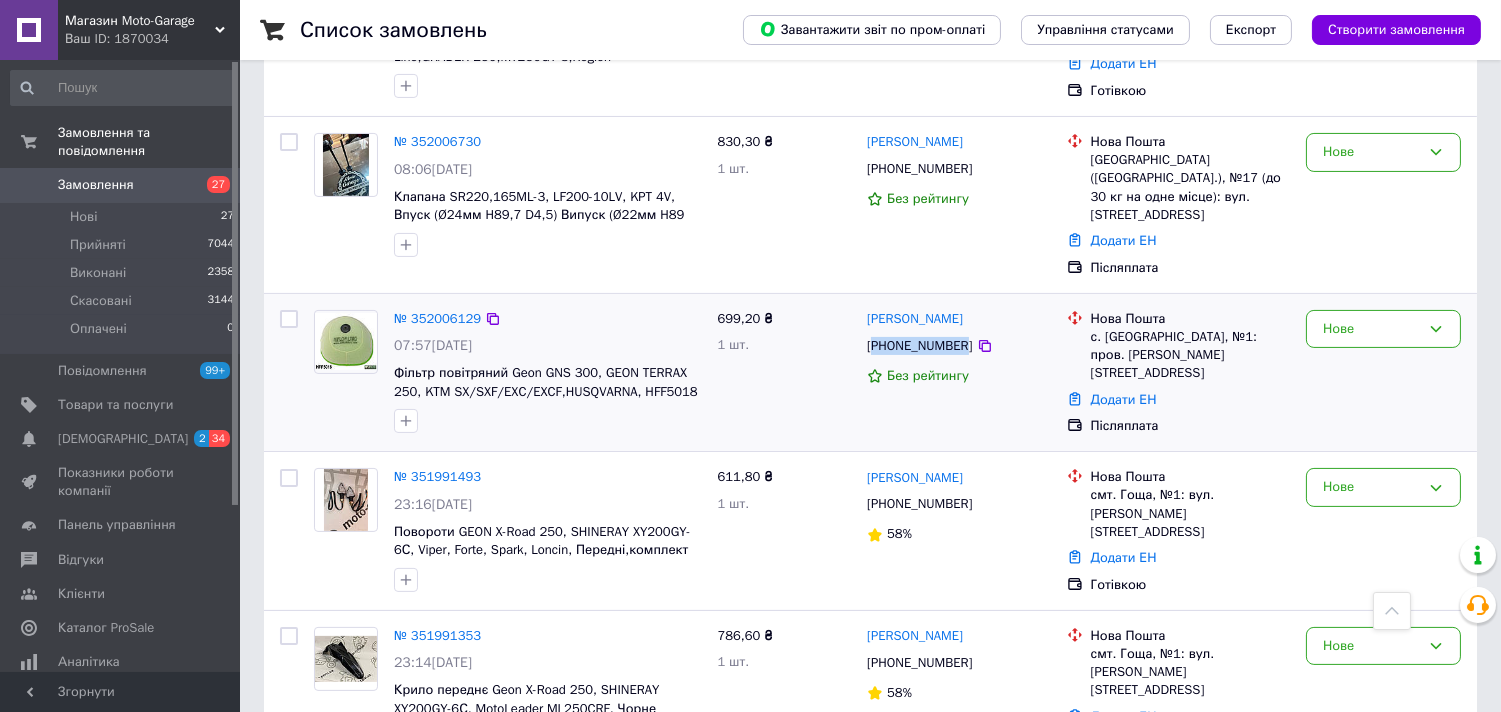 click on "+380662787499" at bounding box center [919, 346] 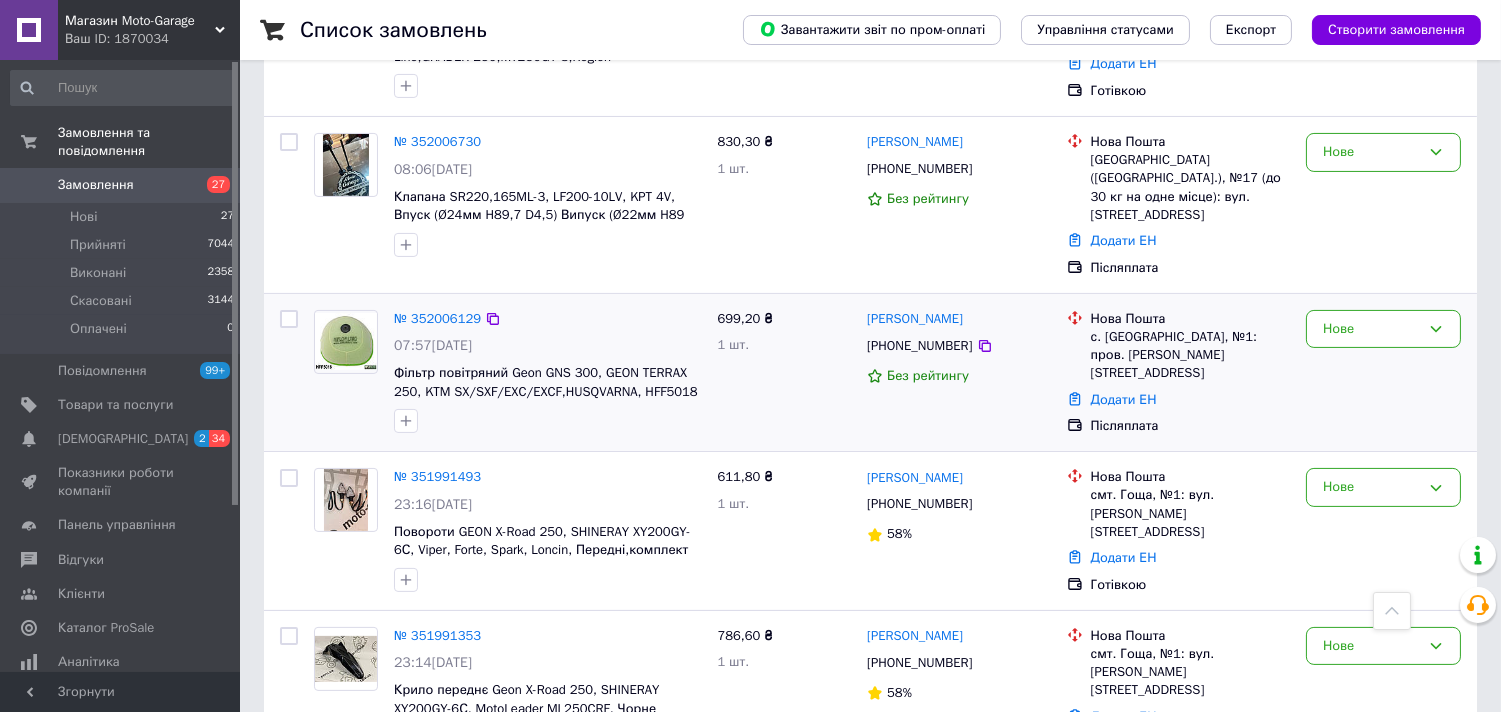 click on "+380662787499" at bounding box center [919, 346] 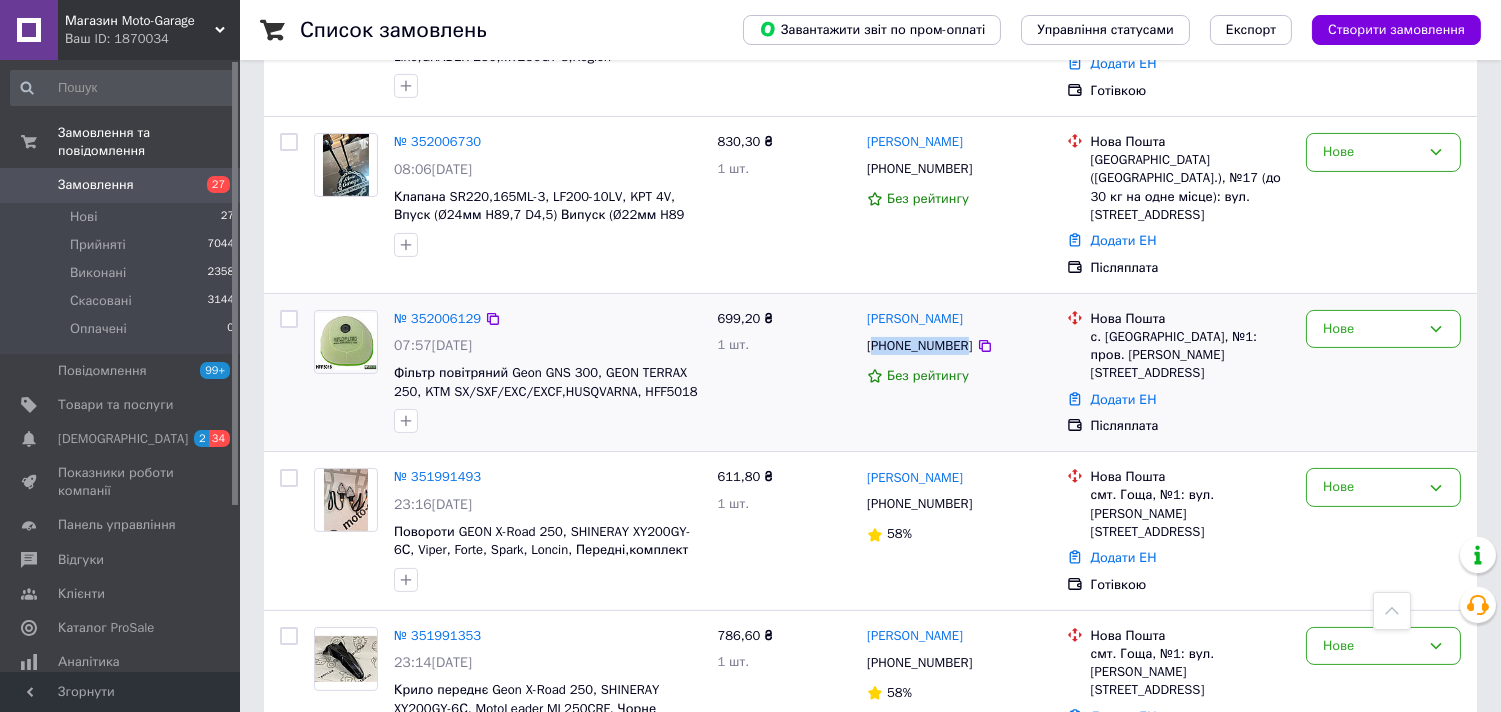click on "+380662787499" at bounding box center [919, 346] 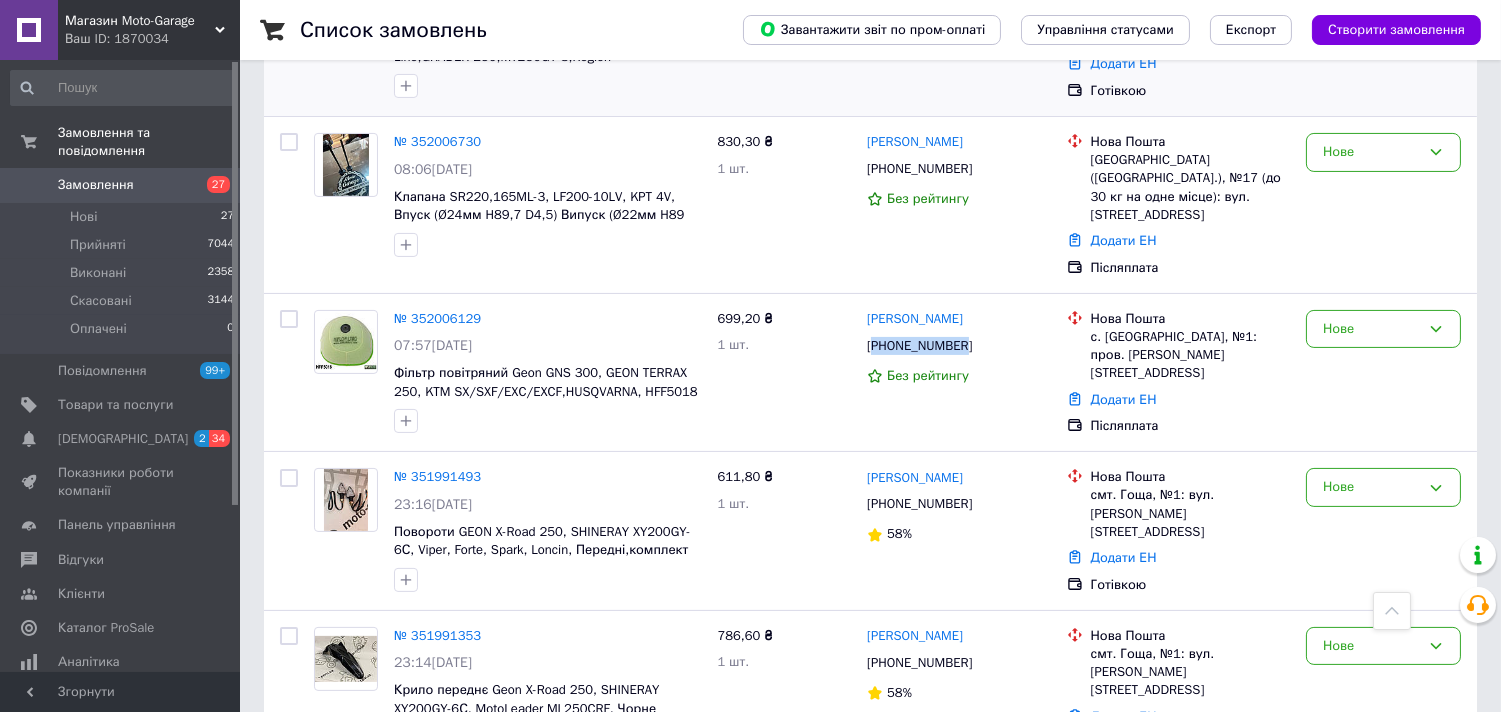 copy on "380662787499" 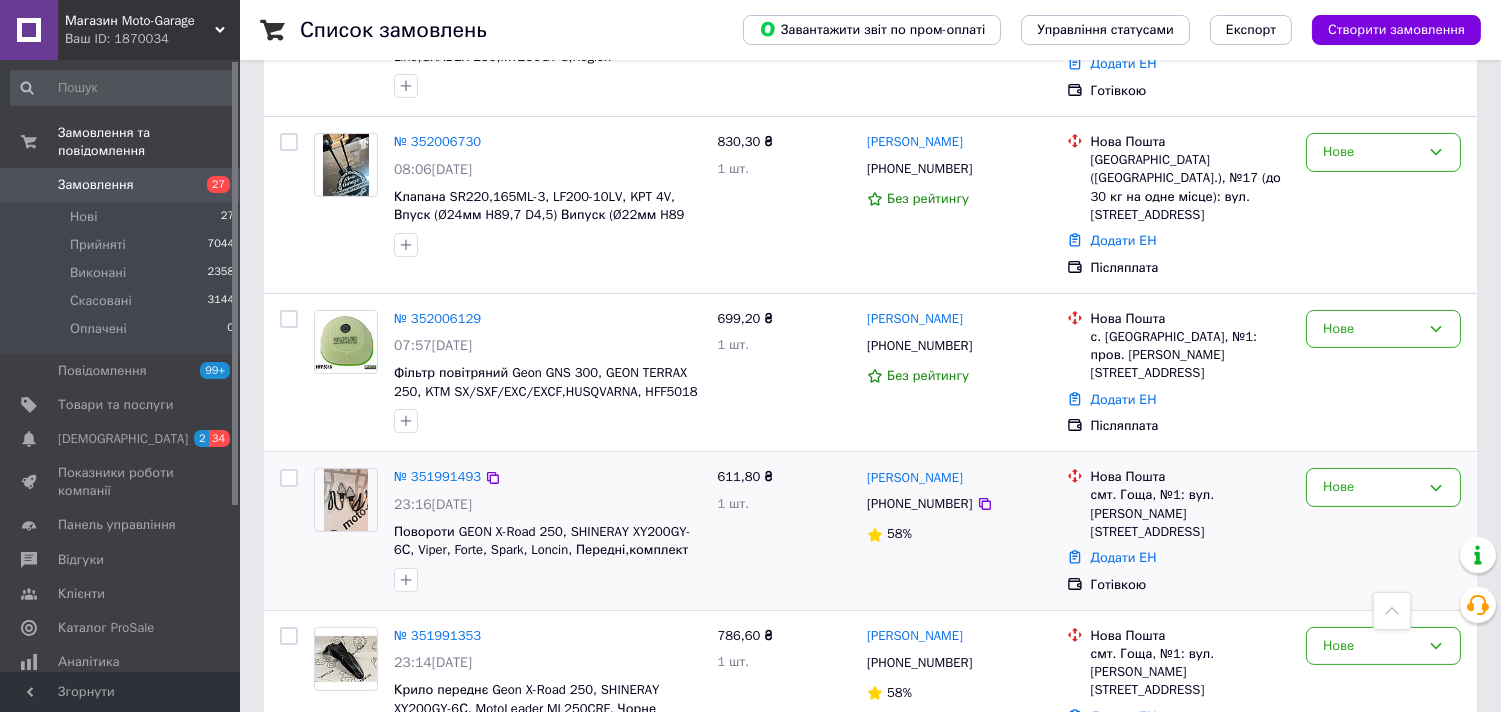 click on "+380950624186" at bounding box center (919, 504) 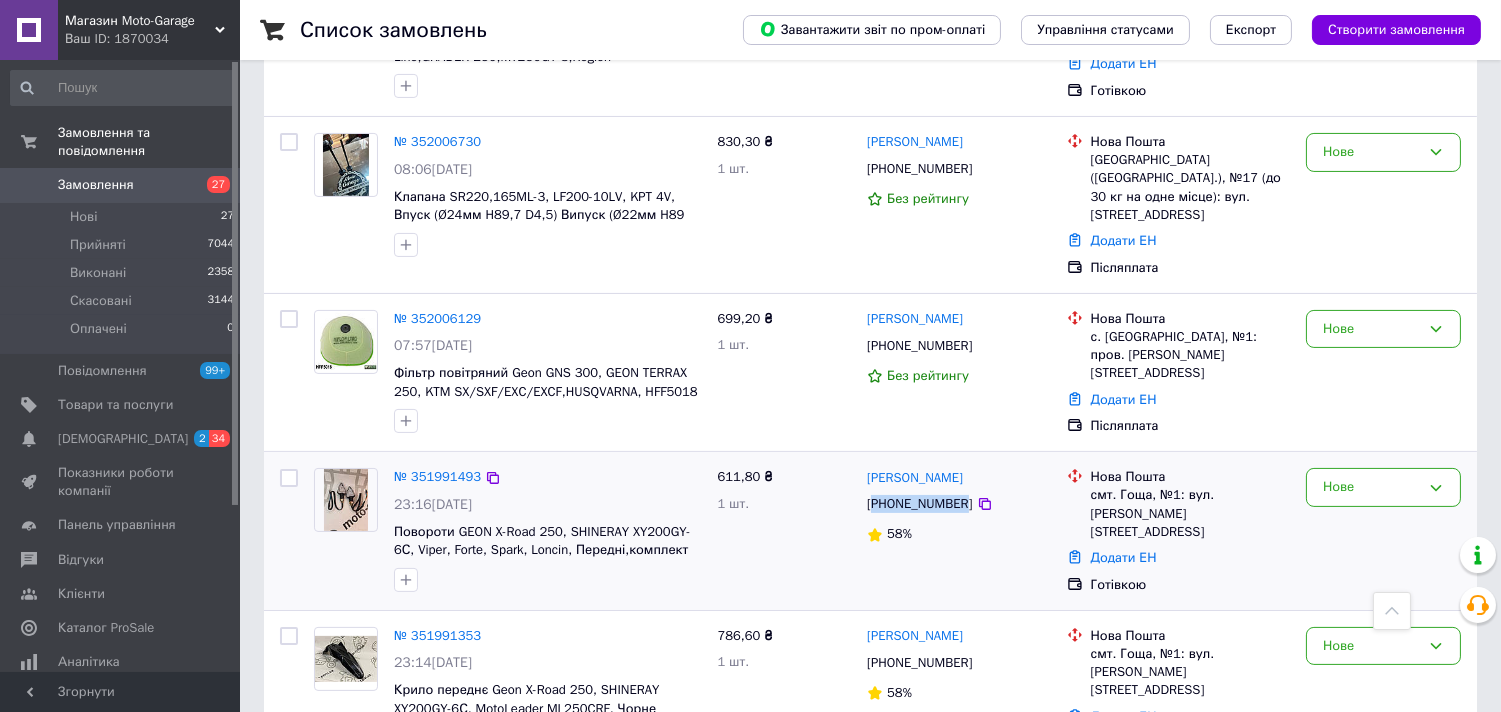 click on "+380950624186" at bounding box center [919, 504] 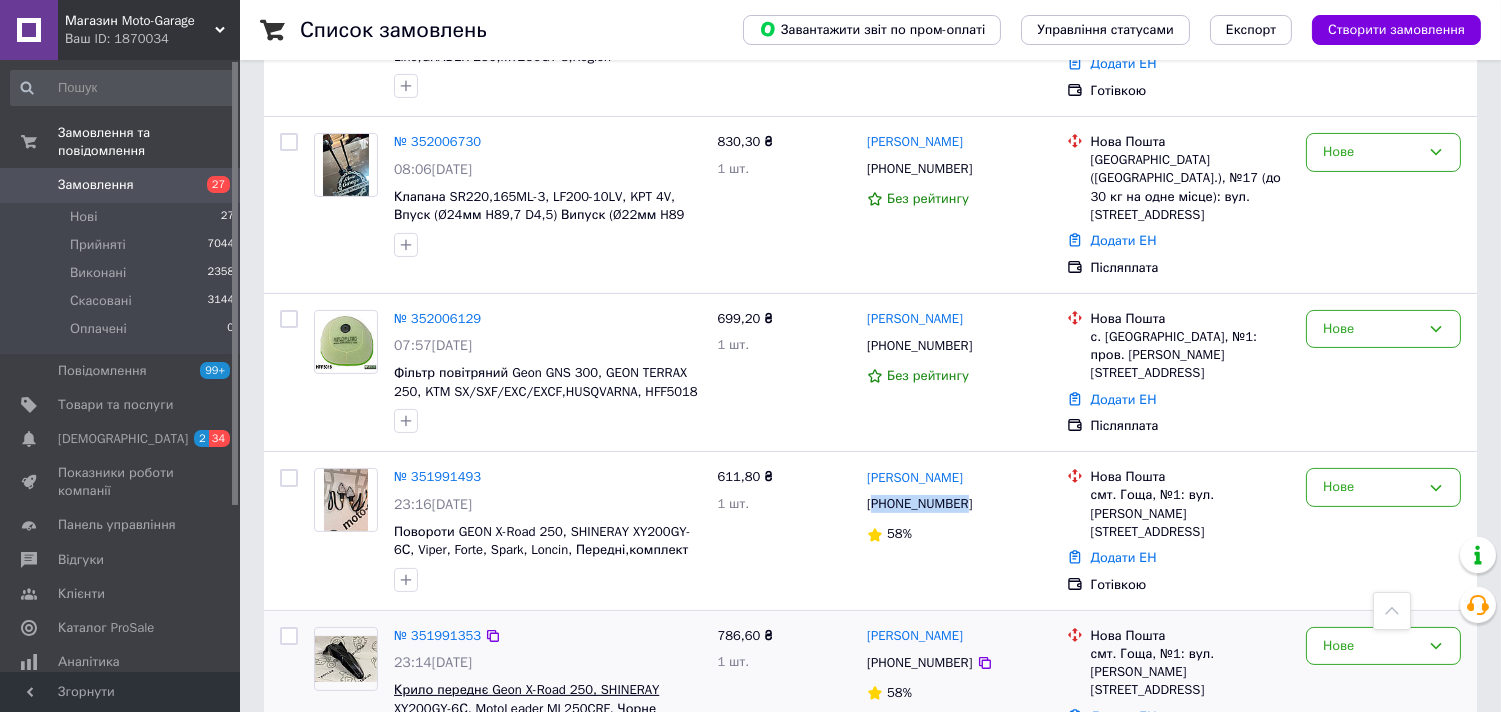 copy on "380950624186" 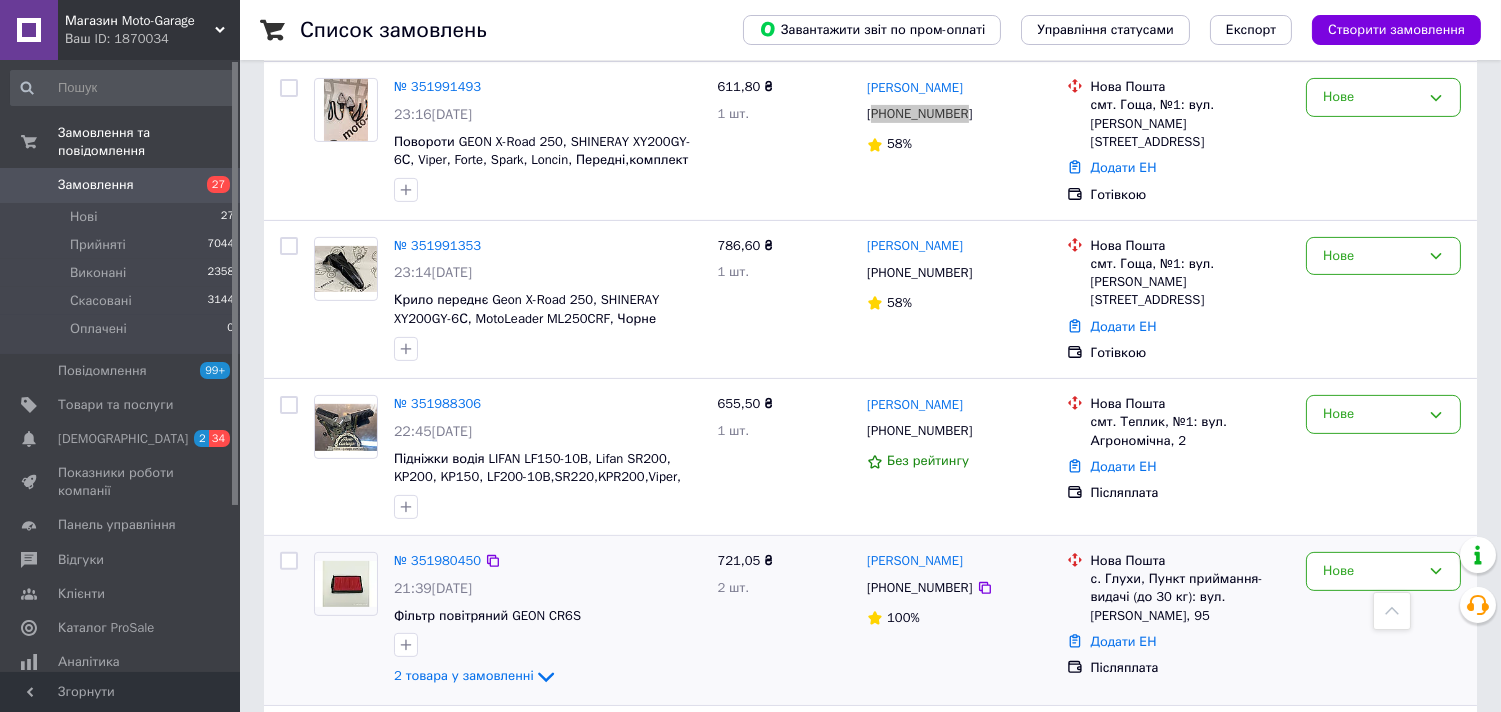 scroll, scrollTop: 1222, scrollLeft: 0, axis: vertical 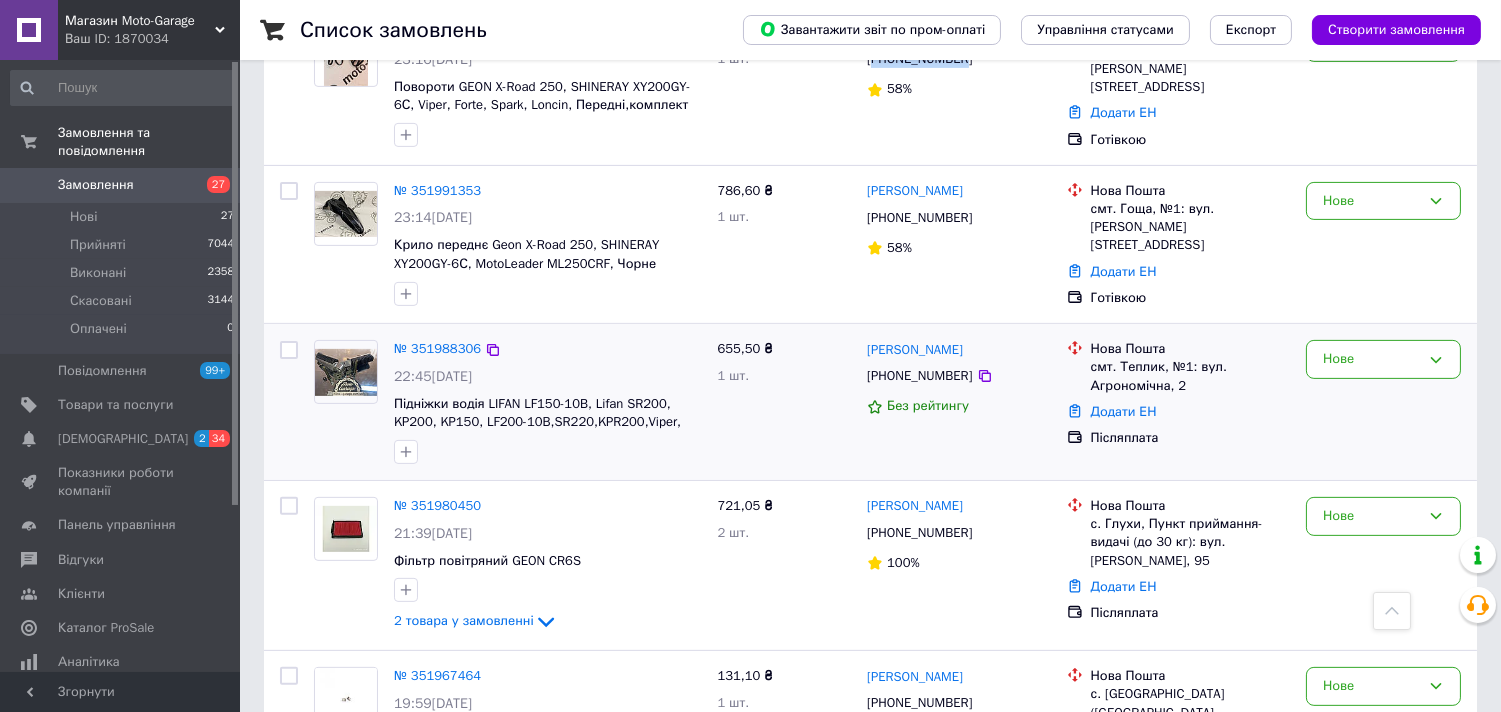 click on "+380683535081" at bounding box center (919, 376) 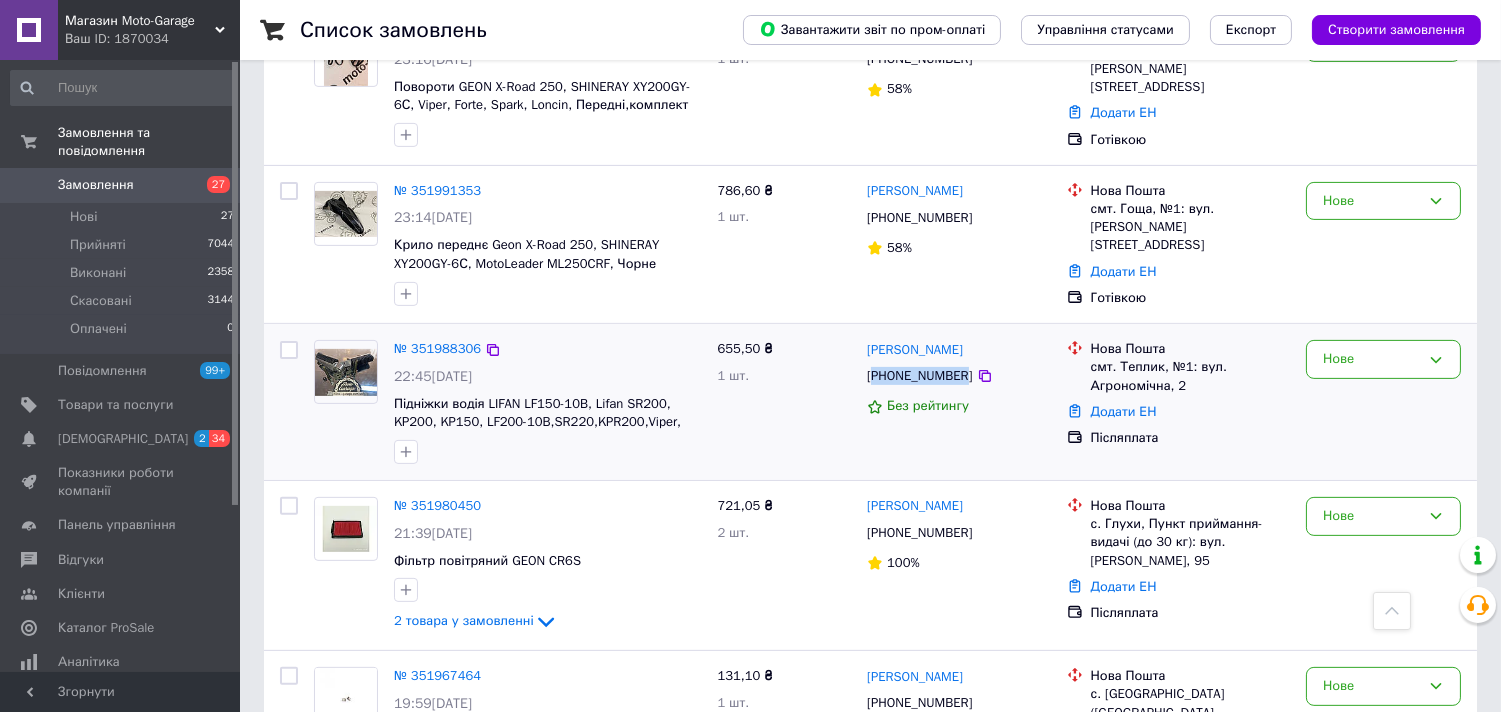click on "+380683535081" at bounding box center [919, 376] 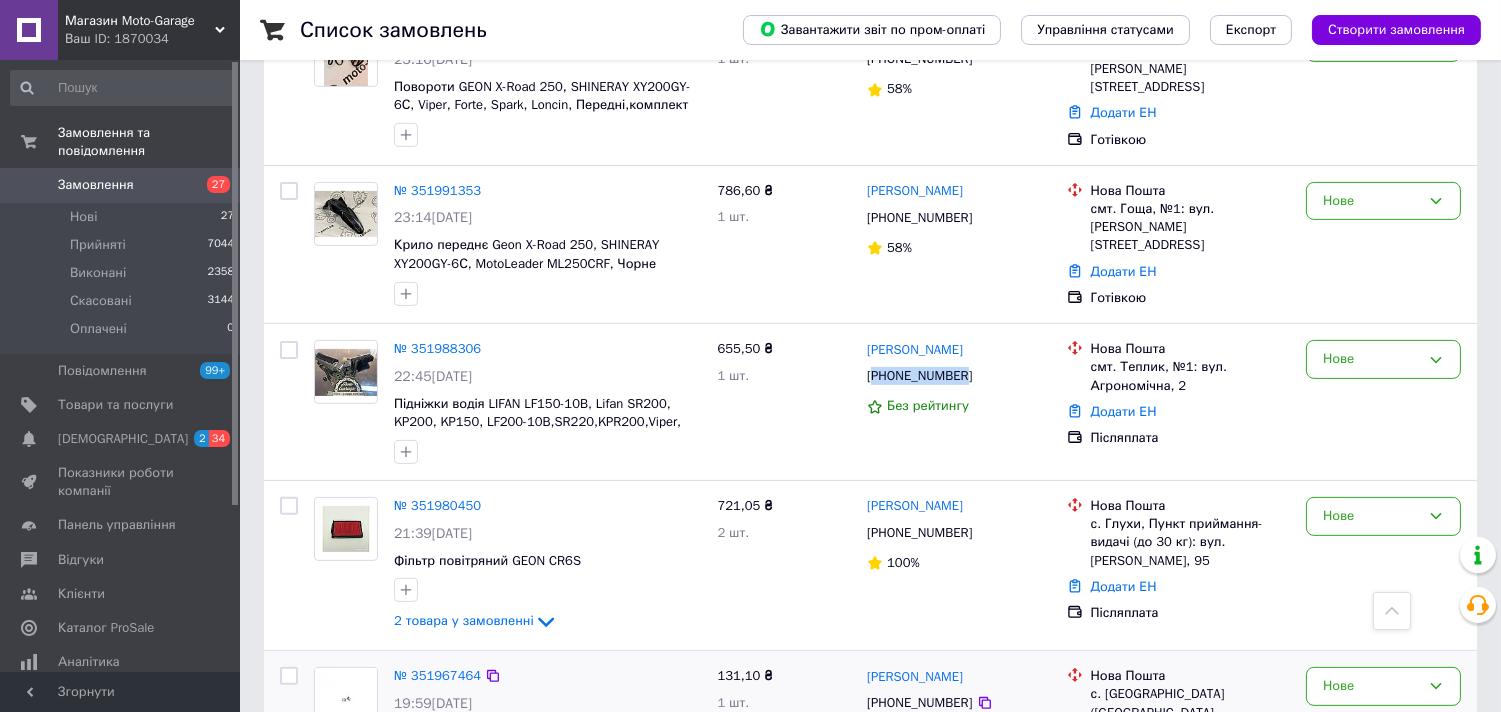 copy on "380683535081" 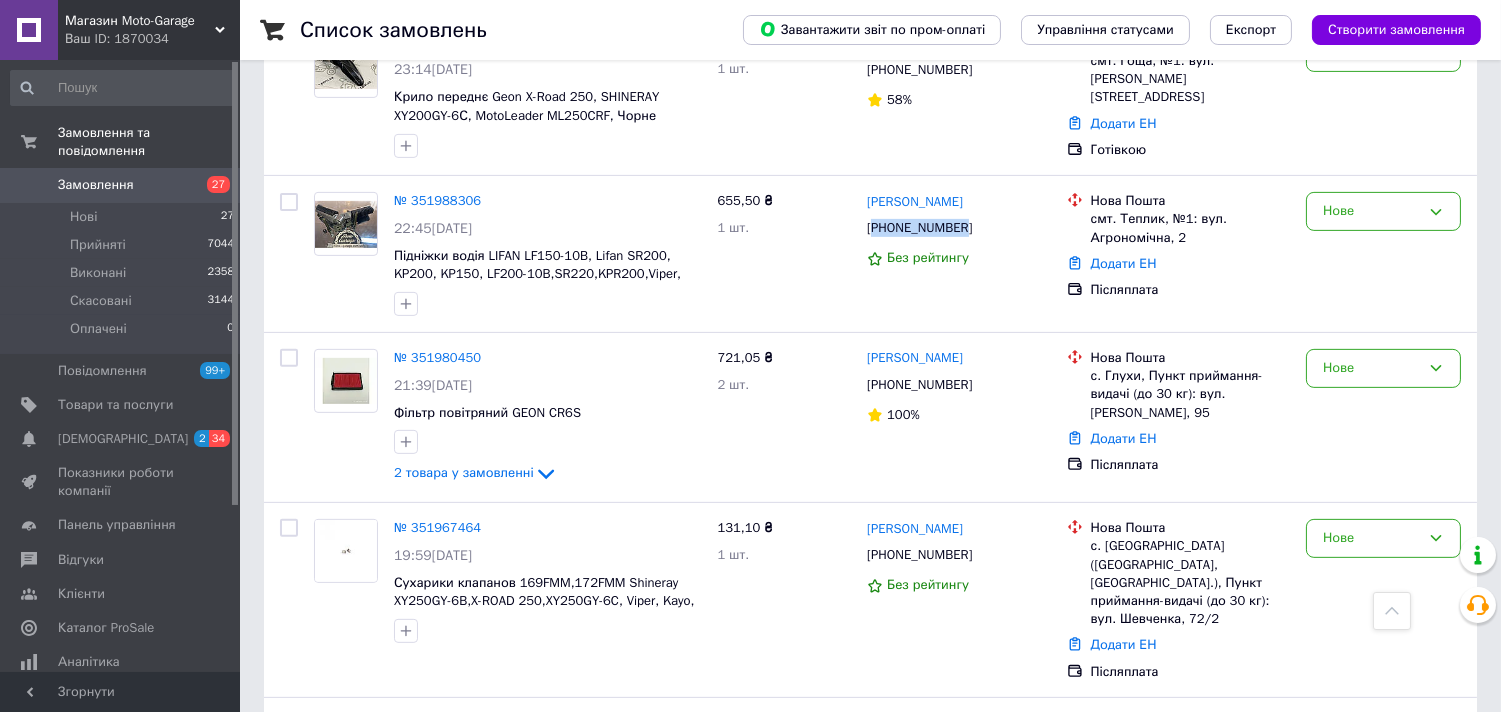 scroll, scrollTop: 1333, scrollLeft: 0, axis: vertical 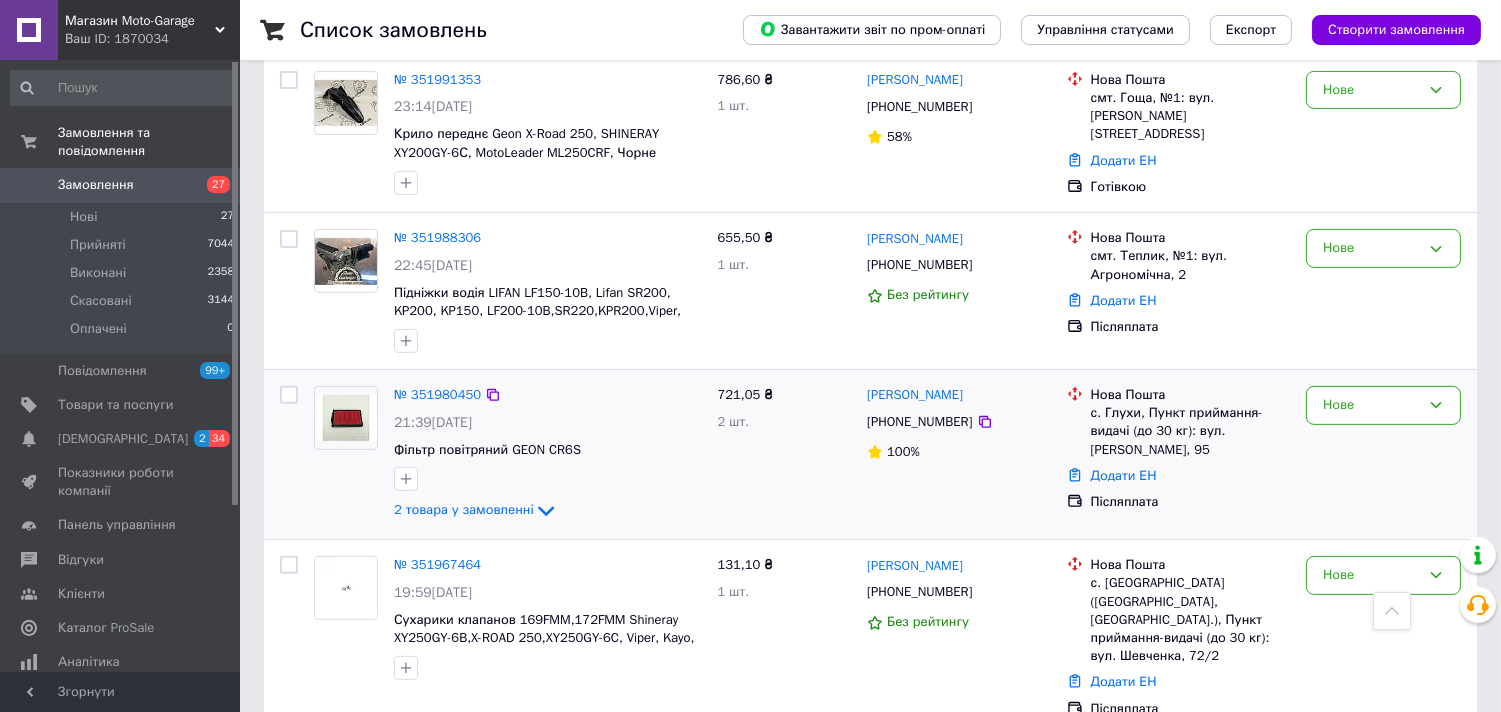 click on "2 товара у замовленні" 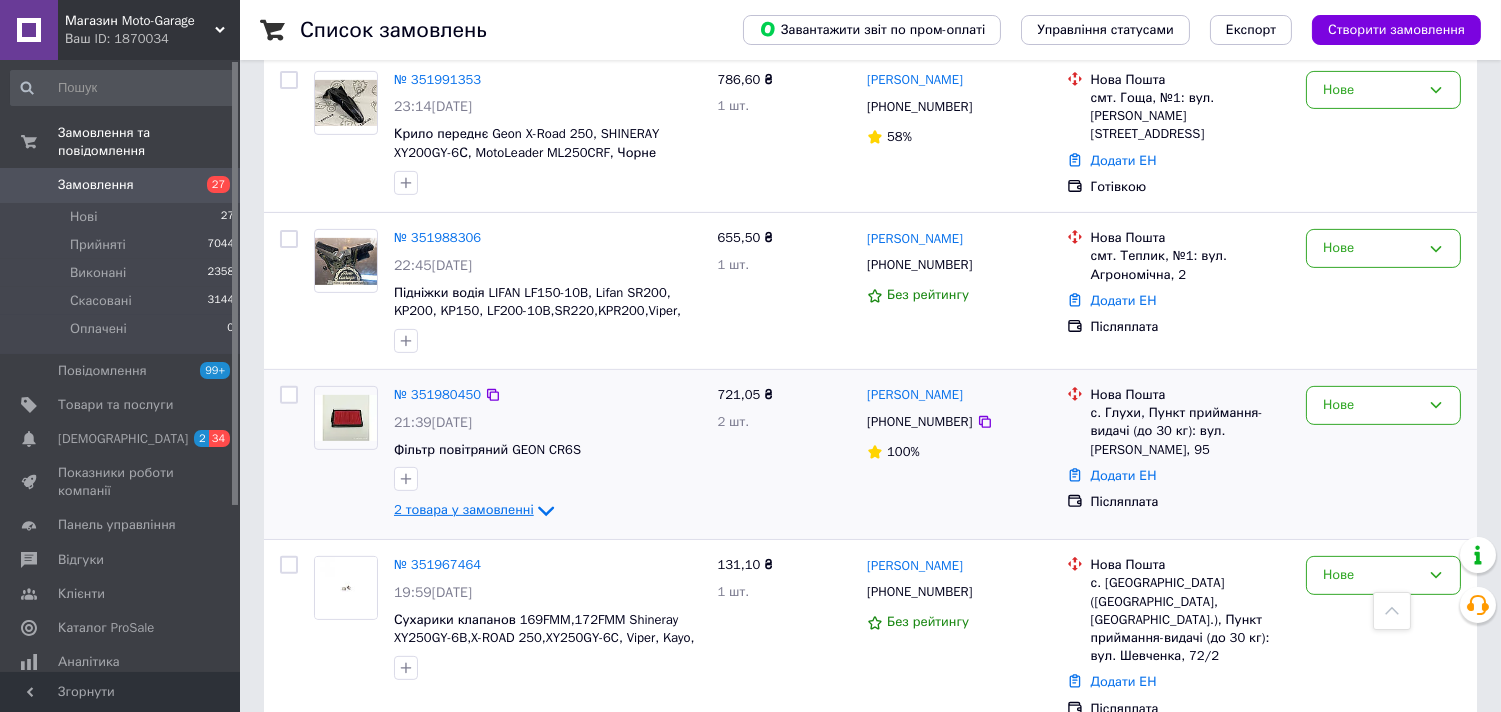 click on "2 товара у замовленні" at bounding box center (464, 510) 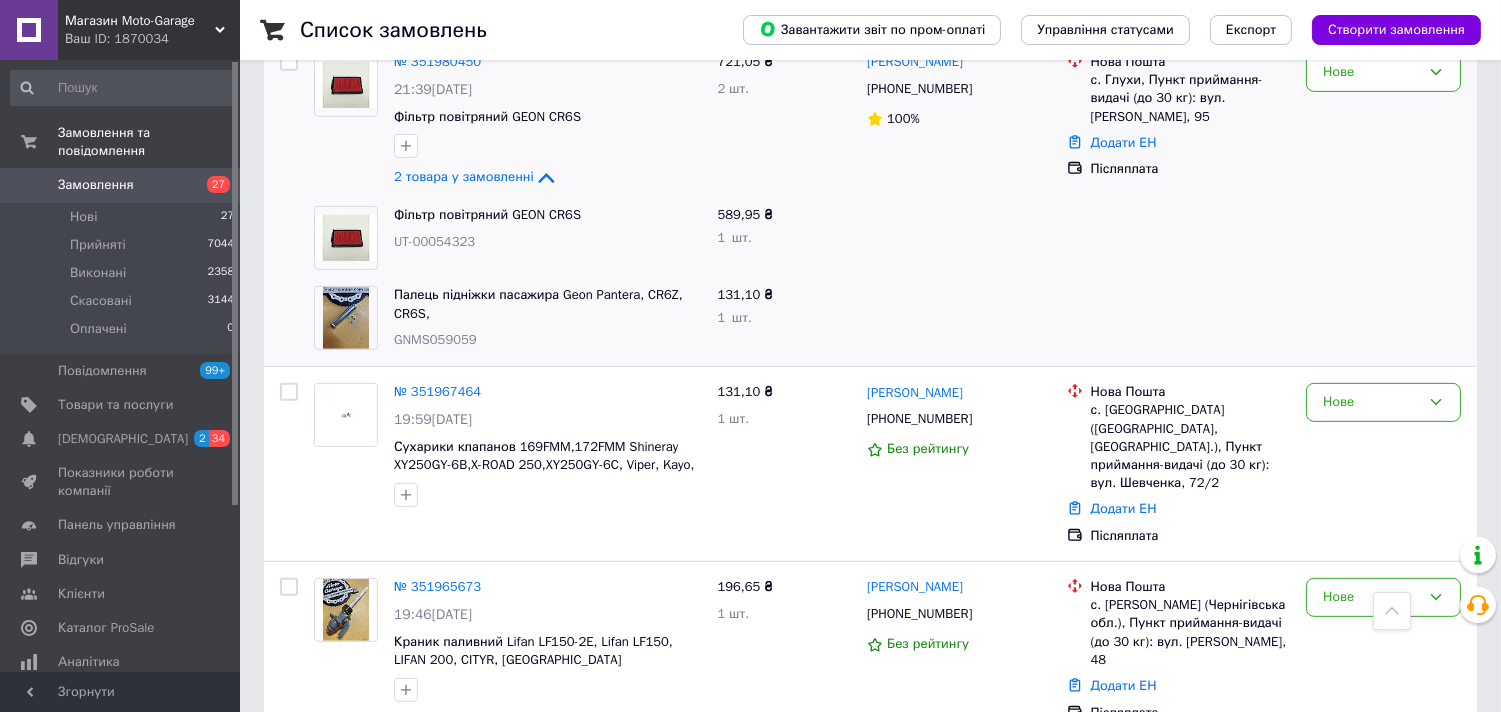 scroll, scrollTop: 1555, scrollLeft: 0, axis: vertical 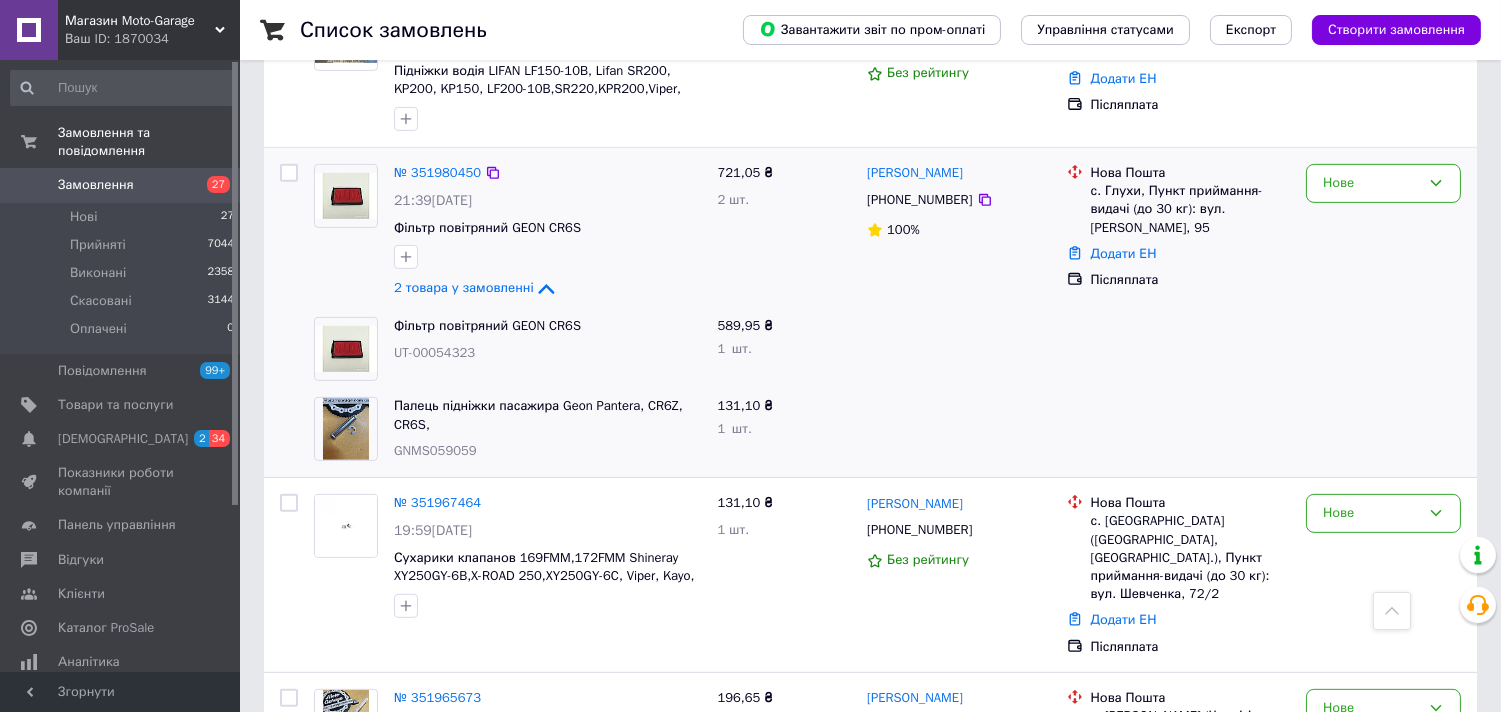 click on "+380684274763" at bounding box center [919, 200] 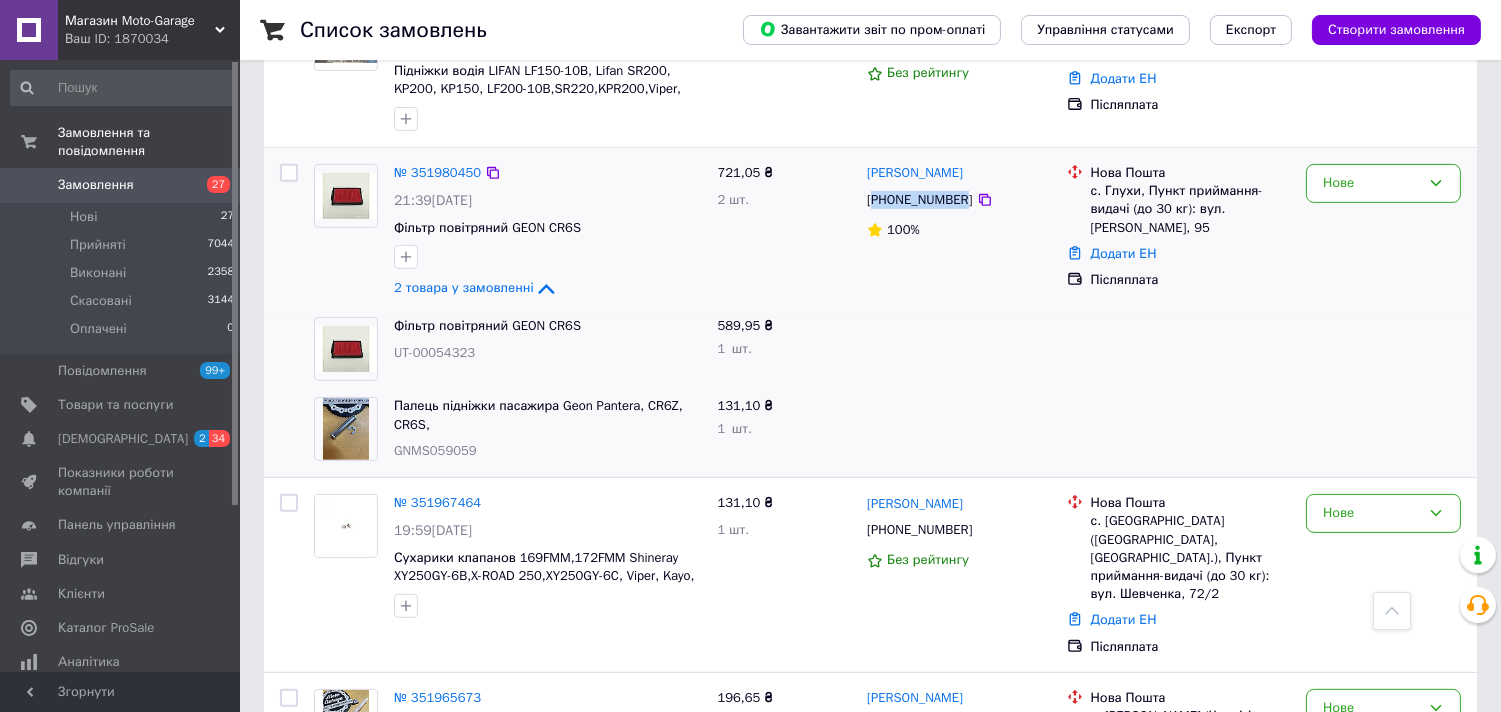 click on "+380684274763" at bounding box center [919, 200] 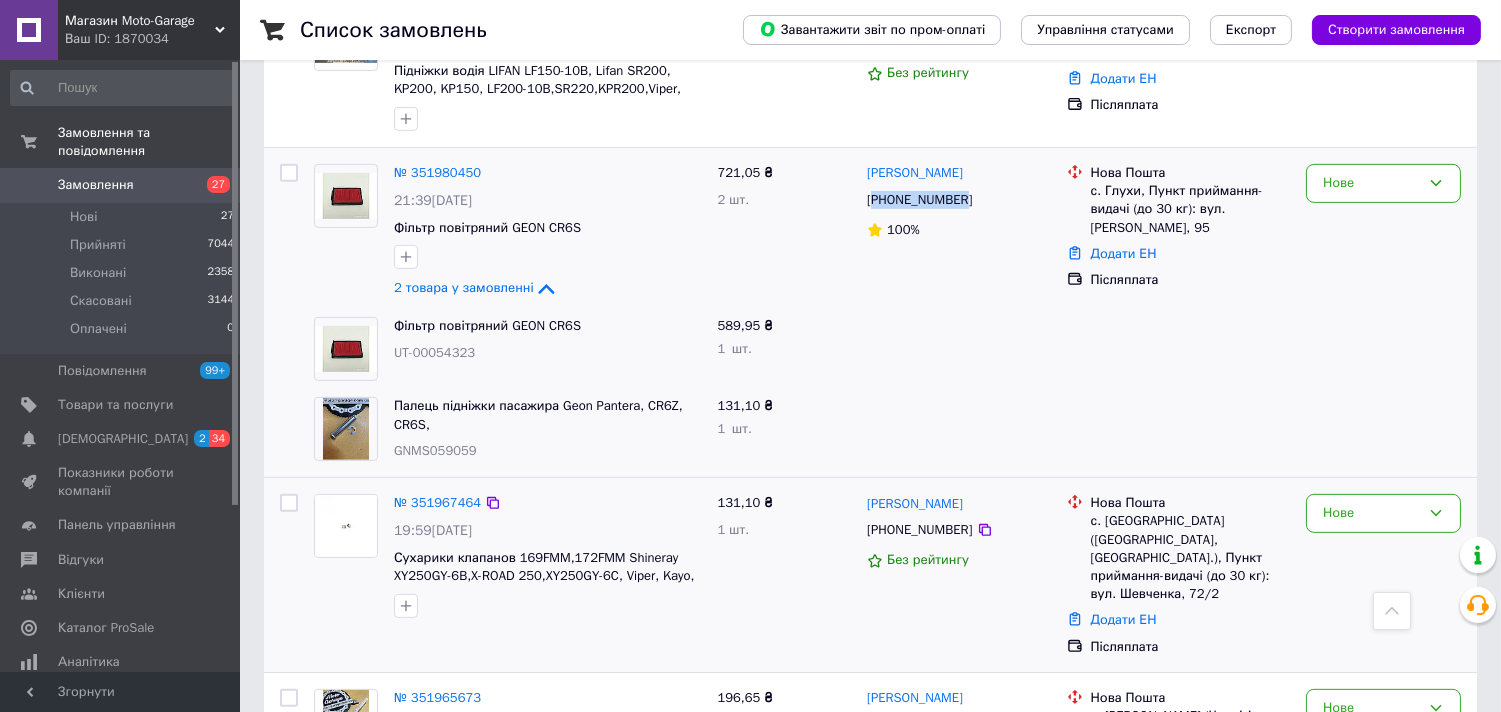 copy on "380684274763" 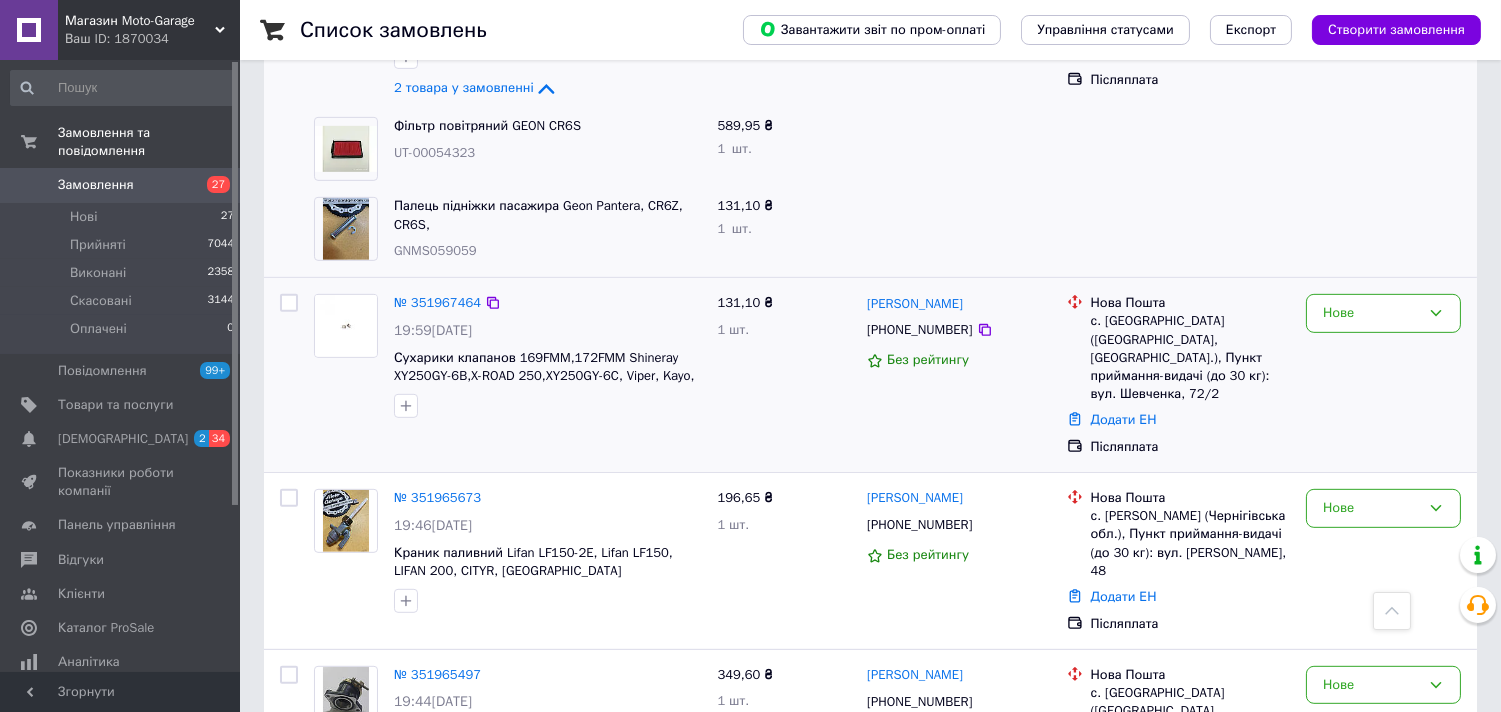 scroll, scrollTop: 1777, scrollLeft: 0, axis: vertical 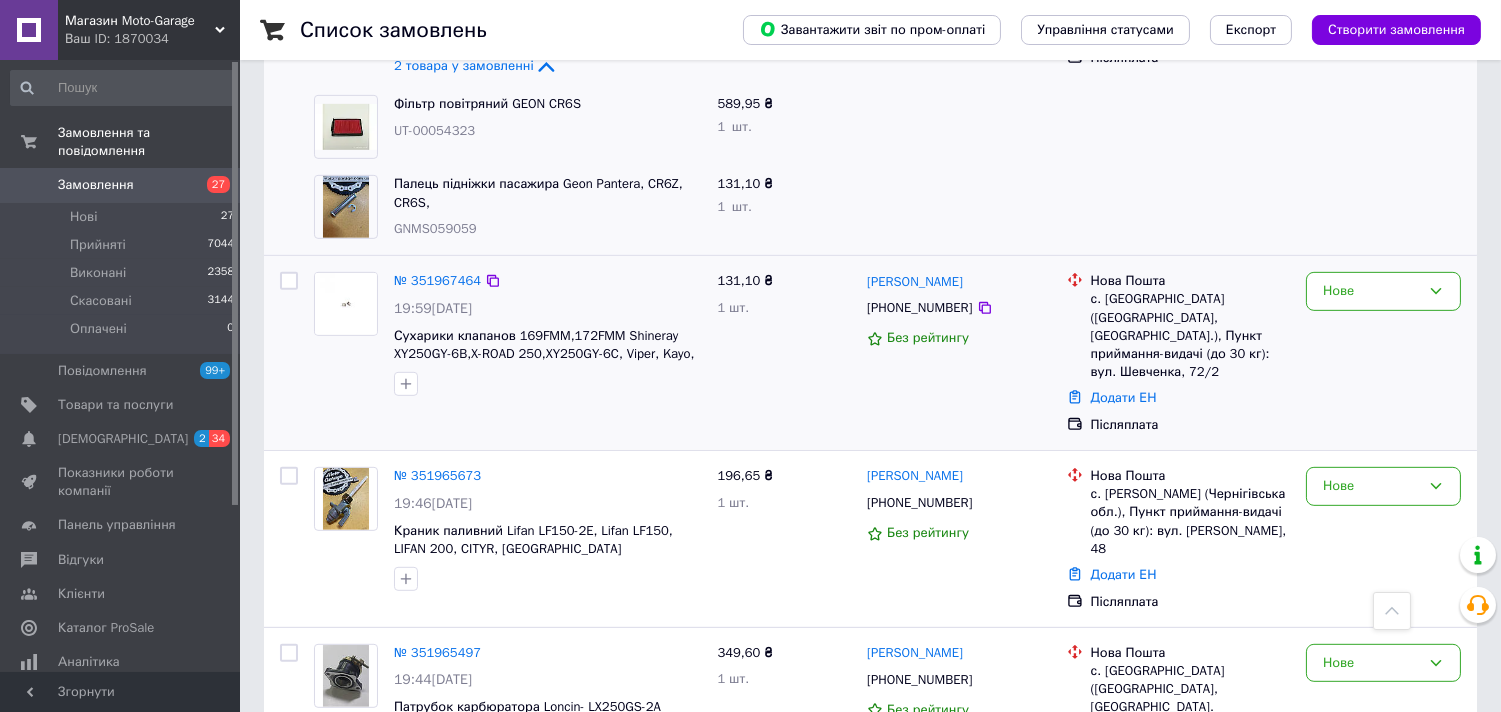 click on "+380636220673" at bounding box center [919, 308] 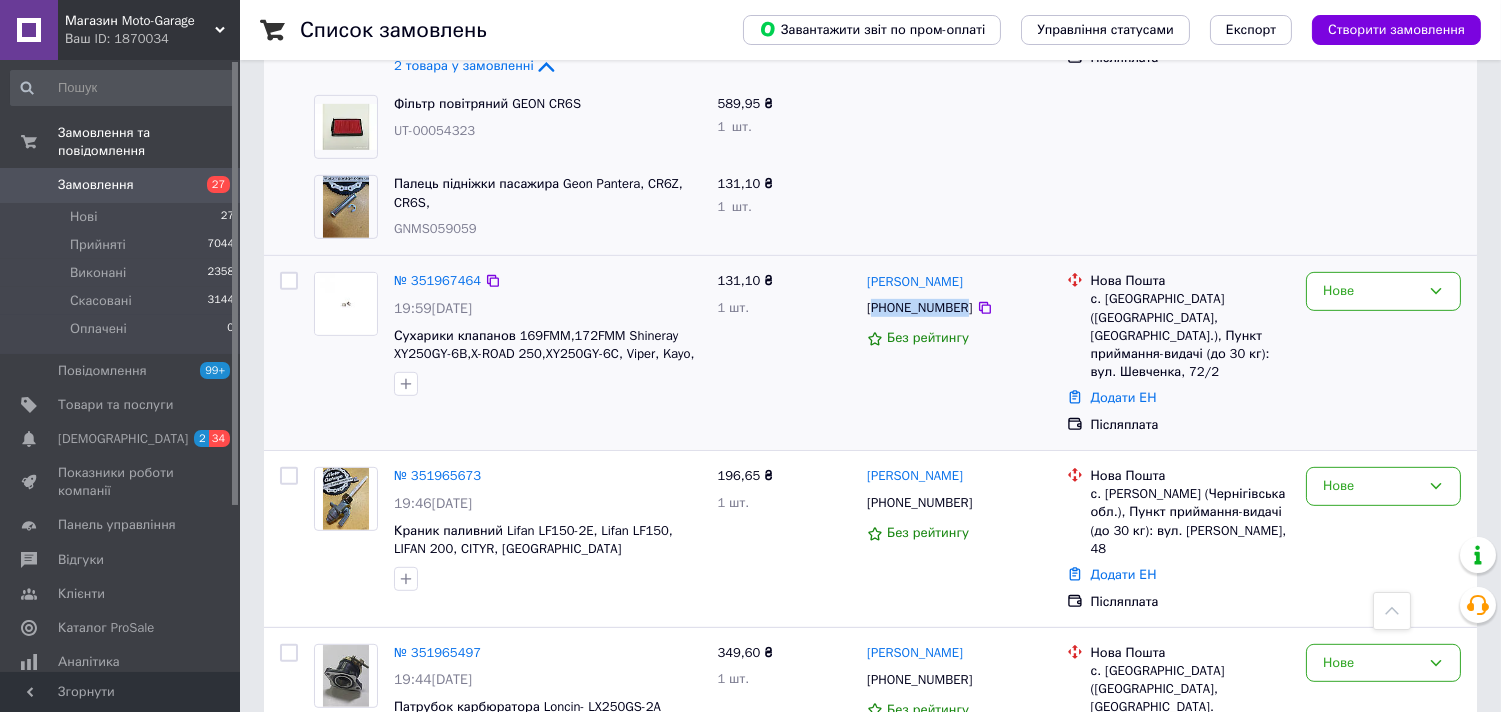 click on "+380636220673" at bounding box center (919, 308) 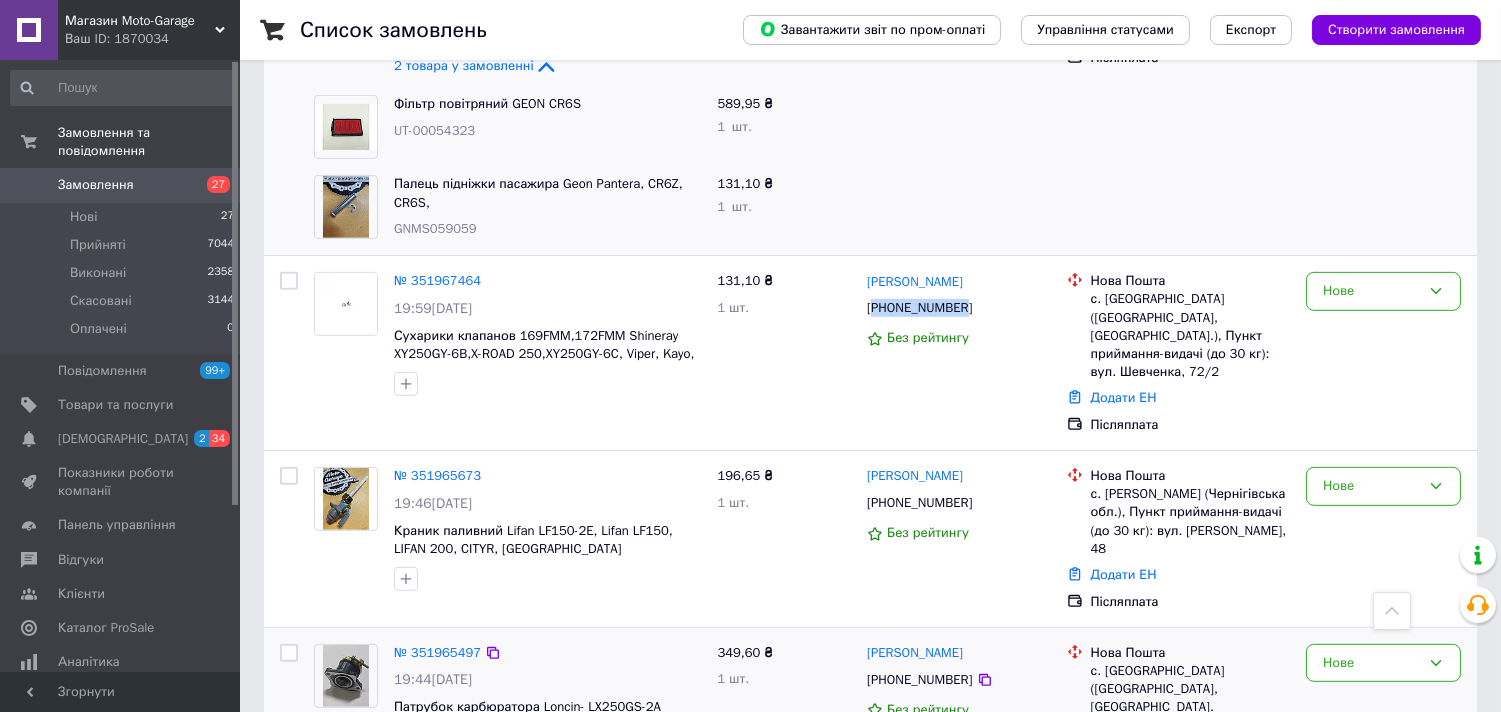 copy on "380636220673" 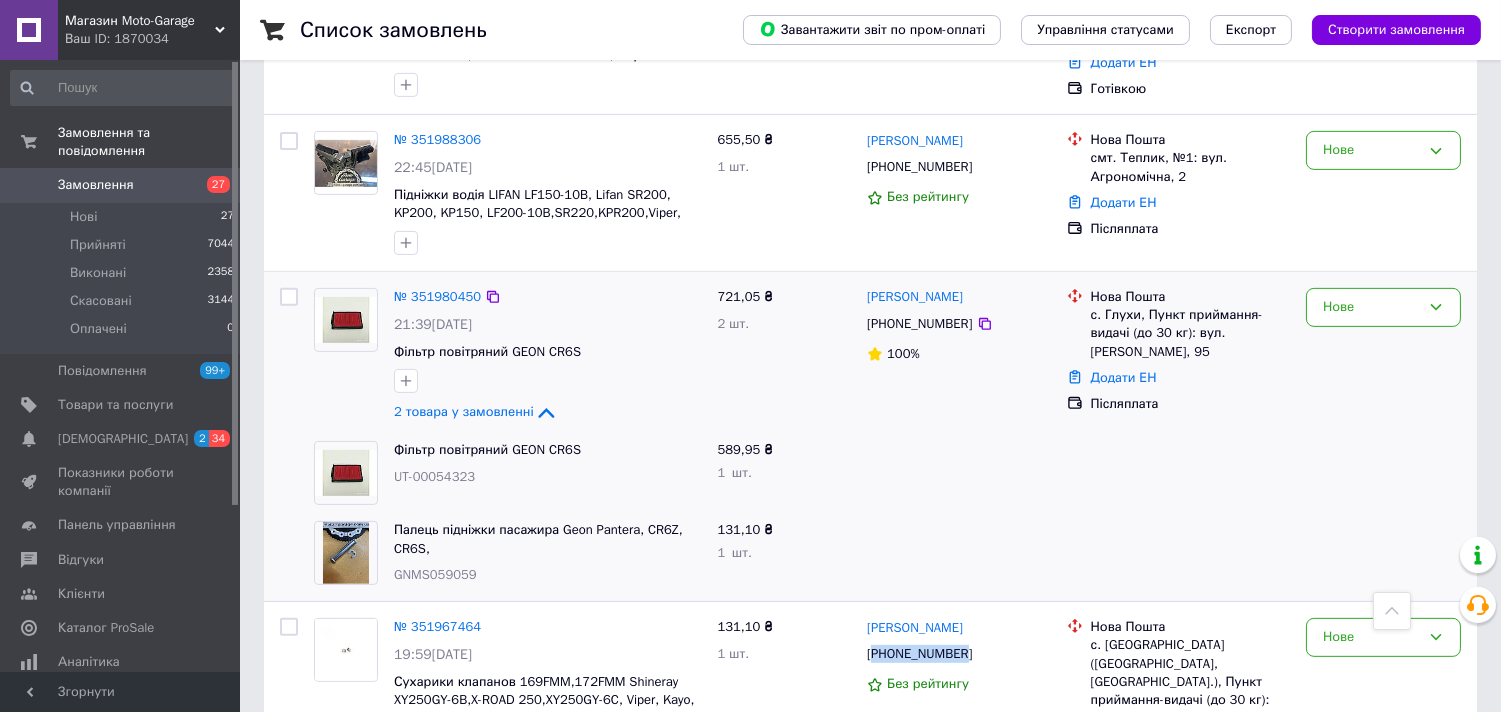 scroll, scrollTop: 1555, scrollLeft: 0, axis: vertical 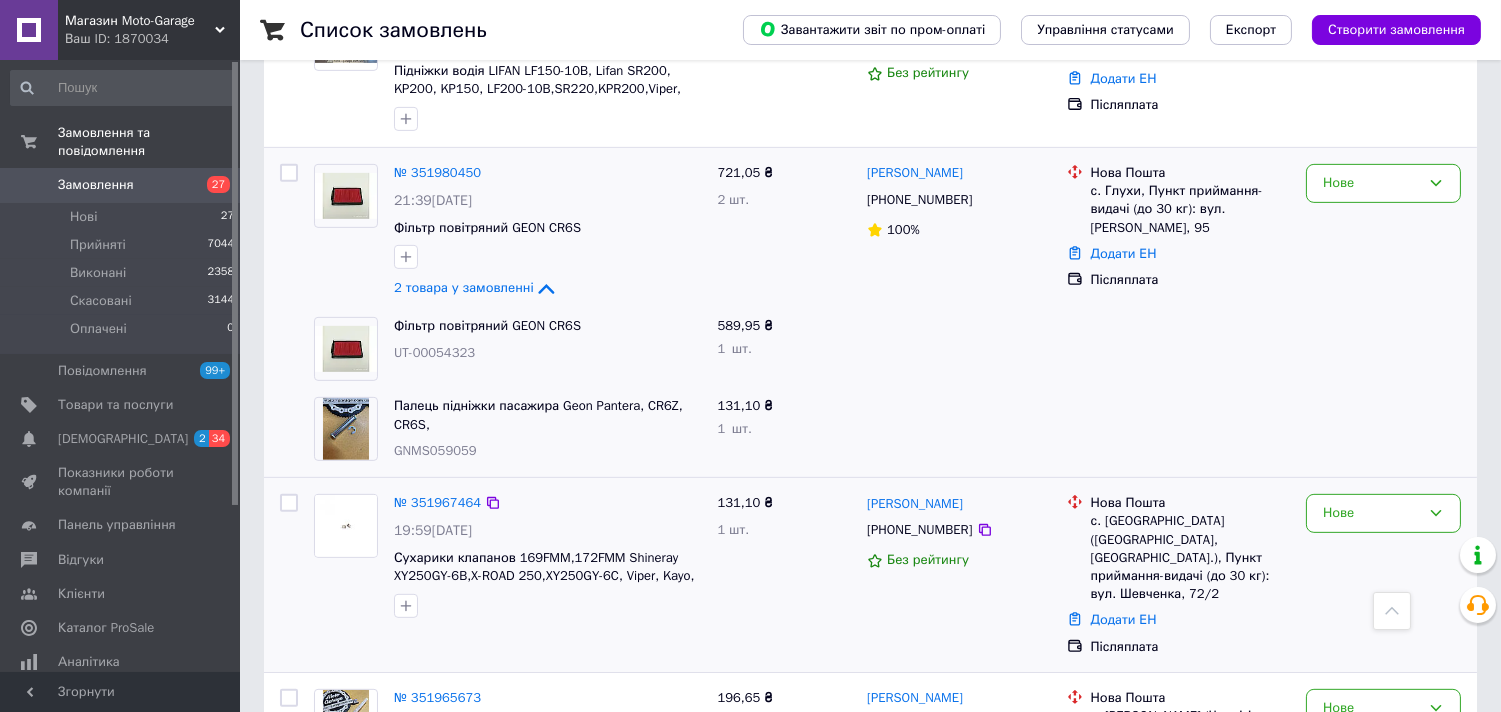 click on "Без рейтингу" at bounding box center (959, 560) 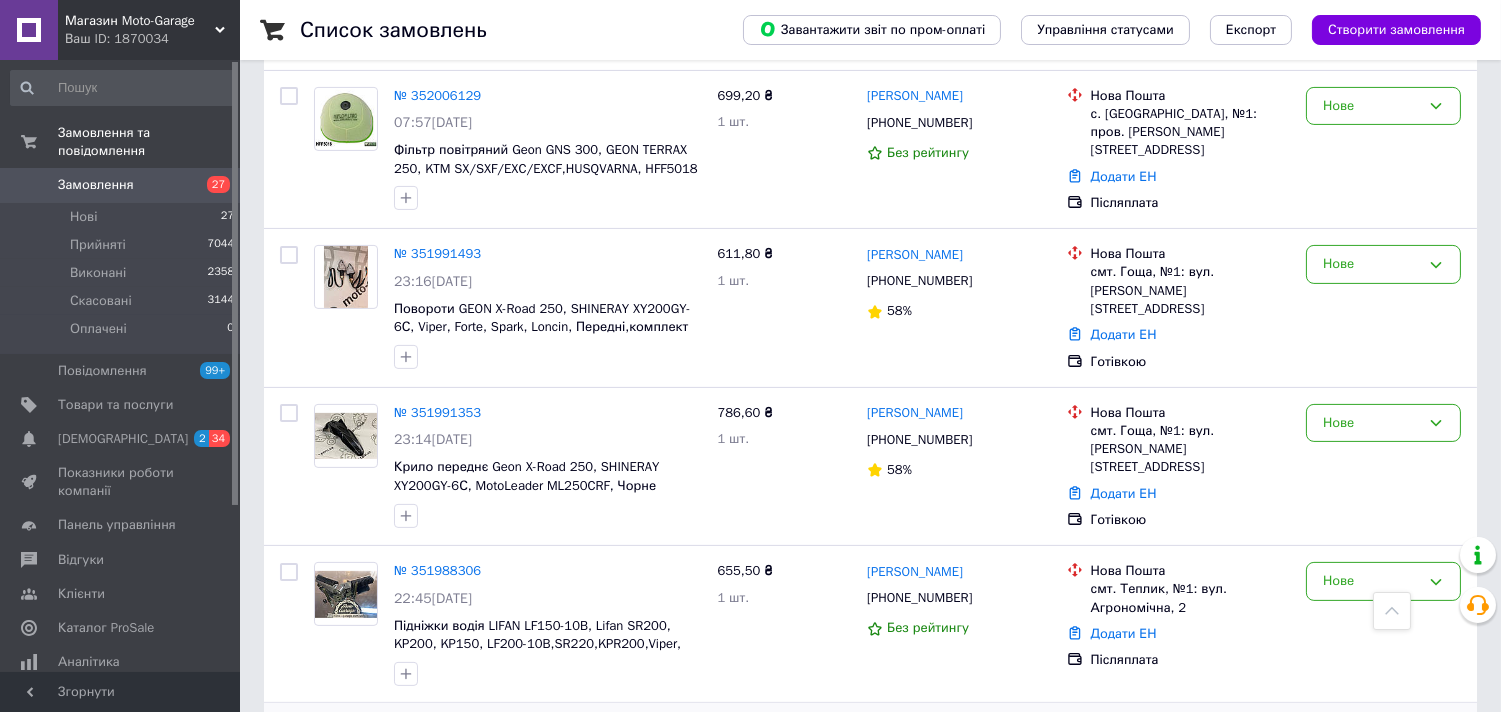 scroll, scrollTop: 1555, scrollLeft: 0, axis: vertical 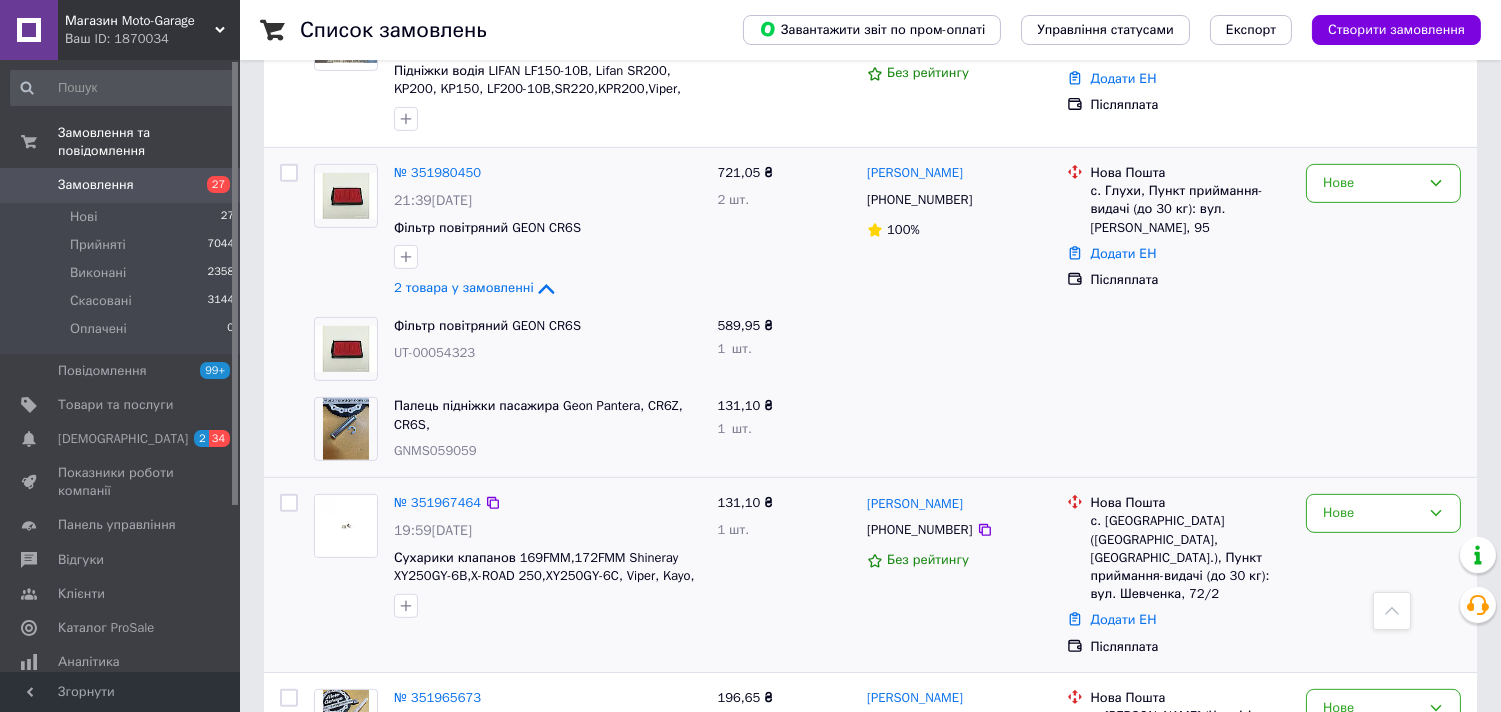 click on "+380636220673" at bounding box center [919, 530] 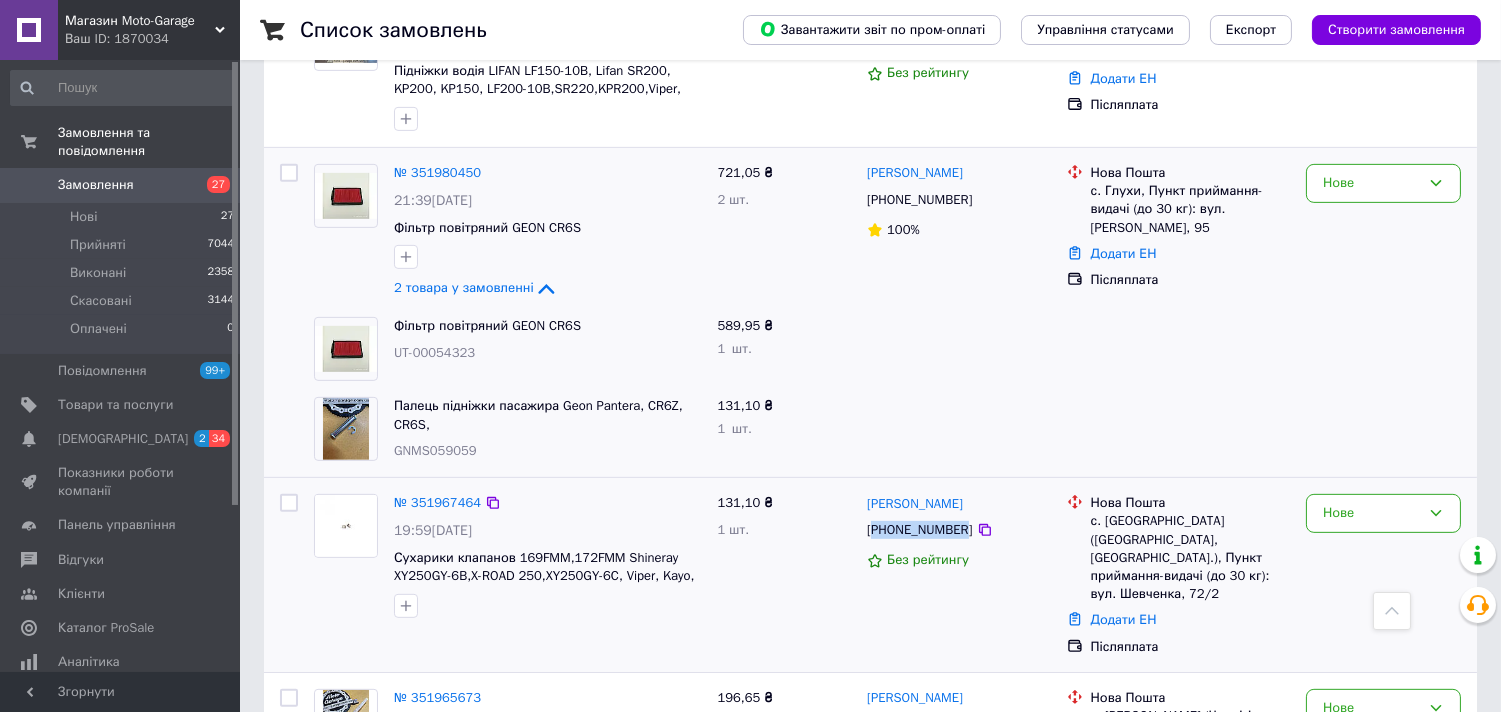 click on "+380636220673" at bounding box center [919, 530] 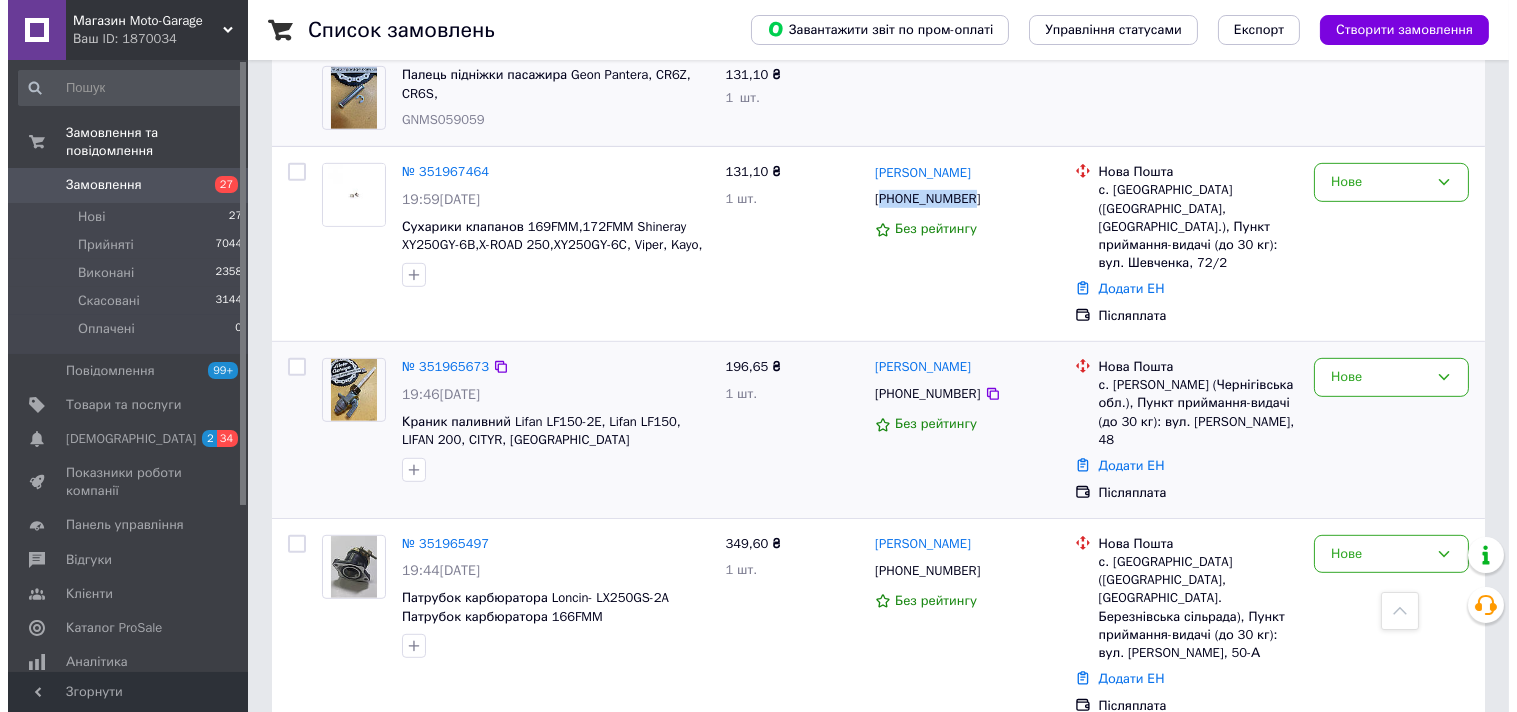 scroll, scrollTop: 1888, scrollLeft: 0, axis: vertical 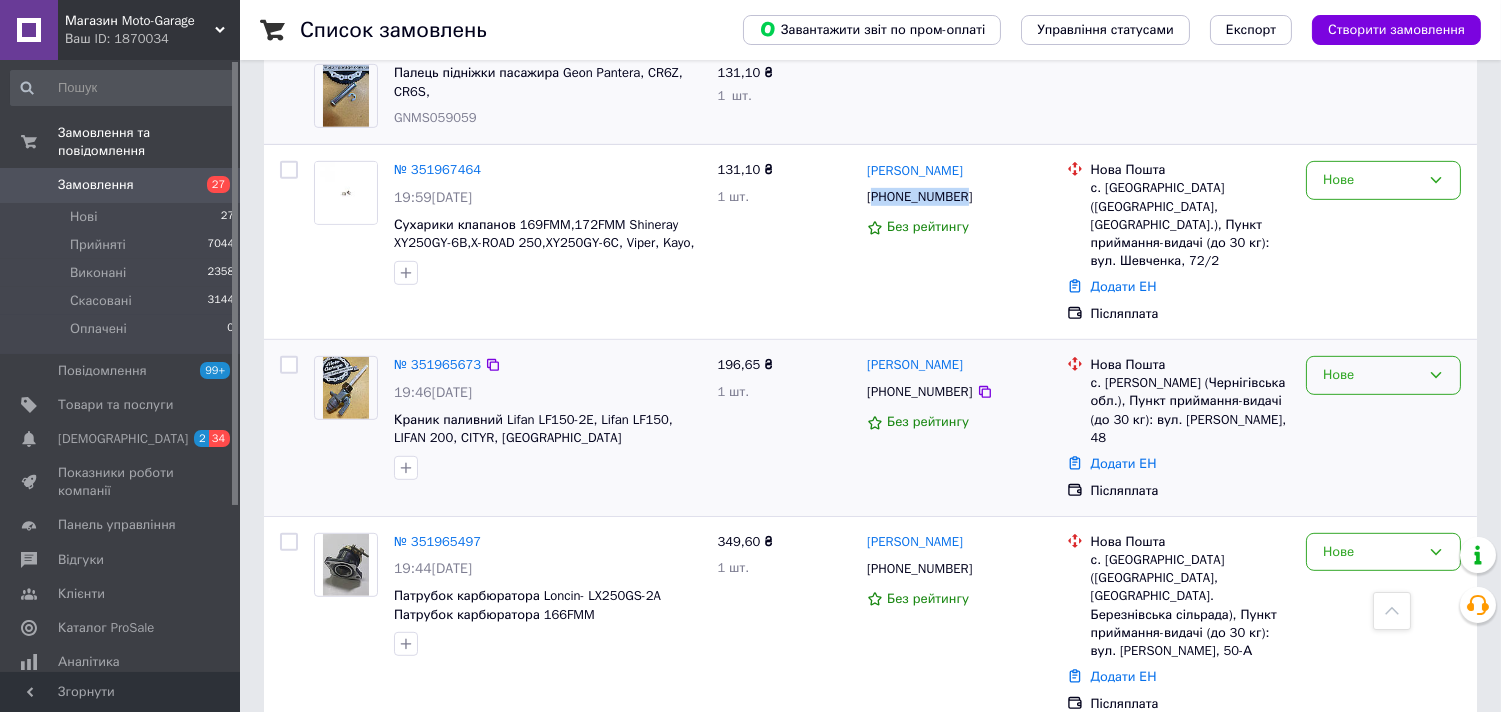 click on "Нове" at bounding box center (1371, 375) 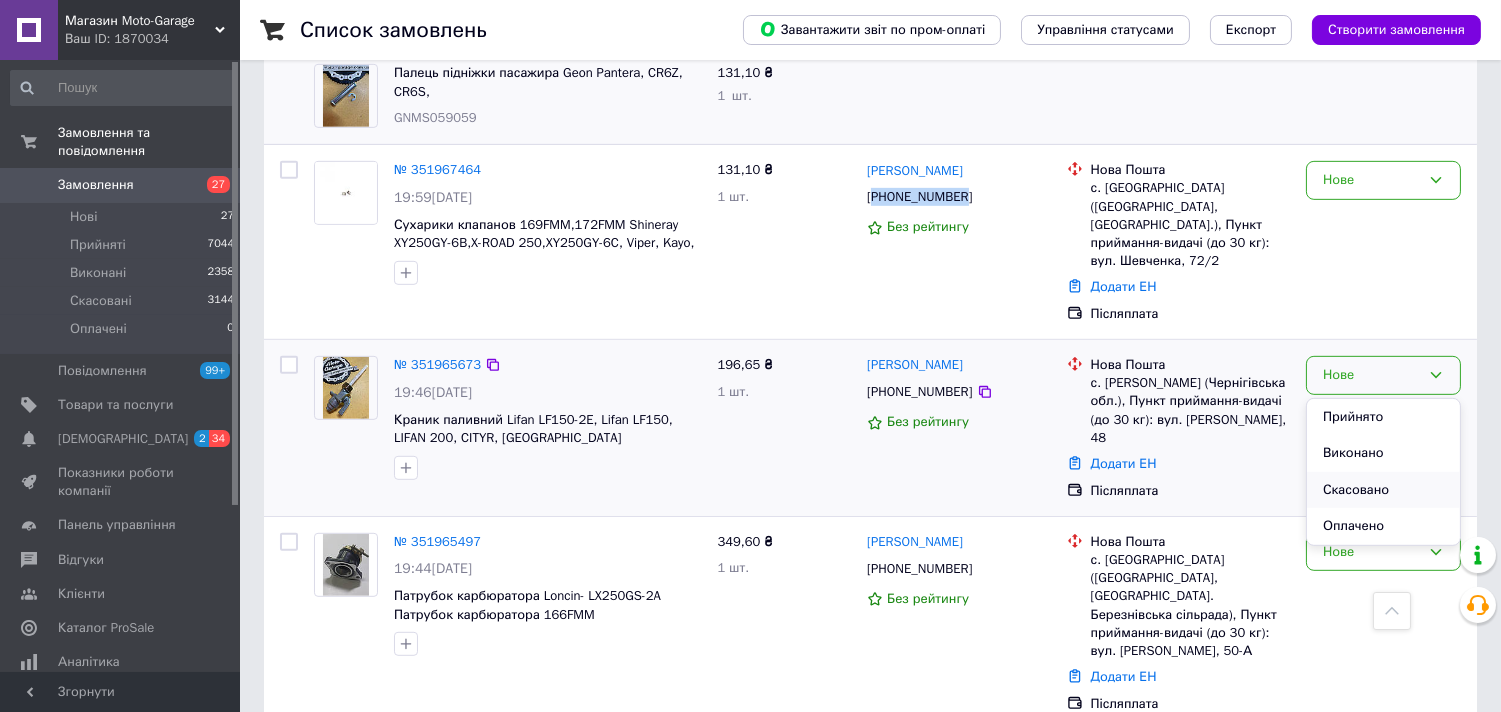 click on "Скасовано" at bounding box center (1383, 490) 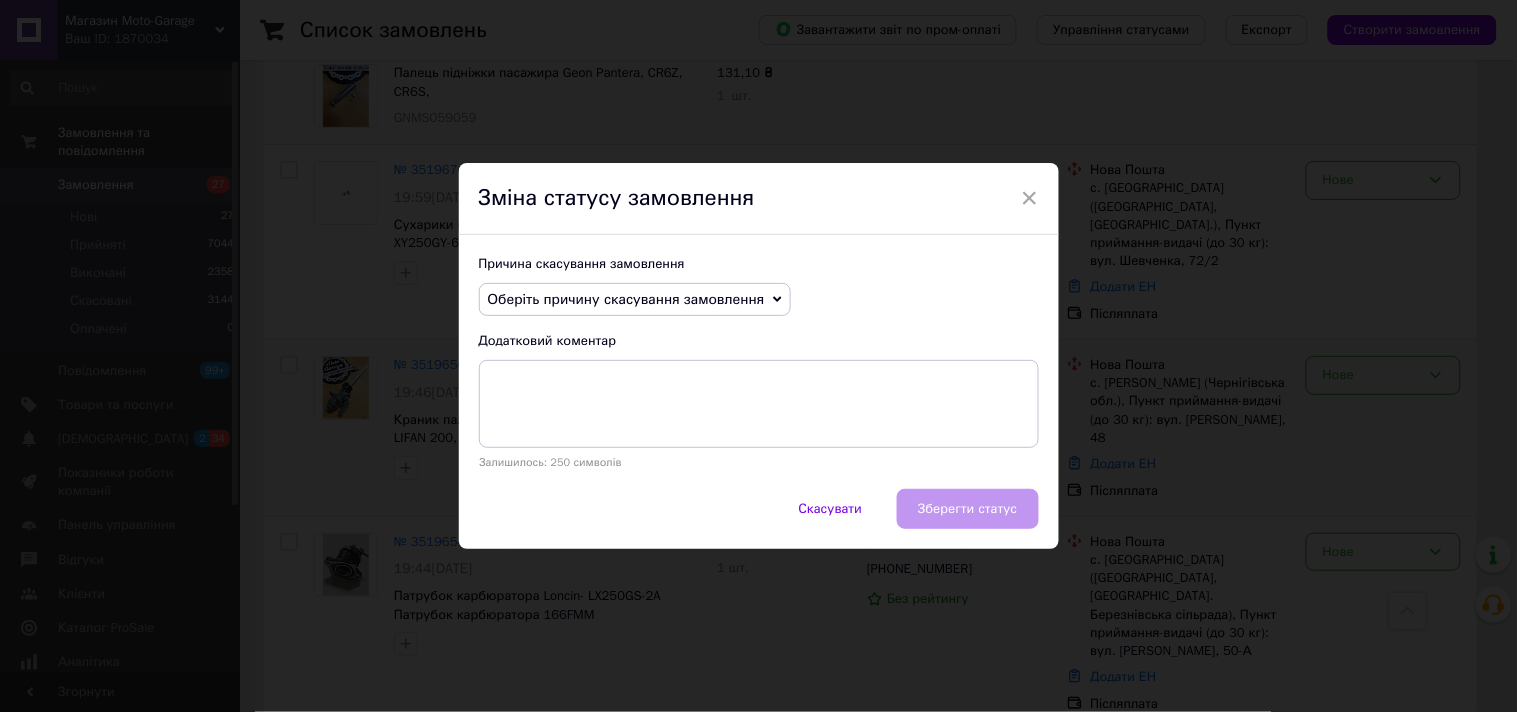click on "Оберіть причину скасування замовлення" at bounding box center [635, 300] 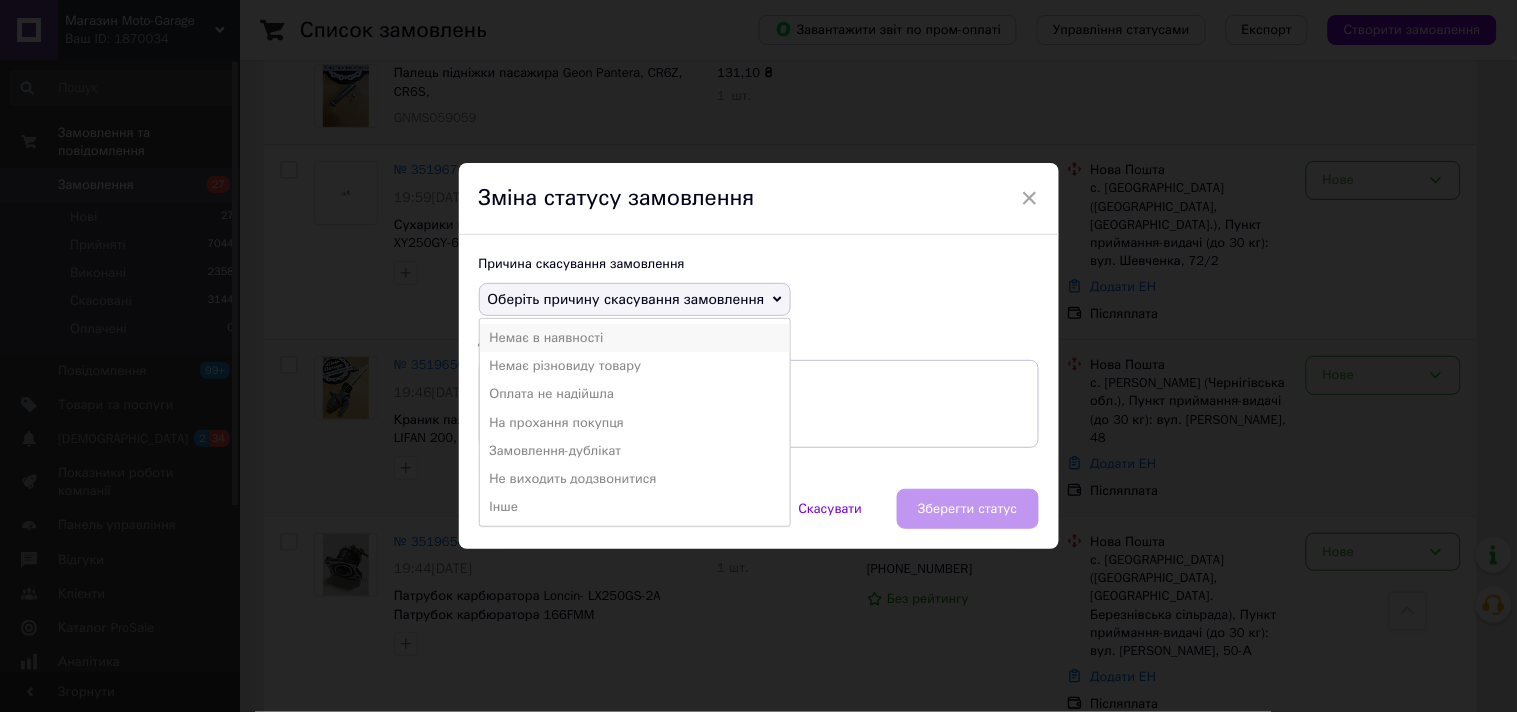 click on "Немає в наявності" at bounding box center [635, 338] 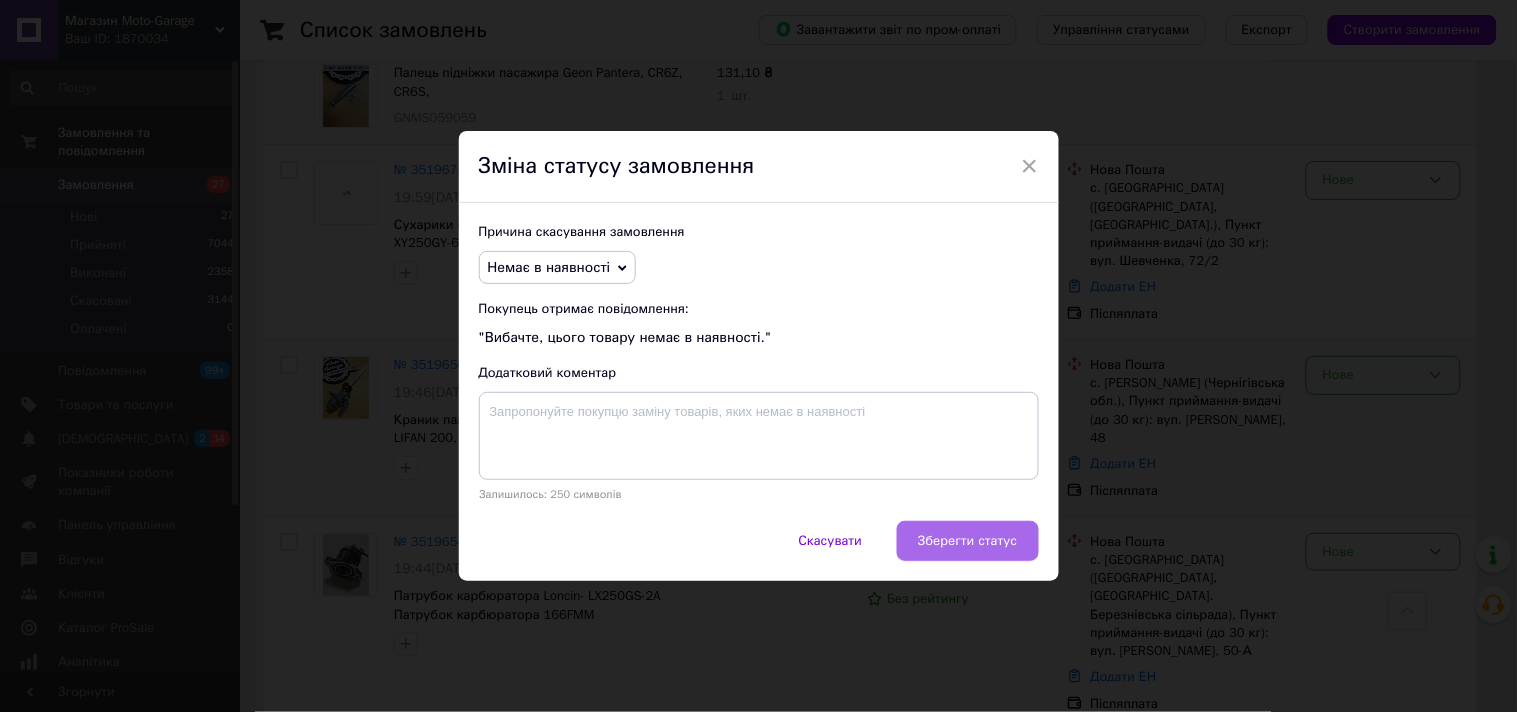click on "Зберегти статус" at bounding box center (967, 541) 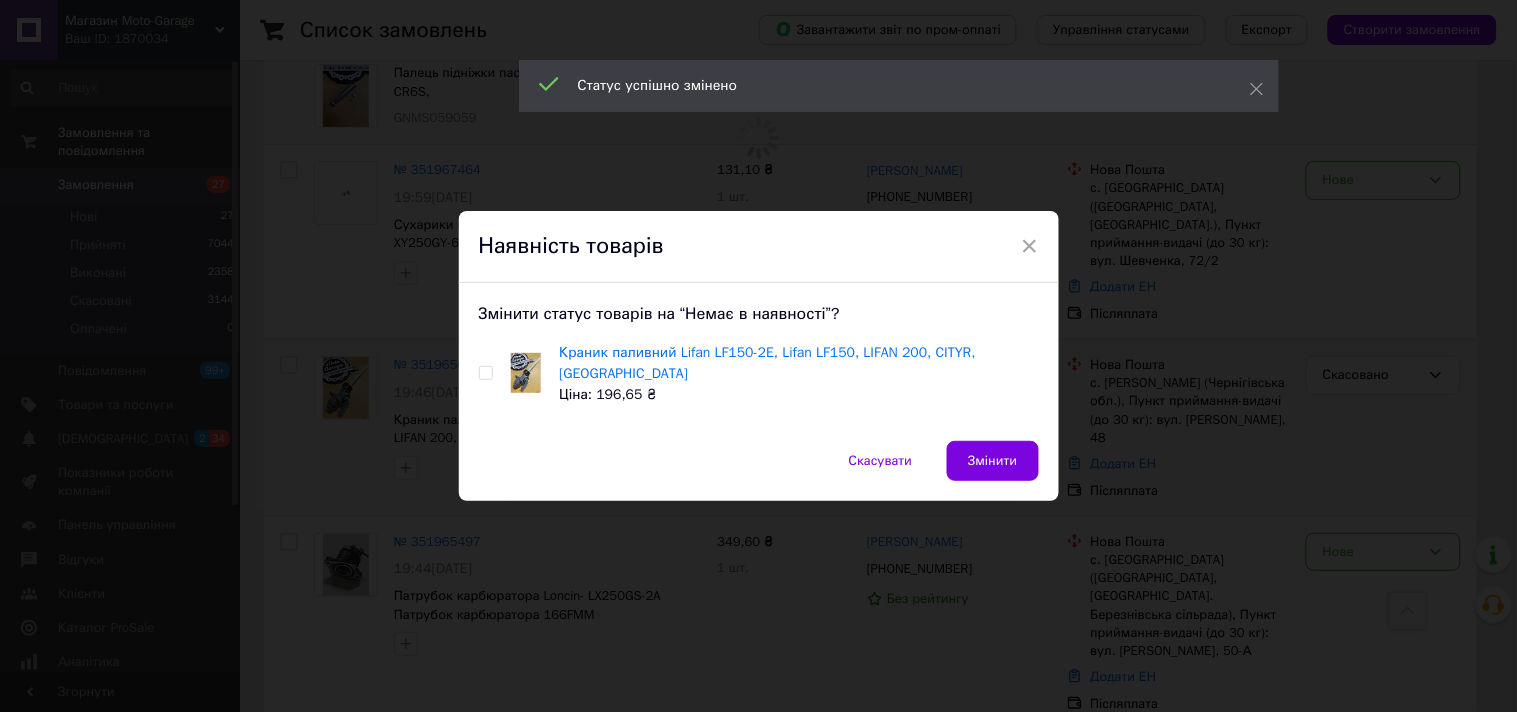 click at bounding box center [485, 373] 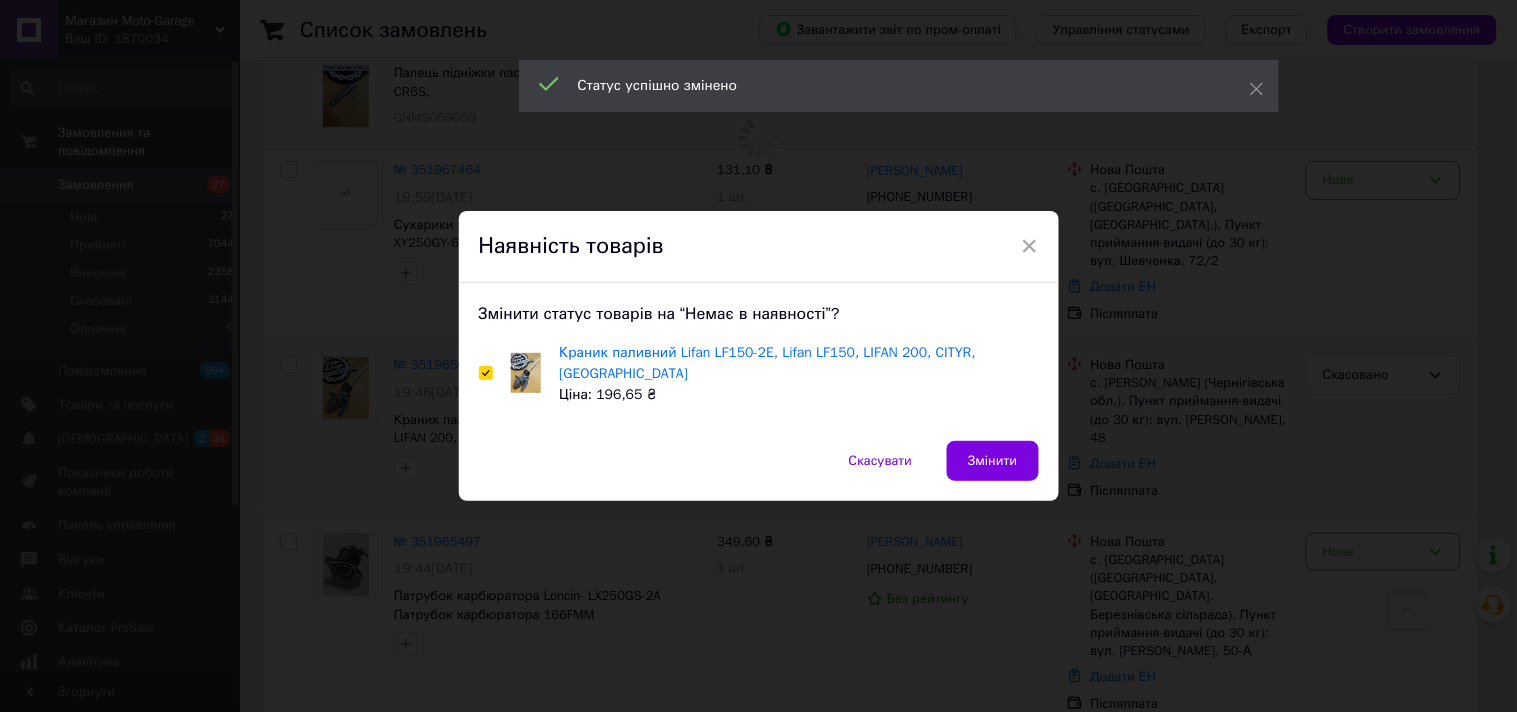 checkbox on "true" 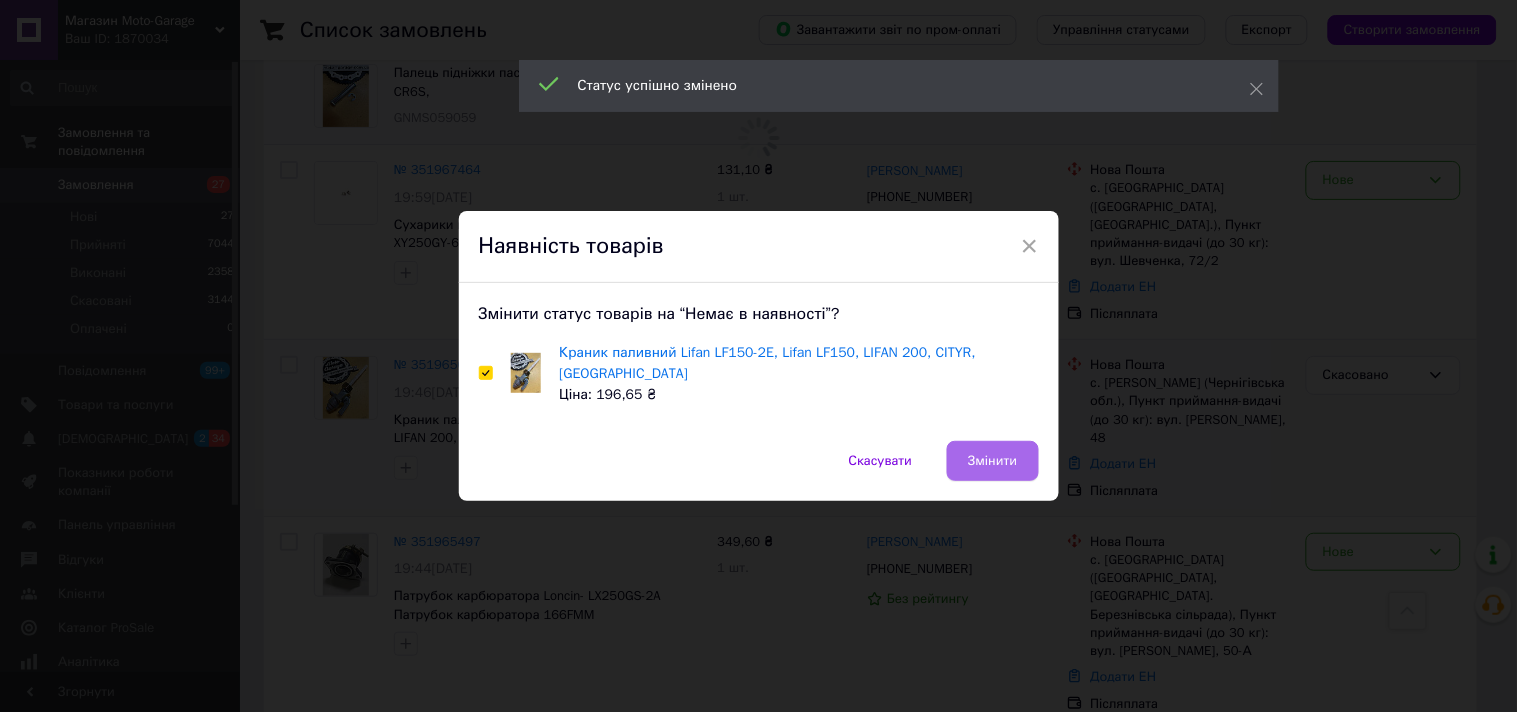 click on "Змінити" at bounding box center (992, 461) 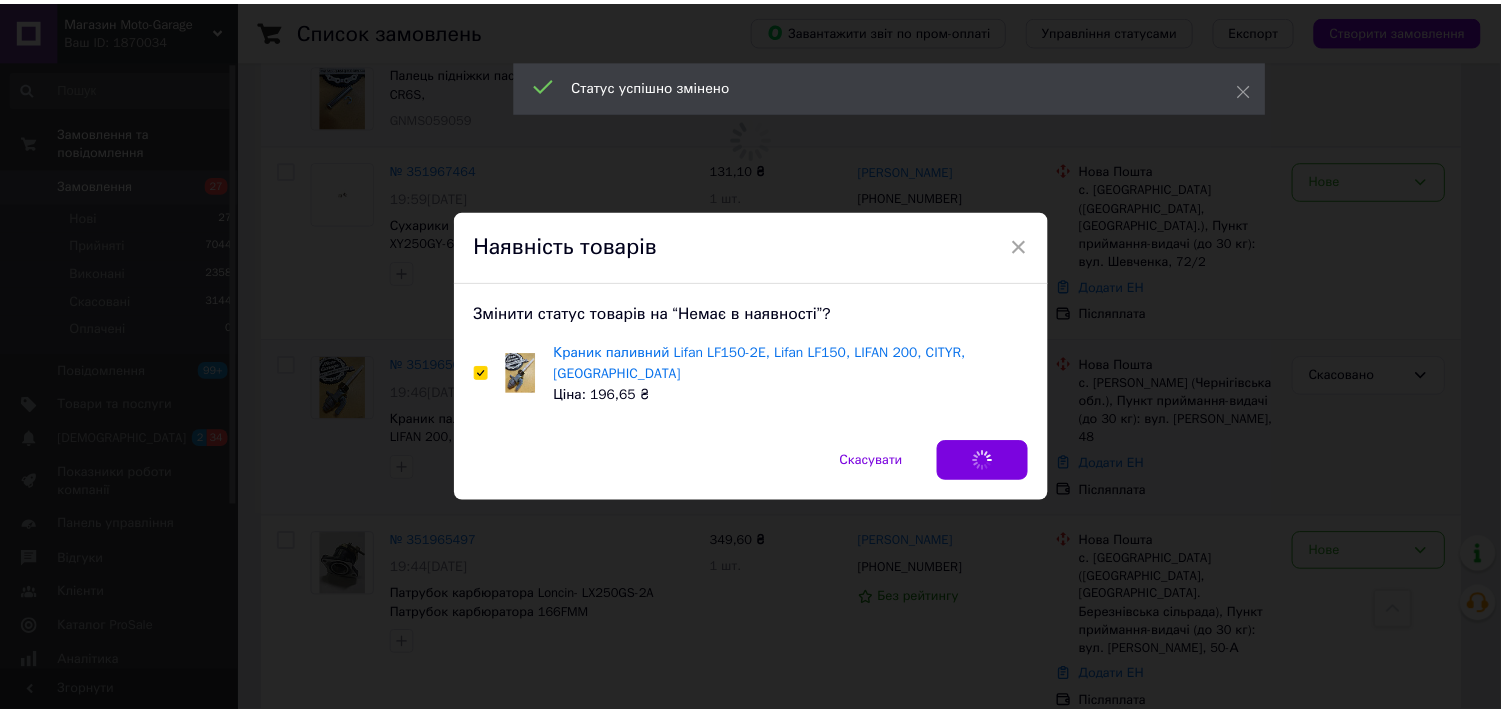 scroll, scrollTop: 2077, scrollLeft: 0, axis: vertical 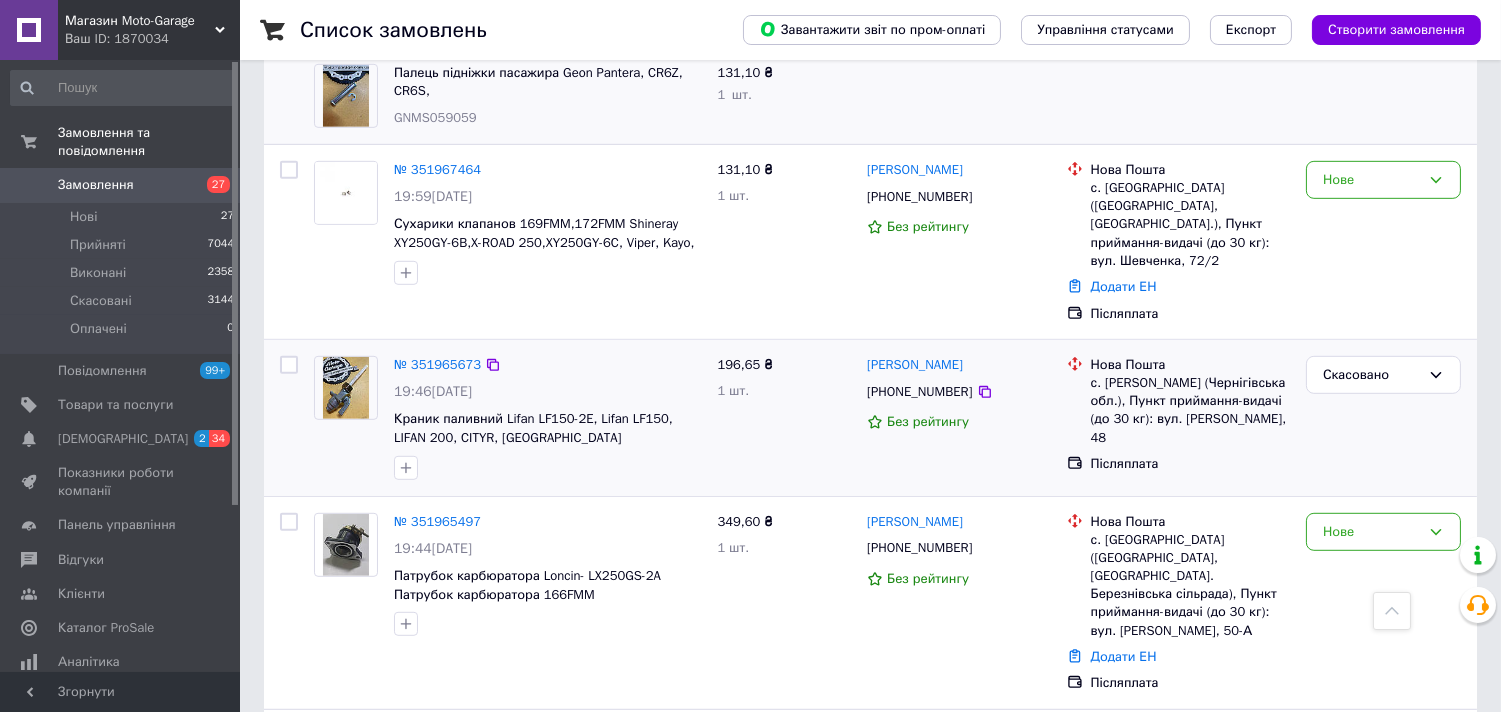 click on "Замовлення" at bounding box center [121, 185] 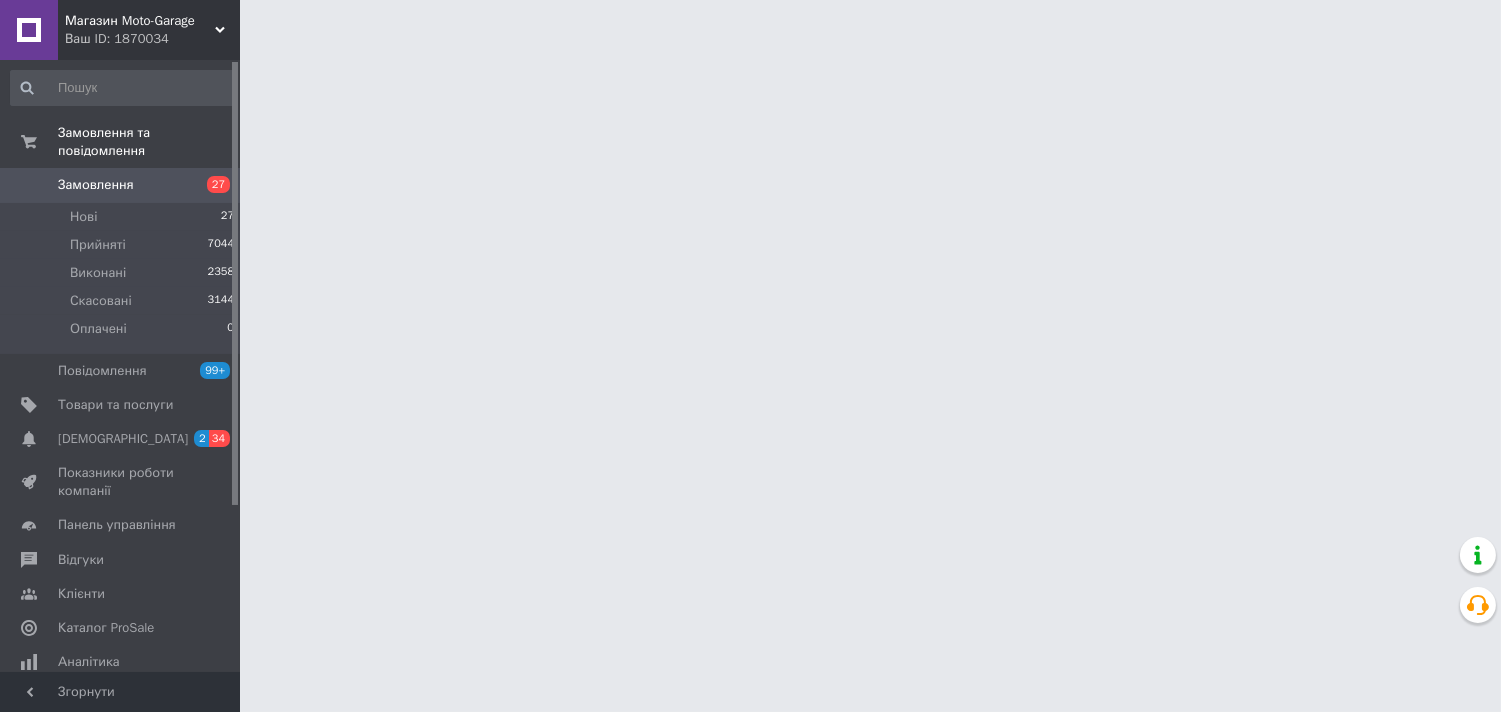 scroll, scrollTop: 0, scrollLeft: 0, axis: both 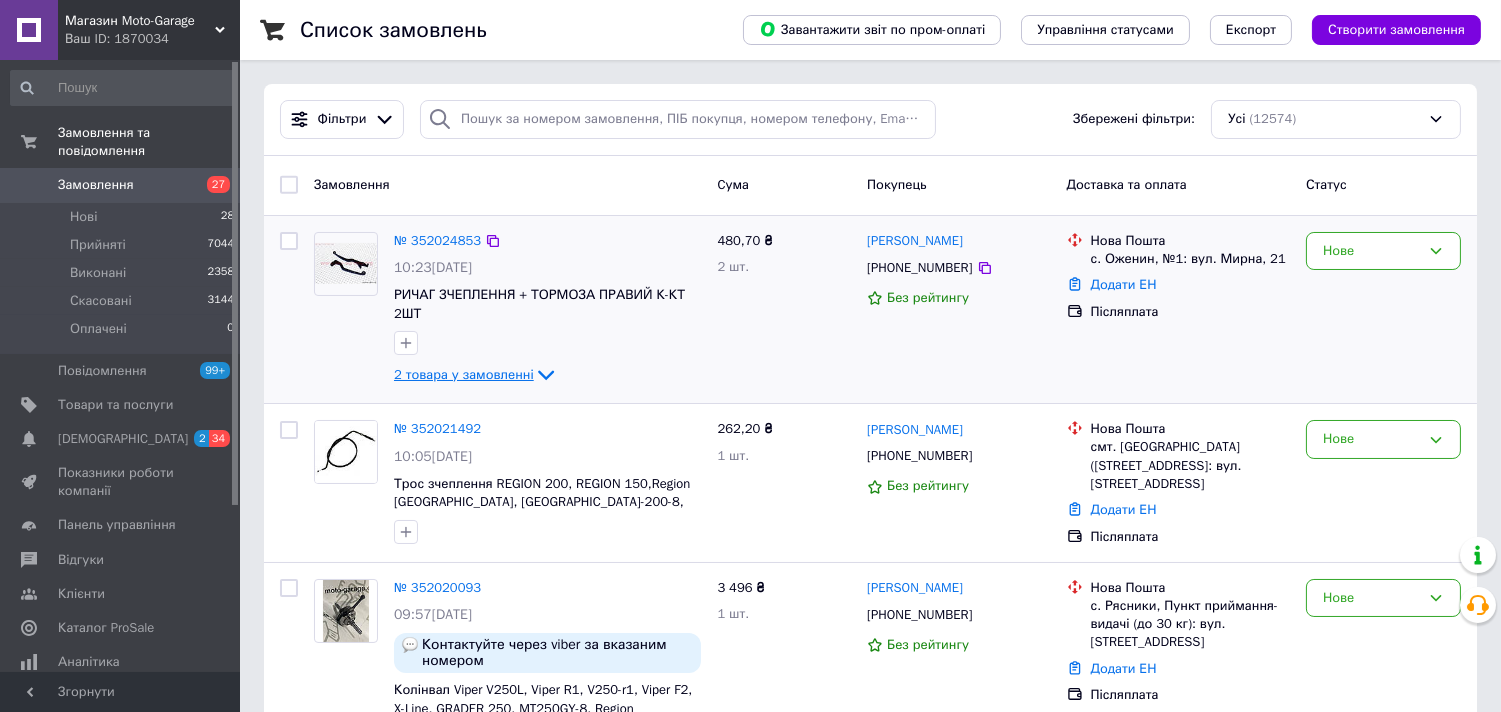 click on "2 товара у замовленні" at bounding box center (464, 374) 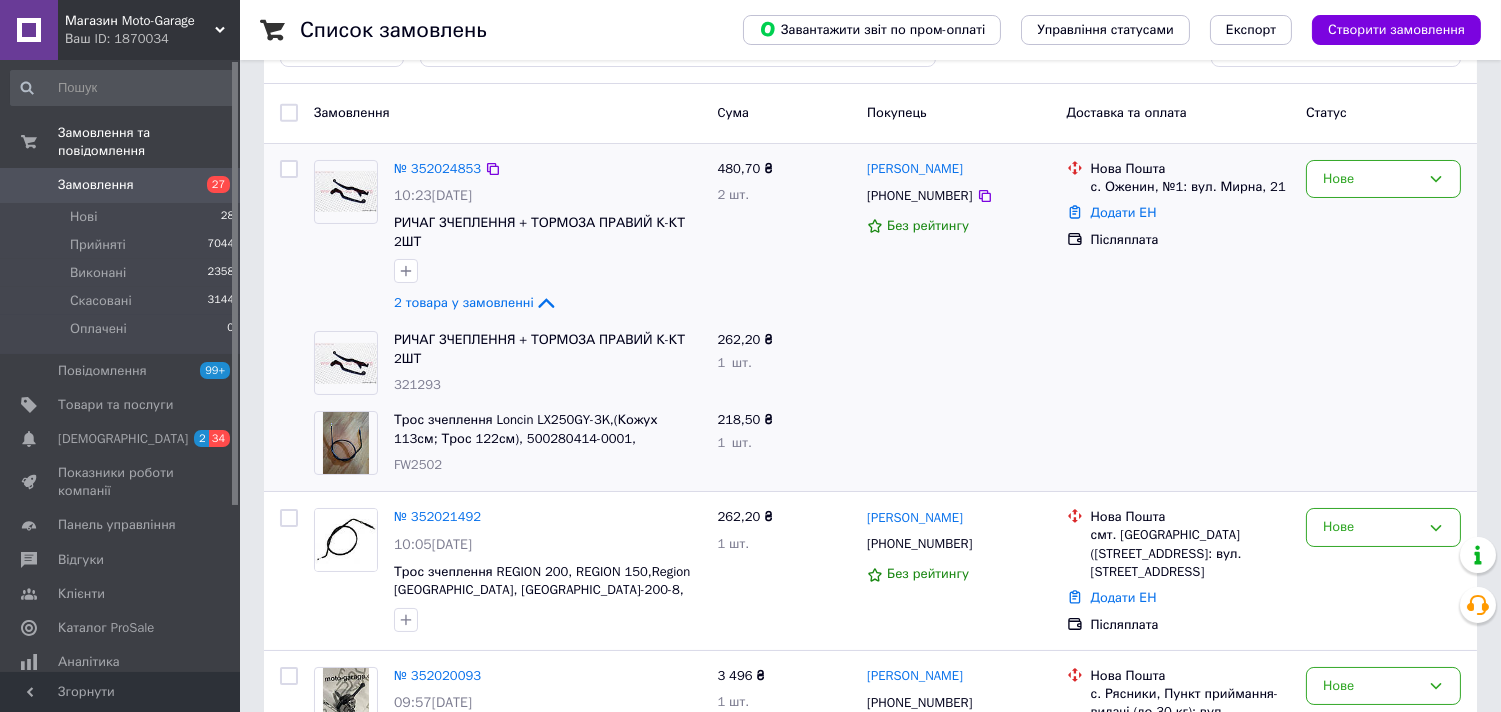 scroll, scrollTop: 111, scrollLeft: 0, axis: vertical 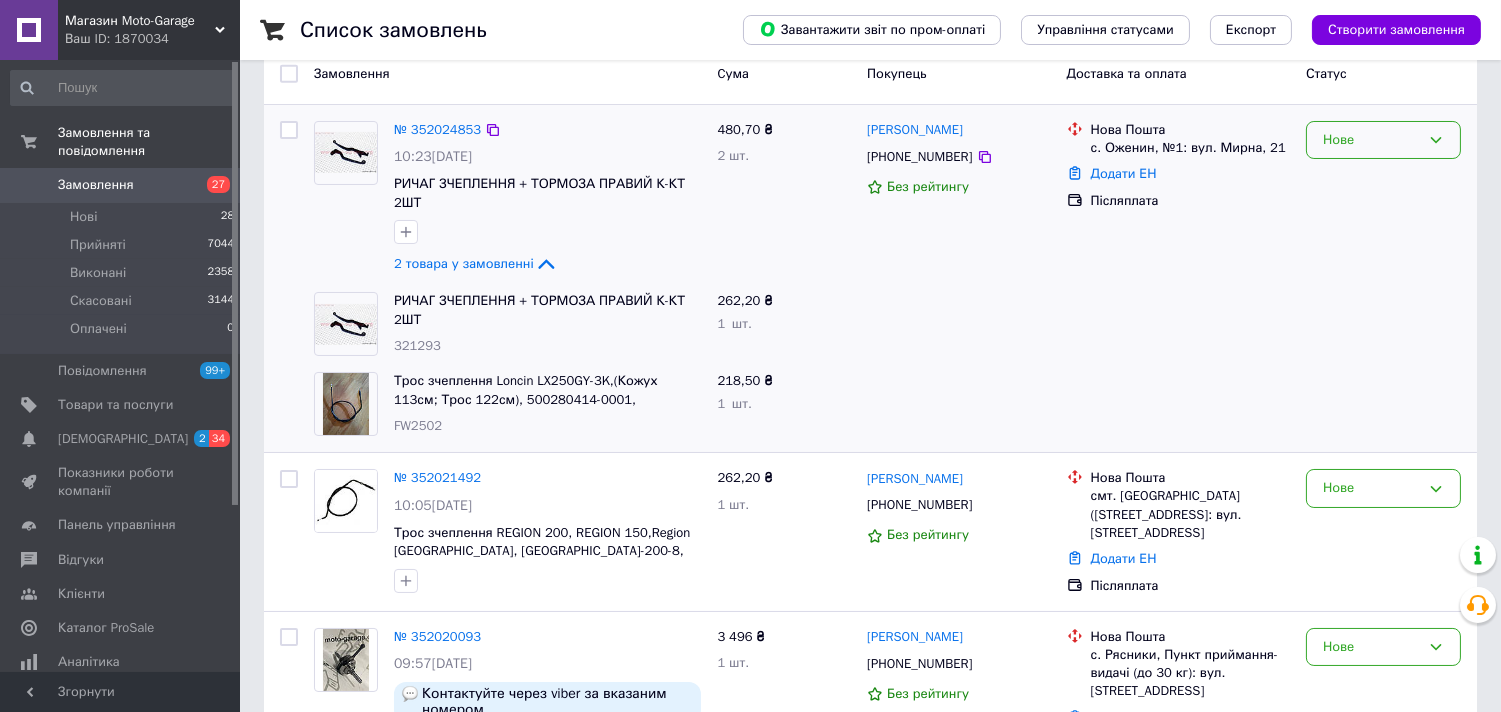 click on "Нове" at bounding box center [1371, 140] 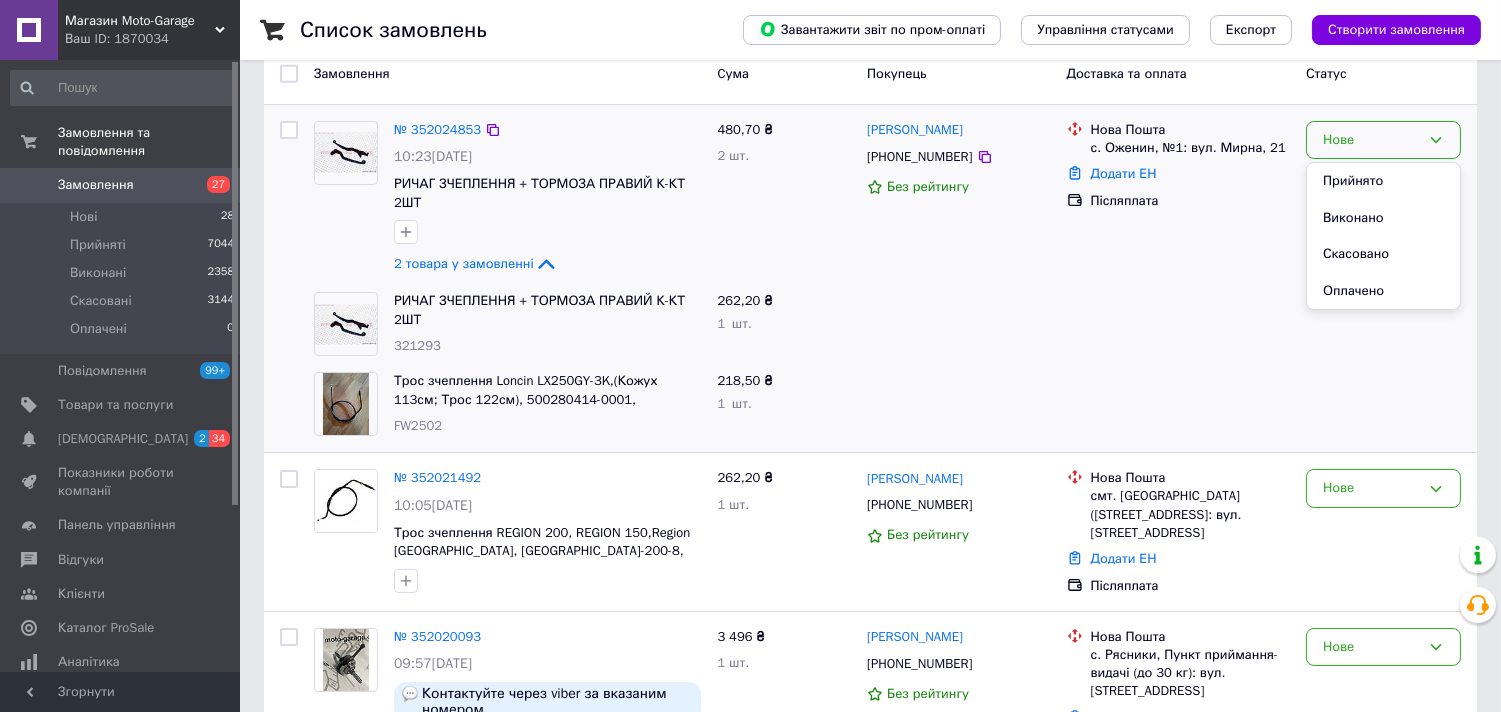 click on "Прийнято" at bounding box center [1383, 181] 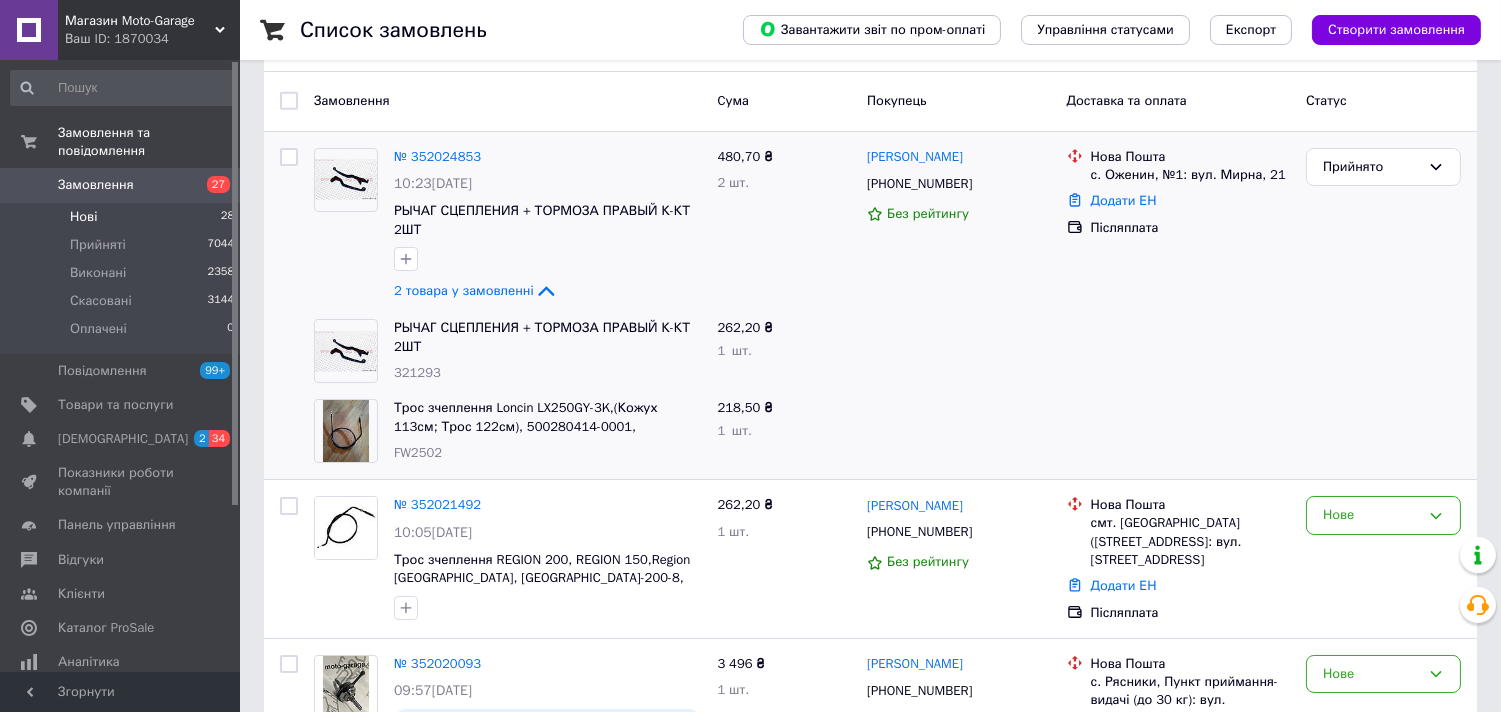 scroll, scrollTop: 0, scrollLeft: 0, axis: both 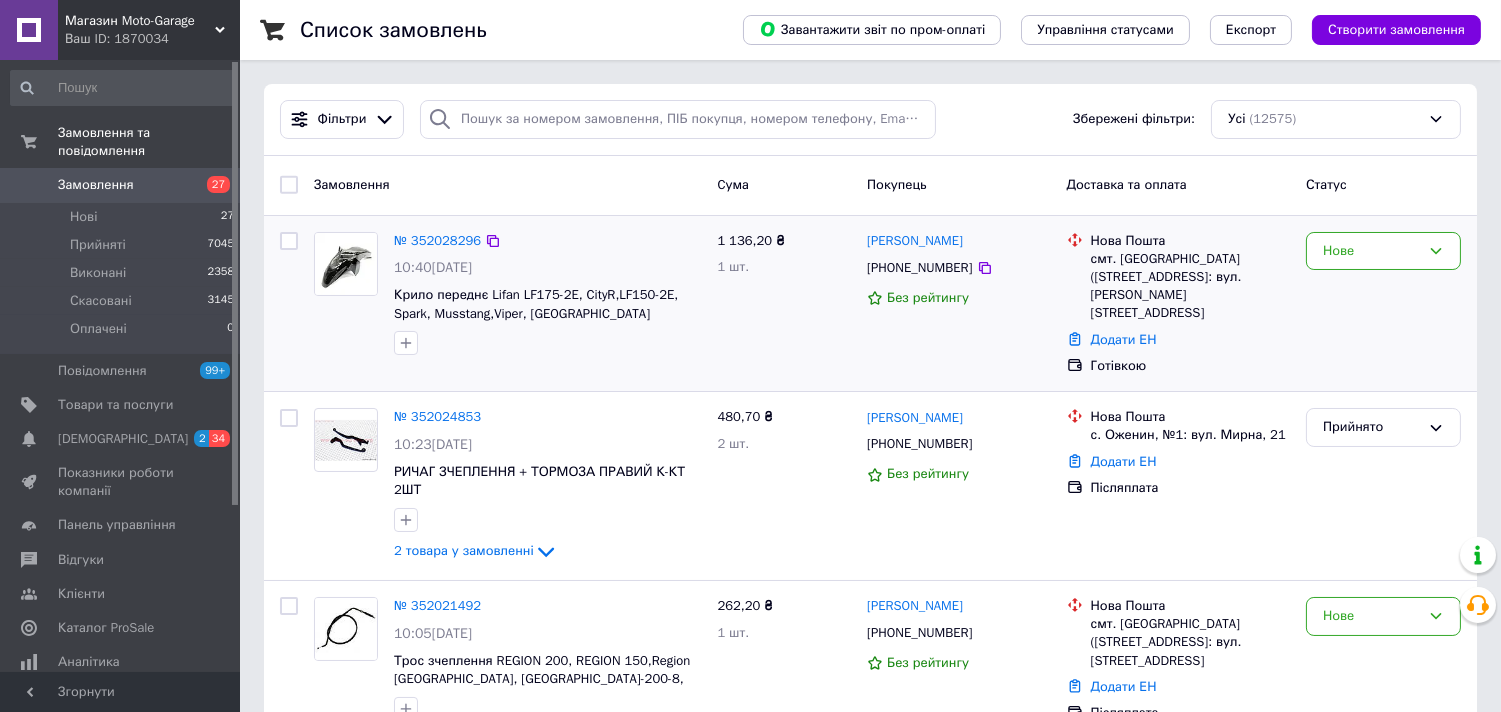 click on "[PHONE_NUMBER]" at bounding box center [919, 268] 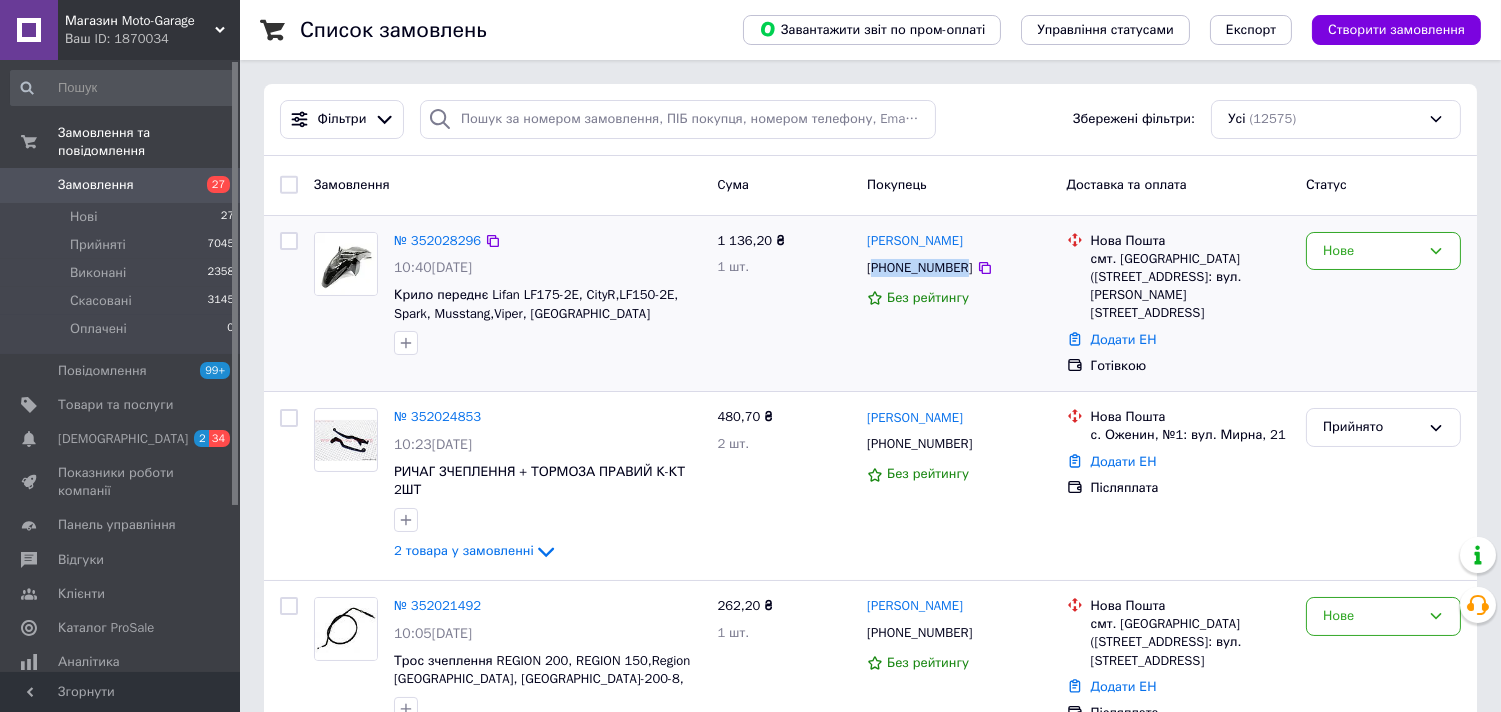 click on "+380971167790" at bounding box center [919, 268] 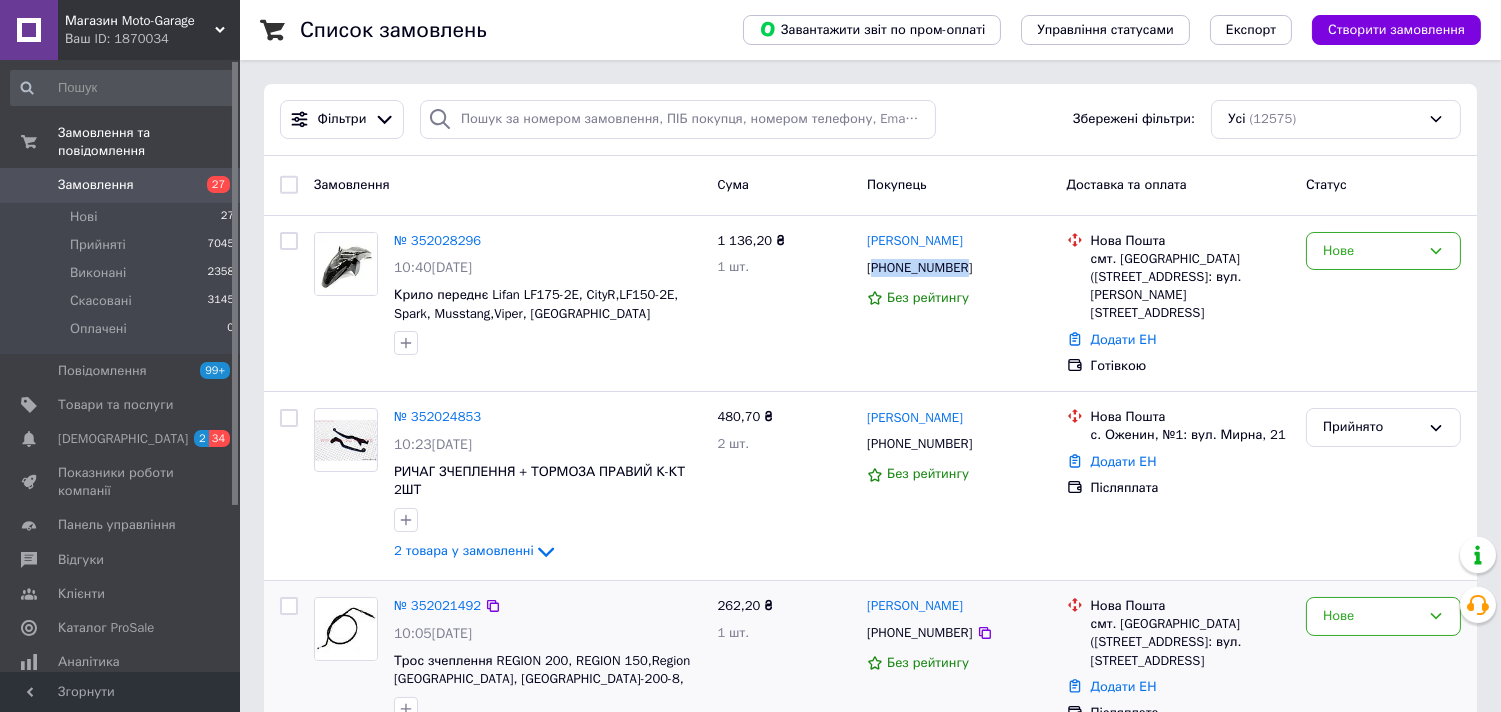 copy on "380971167790" 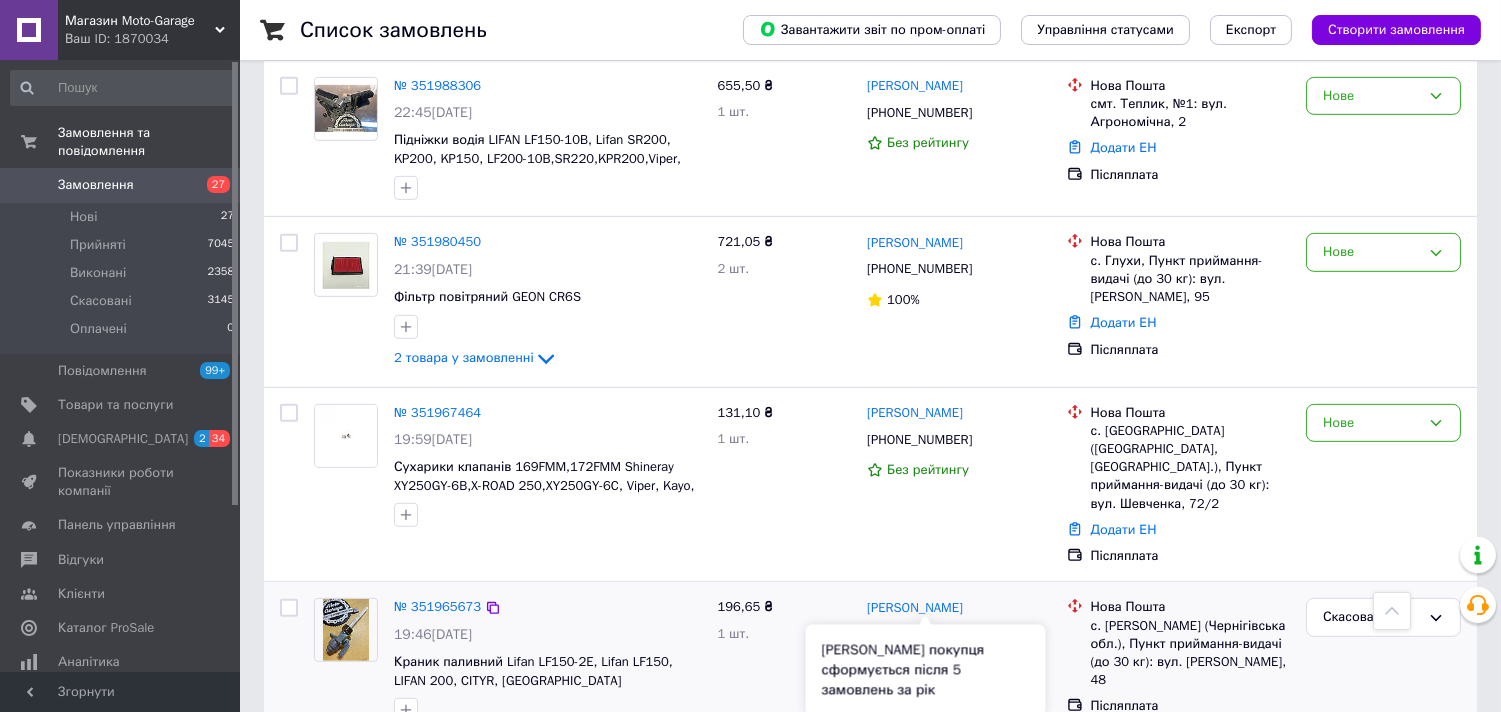 scroll, scrollTop: 2000, scrollLeft: 0, axis: vertical 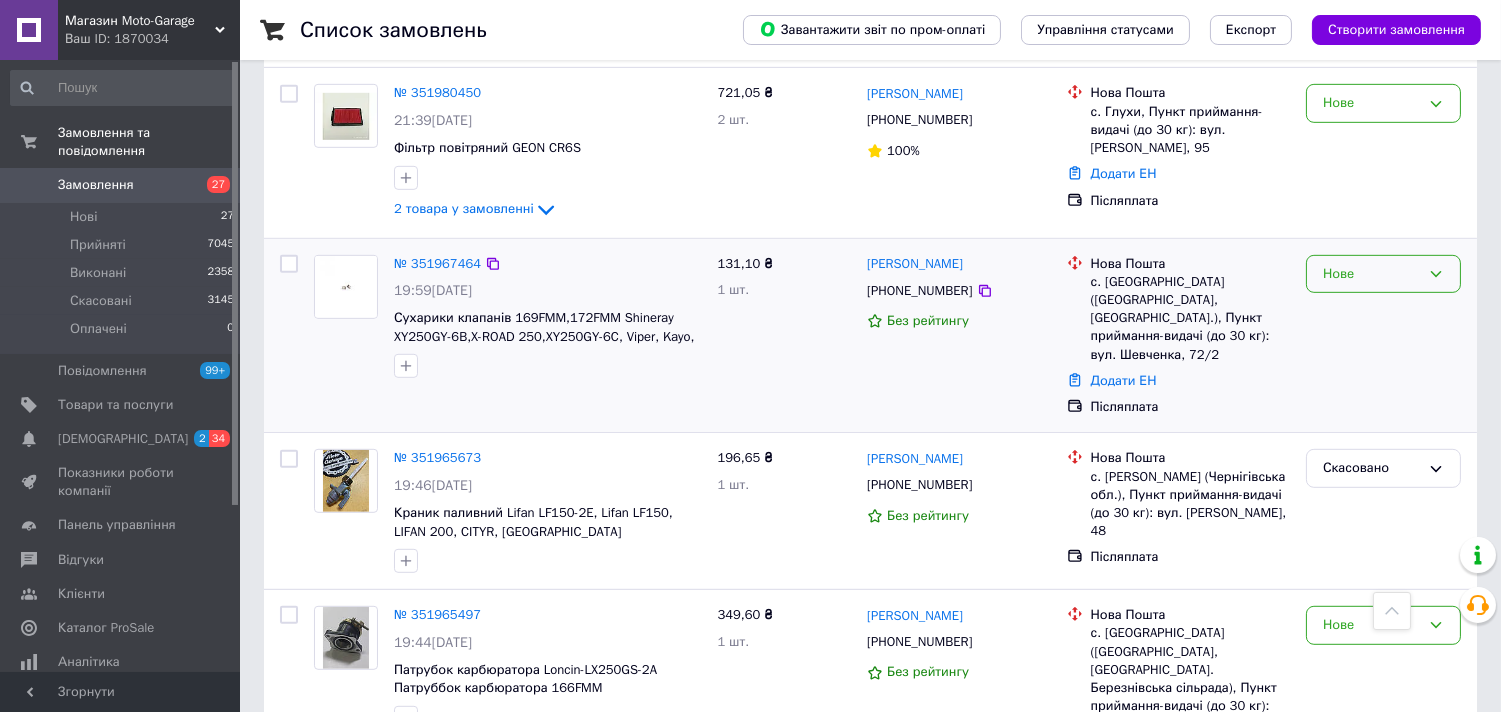 click on "Нове" at bounding box center [1371, 274] 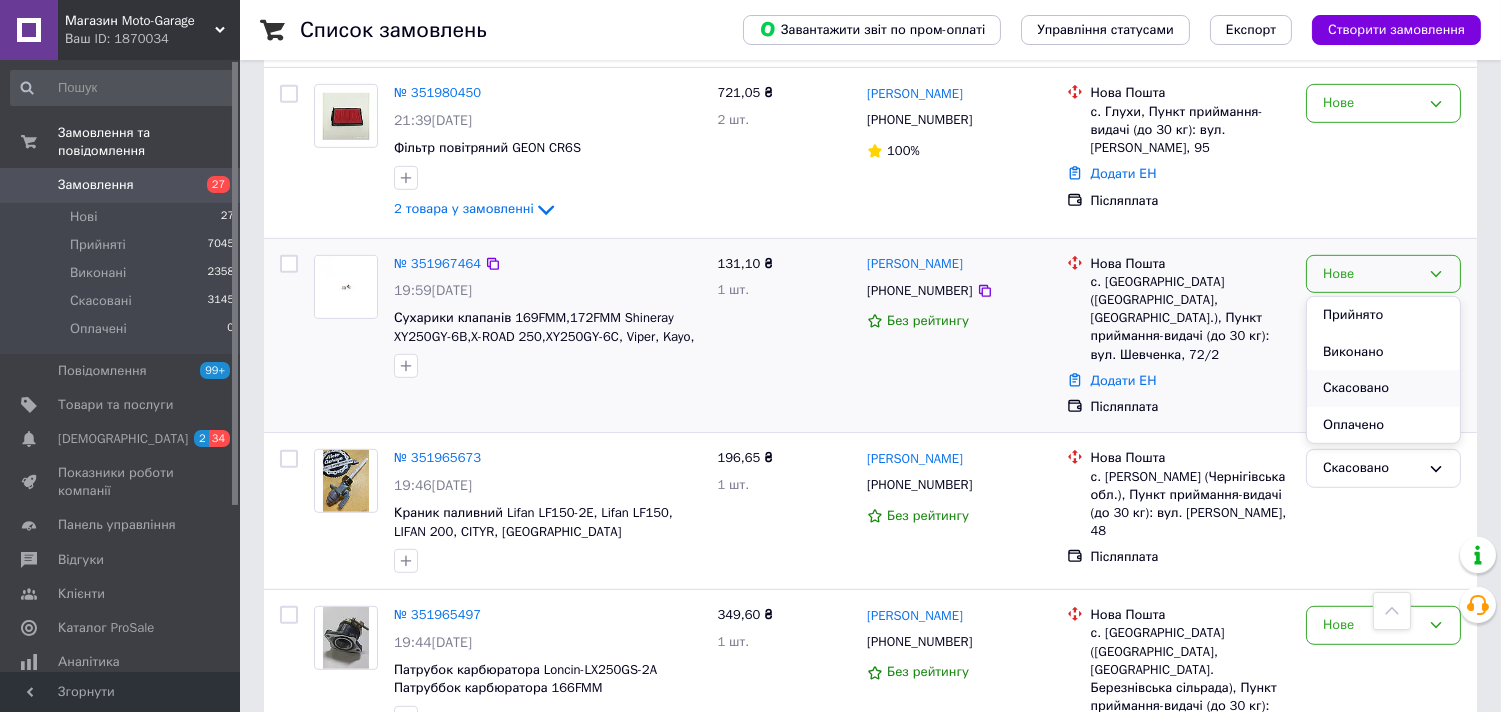 click on "Скасовано" at bounding box center [1383, 388] 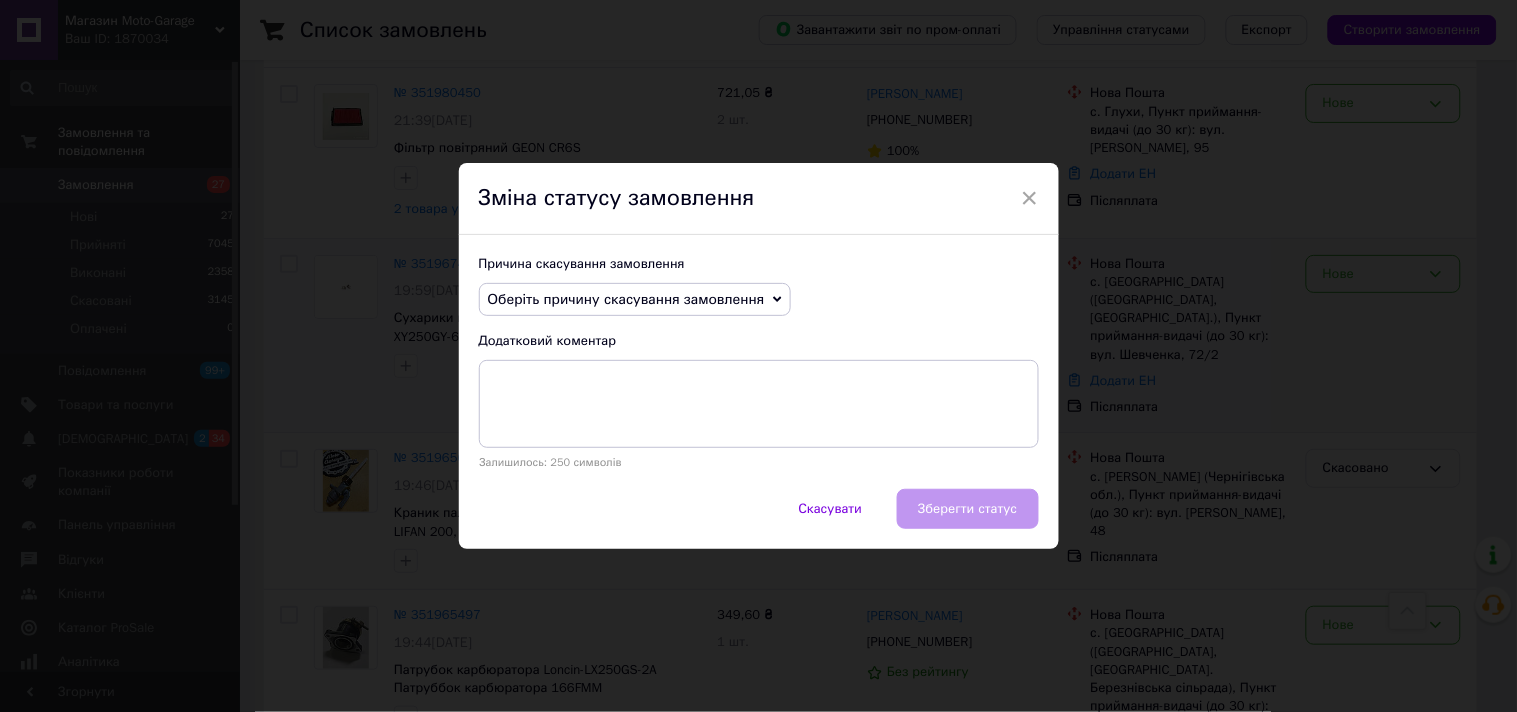 click on "Оберіть причину скасування замовлення" at bounding box center [626, 299] 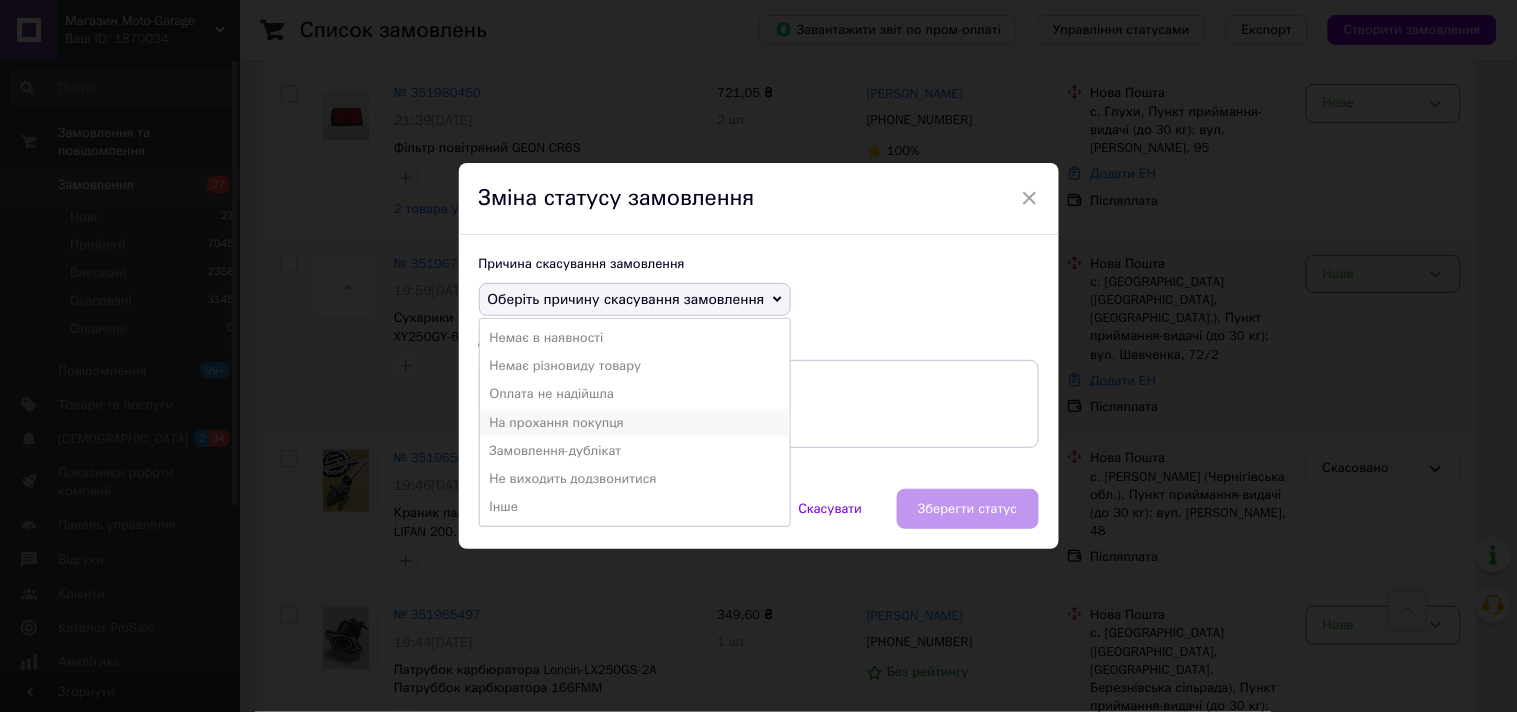 click on "На прохання покупця" at bounding box center [635, 423] 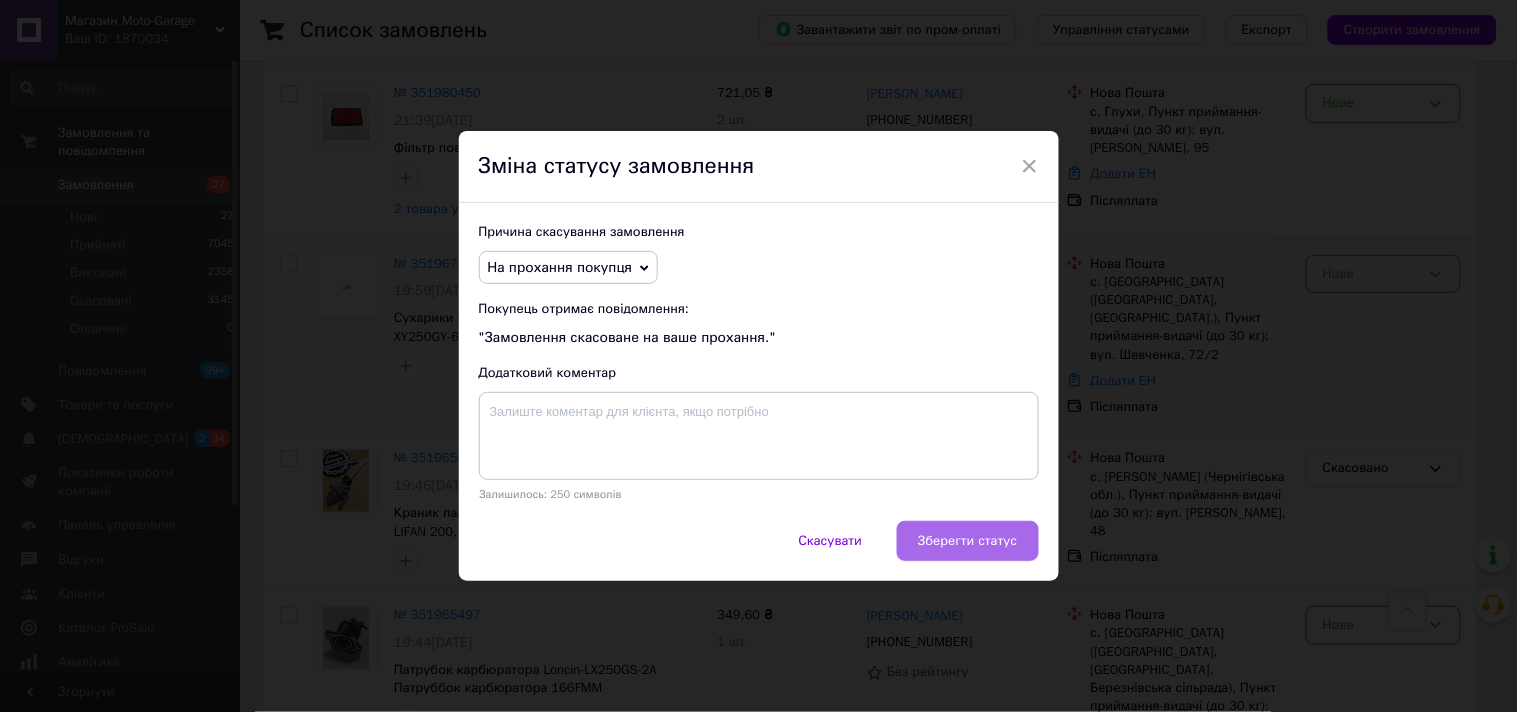 click on "Зберегти статус" at bounding box center (967, 541) 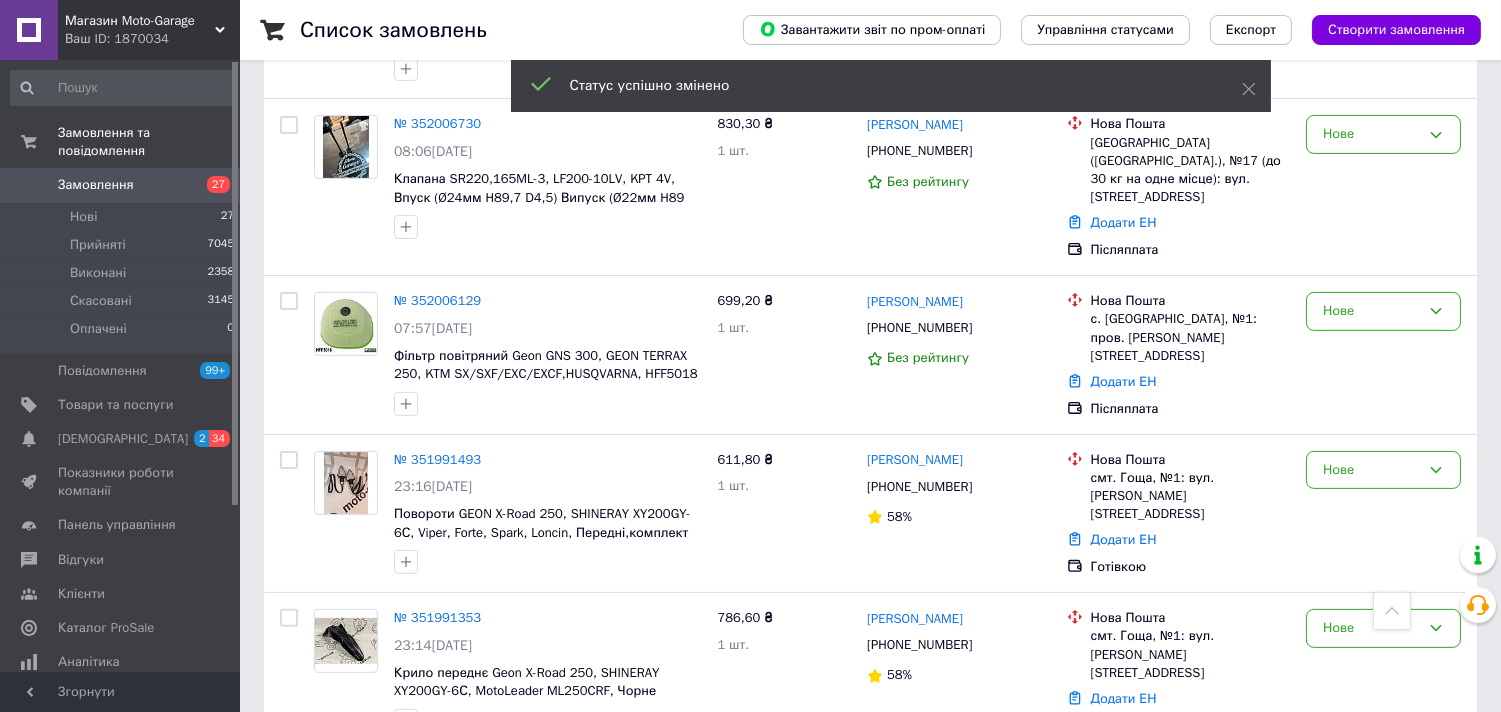 scroll, scrollTop: 1000, scrollLeft: 0, axis: vertical 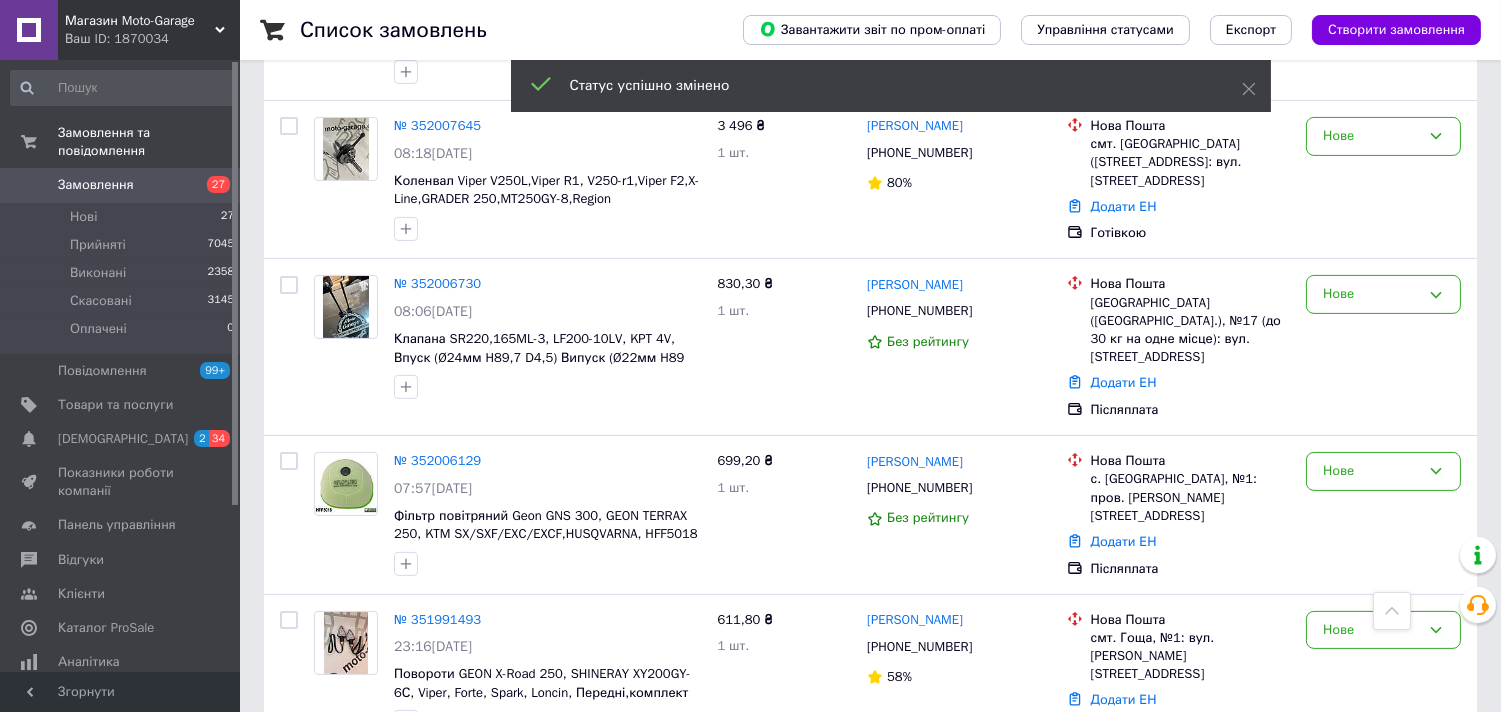 click on "Замовлення" at bounding box center [121, 185] 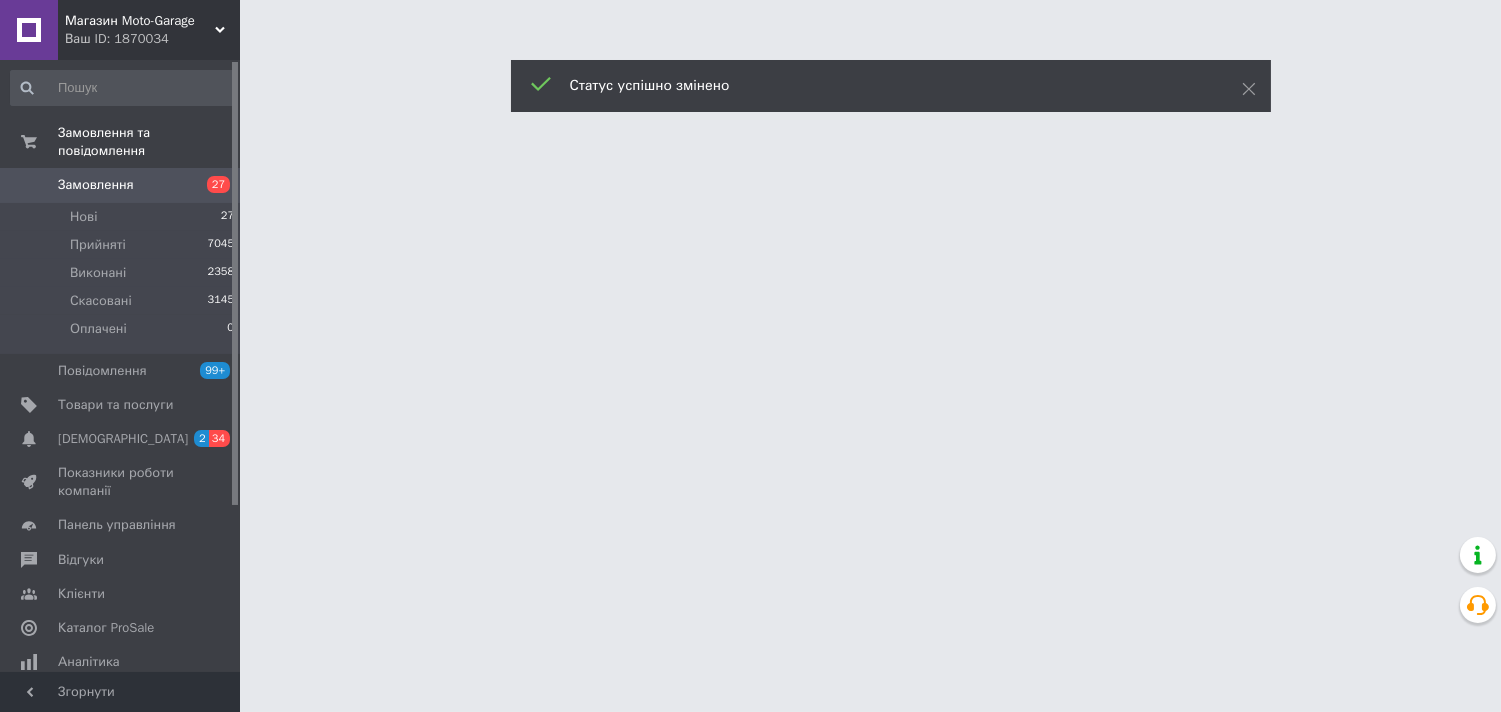 scroll, scrollTop: 0, scrollLeft: 0, axis: both 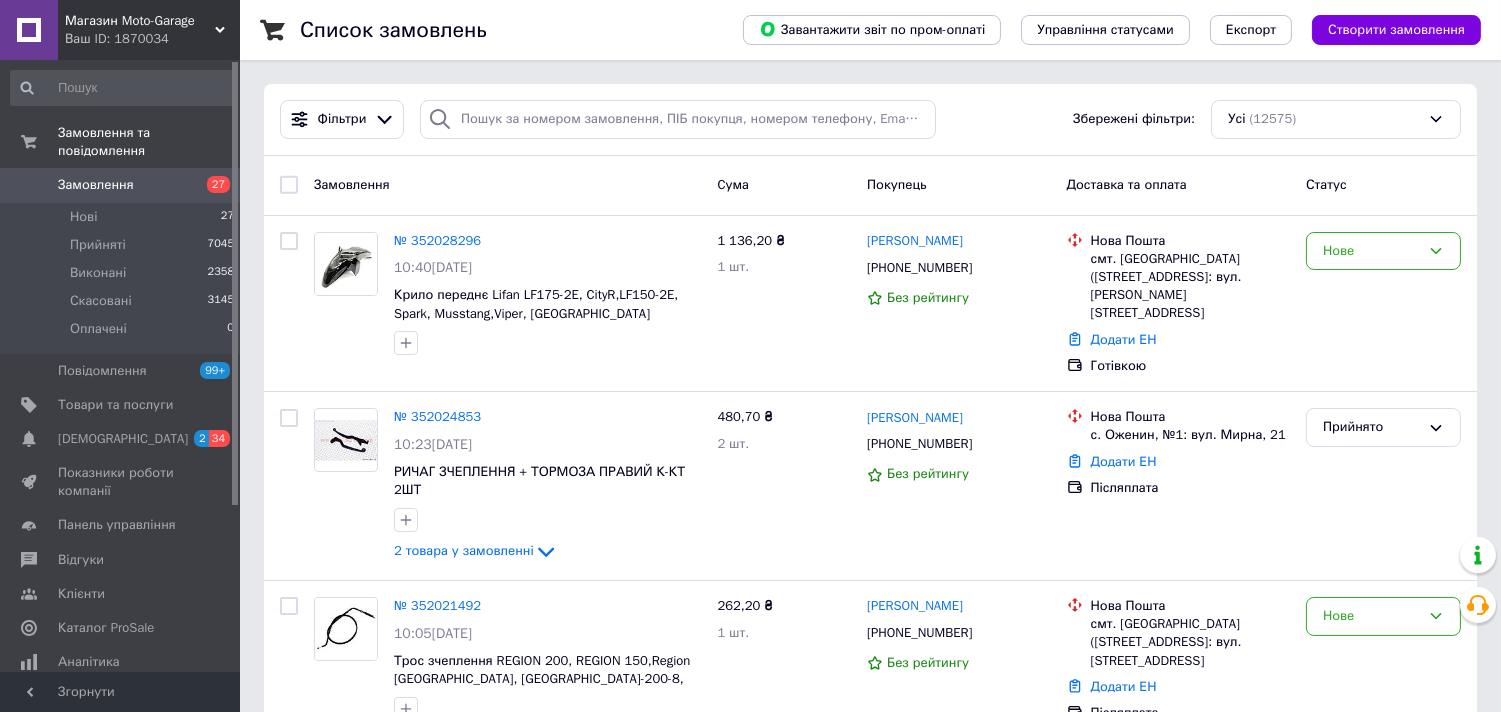 click on "Замовлення" at bounding box center (121, 185) 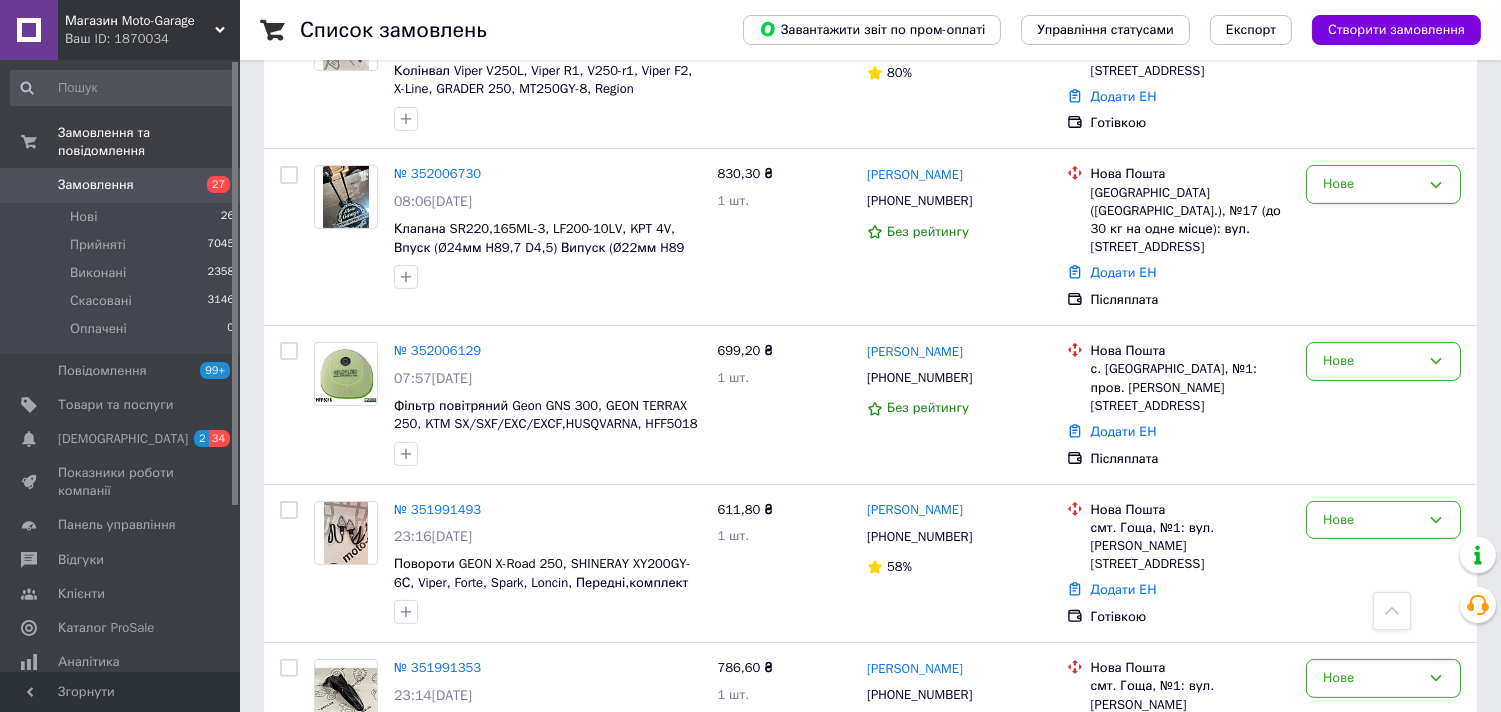 scroll, scrollTop: 1111, scrollLeft: 0, axis: vertical 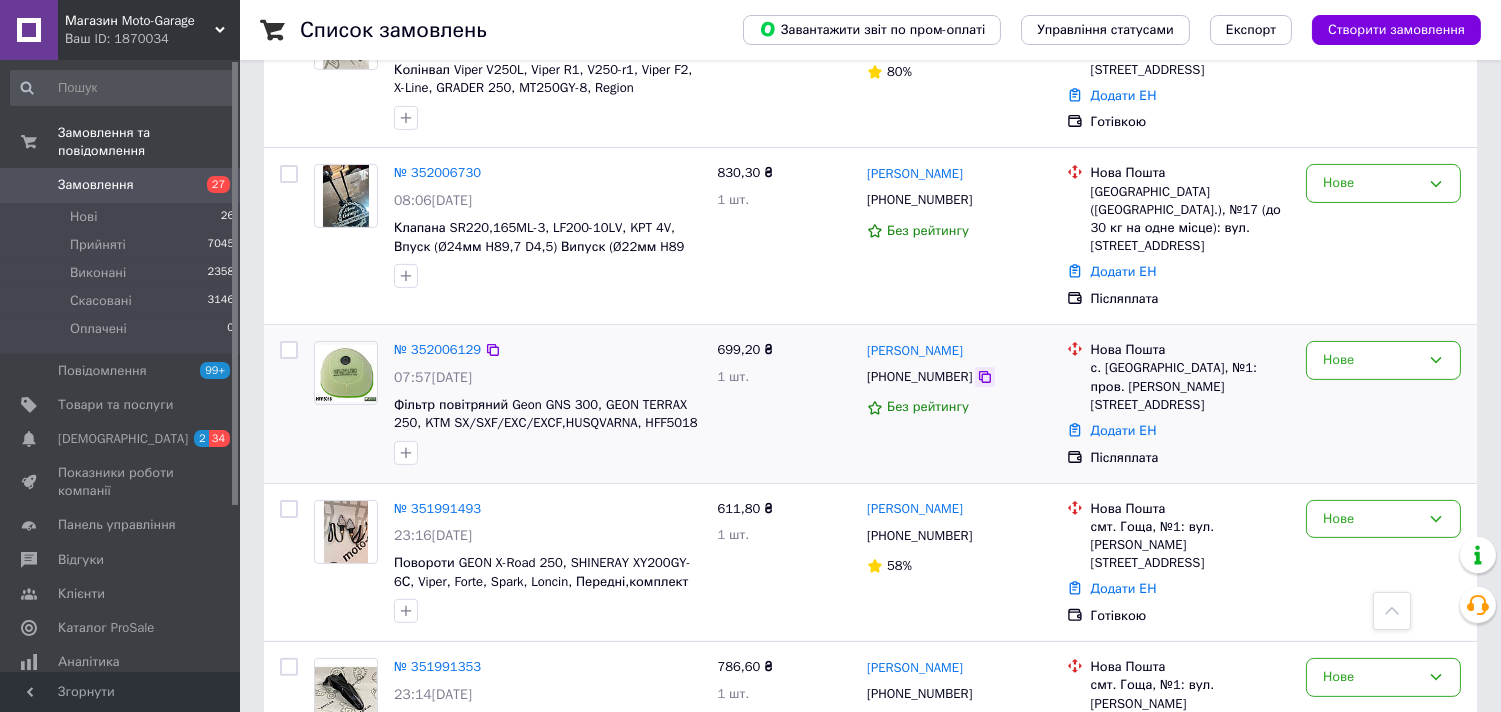 click 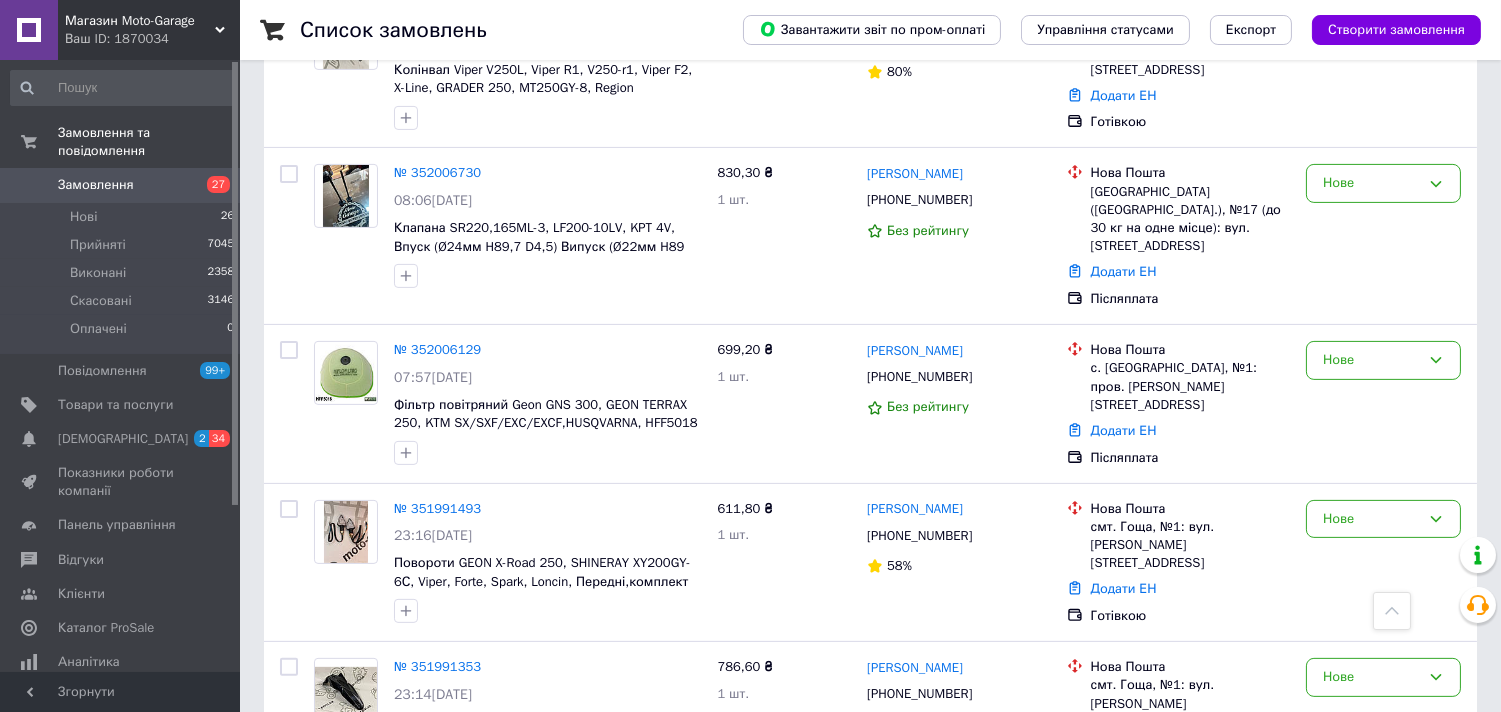 click on "Замовлення" at bounding box center (121, 185) 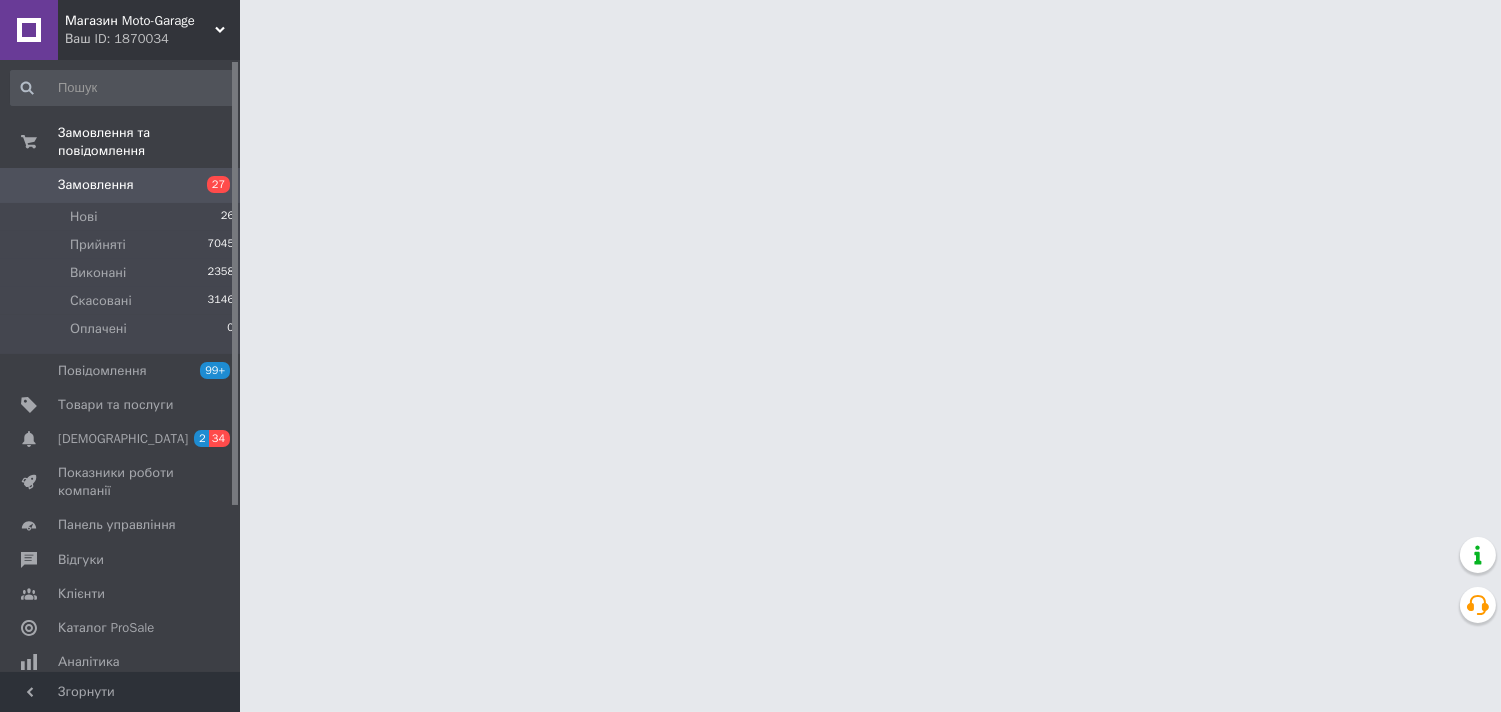 scroll, scrollTop: 0, scrollLeft: 0, axis: both 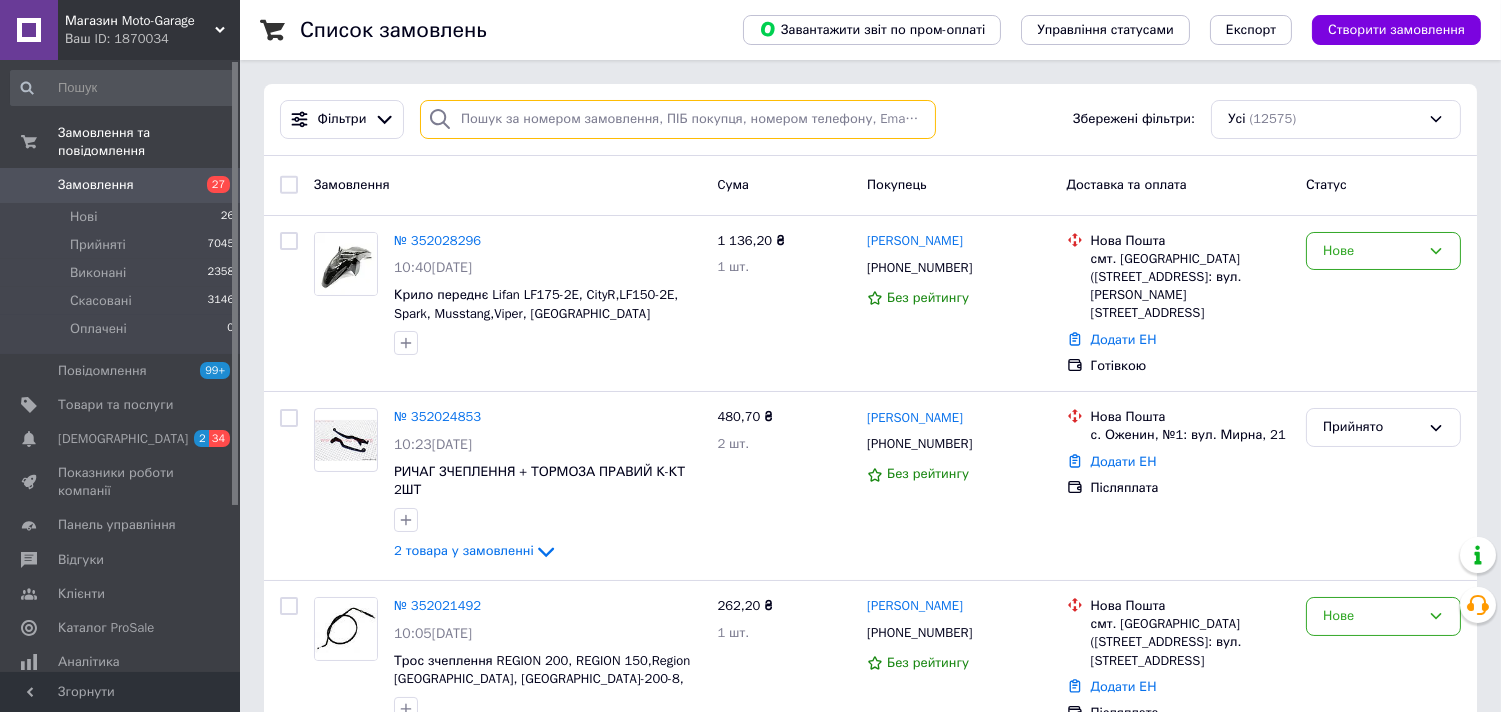 click at bounding box center [678, 119] 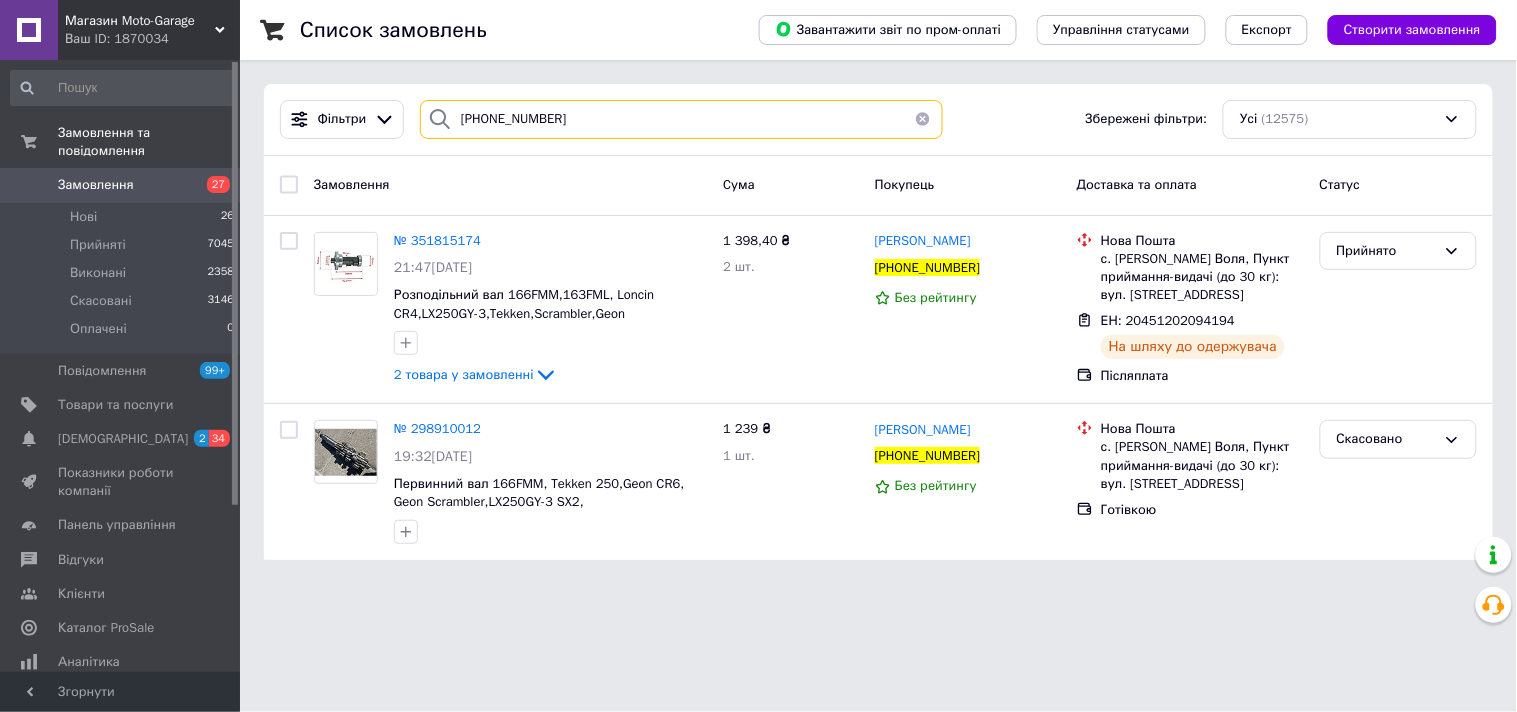 type on "+380969942695" 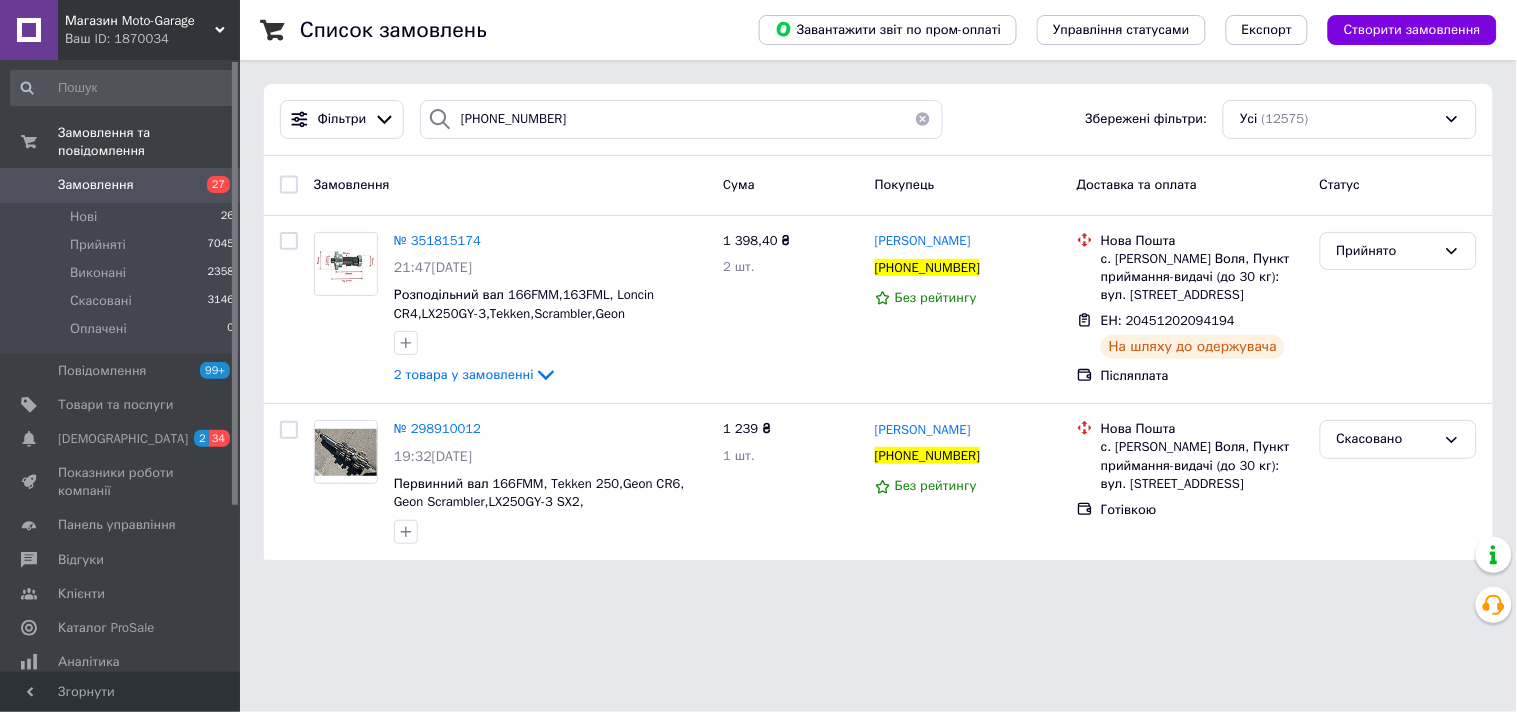 click on "Замовлення" at bounding box center [96, 185] 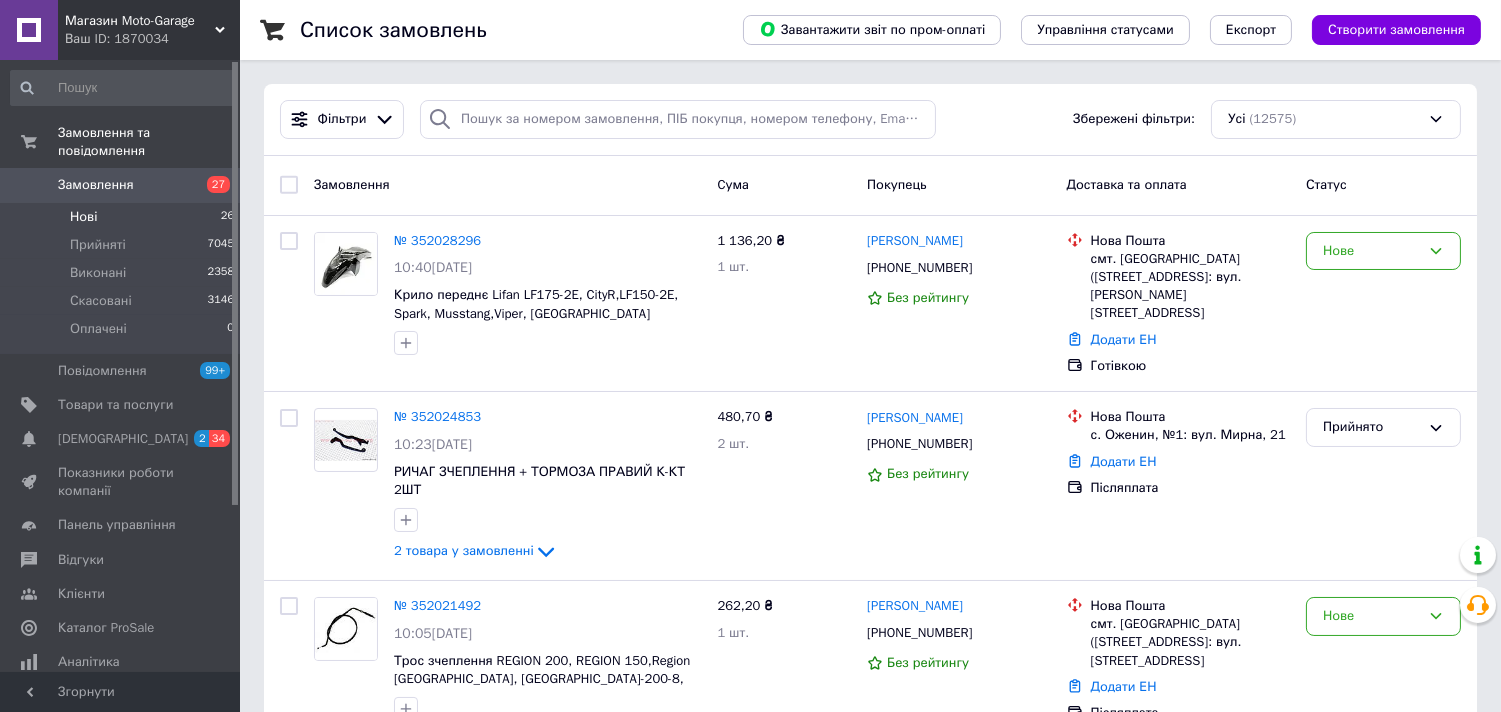 click on "Нові 26" at bounding box center (123, 217) 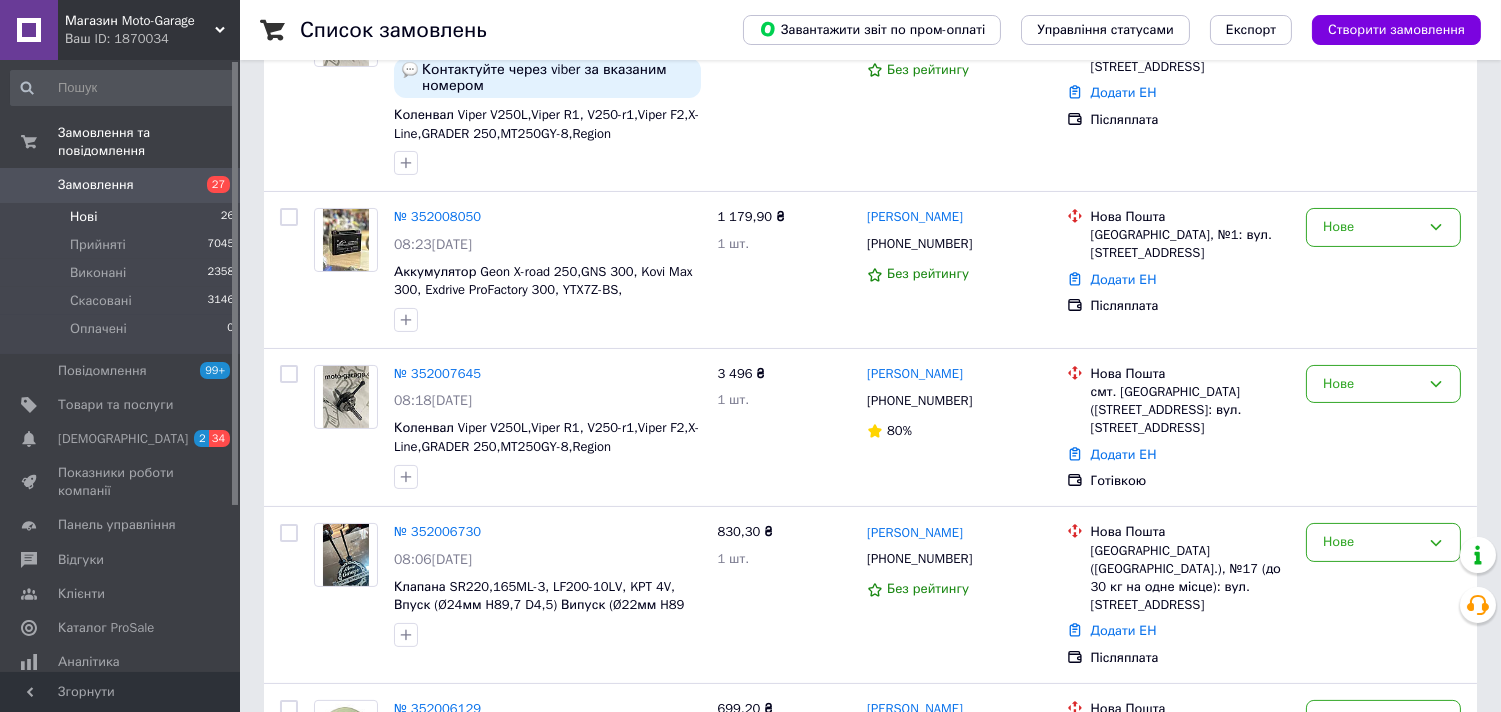 scroll, scrollTop: 666, scrollLeft: 0, axis: vertical 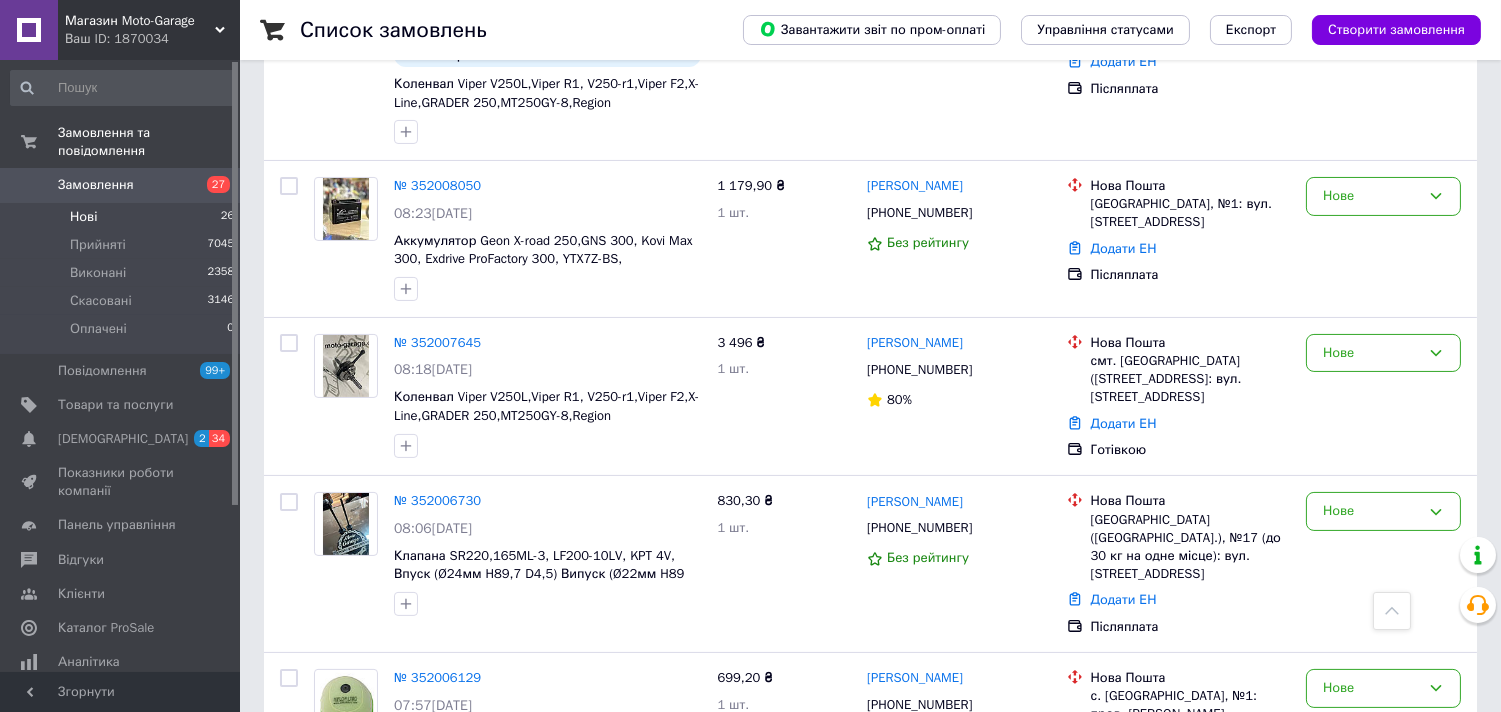 click on "Замовлення 27" at bounding box center [123, 185] 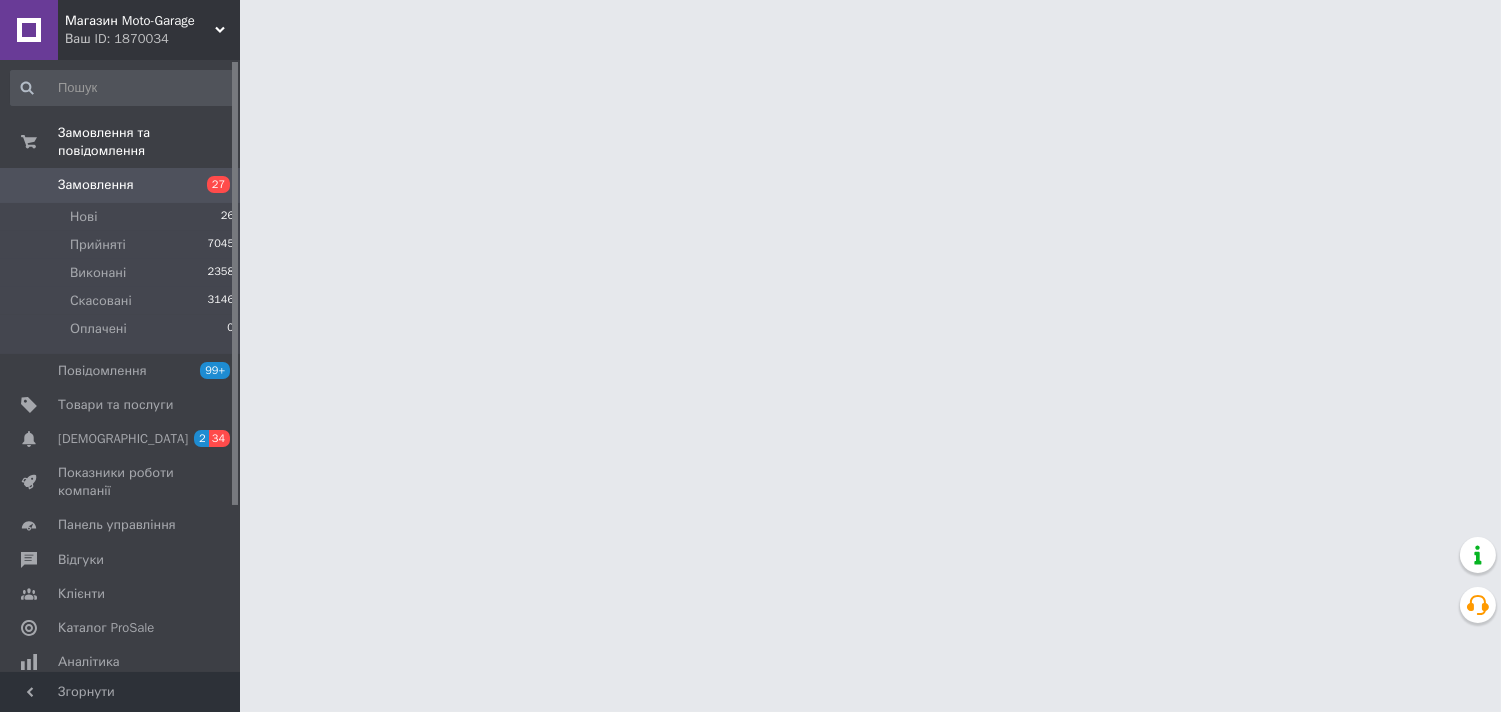 scroll, scrollTop: 0, scrollLeft: 0, axis: both 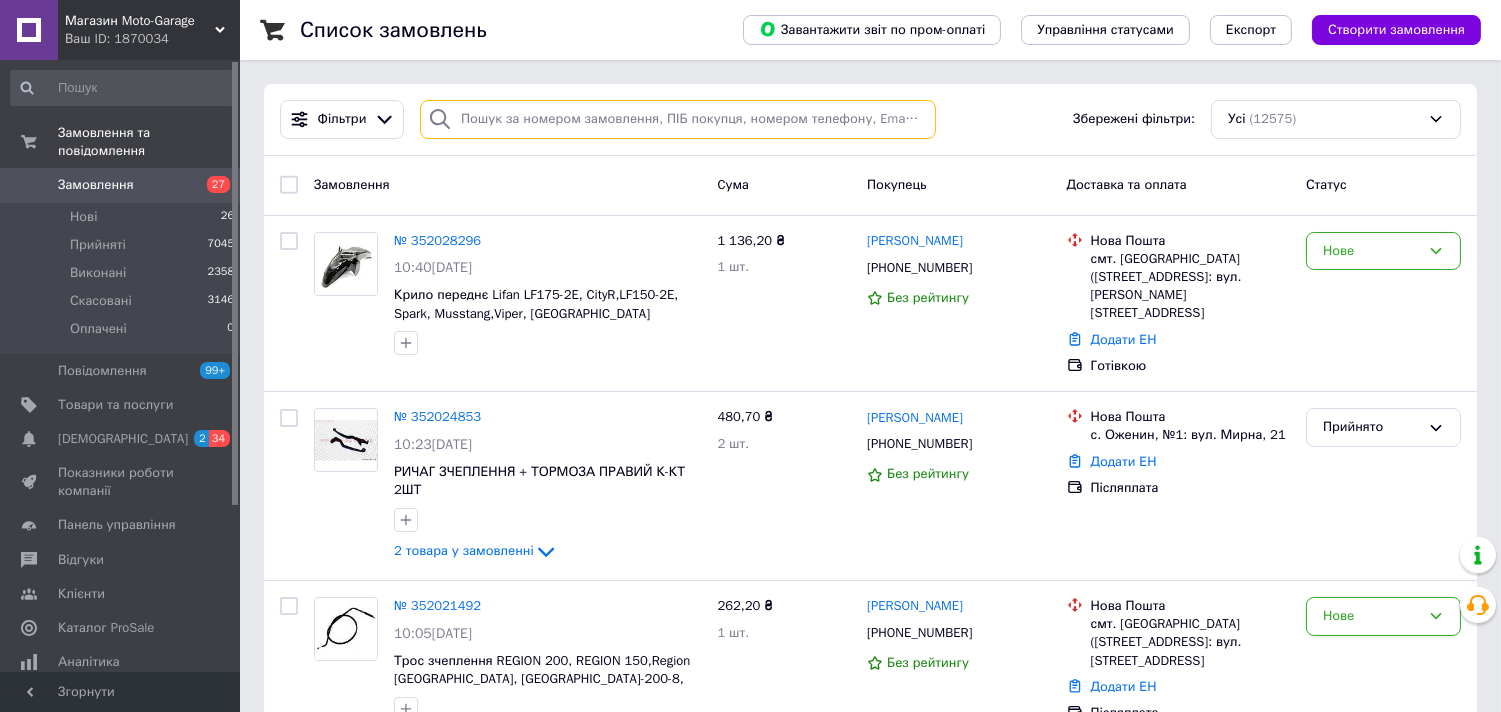click at bounding box center [678, 119] 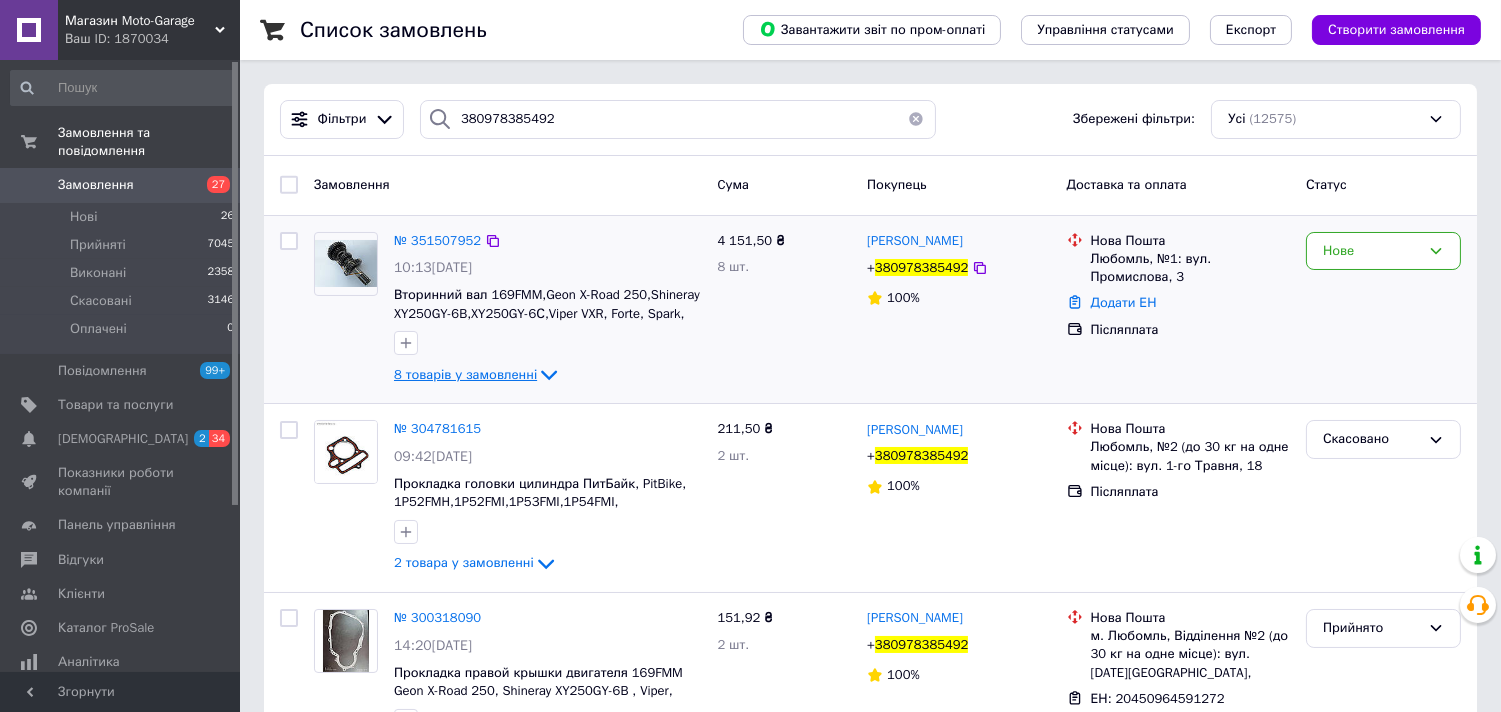 click on "8 товарів у замовленні" at bounding box center [465, 374] 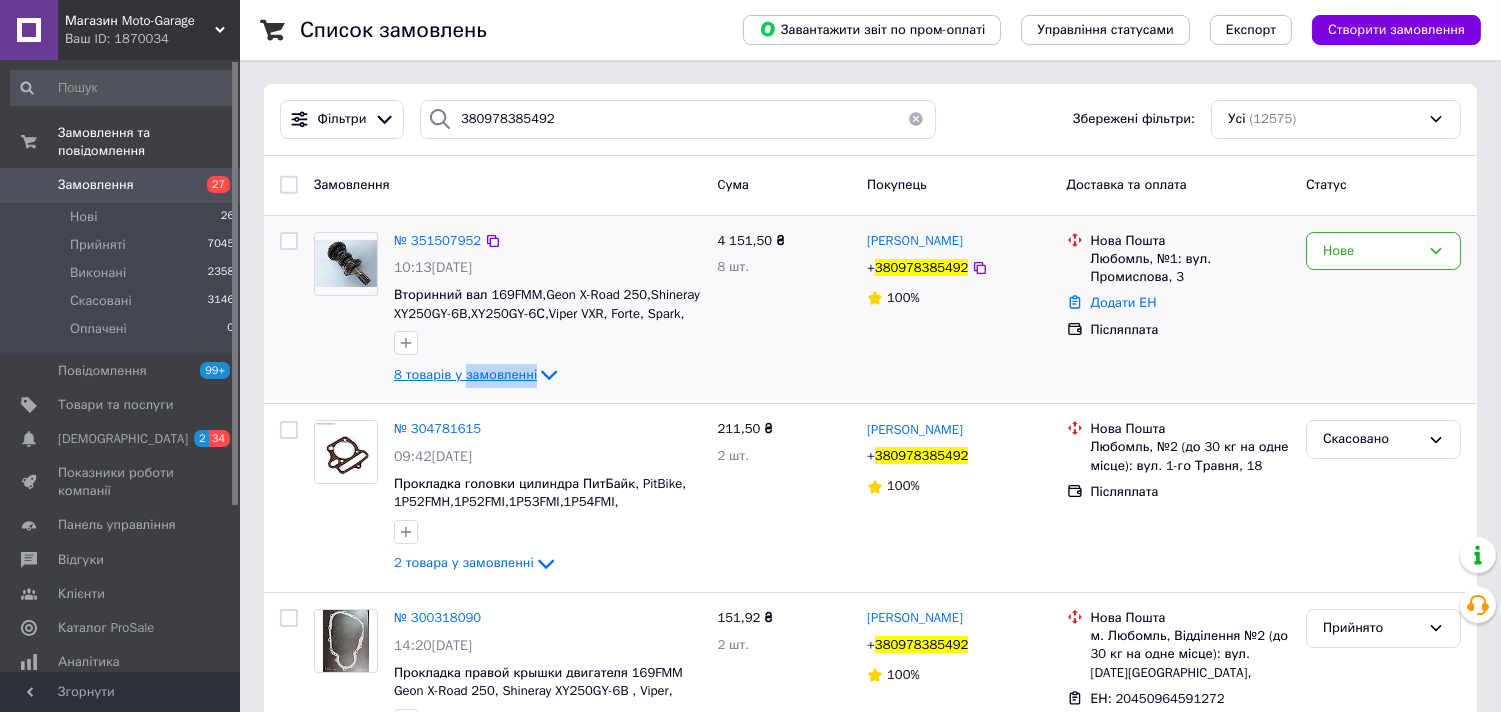 click on "8 товарів у замовленні" at bounding box center [465, 374] 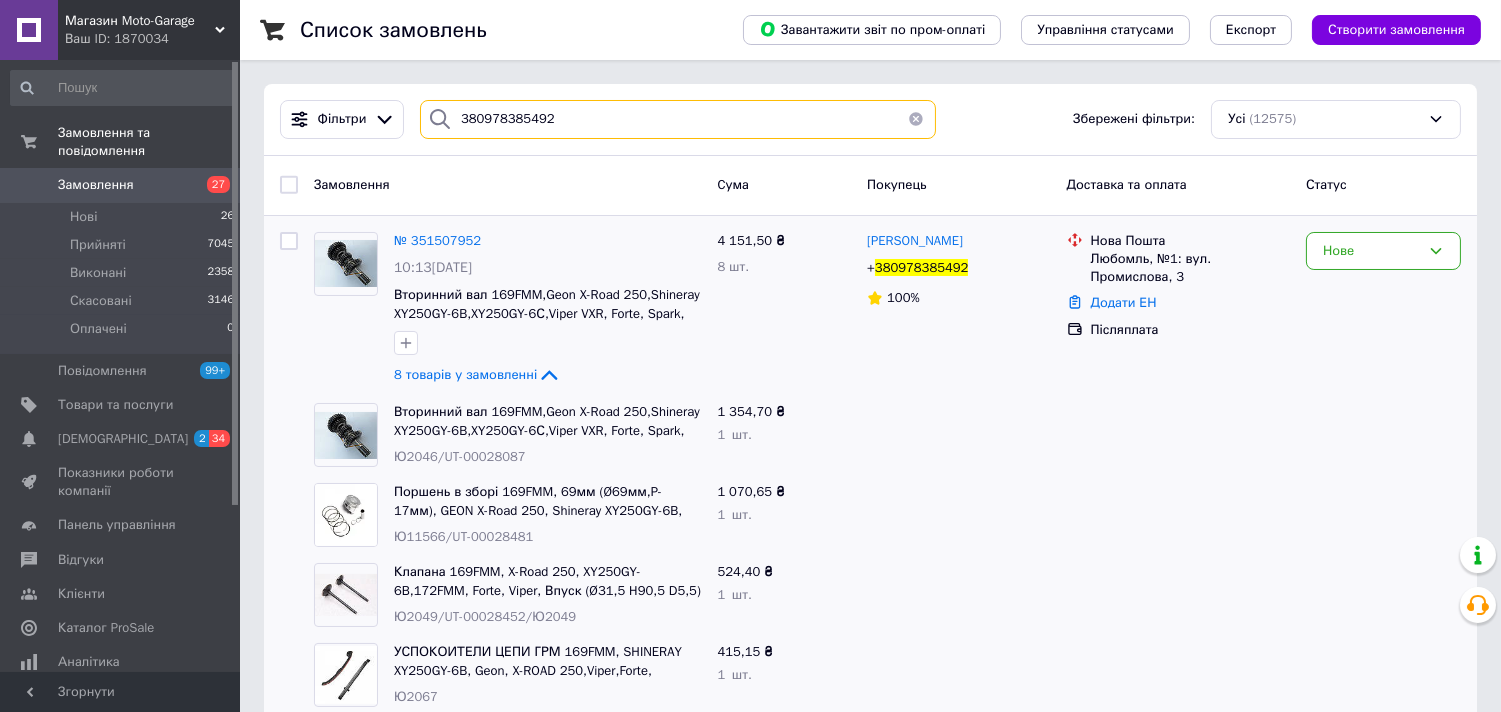 drag, startPoint x: 577, startPoint y: 123, endPoint x: 431, endPoint y: 134, distance: 146.4138 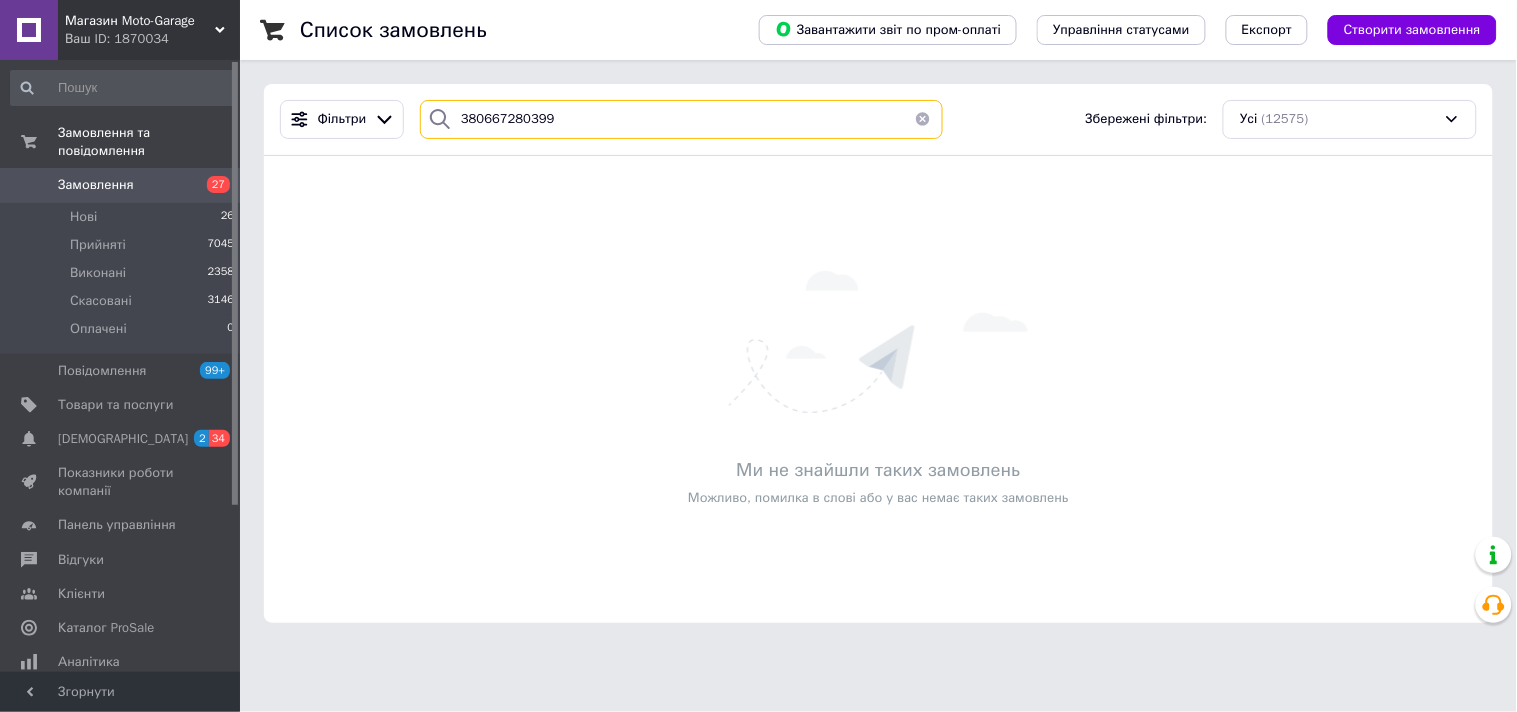 type on "380667280399" 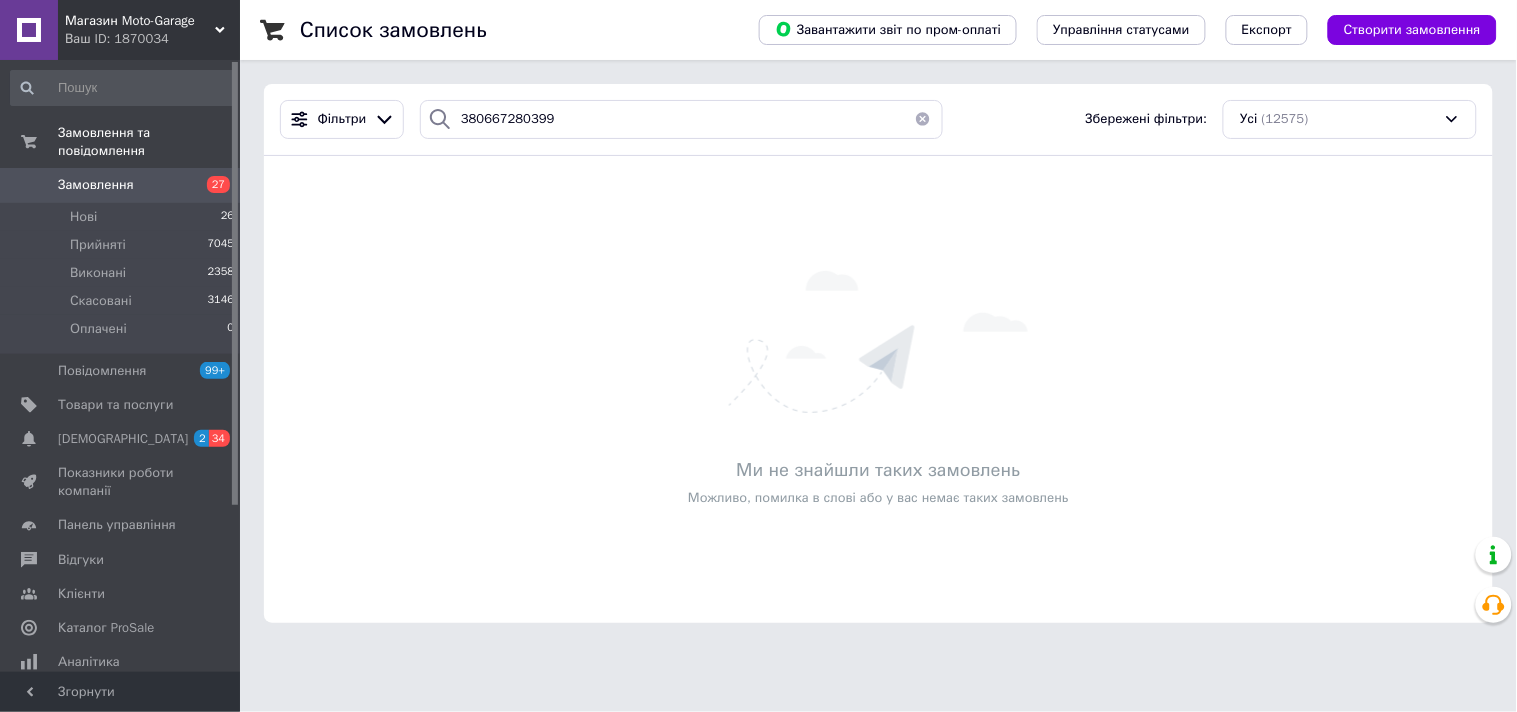 click on "Замовлення" at bounding box center [121, 185] 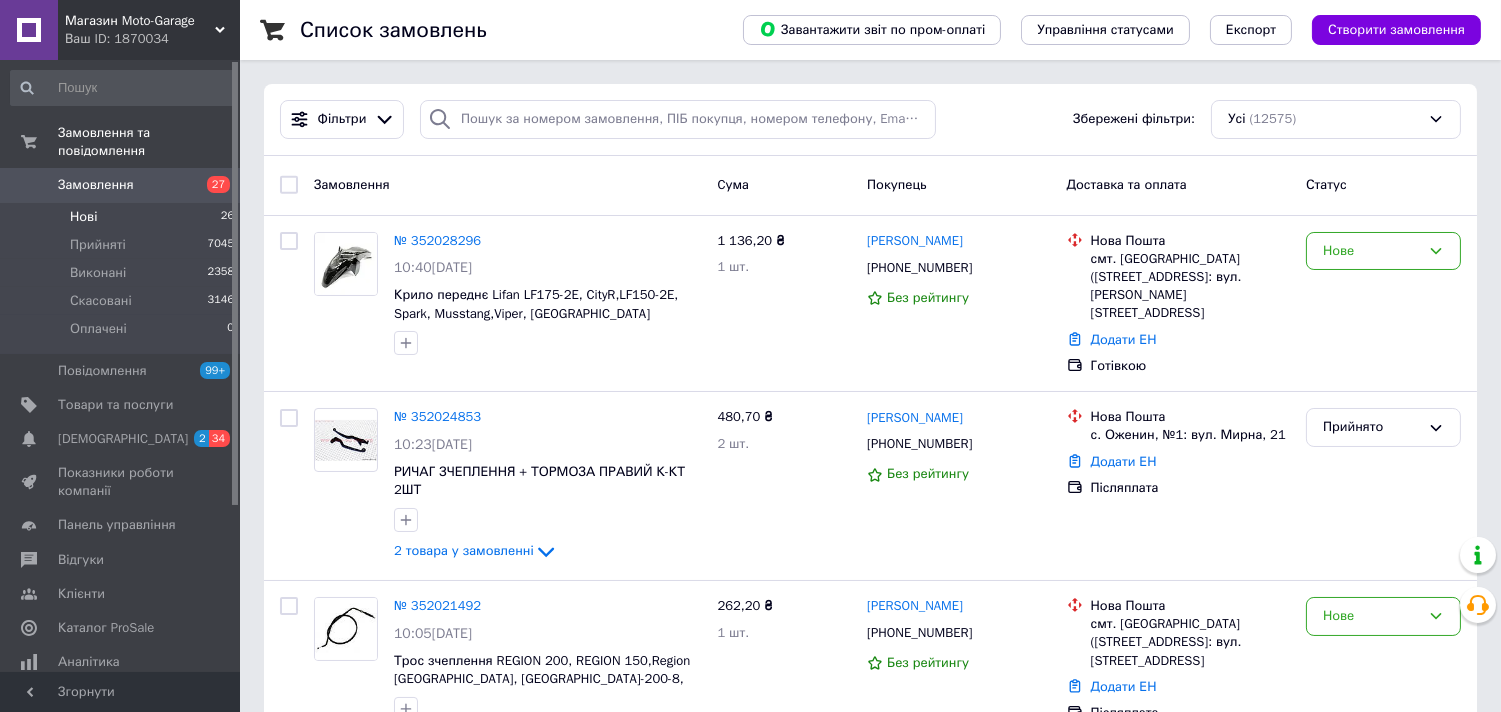click on "Нові 26" at bounding box center (123, 217) 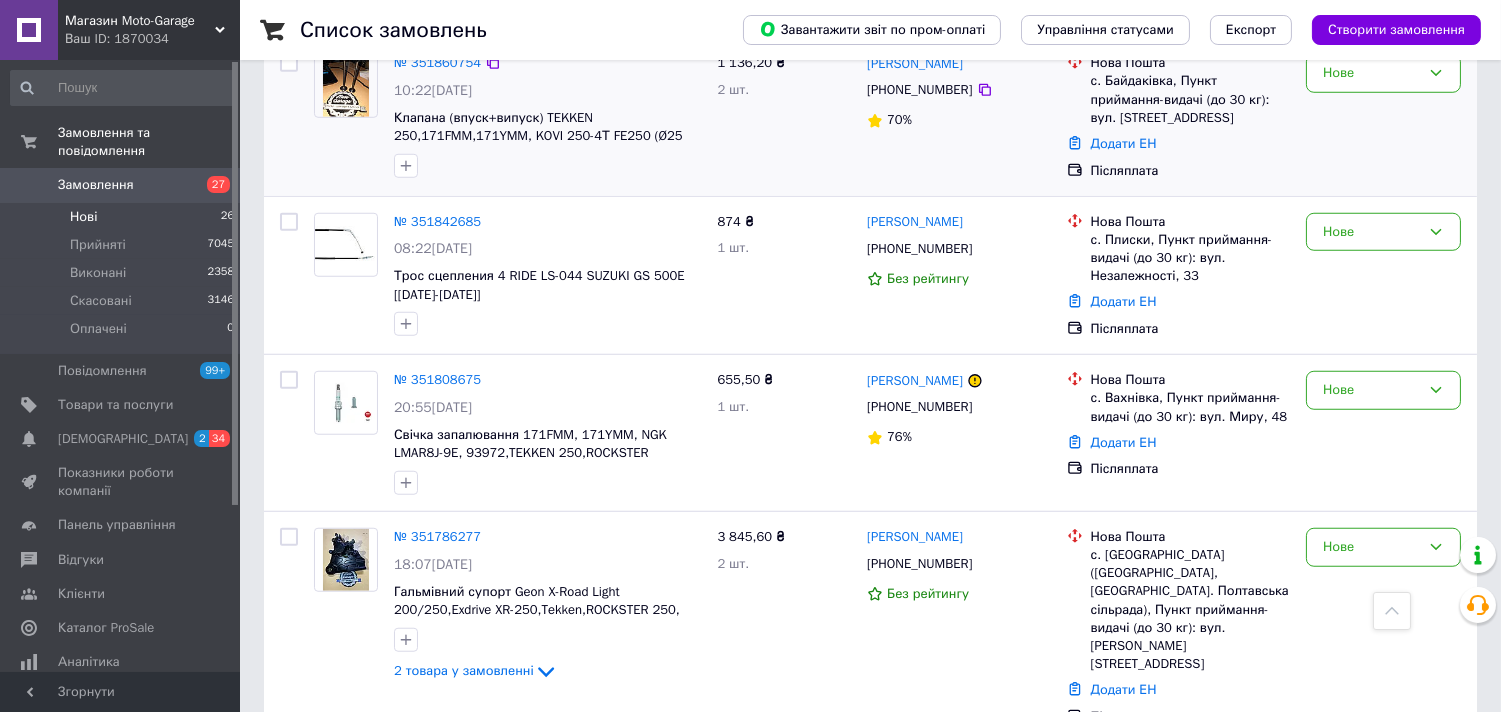 scroll, scrollTop: 2972, scrollLeft: 0, axis: vertical 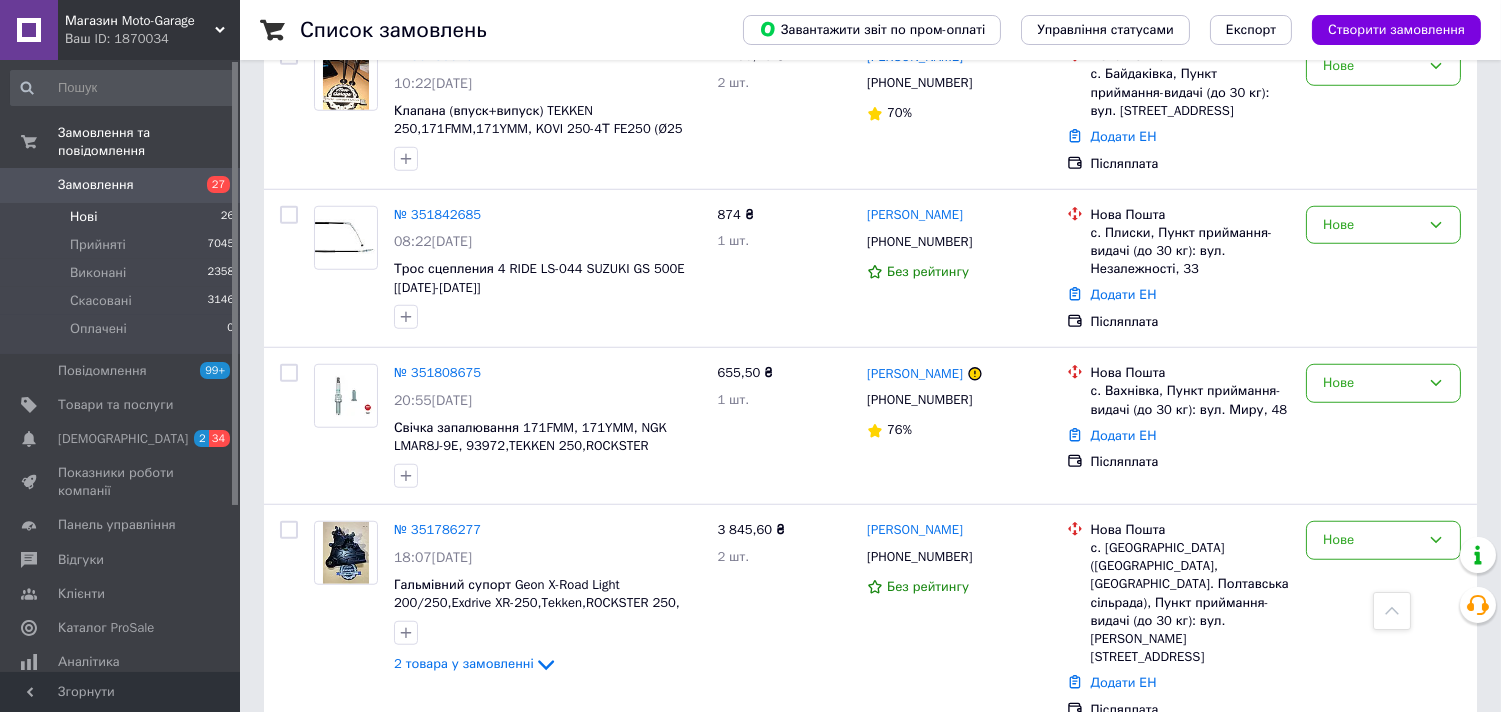 click on "2" at bounding box center [327, 780] 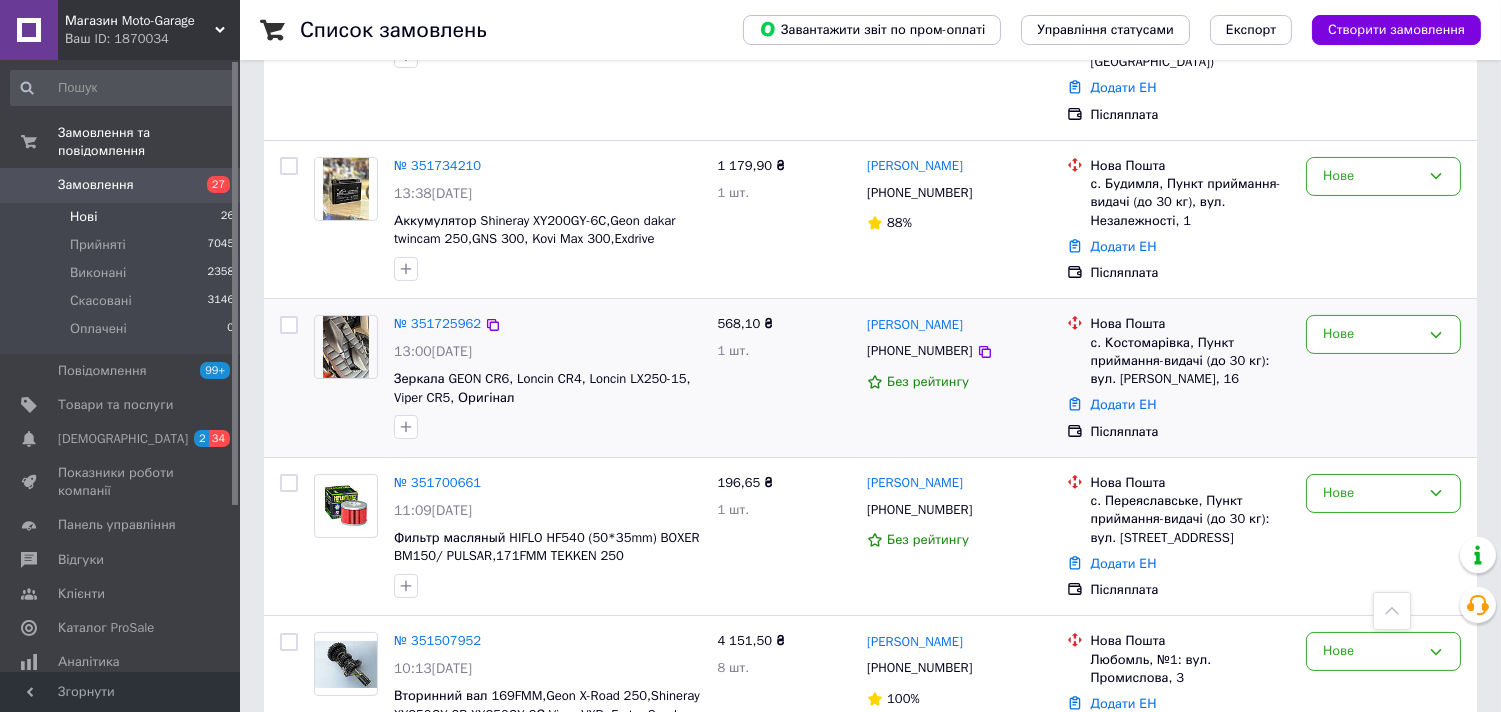 scroll, scrollTop: 666, scrollLeft: 0, axis: vertical 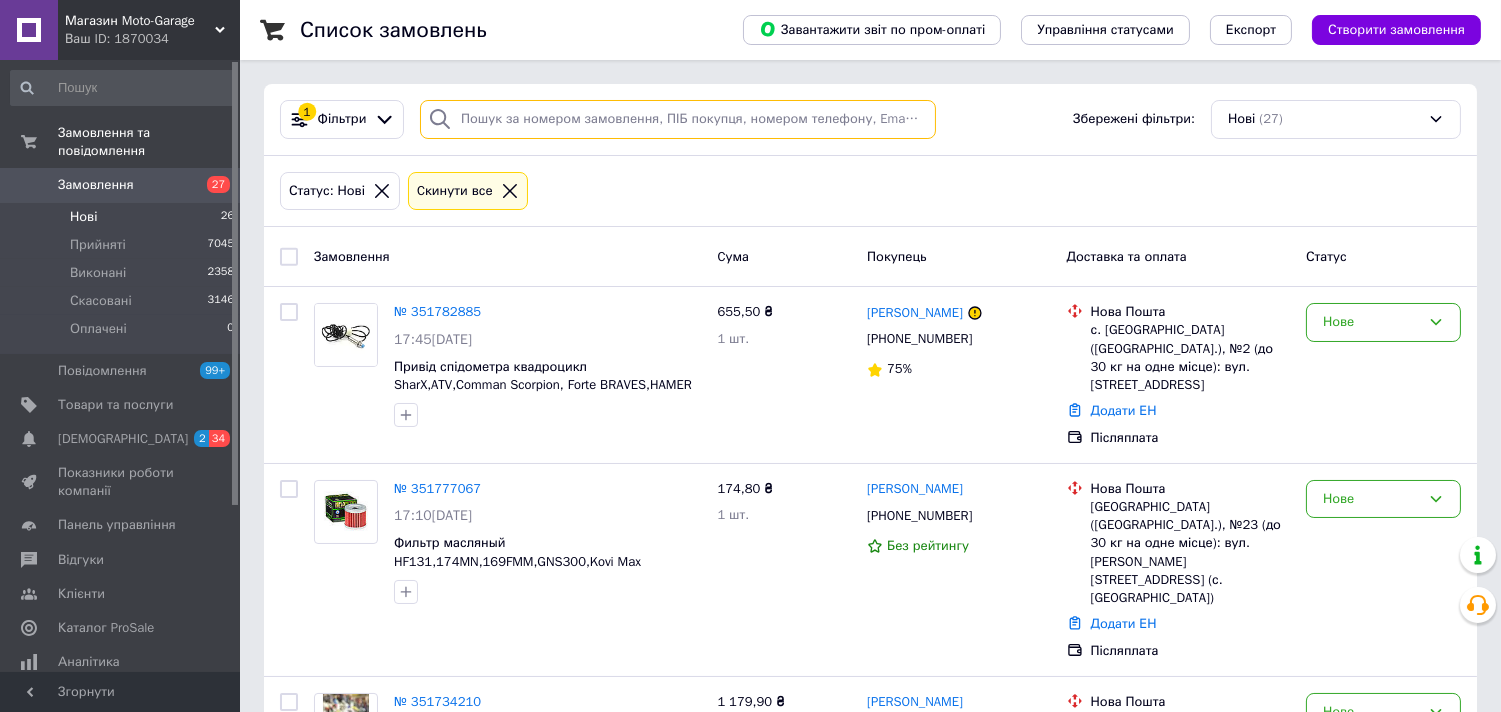click at bounding box center [678, 119] 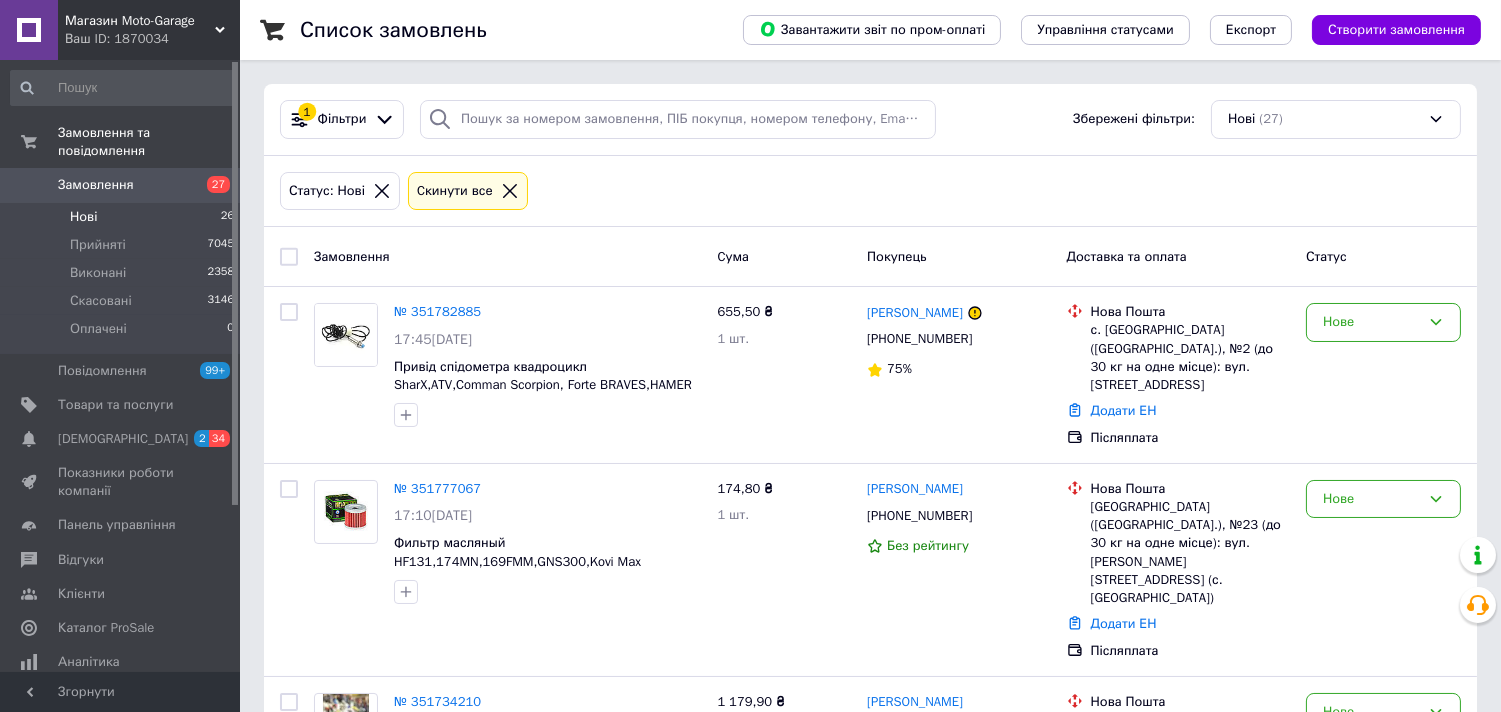 click 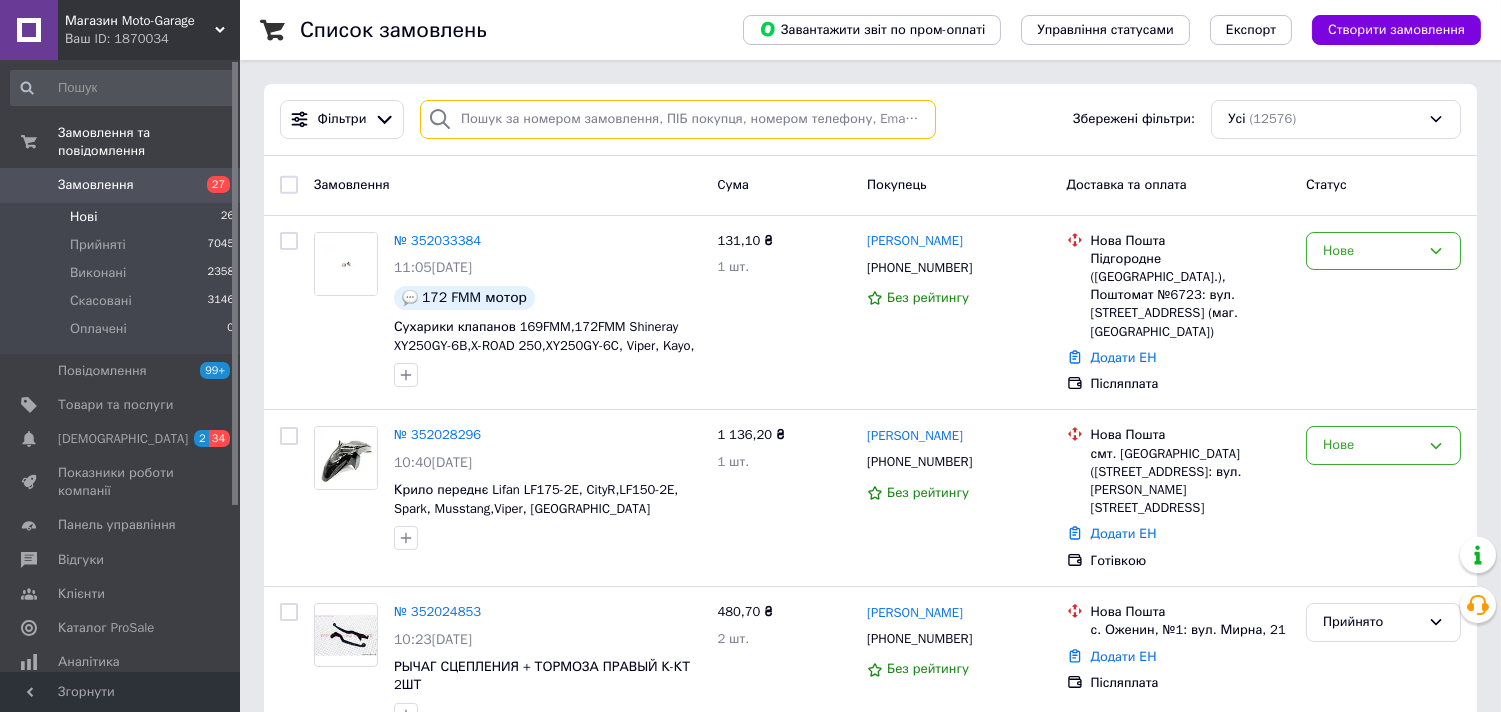 click at bounding box center (678, 119) 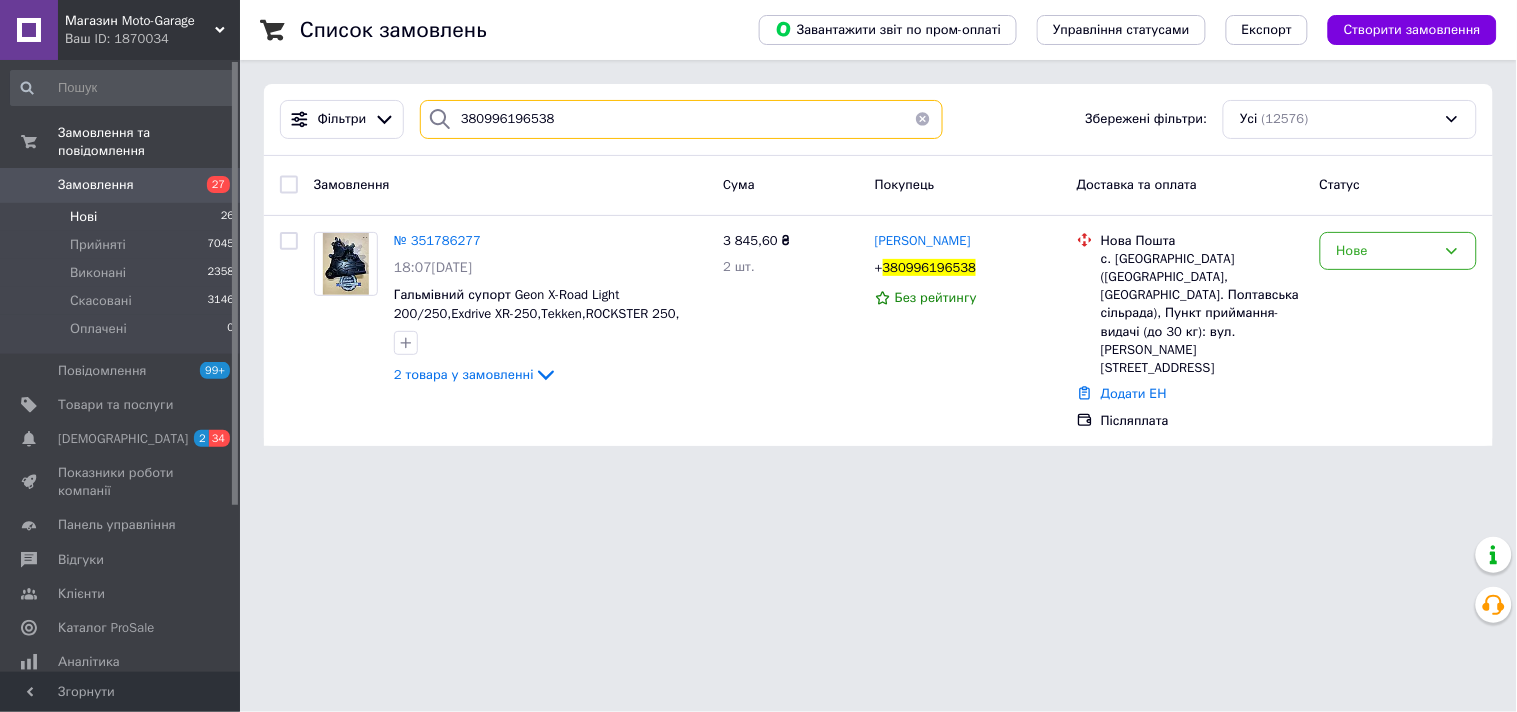 drag, startPoint x: 658, startPoint y: 136, endPoint x: 432, endPoint y: 140, distance: 226.0354 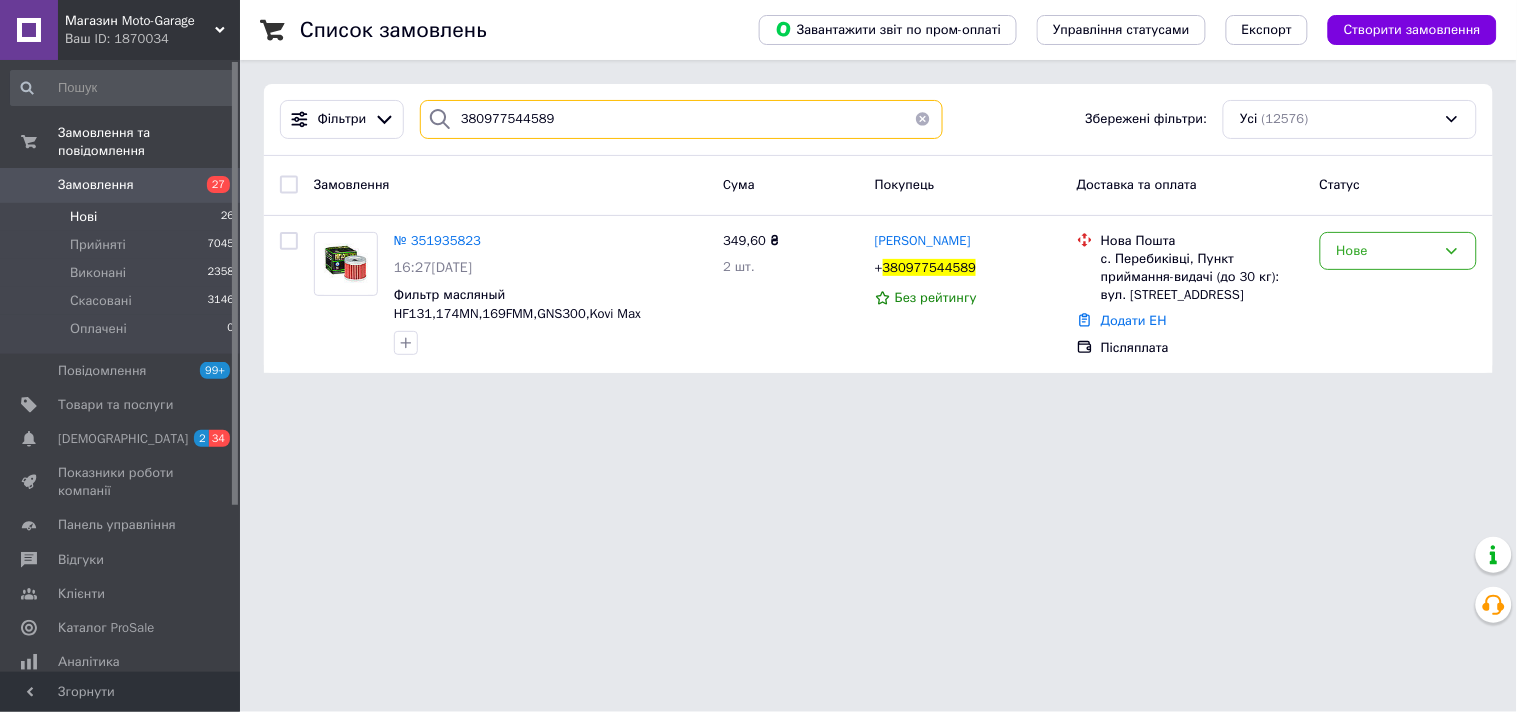 drag, startPoint x: 608, startPoint y: 122, endPoint x: 438, endPoint y: 127, distance: 170.07352 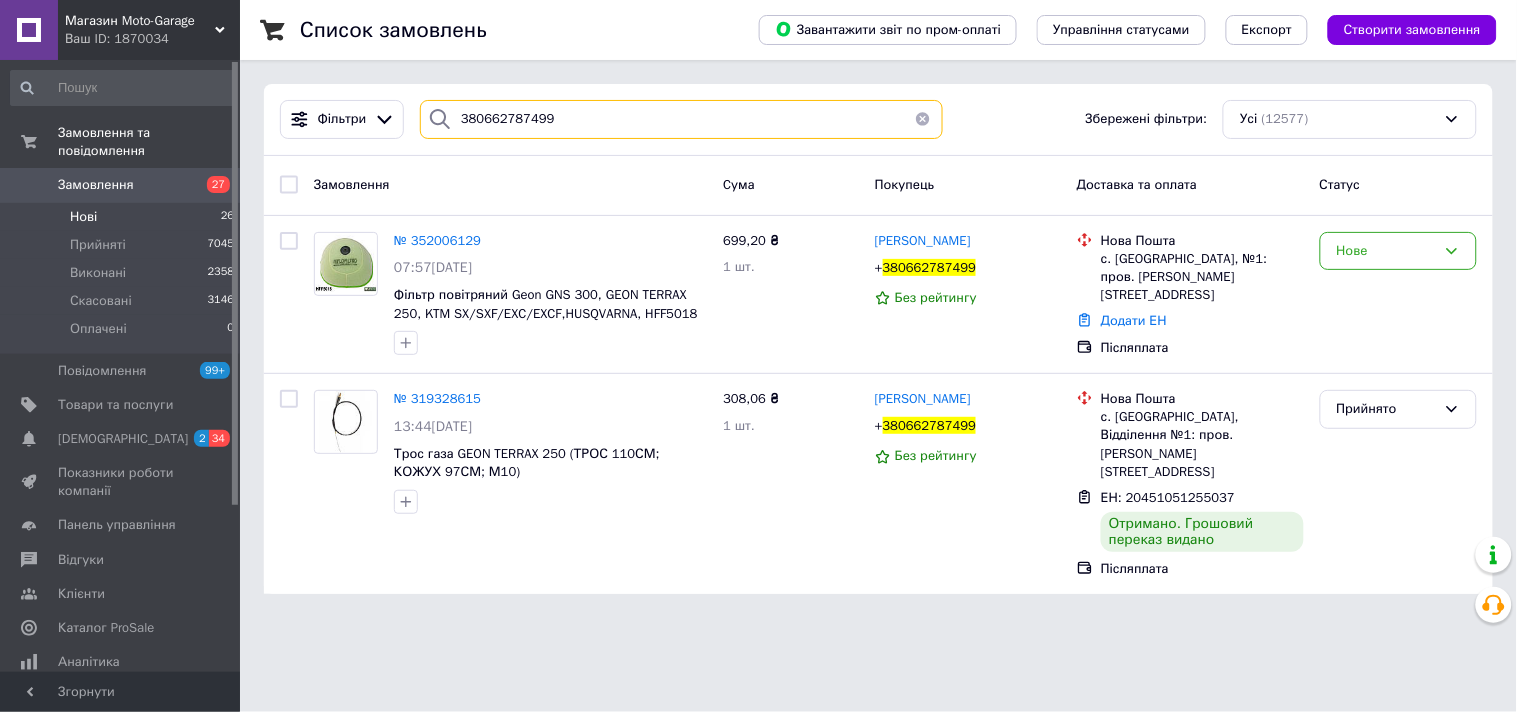 drag, startPoint x: 623, startPoint y: 115, endPoint x: 415, endPoint y: 117, distance: 208.00961 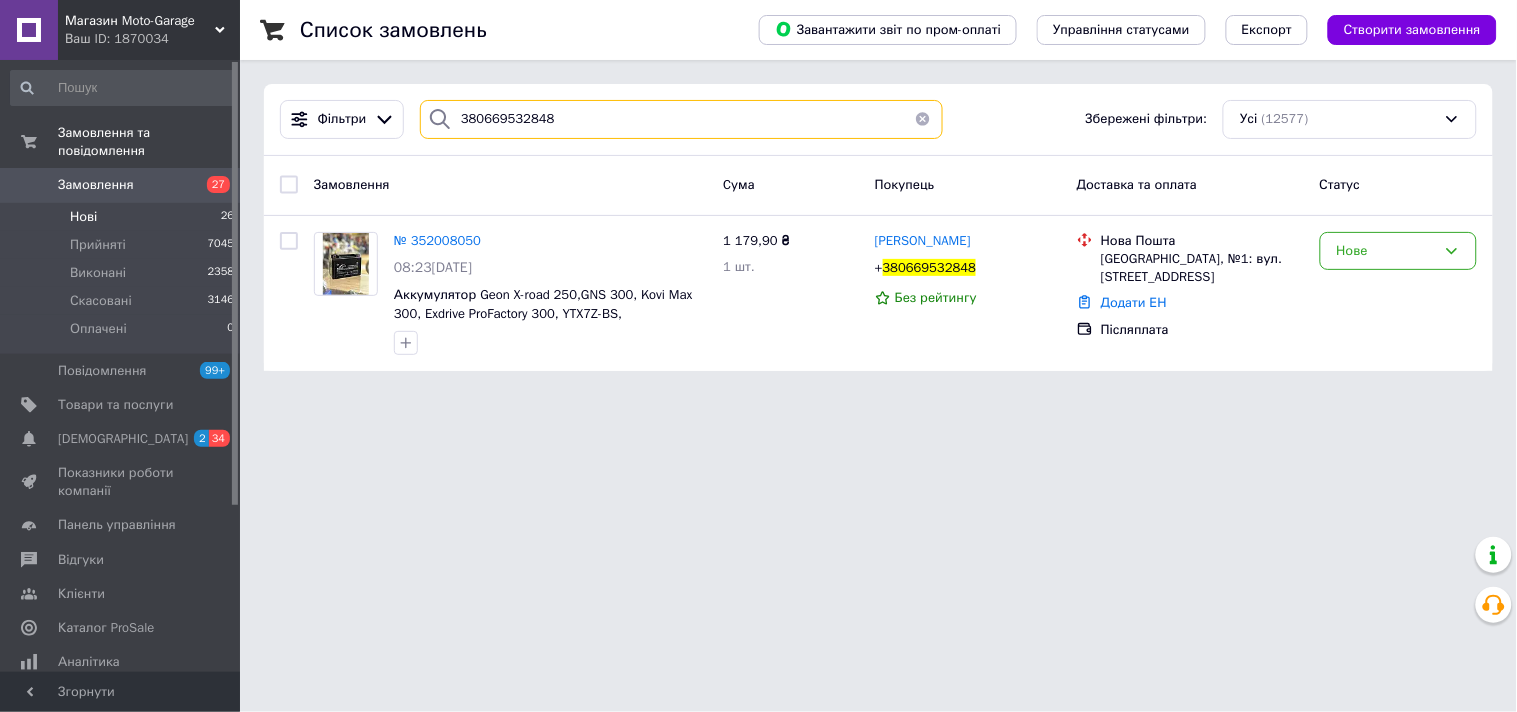 drag, startPoint x: 684, startPoint y: 115, endPoint x: 440, endPoint y: 123, distance: 244.13112 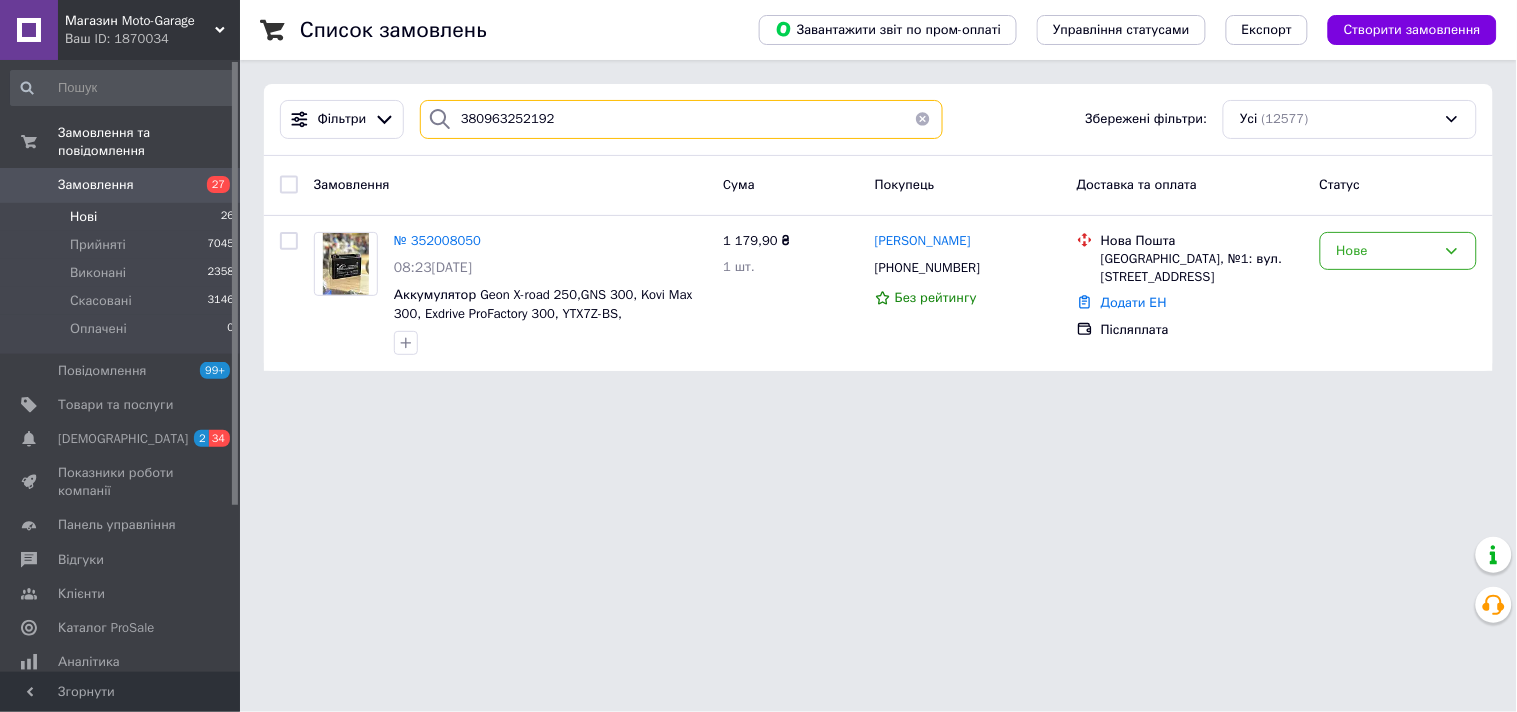 type on "380963252192" 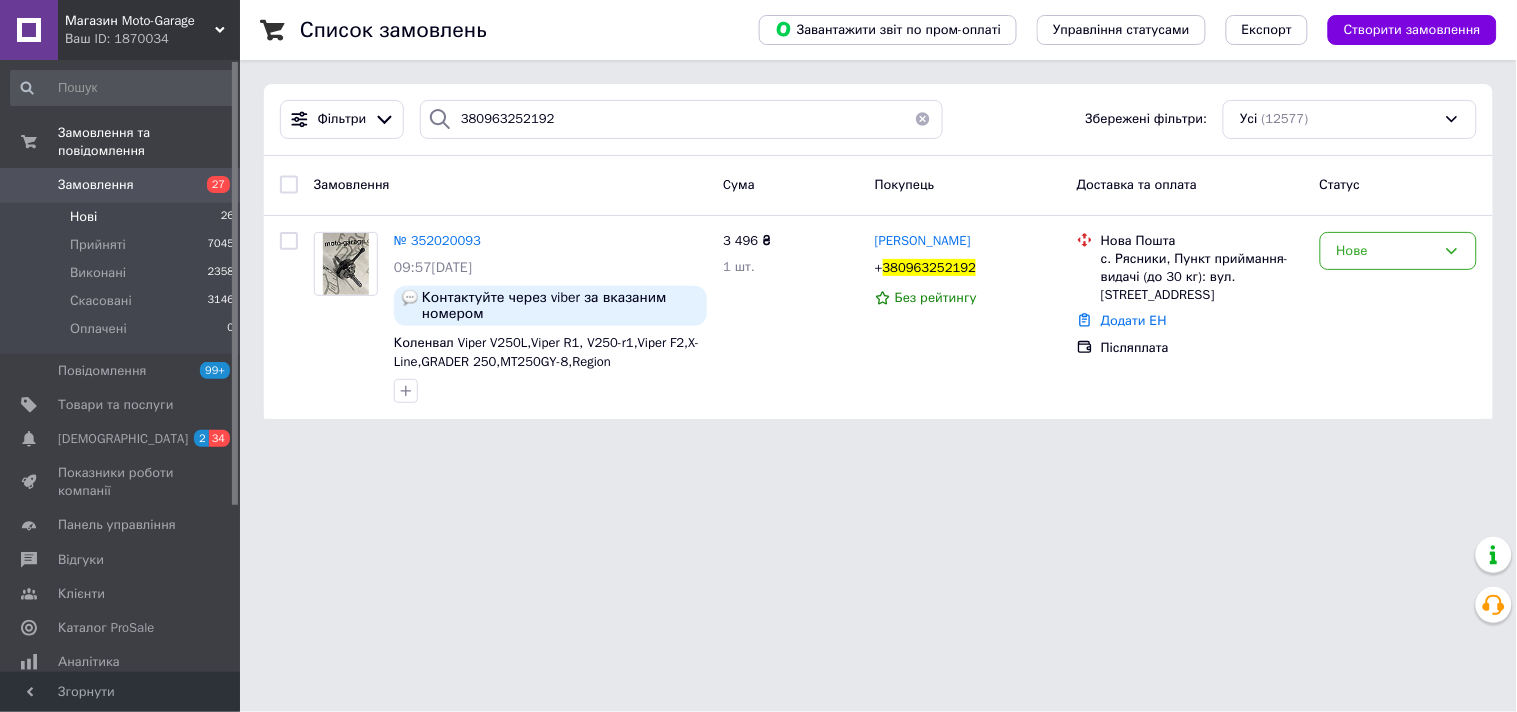 click on "Замовлення" at bounding box center (121, 185) 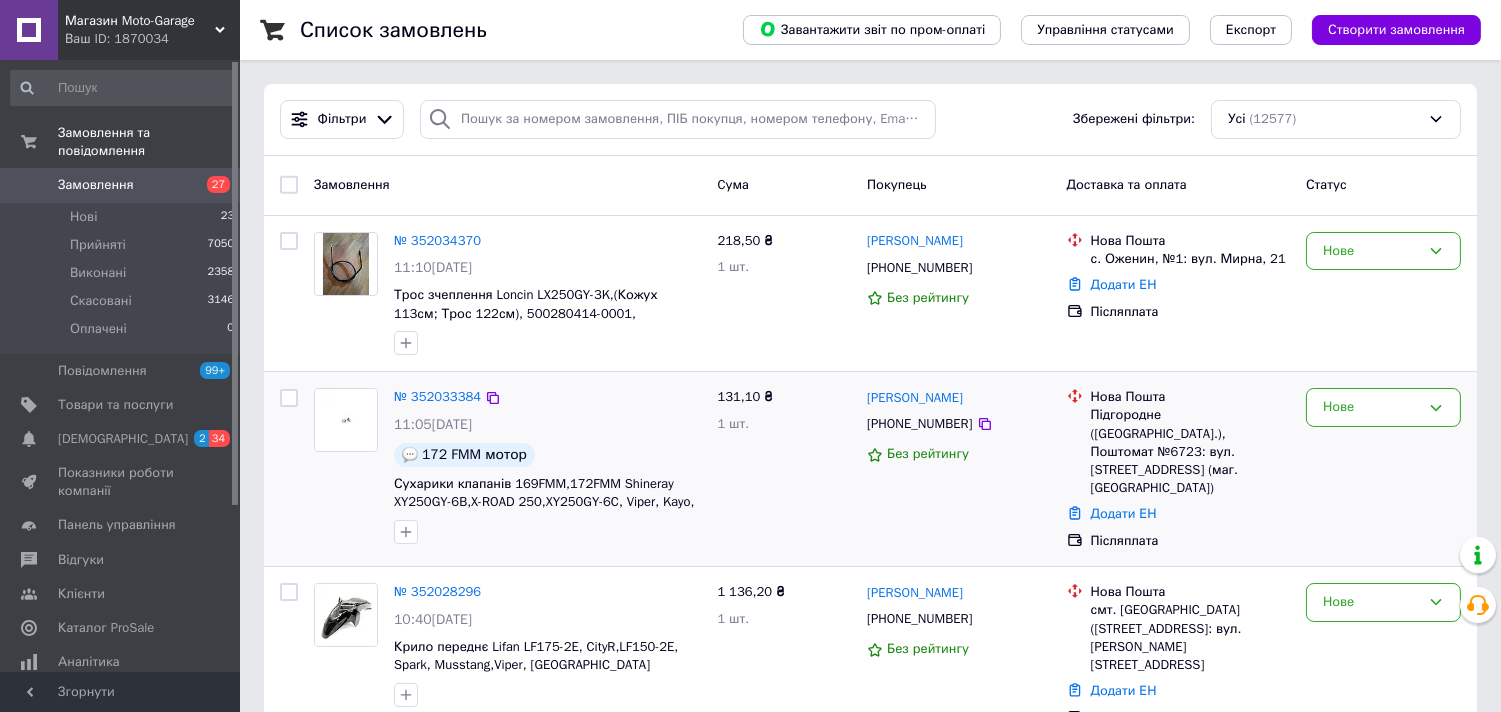 click on "+380972414765" at bounding box center [919, 424] 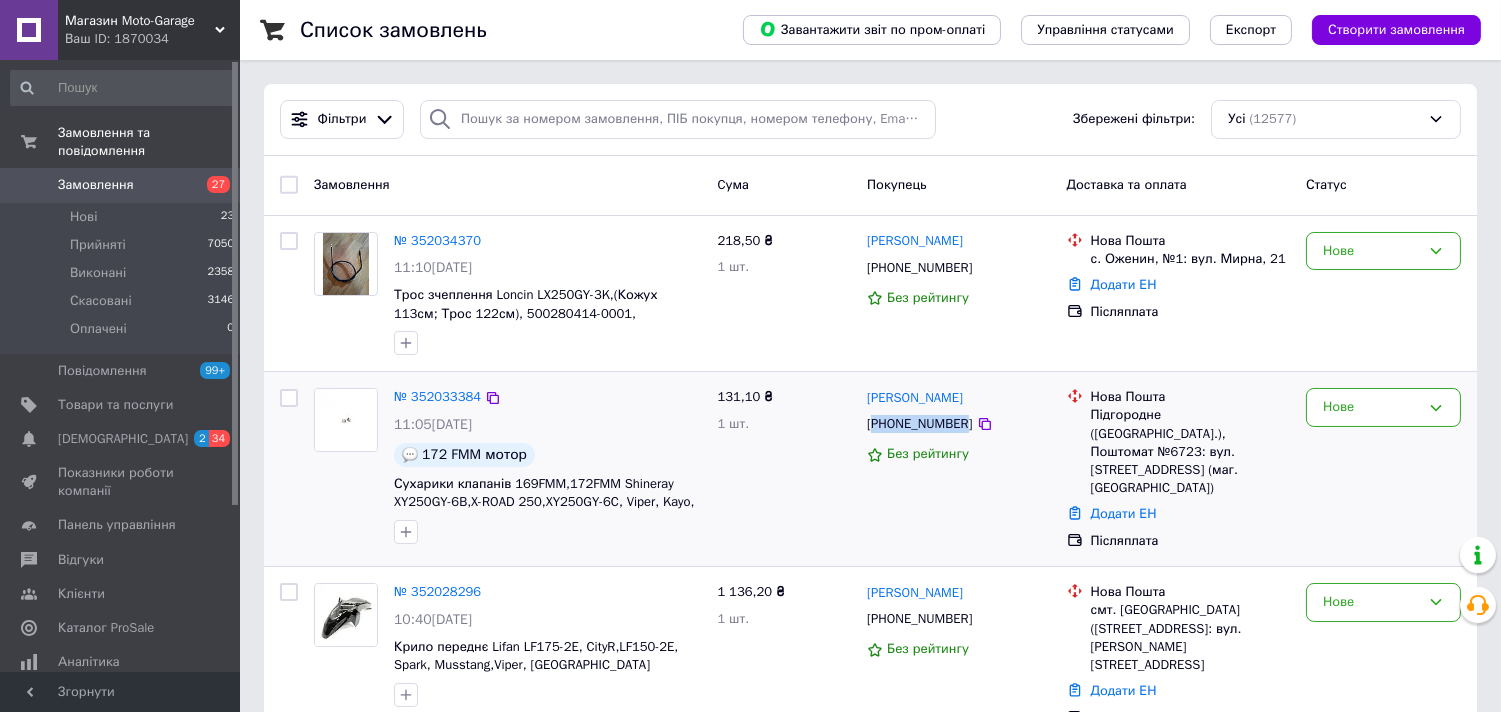 click on "+380972414765" at bounding box center (919, 424) 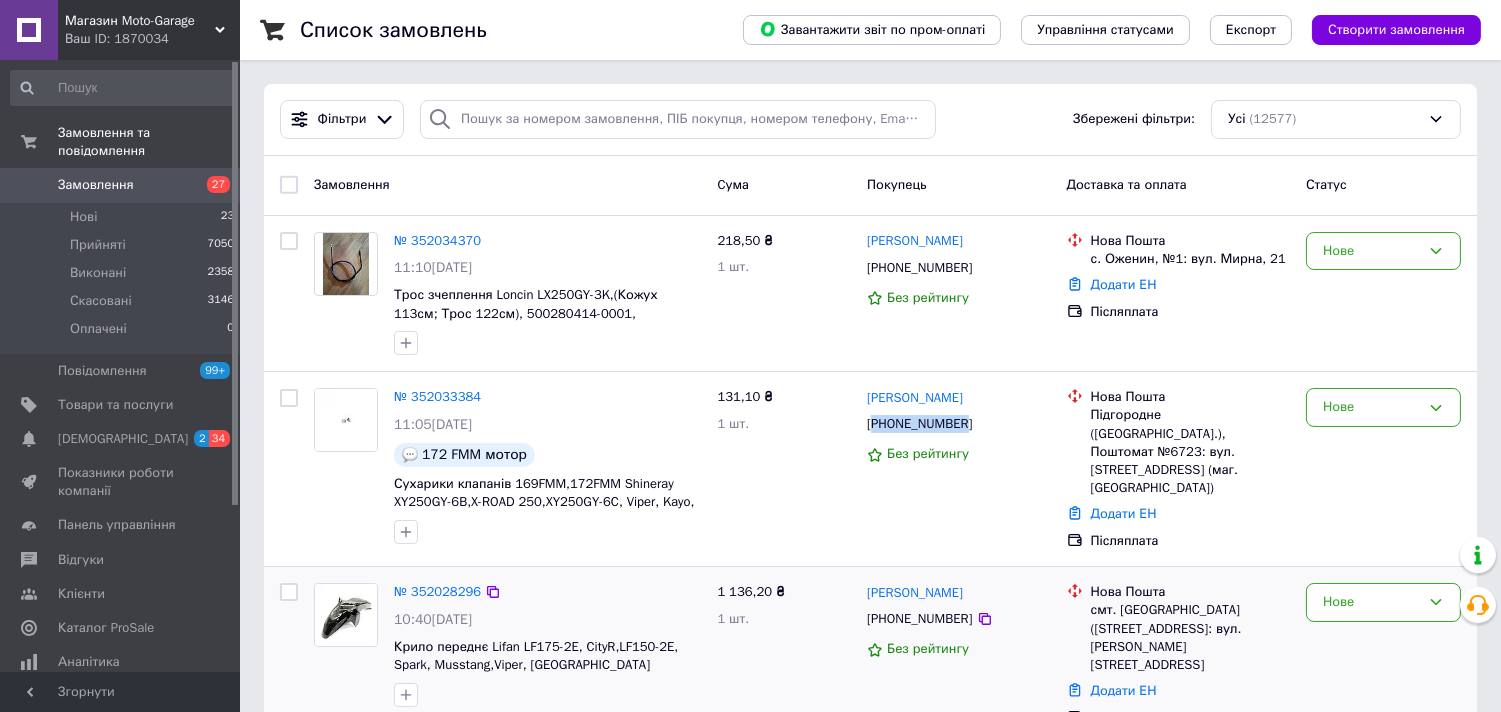copy on "380972414765" 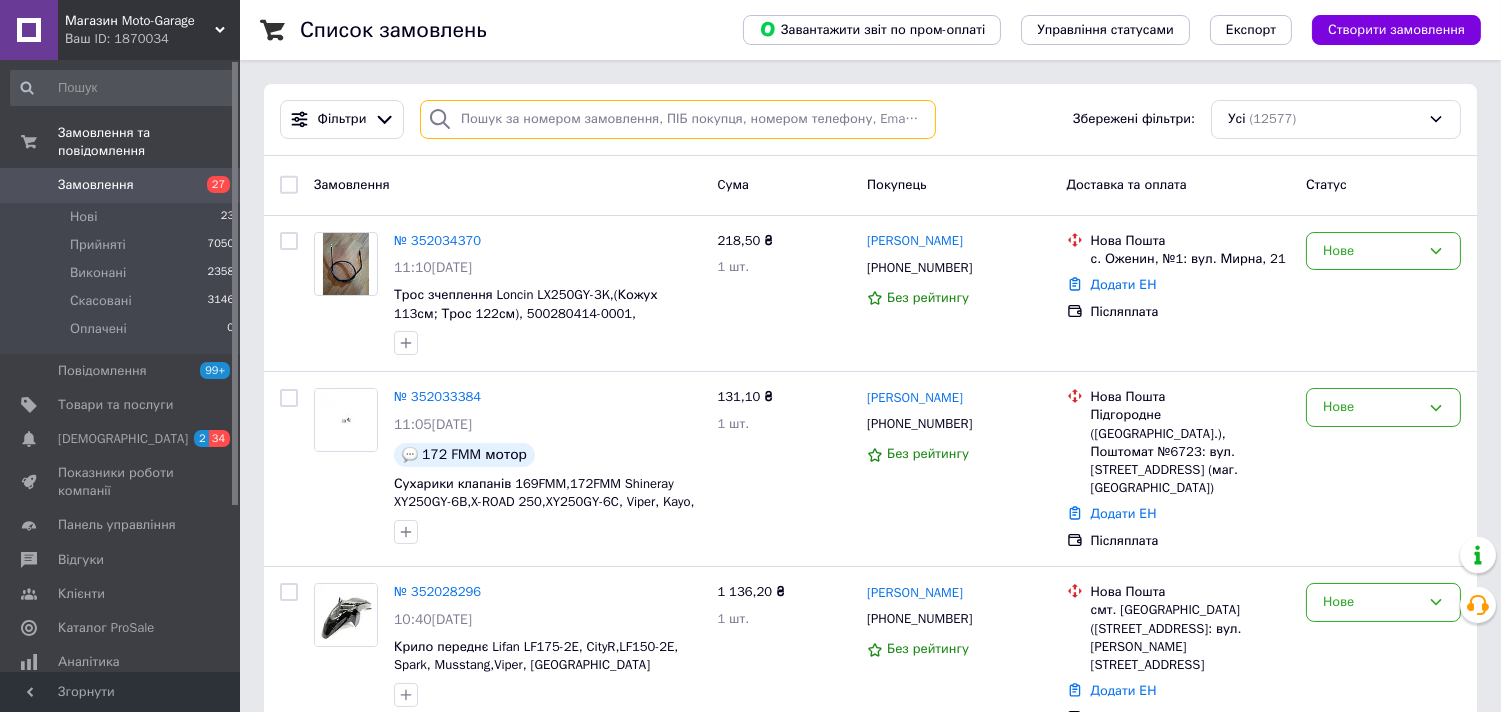 click at bounding box center [678, 119] 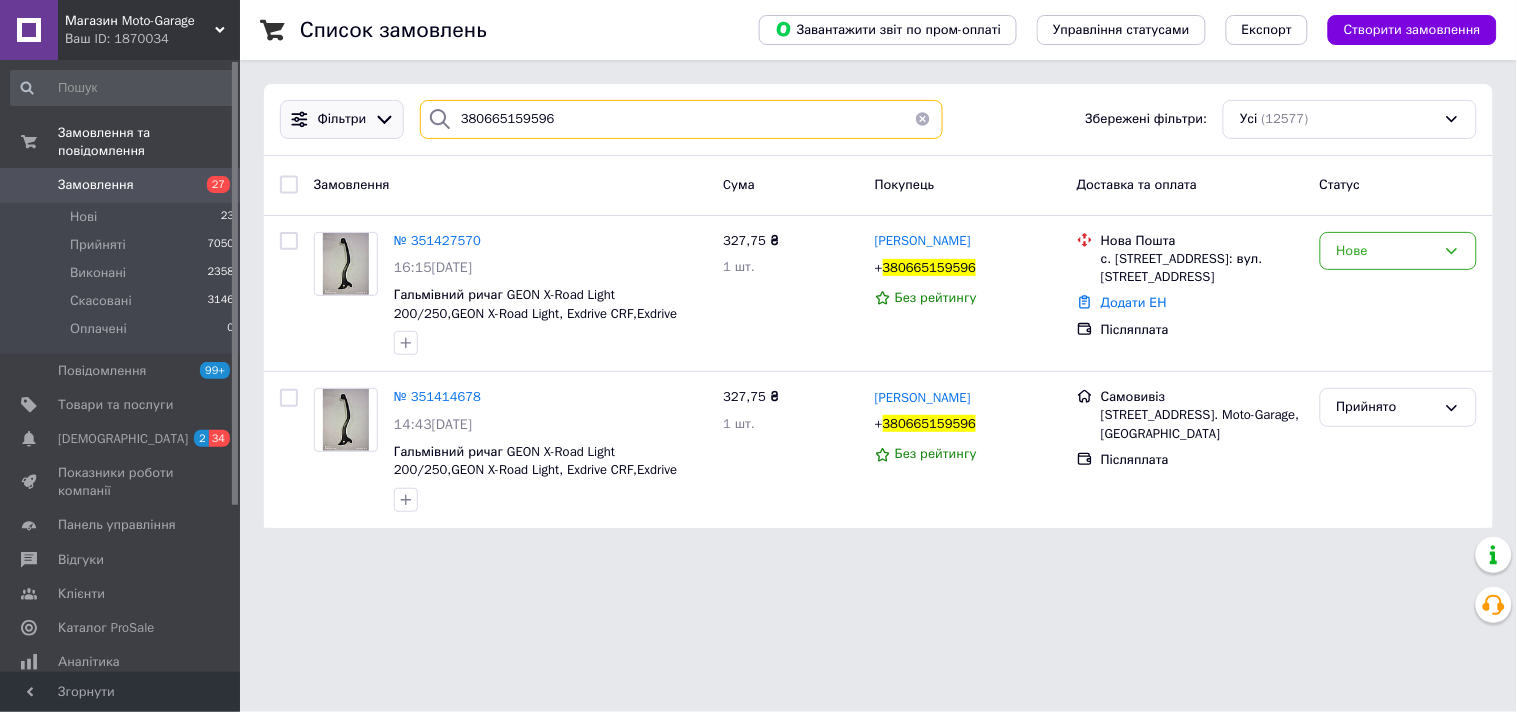 drag, startPoint x: 571, startPoint y: 112, endPoint x: 400, endPoint y: 123, distance: 171.35344 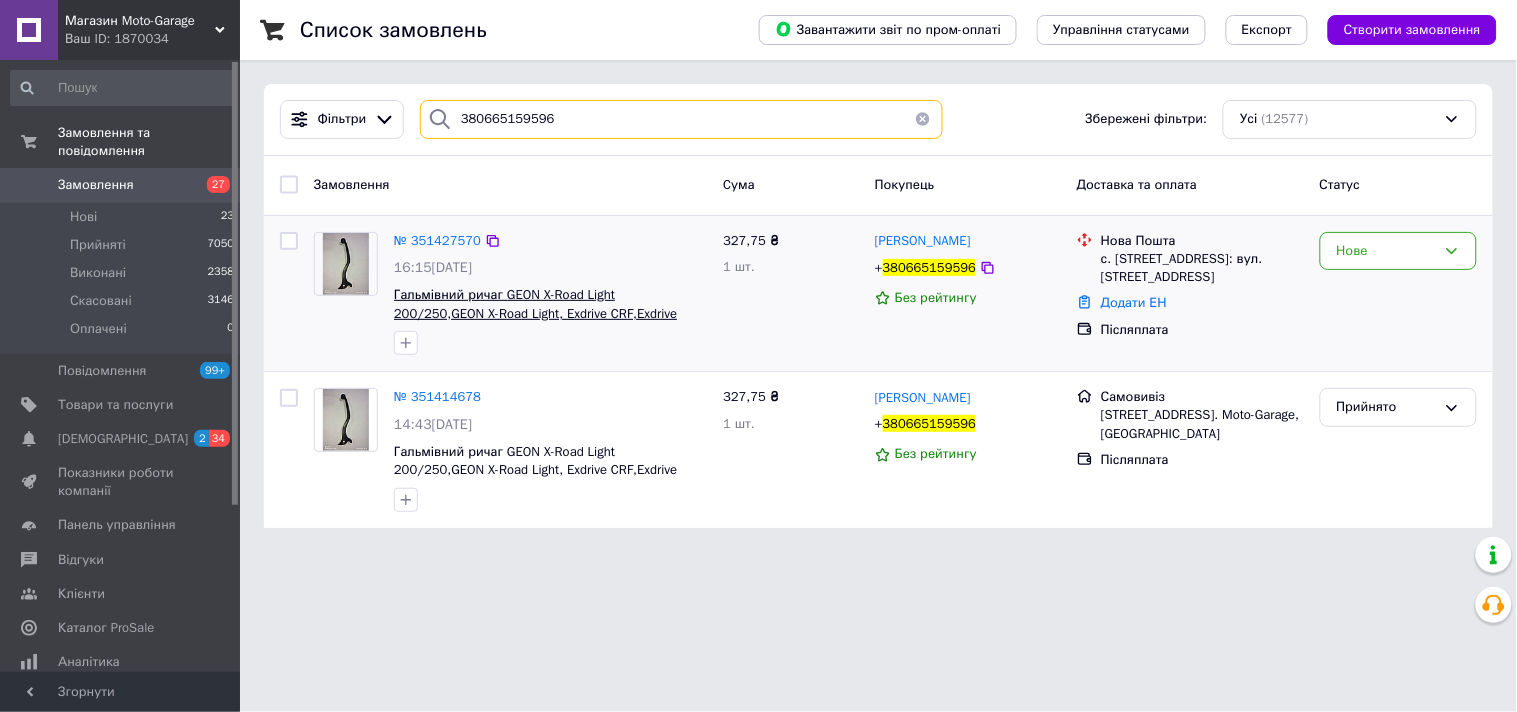 paste on "971167790" 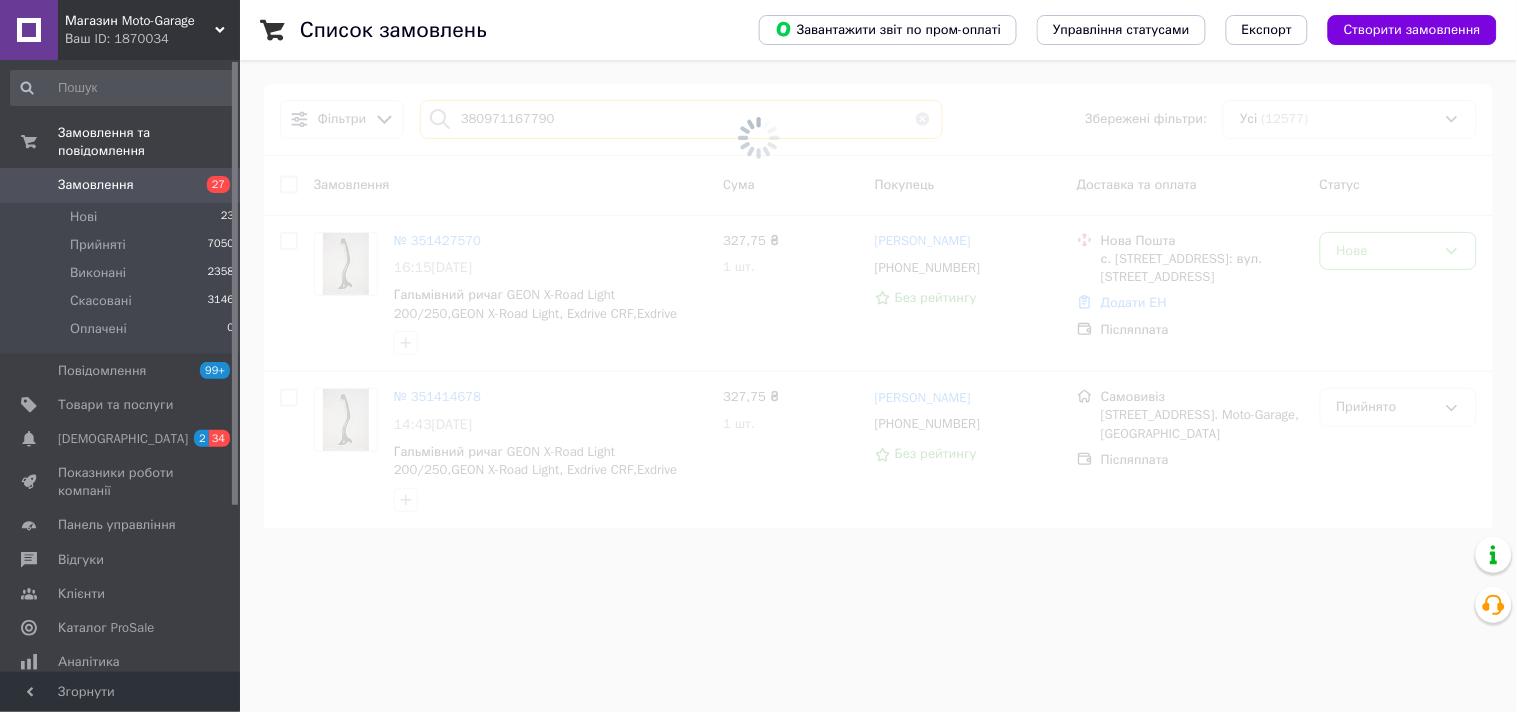 type on "380971167790" 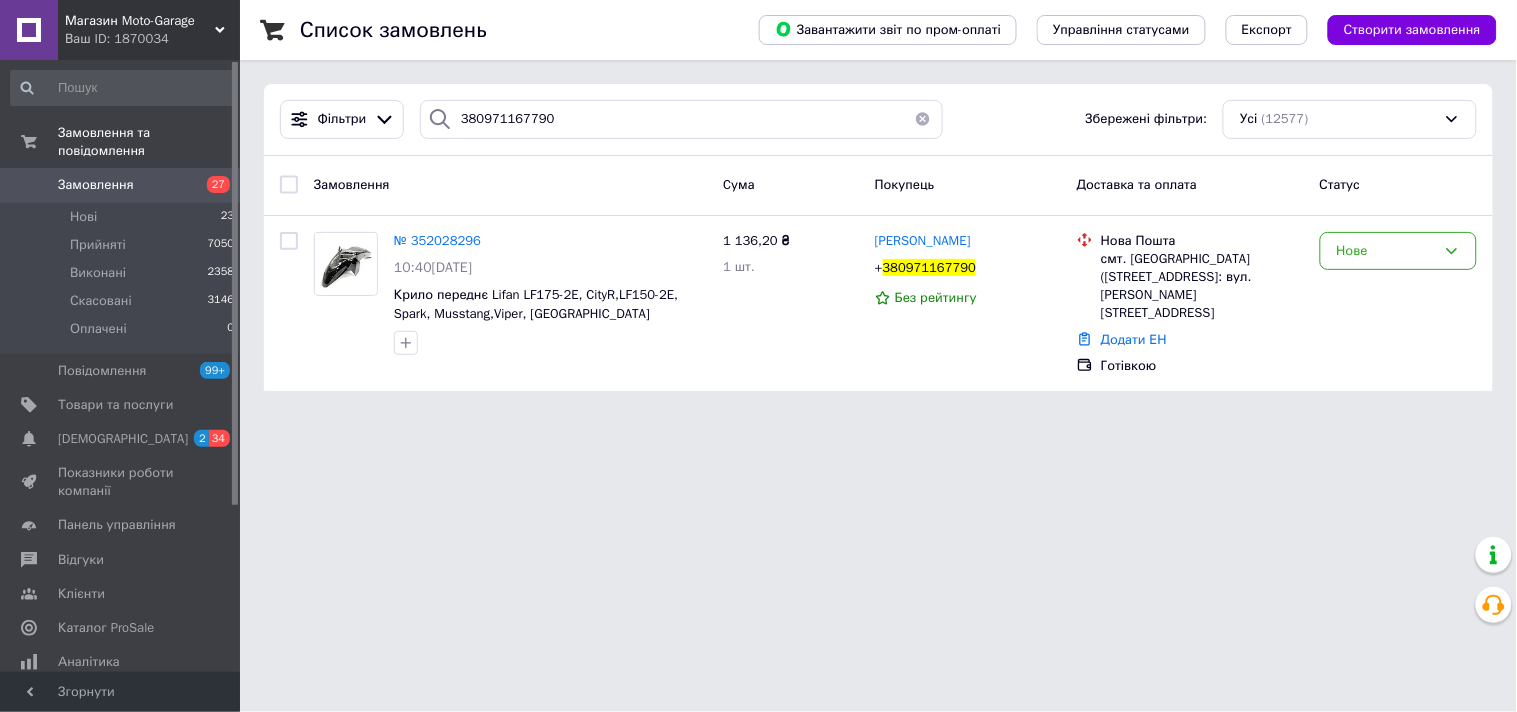 click on "Замовлення" at bounding box center [121, 185] 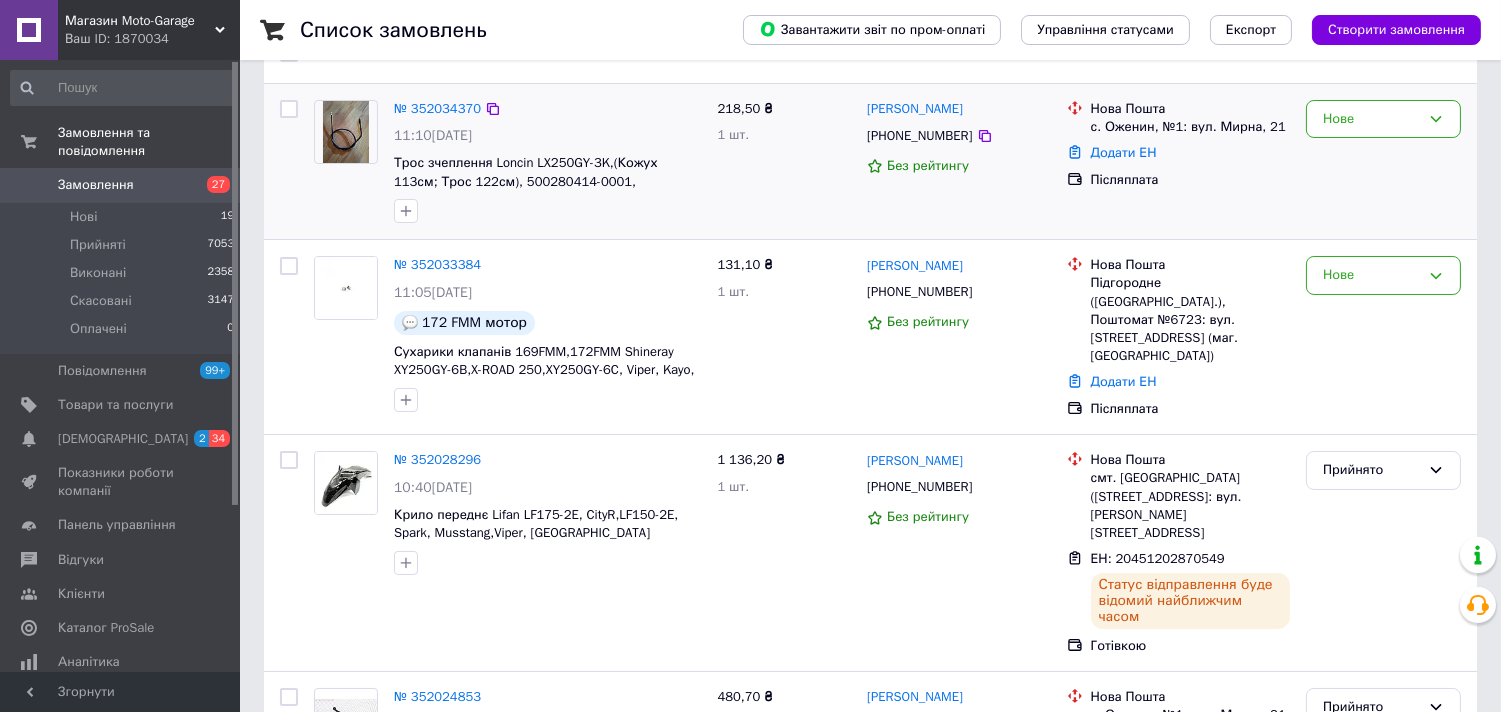 scroll, scrollTop: 333, scrollLeft: 0, axis: vertical 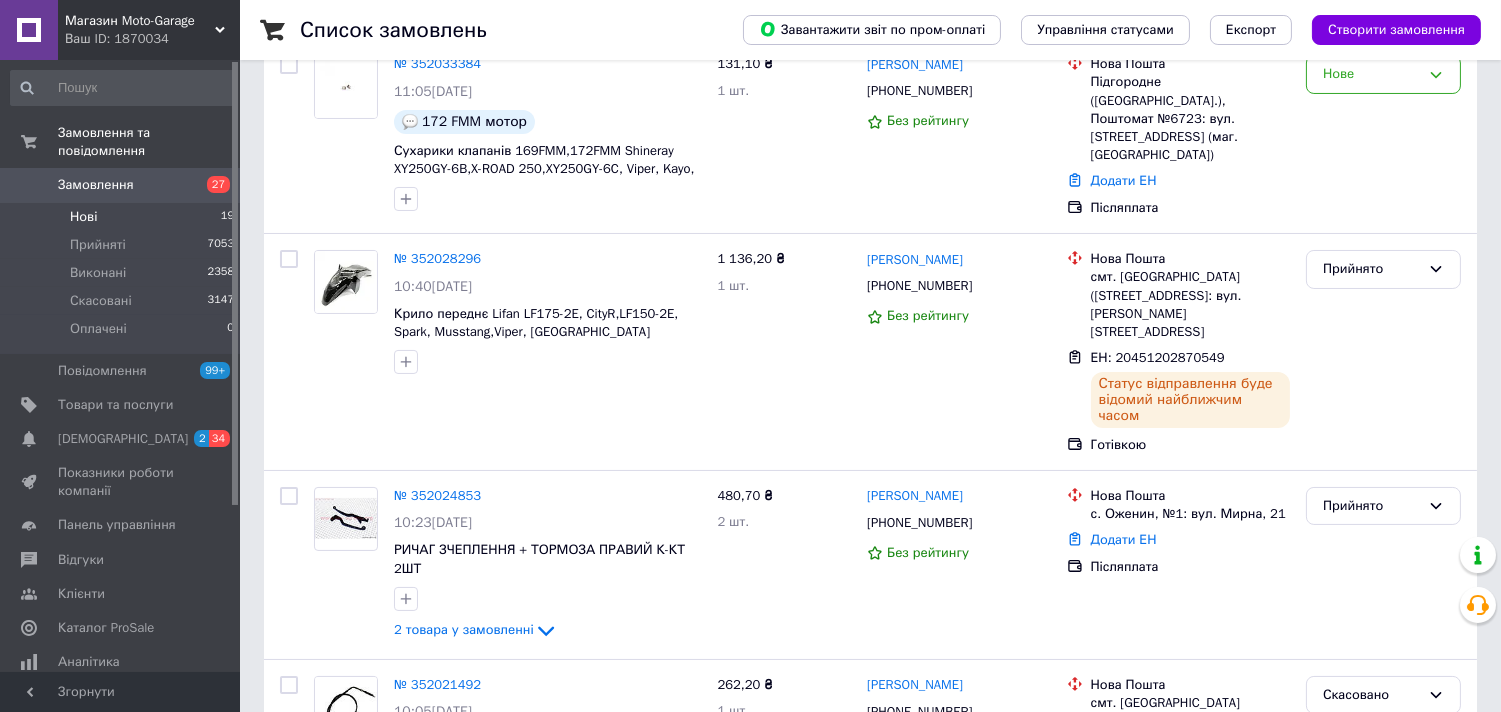 click on "Нові 19" at bounding box center [123, 217] 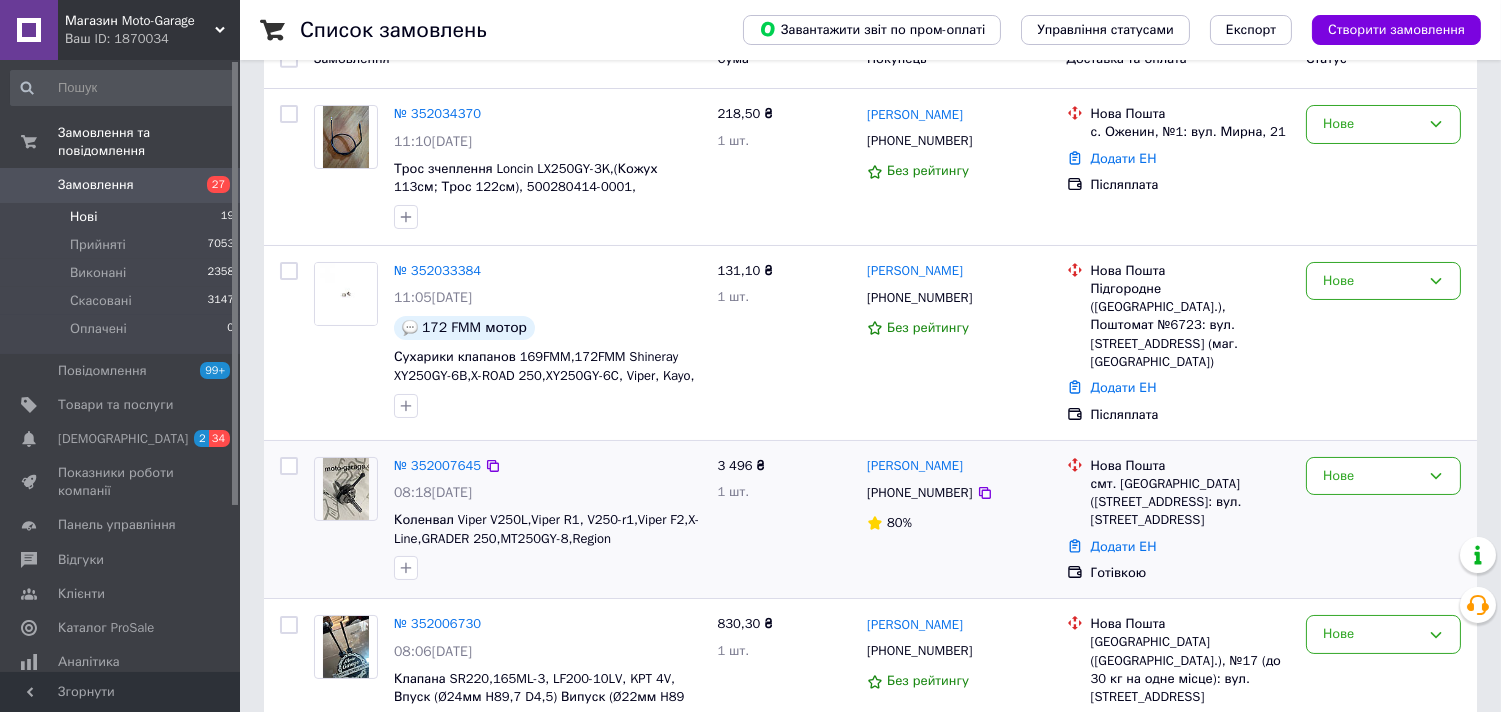 scroll, scrollTop: 222, scrollLeft: 0, axis: vertical 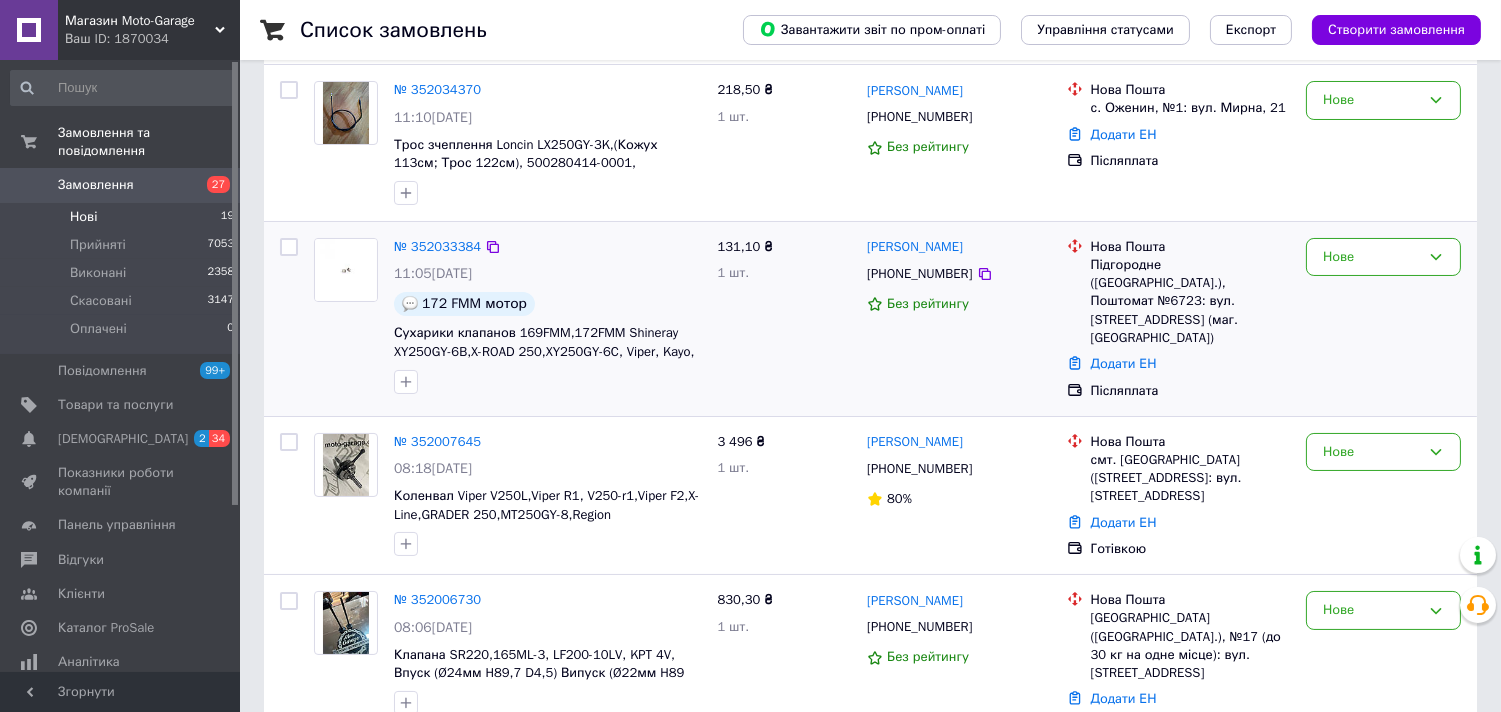 click on "+380972414765" at bounding box center (919, 274) 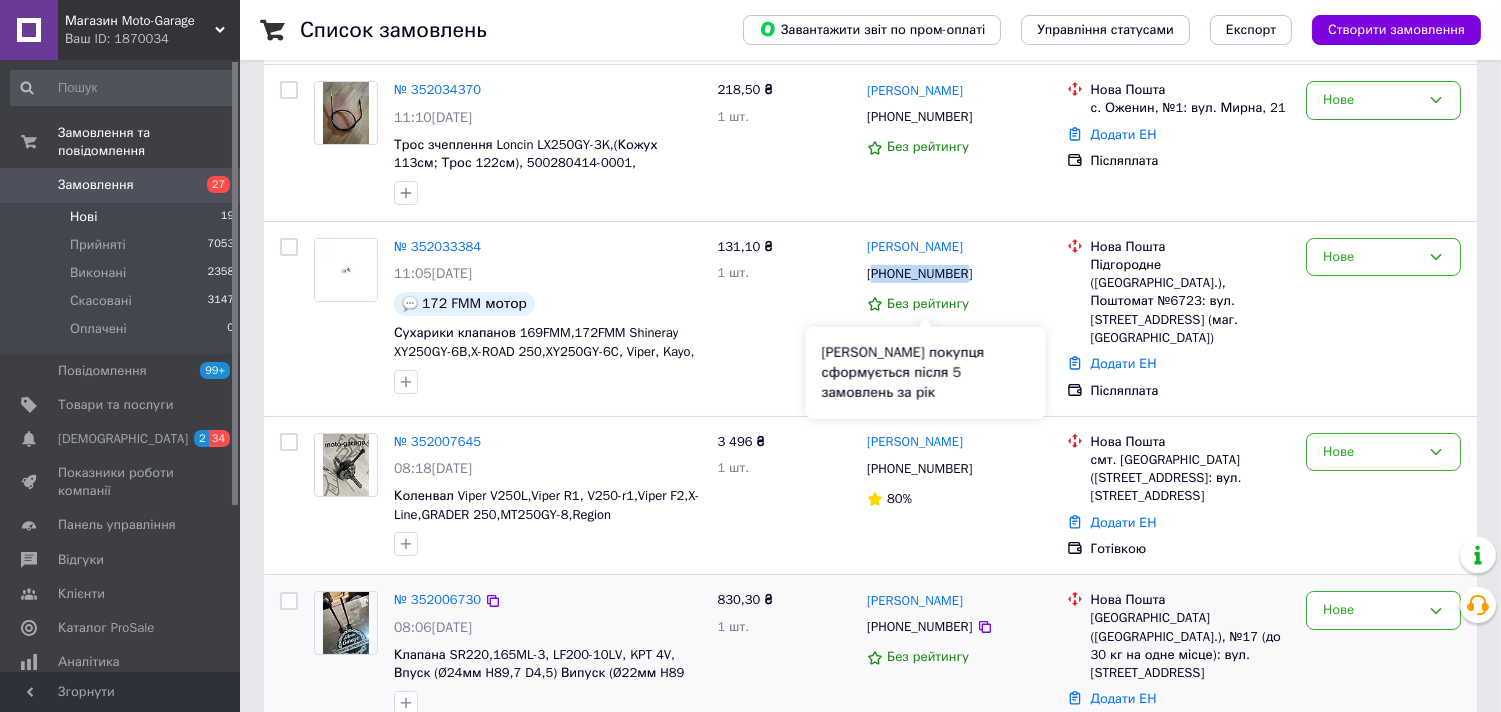 copy on "380972414765" 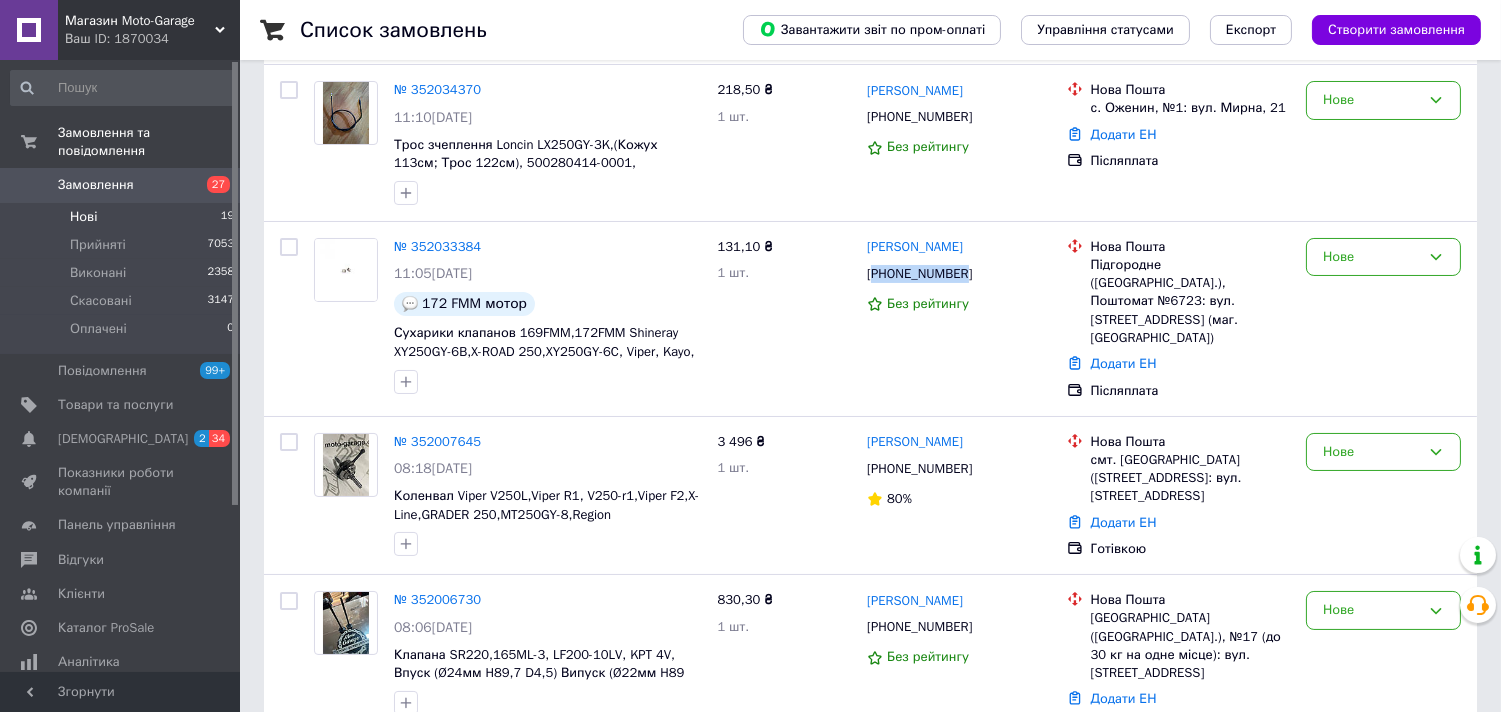 scroll, scrollTop: 111, scrollLeft: 0, axis: vertical 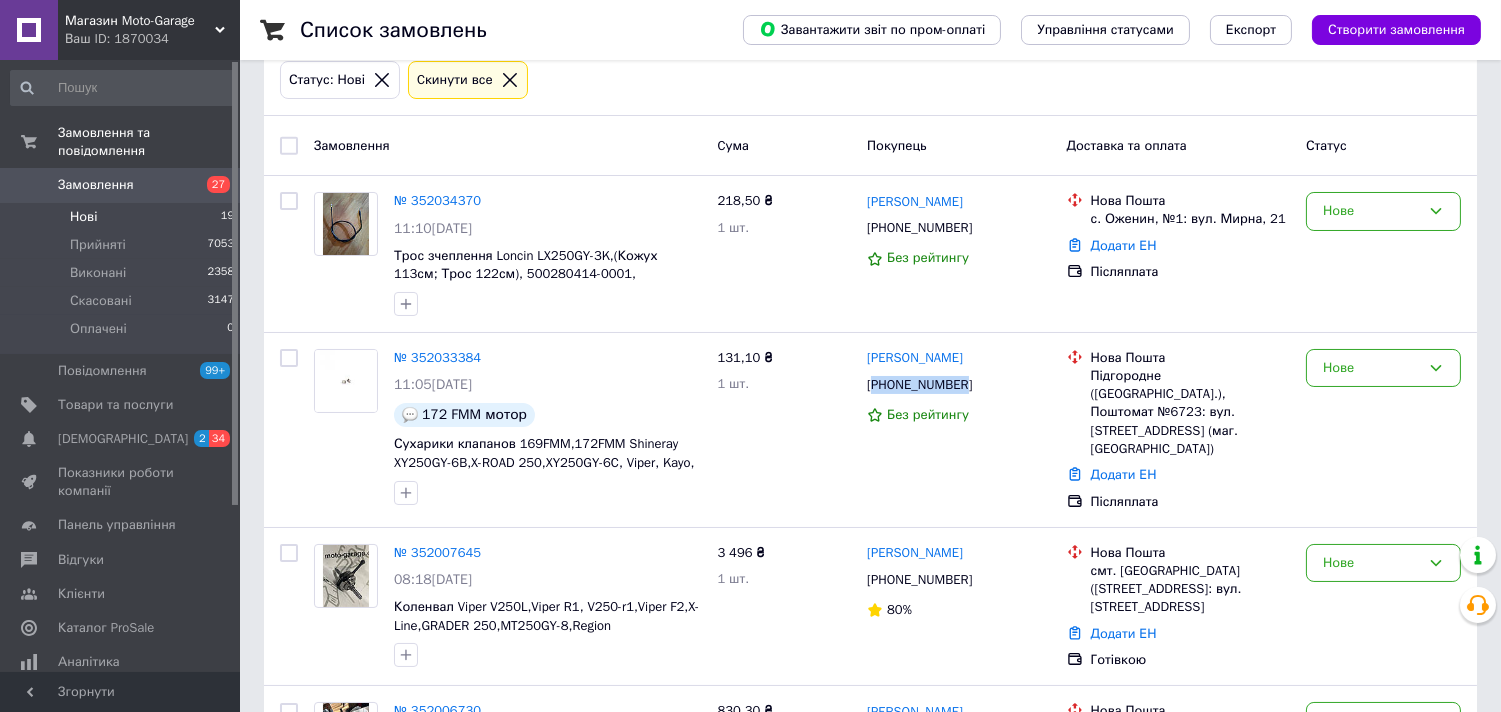 click on "Замовлення" at bounding box center (121, 185) 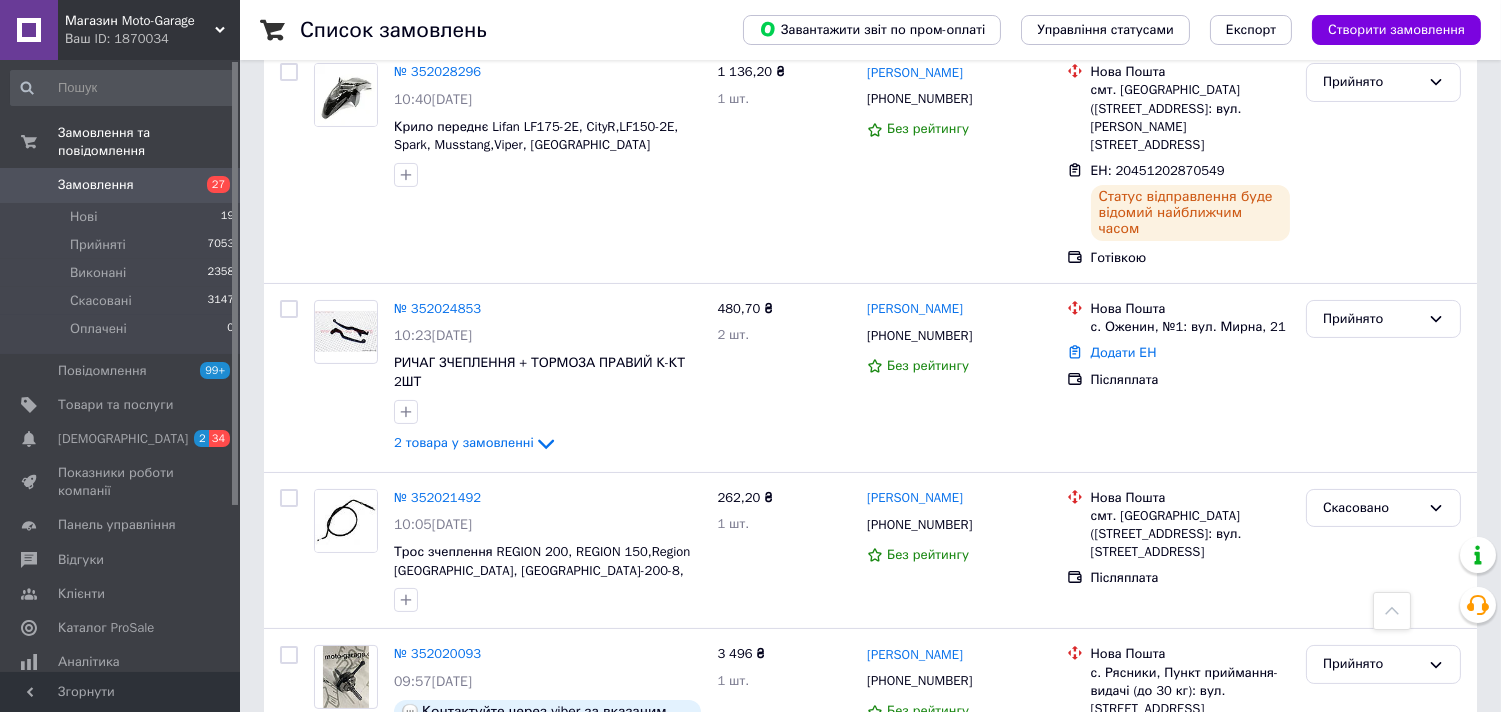 scroll, scrollTop: 555, scrollLeft: 0, axis: vertical 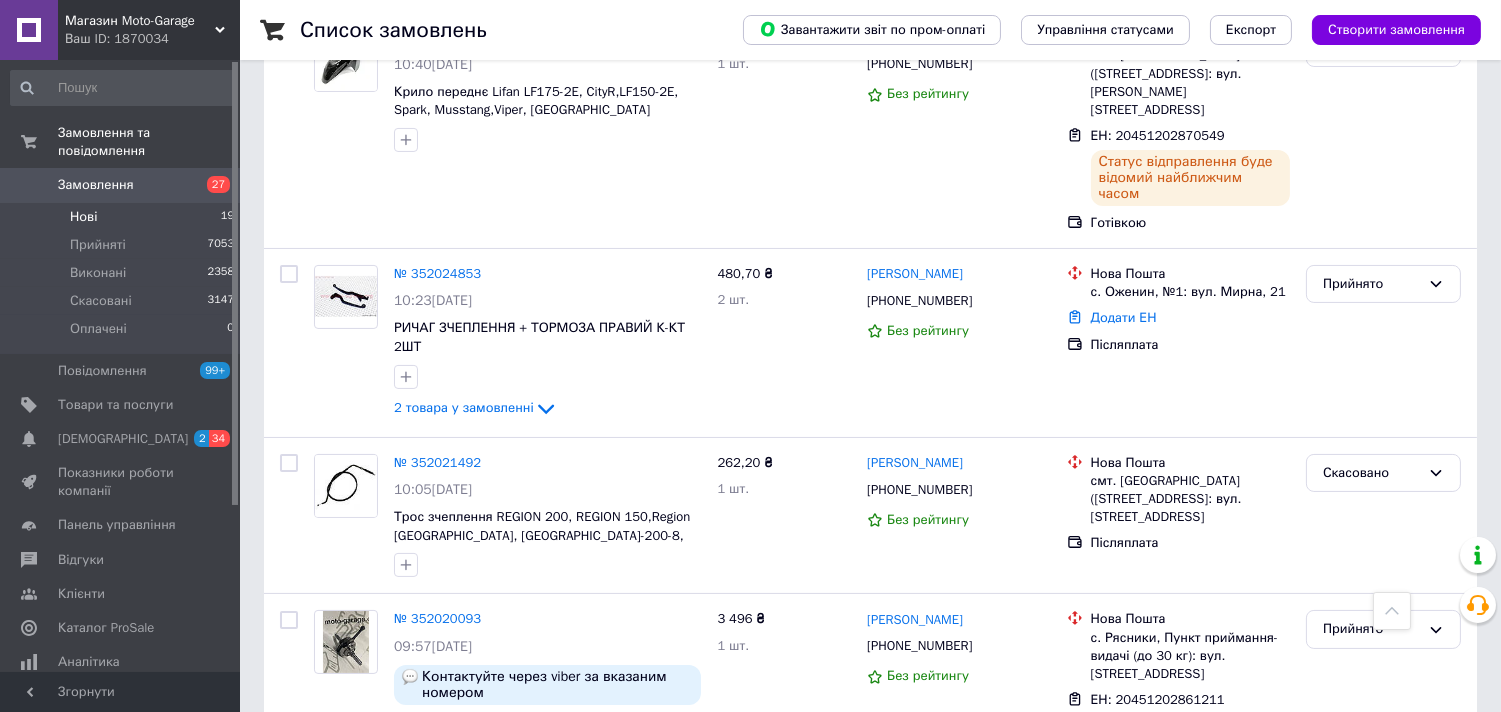 click on "Нові 19" at bounding box center [123, 217] 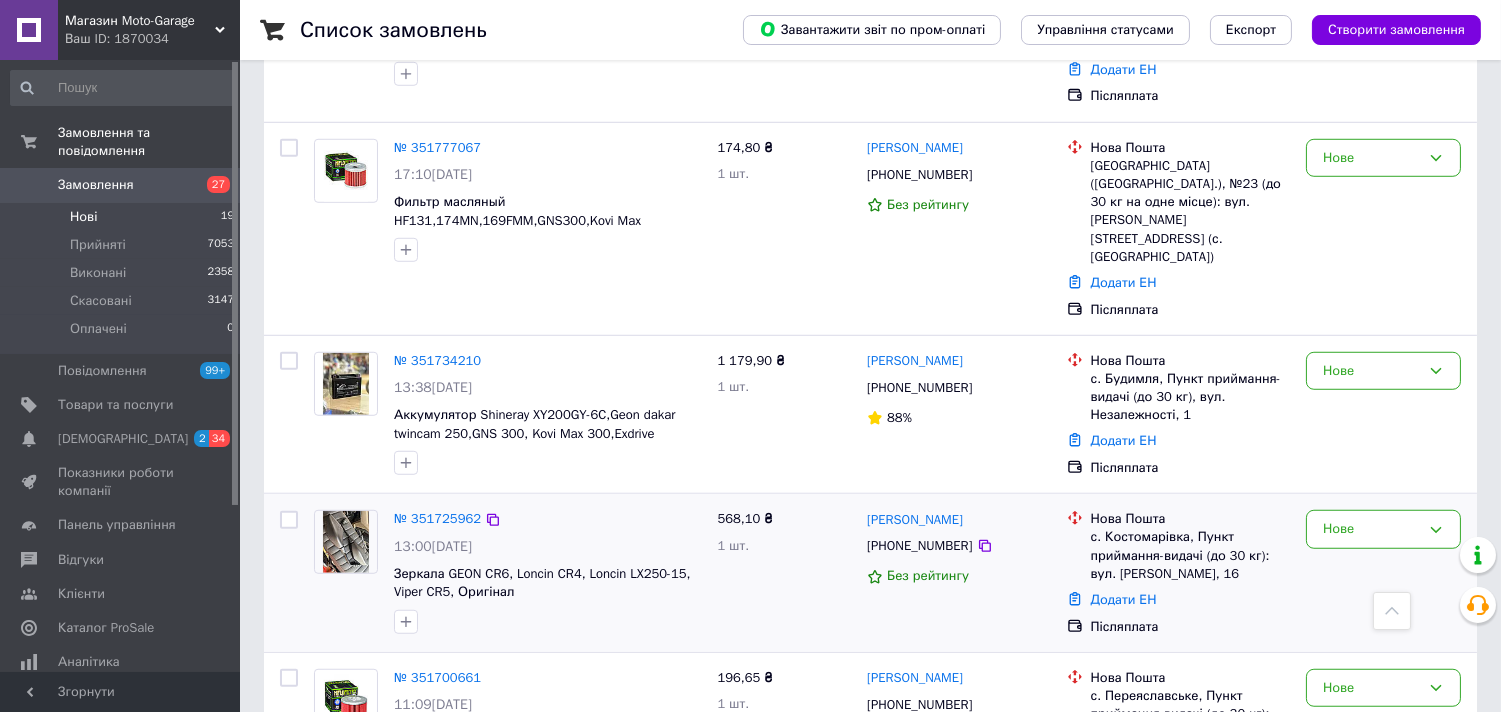 scroll, scrollTop: 2676, scrollLeft: 0, axis: vertical 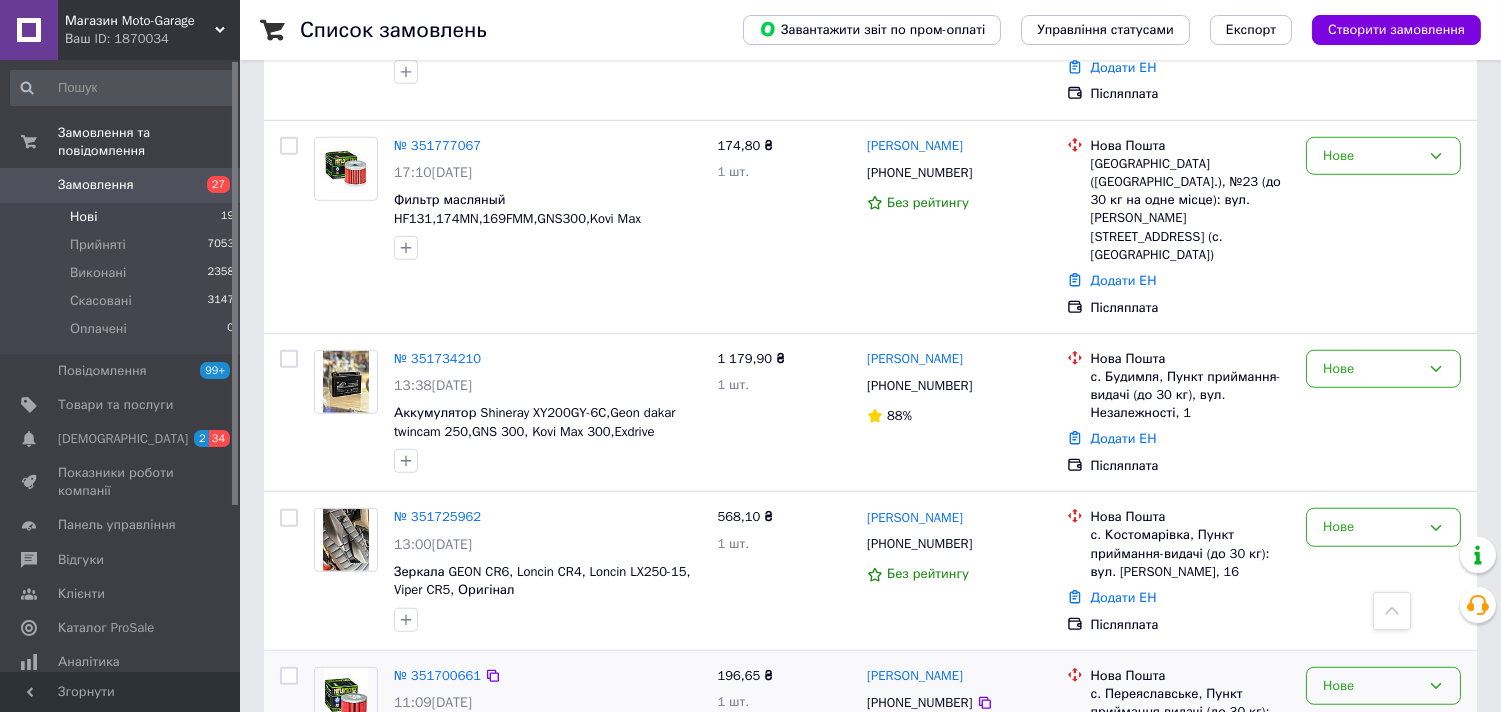 click on "Нове" at bounding box center [1371, 686] 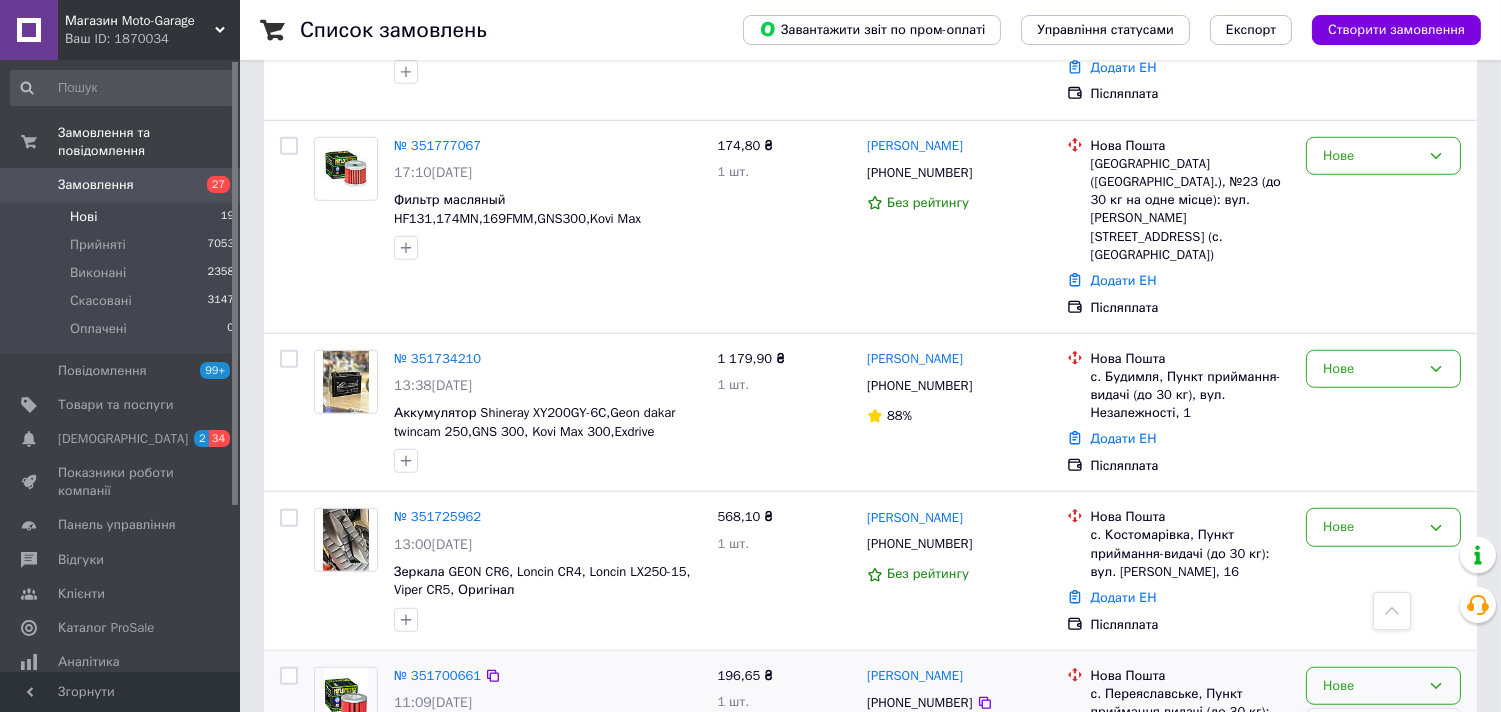 click on "Прийнято" at bounding box center (1383, 727) 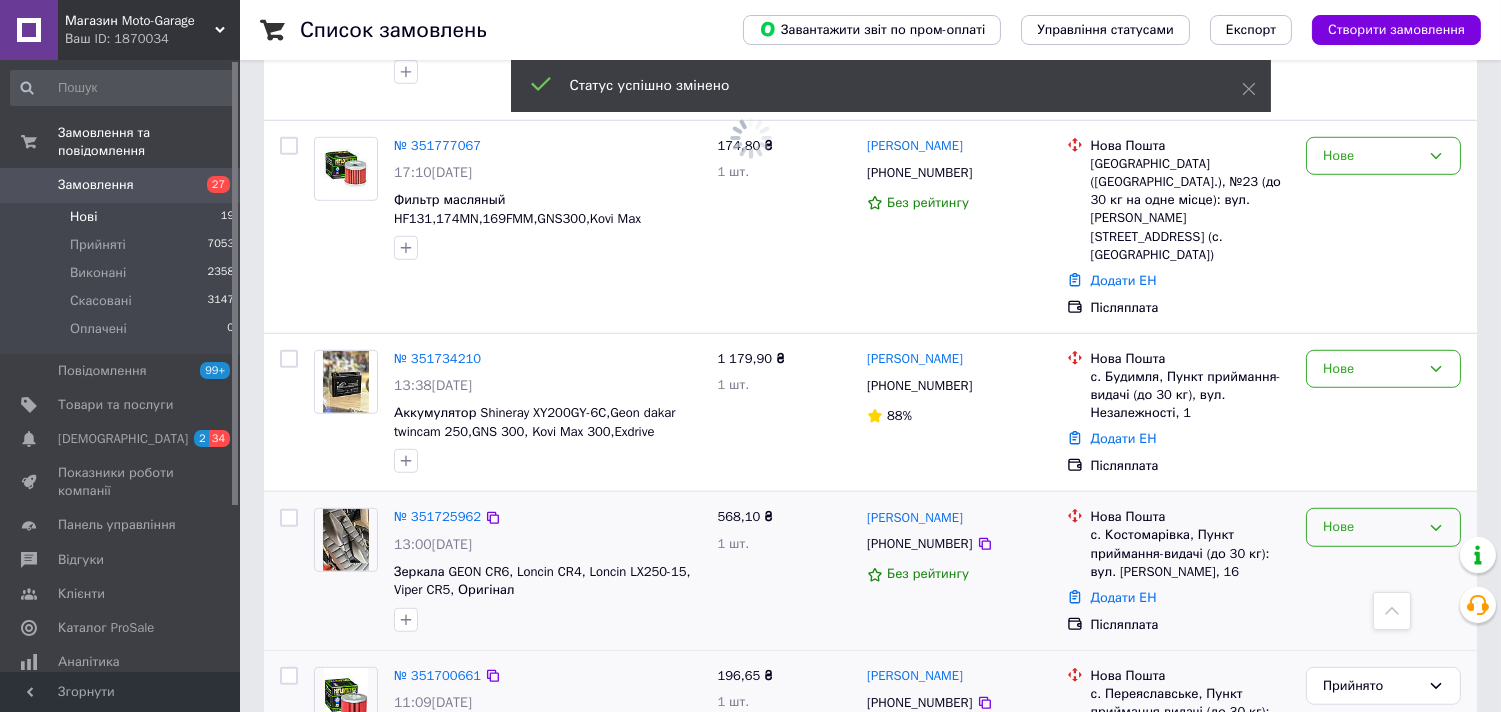 click on "Нове" at bounding box center (1383, 527) 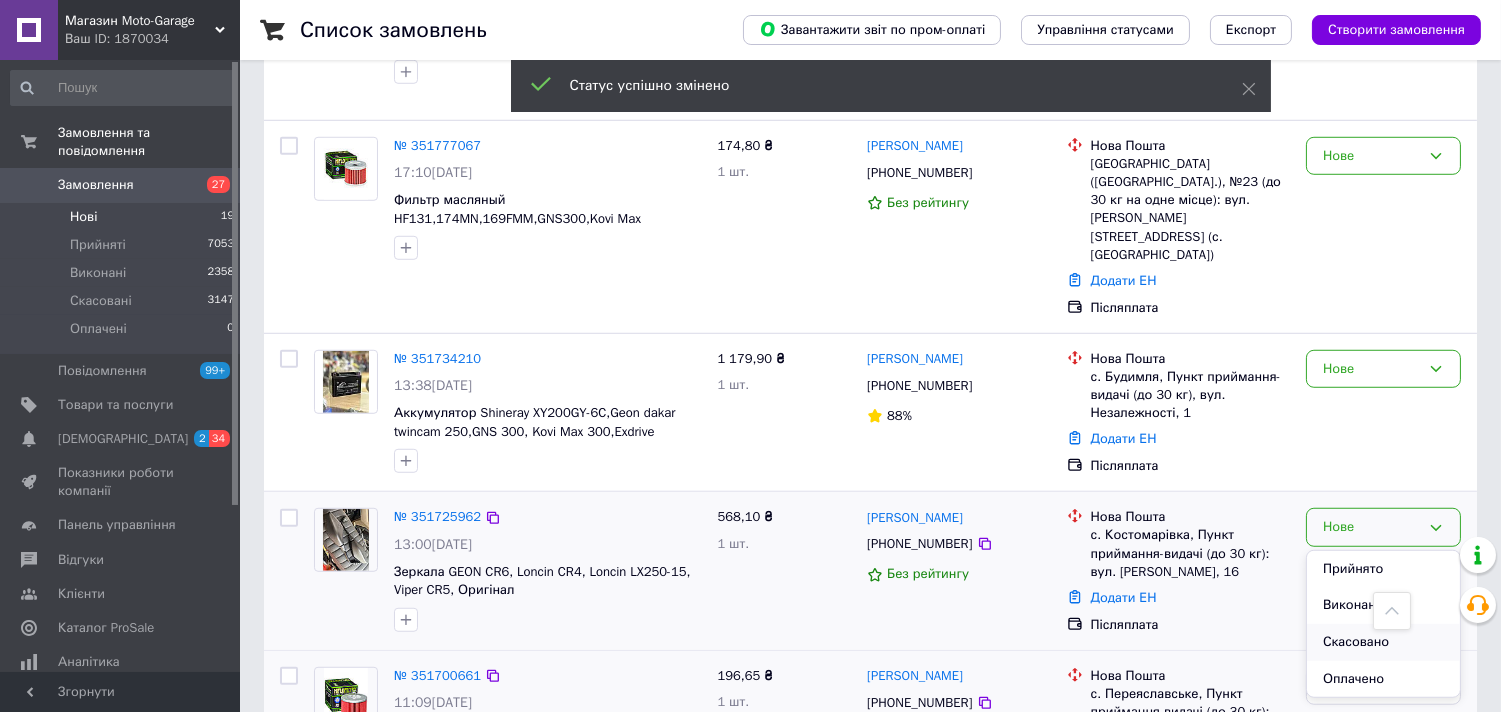 click on "Скасовано" at bounding box center [1383, 642] 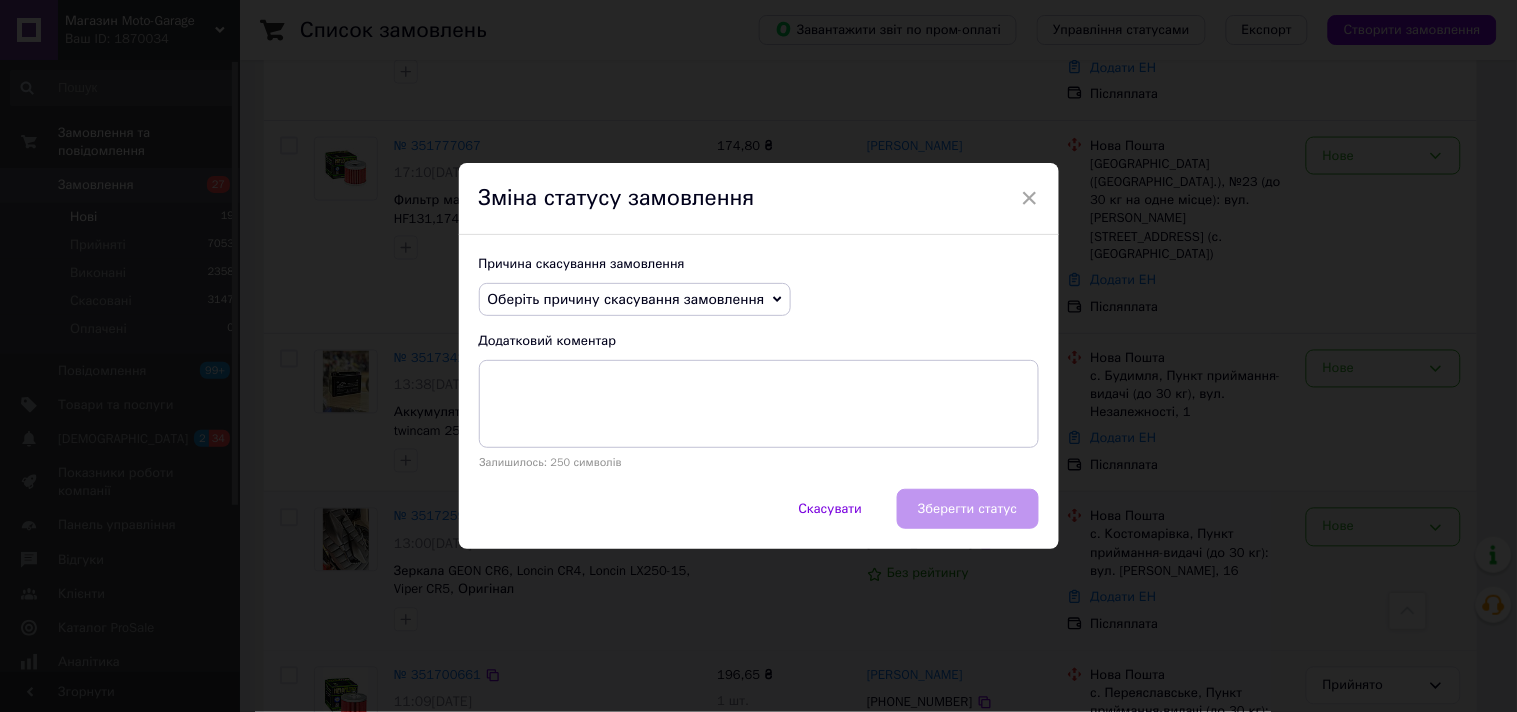 click on "Оберіть причину скасування замовлення" at bounding box center [626, 299] 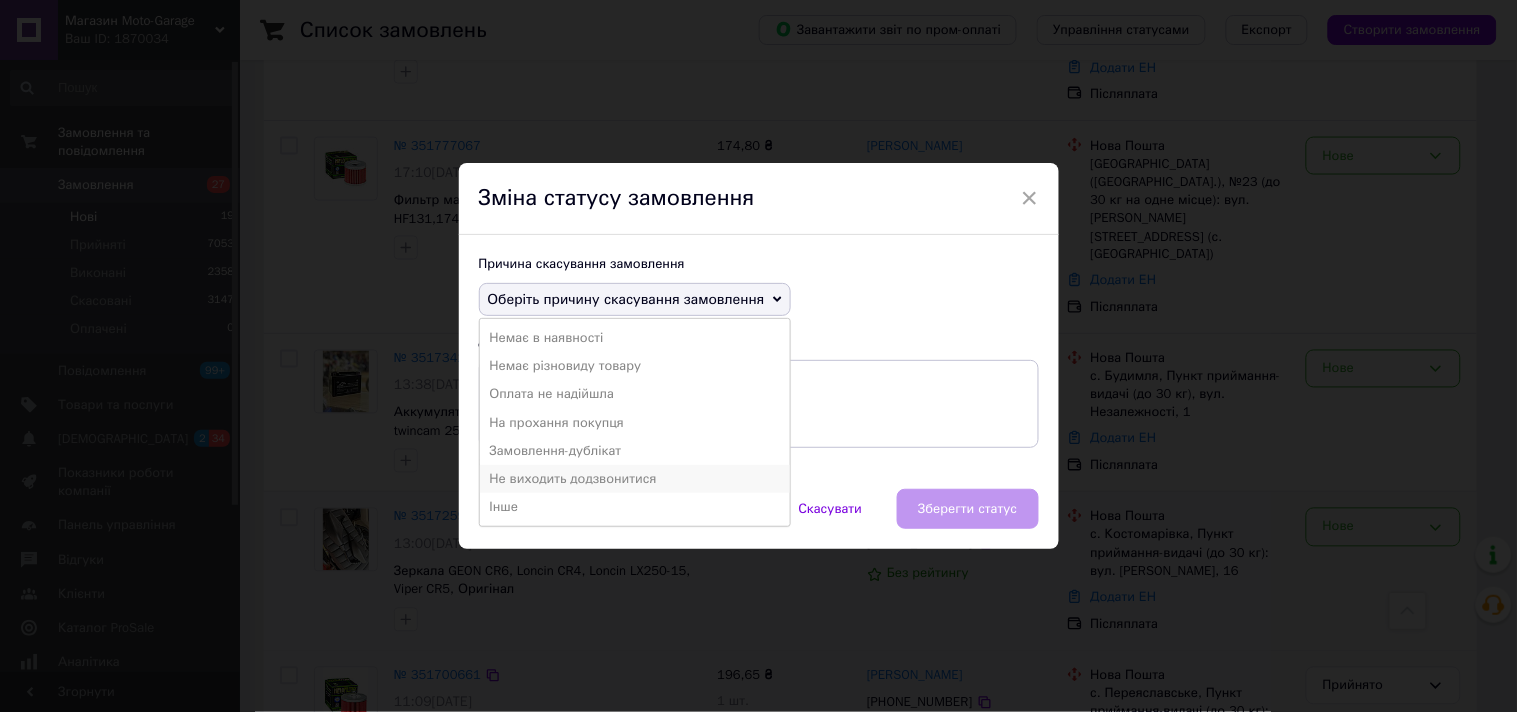 click on "Не виходить додзвонитися" at bounding box center (635, 479) 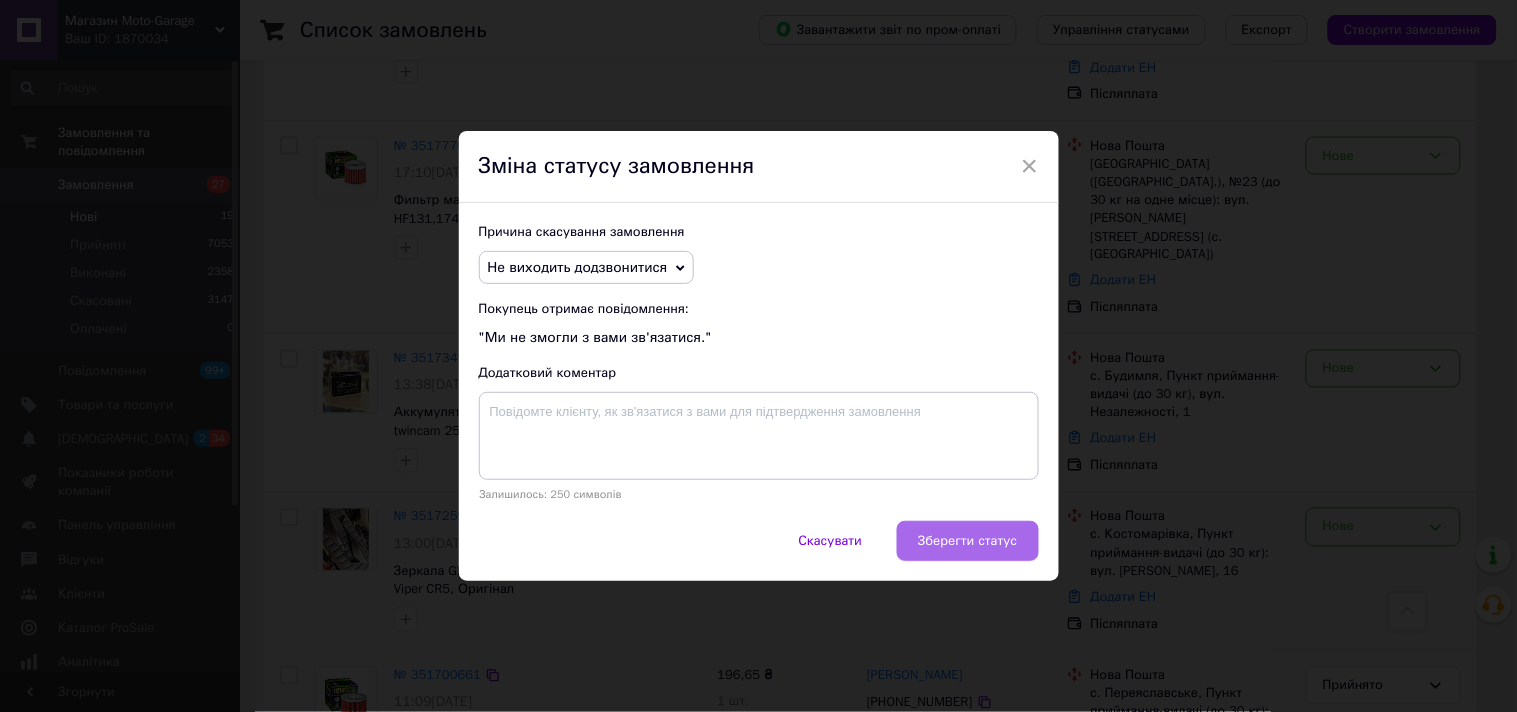 click on "Зберегти статус" at bounding box center (967, 541) 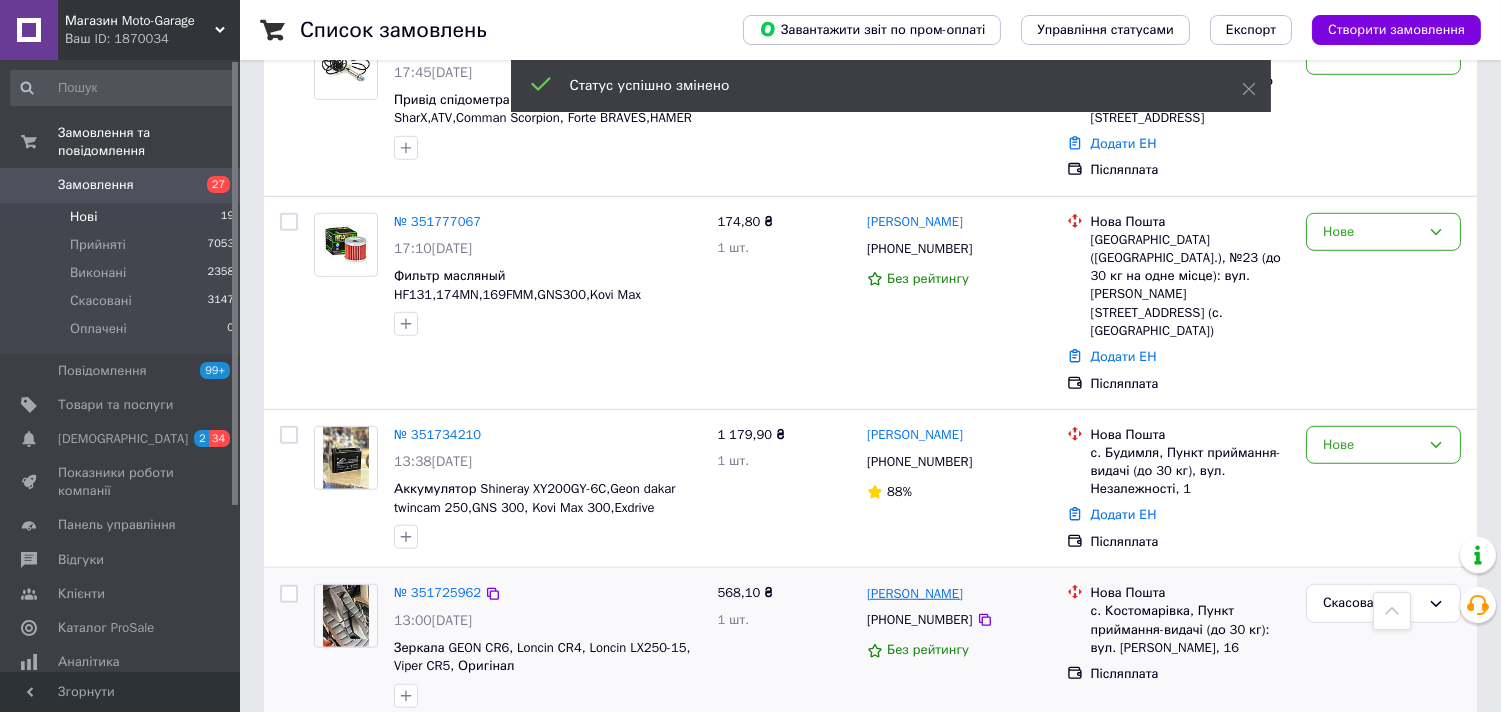scroll, scrollTop: 2564, scrollLeft: 0, axis: vertical 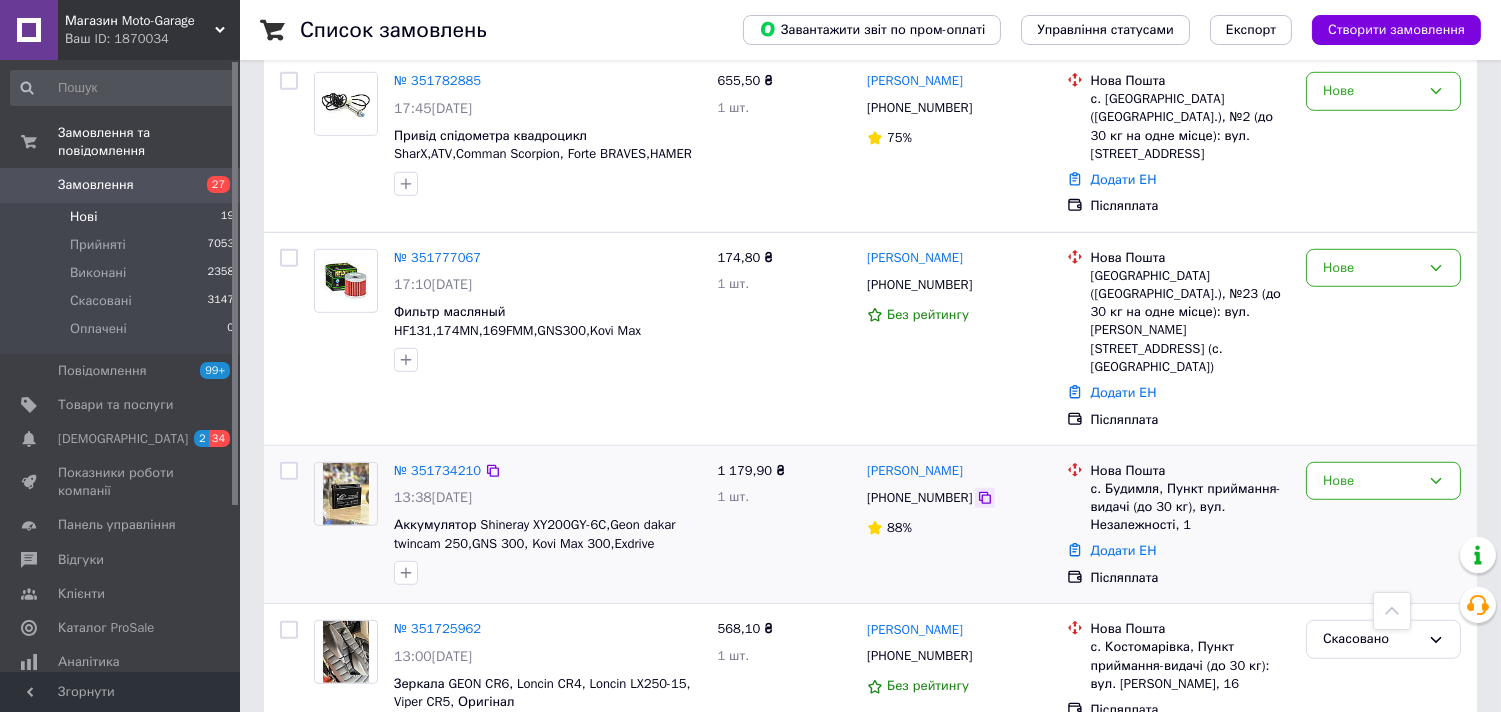click 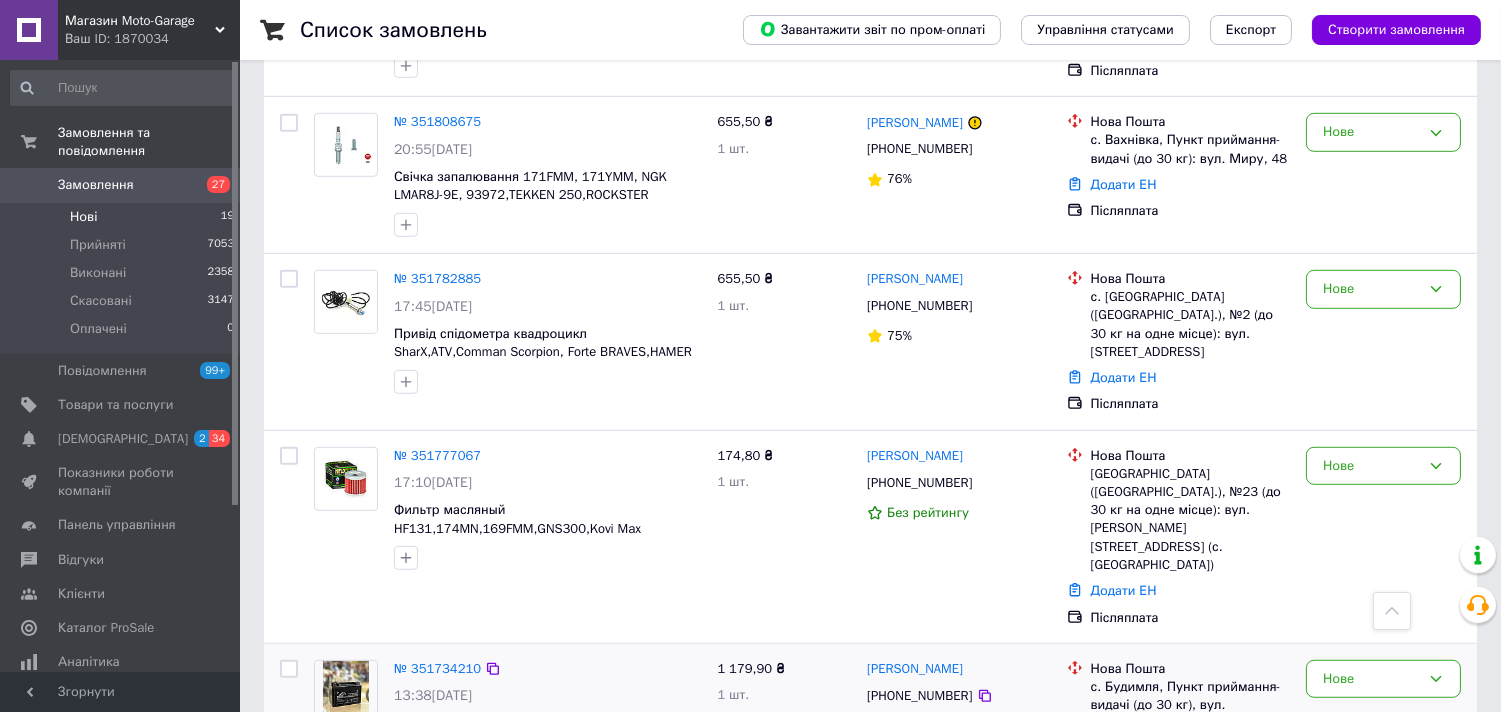 scroll, scrollTop: 2342, scrollLeft: 0, axis: vertical 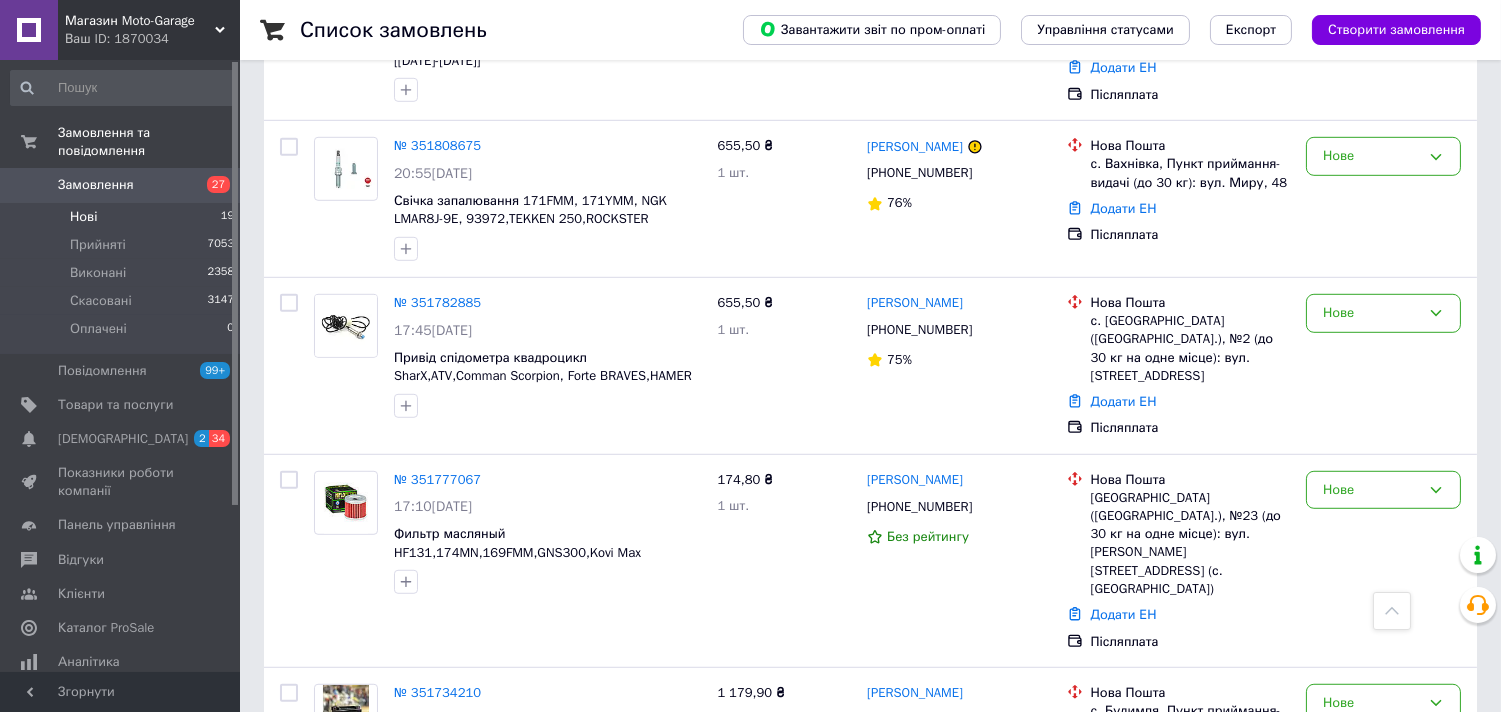click on "Замовлення 27" at bounding box center (123, 185) 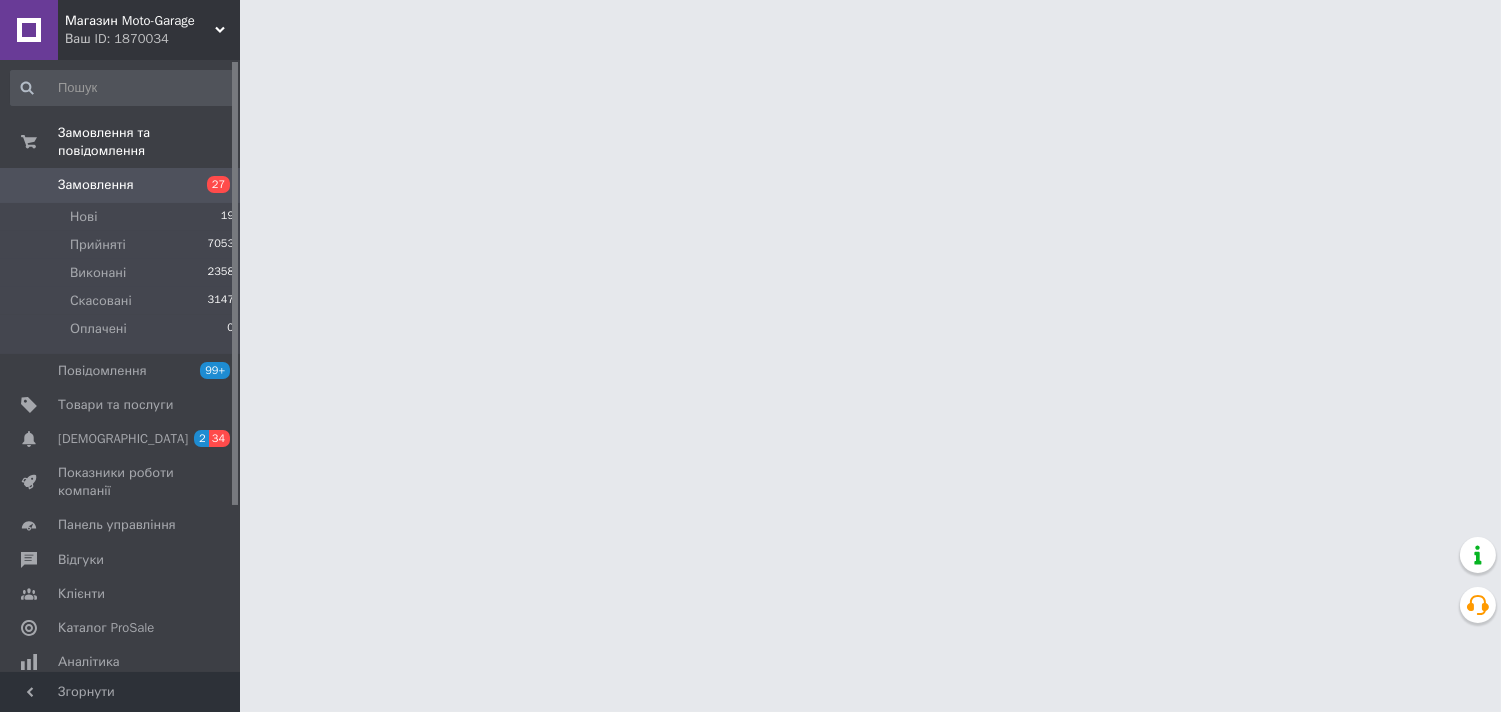 scroll, scrollTop: 0, scrollLeft: 0, axis: both 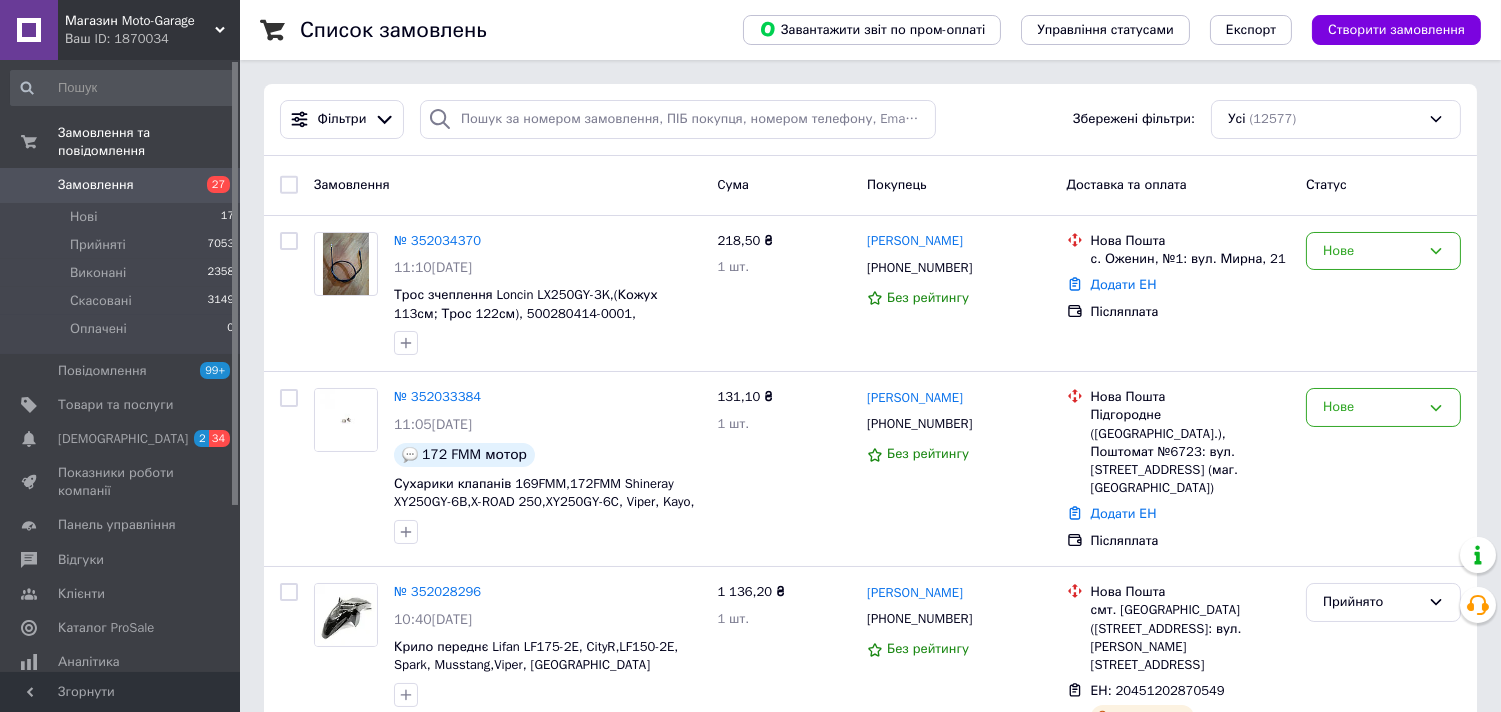 click on "Замовлення" at bounding box center (96, 185) 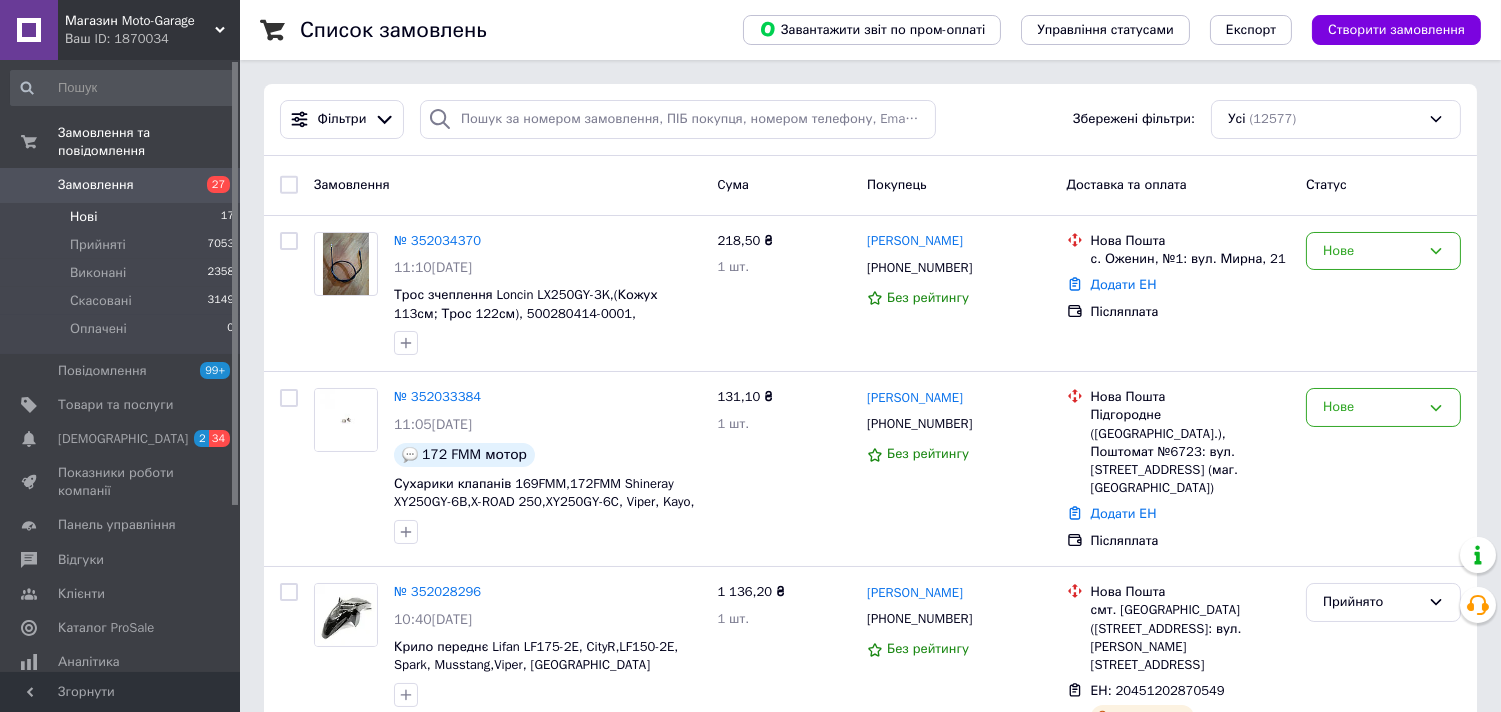 click on "Нові 17" at bounding box center [123, 217] 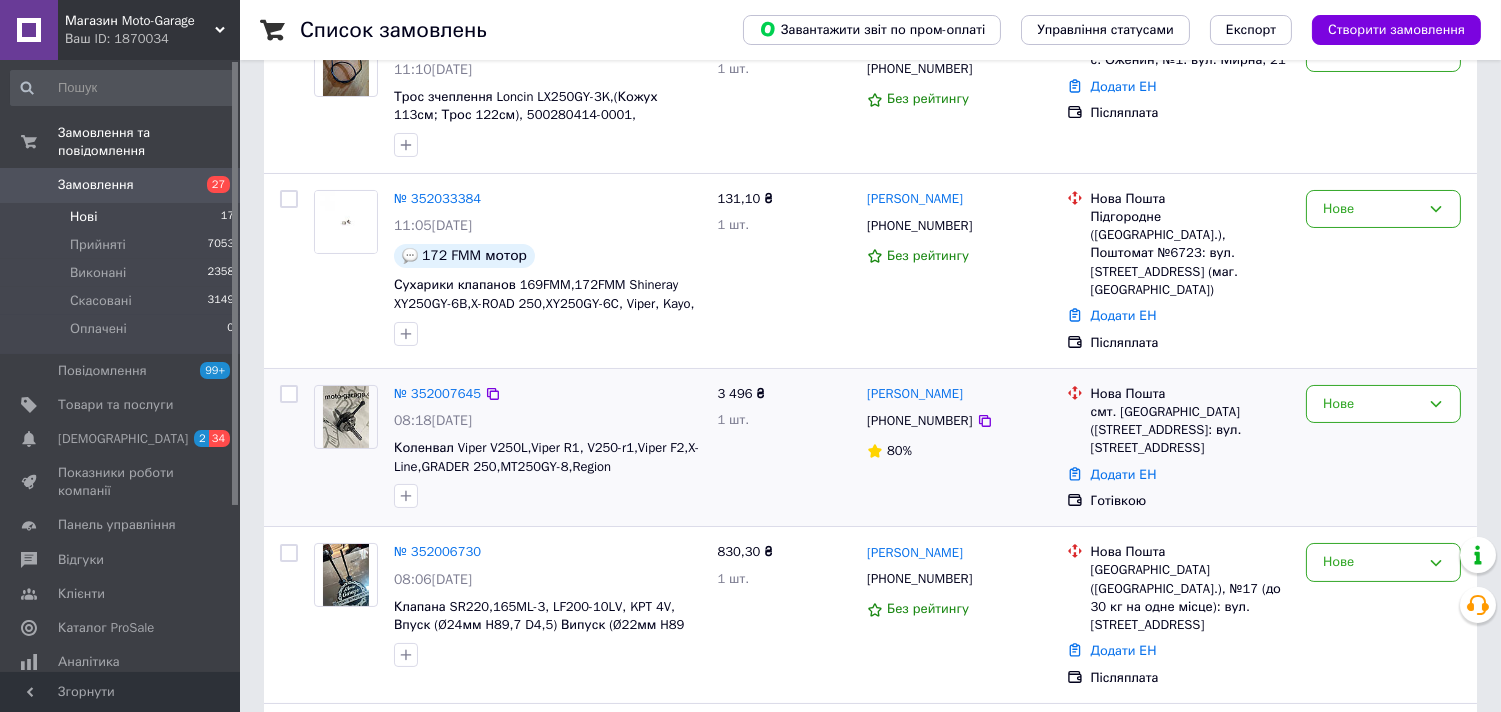 scroll, scrollTop: 333, scrollLeft: 0, axis: vertical 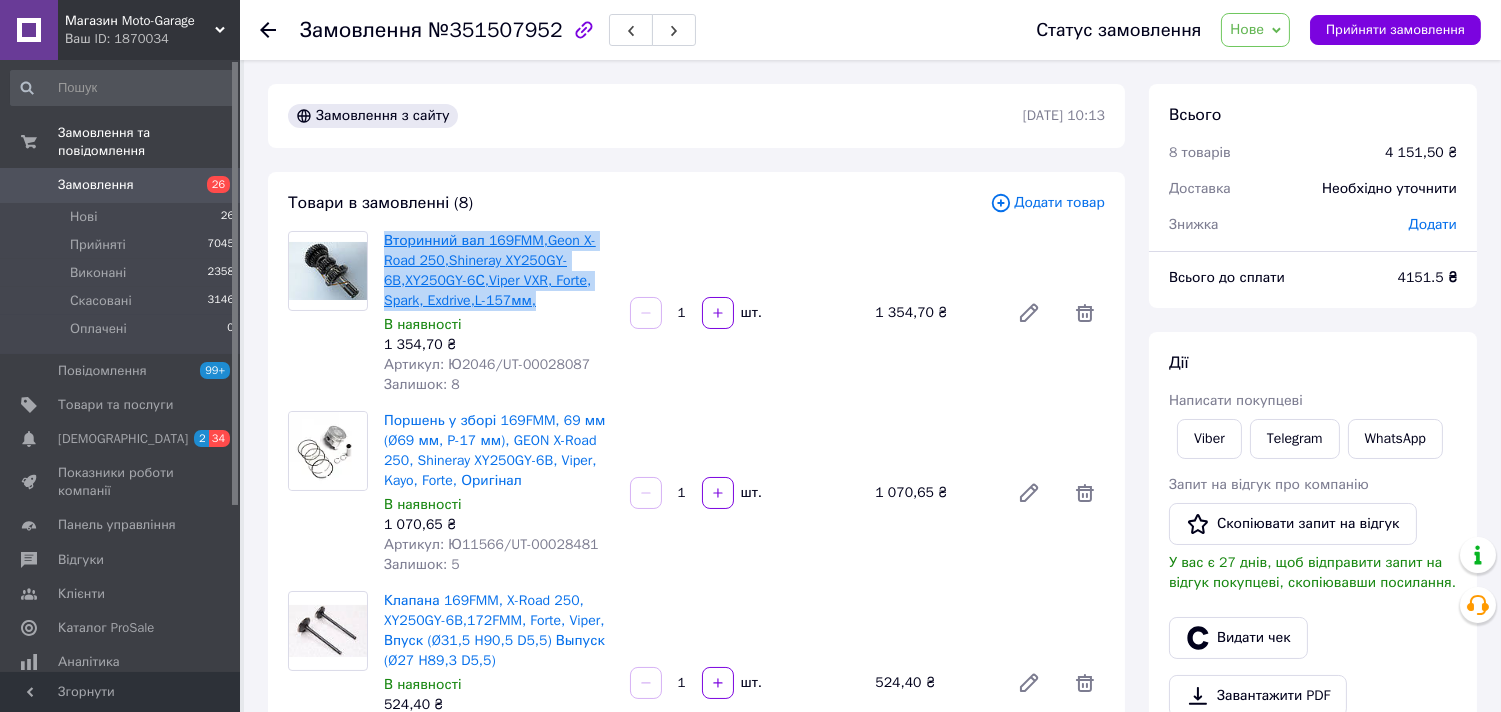 drag, startPoint x: 555, startPoint y: 294, endPoint x: 385, endPoint y: 234, distance: 180.27756 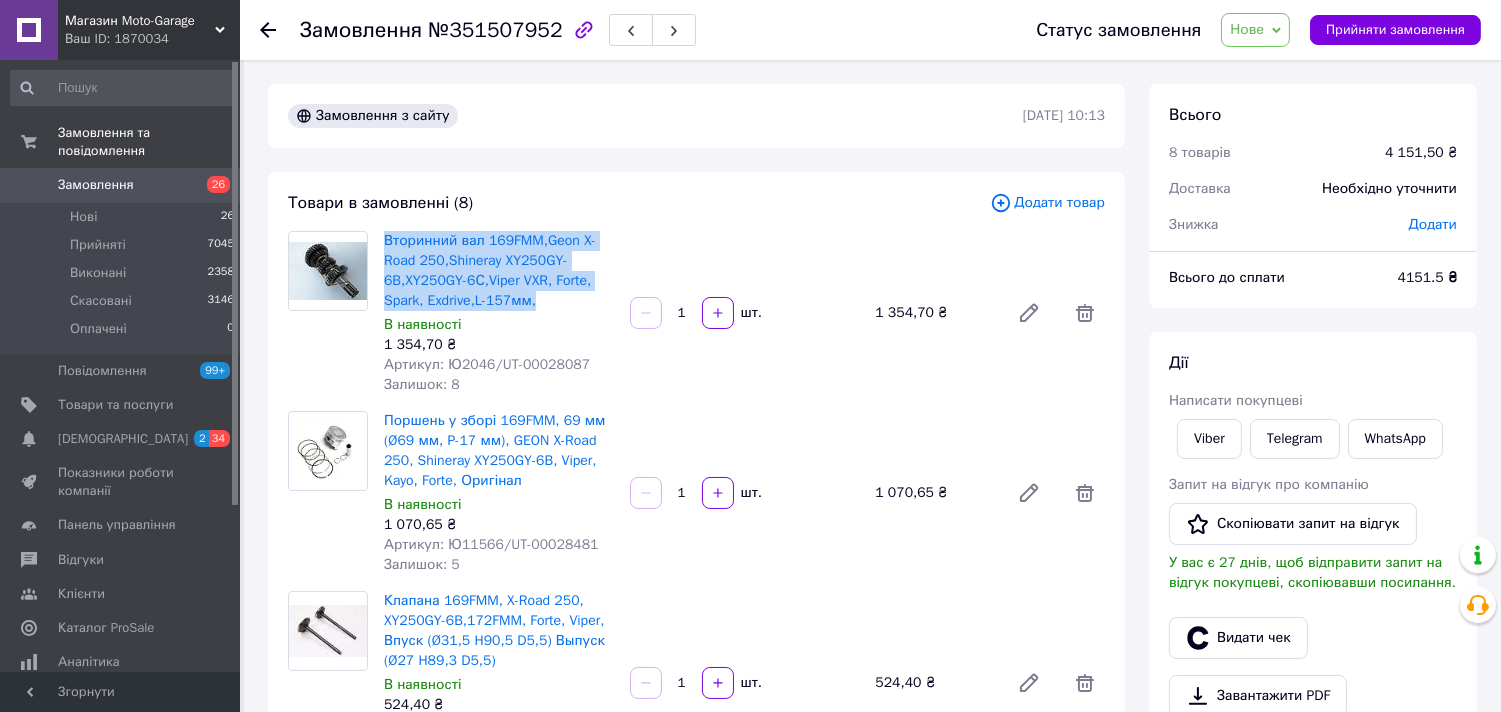 copy on "Вторинний вал 169FMM,Geon X-Road 250,Shineray XY250GY-6B,XY250GY-6С,Viper VXR, Forte, Spark, Exdrive,L-157мм," 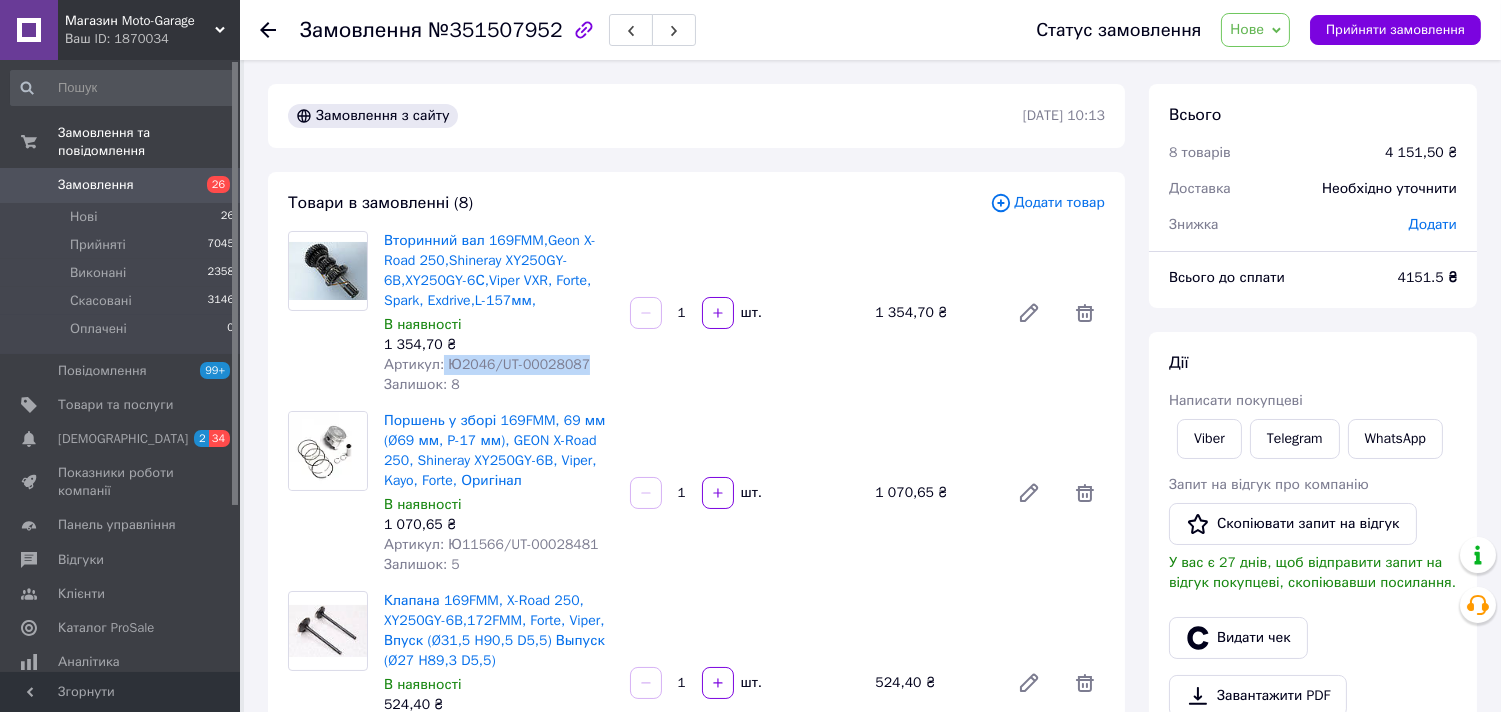 drag, startPoint x: 440, startPoint y: 363, endPoint x: 576, endPoint y: 350, distance: 136.6199 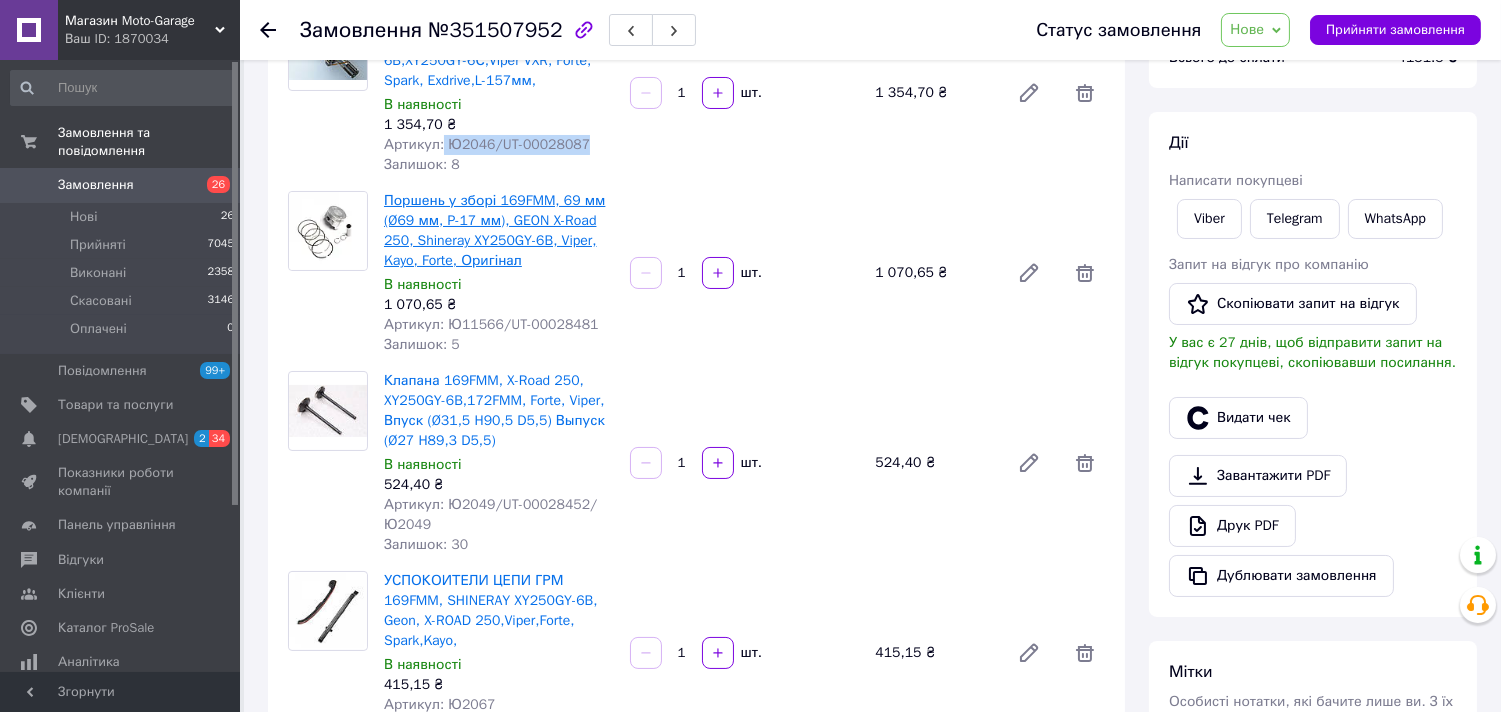 scroll, scrollTop: 222, scrollLeft: 0, axis: vertical 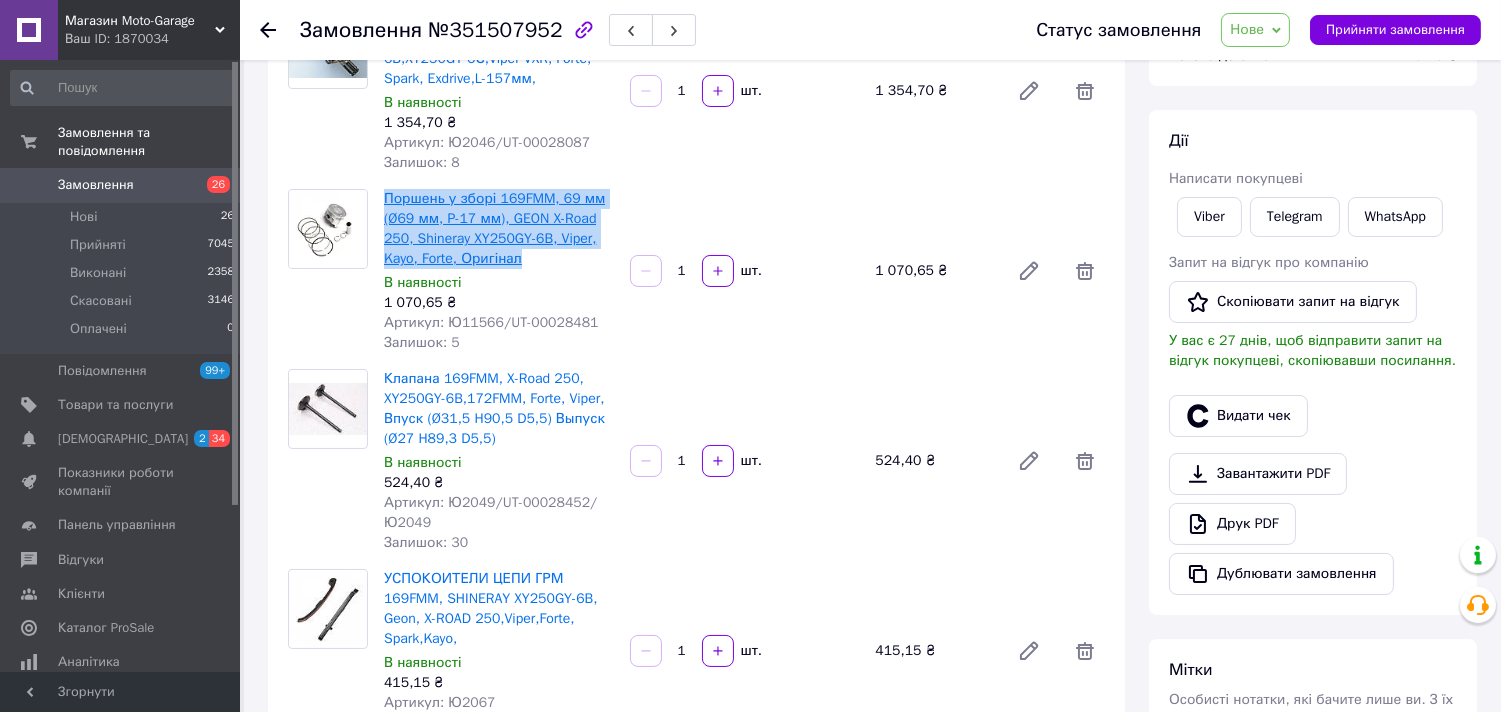 drag, startPoint x: 528, startPoint y: 258, endPoint x: 383, endPoint y: 197, distance: 157.30861 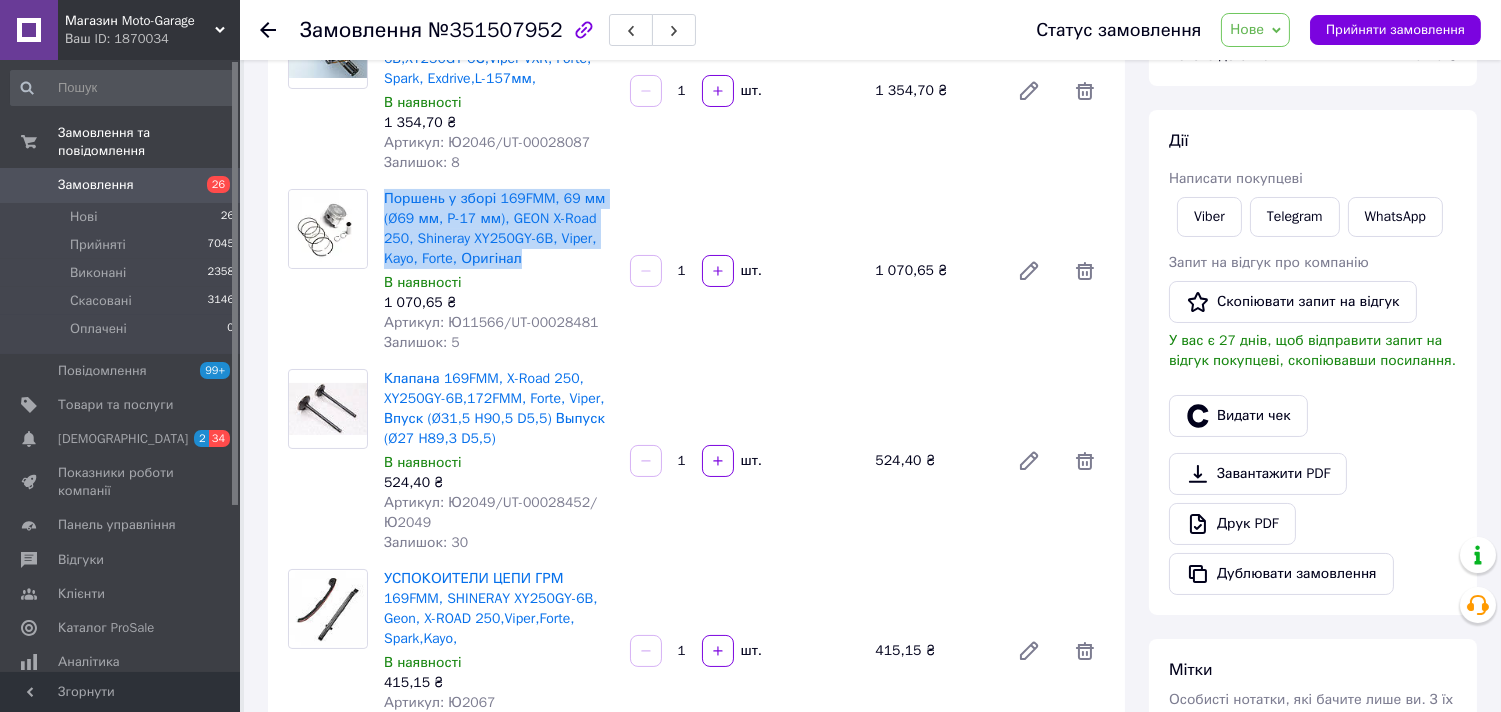 copy on "Поршень у зборі 169FMM, 69 мм (Ø69 мм, P-17 мм), GEON X-Road 250, Shineray XY250GY-6B, Viper, Kayo, Forte, Оригінал" 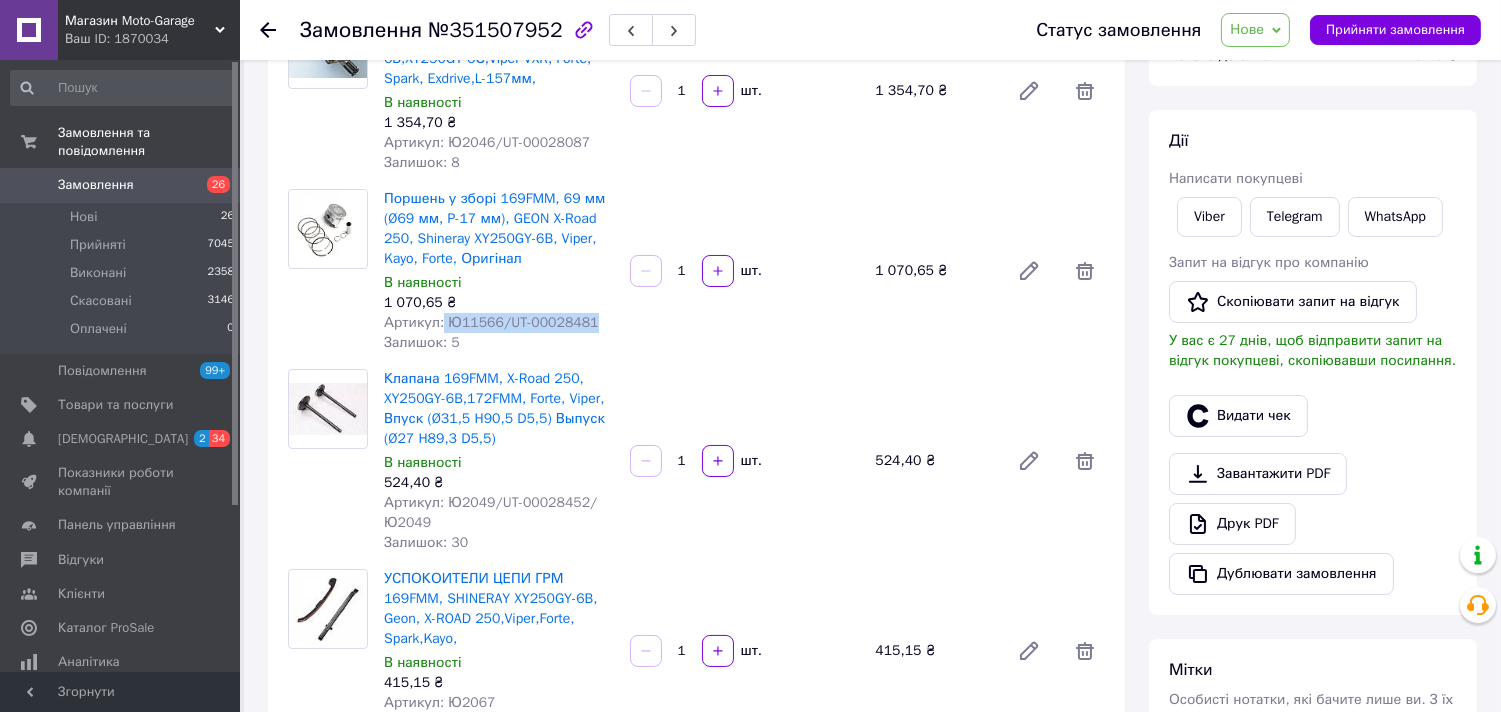 drag, startPoint x: 437, startPoint y: 318, endPoint x: 604, endPoint y: 318, distance: 167 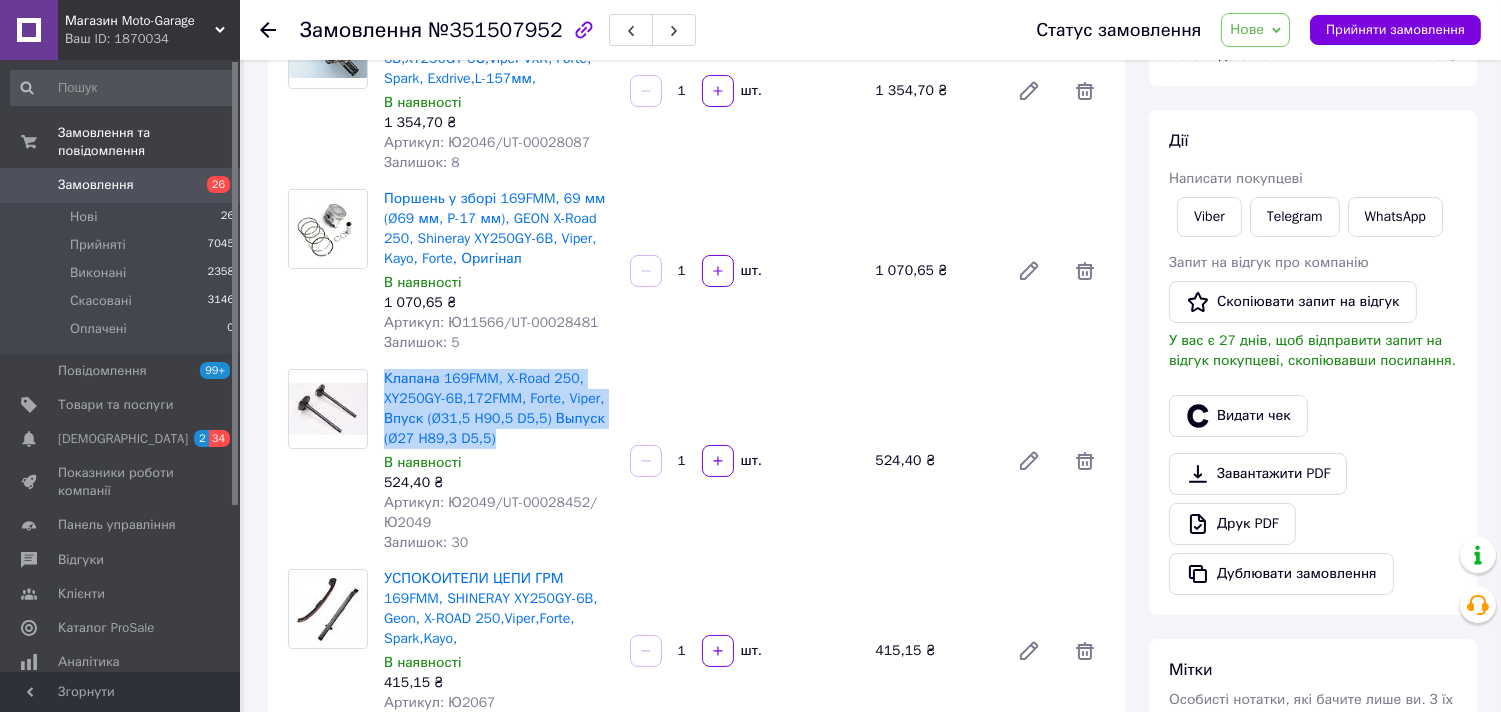 drag, startPoint x: 498, startPoint y: 440, endPoint x: 381, endPoint y: 374, distance: 134.33168 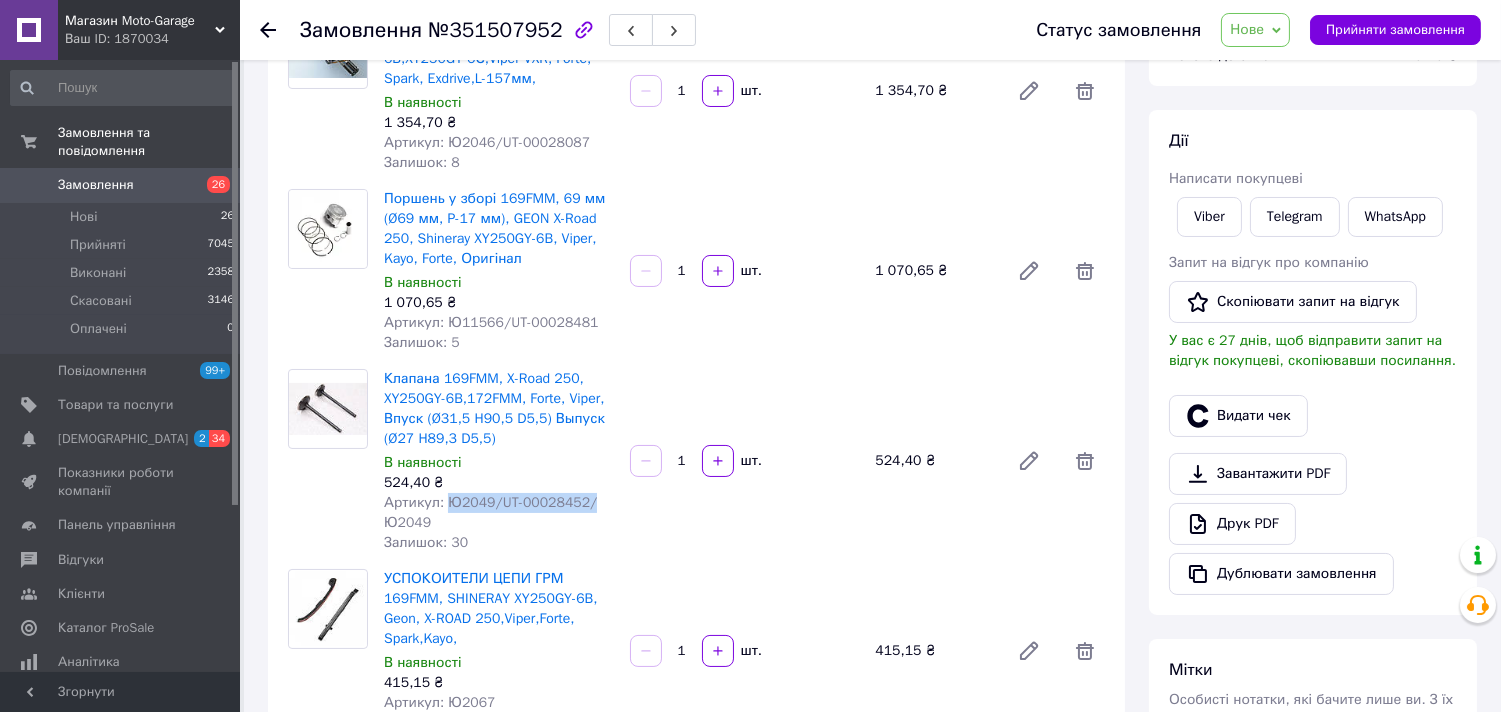 drag, startPoint x: 444, startPoint y: 503, endPoint x: 593, endPoint y: 506, distance: 149.0302 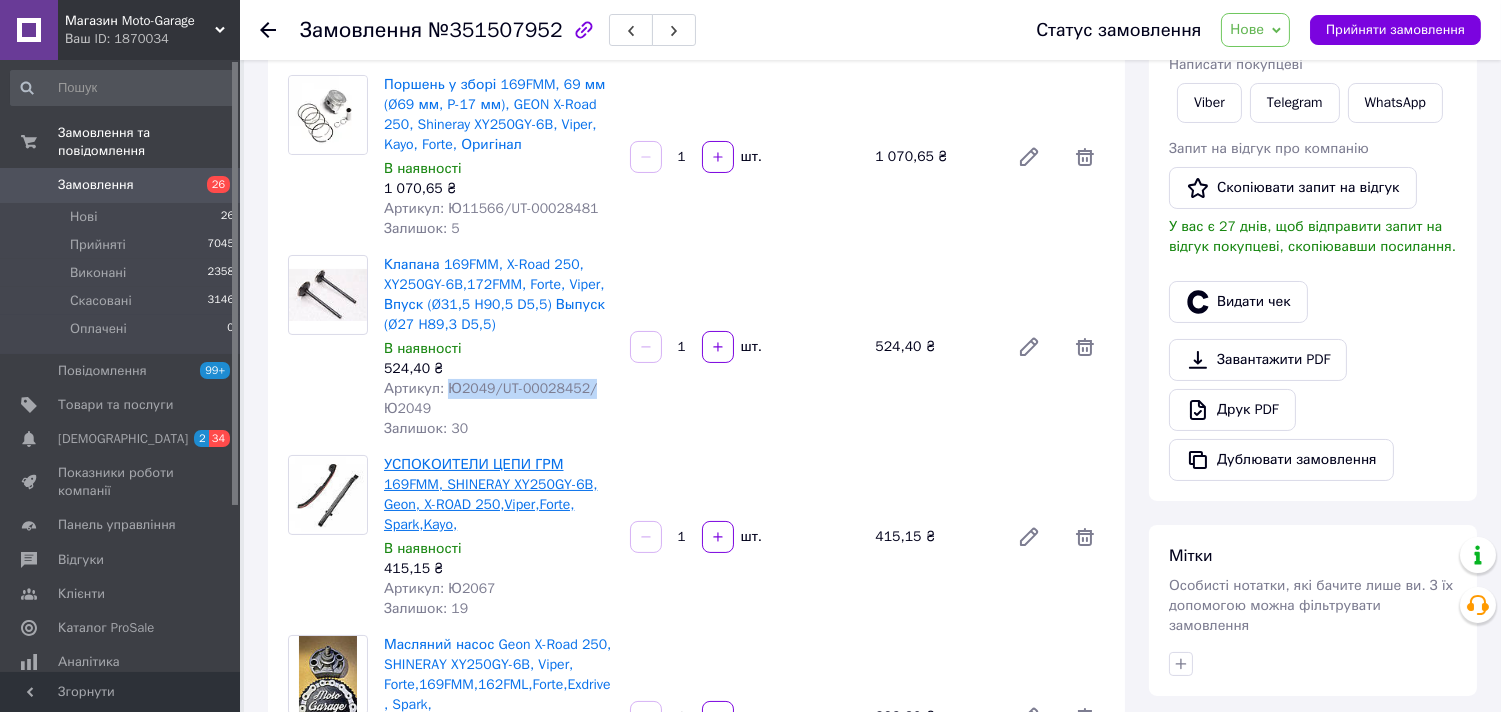 scroll, scrollTop: 444, scrollLeft: 0, axis: vertical 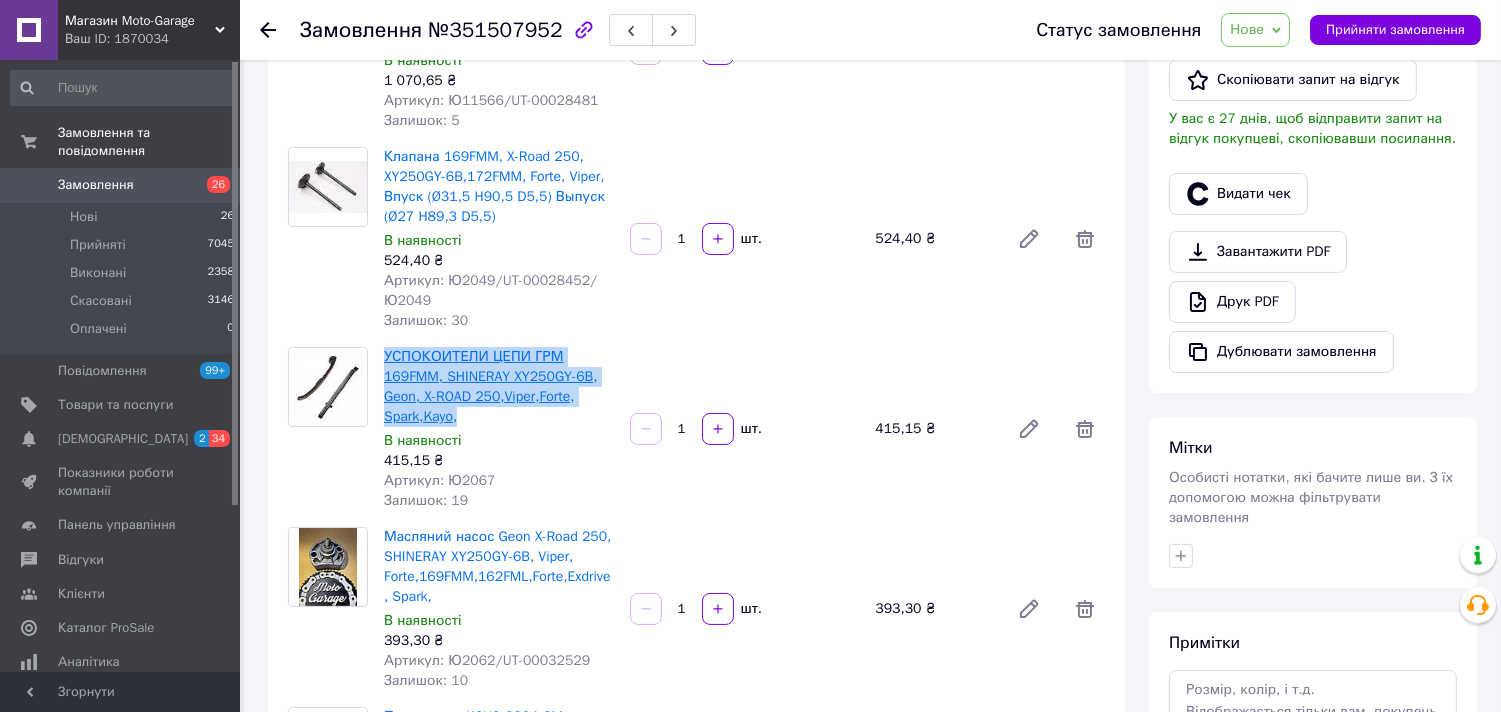 drag, startPoint x: 458, startPoint y: 415, endPoint x: 383, endPoint y: 355, distance: 96.04687 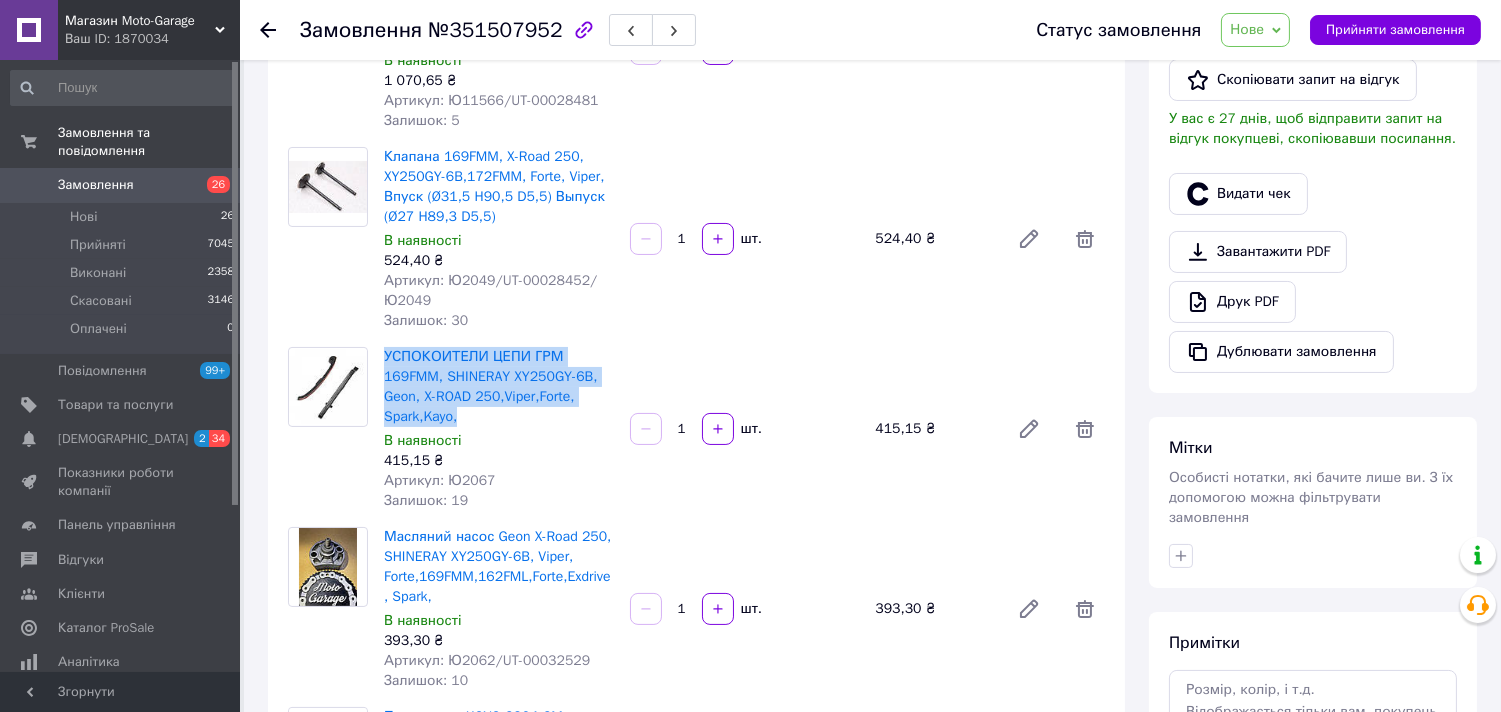 copy on "УСПОКОИТЕЛИ ЦЕПИ ГРМ 169FMM, SHINERAY XY250GY-6B, Geon, X-ROAD 250,Viper,Forte, Spark,Kayo," 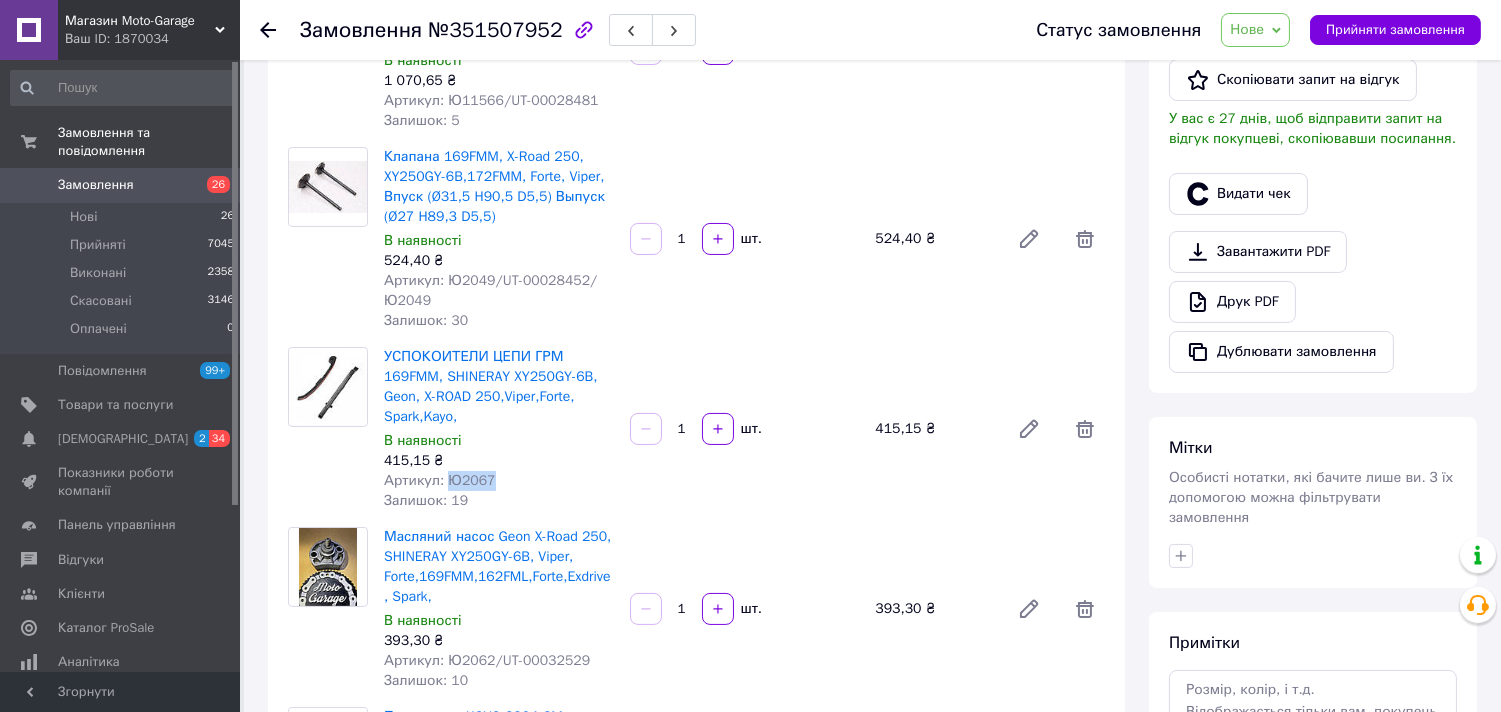 drag, startPoint x: 443, startPoint y: 480, endPoint x: 506, endPoint y: 473, distance: 63.387695 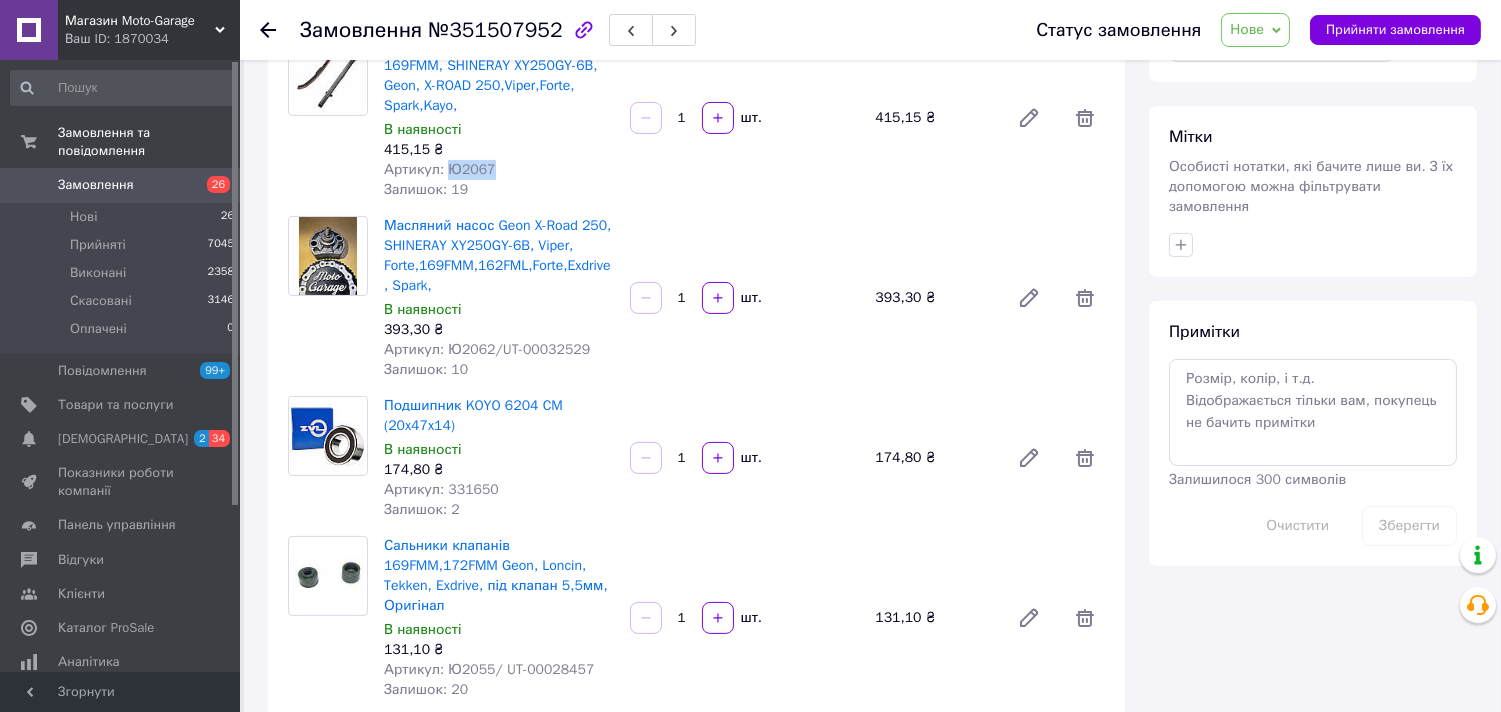 scroll, scrollTop: 777, scrollLeft: 0, axis: vertical 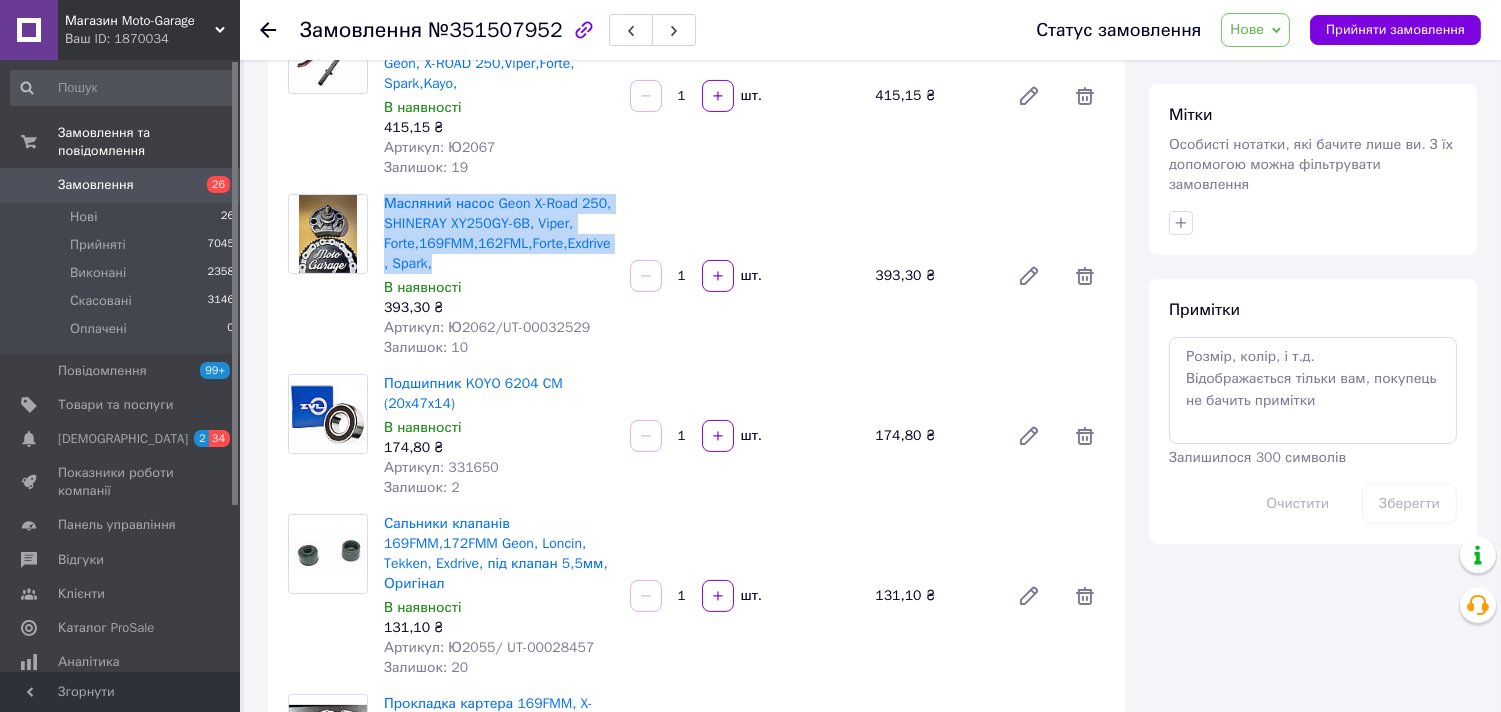 drag, startPoint x: 423, startPoint y: 265, endPoint x: 380, endPoint y: 207, distance: 72.20111 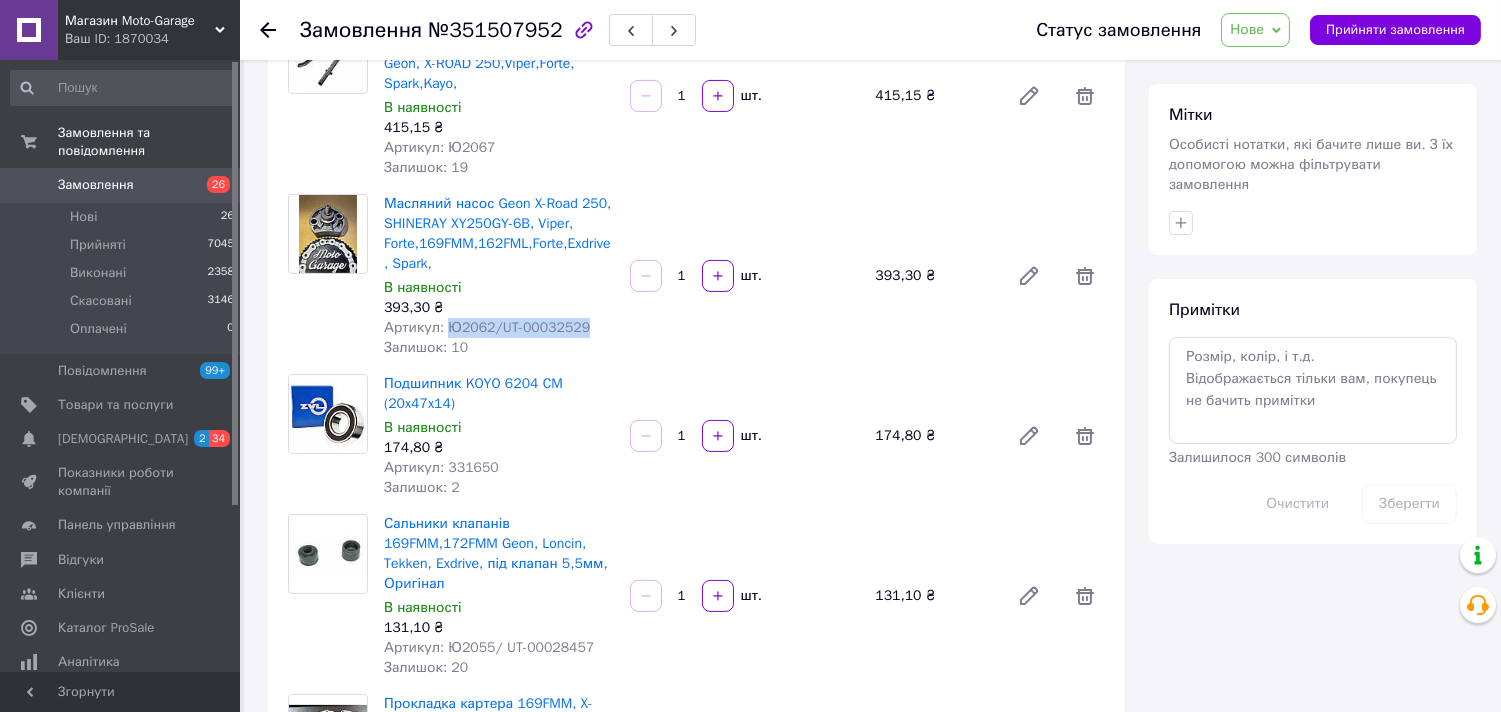 drag, startPoint x: 445, startPoint y: 323, endPoint x: 637, endPoint y: 328, distance: 192.0651 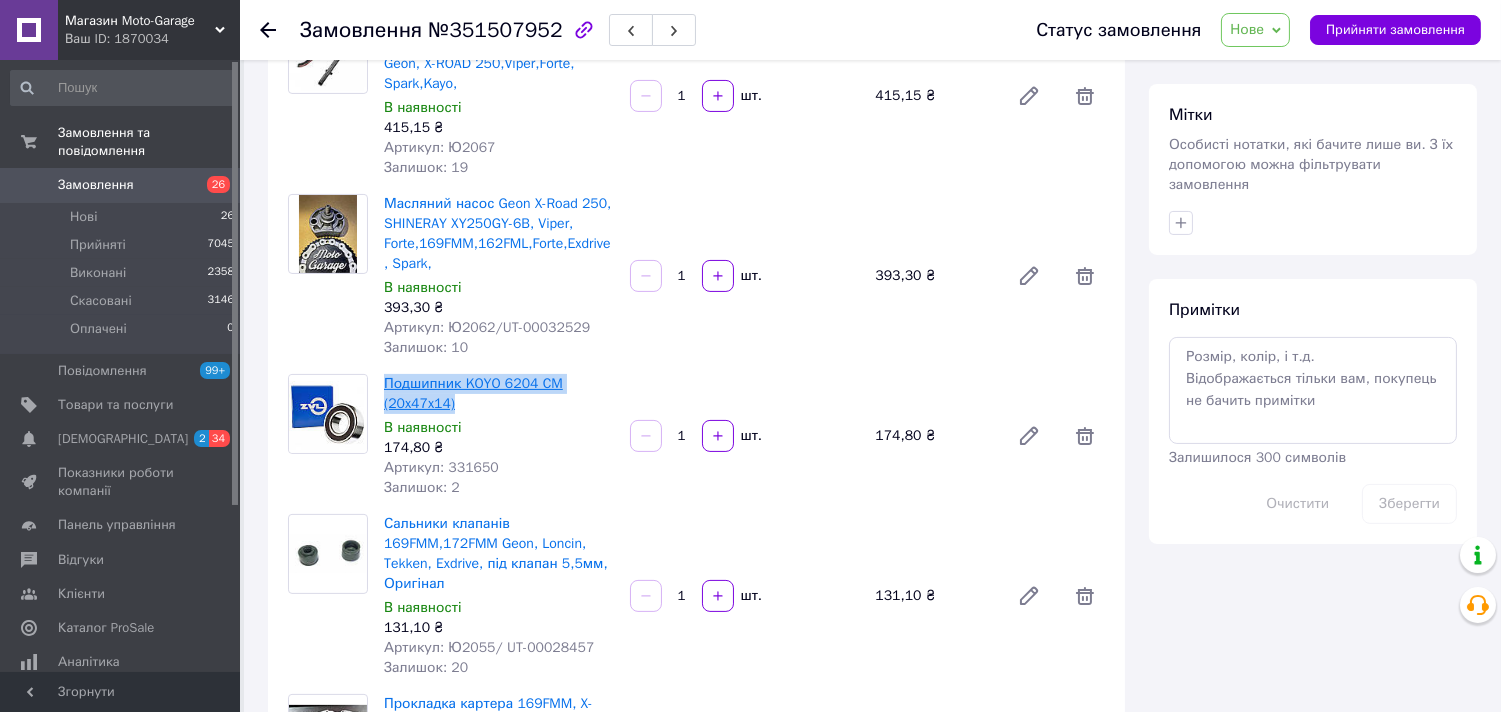 drag, startPoint x: 468, startPoint y: 406, endPoint x: 386, endPoint y: 385, distance: 84.646324 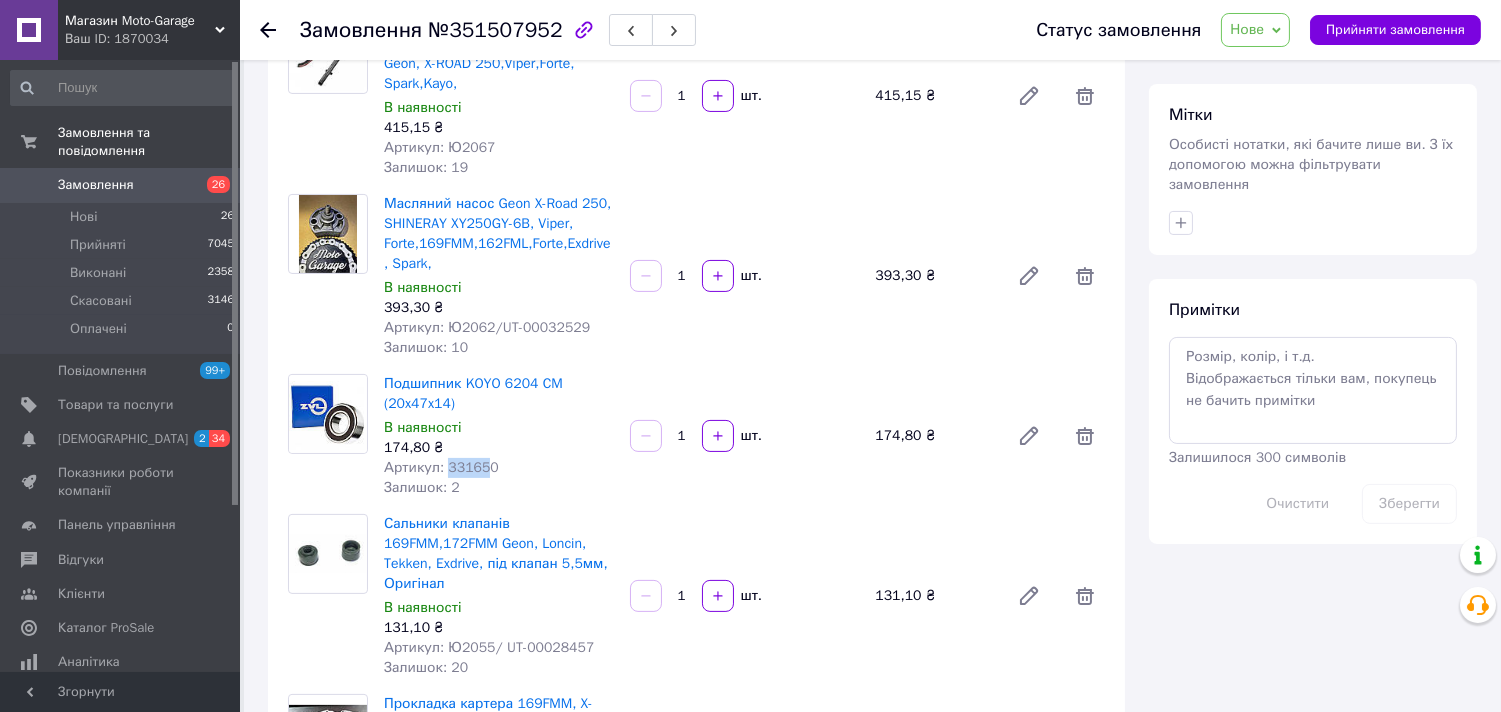 drag, startPoint x: 445, startPoint y: 468, endPoint x: 525, endPoint y: 463, distance: 80.1561 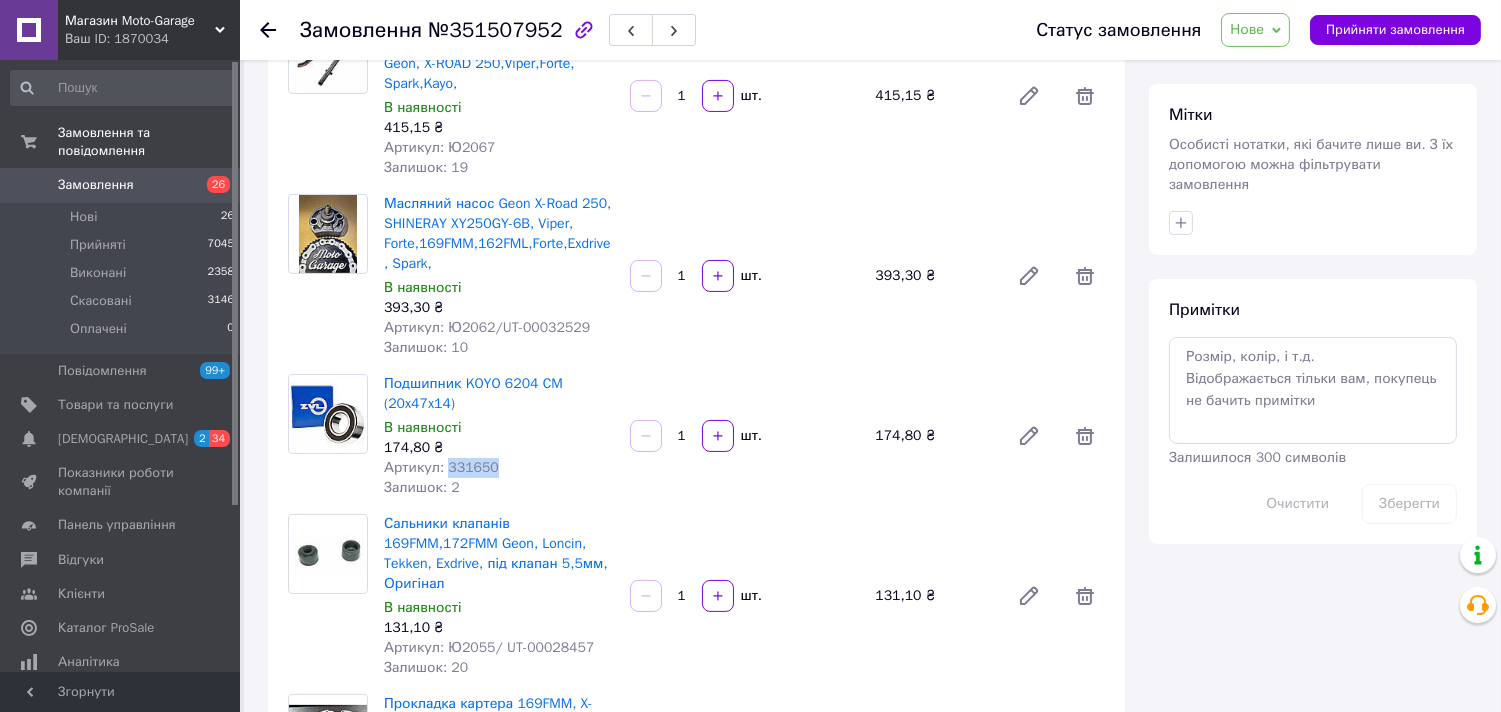 click on "Артикул: 331650" at bounding box center (499, 468) 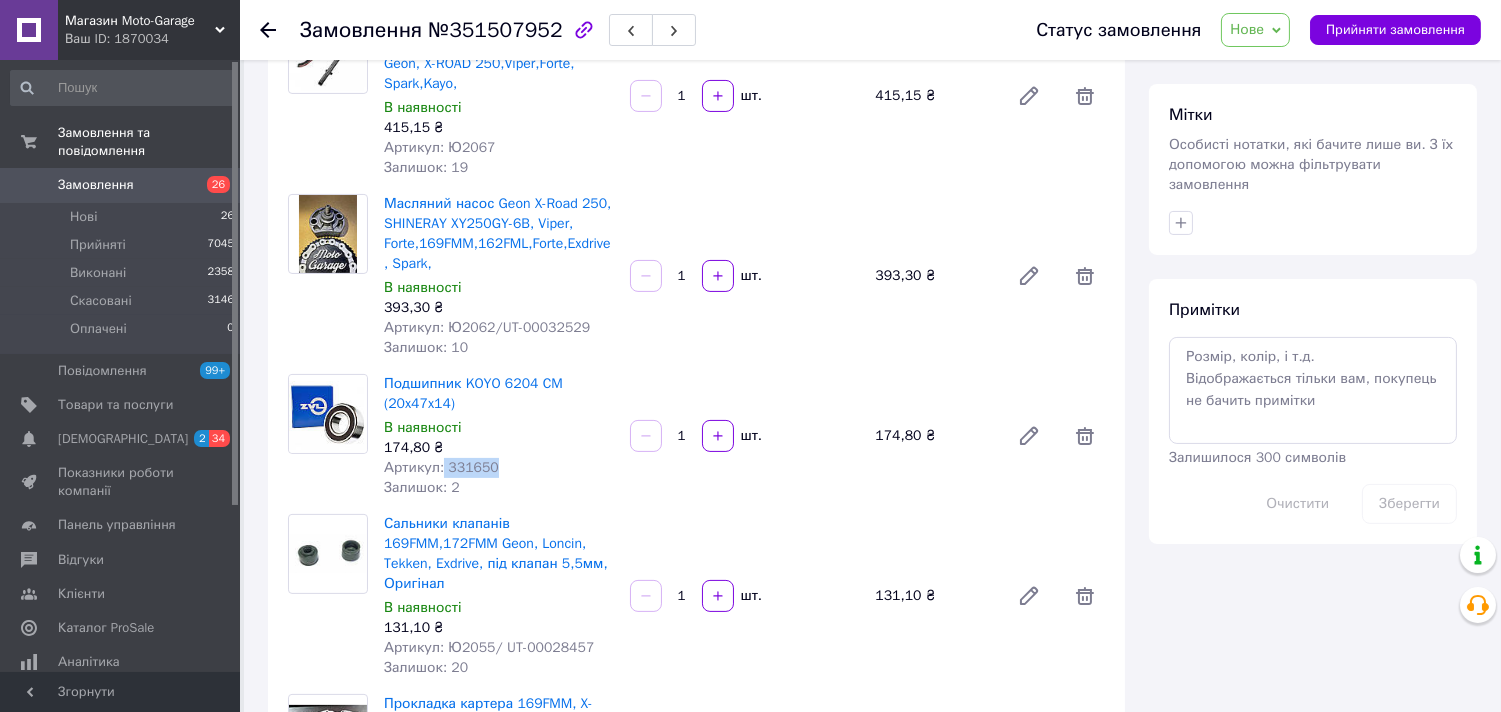 drag, startPoint x: 441, startPoint y: 463, endPoint x: 510, endPoint y: 464, distance: 69.00725 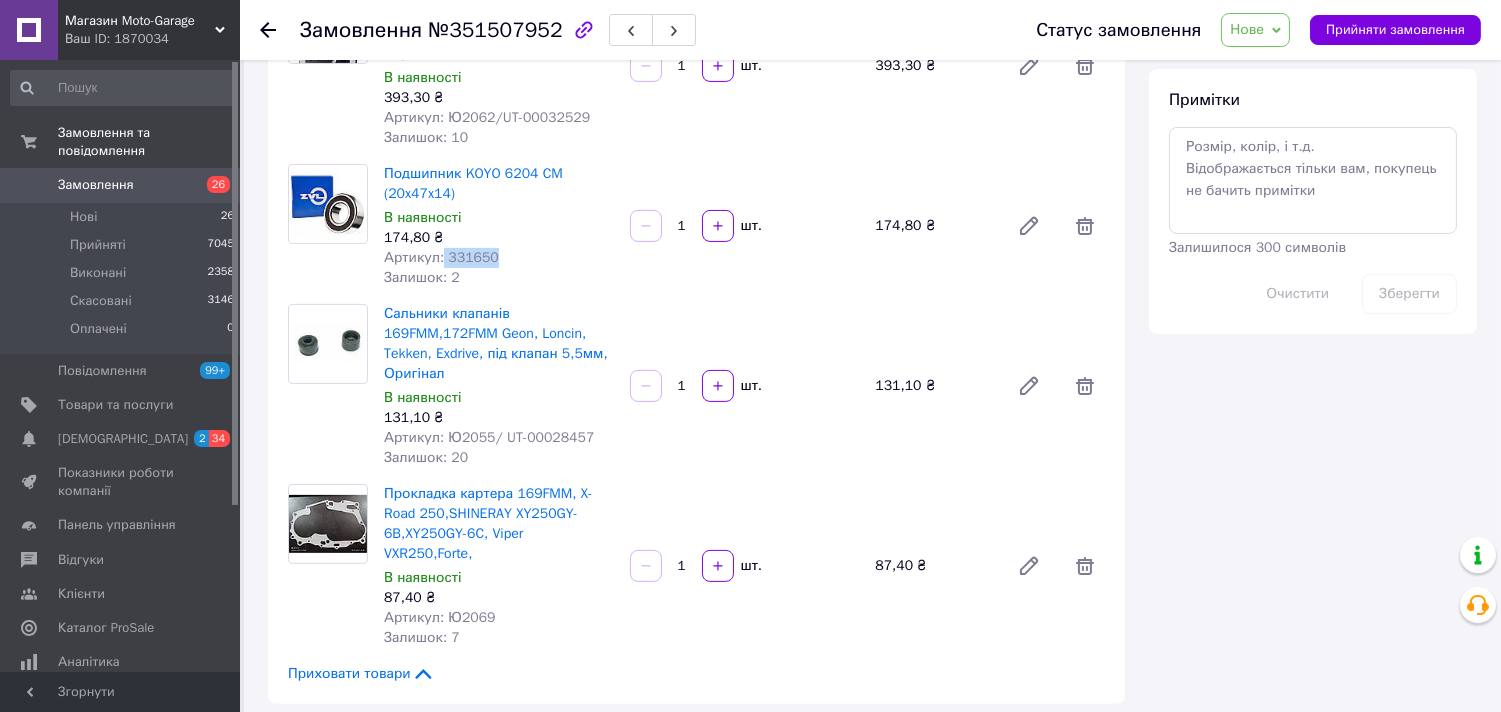 scroll, scrollTop: 1000, scrollLeft: 0, axis: vertical 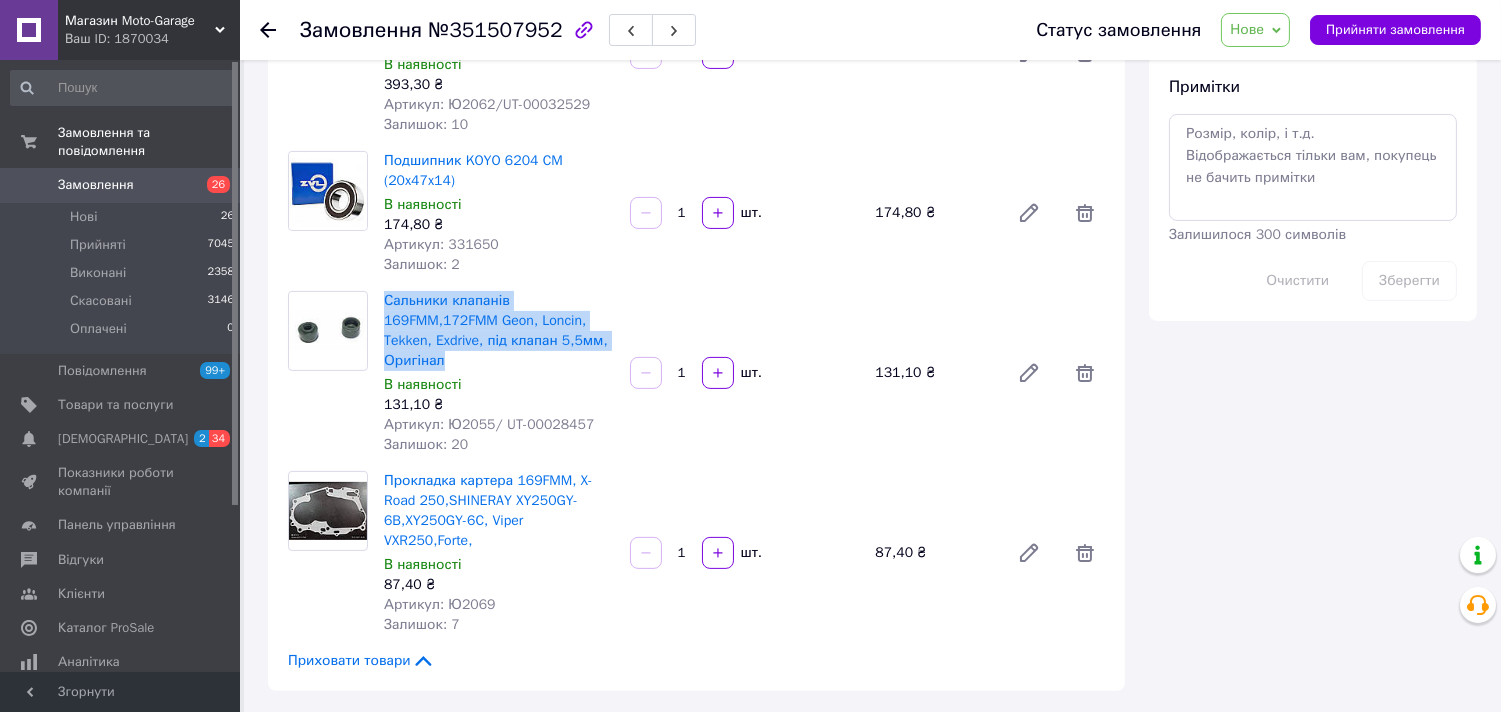 drag, startPoint x: 453, startPoint y: 364, endPoint x: 377, endPoint y: 302, distance: 98.0816 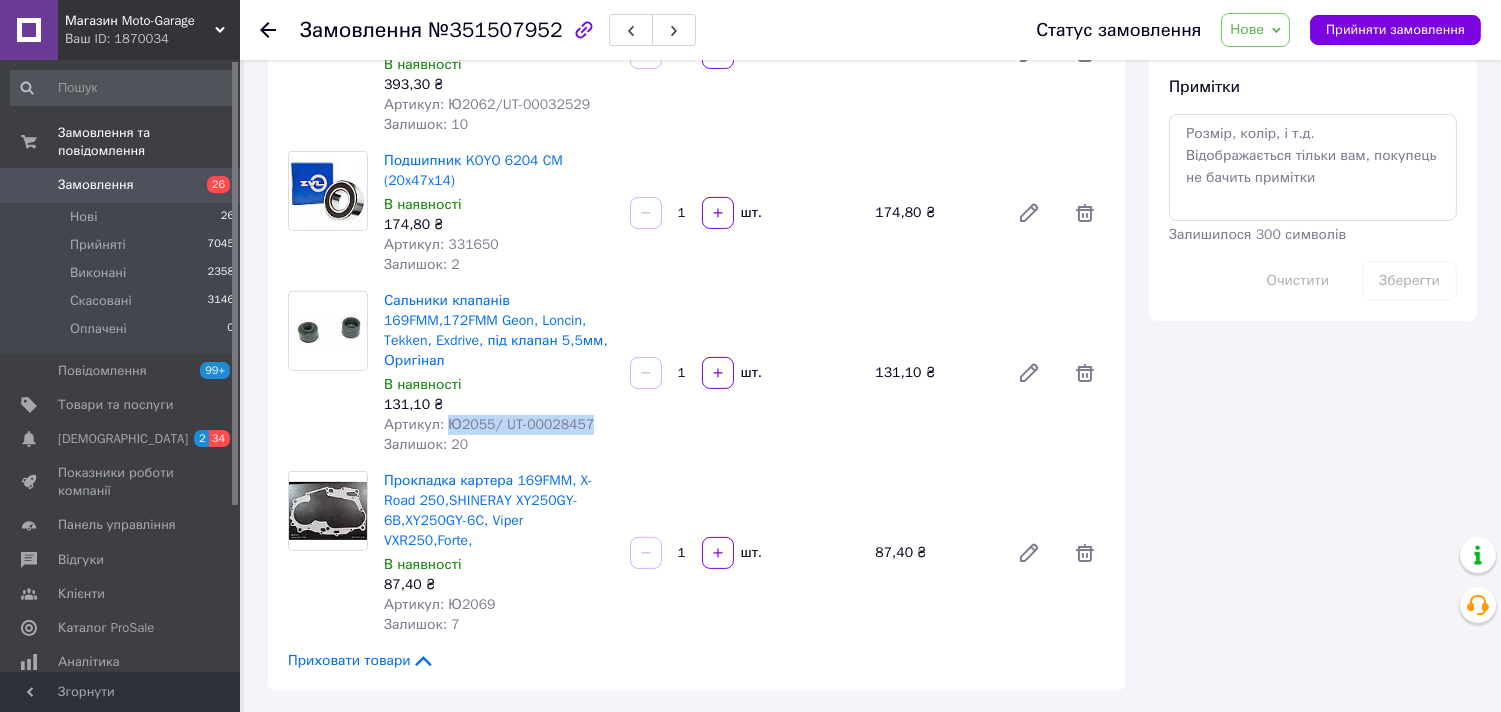drag, startPoint x: 442, startPoint y: 424, endPoint x: 590, endPoint y: 421, distance: 148.0304 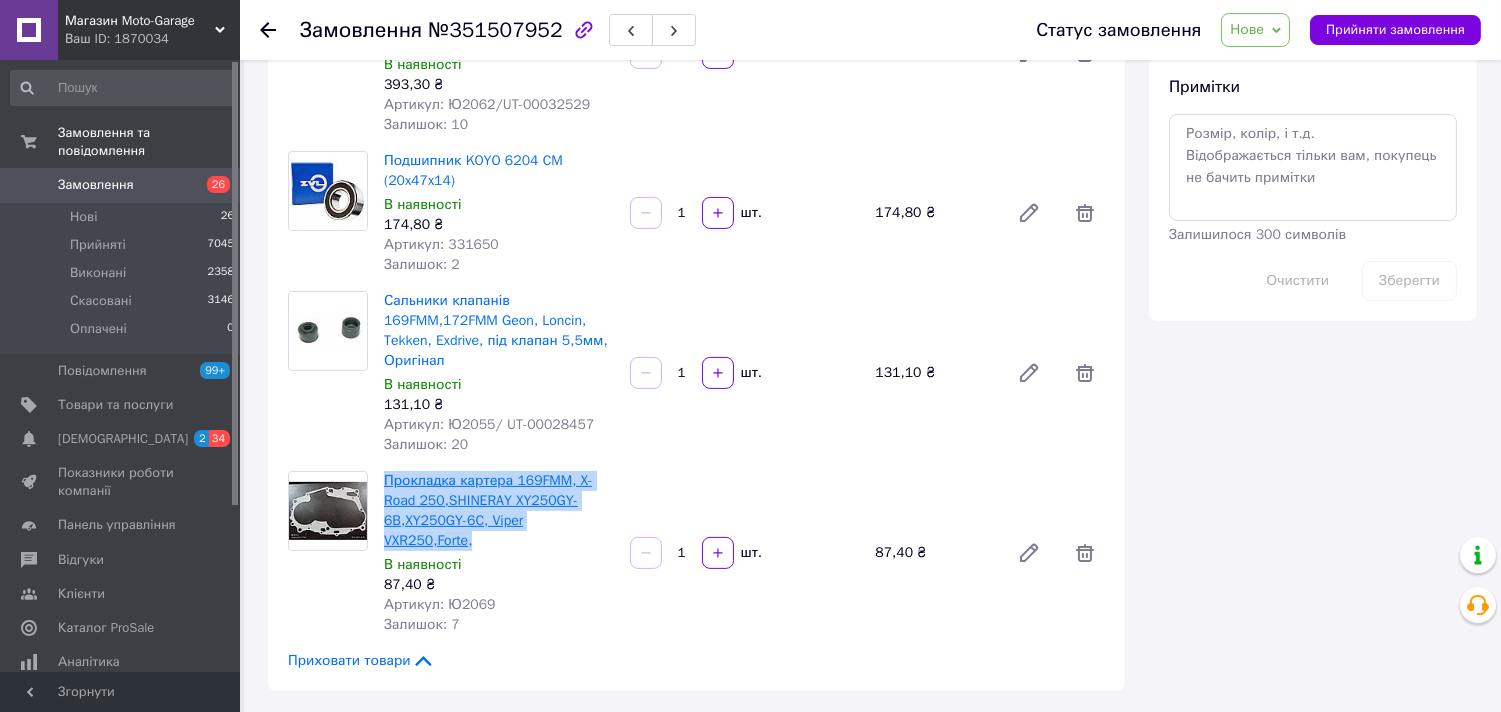 drag, startPoint x: 587, startPoint y: 520, endPoint x: 388, endPoint y: 473, distance: 204.47493 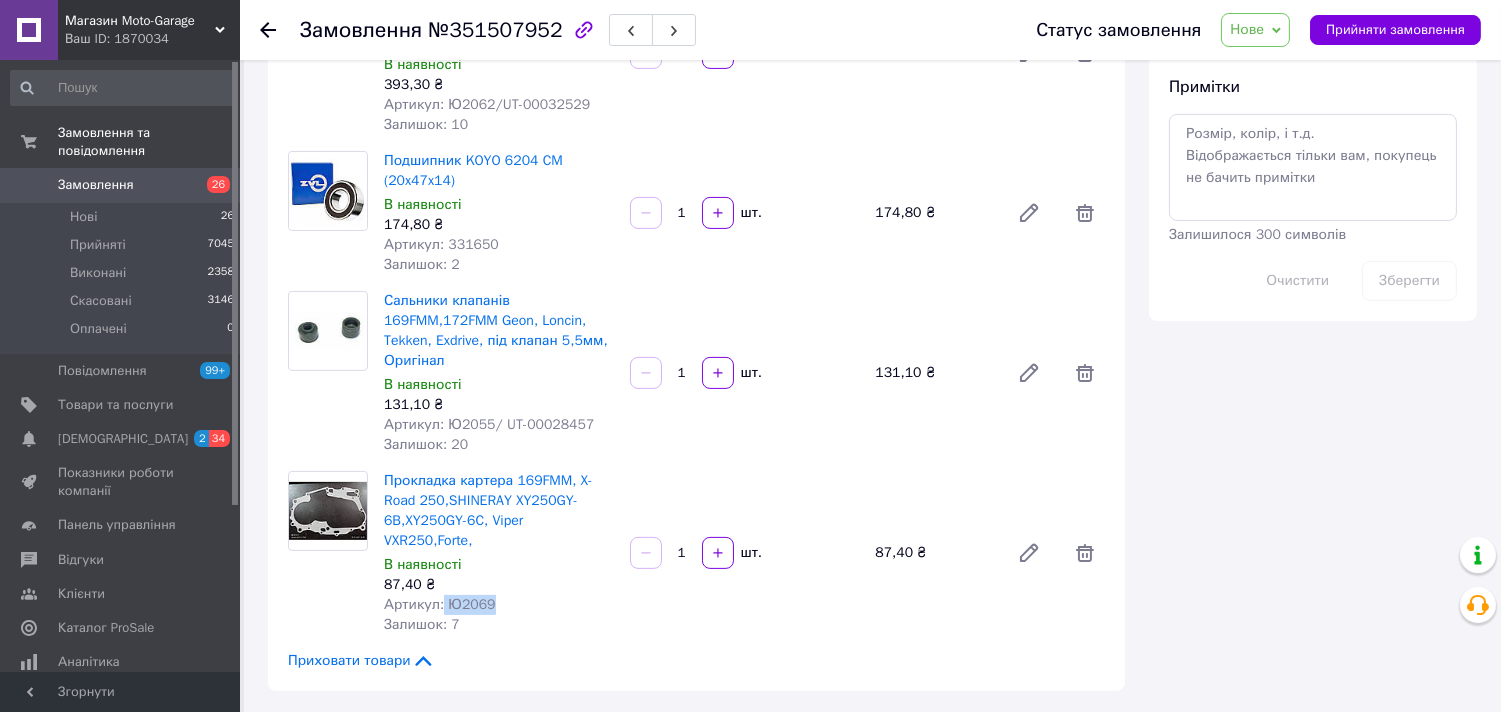 drag, startPoint x: 441, startPoint y: 576, endPoint x: 515, endPoint y: 584, distance: 74.431175 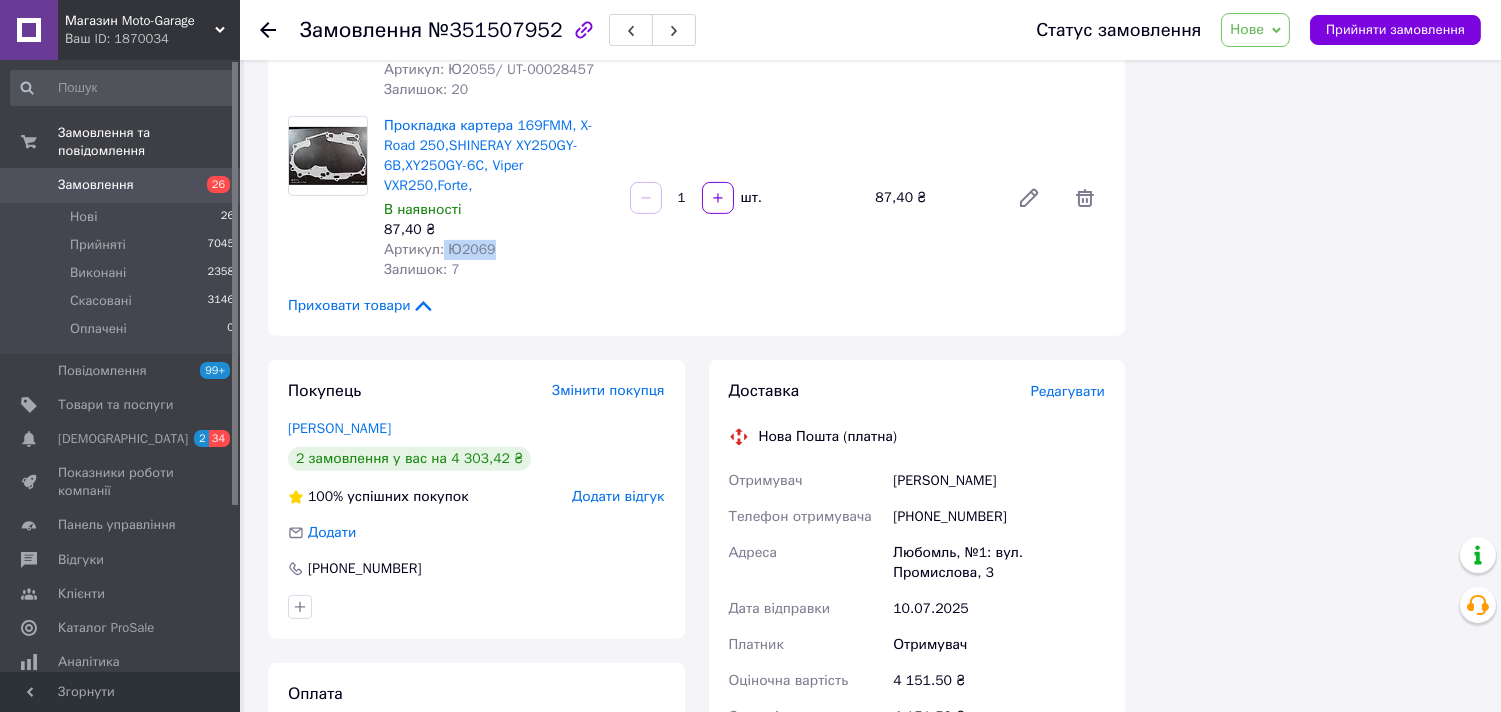 scroll, scrollTop: 1555, scrollLeft: 0, axis: vertical 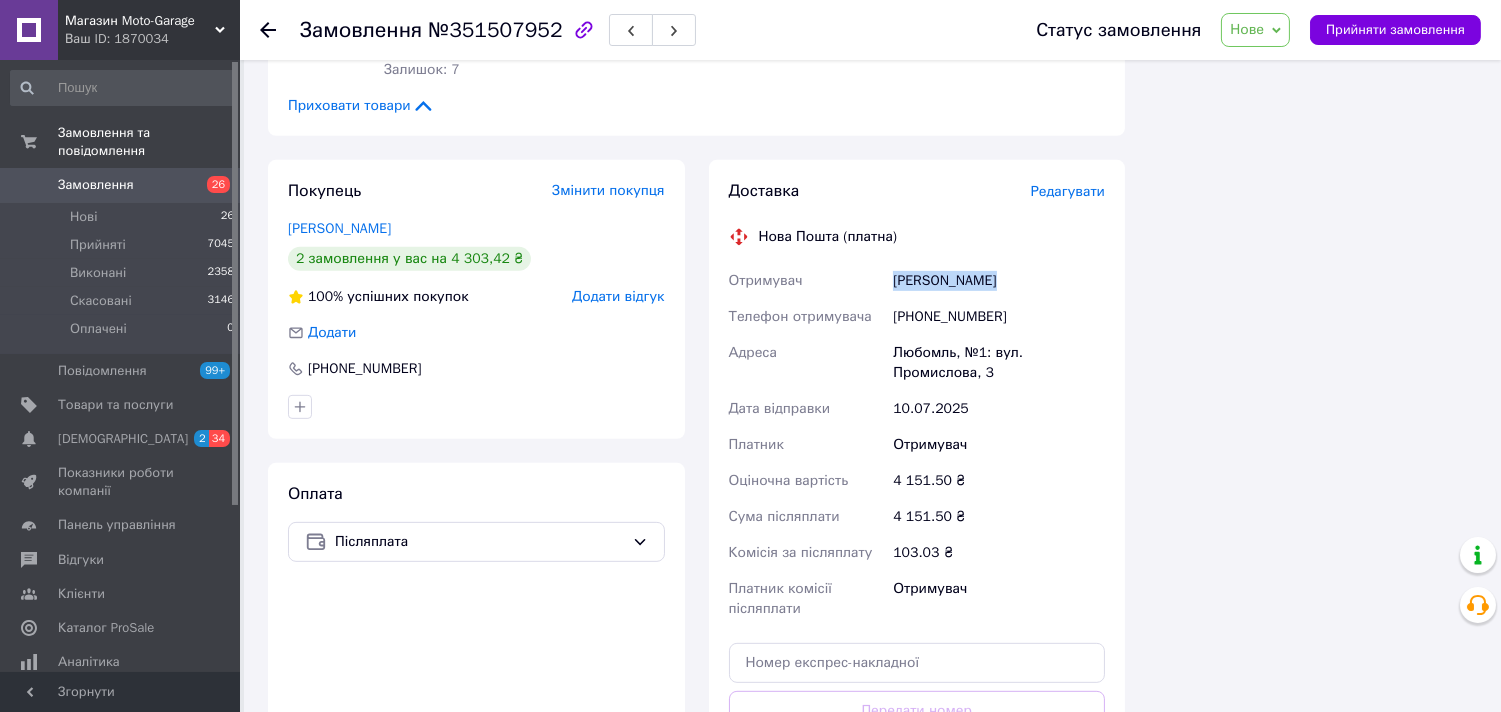 drag, startPoint x: 1008, startPoint y: 242, endPoint x: 862, endPoint y: 262, distance: 147.3635 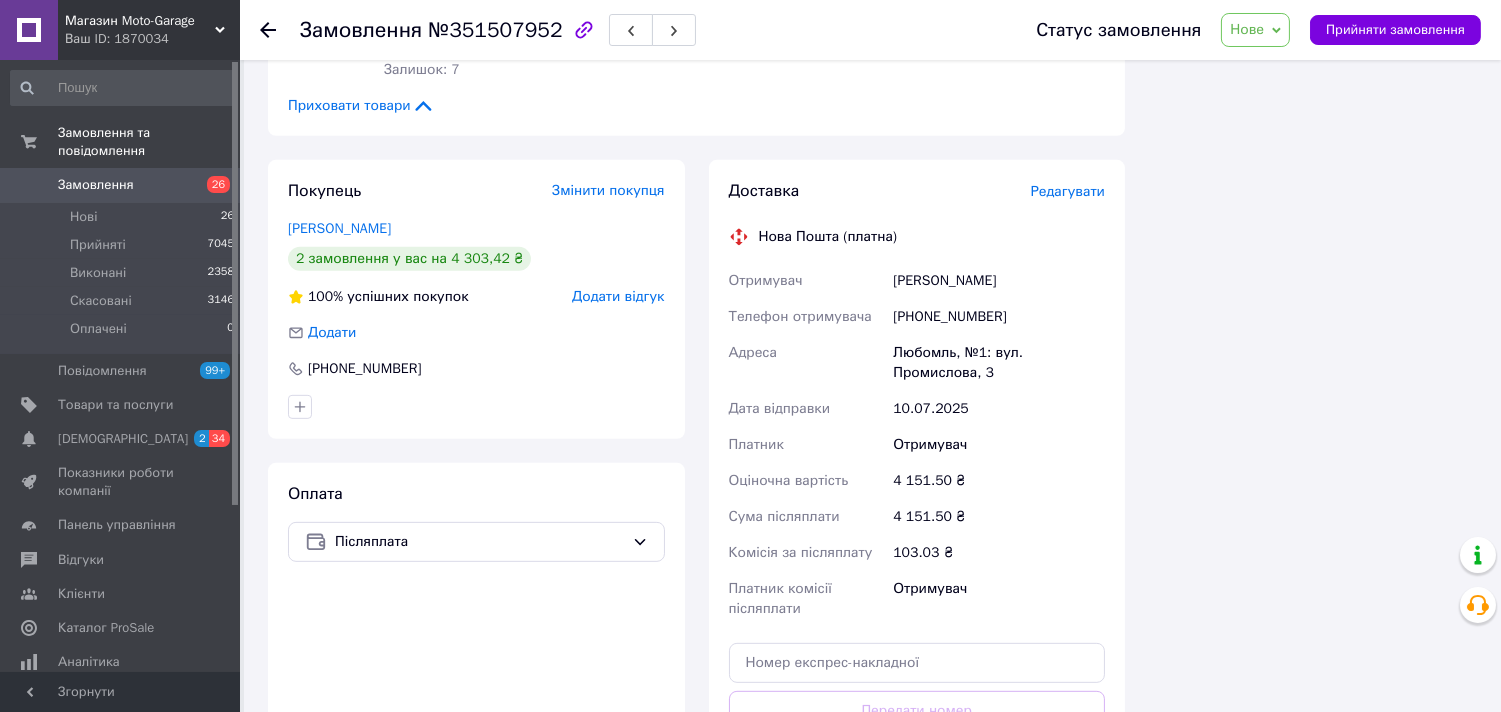click on "+380978385492" at bounding box center (999, 317) 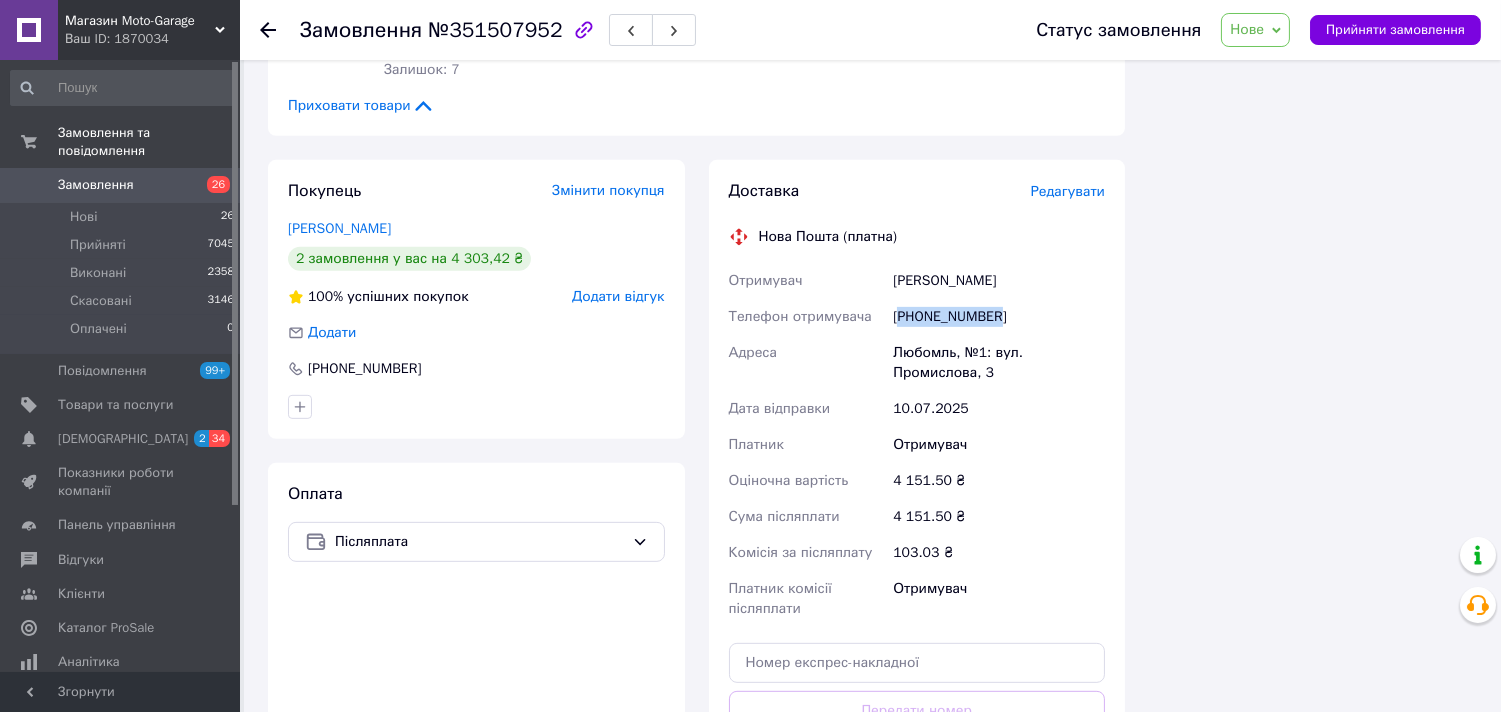 click on "+380978385492" at bounding box center [999, 317] 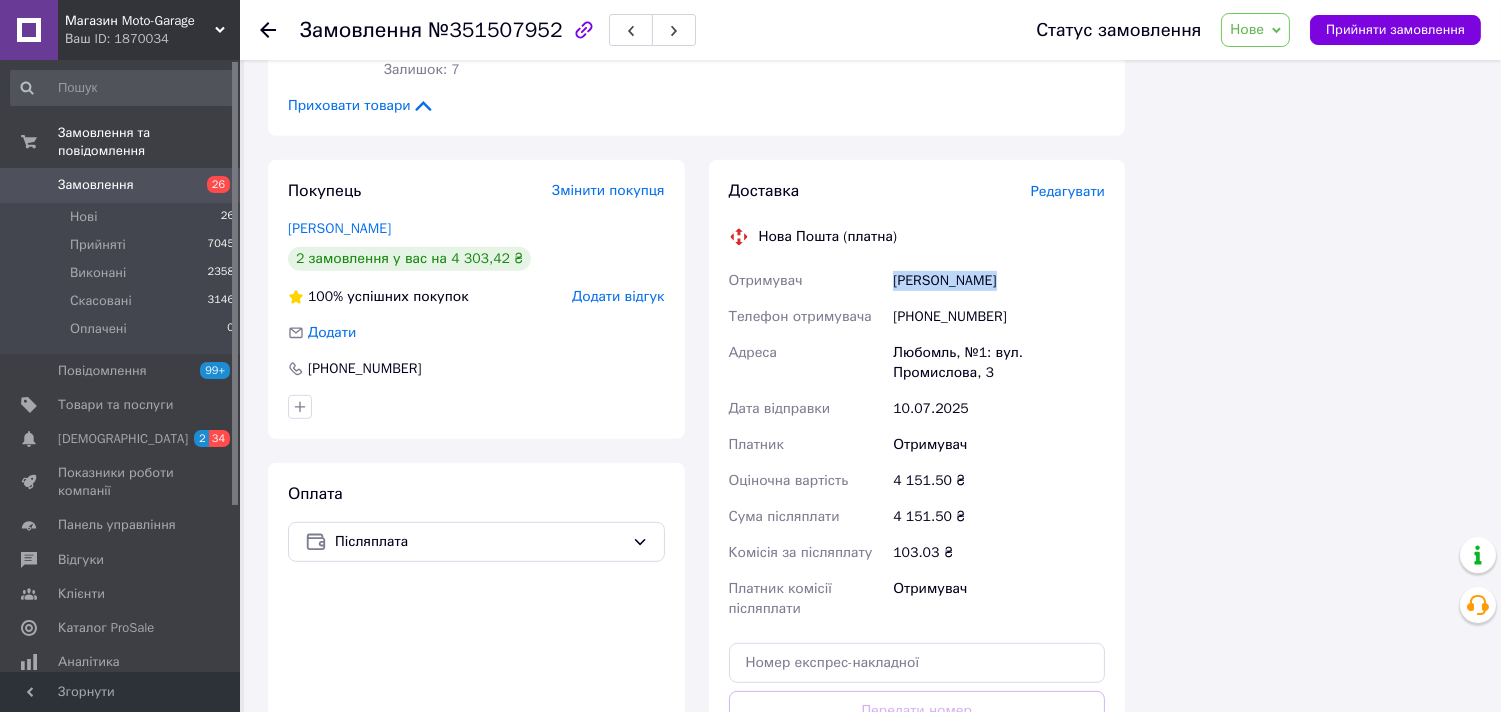 drag, startPoint x: 1026, startPoint y: 247, endPoint x: 875, endPoint y: 252, distance: 151.08276 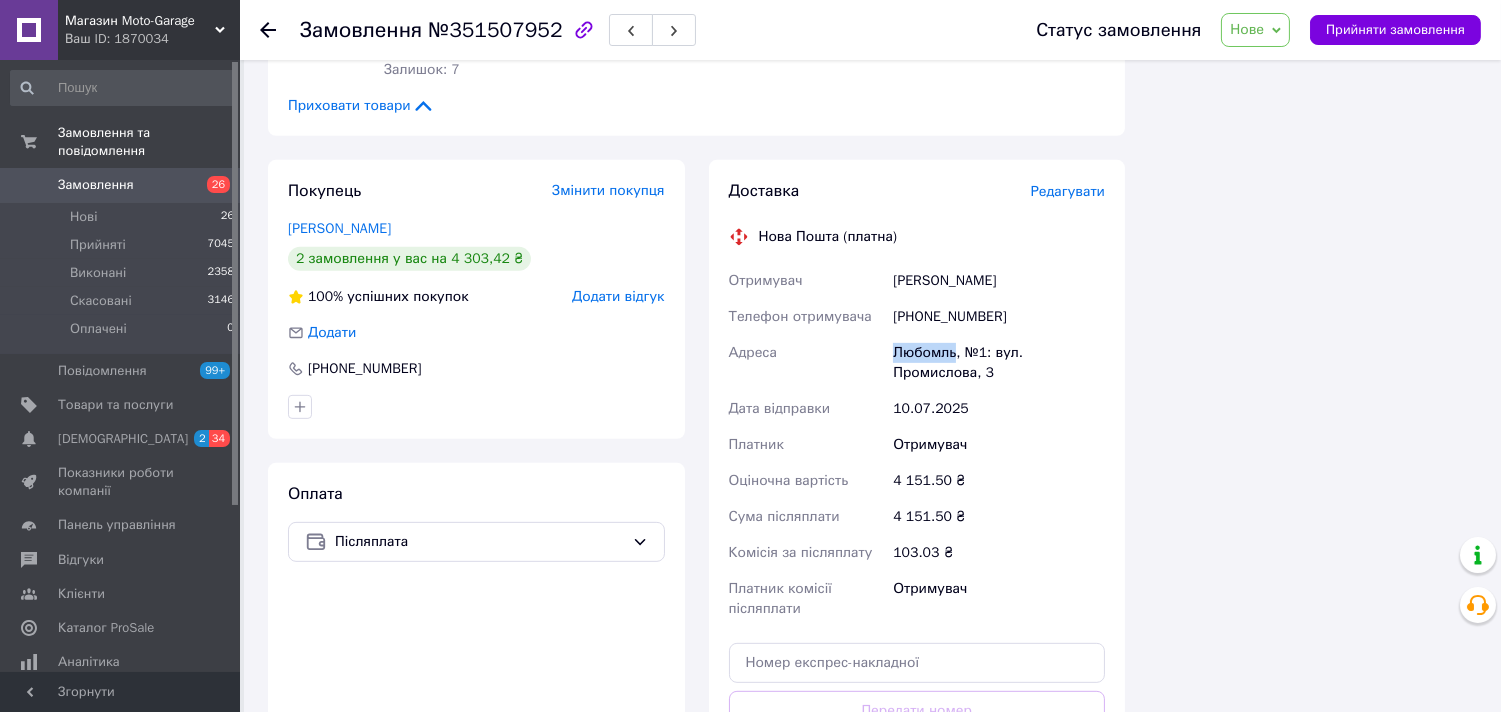 drag, startPoint x: 954, startPoint y: 336, endPoint x: 894, endPoint y: 336, distance: 60 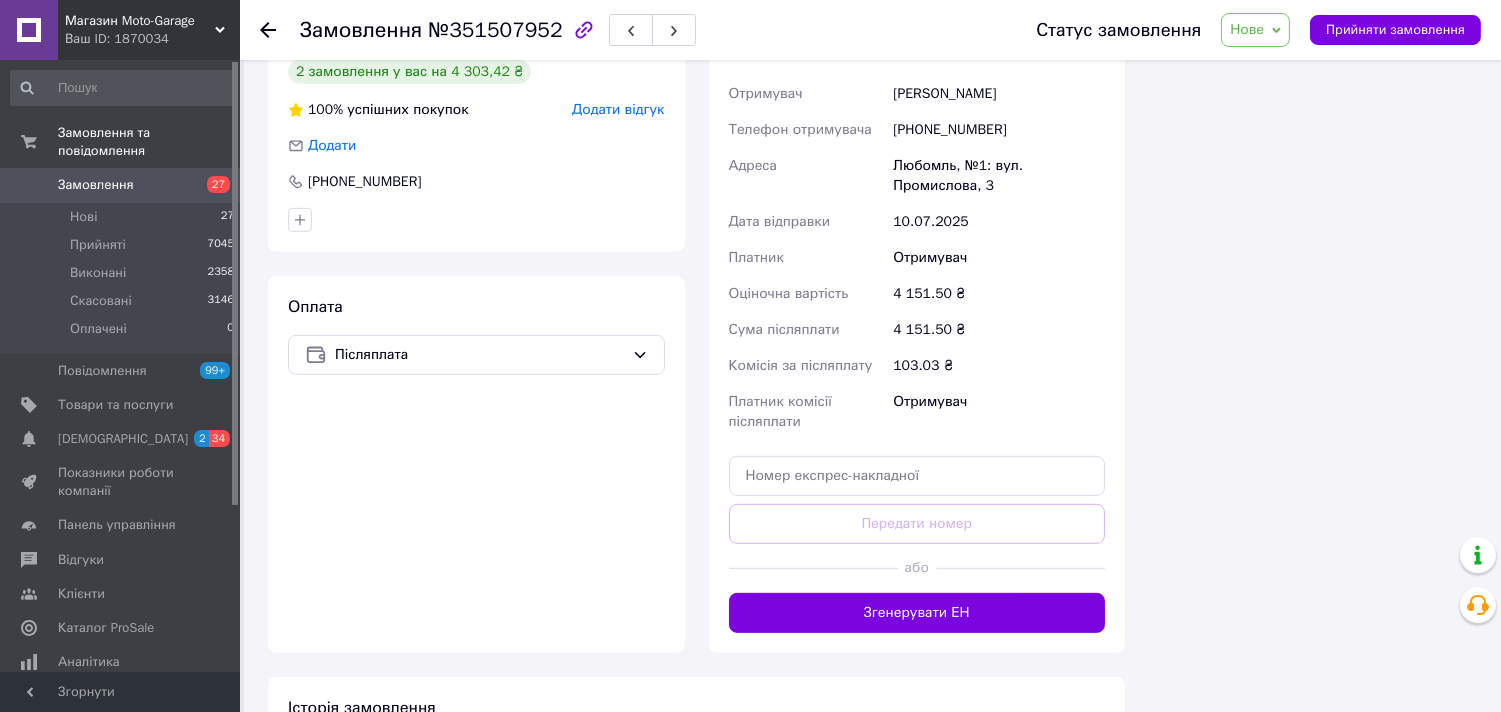 scroll, scrollTop: 1830, scrollLeft: 0, axis: vertical 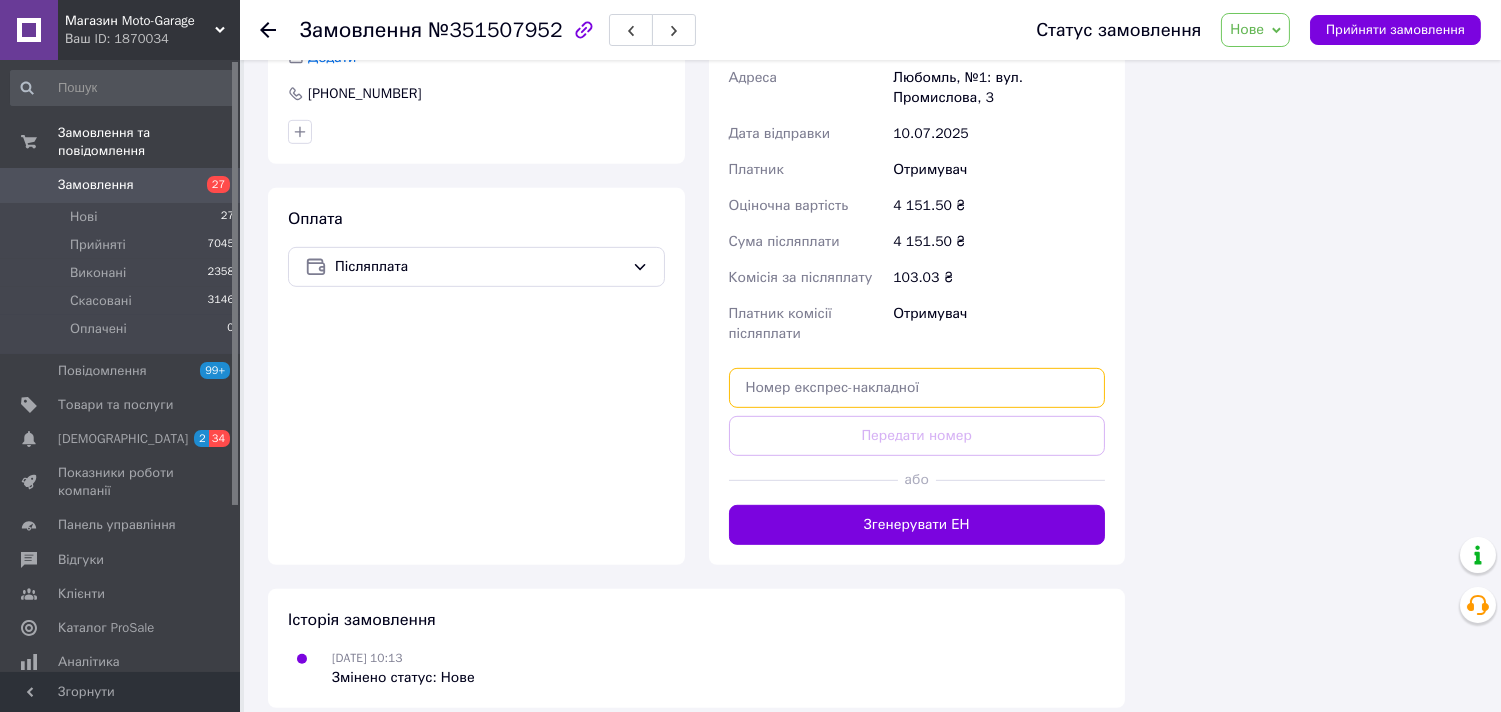 drag, startPoint x: 917, startPoint y: 362, endPoint x: 927, endPoint y: 373, distance: 14.866069 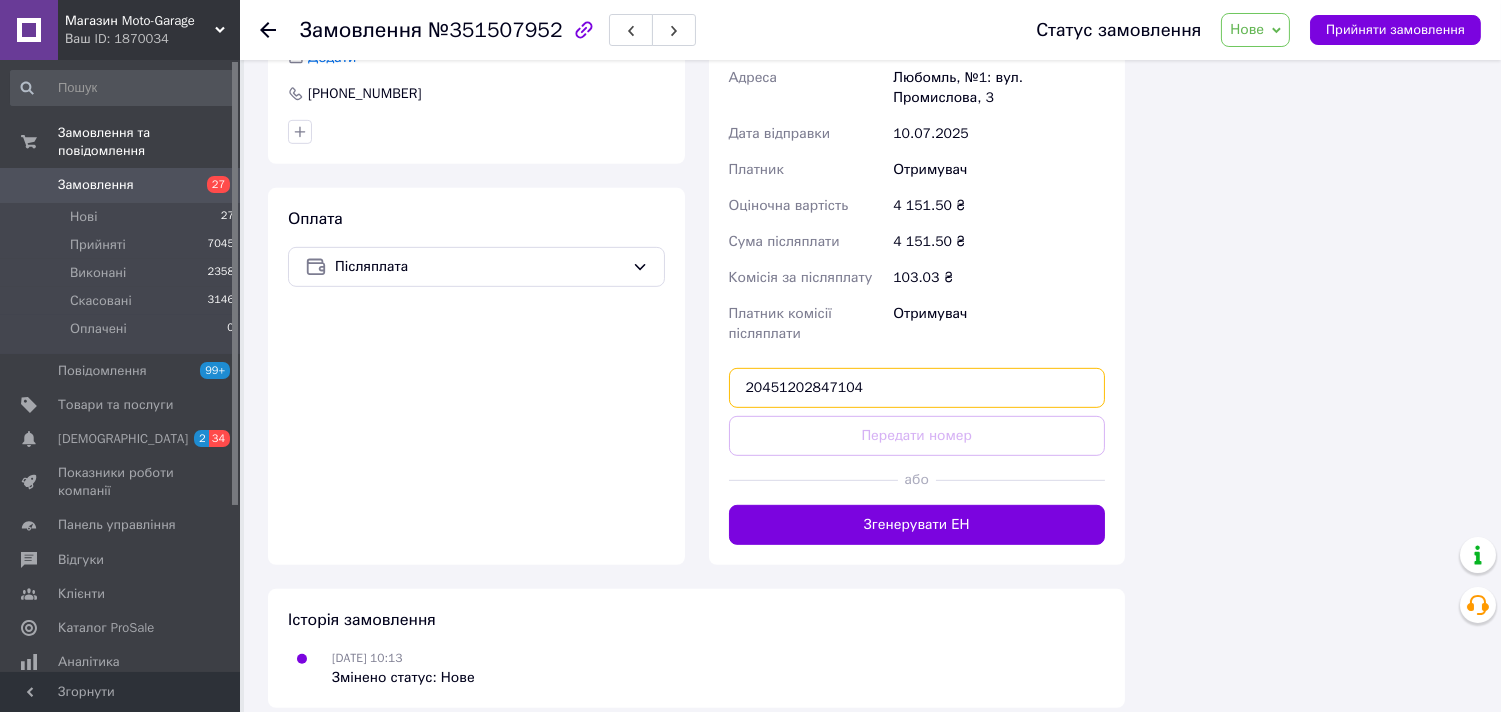 type on "20451202847104" 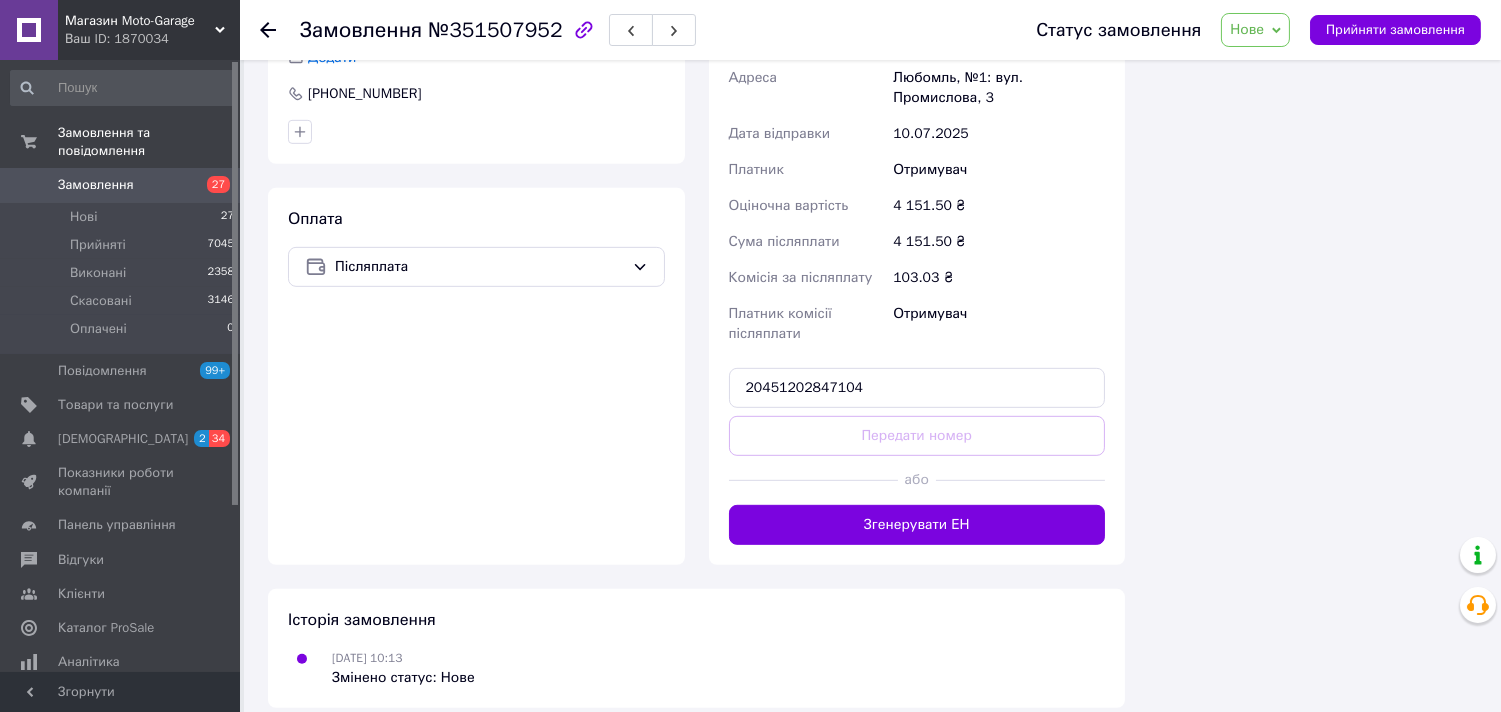 type 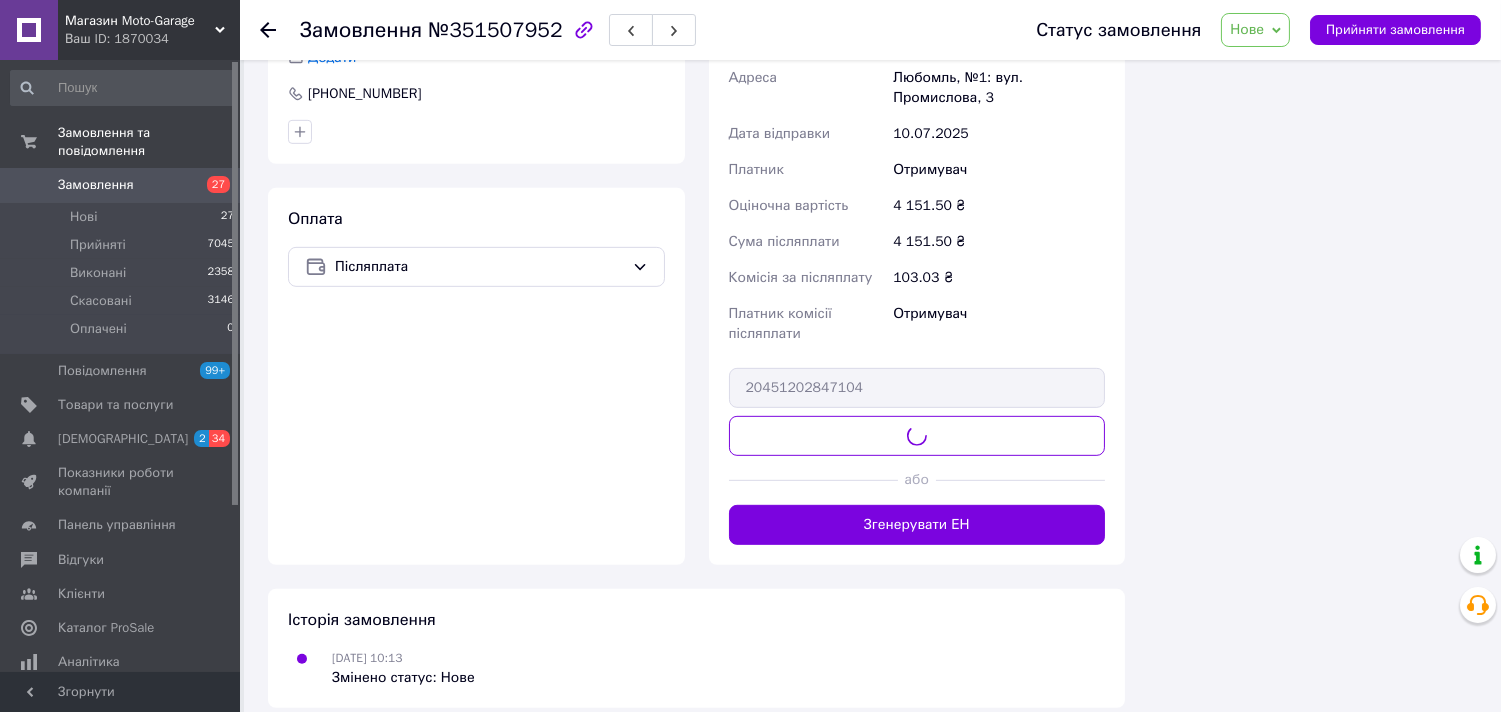 click on "Нове" at bounding box center (1247, 29) 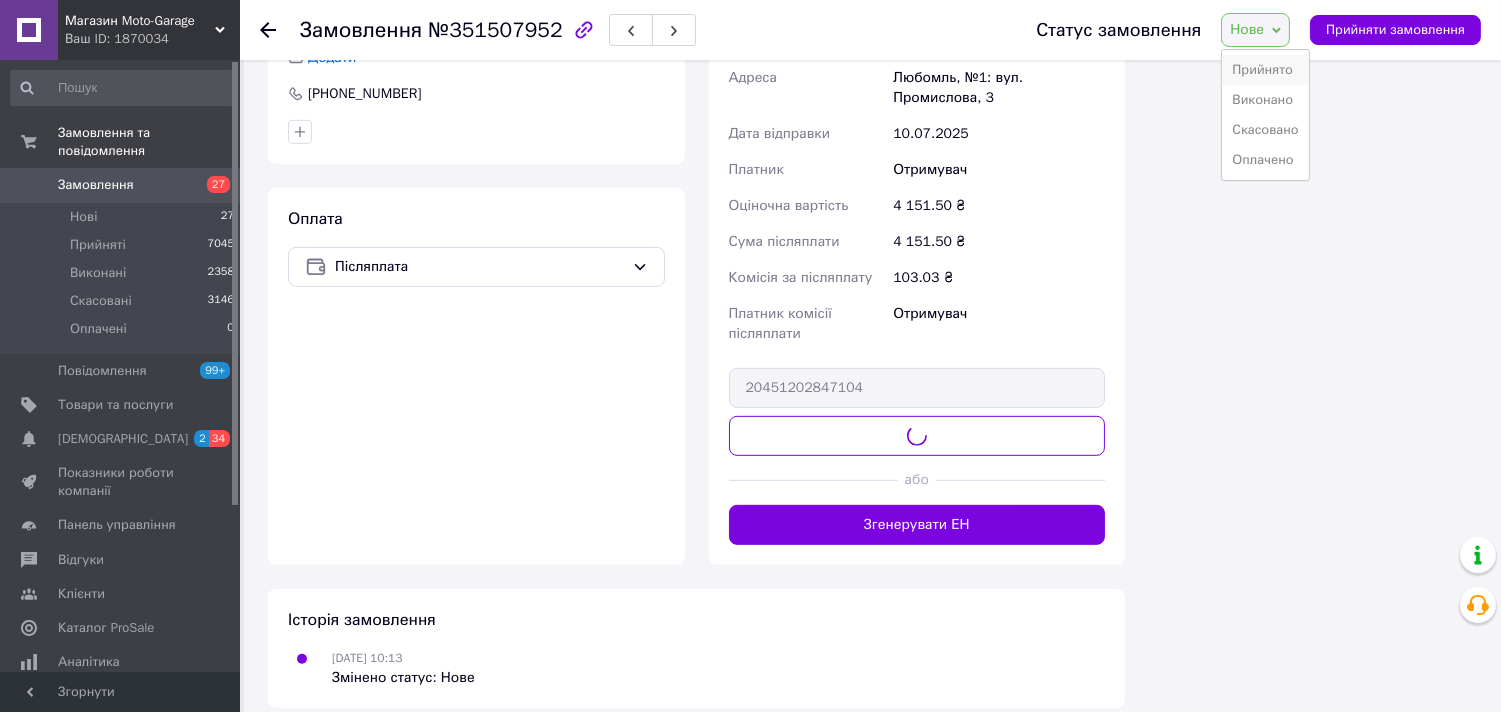 click on "Прийнято" at bounding box center [1265, 70] 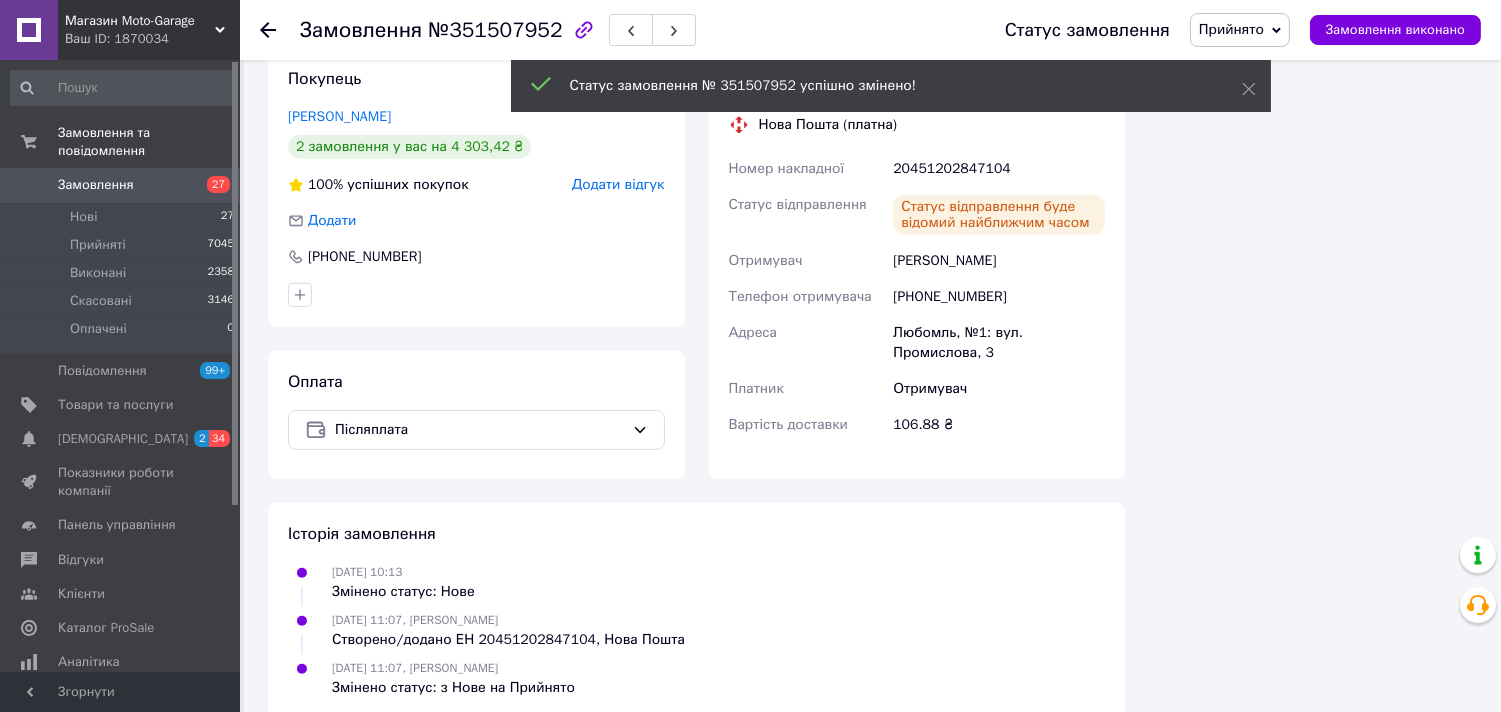 scroll, scrollTop: 1675, scrollLeft: 0, axis: vertical 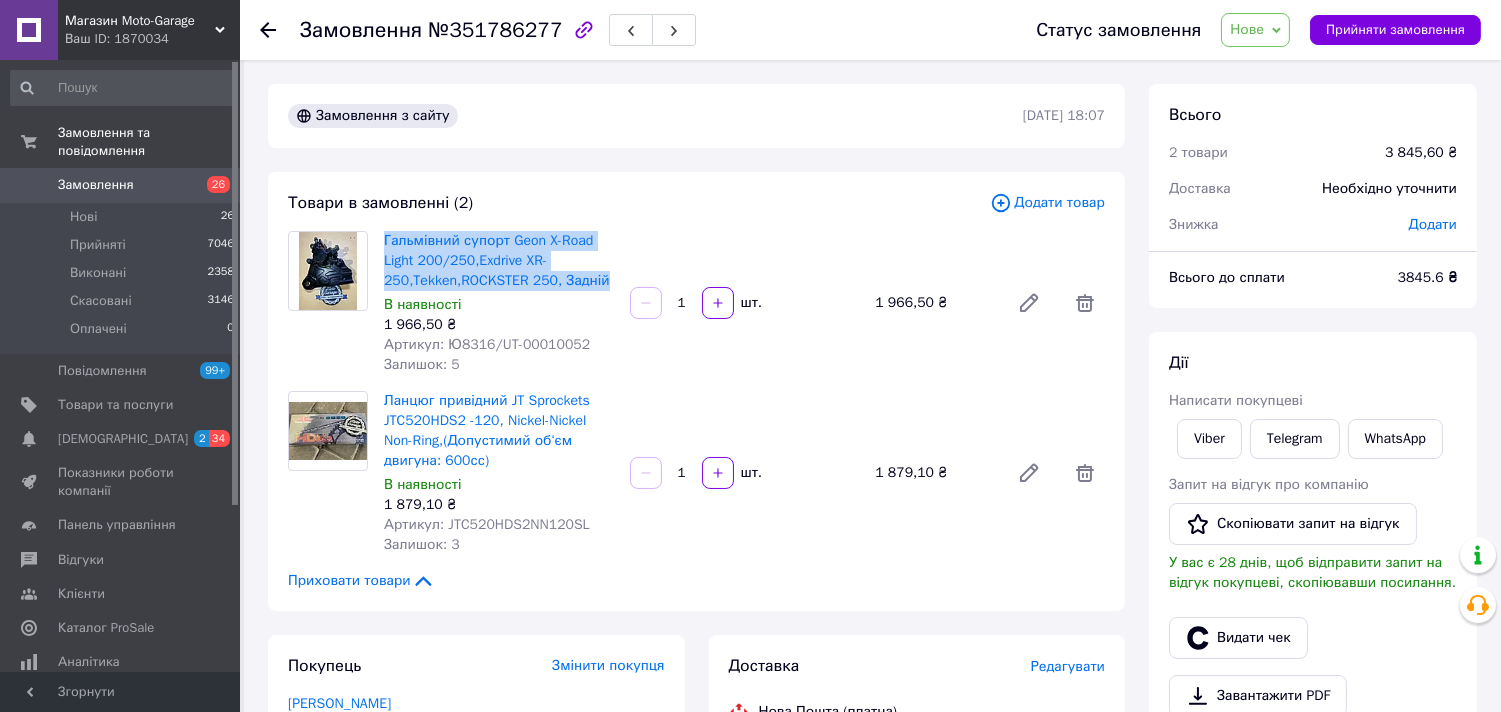 drag, startPoint x: 605, startPoint y: 281, endPoint x: 377, endPoint y: 238, distance: 232.0194 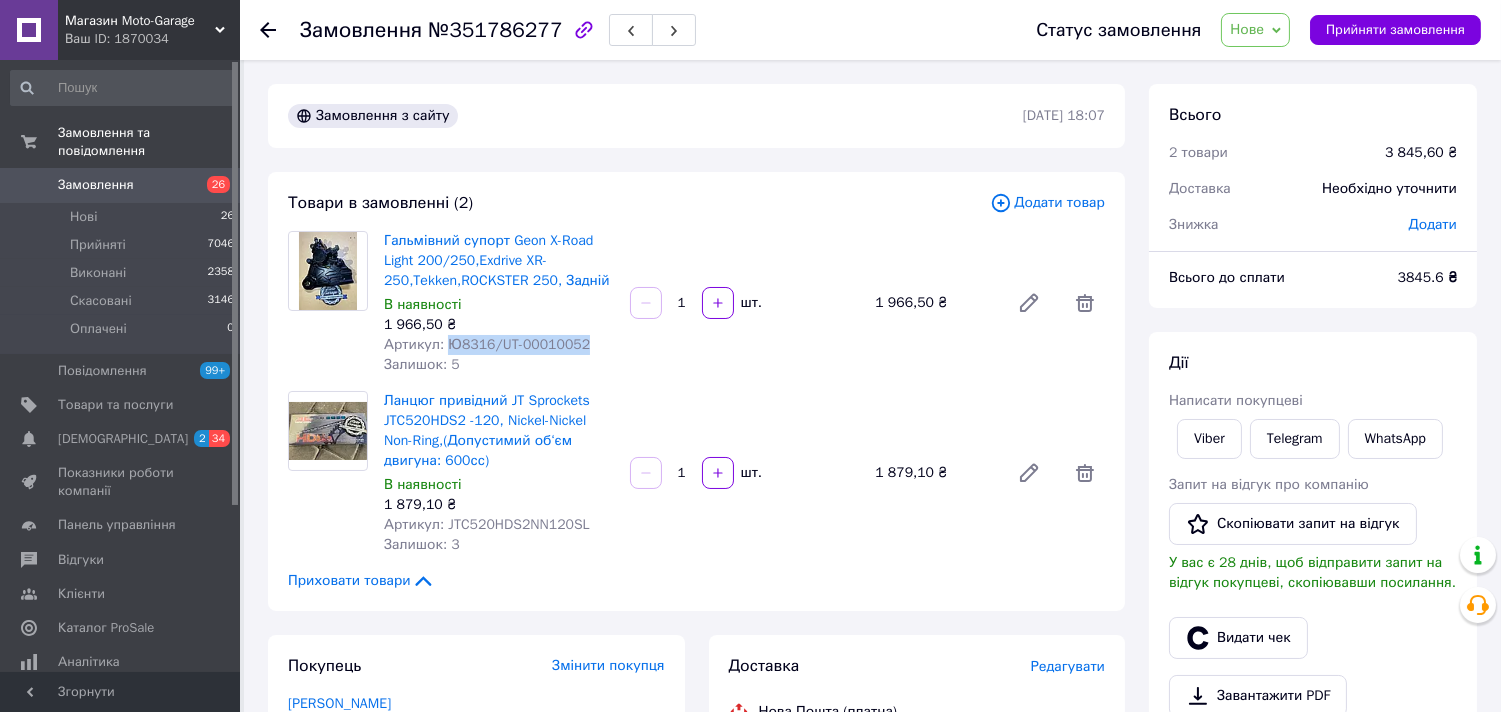 drag, startPoint x: 444, startPoint y: 338, endPoint x: 612, endPoint y: 343, distance: 168.07439 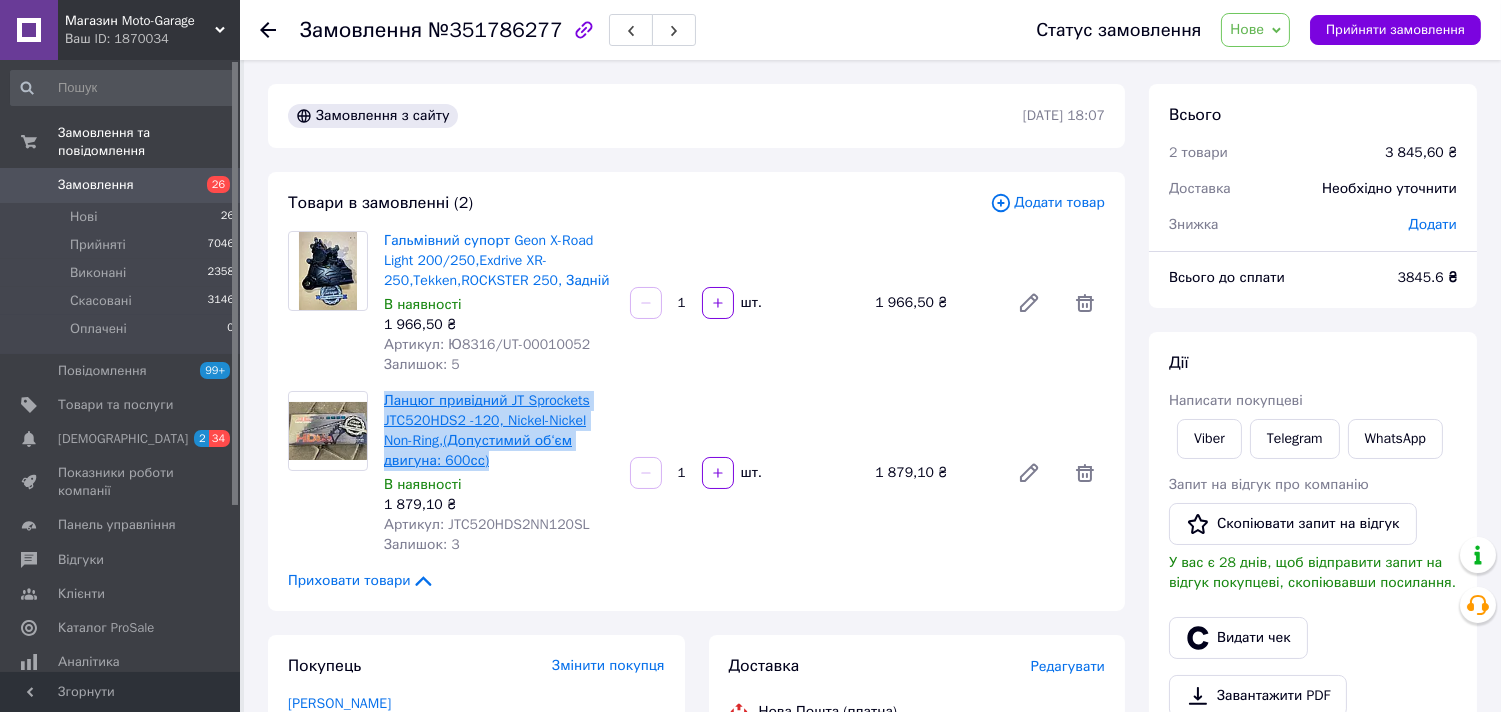 drag, startPoint x: 494, startPoint y: 456, endPoint x: 383, endPoint y: 400, distance: 124.32619 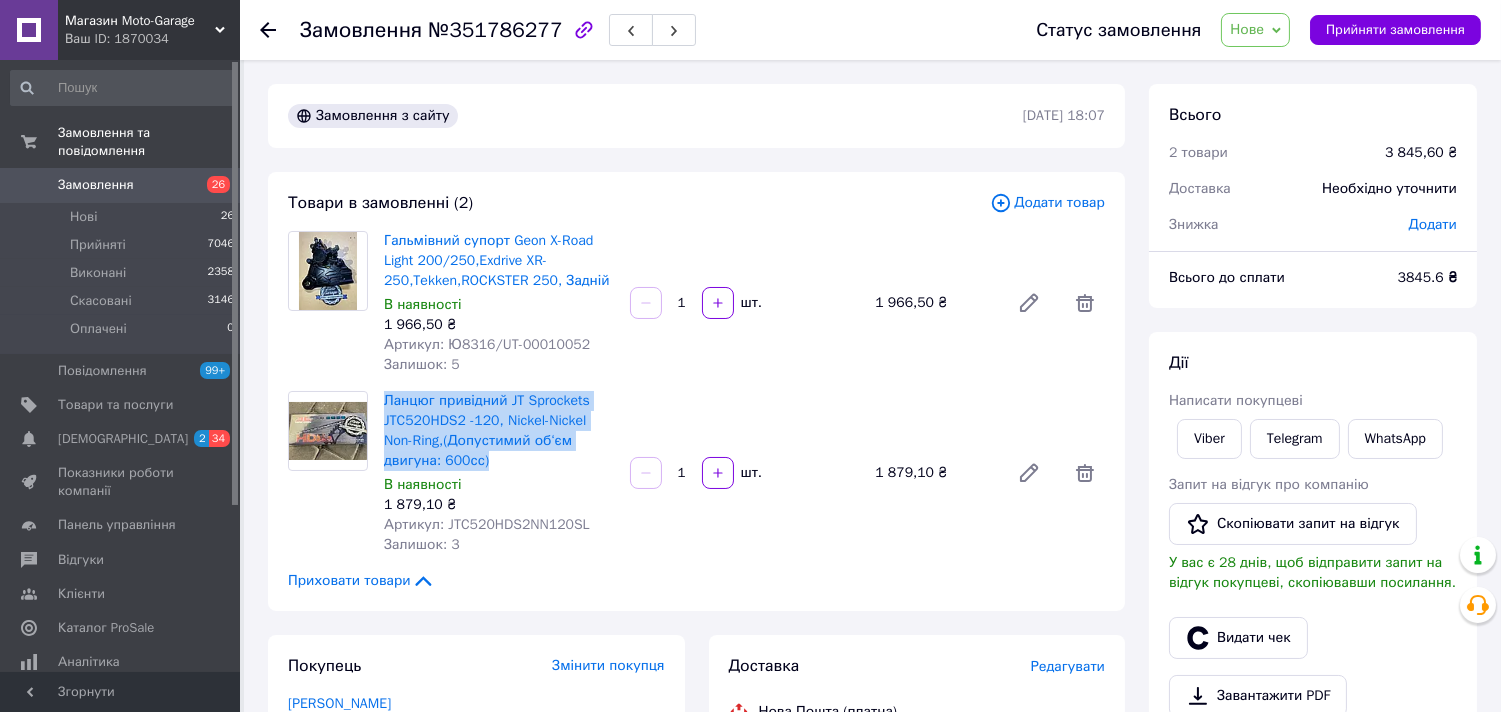 copy on "Ланцюг привідний JT Sprockets JTC520HDS2 -120, Nickel-Nickel Non-Ring,(Допустимий об‘єм двигуна: 600сс)" 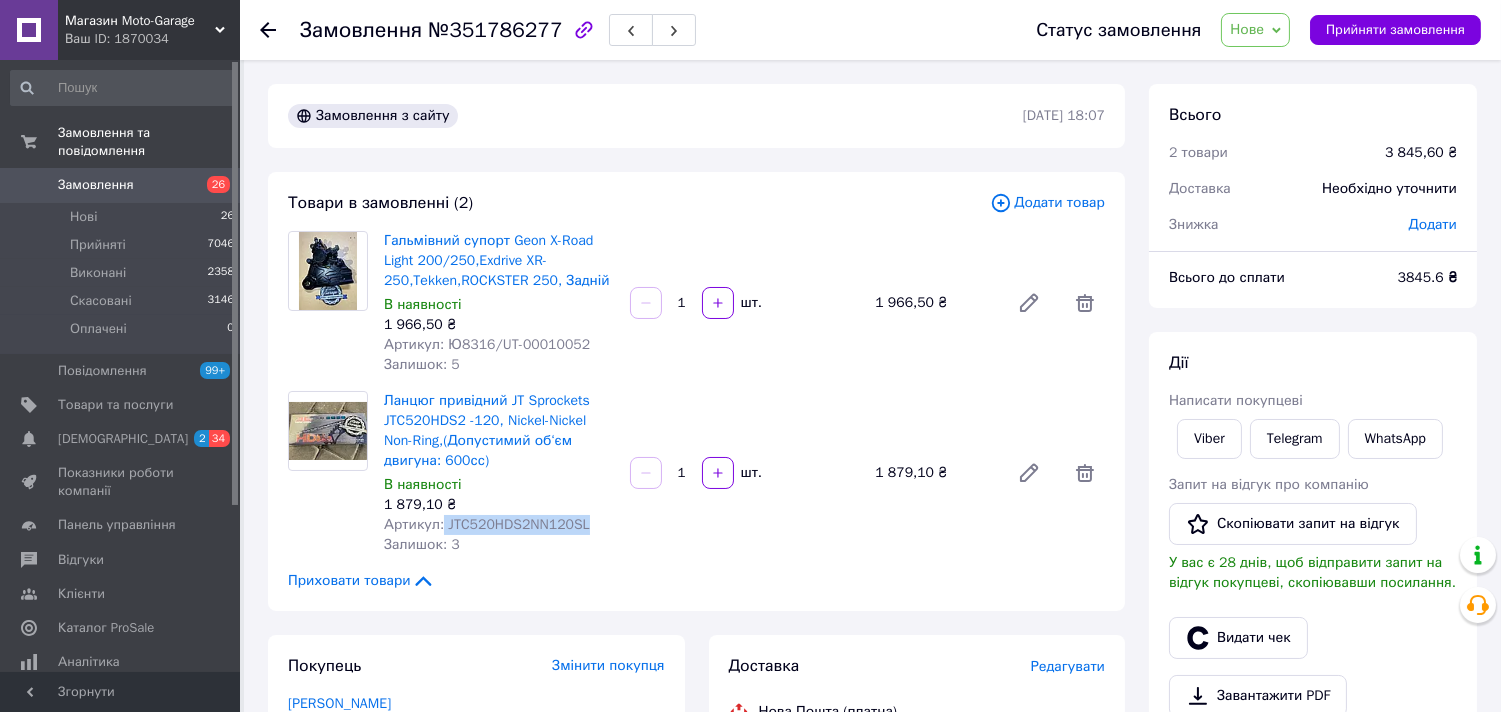 drag, startPoint x: 441, startPoint y: 524, endPoint x: 621, endPoint y: 532, distance: 180.17769 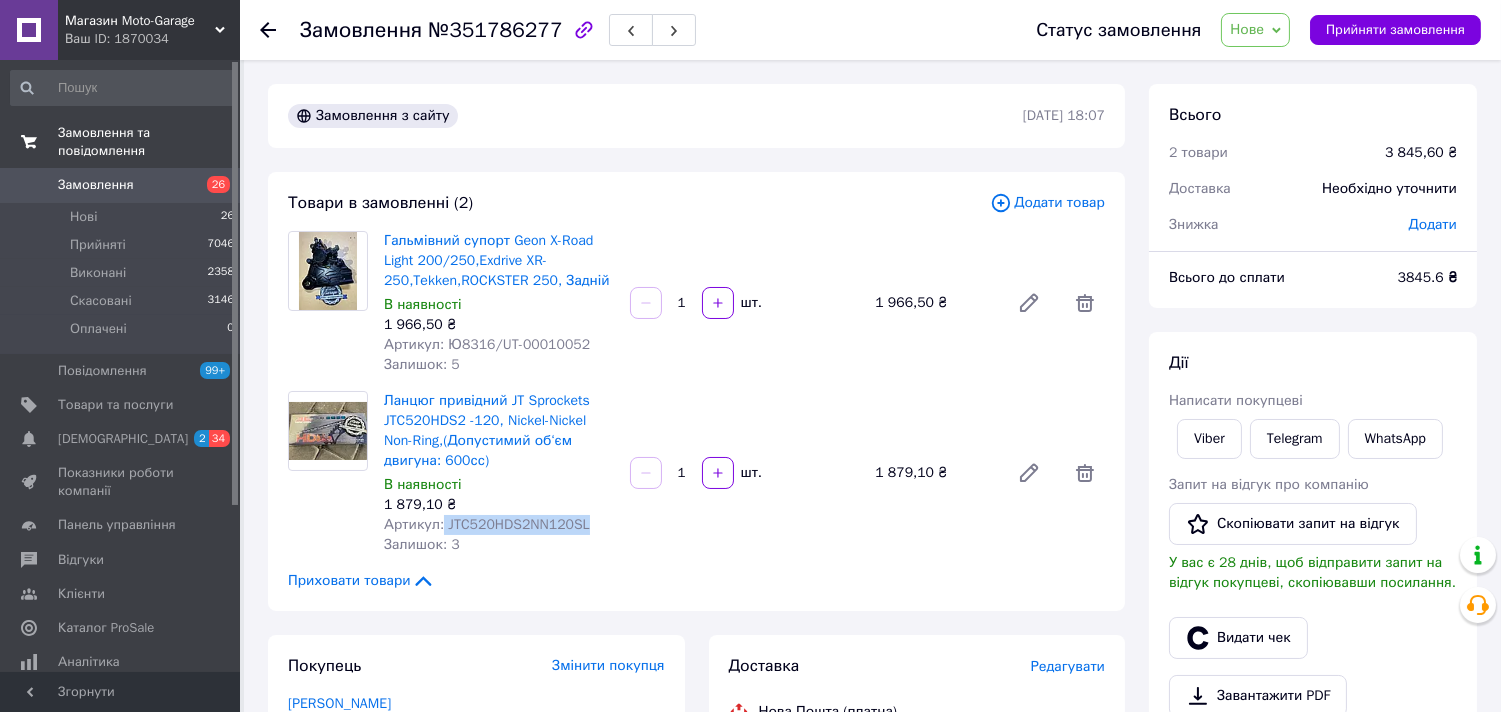 copy on "JTC520HDS2NN120SL" 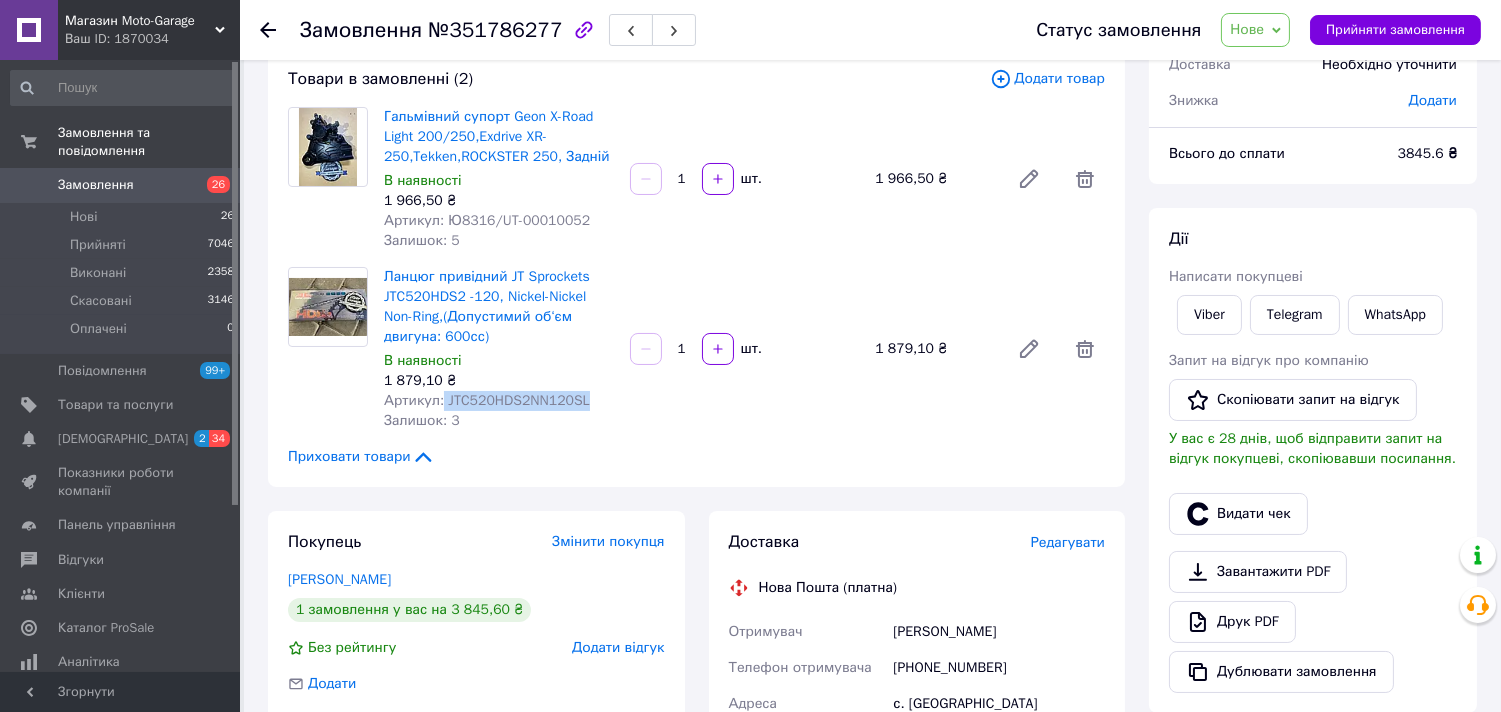 scroll, scrollTop: 222, scrollLeft: 0, axis: vertical 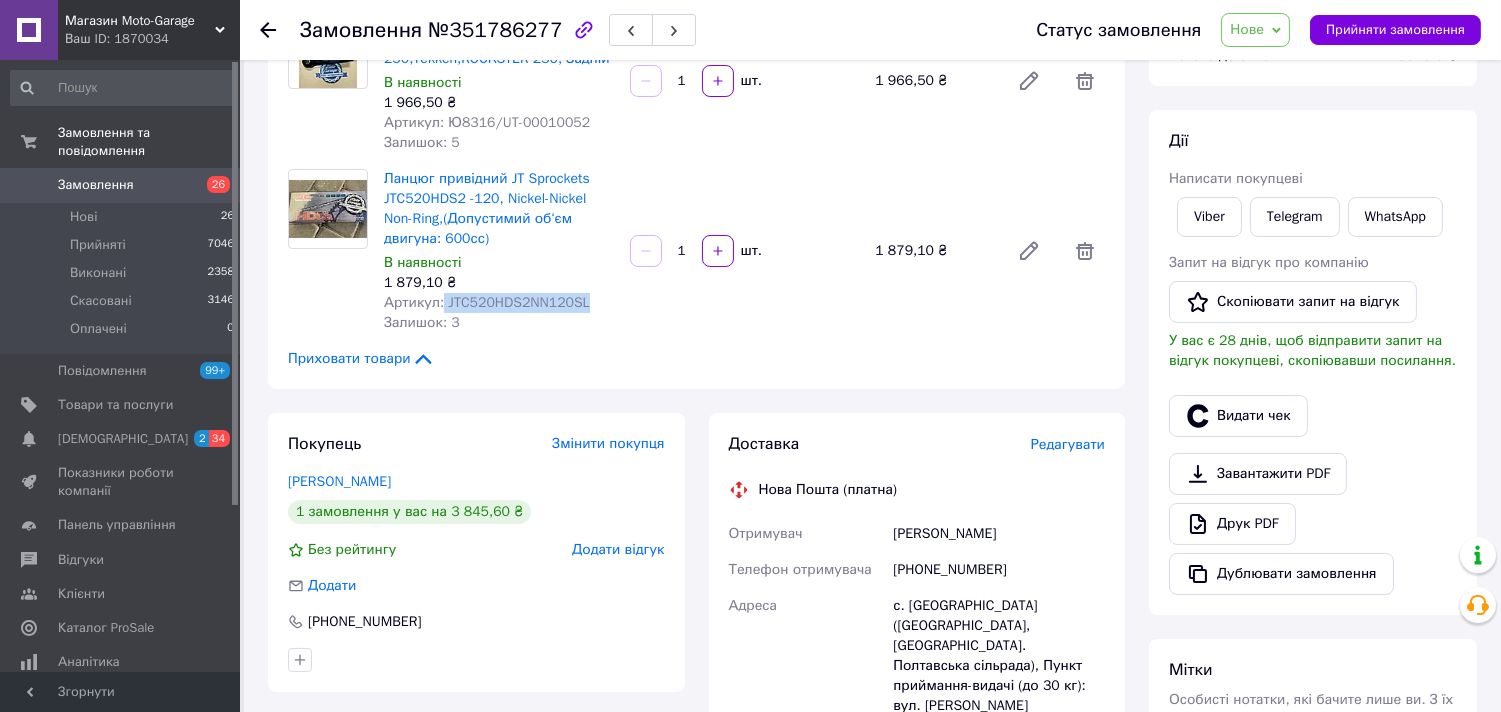 drag, startPoint x: 1006, startPoint y: 517, endPoint x: 864, endPoint y: 535, distance: 143.13629 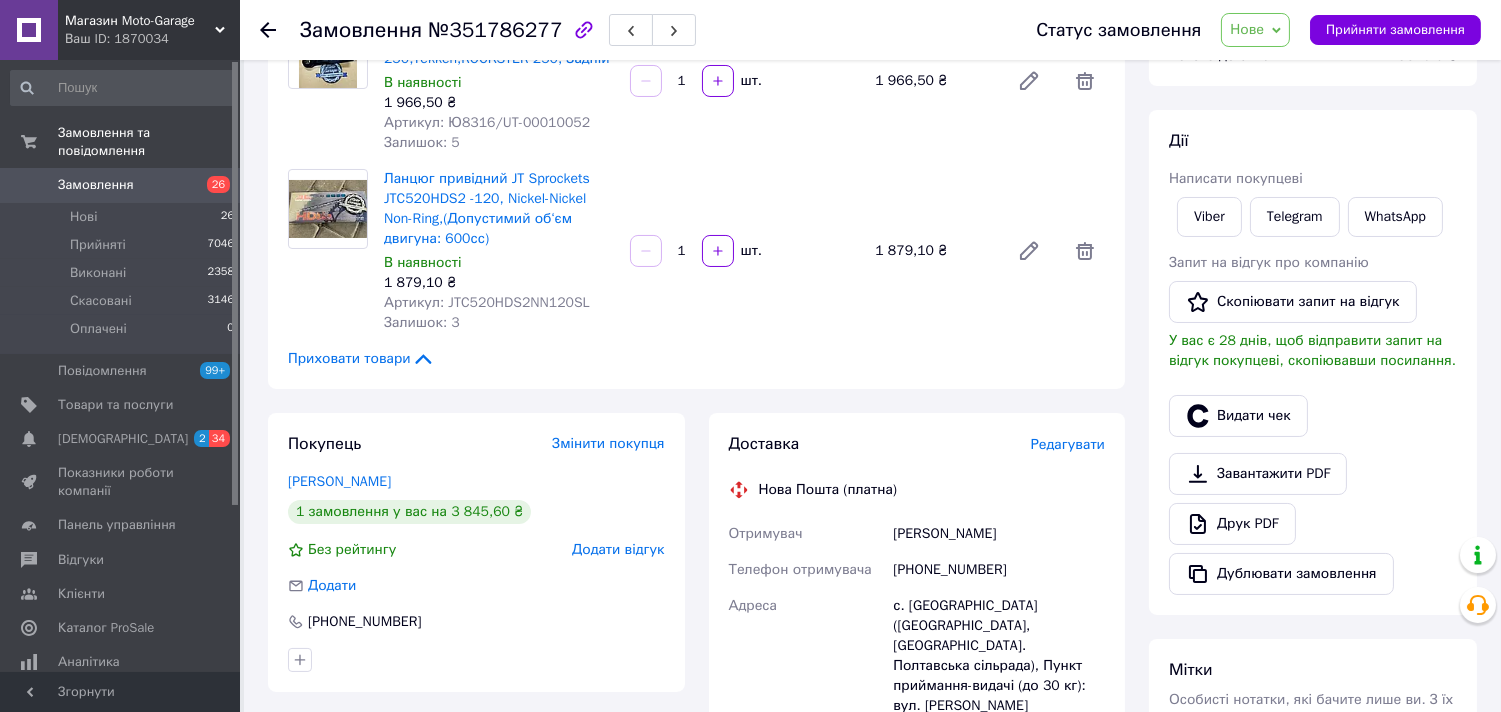 click on "[PHONE_NUMBER]" at bounding box center [999, 570] 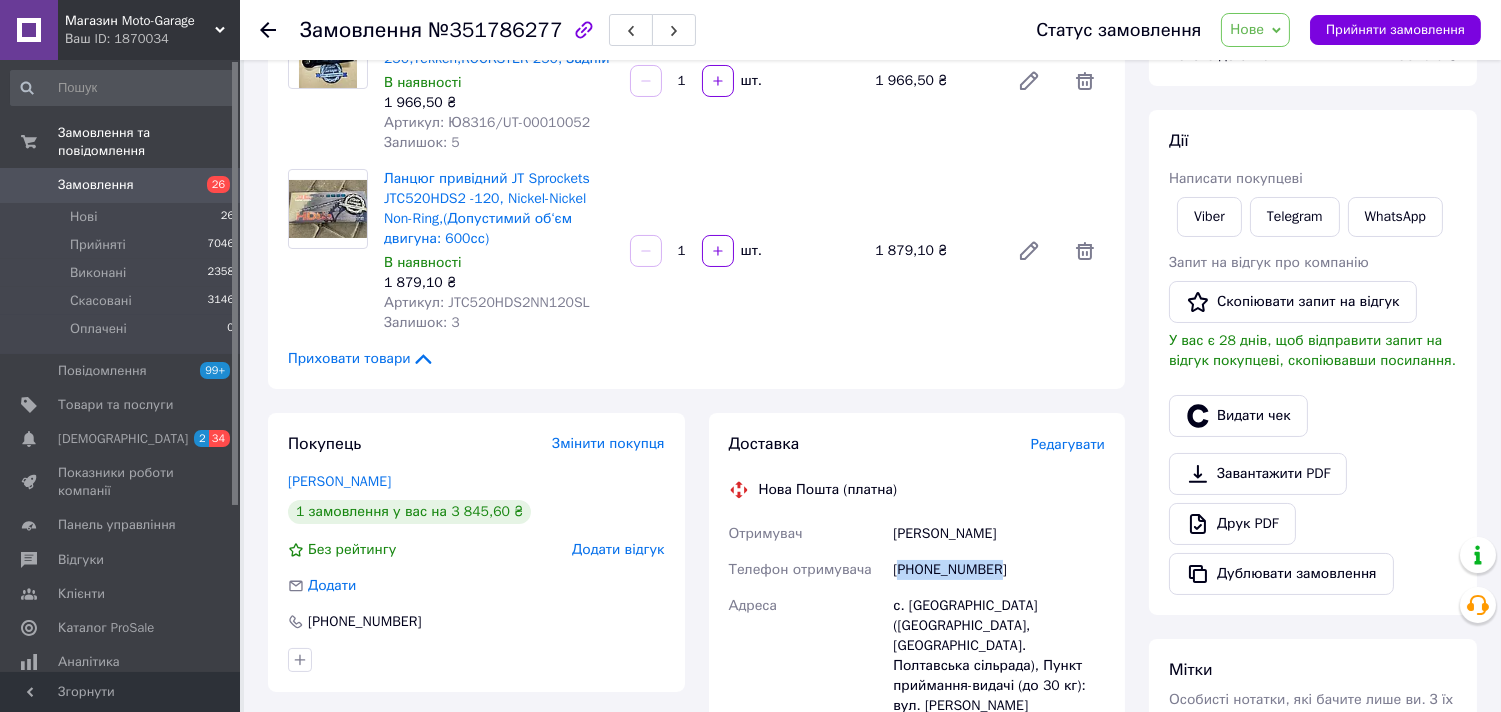 click on "[PHONE_NUMBER]" at bounding box center [999, 570] 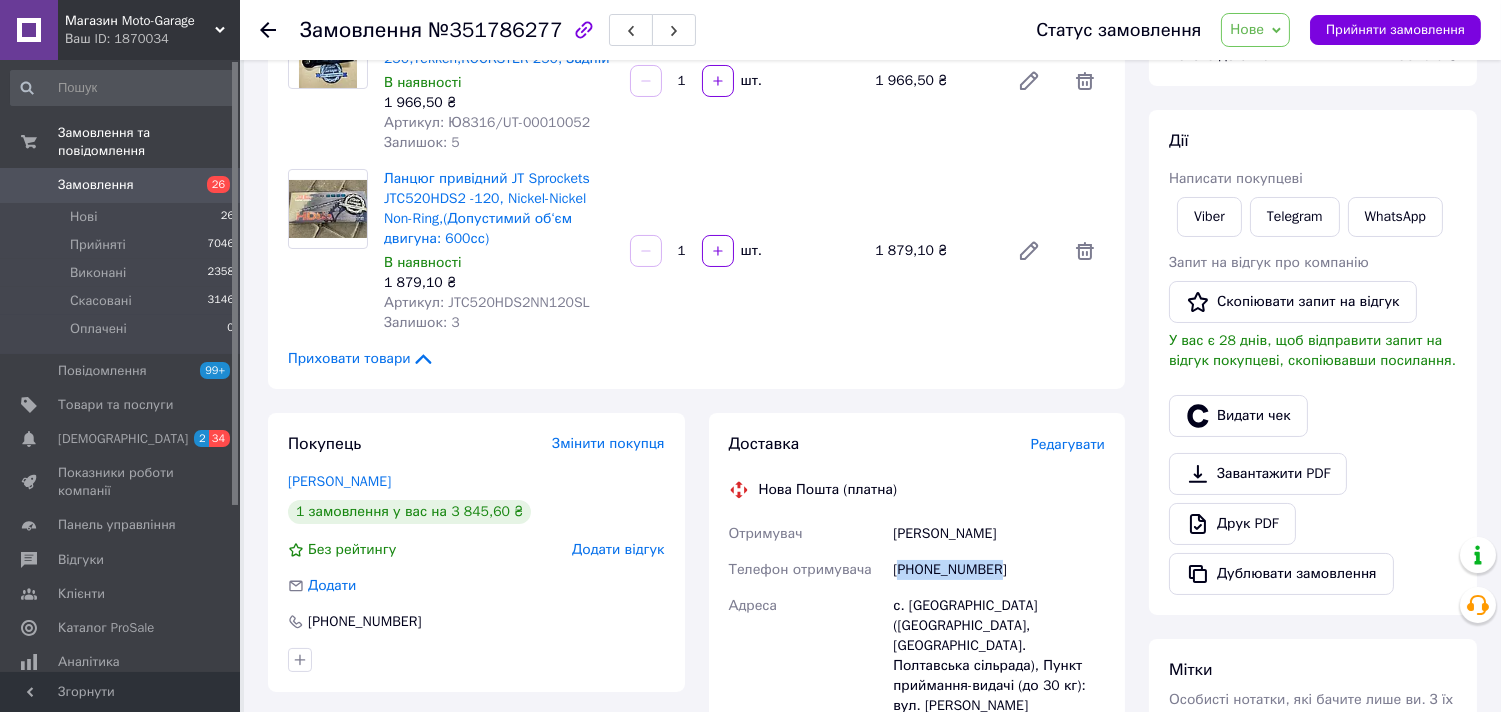 drag, startPoint x: 1028, startPoint y: 533, endPoint x: 878, endPoint y: 530, distance: 150.03 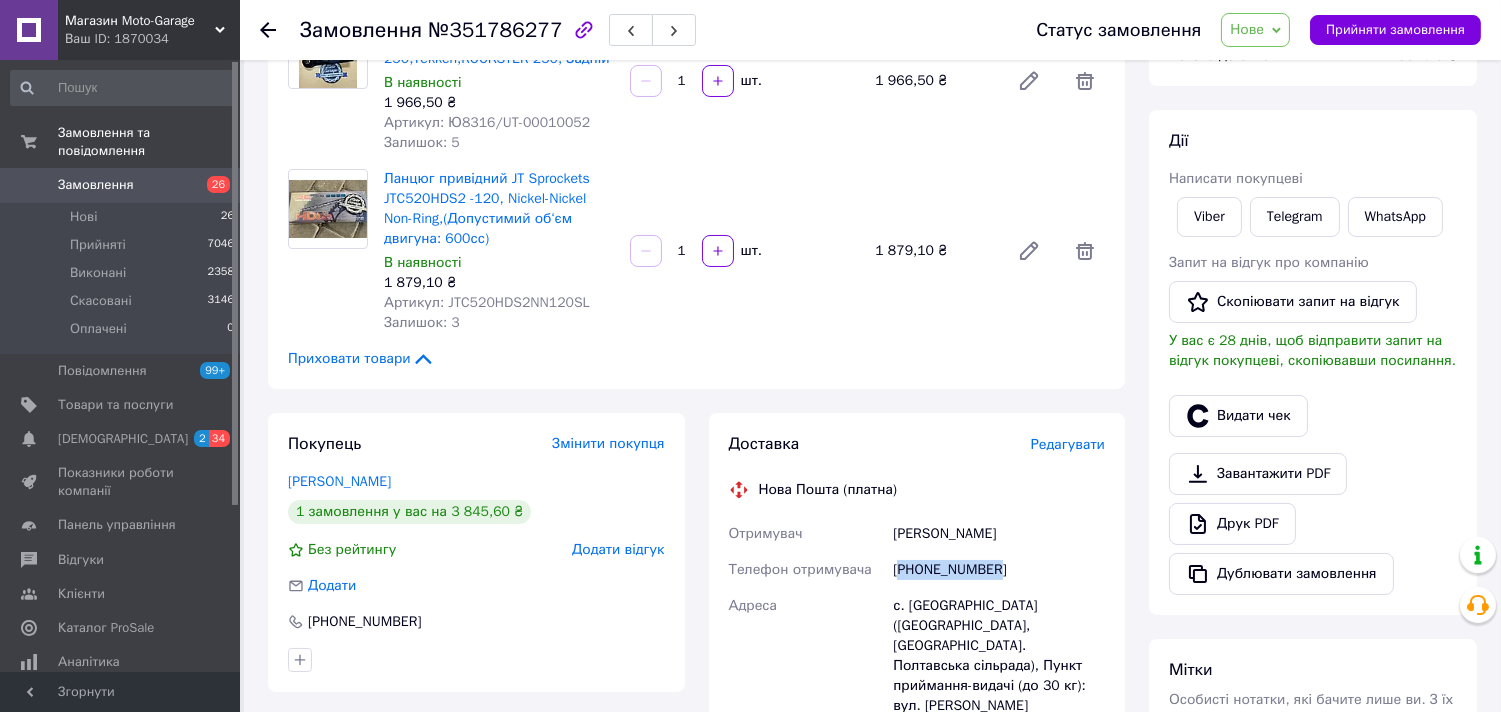 copy on "Отримувач [PERSON_NAME]" 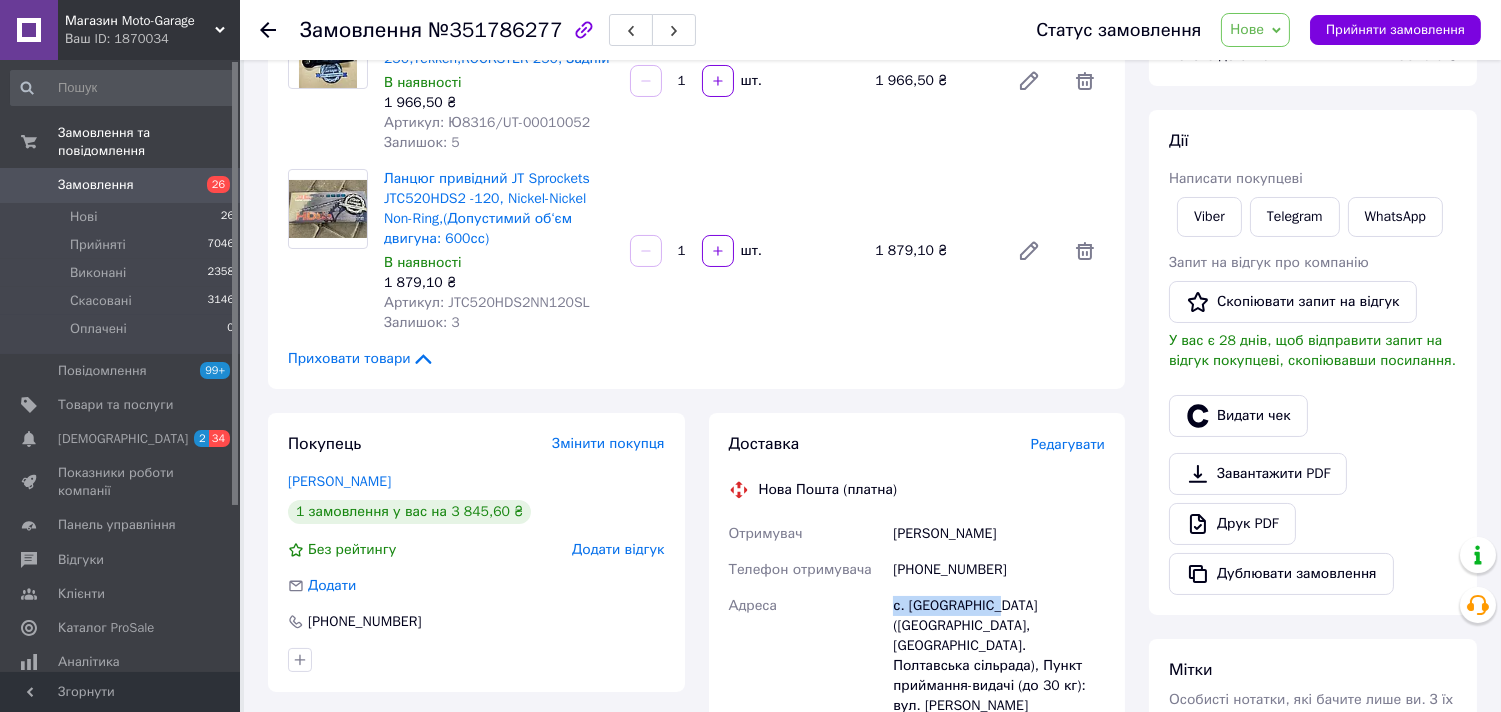 drag, startPoint x: 988, startPoint y: 604, endPoint x: 892, endPoint y: 604, distance: 96 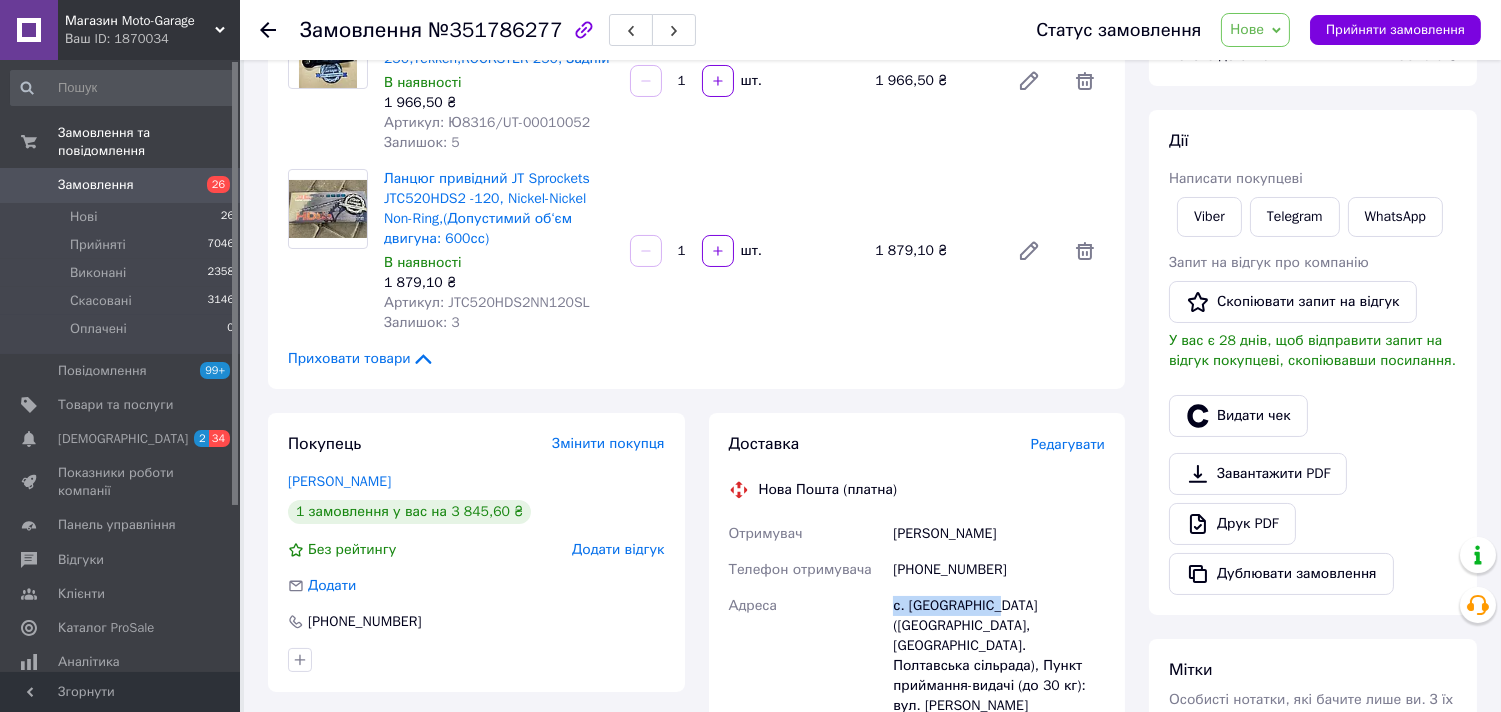 drag, startPoint x: 991, startPoint y: 598, endPoint x: 852, endPoint y: 600, distance: 139.01439 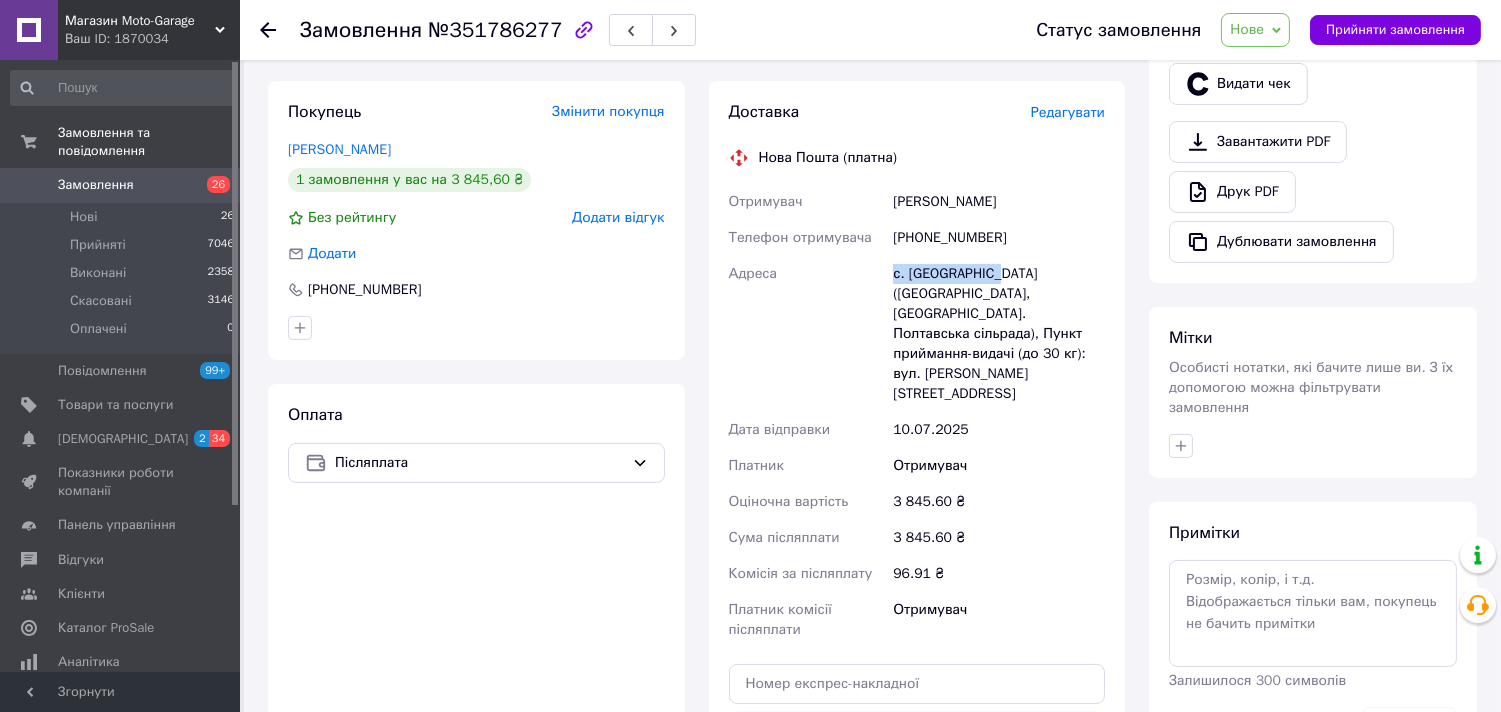 scroll, scrollTop: 555, scrollLeft: 0, axis: vertical 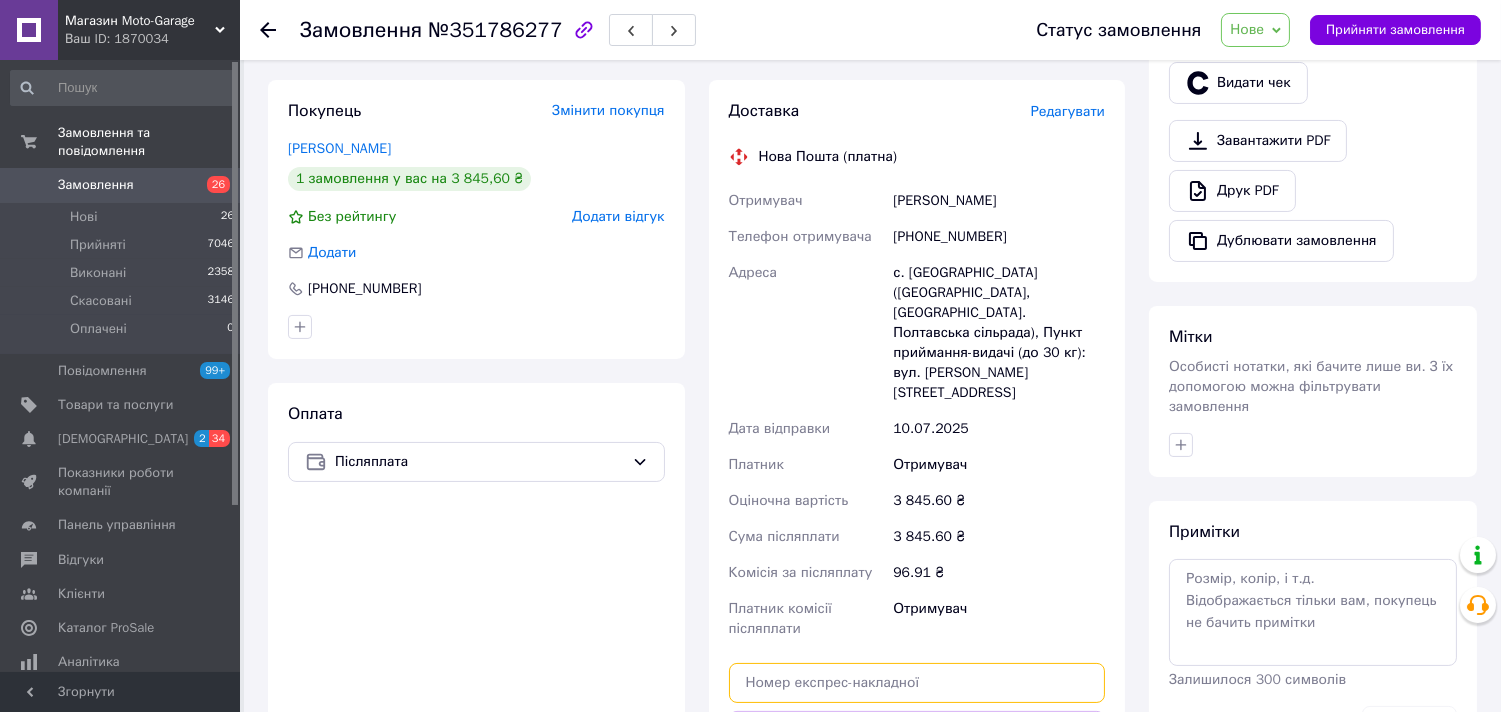 click at bounding box center (917, 683) 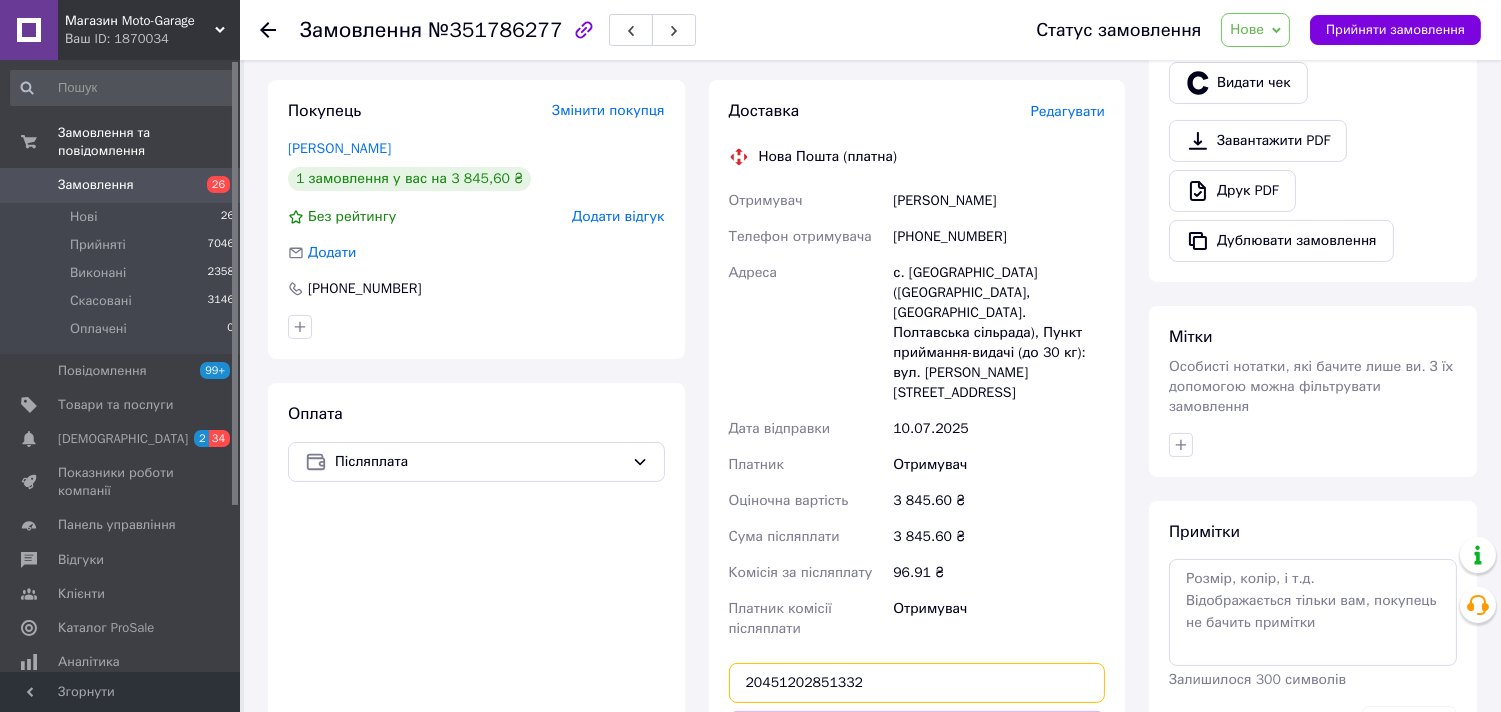 type on "20451202851332" 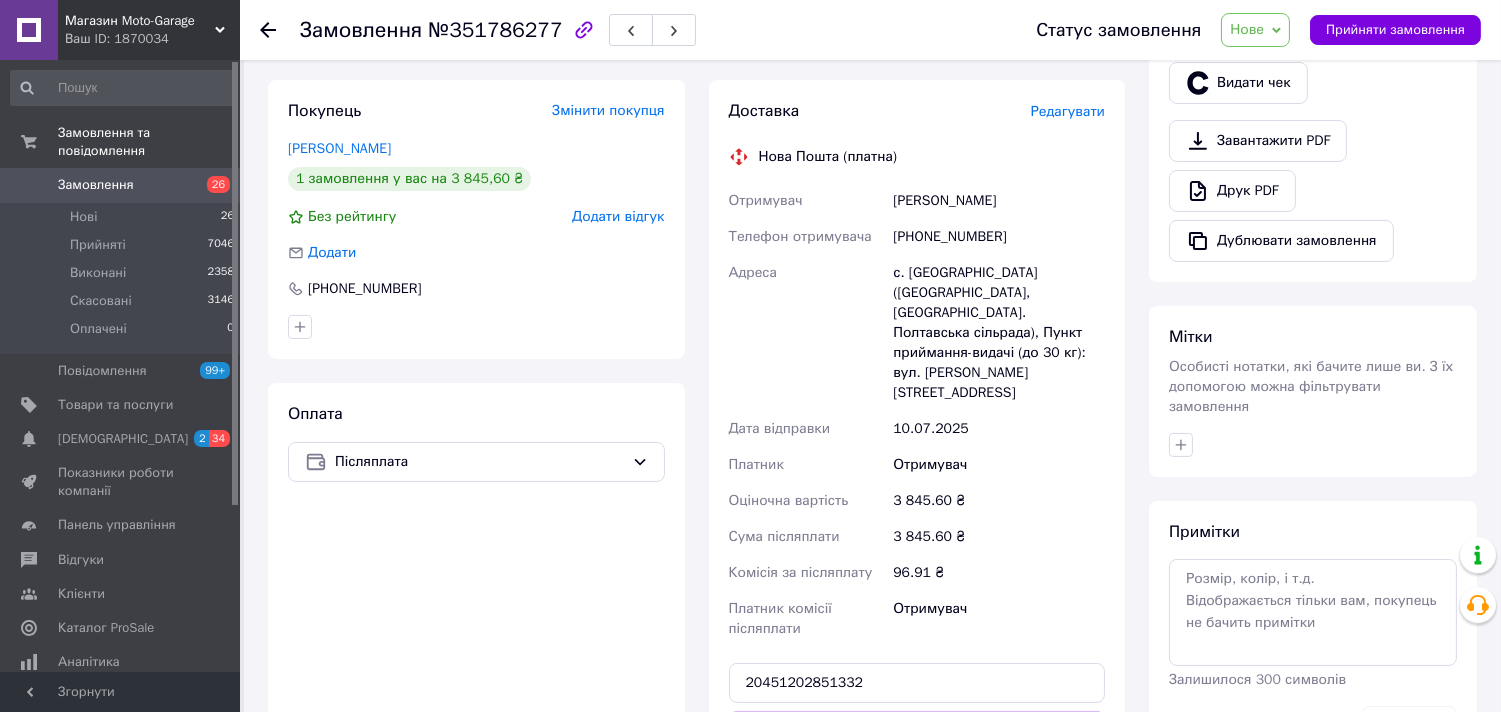 type 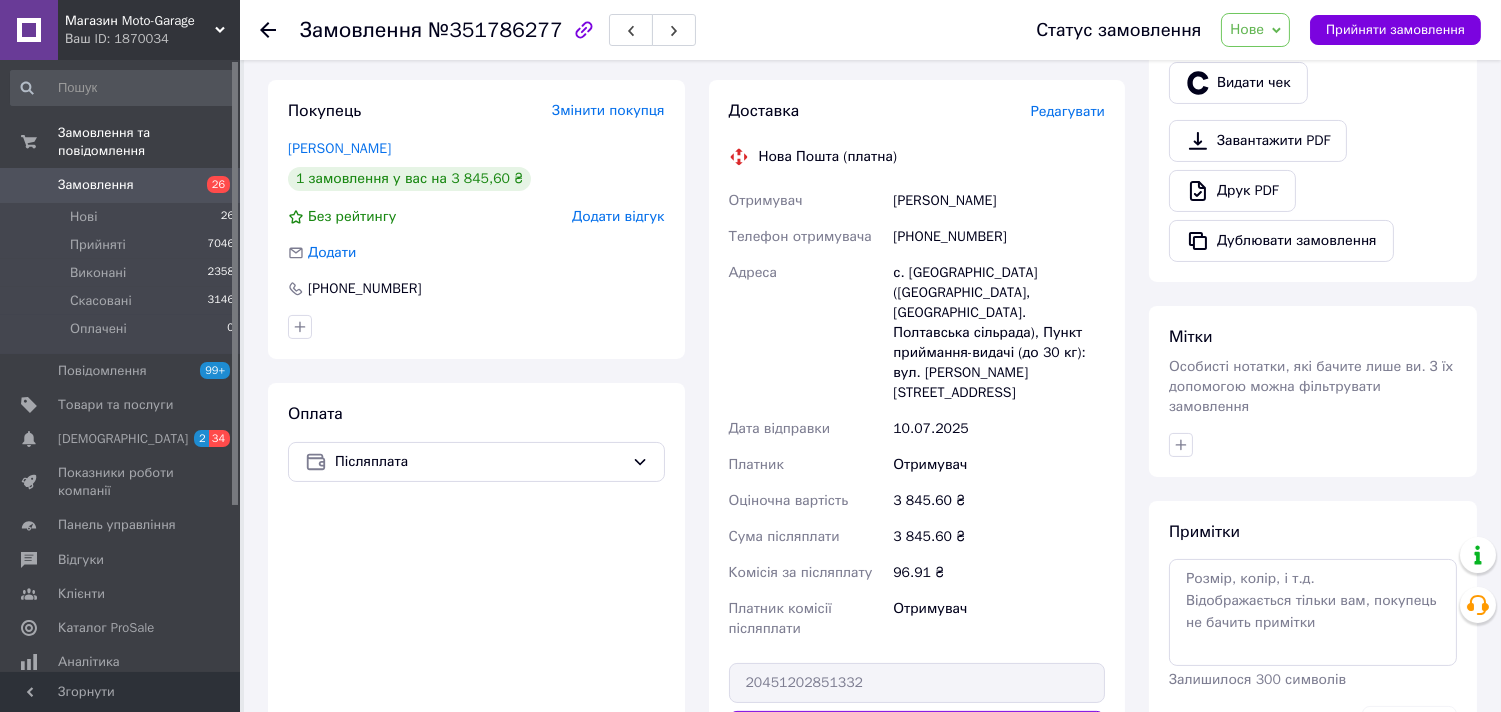click on "Нове" at bounding box center (1247, 29) 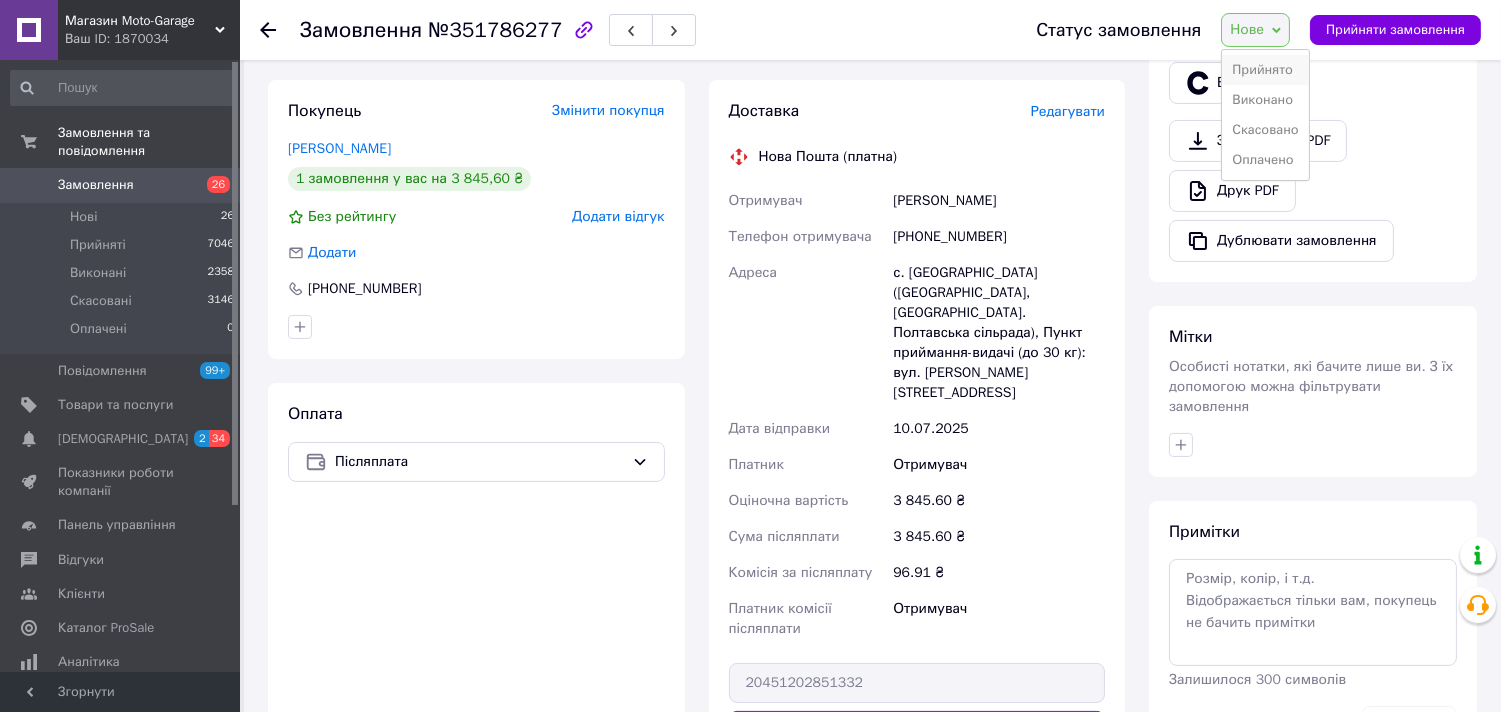 click on "Прийнято" at bounding box center (1265, 70) 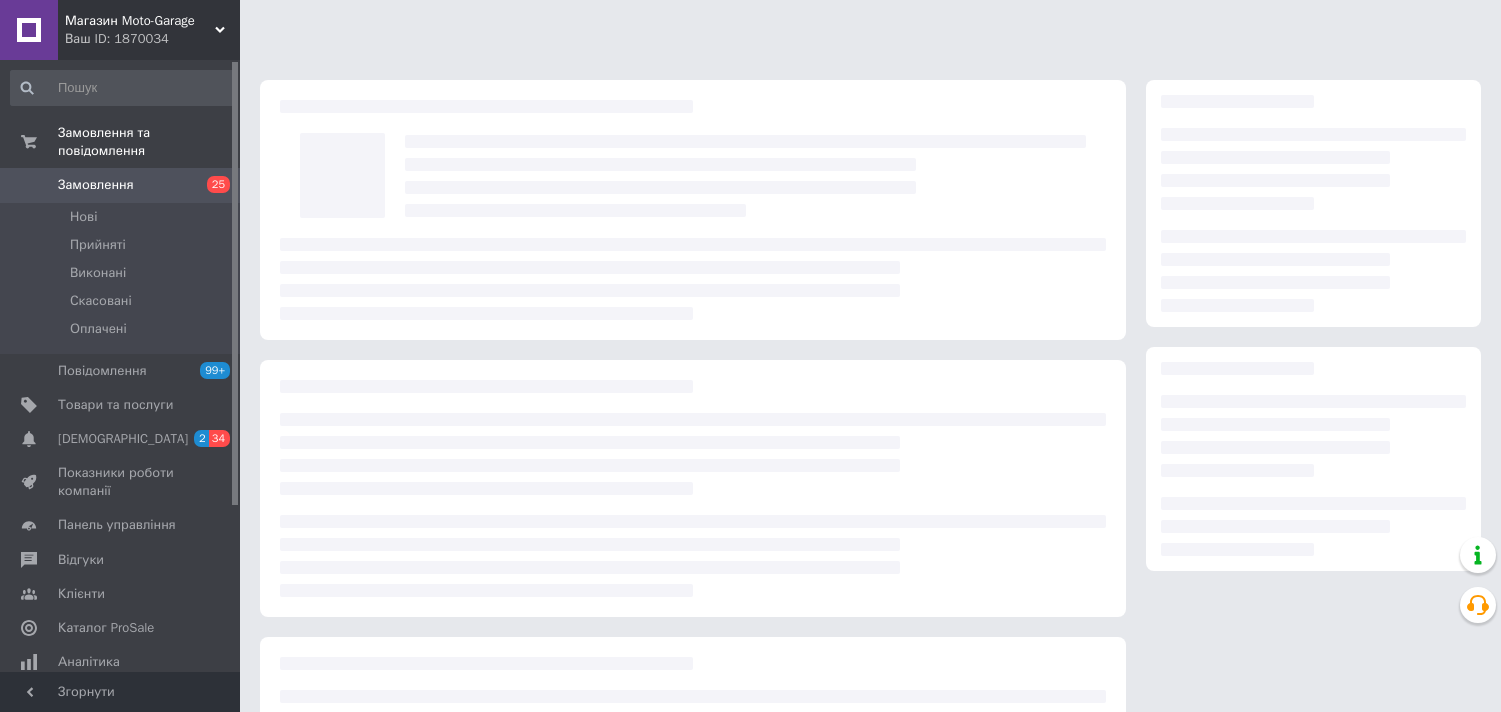 scroll, scrollTop: 0, scrollLeft: 0, axis: both 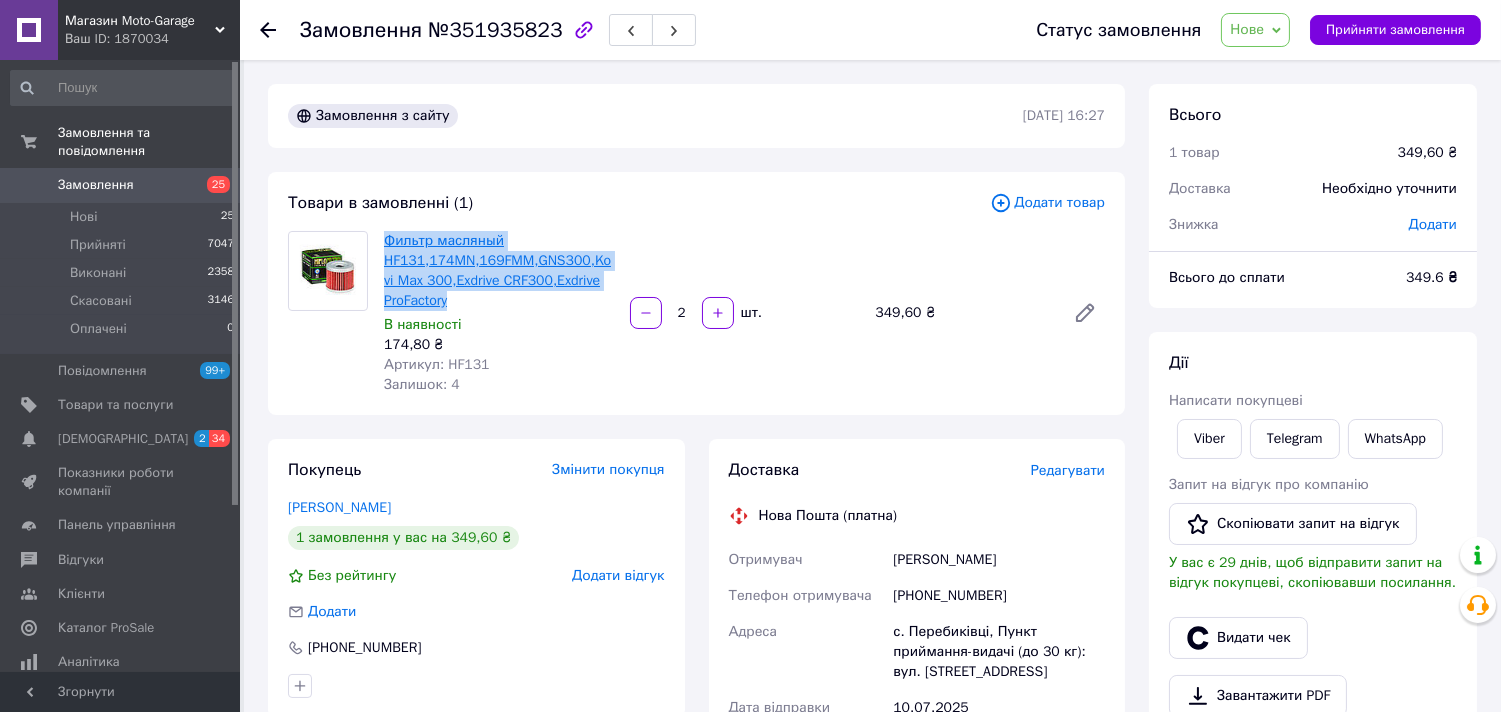 drag, startPoint x: 466, startPoint y: 301, endPoint x: 387, endPoint y: 241, distance: 99.20181 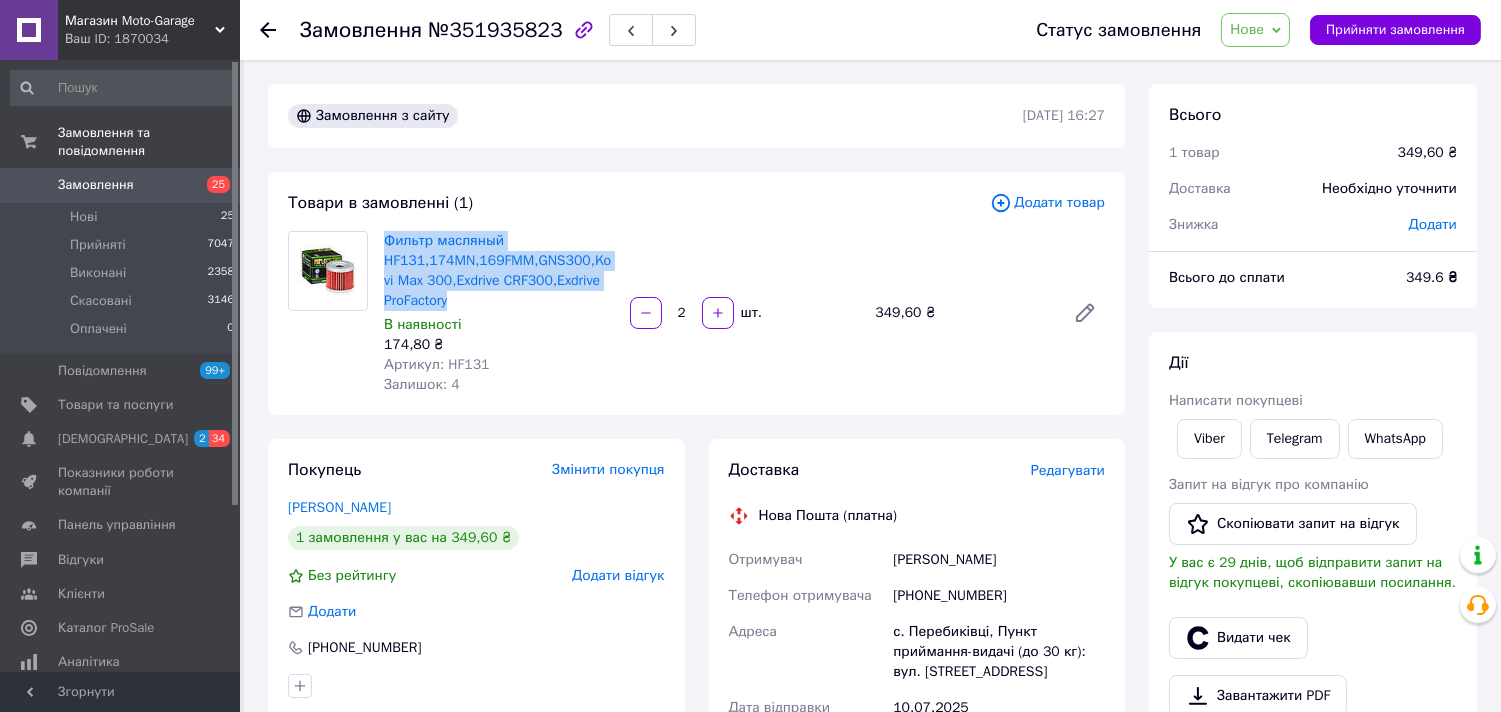 copy on "Фильтр масляный HF131,174MN,169FMM,GNS300,Kovi Max 300,Exdrive CRF300,Exdrive ProFactory" 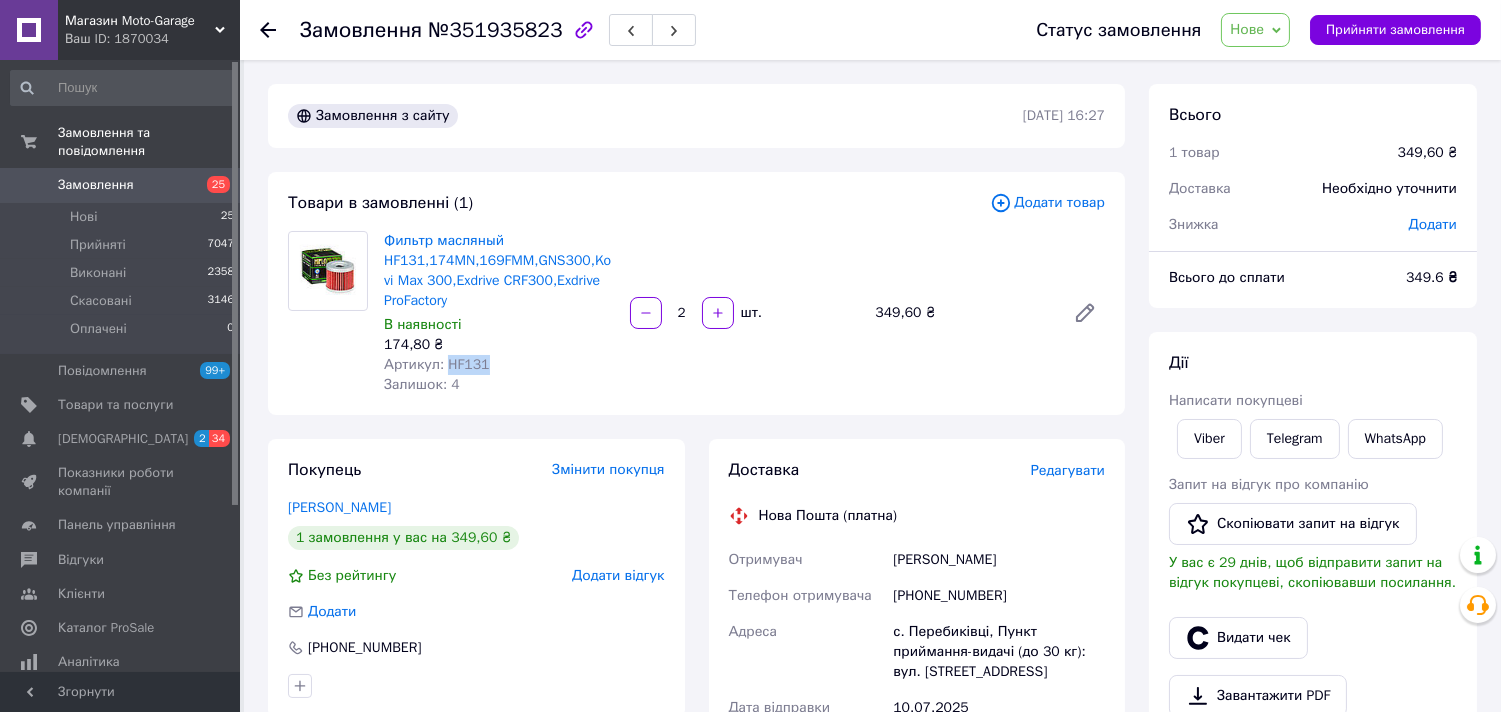 drag, startPoint x: 442, startPoint y: 362, endPoint x: 506, endPoint y: 362, distance: 64 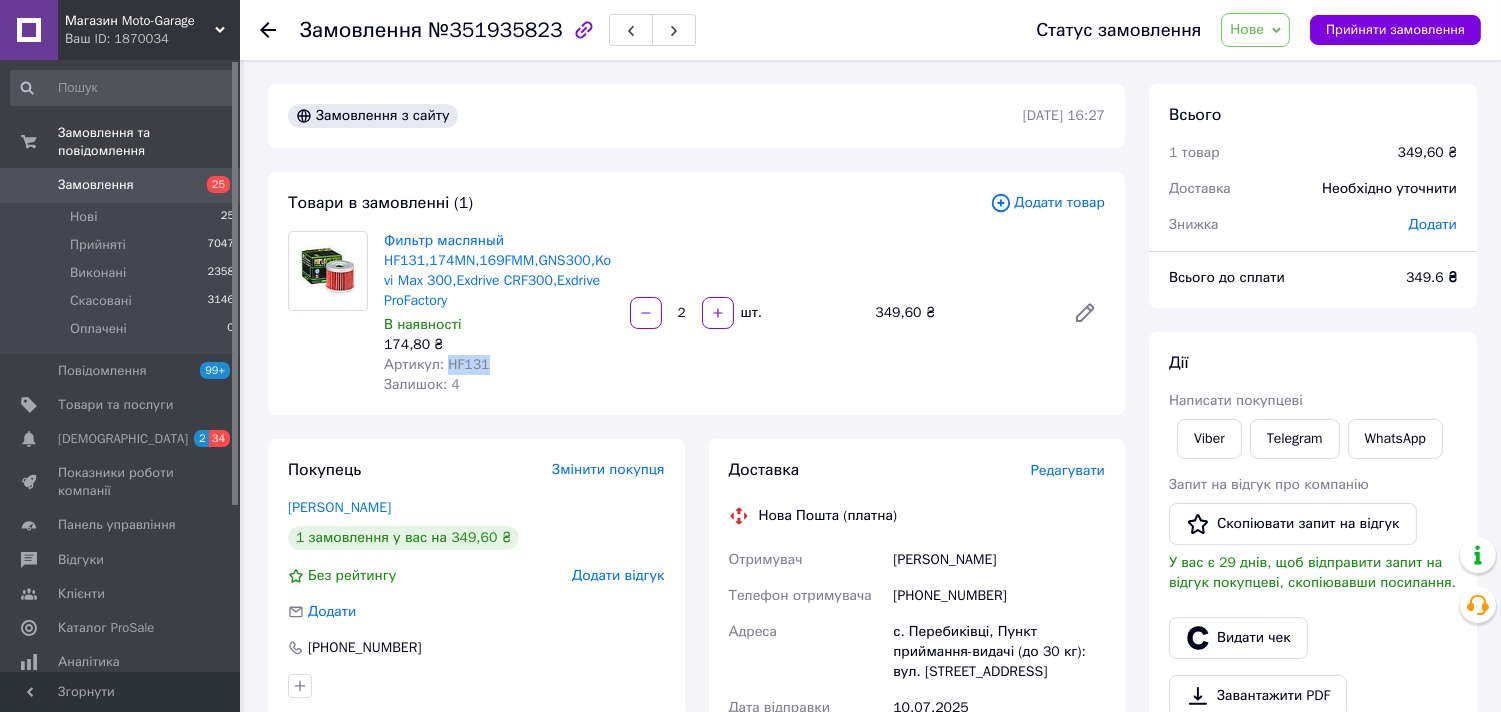 drag, startPoint x: 1034, startPoint y: 550, endPoint x: 866, endPoint y: 565, distance: 168.66832 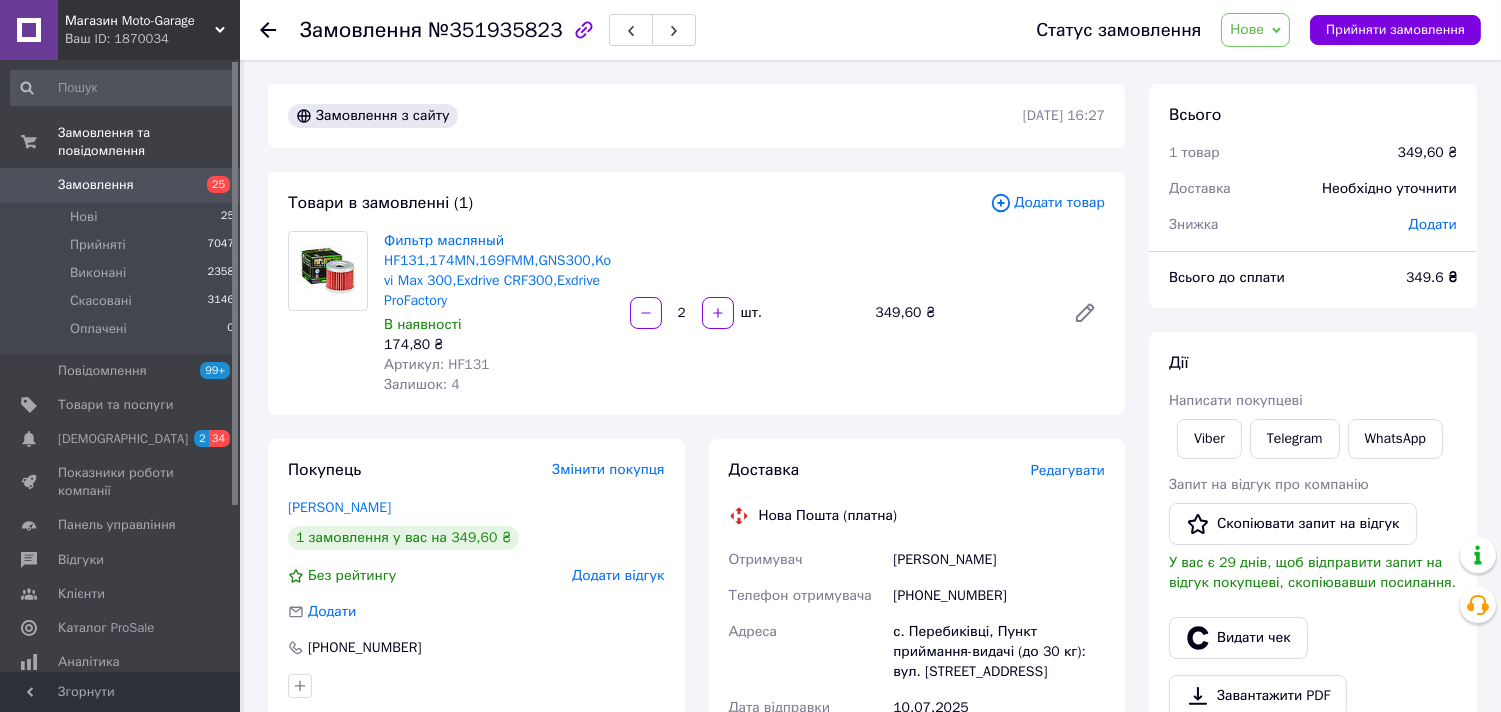 click on "[PHONE_NUMBER]" at bounding box center (999, 596) 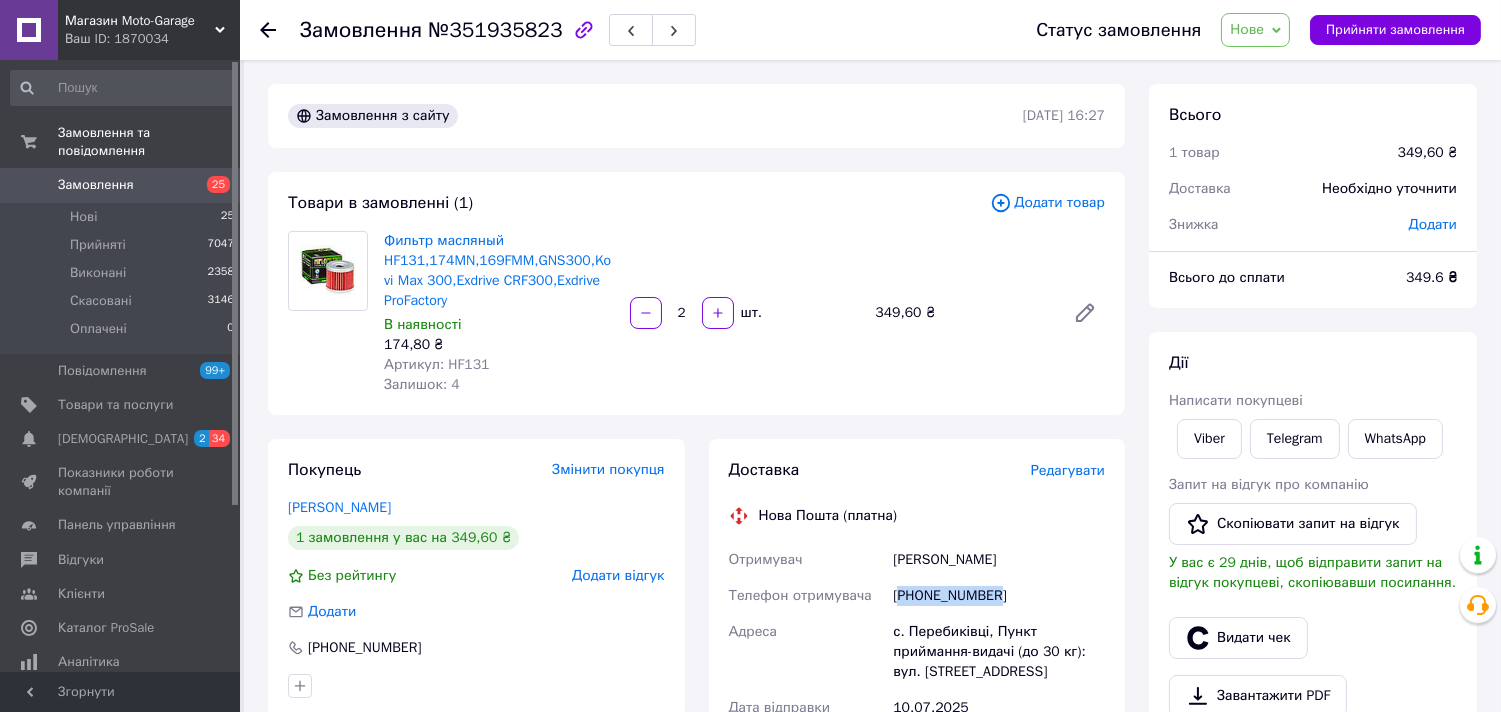 click on "[PHONE_NUMBER]" at bounding box center [999, 596] 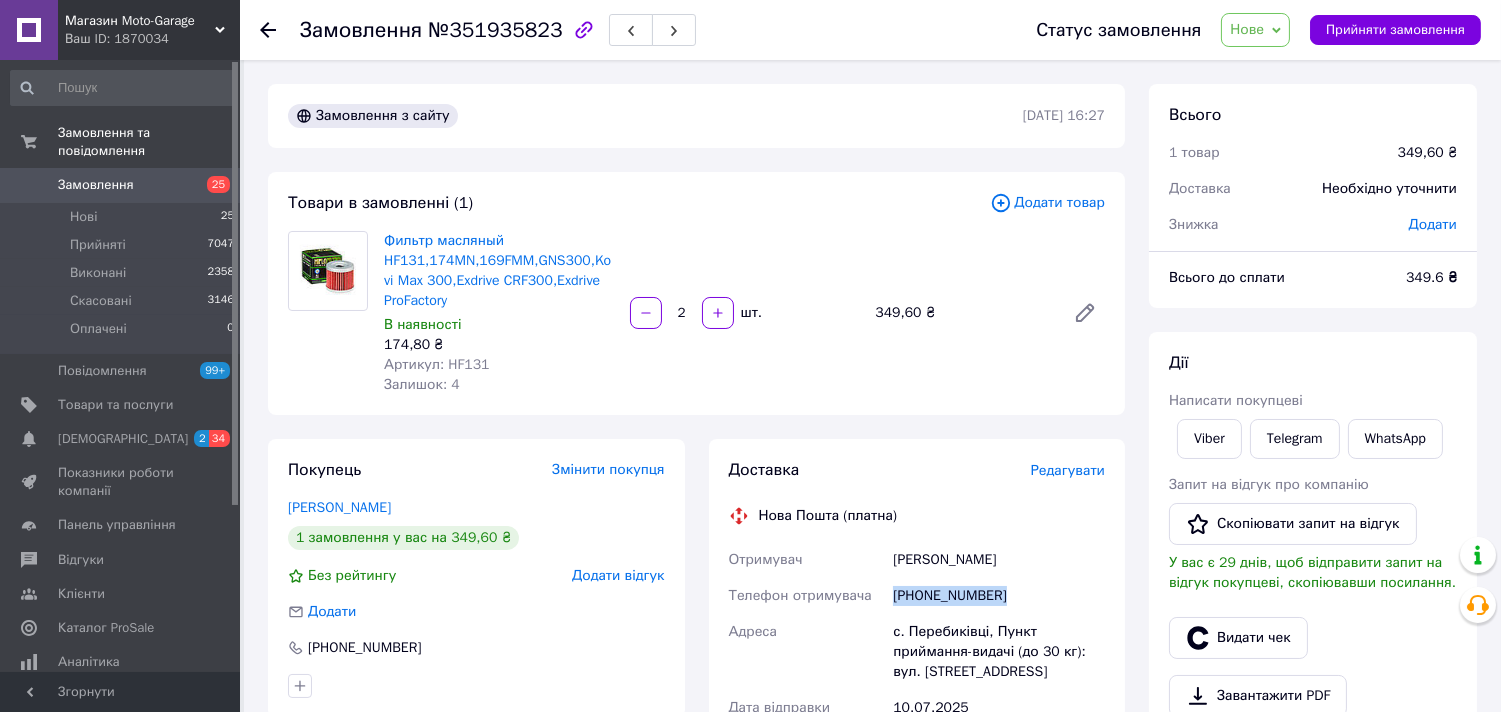 click on "[PHONE_NUMBER]" at bounding box center (999, 596) 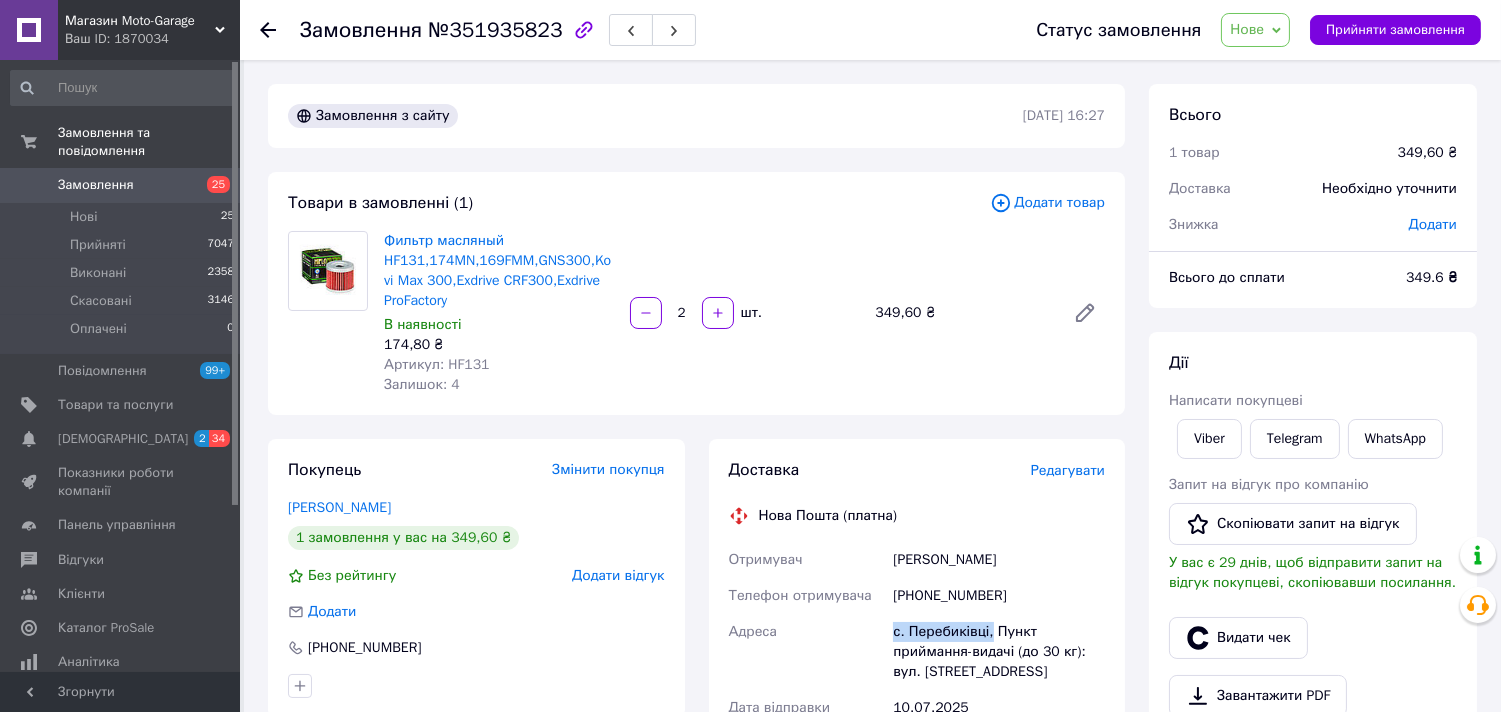 drag, startPoint x: 988, startPoint y: 631, endPoint x: 868, endPoint y: 630, distance: 120.004166 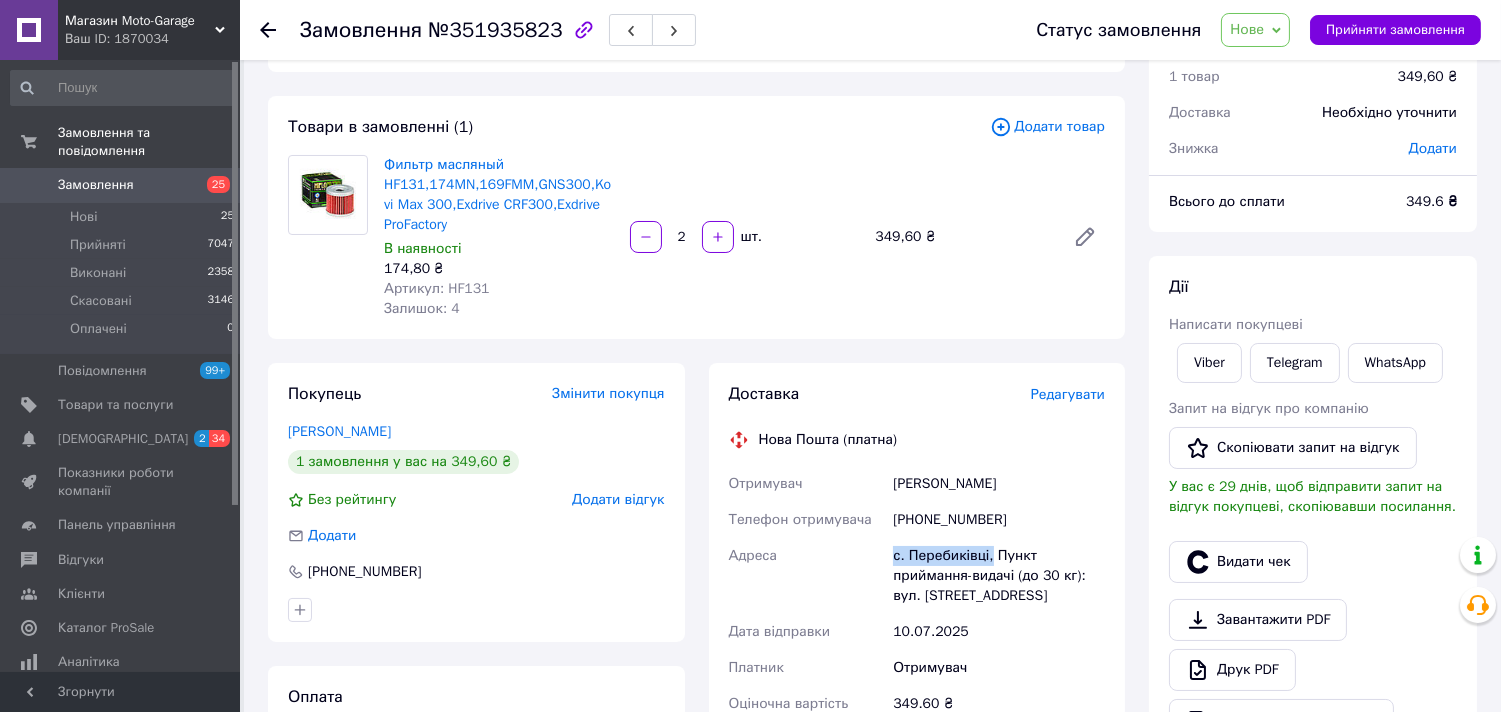 scroll, scrollTop: 333, scrollLeft: 0, axis: vertical 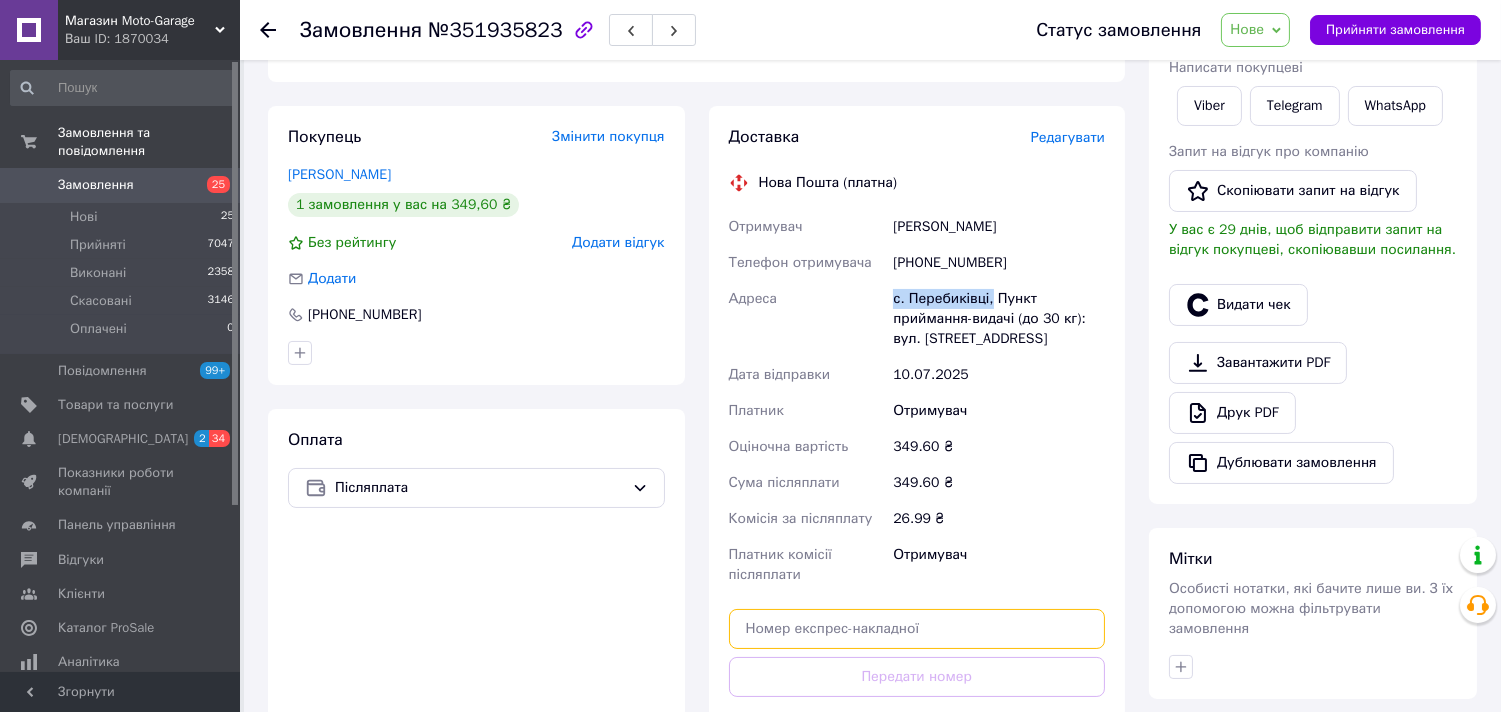 click at bounding box center [917, 629] 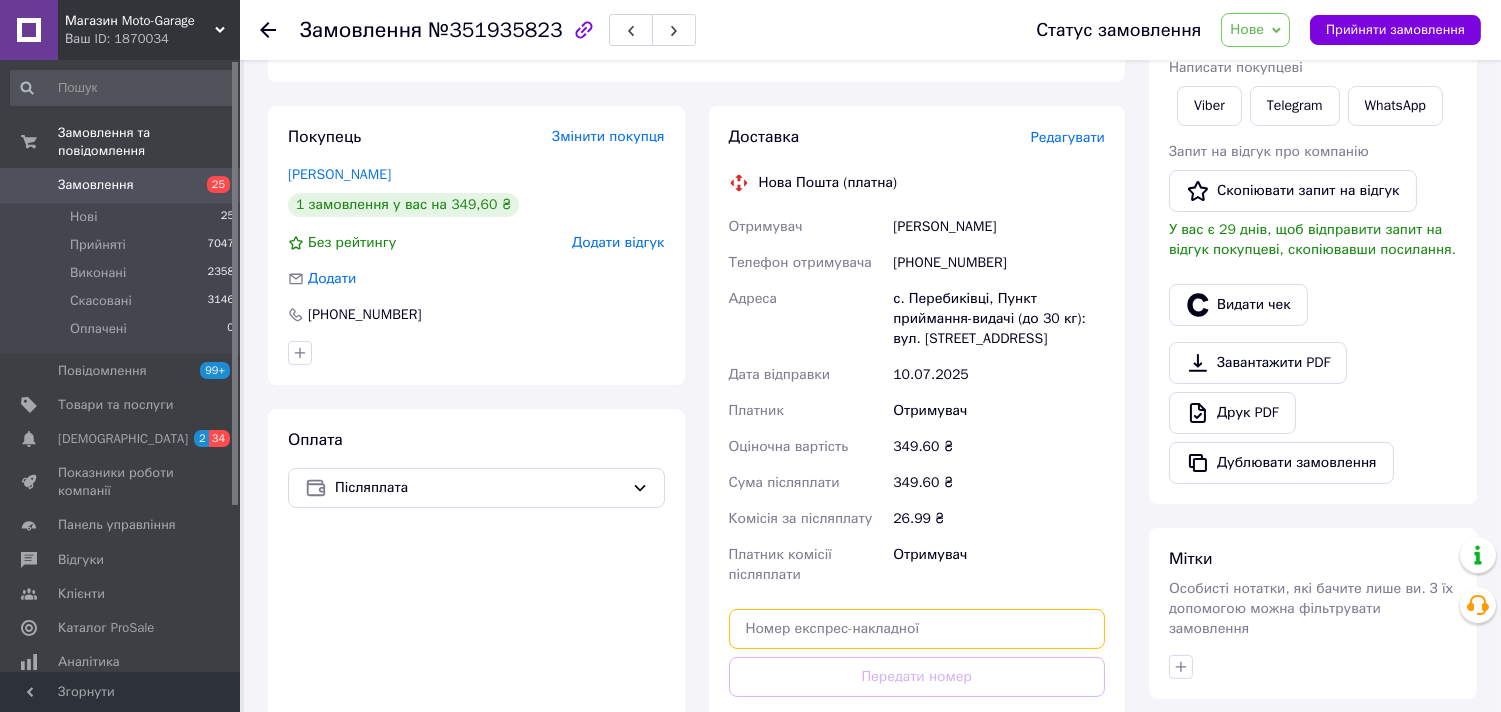 paste on "20451202854624" 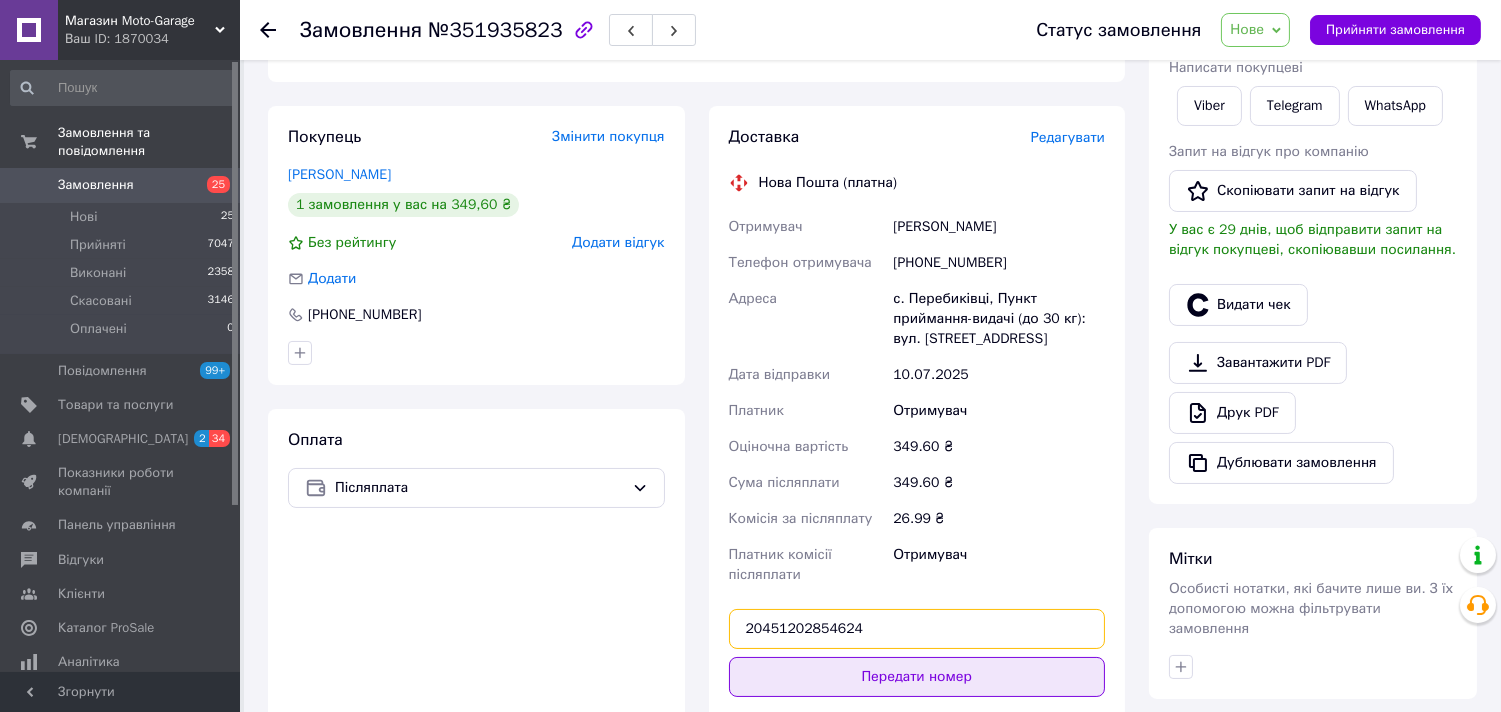 type on "20451202854624" 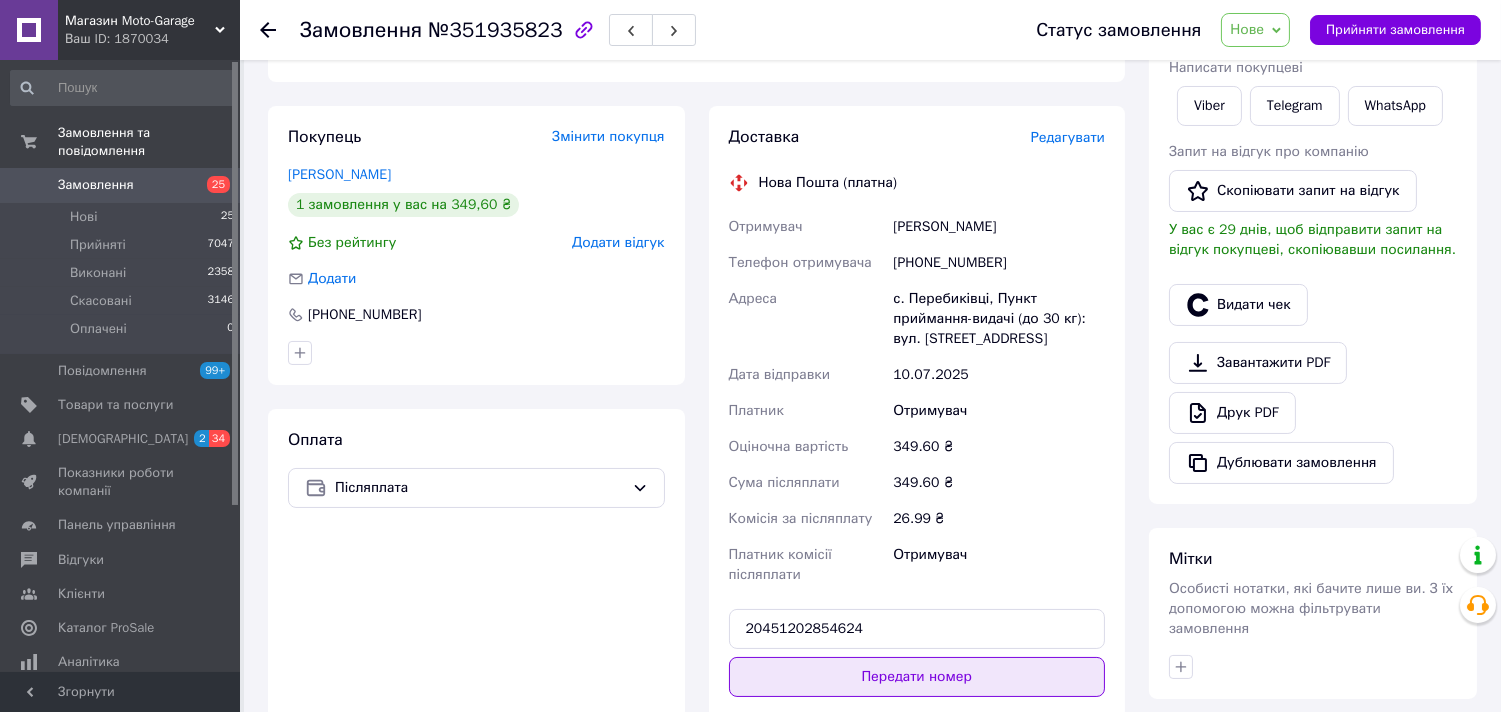 type 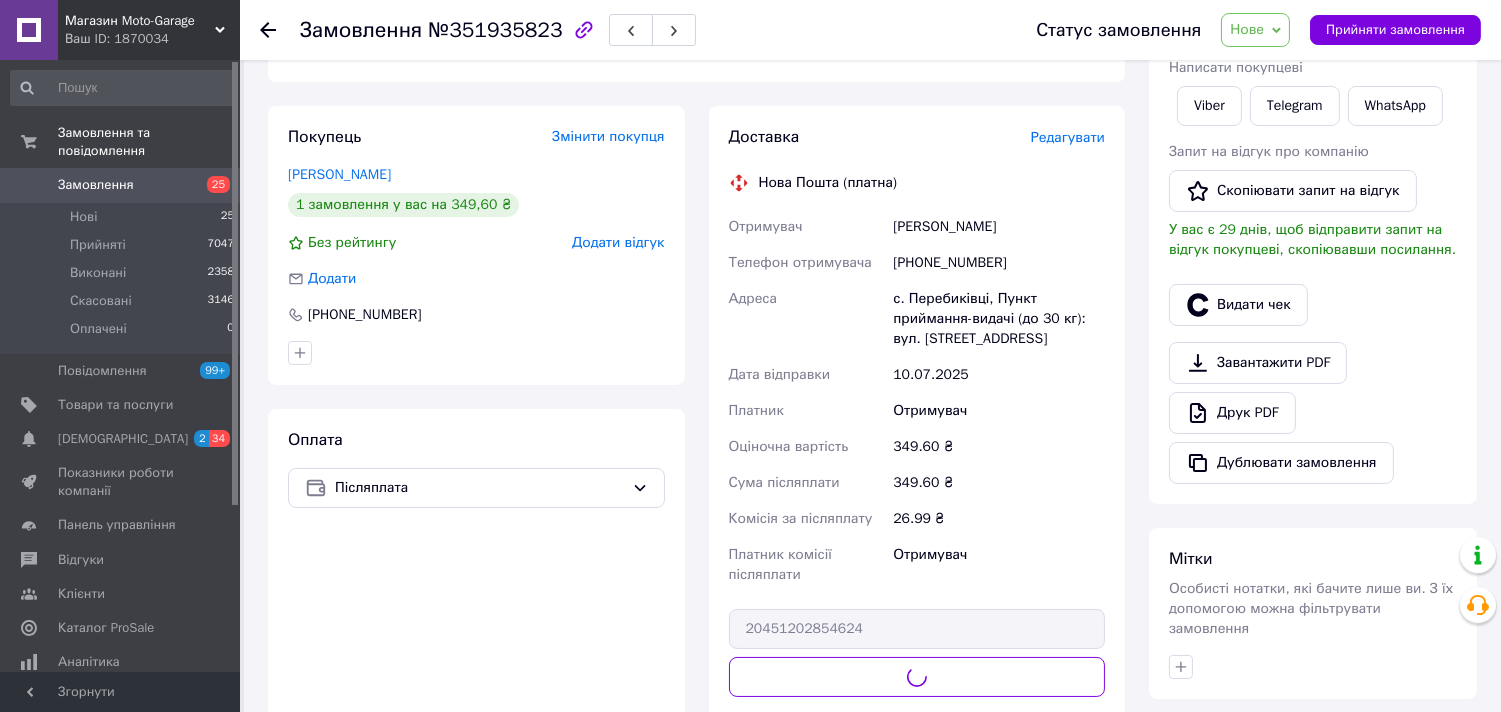 click on "Нове" at bounding box center [1255, 30] 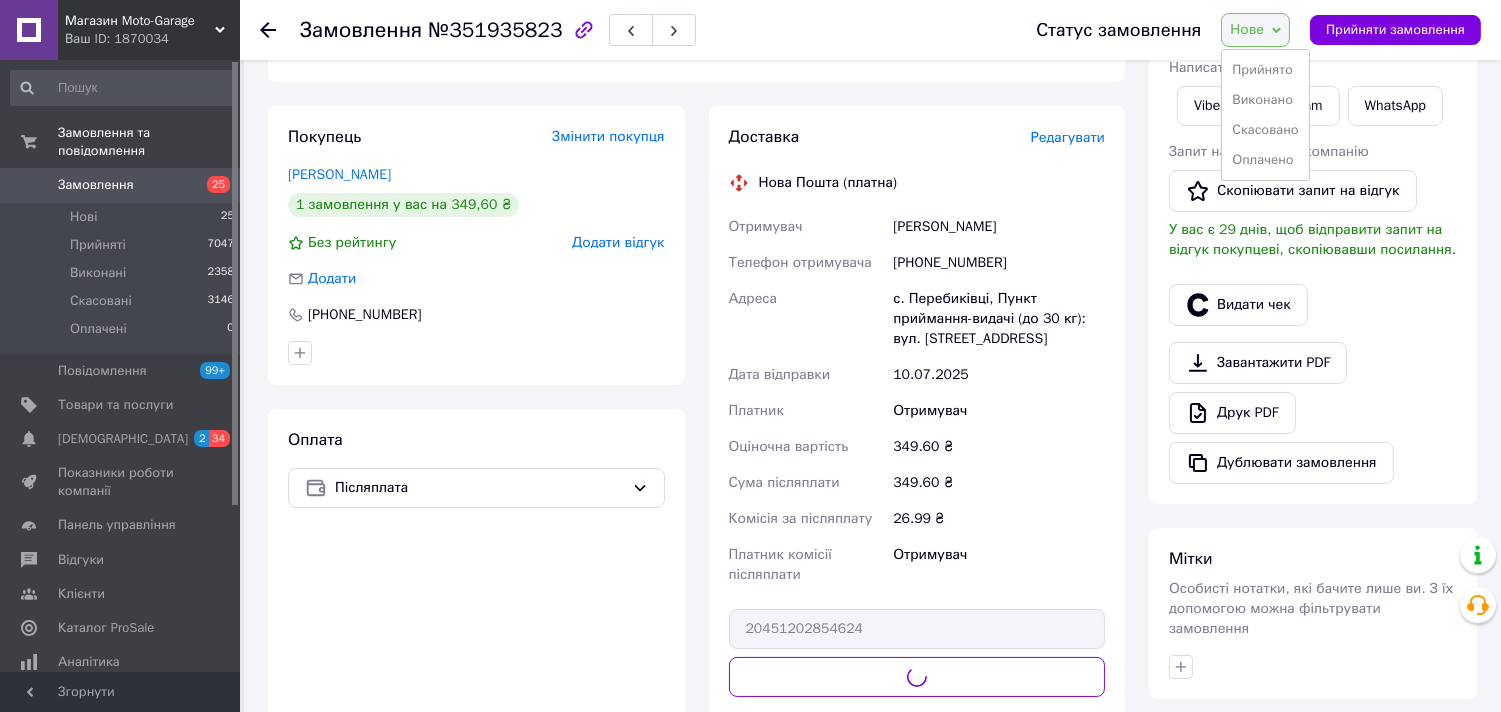 click on "Прийнято" at bounding box center (1265, 70) 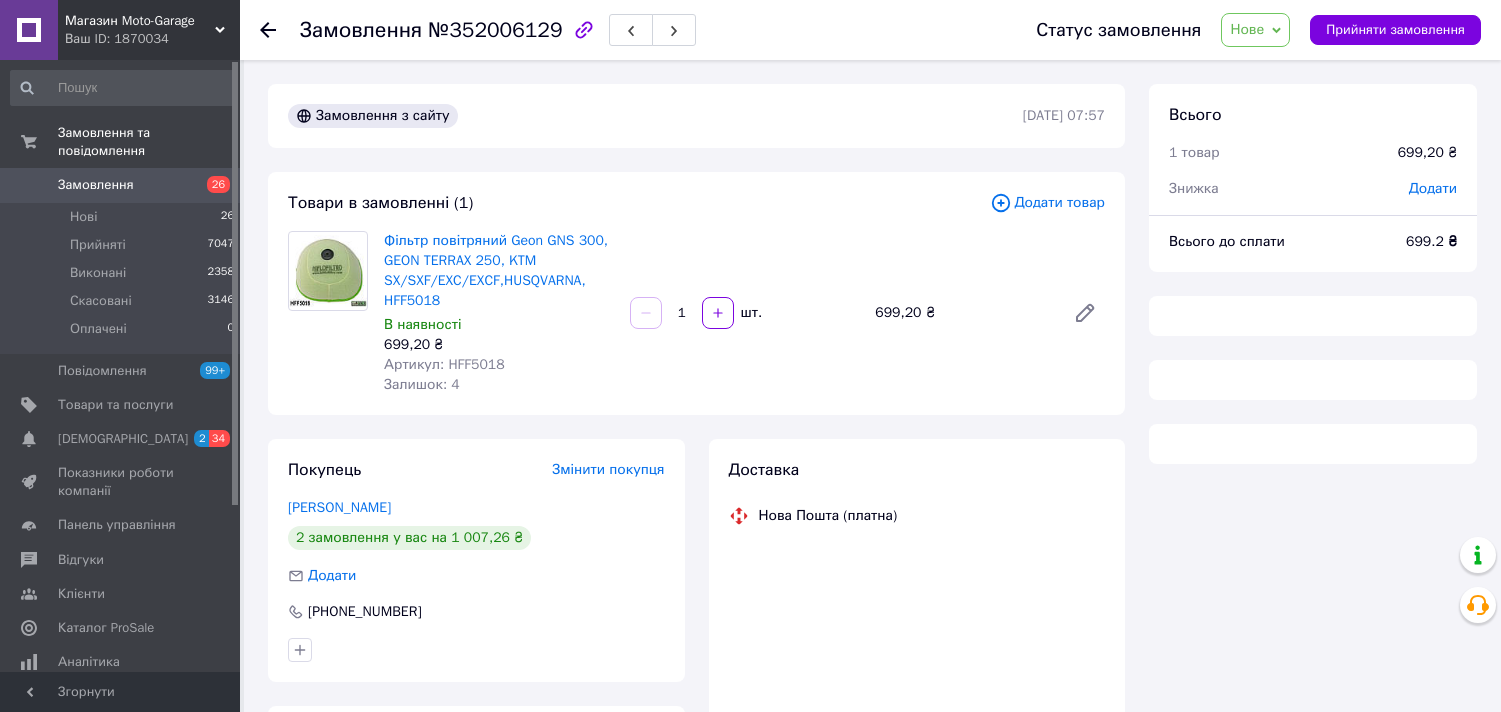 scroll, scrollTop: 0, scrollLeft: 0, axis: both 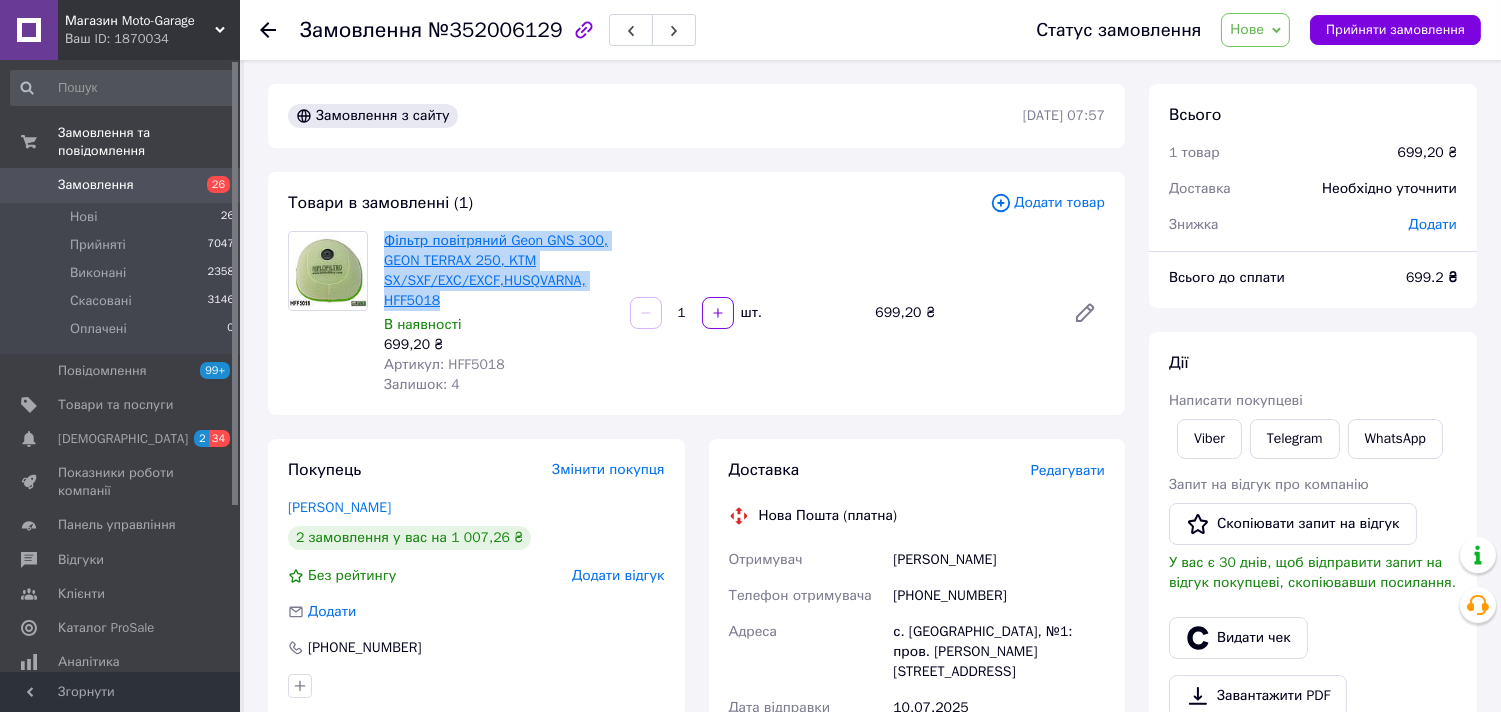 drag, startPoint x: 466, startPoint y: 301, endPoint x: 383, endPoint y: 241, distance: 102.41582 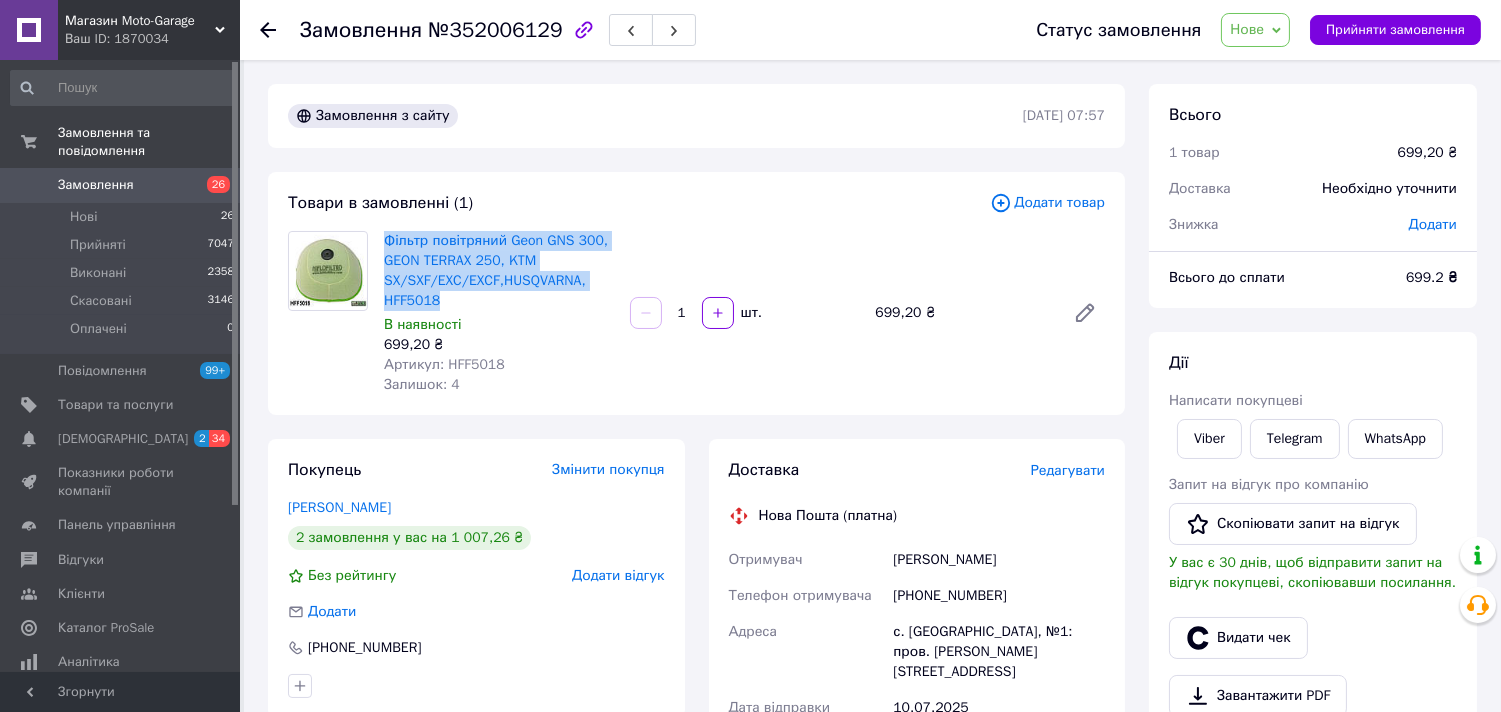 copy on "Фільтр повітряний Geon GNS 300, GEON TERRAX 250, KTM SX/SXF/EXC/EXCF,HUSQVARNA, HFF5018" 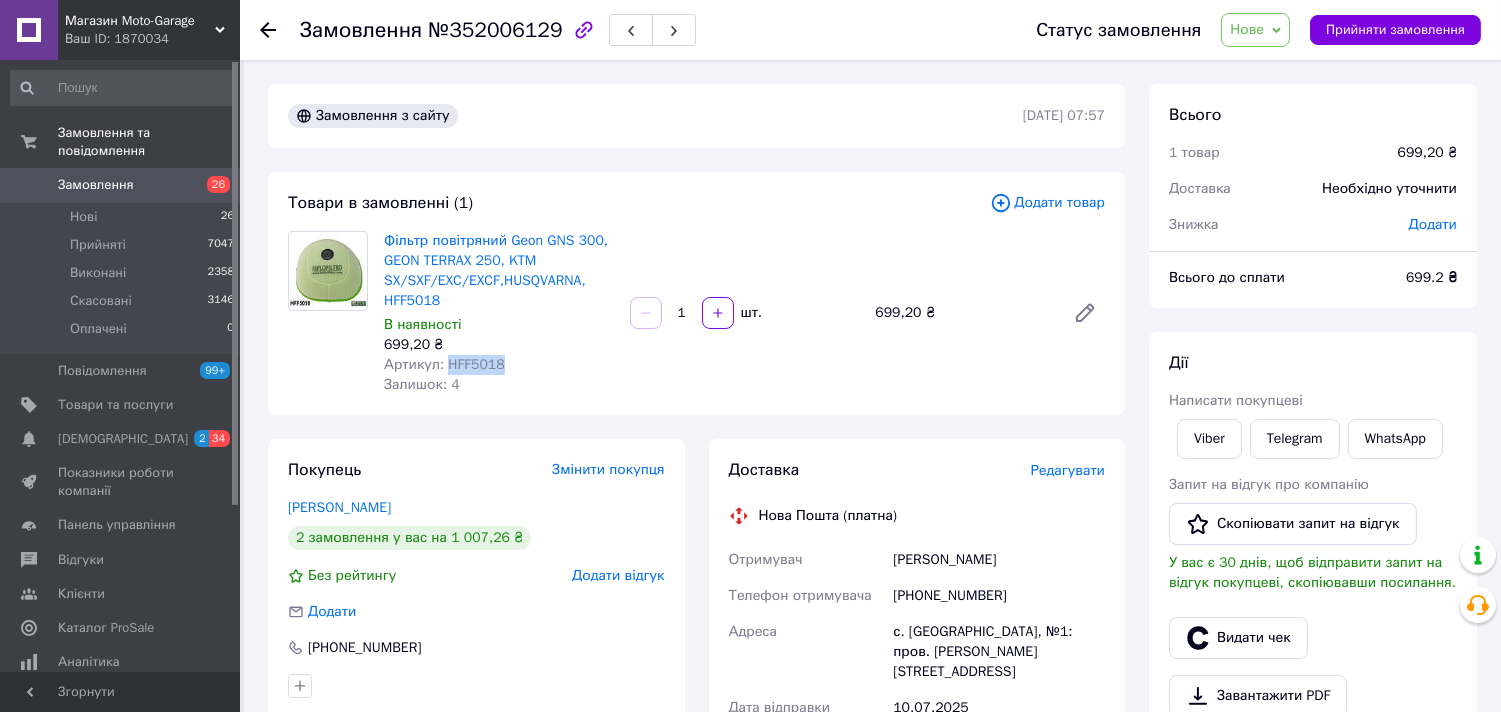 drag, startPoint x: 443, startPoint y: 361, endPoint x: 543, endPoint y: 356, distance: 100.12492 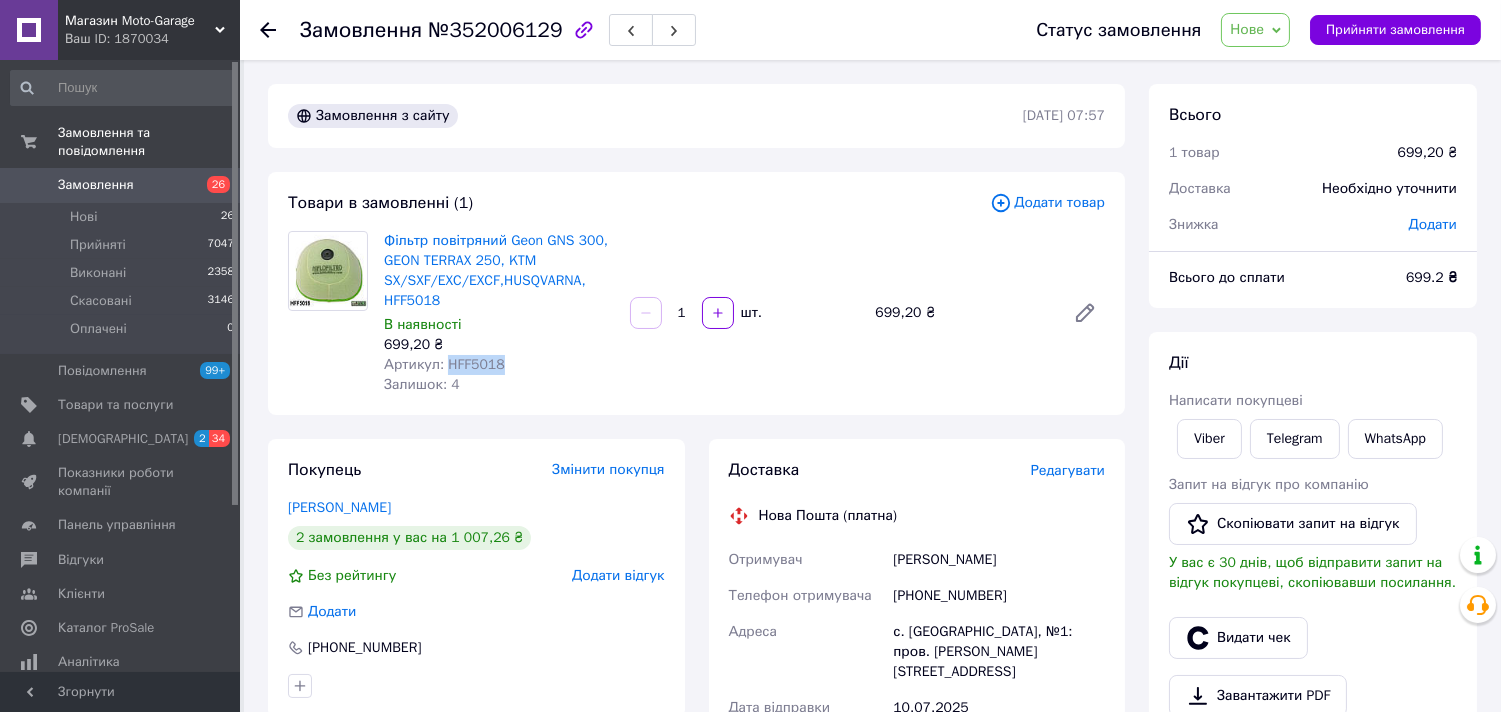drag, startPoint x: 1020, startPoint y: 542, endPoint x: 892, endPoint y: 571, distance: 131.24405 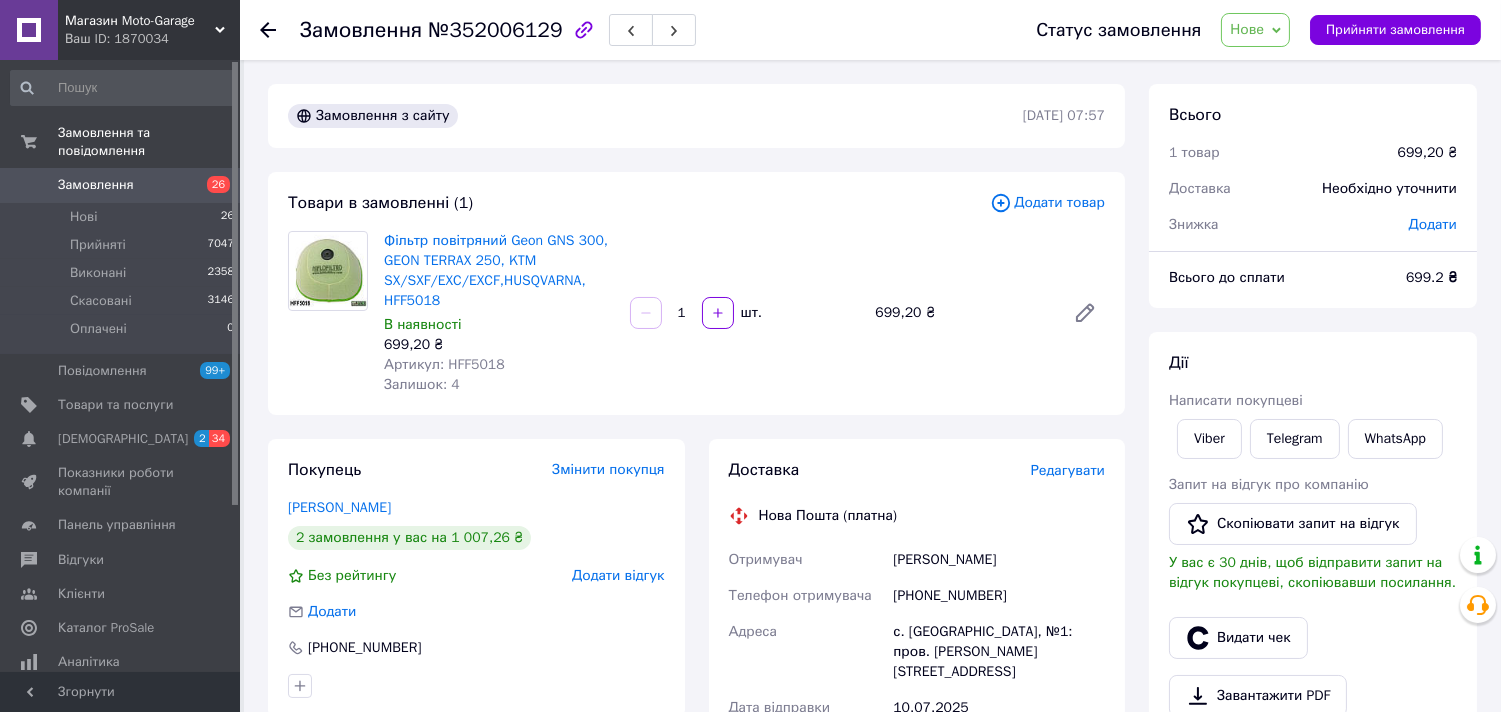 click on "+380662787499" at bounding box center [999, 596] 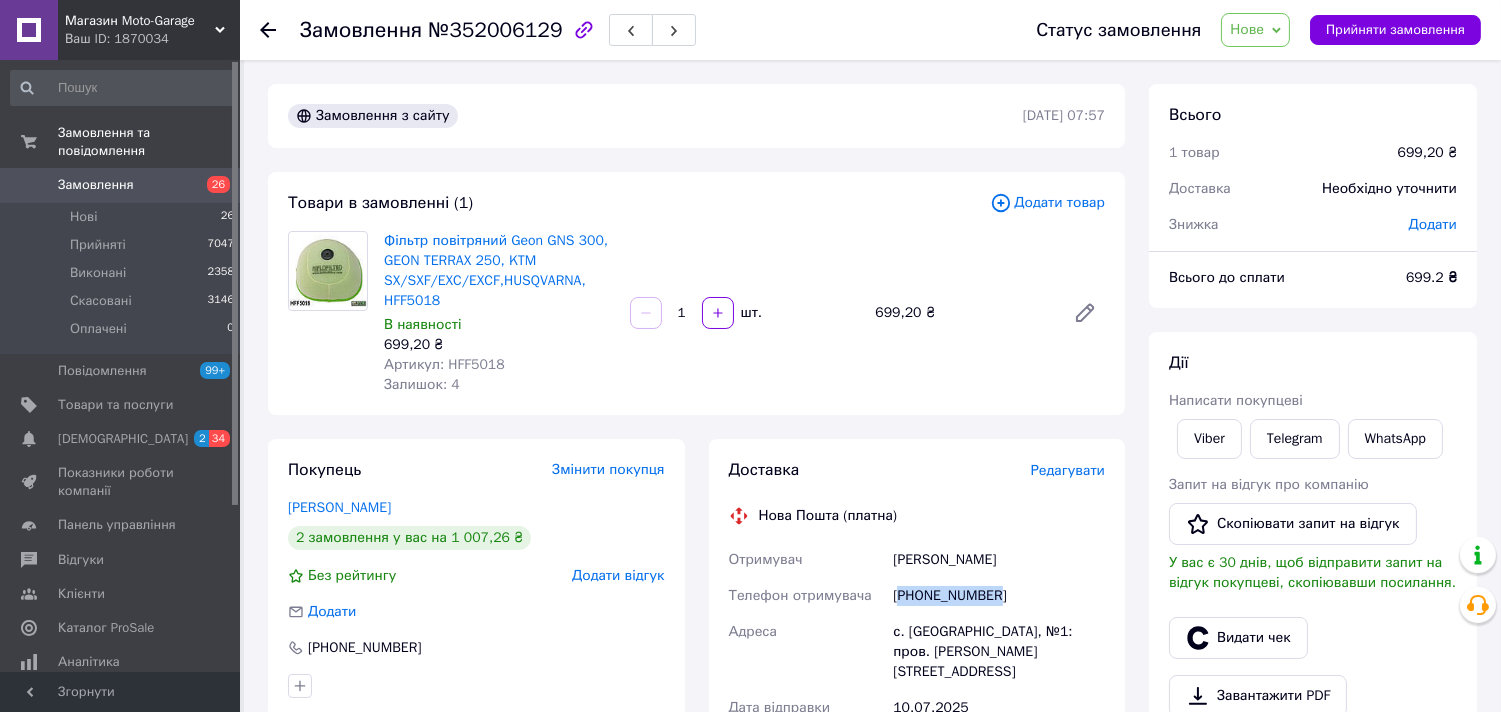 click on "+380662787499" at bounding box center [999, 596] 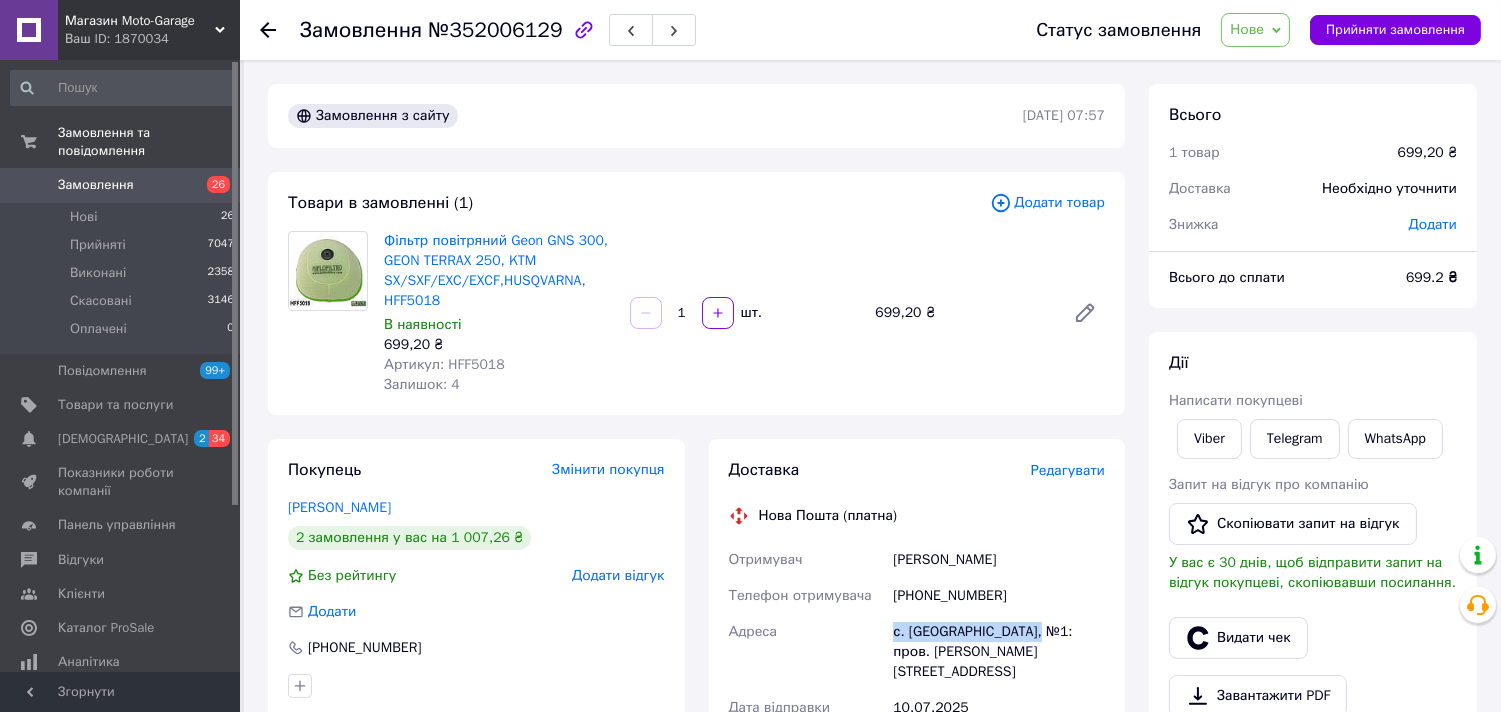 drag, startPoint x: 1036, startPoint y: 631, endPoint x: 866, endPoint y: 638, distance: 170.14406 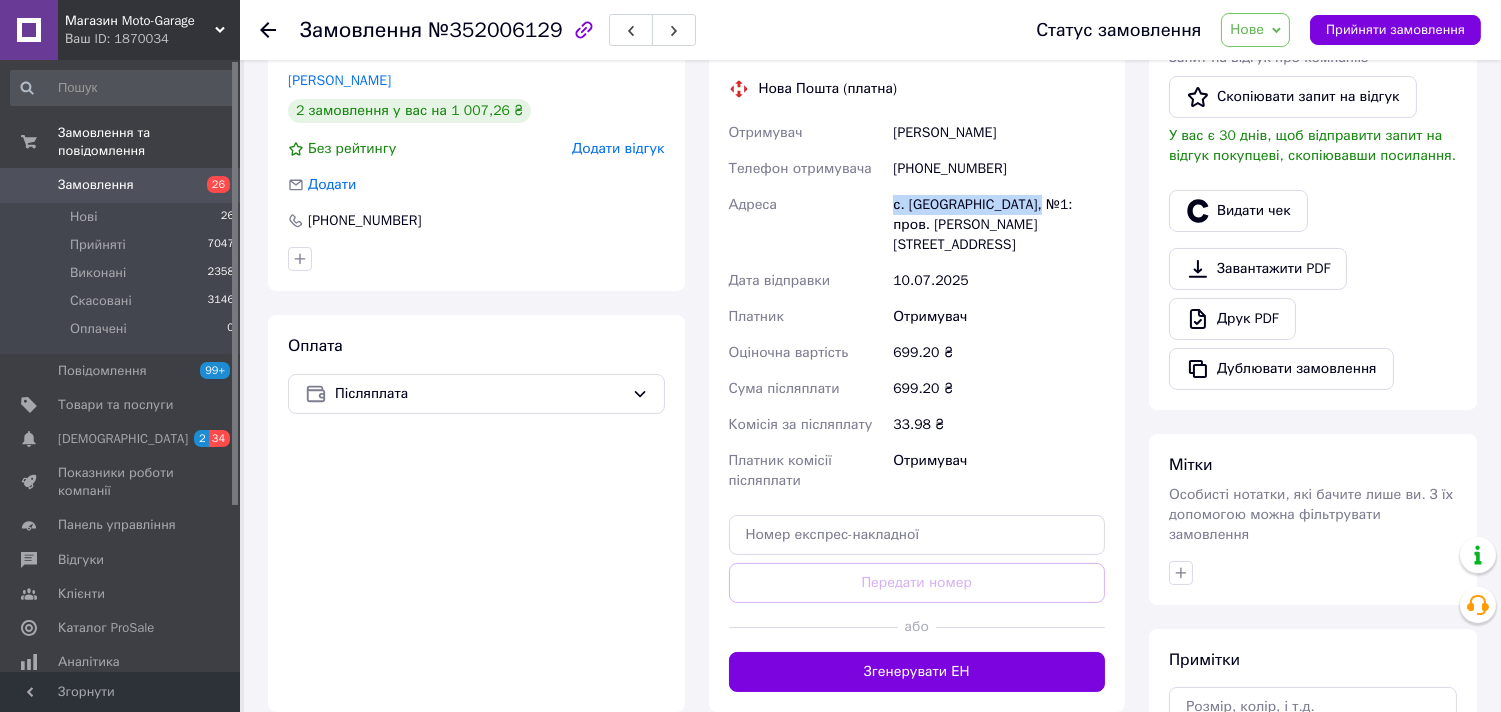 scroll, scrollTop: 444, scrollLeft: 0, axis: vertical 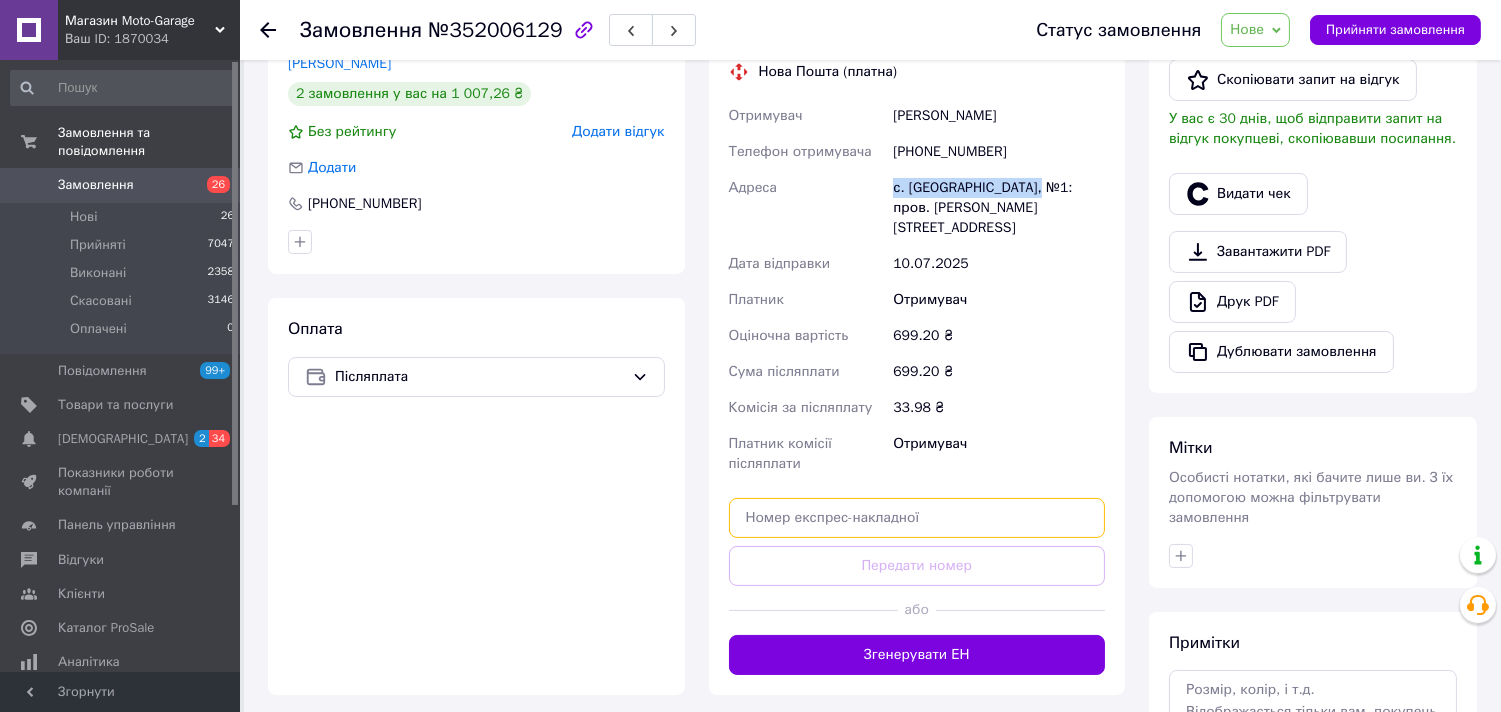 click at bounding box center [917, 518] 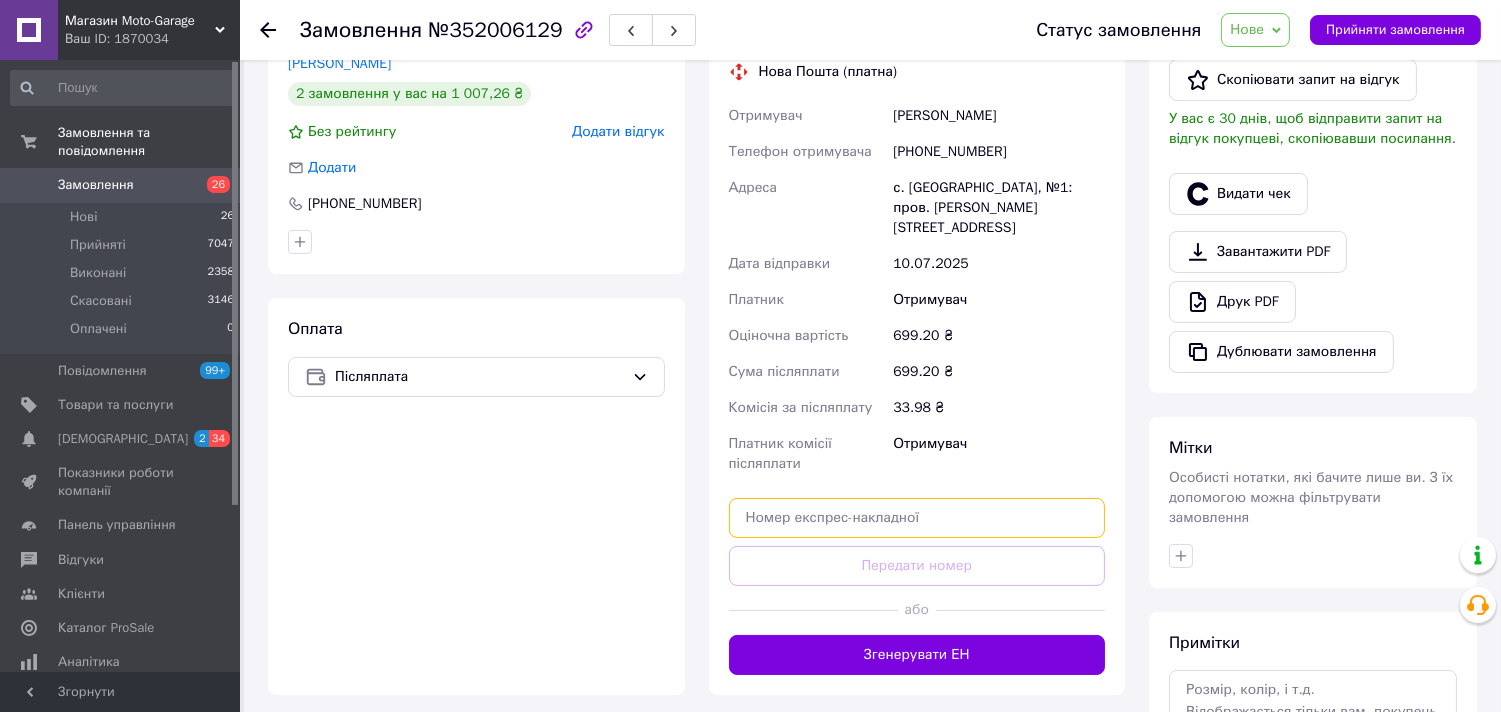 paste on "20451202856822" 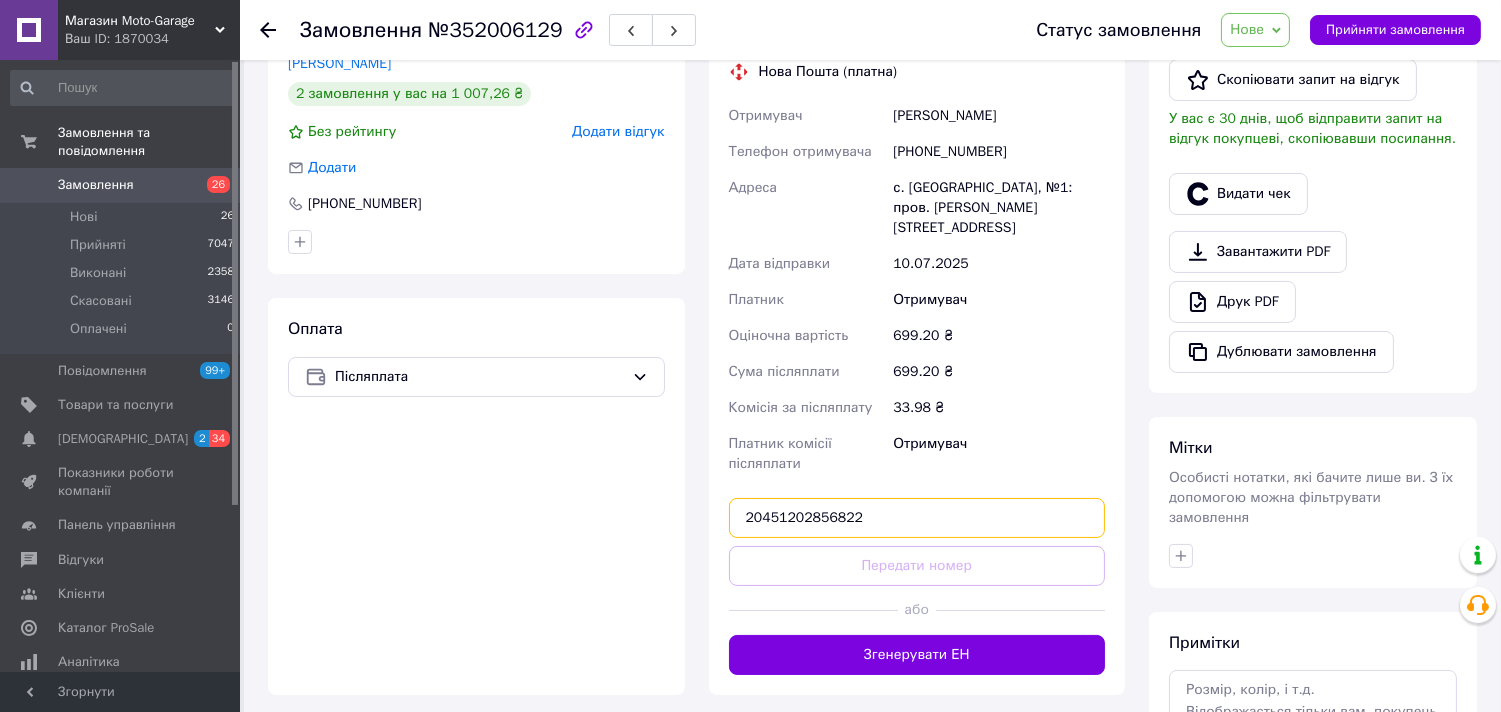 type on "20451202856822" 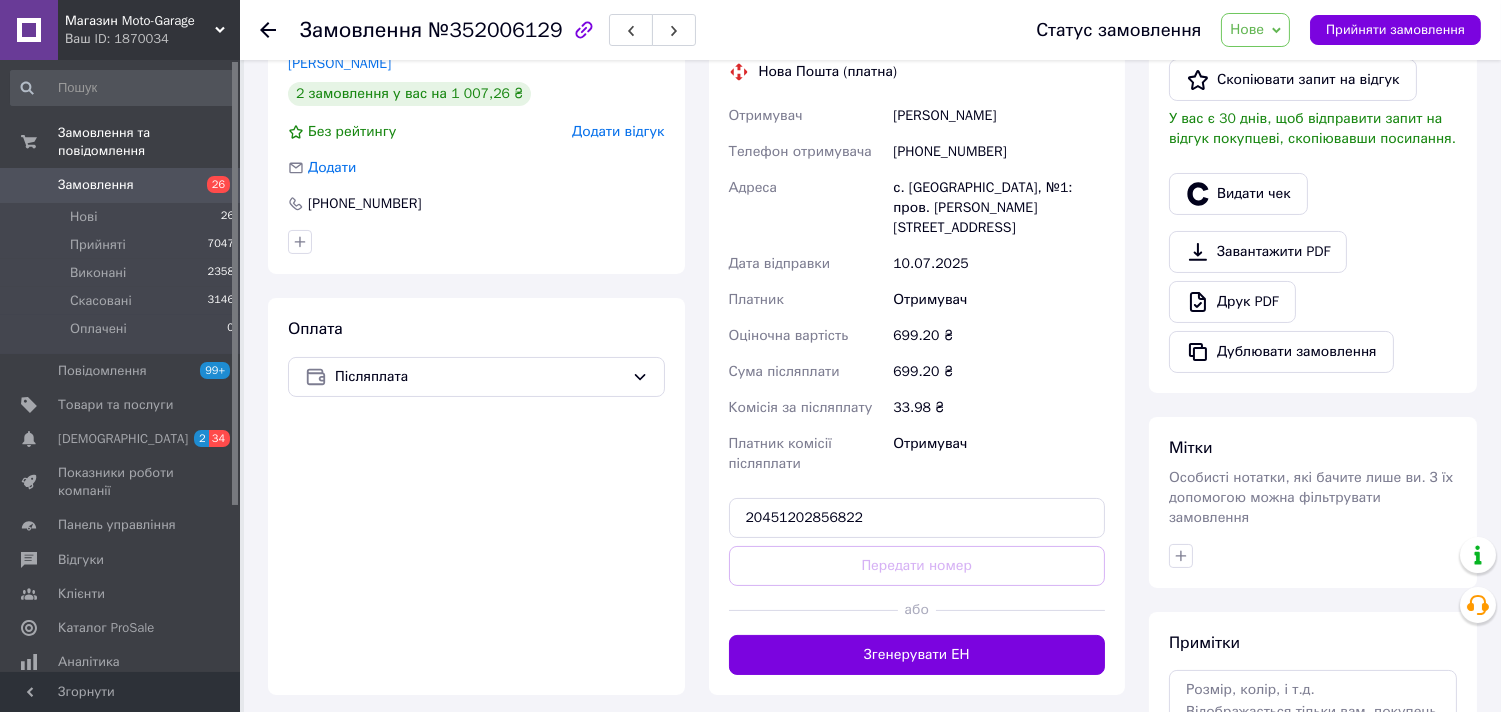 type 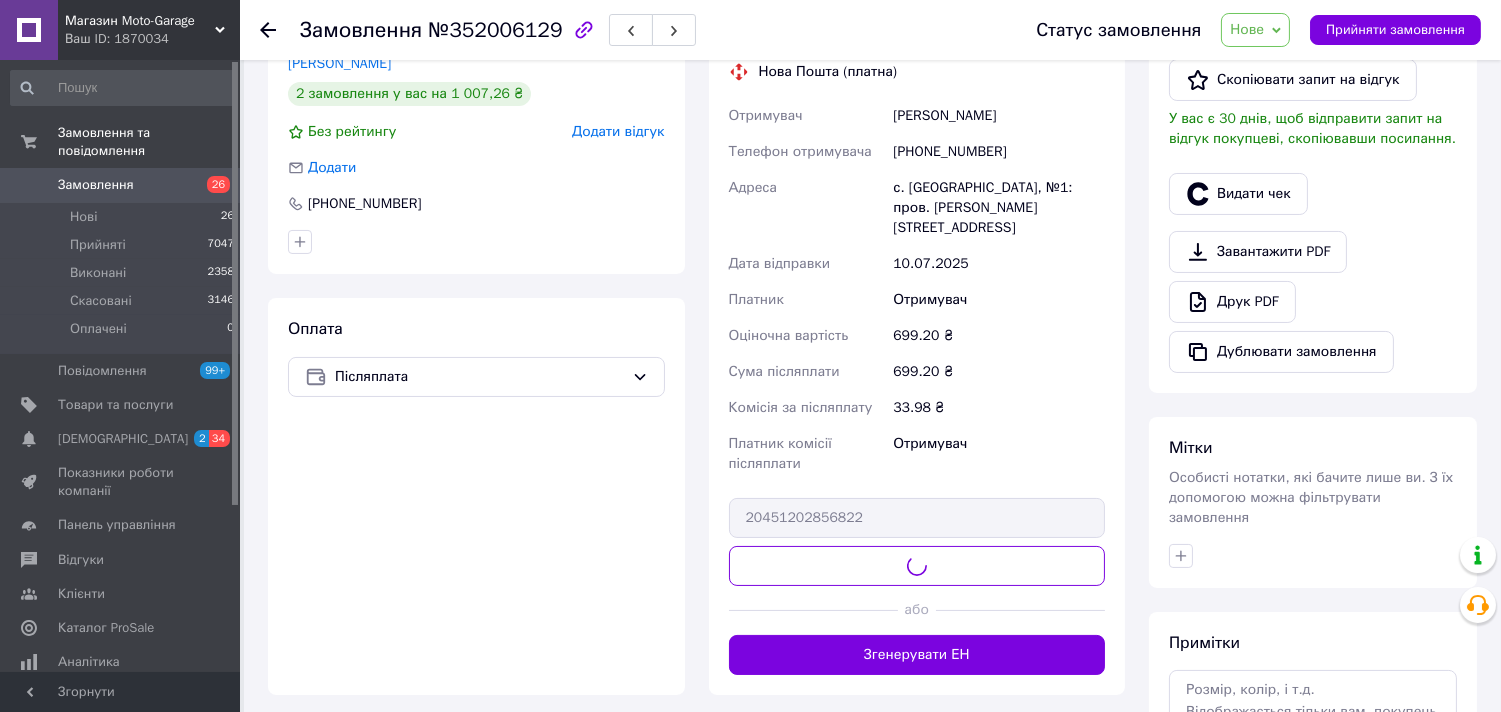click on "Нове" at bounding box center (1255, 30) 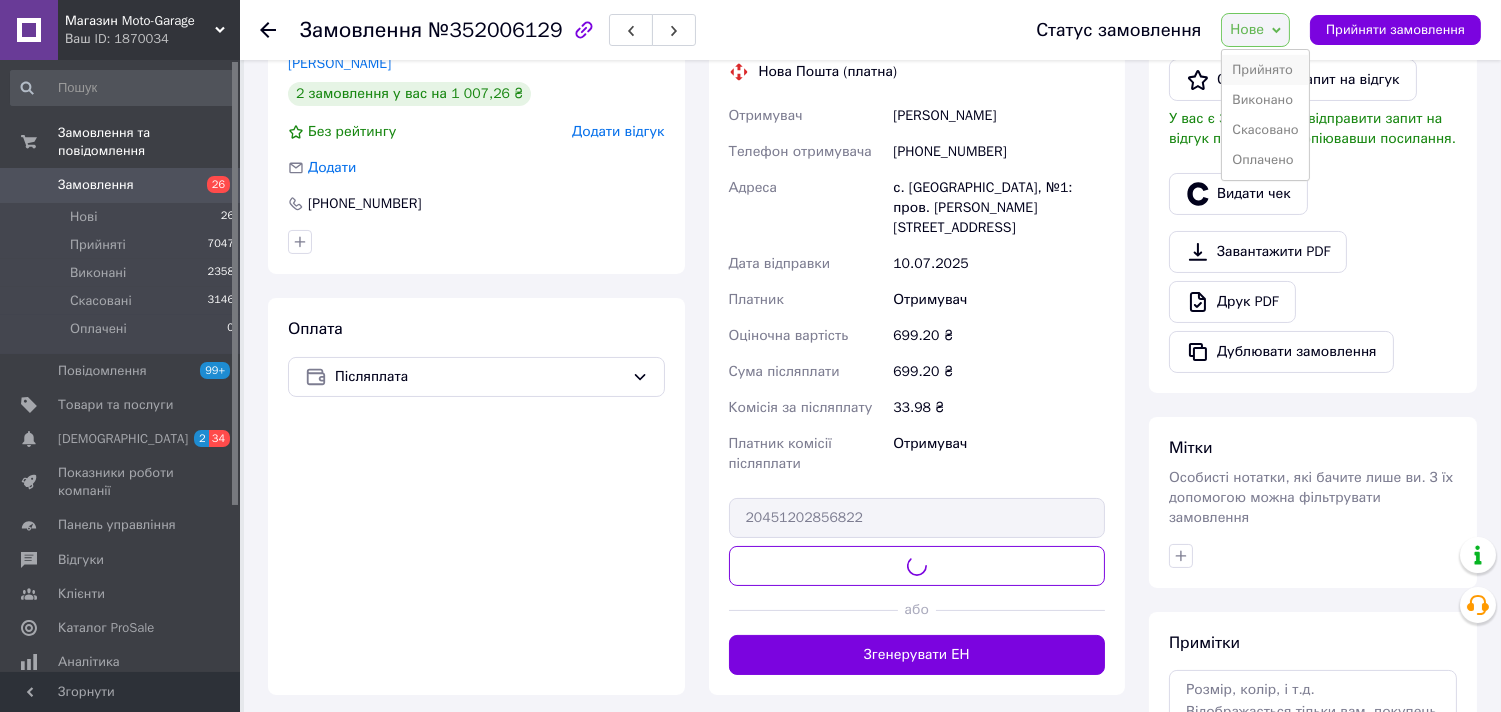 click on "Прийнято" at bounding box center (1265, 70) 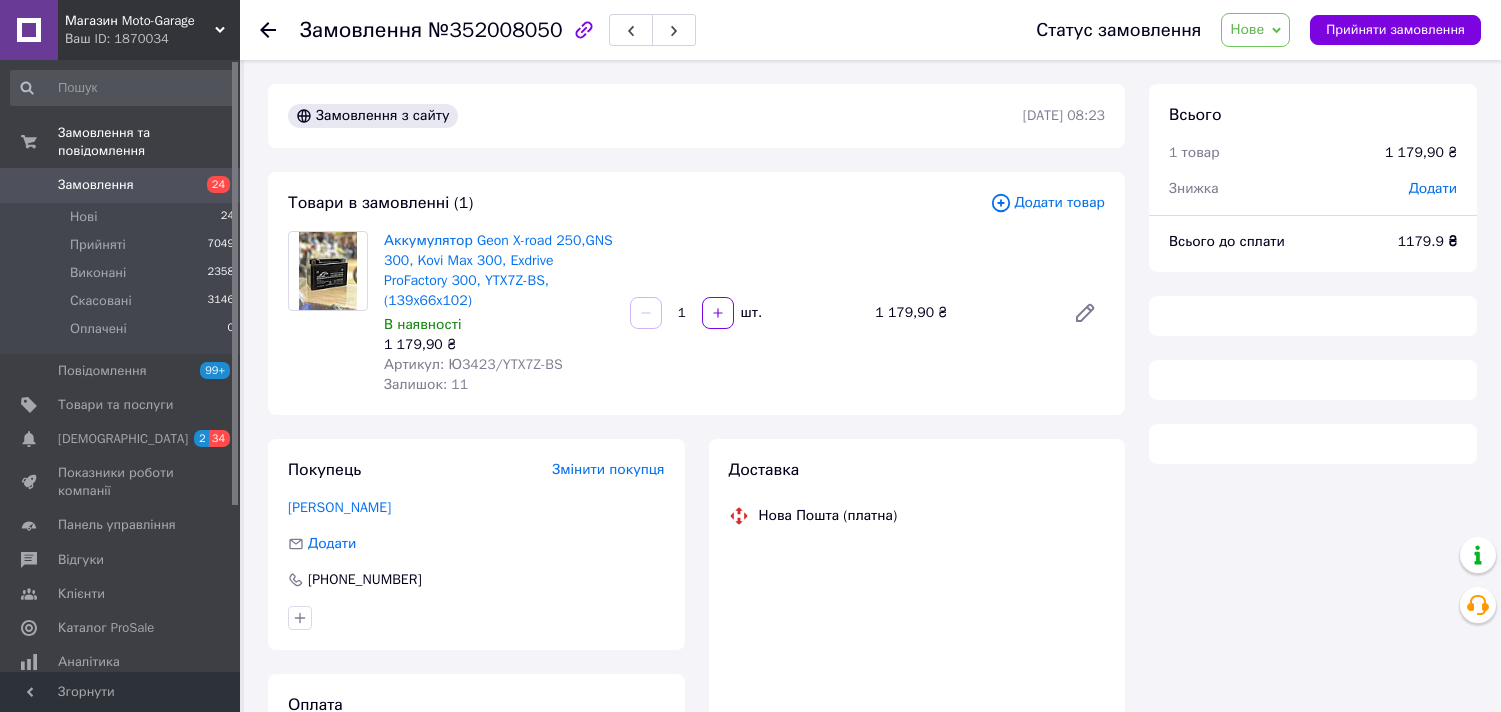 scroll, scrollTop: 0, scrollLeft: 0, axis: both 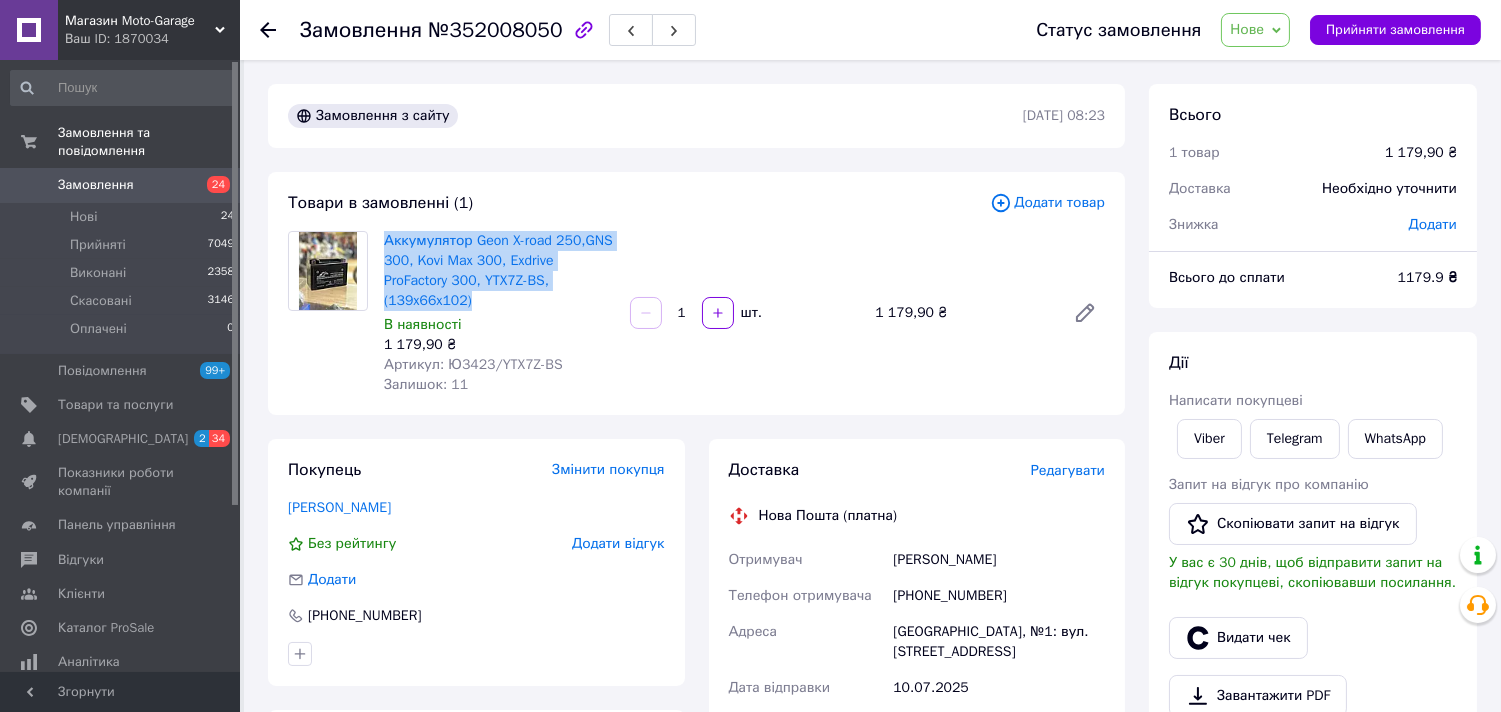 drag, startPoint x: 484, startPoint y: 304, endPoint x: 380, endPoint y: 234, distance: 125.36347 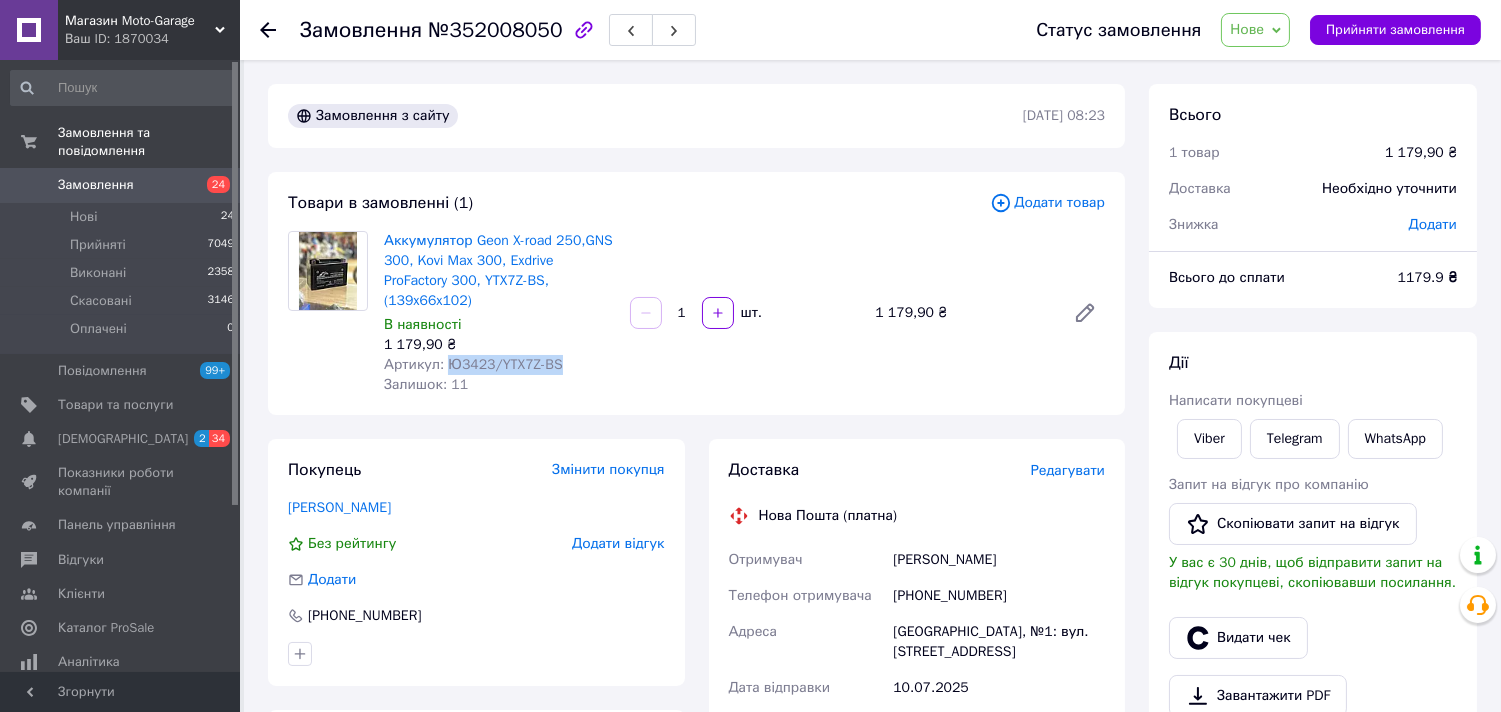 drag, startPoint x: 443, startPoint y: 362, endPoint x: 577, endPoint y: 363, distance: 134.00374 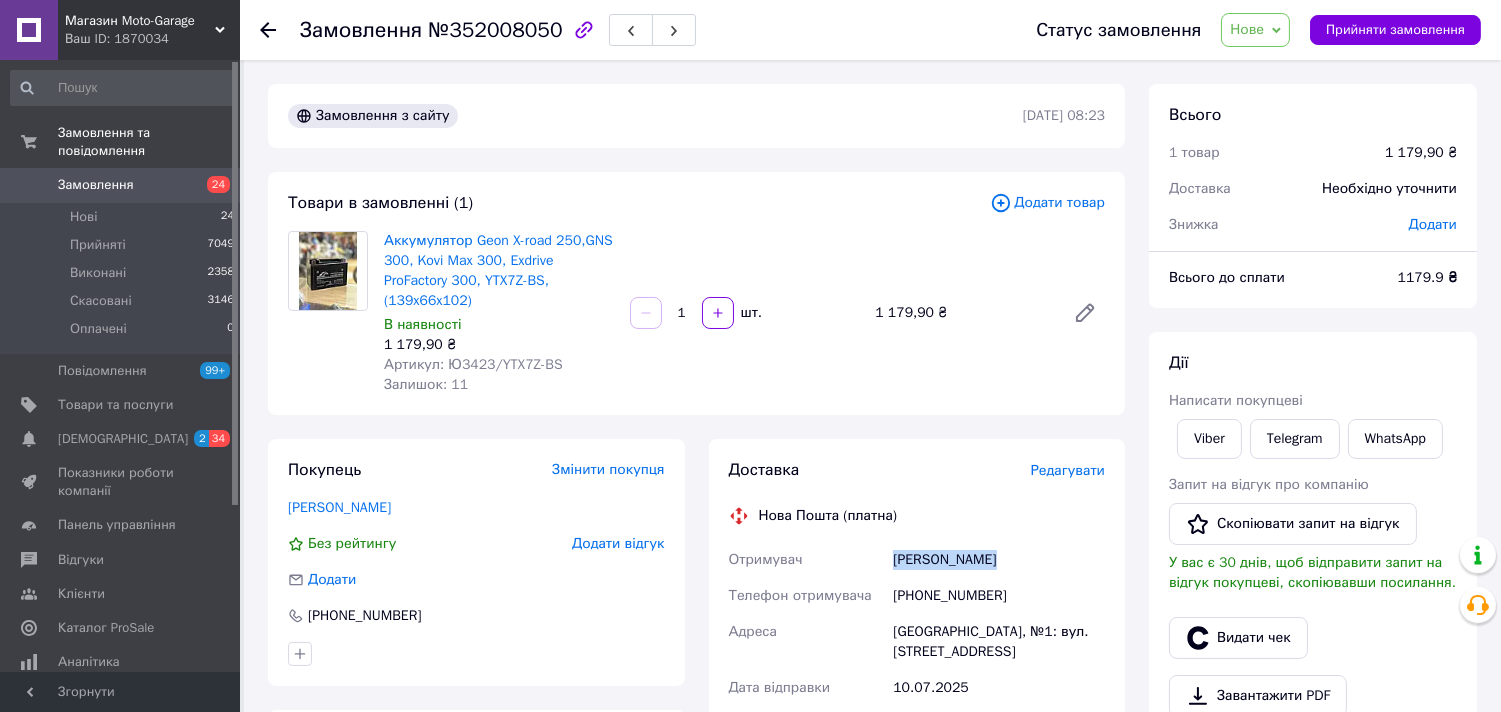 drag, startPoint x: 1022, startPoint y: 554, endPoint x: 880, endPoint y: 551, distance: 142.0317 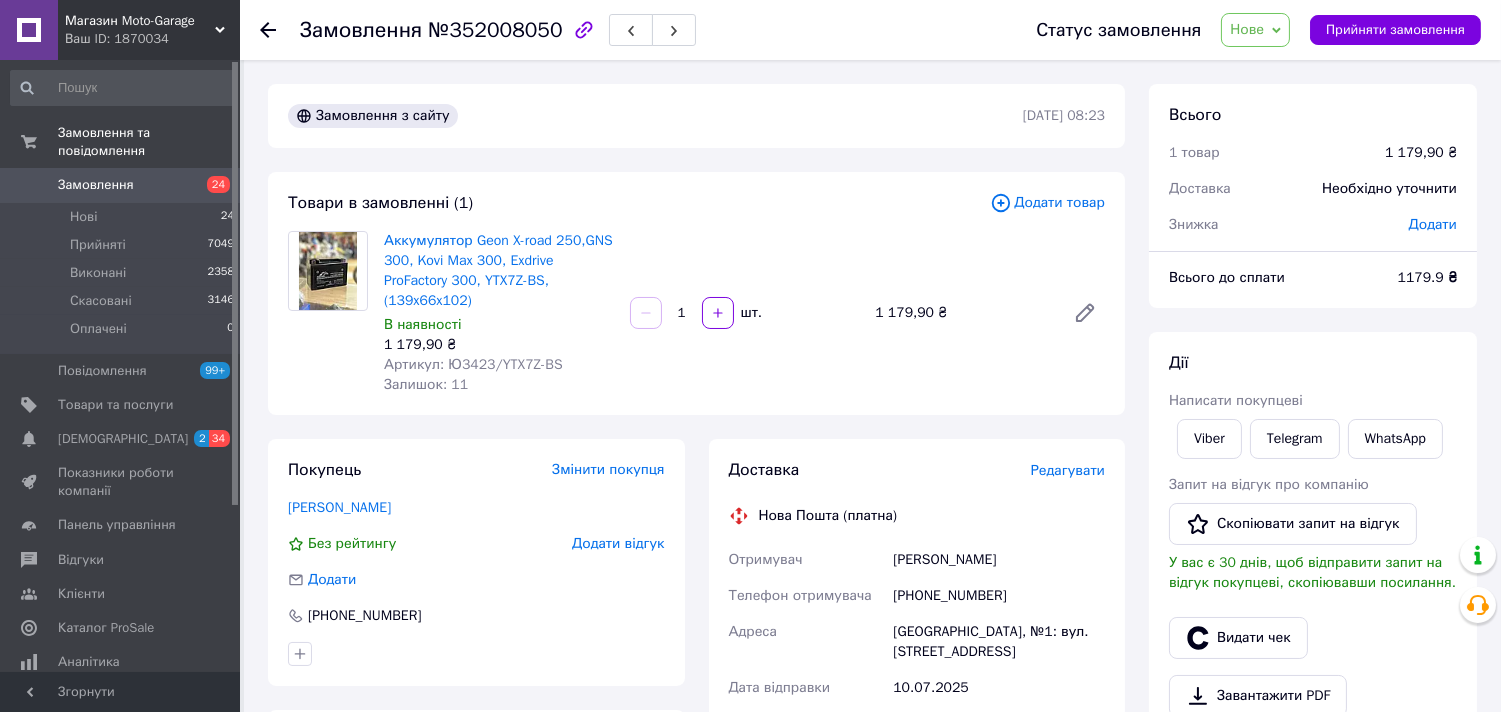 click on "[PHONE_NUMBER]" at bounding box center (999, 596) 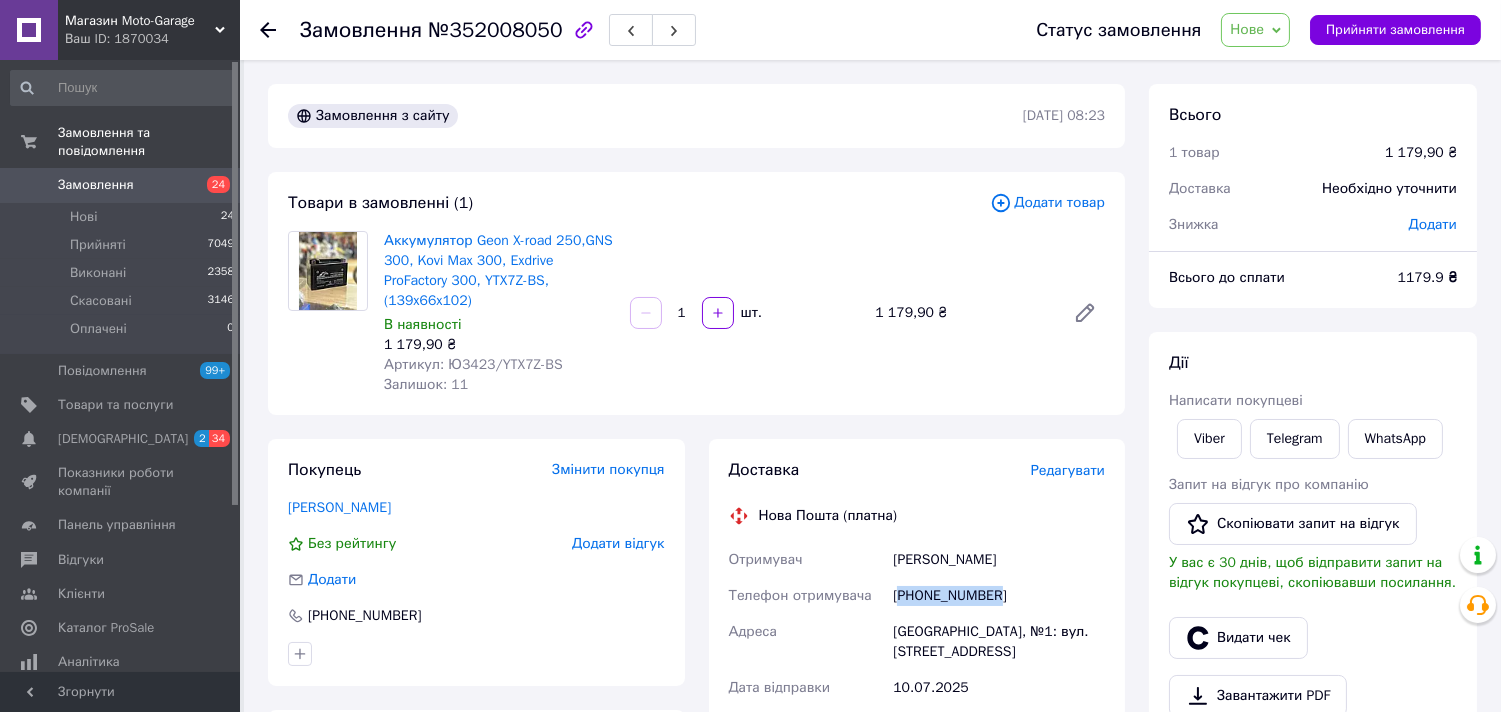 click on "[PHONE_NUMBER]" at bounding box center [999, 596] 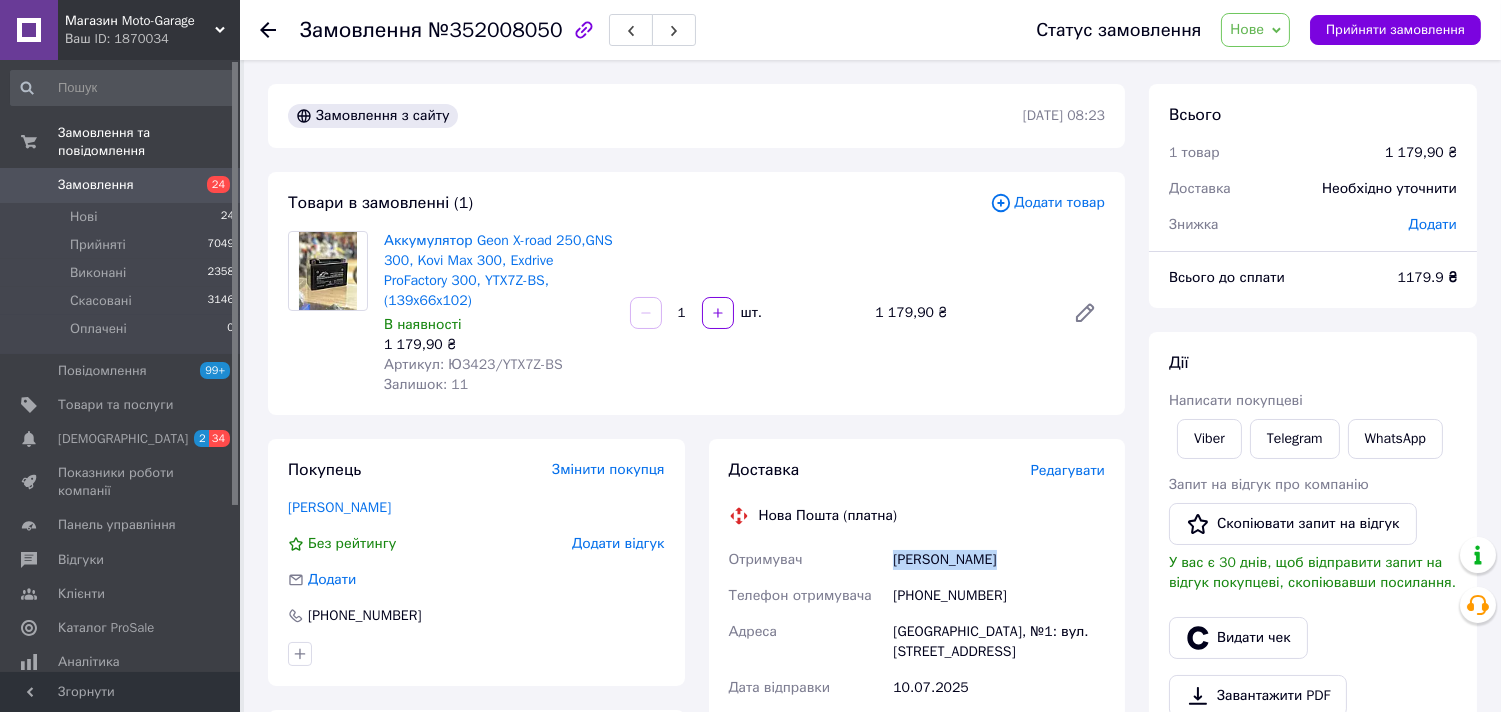 drag, startPoint x: 1015, startPoint y: 544, endPoint x: 784, endPoint y: 500, distance: 235.15314 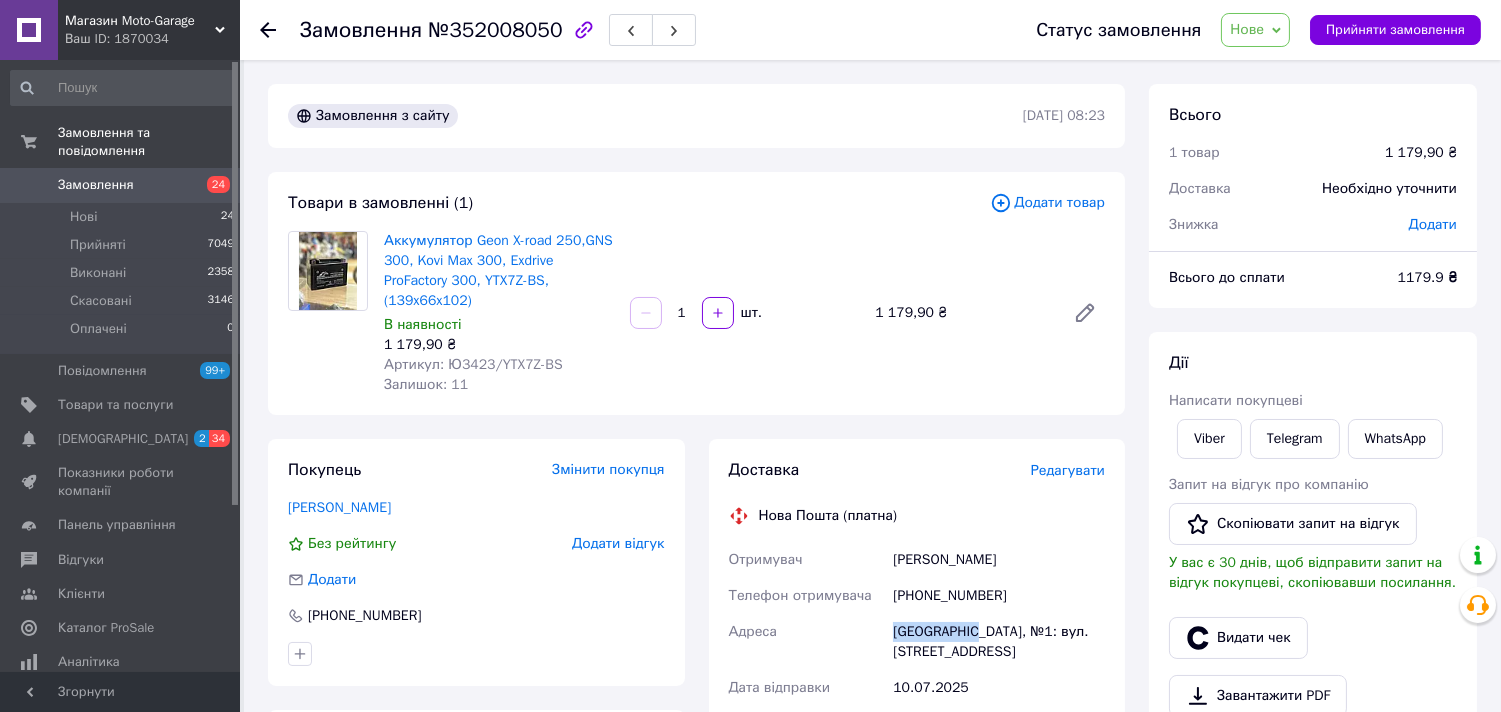 drag, startPoint x: 964, startPoint y: 633, endPoint x: 835, endPoint y: 631, distance: 129.0155 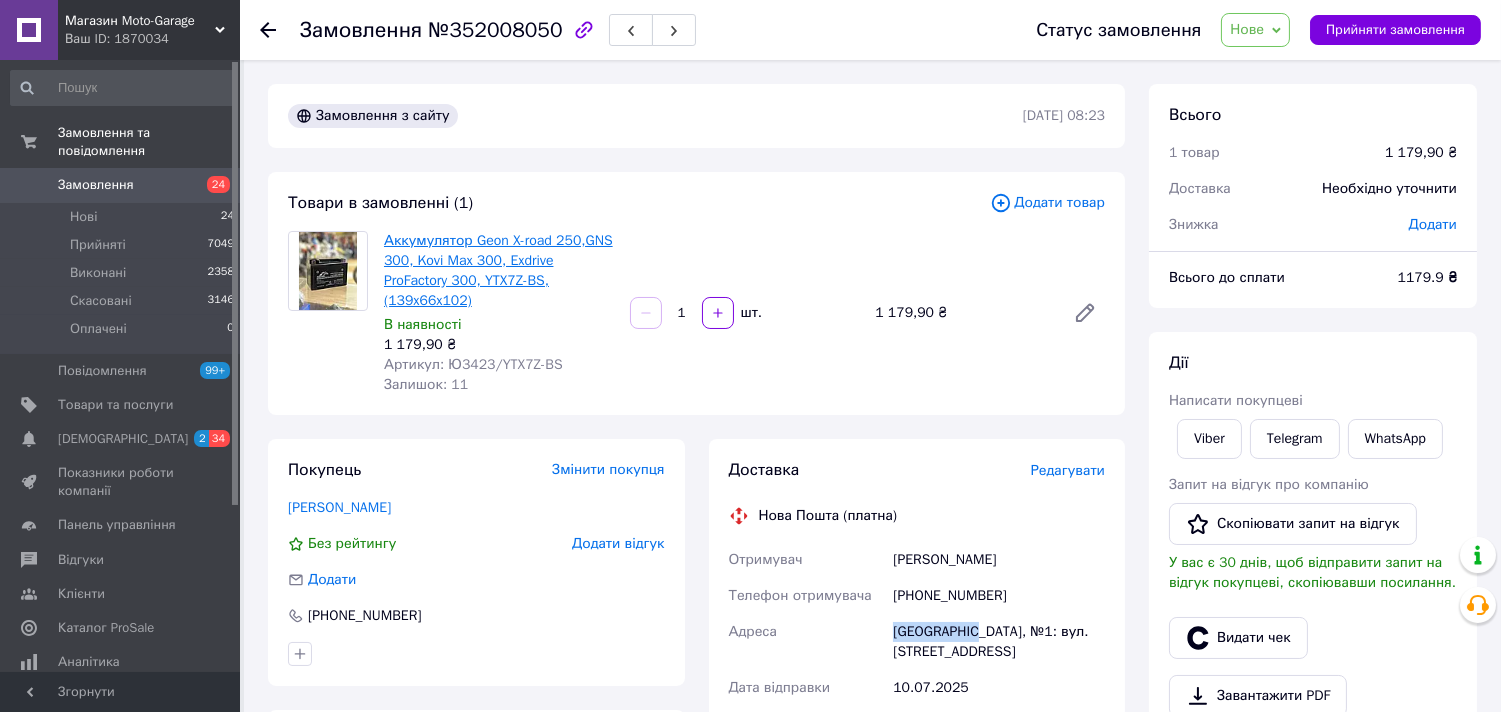 copy on "Адреса Новий Буг," 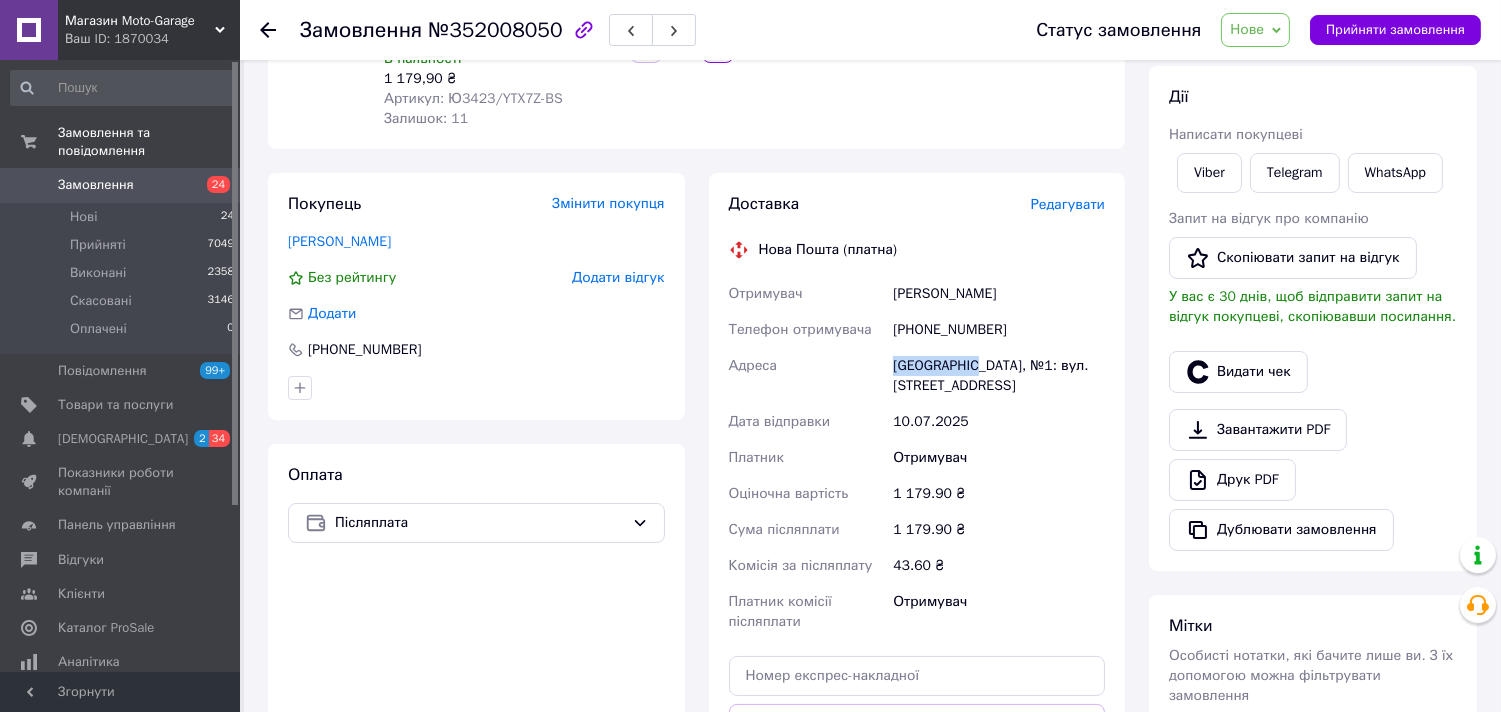 scroll, scrollTop: 555, scrollLeft: 0, axis: vertical 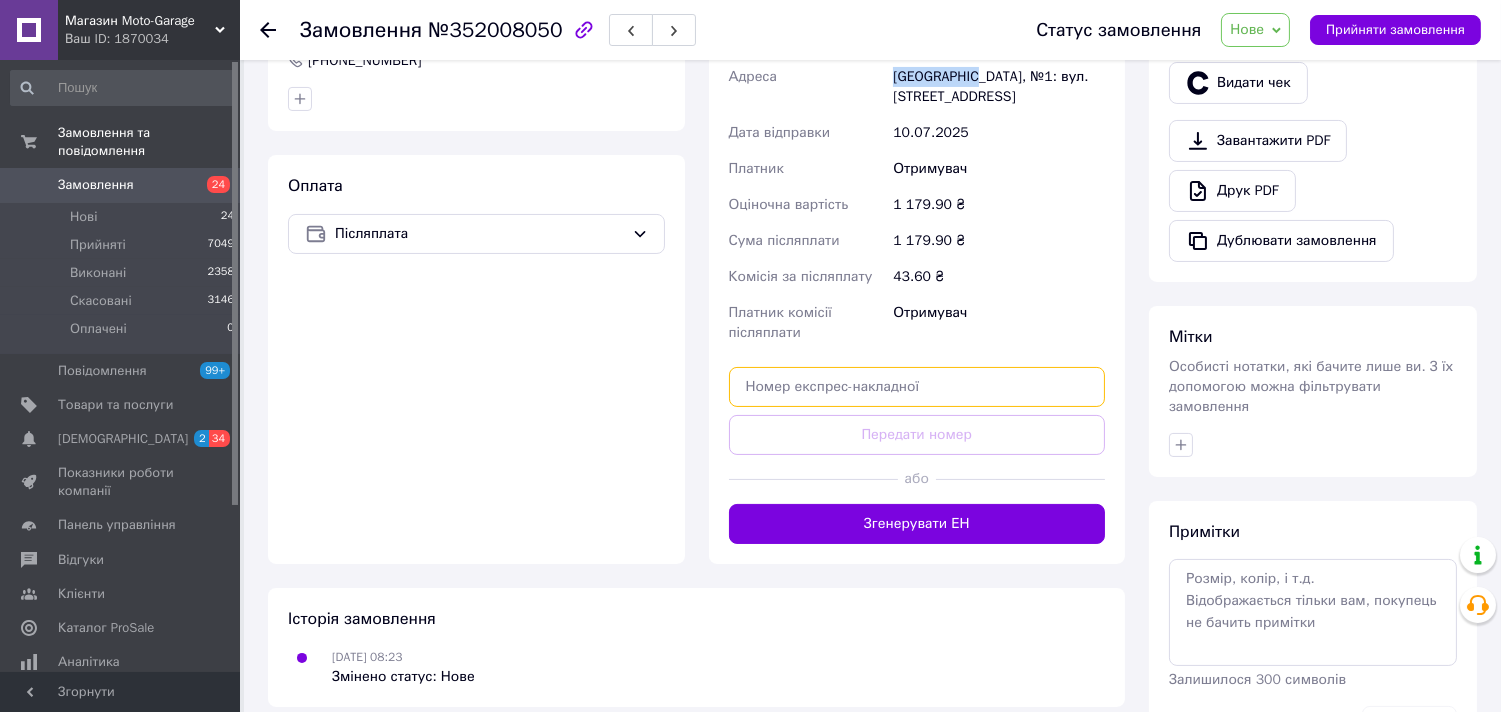 click at bounding box center [917, 387] 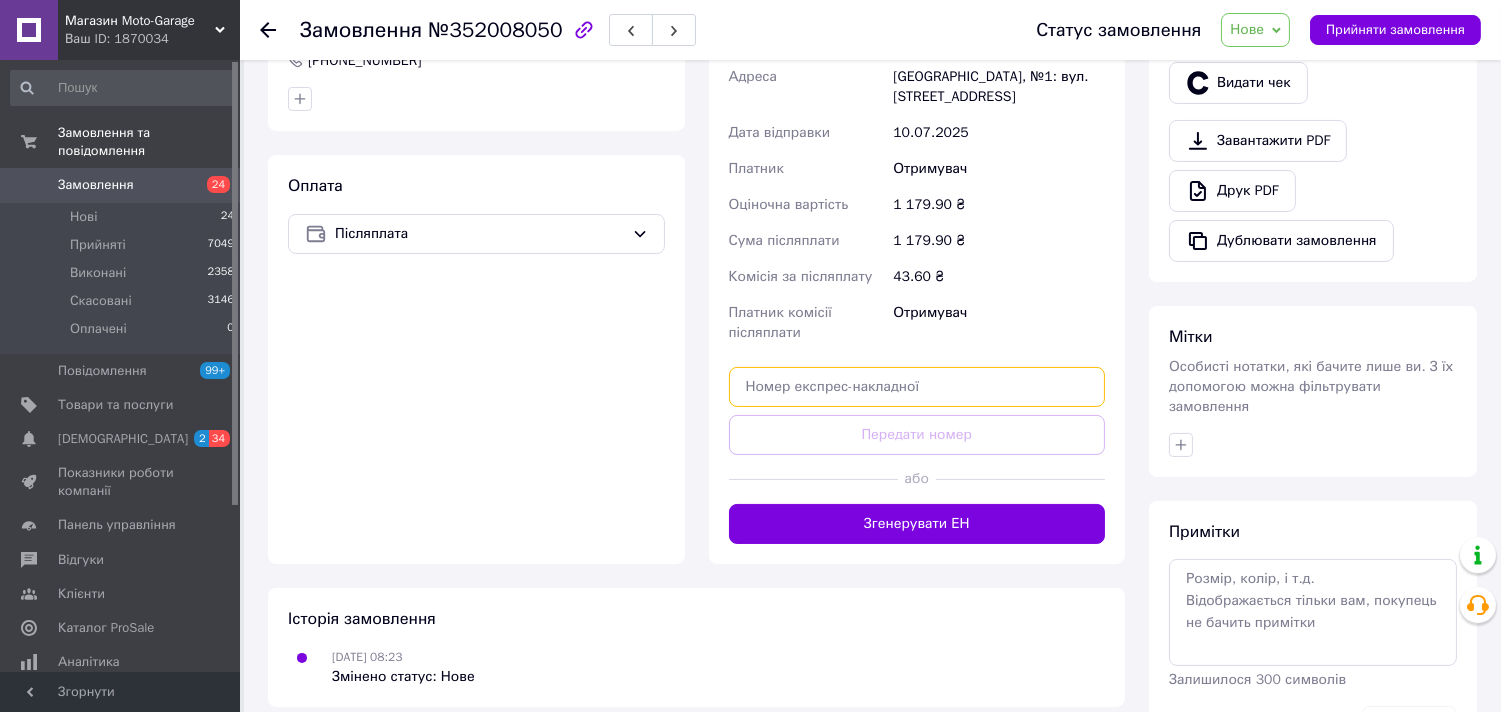 paste on "20451202858856" 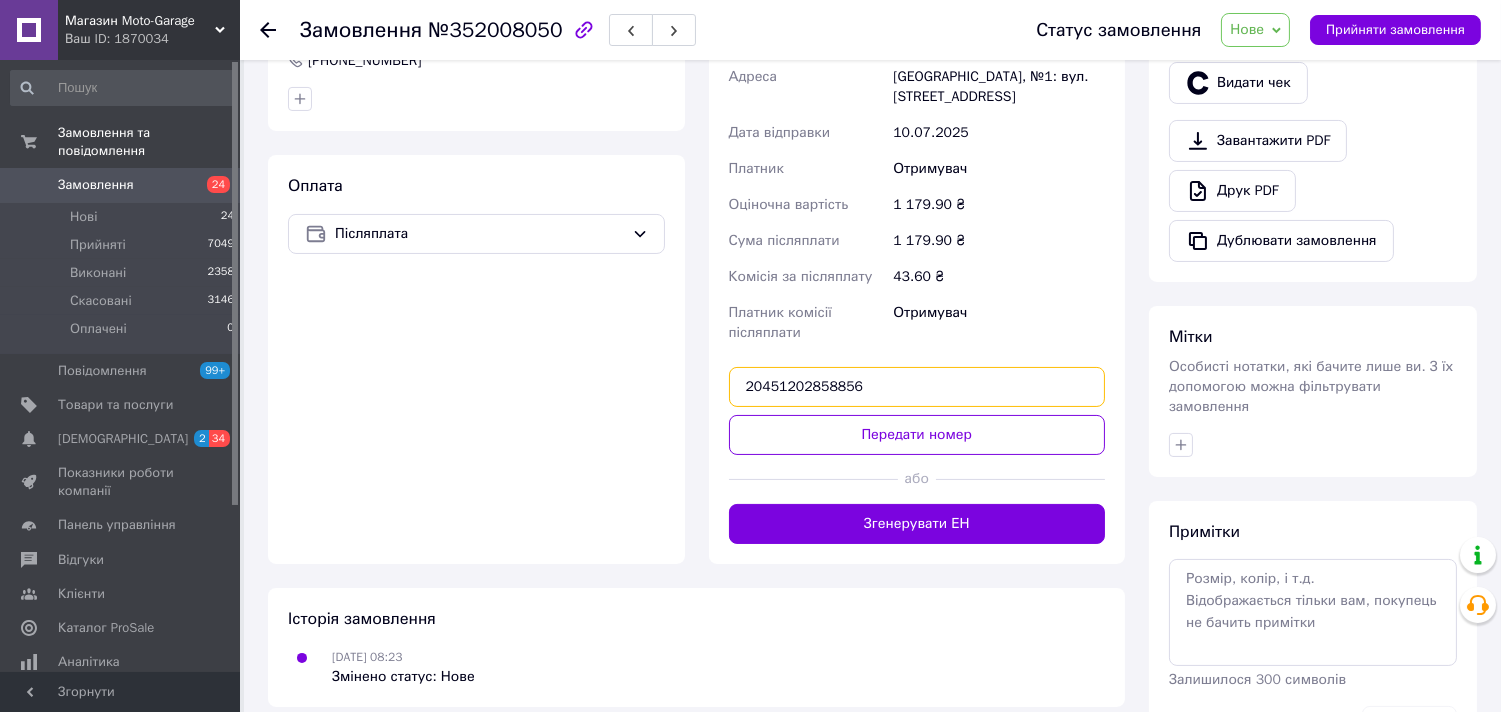 type on "20451202858856" 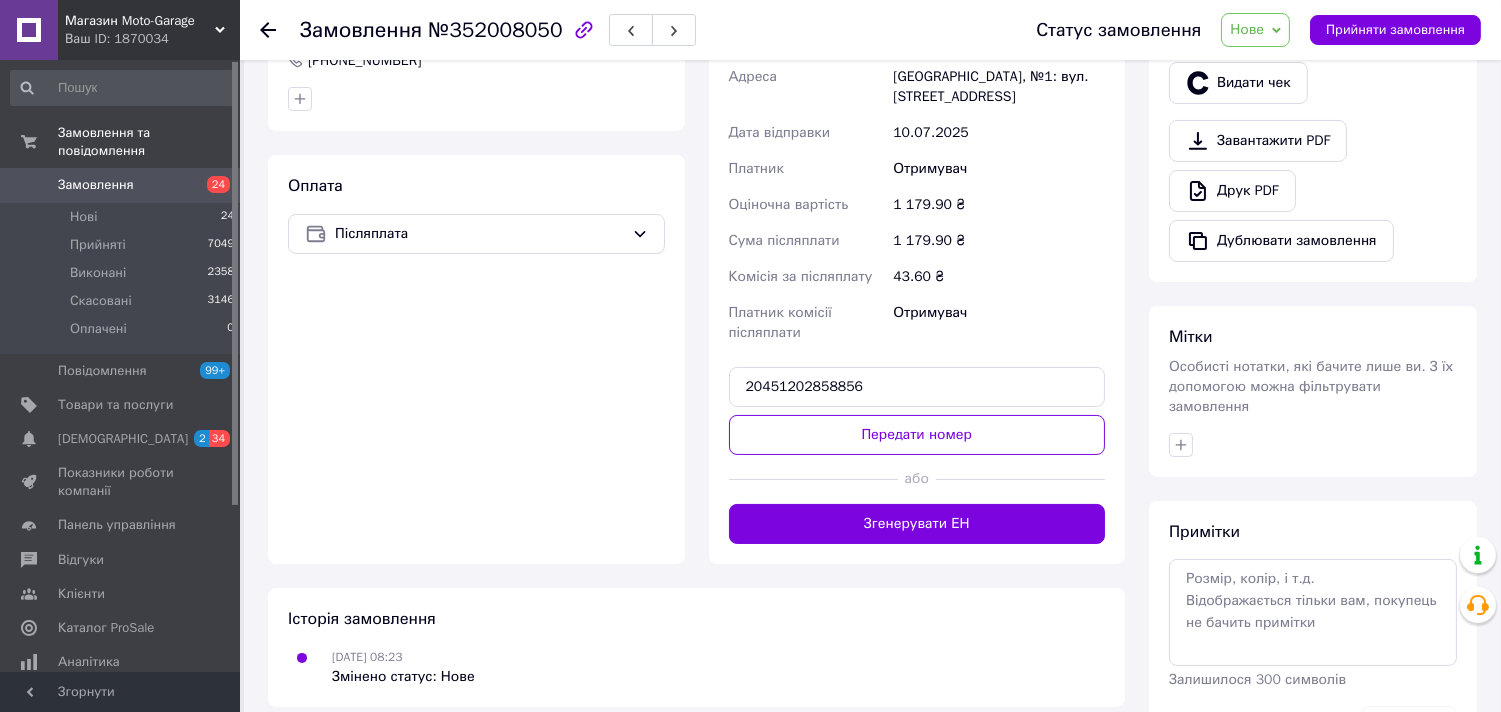type 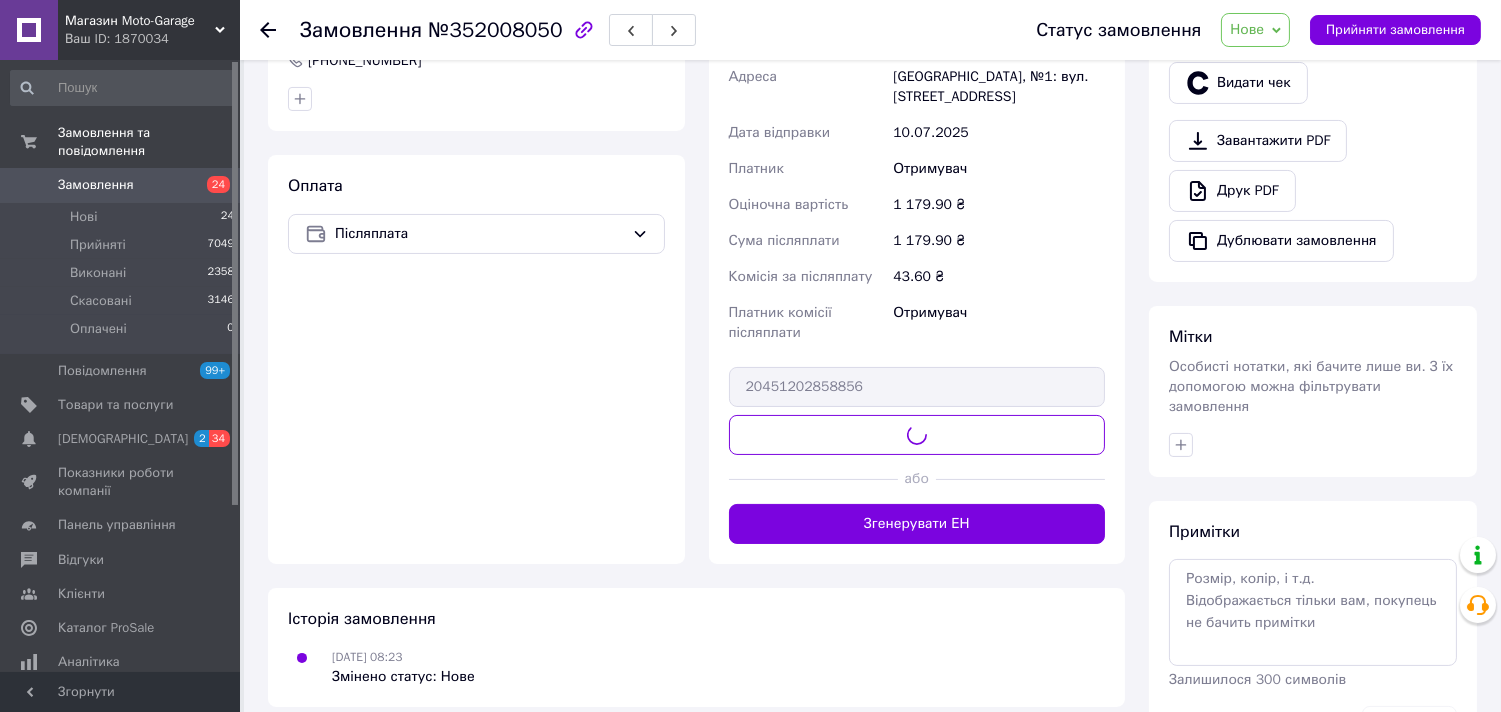 click on "Нове" at bounding box center [1247, 29] 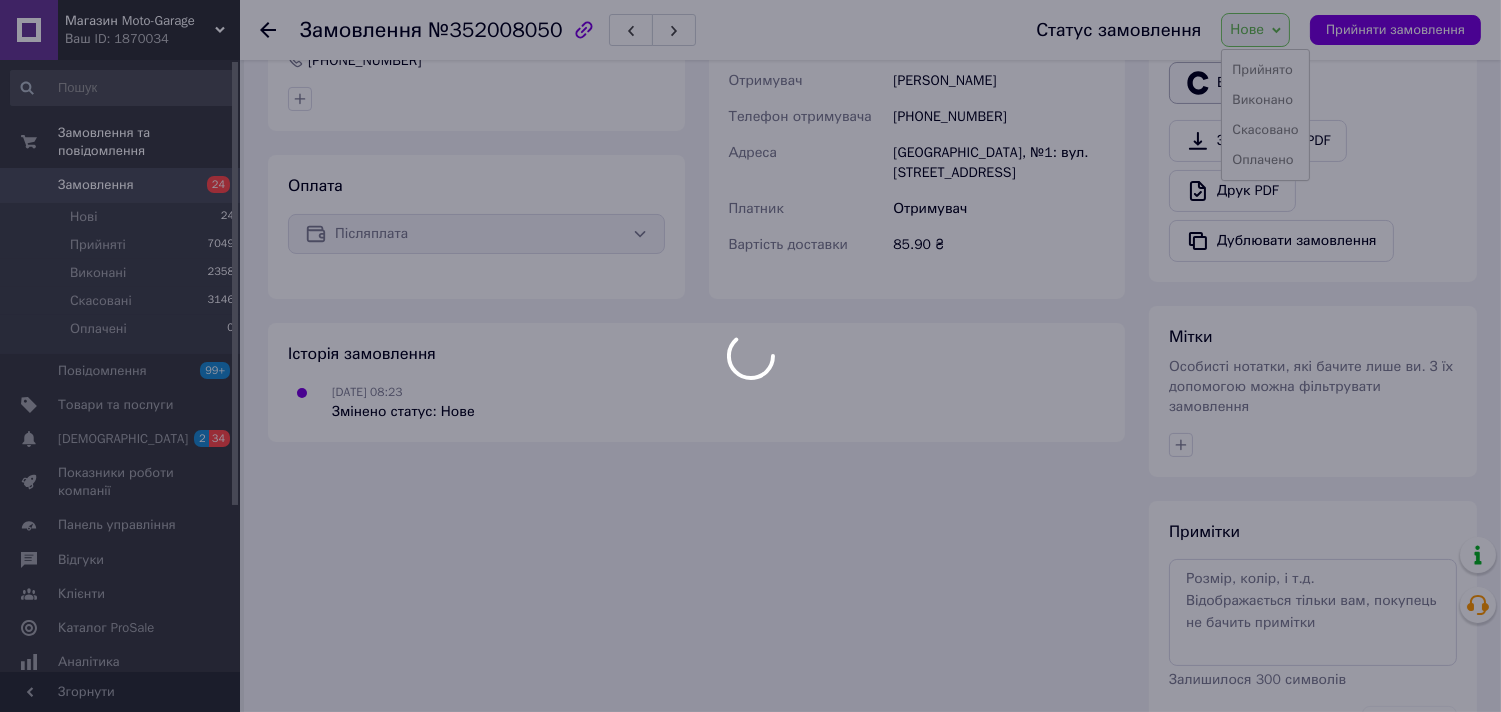 click on "Прийнято" at bounding box center [1265, 70] 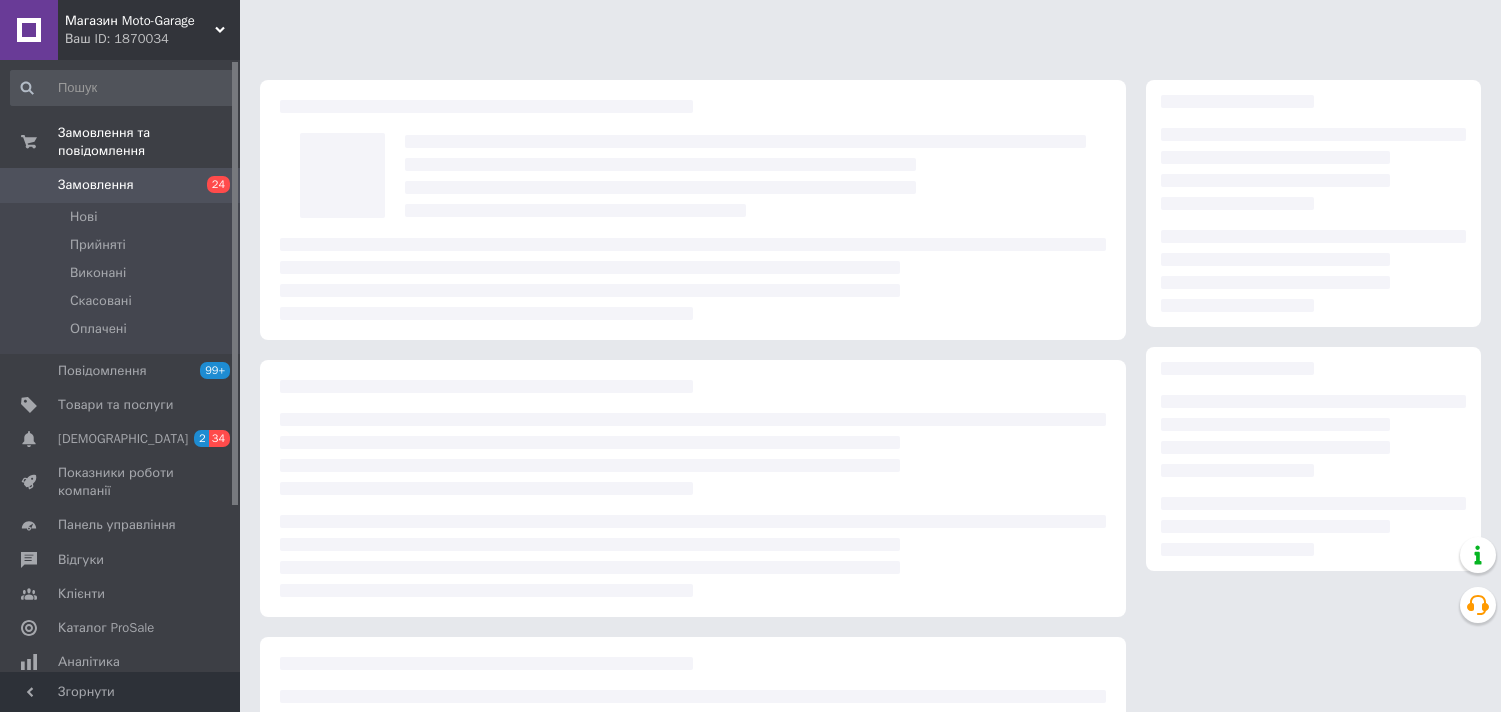 scroll, scrollTop: 0, scrollLeft: 0, axis: both 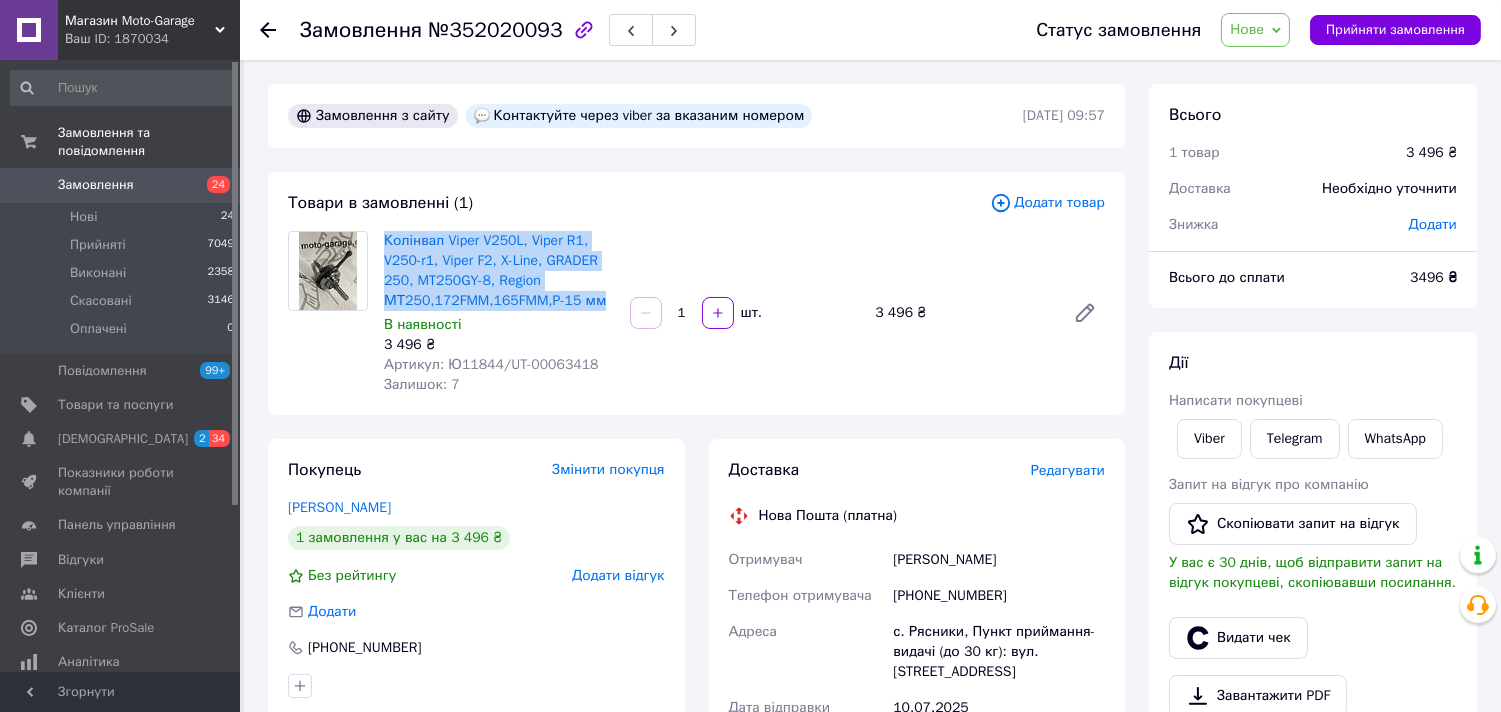 drag, startPoint x: 605, startPoint y: 293, endPoint x: 377, endPoint y: 241, distance: 233.85466 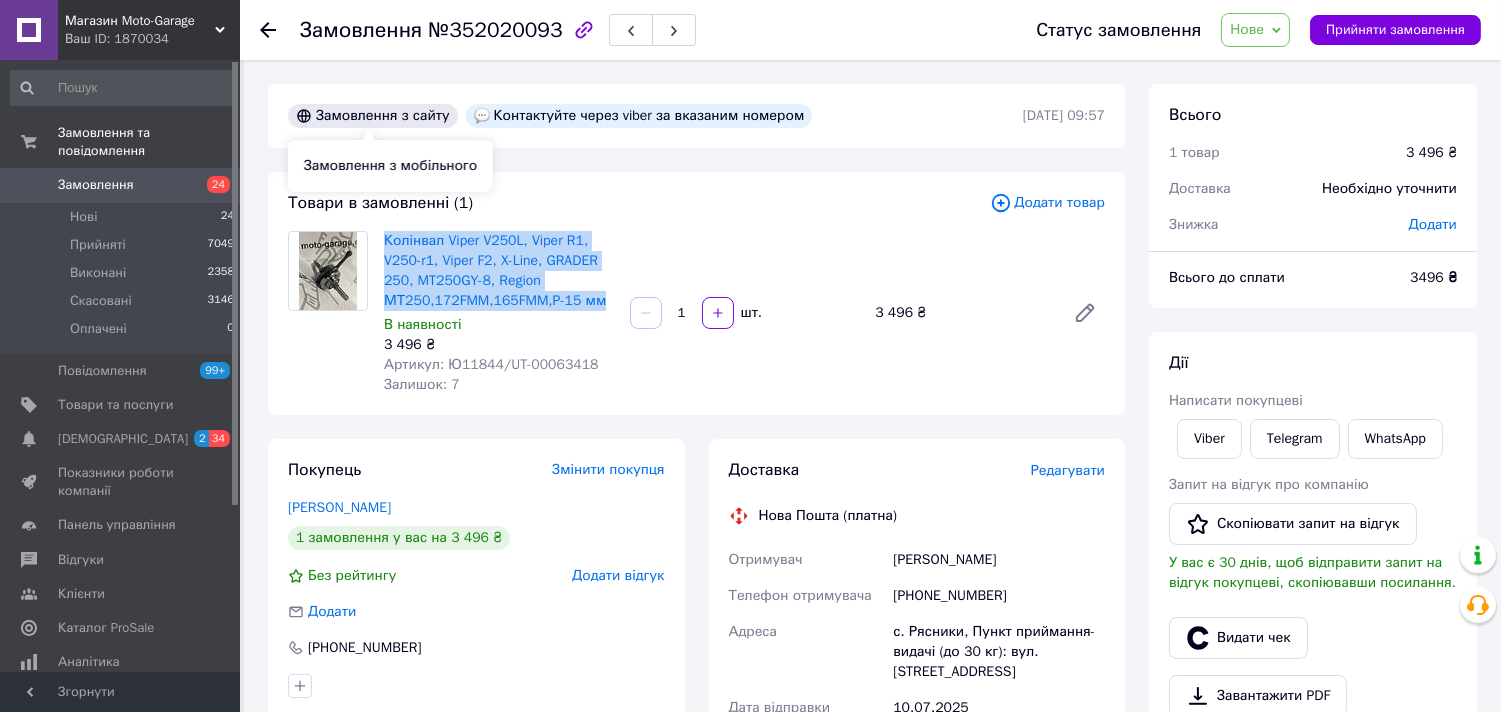 copy on "Колінвал Viper V250L, Viper R1, V250-r1, Viper F2, X-Line, GRADER 250, MT250GY-8, Region МТ250,172FMM,165FMM,P-15 мм" 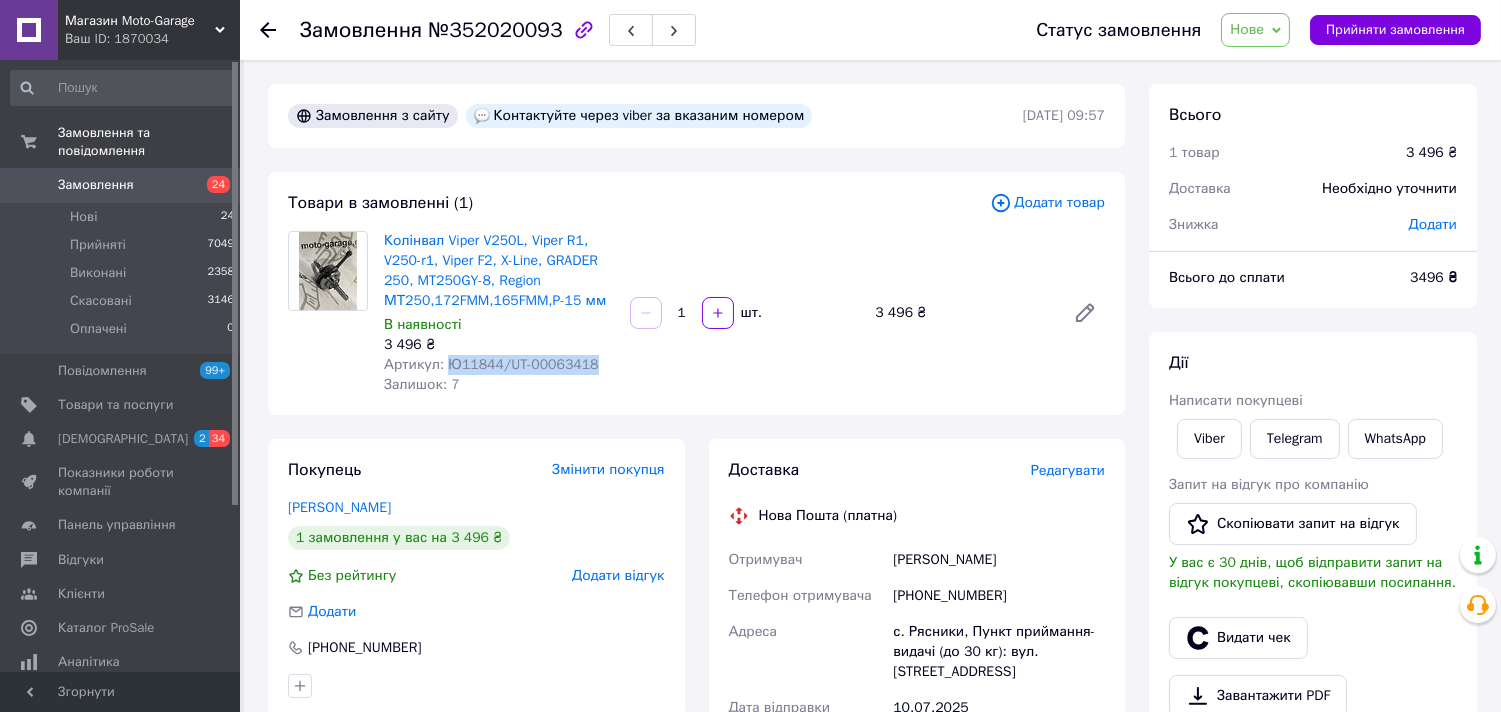 drag, startPoint x: 446, startPoint y: 366, endPoint x: 595, endPoint y: 364, distance: 149.01343 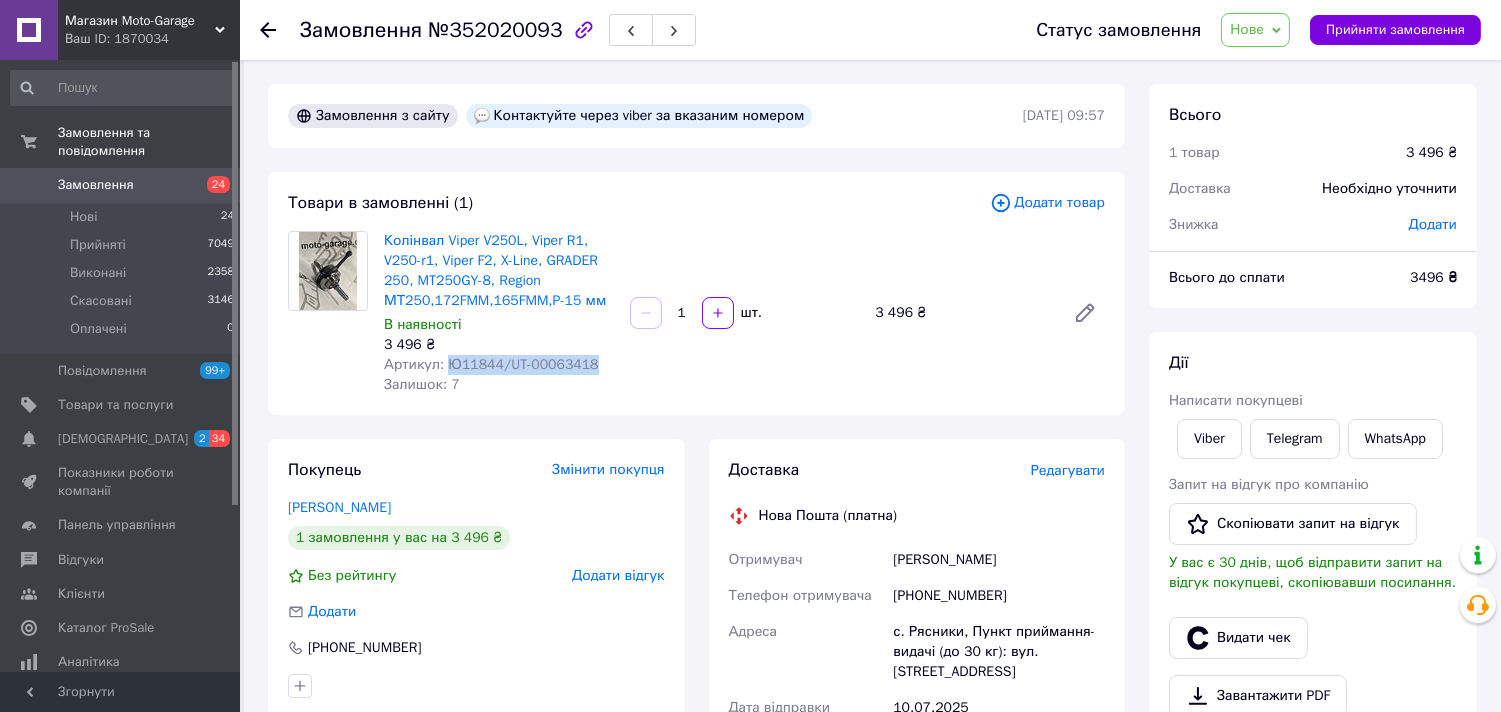 click on "[PERSON_NAME]" at bounding box center [999, 560] 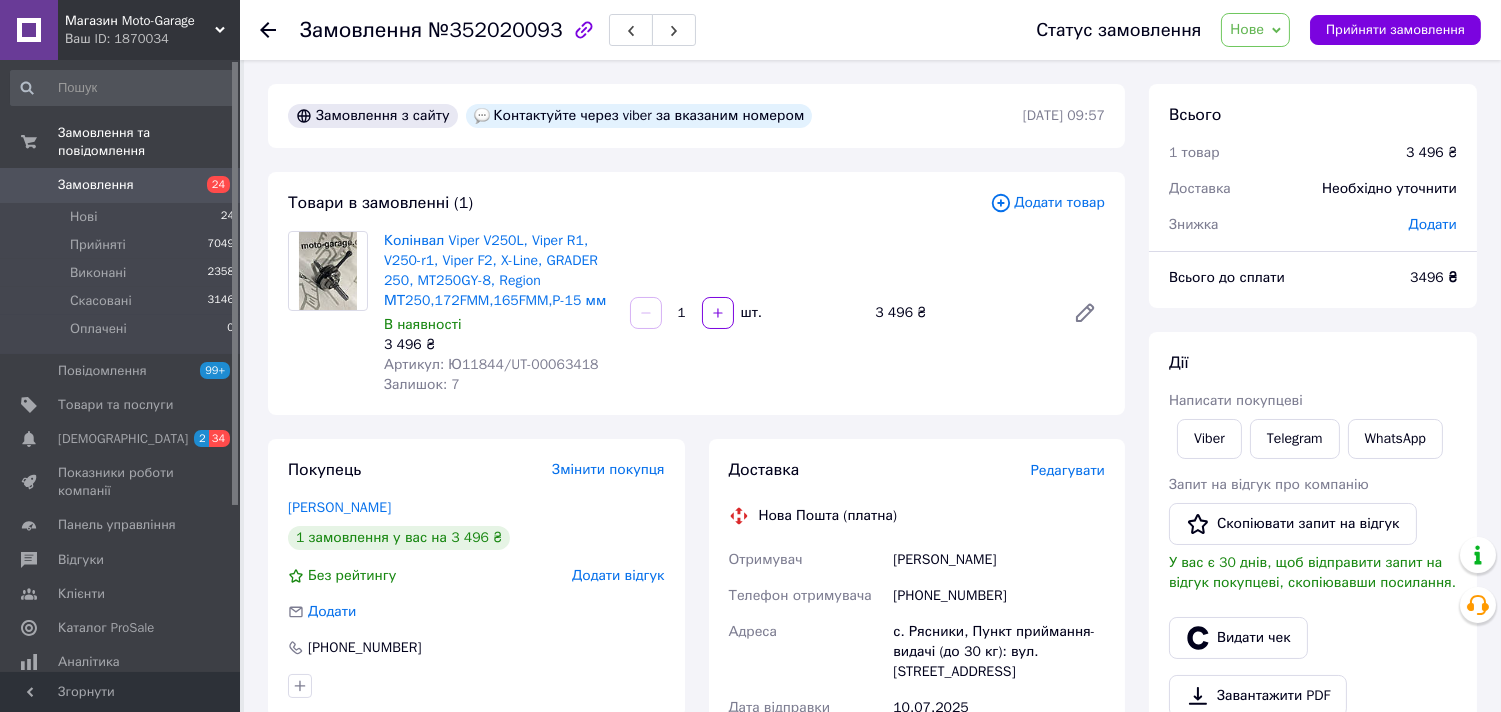 click on "[PERSON_NAME]" at bounding box center [999, 560] 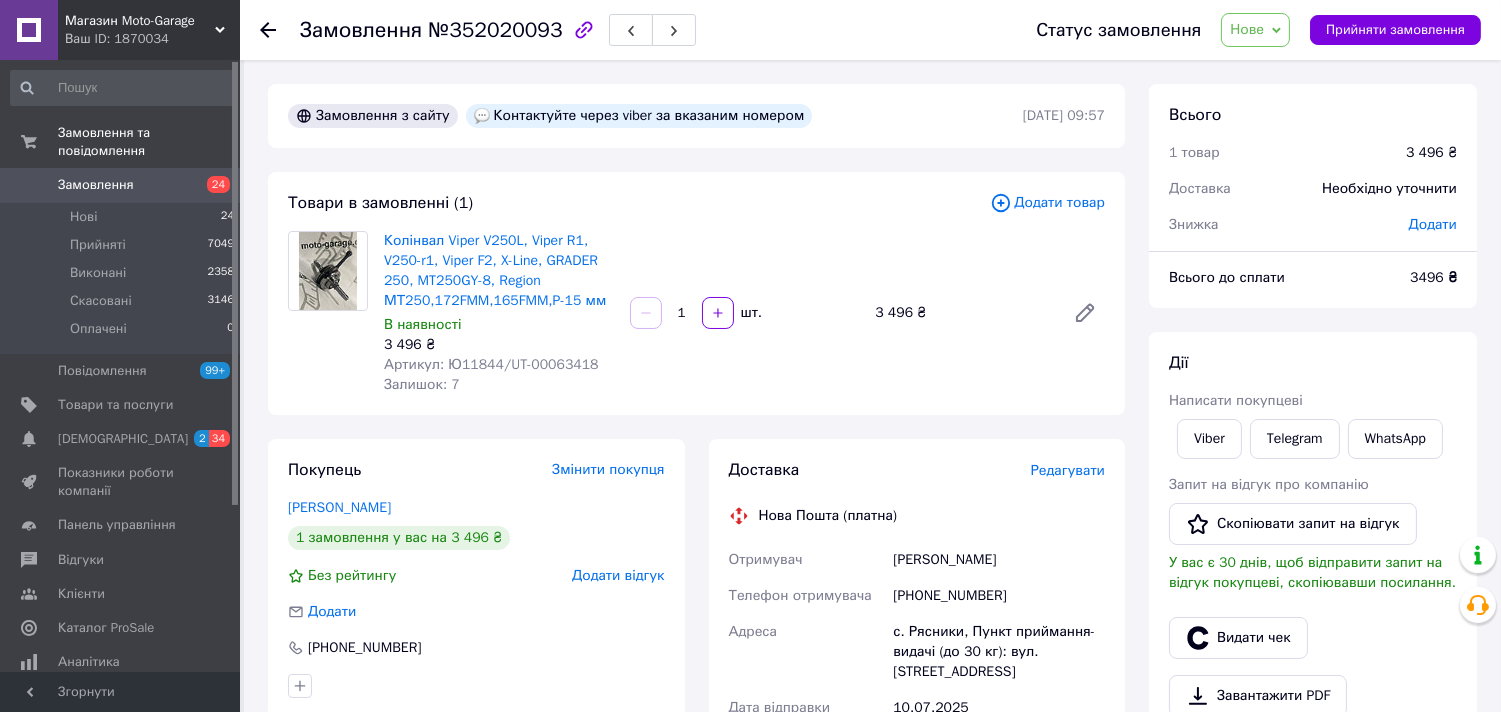 drag, startPoint x: 1020, startPoint y: 558, endPoint x: 855, endPoint y: 550, distance: 165.19383 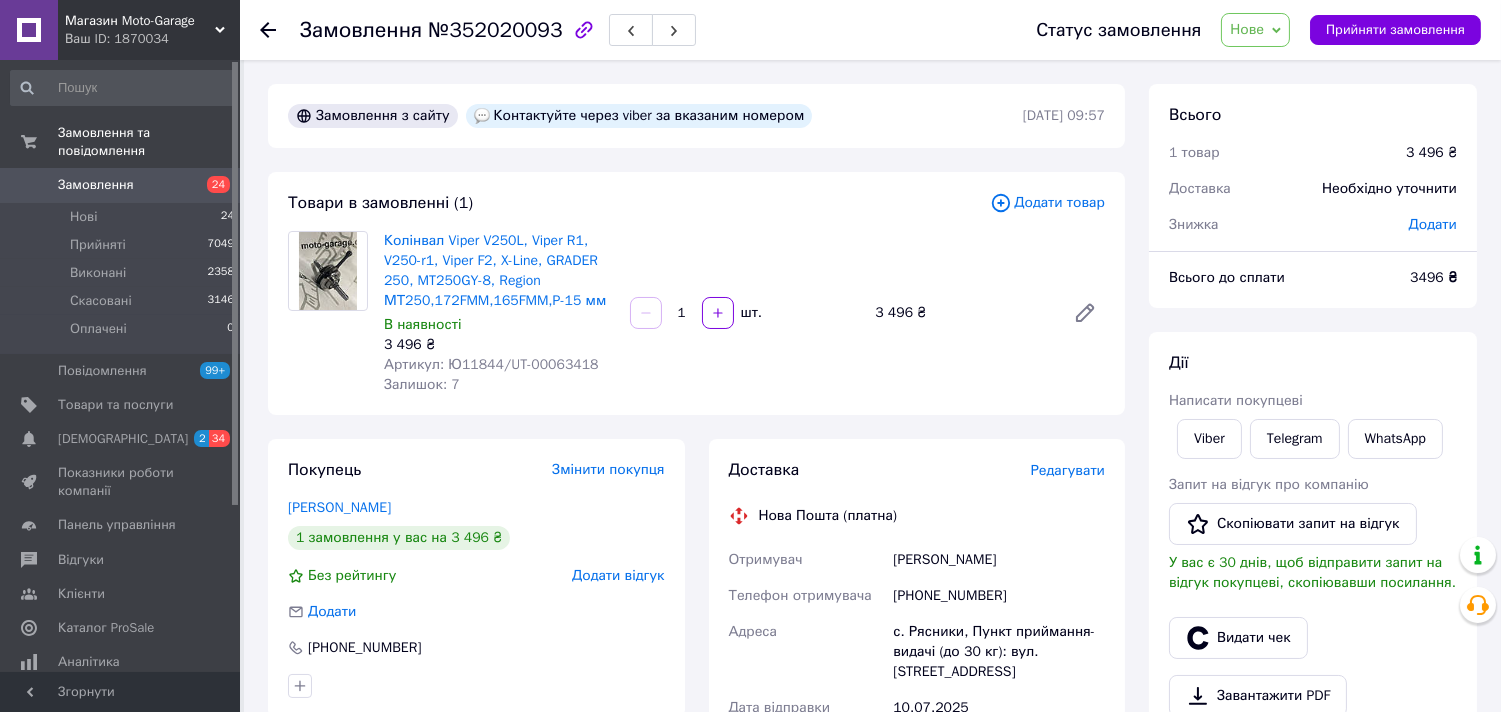 click on "[PHONE_NUMBER]" at bounding box center [999, 596] 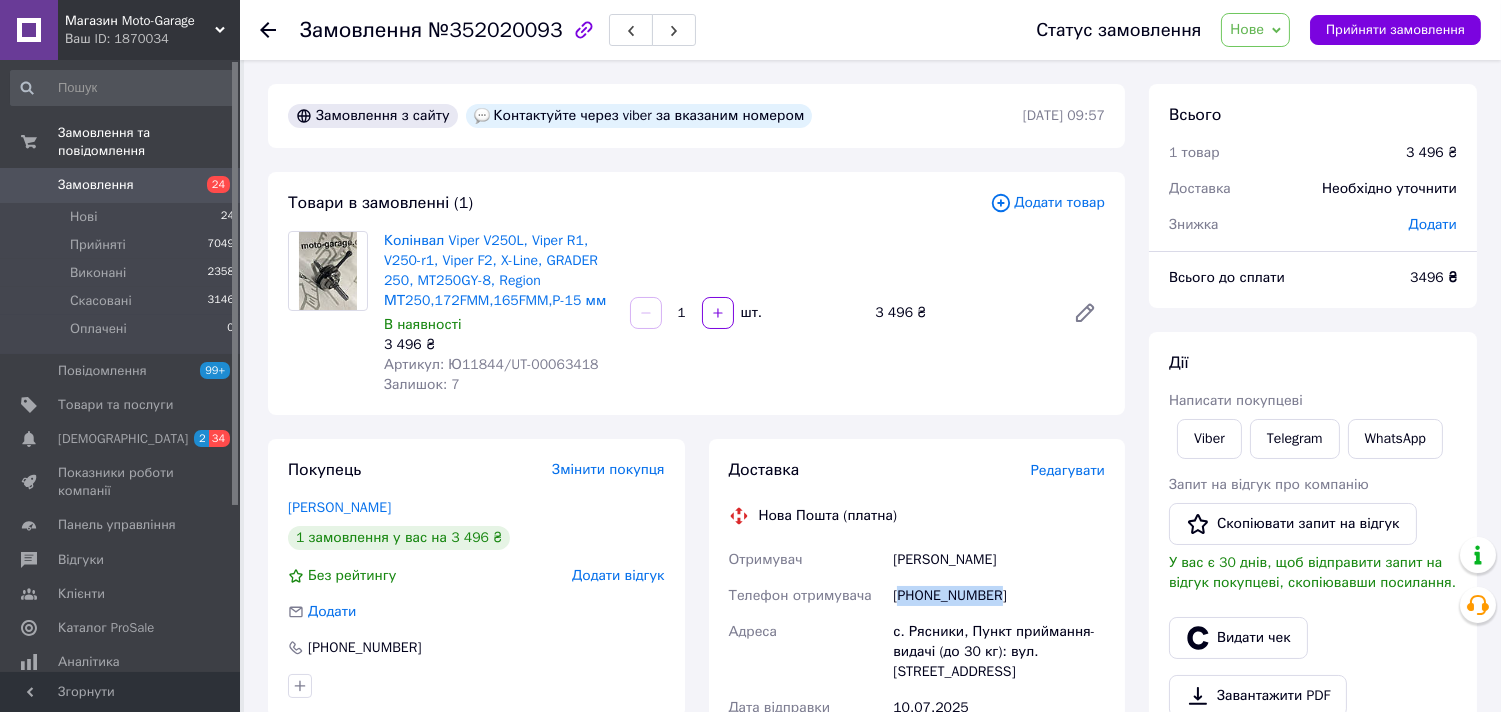 click on "[PHONE_NUMBER]" at bounding box center [999, 596] 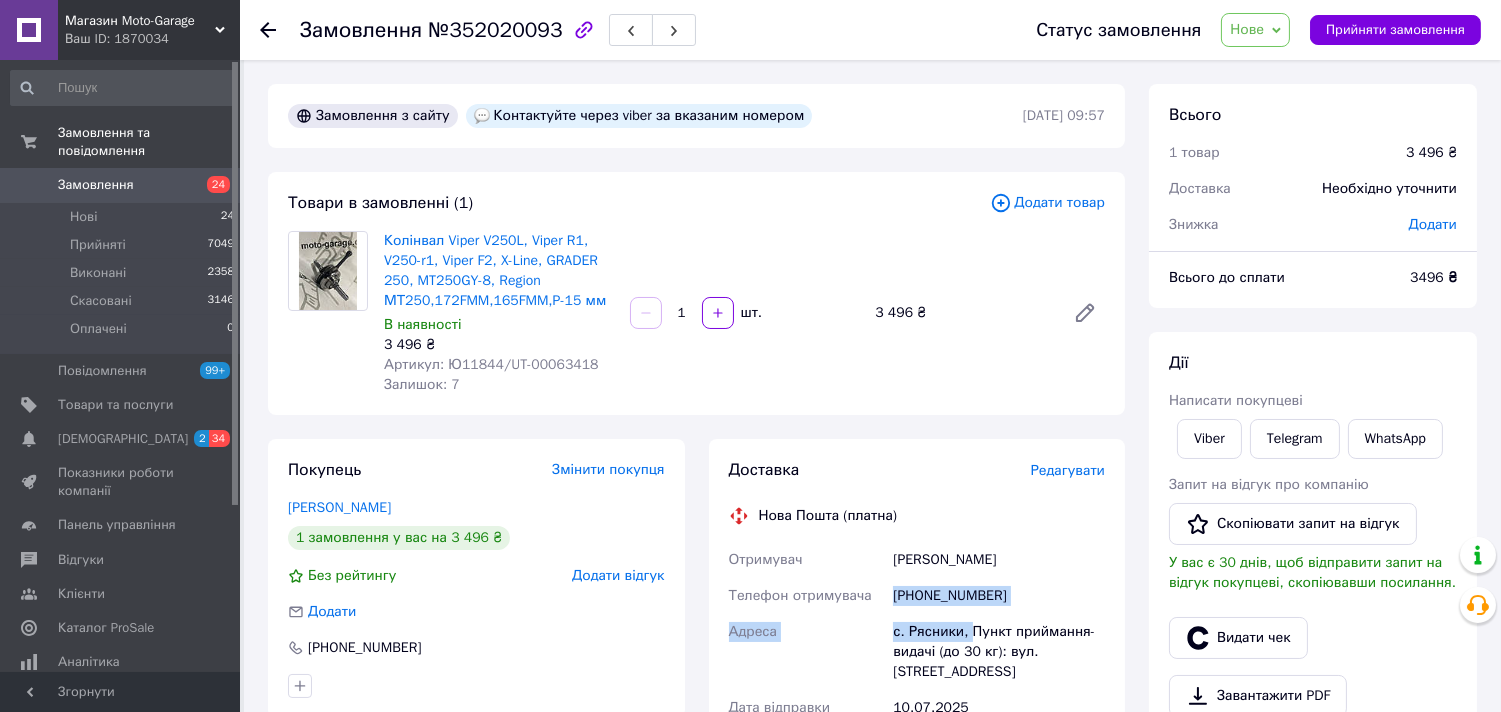drag, startPoint x: 925, startPoint y: 621, endPoint x: 878, endPoint y: 610, distance: 48.270073 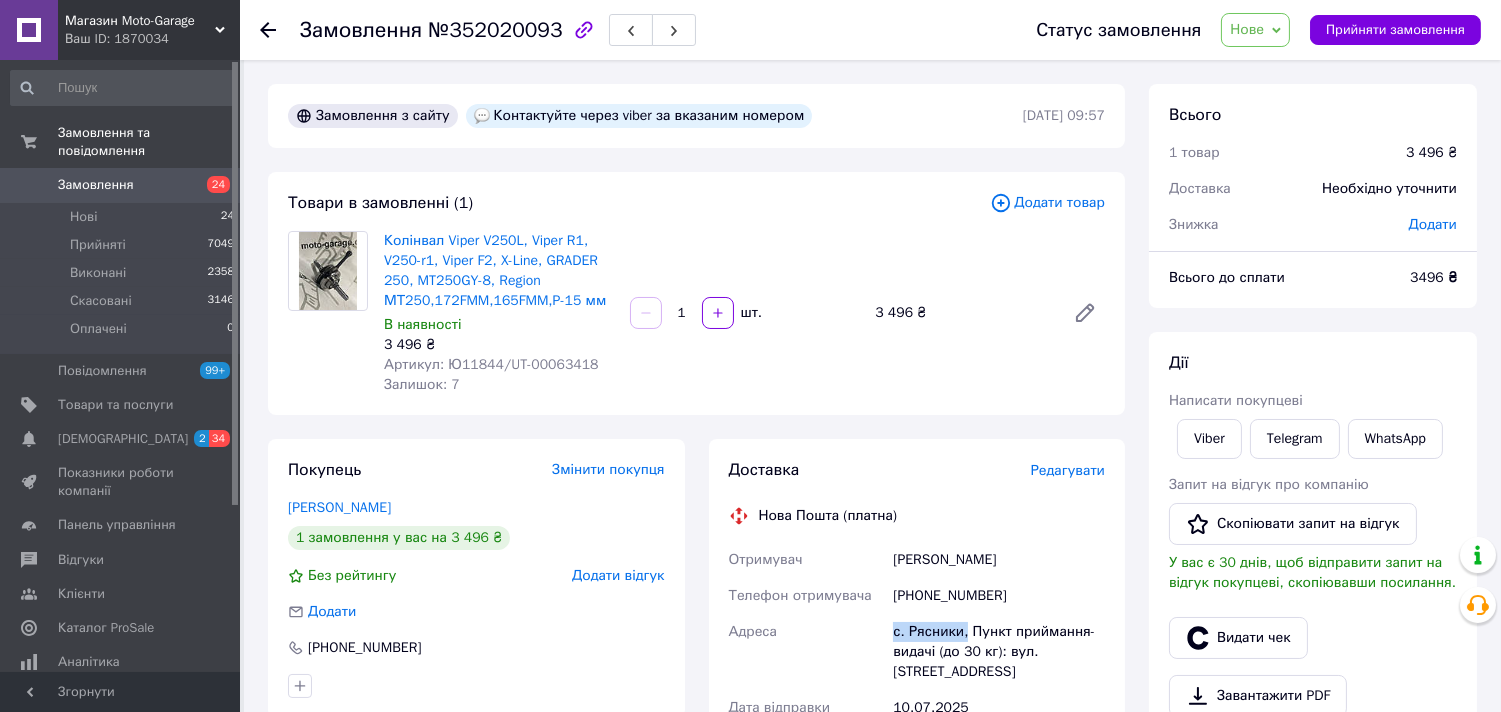 drag, startPoint x: 963, startPoint y: 628, endPoint x: 885, endPoint y: 633, distance: 78.160095 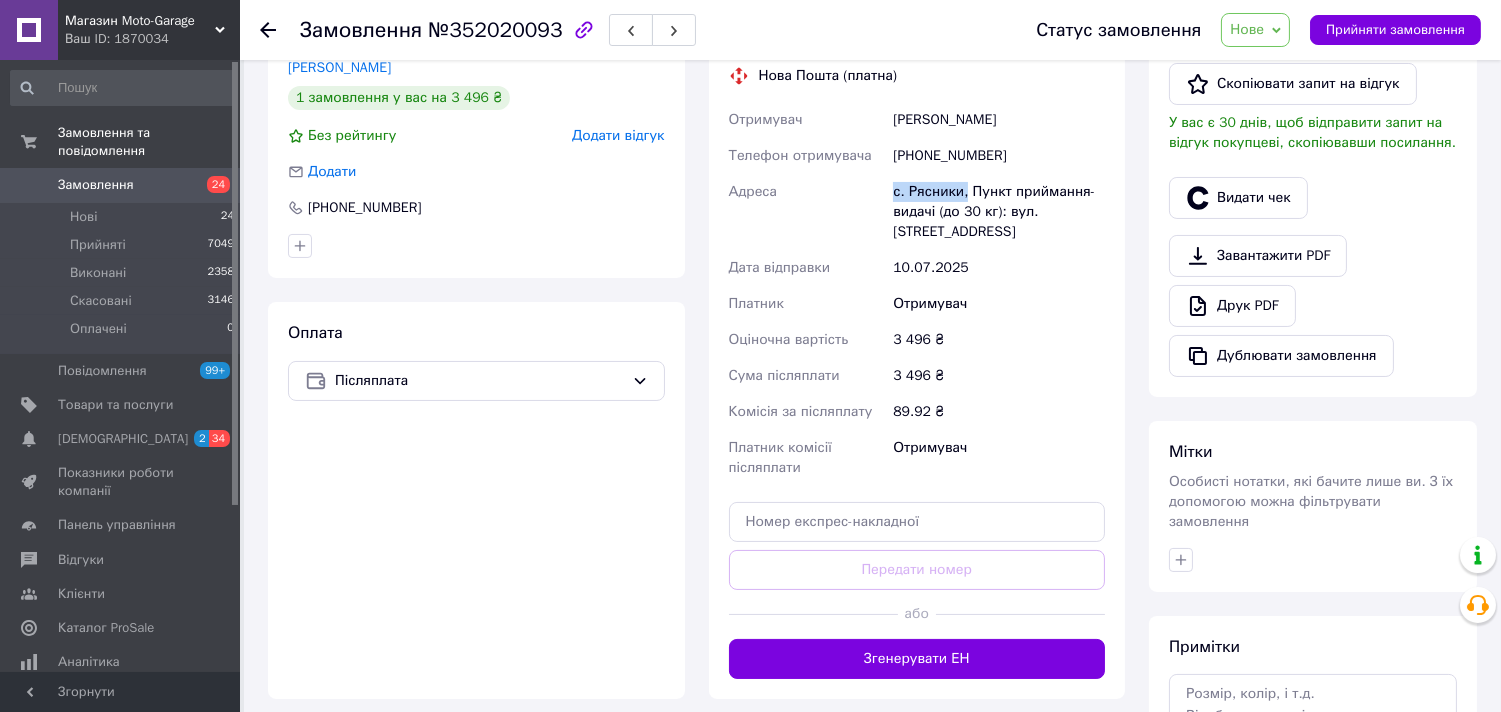 scroll, scrollTop: 444, scrollLeft: 0, axis: vertical 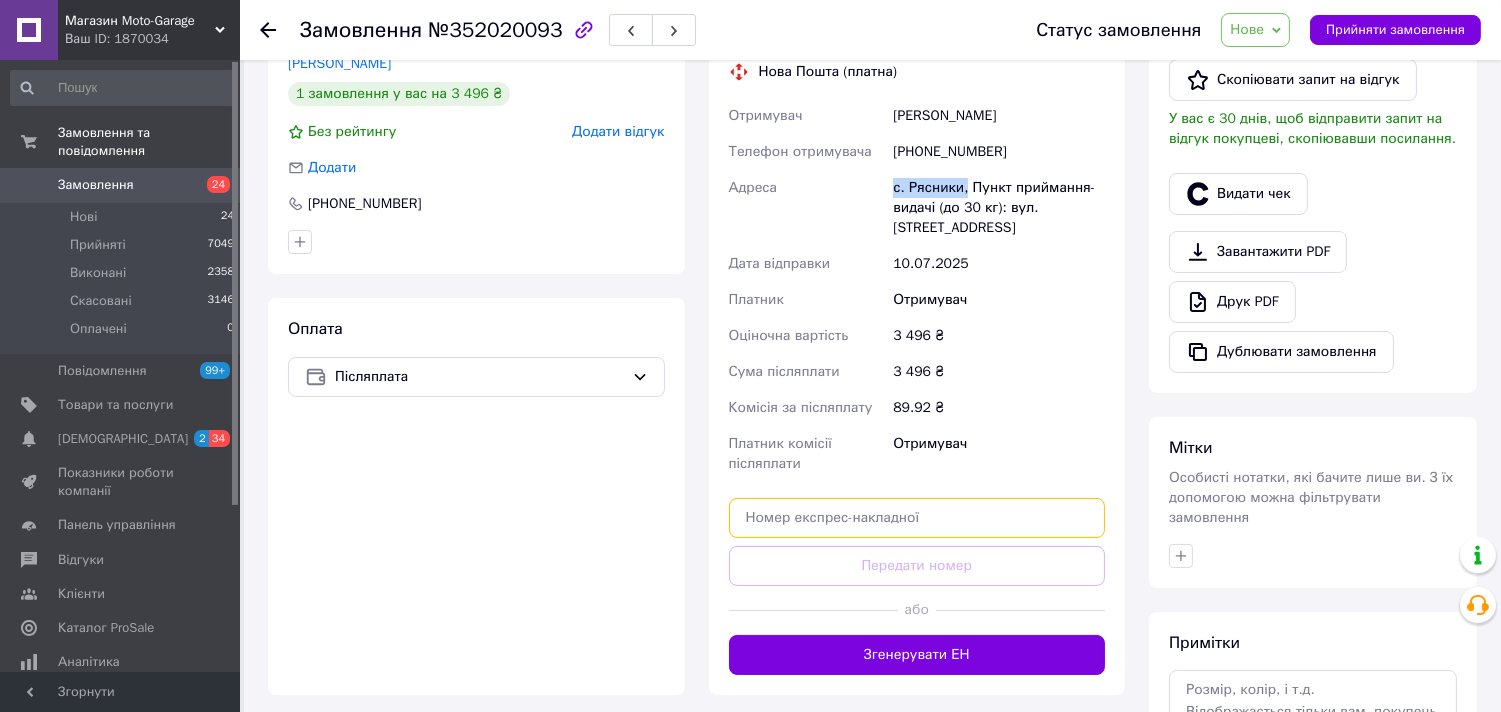 click at bounding box center [917, 518] 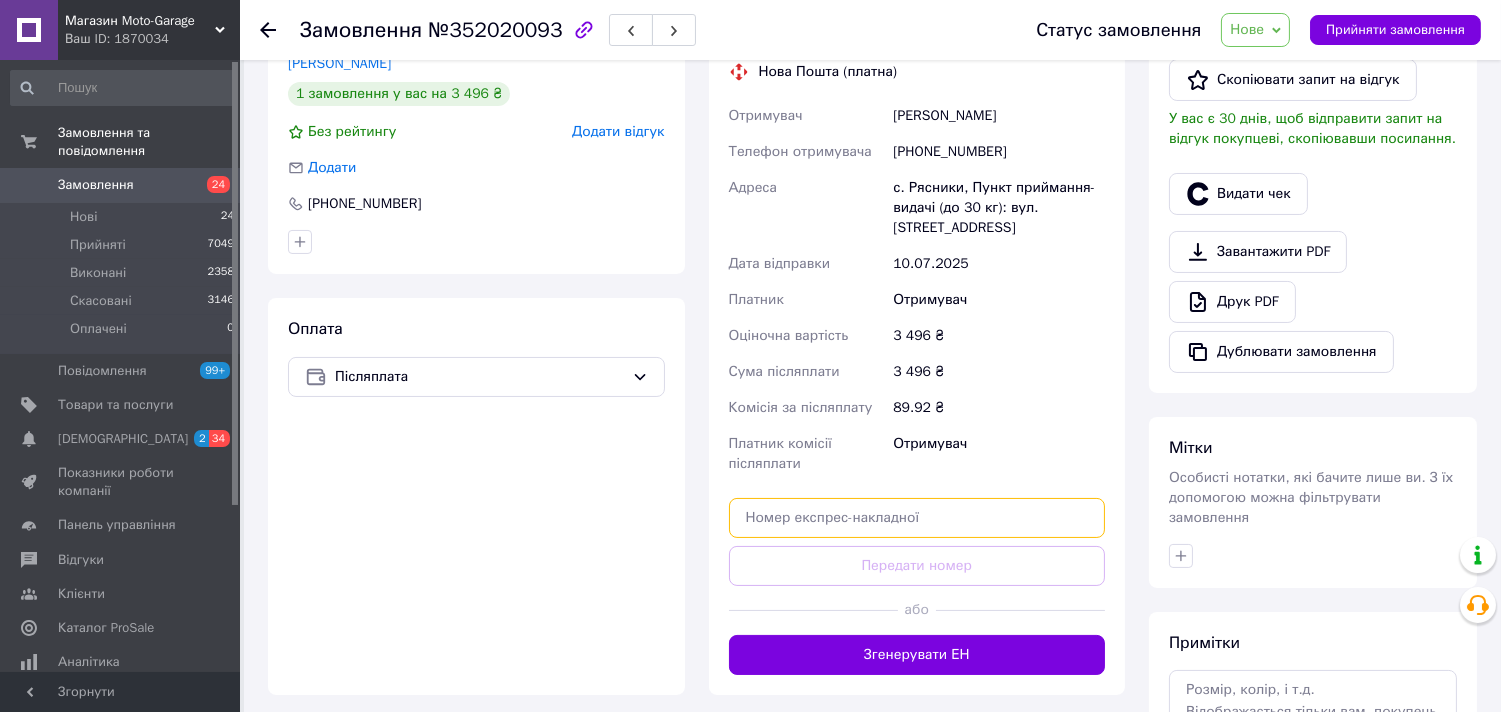 paste on "20451202861211" 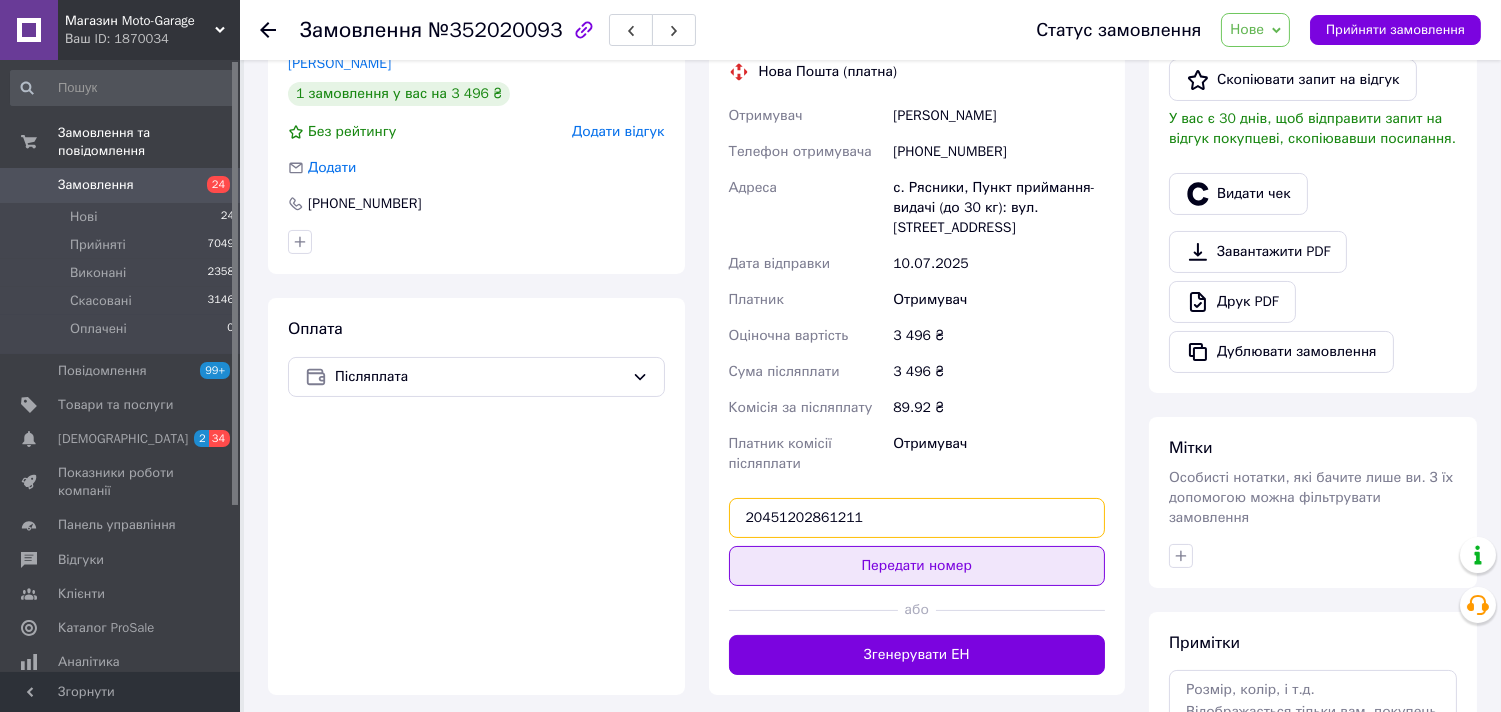 type on "20451202861211" 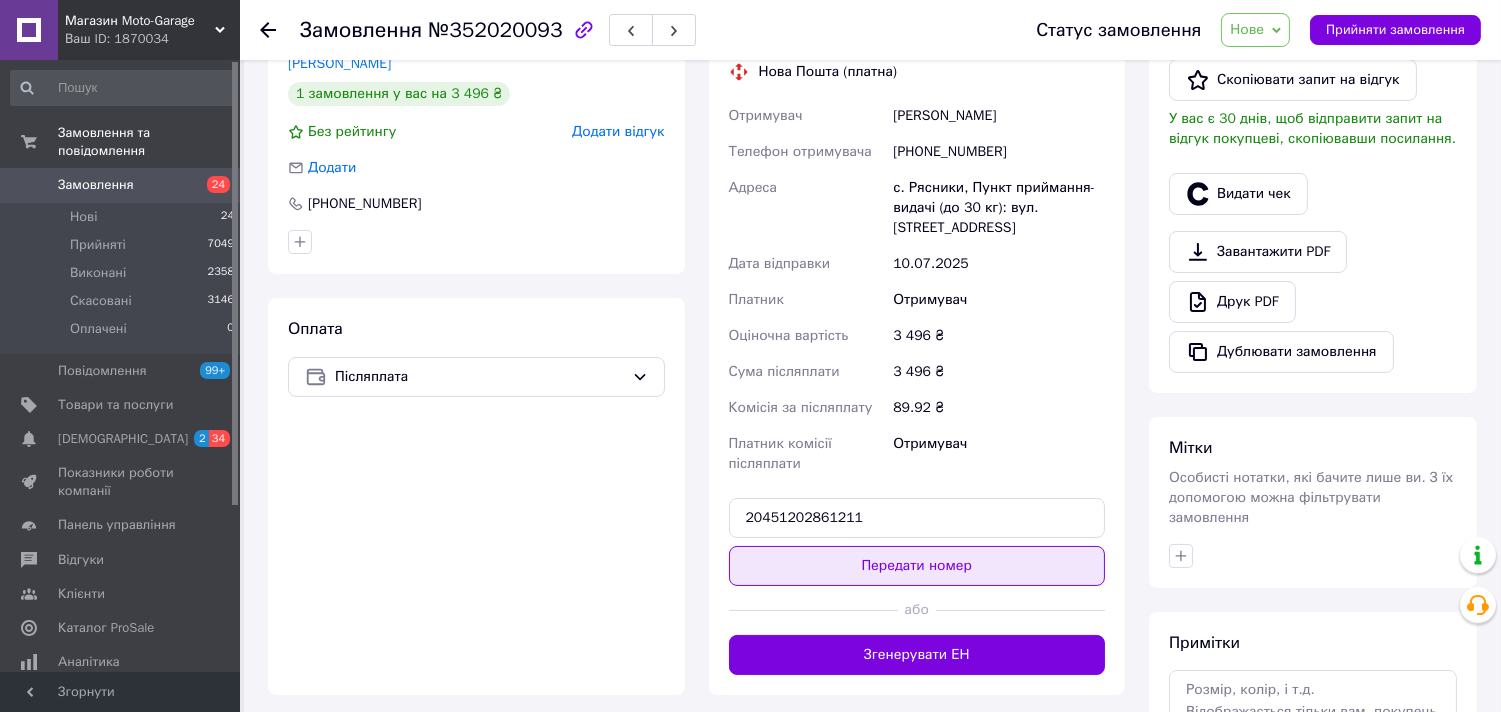 click on "Передати номер" at bounding box center [917, 566] 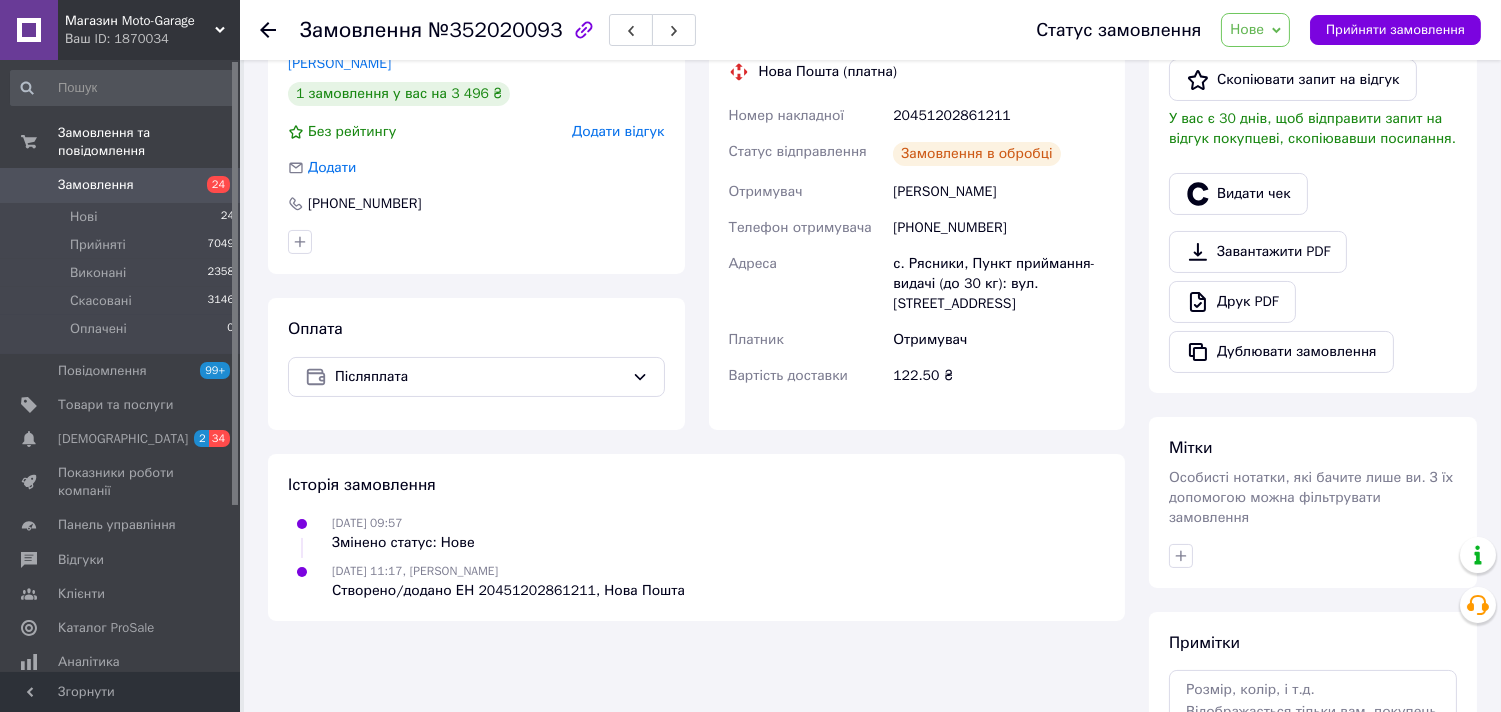 click on "Нове" at bounding box center (1247, 29) 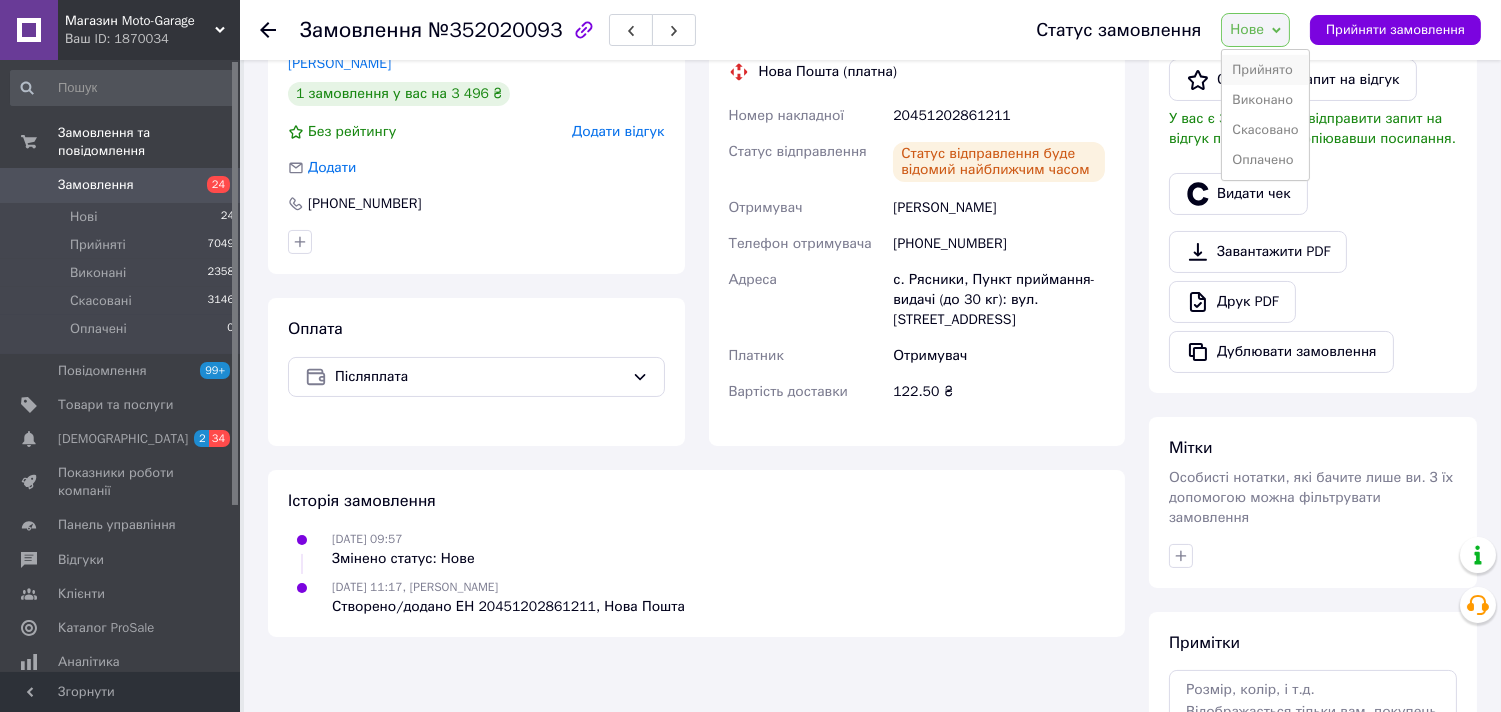 click on "Прийнято" at bounding box center [1265, 70] 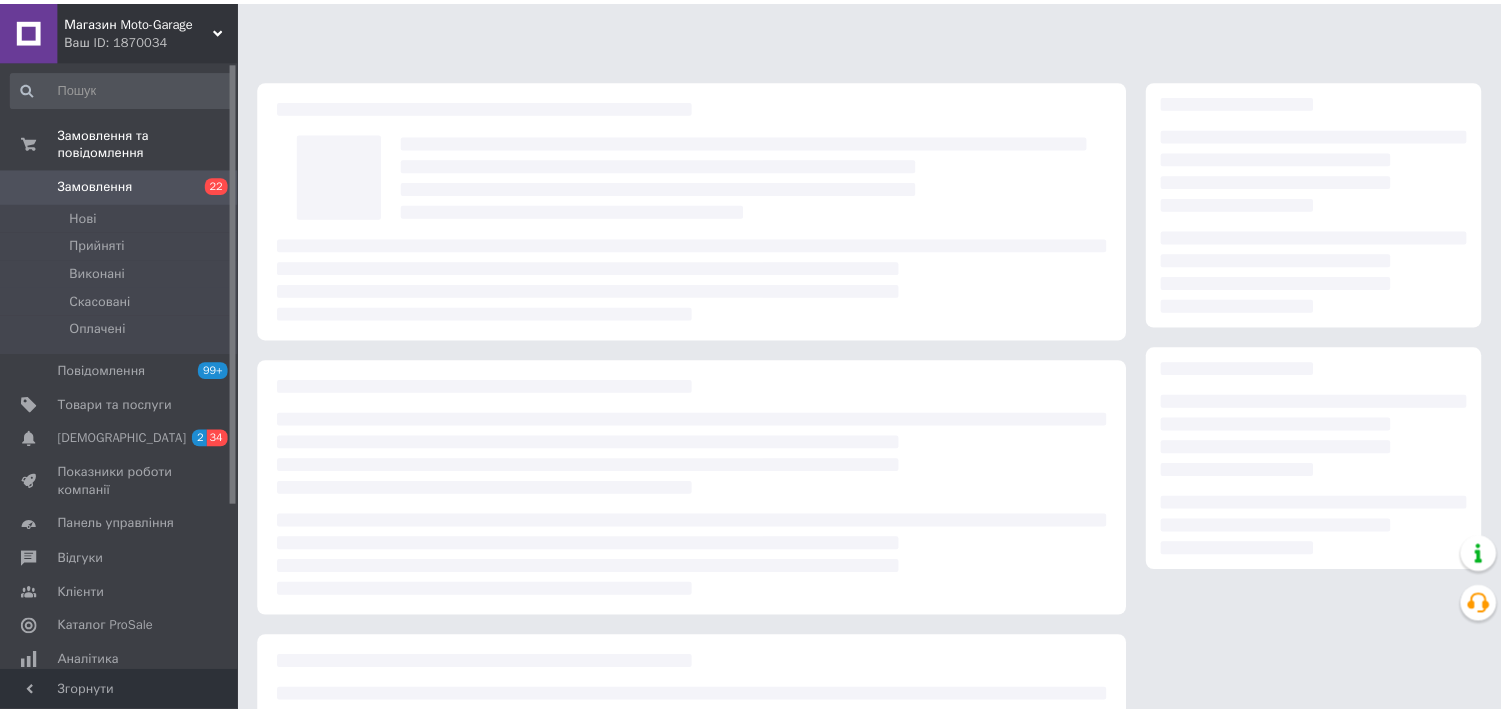 scroll, scrollTop: 0, scrollLeft: 0, axis: both 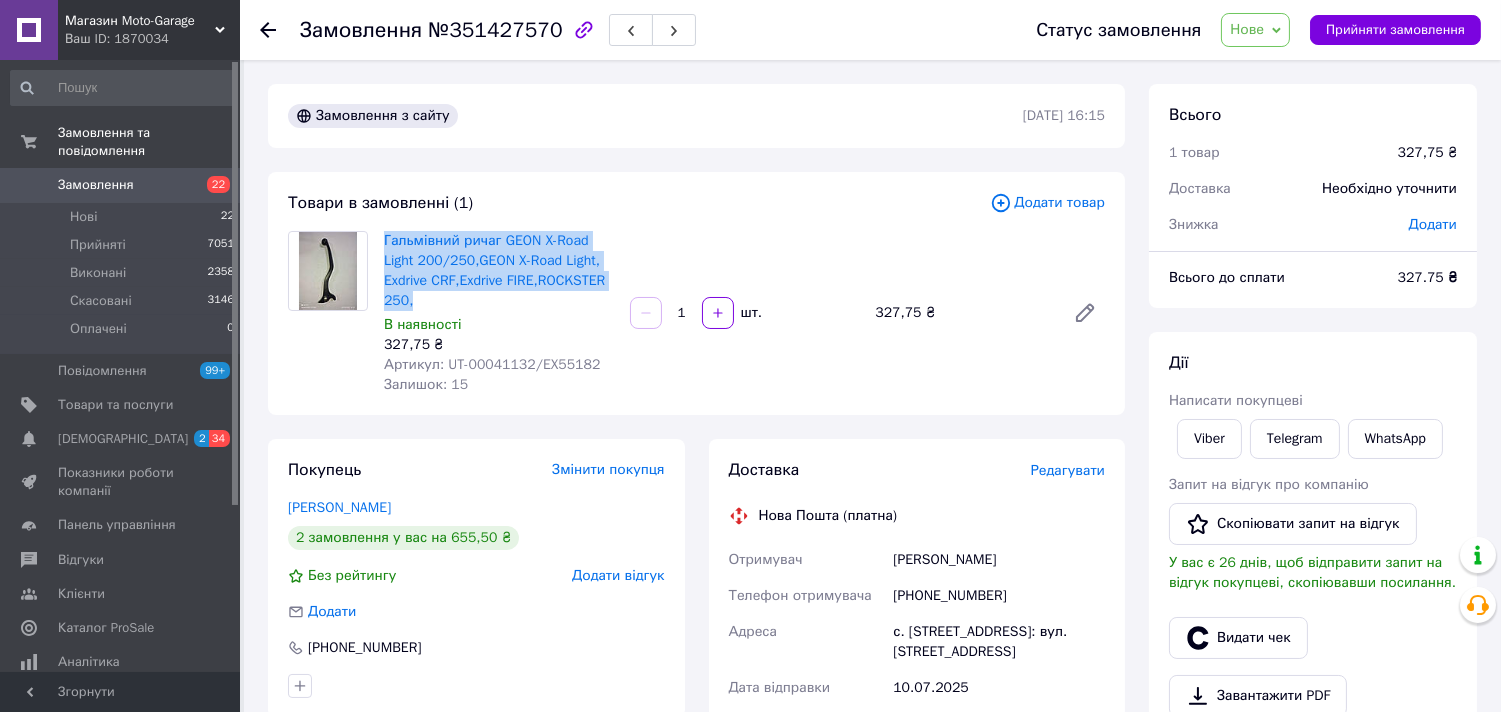 drag, startPoint x: 415, startPoint y: 298, endPoint x: 377, endPoint y: 240, distance: 69.339745 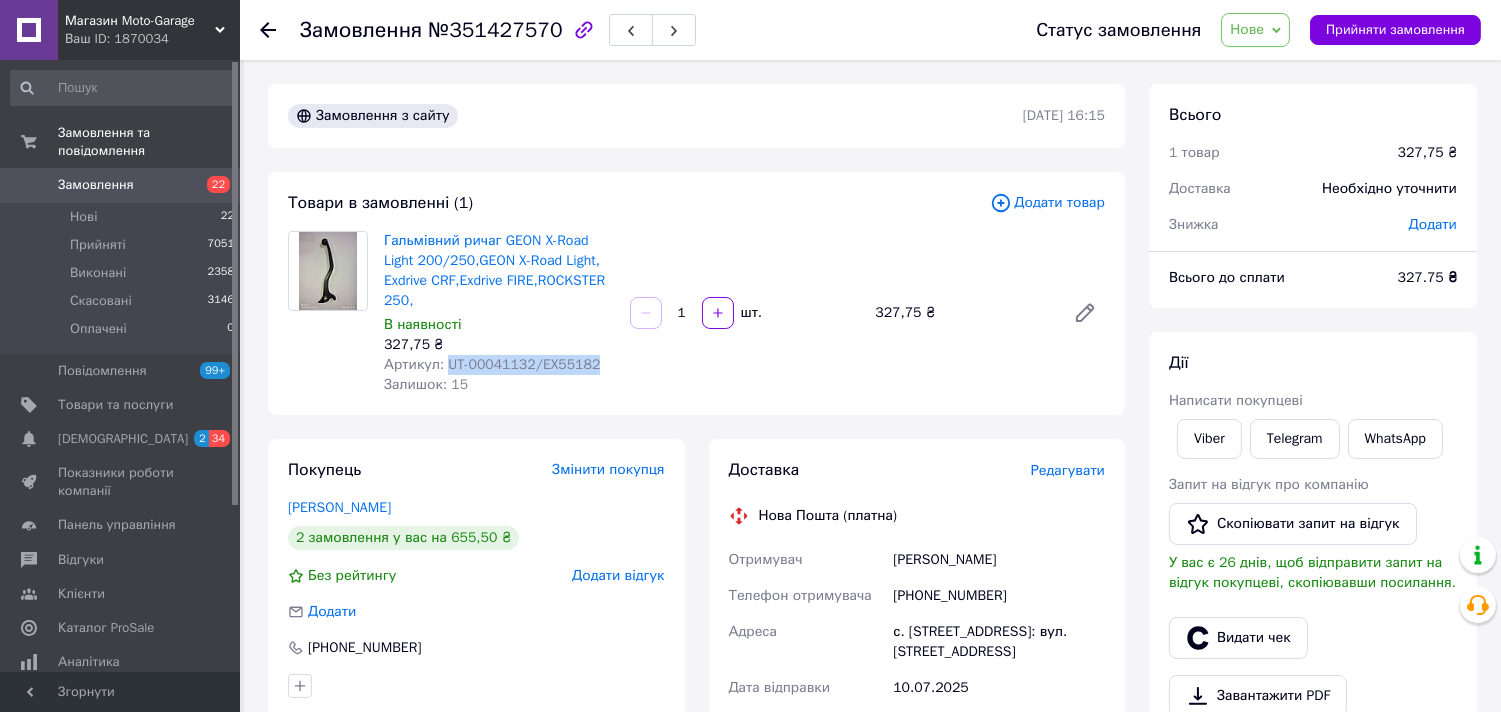 drag, startPoint x: 490, startPoint y: 363, endPoint x: 634, endPoint y: 360, distance: 144.03125 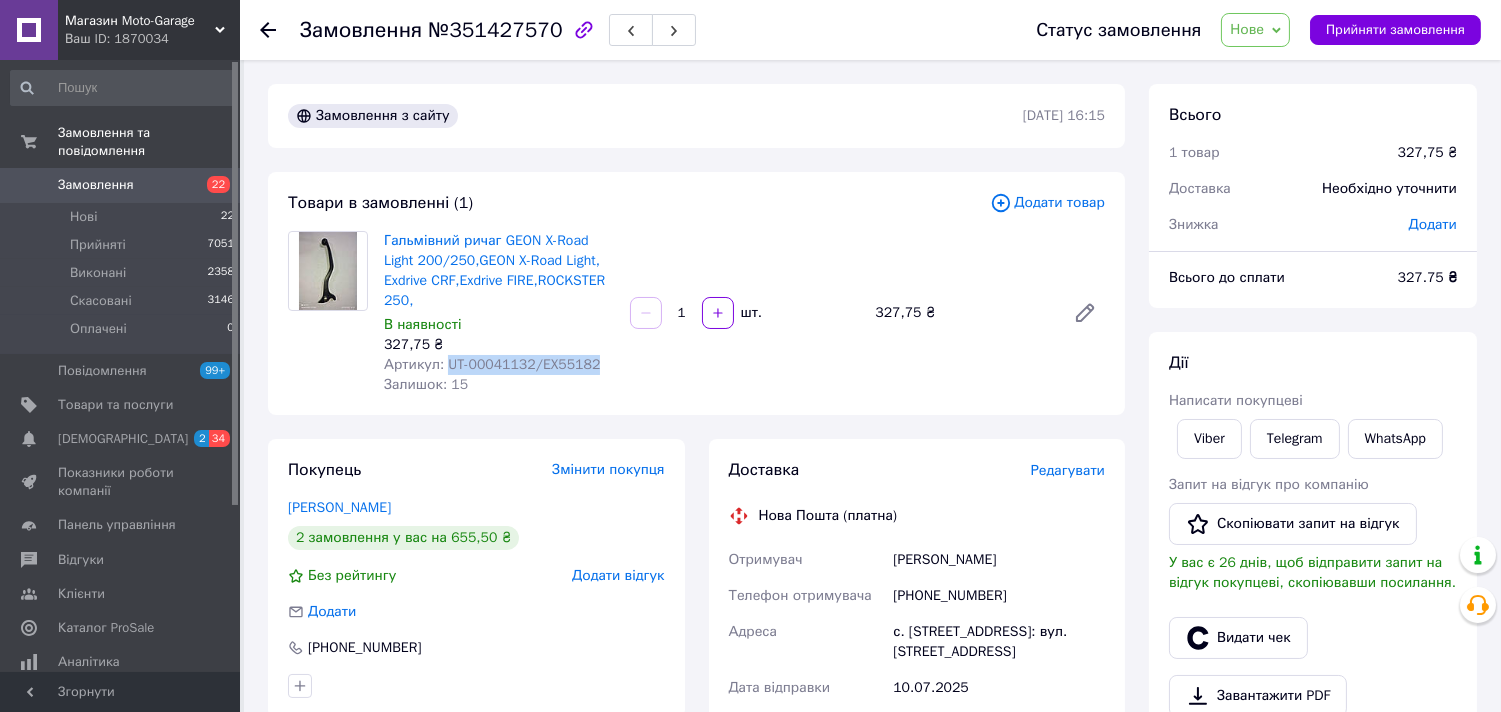drag, startPoint x: 936, startPoint y: 560, endPoint x: 878, endPoint y: 560, distance: 58 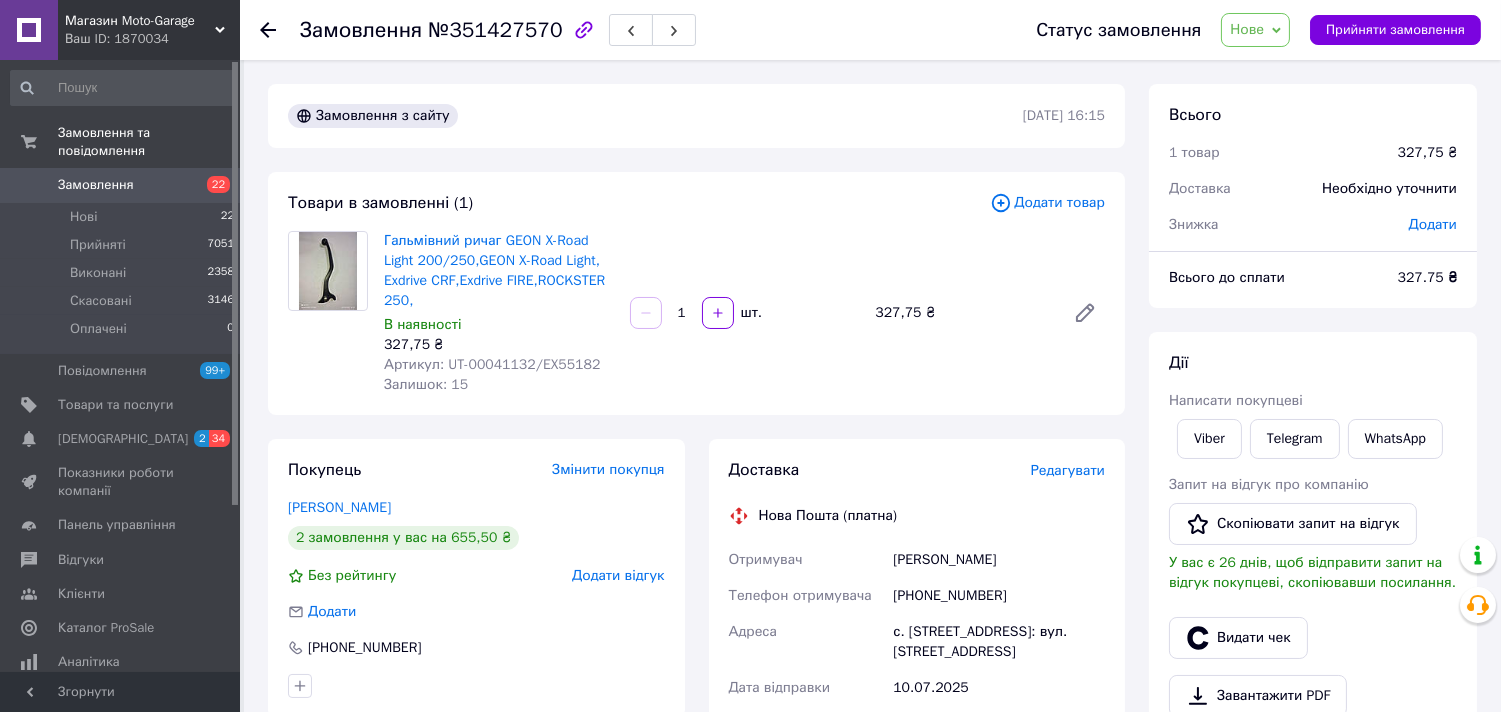 click on "+380665159596" at bounding box center (999, 596) 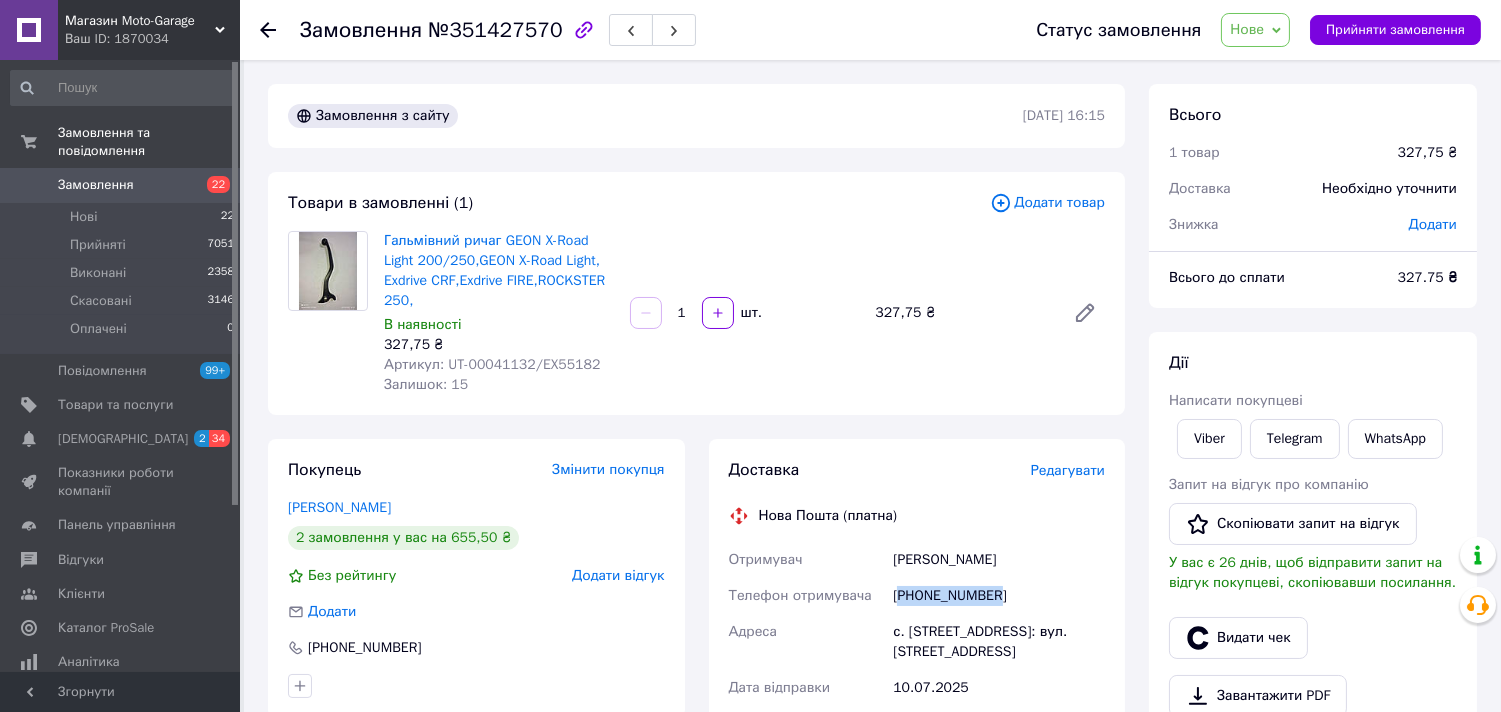 click on "+380665159596" at bounding box center [999, 596] 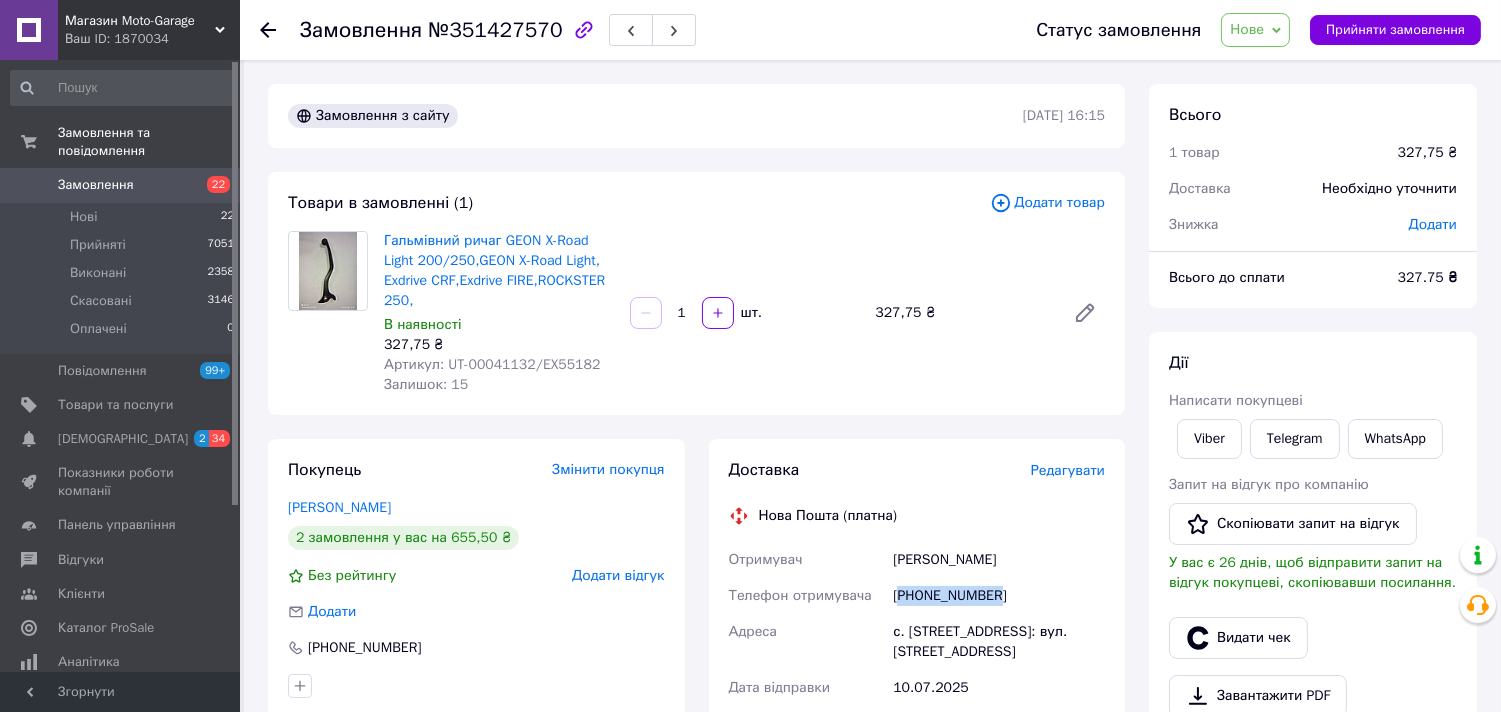 drag, startPoint x: 1015, startPoint y: 554, endPoint x: 856, endPoint y: 538, distance: 159.80301 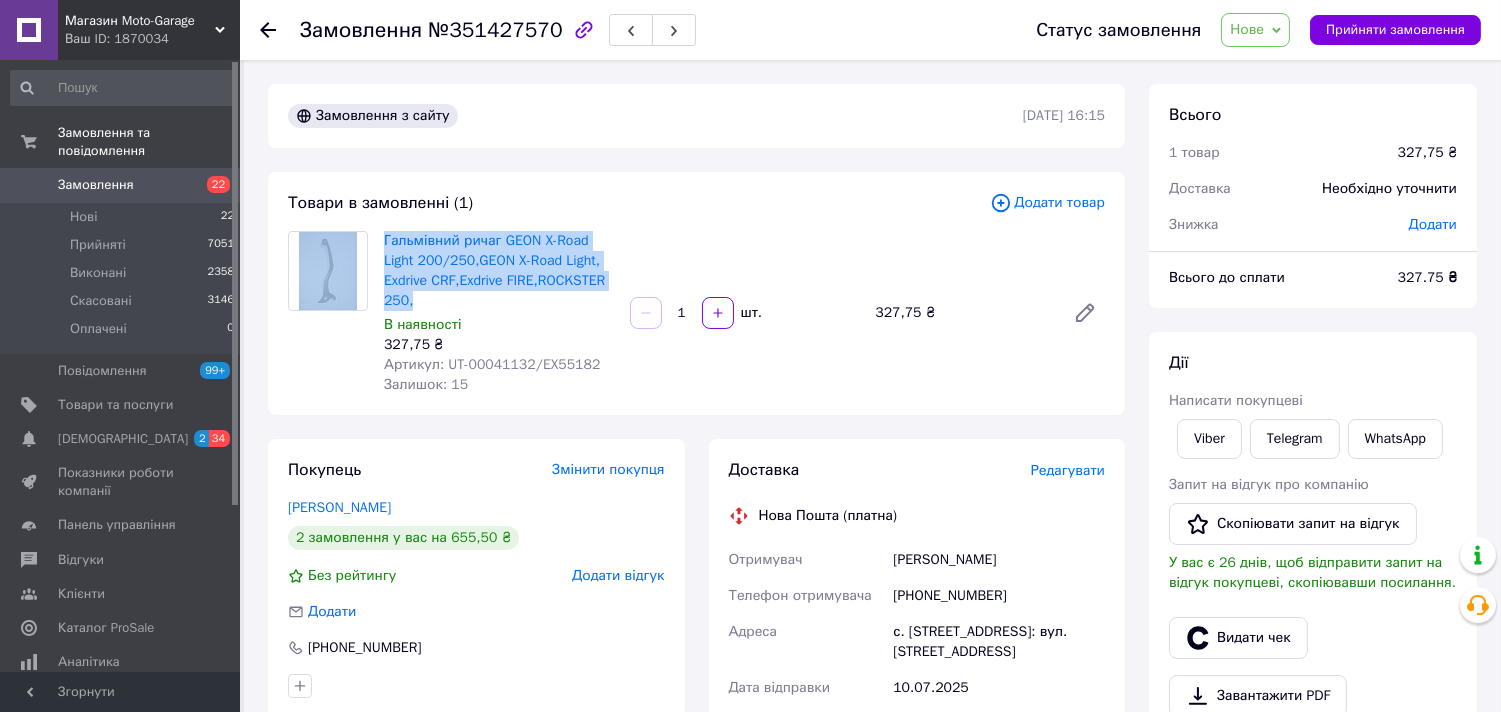 drag, startPoint x: 440, startPoint y: 297, endPoint x: 368, endPoint y: 218, distance: 106.887794 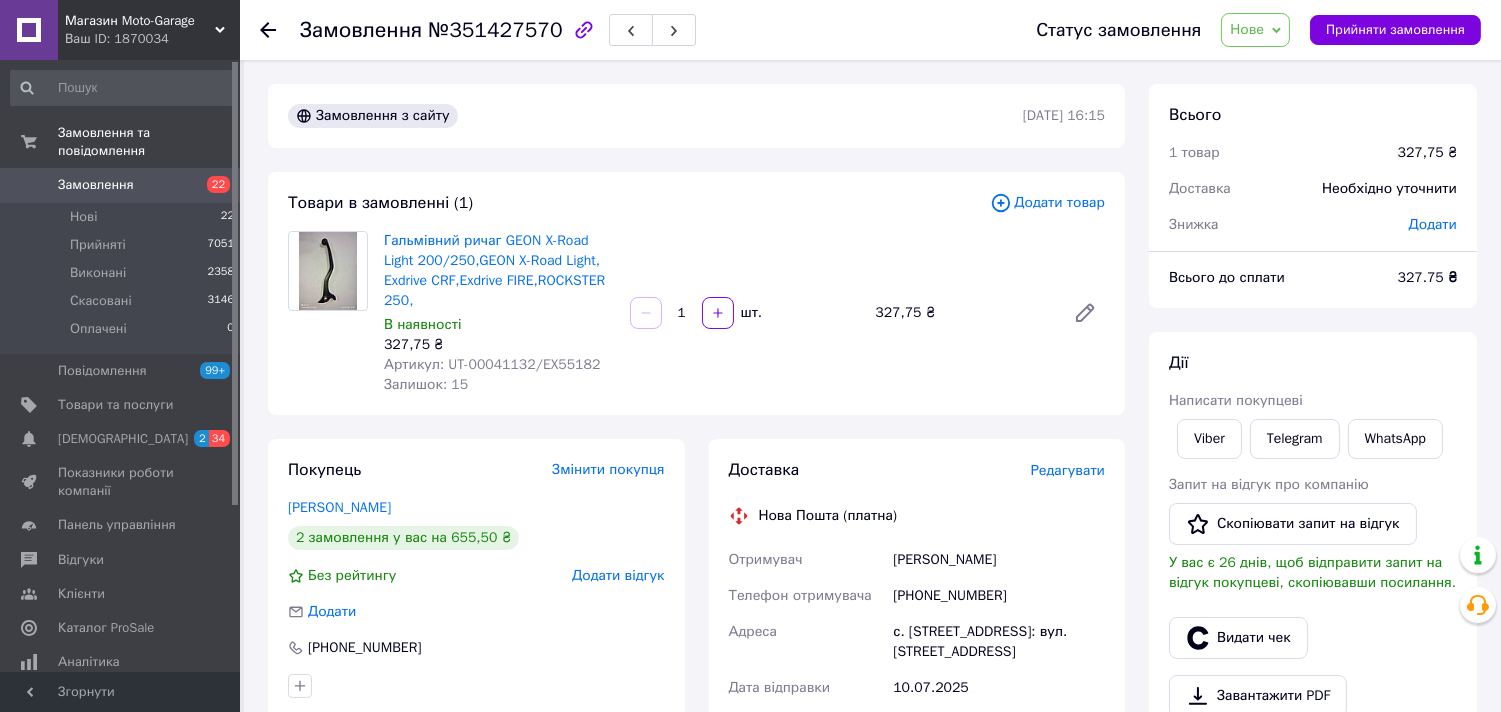 click on "В наявності" at bounding box center (499, 325) 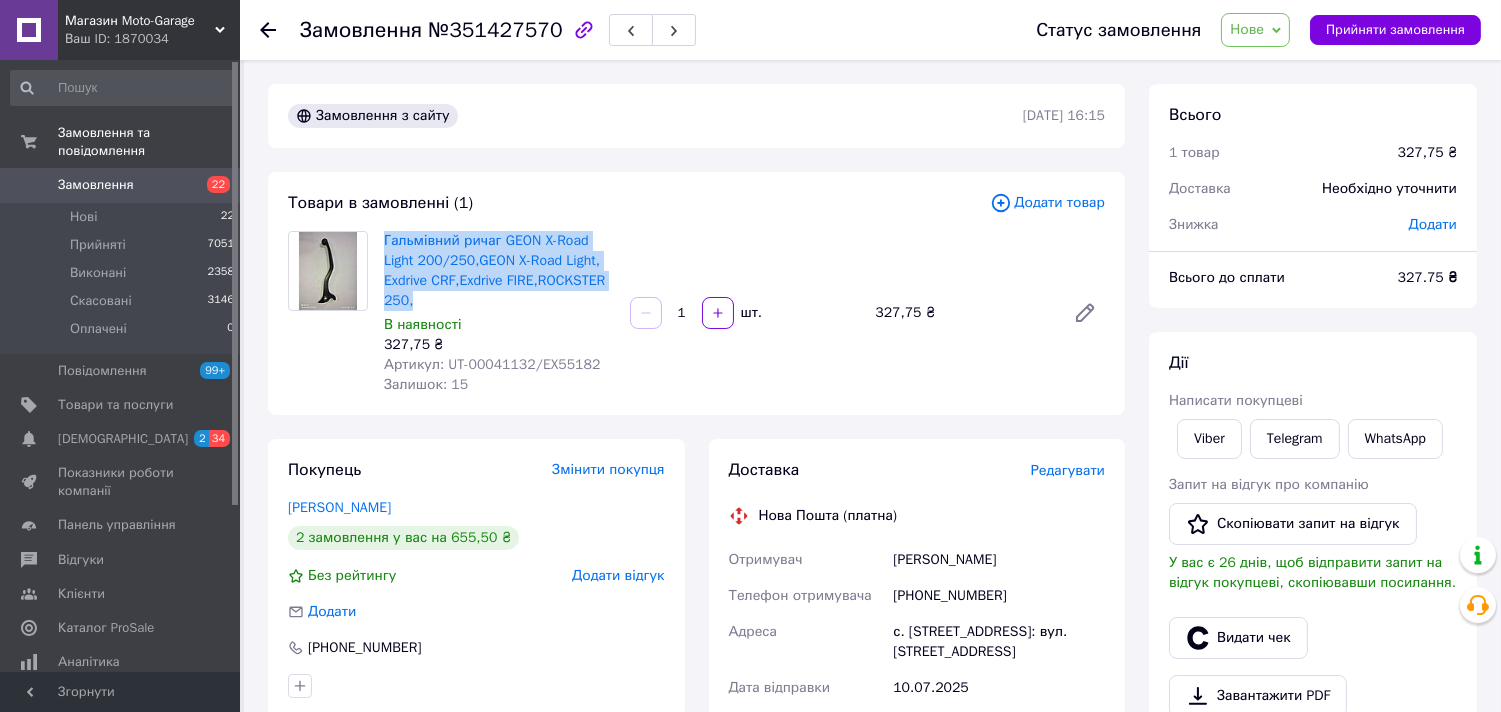 drag, startPoint x: 435, startPoint y: 298, endPoint x: 385, endPoint y: 225, distance: 88.481636 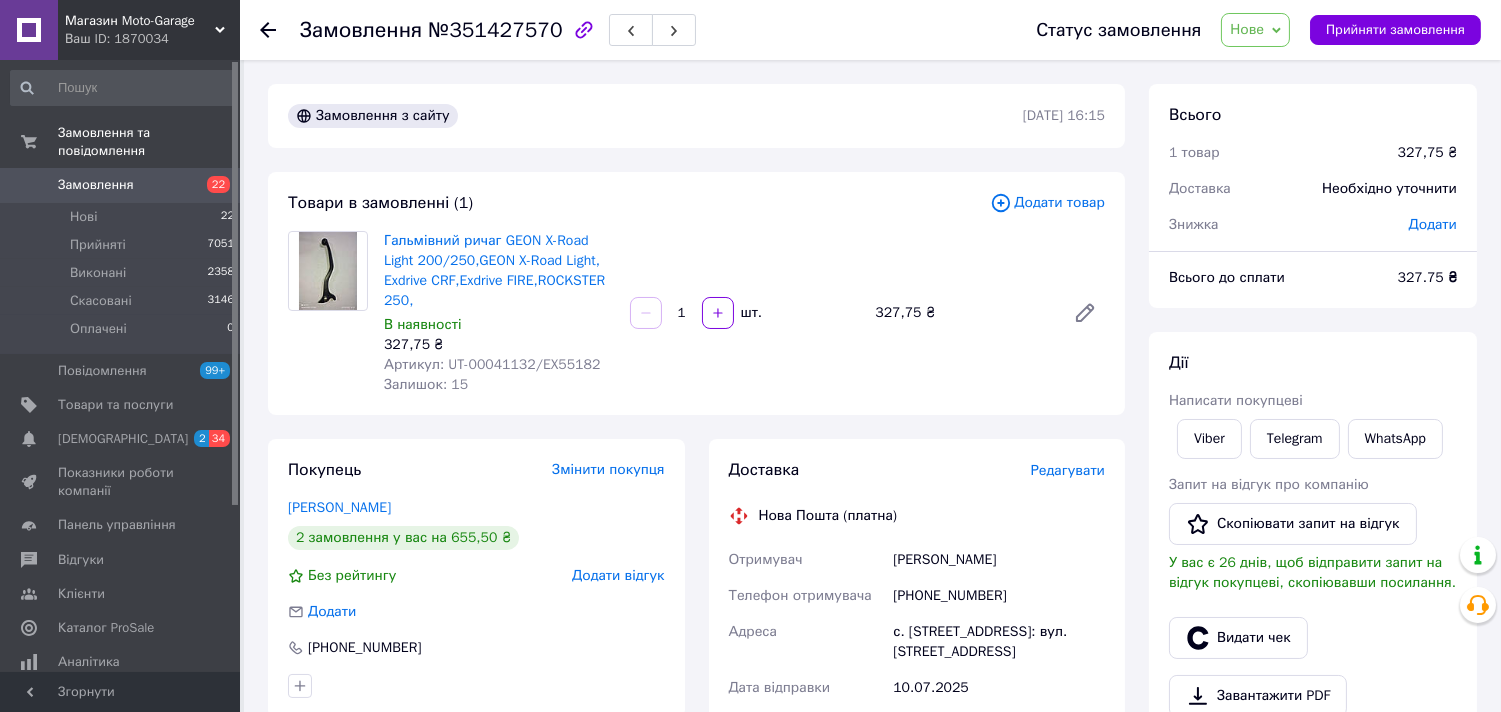 click on "+380665159596" at bounding box center (999, 596) 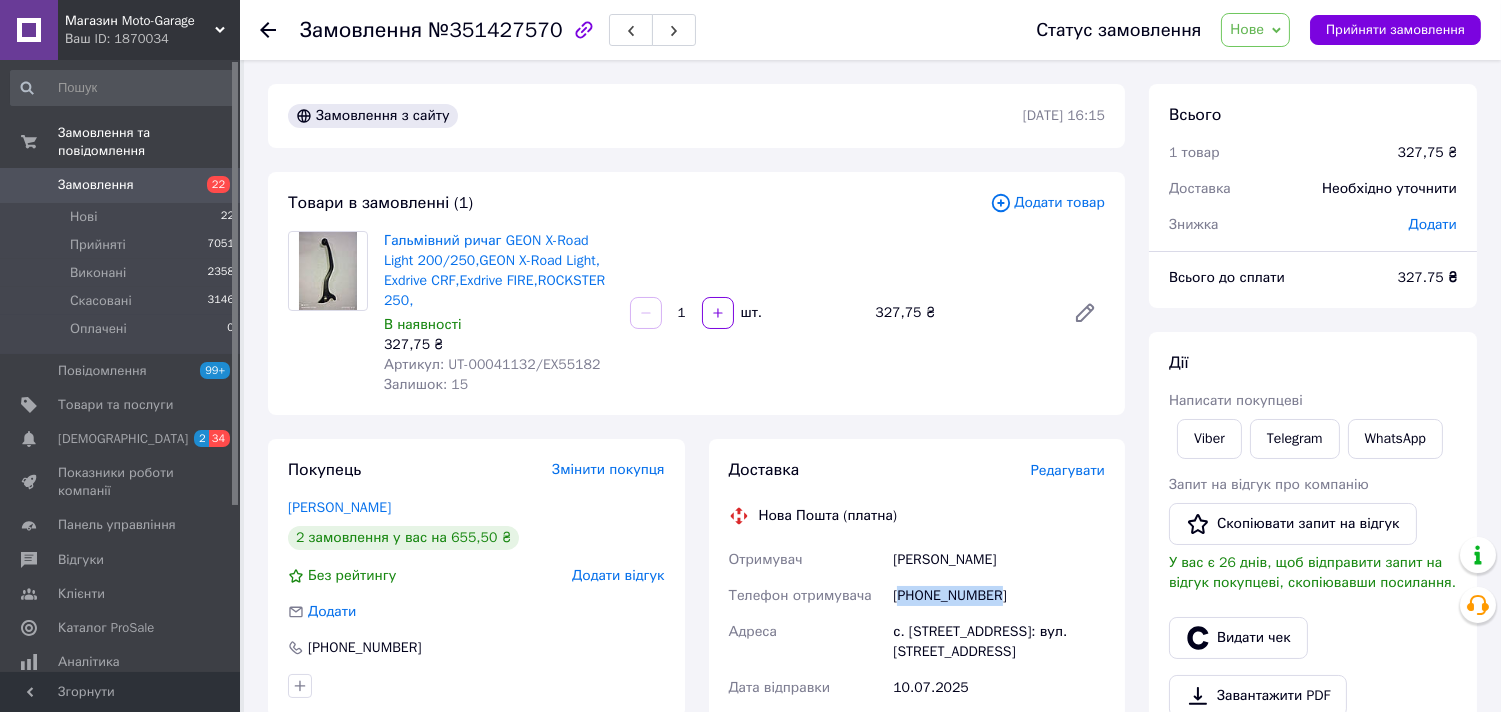 click on "+380665159596" at bounding box center (999, 596) 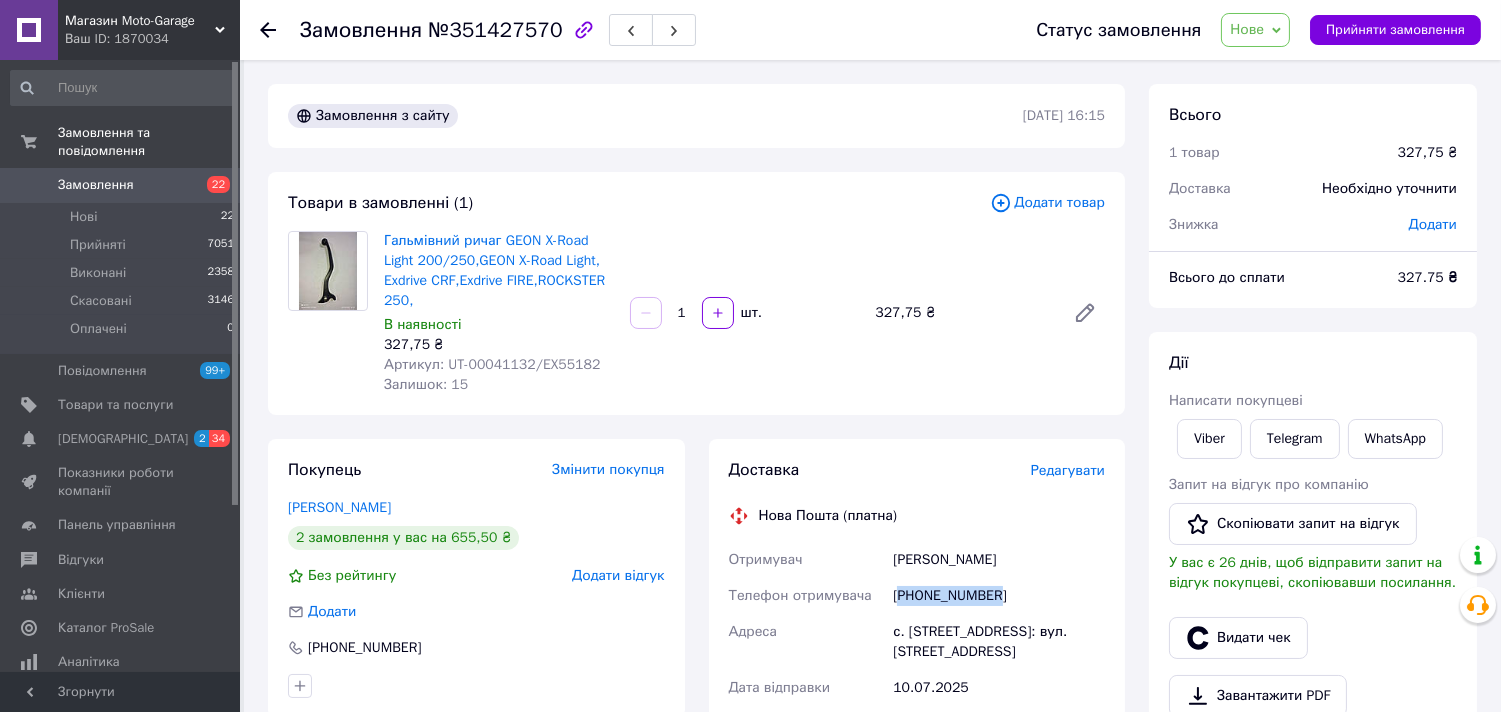 drag, startPoint x: 1016, startPoint y: 552, endPoint x: 892, endPoint y: 550, distance: 124.01613 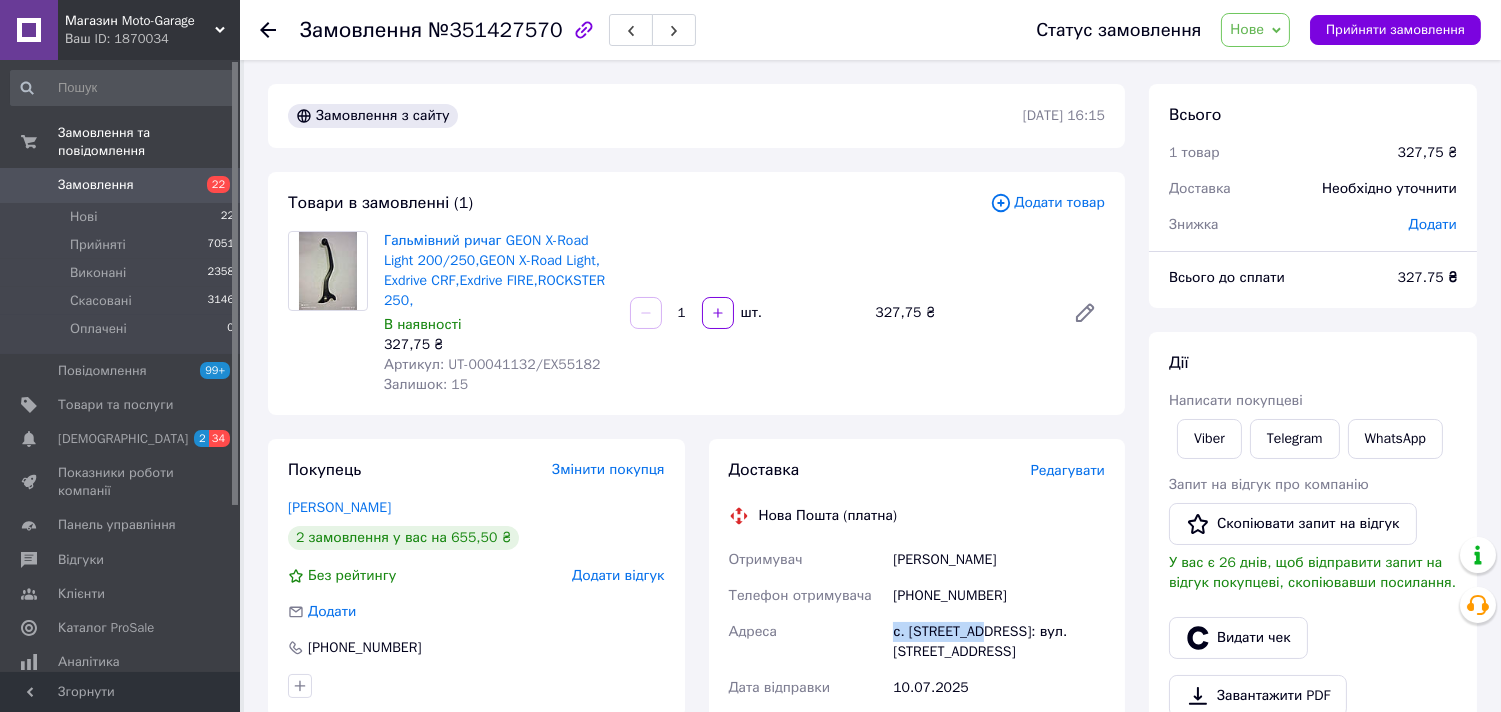 drag, startPoint x: 972, startPoint y: 630, endPoint x: 880, endPoint y: 628, distance: 92.021736 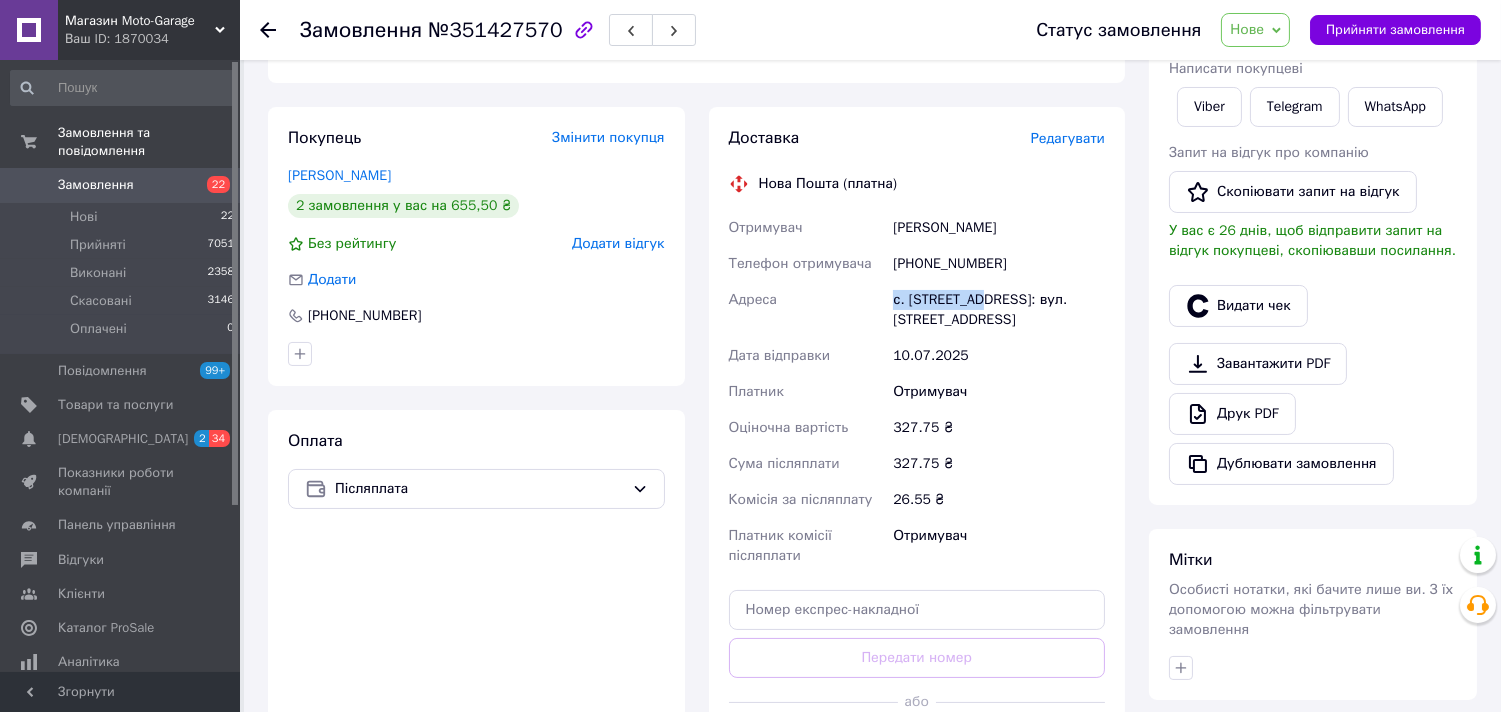 scroll, scrollTop: 444, scrollLeft: 0, axis: vertical 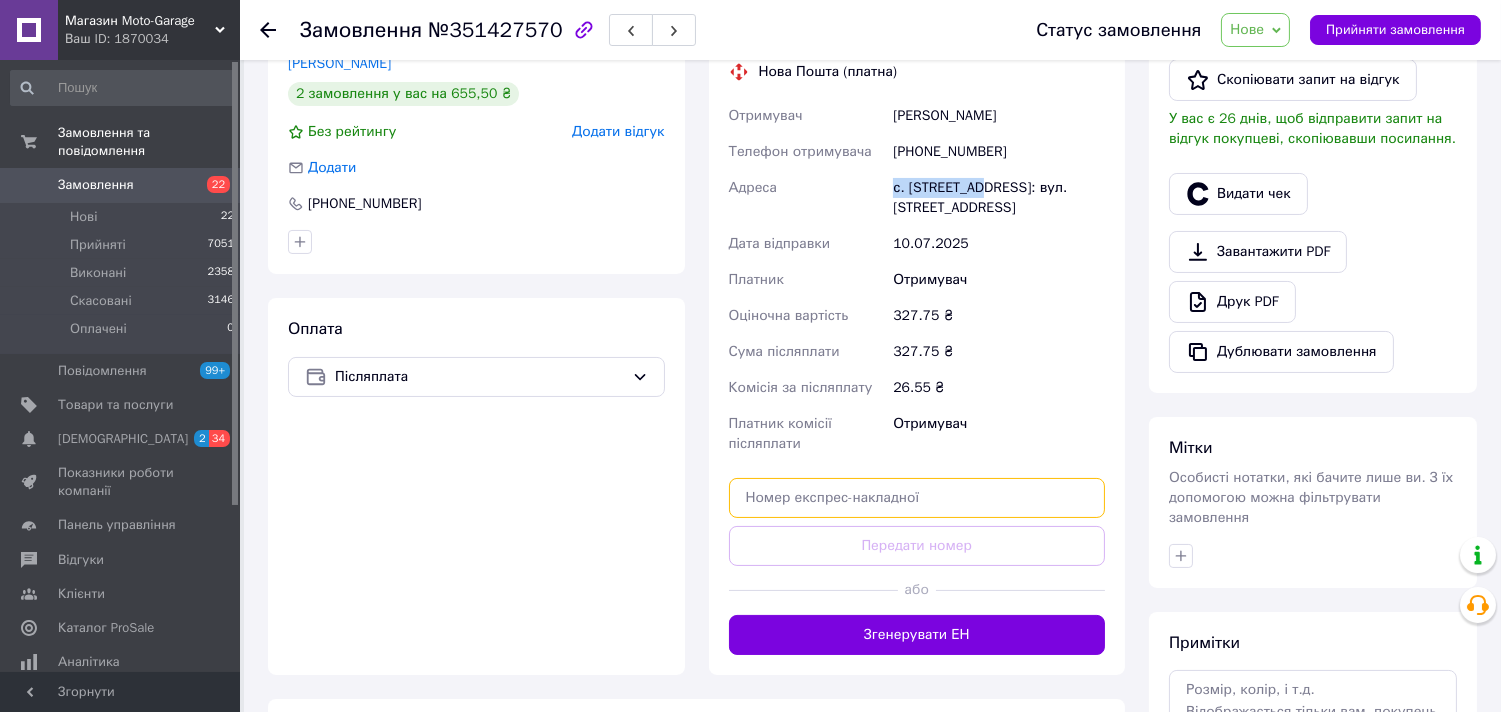 click at bounding box center [917, 498] 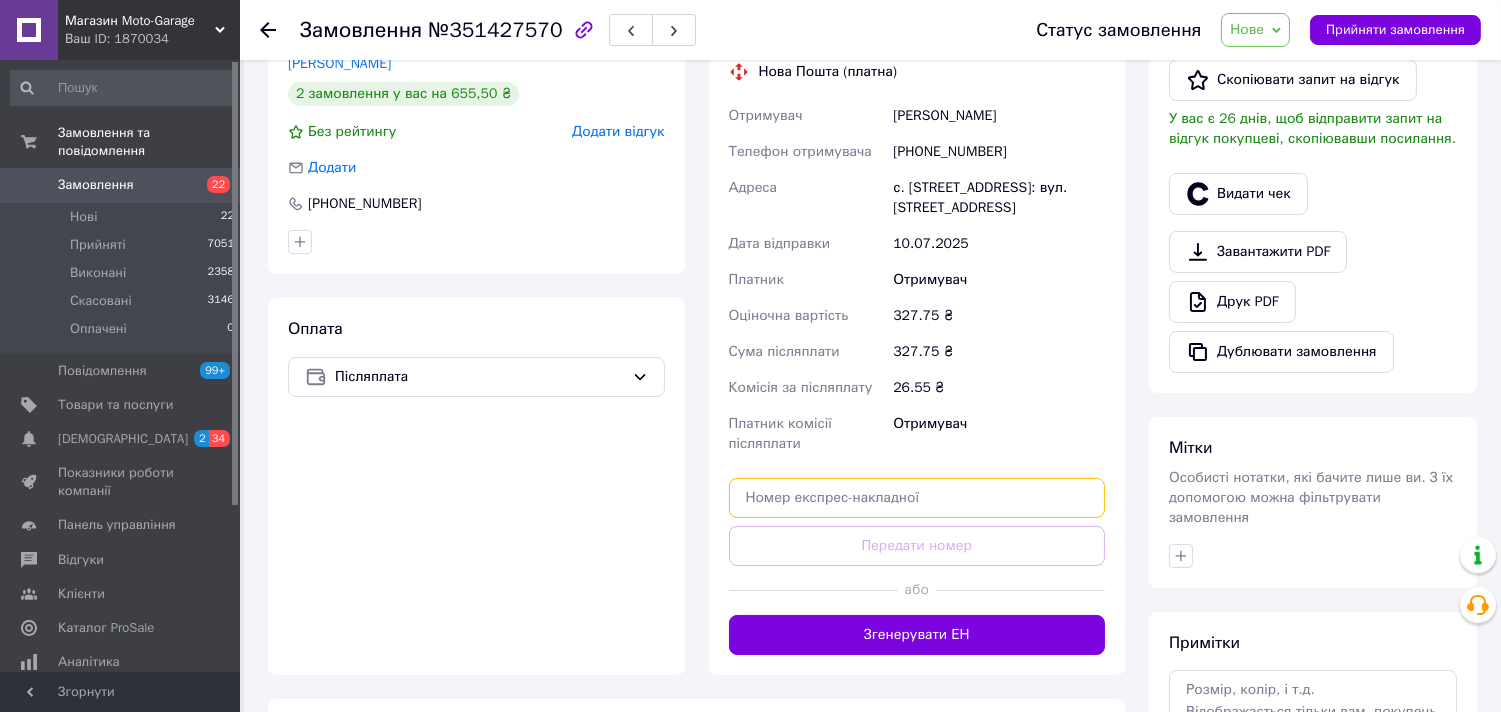 paste on "20451202865952" 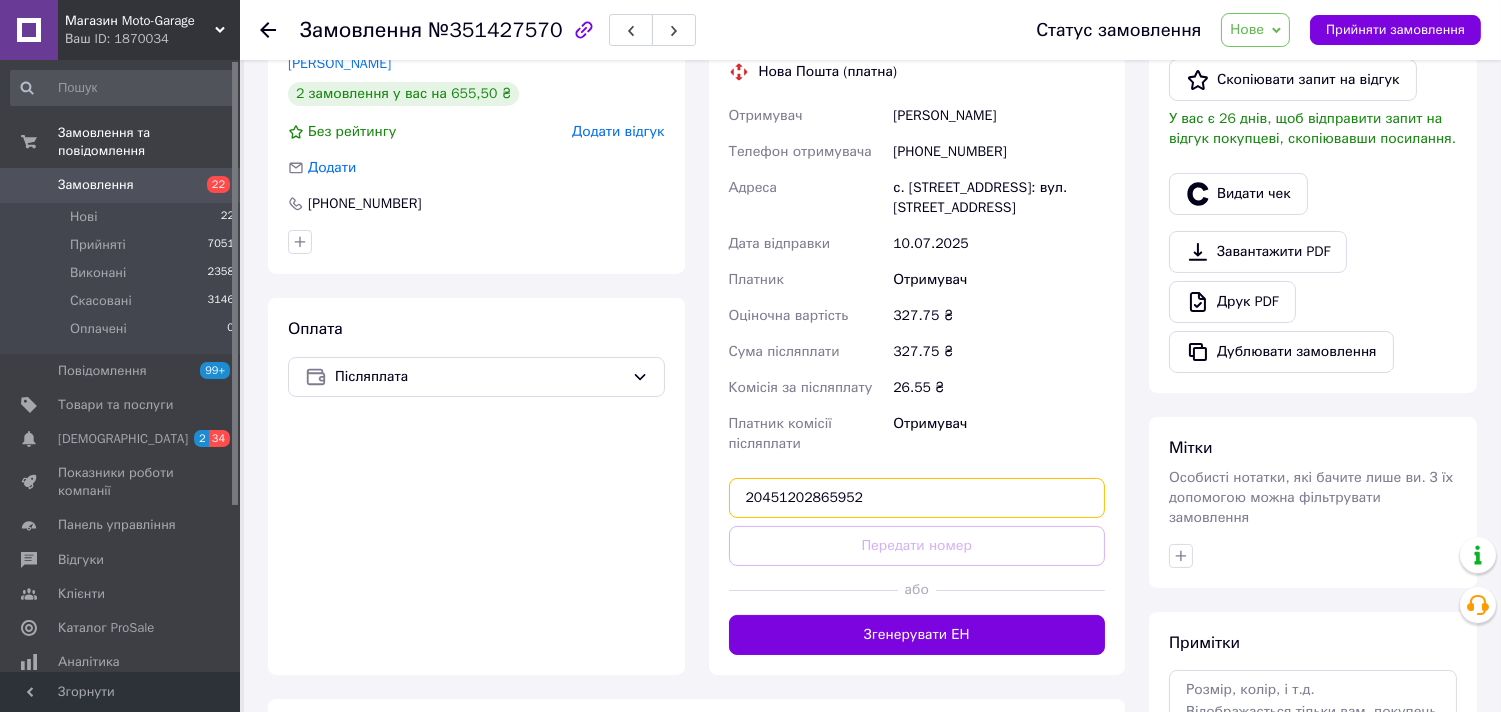 type on "20451202865952" 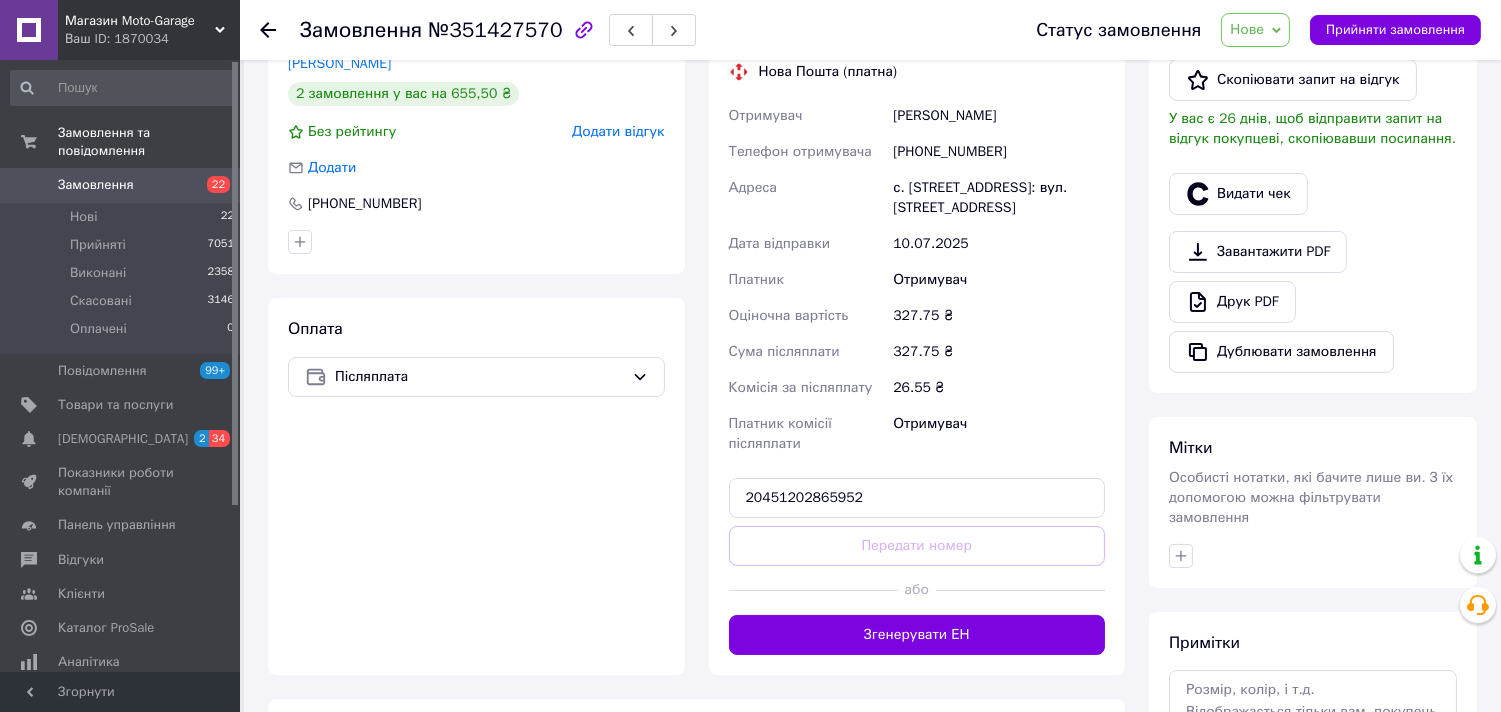 type 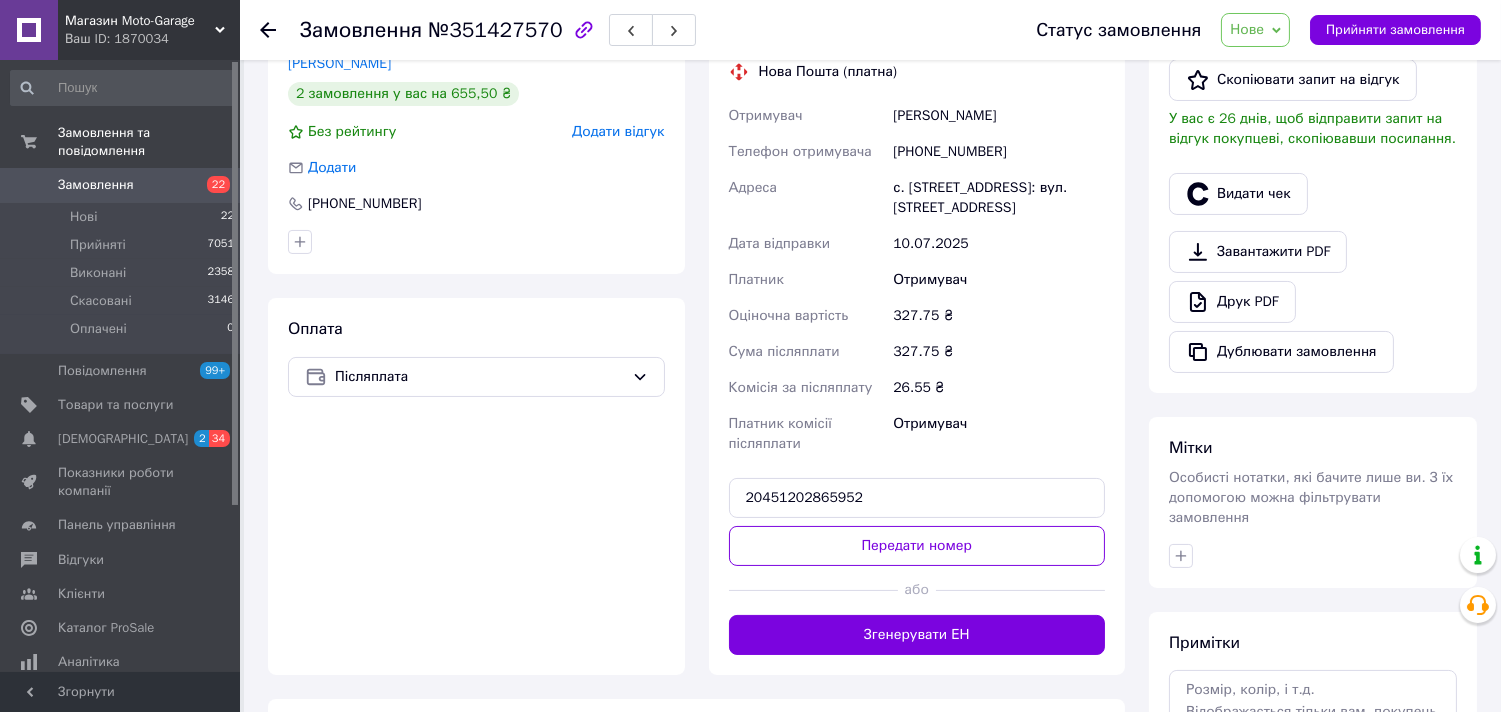 click on "Передати номер" at bounding box center [917, 546] 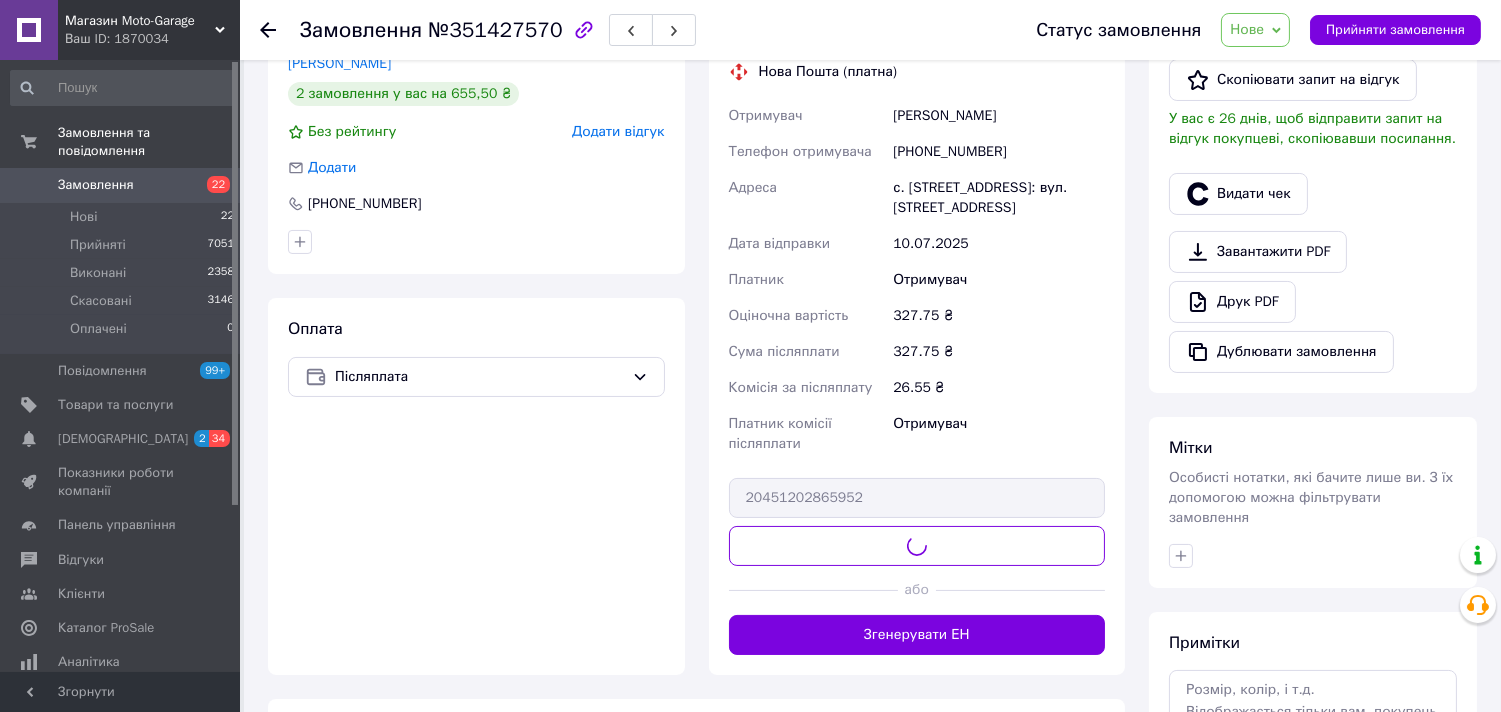 click on "Нове" at bounding box center [1247, 29] 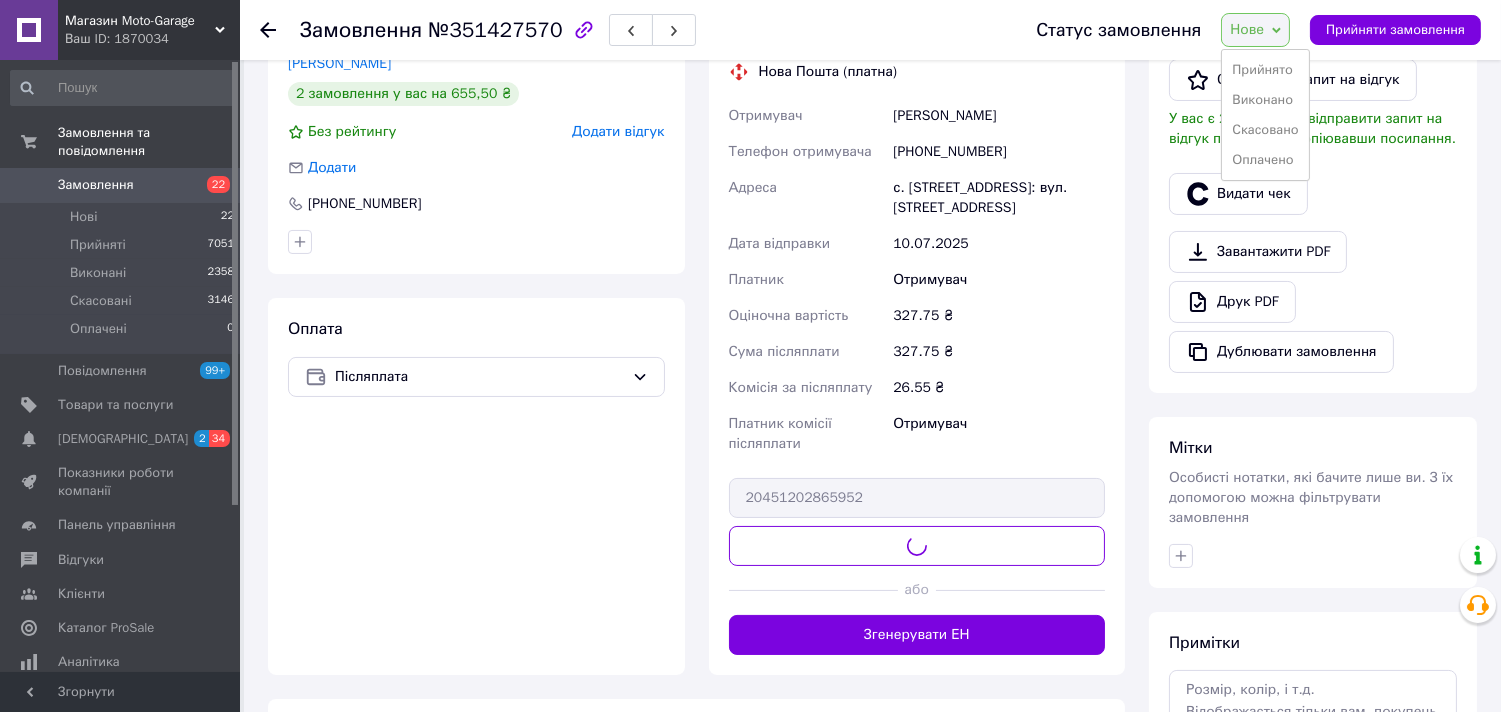 drag, startPoint x: 1262, startPoint y: 56, endPoint x: 1080, endPoint y: 34, distance: 183.32484 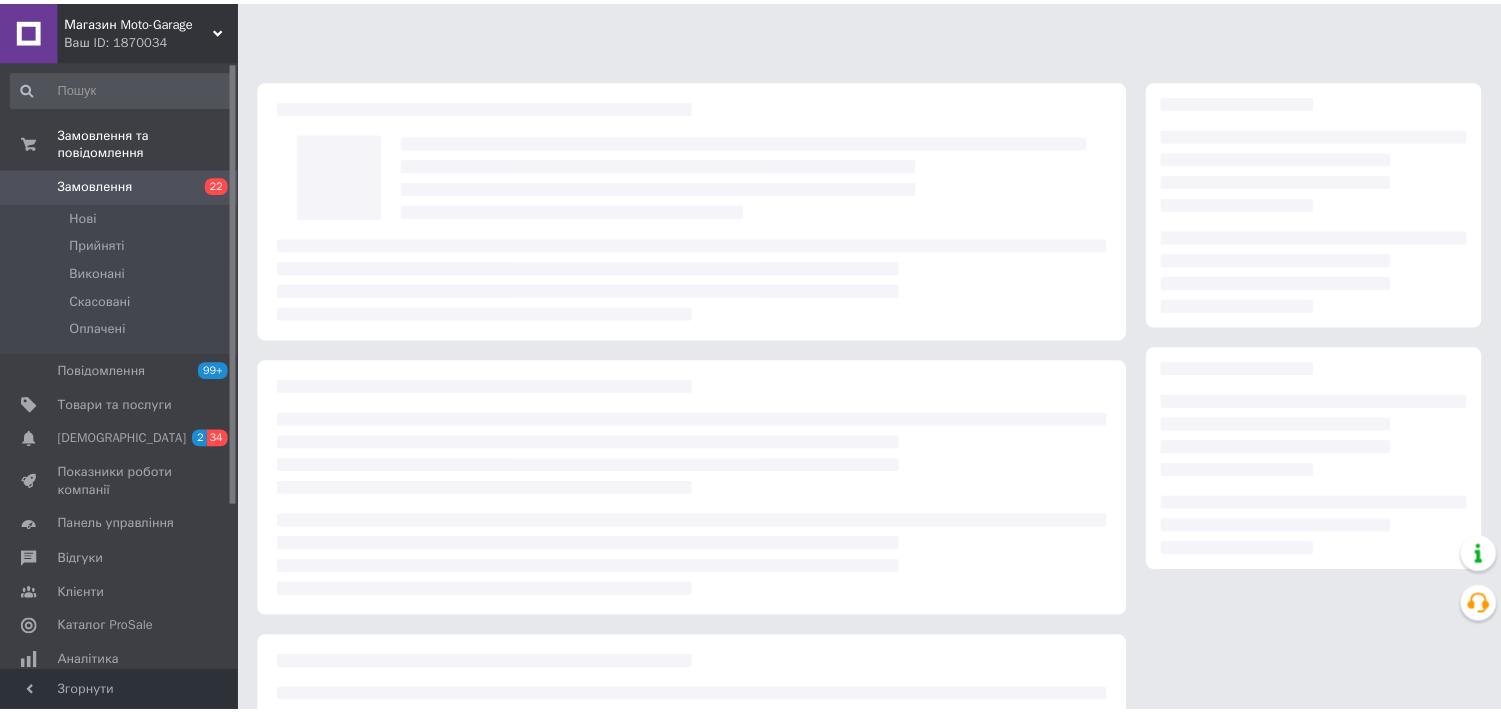 scroll, scrollTop: 0, scrollLeft: 0, axis: both 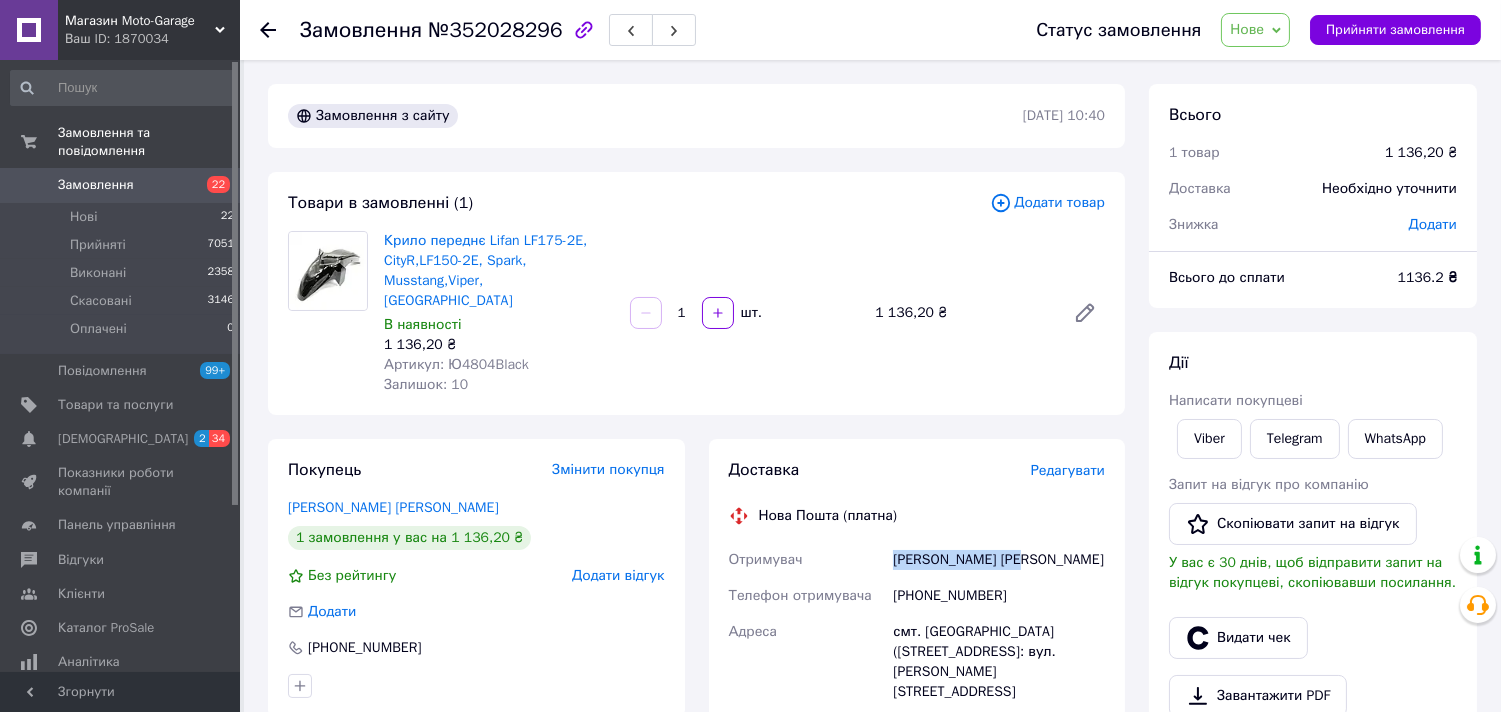 drag, startPoint x: 1062, startPoint y: 528, endPoint x: 880, endPoint y: 543, distance: 182.61708 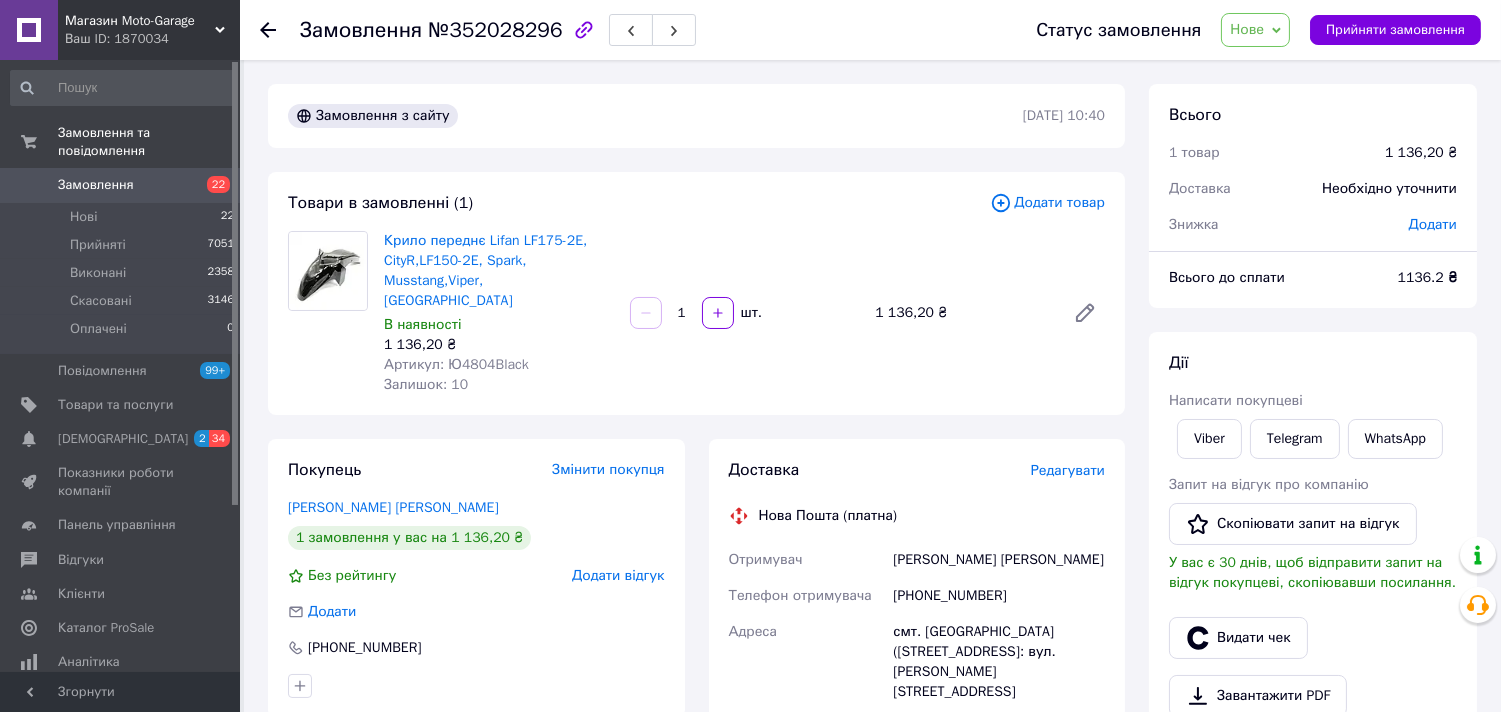 click on "[PHONE_NUMBER]" at bounding box center [999, 596] 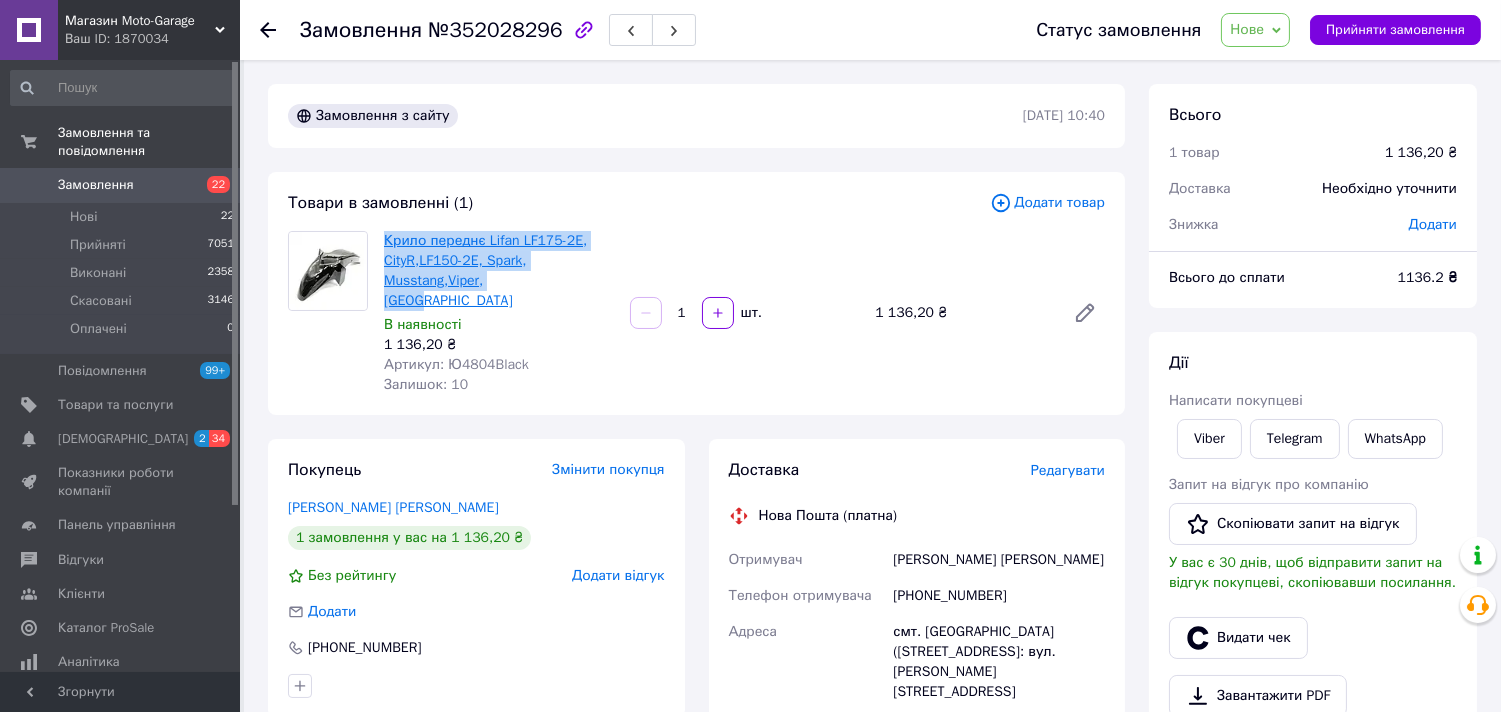 drag, startPoint x: 552, startPoint y: 280, endPoint x: 383, endPoint y: 240, distance: 173.66922 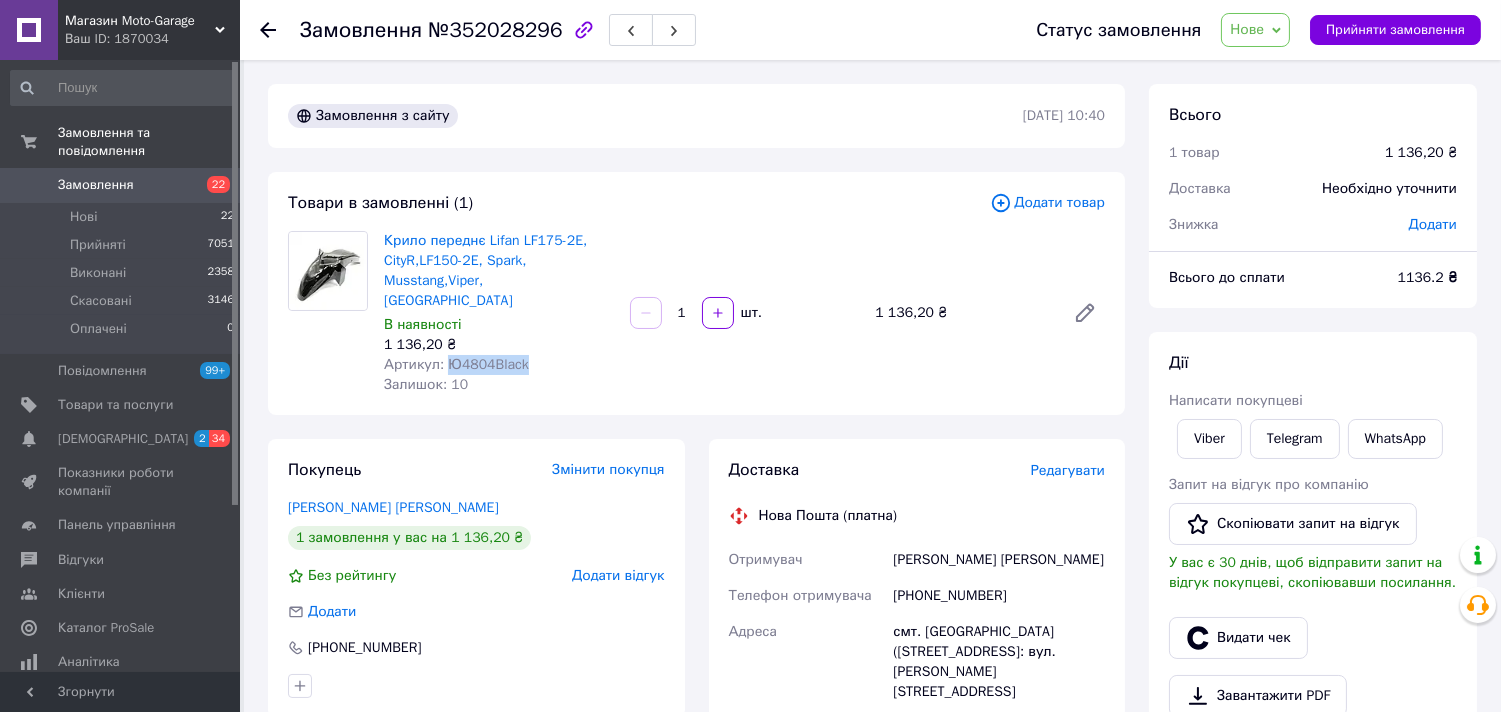 drag, startPoint x: 442, startPoint y: 342, endPoint x: 536, endPoint y: 345, distance: 94.04786 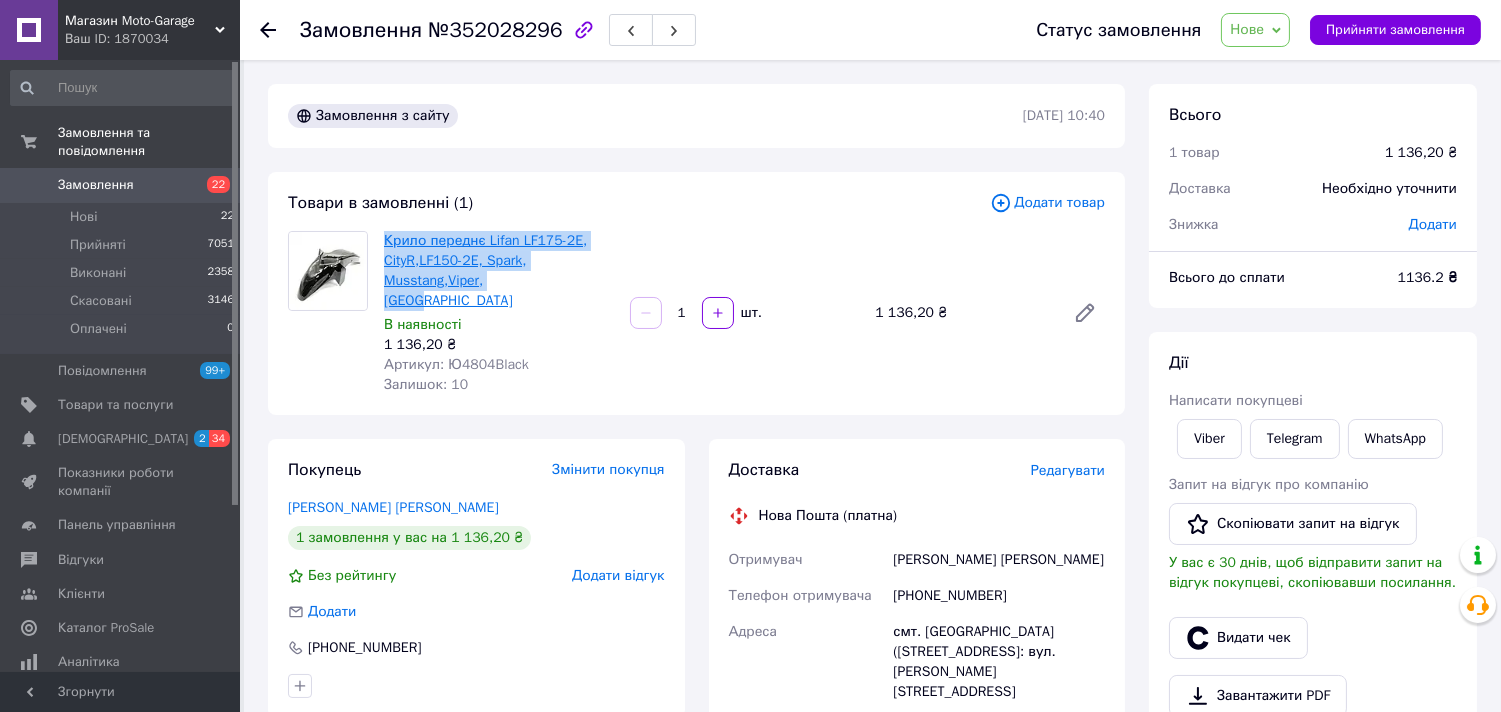 drag, startPoint x: 542, startPoint y: 274, endPoint x: 384, endPoint y: 238, distance: 162.04938 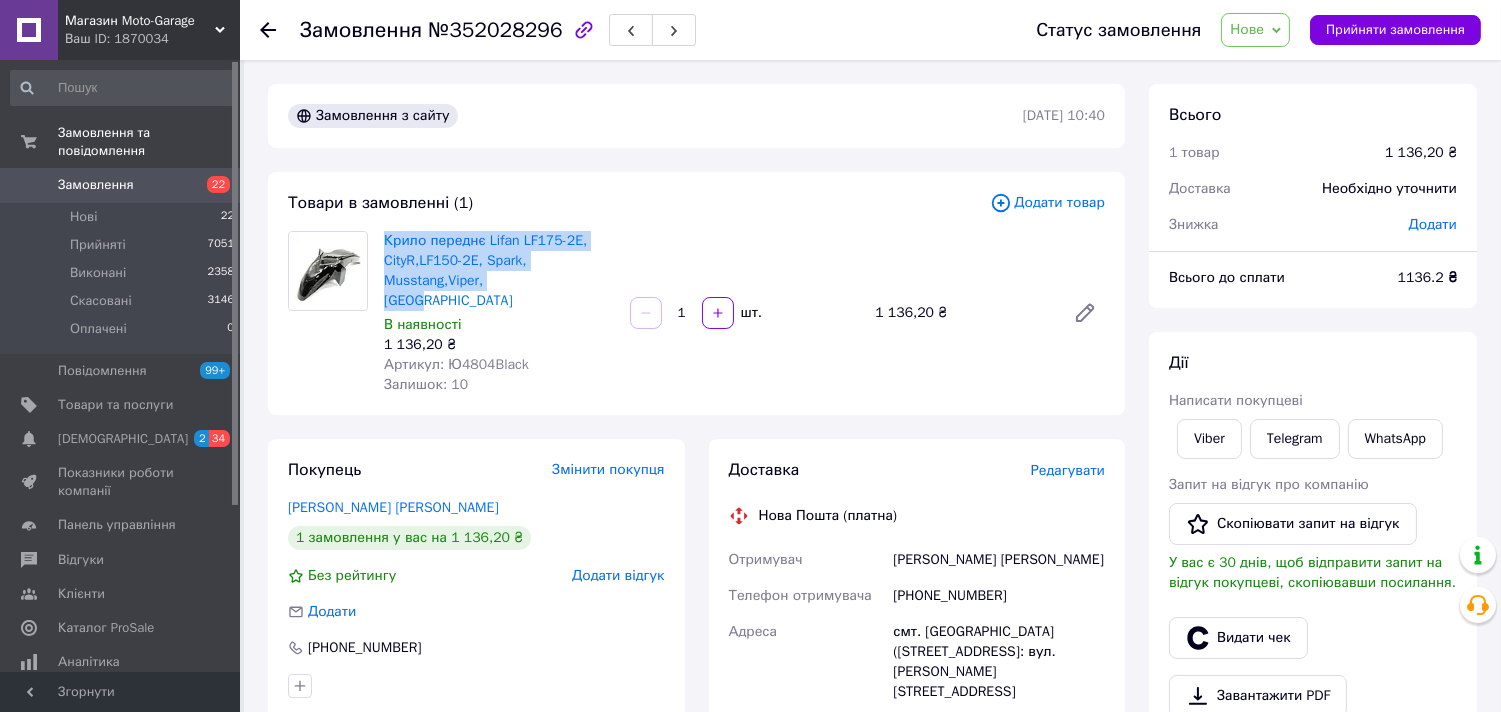 copy on "Крило переднє Lifan LF175-2E, CityR,LF150-2E, Spark, Musstang,Viper, Чорне" 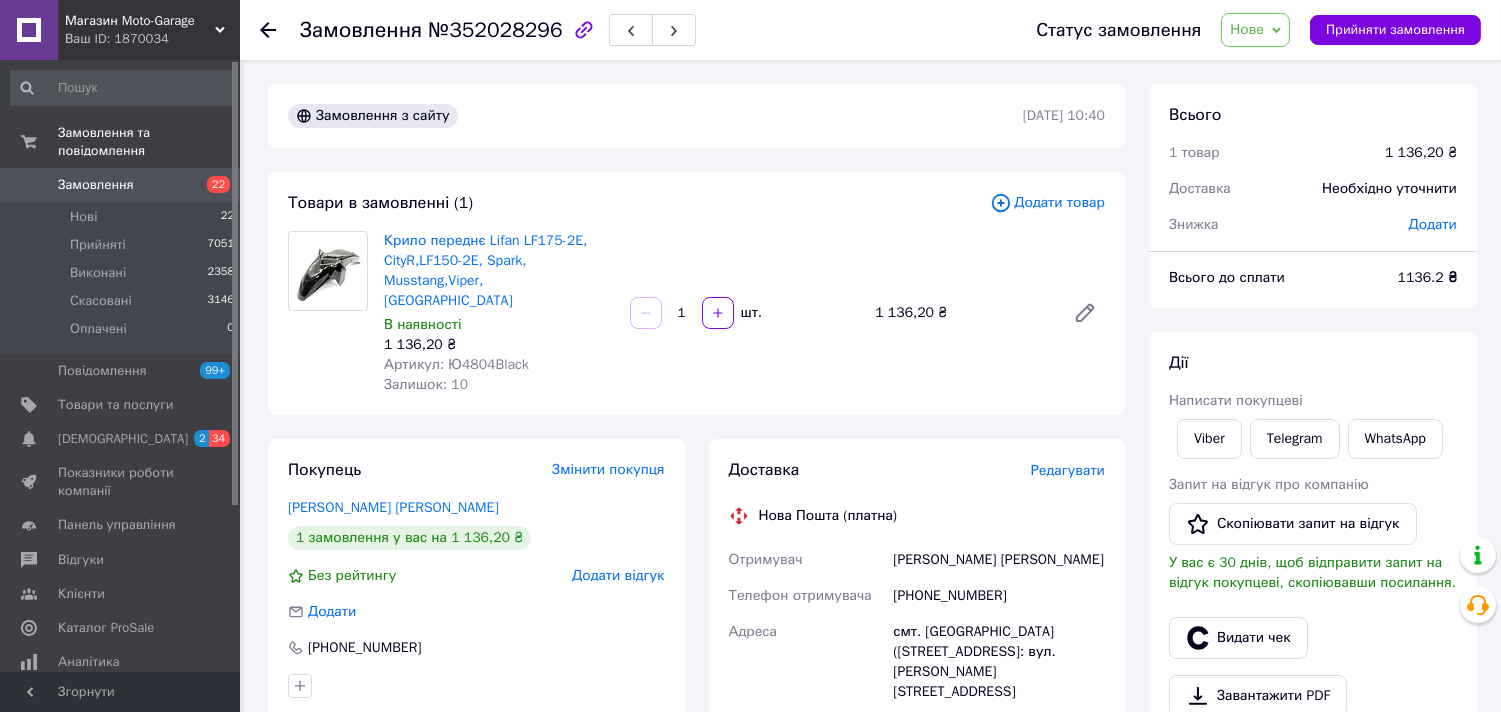 click on "+380971167790" at bounding box center [999, 596] 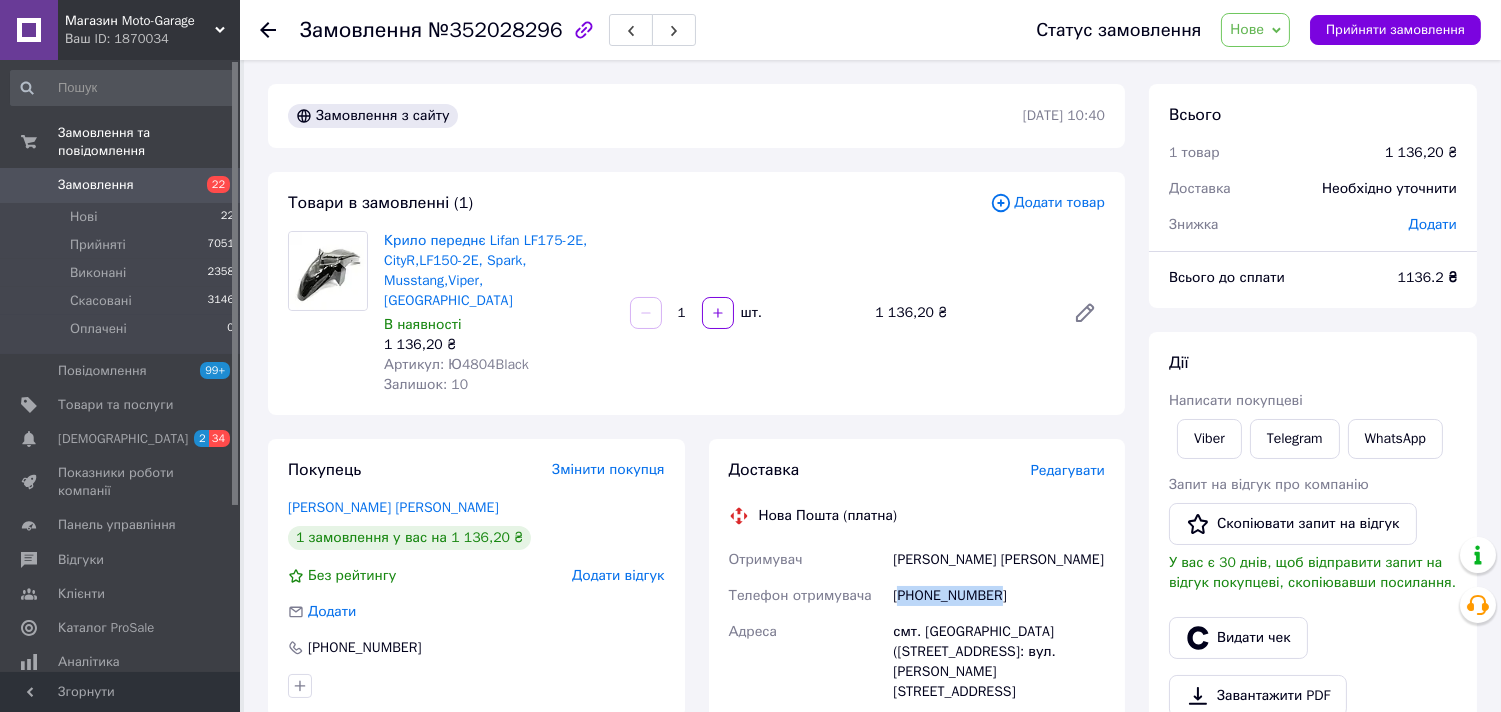 click on "+380971167790" at bounding box center [999, 596] 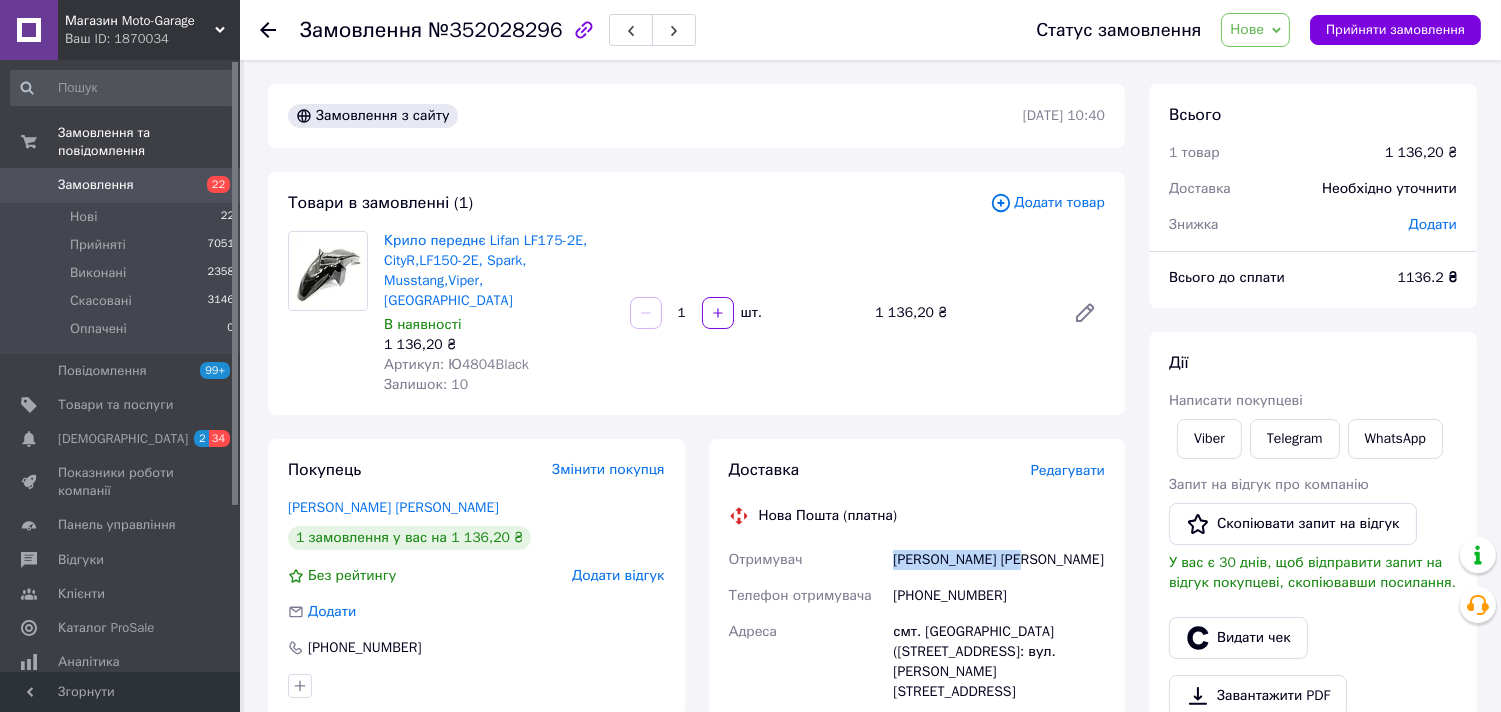 drag, startPoint x: 1053, startPoint y: 527, endPoint x: 857, endPoint y: 530, distance: 196.02296 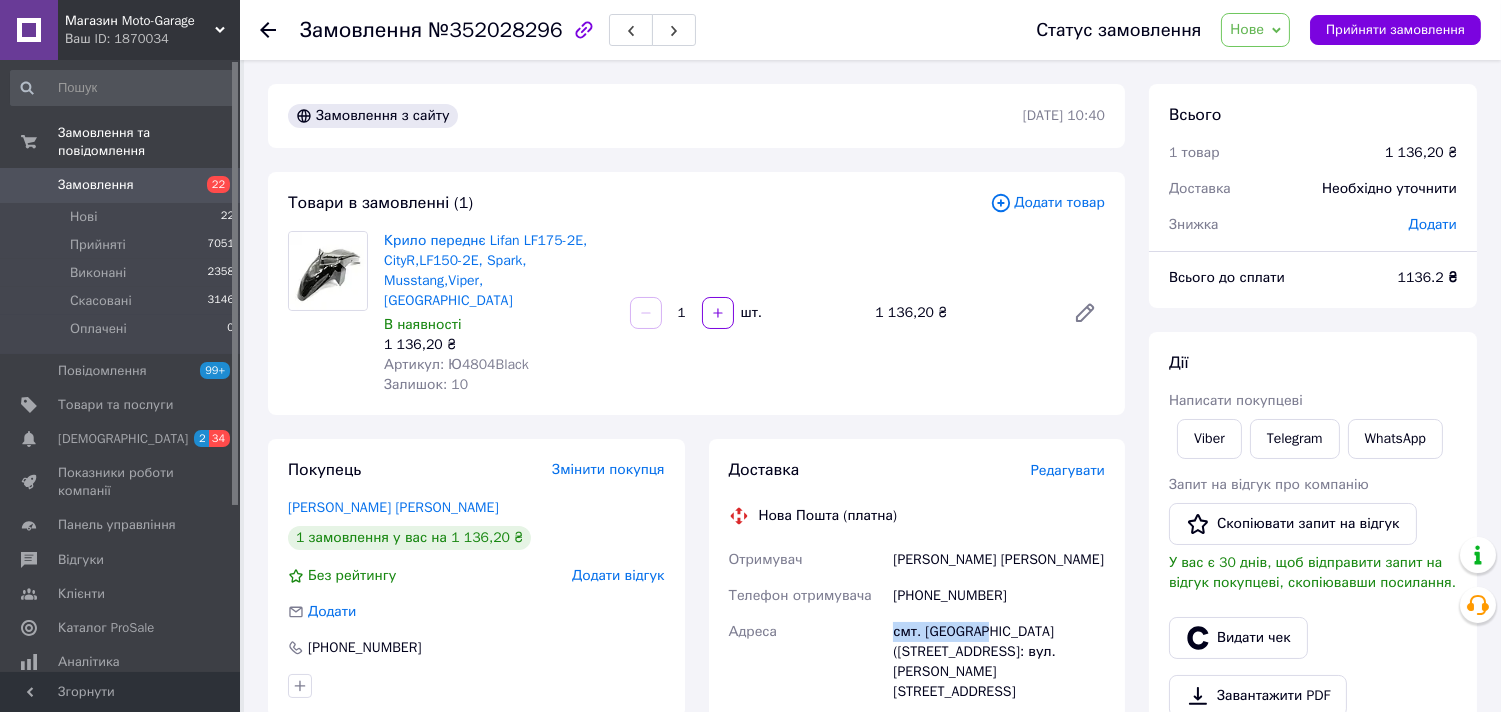 drag, startPoint x: 982, startPoint y: 612, endPoint x: 870, endPoint y: 611, distance: 112.00446 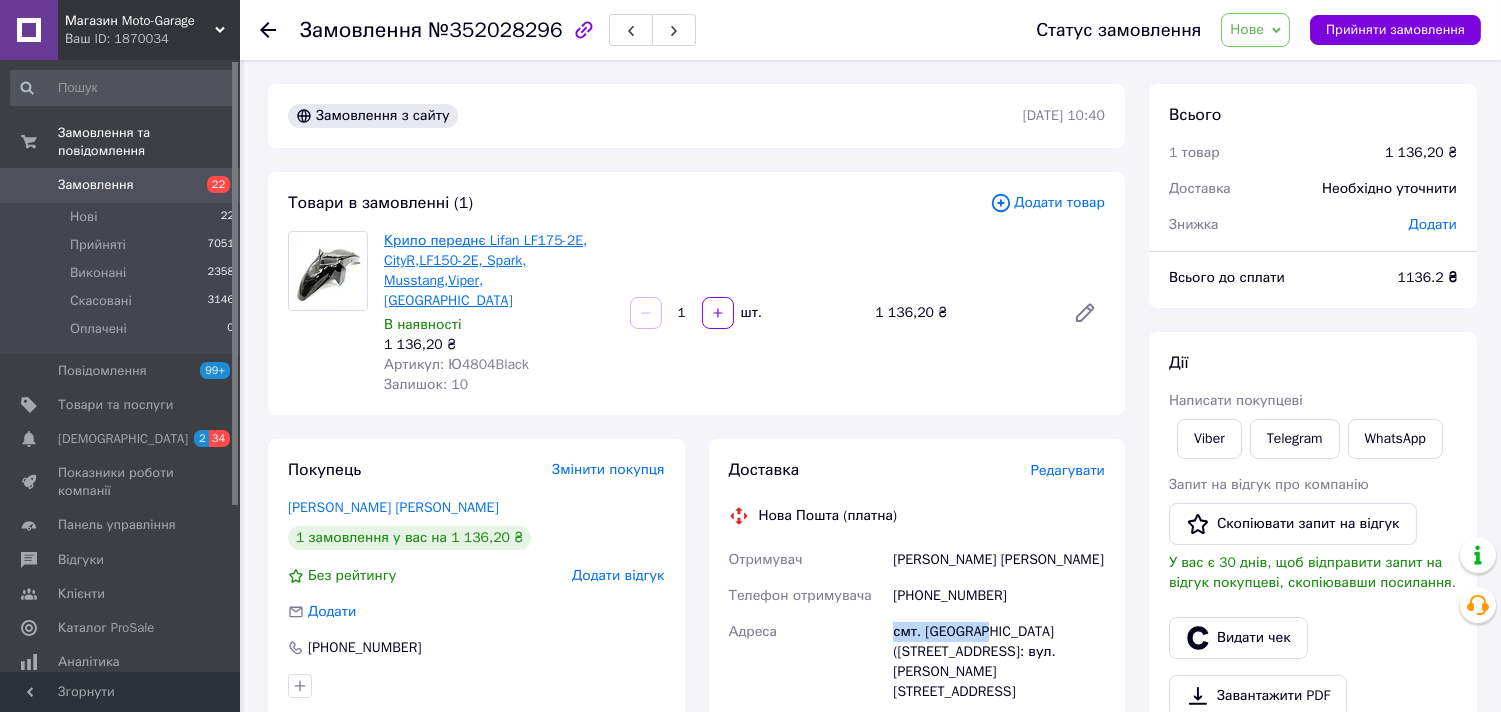 copy on "Адреса смт. Петрове" 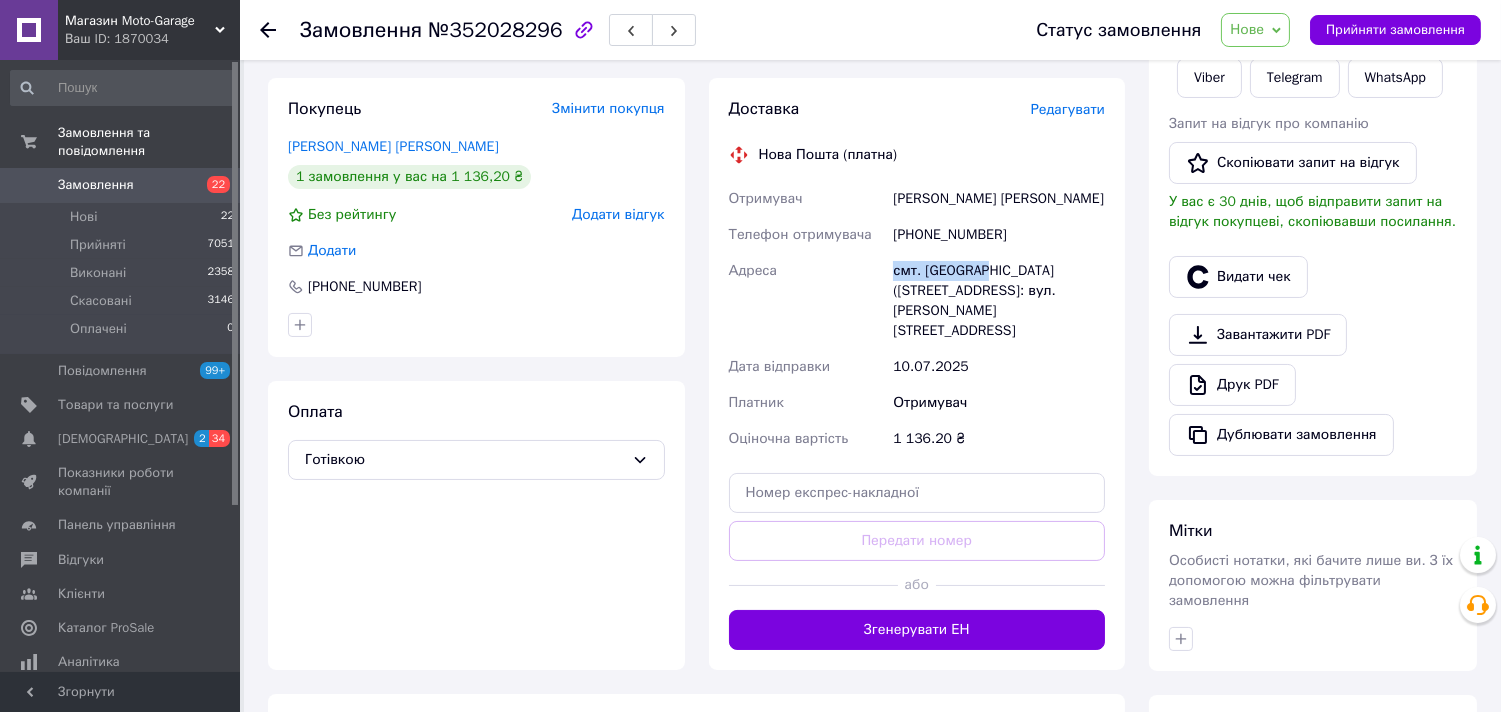 scroll, scrollTop: 444, scrollLeft: 0, axis: vertical 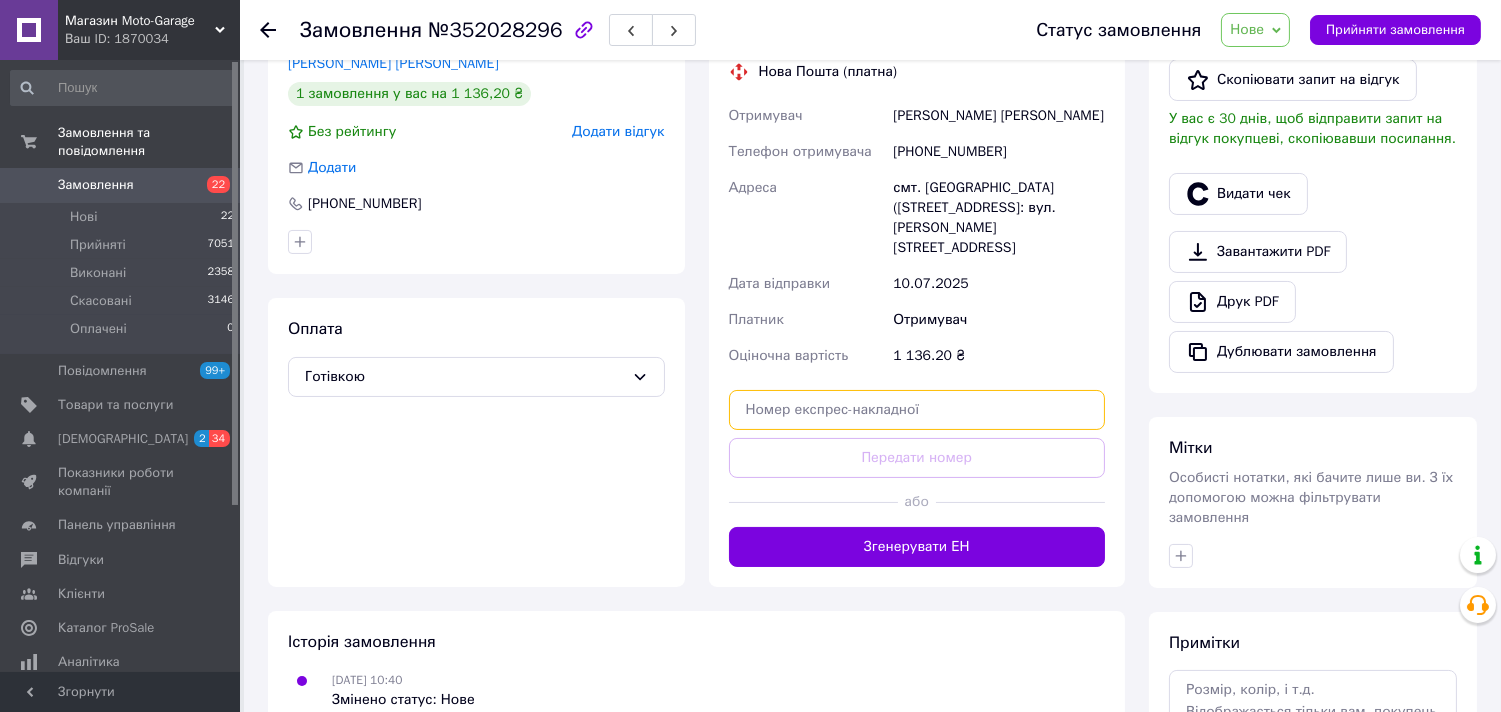 click at bounding box center [917, 410] 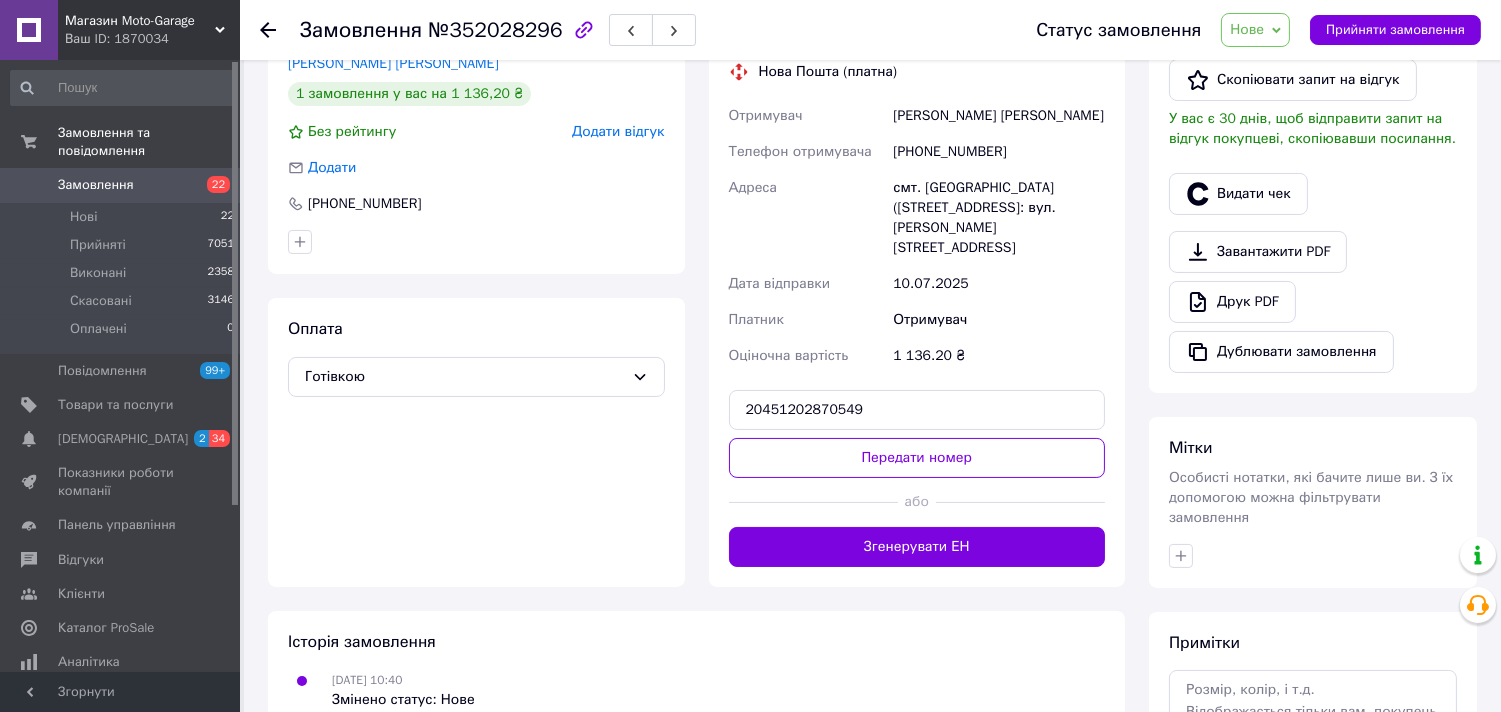 type 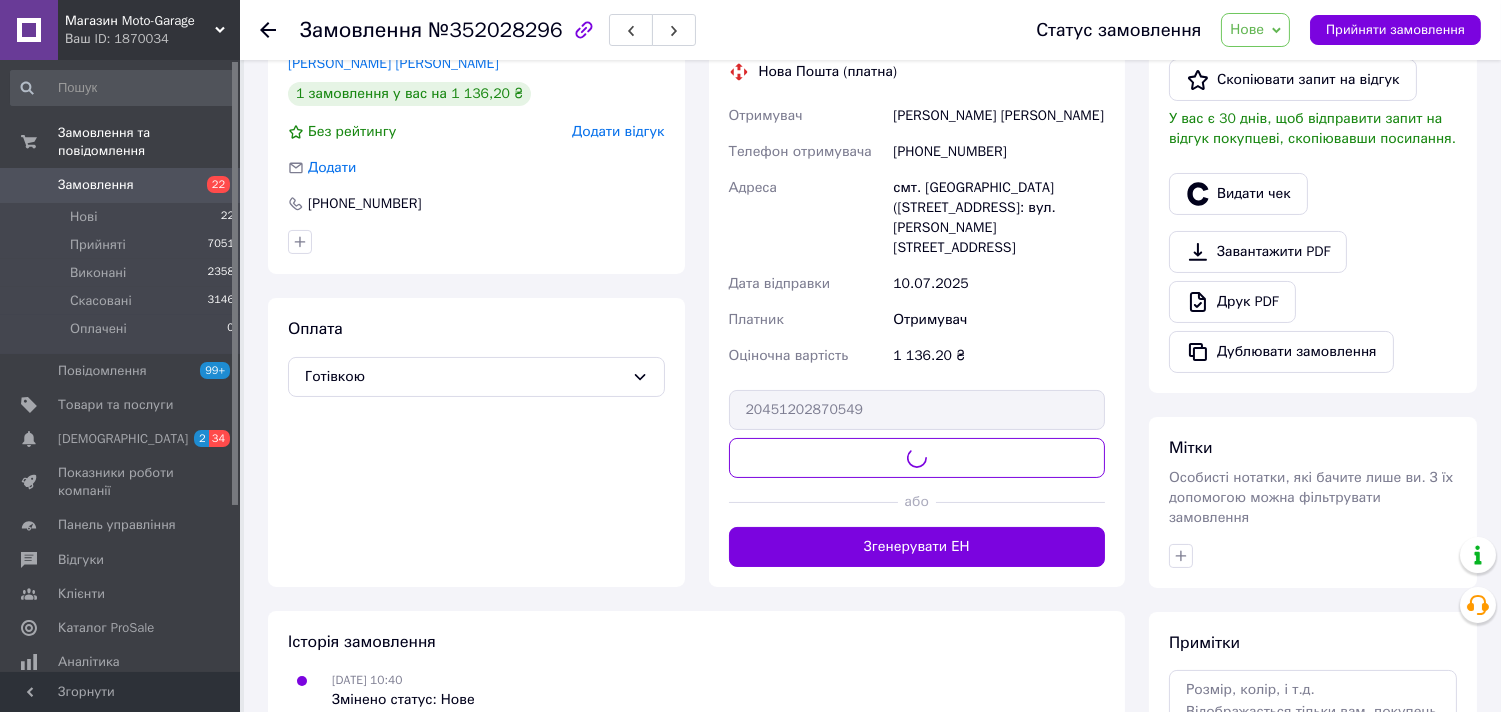 click on "Нове" at bounding box center [1247, 29] 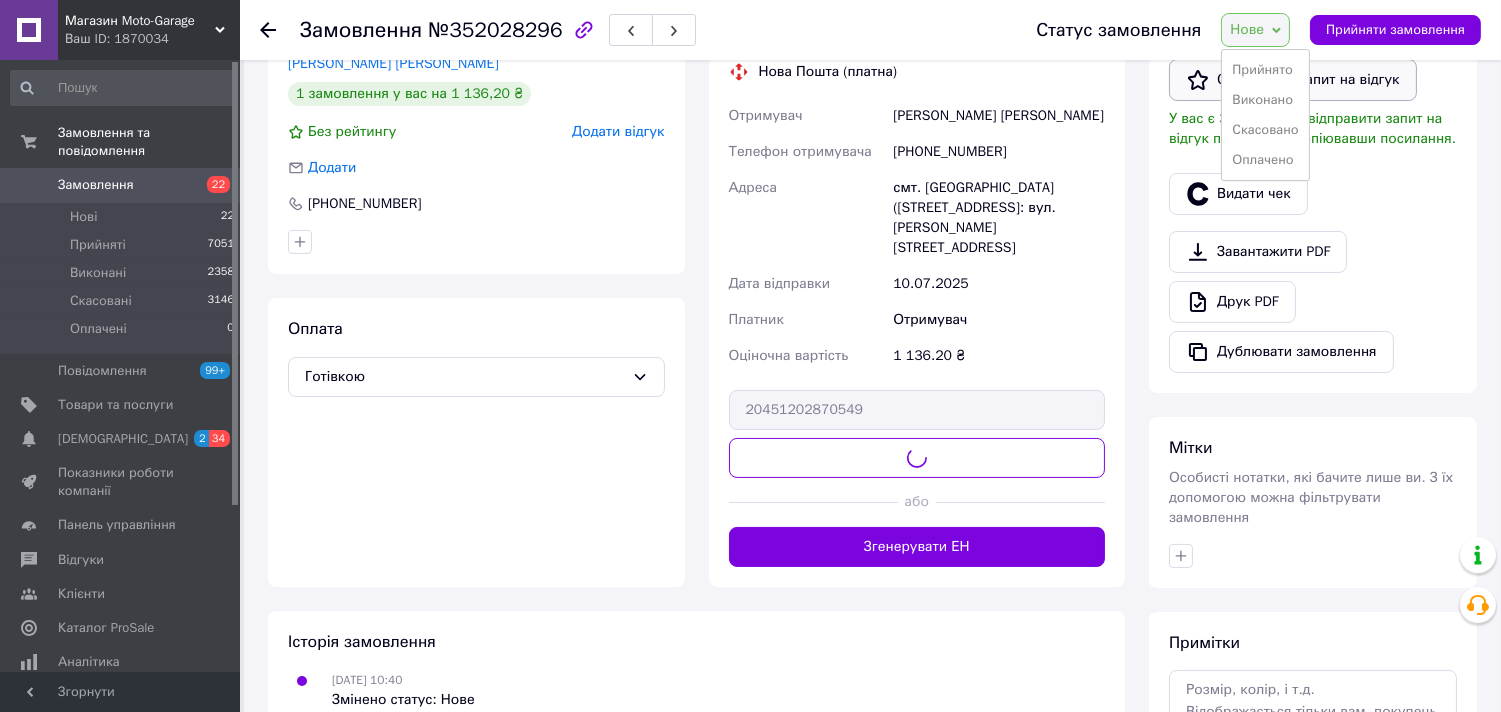 click on "Прийнято" at bounding box center [1265, 70] 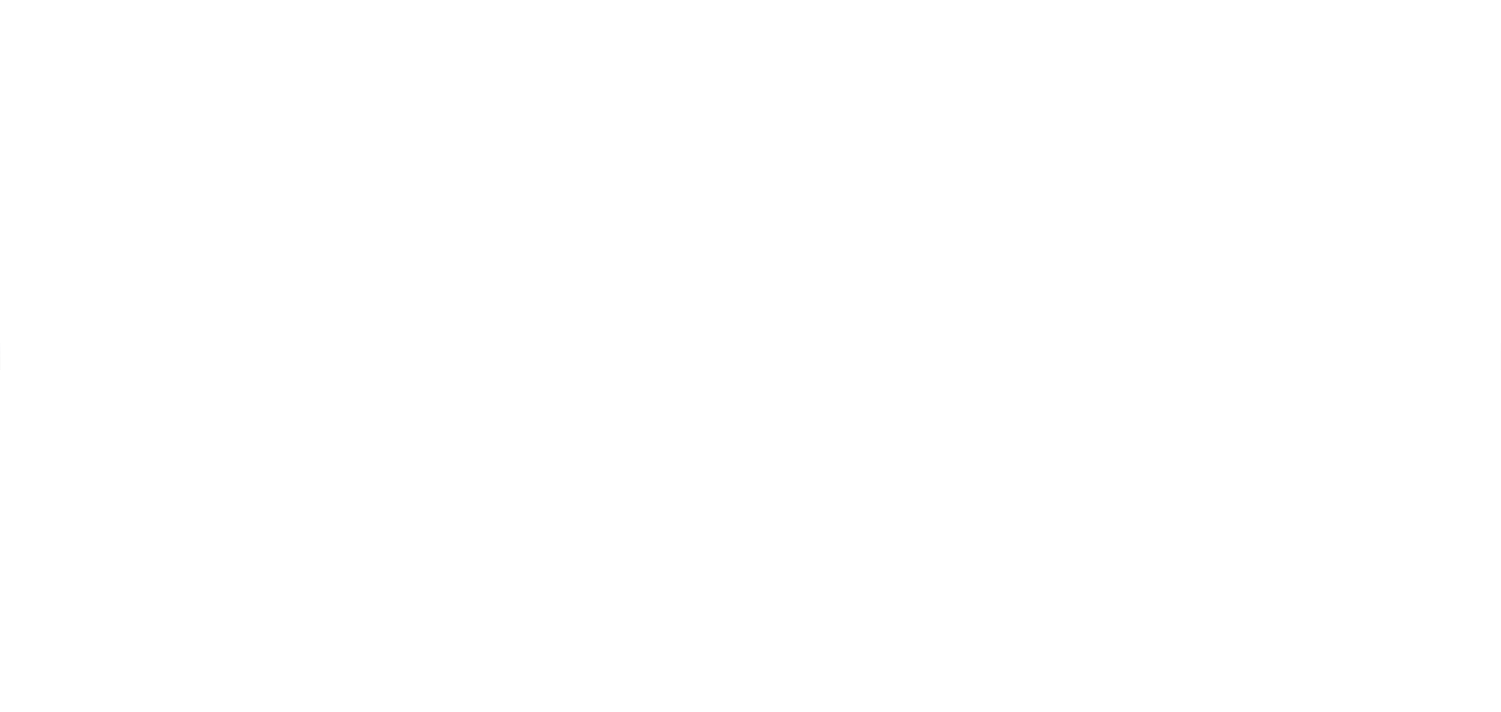 scroll, scrollTop: 0, scrollLeft: 0, axis: both 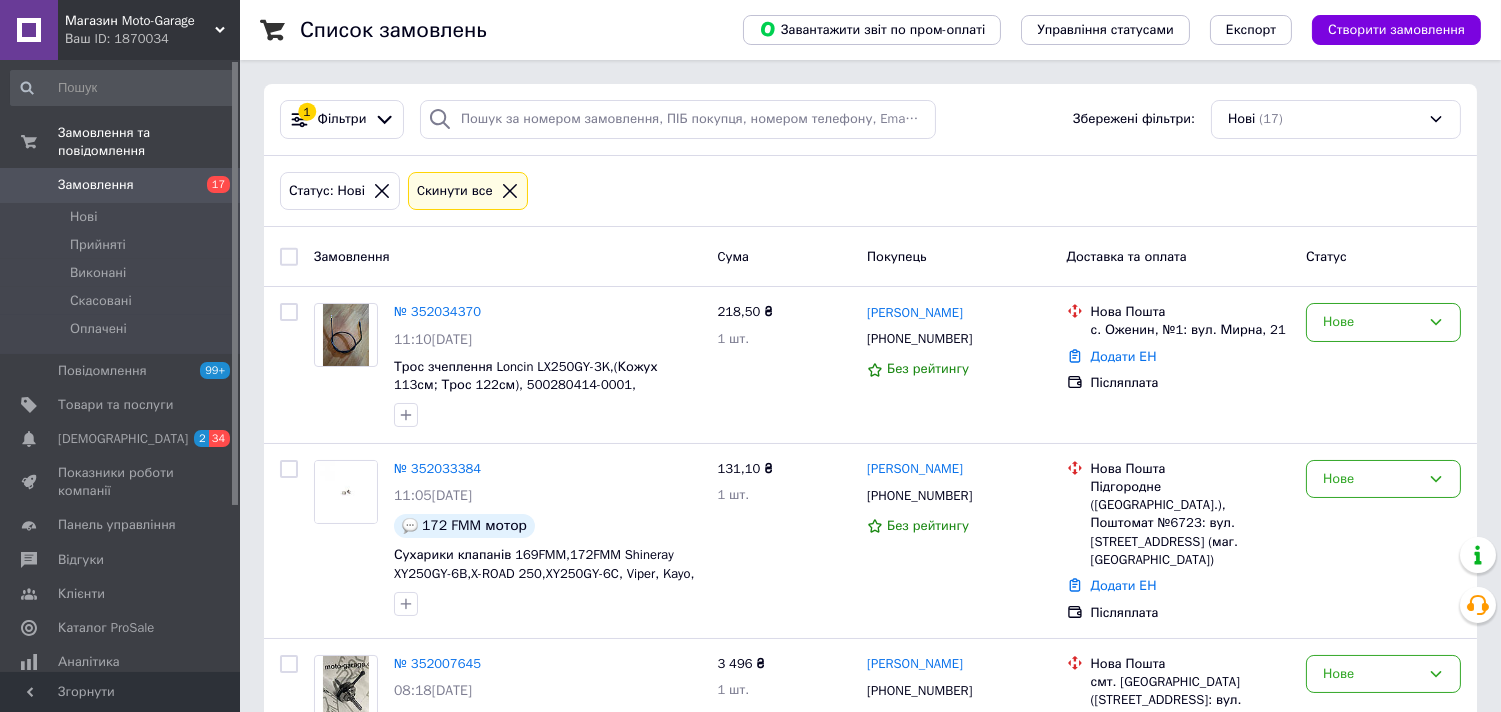 click on "Замовлення" at bounding box center (121, 185) 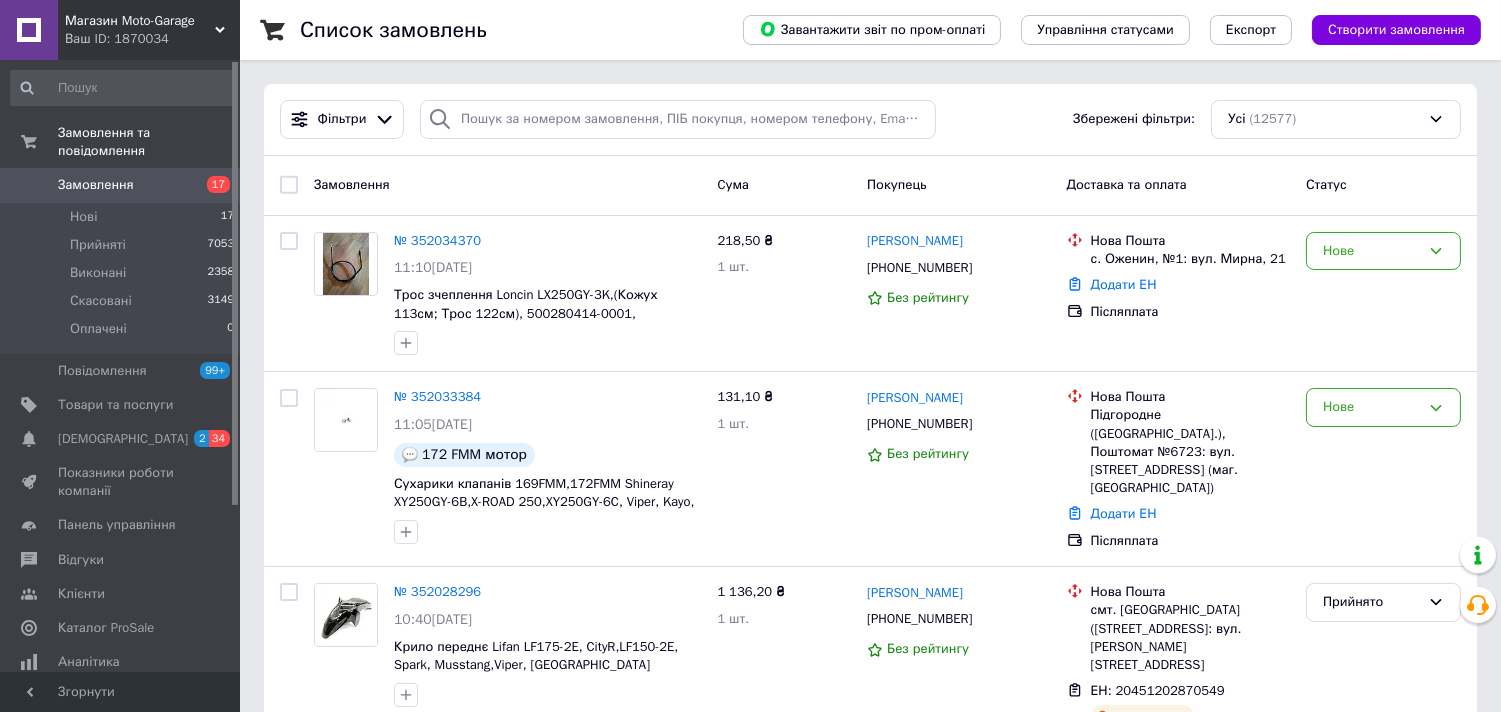 click on "Замовлення" at bounding box center [121, 185] 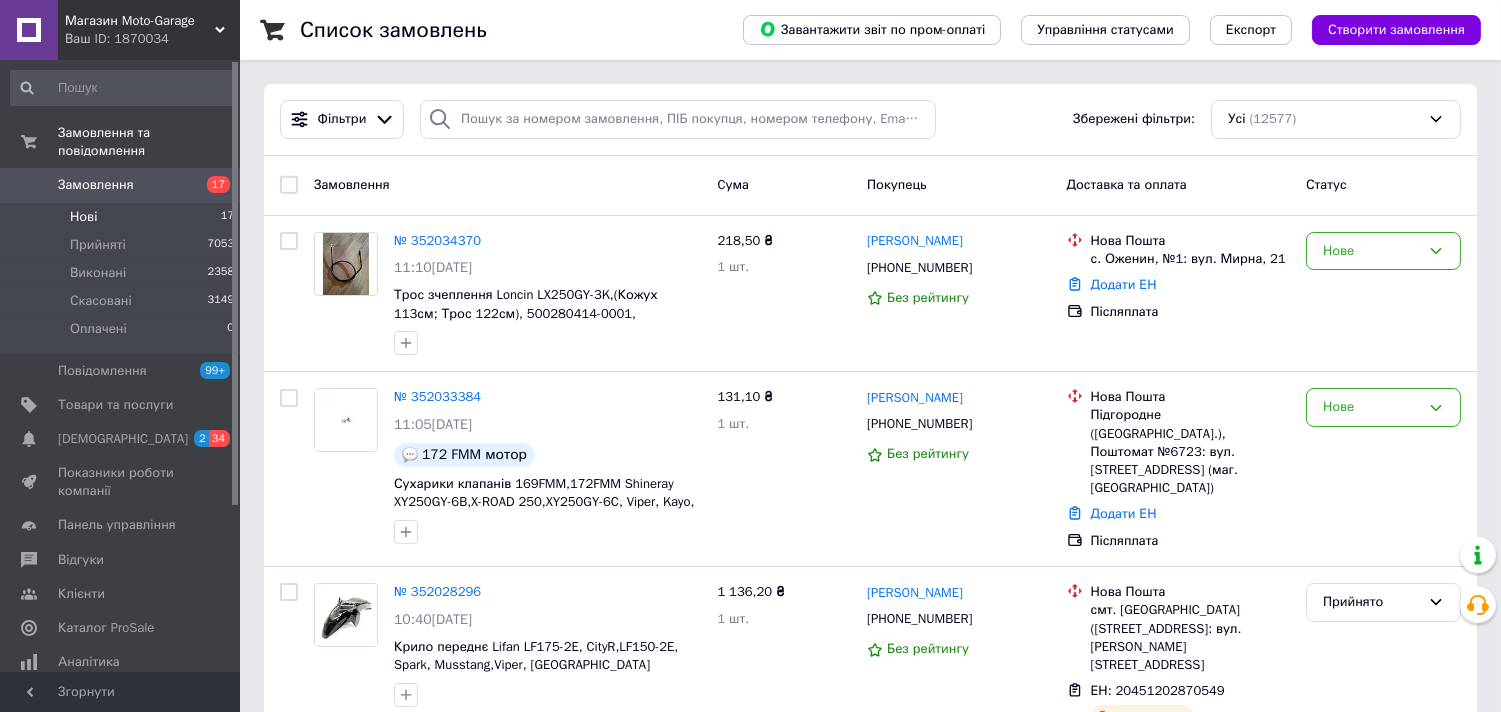 click on "Нові 17" at bounding box center [123, 217] 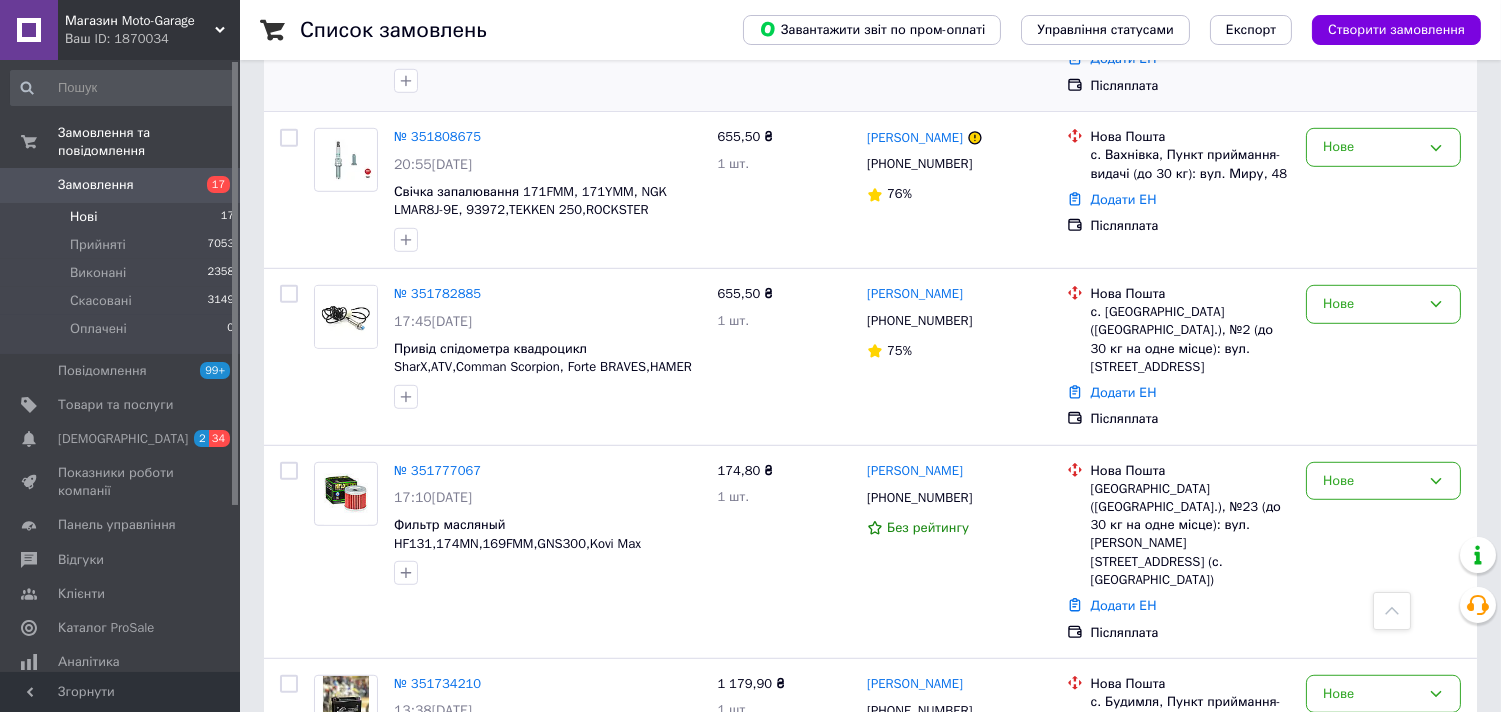 scroll, scrollTop: 2360, scrollLeft: 0, axis: vertical 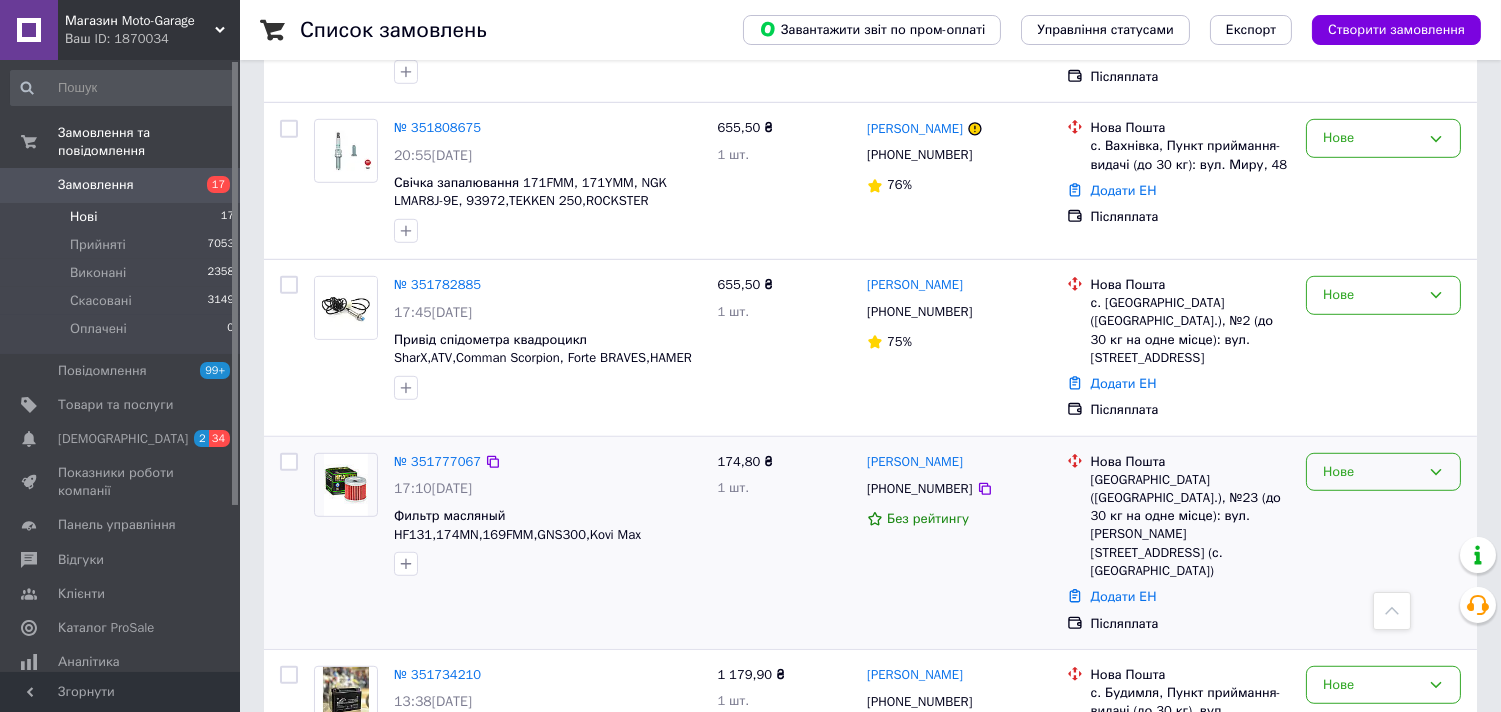 click on "Нове" at bounding box center (1371, 472) 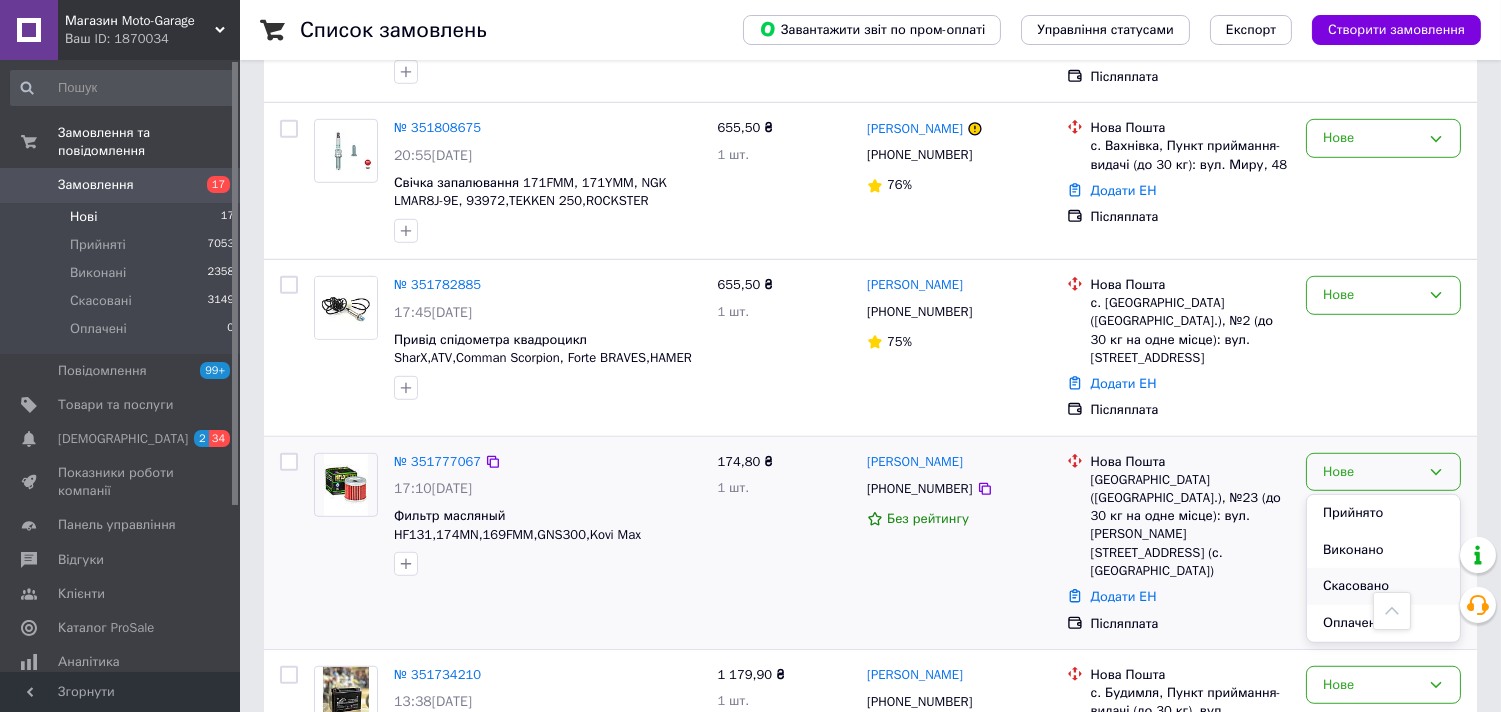 click on "Скасовано" at bounding box center [1383, 586] 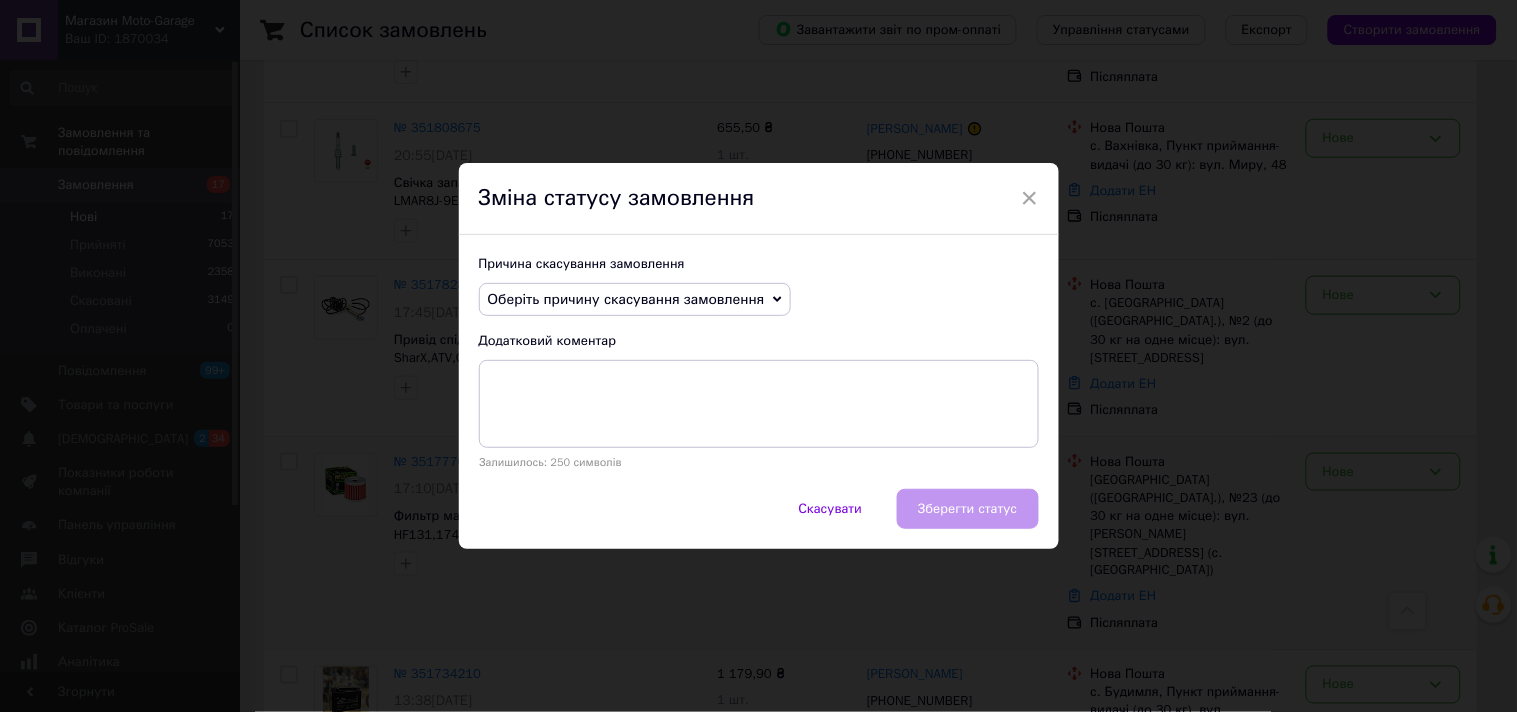 click on "Оберіть причину скасування замовлення" at bounding box center [626, 299] 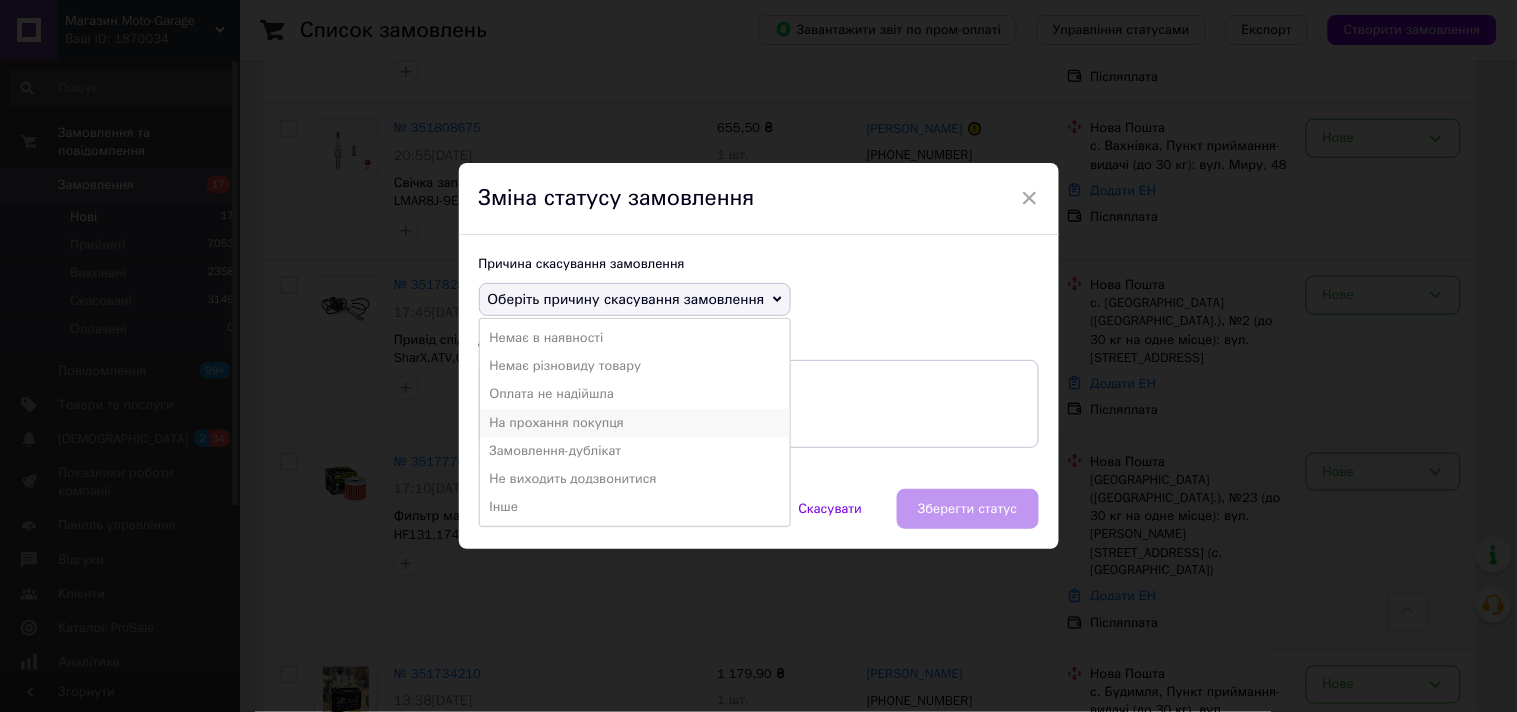 click on "На прохання покупця" at bounding box center (635, 423) 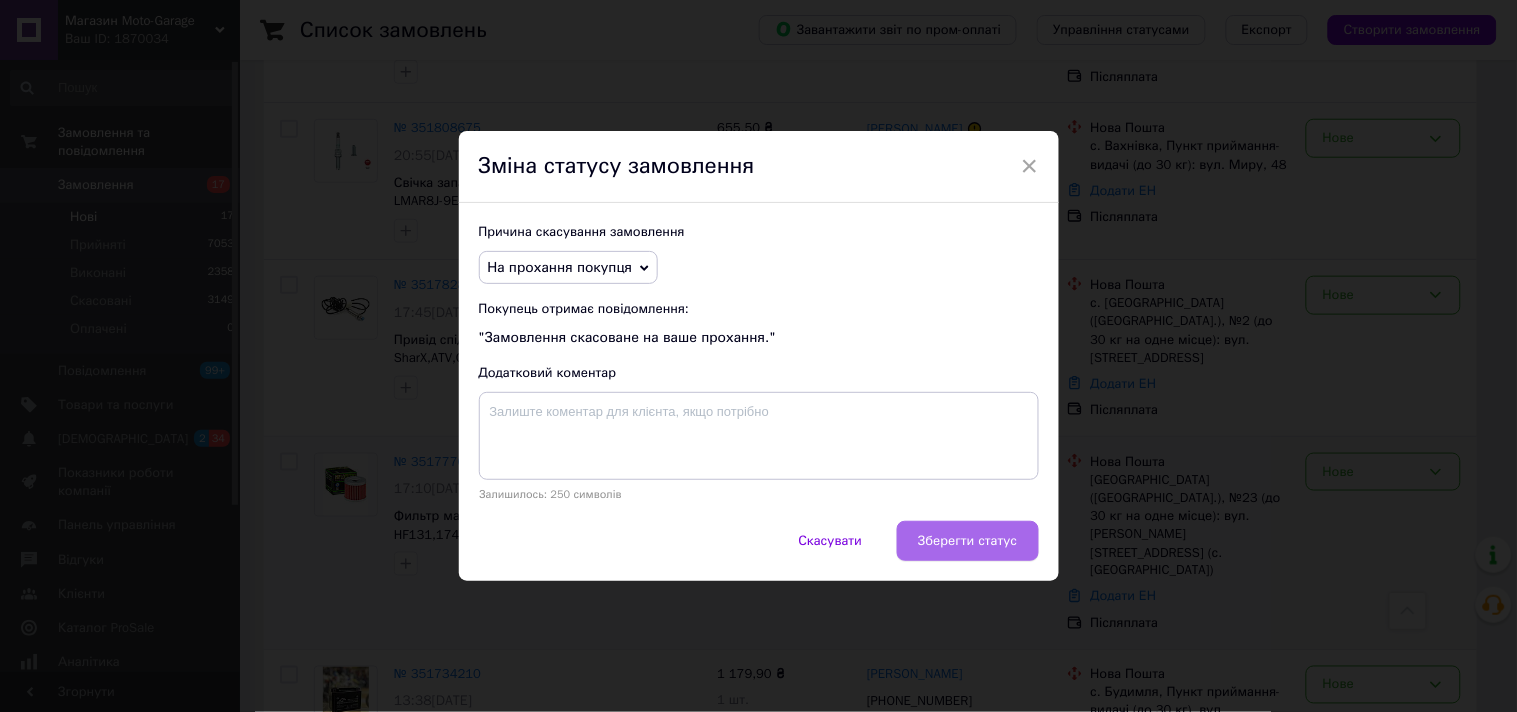 click on "Зберегти статус" at bounding box center [967, 541] 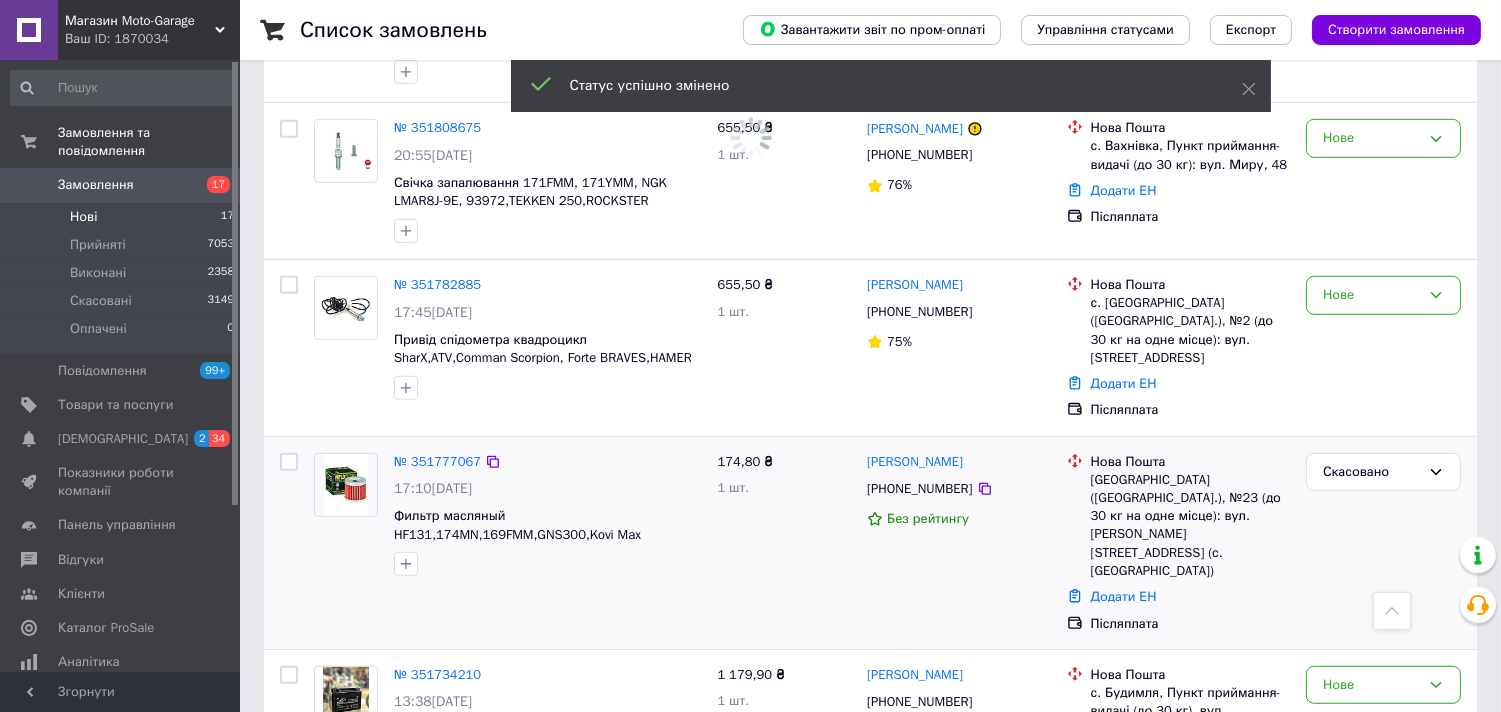 scroll, scrollTop: 2357, scrollLeft: 0, axis: vertical 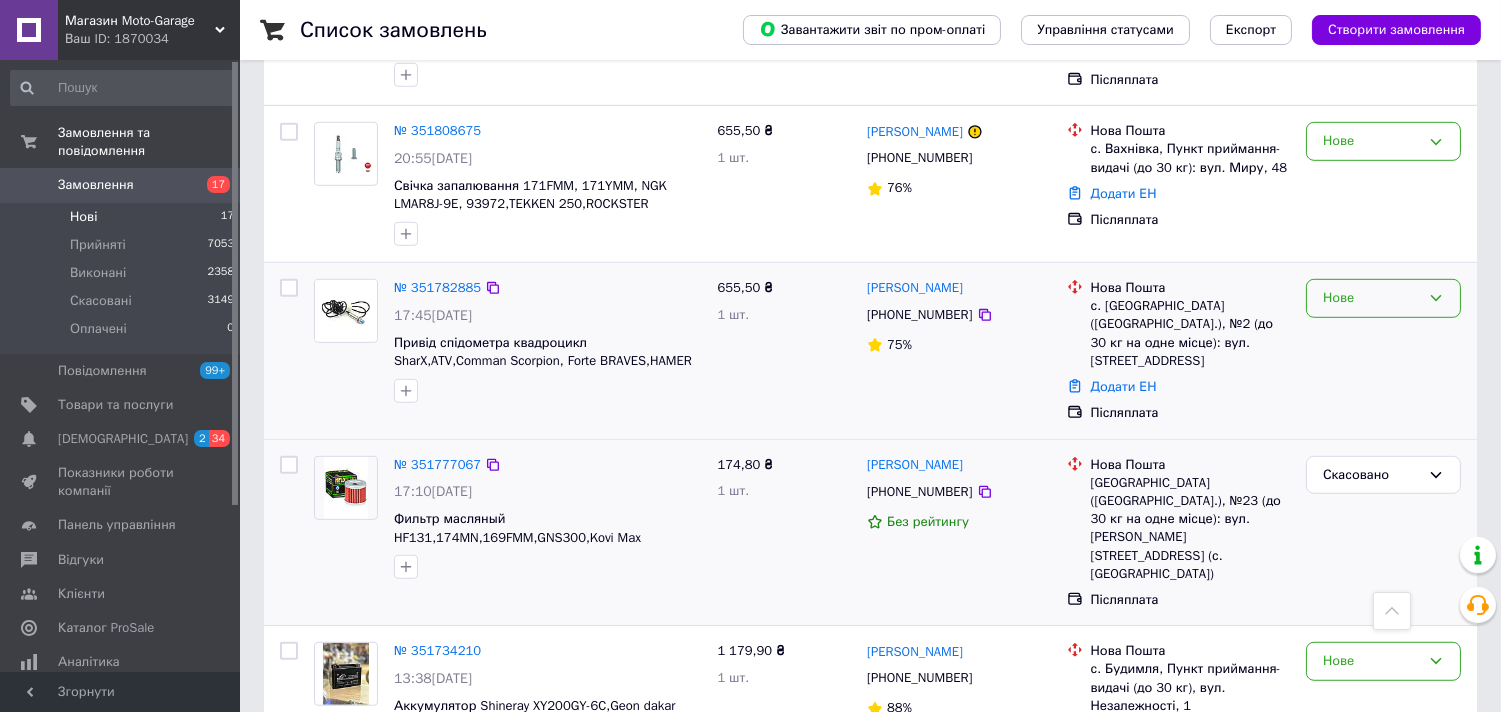 click on "Нове" at bounding box center [1371, 298] 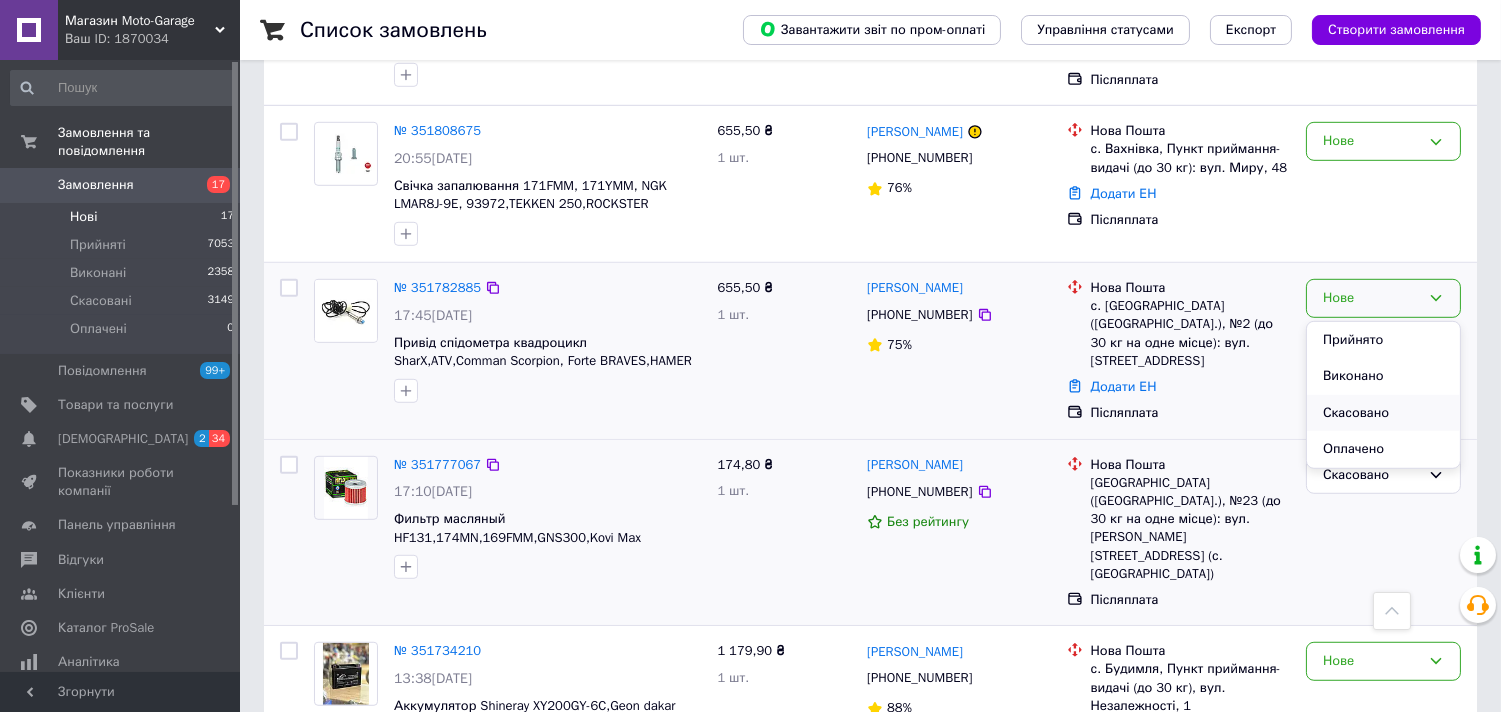click on "Скасовано" at bounding box center (1383, 413) 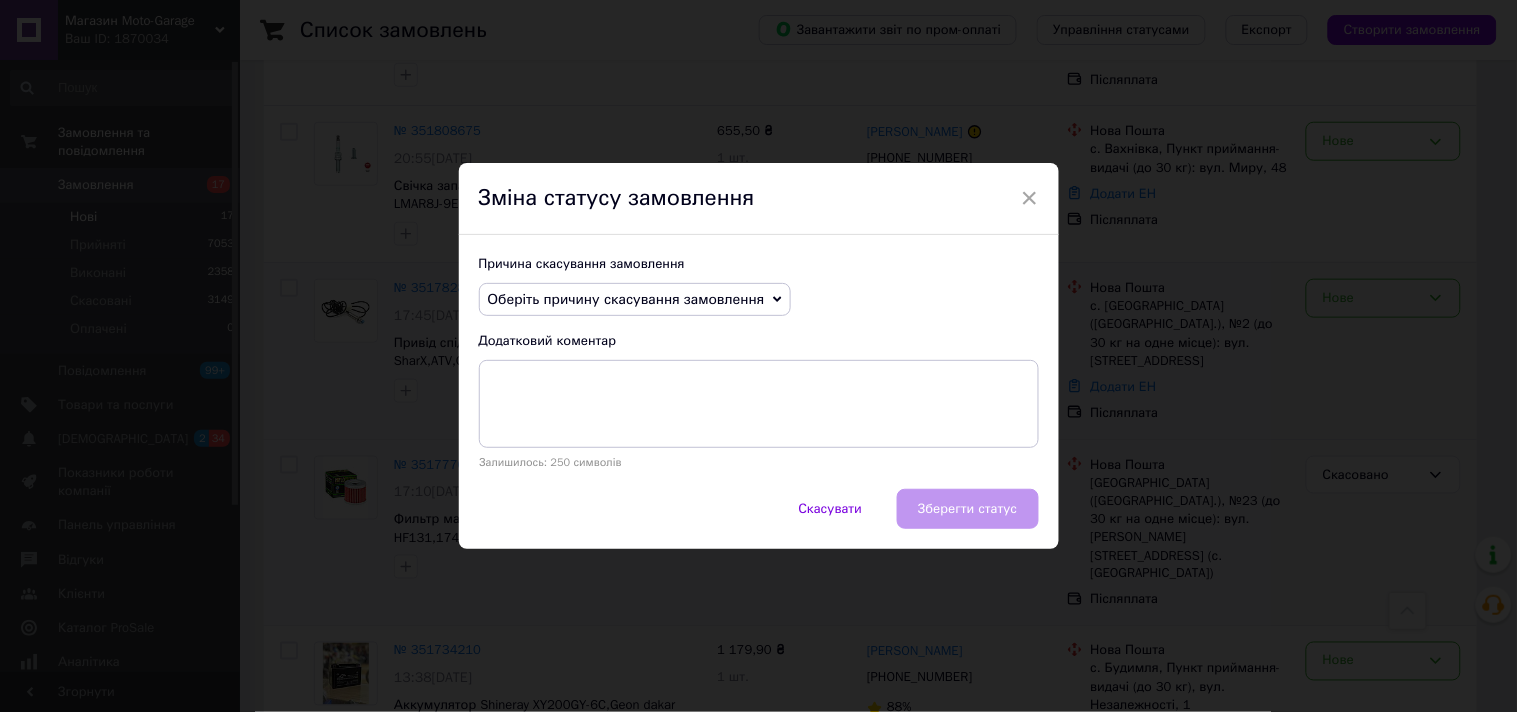 click on "Оберіть причину скасування замовлення" at bounding box center (635, 300) 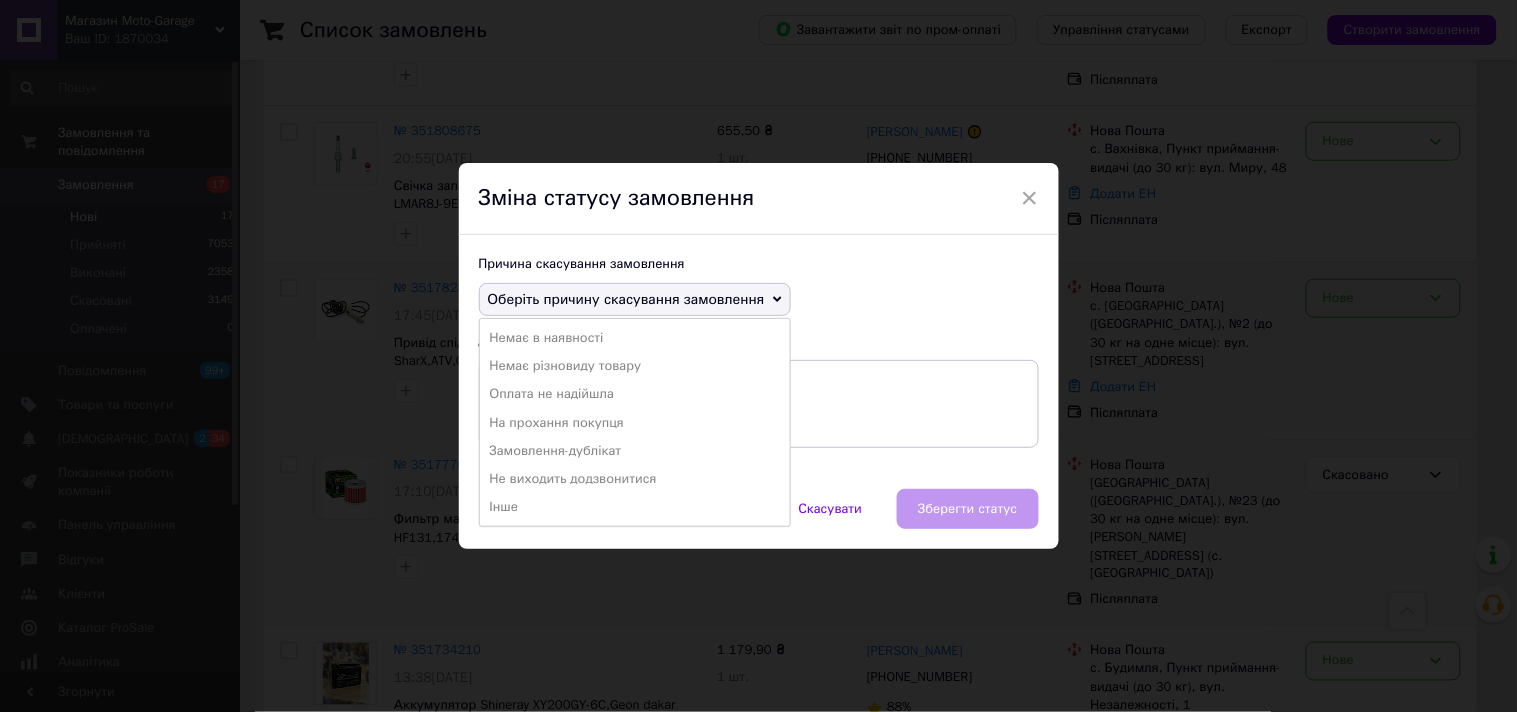 click on "Скасувати   Зберегти статус" at bounding box center (759, 519) 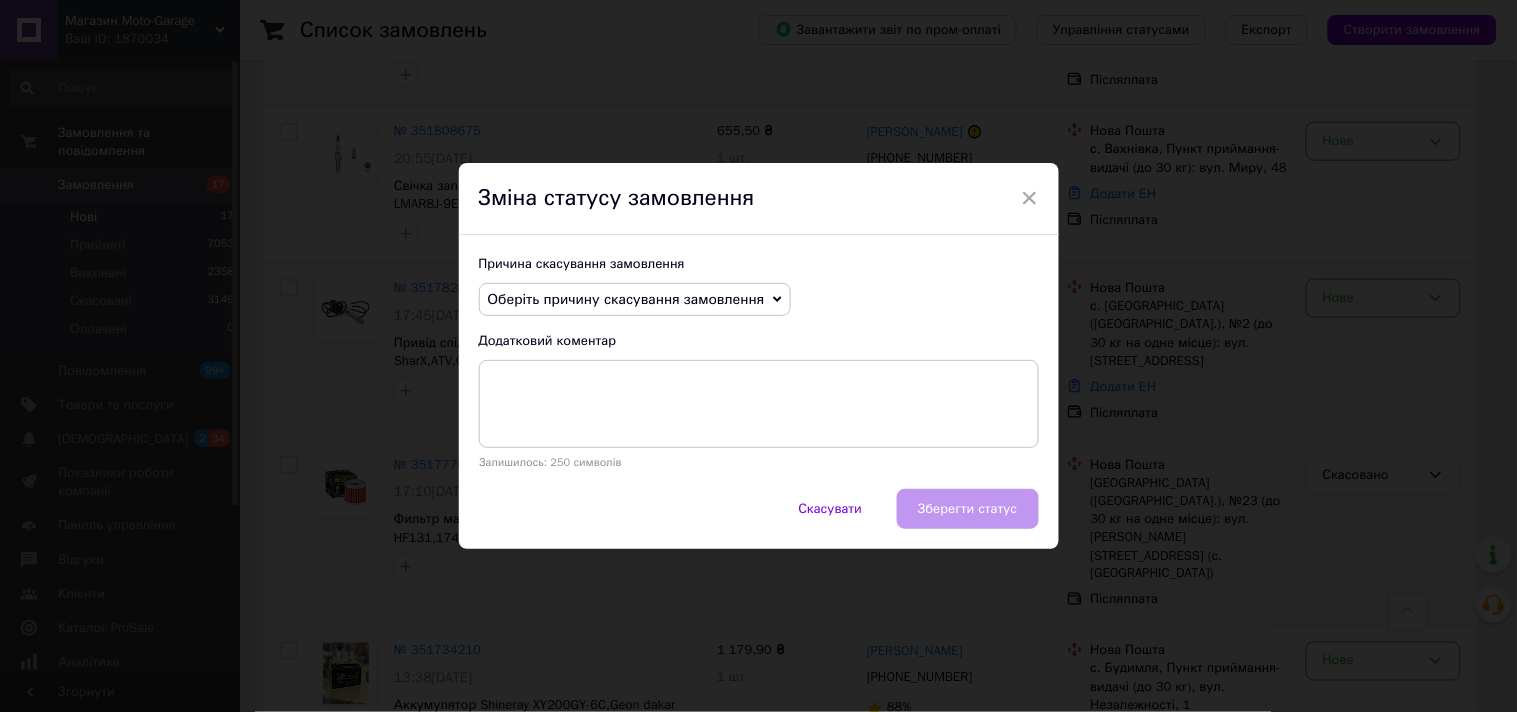 click on "Причина скасування замовлення Оберіть причину скасування замовлення Немає в наявності Немає різновиду товару Оплата не надійшла На прохання покупця Замовлення-дублікат Не виходить додзвонитися Інше Додатковий коментар Залишилось: 250 символів" at bounding box center [759, 362] 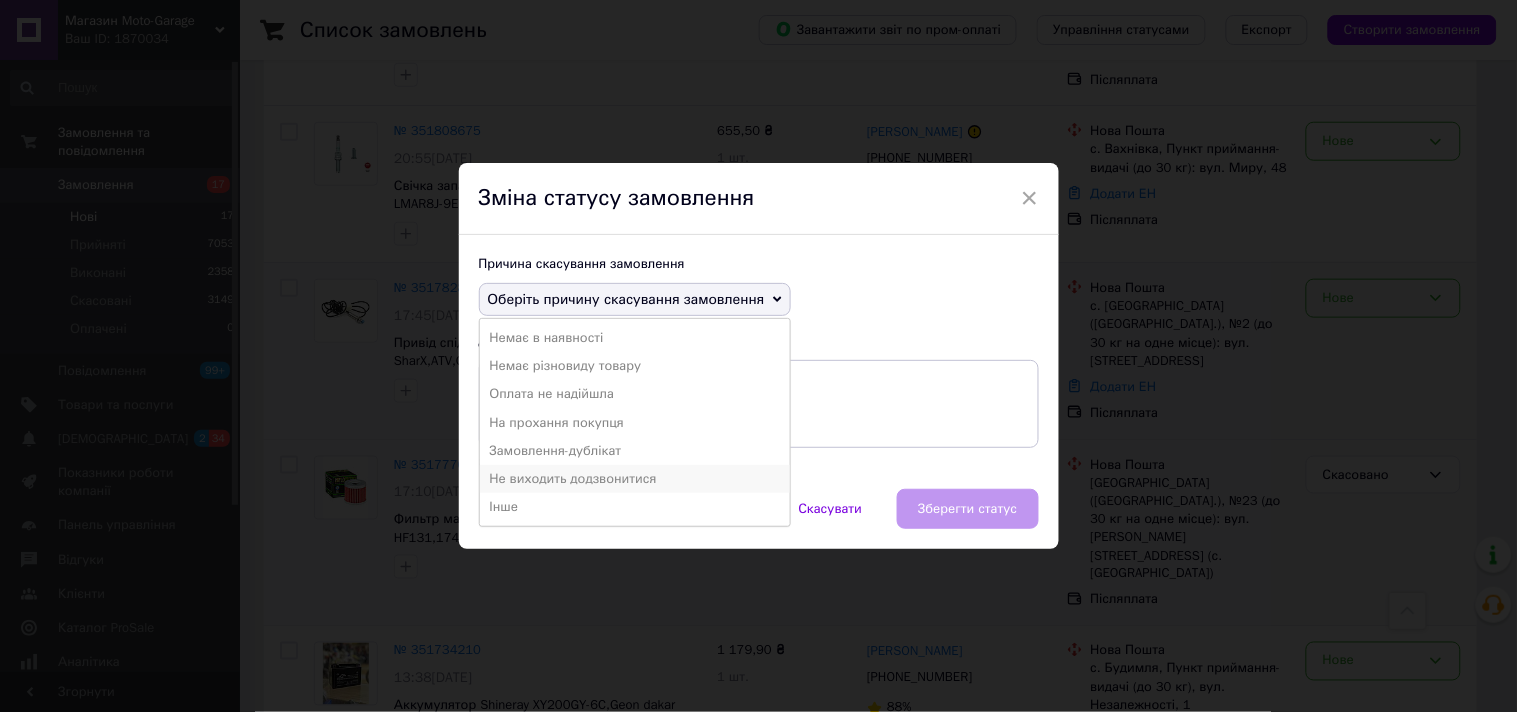 click on "Не виходить додзвонитися" at bounding box center [635, 479] 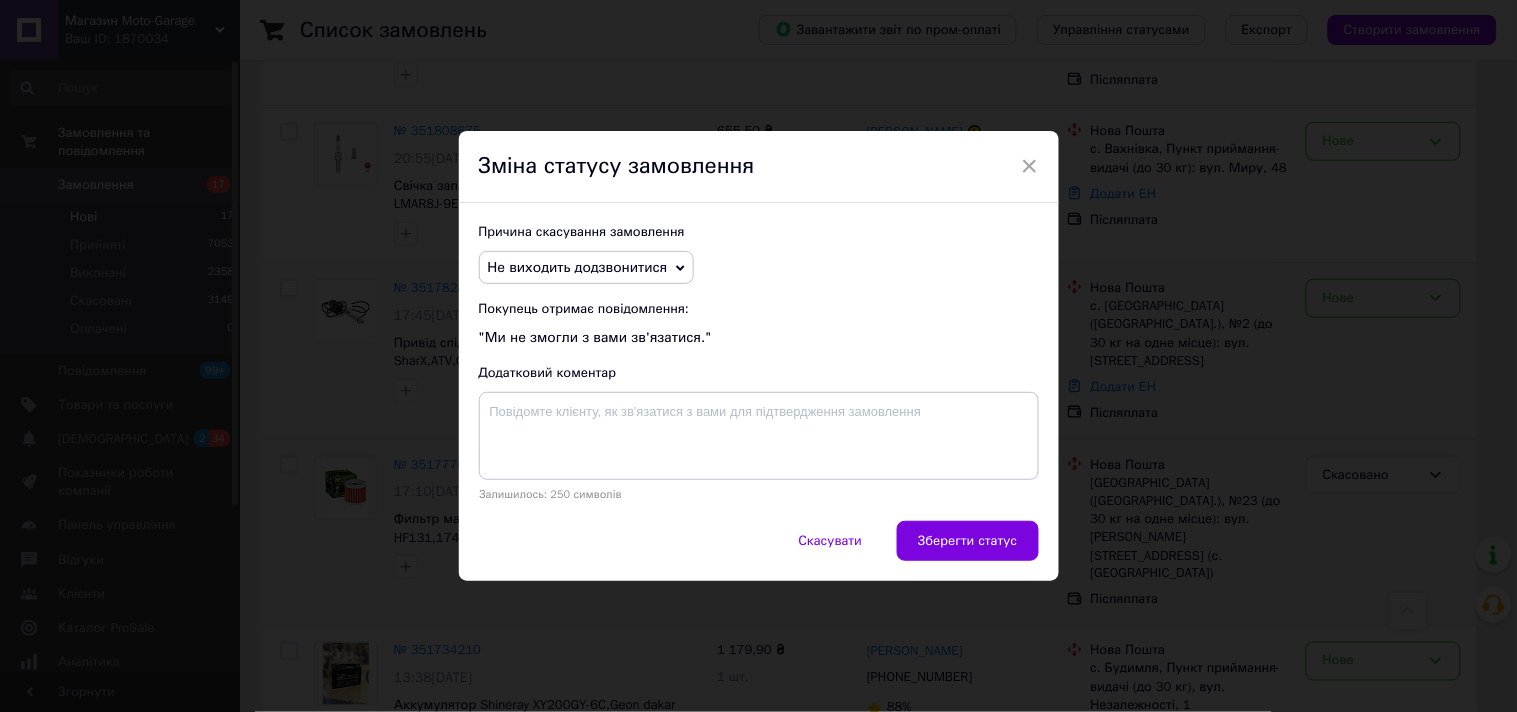 click on "Зберегти статус" at bounding box center (967, 541) 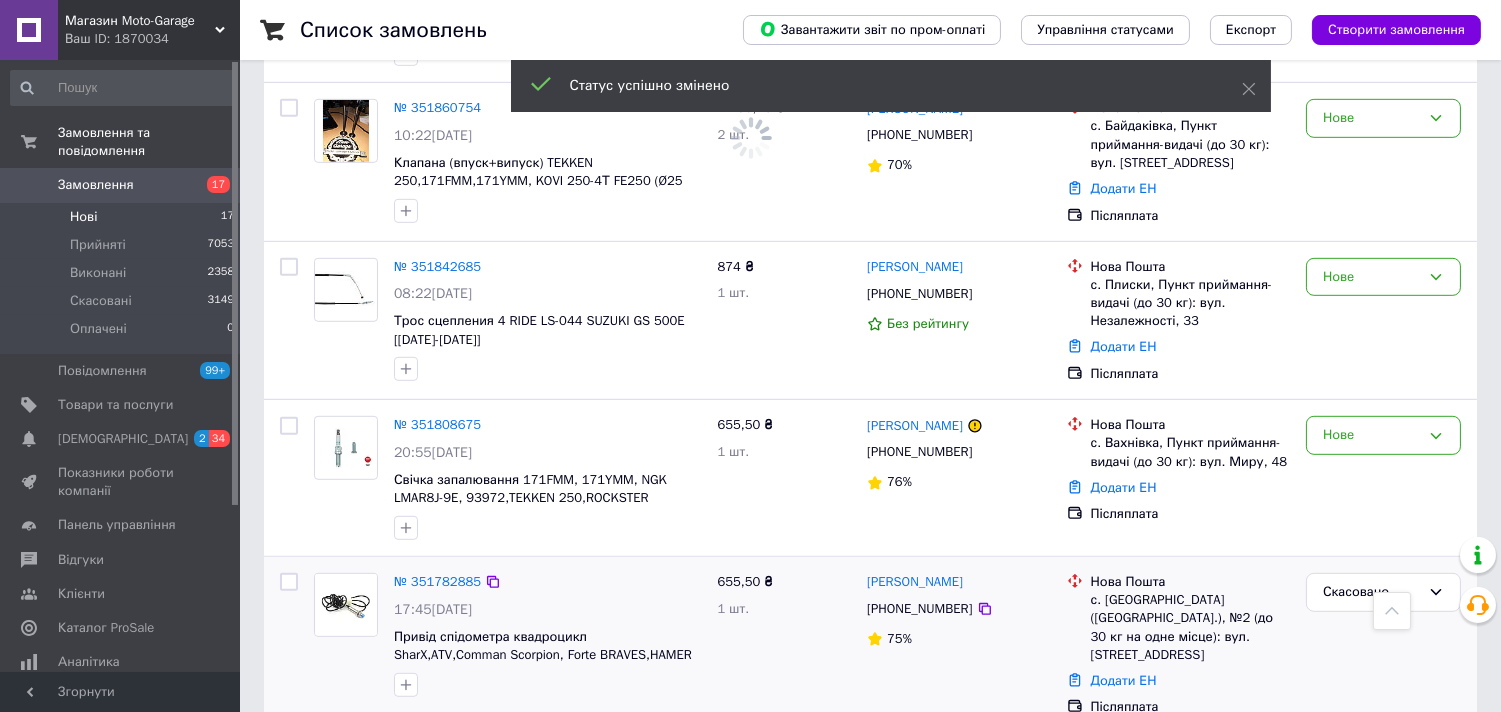 scroll, scrollTop: 2024, scrollLeft: 0, axis: vertical 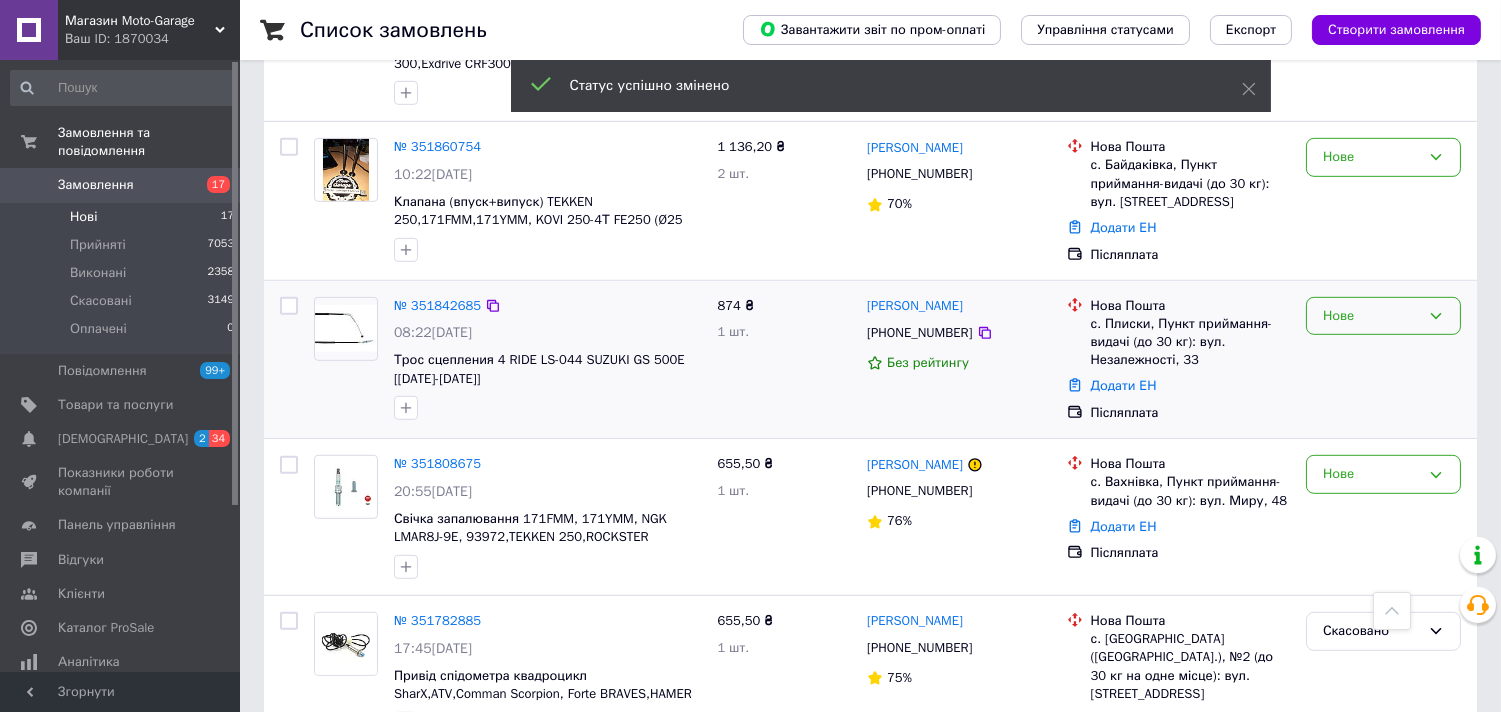 click on "Нове" at bounding box center (1371, 316) 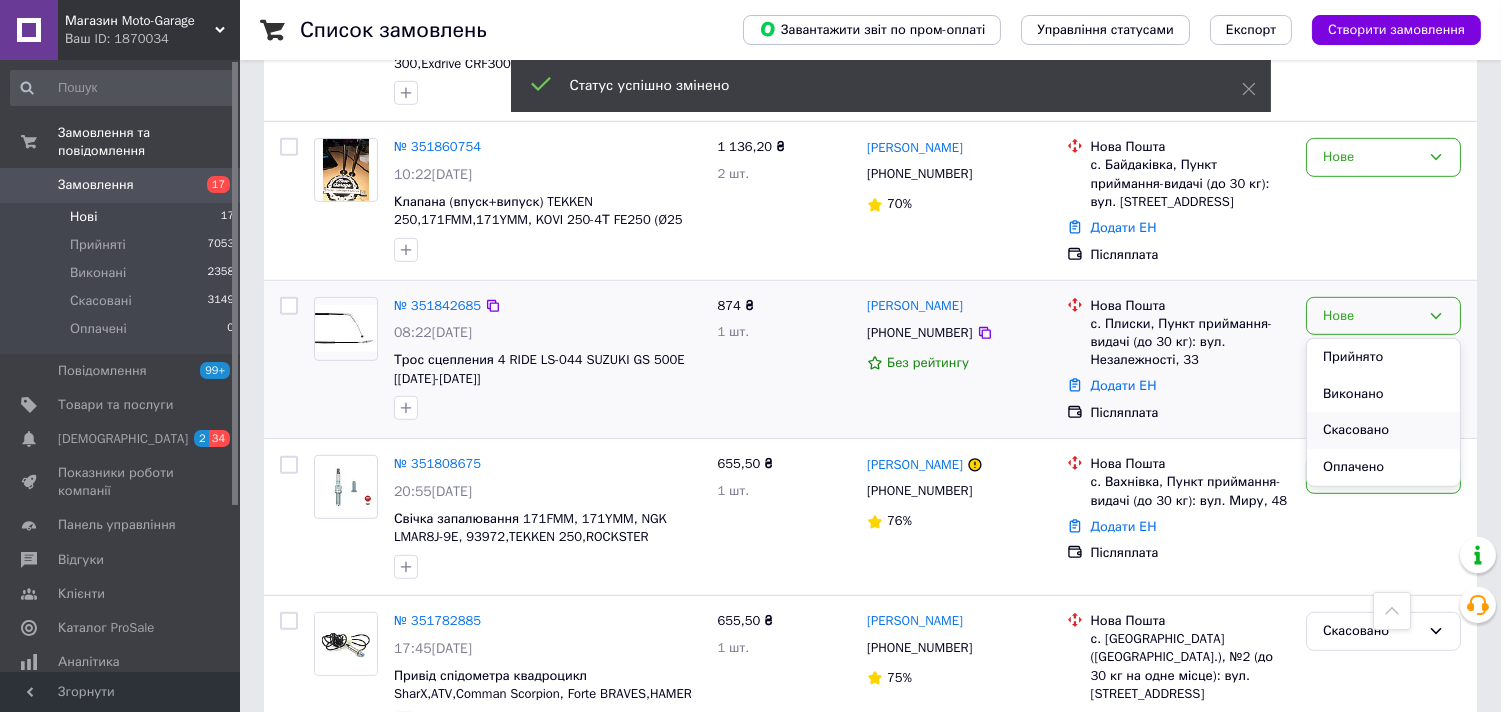 click on "Скасовано" at bounding box center [1383, 430] 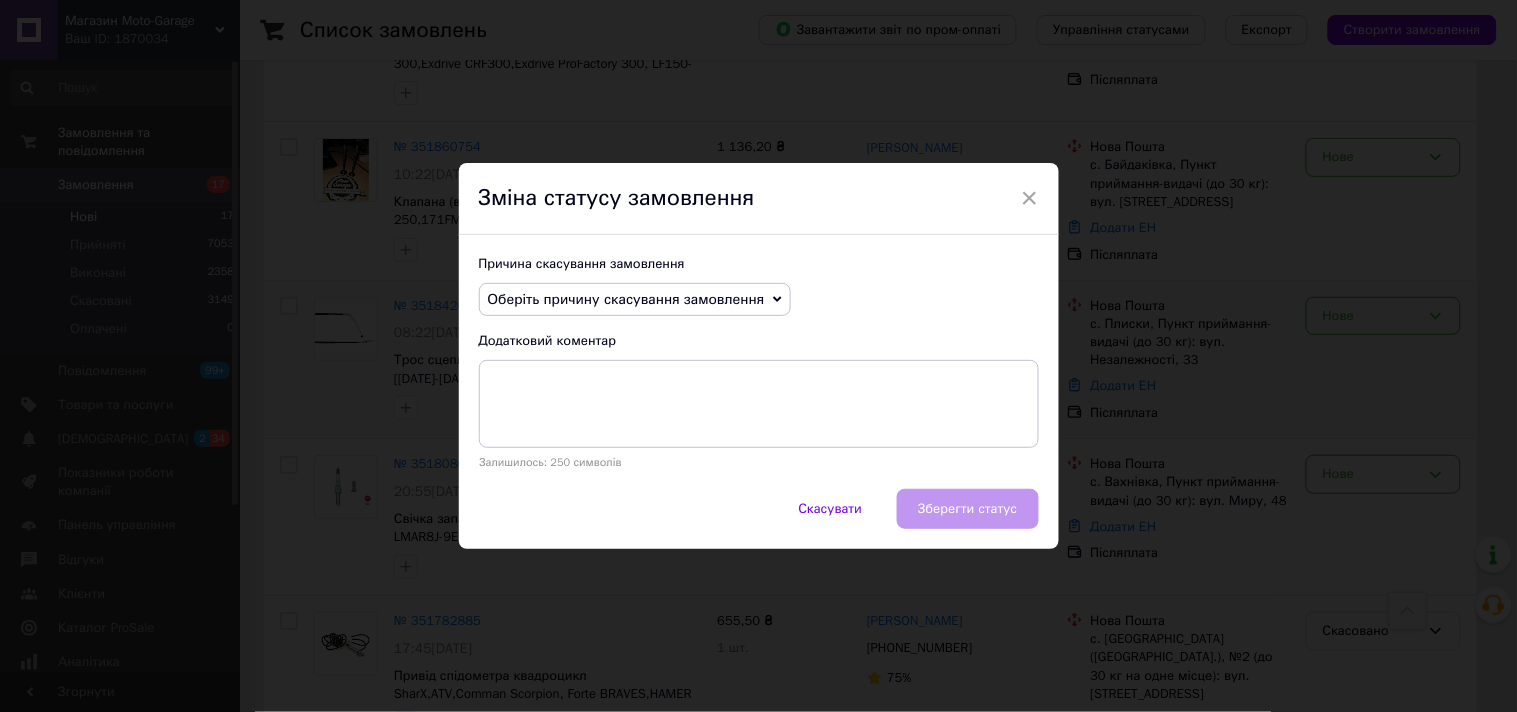 click on "Оберіть причину скасування замовлення" at bounding box center (635, 300) 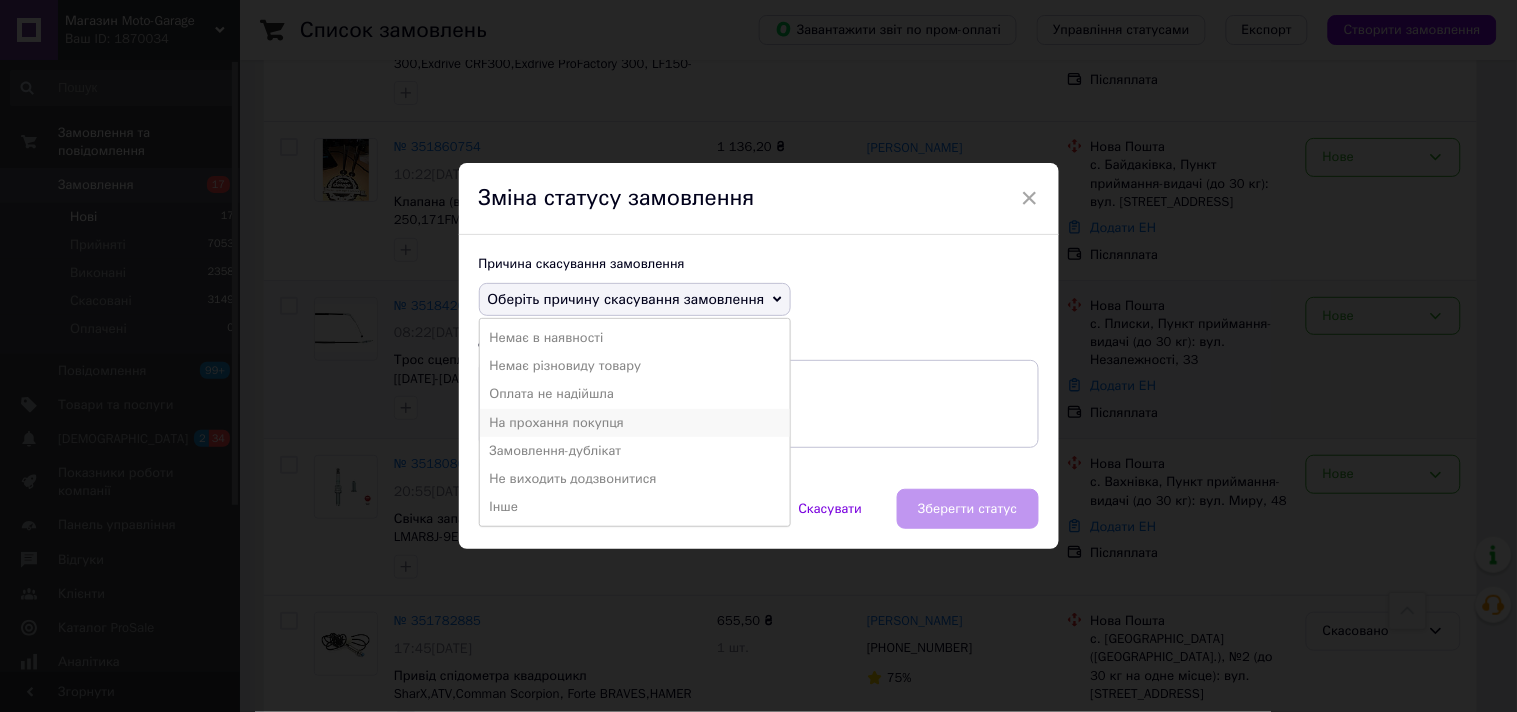 click on "На прохання покупця" at bounding box center [635, 423] 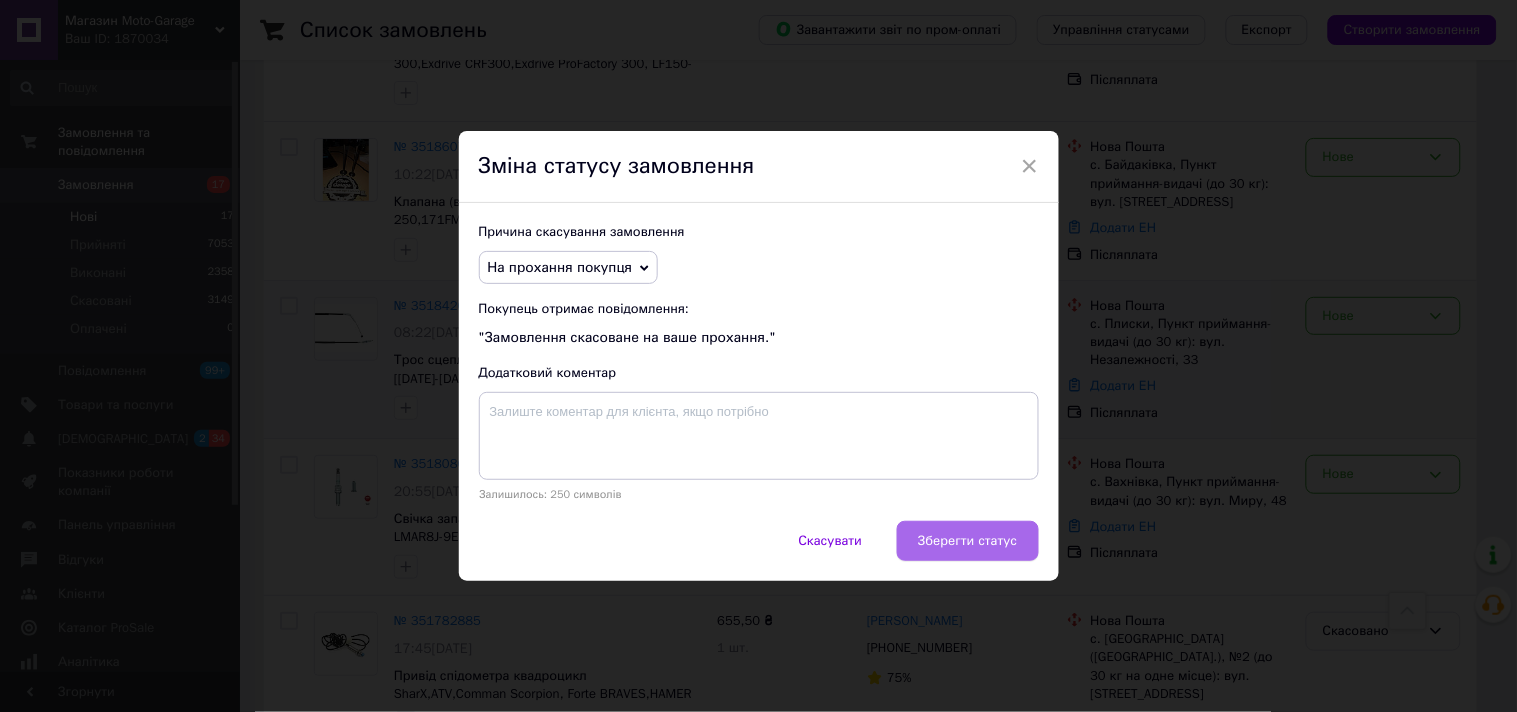 click on "Зберегти статус" at bounding box center (967, 541) 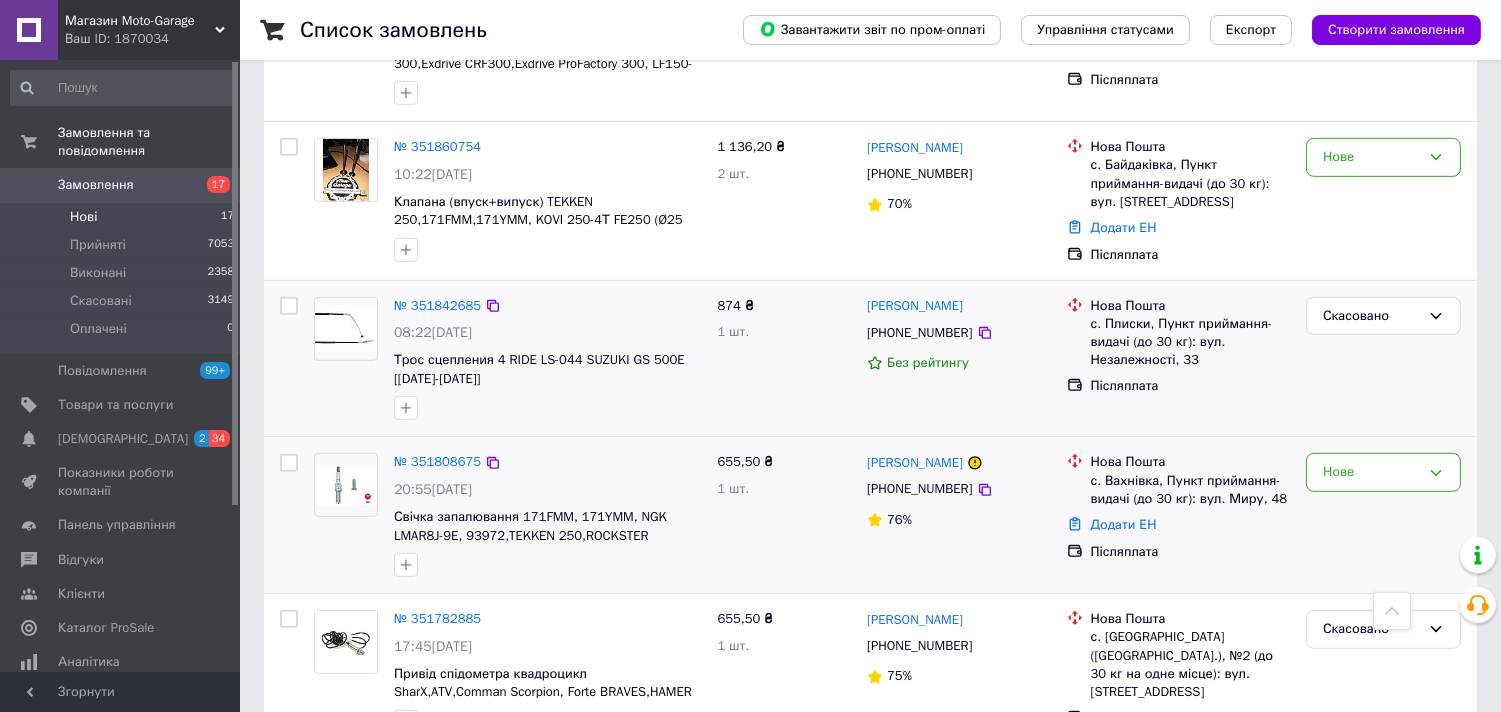click on "+380989589017" at bounding box center [919, 489] 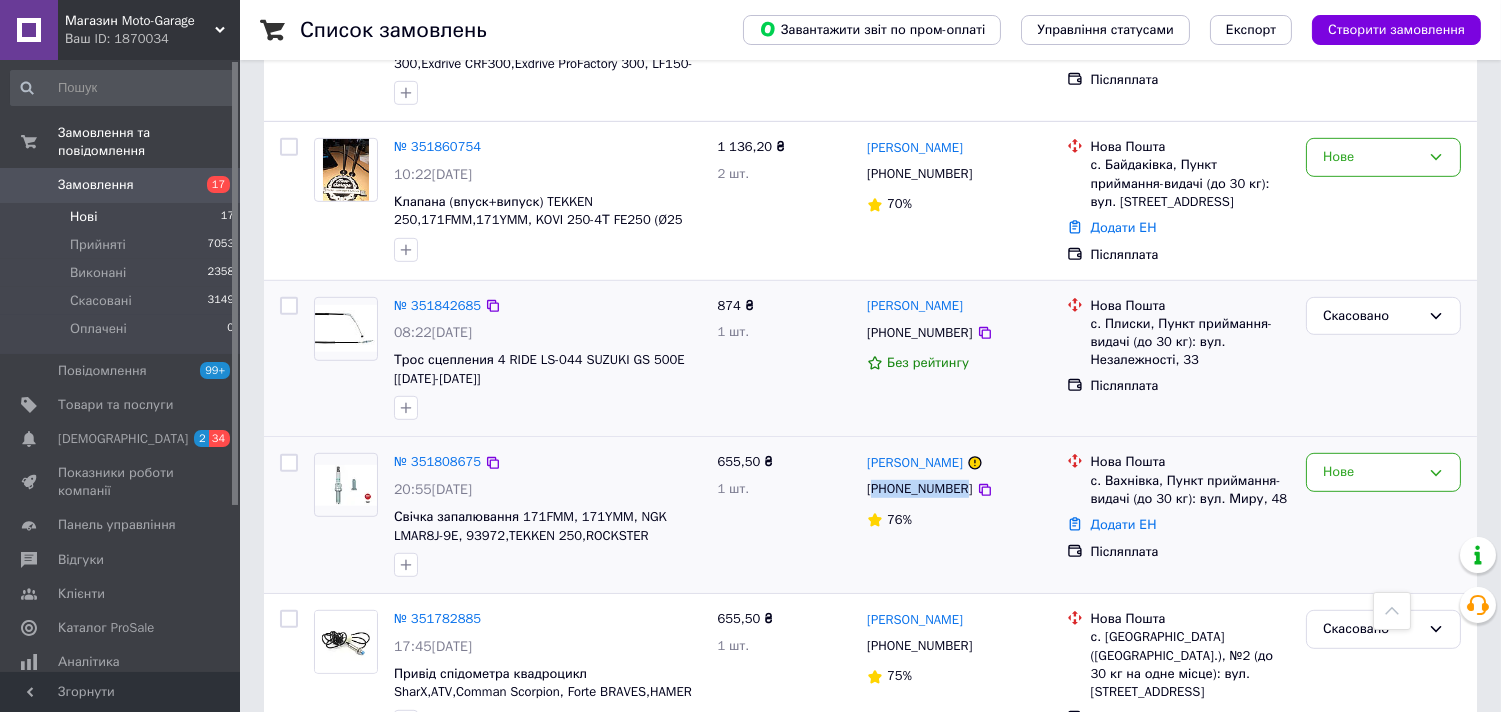 click on "+380989589017" at bounding box center [919, 489] 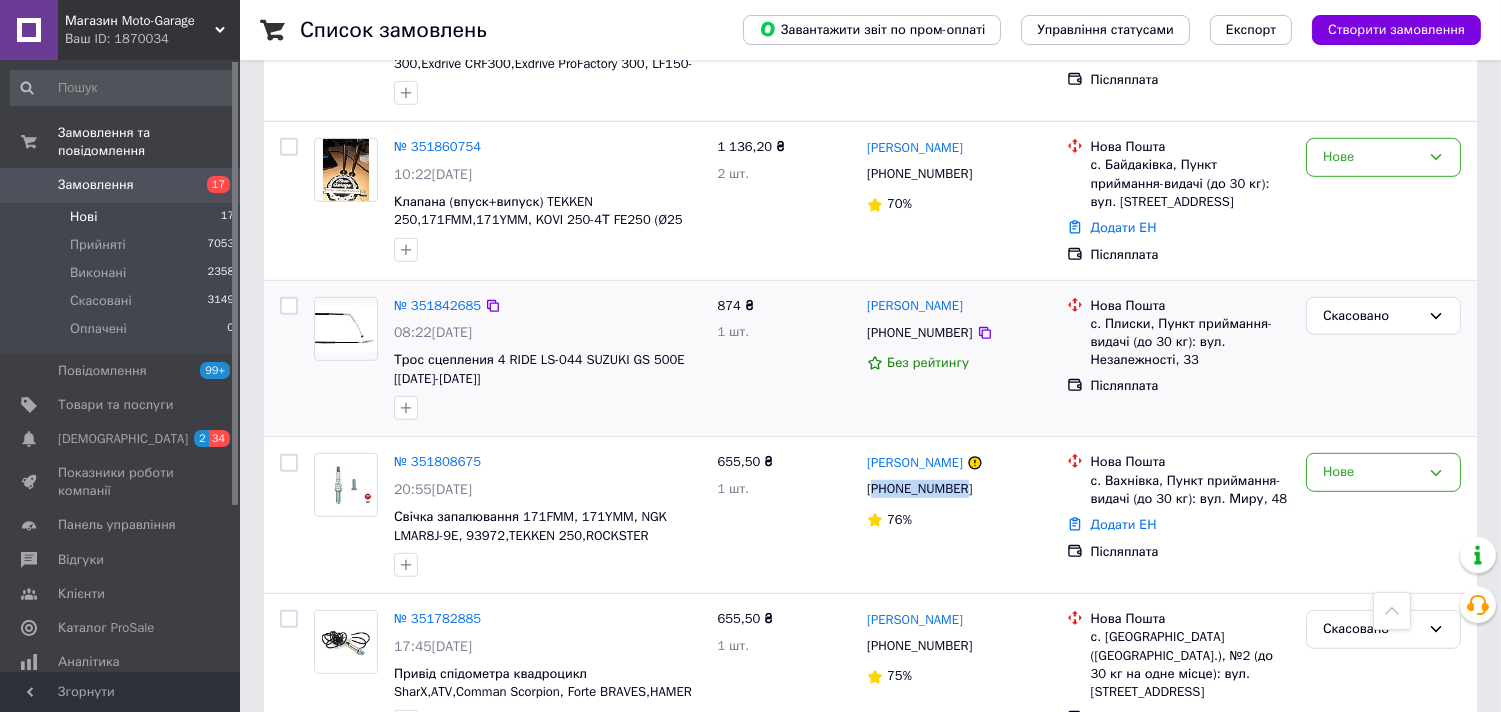 copy on "380989589017" 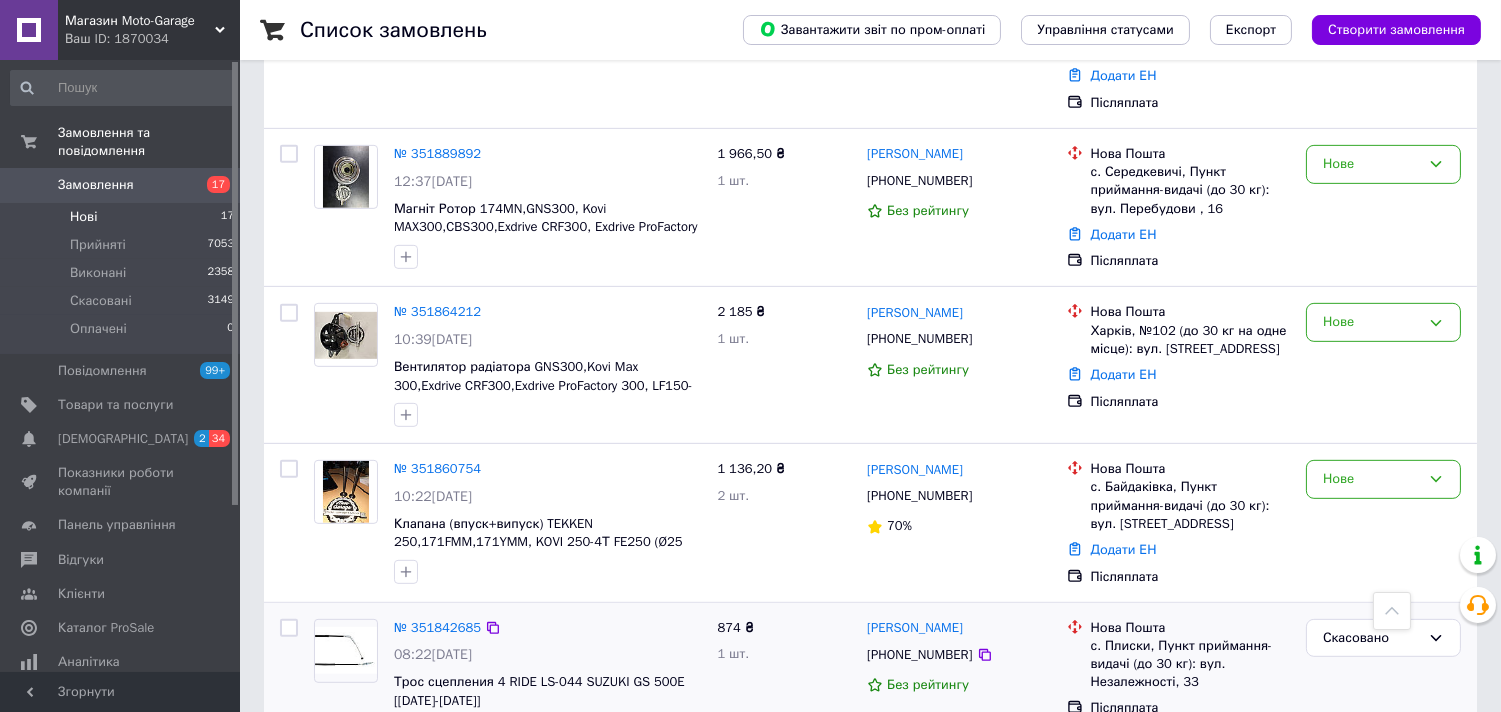 scroll, scrollTop: 1691, scrollLeft: 0, axis: vertical 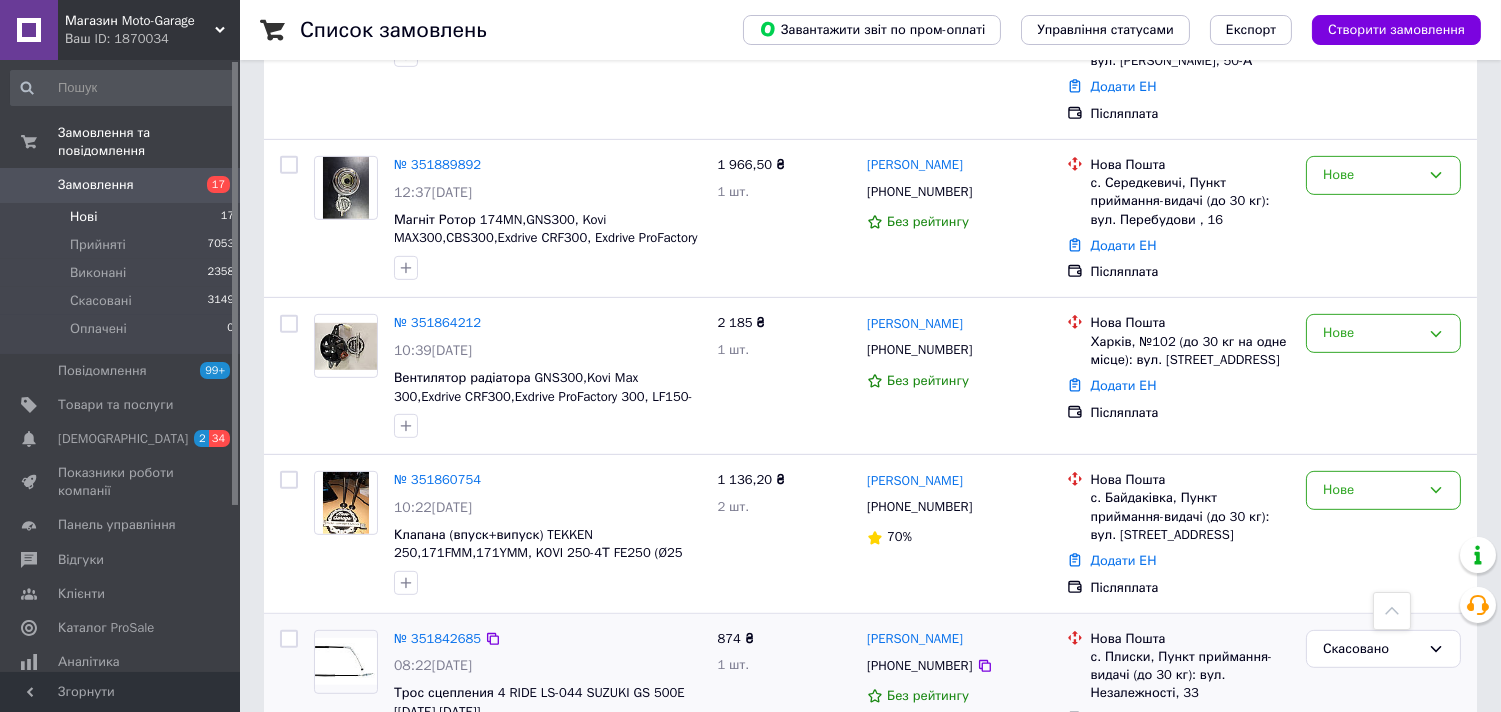 click on "Замовлення 17" at bounding box center [123, 185] 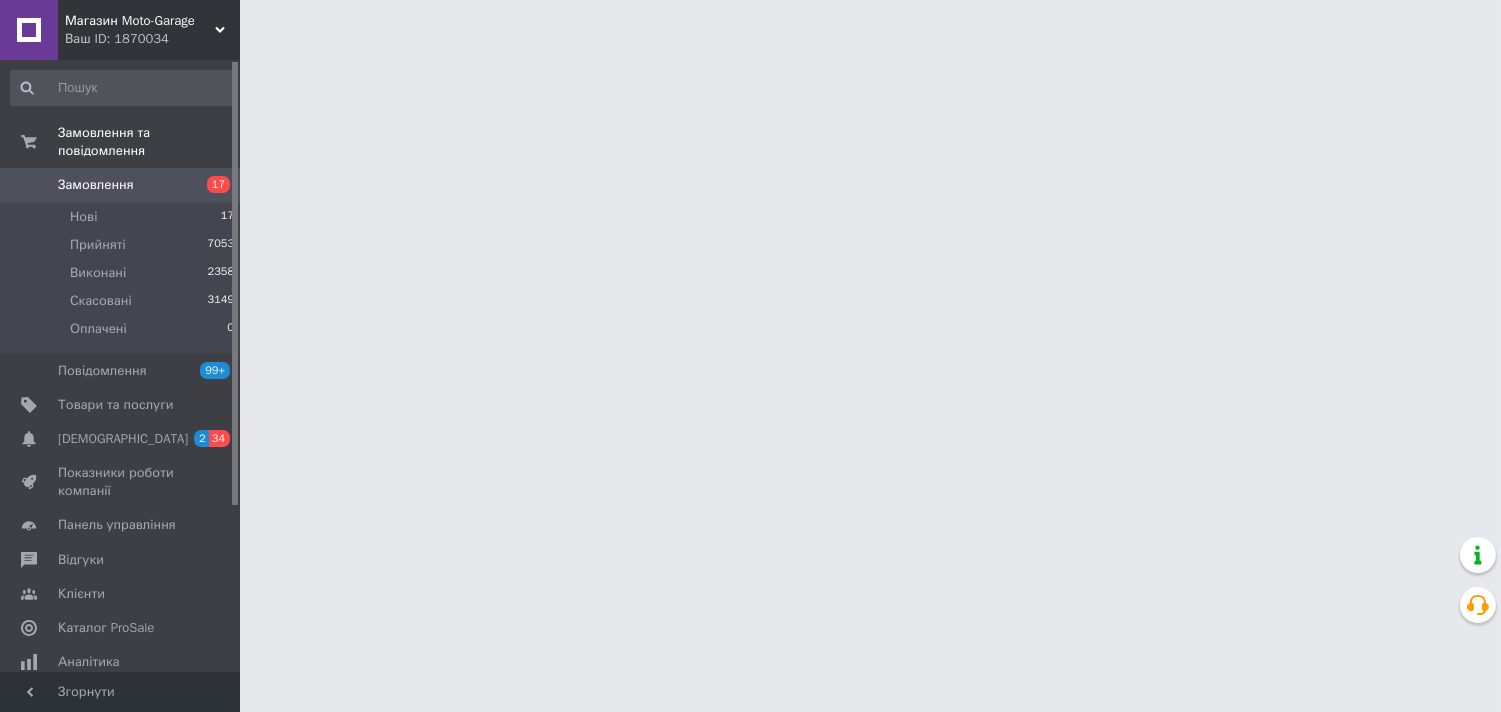 scroll, scrollTop: 0, scrollLeft: 0, axis: both 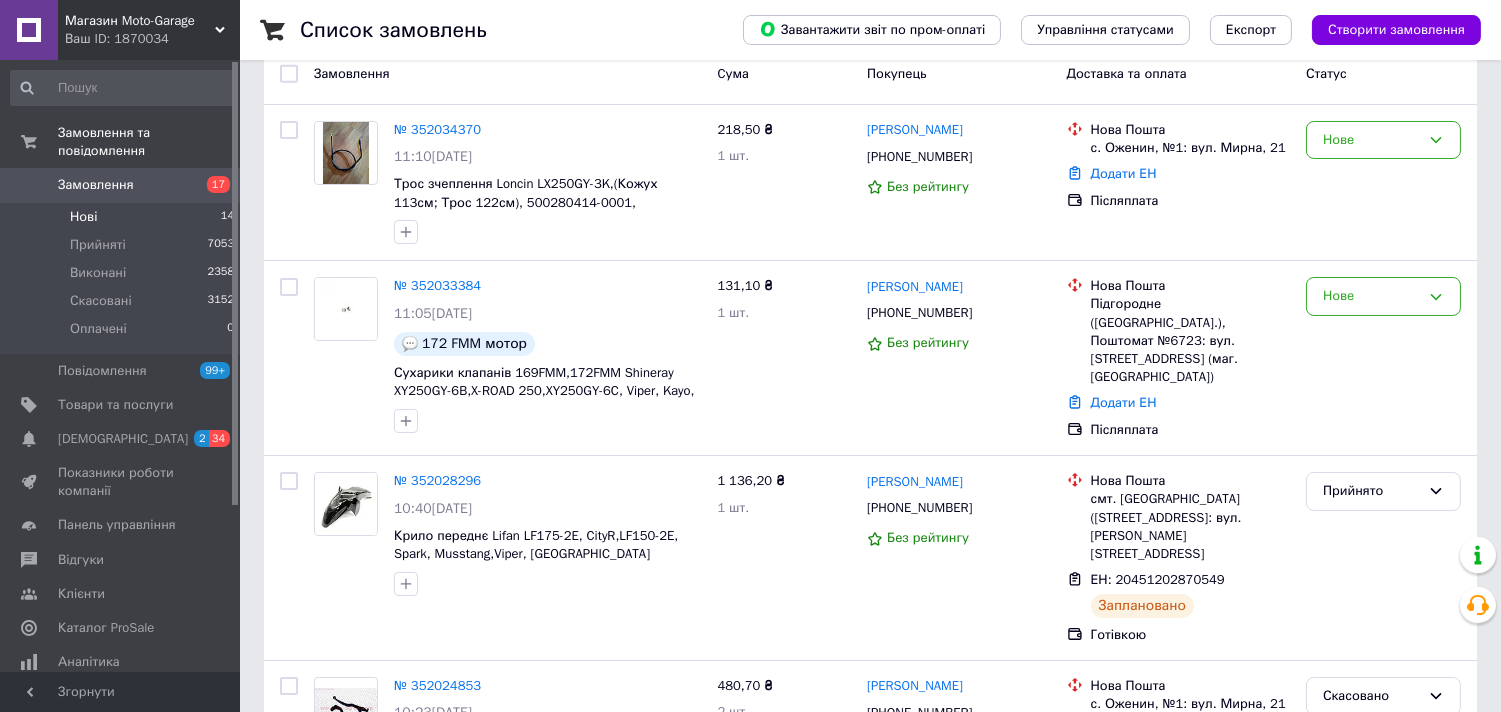 click on "Нові 14" at bounding box center (123, 217) 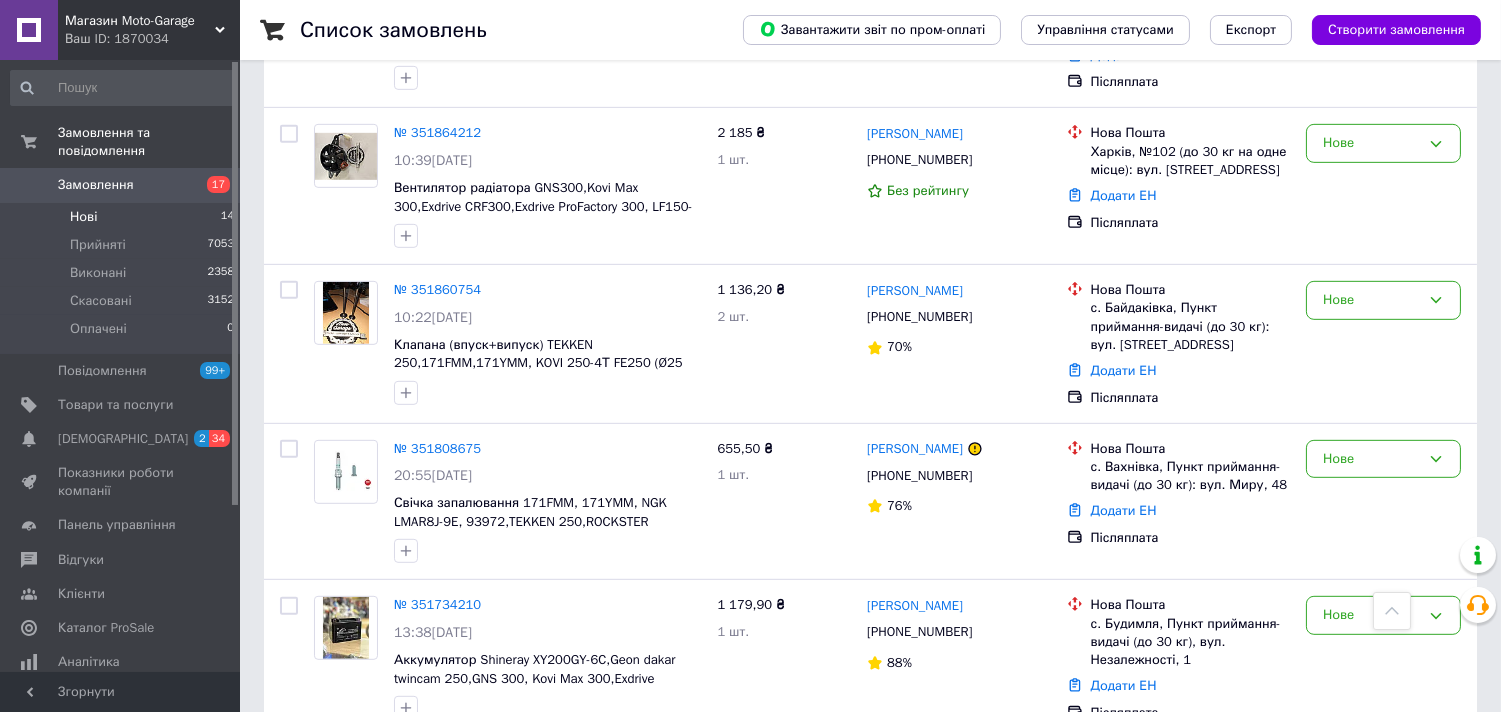 scroll, scrollTop: 1884, scrollLeft: 0, axis: vertical 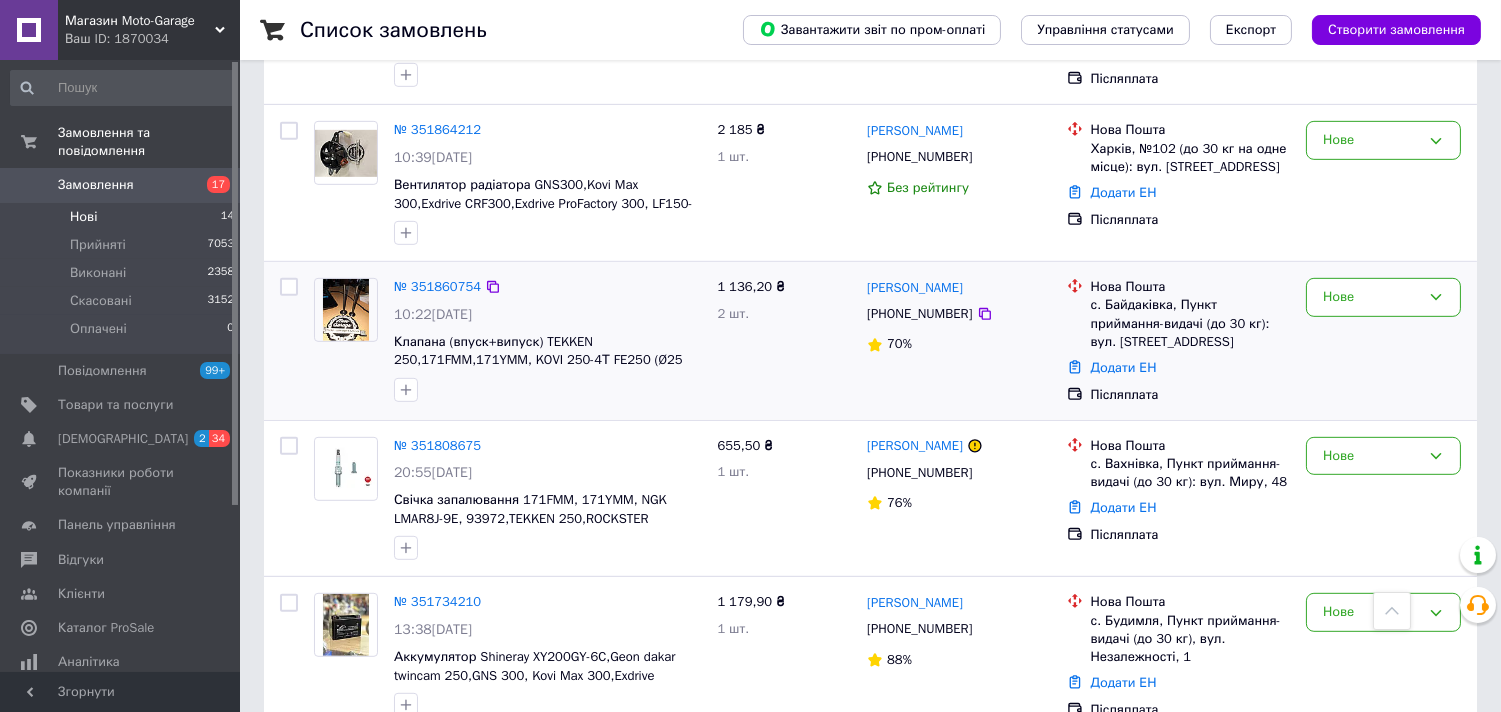 click on "+380988656952" at bounding box center [919, 314] 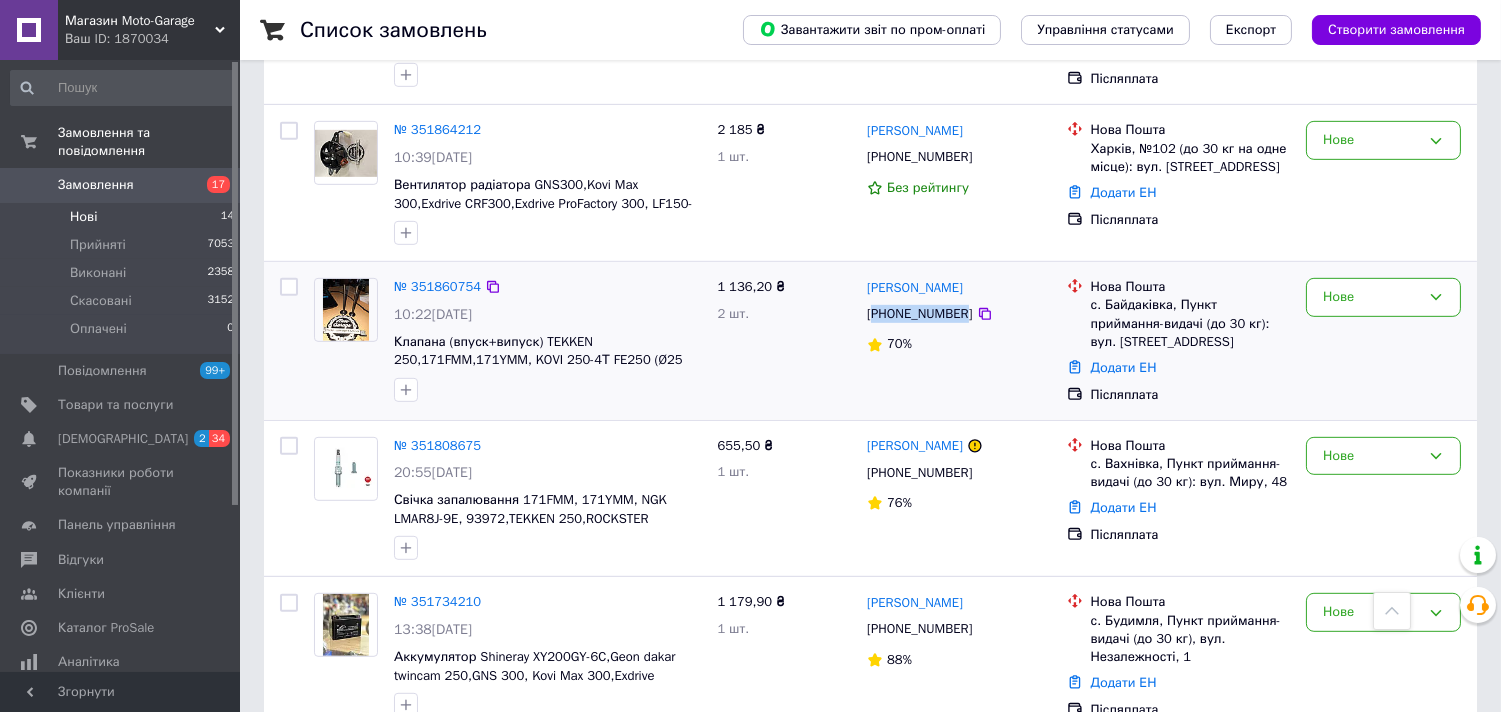 click on "+380988656952" at bounding box center (919, 314) 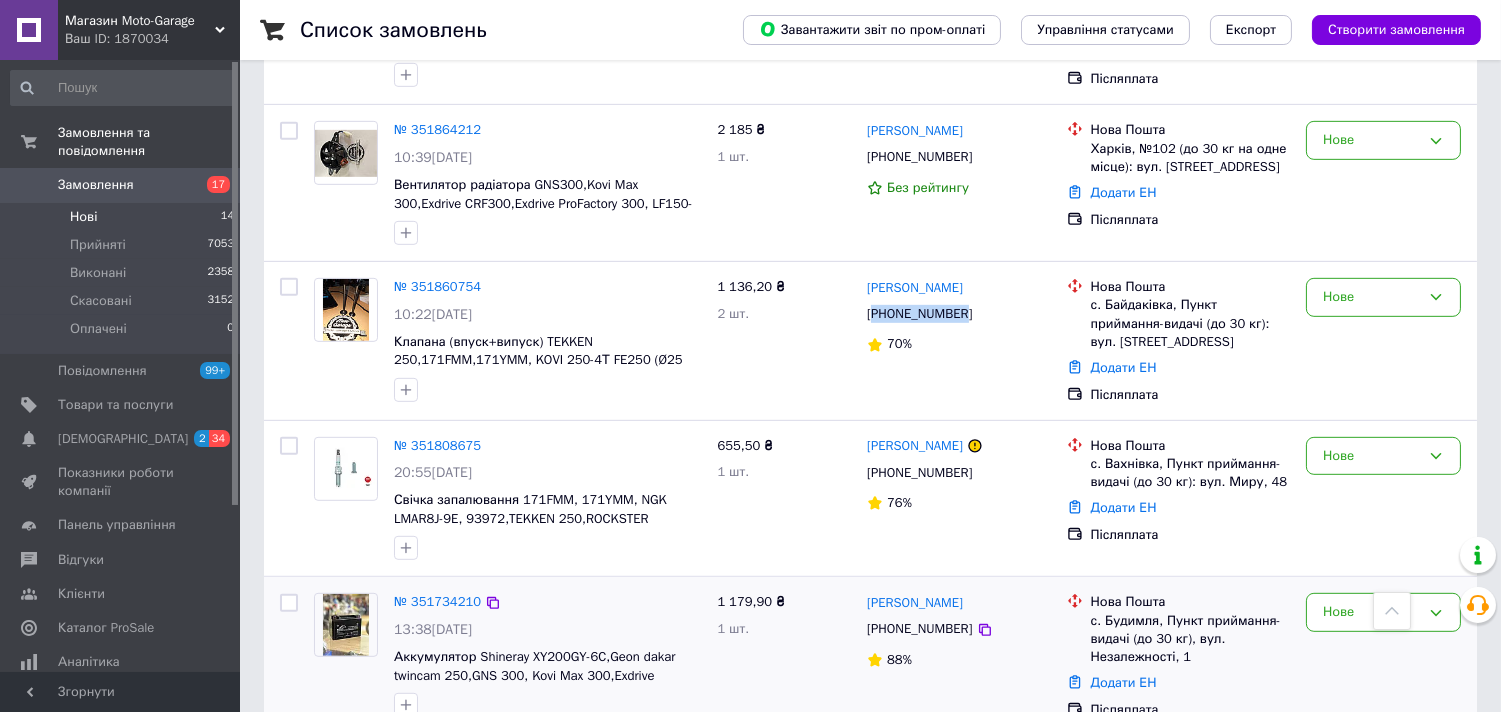 copy on "380988656952" 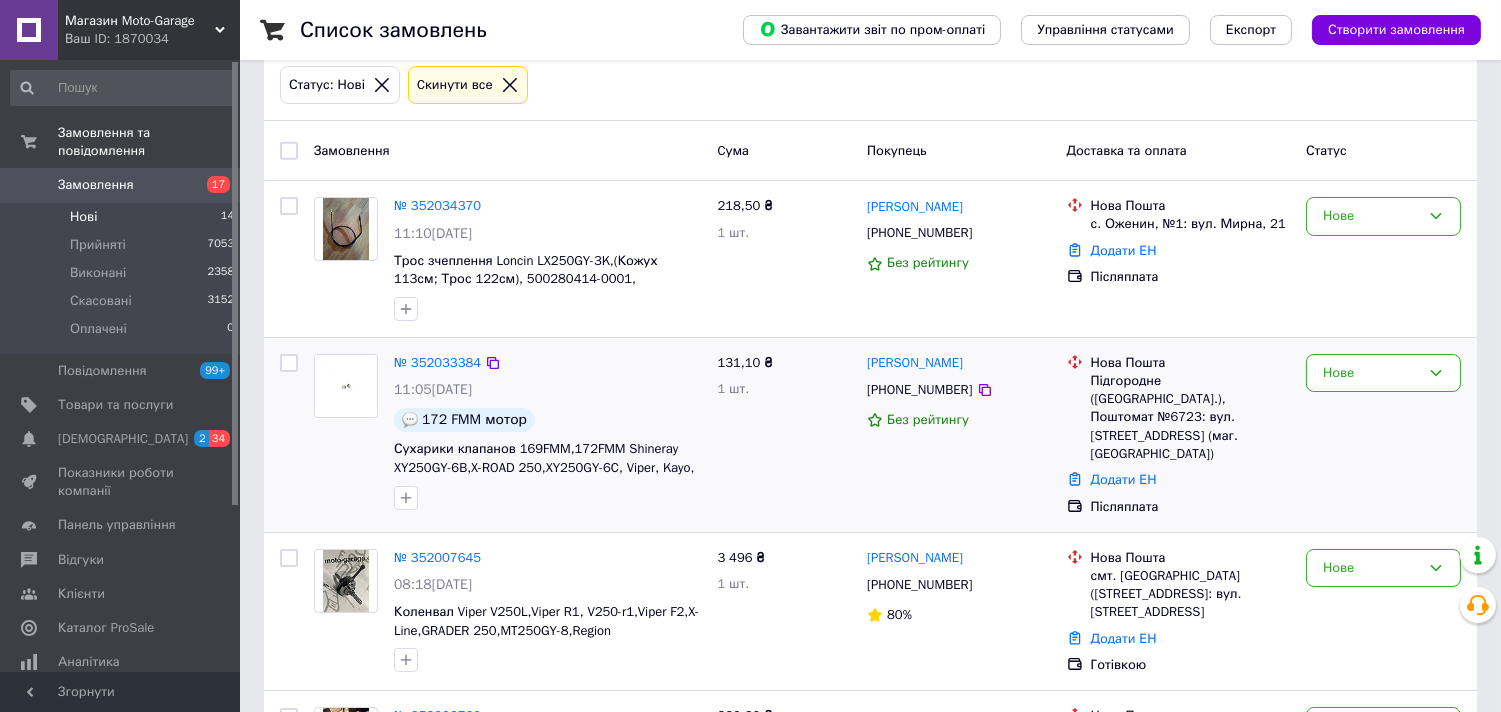 scroll, scrollTop: 0, scrollLeft: 0, axis: both 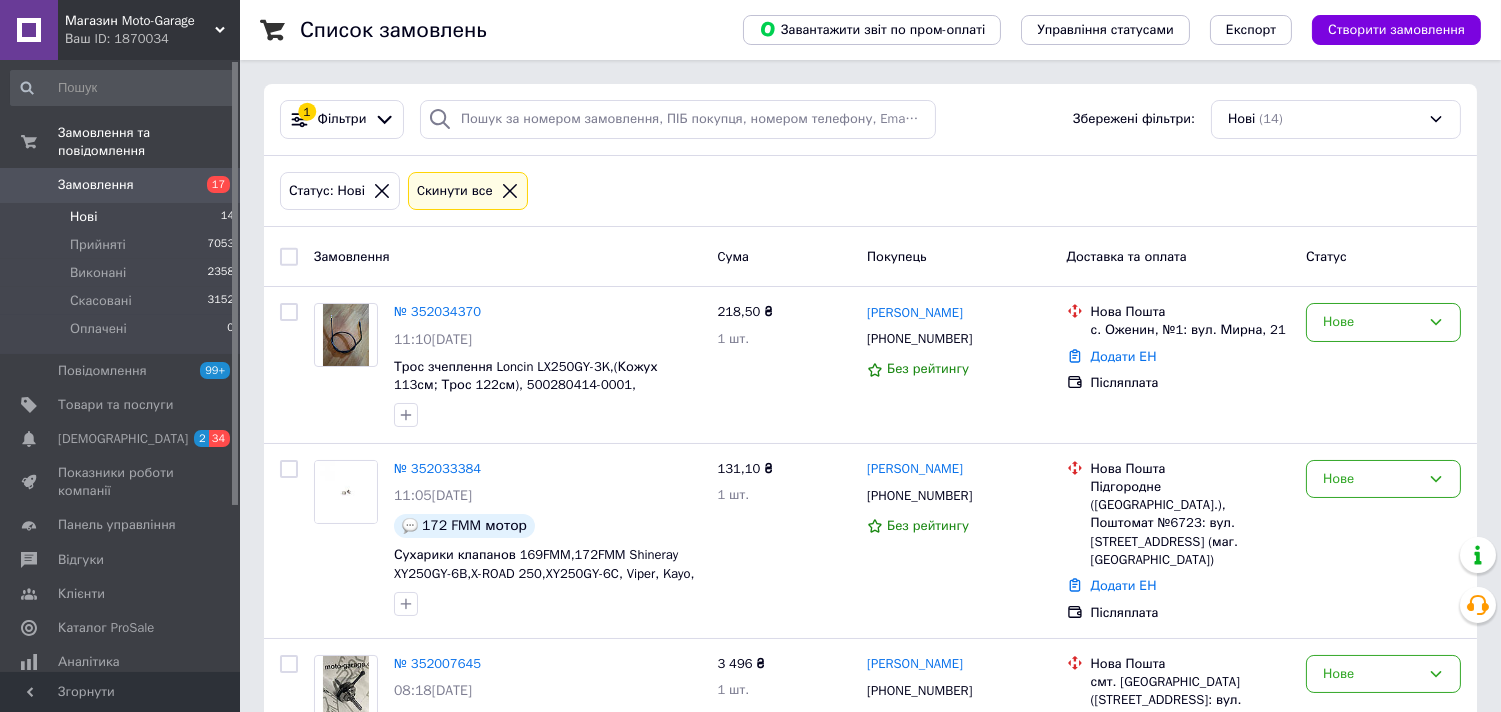 click on "Замовлення" at bounding box center (96, 185) 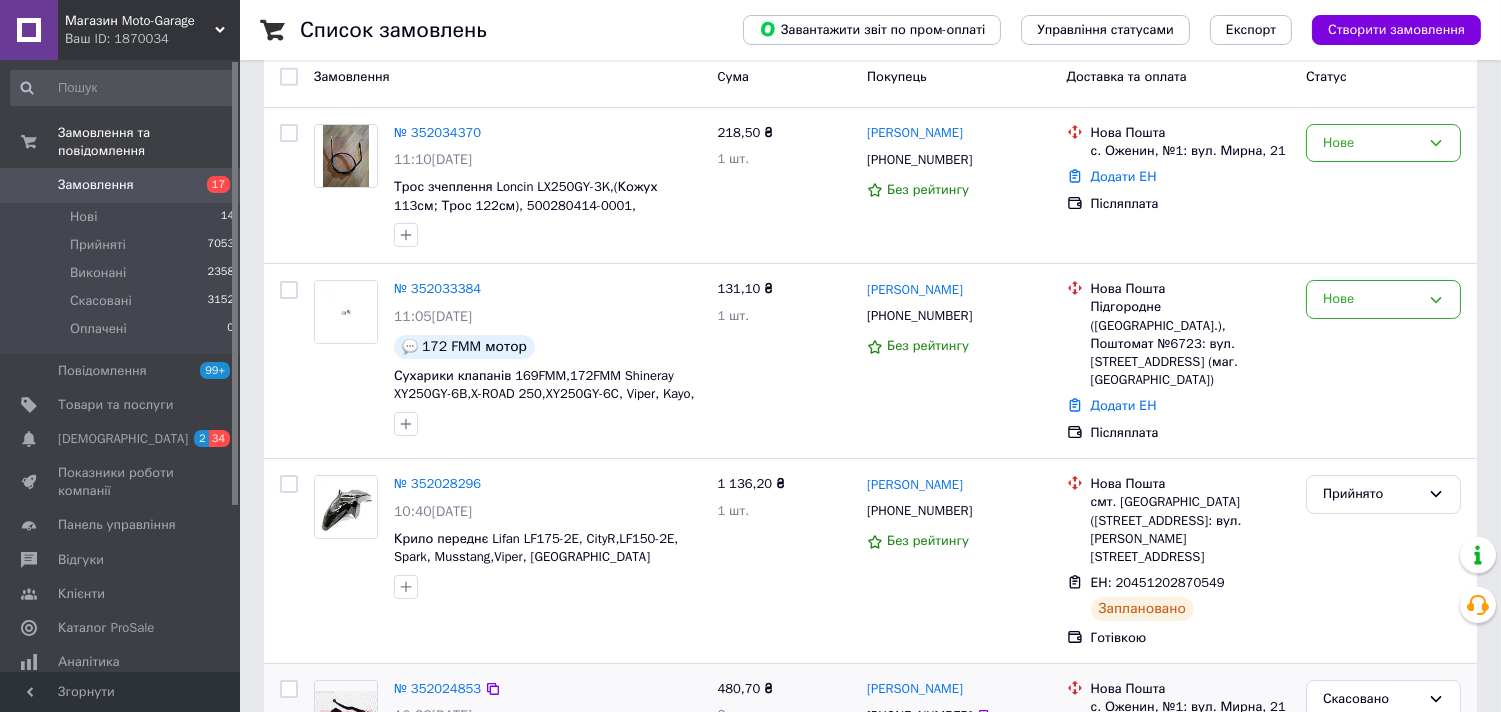 scroll, scrollTop: 222, scrollLeft: 0, axis: vertical 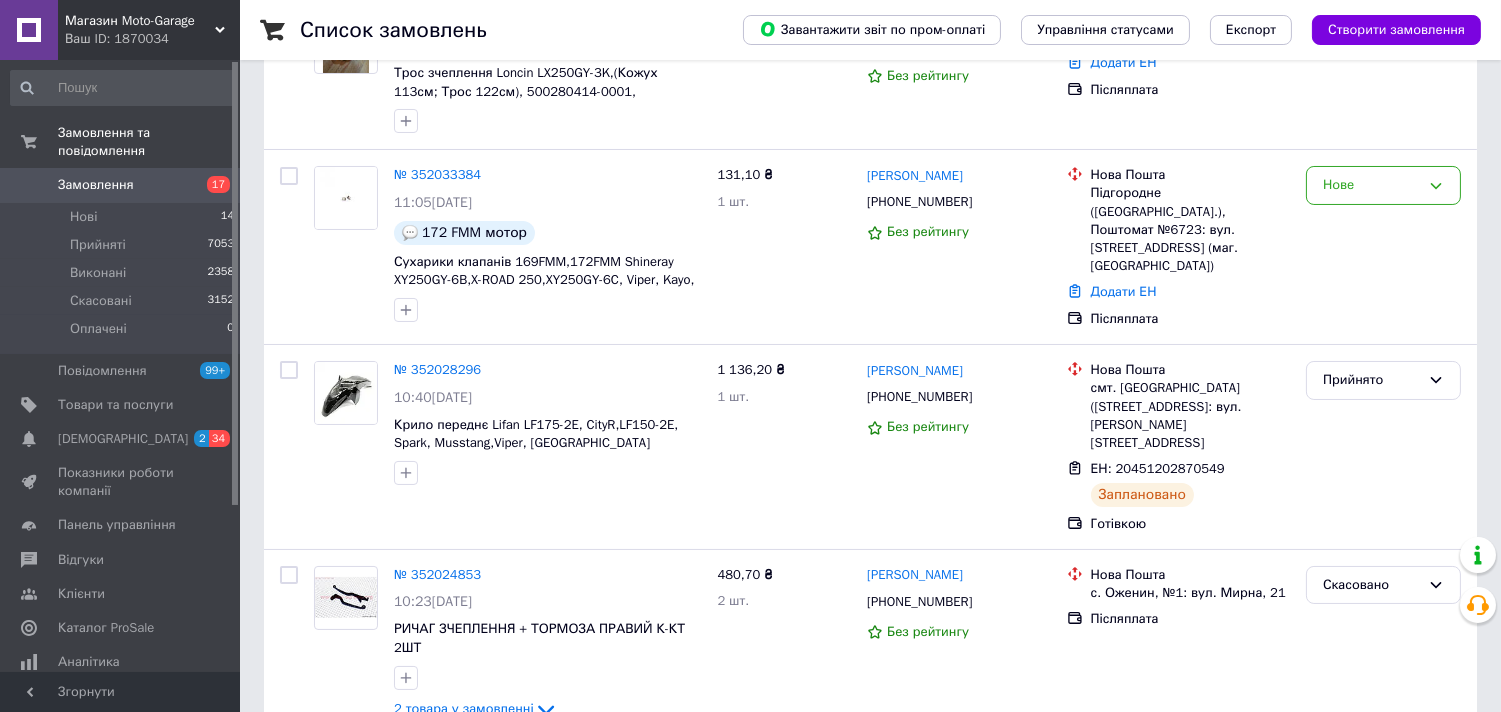 click on "Замовлення" at bounding box center [96, 185] 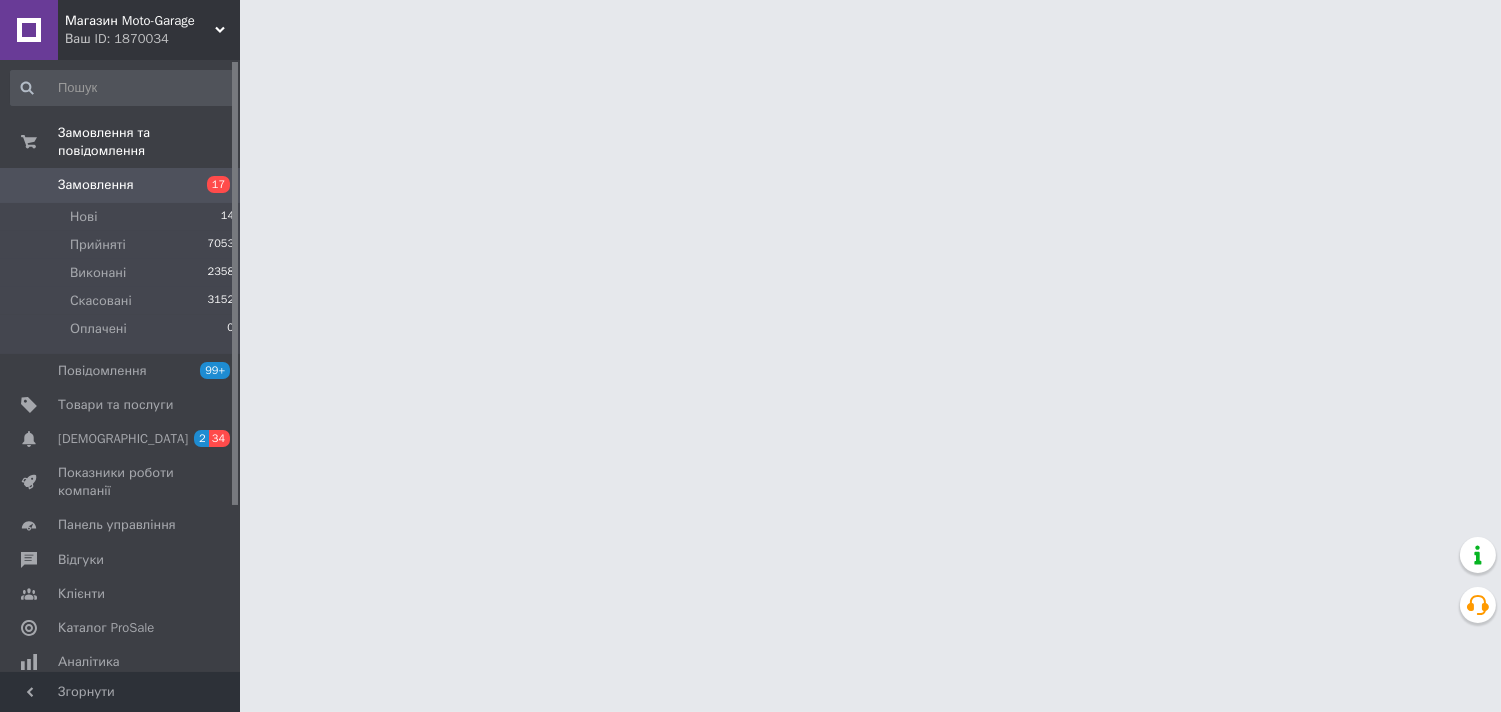 scroll, scrollTop: 0, scrollLeft: 0, axis: both 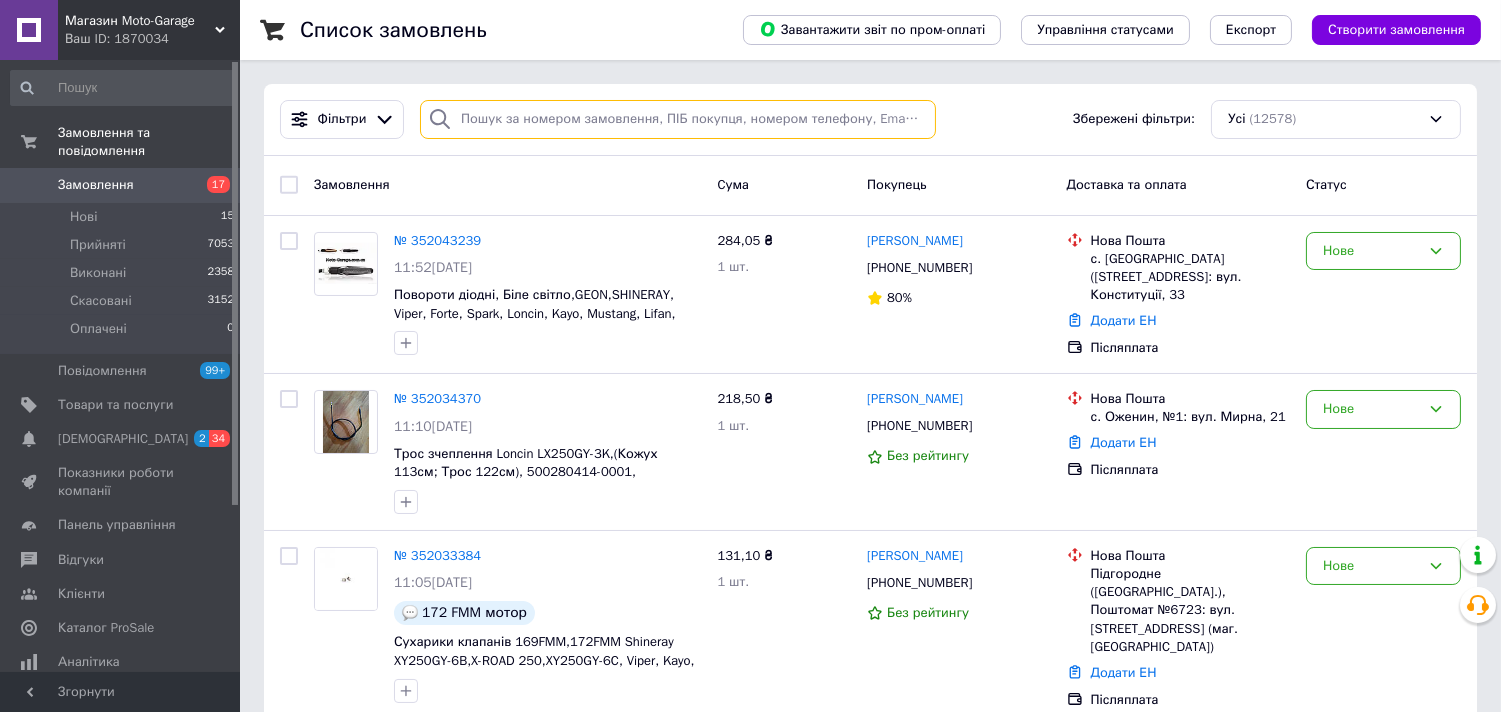click at bounding box center [678, 119] 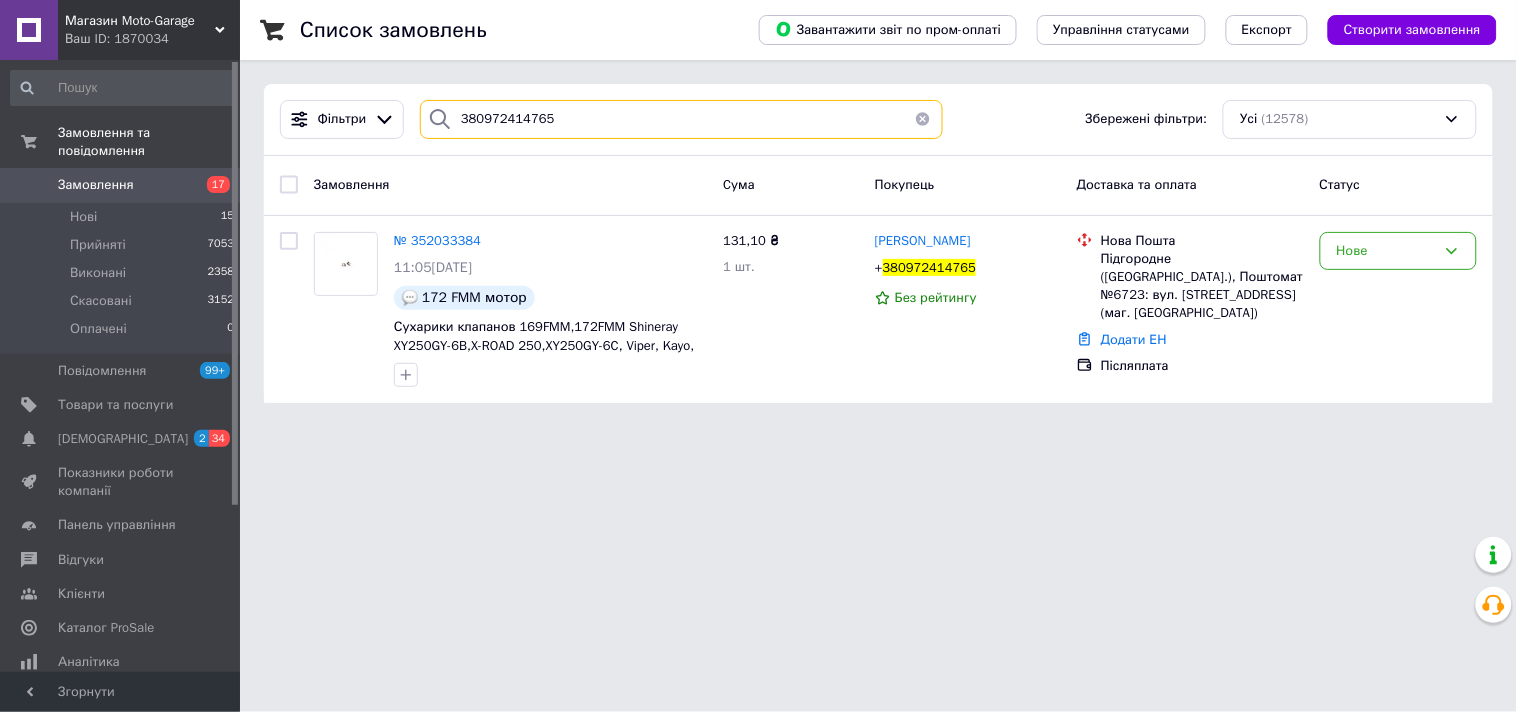 drag, startPoint x: 631, startPoint y: 123, endPoint x: 443, endPoint y: 116, distance: 188.13028 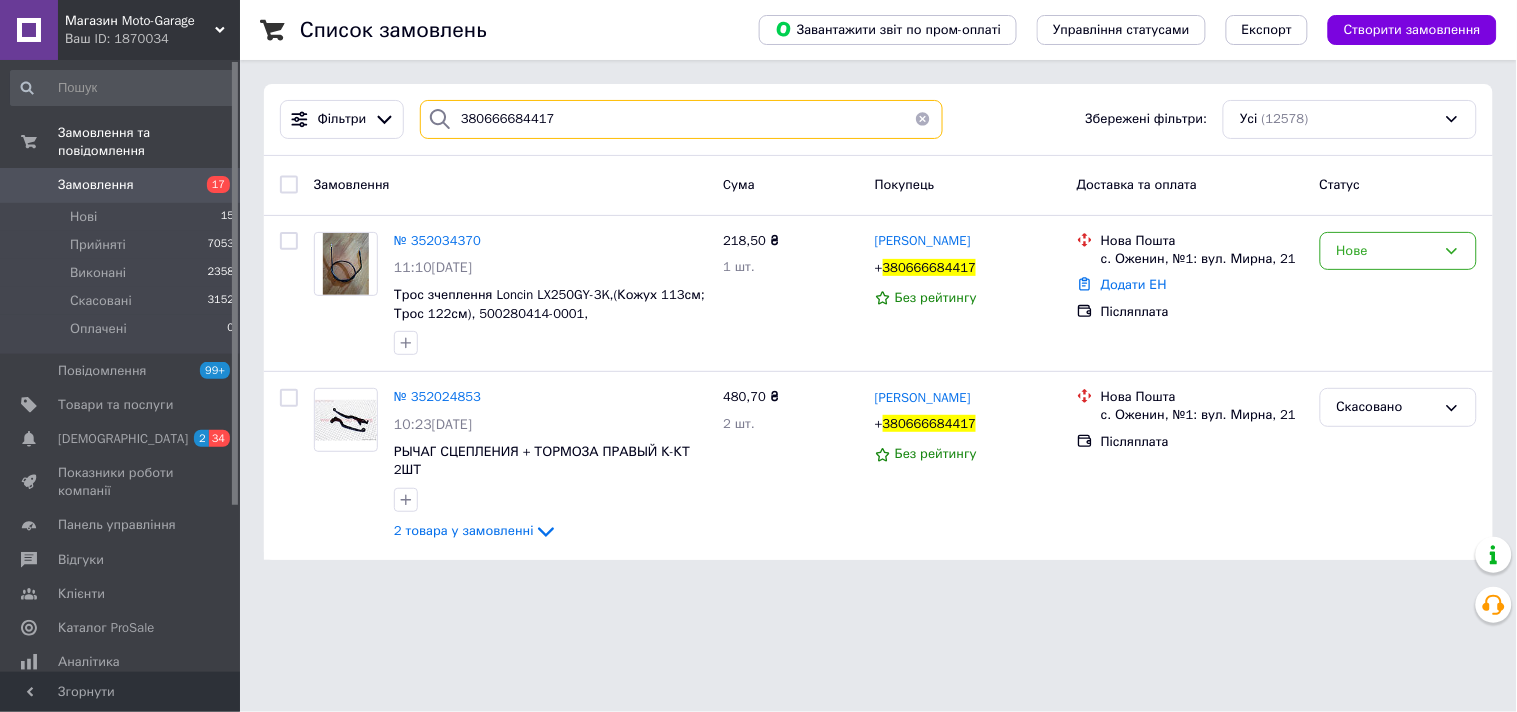 drag, startPoint x: 502, startPoint y: 121, endPoint x: 461, endPoint y: 121, distance: 41 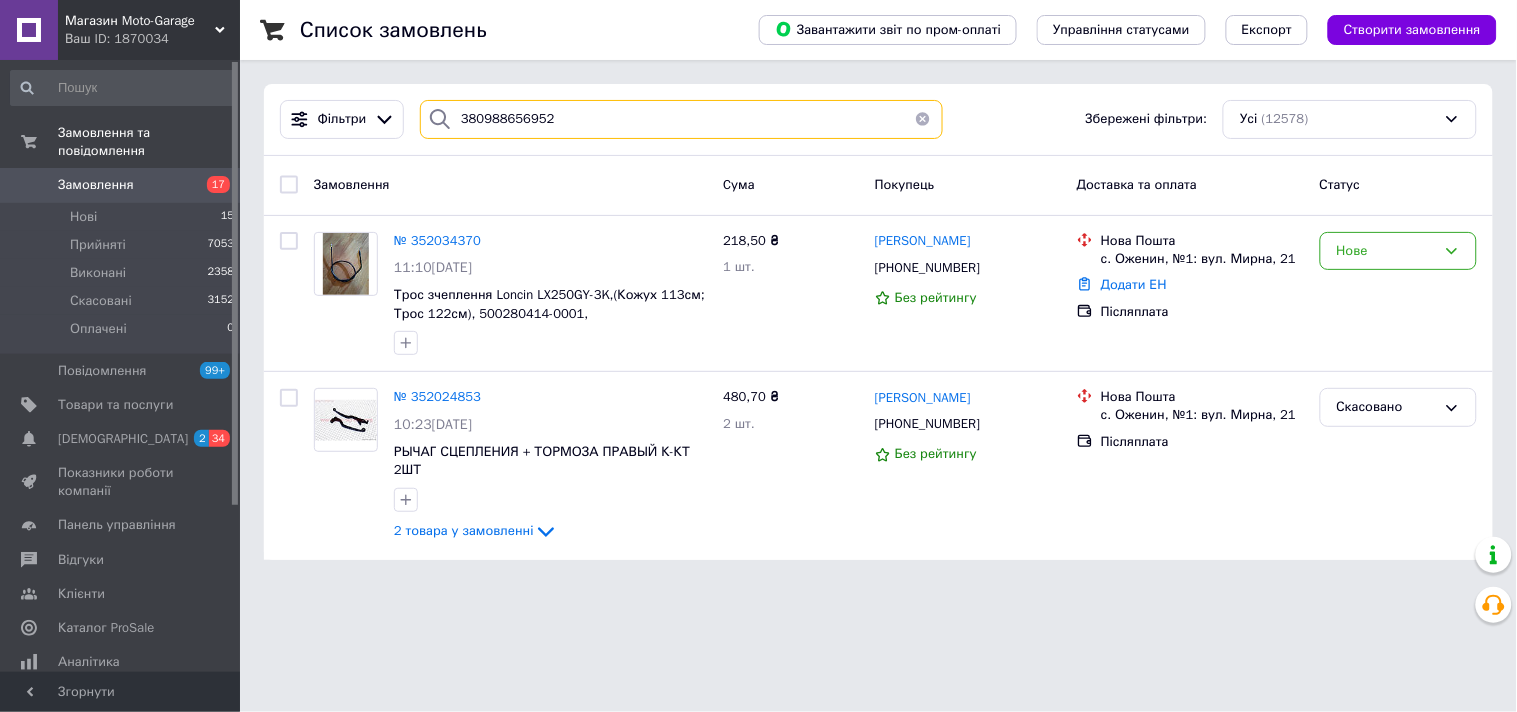 type on "380988656952" 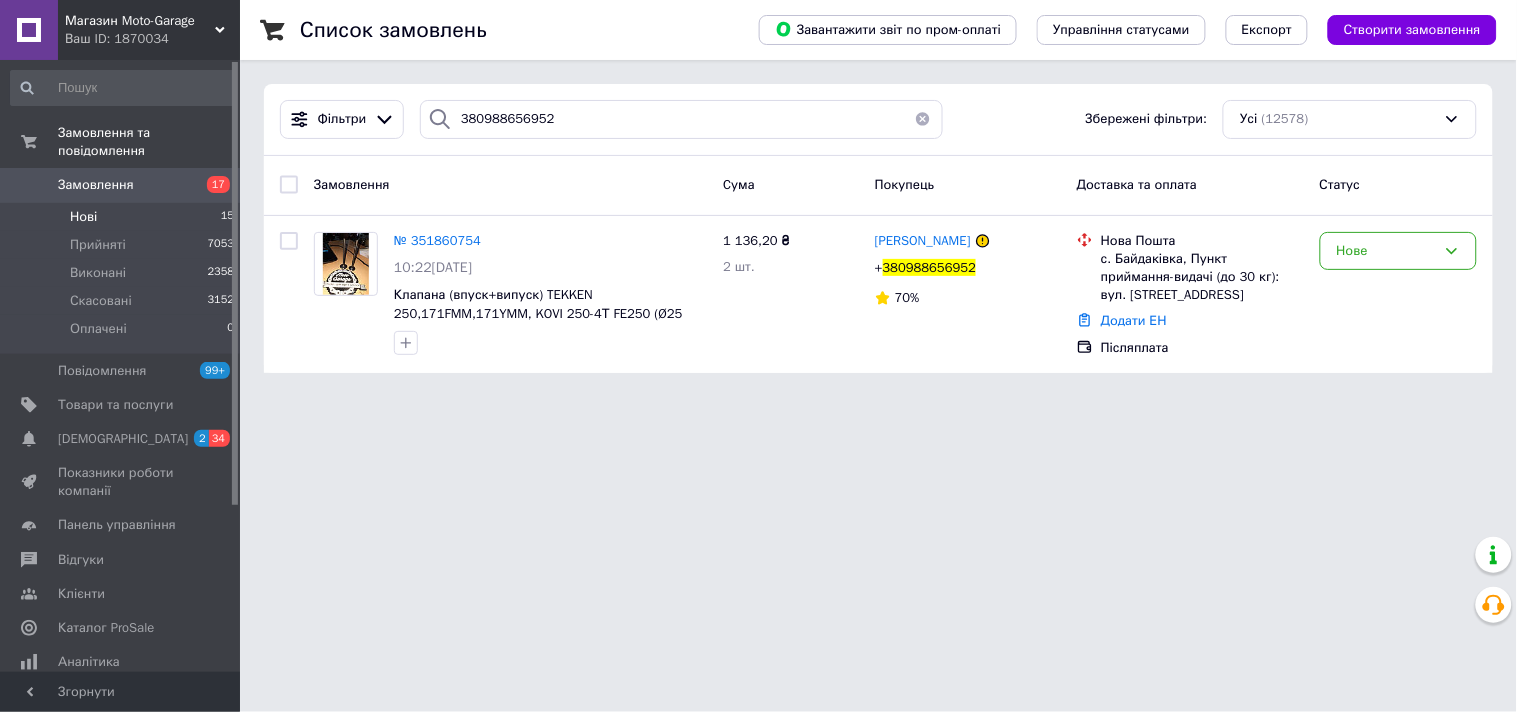 drag, startPoint x: 171, startPoint y: 168, endPoint x: 170, endPoint y: 185, distance: 17.029387 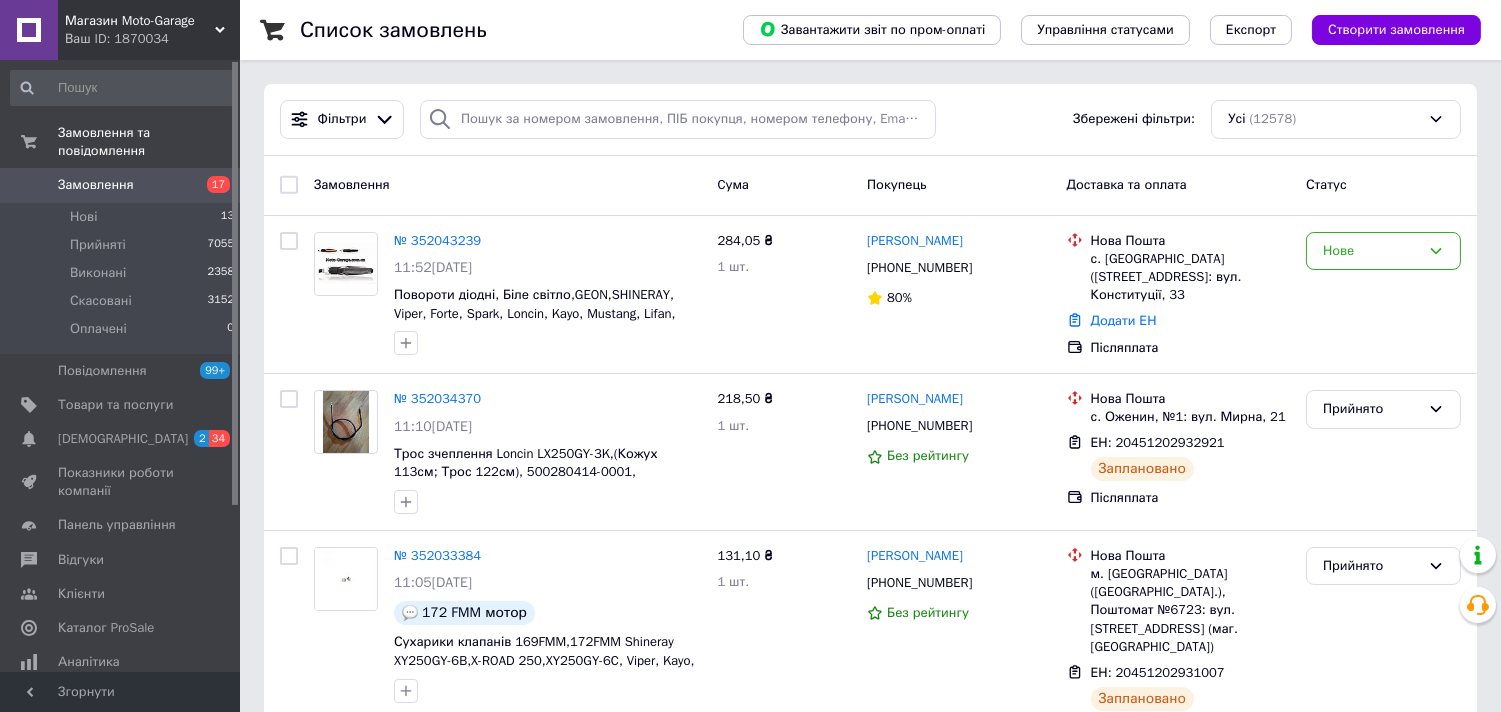 click on "Замовлення" at bounding box center (121, 185) 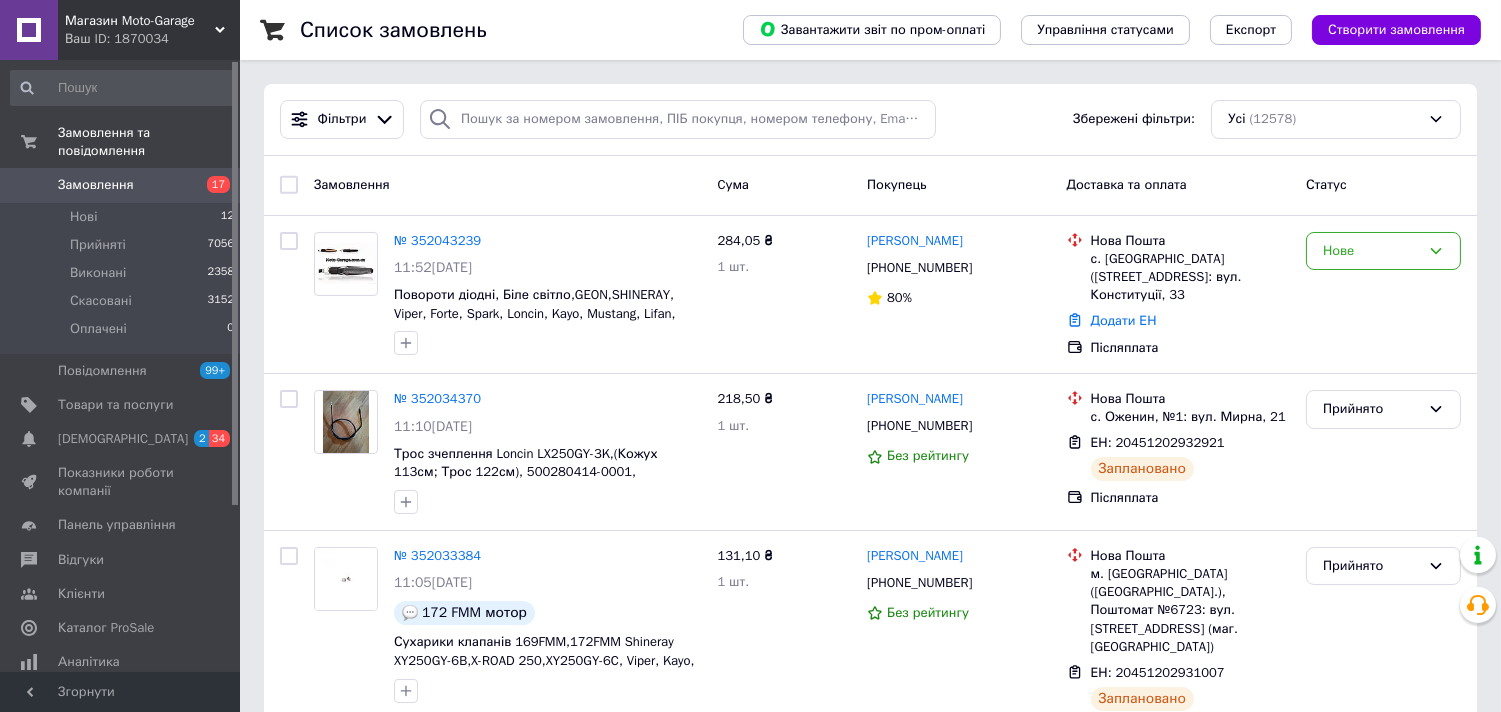 click on "Замовлення" at bounding box center [96, 185] 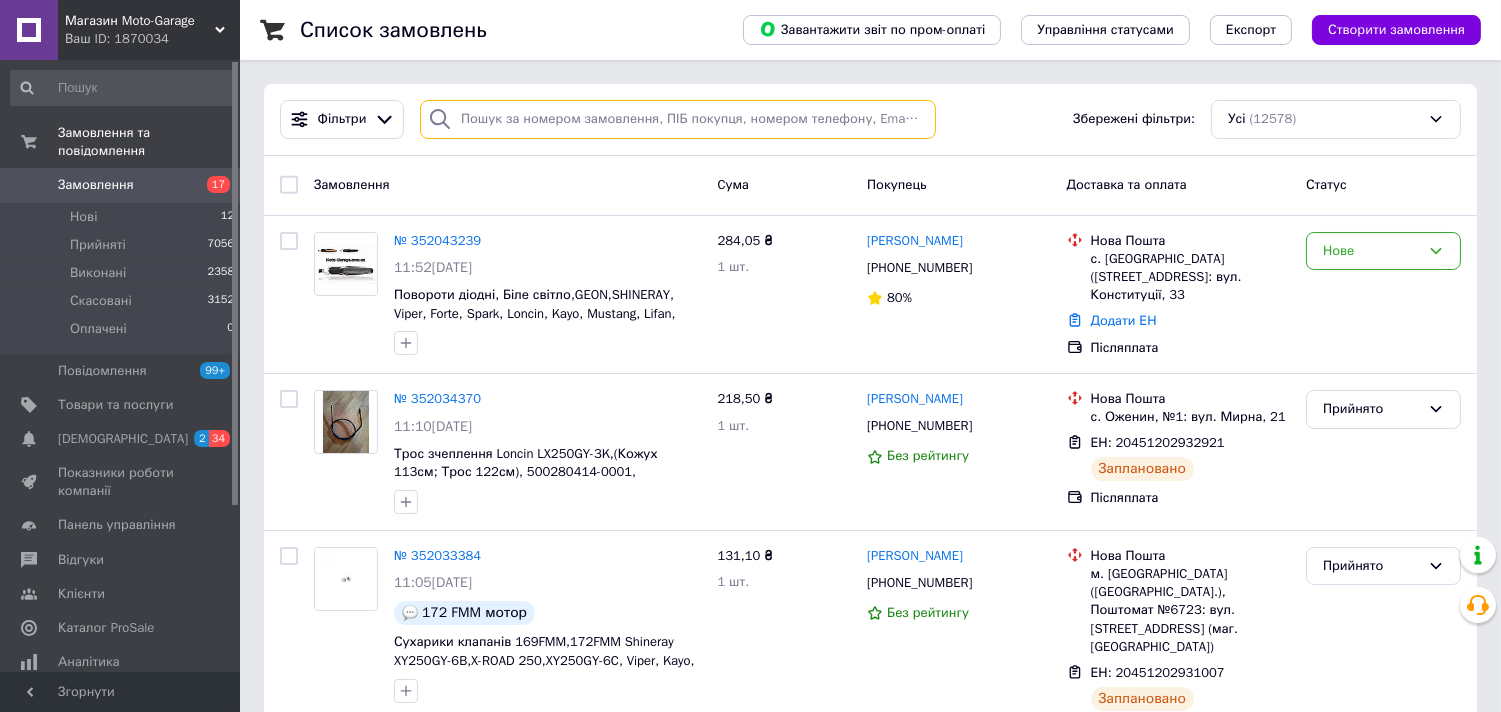 click at bounding box center [678, 119] 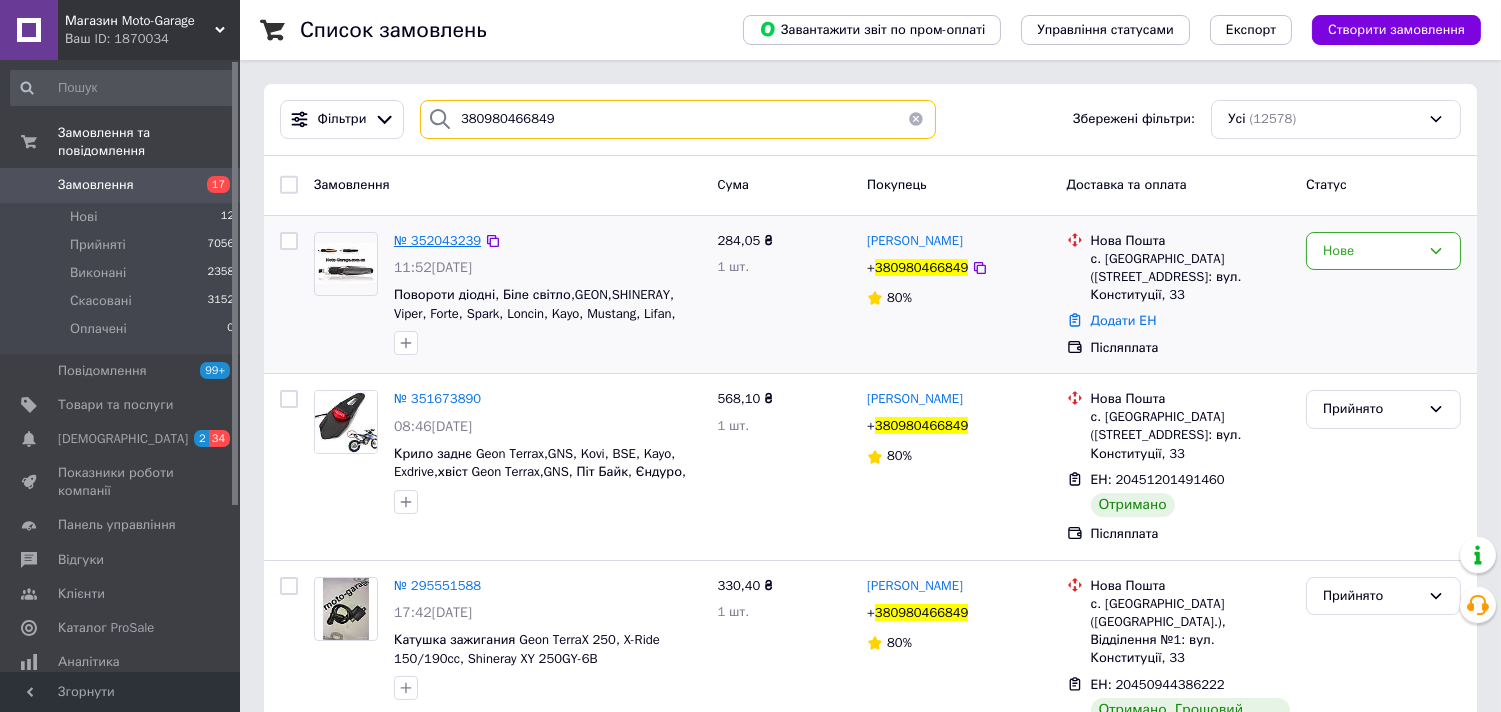 type on "380980466849" 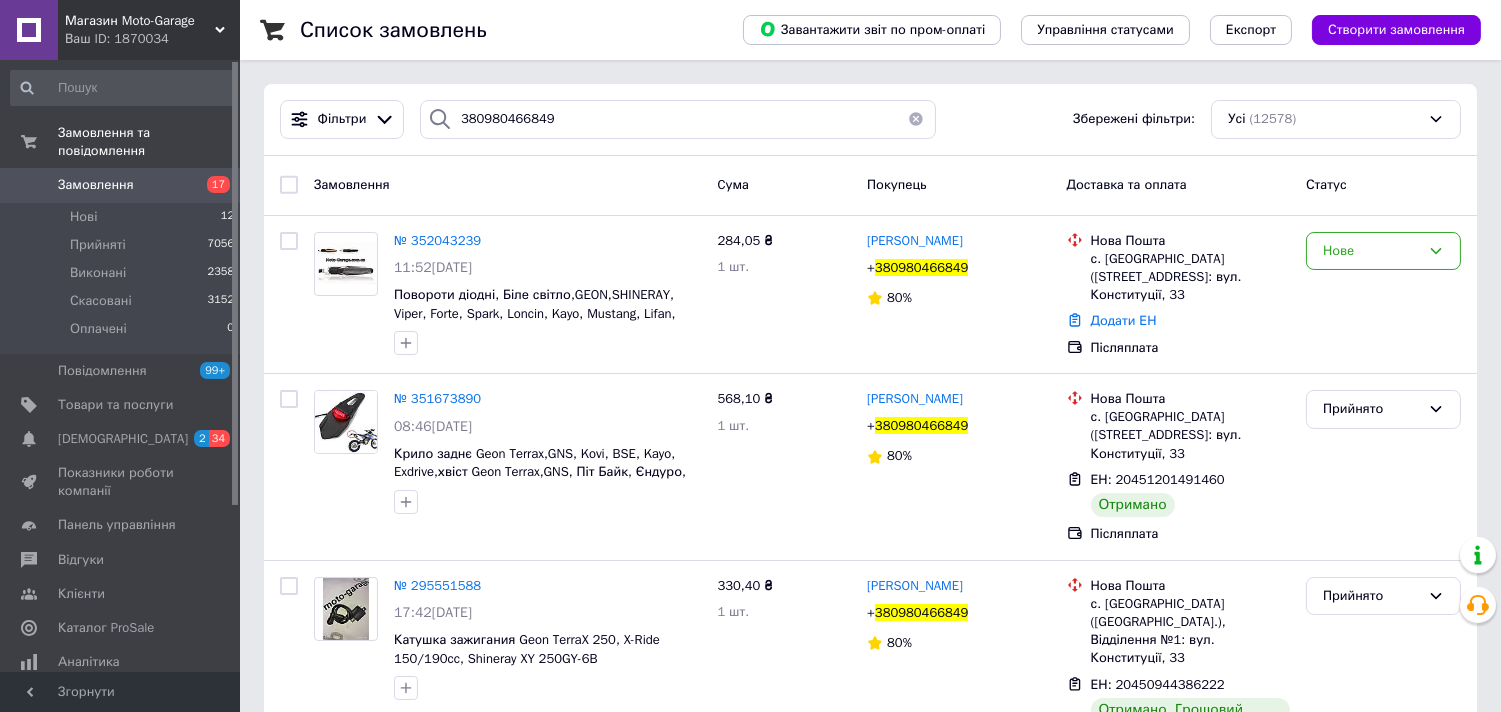 click on "Замовлення" at bounding box center [121, 185] 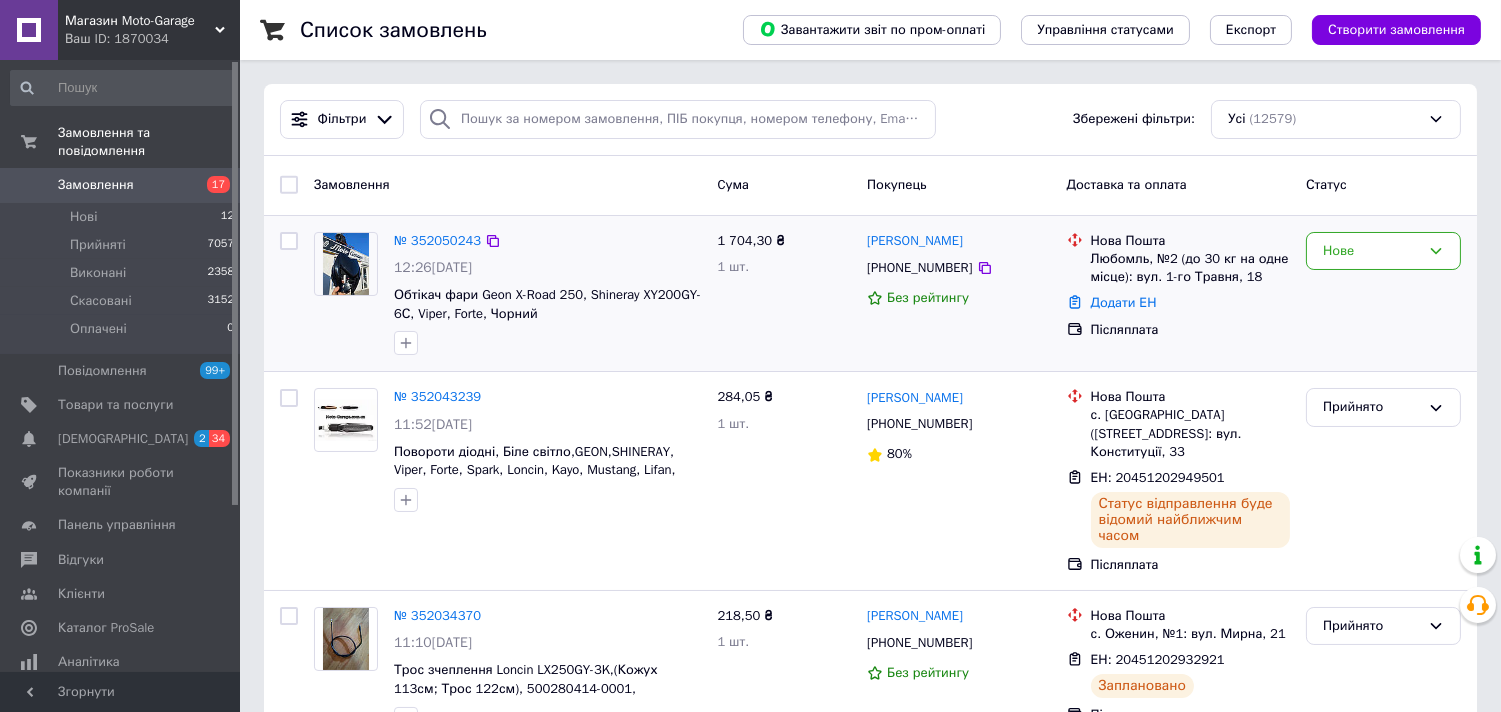 click on "[PHONE_NUMBER]" at bounding box center [919, 268] 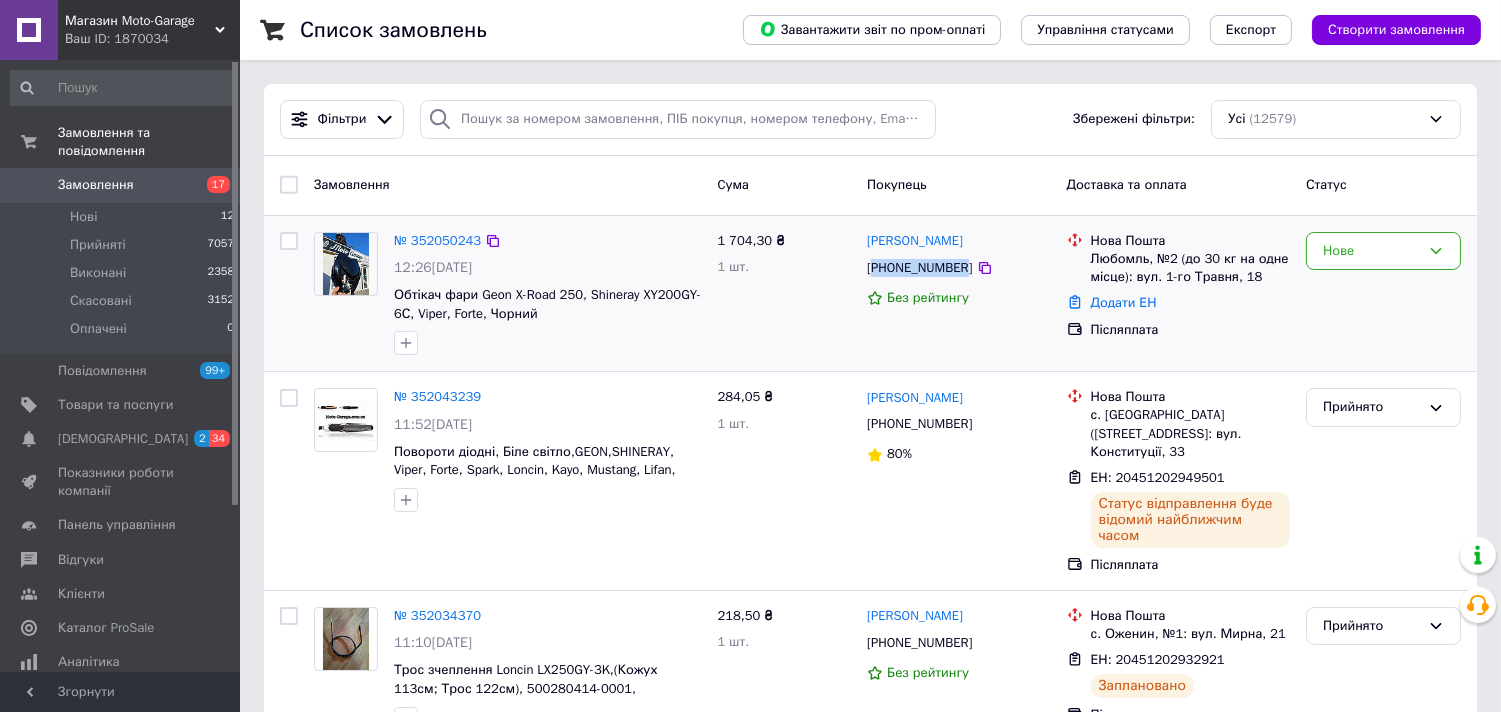 click on "[PHONE_NUMBER]" at bounding box center (919, 268) 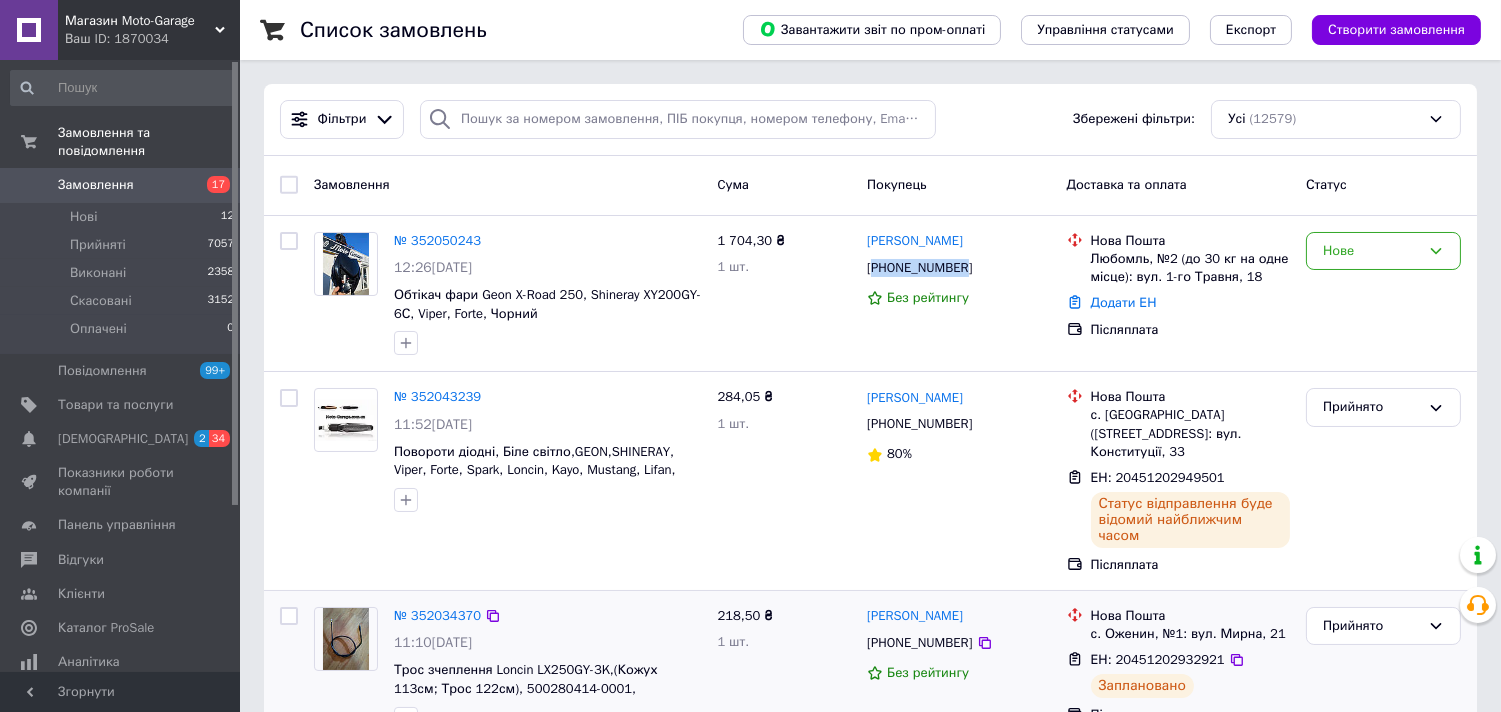copy on "380982805326" 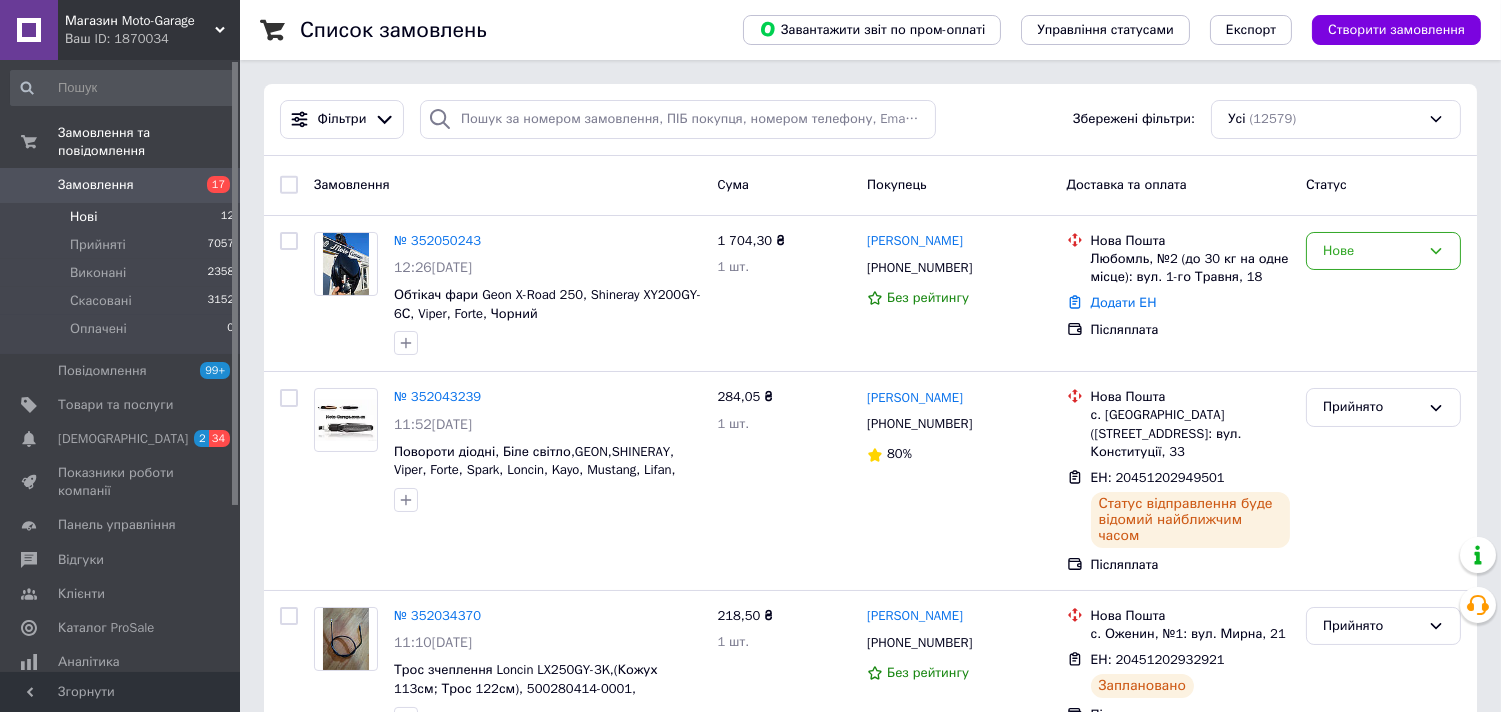 click on "Нові 12" at bounding box center [123, 217] 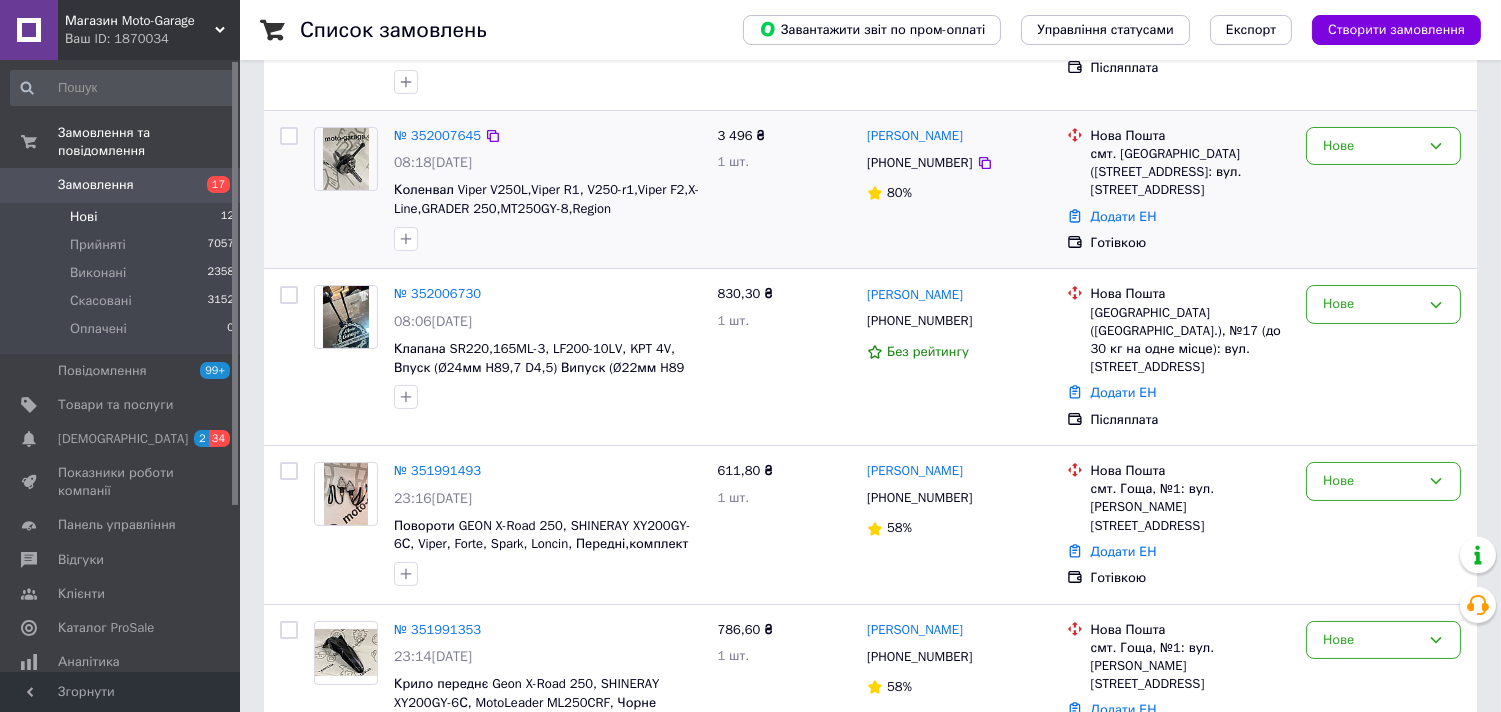scroll, scrollTop: 222, scrollLeft: 0, axis: vertical 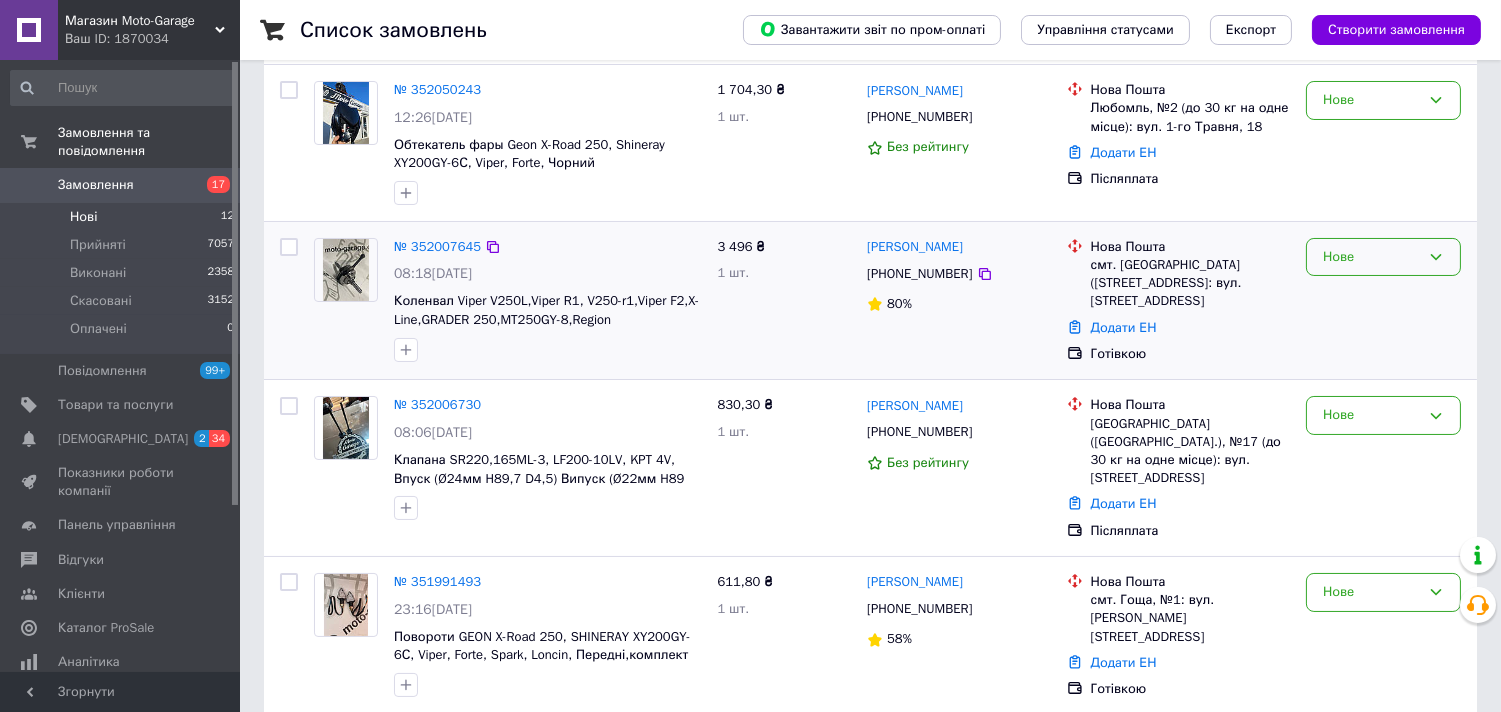 click on "Нове" at bounding box center [1371, 257] 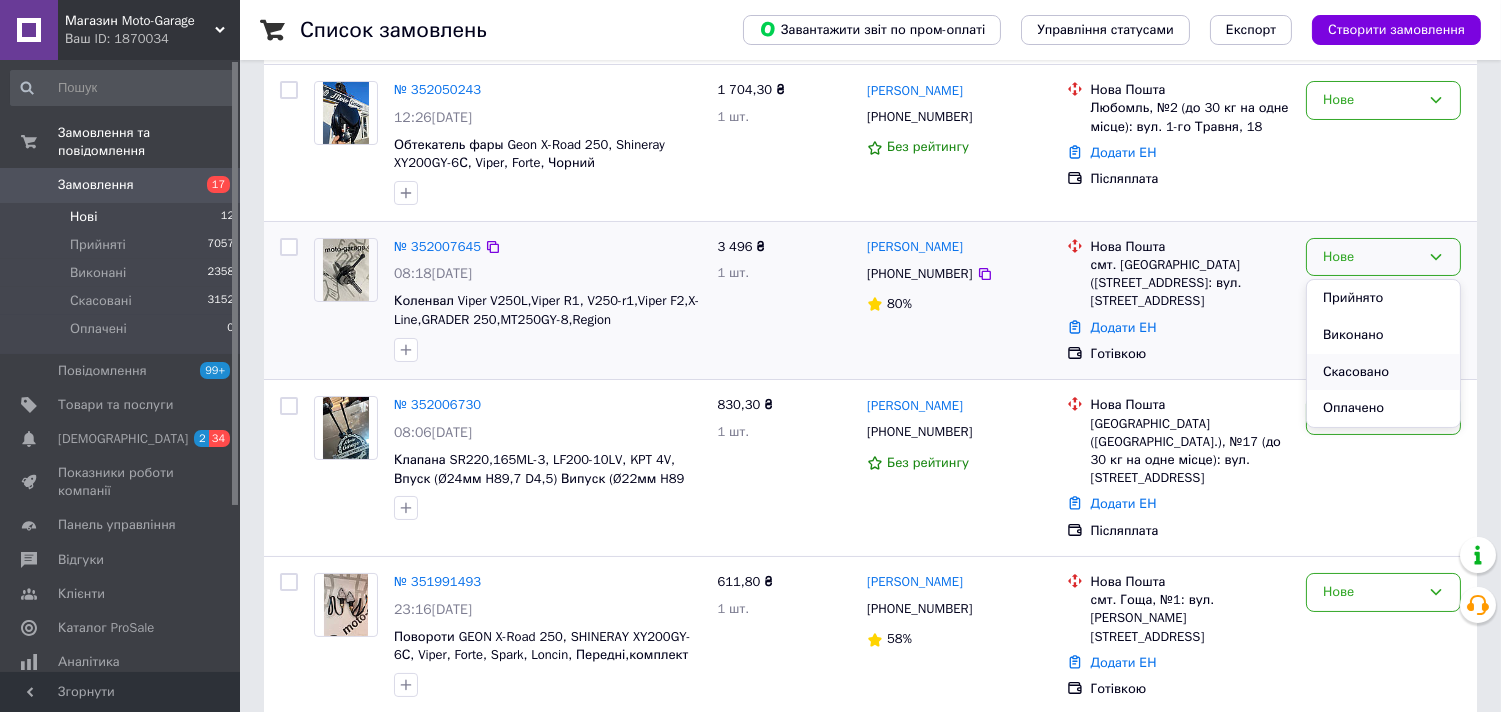 click on "Скасовано" at bounding box center [1383, 372] 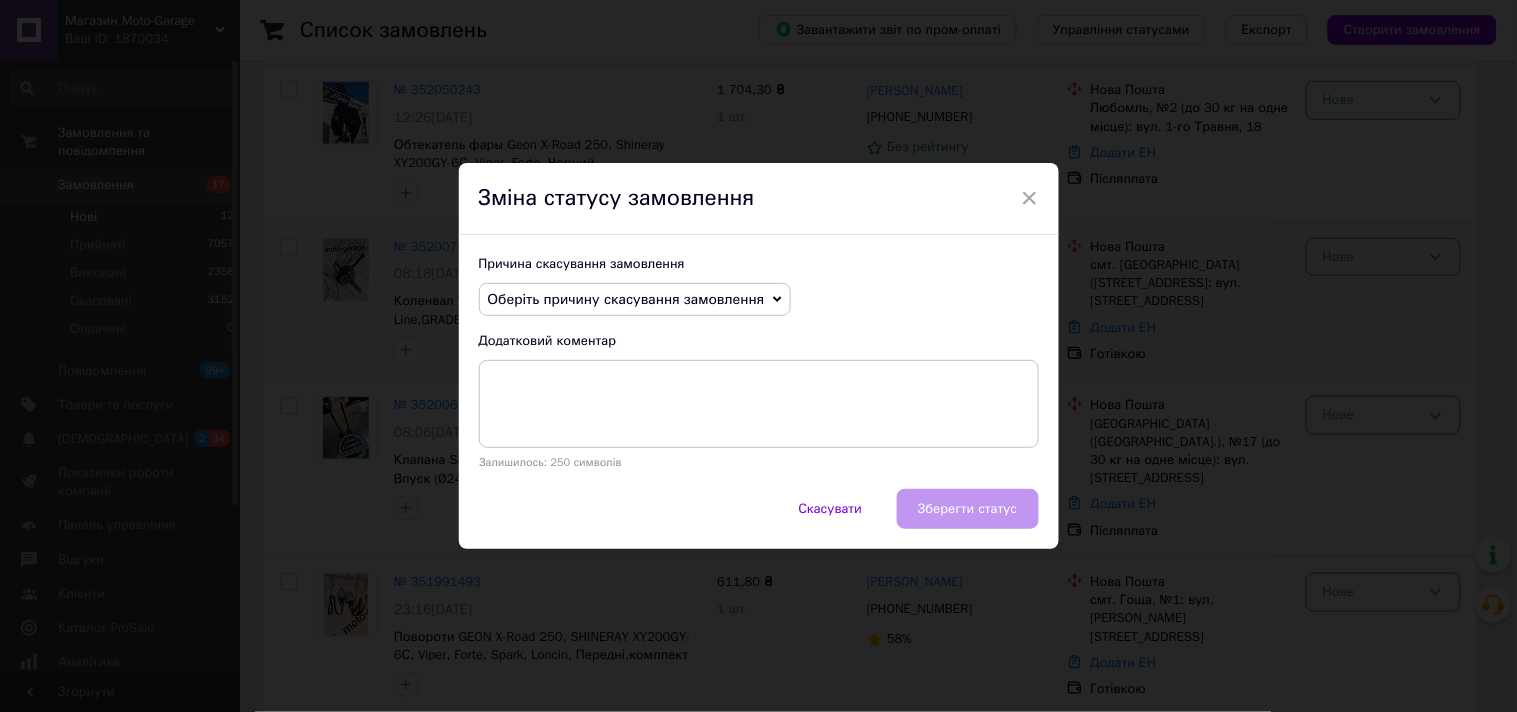 click on "Оберіть причину скасування замовлення" at bounding box center [626, 299] 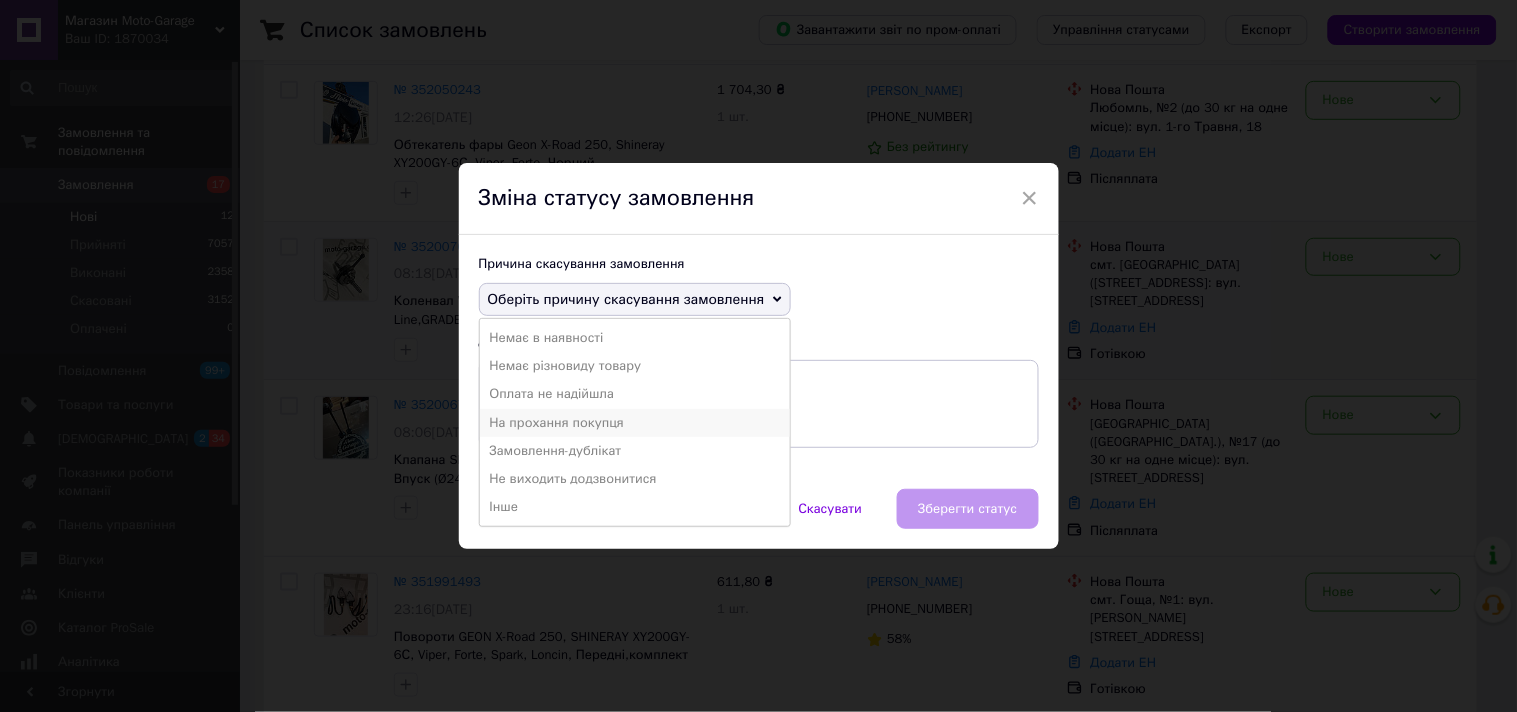 click on "На прохання покупця" at bounding box center (635, 423) 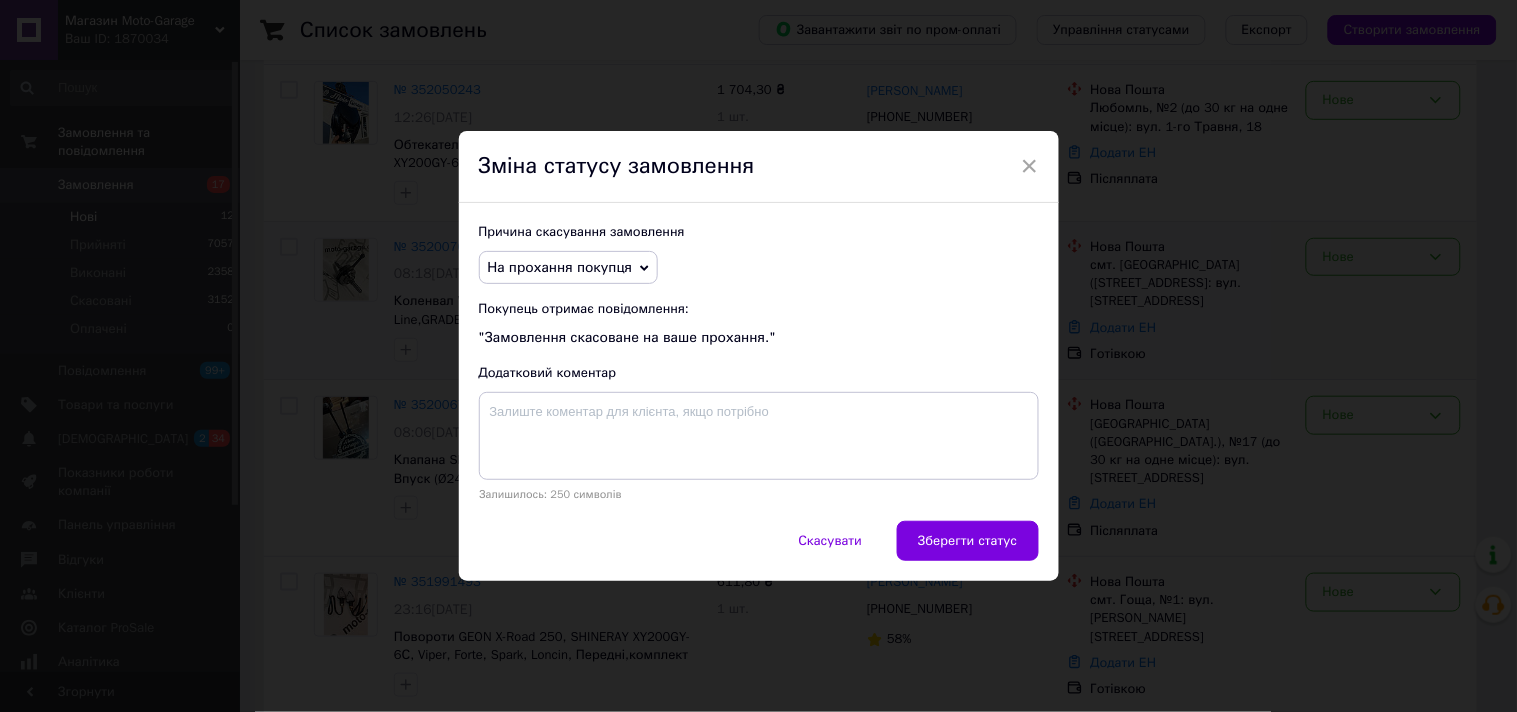 click on "На прохання покупця" at bounding box center [560, 267] 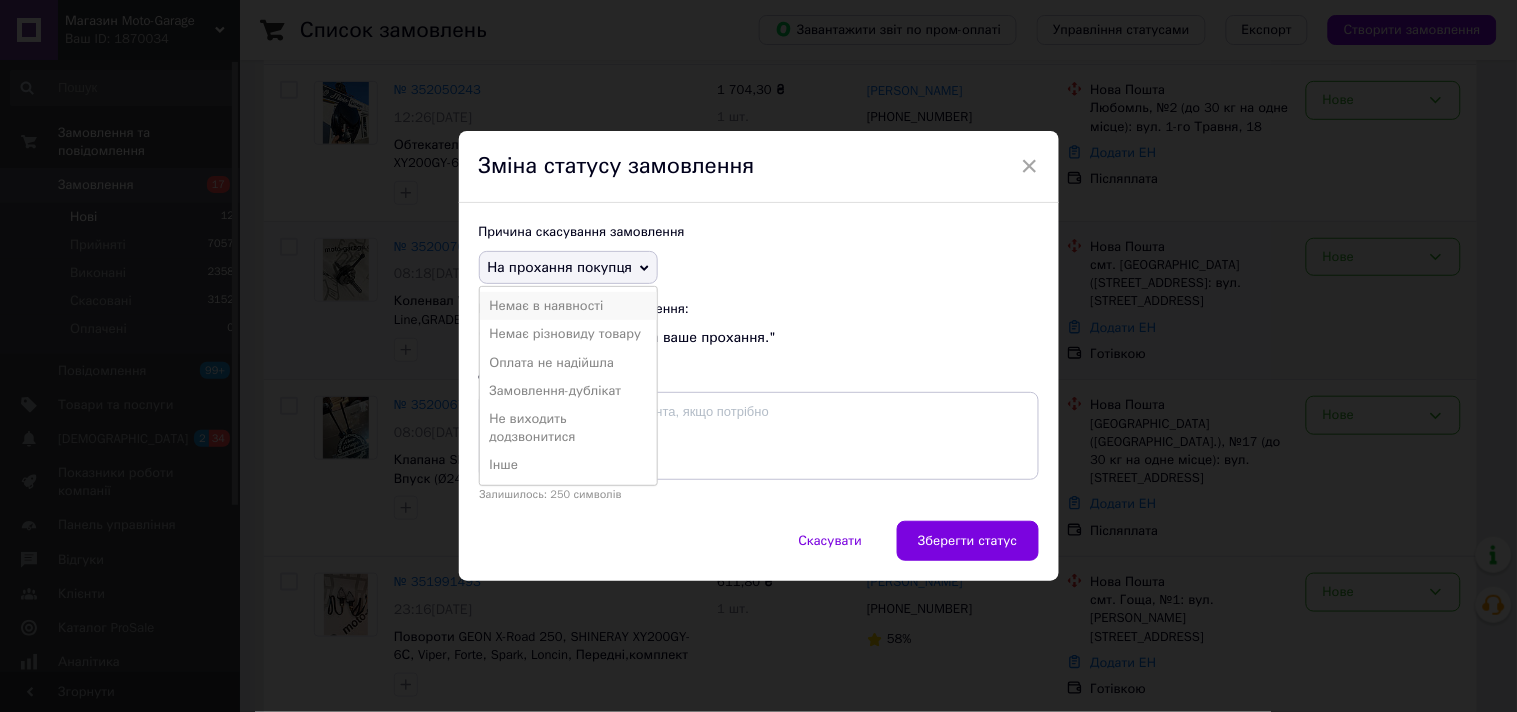 click on "Немає в наявності" at bounding box center (569, 306) 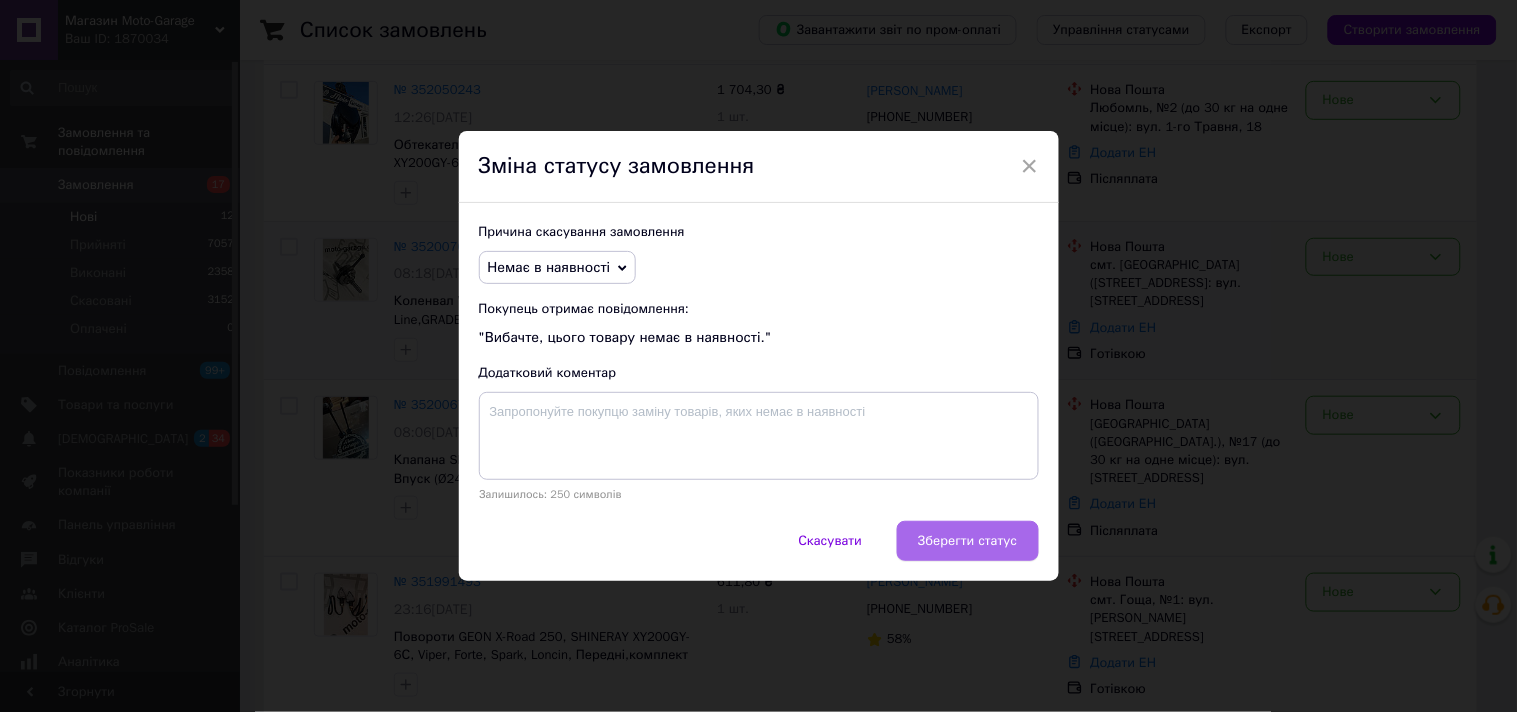 click on "Зберегти статус" at bounding box center (967, 541) 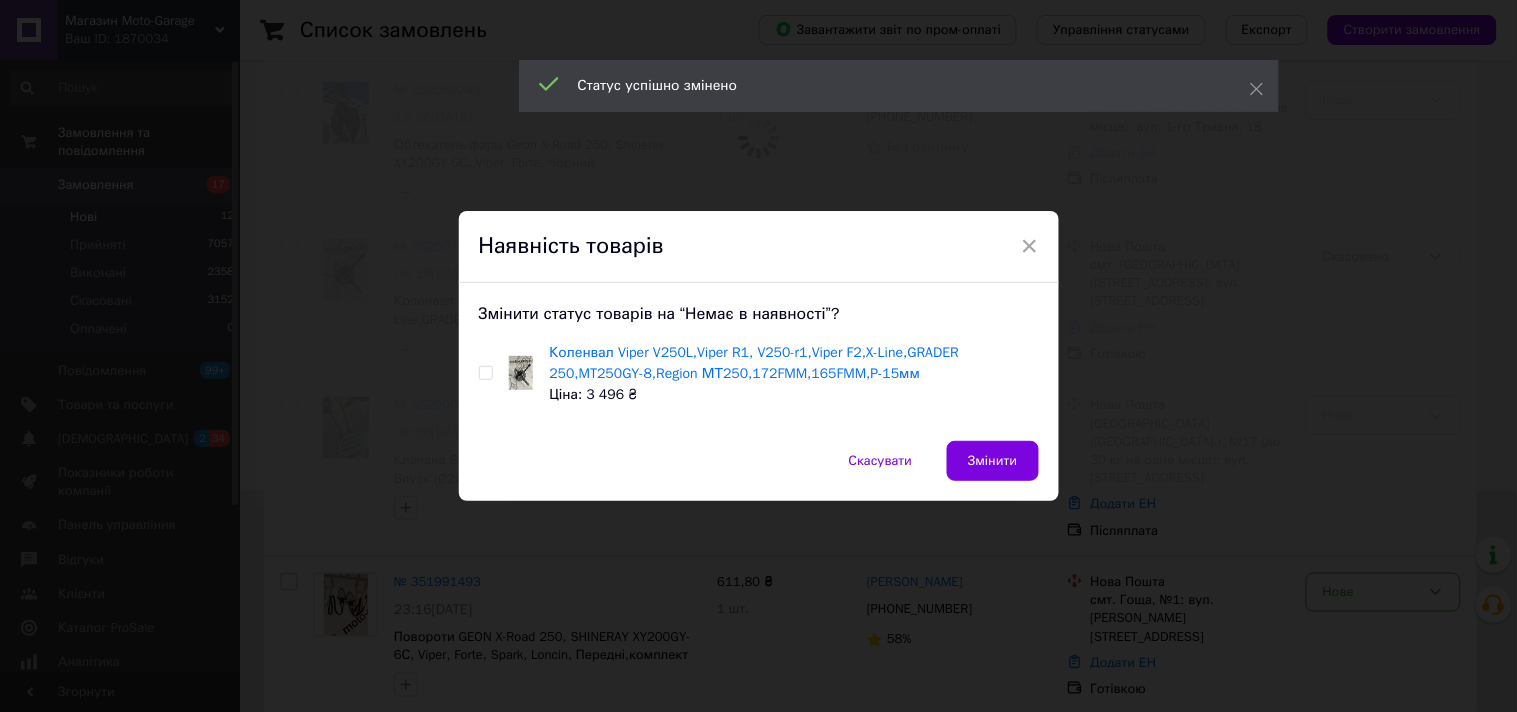 click at bounding box center [485, 373] 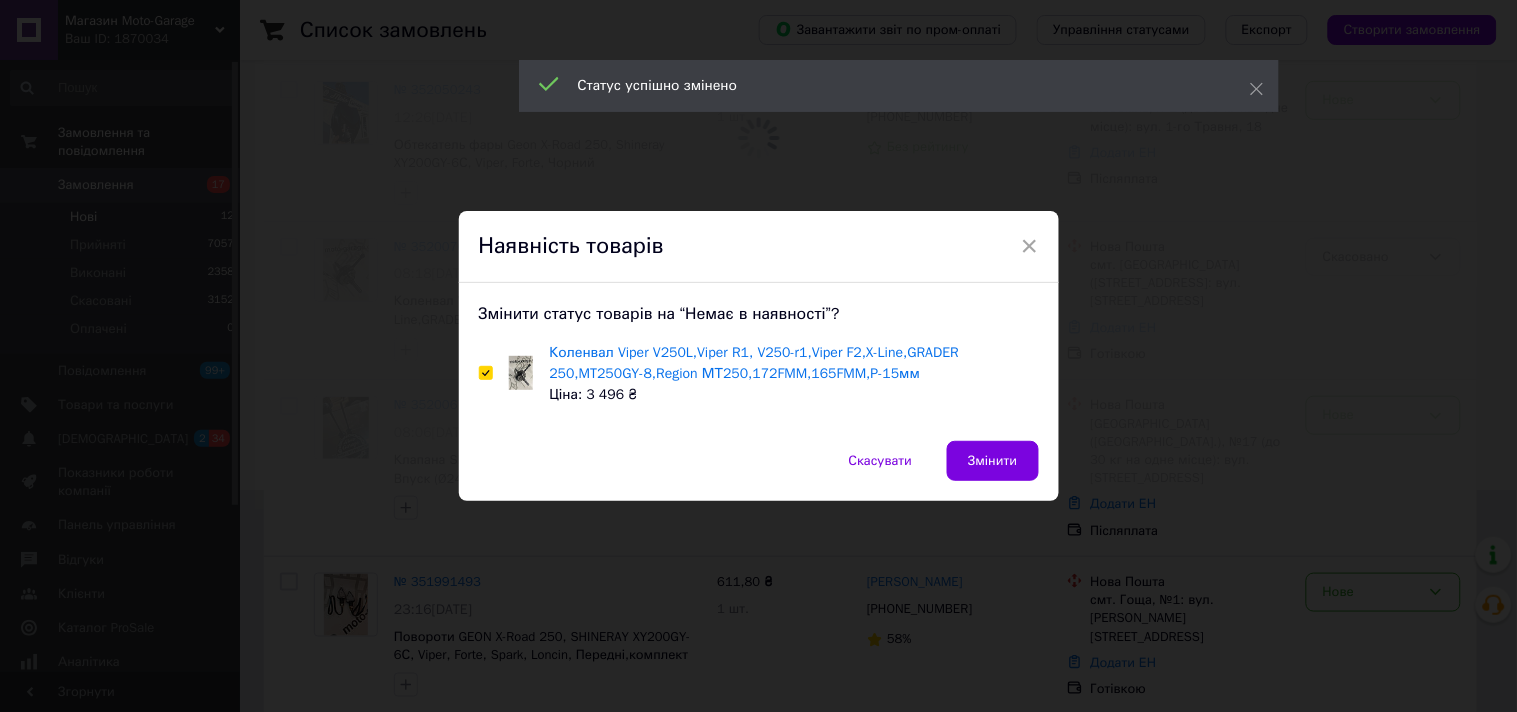checkbox on "true" 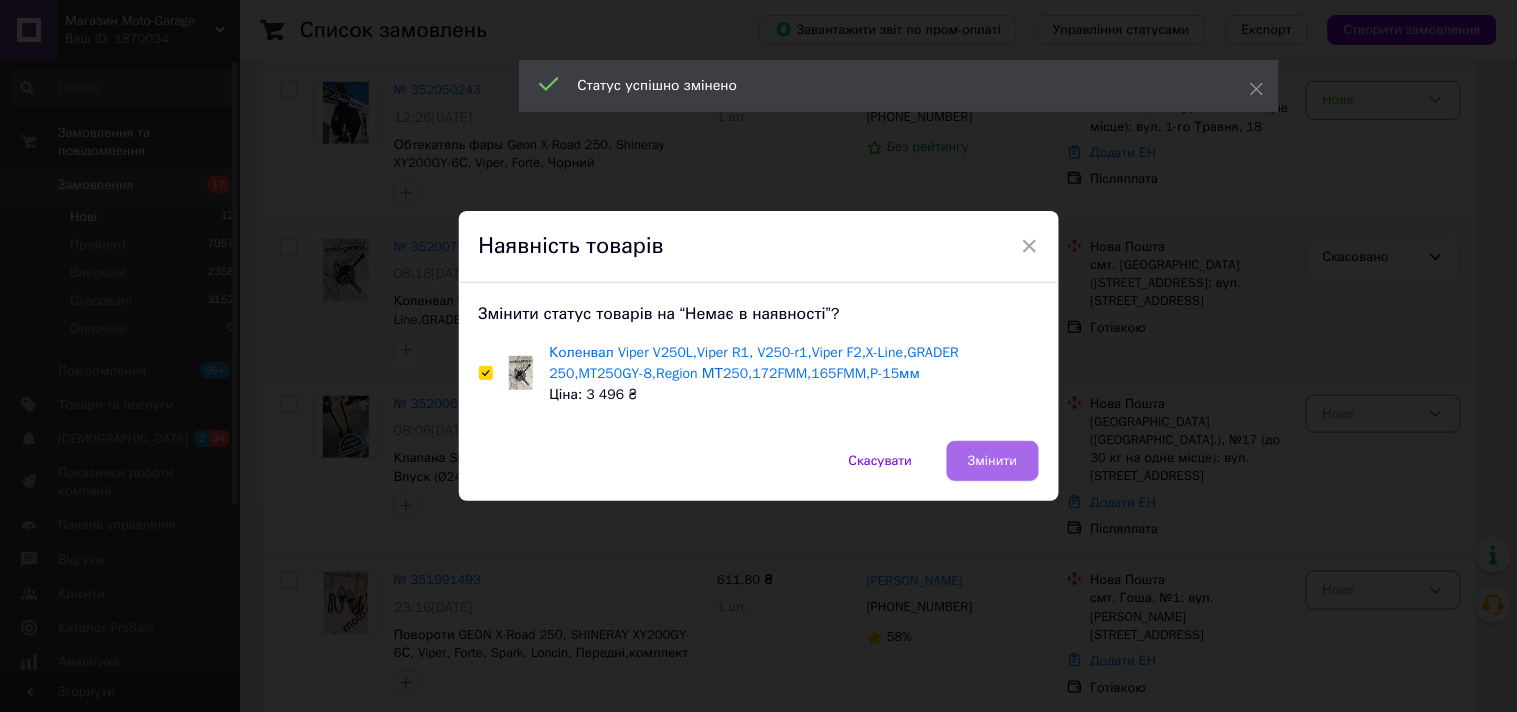 click on "Змінити" at bounding box center (992, 461) 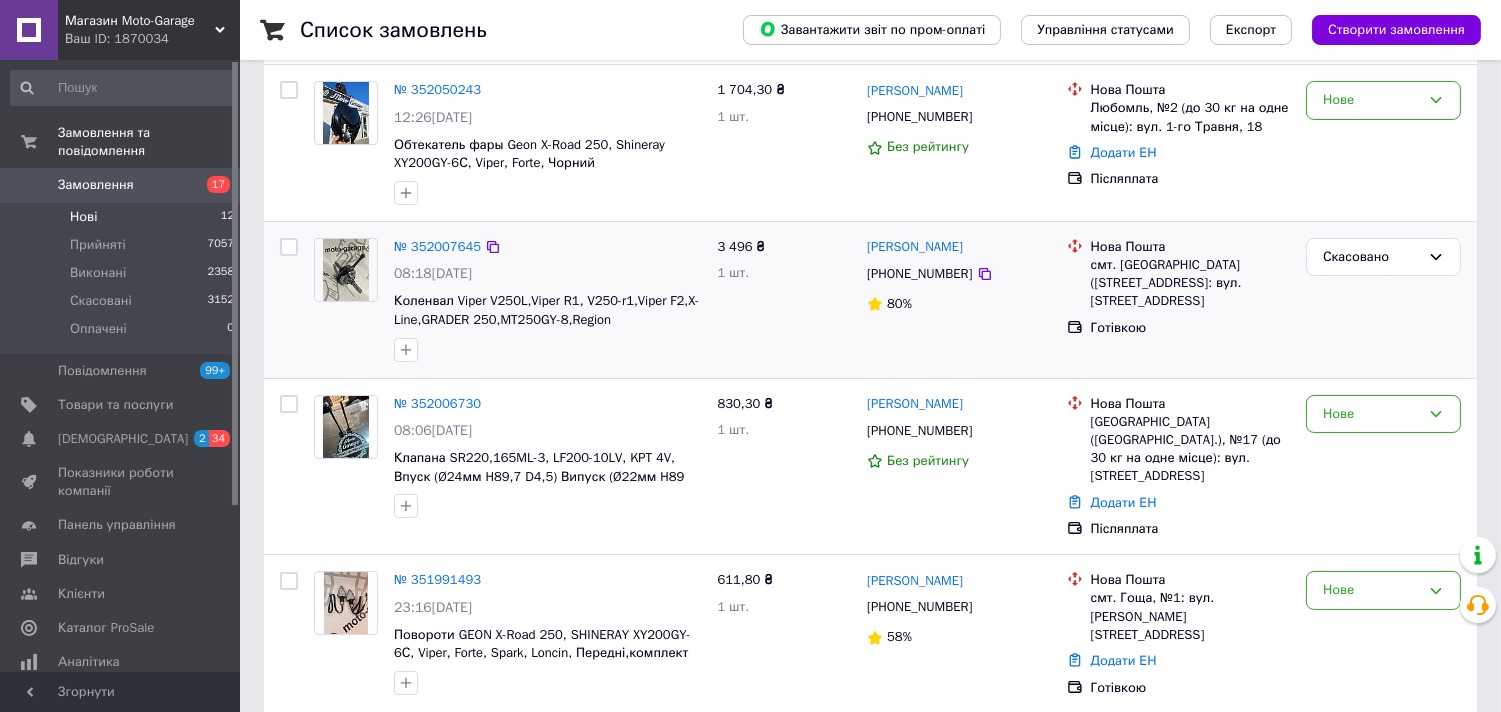 click on "[PHONE_NUMBER]" at bounding box center (919, 274) 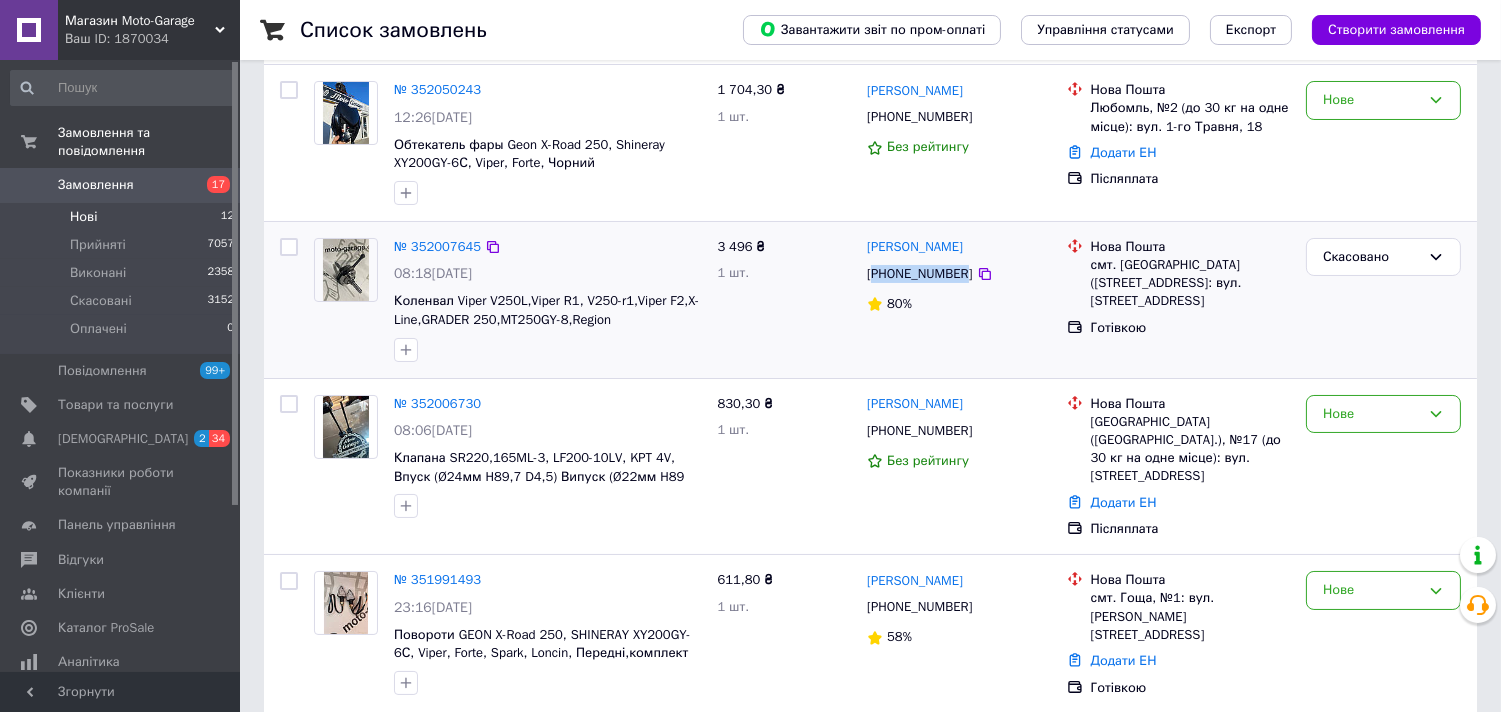 click on "[PHONE_NUMBER]" at bounding box center (919, 274) 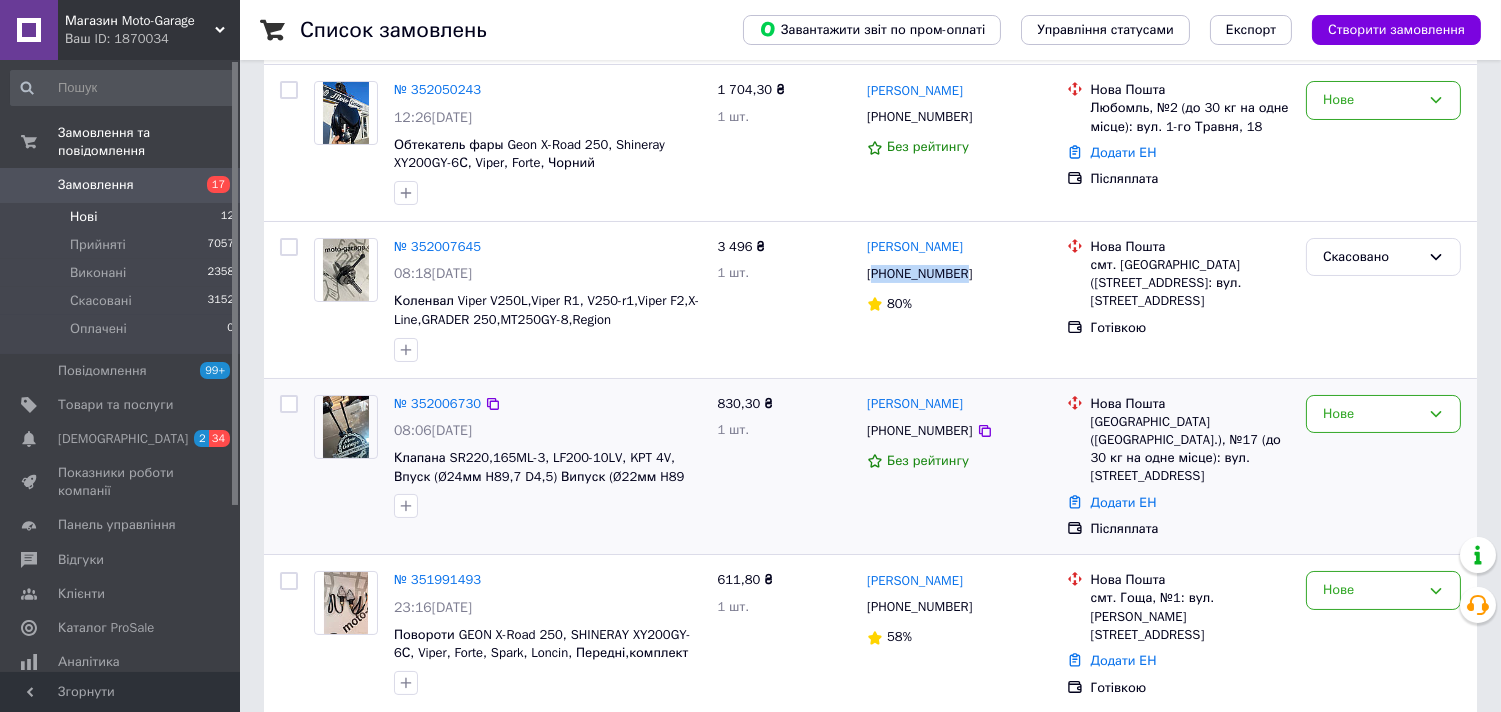 copy on "380970856566" 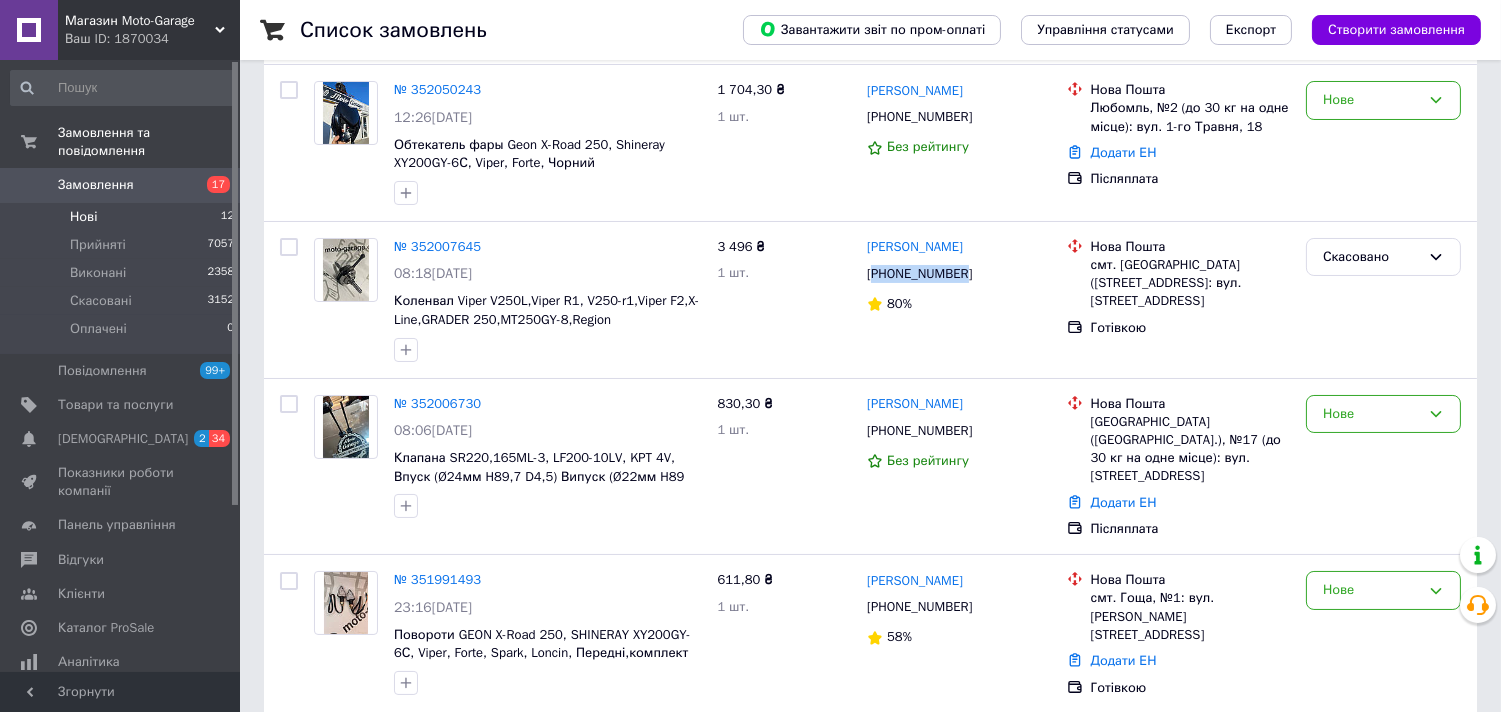 click on "Замовлення" at bounding box center (96, 185) 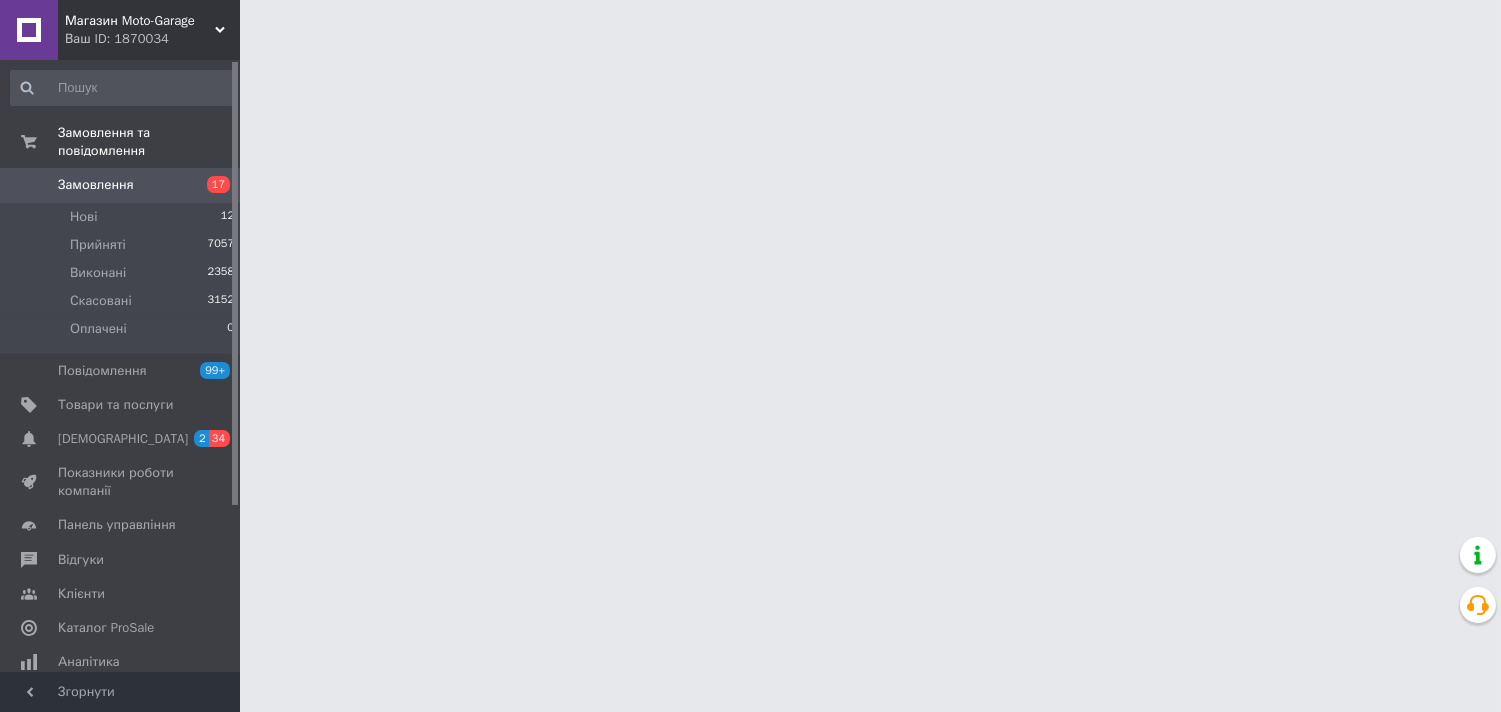 scroll, scrollTop: 0, scrollLeft: 0, axis: both 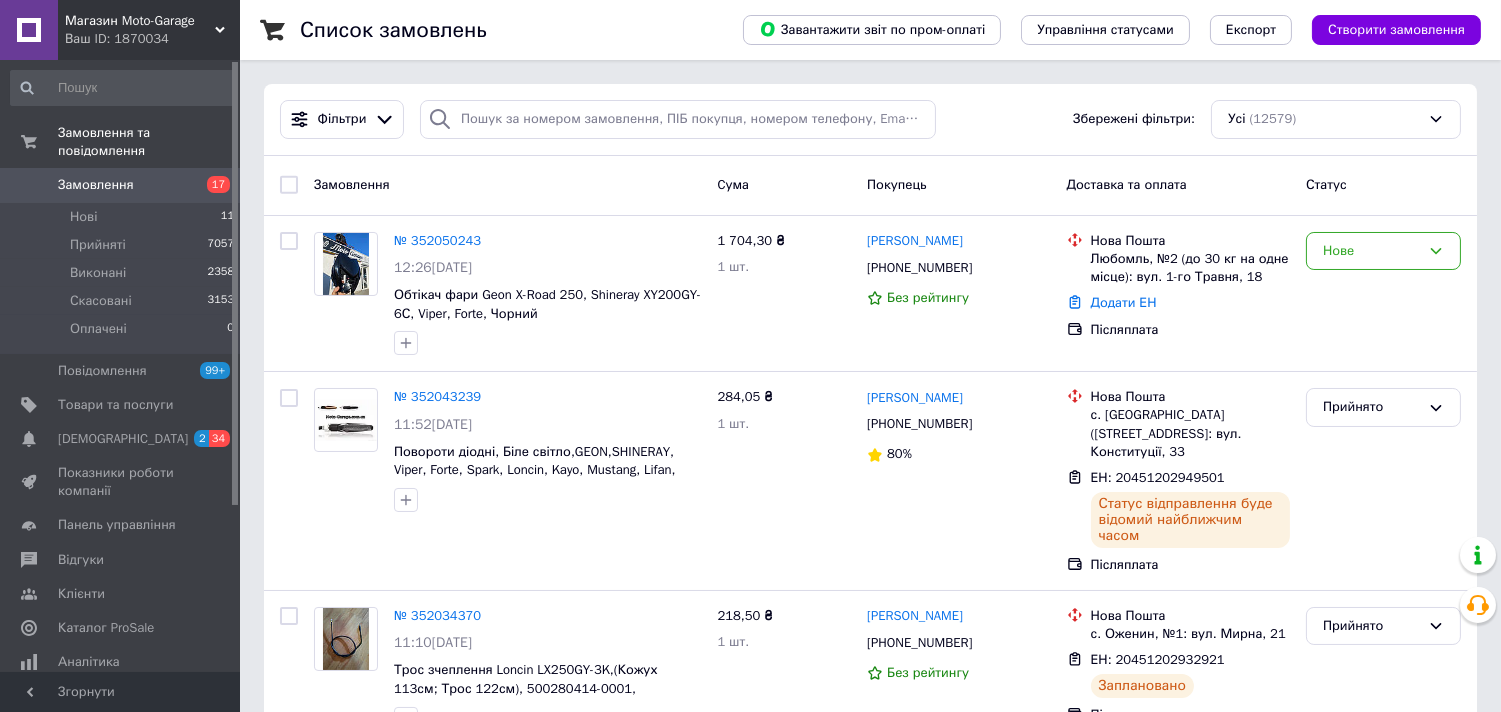 click on "Замовлення" at bounding box center [96, 185] 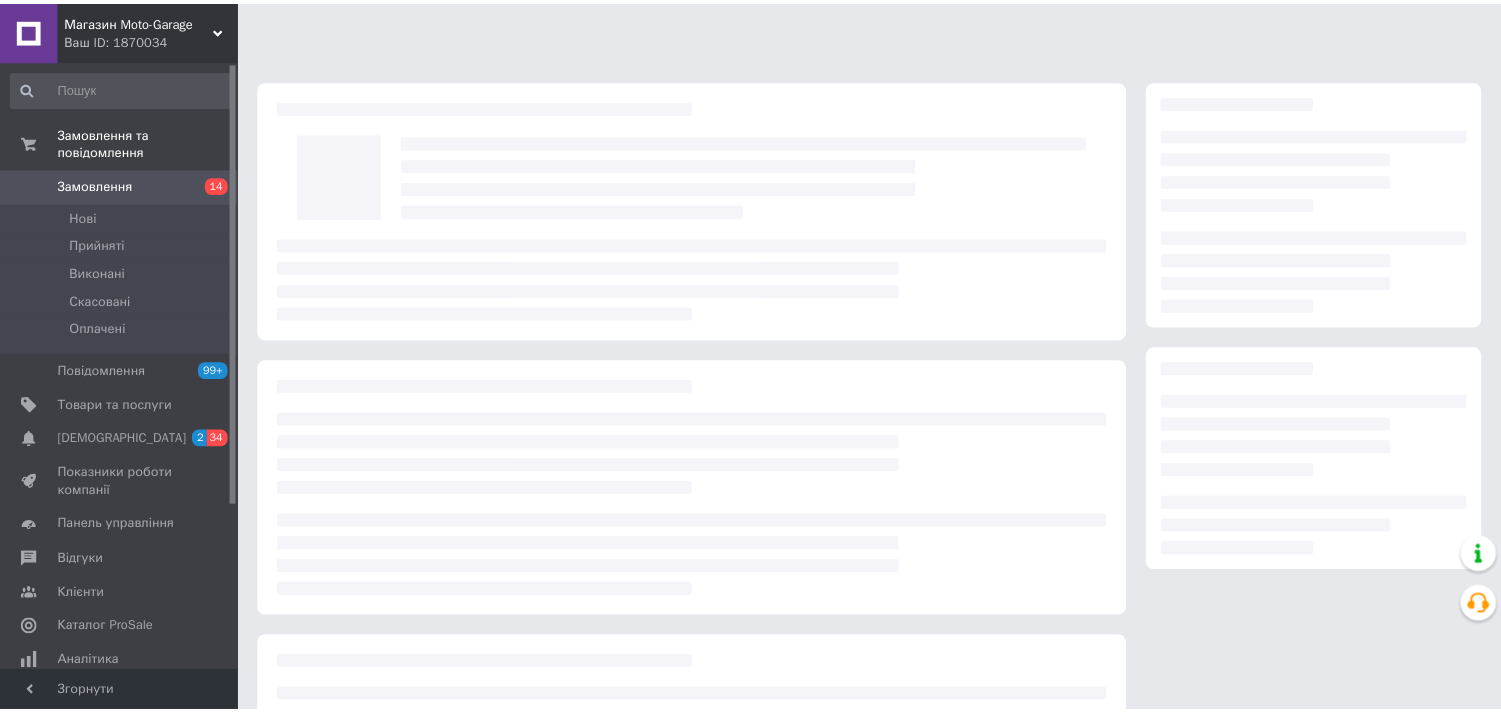 scroll, scrollTop: 0, scrollLeft: 0, axis: both 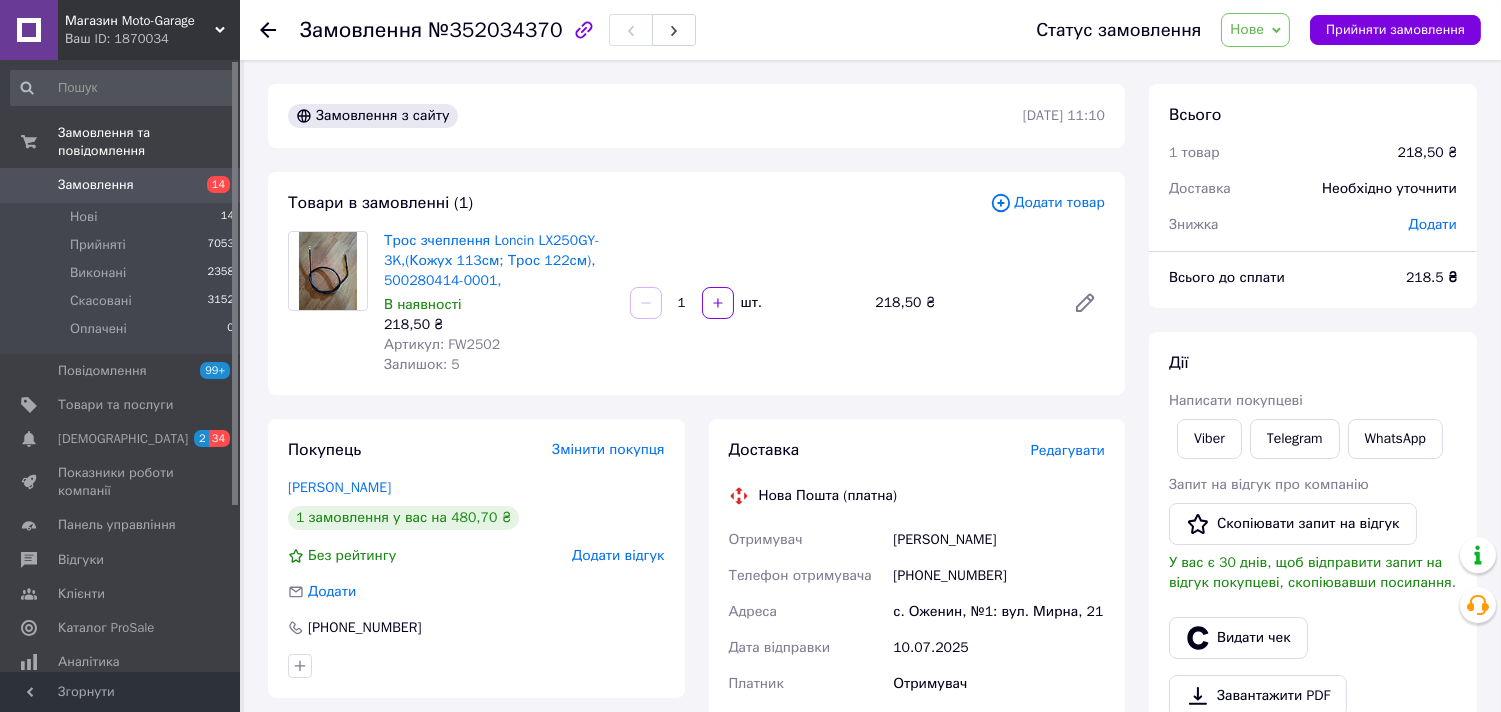 click on "[PHONE_NUMBER]" at bounding box center [999, 576] 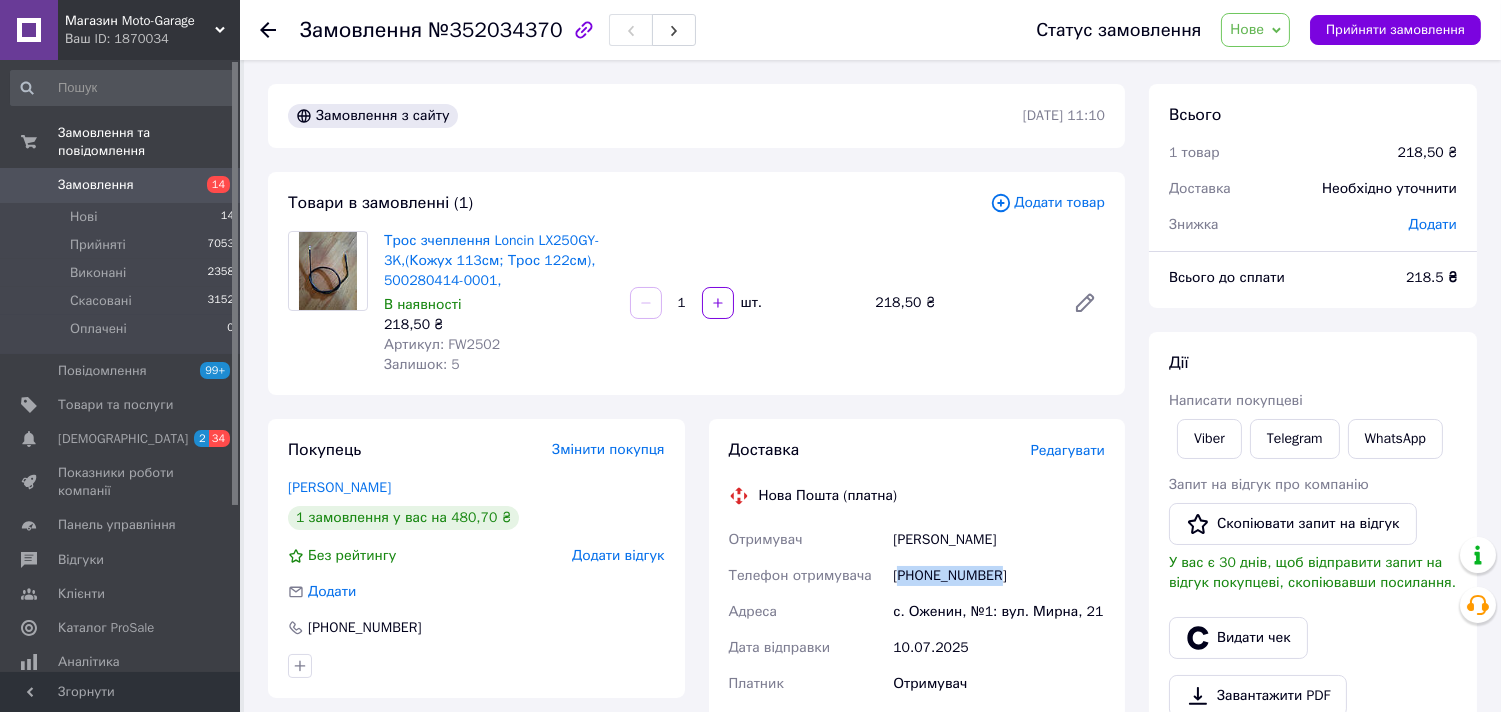 click on "[PHONE_NUMBER]" at bounding box center [999, 576] 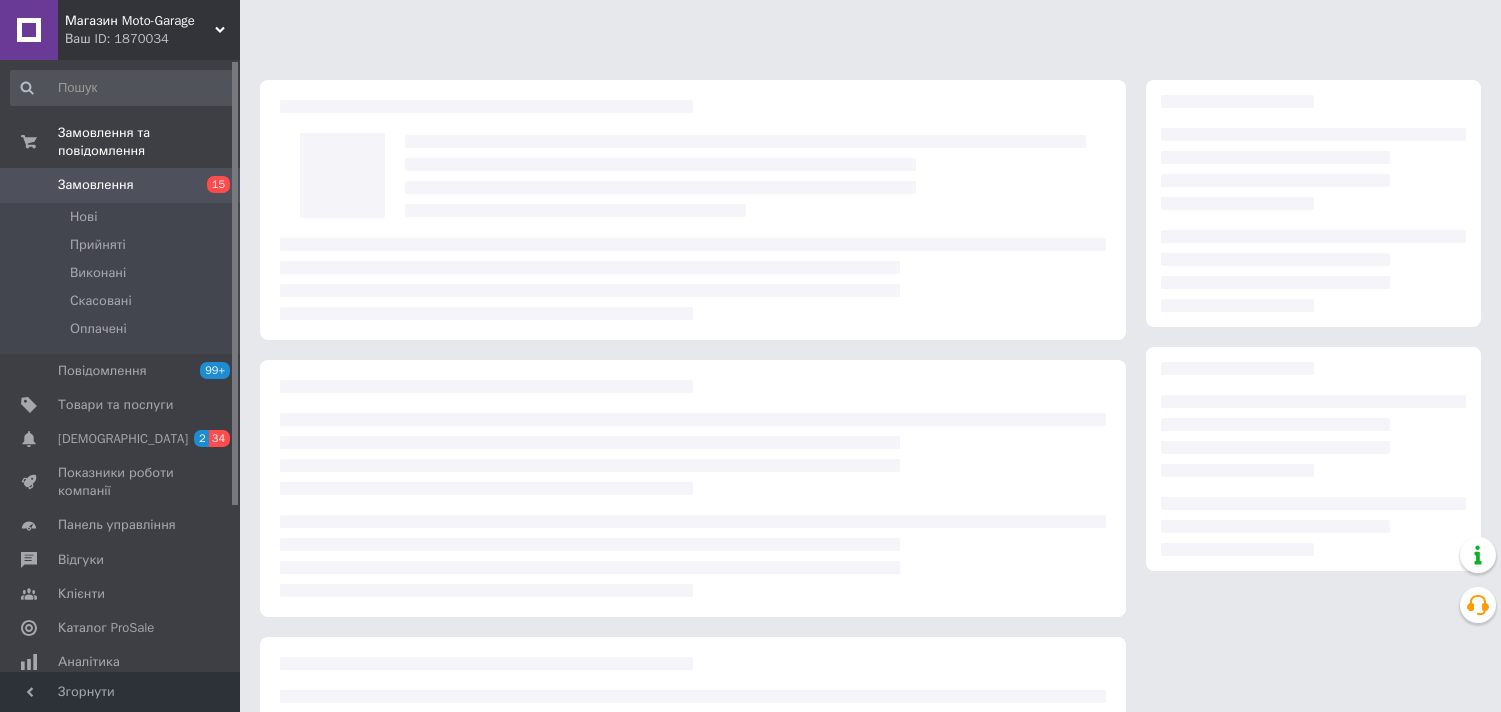scroll, scrollTop: 0, scrollLeft: 0, axis: both 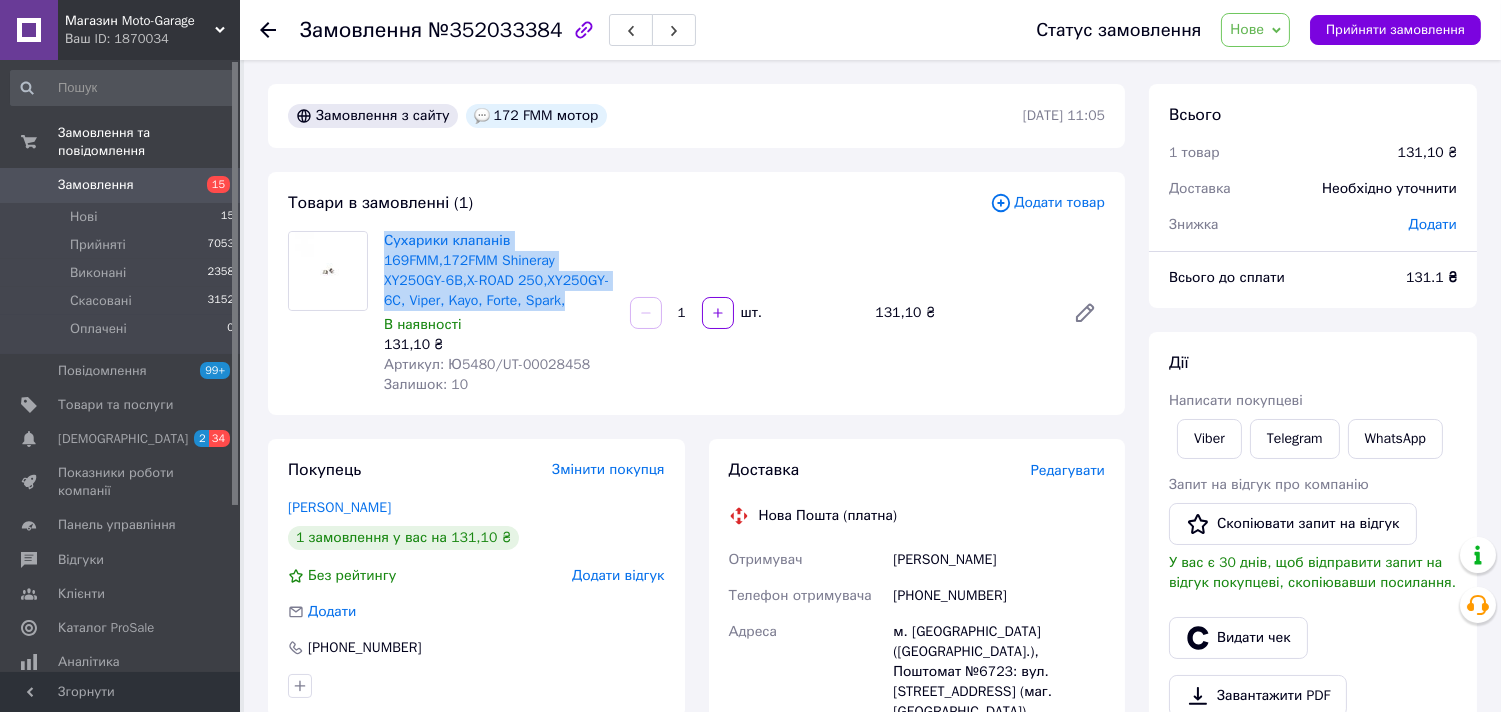 drag, startPoint x: 532, startPoint y: 297, endPoint x: 377, endPoint y: 231, distance: 168.46661 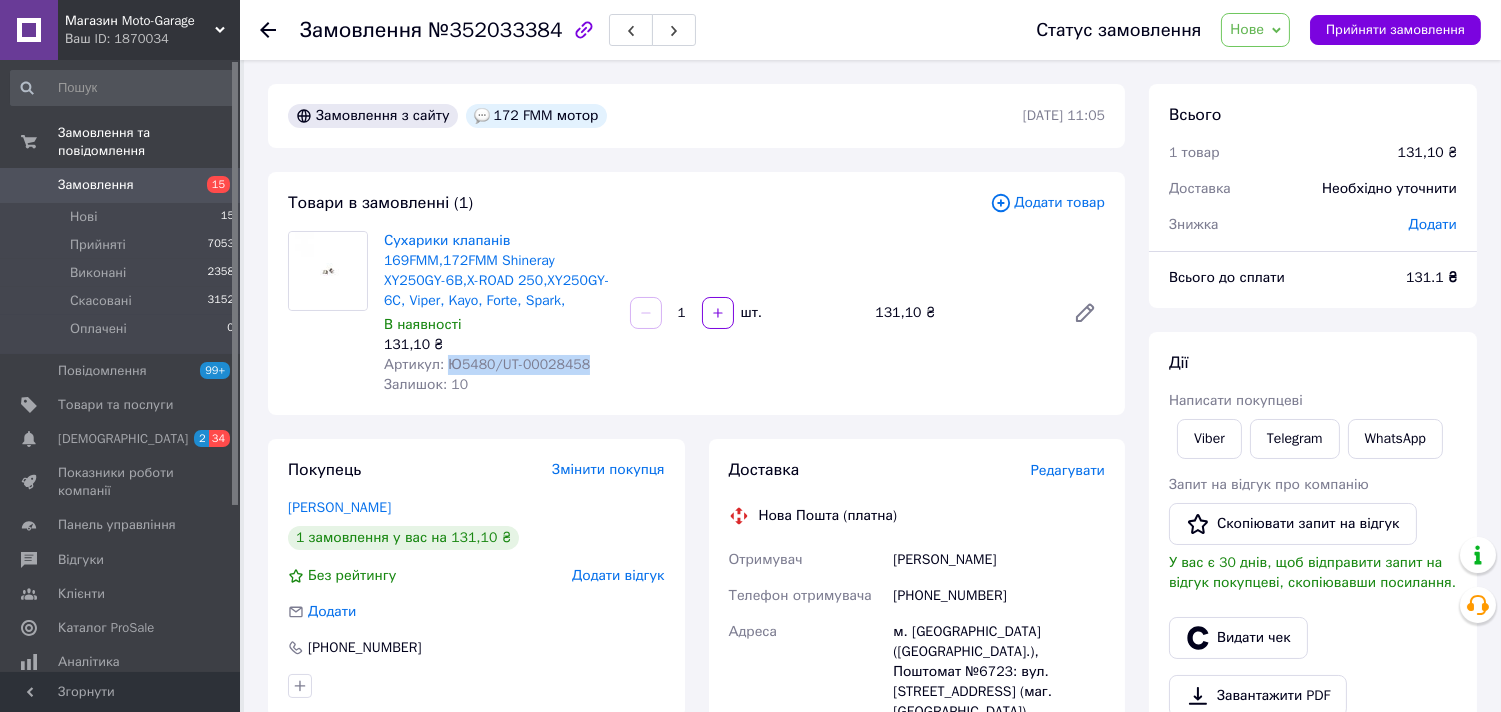 drag, startPoint x: 487, startPoint y: 362, endPoint x: 401, endPoint y: 245, distance: 145.20676 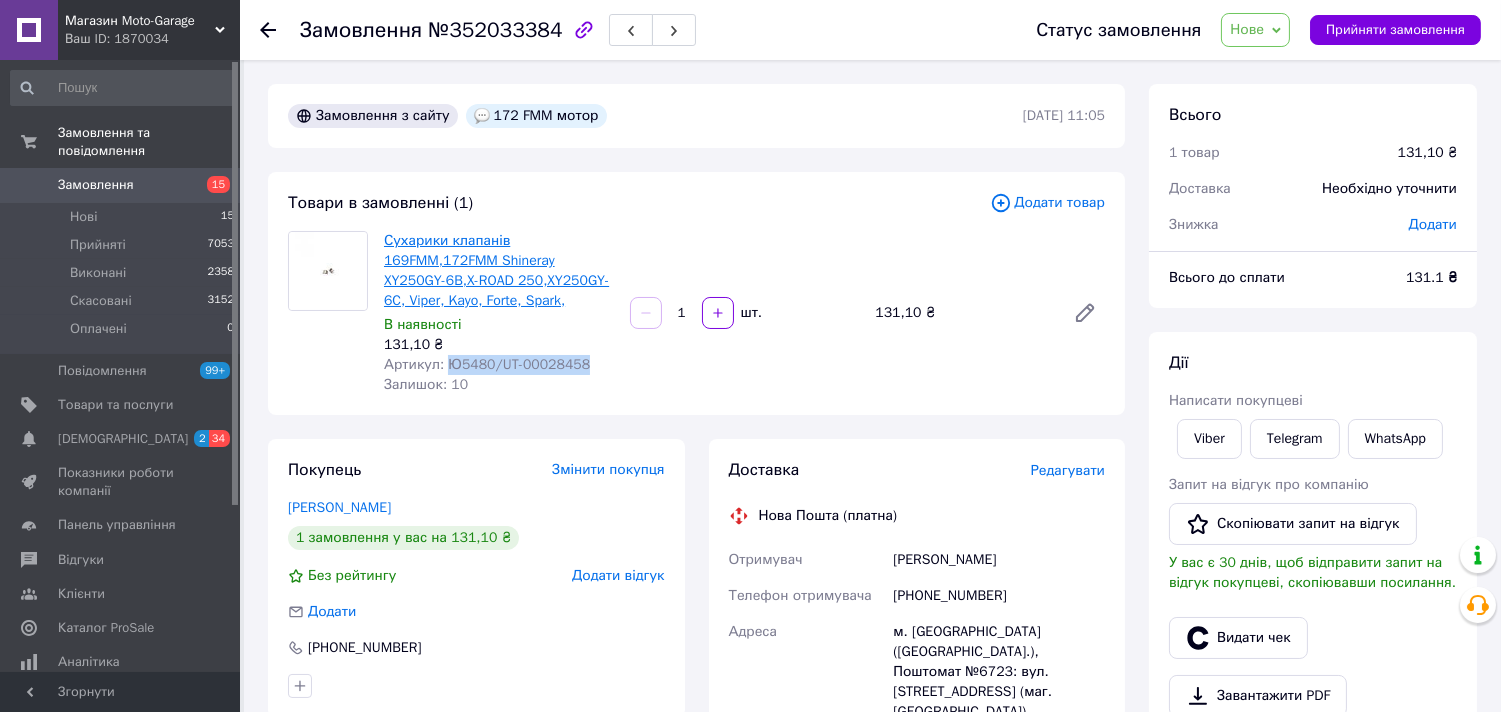 click on "Артикул: Ю5480/UT-00028458" at bounding box center [499, 365] 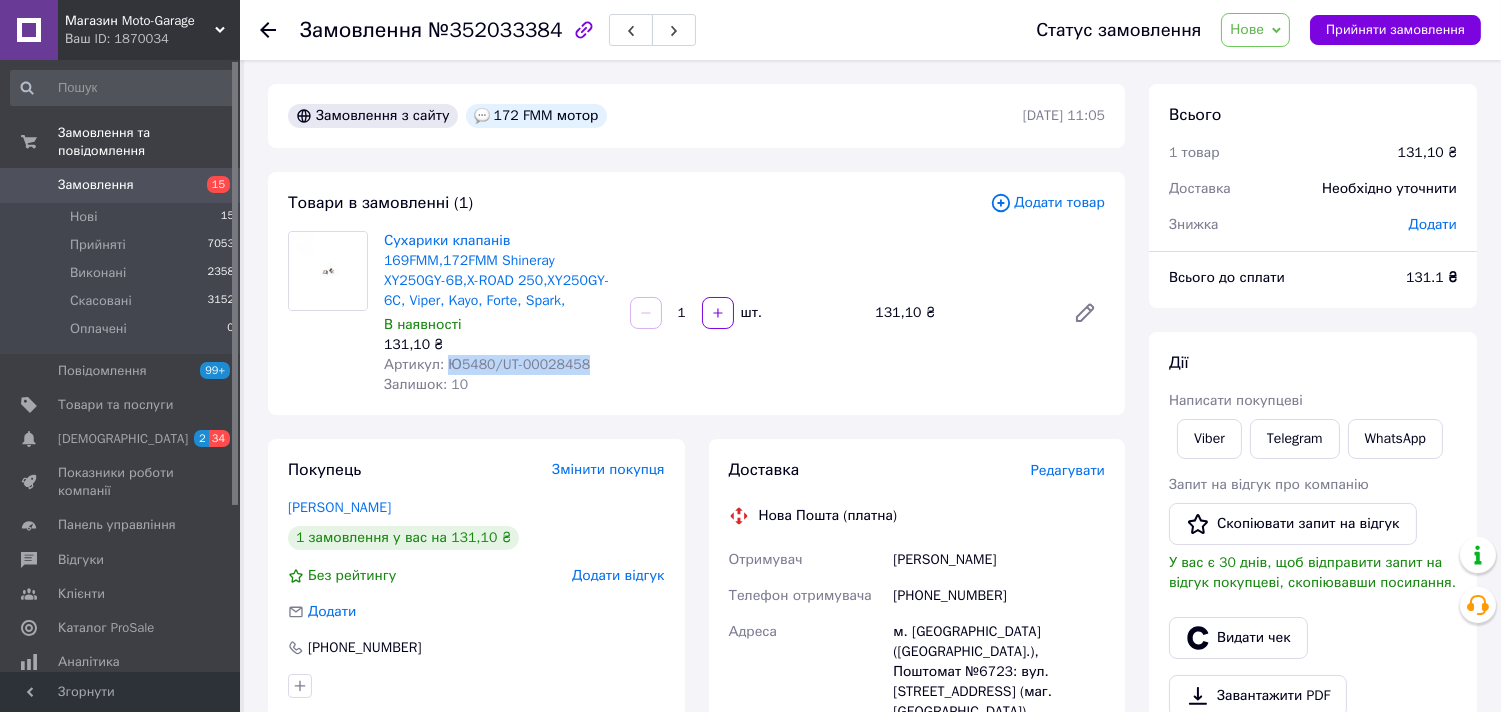 copy on "Ю5480/UT-00028458" 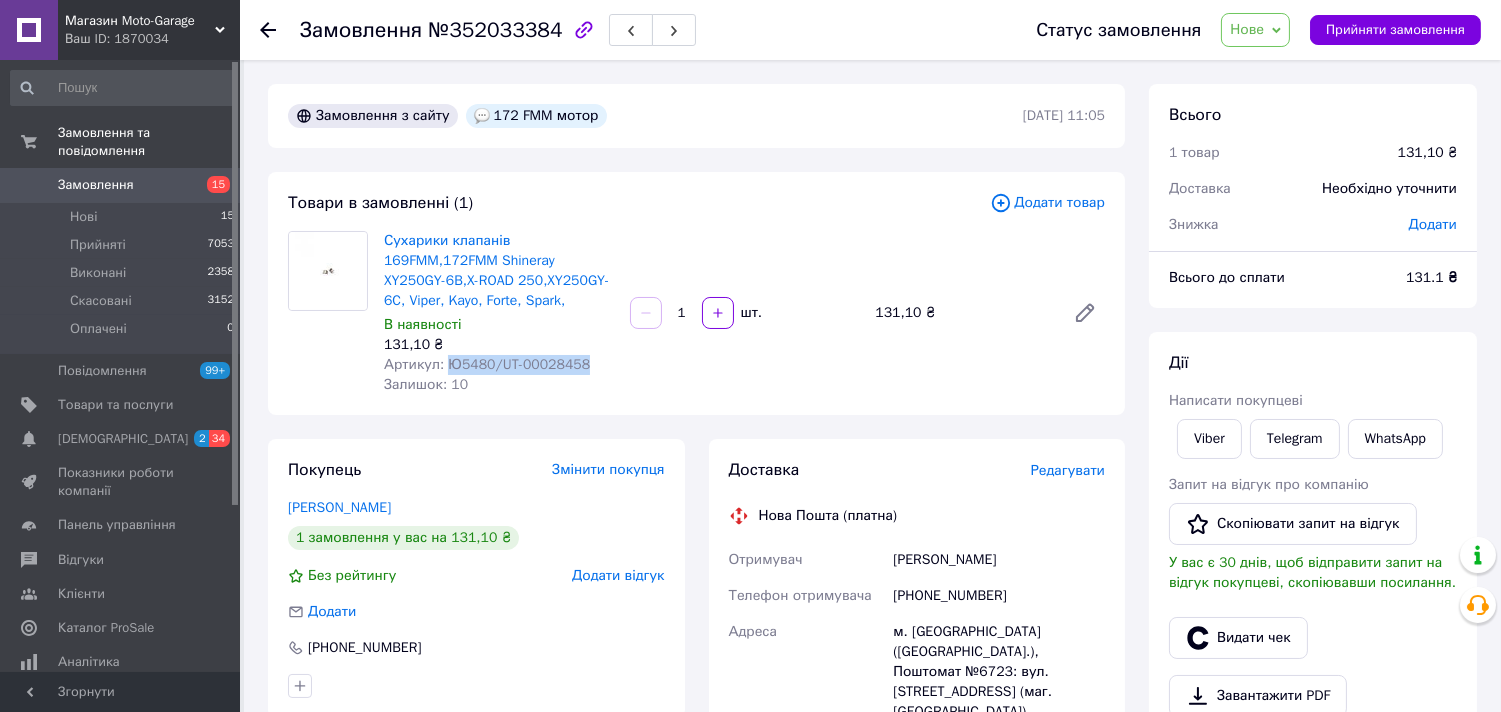 drag, startPoint x: 1016, startPoint y: 554, endPoint x: 891, endPoint y: 556, distance: 125.016 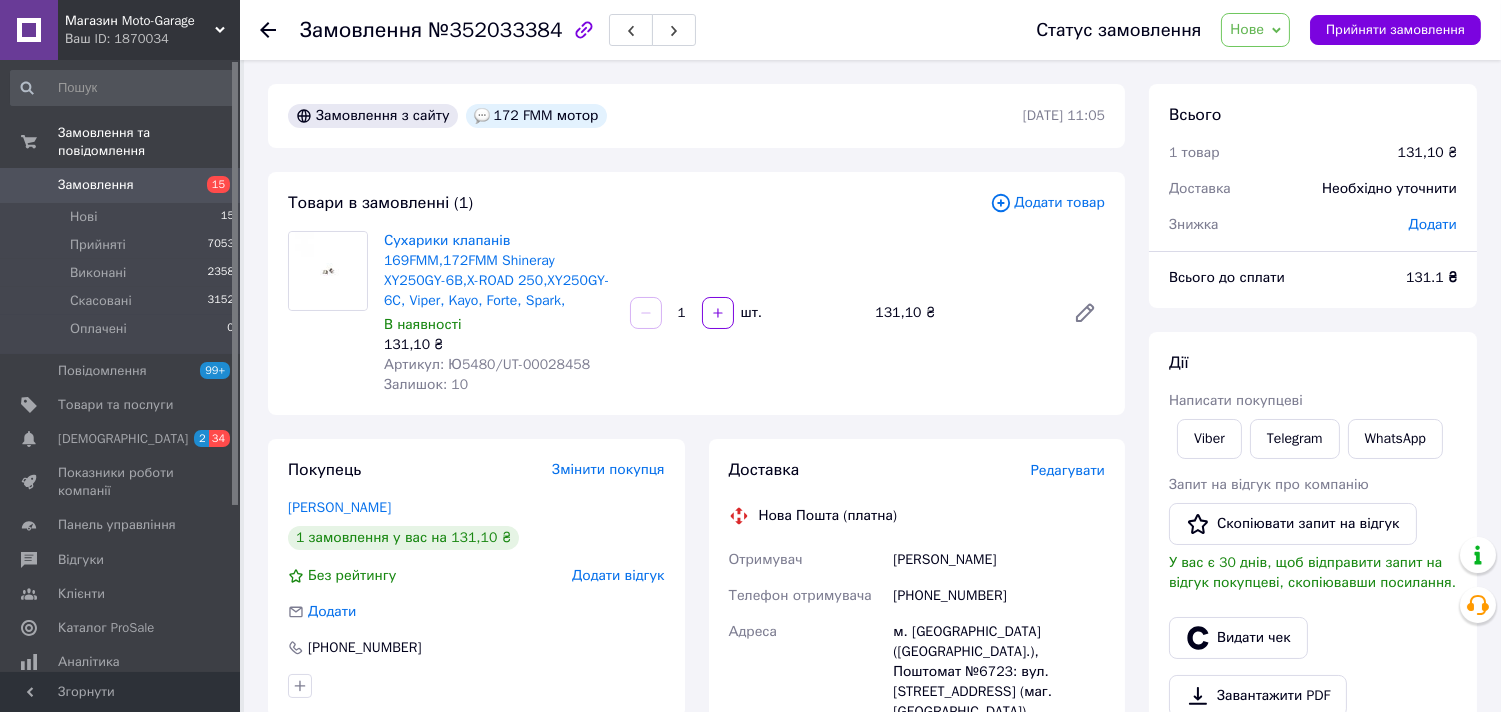 click on "[PHONE_NUMBER]" at bounding box center (999, 596) 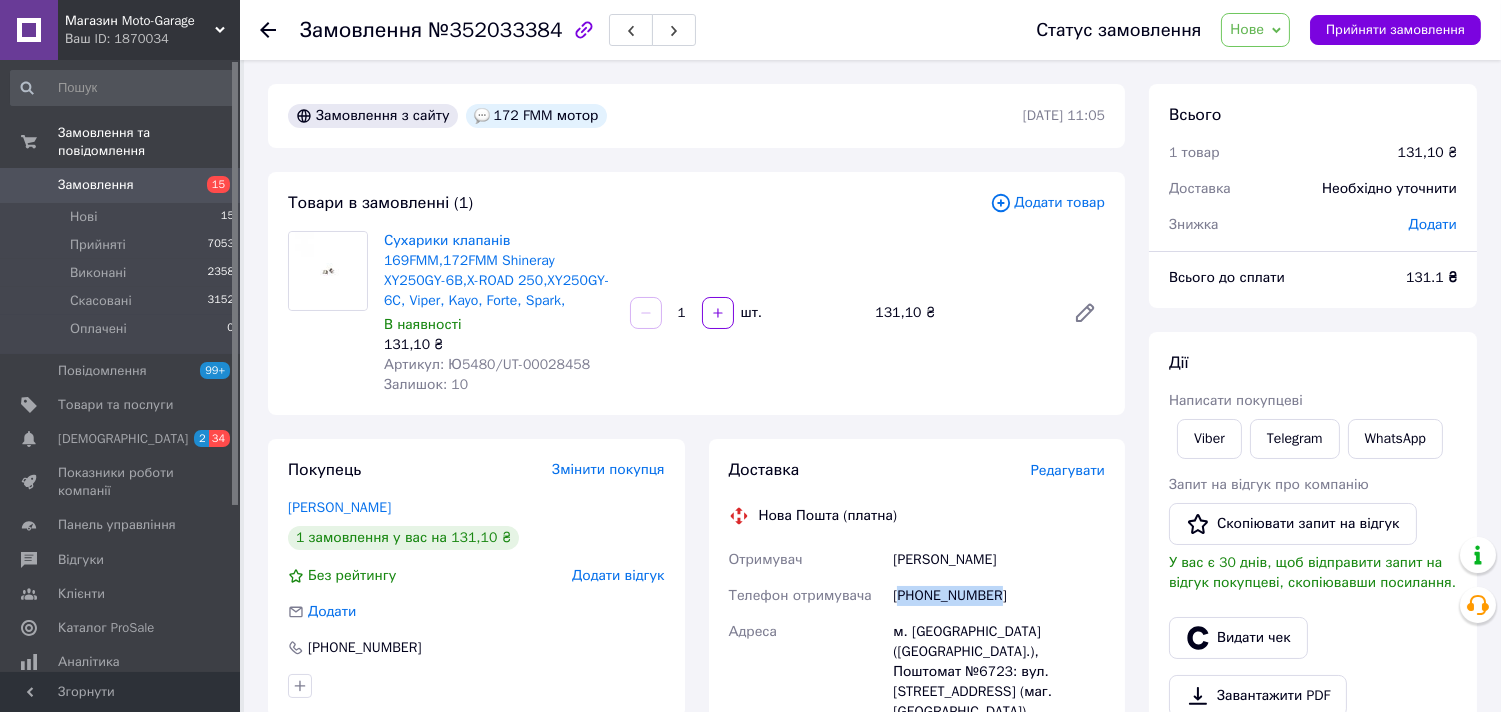 click on "[PHONE_NUMBER]" at bounding box center (999, 596) 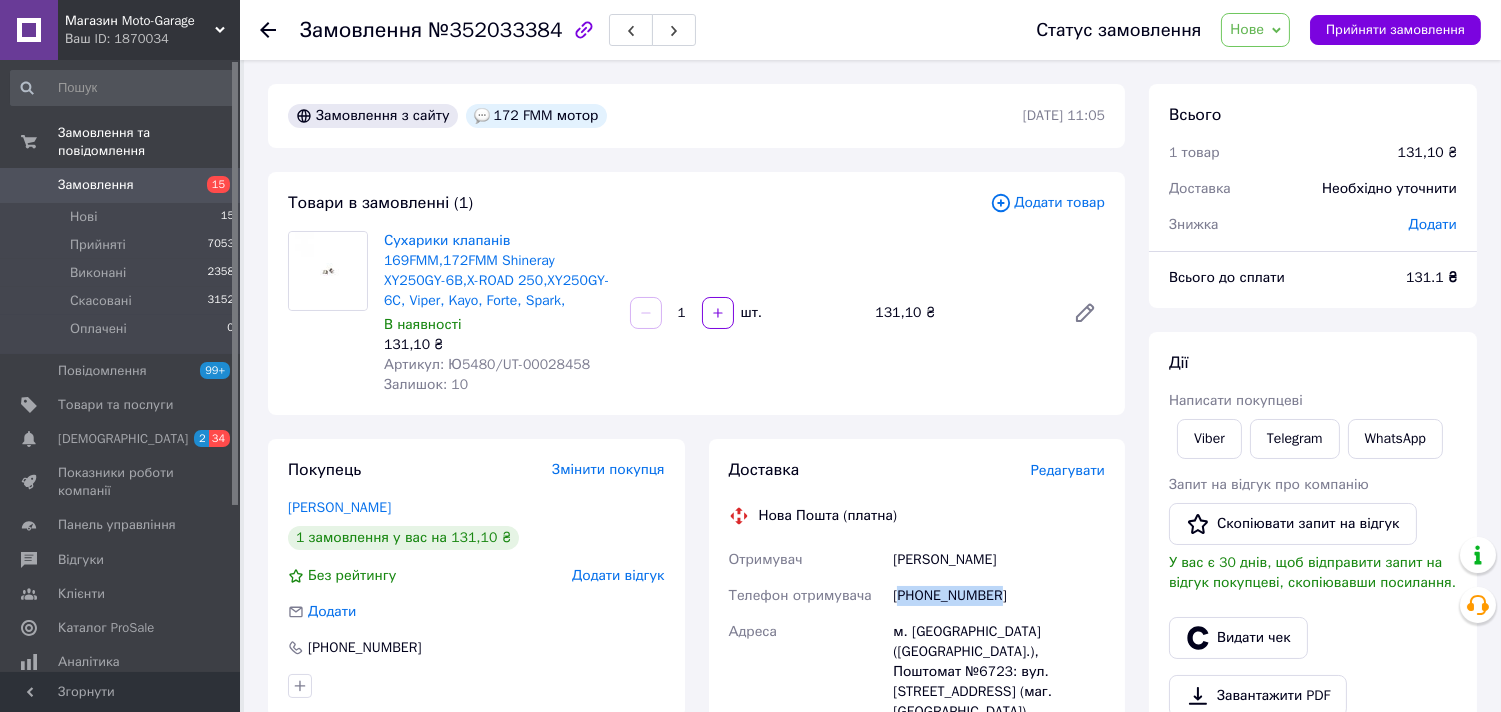 drag, startPoint x: 1027, startPoint y: 548, endPoint x: 794, endPoint y: 463, distance: 248.02016 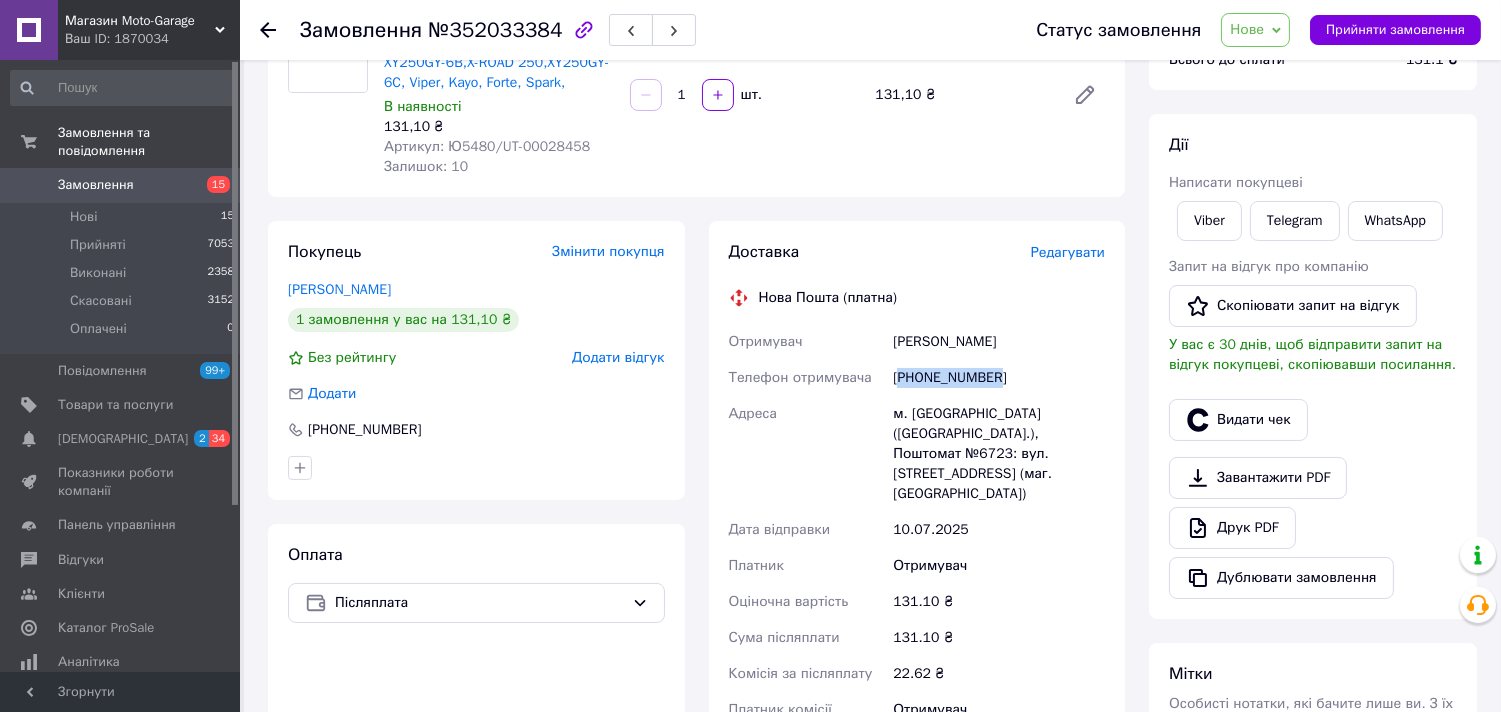 scroll, scrollTop: 222, scrollLeft: 0, axis: vertical 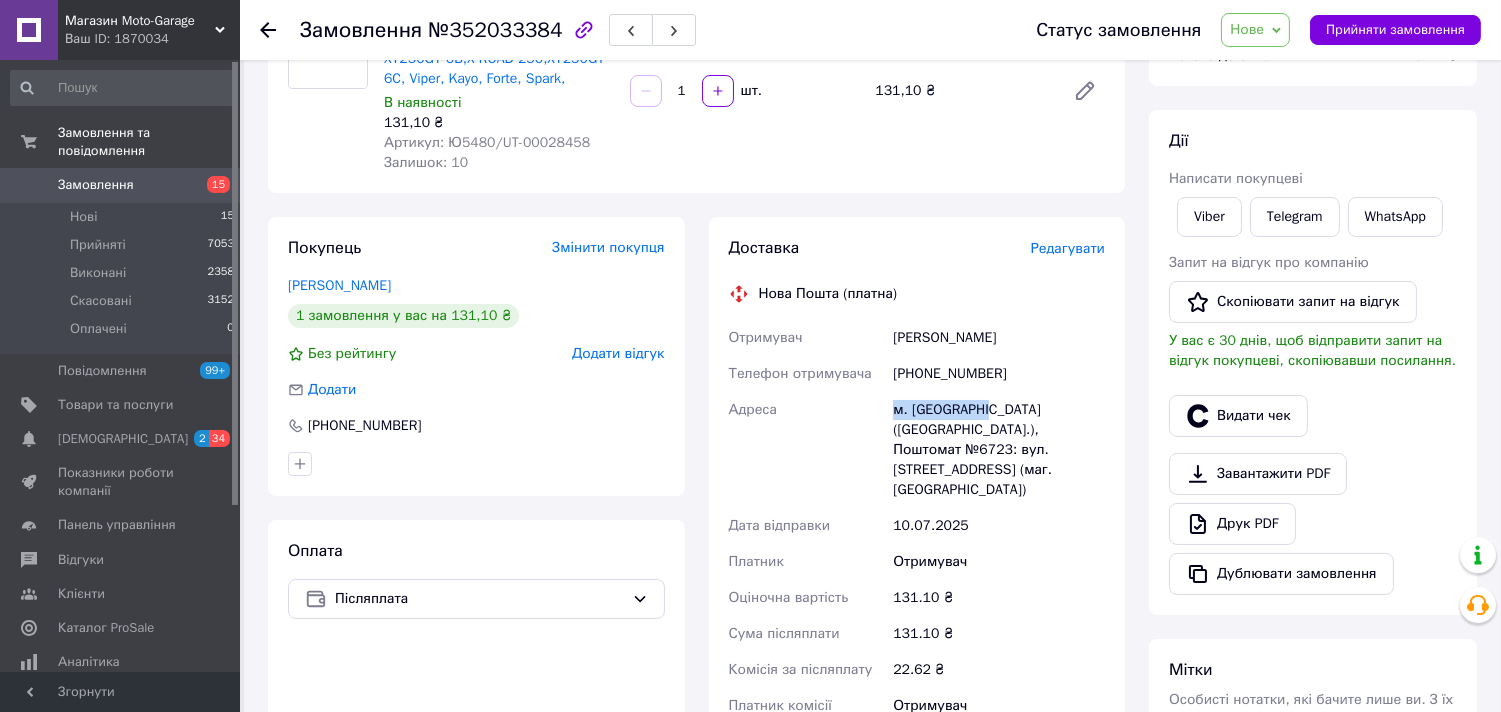 drag, startPoint x: 1011, startPoint y: 406, endPoint x: 844, endPoint y: 397, distance: 167.24234 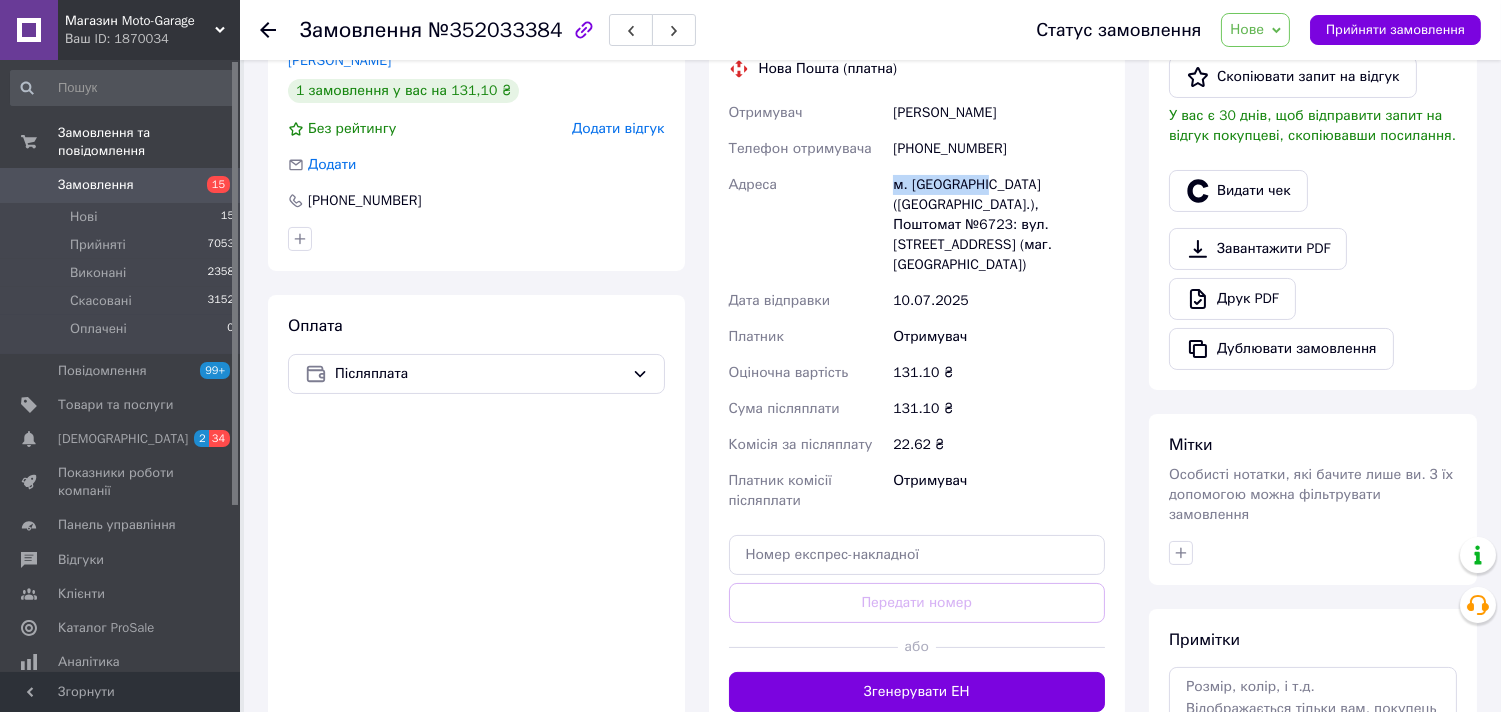 scroll, scrollTop: 555, scrollLeft: 0, axis: vertical 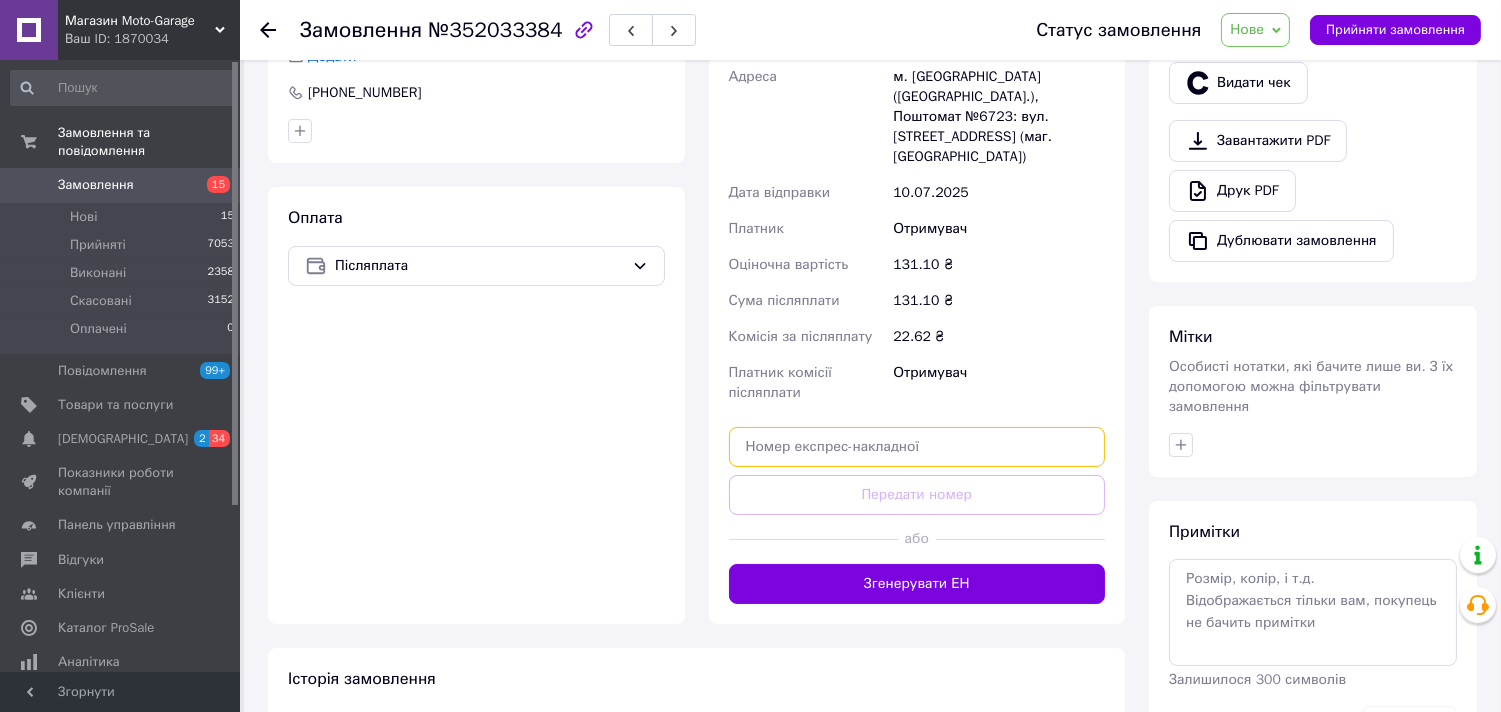 click at bounding box center [917, 447] 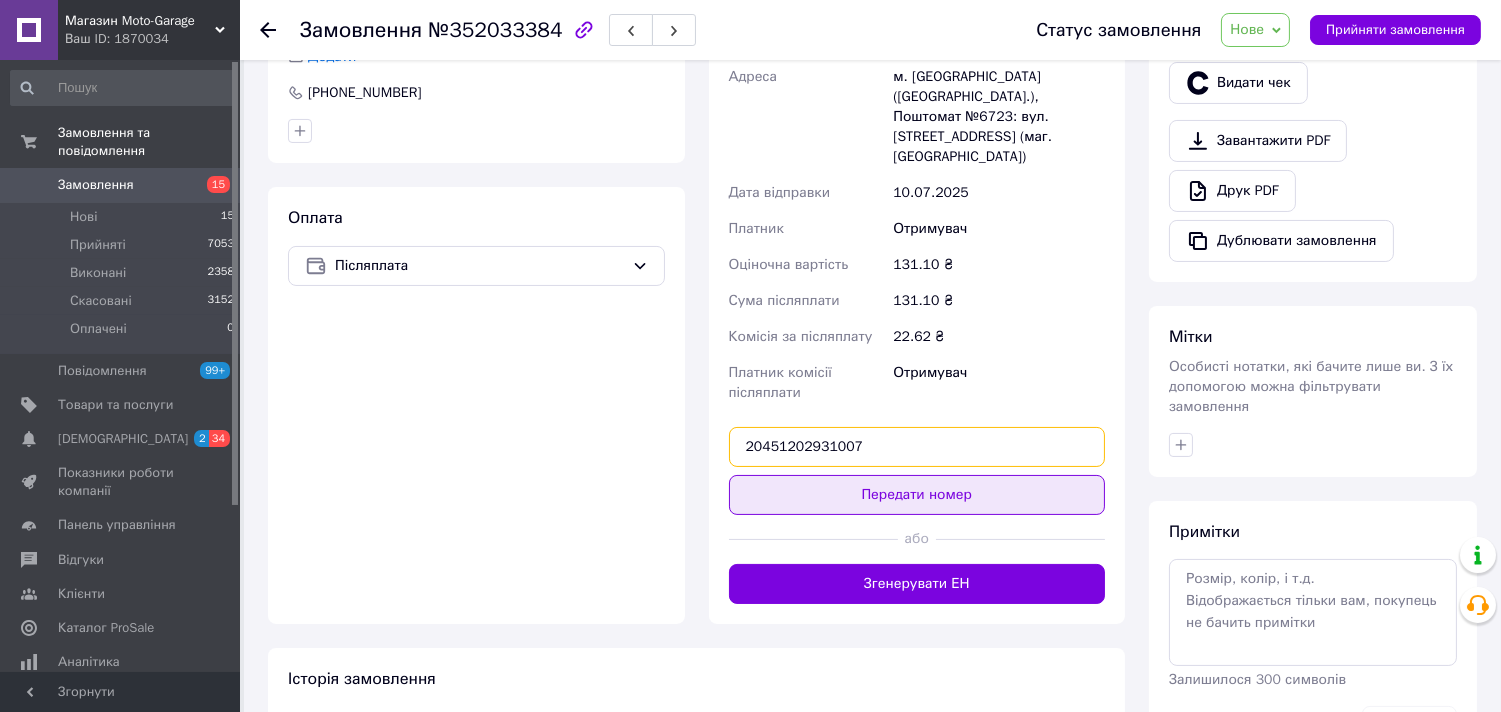 type on "20451202931007" 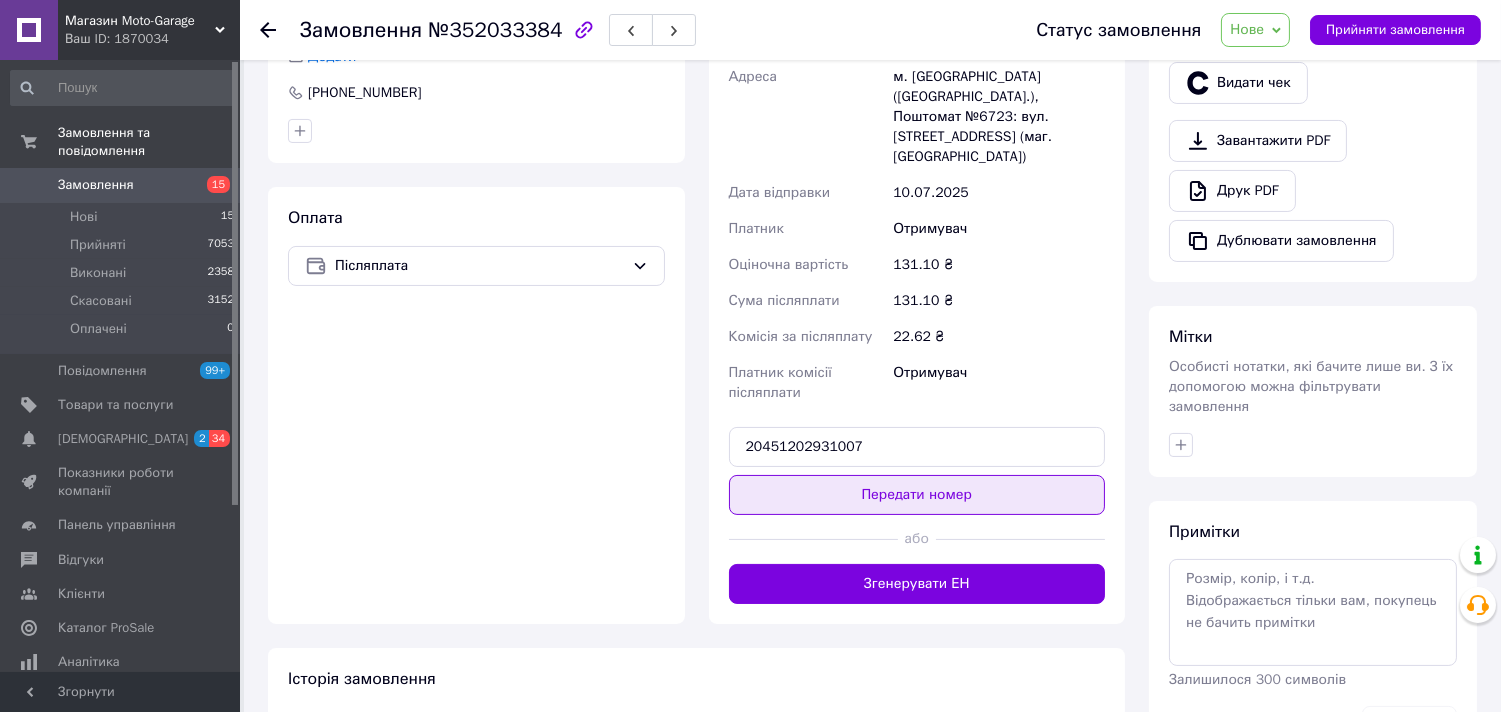 click on "Передати номер" at bounding box center (917, 495) 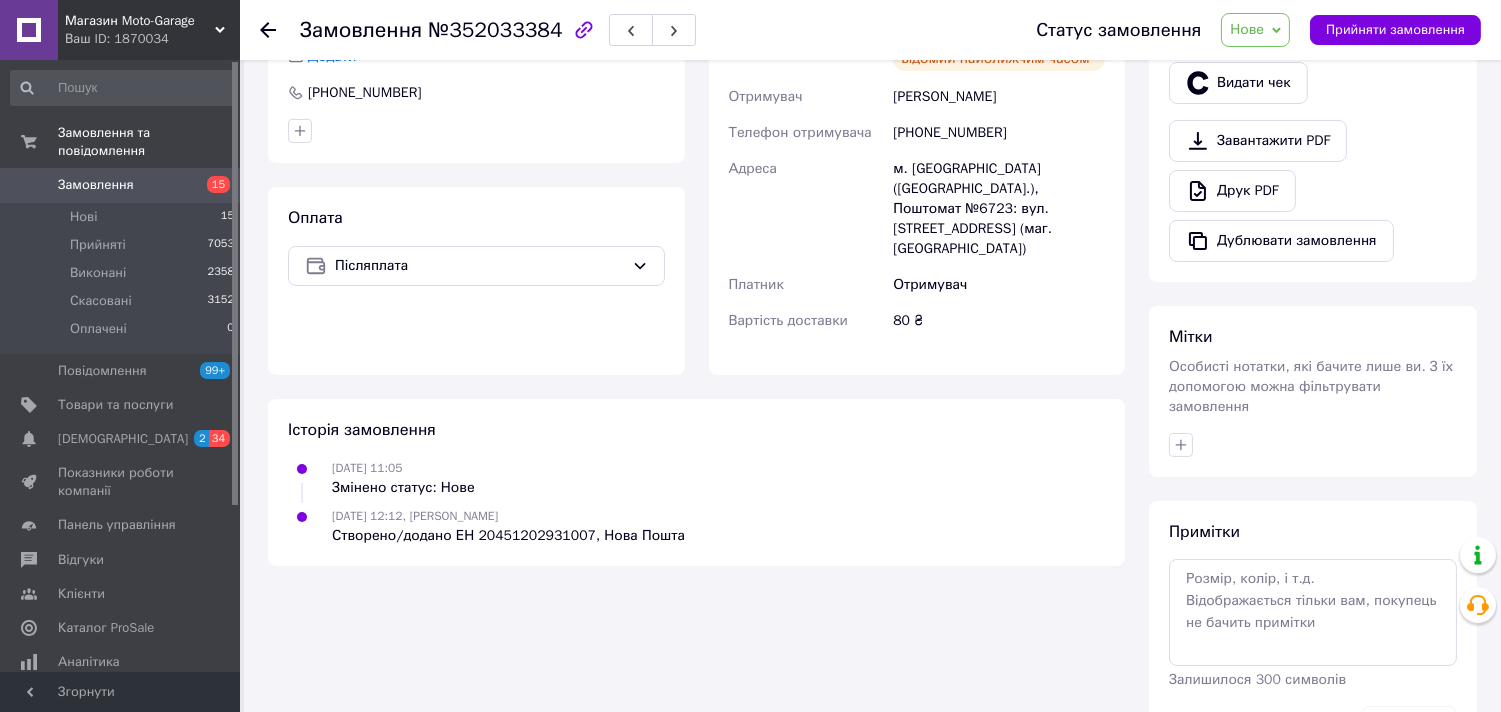 click on "Нове" at bounding box center [1247, 29] 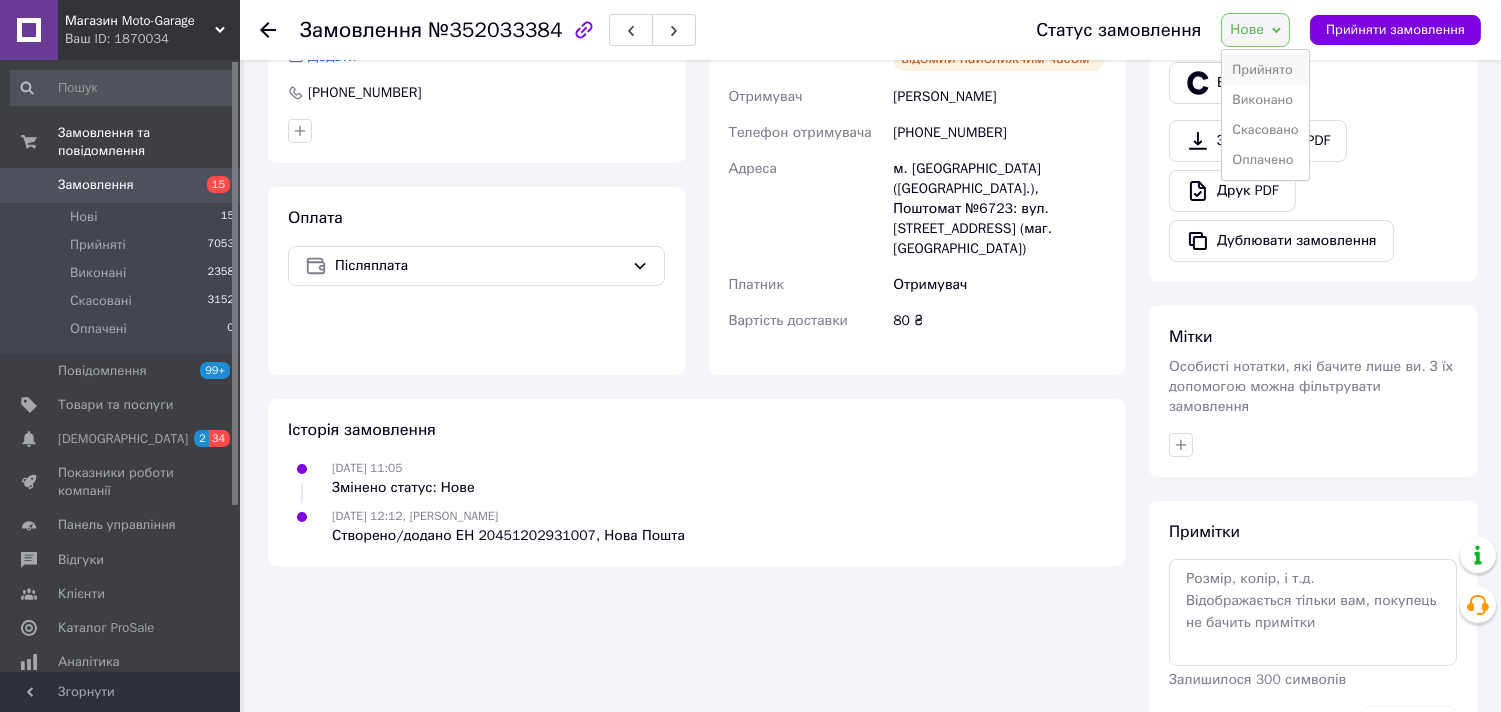click on "Прийнято" at bounding box center [1265, 70] 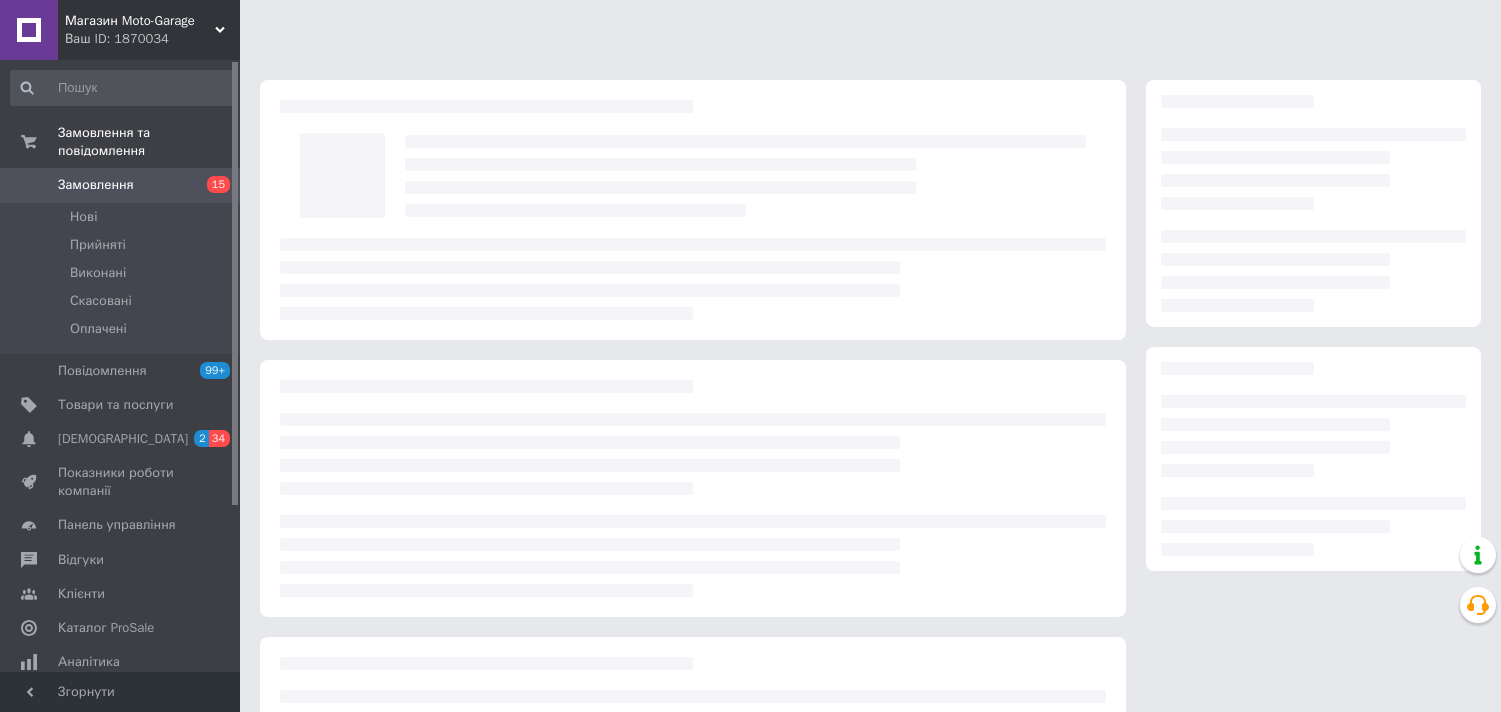 scroll, scrollTop: 0, scrollLeft: 0, axis: both 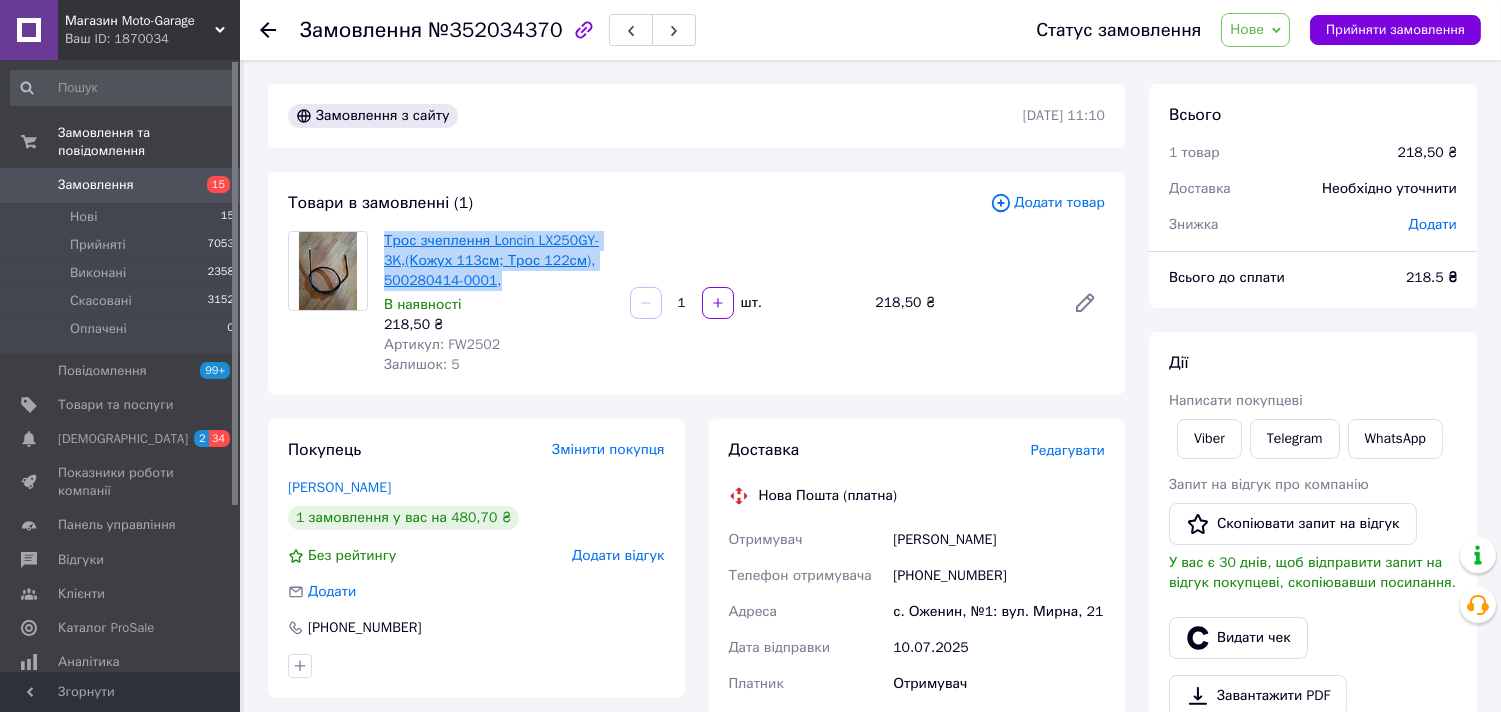 drag, startPoint x: 515, startPoint y: 277, endPoint x: 386, endPoint y: 246, distance: 132.67253 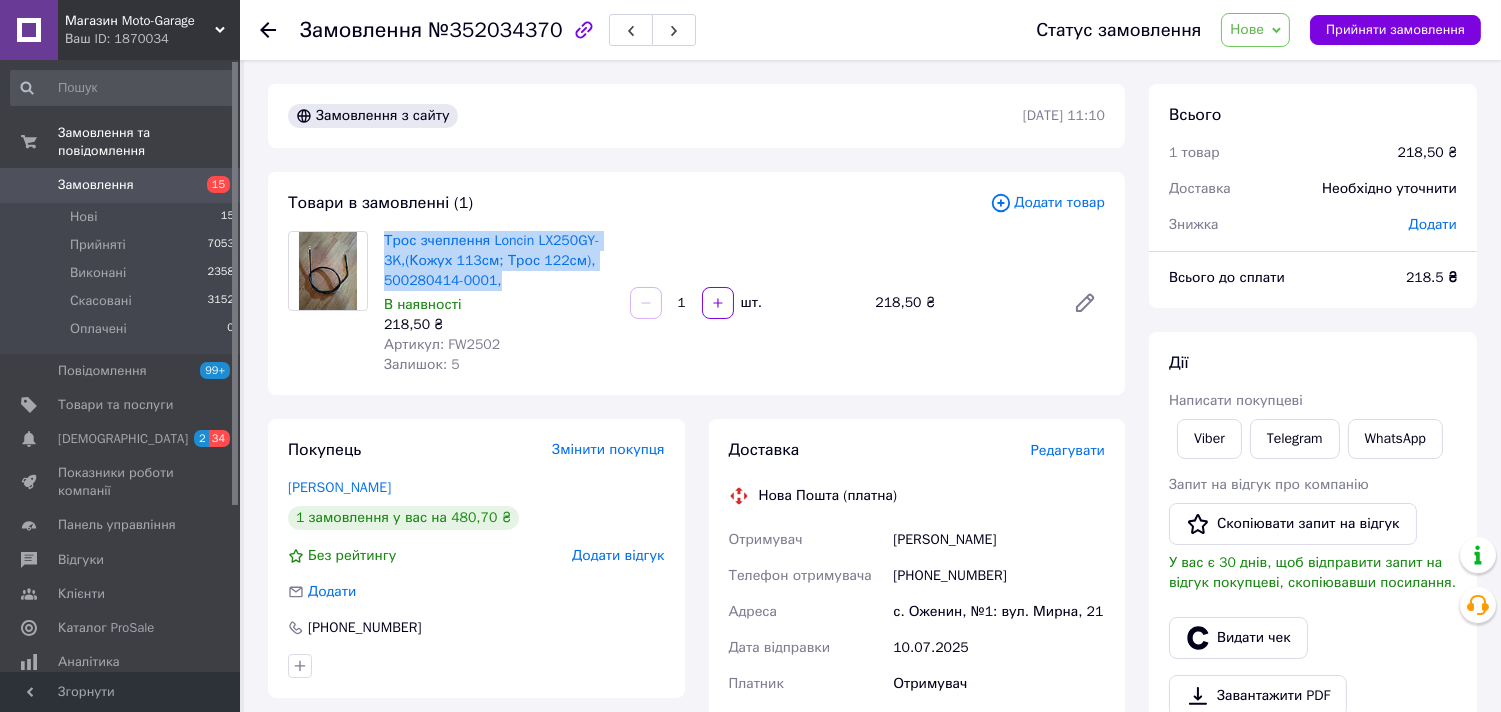 copy on "Трос зчеплення Loncin LX250GY-3K,(Кожух 113см; Трос 122см), 500280414-0001," 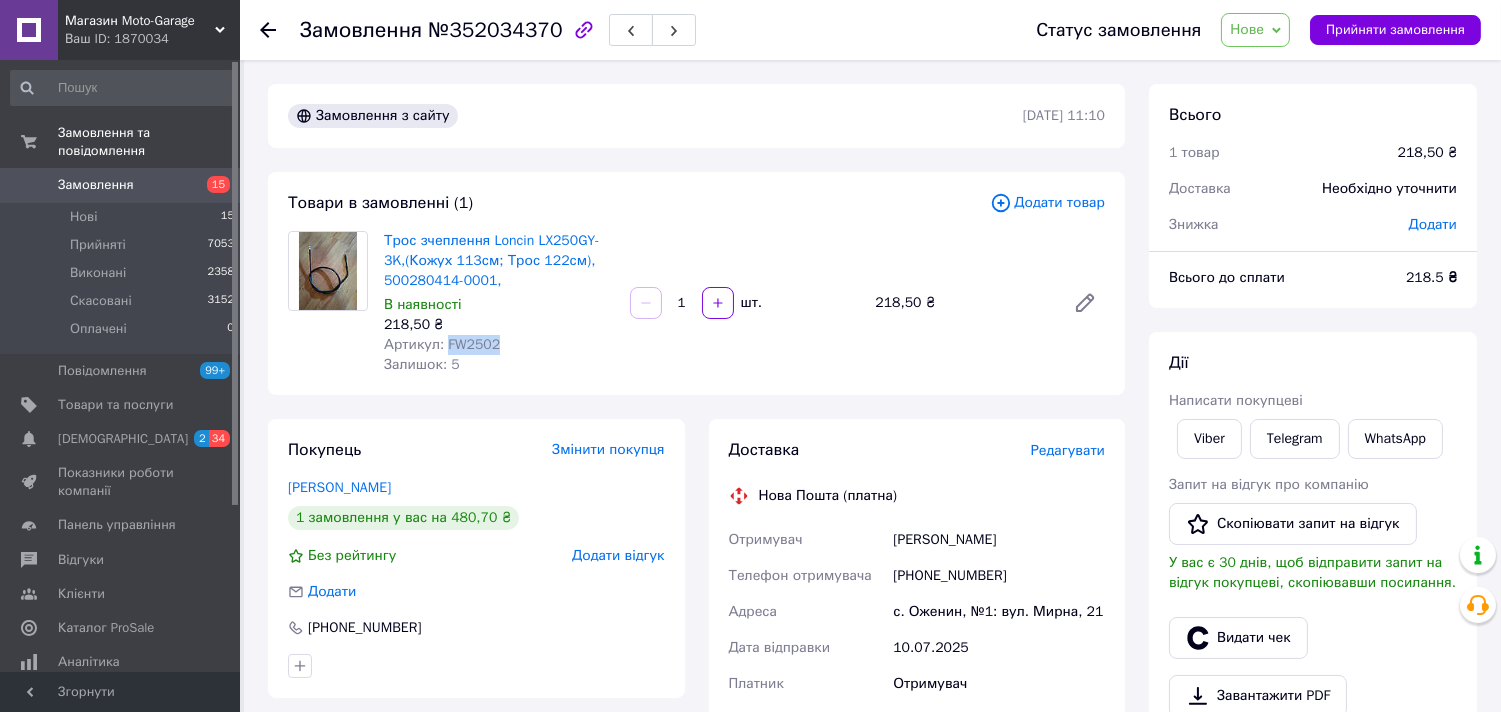 drag, startPoint x: 443, startPoint y: 342, endPoint x: 541, endPoint y: 348, distance: 98.1835 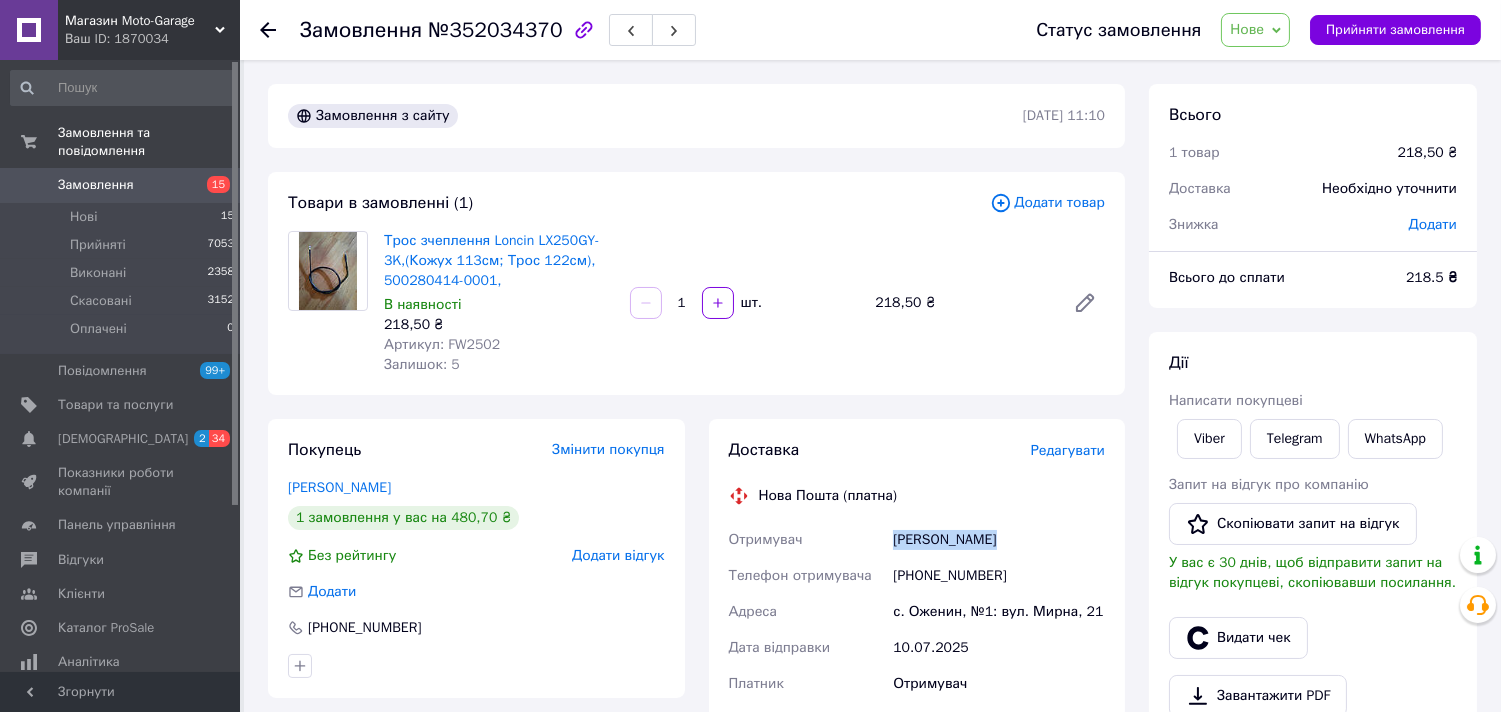drag, startPoint x: 1012, startPoint y: 522, endPoint x: 697, endPoint y: 382, distance: 344.71002 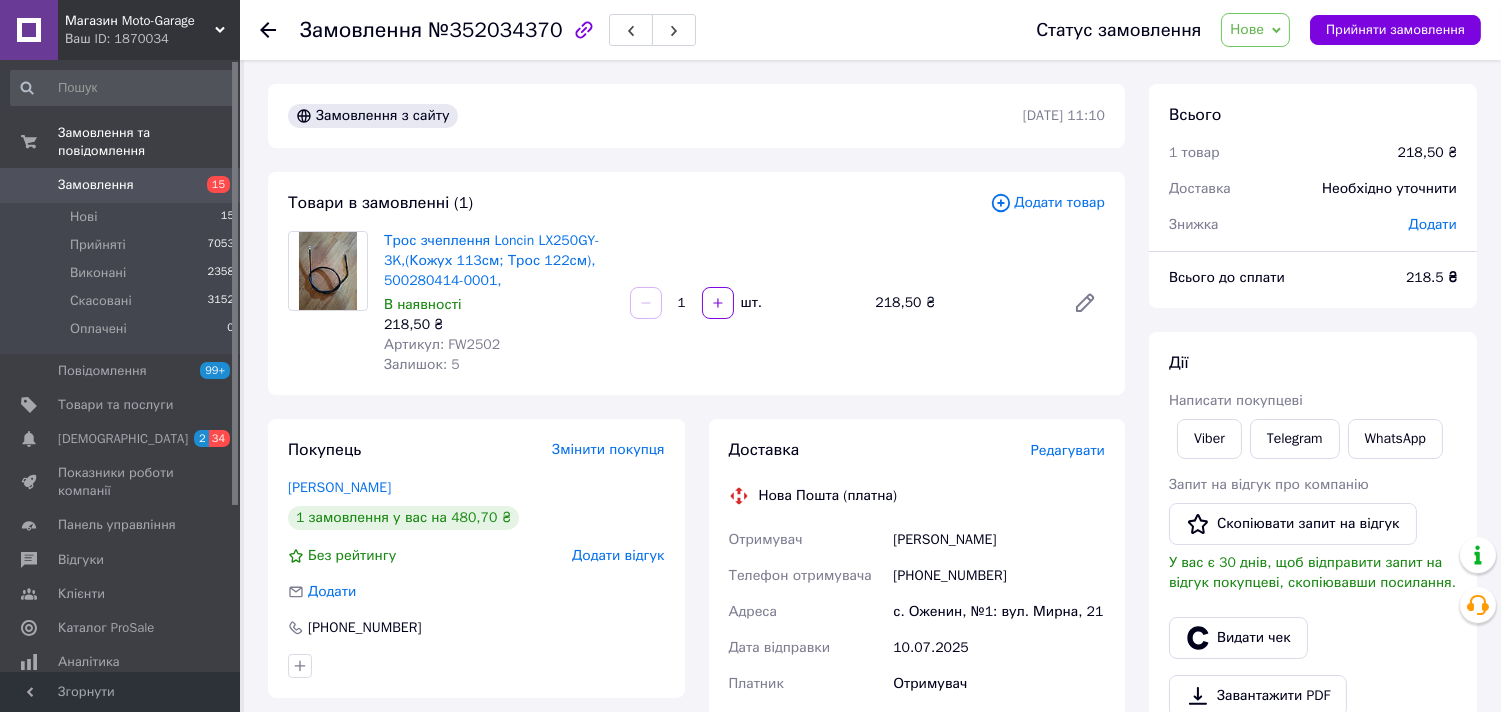 click on "[PHONE_NUMBER]" at bounding box center (999, 576) 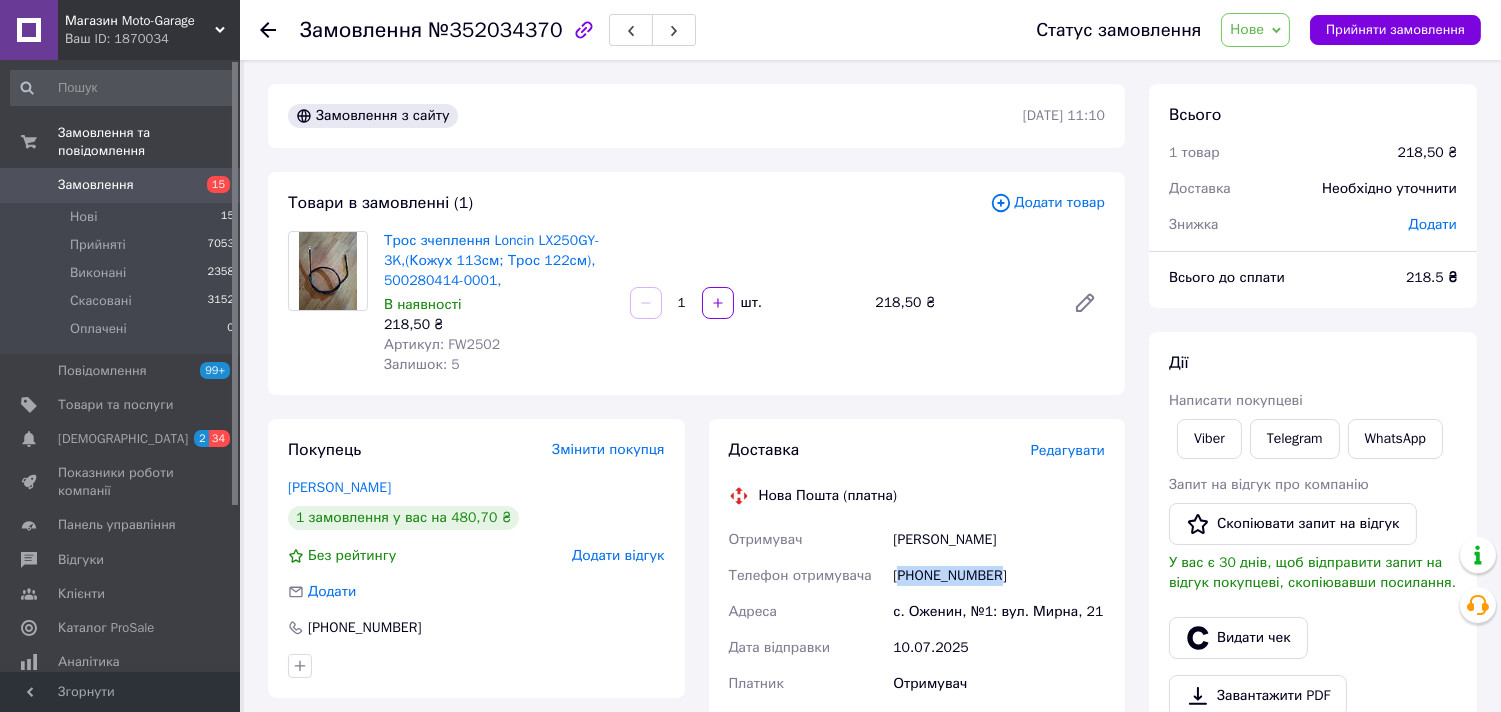 copy on "380666684417" 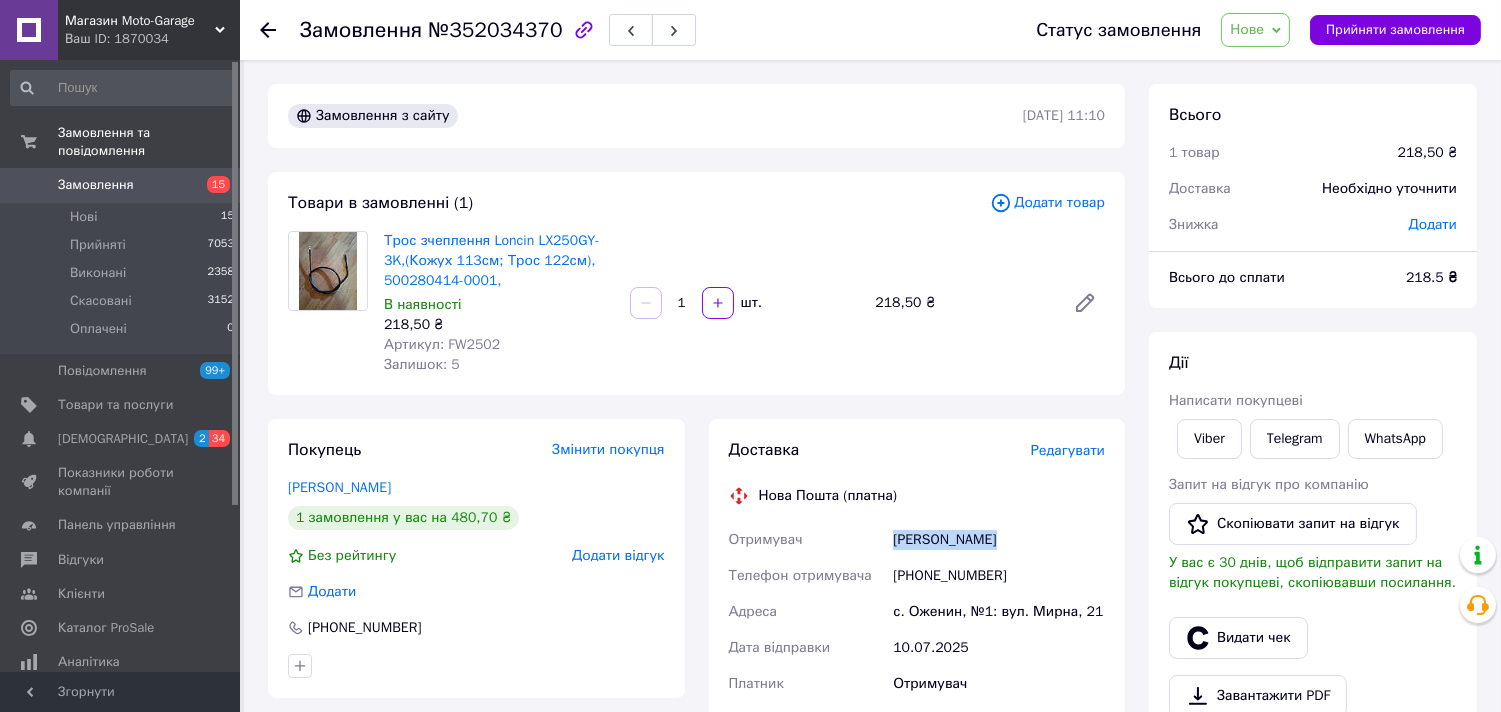drag, startPoint x: 1023, startPoint y: 541, endPoint x: 876, endPoint y: 541, distance: 147 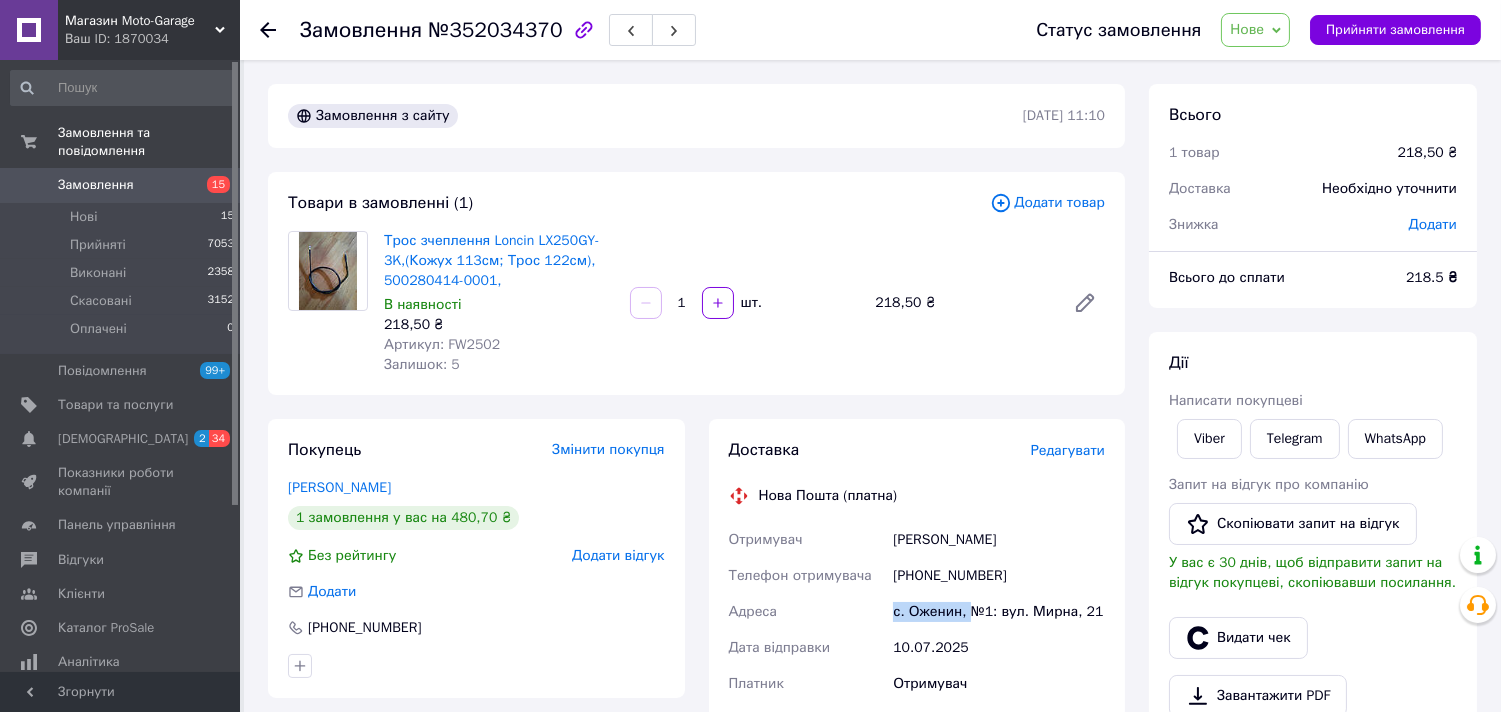drag, startPoint x: 964, startPoint y: 604, endPoint x: 826, endPoint y: 593, distance: 138.43771 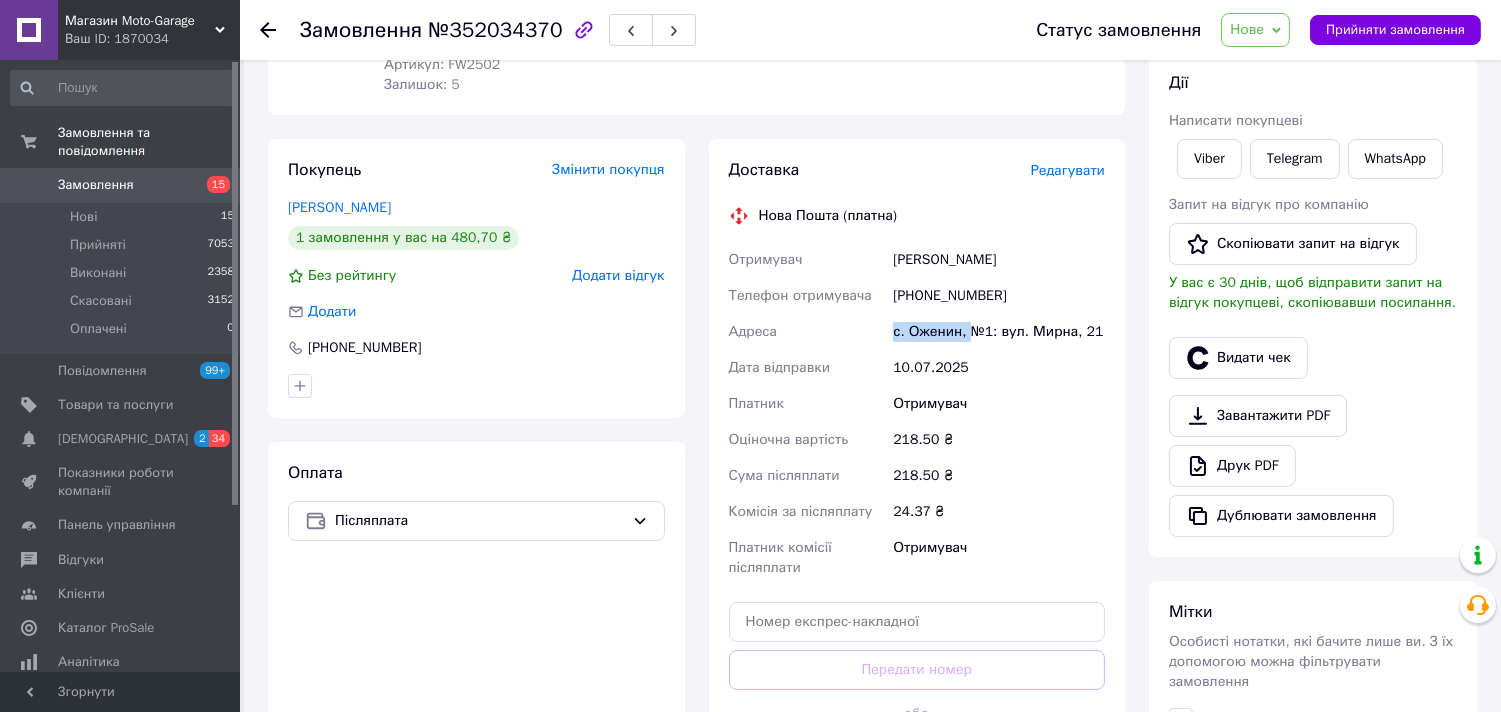 scroll, scrollTop: 555, scrollLeft: 0, axis: vertical 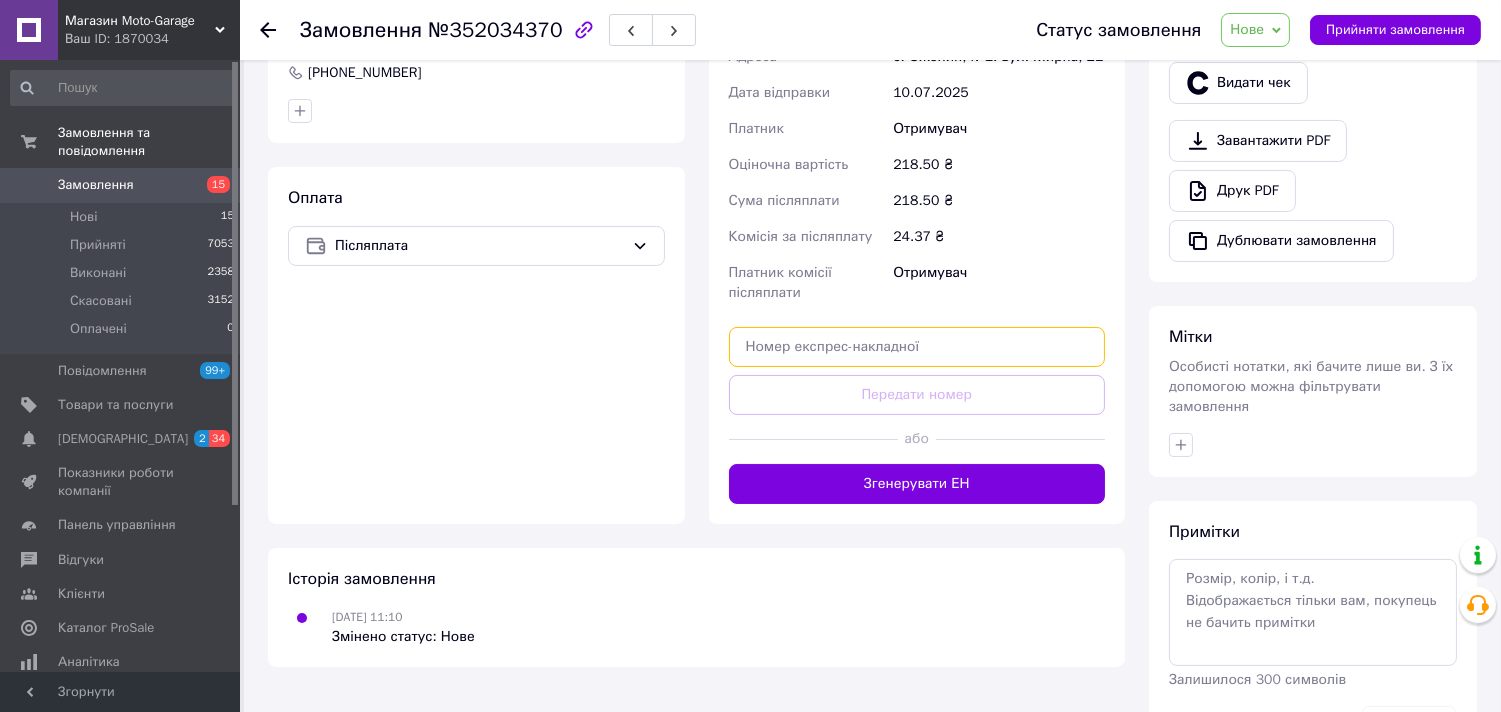 click at bounding box center [917, 347] 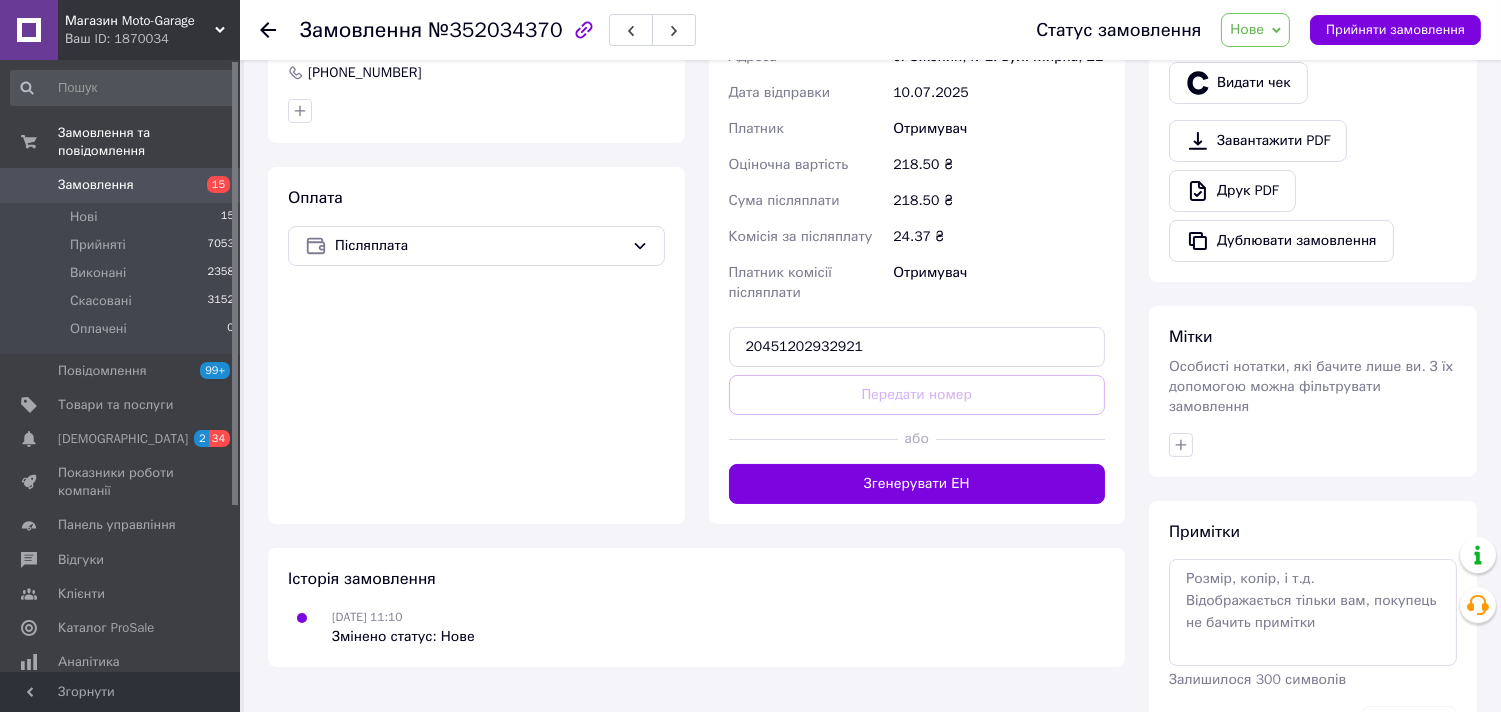 type 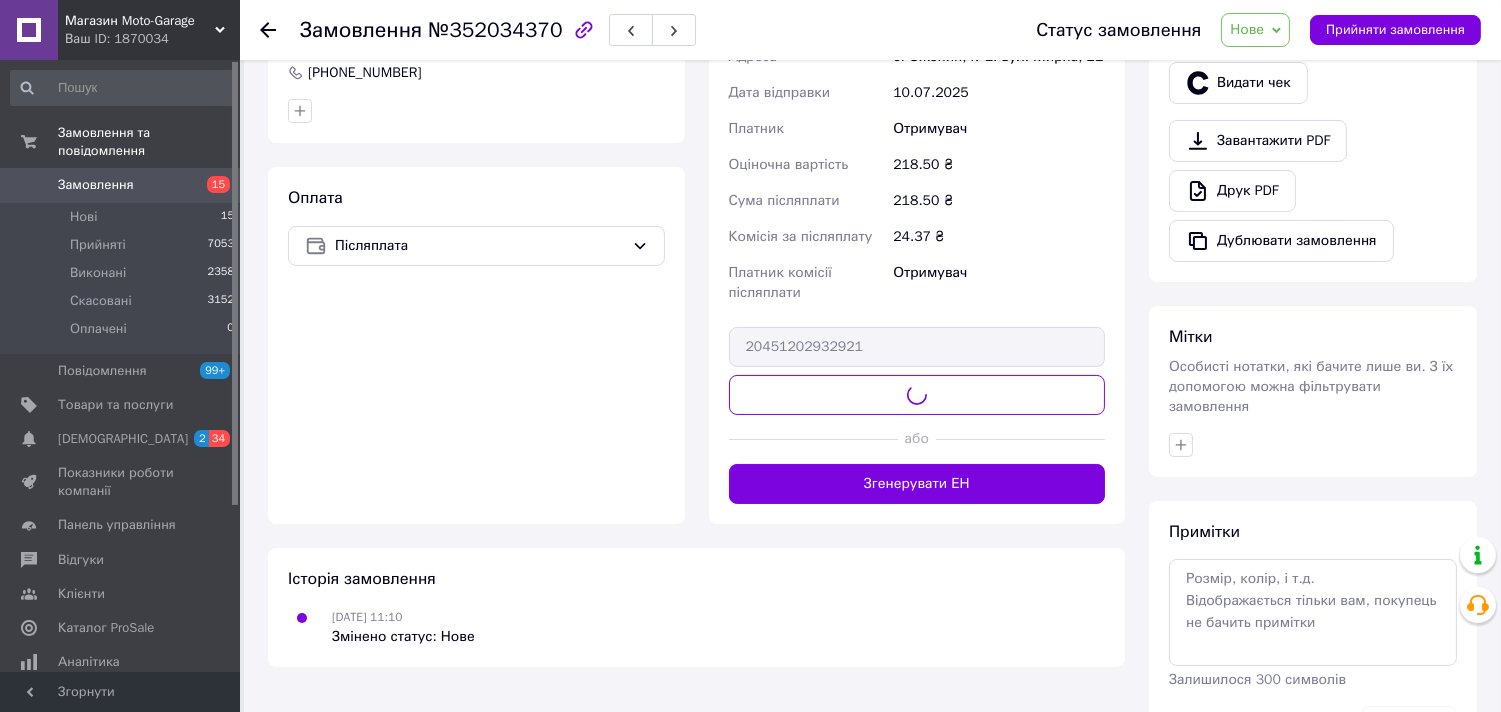 click on "Нове" at bounding box center (1255, 30) 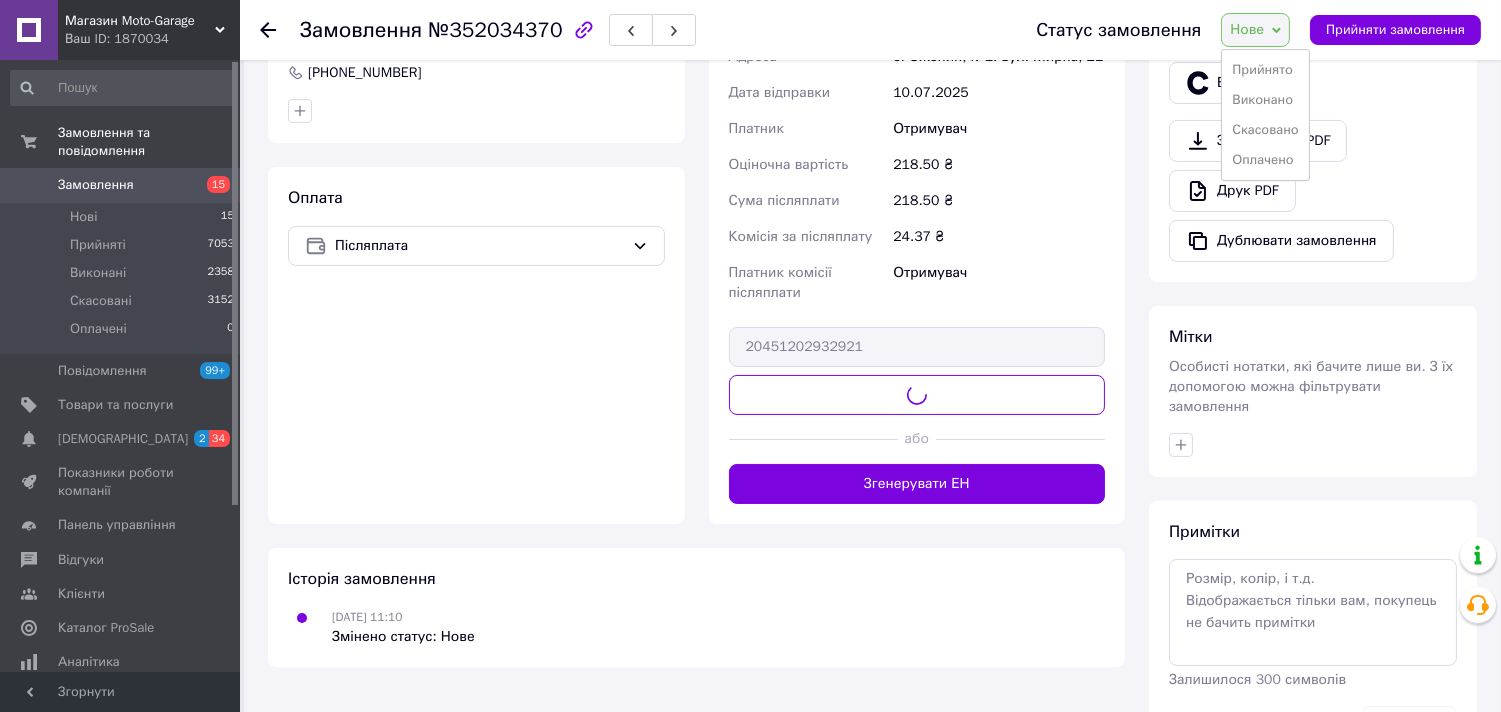 click on "Прийнято Виконано Скасовано Оплачено" at bounding box center [1265, 115] 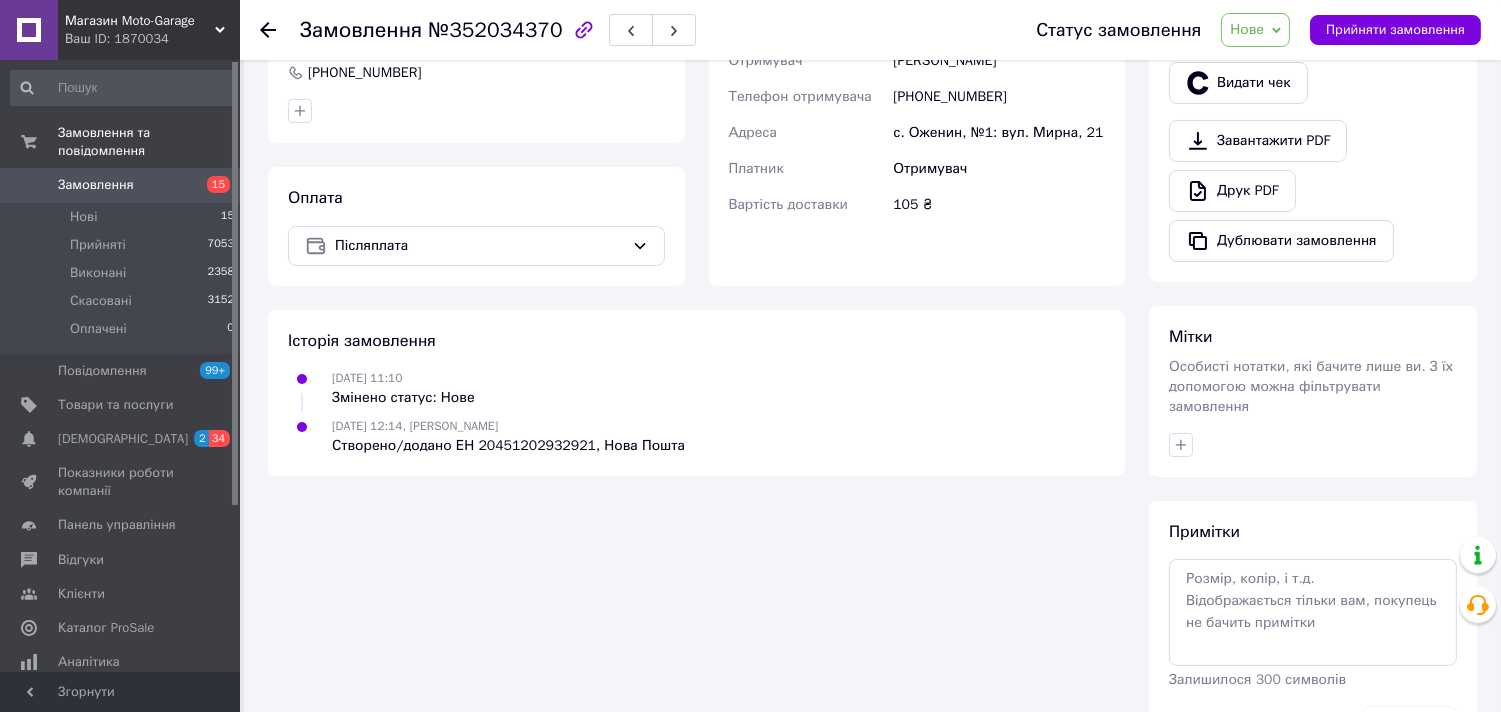 click on "Нове" at bounding box center (1255, 30) 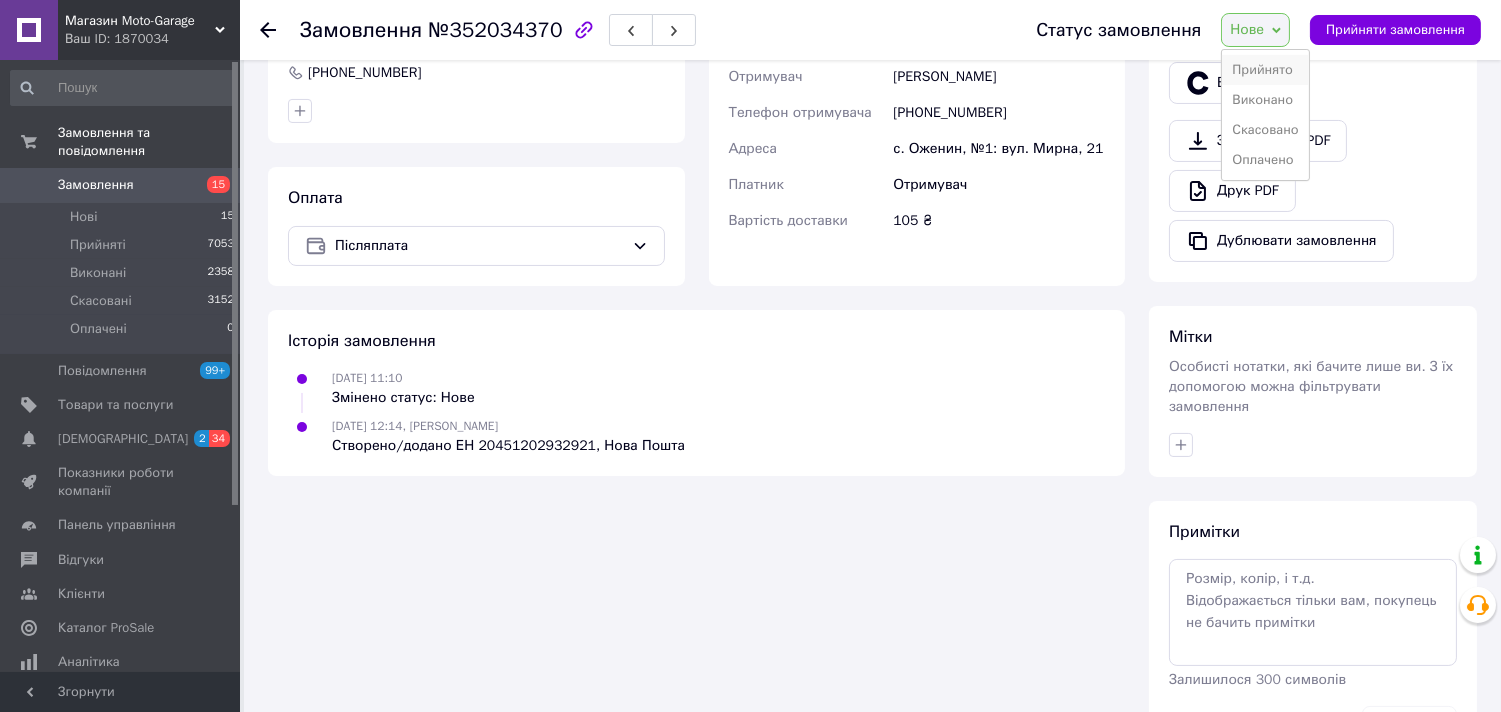 click on "Прийнято" at bounding box center [1265, 70] 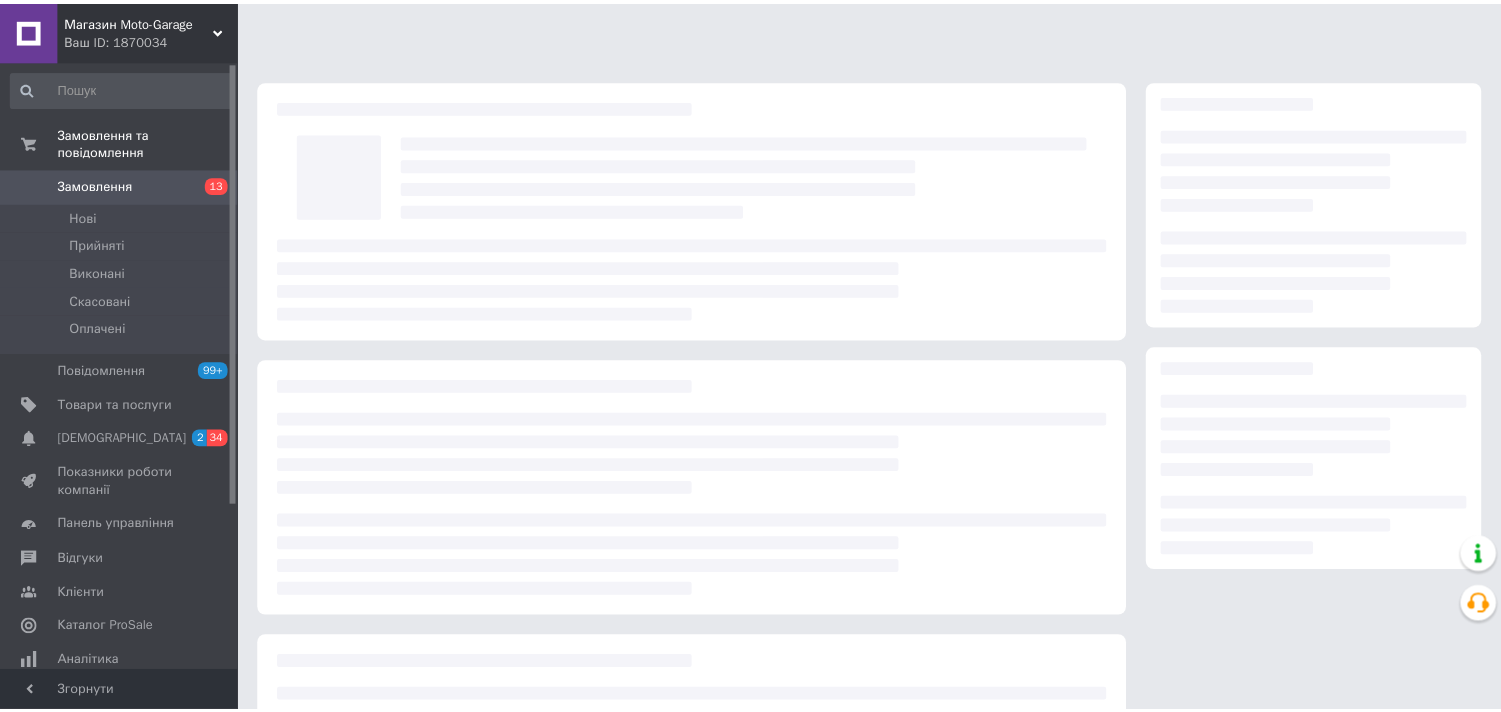 scroll, scrollTop: 0, scrollLeft: 0, axis: both 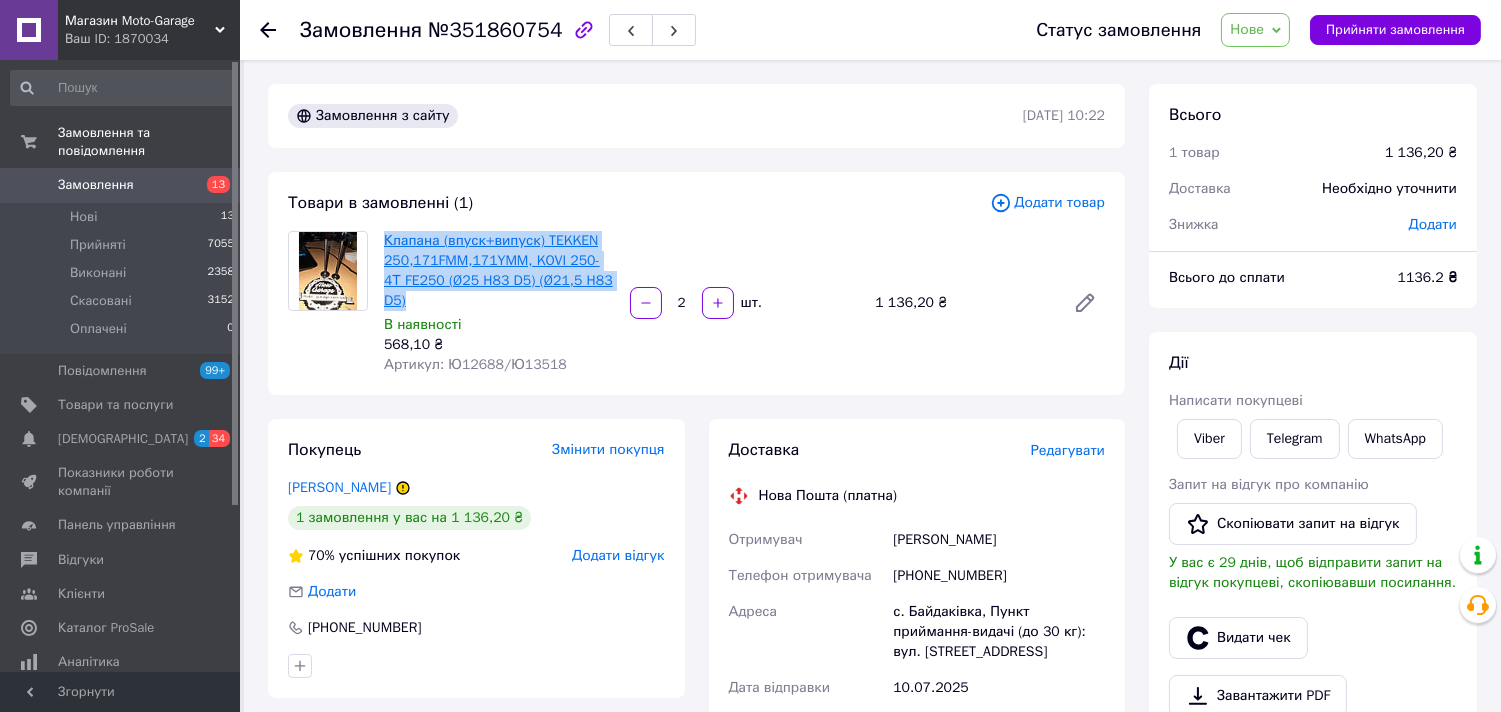 drag, startPoint x: 612, startPoint y: 280, endPoint x: 385, endPoint y: 233, distance: 231.81458 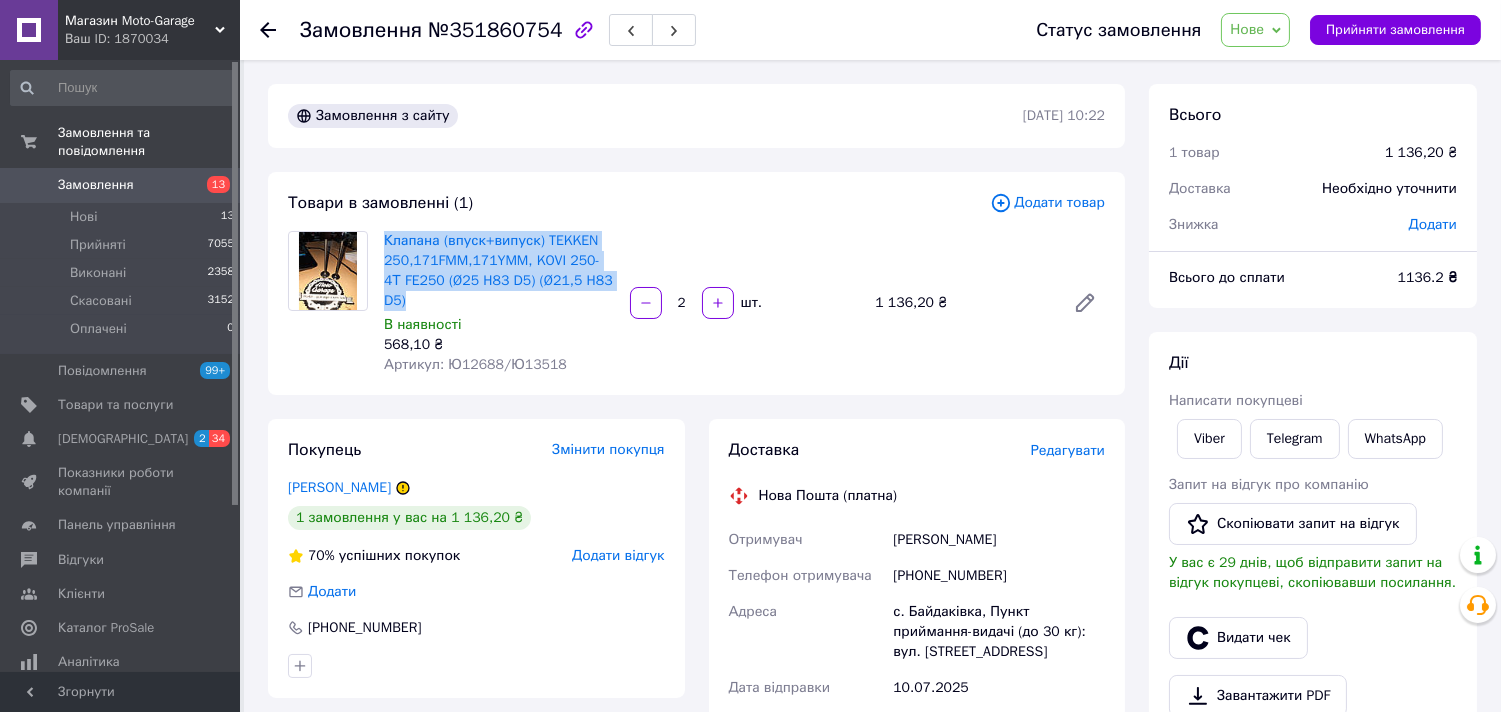 copy on "Клапана (впуск+випуск) TEKKEN 250,171FMM,171YMM,  KOVI 250-4Т FE250 (Ø25 H83 D5)  (Ø21,5 H83 D5)" 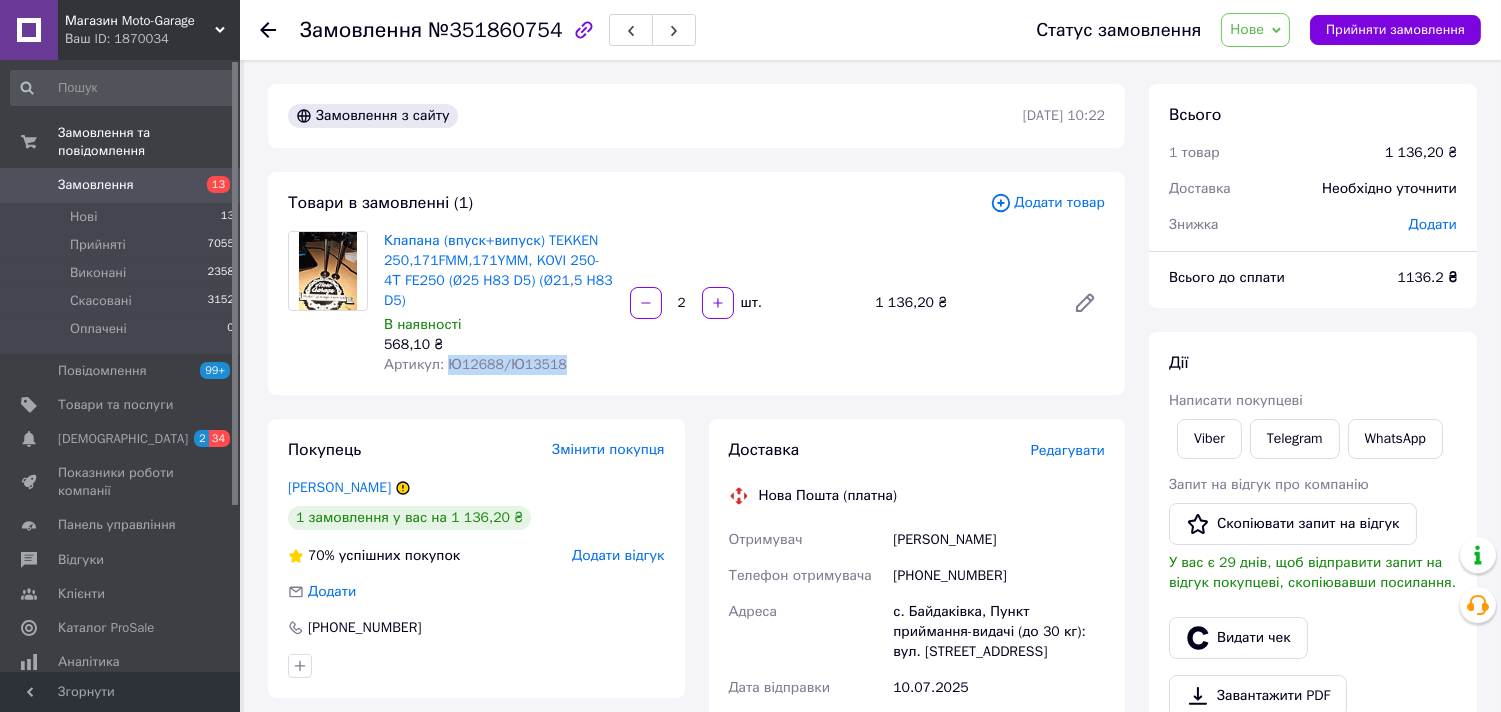 drag, startPoint x: 446, startPoint y: 343, endPoint x: 601, endPoint y: 344, distance: 155.00322 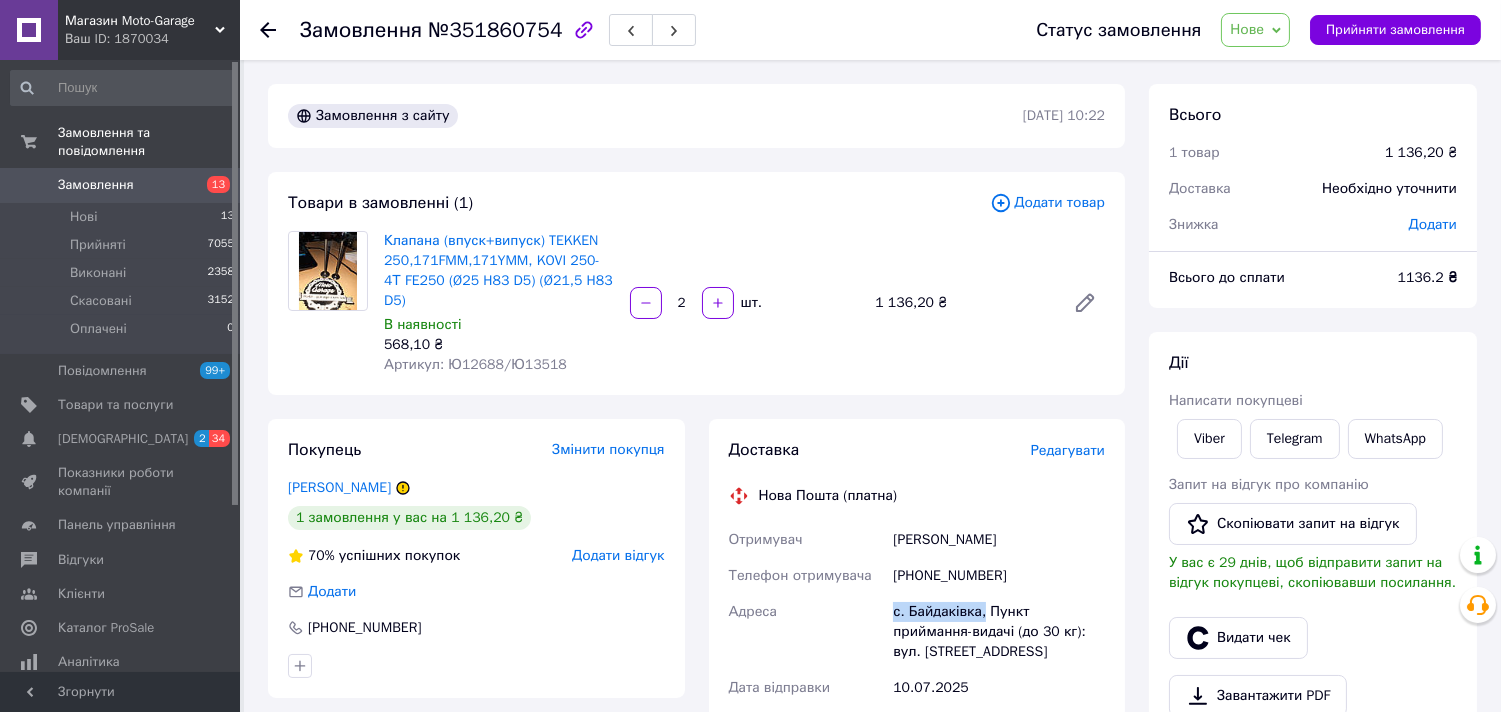 drag, startPoint x: 951, startPoint y: 588, endPoint x: 840, endPoint y: 586, distance: 111.01801 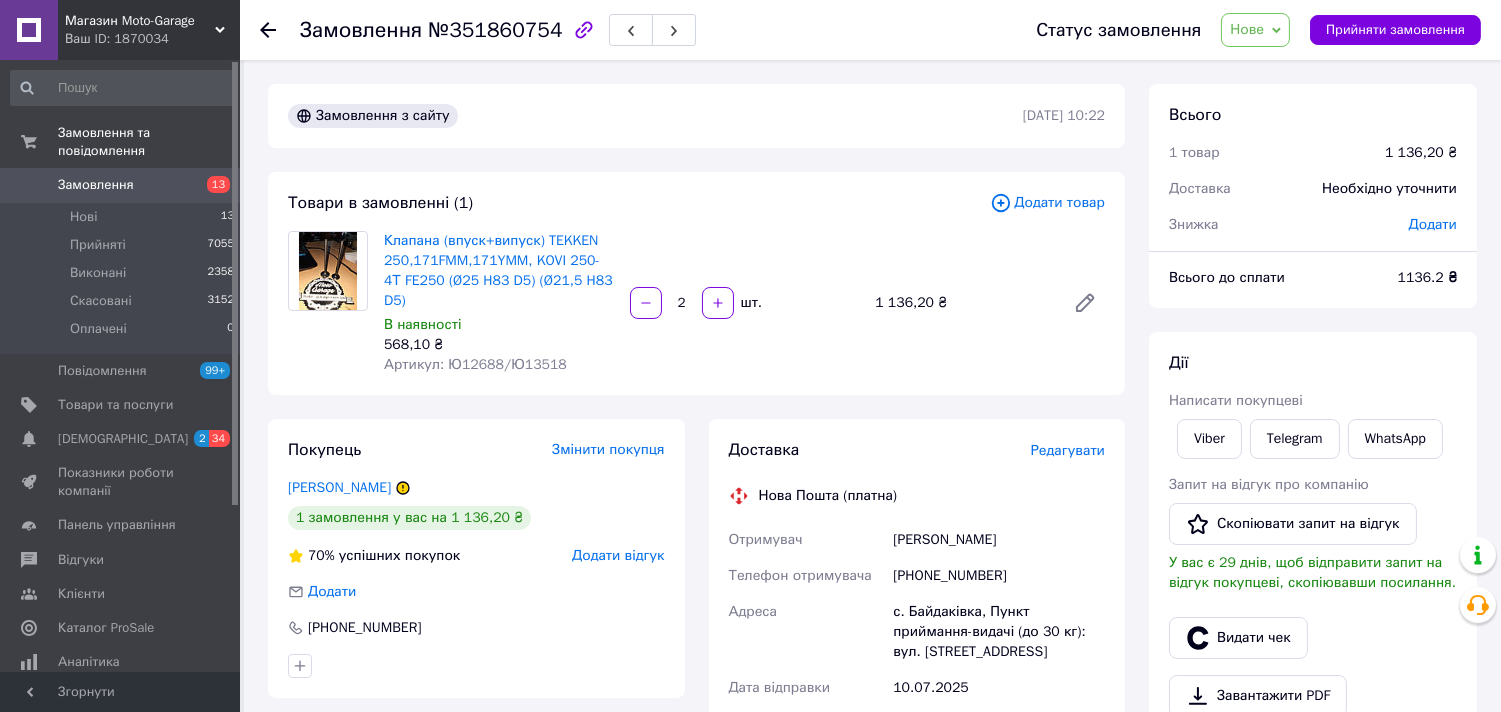 click on "Доставка Редагувати Нова Пошта (платна) Отримувач [PERSON_NAME] Телефон отримувача [PHONE_NUMBER] [GEOGRAPHIC_DATA] с. Байдаківка, Пункт приймання-видачі (до 30 кг): вул. Центральна, 29 Дата відправки [DATE] Платник Отримувач Оціночна вартість 1 136.20 ₴ Сума післяплати 1 136.20 ₴ Комісія за післяплату 42.72 ₴ Платник комісії післяплати Отримувач Передати номер або Згенерувати ЕН" at bounding box center (917, 769) 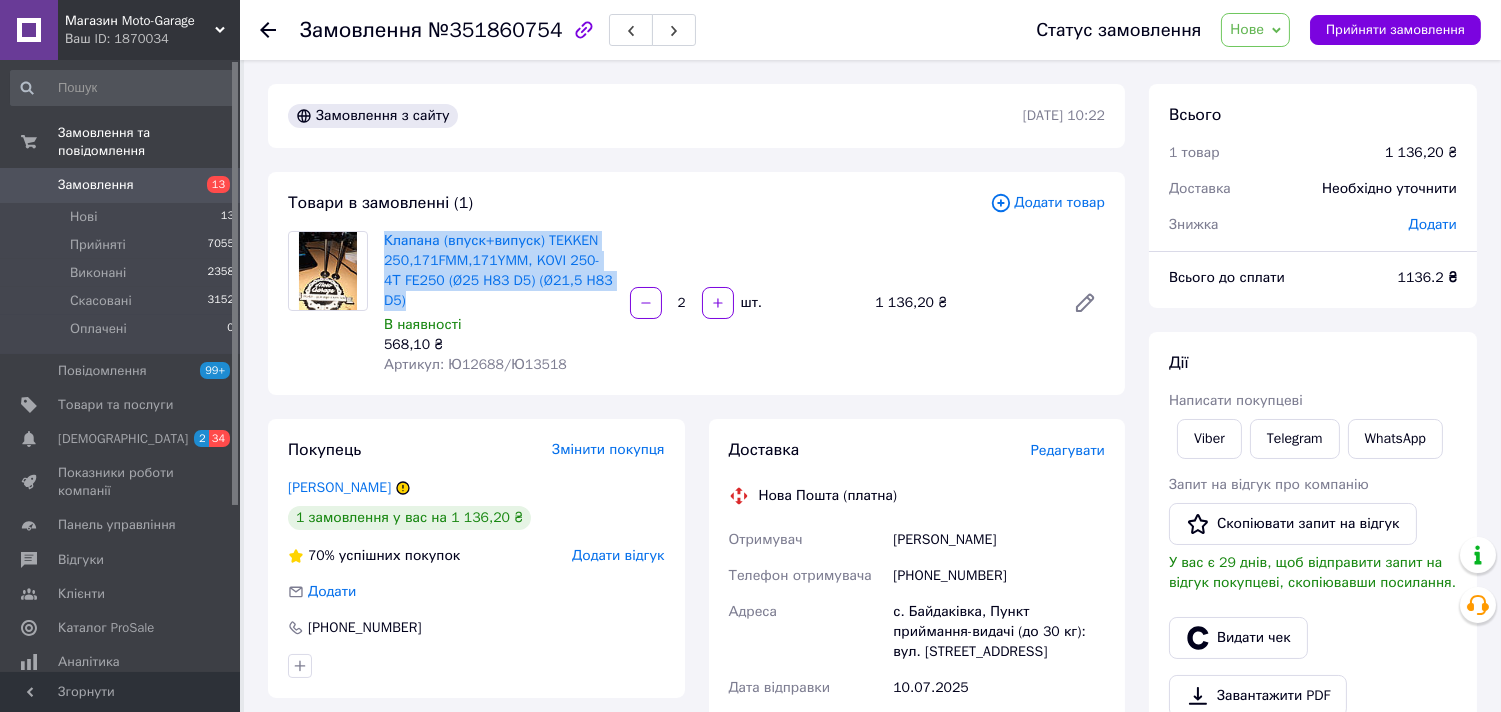 drag, startPoint x: 614, startPoint y: 281, endPoint x: 376, endPoint y: 232, distance: 242.99178 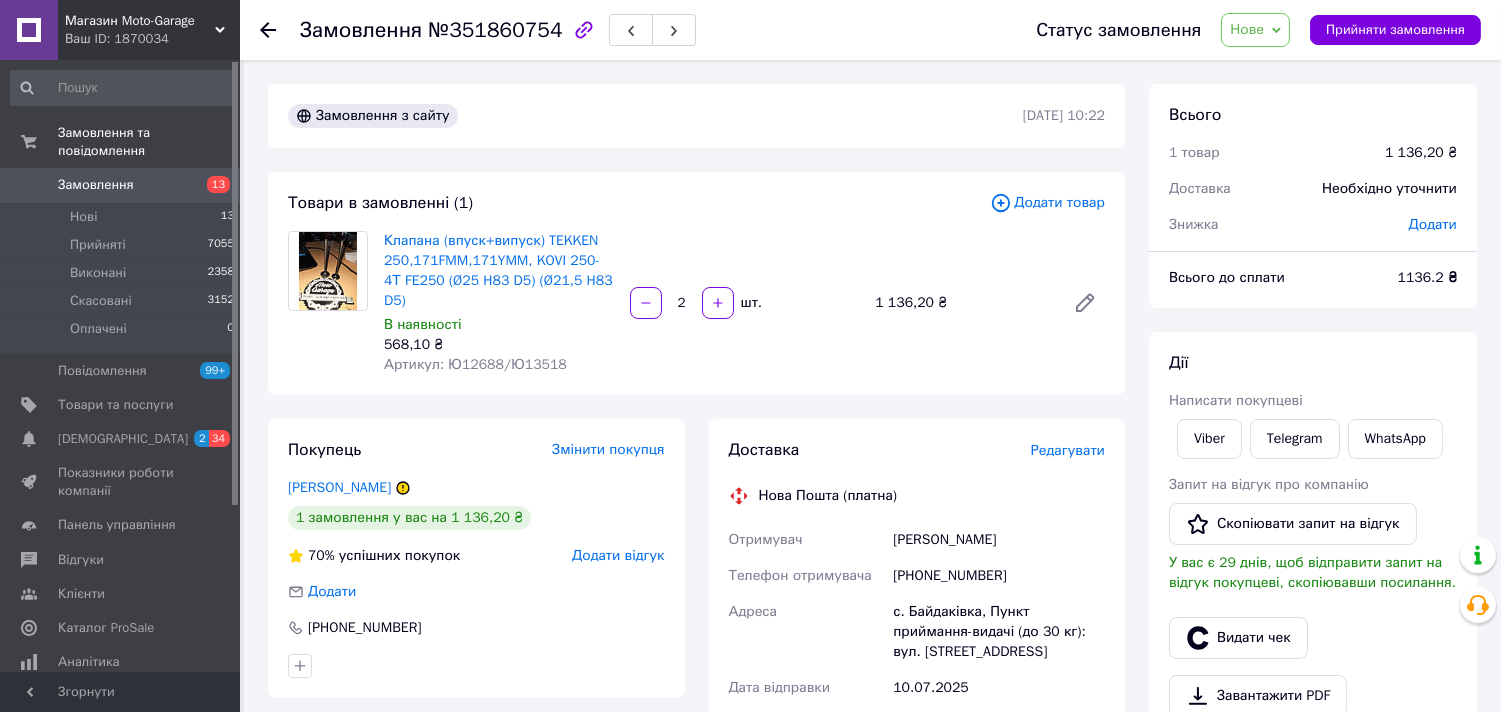click on "+380988656952" at bounding box center [999, 576] 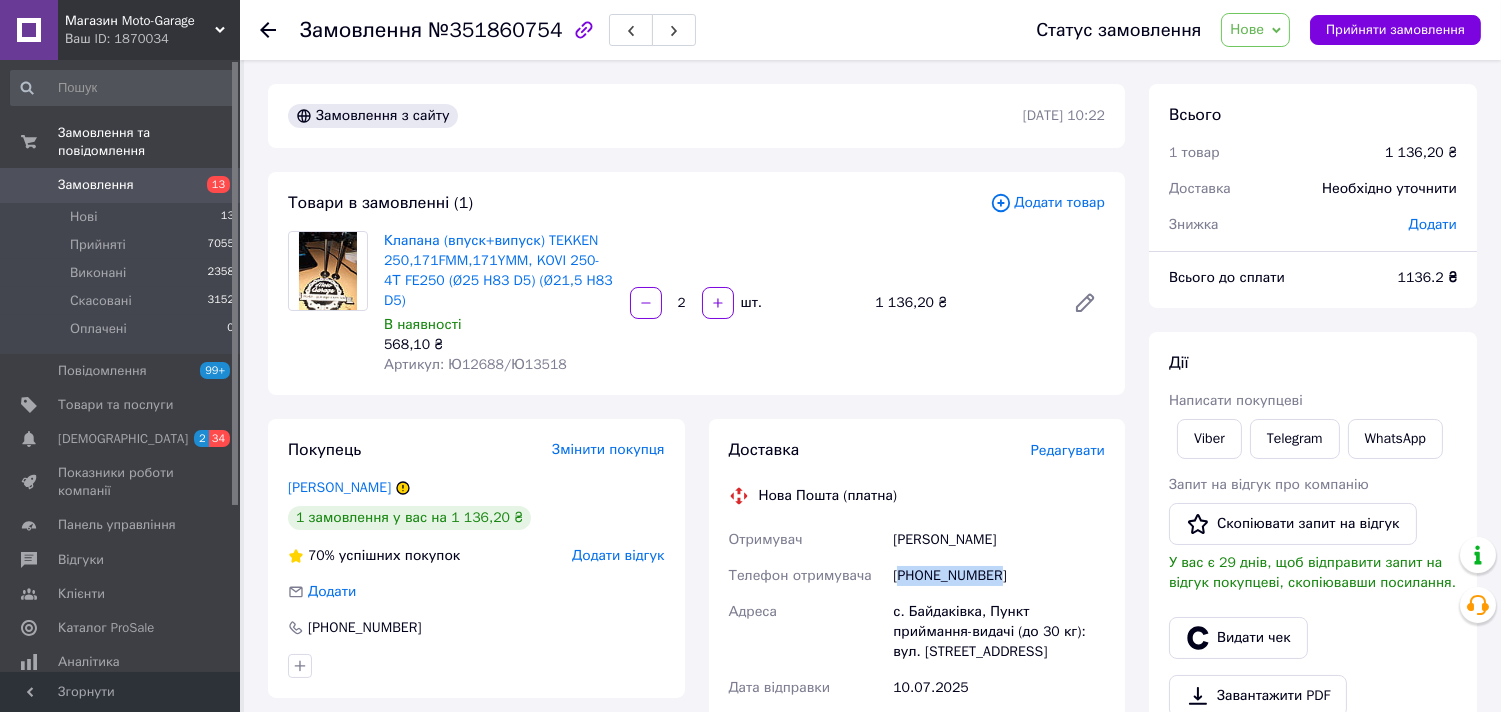 click on "+380988656952" at bounding box center [999, 576] 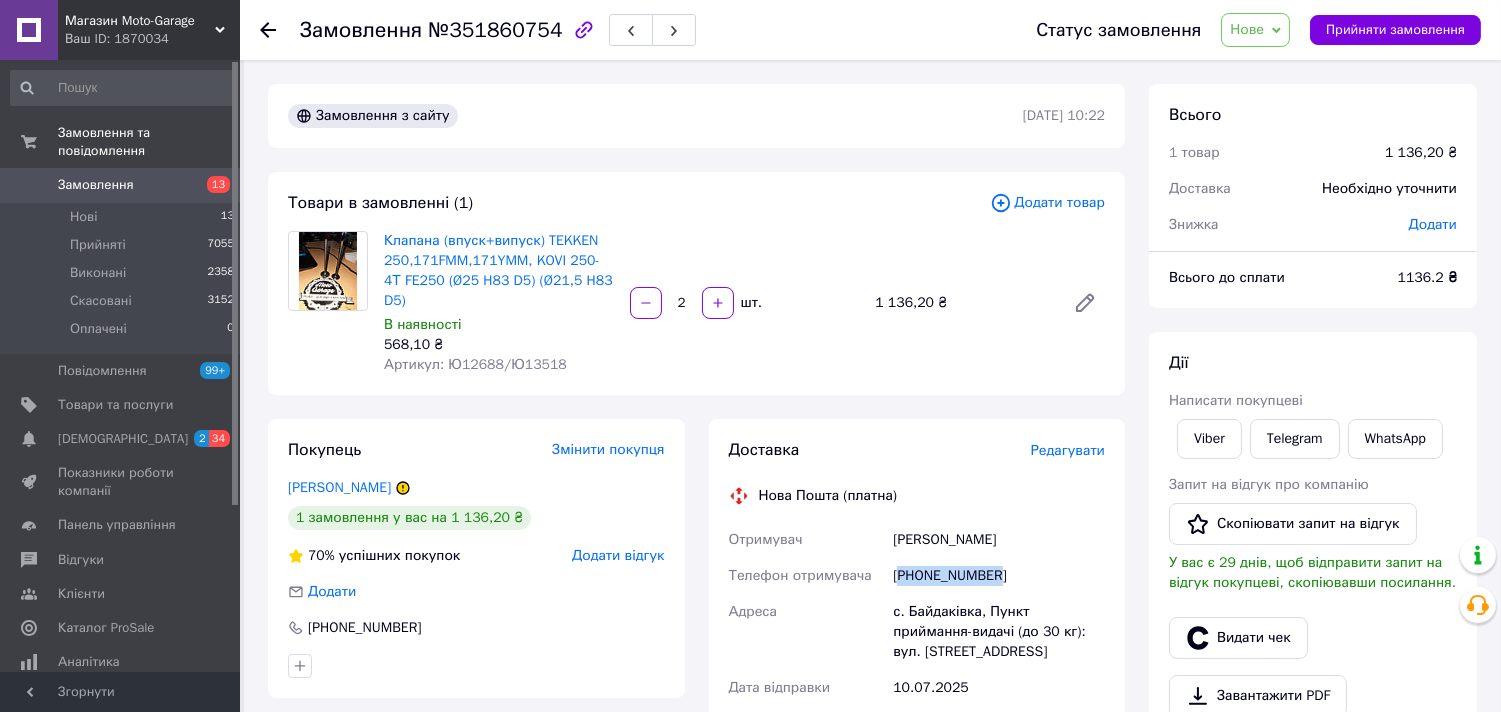 drag, startPoint x: 1016, startPoint y: 504, endPoint x: 821, endPoint y: 487, distance: 195.73962 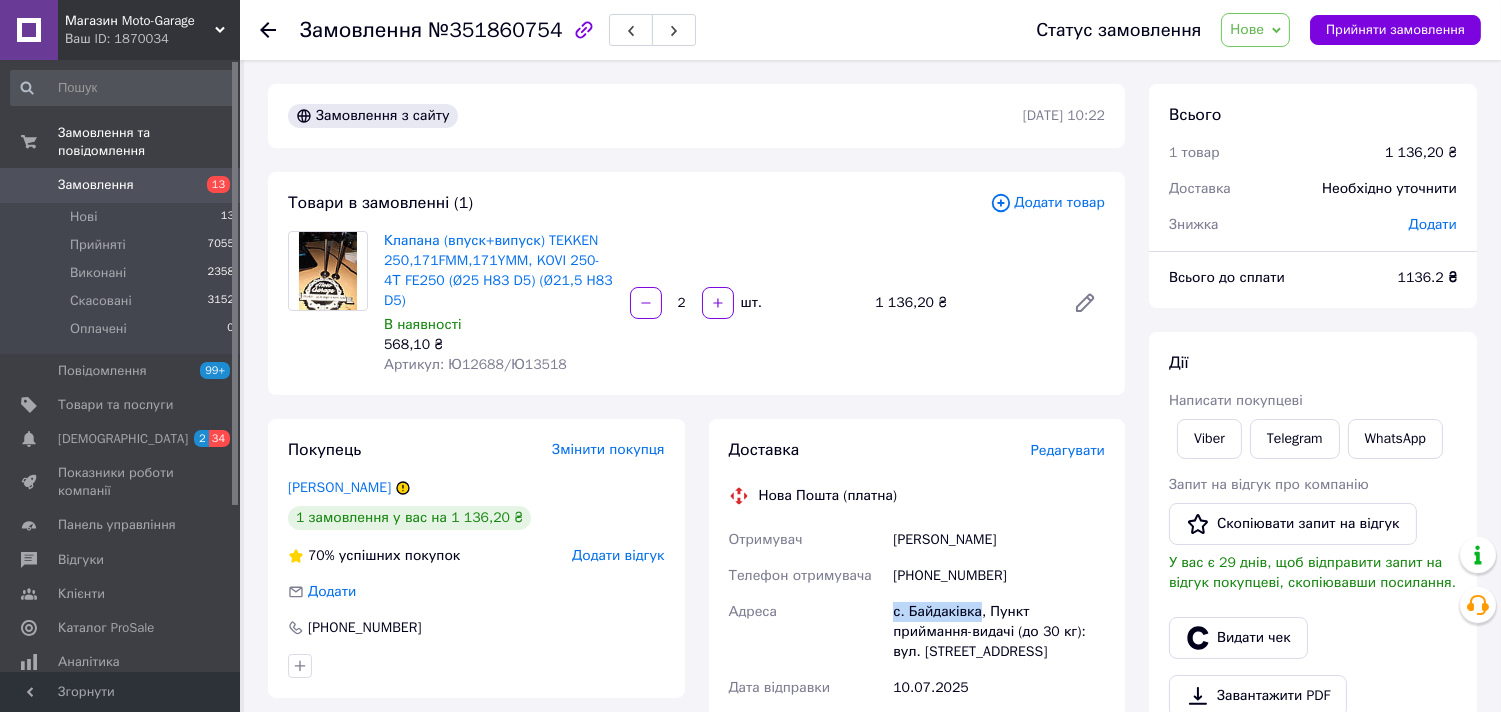 drag, startPoint x: 977, startPoint y: 587, endPoint x: 876, endPoint y: 591, distance: 101.07918 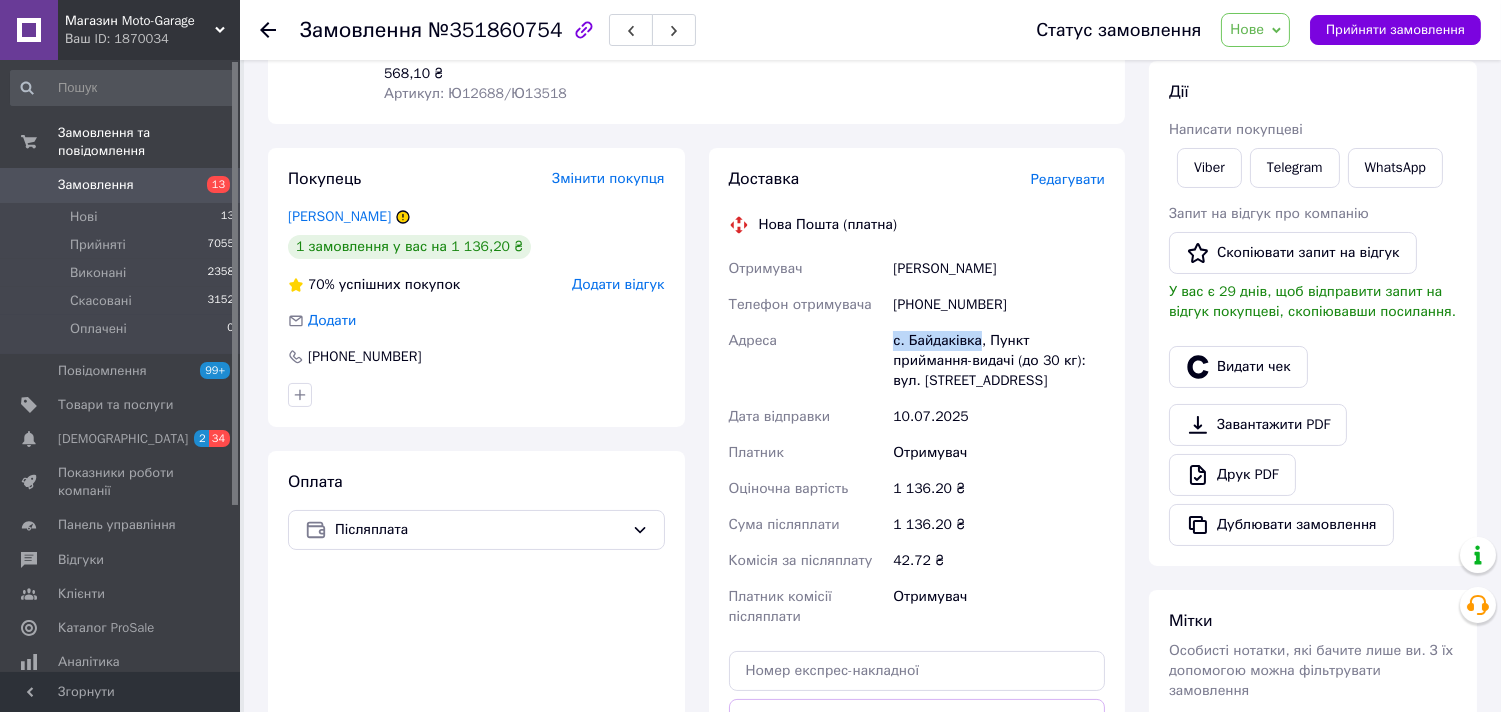 scroll, scrollTop: 555, scrollLeft: 0, axis: vertical 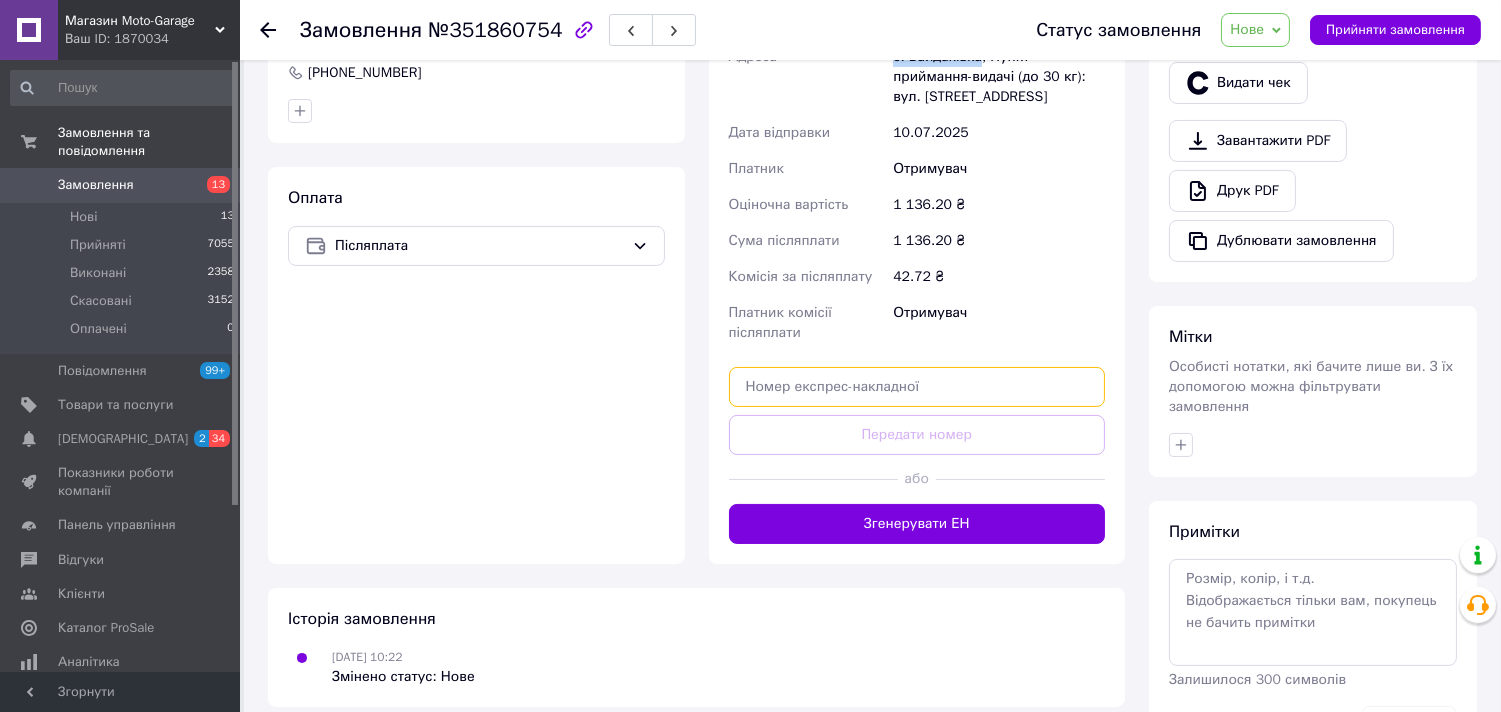 click at bounding box center (917, 387) 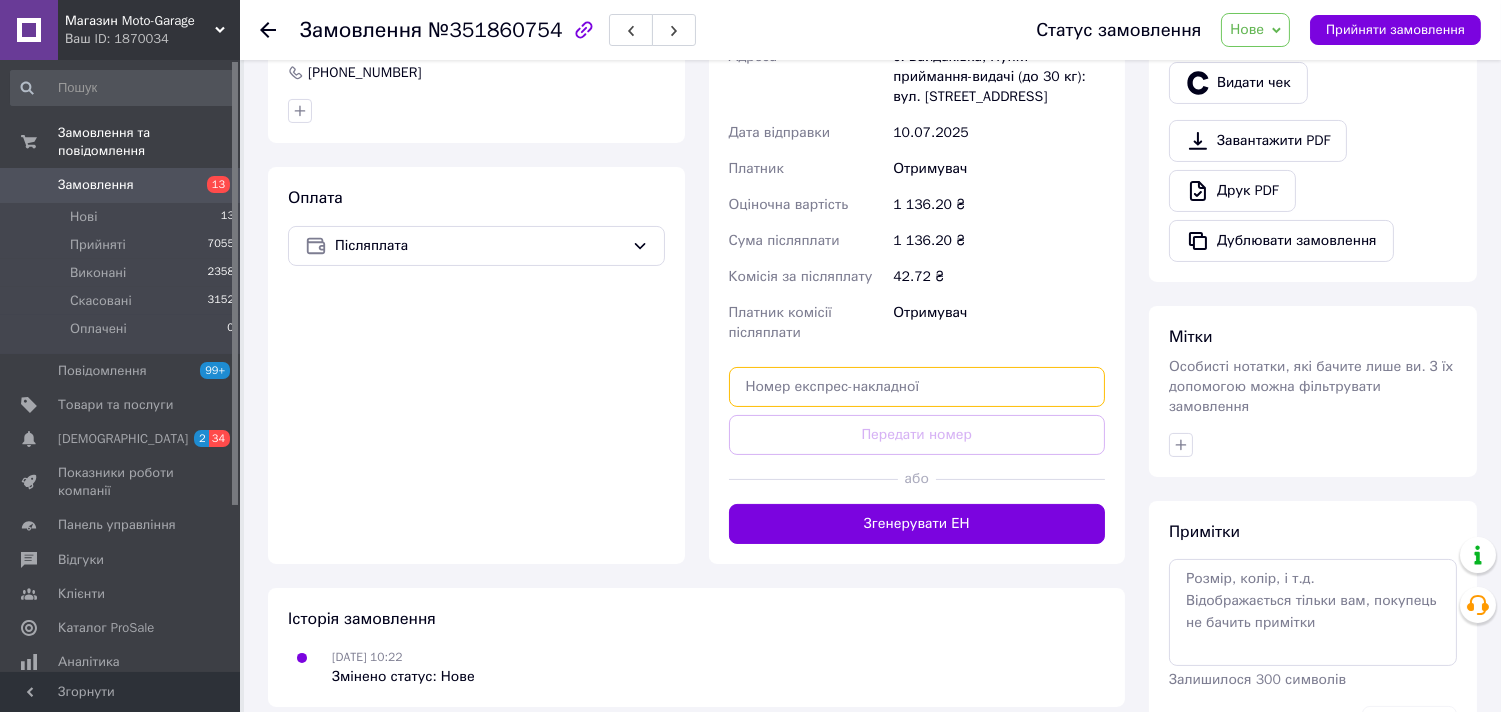 paste on "20451202936333" 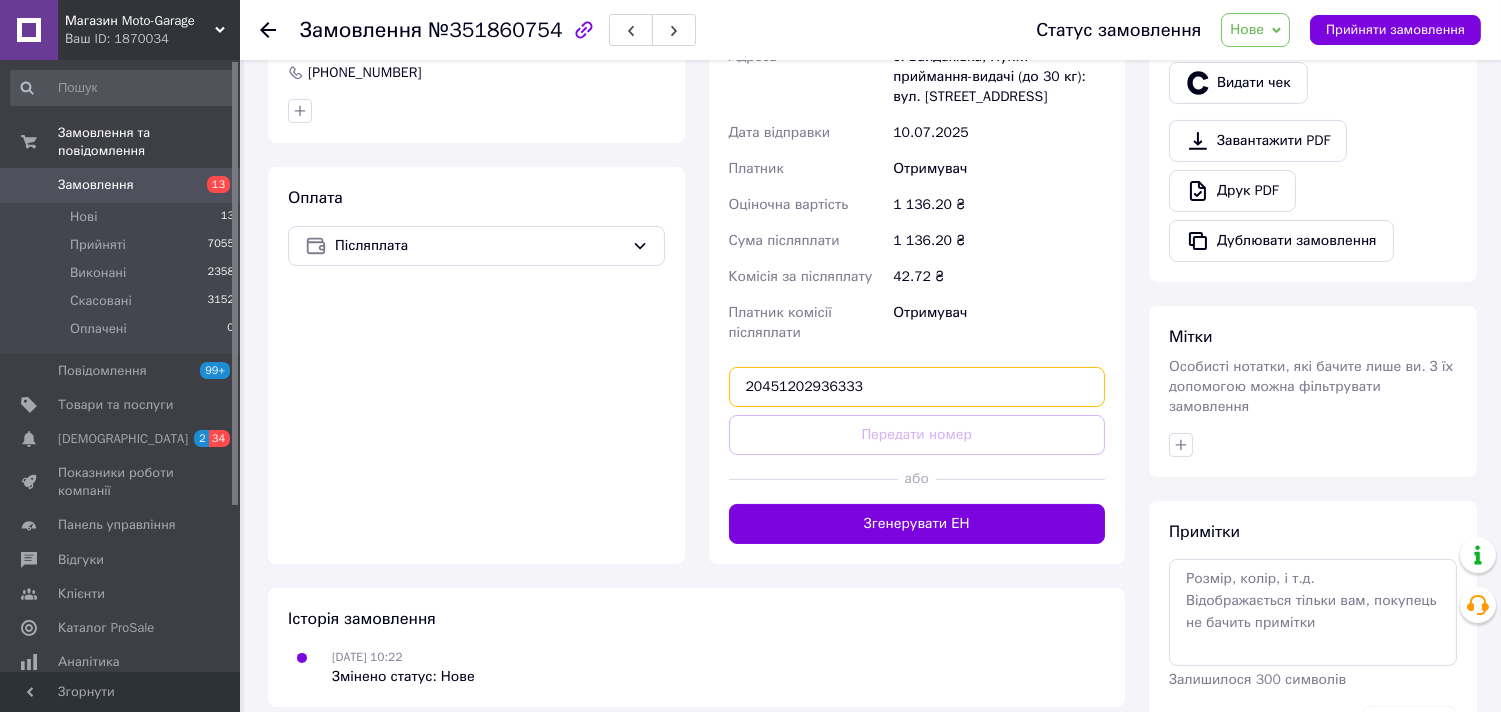 type on "20451202936333" 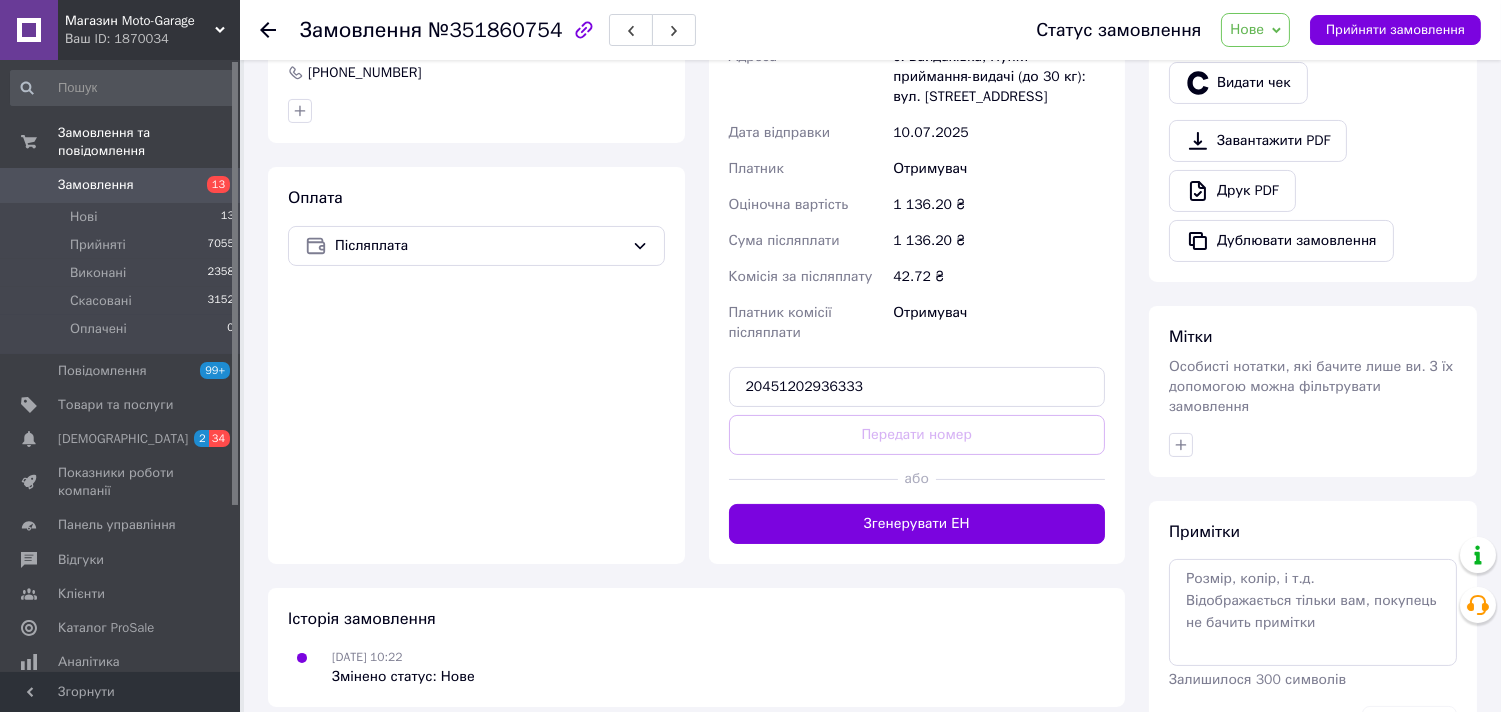 type 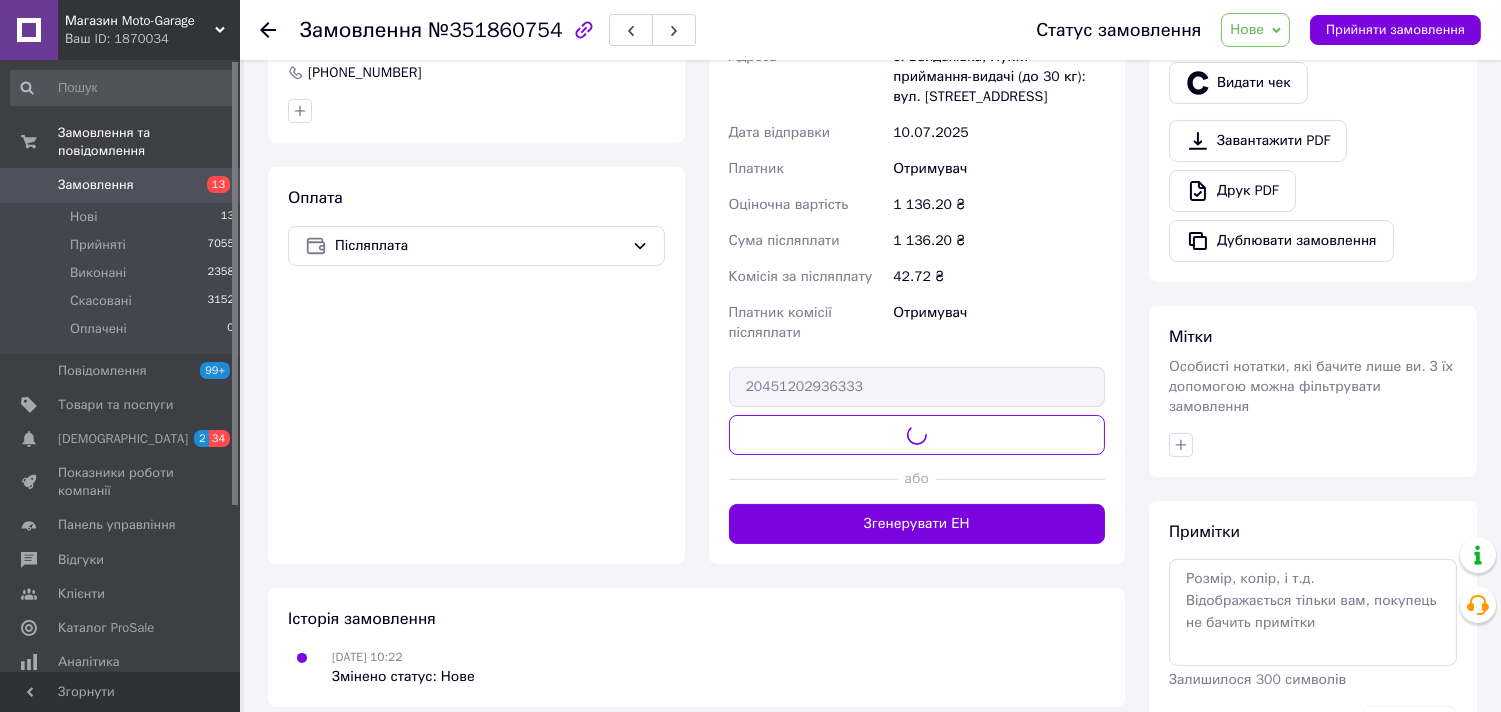 click on "Нове" at bounding box center [1247, 29] 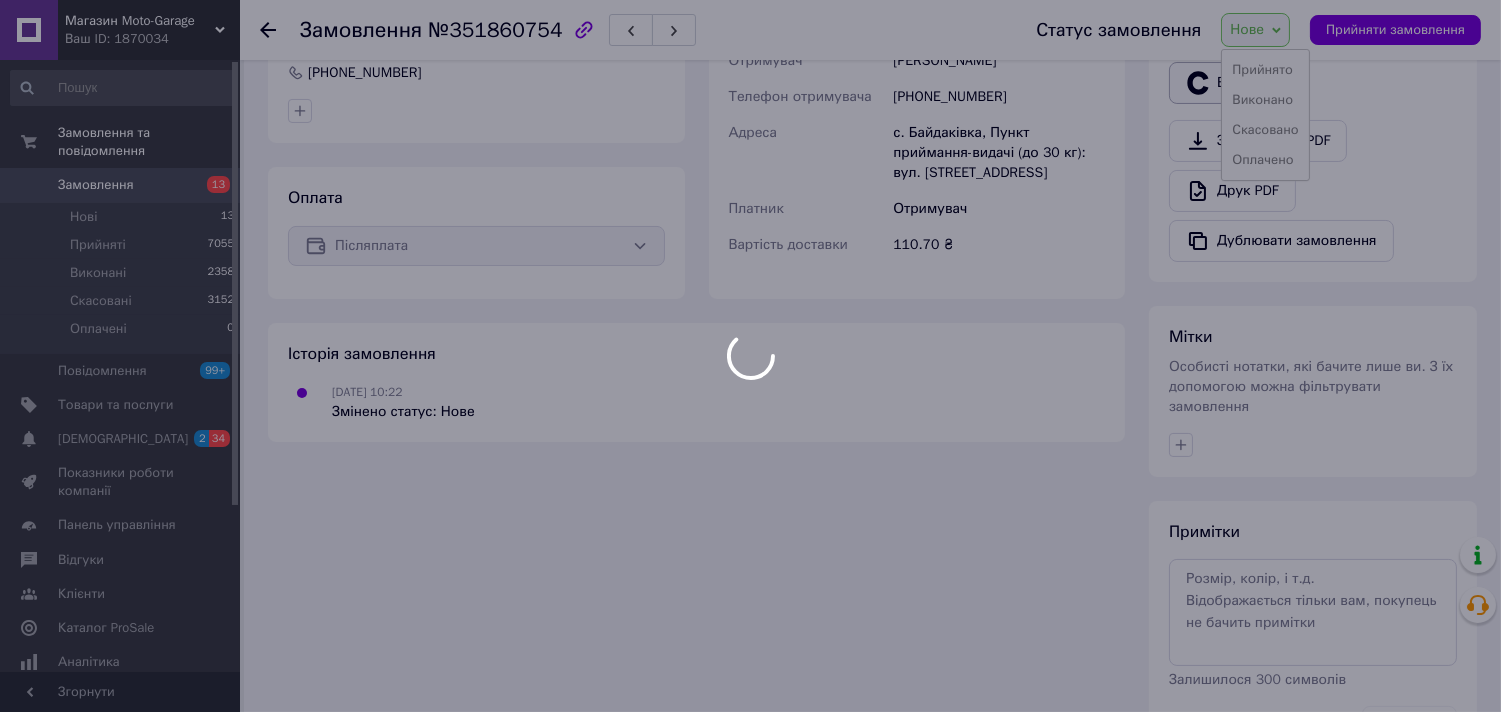 click on "Прийнято" at bounding box center (1265, 70) 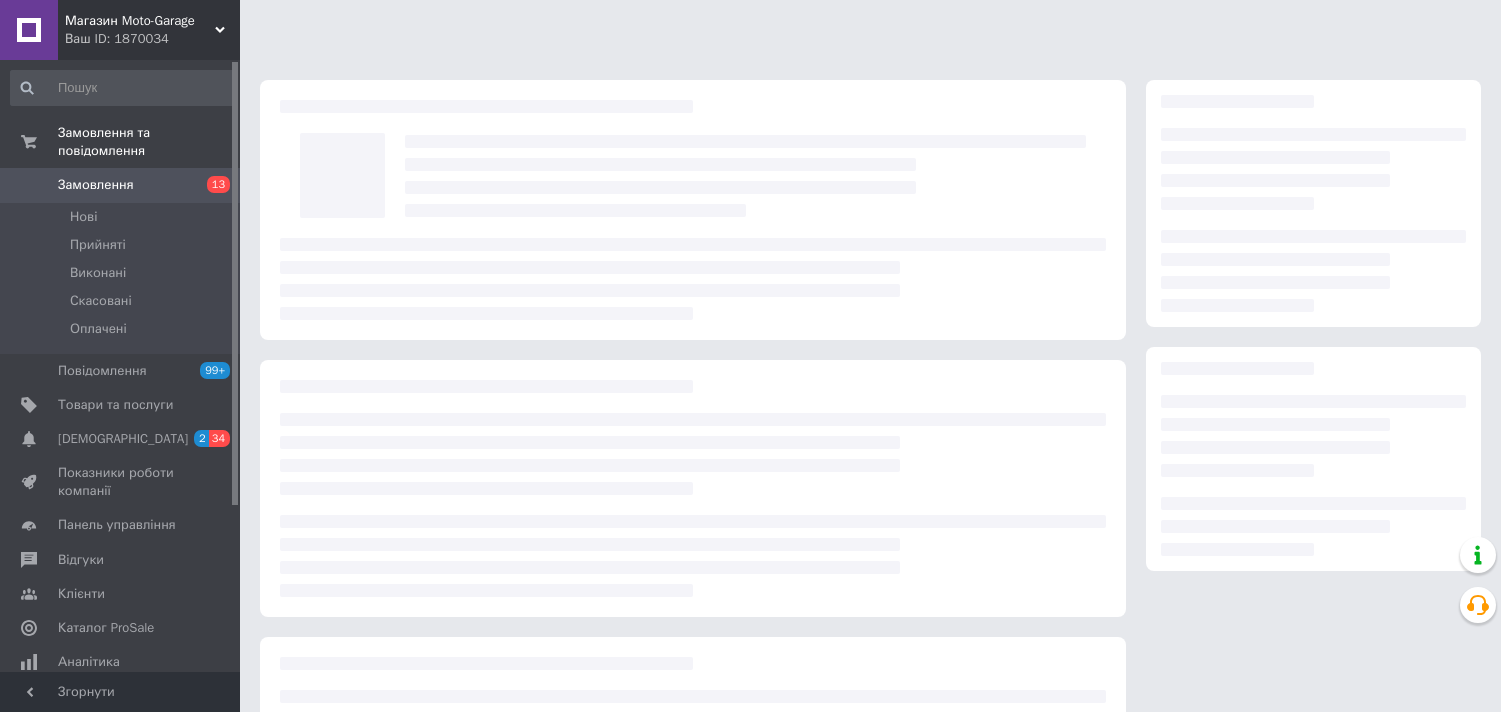 scroll, scrollTop: 0, scrollLeft: 0, axis: both 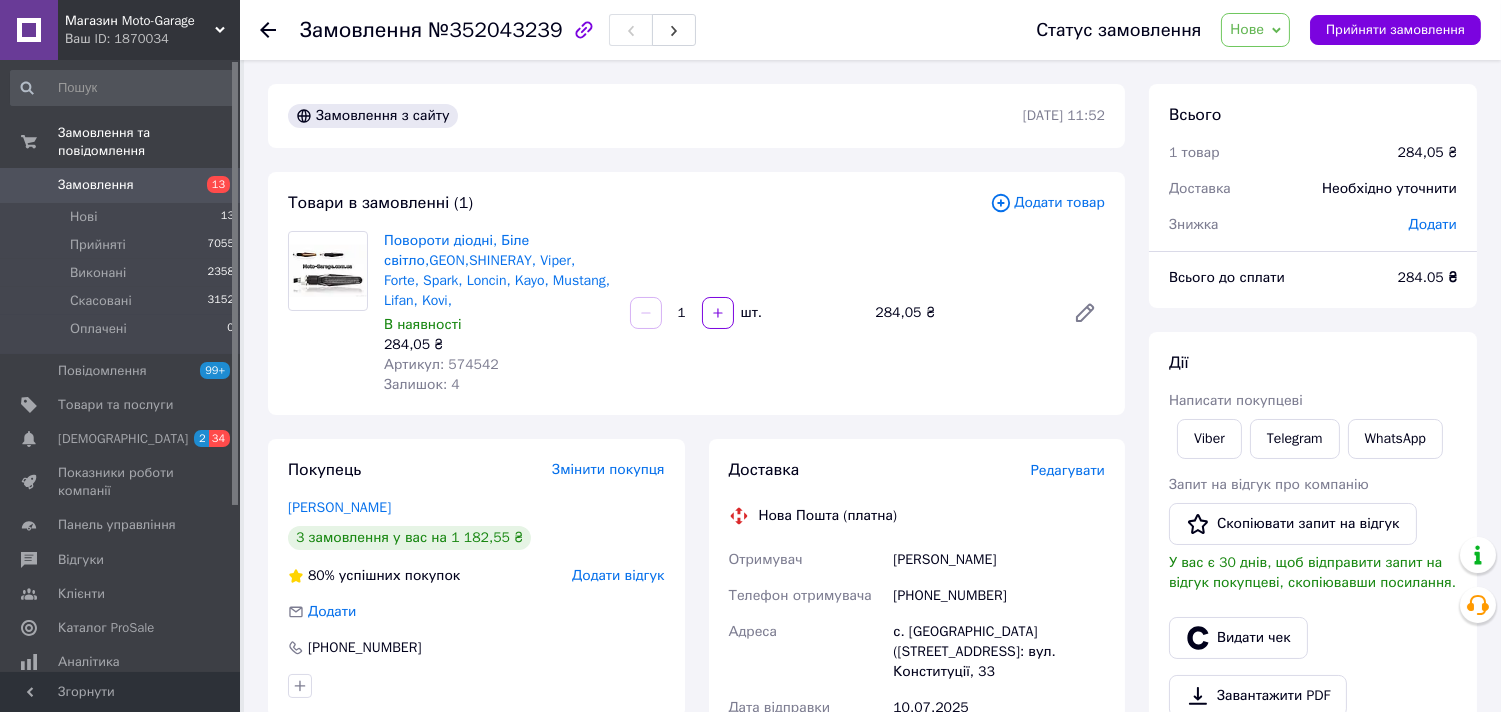 click on "[PHONE_NUMBER]" at bounding box center [999, 596] 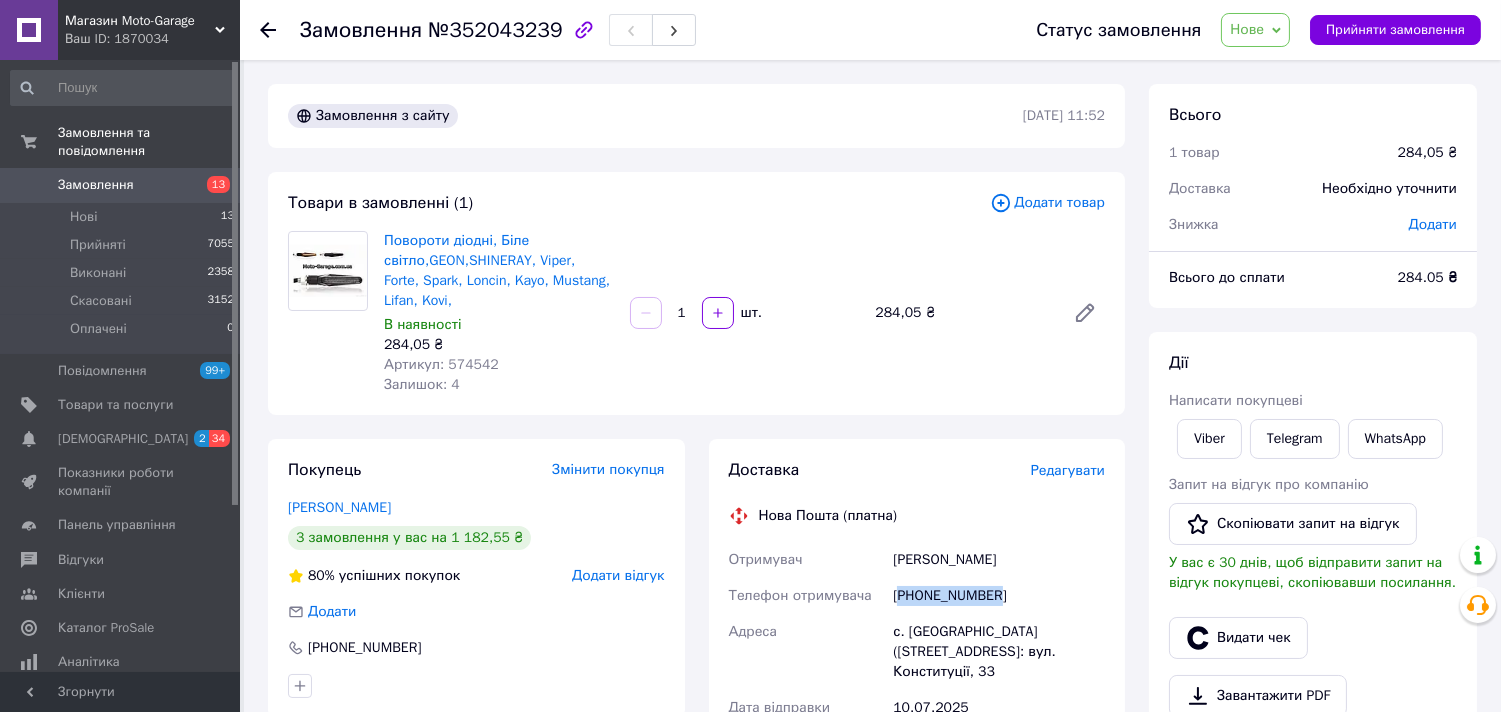 click on "[PHONE_NUMBER]" at bounding box center (999, 596) 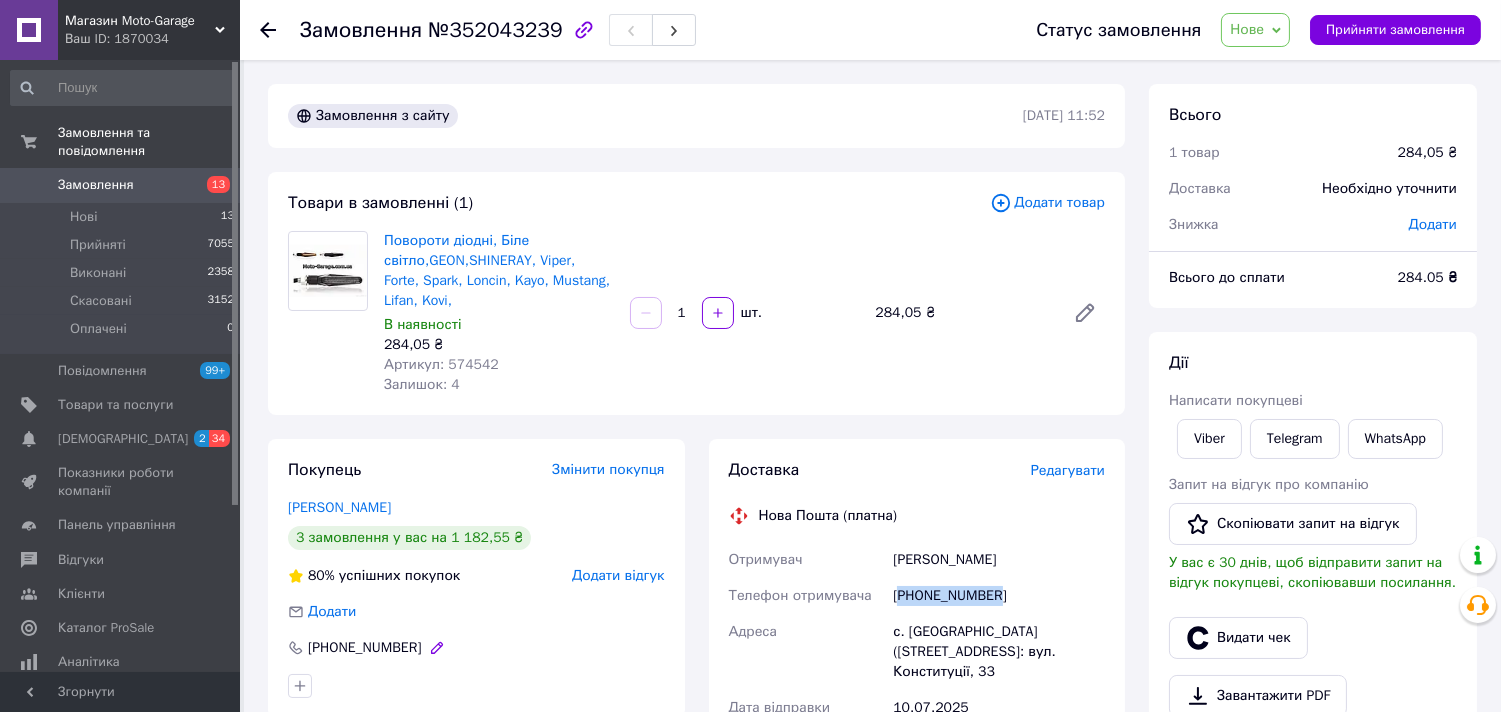 copy on "380980466849" 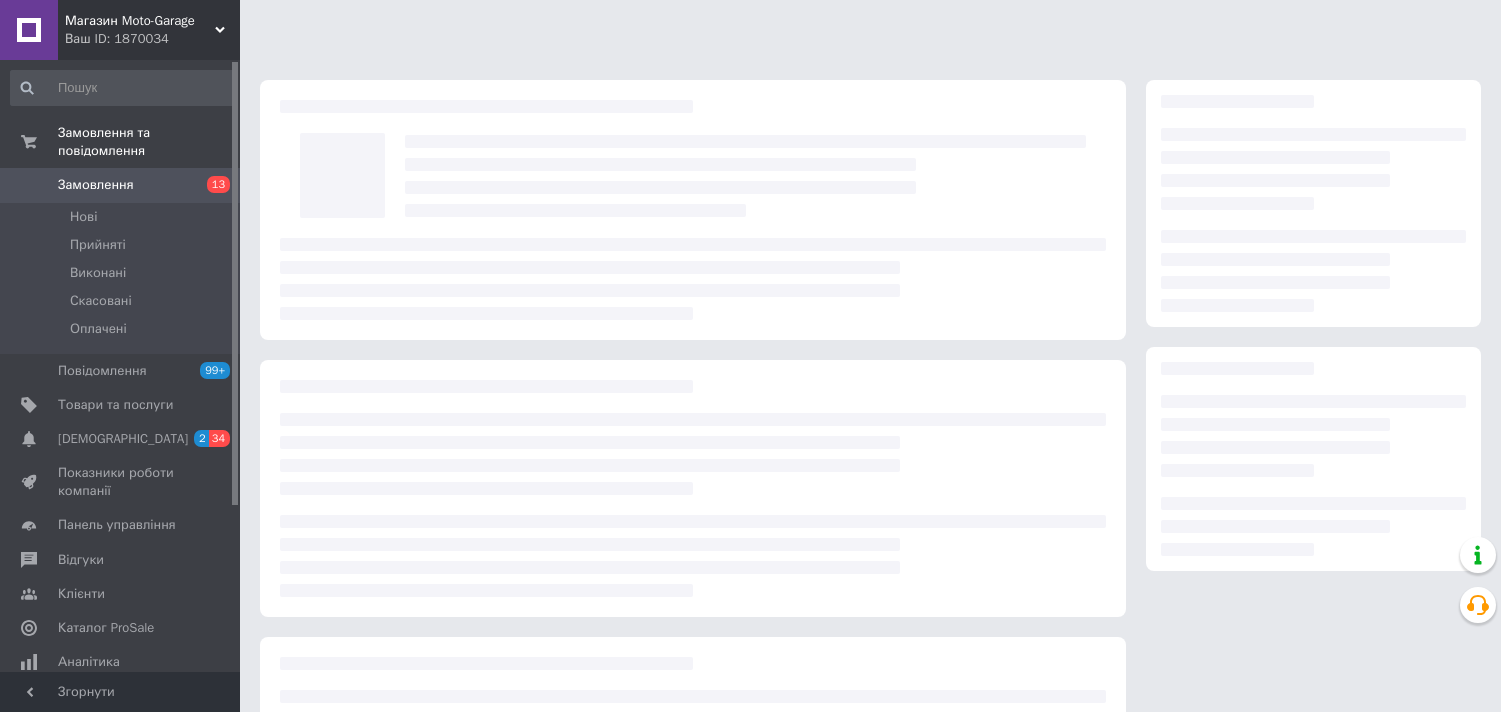 scroll, scrollTop: 0, scrollLeft: 0, axis: both 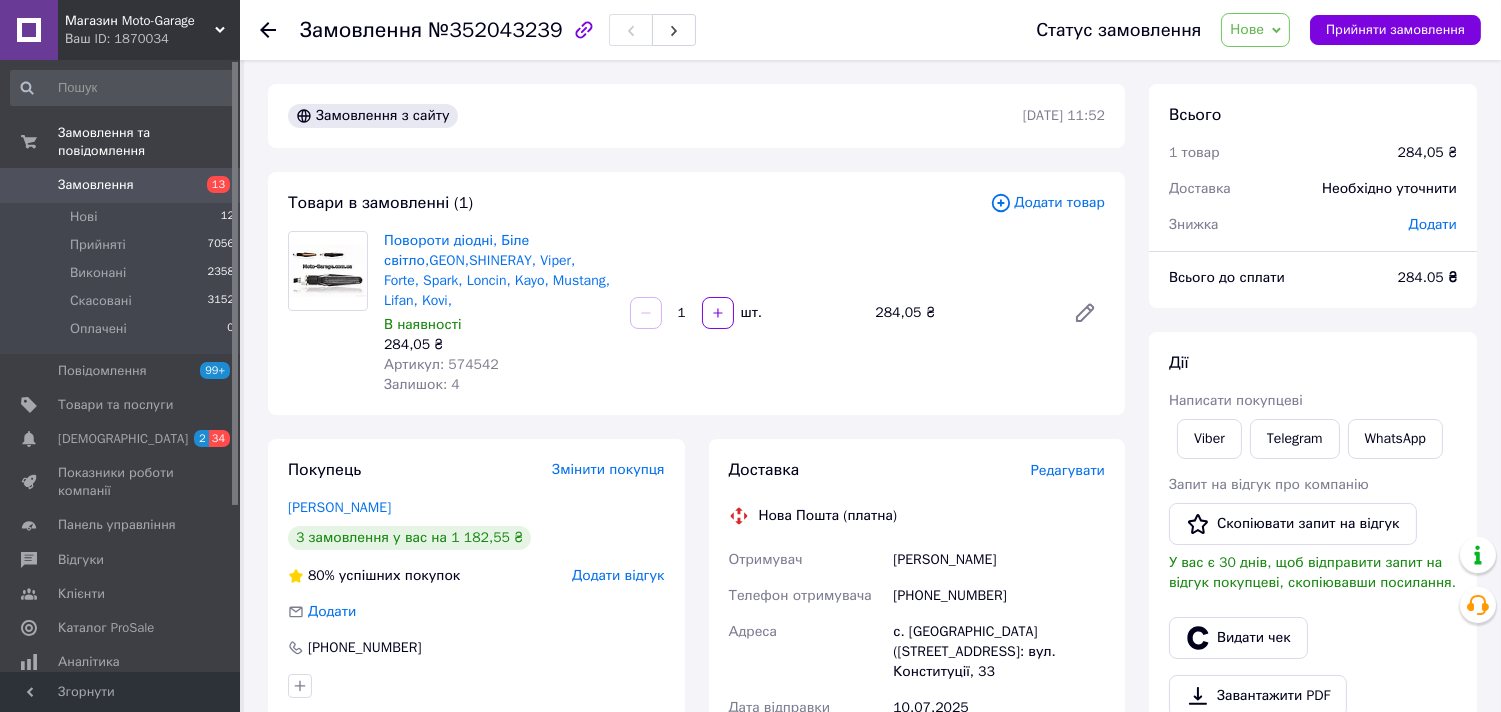 click on "Повороти діодні, Біле світло,GEON,SHINERAY, Viper, Forte, Spark, Loncin, Kayo, Mustang, Lifan, Kovi," at bounding box center (499, 271) 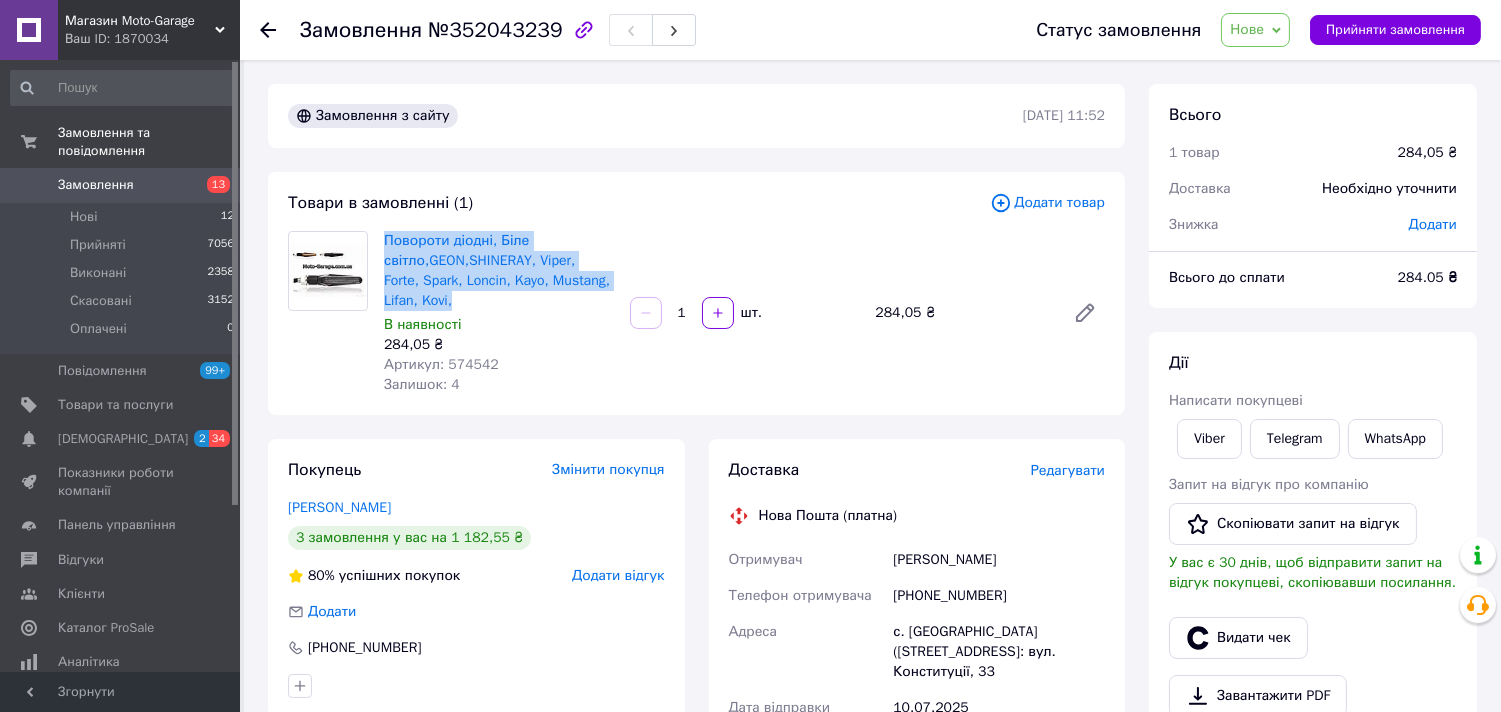 drag, startPoint x: 445, startPoint y: 295, endPoint x: 377, endPoint y: 240, distance: 87.458565 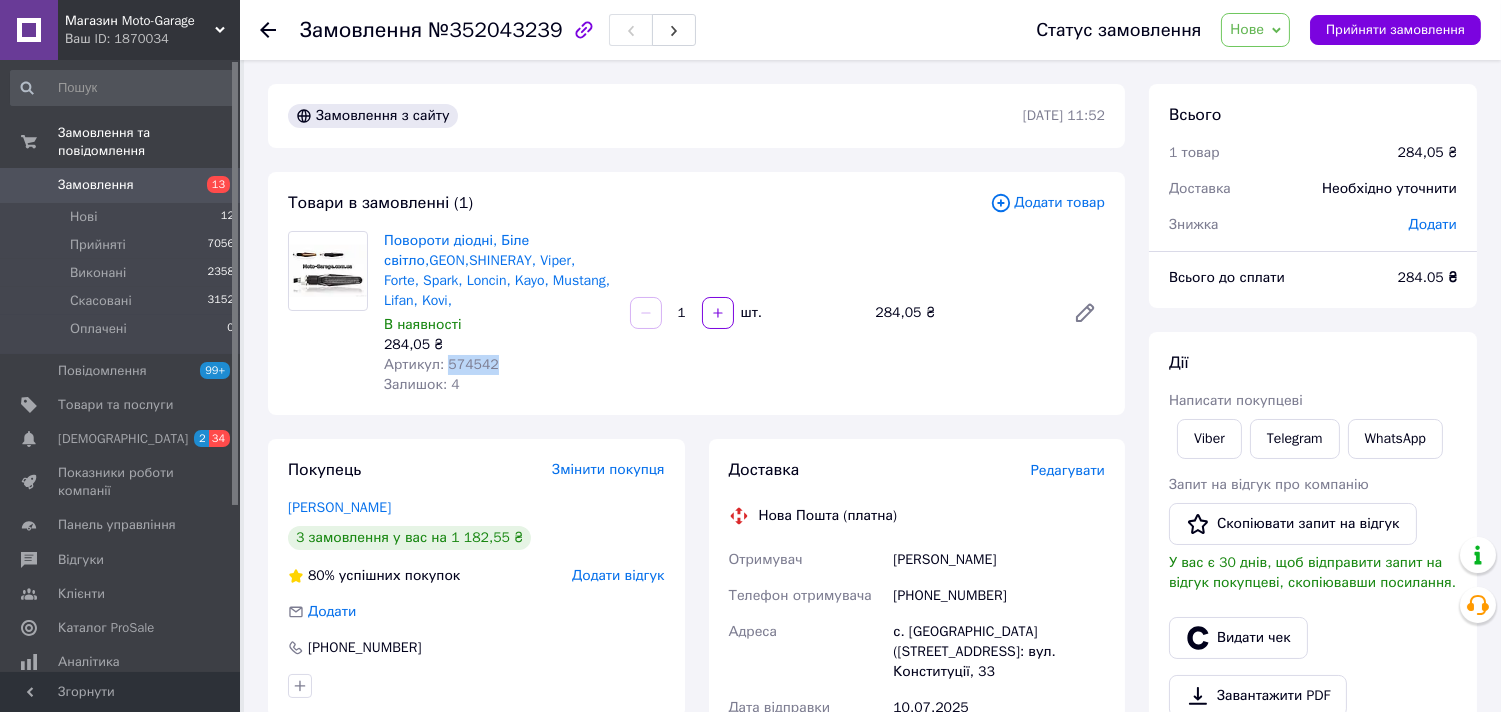 drag, startPoint x: 446, startPoint y: 363, endPoint x: 528, endPoint y: 362, distance: 82.006096 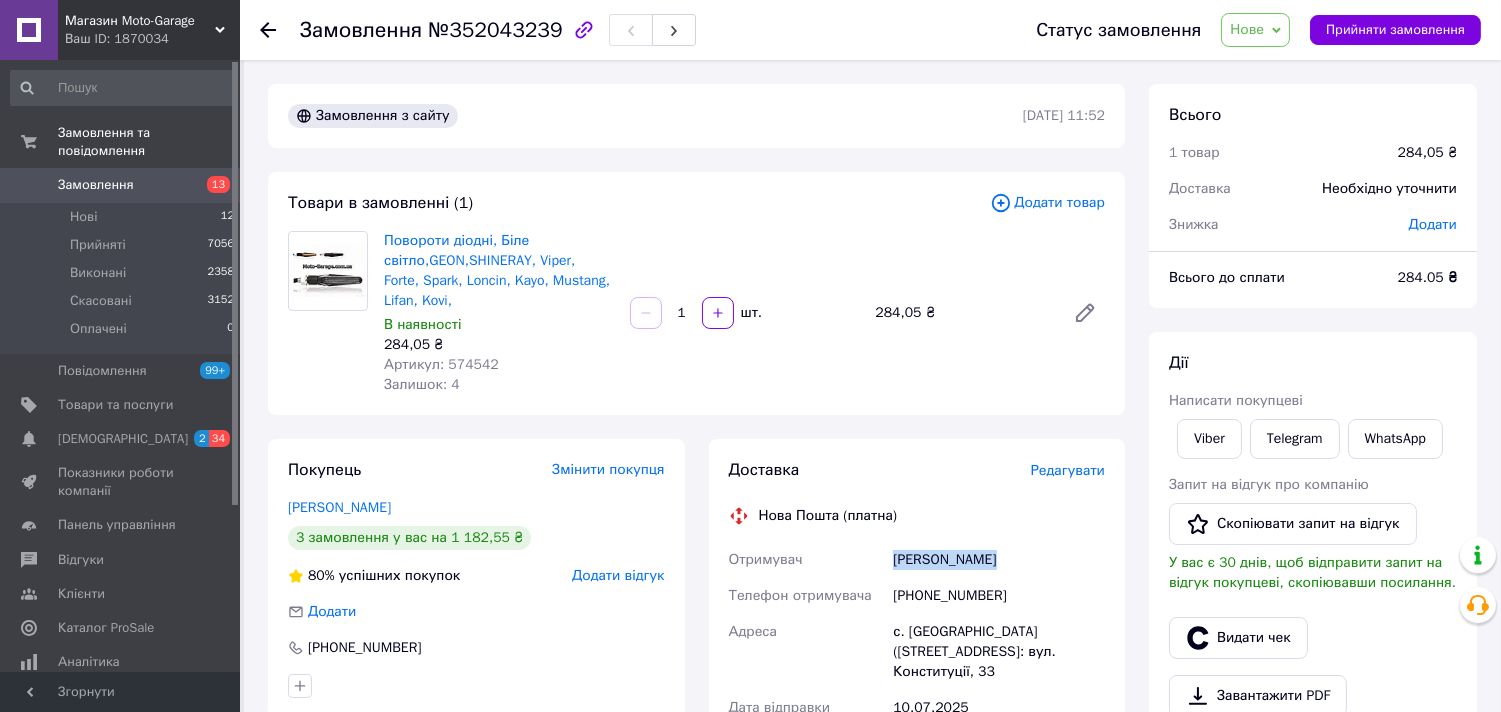drag, startPoint x: 967, startPoint y: 557, endPoint x: 868, endPoint y: 564, distance: 99.24717 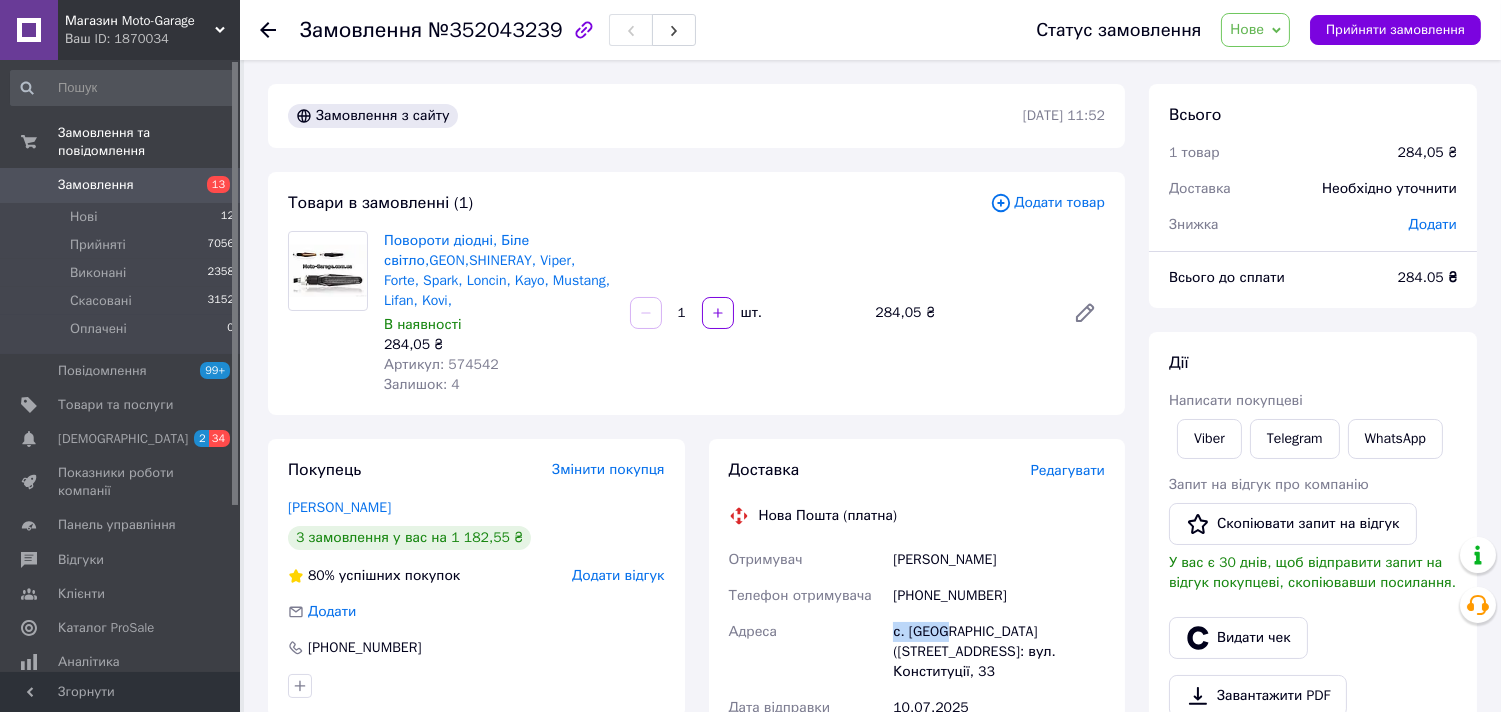 drag, startPoint x: 943, startPoint y: 630, endPoint x: 855, endPoint y: 624, distance: 88.20431 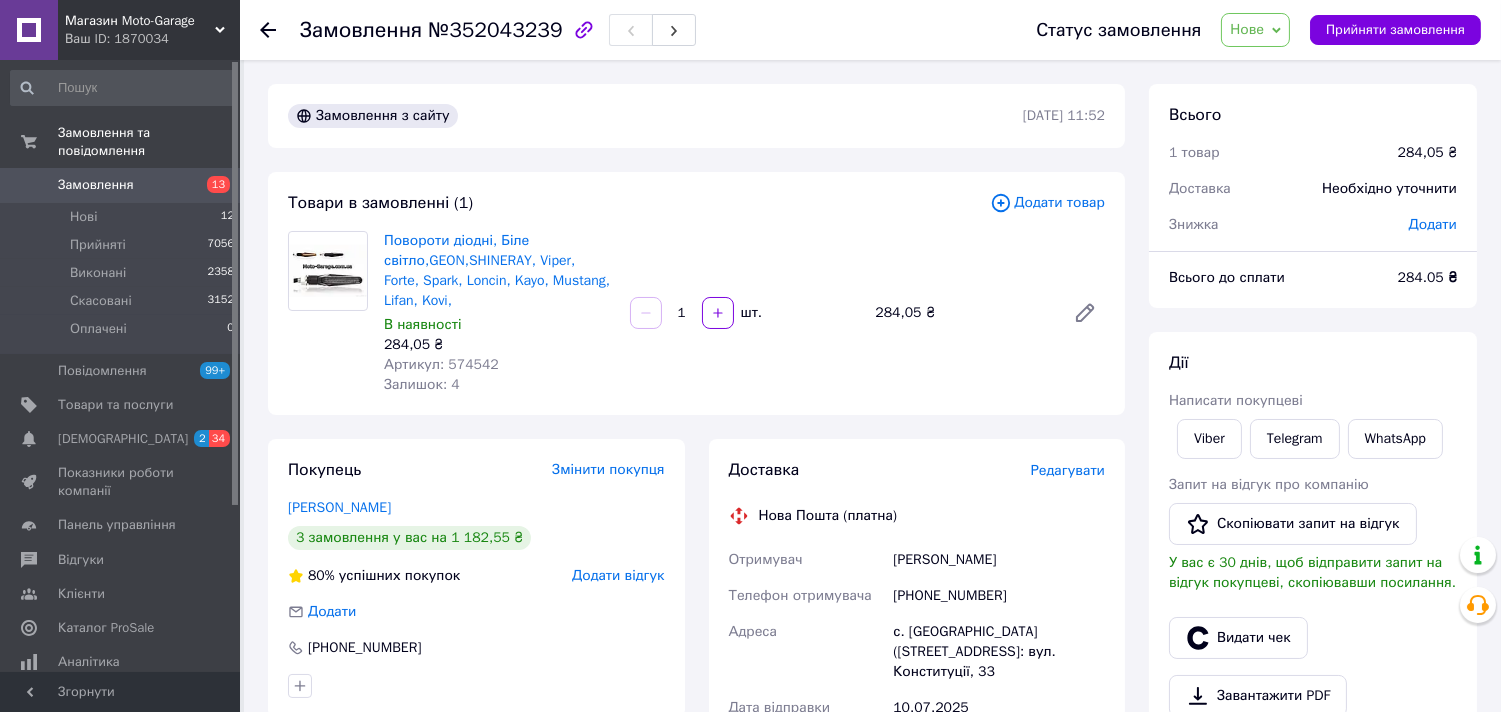 click on "[PHONE_NUMBER]" at bounding box center (999, 596) 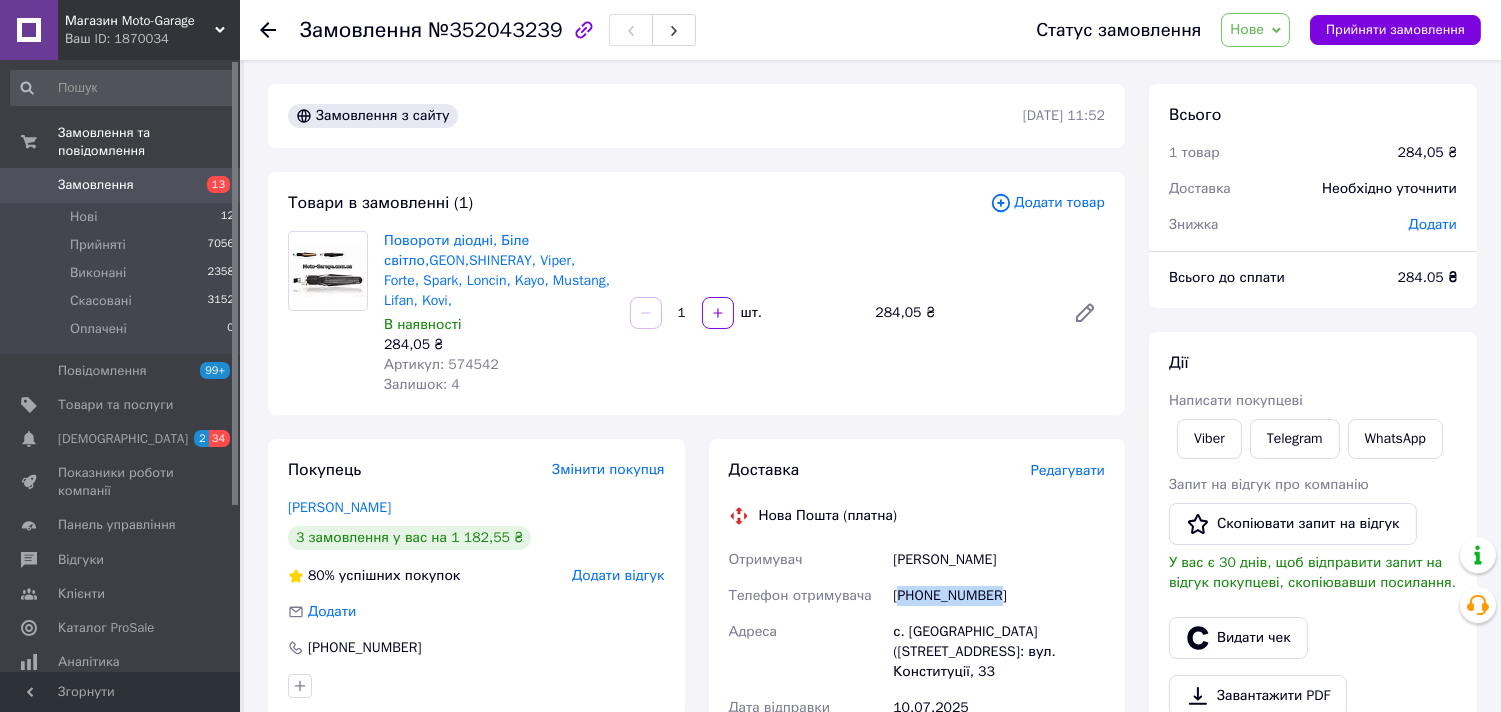 copy on "380980466849" 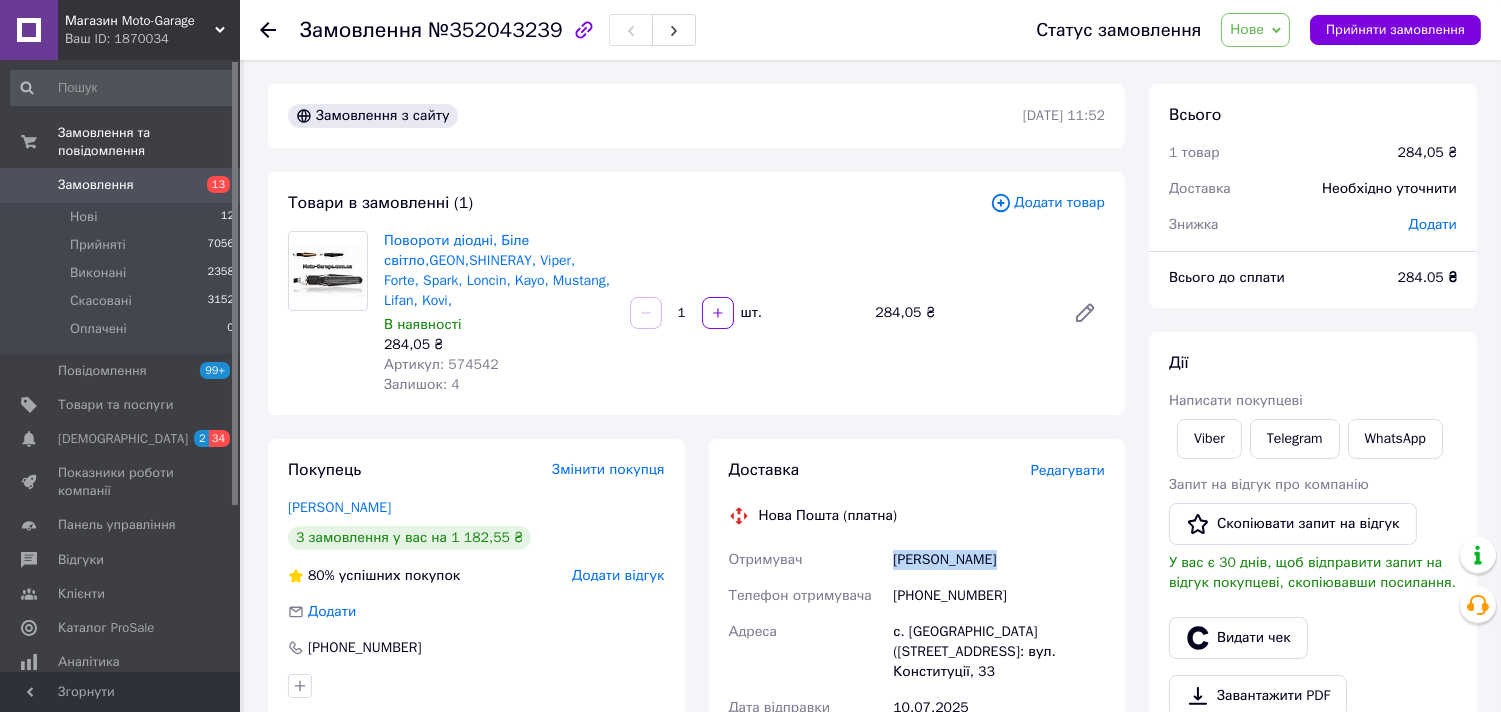 drag, startPoint x: 957, startPoint y: 555, endPoint x: 878, endPoint y: 558, distance: 79.05694 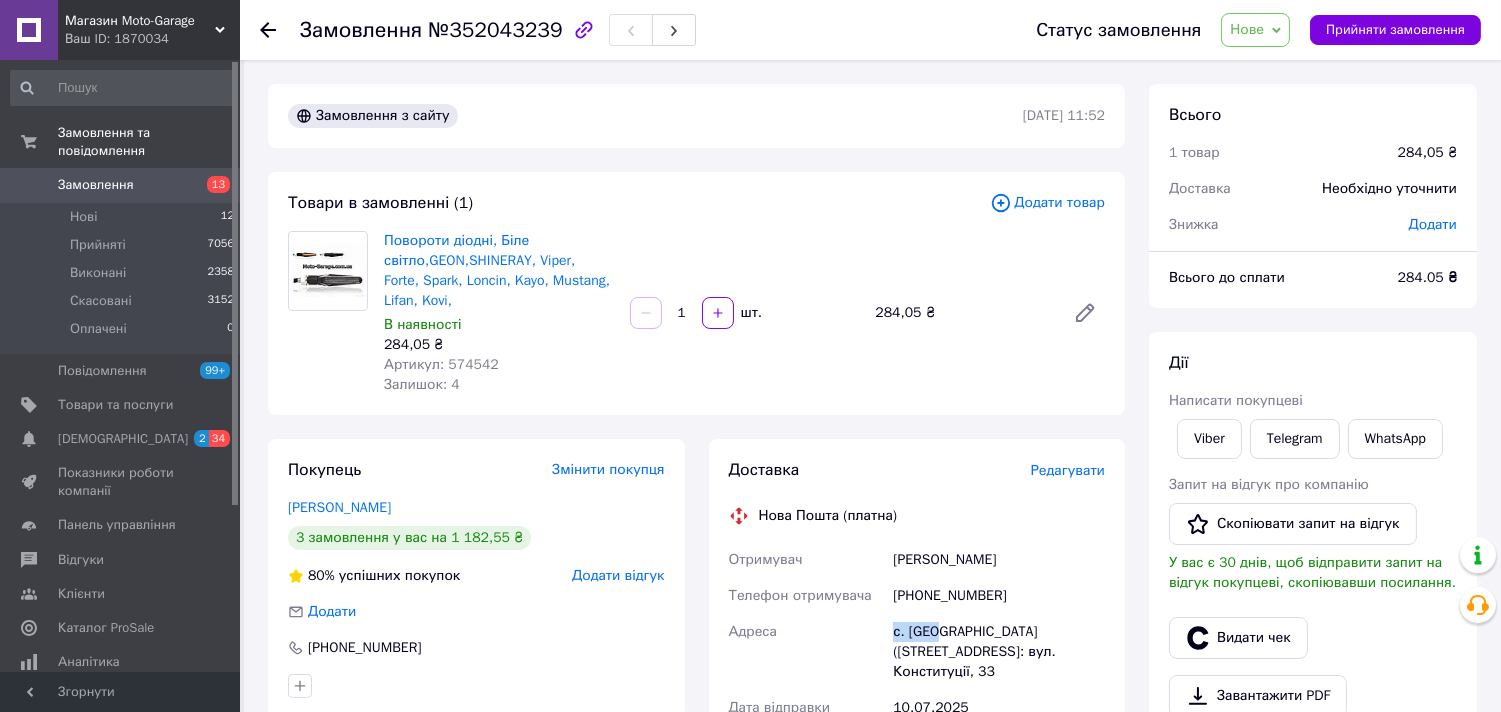 drag, startPoint x: 937, startPoint y: 631, endPoint x: 830, endPoint y: 564, distance: 126.24579 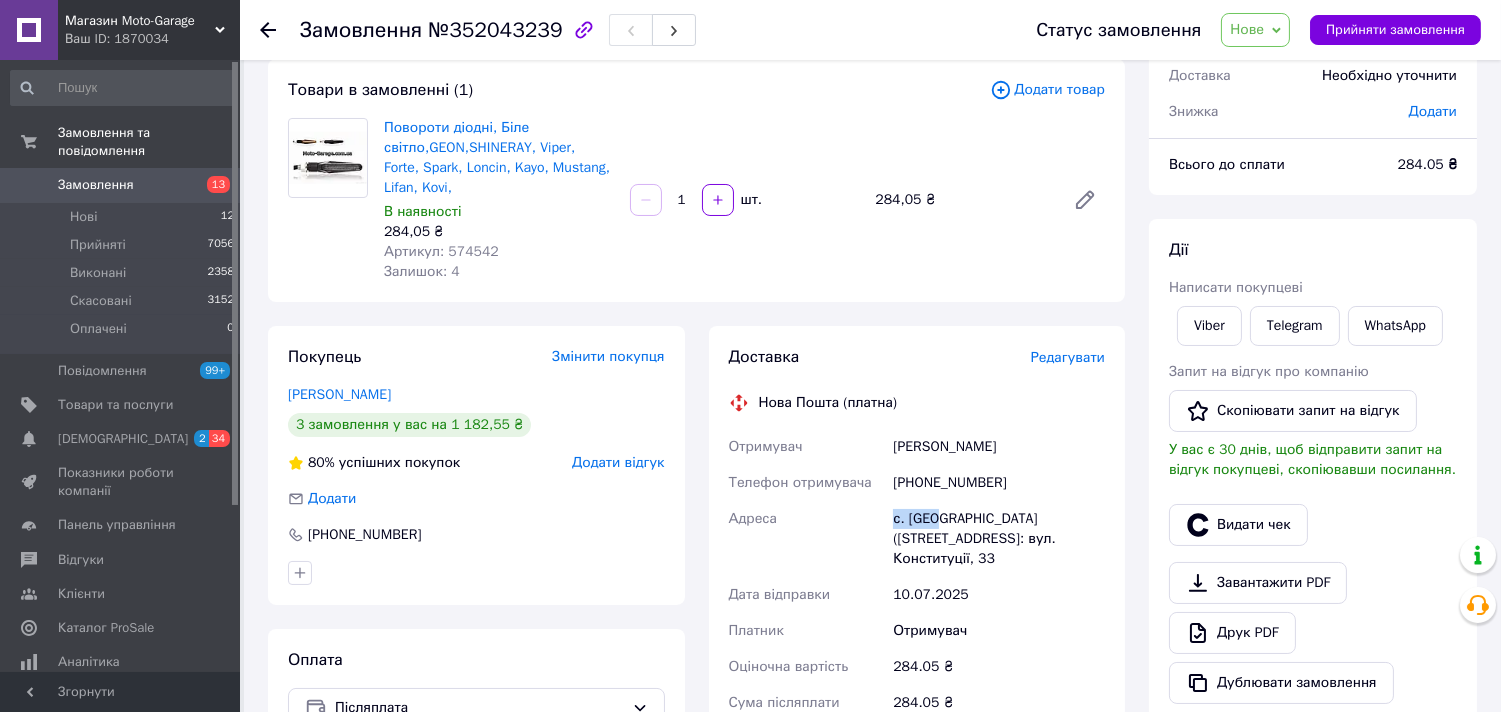 scroll, scrollTop: 444, scrollLeft: 0, axis: vertical 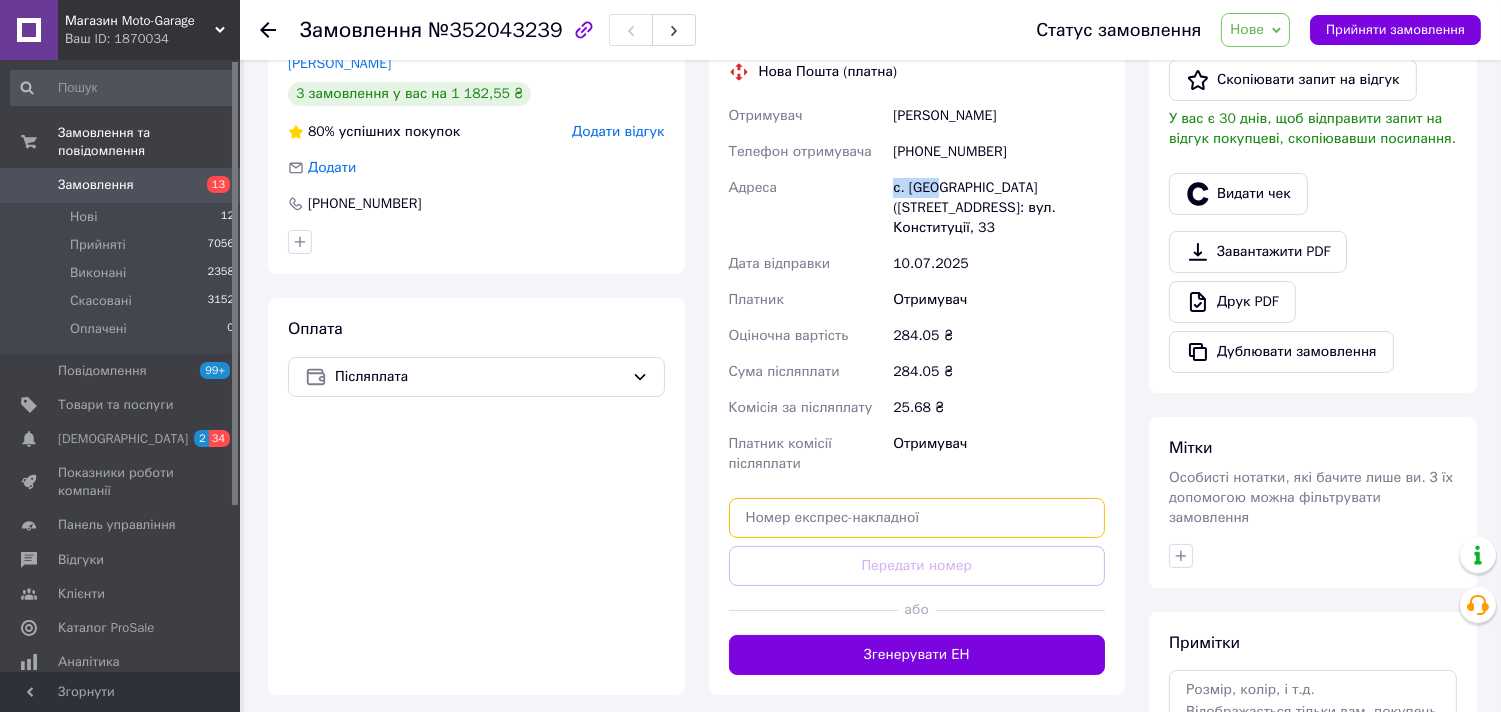 click at bounding box center [917, 518] 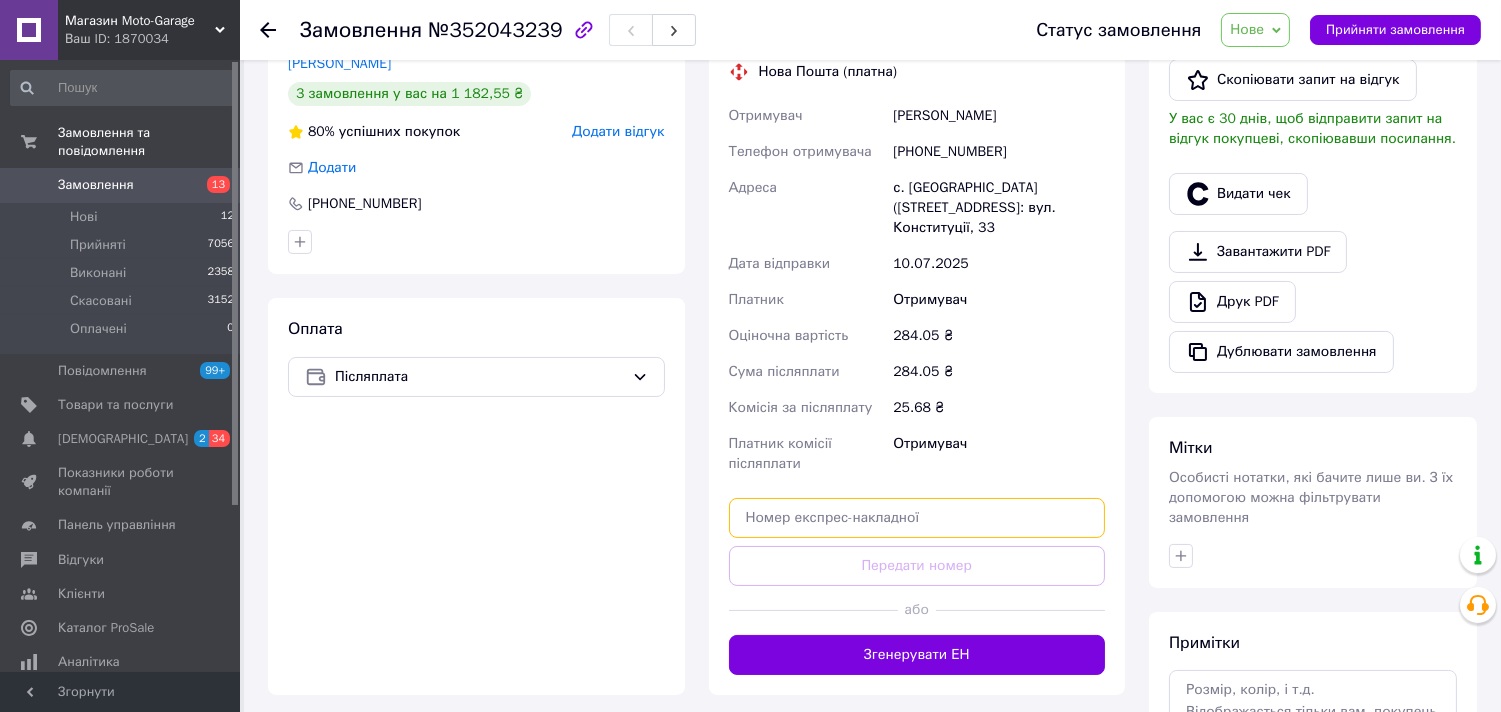 paste on "20451202949501" 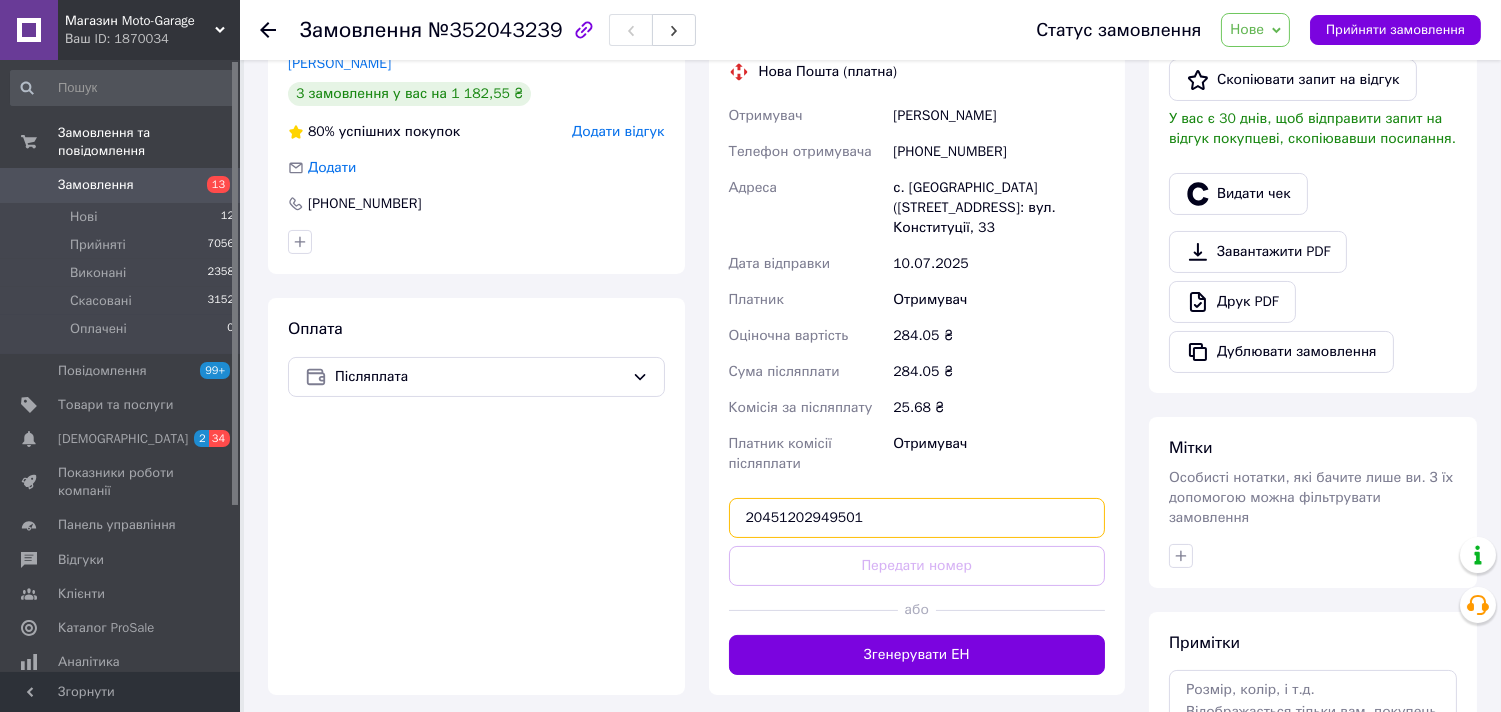 type on "20451202949501" 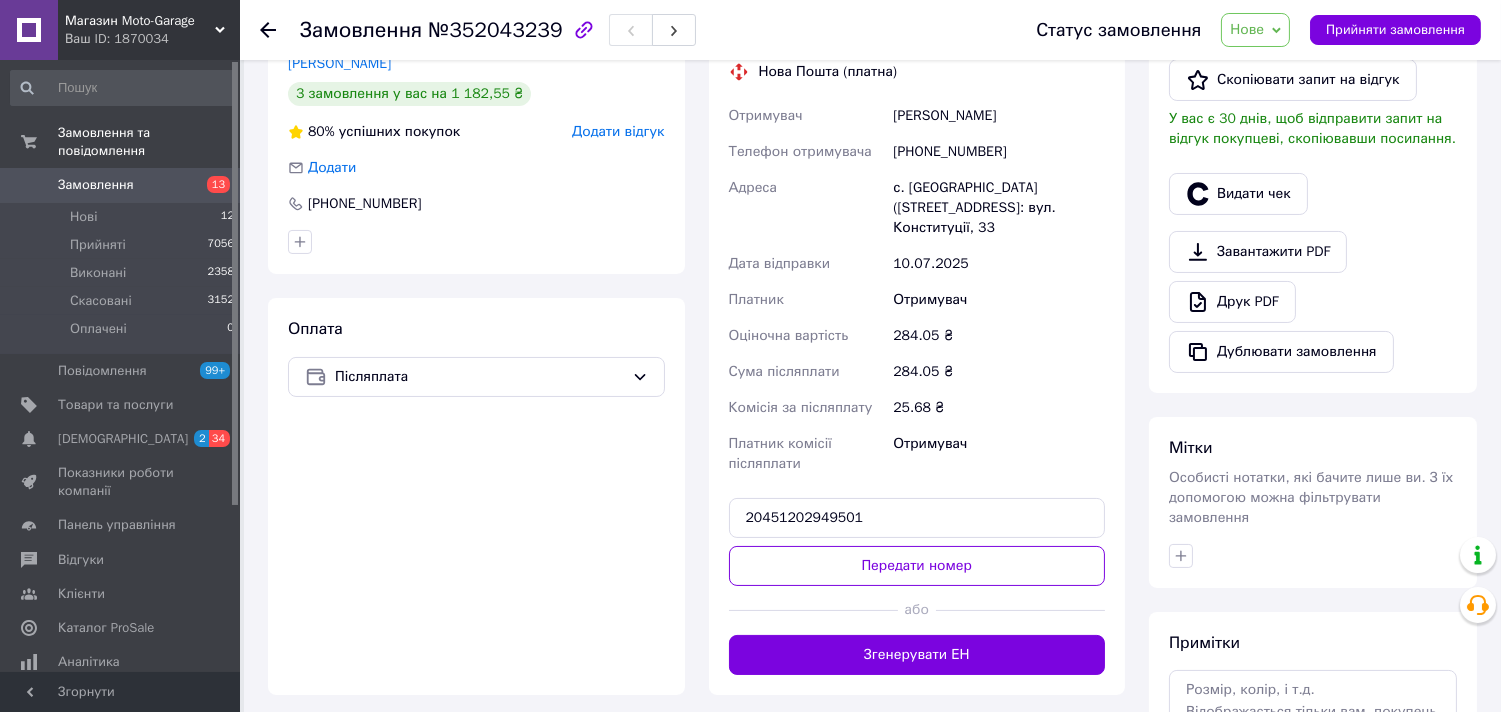 type 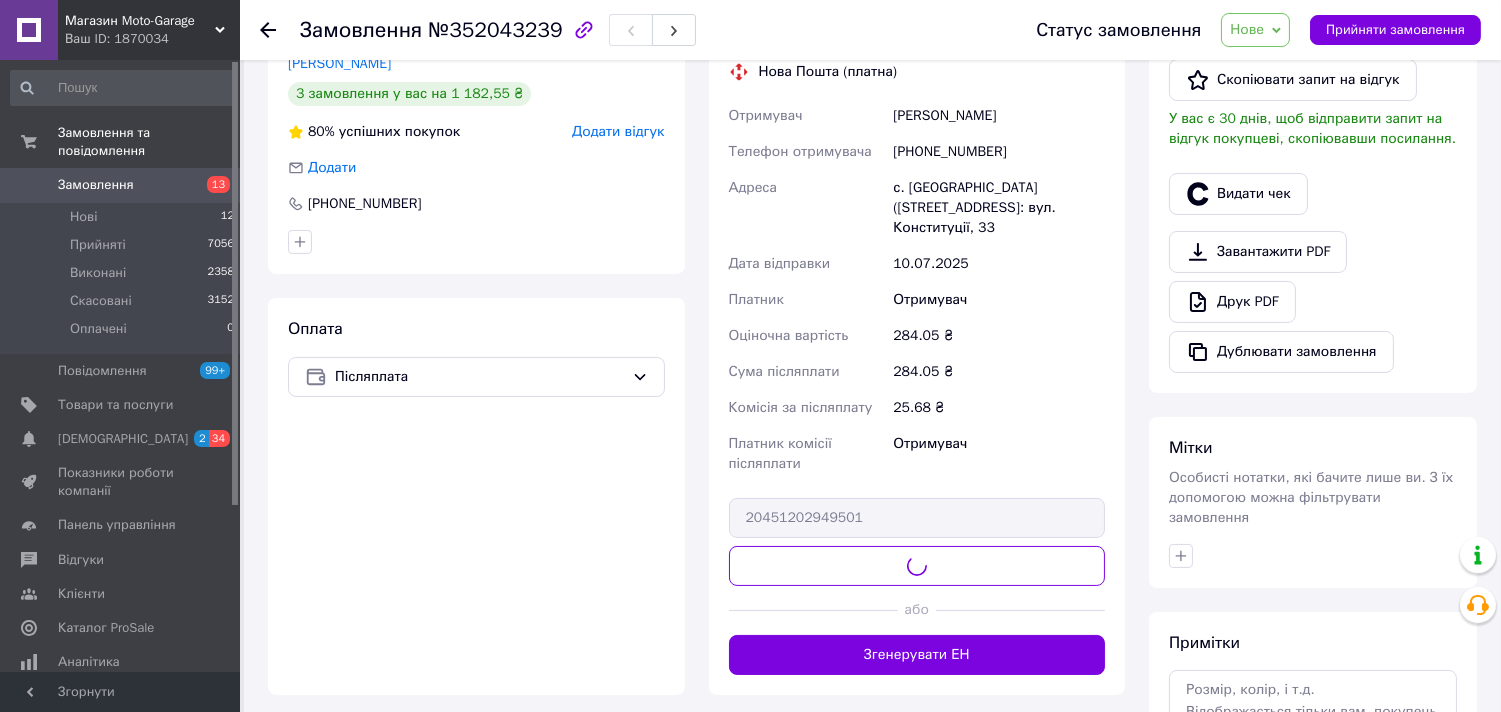 click on "Нове" at bounding box center [1247, 29] 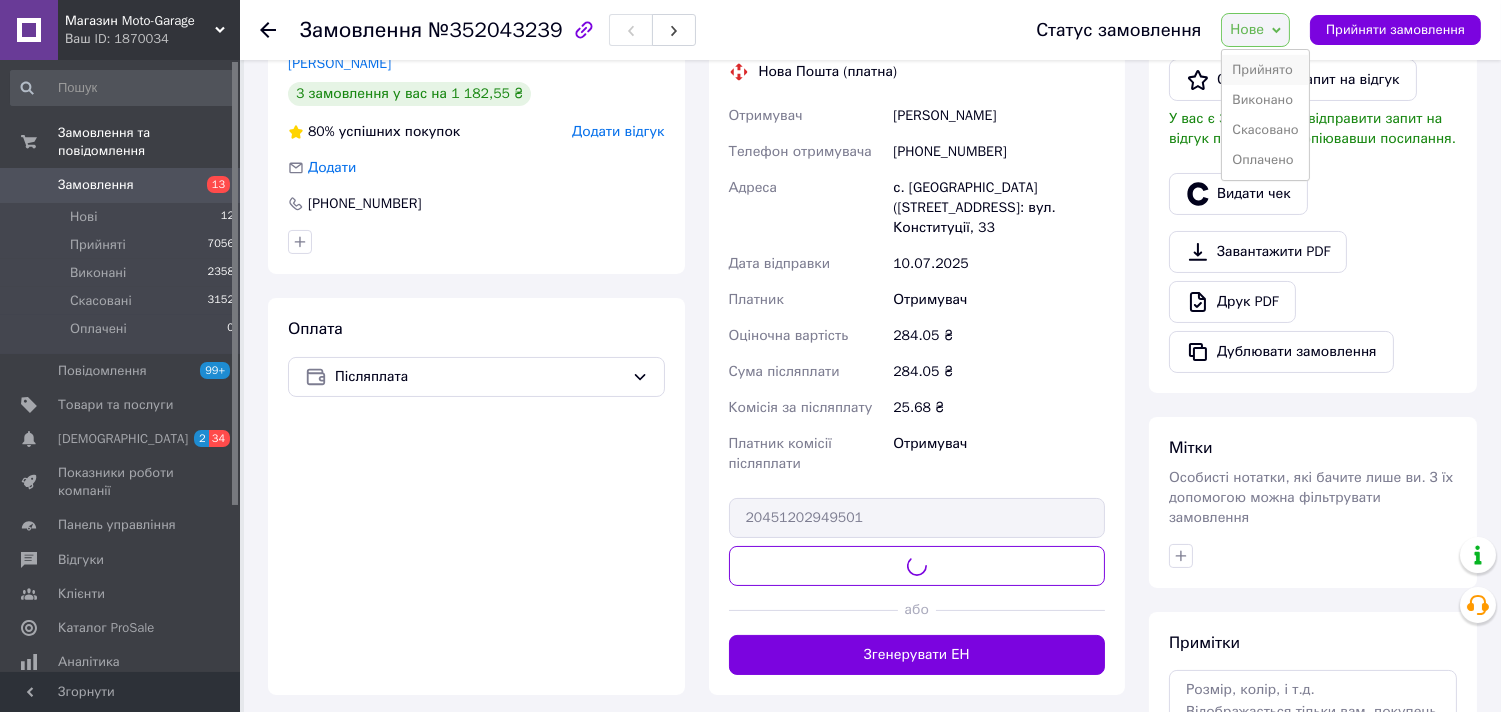 click on "Прийнято" at bounding box center [1265, 70] 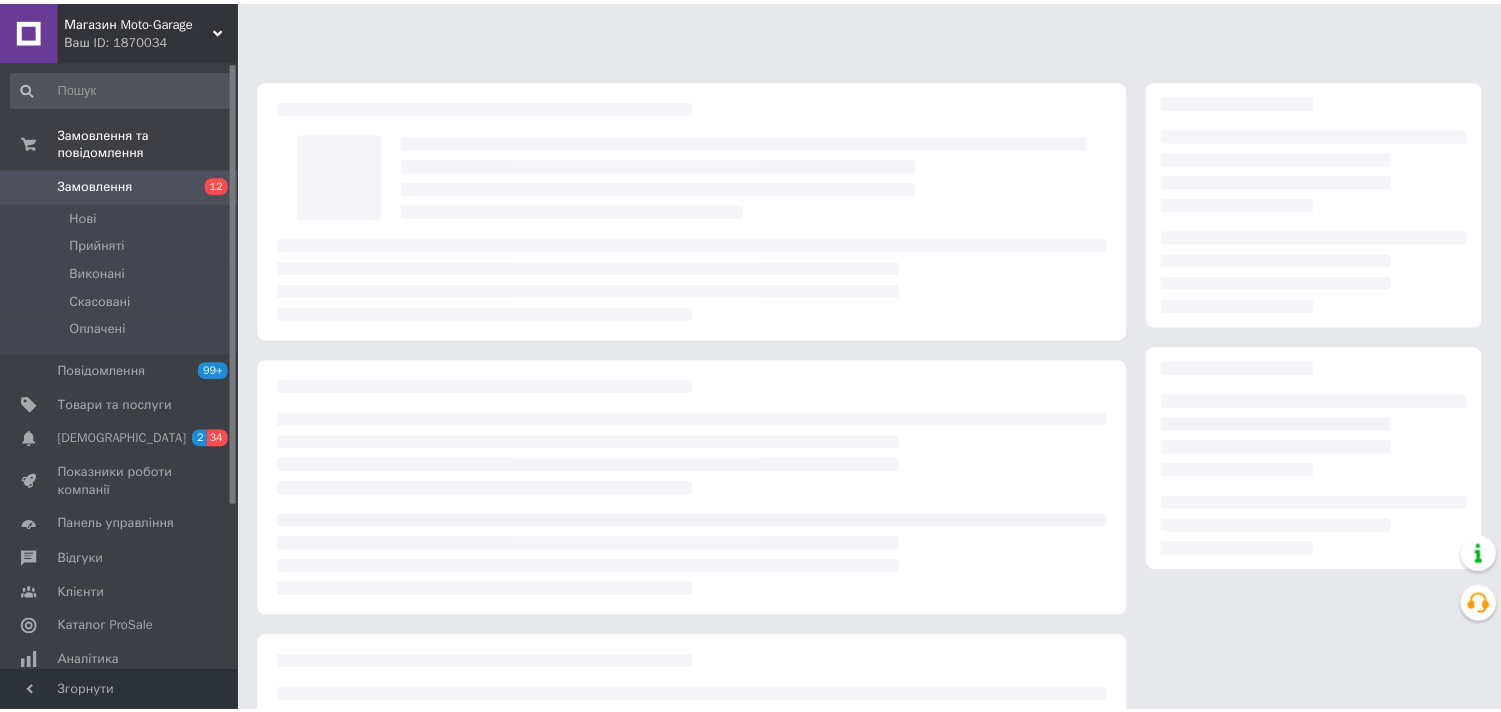scroll, scrollTop: 0, scrollLeft: 0, axis: both 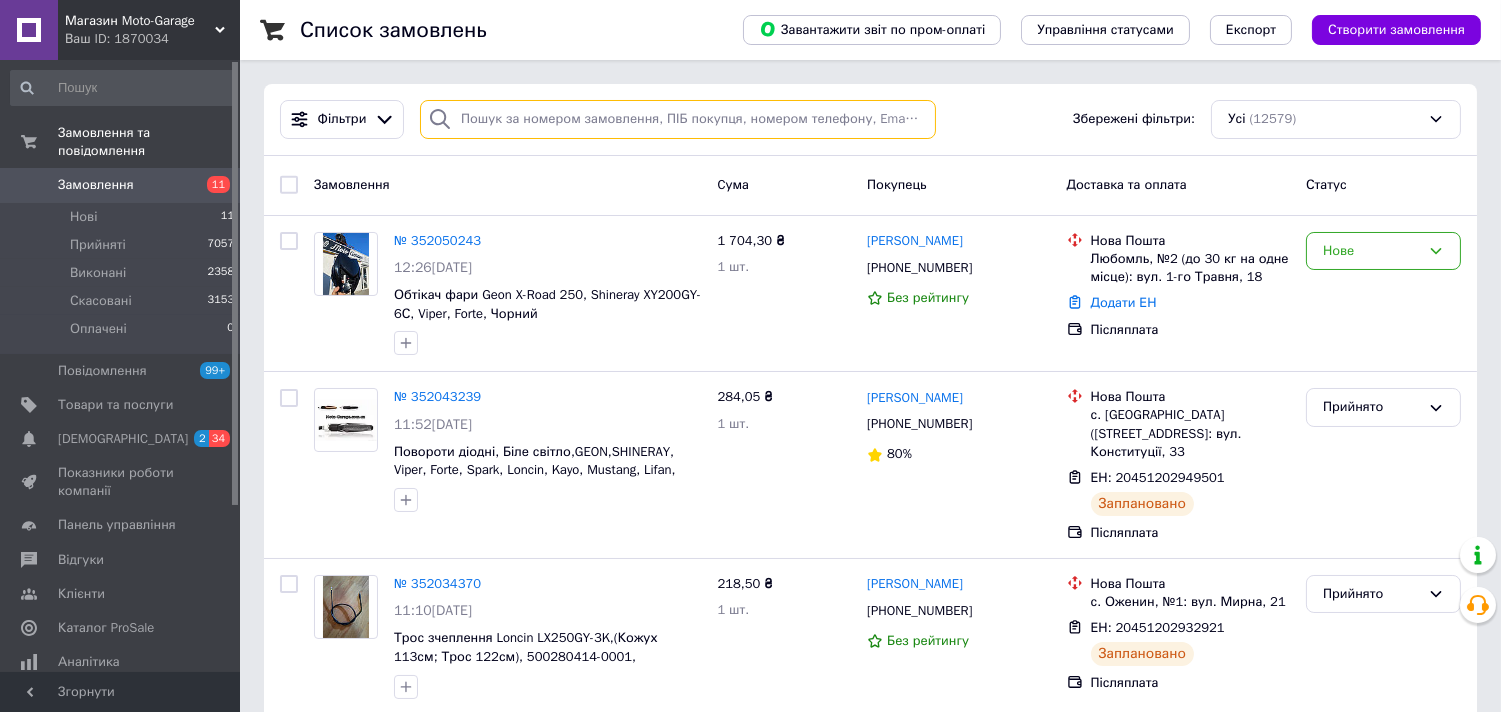click at bounding box center (678, 119) 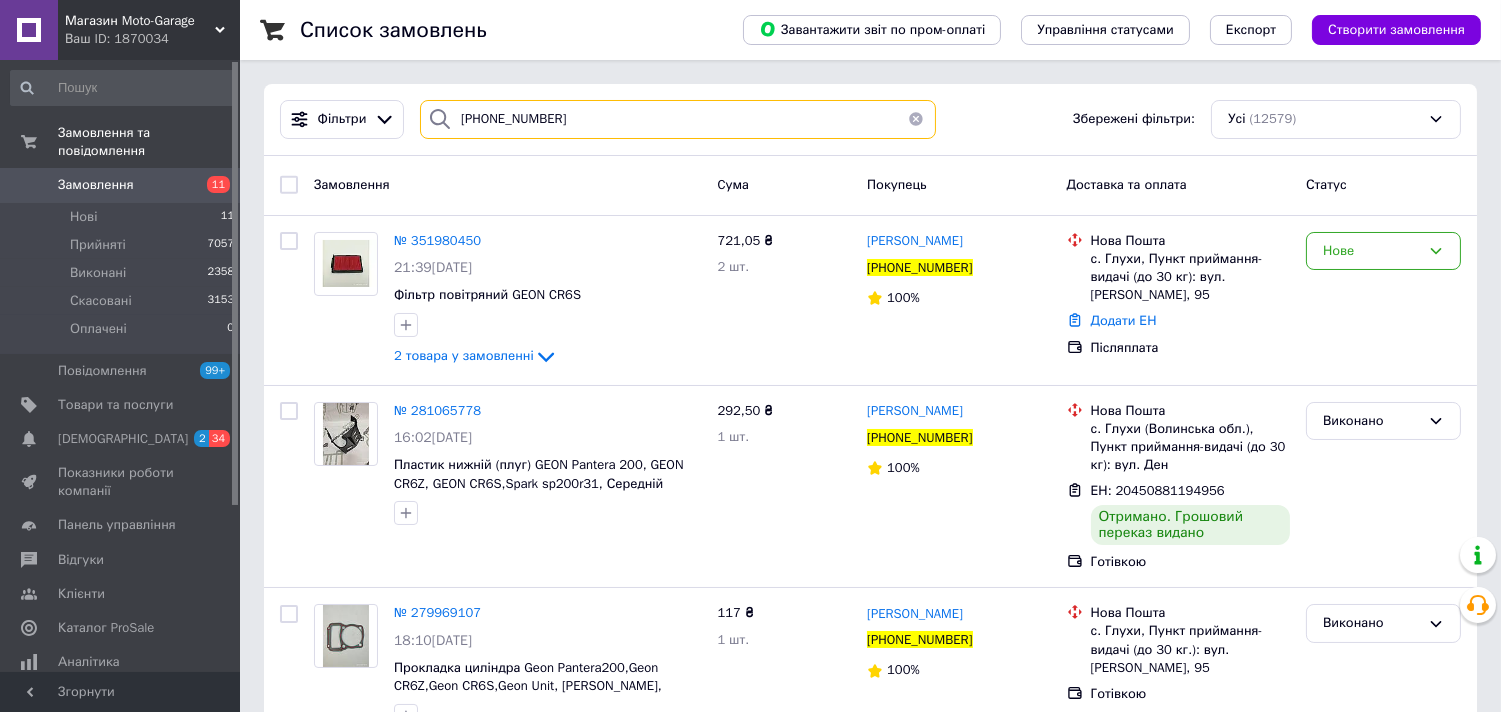 drag, startPoint x: 624, startPoint y: 126, endPoint x: 436, endPoint y: 131, distance: 188.06648 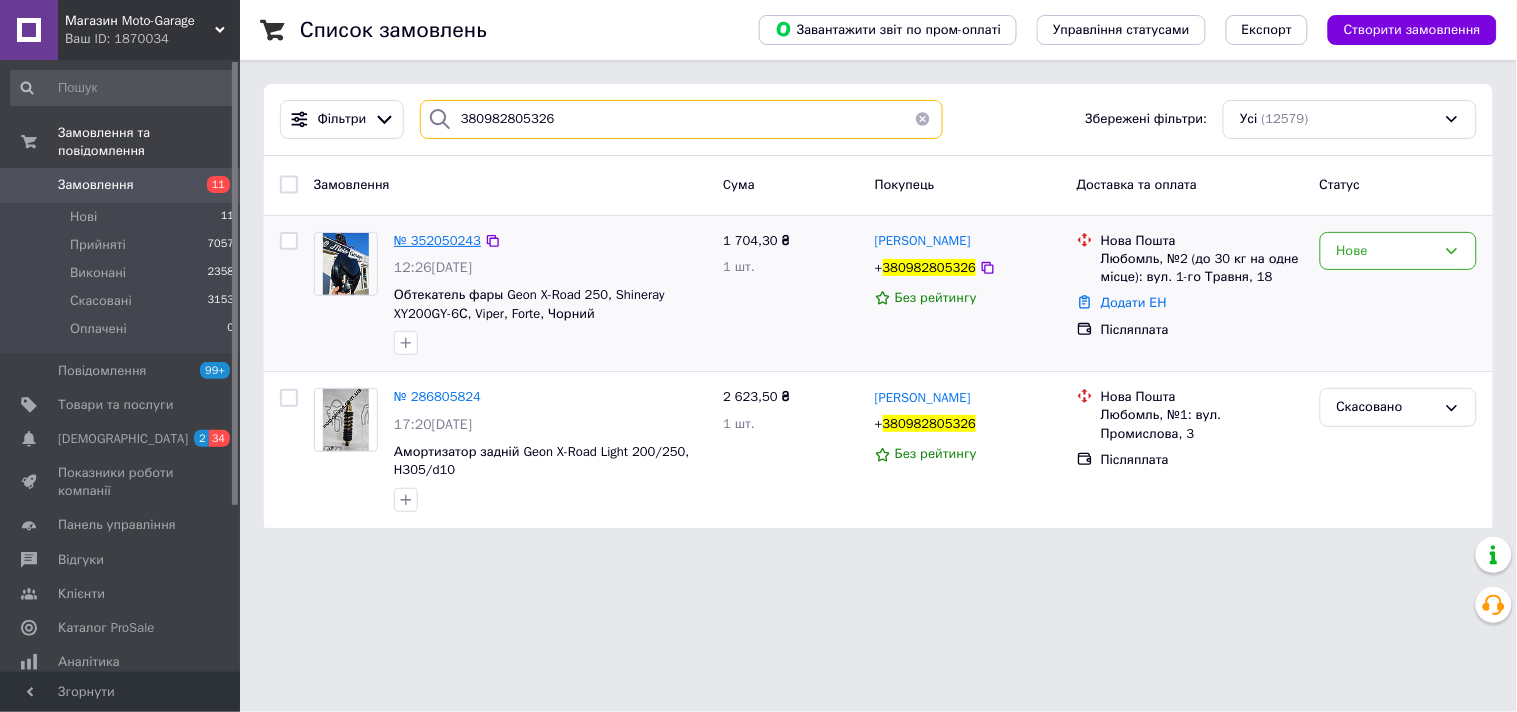 type on "380982805326" 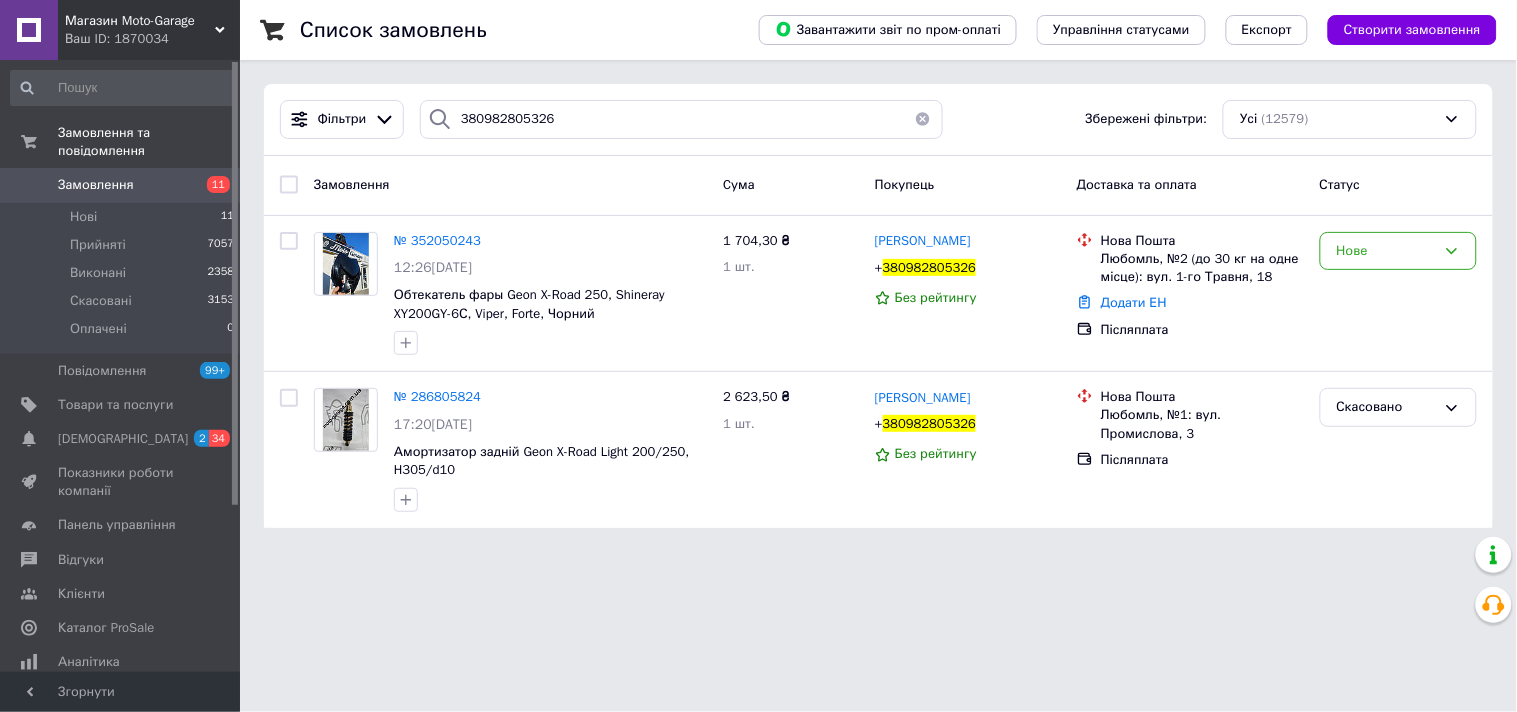 click on "Замовлення 11" at bounding box center (123, 185) 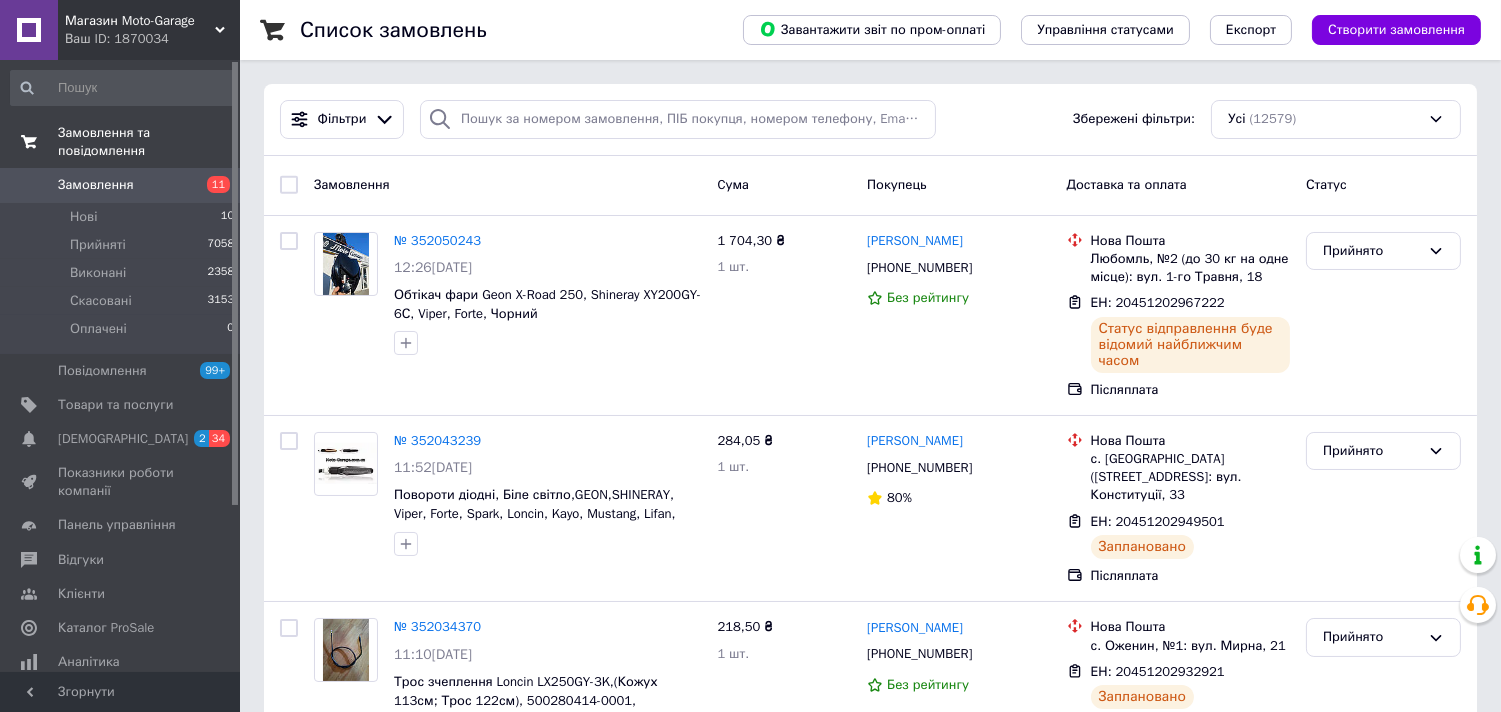 click on "Замовлення" at bounding box center [96, 185] 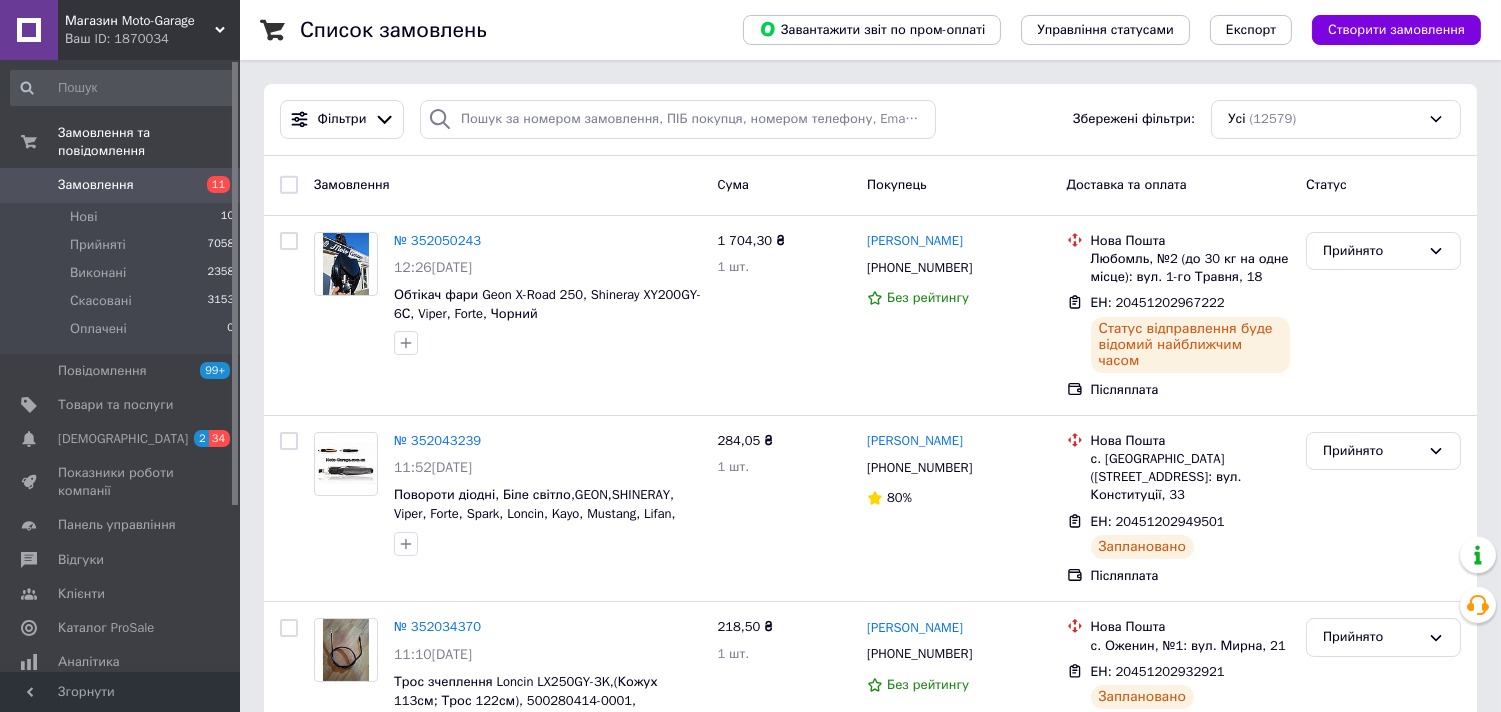 click on "Замовлення" at bounding box center [96, 185] 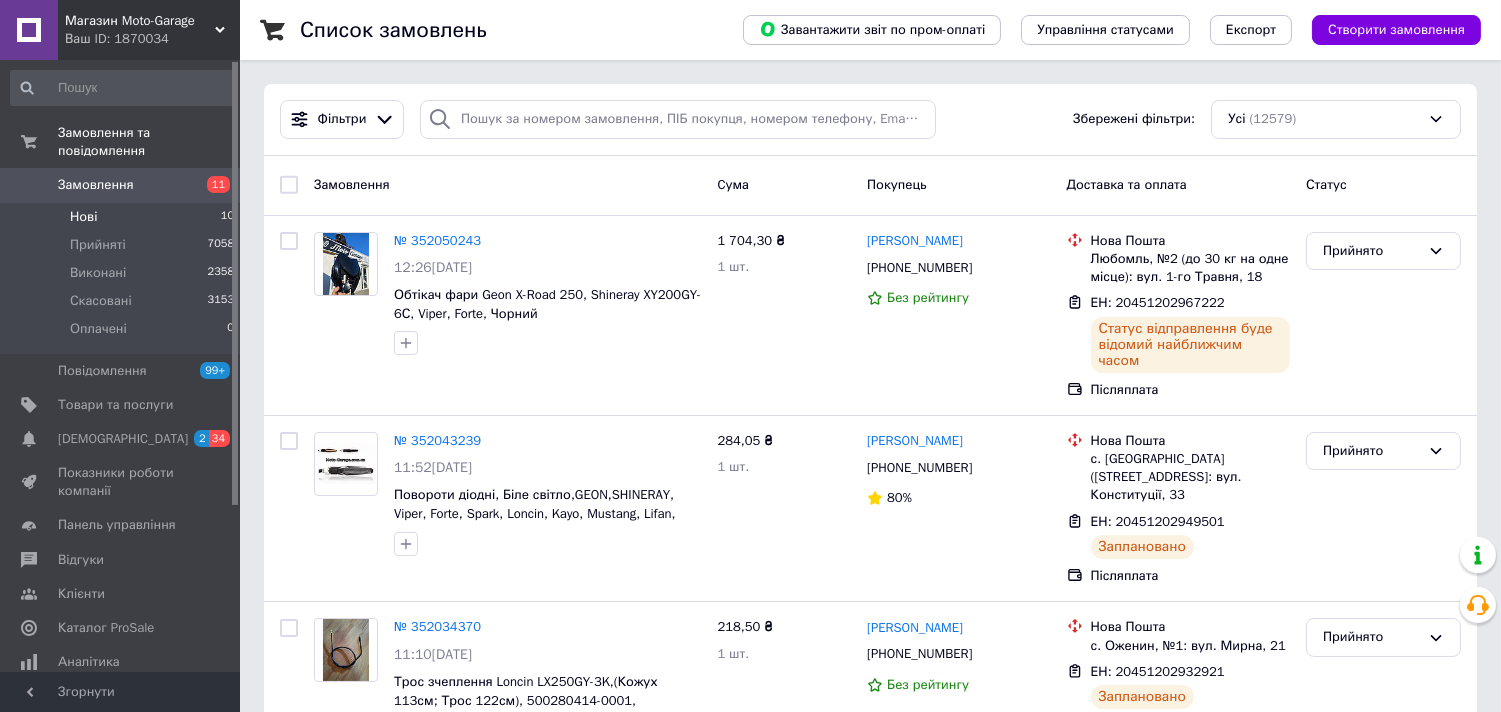 click on "Нові 10" at bounding box center (123, 217) 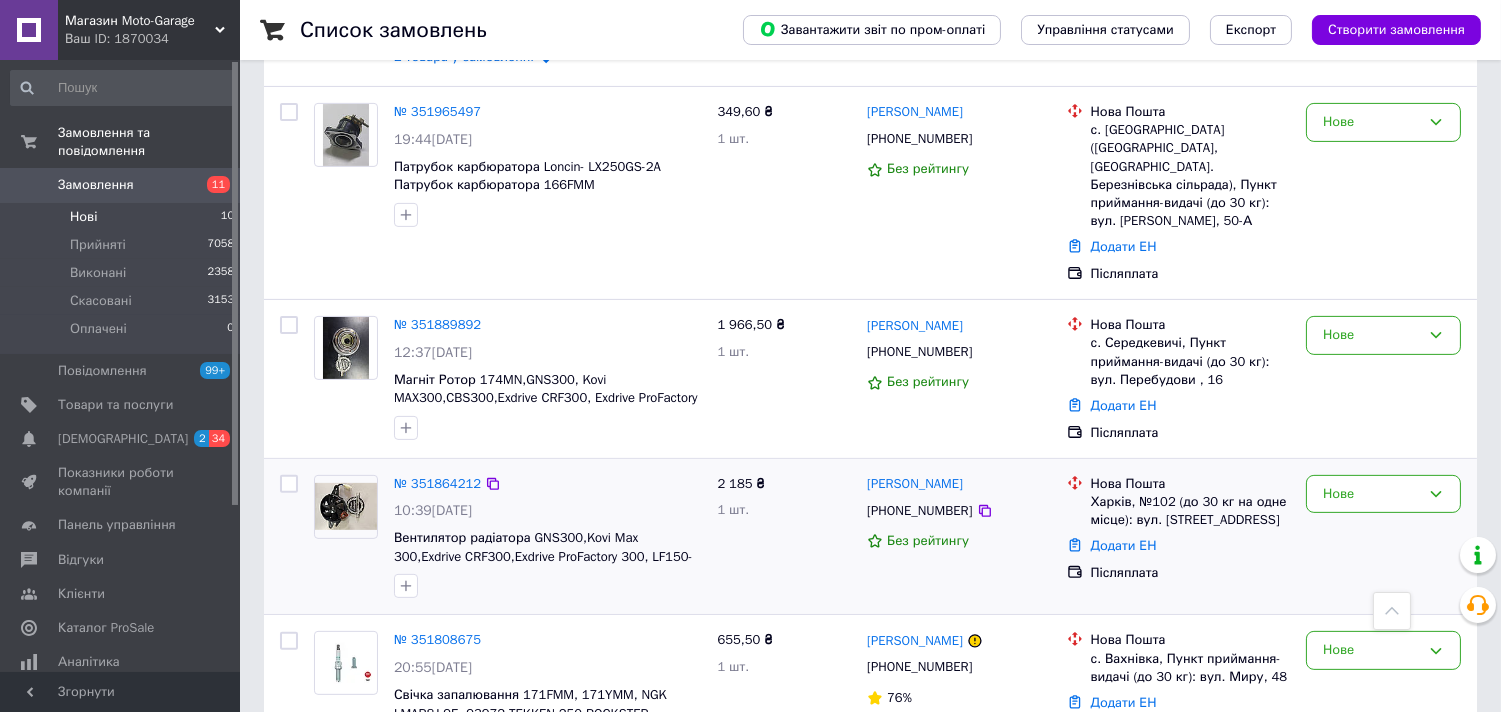 scroll, scrollTop: 1185, scrollLeft: 0, axis: vertical 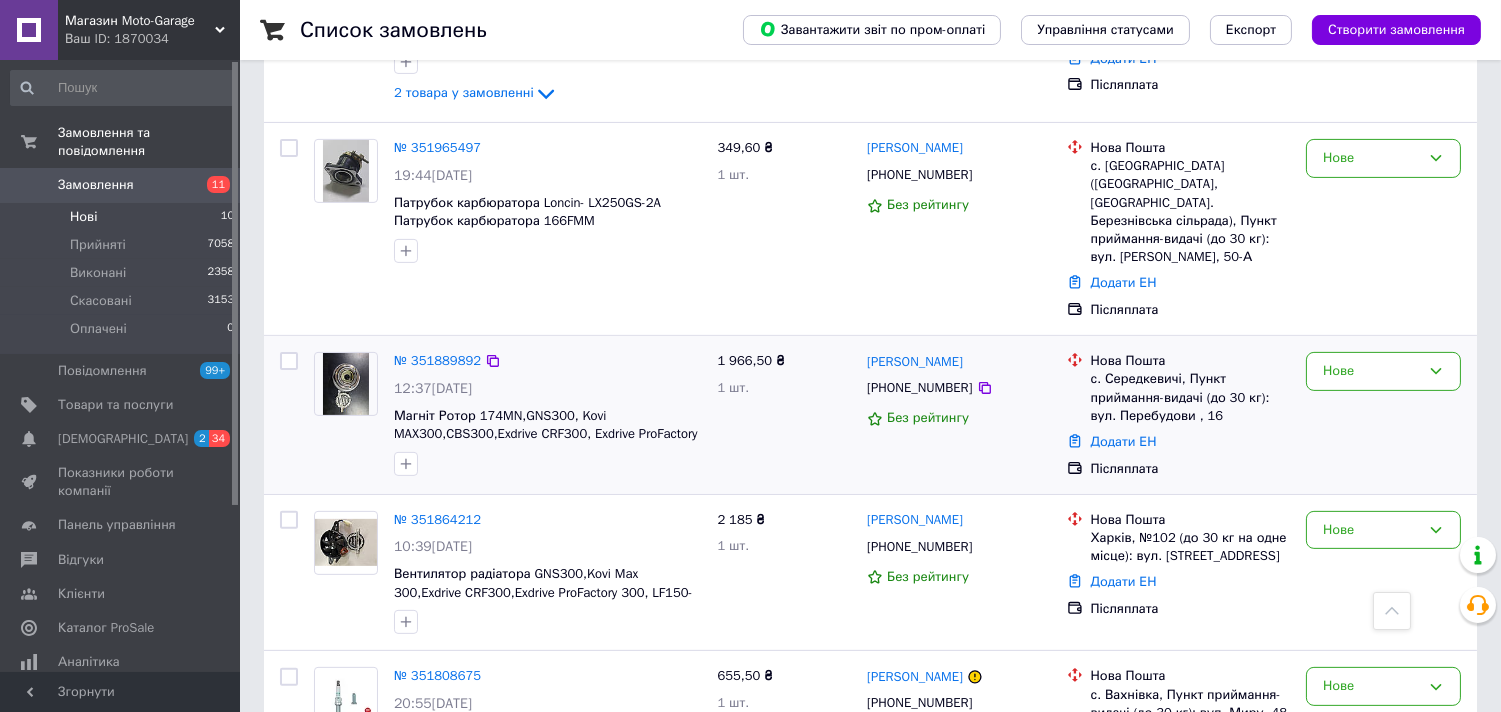 click on "+380638680781" at bounding box center (919, 388) 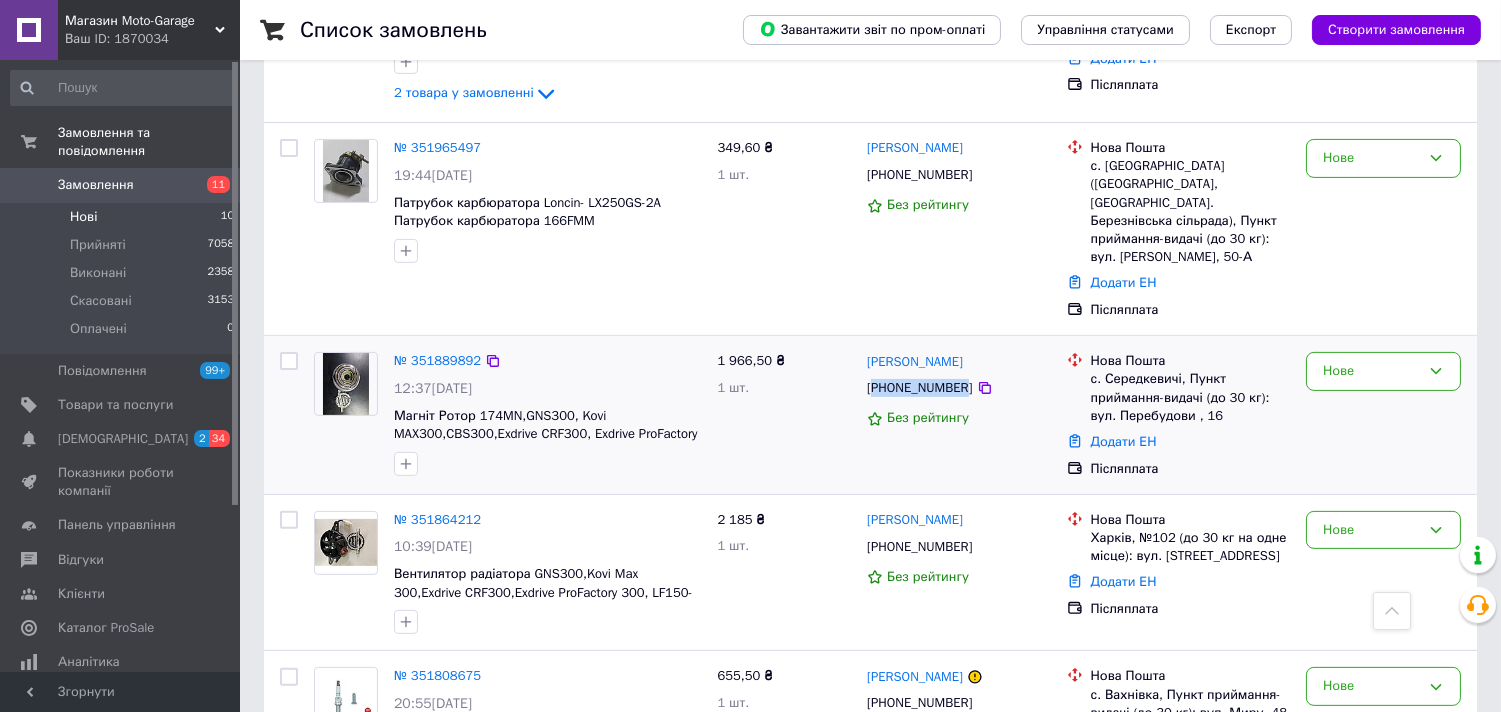 click on "+380638680781" at bounding box center (919, 388) 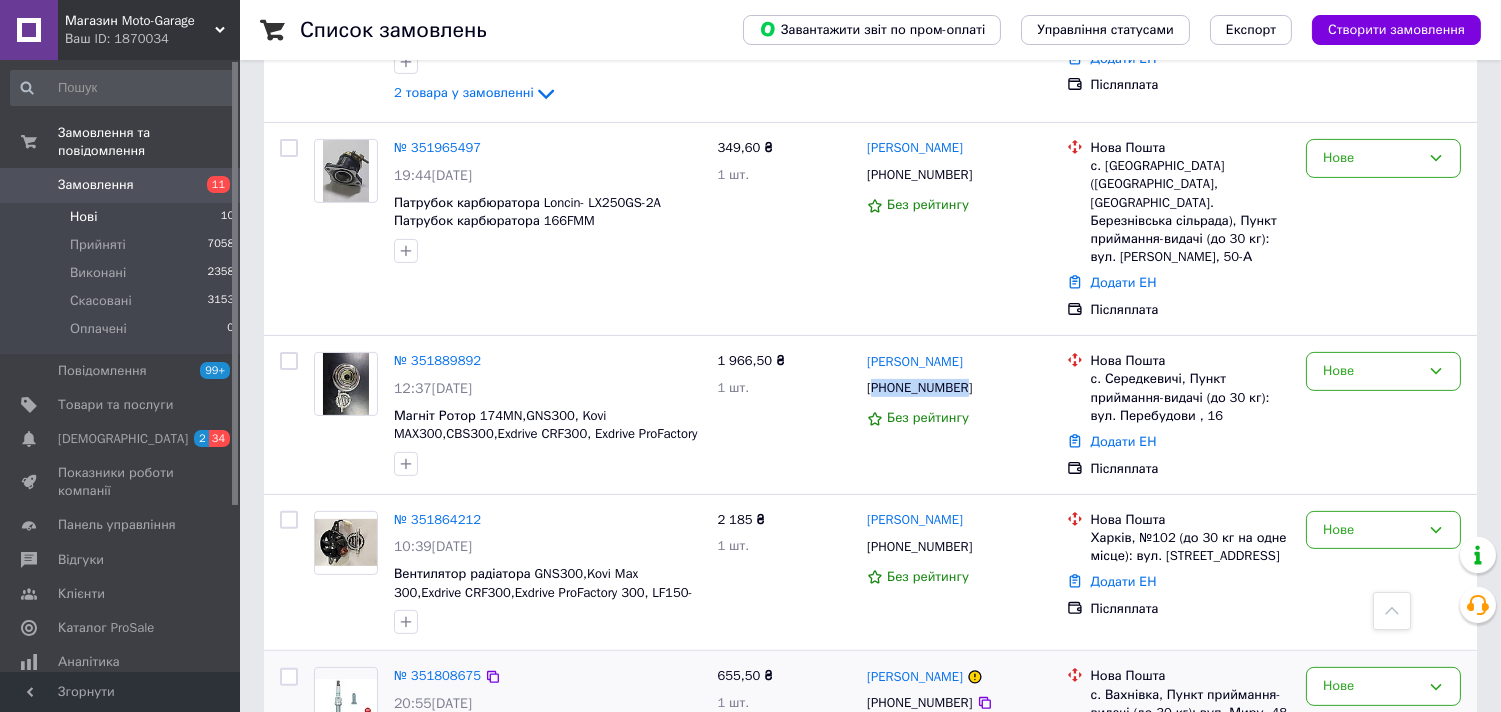 copy on "380638680781" 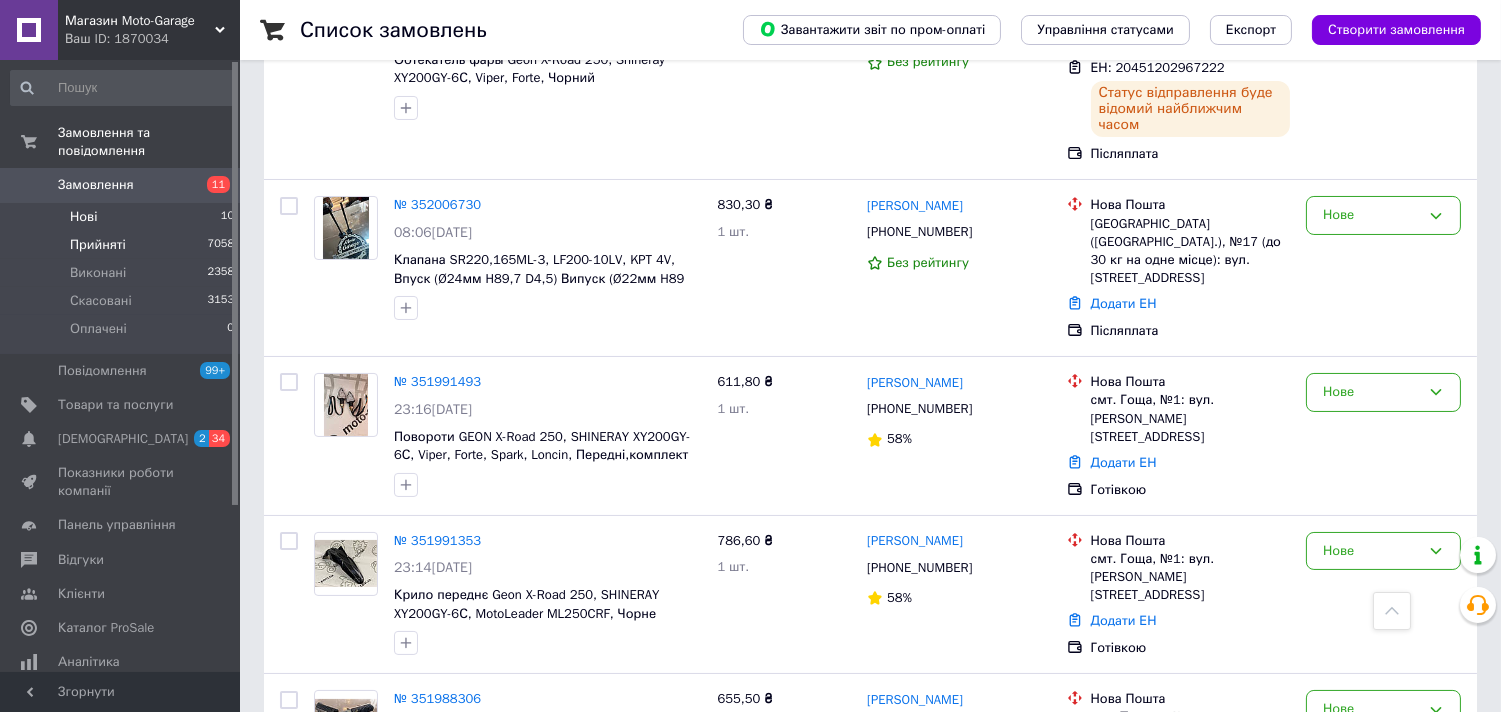 scroll, scrollTop: 296, scrollLeft: 0, axis: vertical 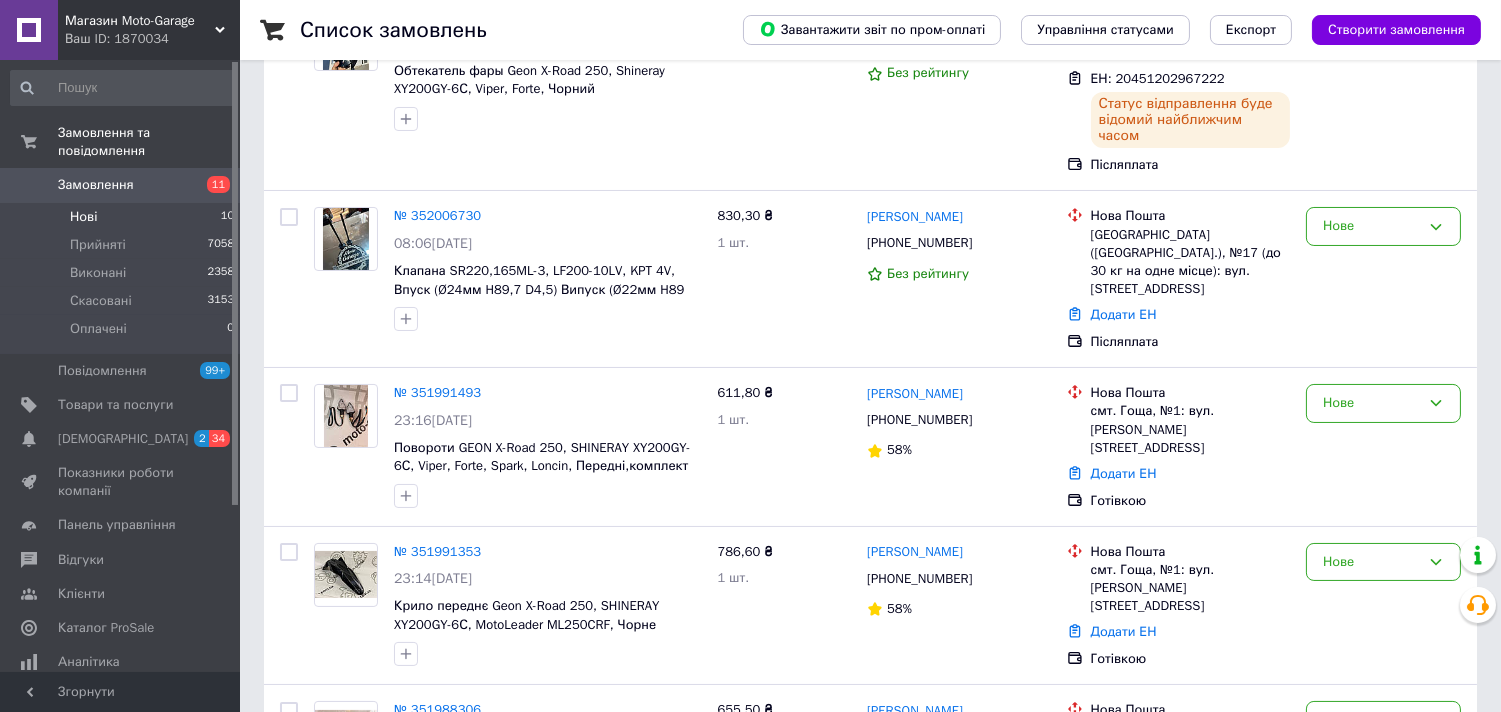 click on "Замовлення 11" at bounding box center (123, 185) 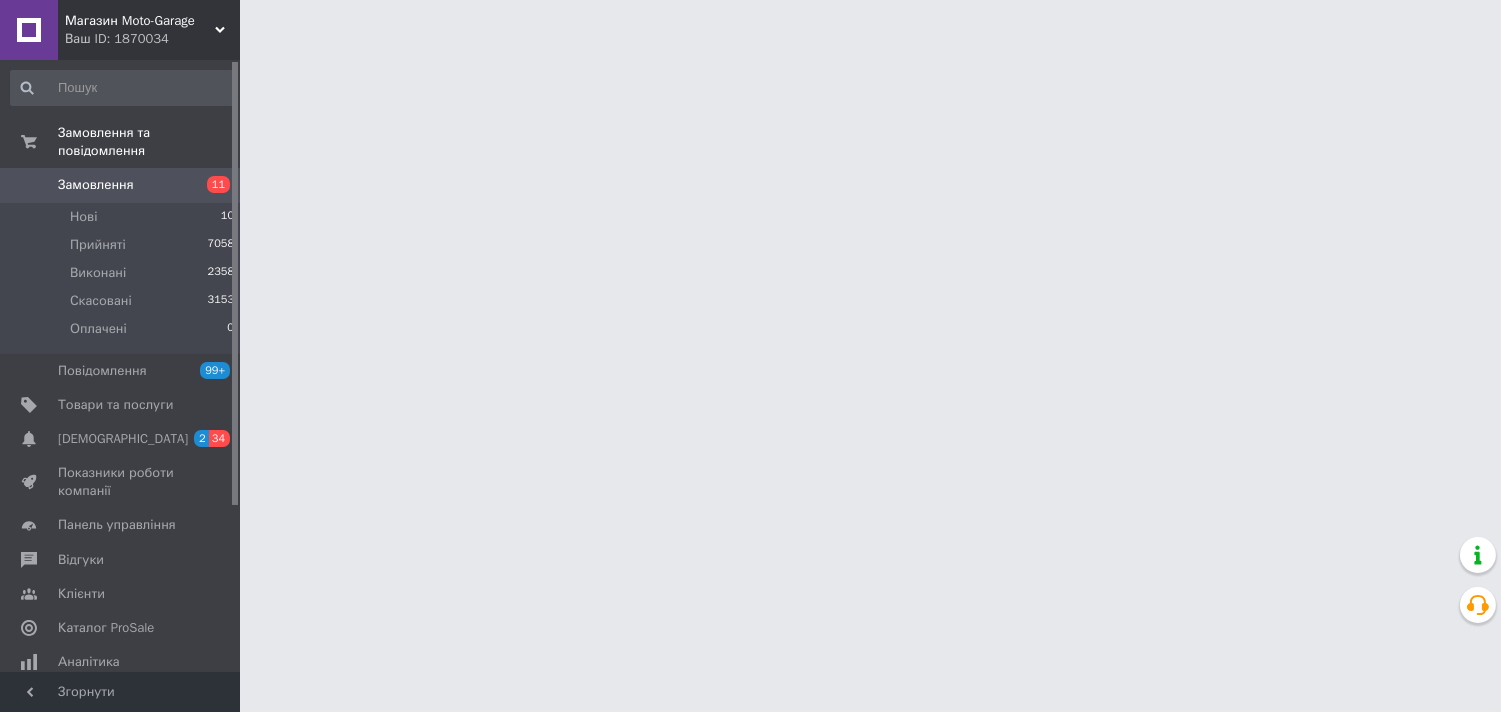 scroll, scrollTop: 0, scrollLeft: 0, axis: both 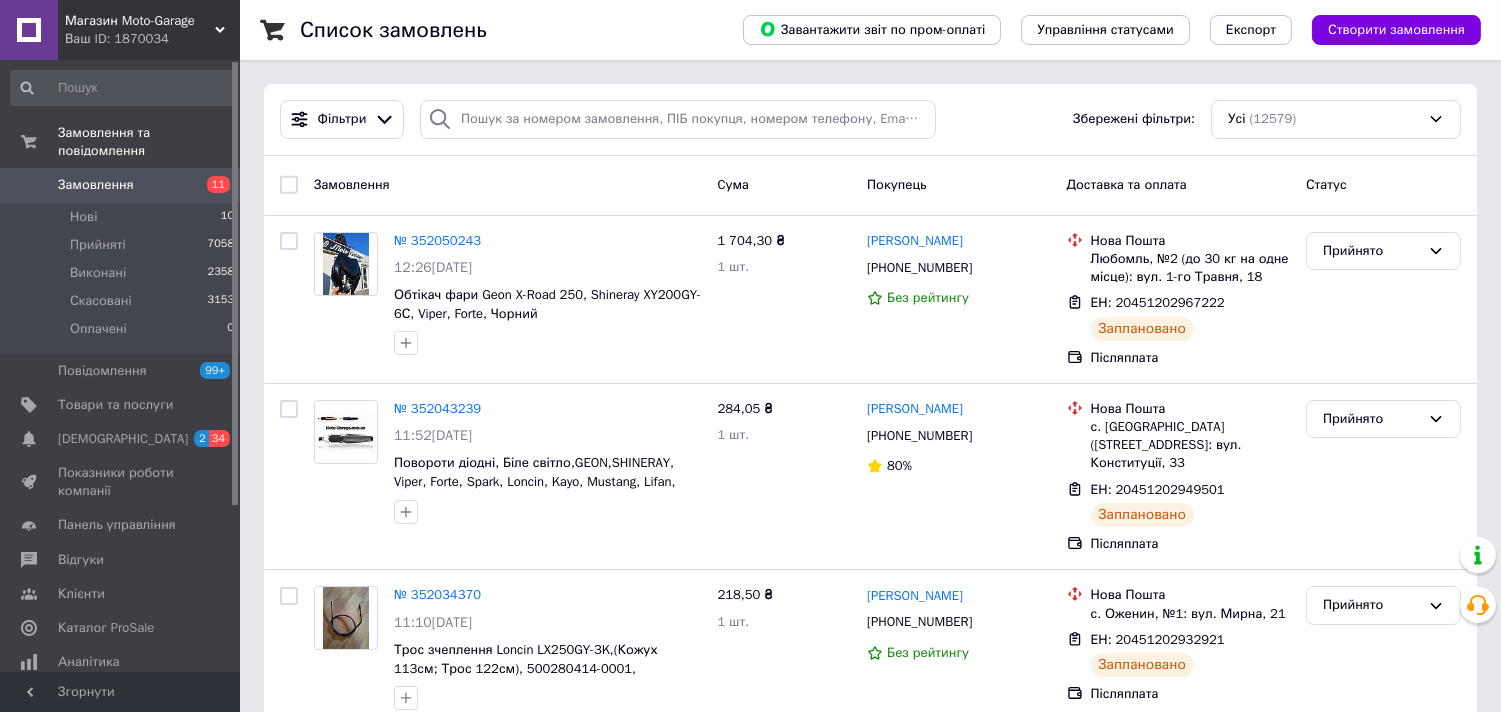 click on "Замовлення" at bounding box center (121, 185) 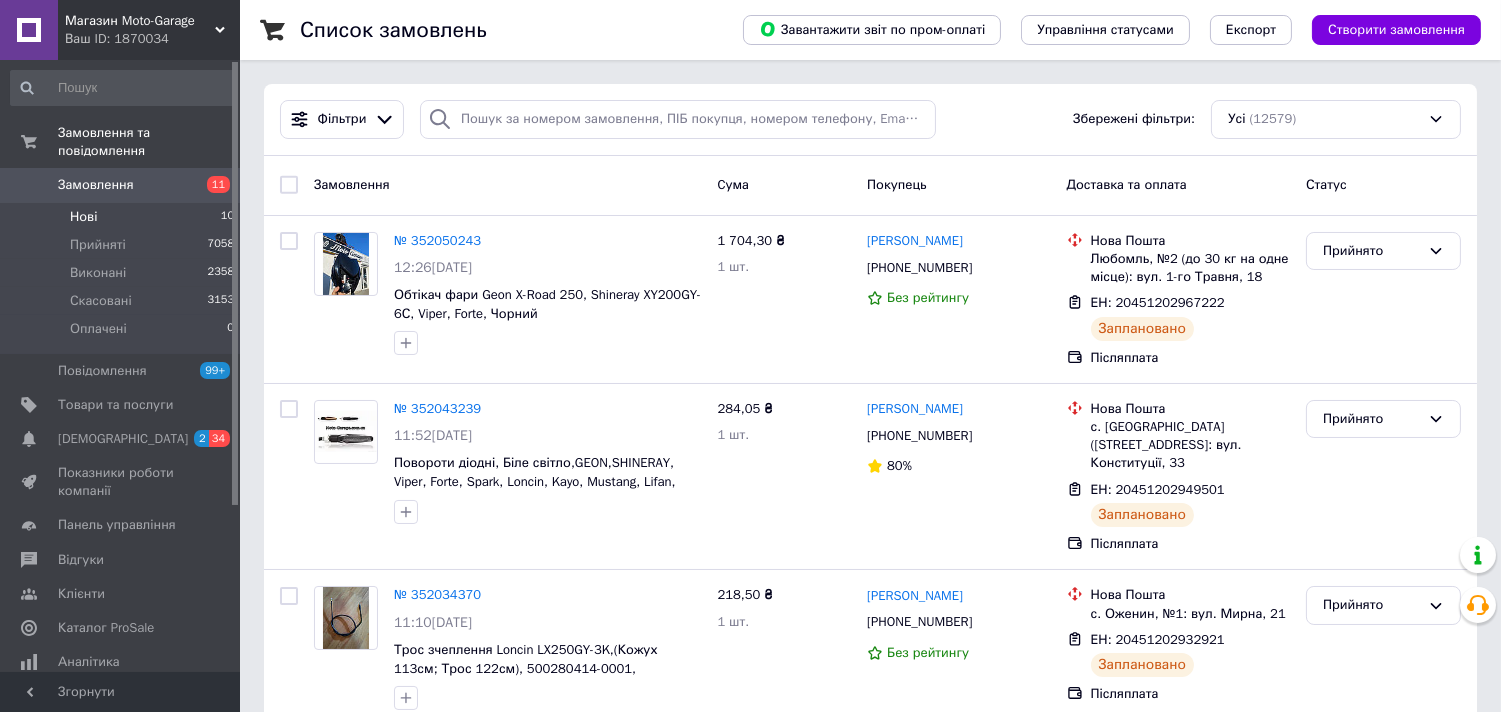 click on "Нові 10" at bounding box center (123, 217) 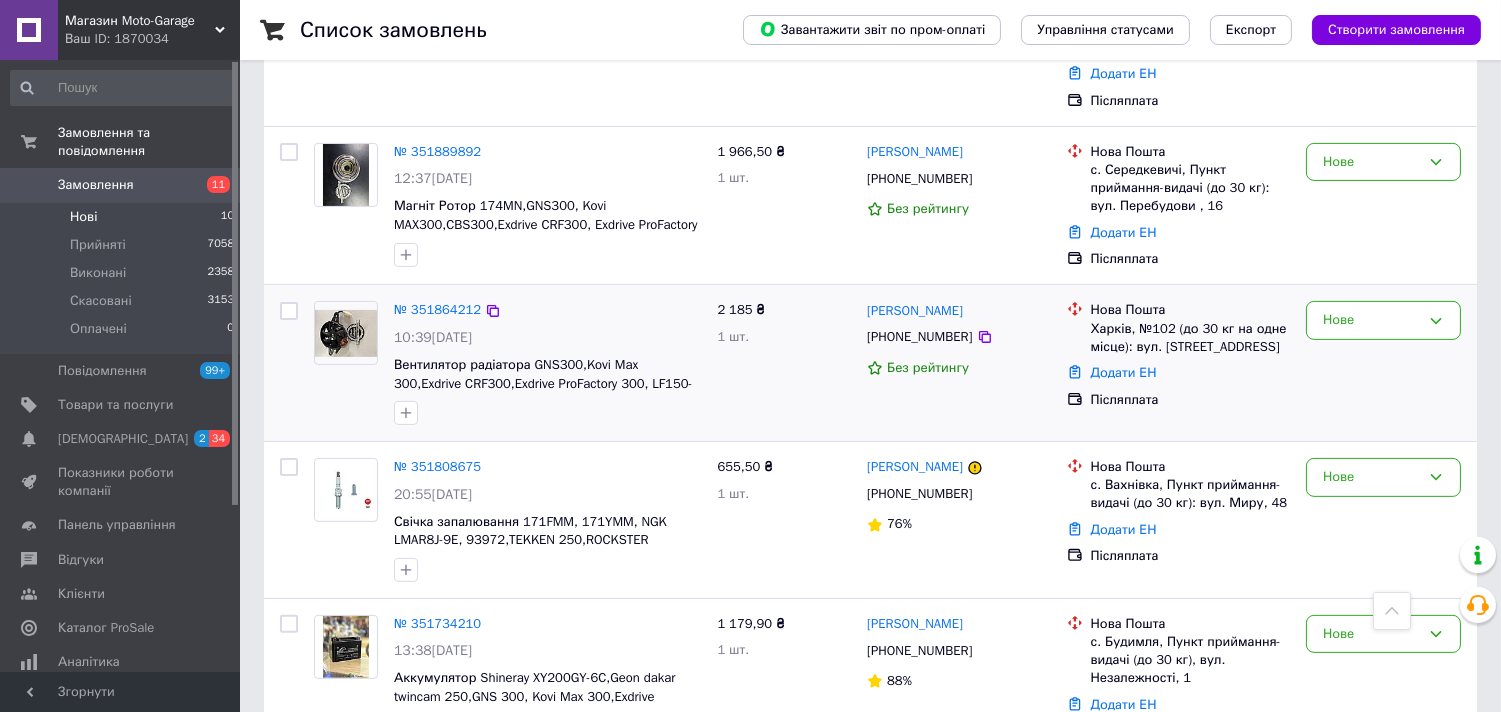 scroll, scrollTop: 1223, scrollLeft: 0, axis: vertical 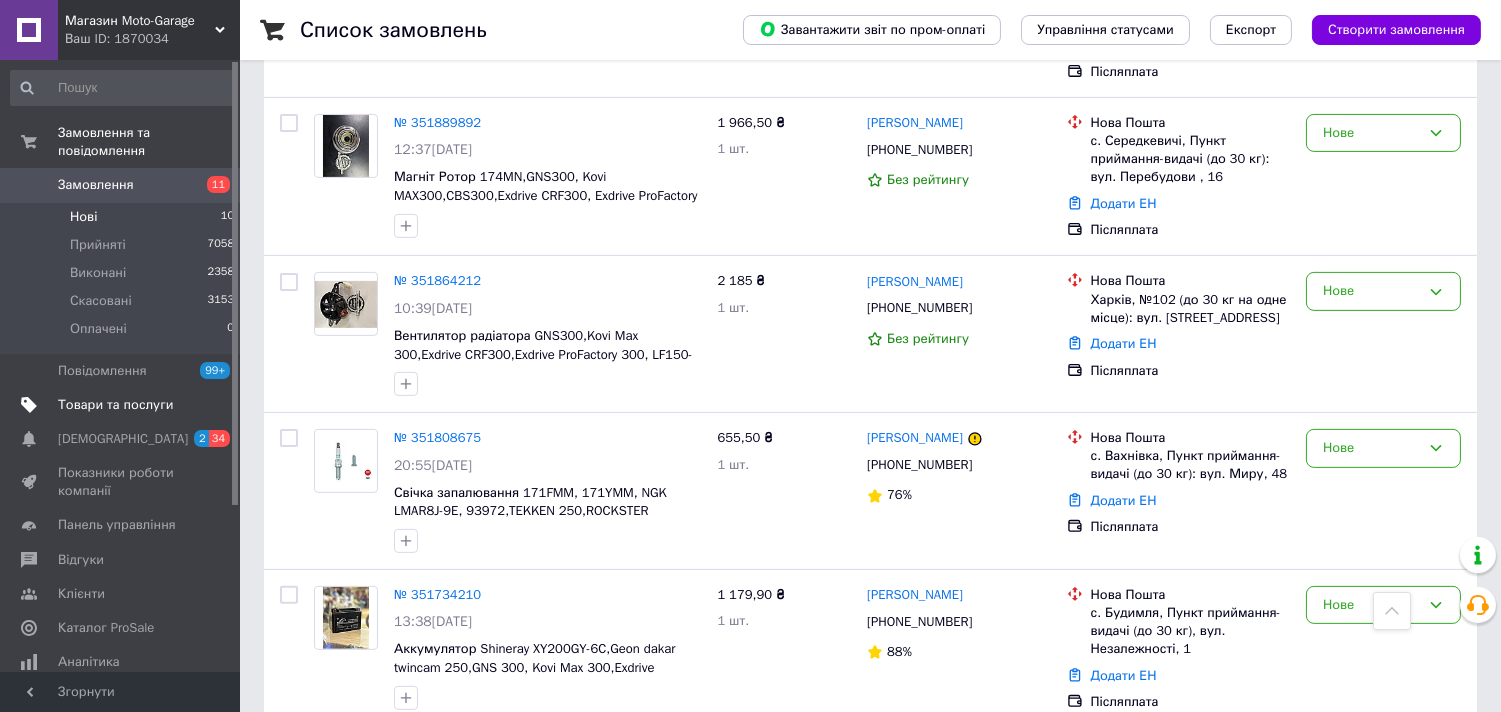 click on "Товари та послуги" at bounding box center (115, 405) 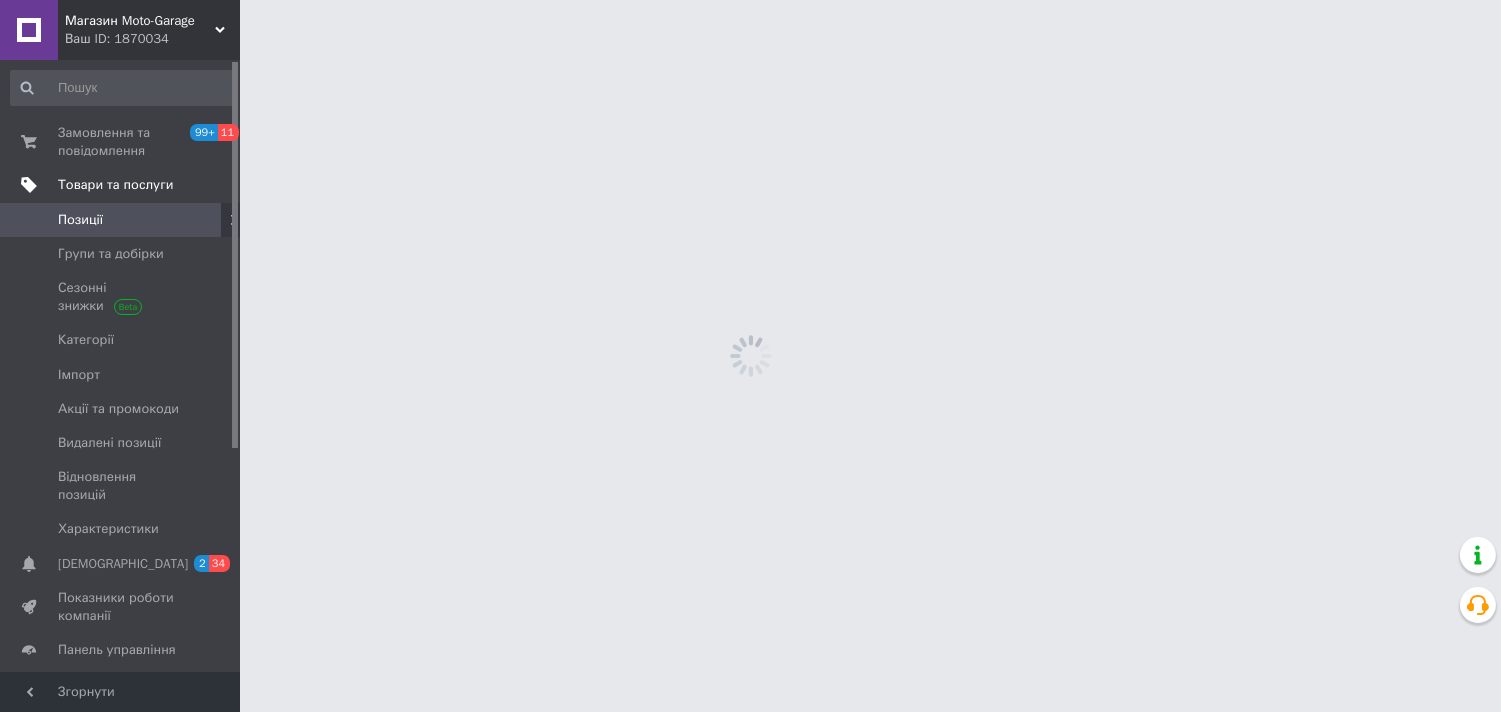 scroll, scrollTop: 0, scrollLeft: 0, axis: both 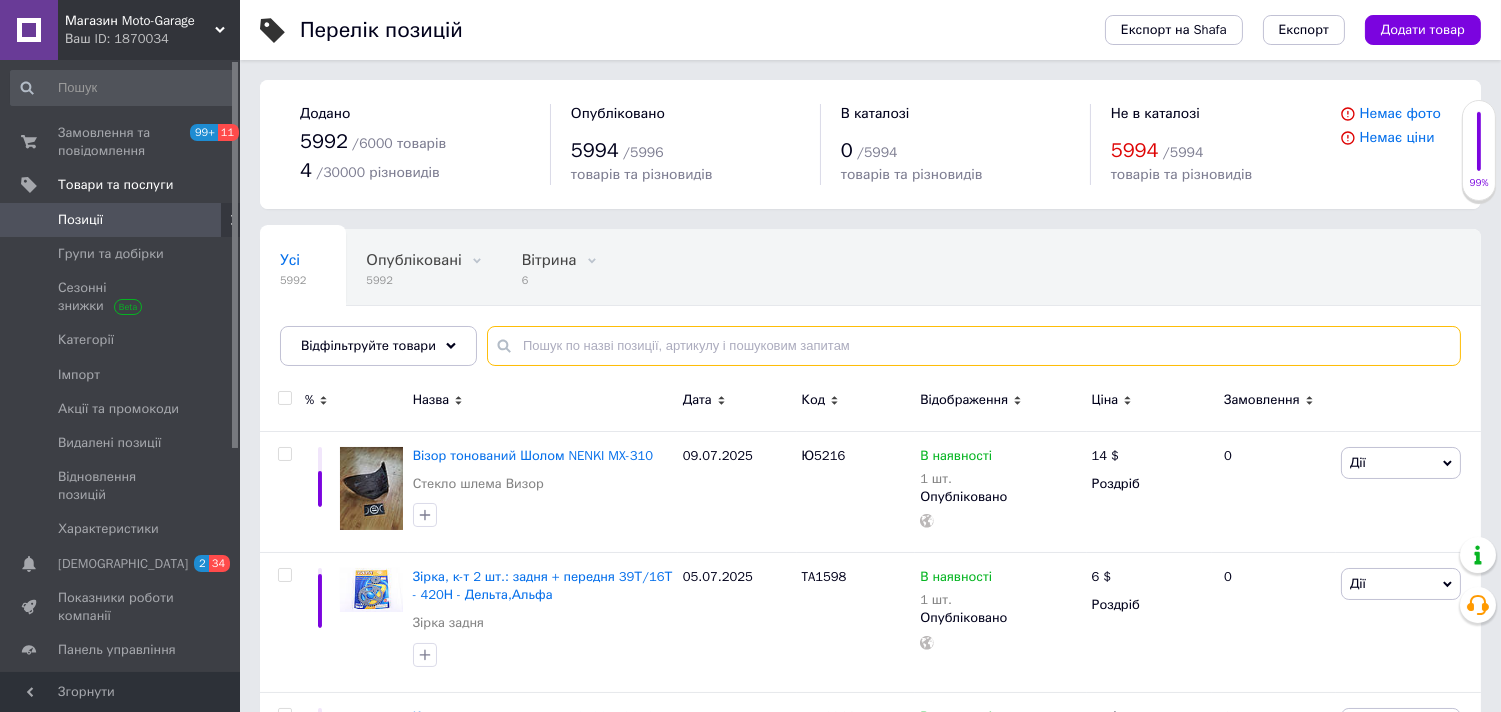 click at bounding box center [974, 346] 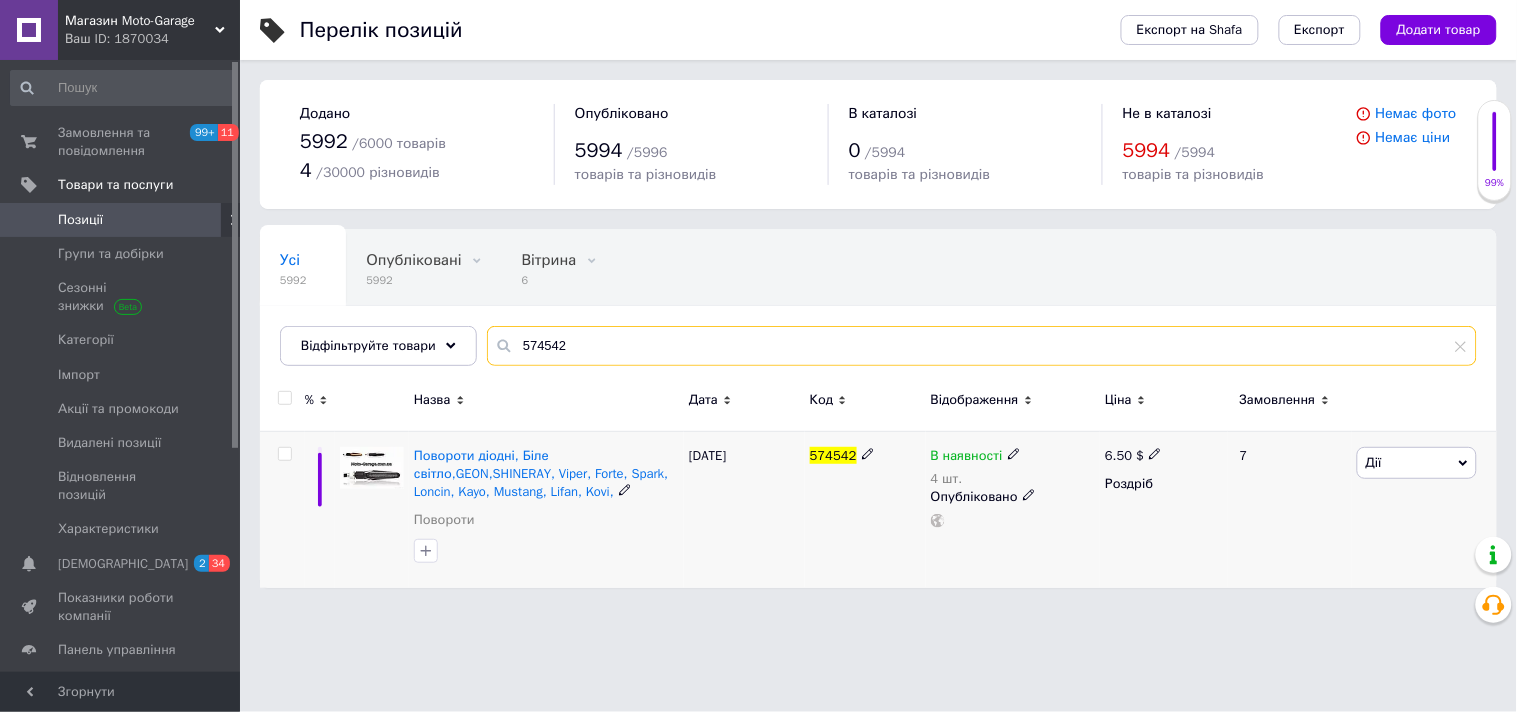type on "574542" 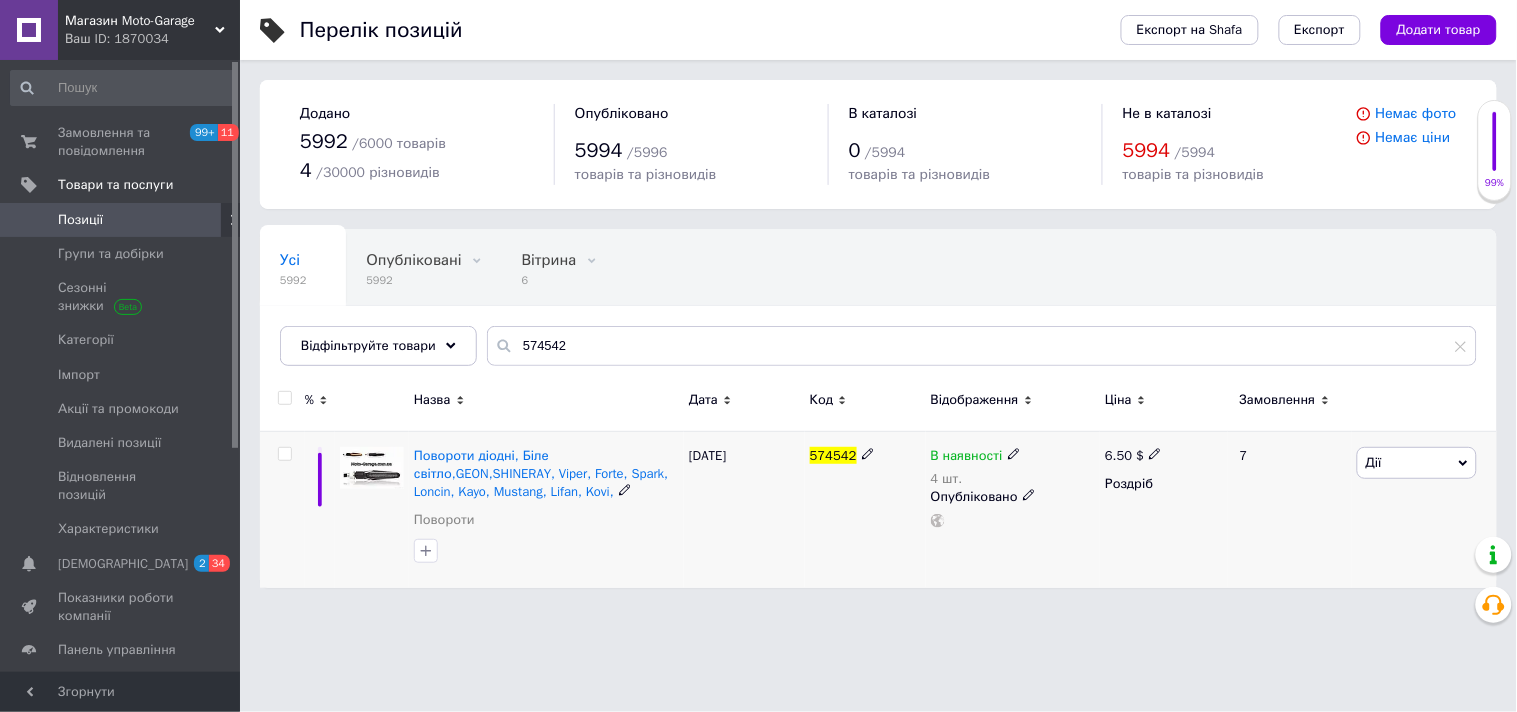 click 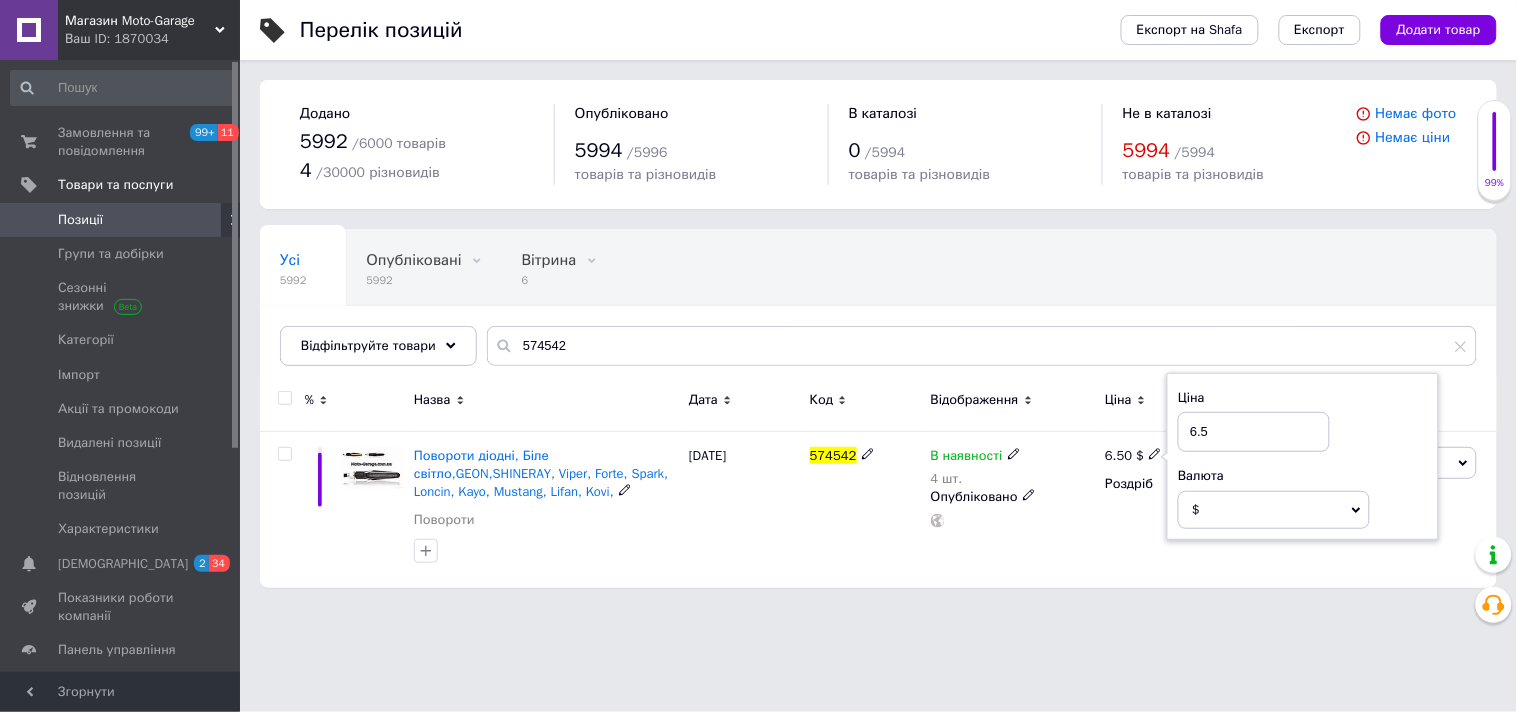 drag, startPoint x: 1231, startPoint y: 435, endPoint x: 1122, endPoint y: 427, distance: 109.29318 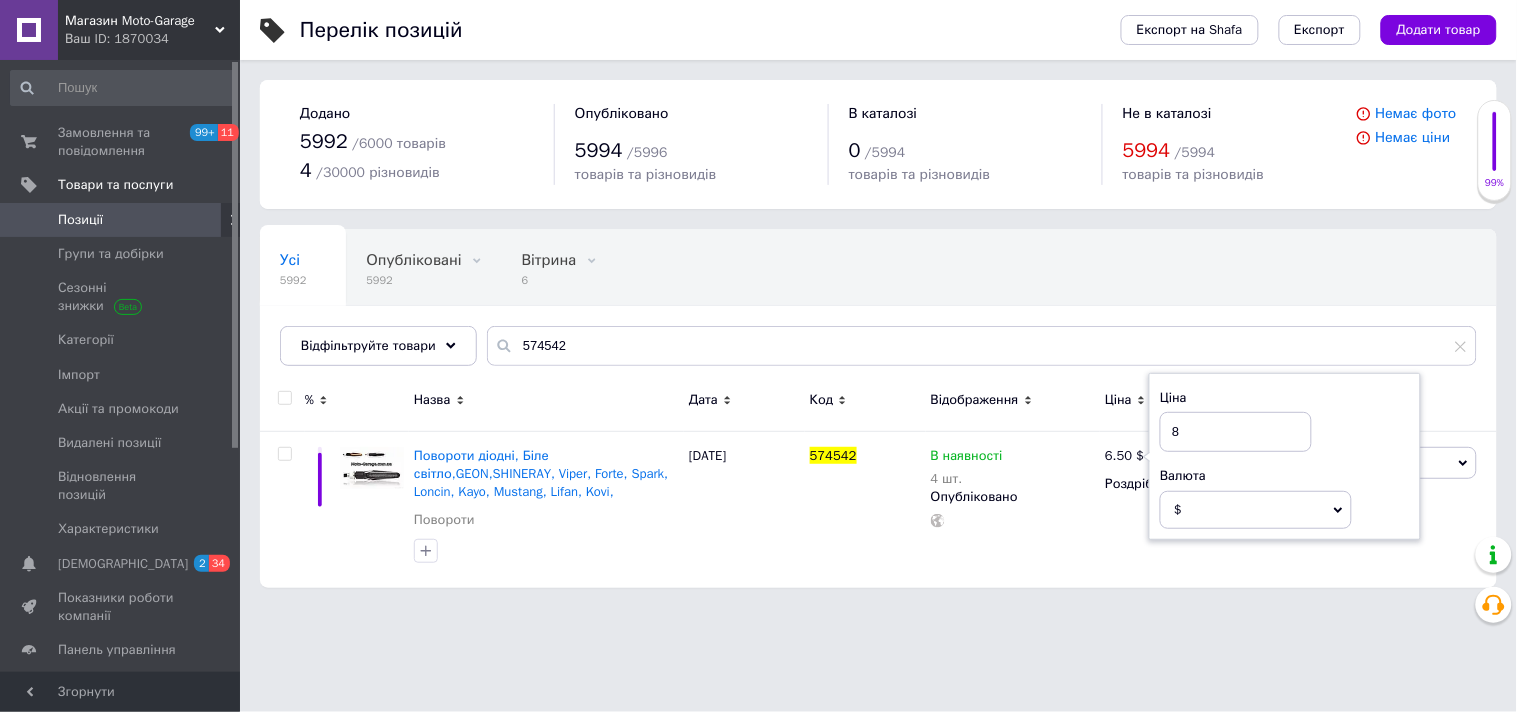 type on "8" 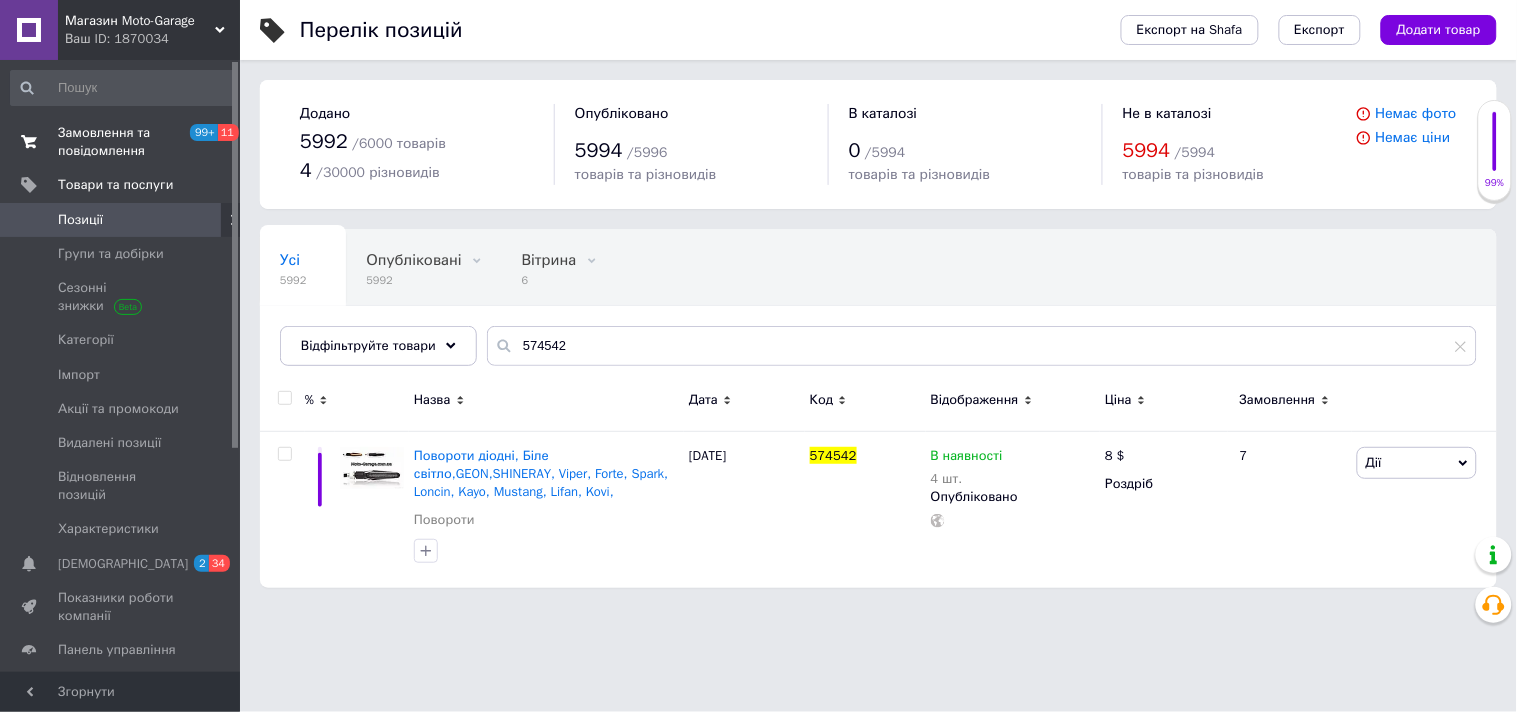 click on "Замовлення та повідомлення" at bounding box center (121, 142) 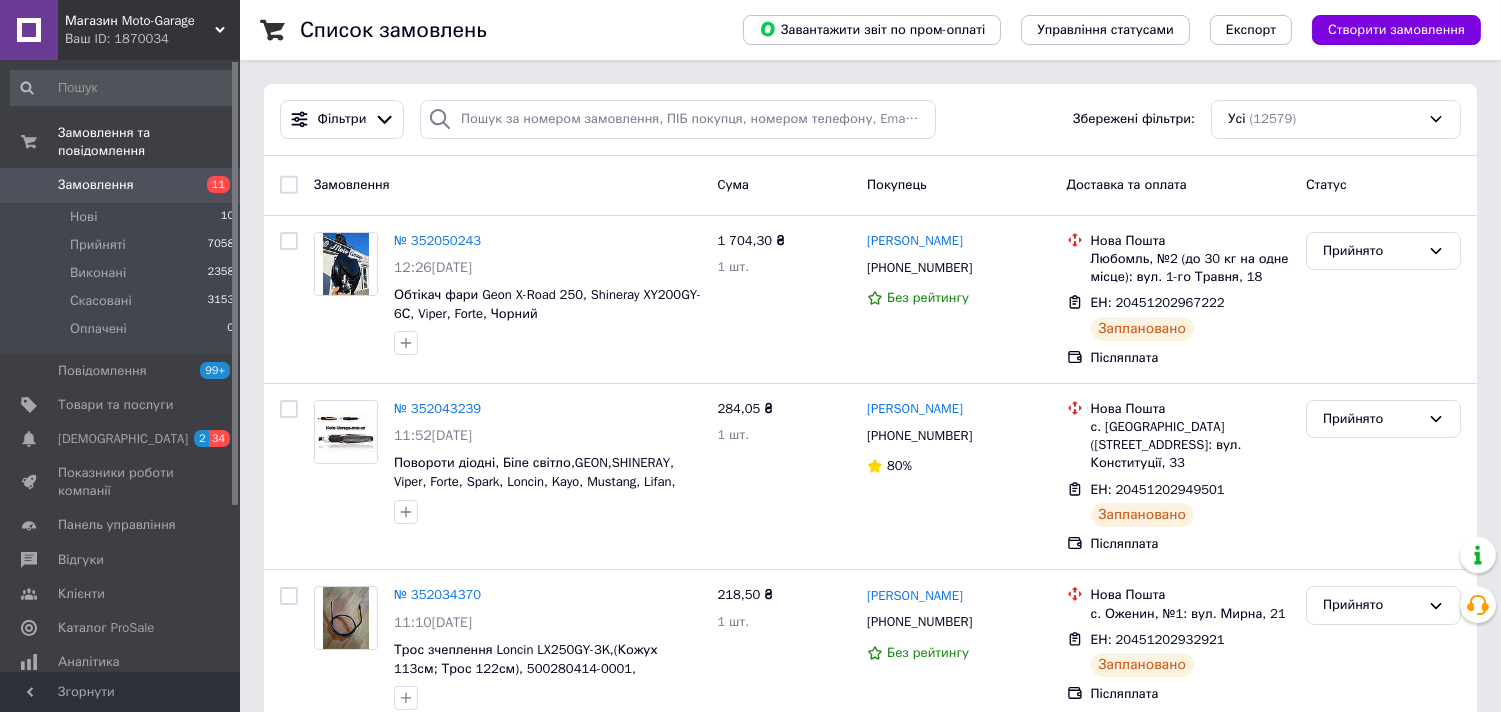 click on "Замовлення" at bounding box center (121, 185) 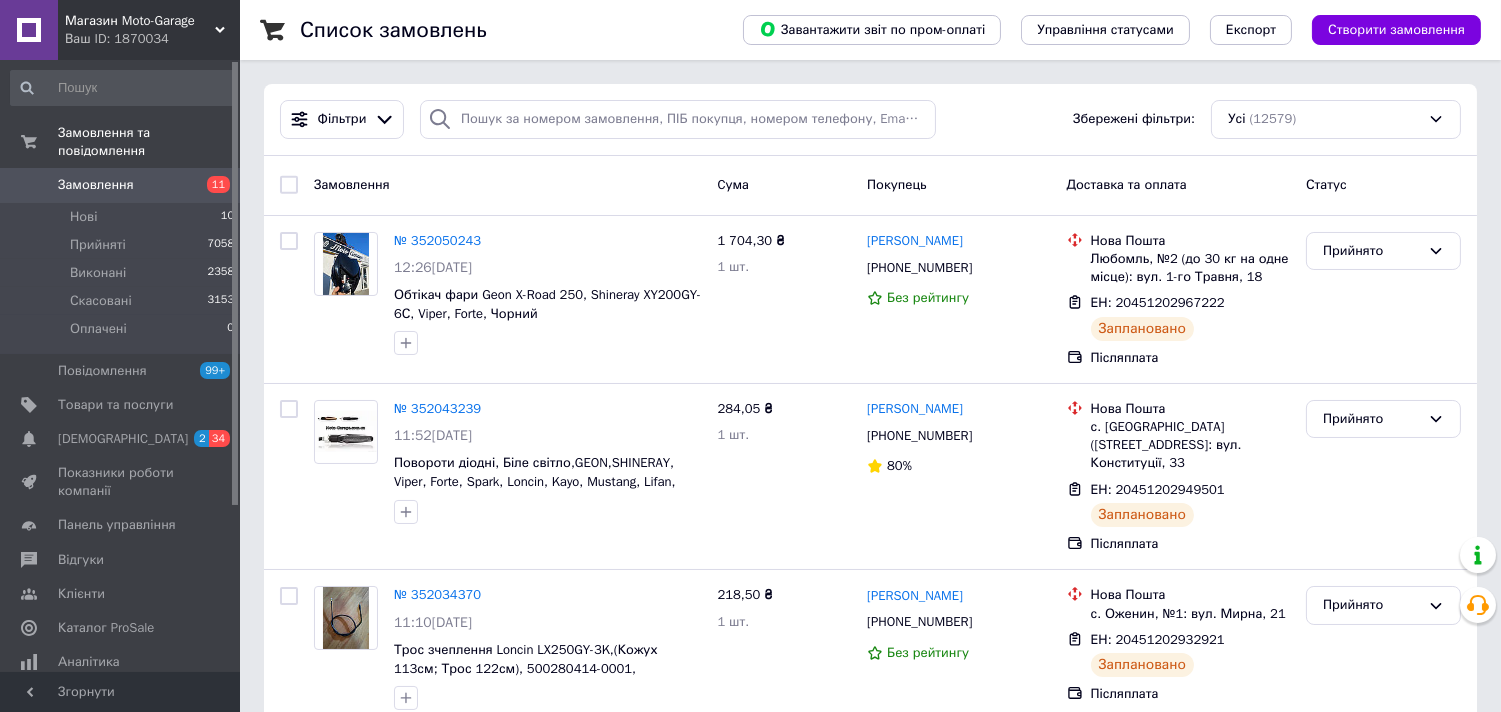 click on "Замовлення" at bounding box center [121, 185] 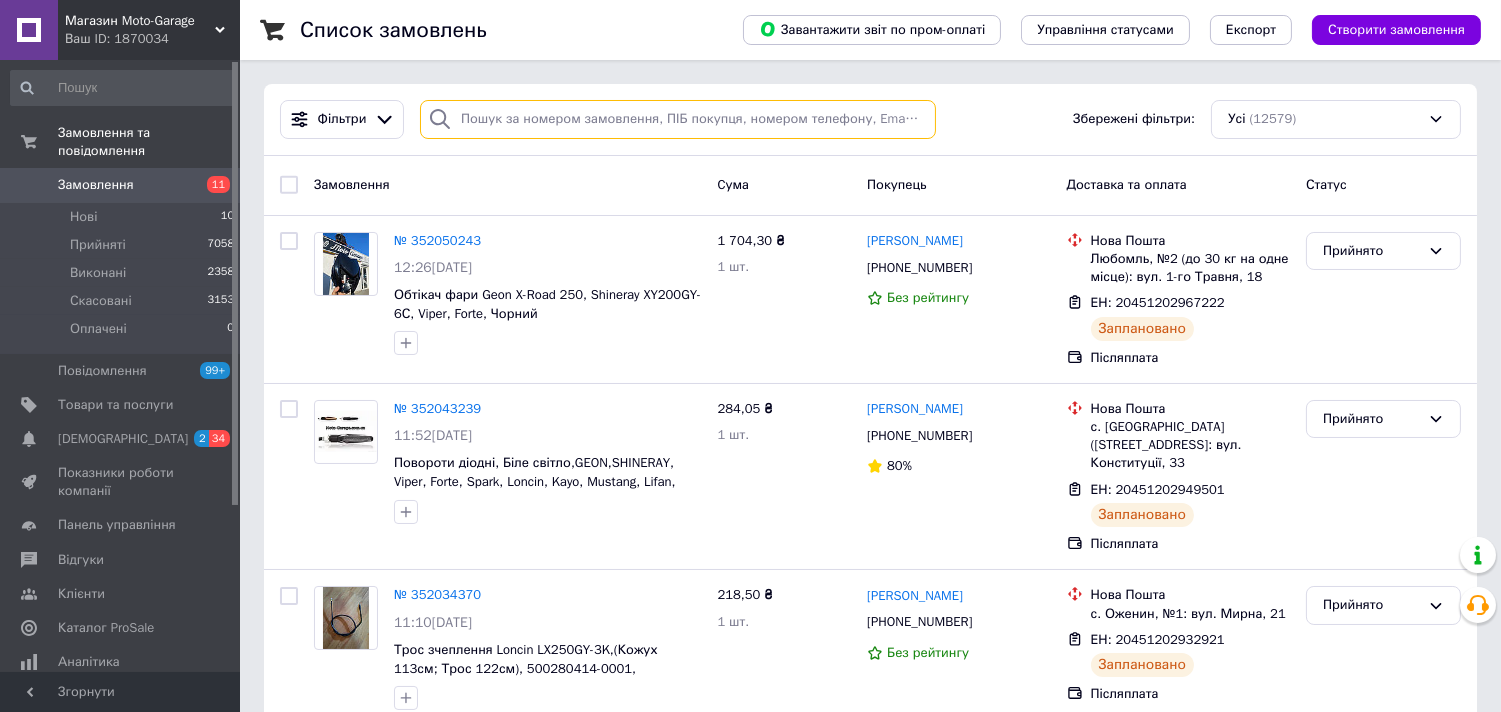 click at bounding box center (678, 119) 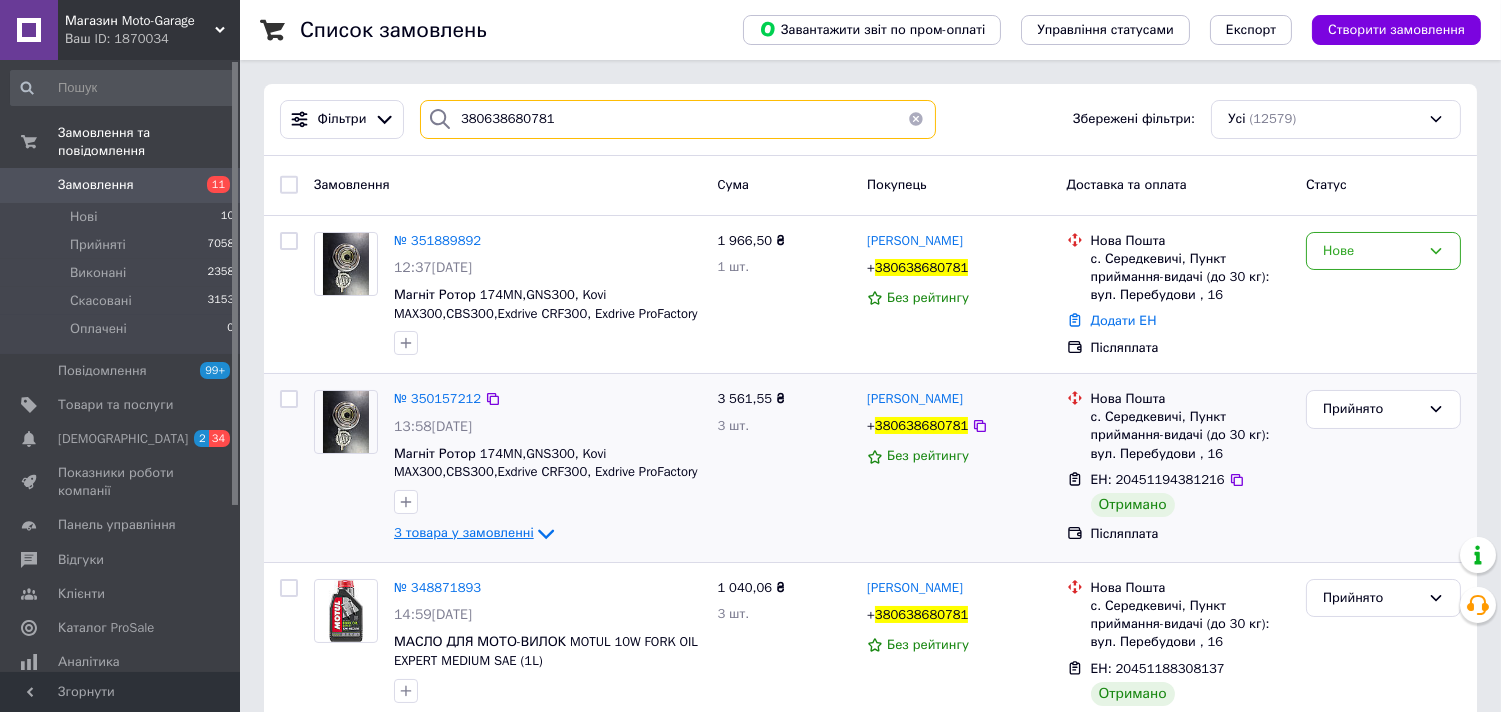 type on "380638680781" 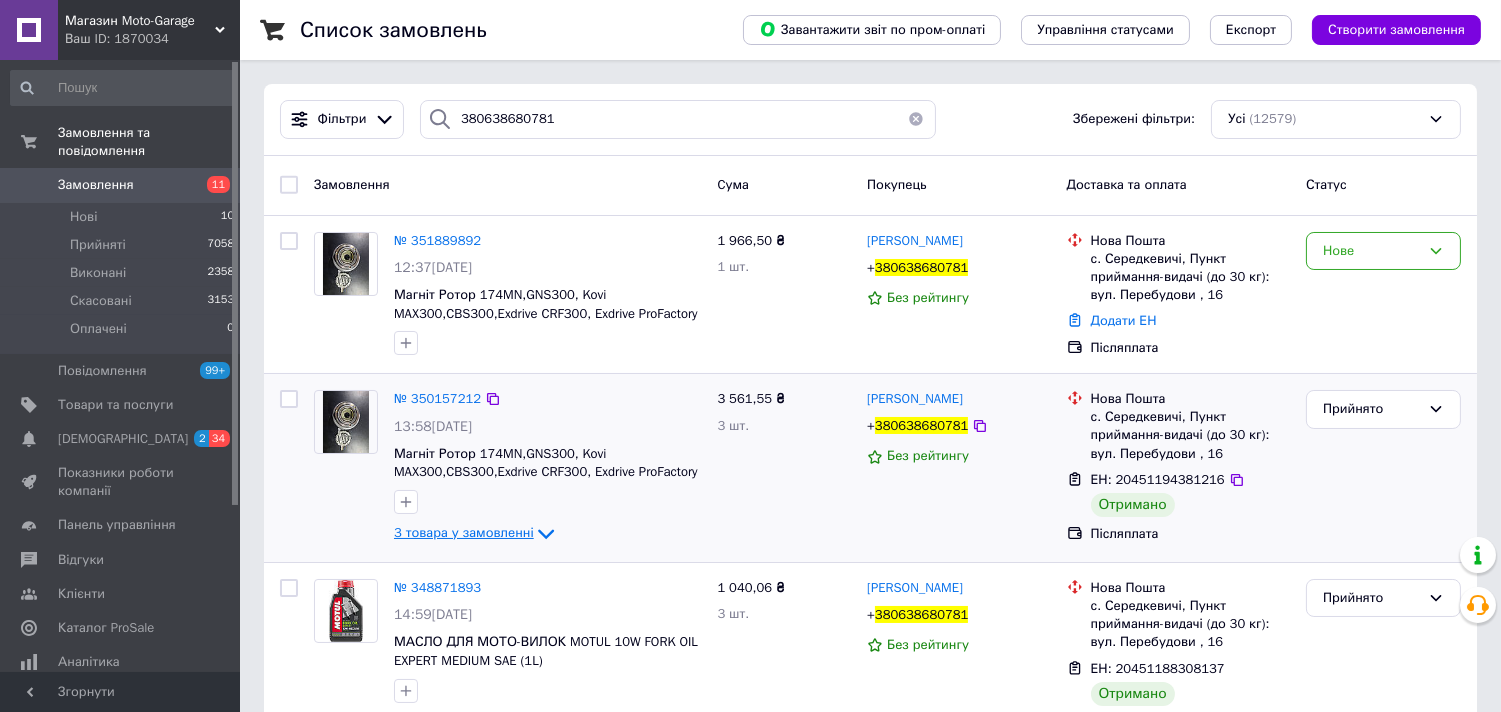 click on "3 товара у замовленні" at bounding box center (464, 533) 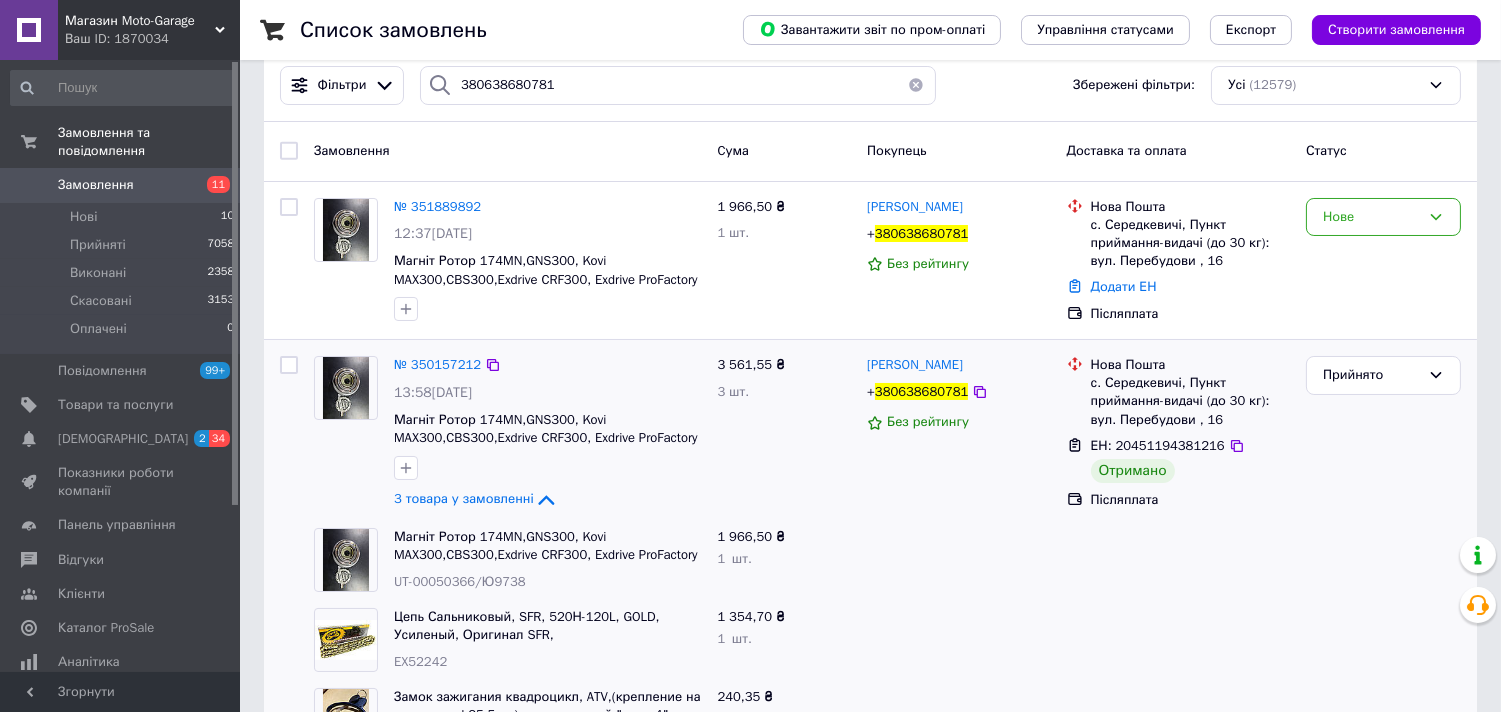 scroll, scrollTop: 0, scrollLeft: 0, axis: both 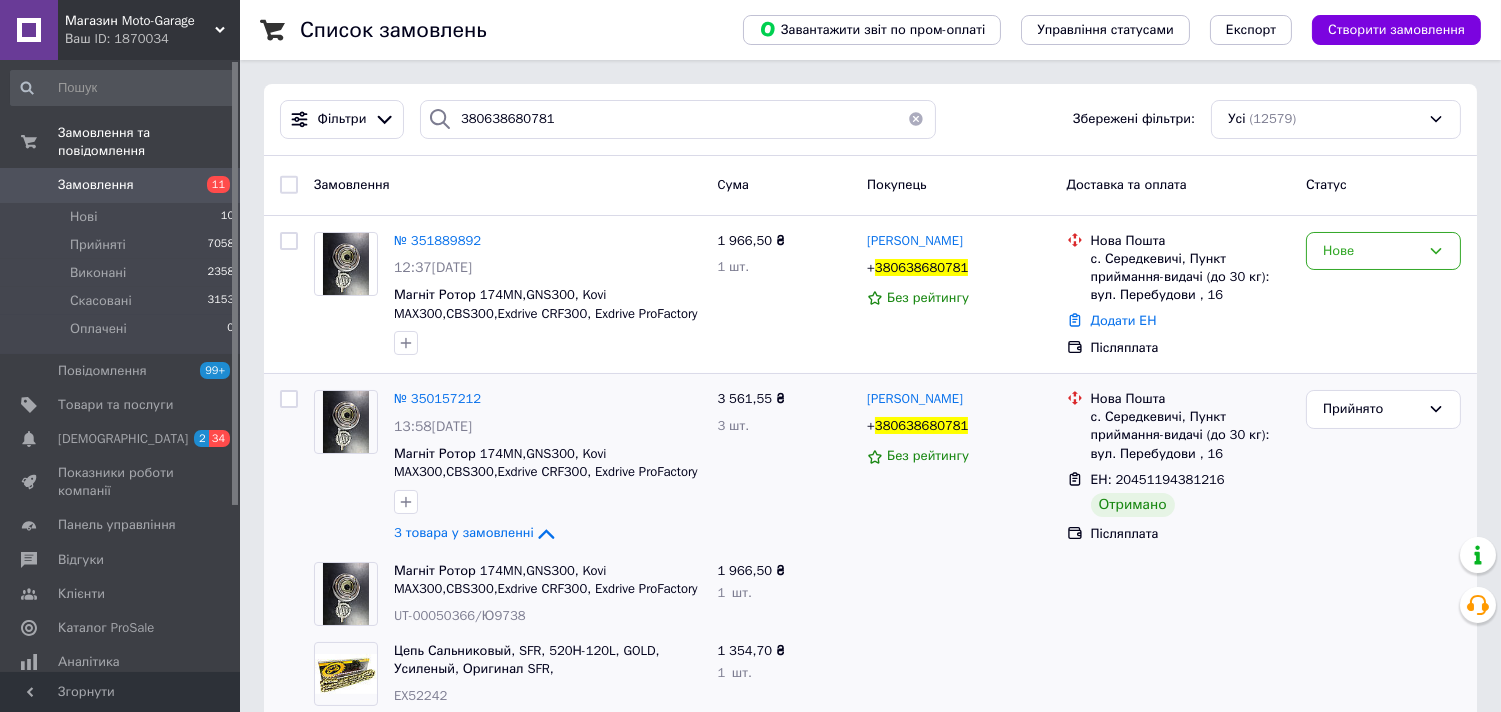 click on "Замовлення" at bounding box center (121, 185) 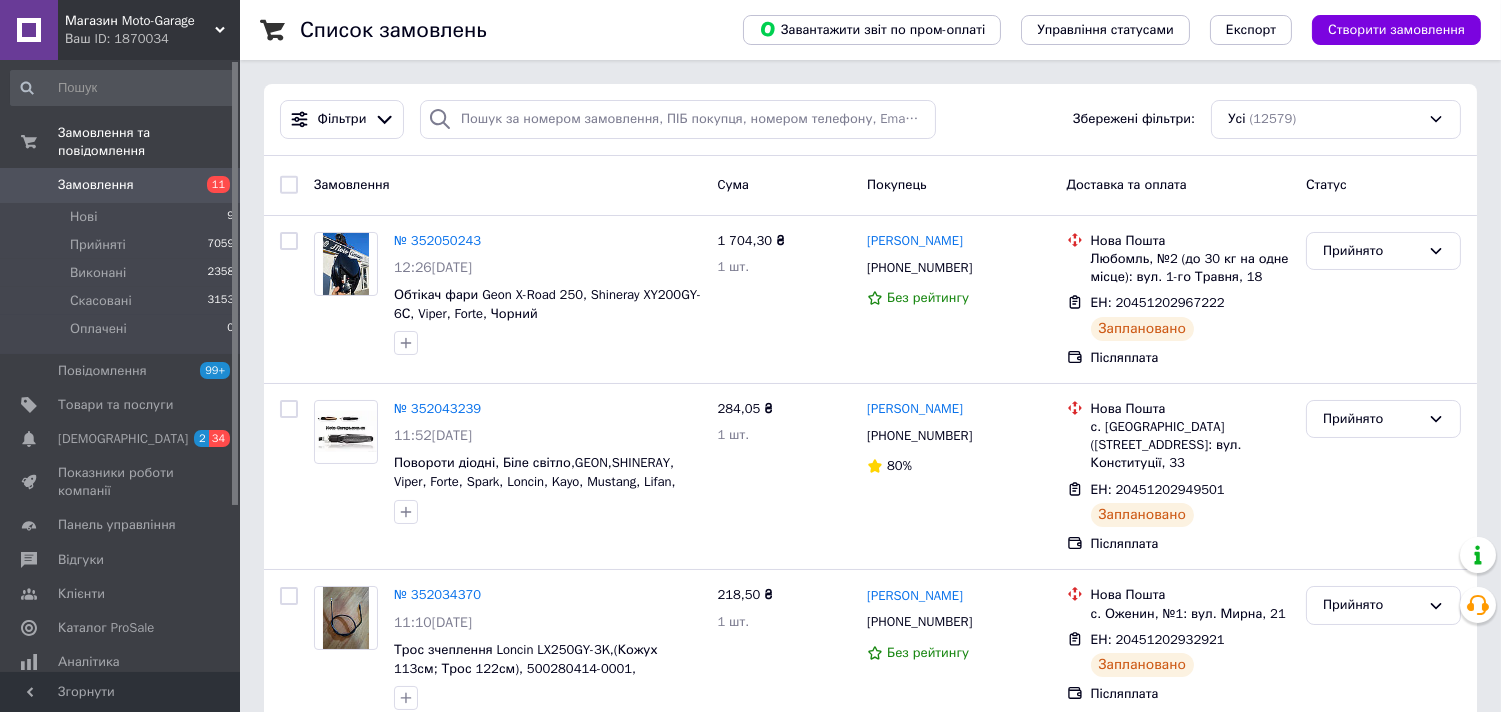 click on "Замовлення" at bounding box center (121, 185) 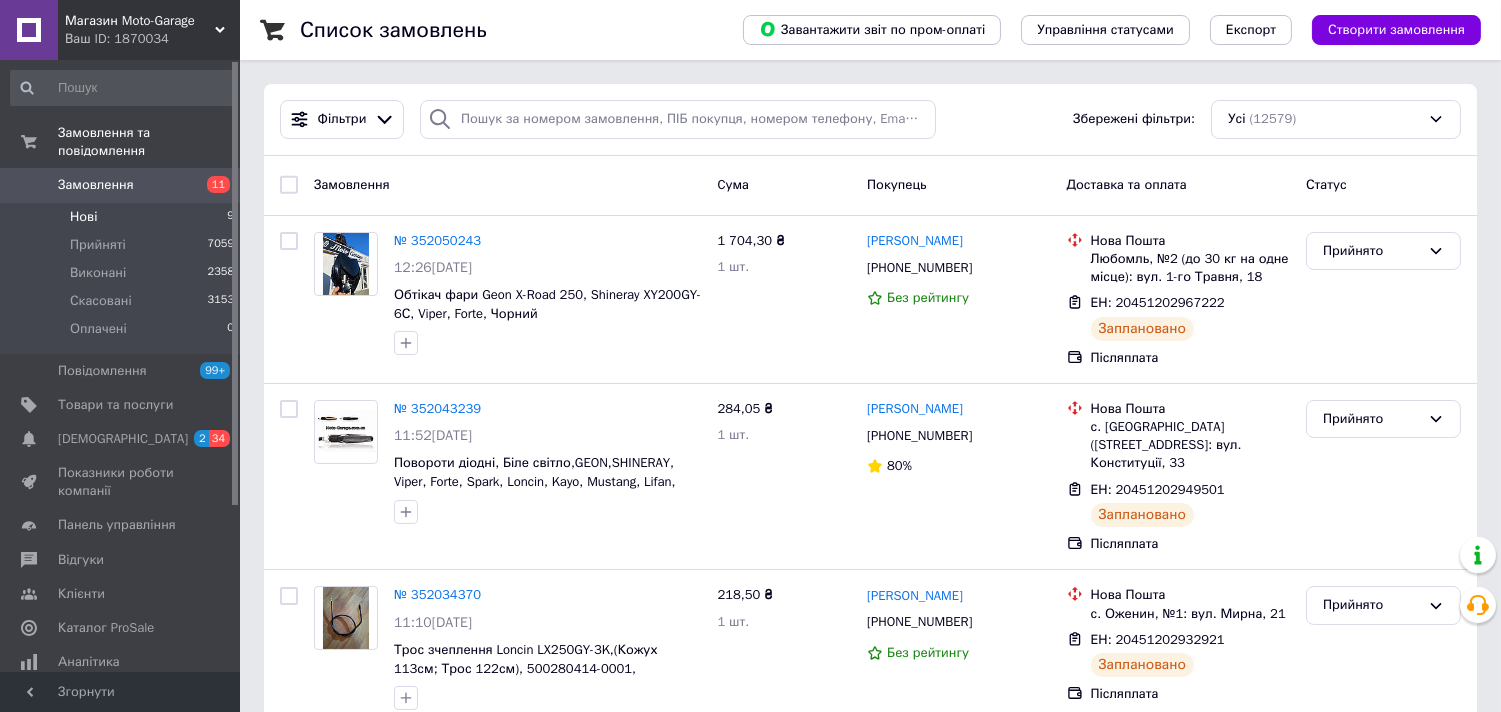 click on "Нові 9" at bounding box center (123, 217) 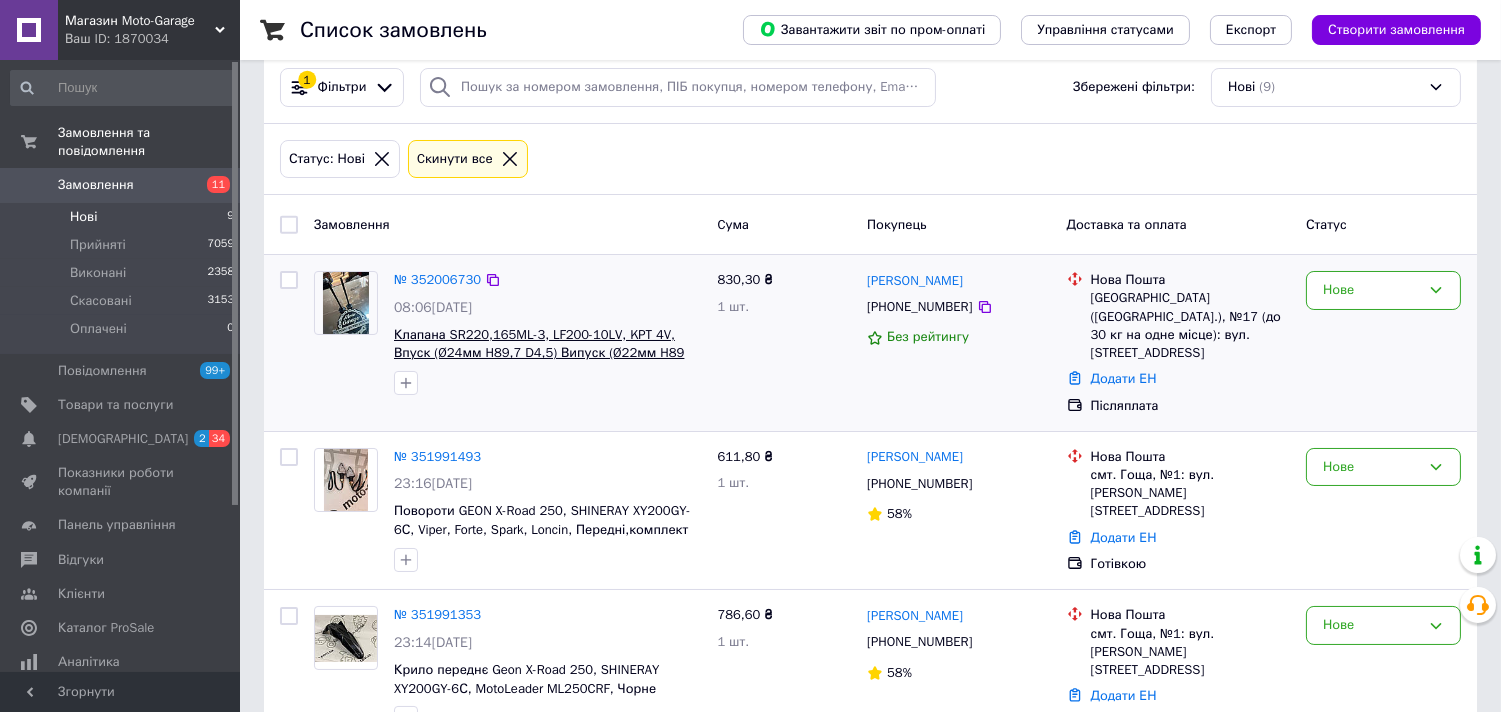 scroll, scrollTop: 0, scrollLeft: 0, axis: both 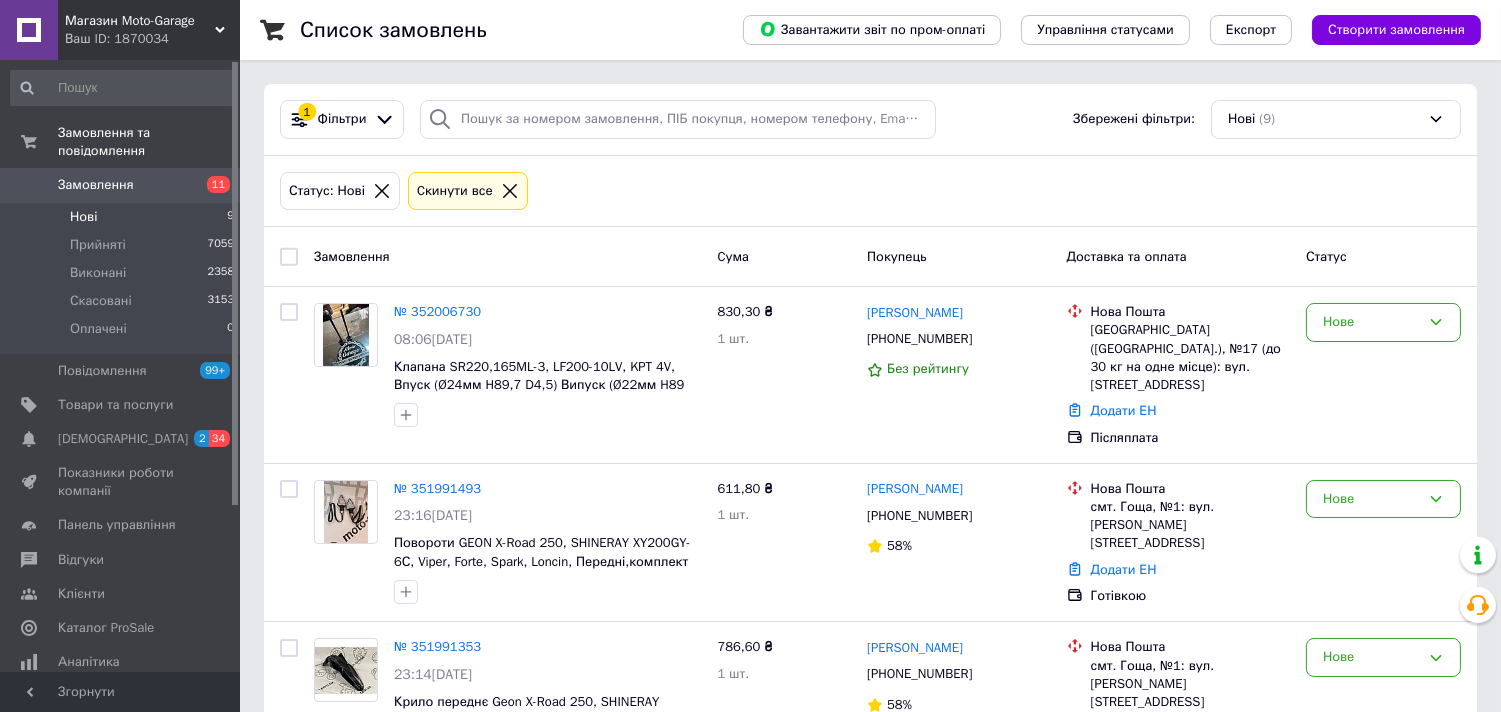 click on "Замовлення" at bounding box center (96, 185) 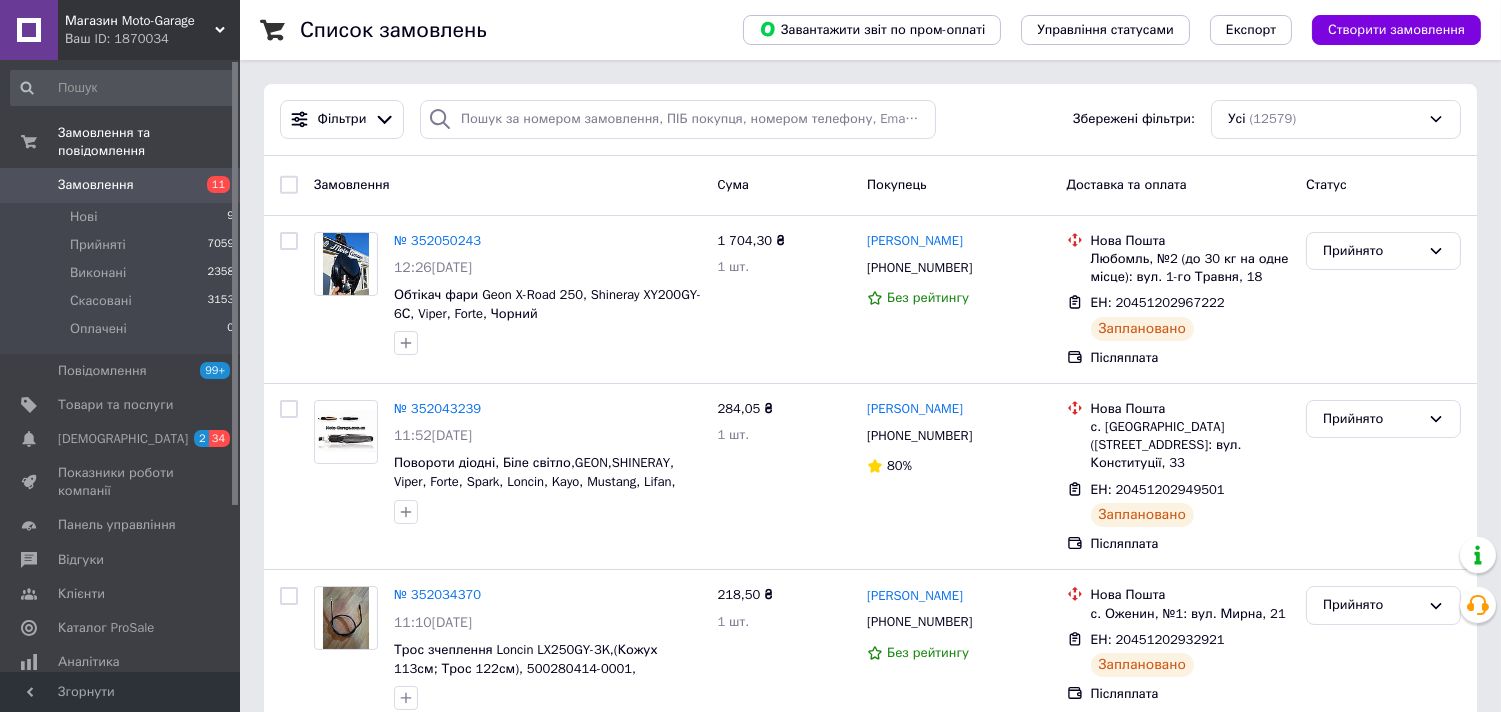 click on "Замовлення" at bounding box center [121, 185] 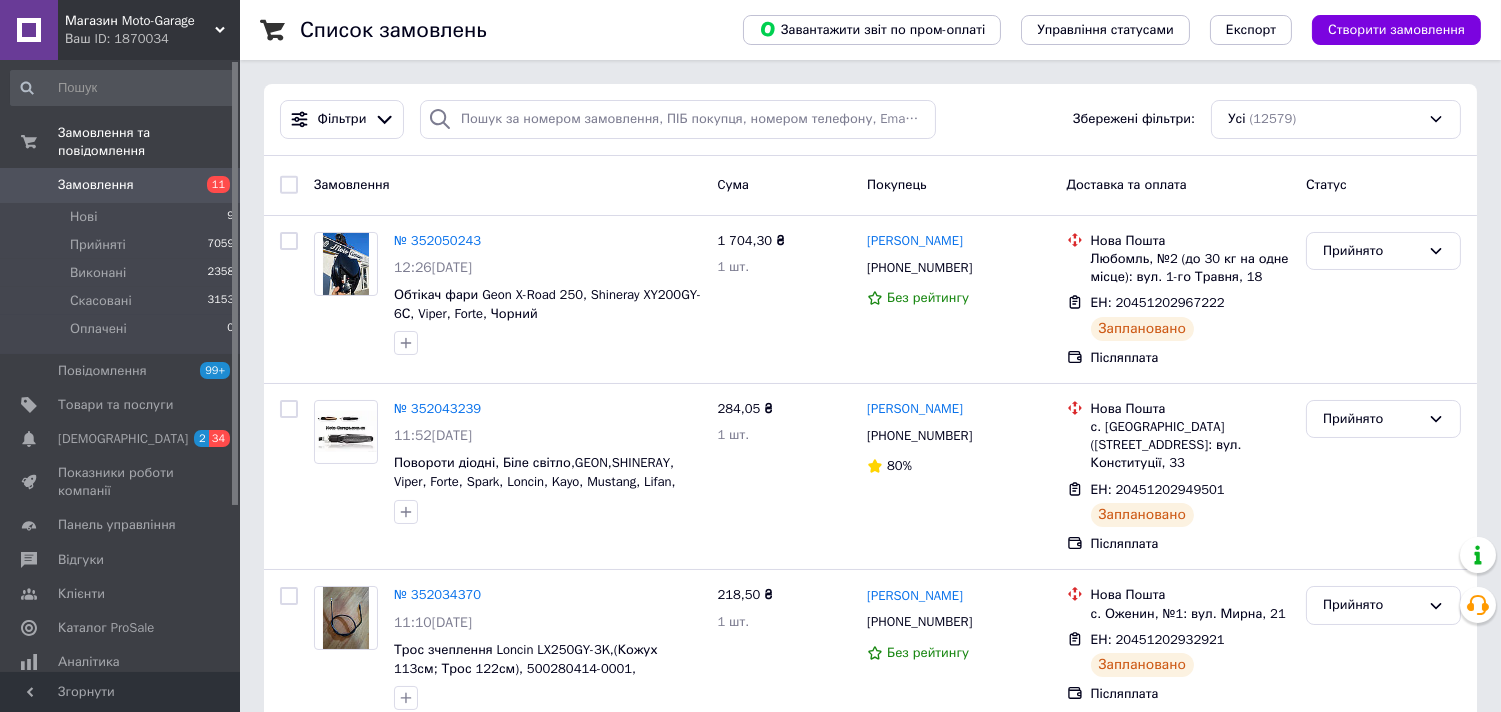 click on "Замовлення" at bounding box center [121, 185] 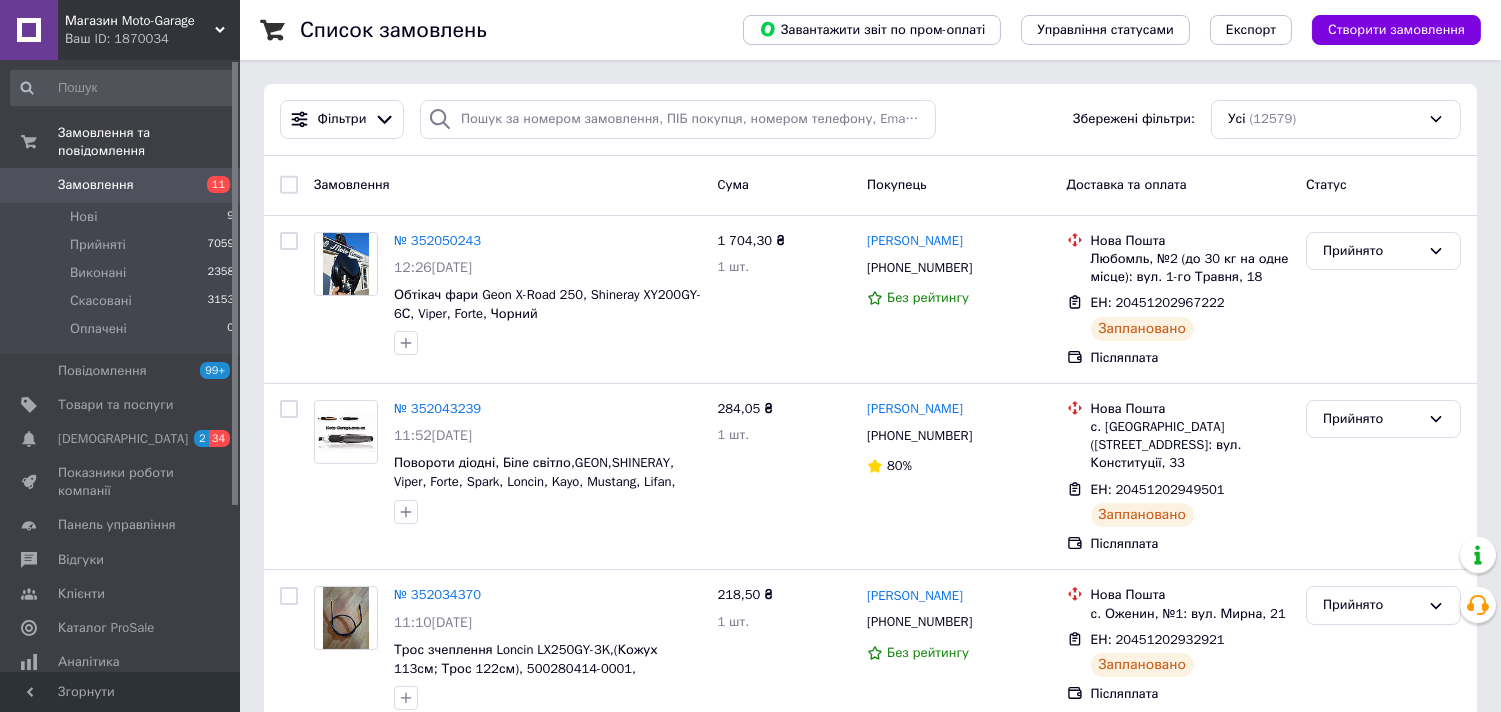 click on "Замовлення" at bounding box center [96, 185] 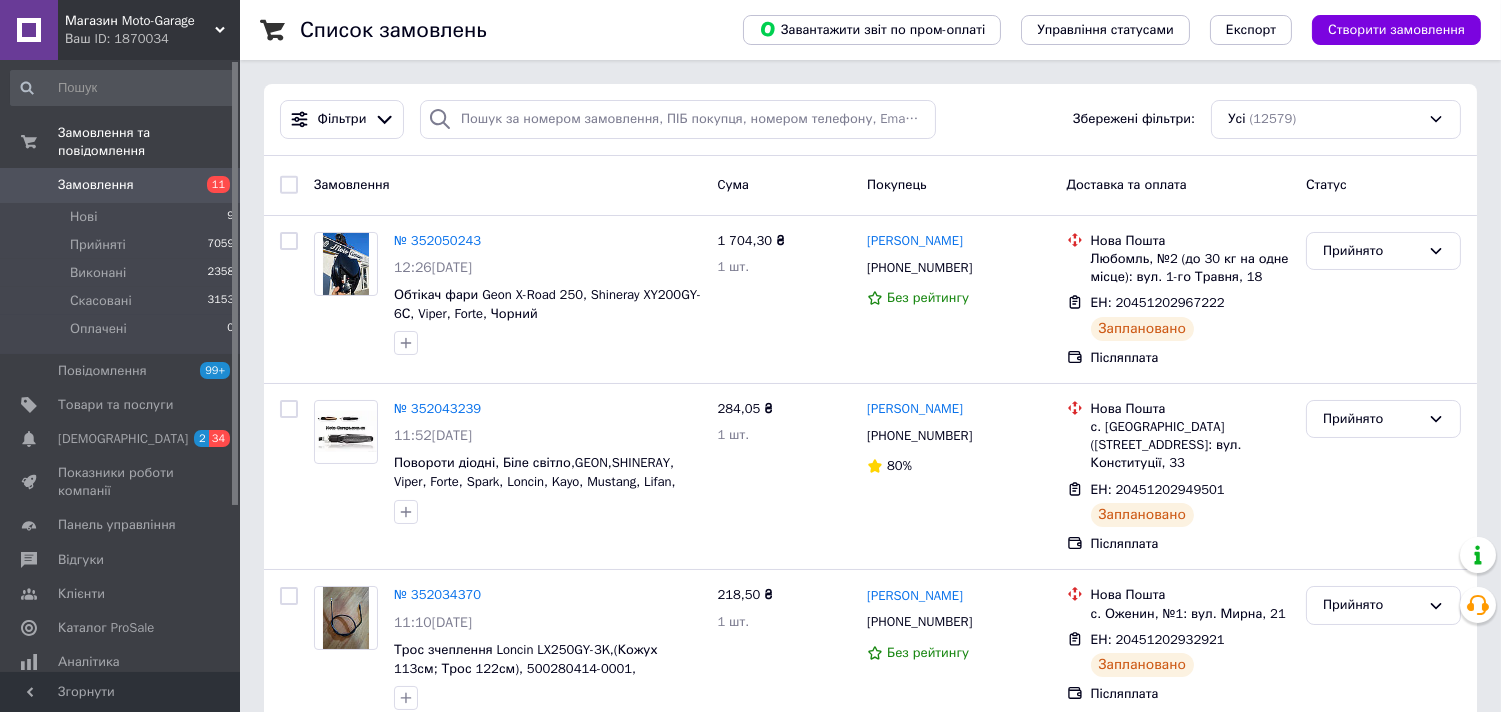 click on "Замовлення" at bounding box center (121, 185) 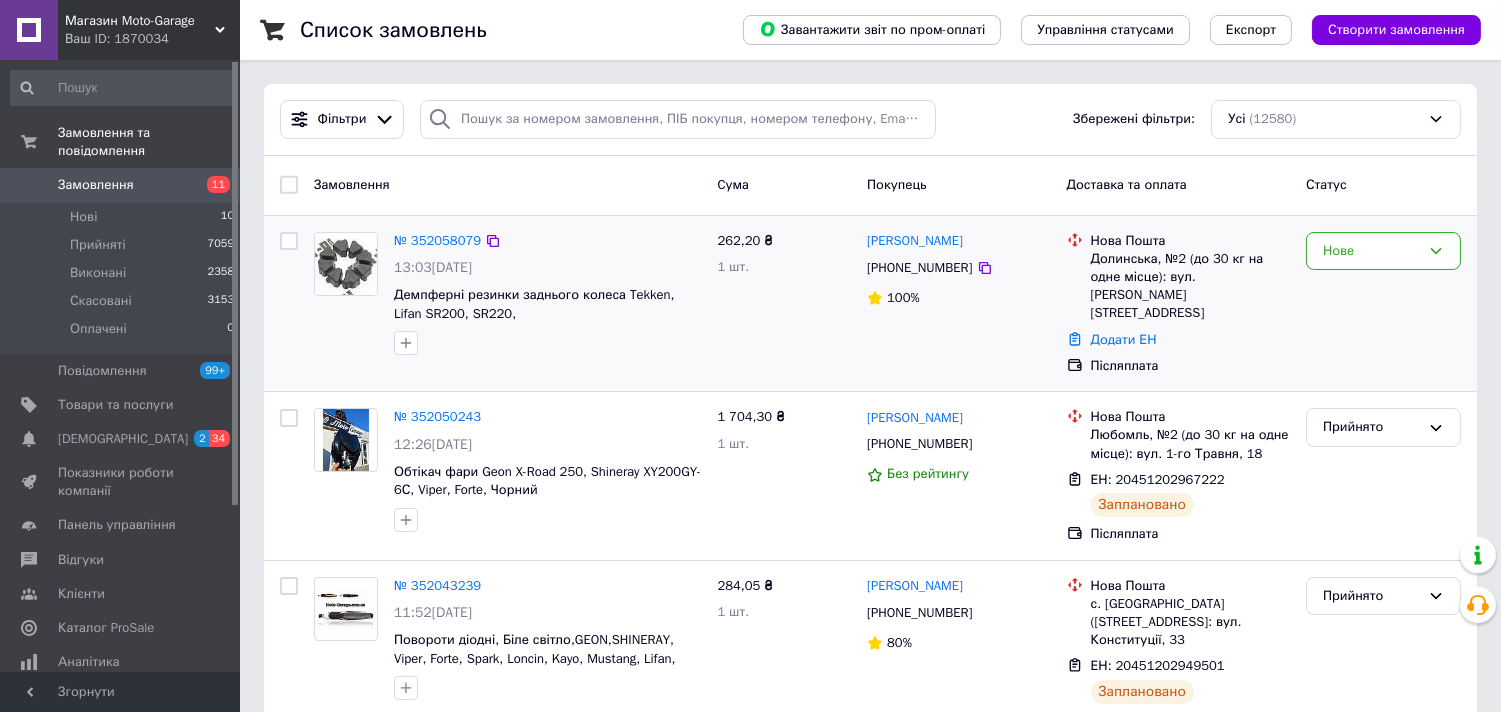 click on "[PHONE_NUMBER]" at bounding box center [919, 268] 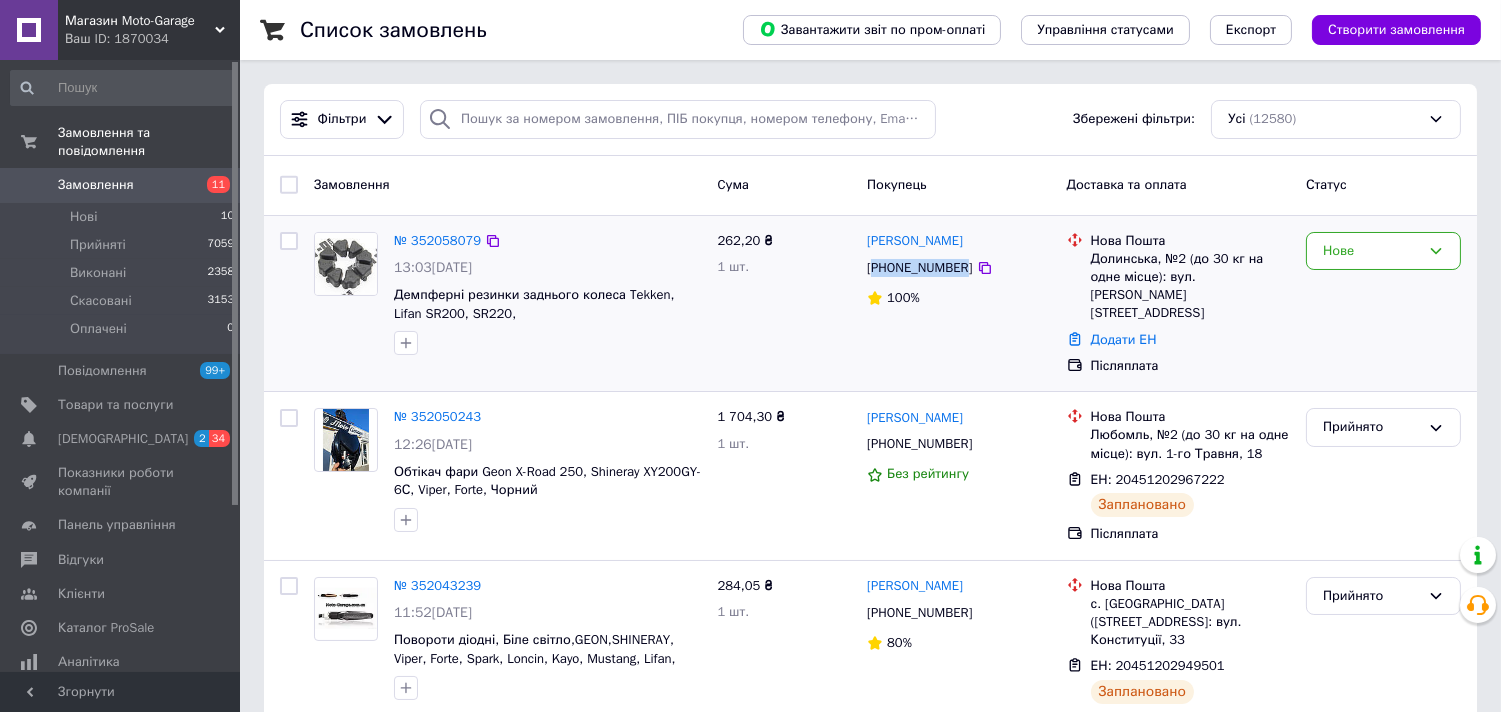 click on "[PHONE_NUMBER]" at bounding box center [919, 268] 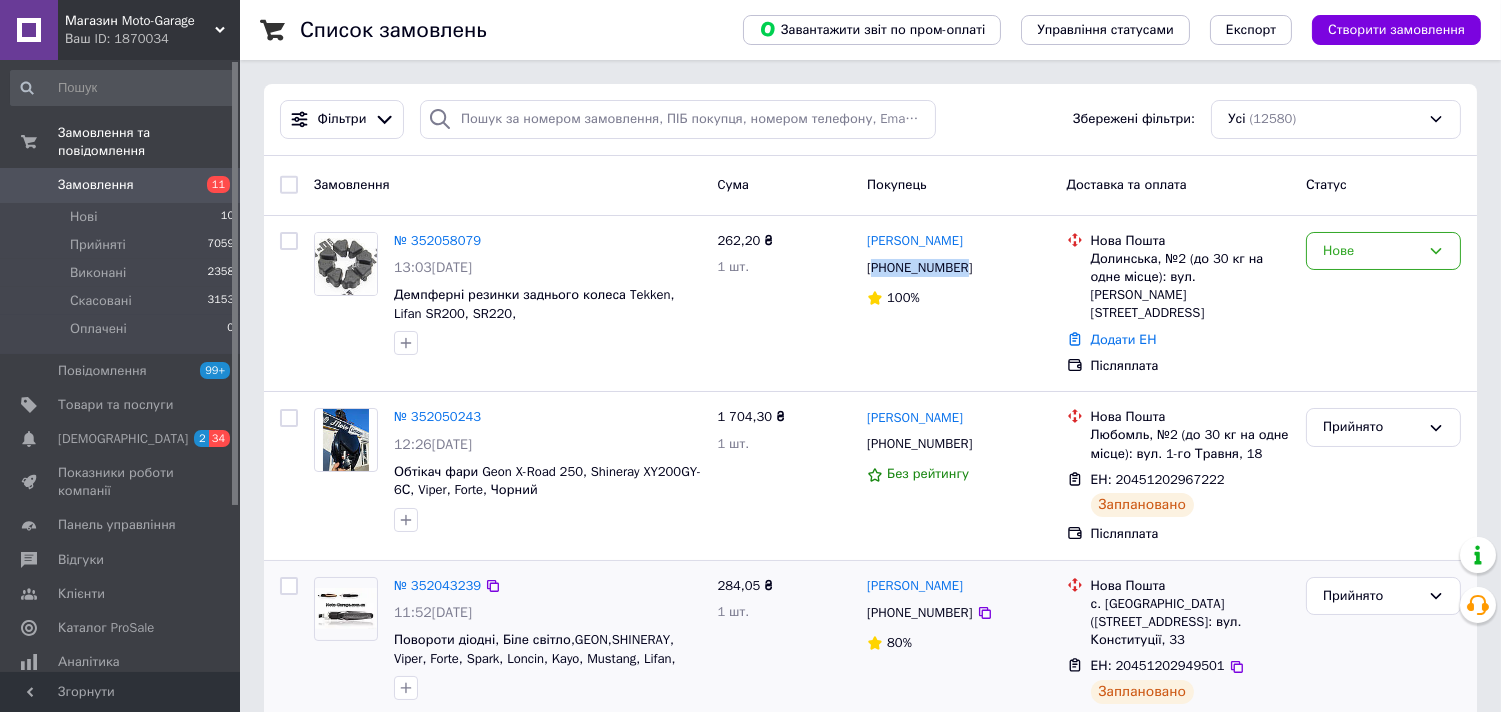 copy on "380993450773" 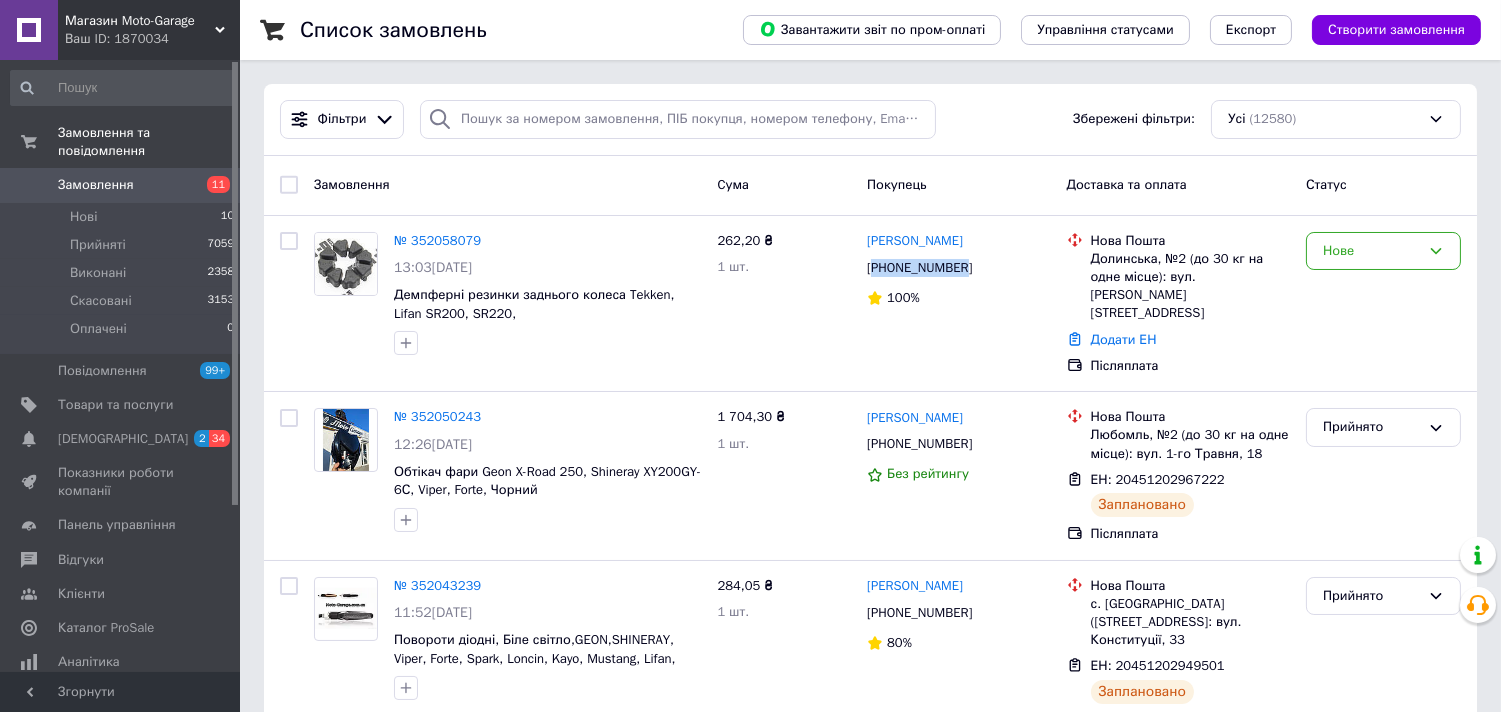 click on "Замовлення 11" at bounding box center (123, 185) 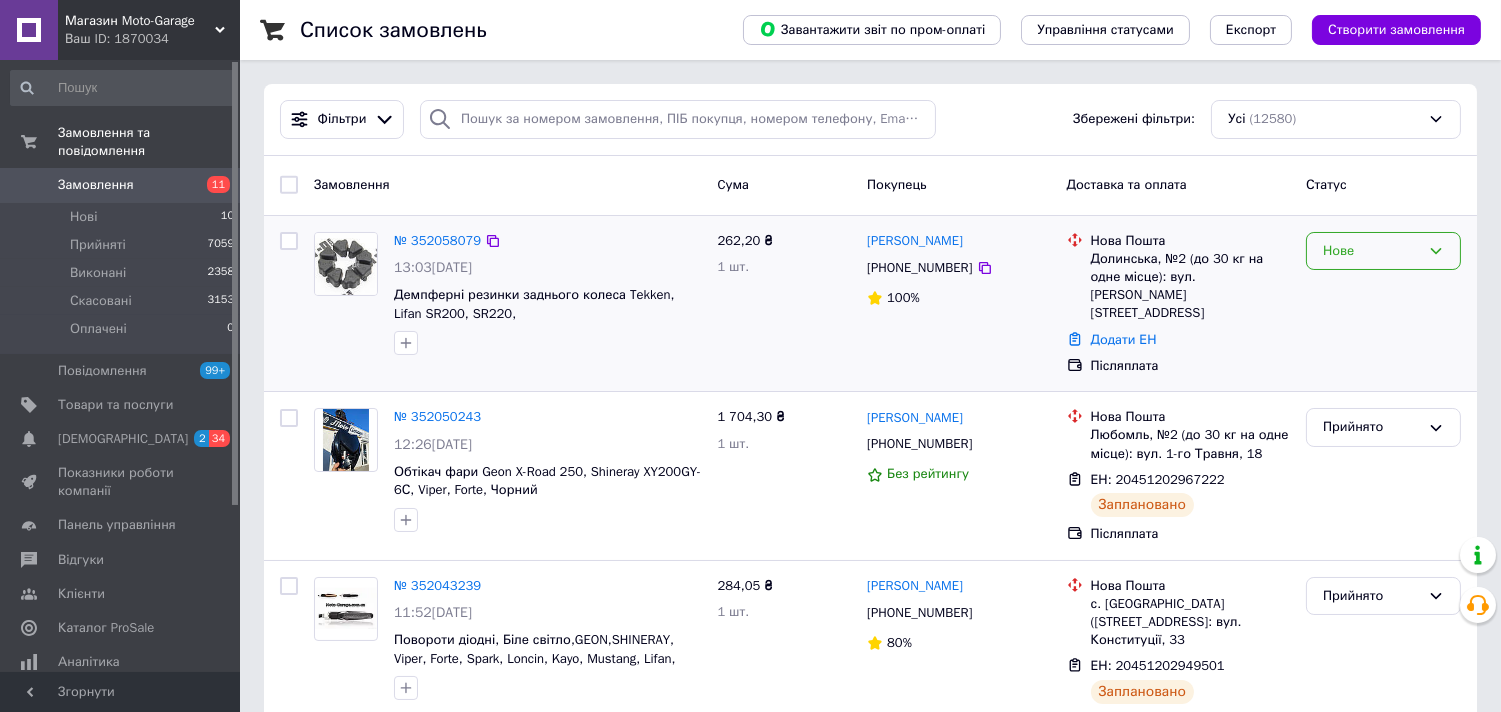 click on "Нове" at bounding box center (1371, 251) 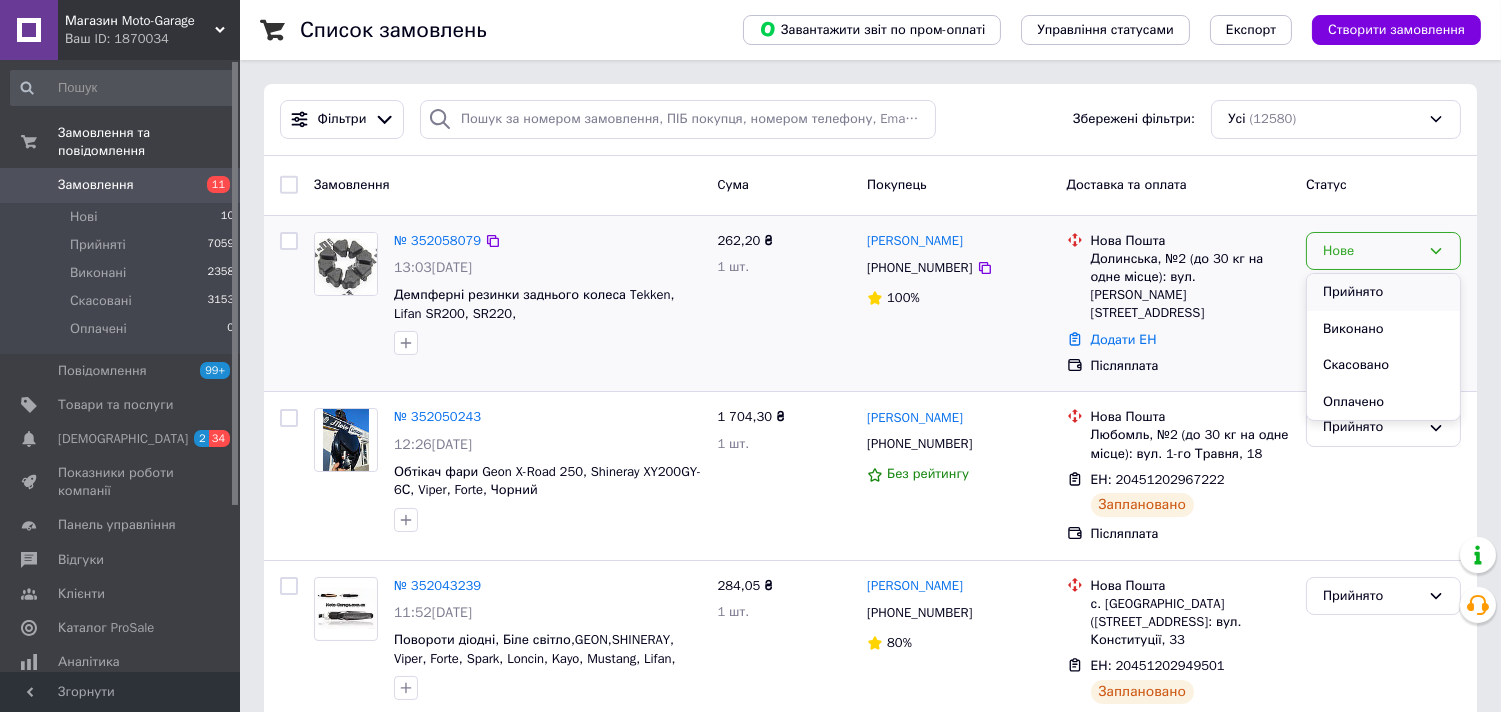 click on "Прийнято" at bounding box center (1383, 292) 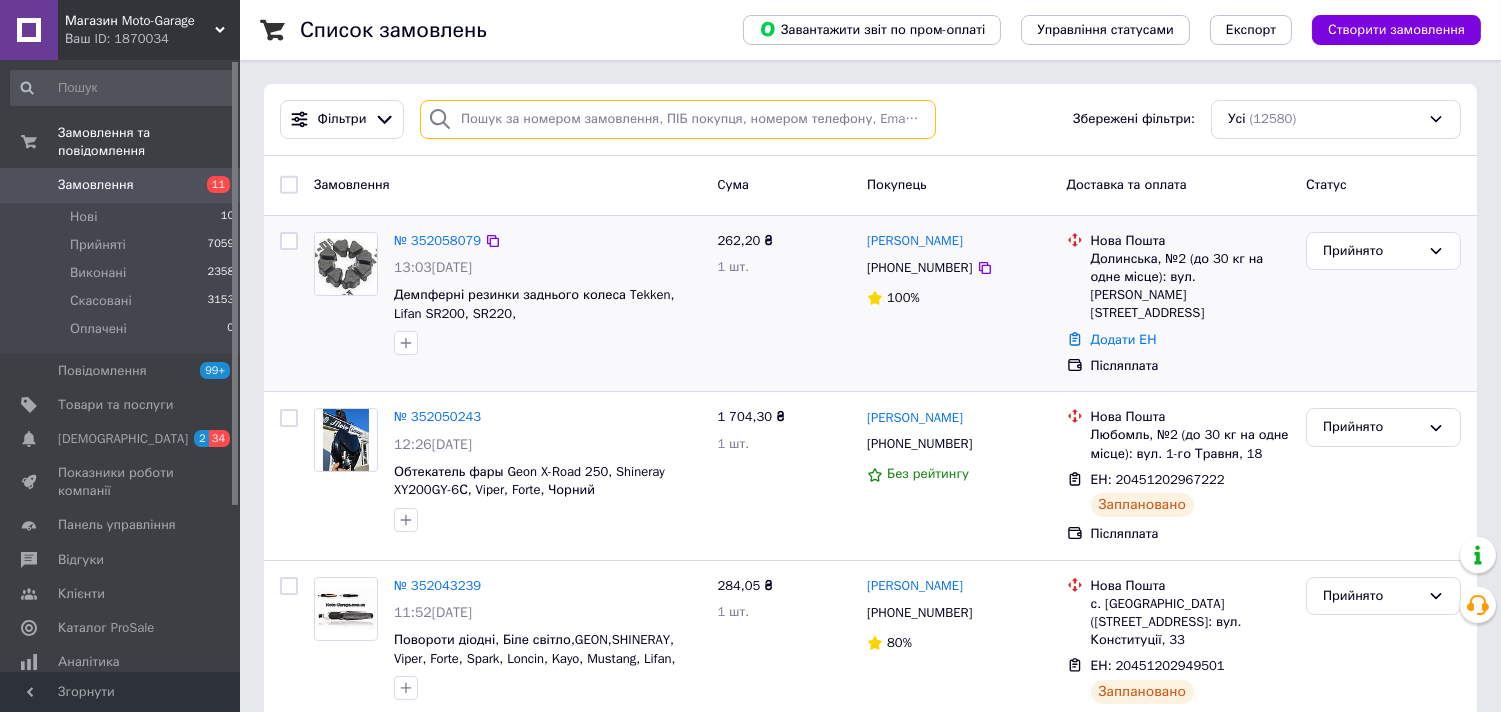 click at bounding box center (678, 119) 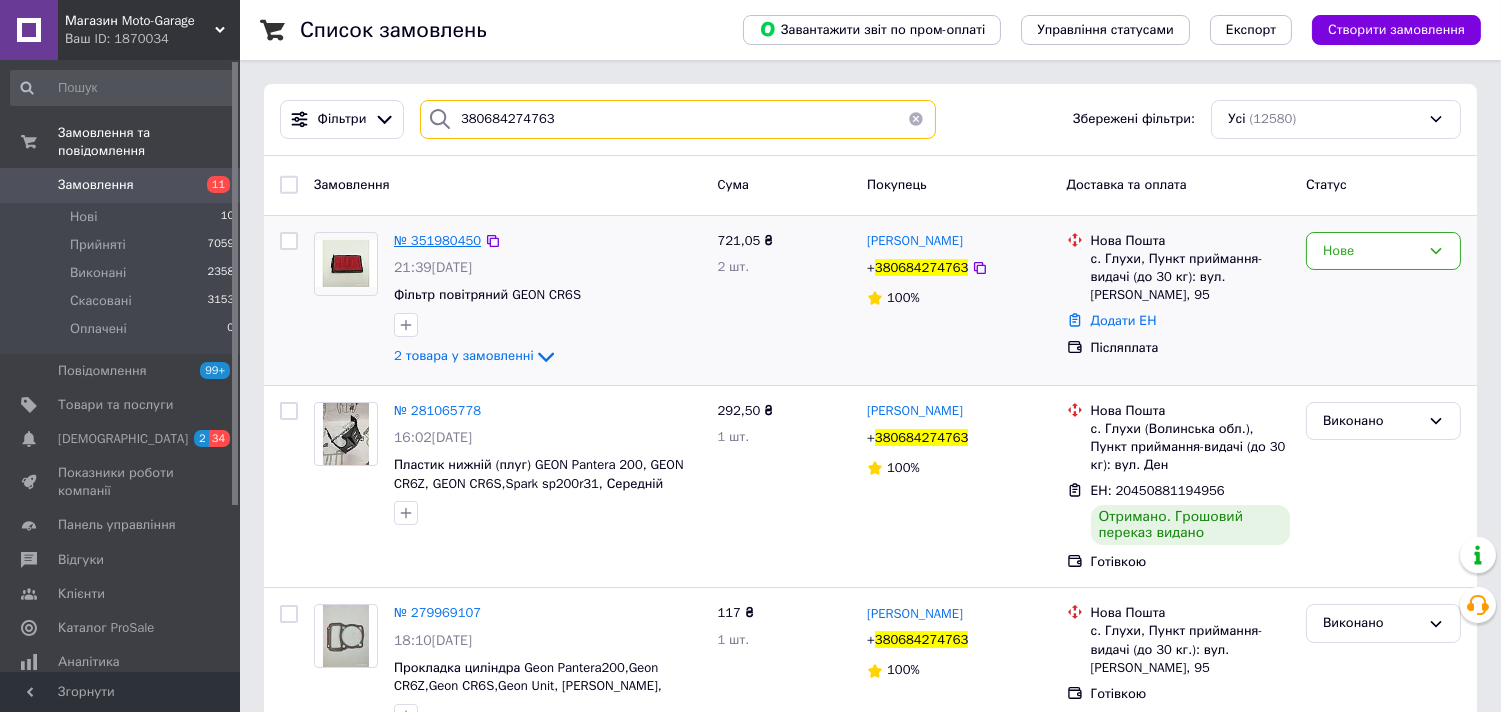 type on "380684274763" 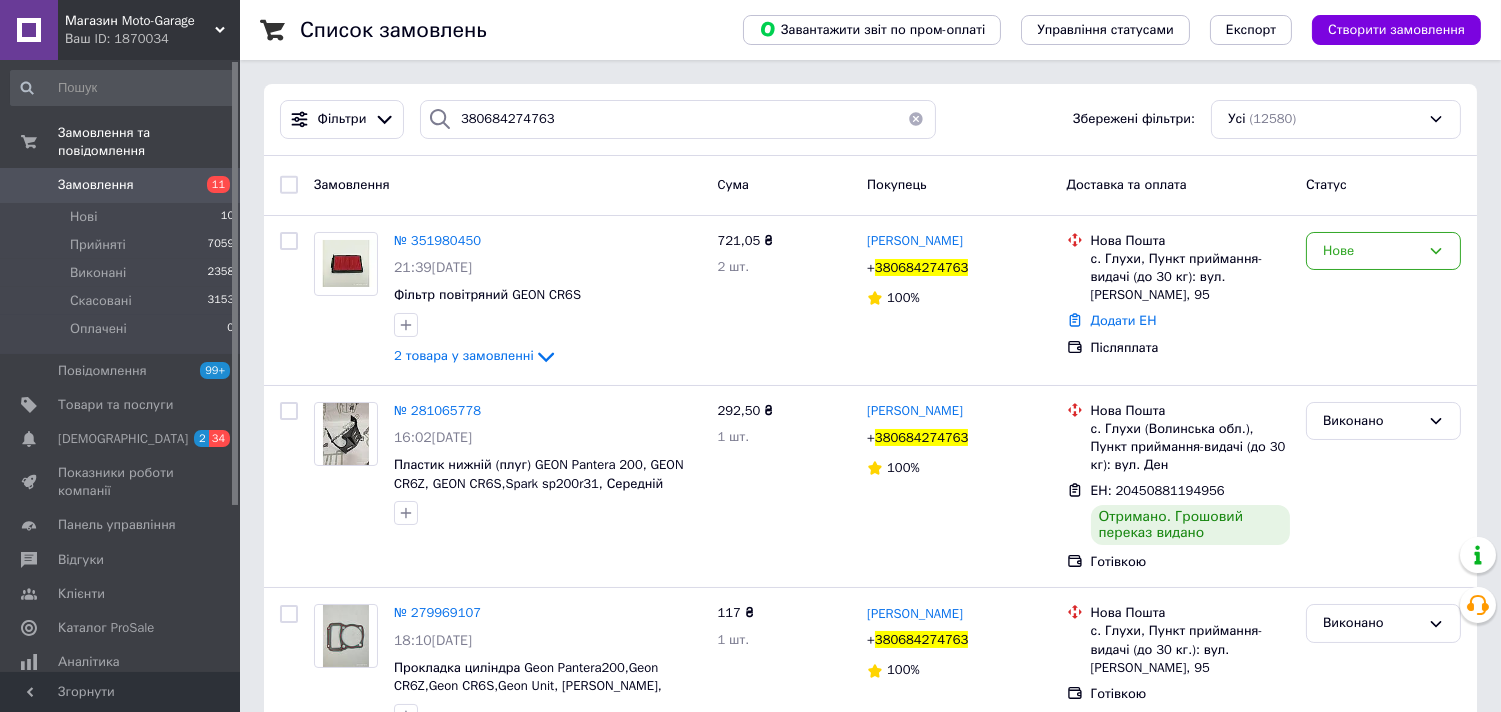 click on "Замовлення" at bounding box center (121, 185) 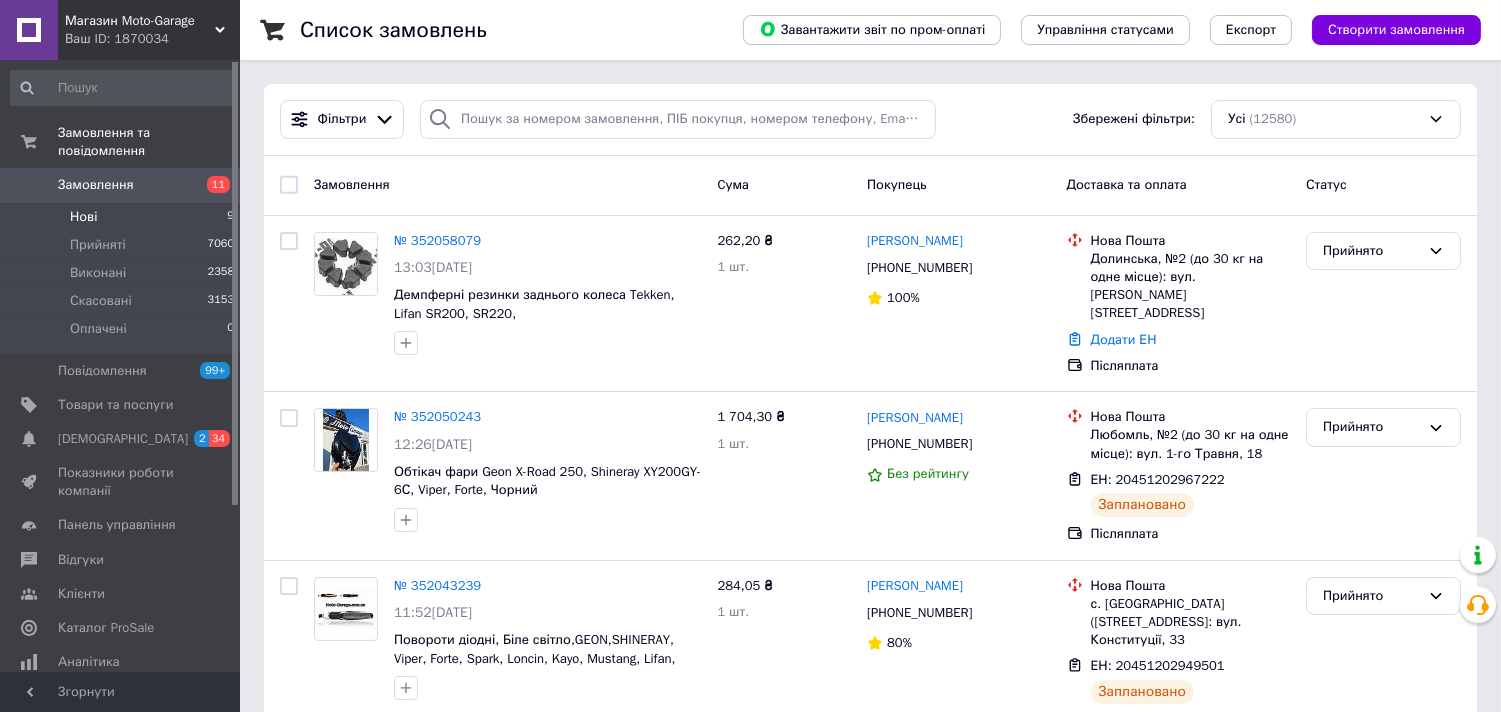 click on "Нові 9" at bounding box center (123, 217) 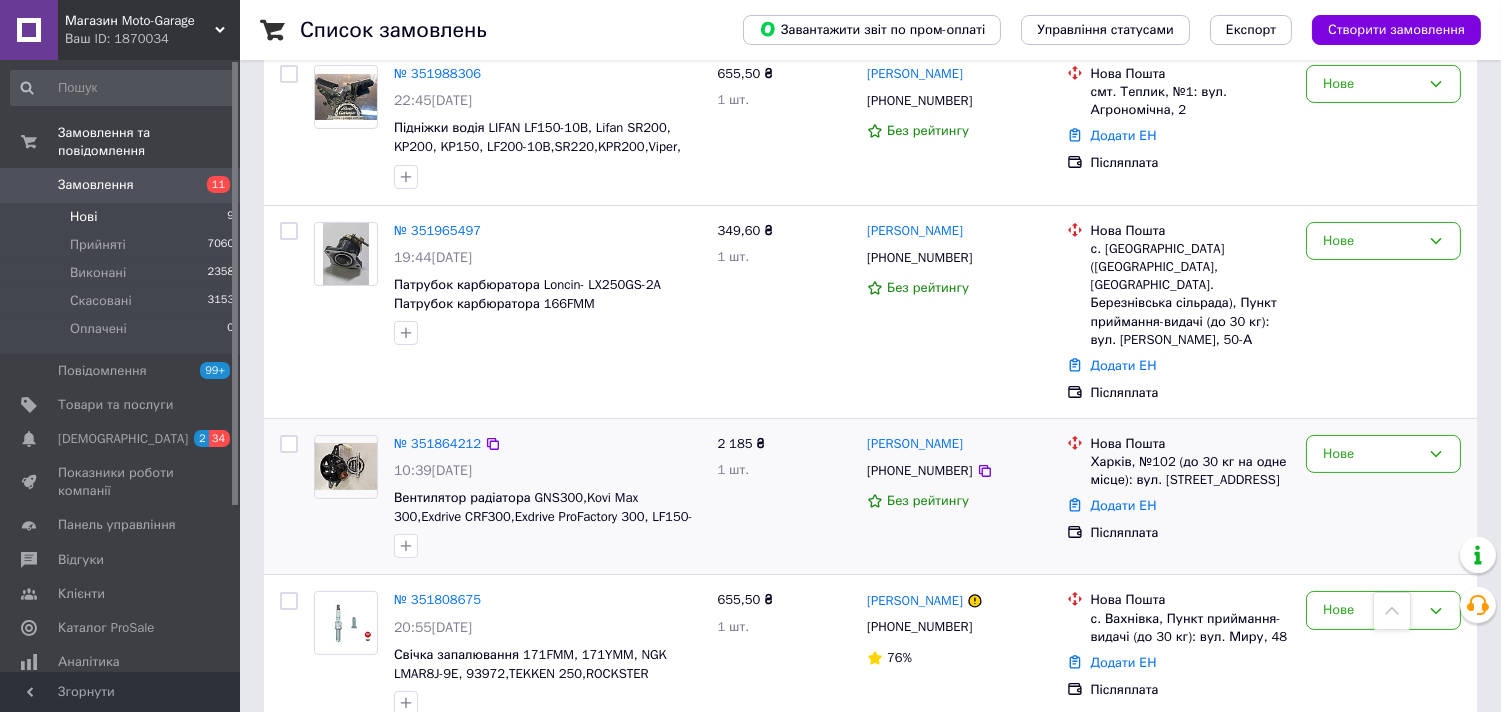 scroll, scrollTop: 672, scrollLeft: 0, axis: vertical 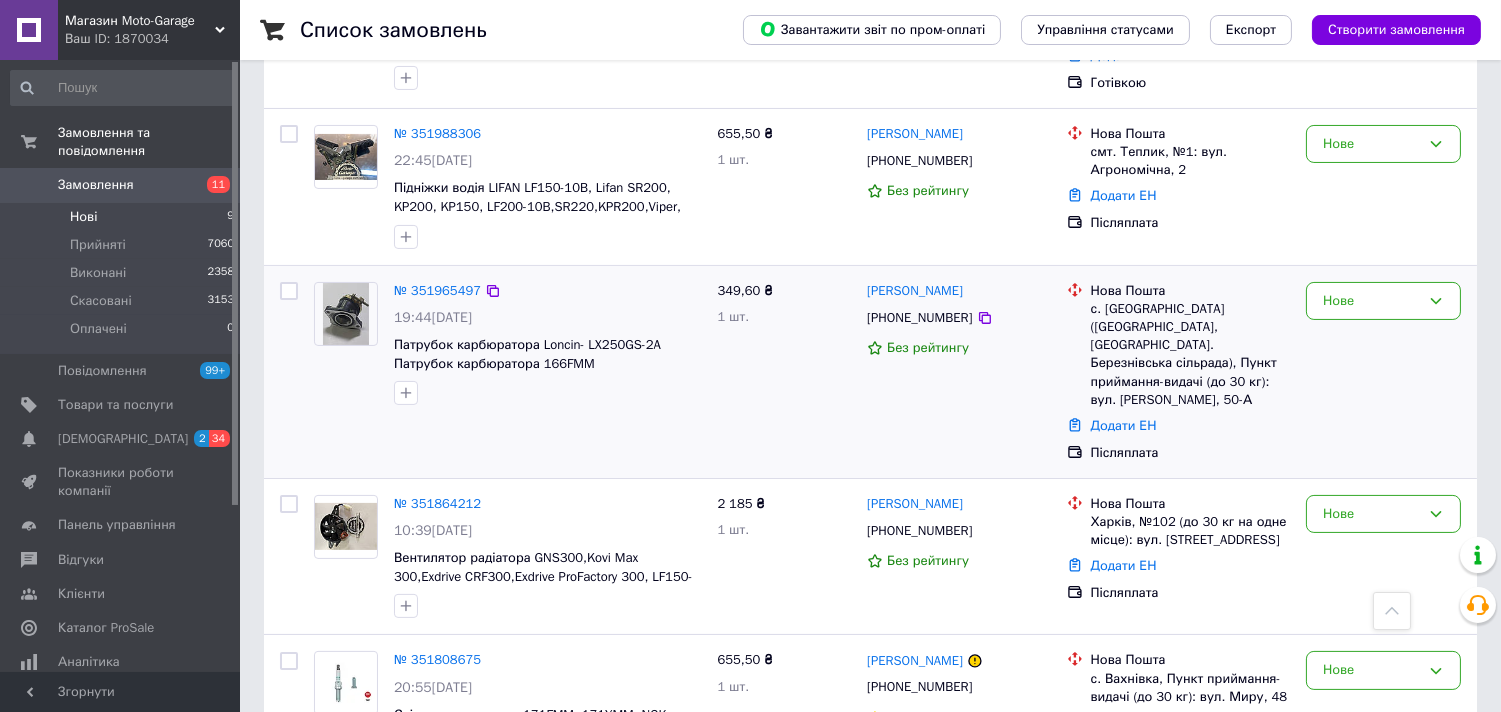 click on "[PHONE_NUMBER]" at bounding box center (919, 318) 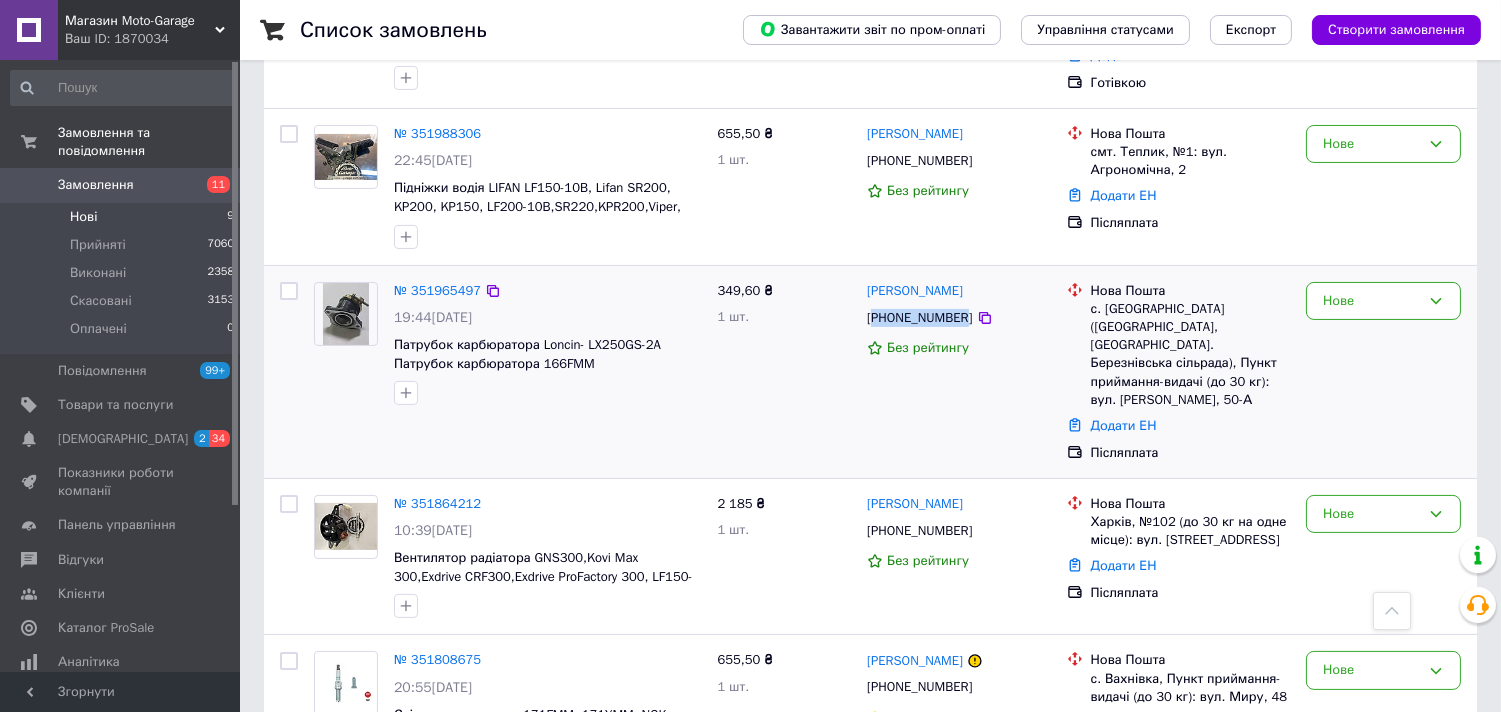 click on "[PHONE_NUMBER]" at bounding box center (919, 318) 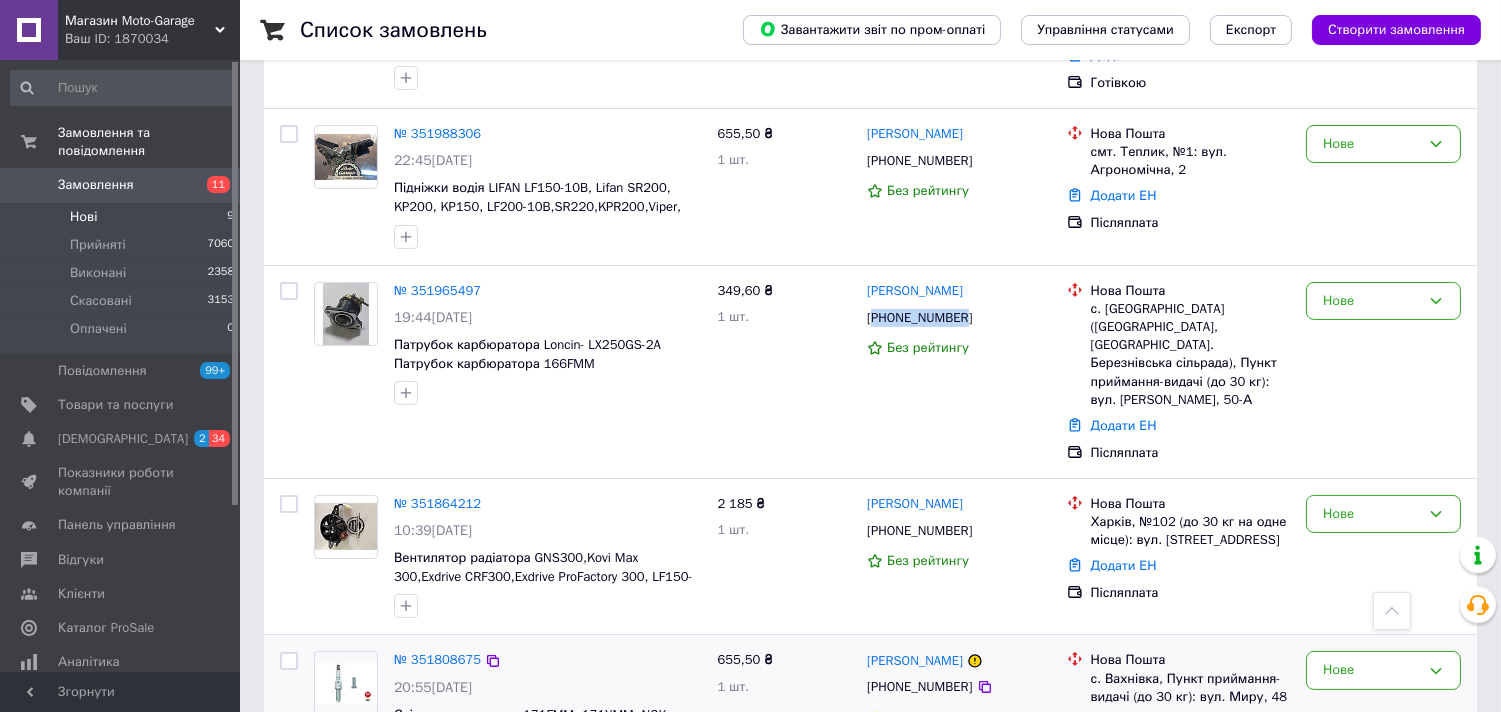 copy on "380970615739" 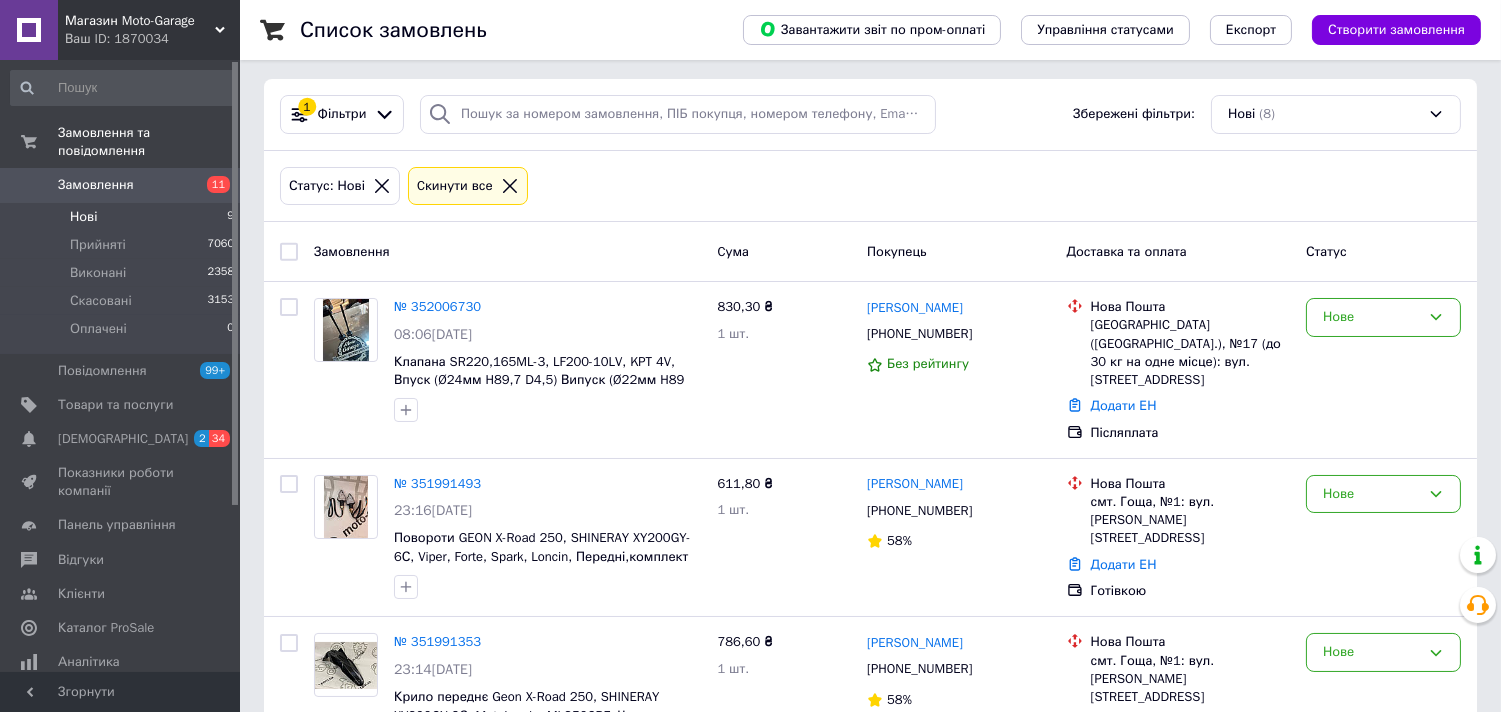 scroll, scrollTop: 0, scrollLeft: 0, axis: both 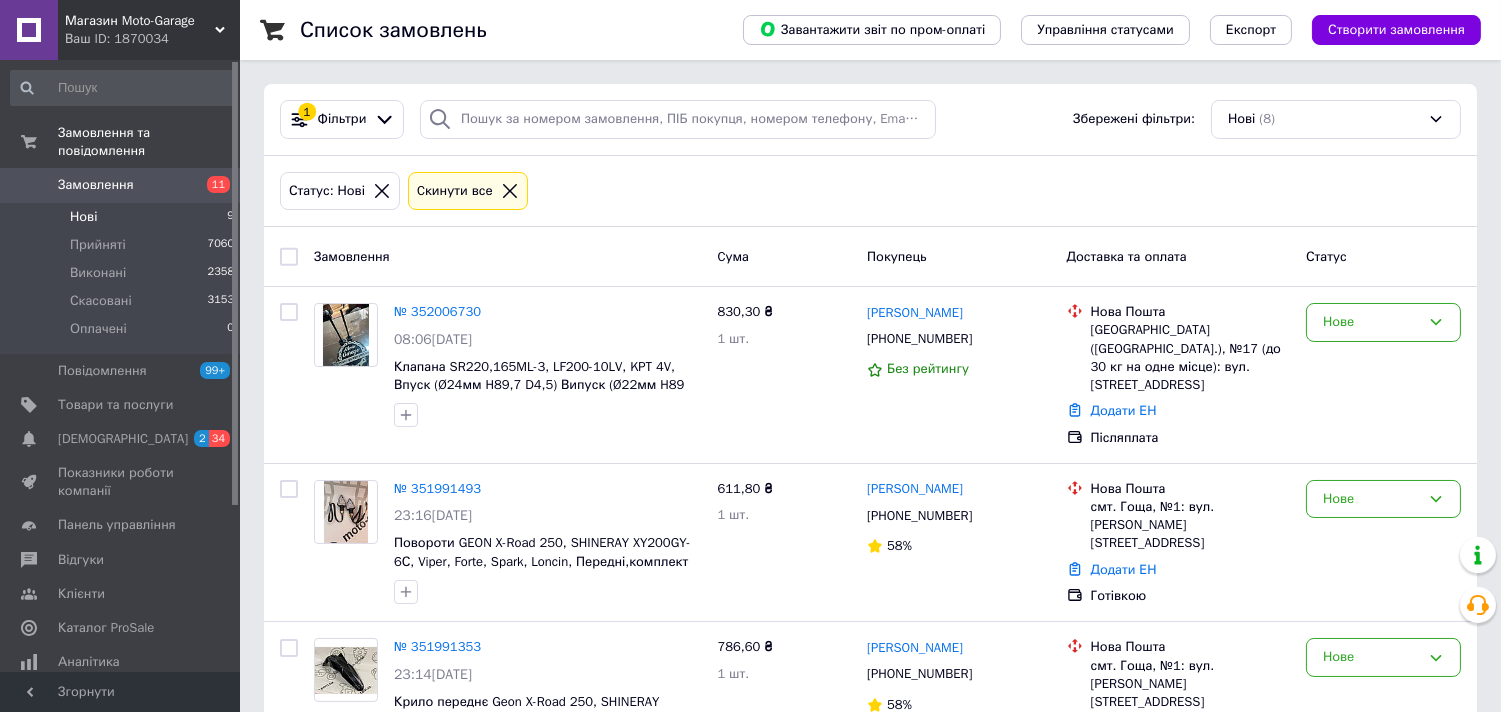 click on "Замовлення 11" at bounding box center [123, 185] 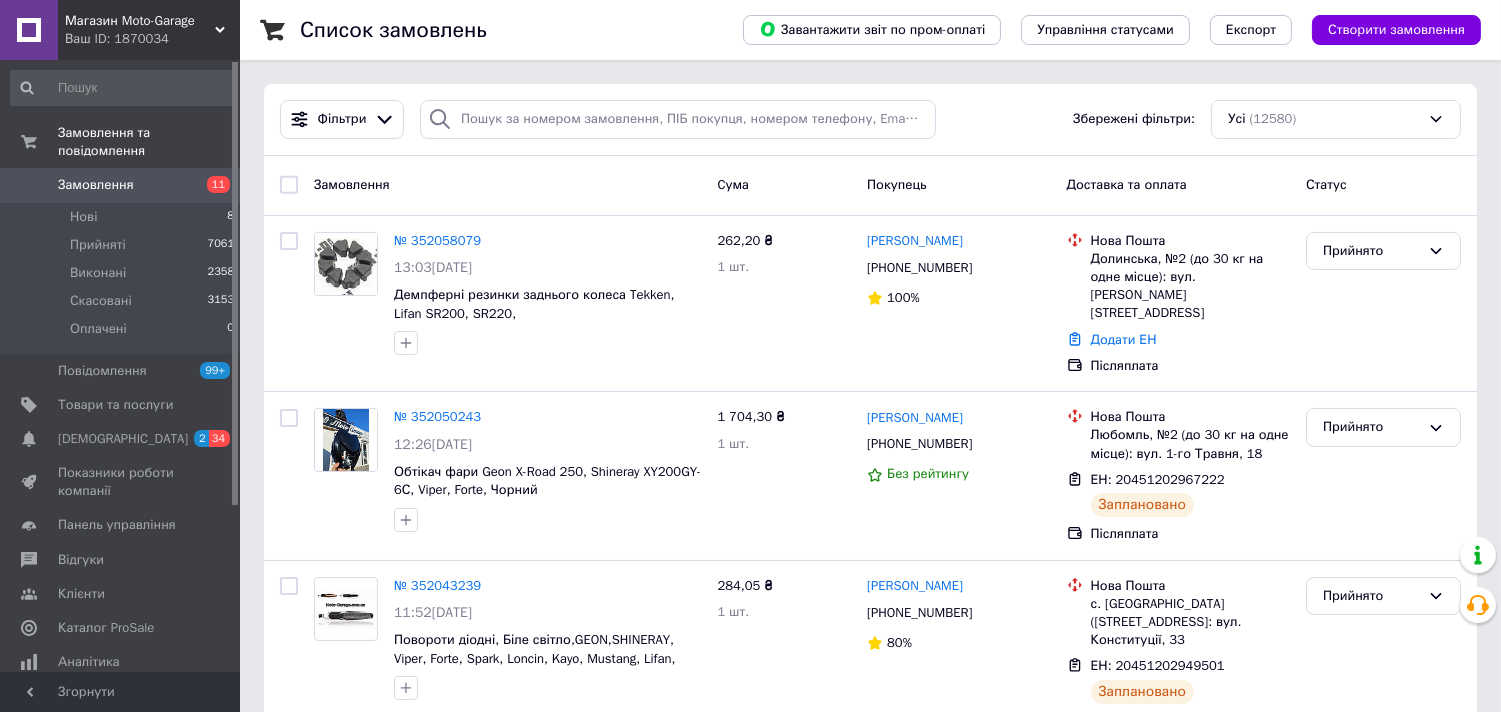 click on "Замовлення" at bounding box center (121, 185) 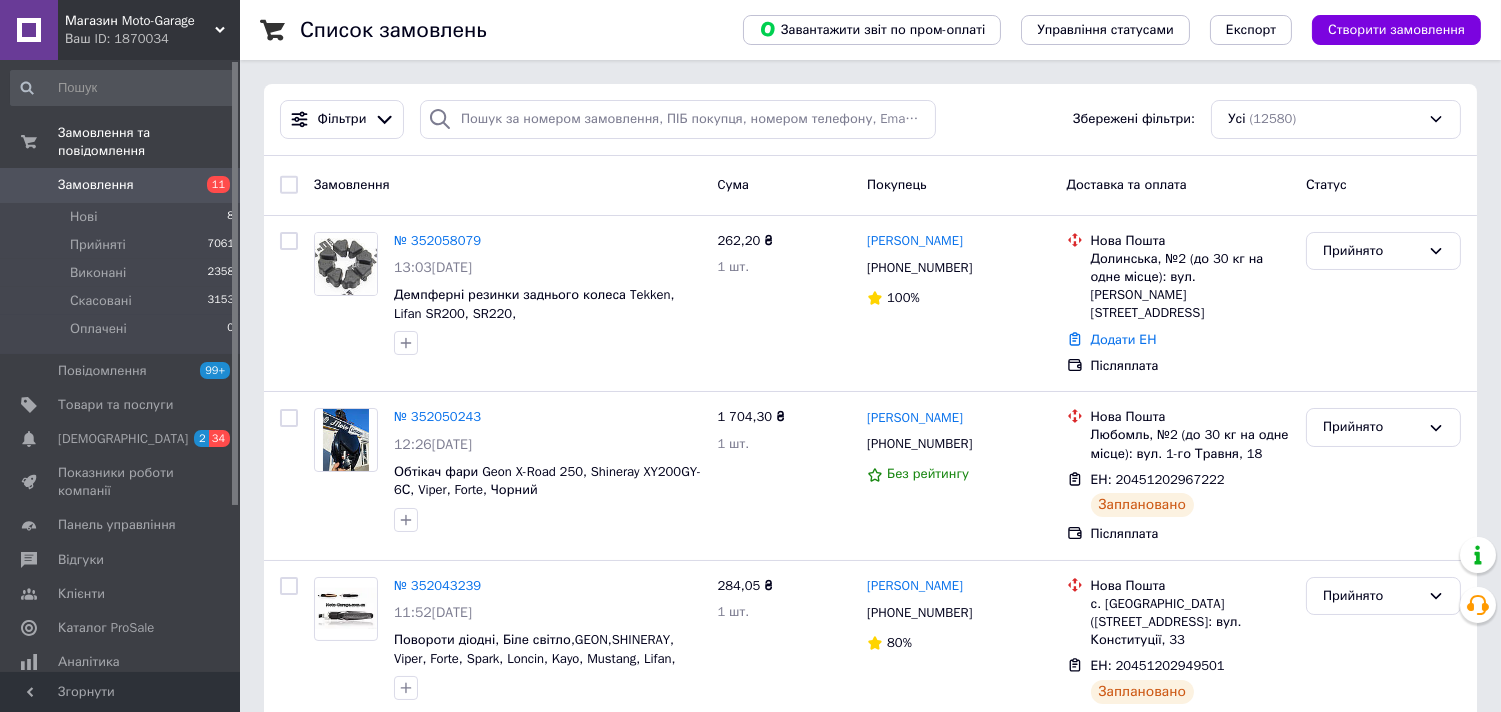 click on "Замовлення" at bounding box center [96, 185] 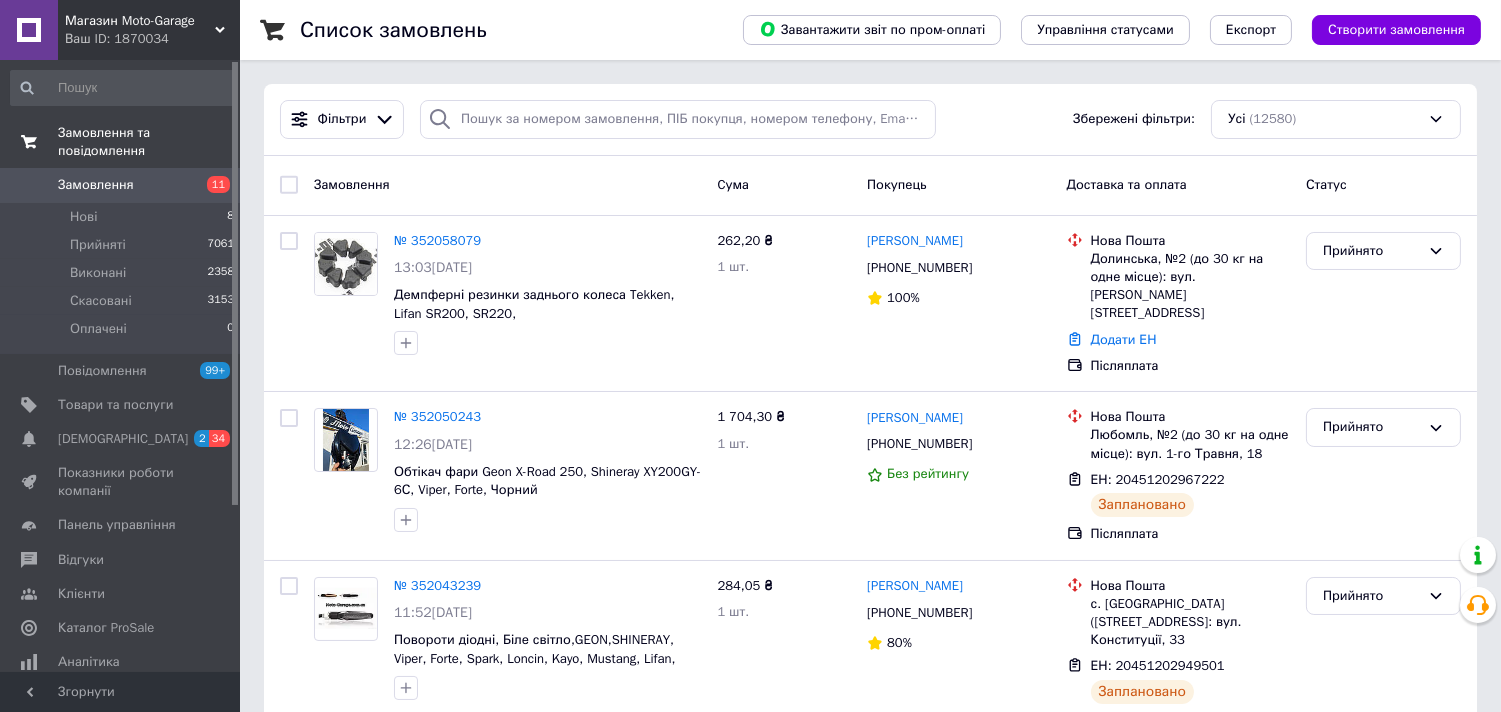 click on "Замовлення та повідомлення" at bounding box center (123, 142) 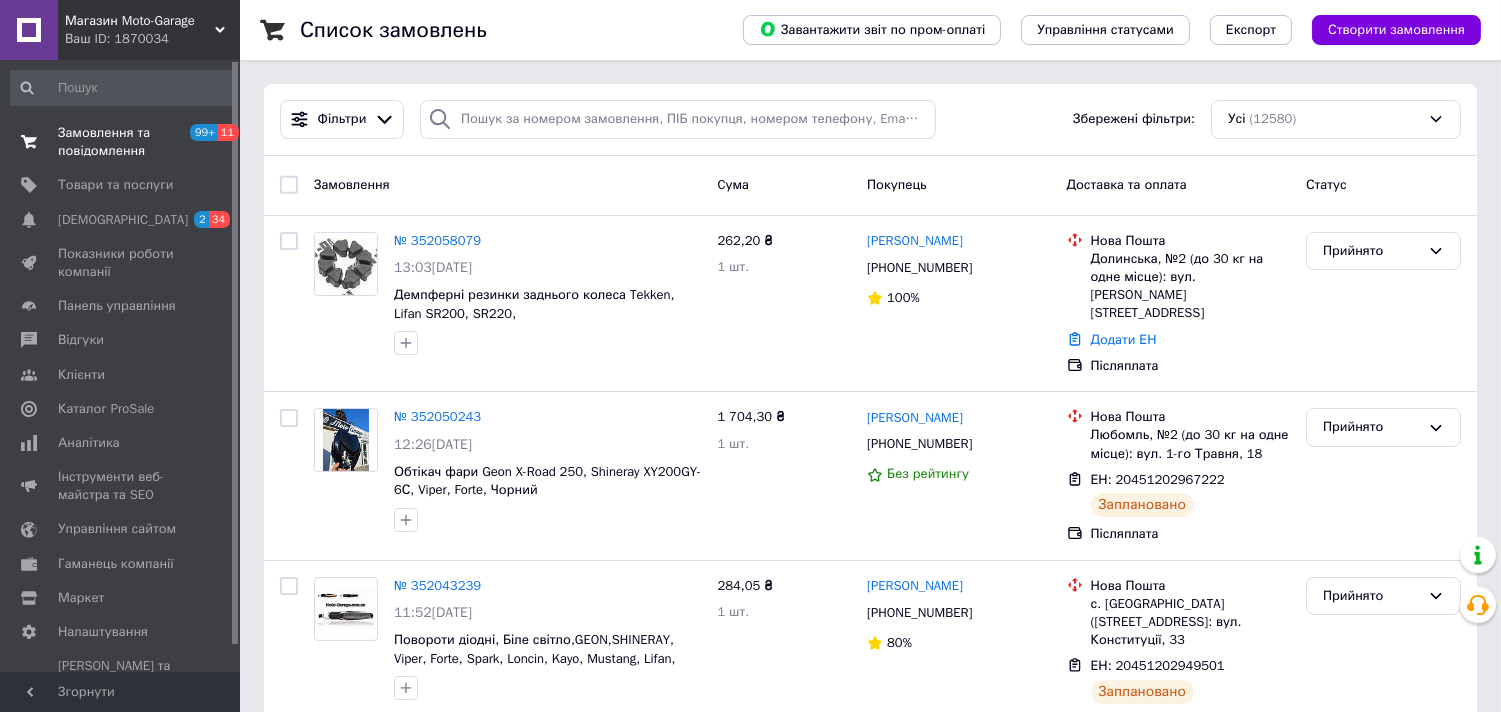 click on "Замовлення та повідомлення" at bounding box center (121, 142) 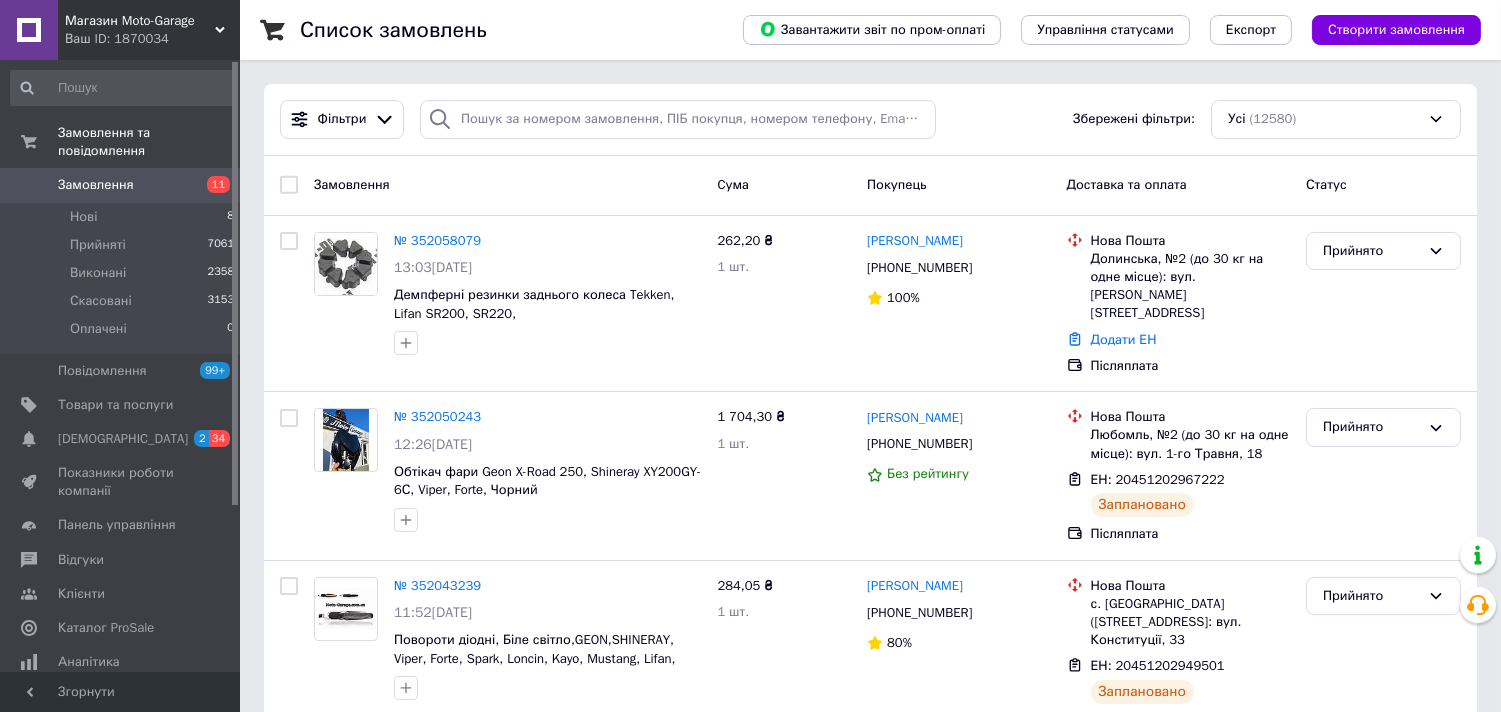 click on "Замовлення" at bounding box center [96, 185] 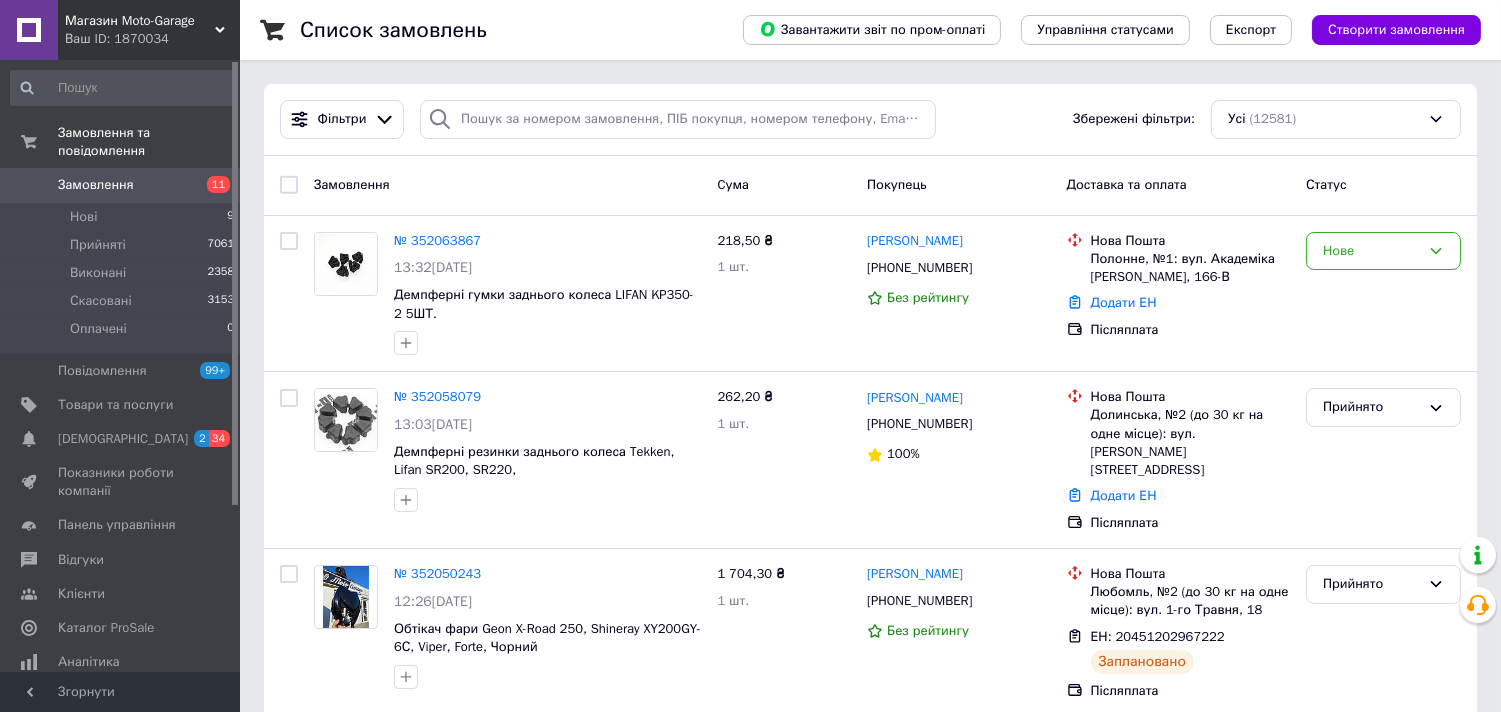 click on "Замовлення" at bounding box center [96, 185] 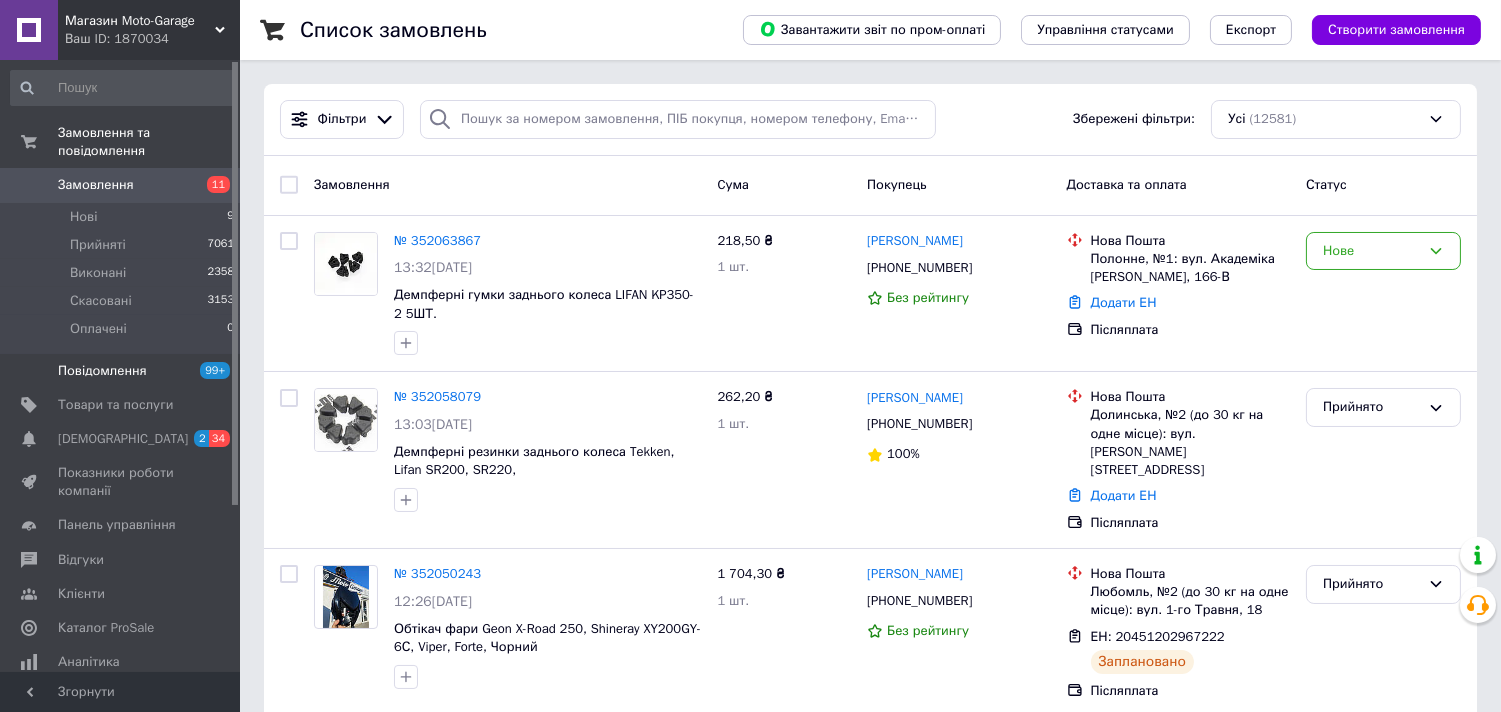 click on "Повідомлення 99+" at bounding box center [123, 371] 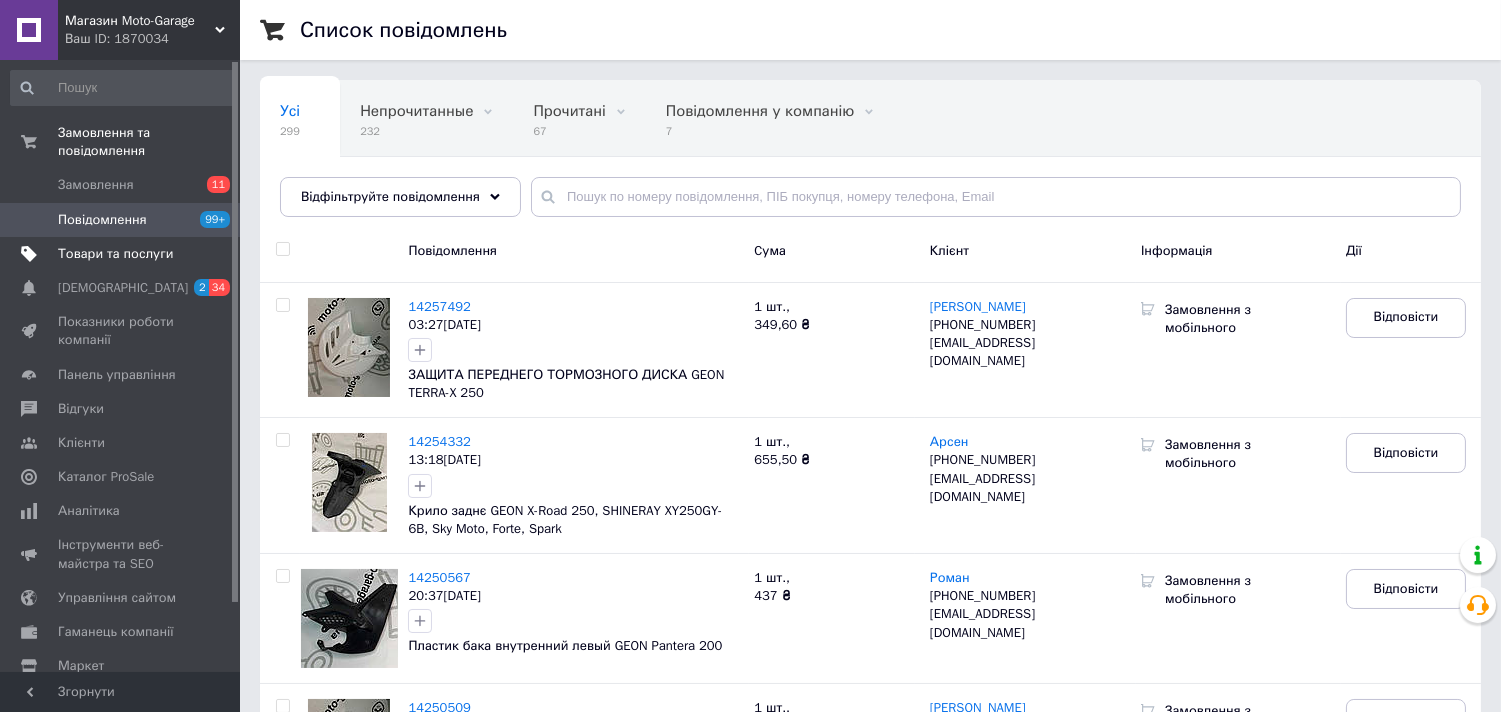 click on "Товари та послуги" at bounding box center [115, 254] 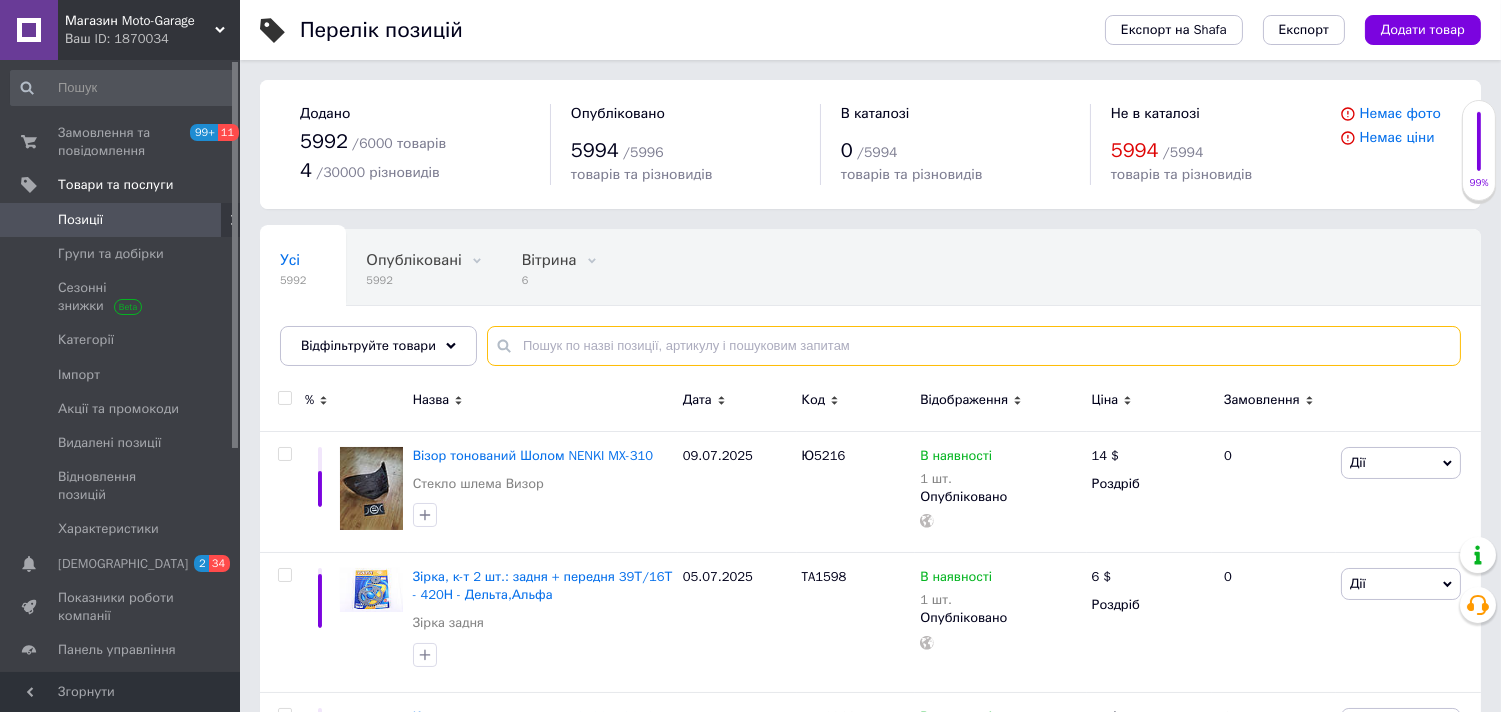 click at bounding box center (974, 346) 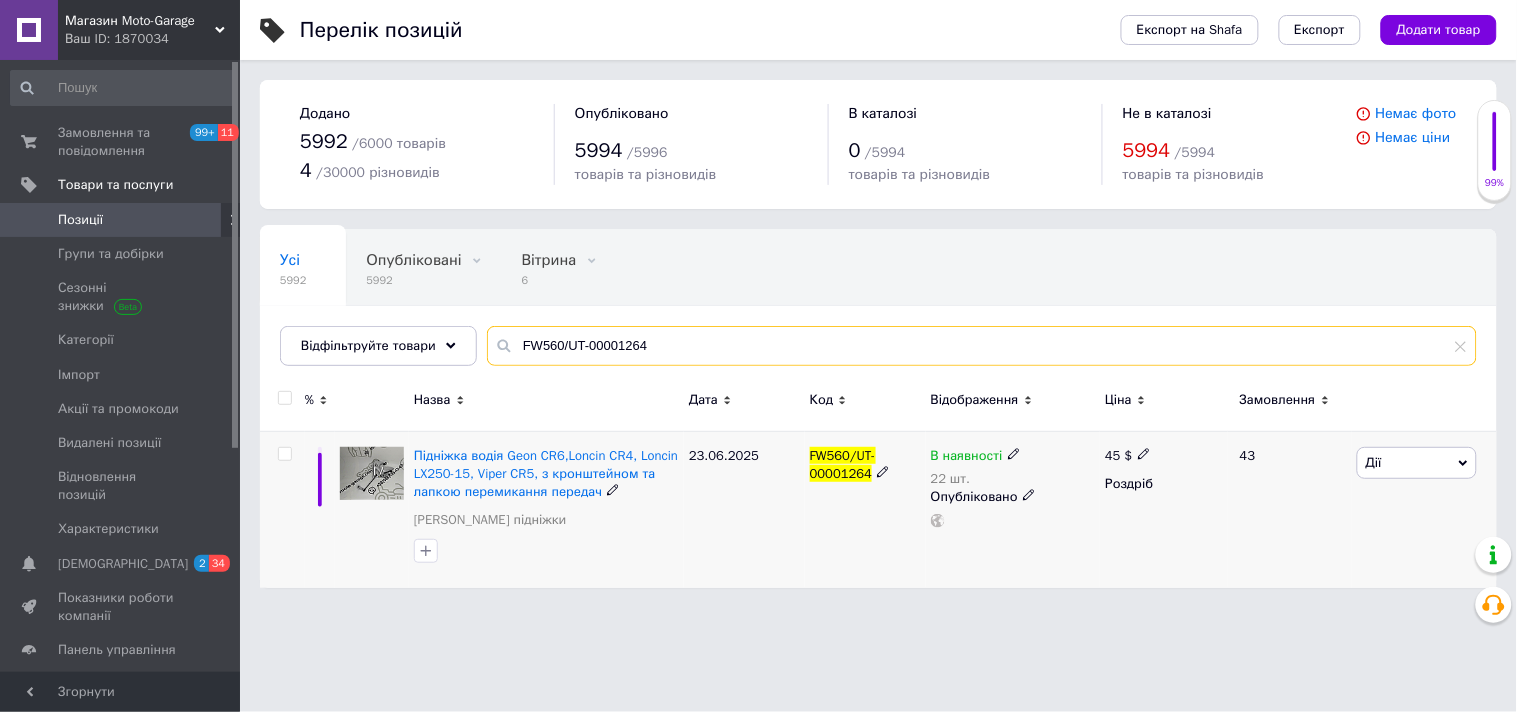 type on "FW560/UT-00001264" 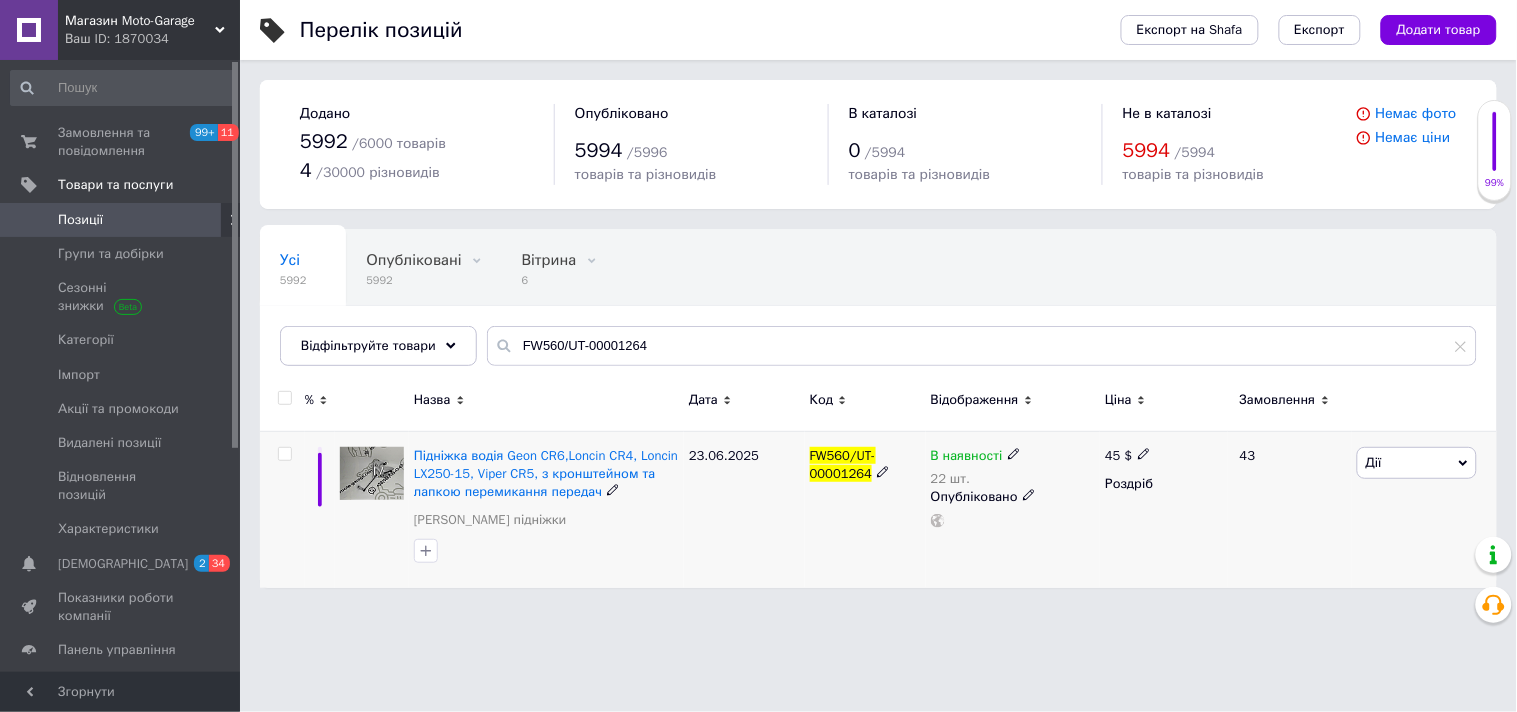 click at bounding box center (1144, 453) 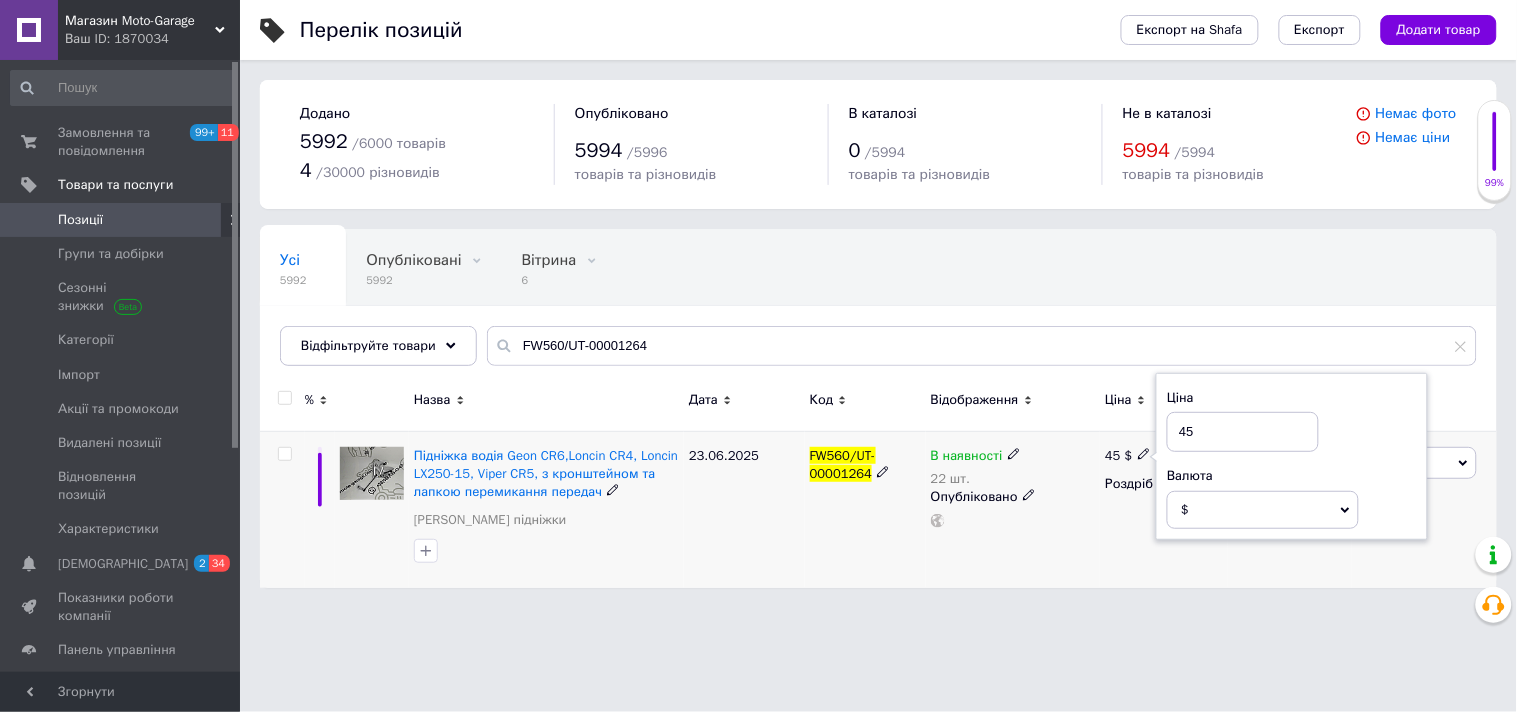 drag, startPoint x: 1208, startPoint y: 436, endPoint x: 1148, endPoint y: 443, distance: 60.40695 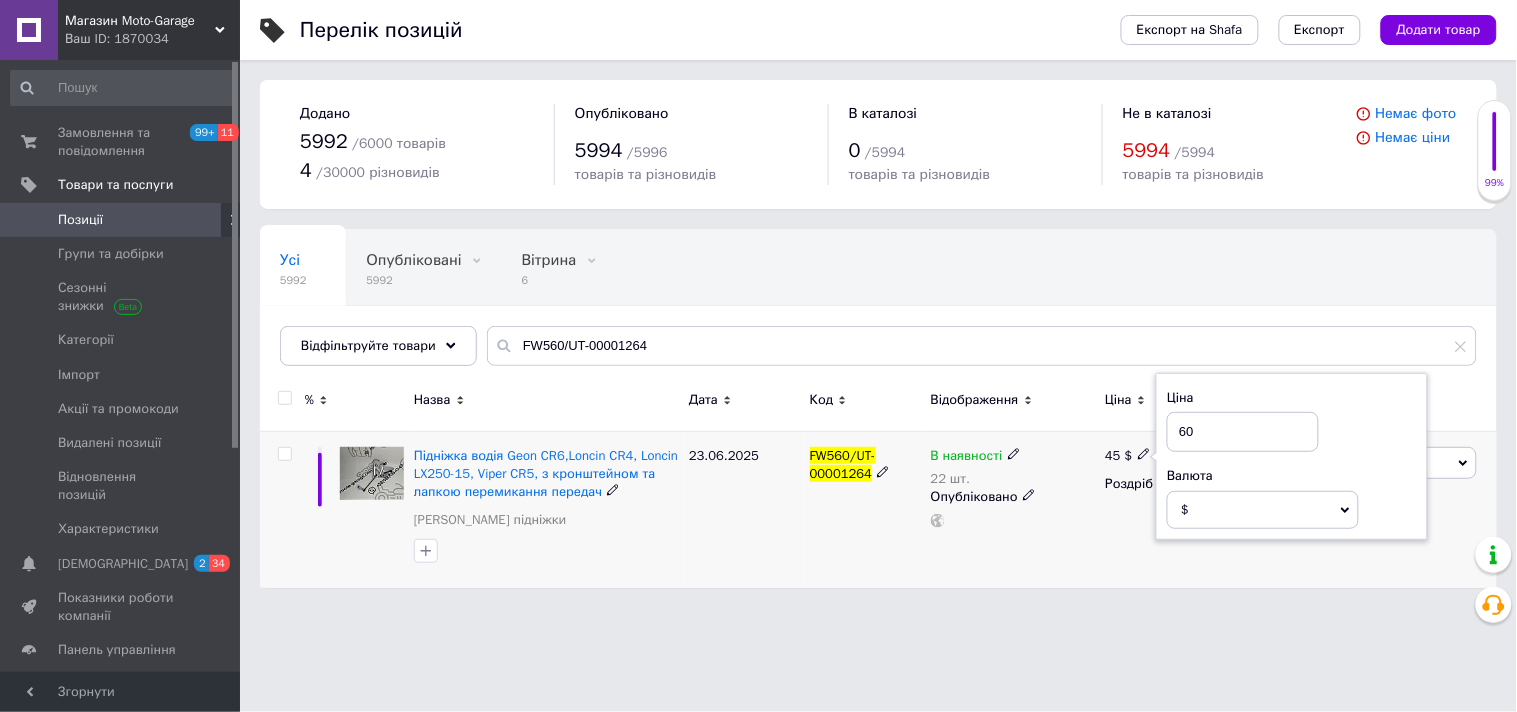 type on "60" 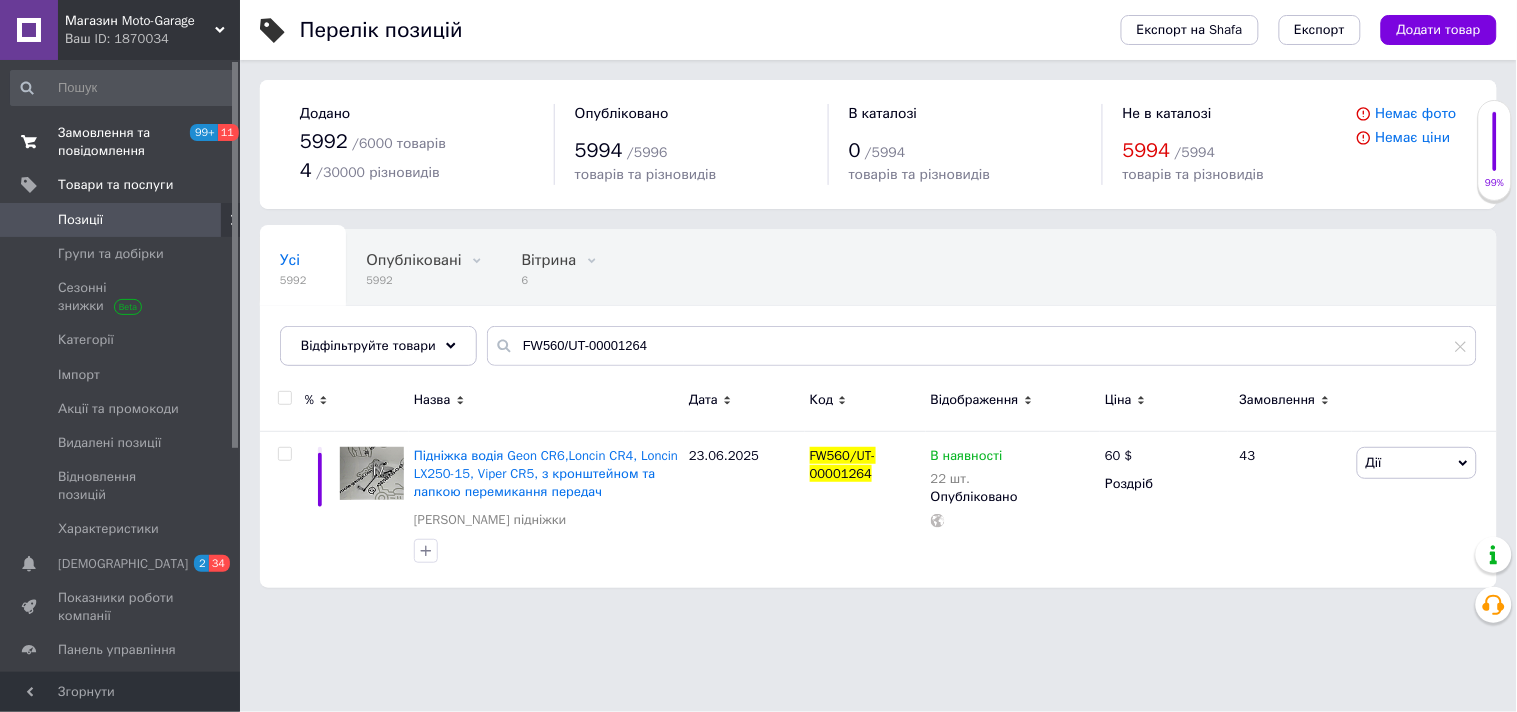 click on "Замовлення та повідомлення 99+ 11" at bounding box center [123, 142] 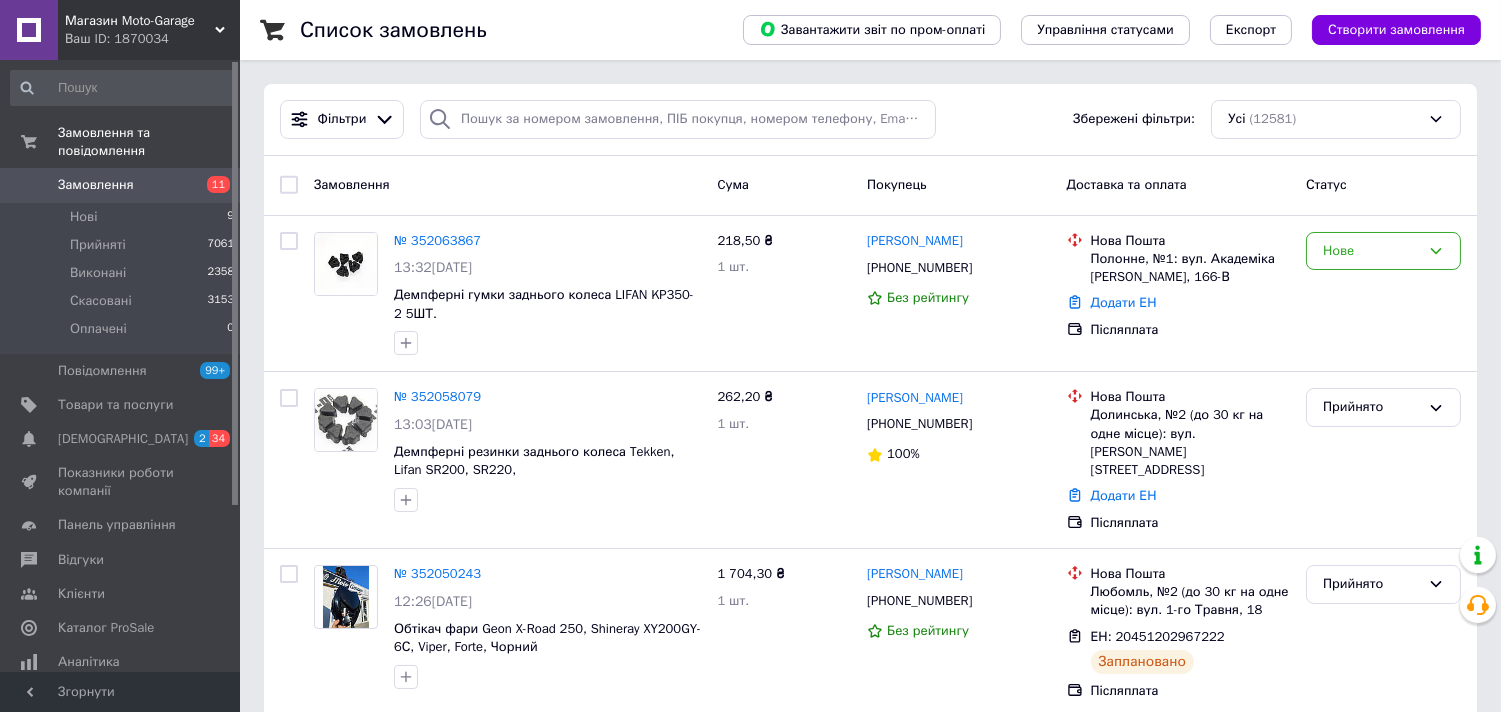 click on "Замовлення" at bounding box center [96, 185] 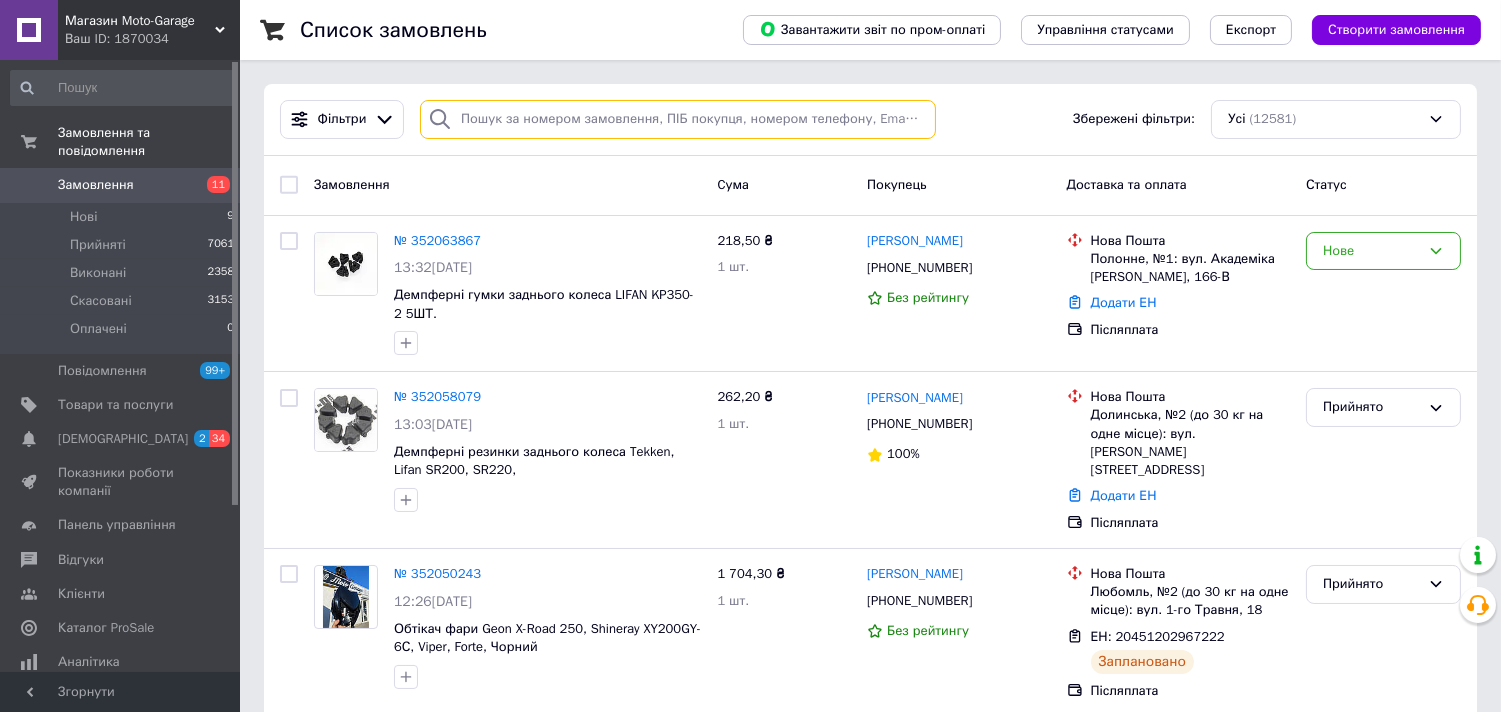 click at bounding box center [678, 119] 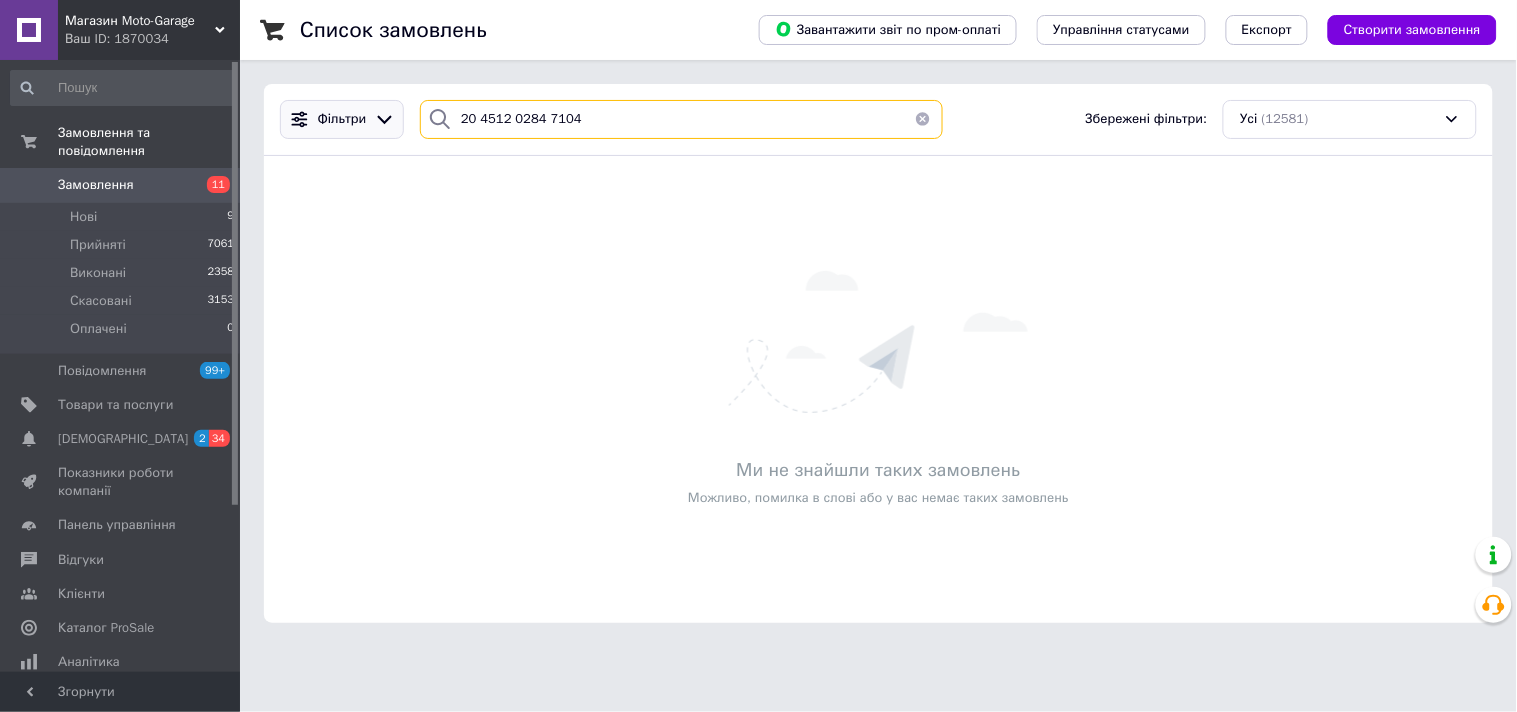 drag, startPoint x: 657, startPoint y: 126, endPoint x: 394, endPoint y: 115, distance: 263.22995 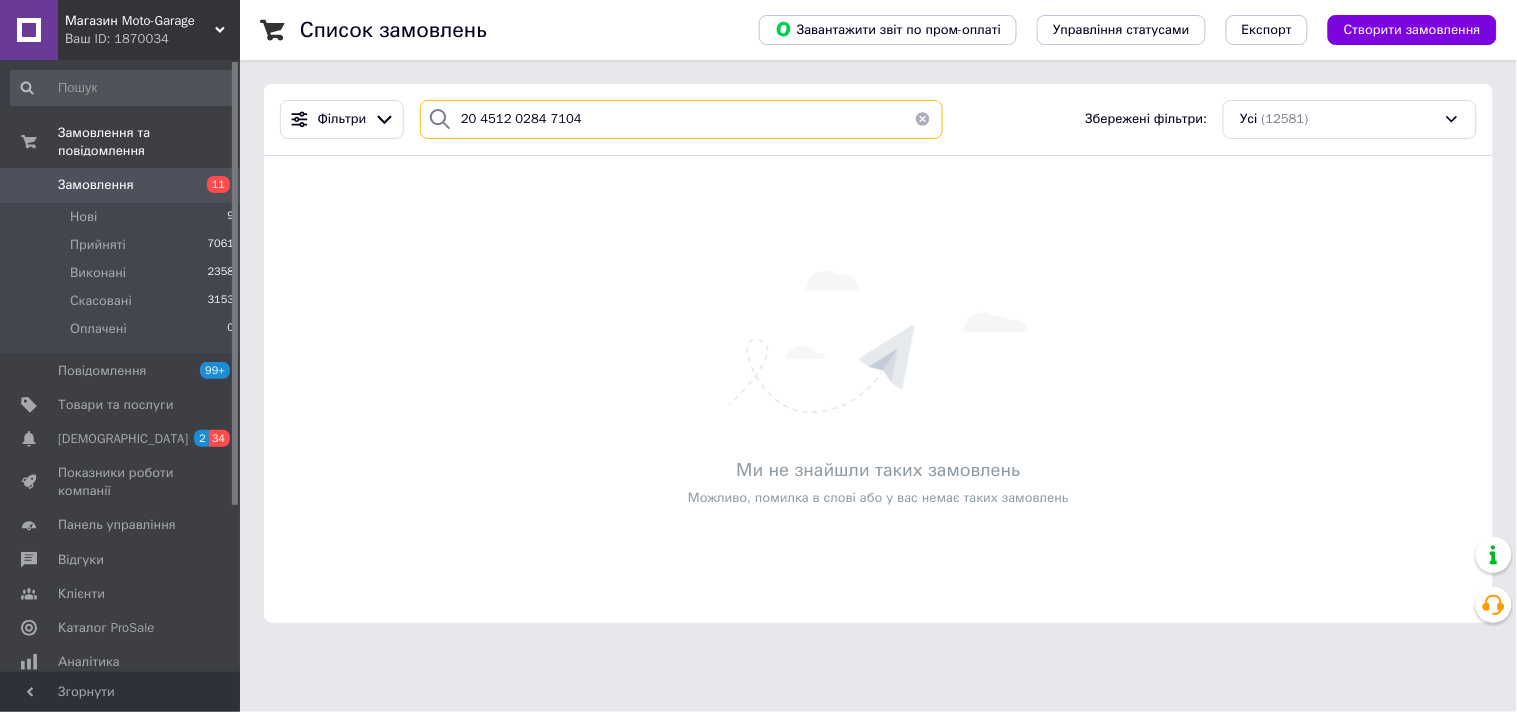 paste on "380978385492" 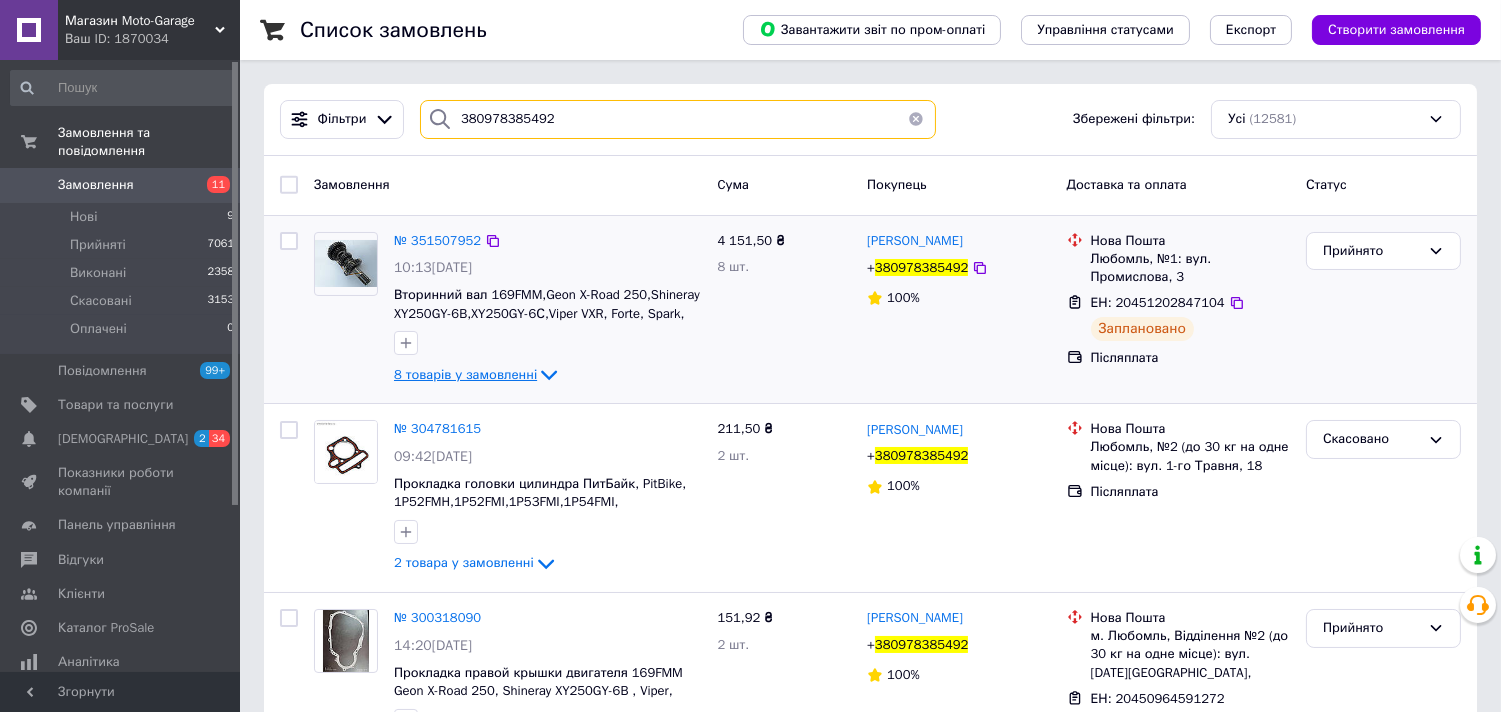 type on "380978385492" 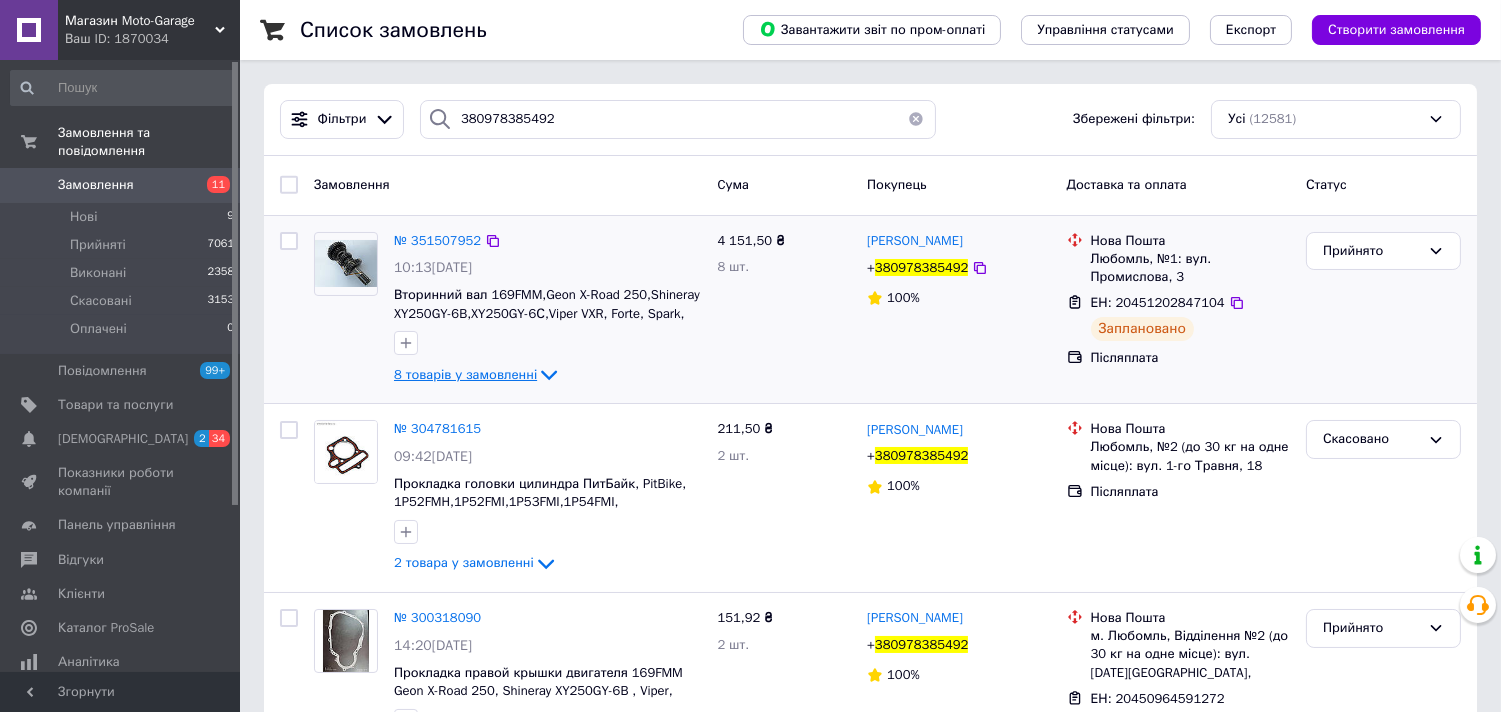 click on "8 товарів у замовленні" at bounding box center (465, 374) 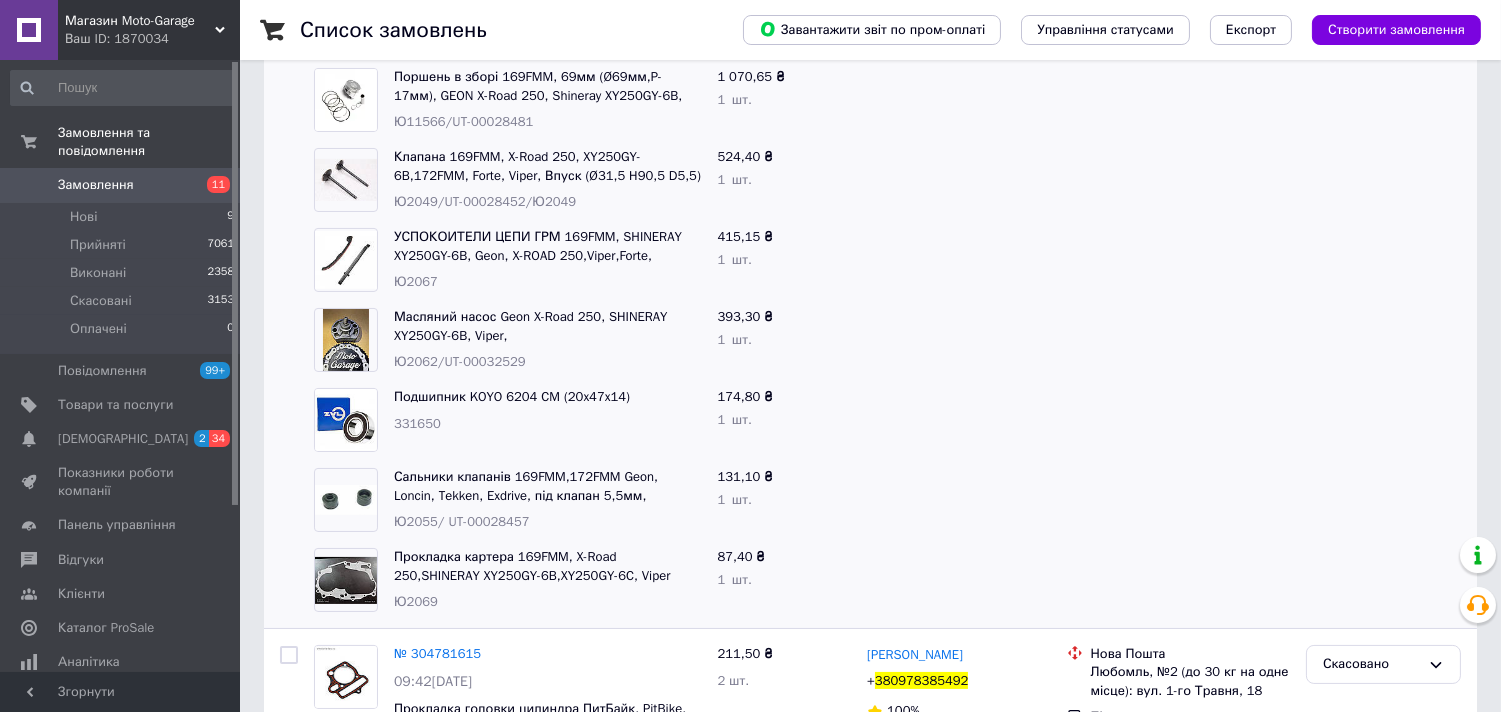 scroll, scrollTop: 444, scrollLeft: 0, axis: vertical 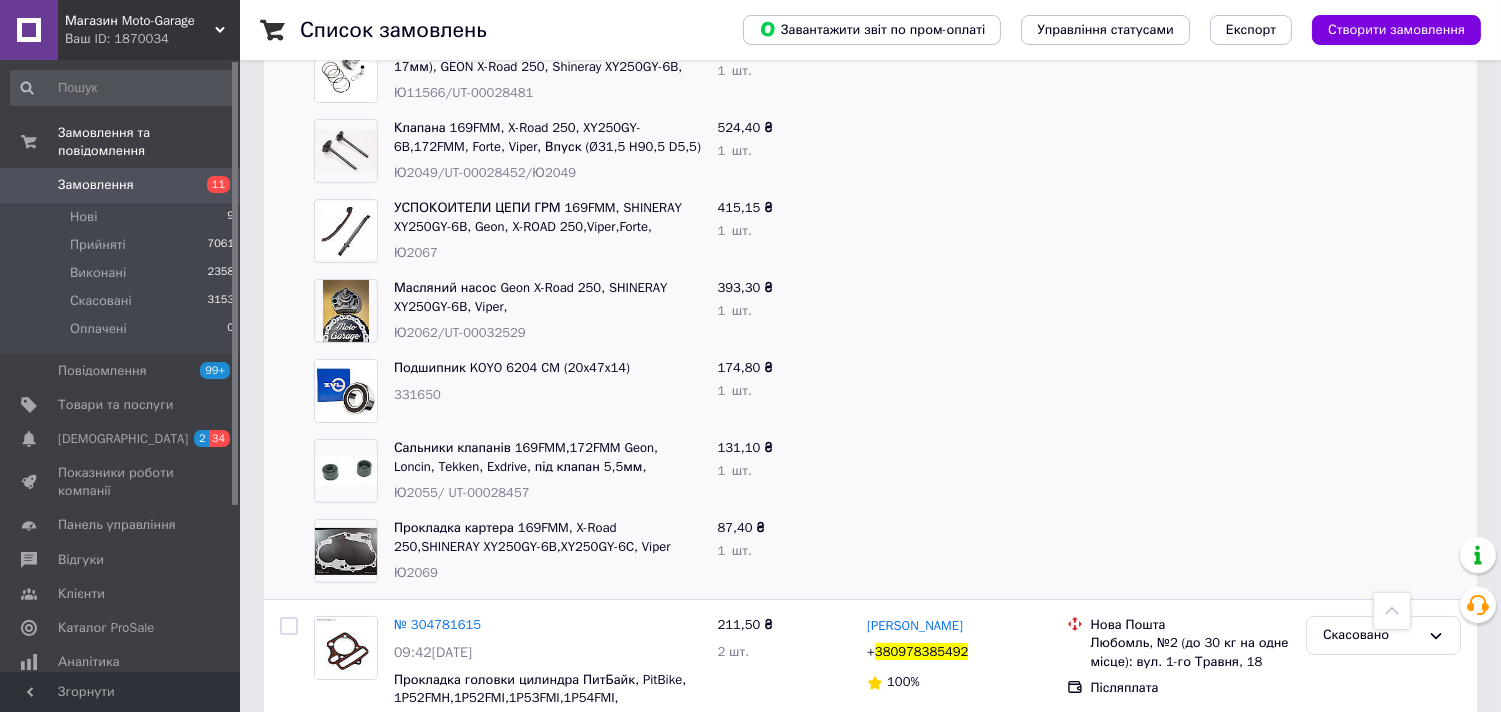 click on "Замовлення 11" at bounding box center (123, 185) 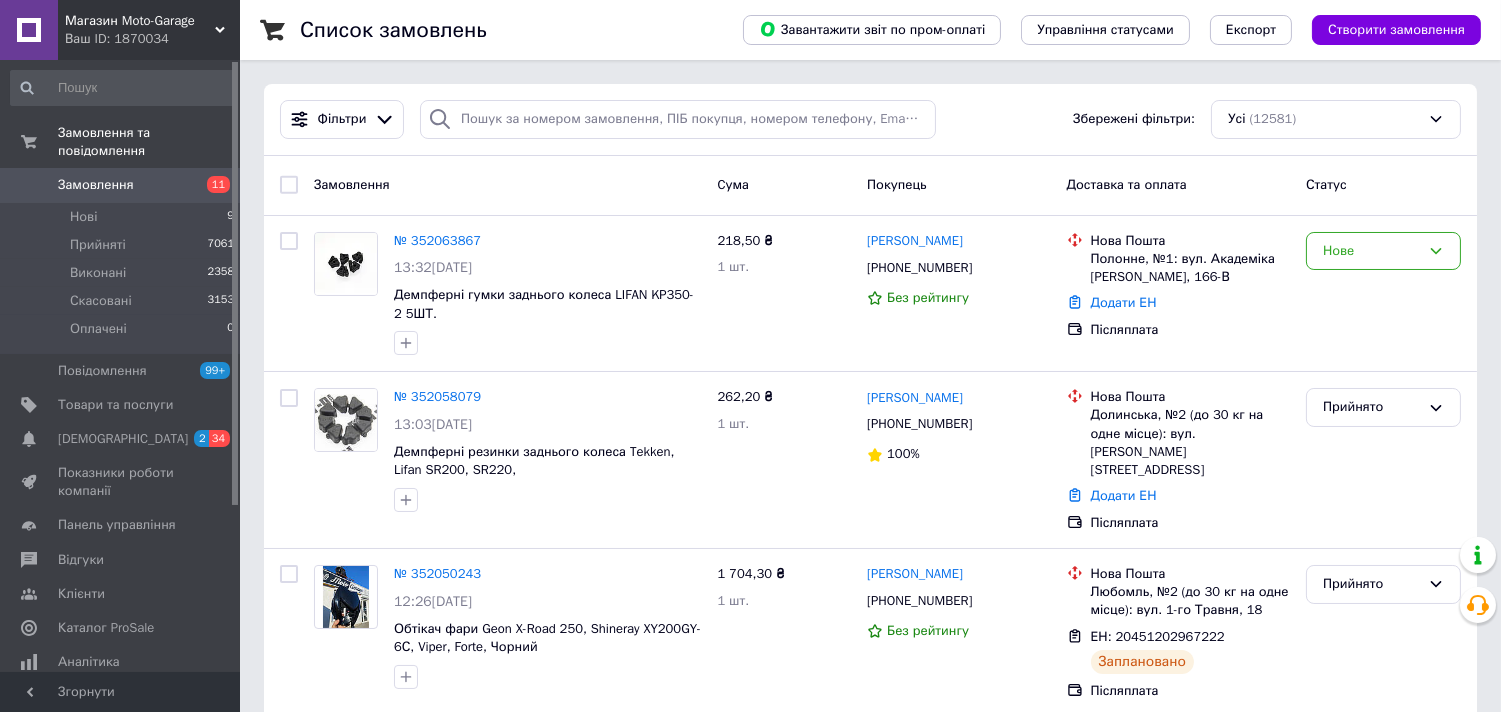 click on "Замовлення" at bounding box center (121, 185) 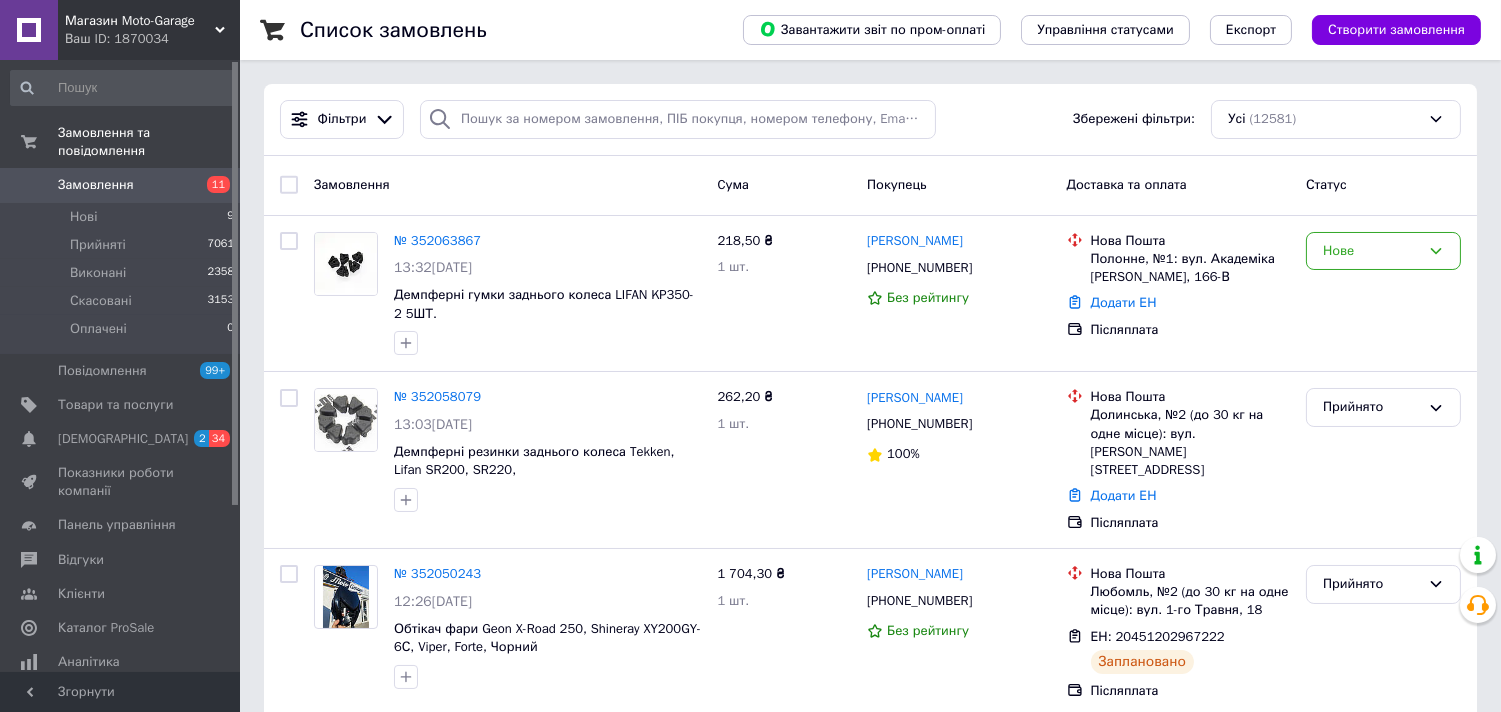 click on "Замовлення" at bounding box center (96, 185) 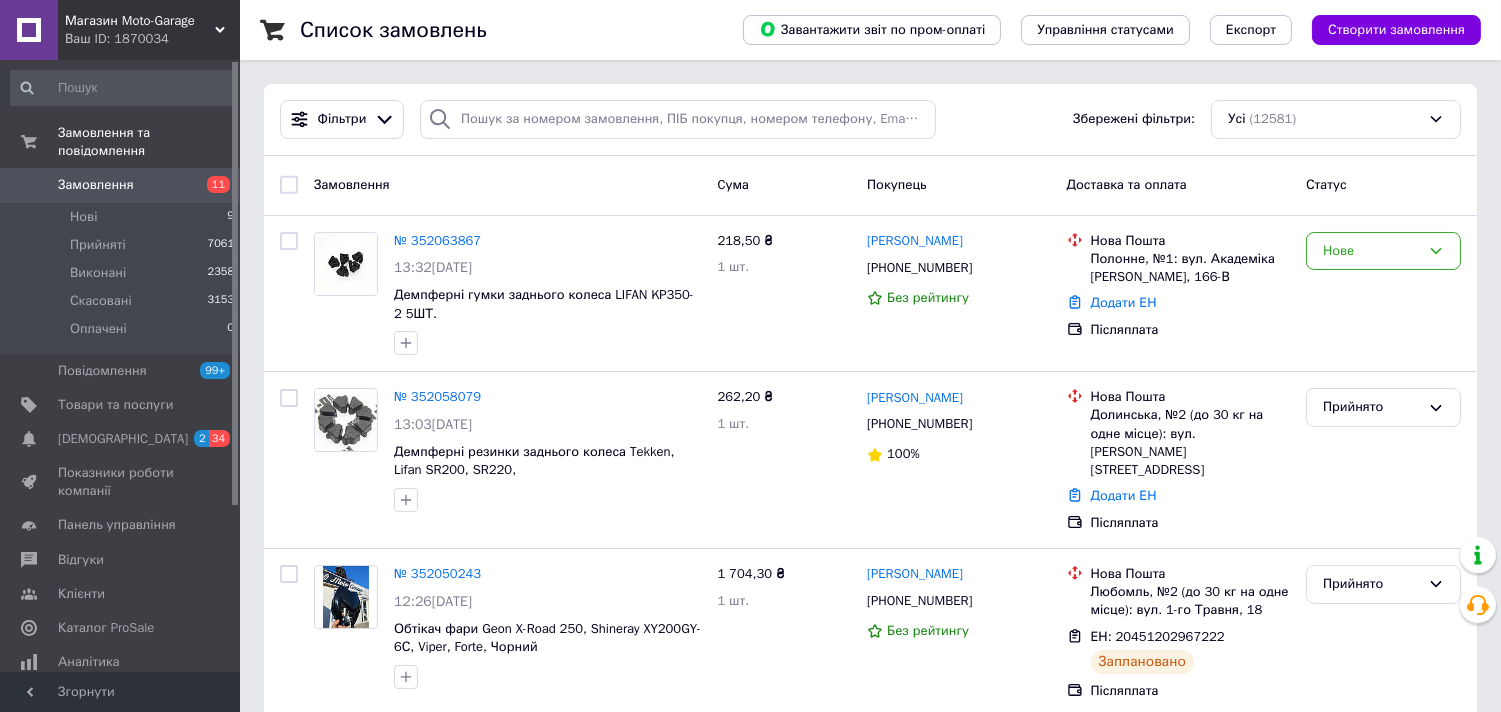click on "Замовлення" at bounding box center [96, 185] 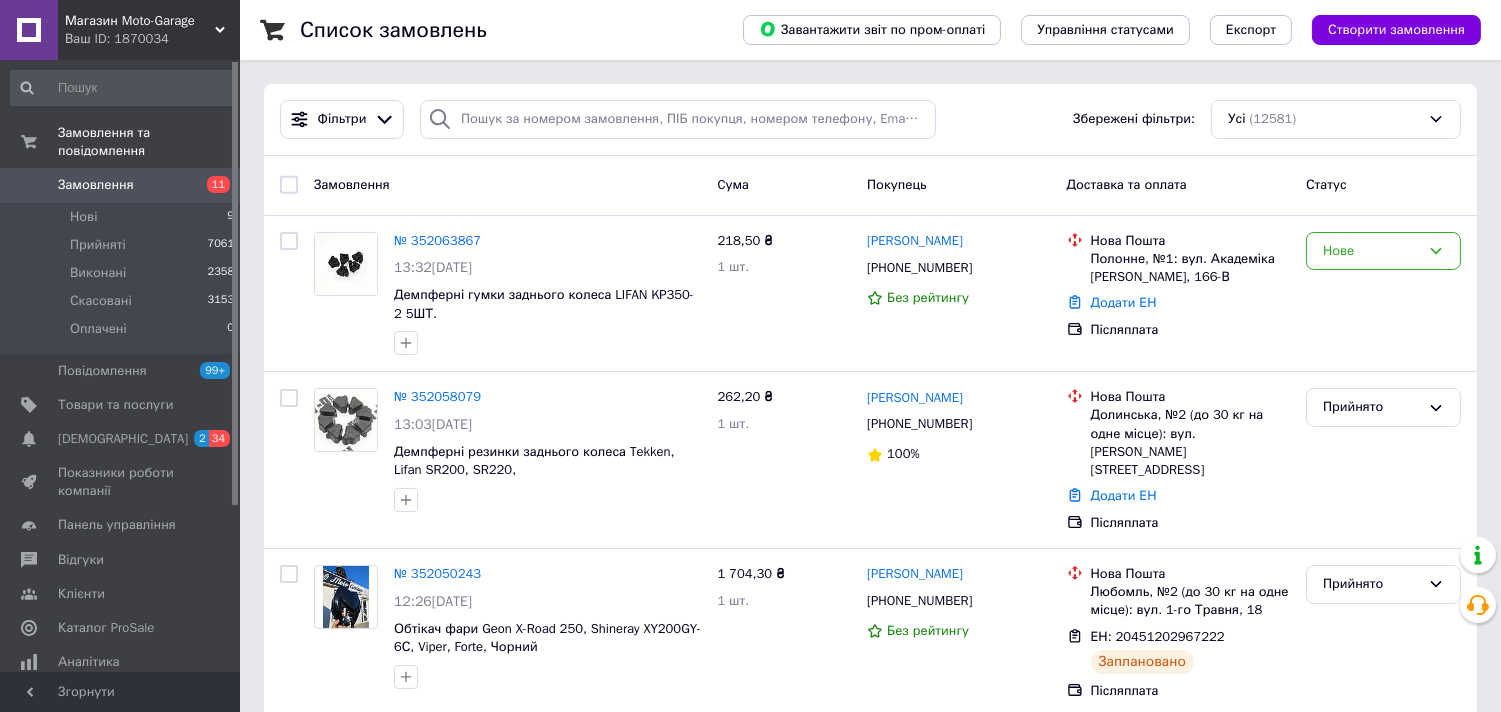 click on "Замовлення 11" at bounding box center (123, 185) 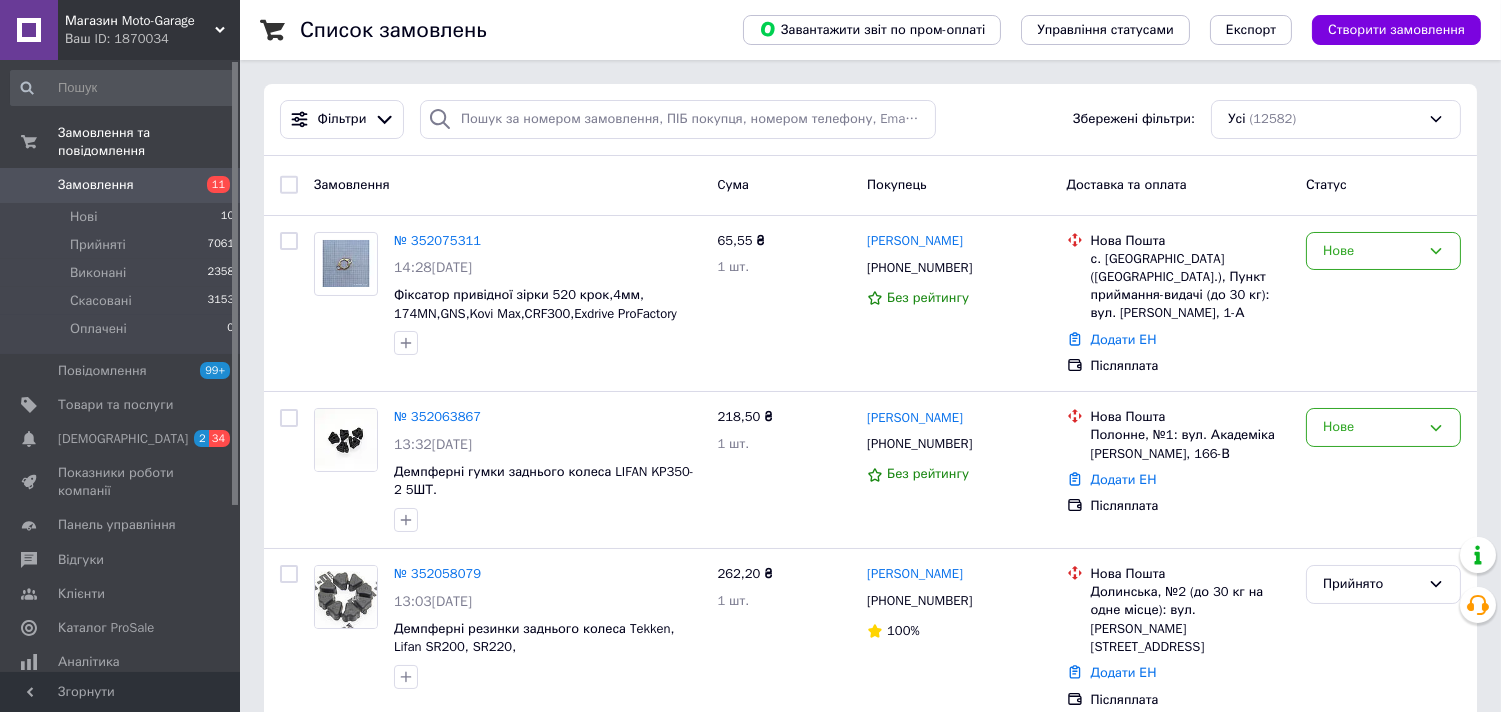 click on "Замовлення" at bounding box center [121, 185] 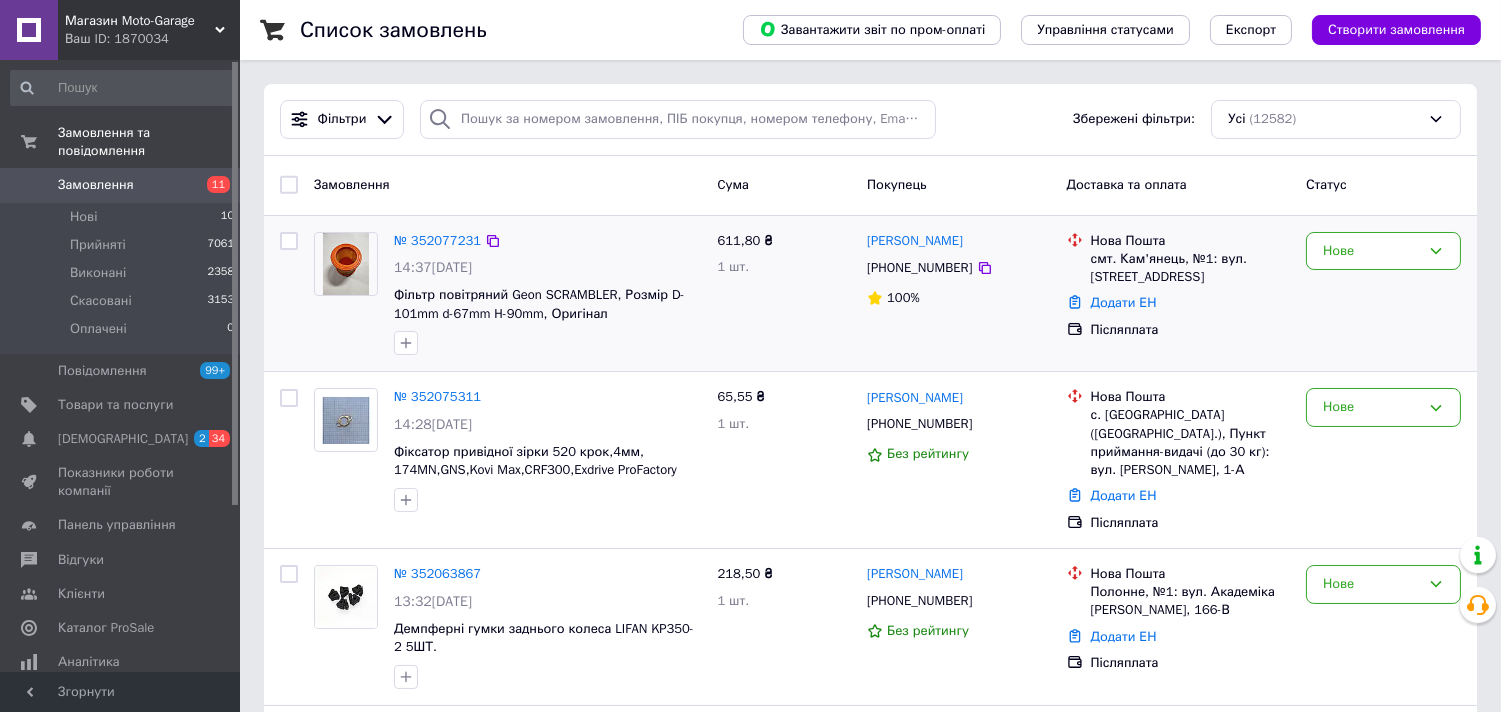 click on "+380969504464" at bounding box center (919, 268) 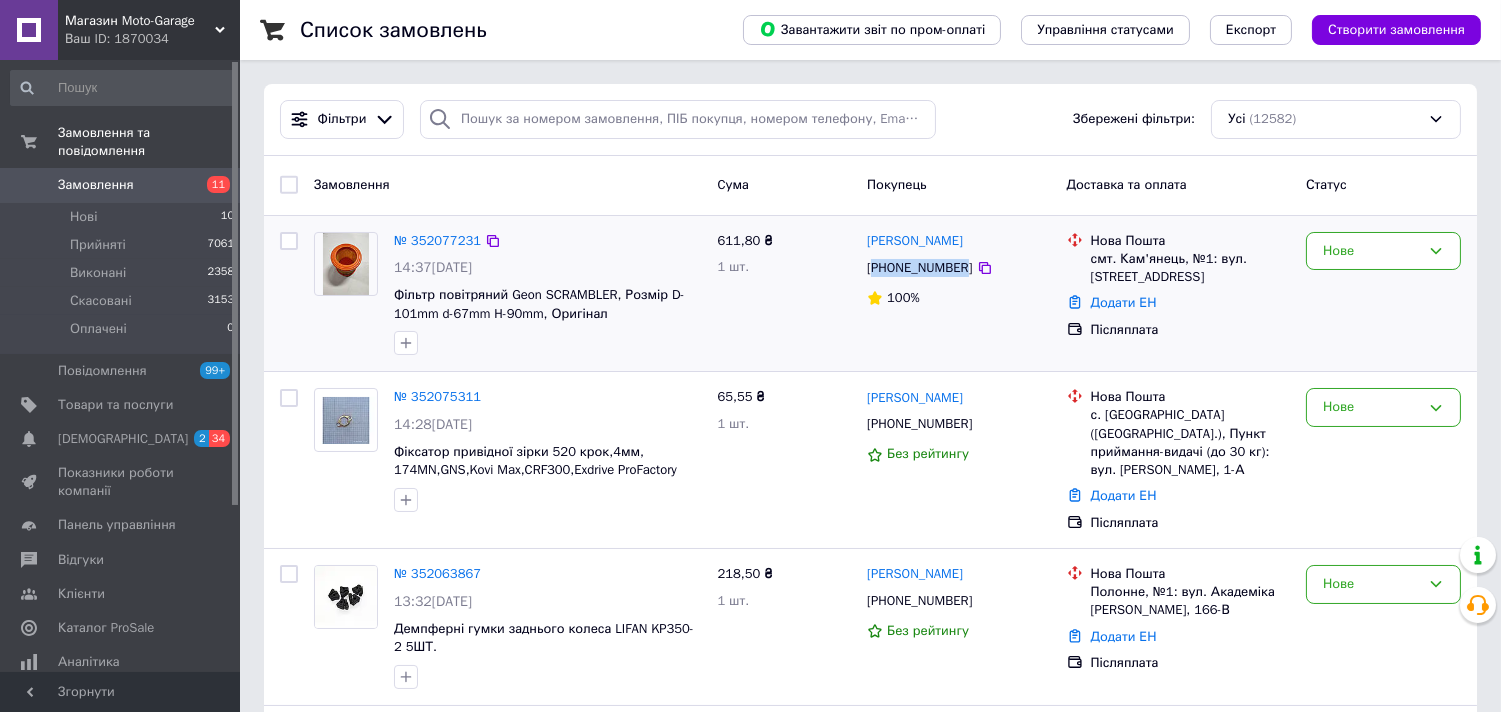 click on "+380969504464" at bounding box center [919, 268] 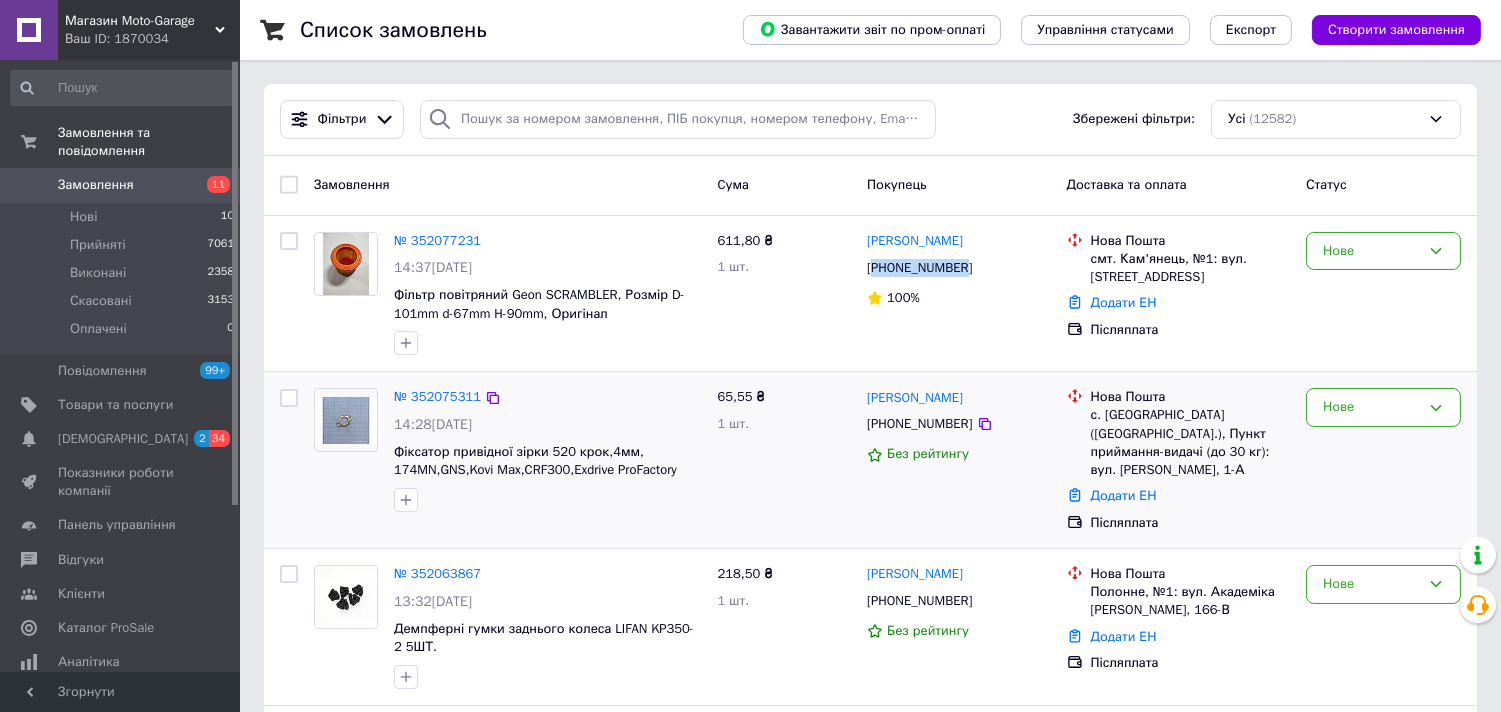 copy on "380969504464" 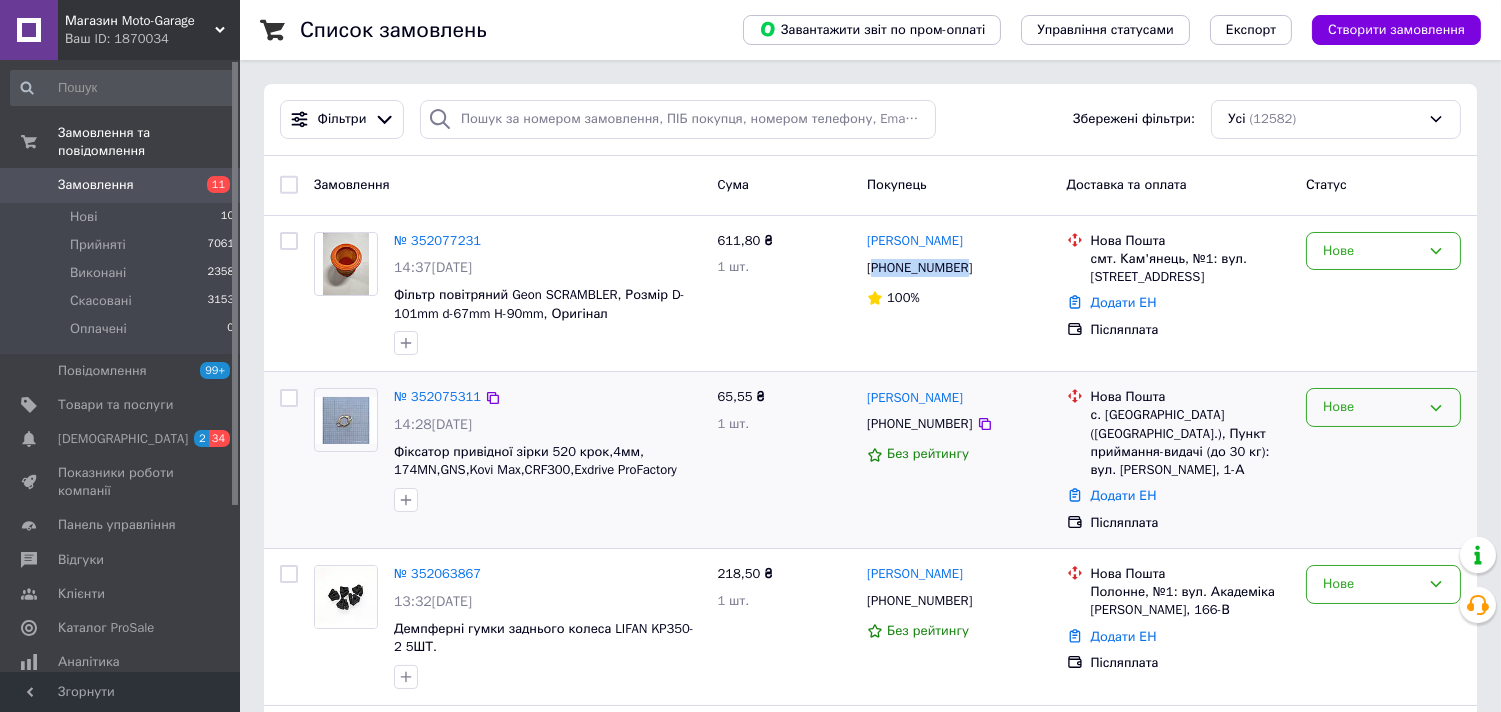 click on "Нове" at bounding box center (1371, 407) 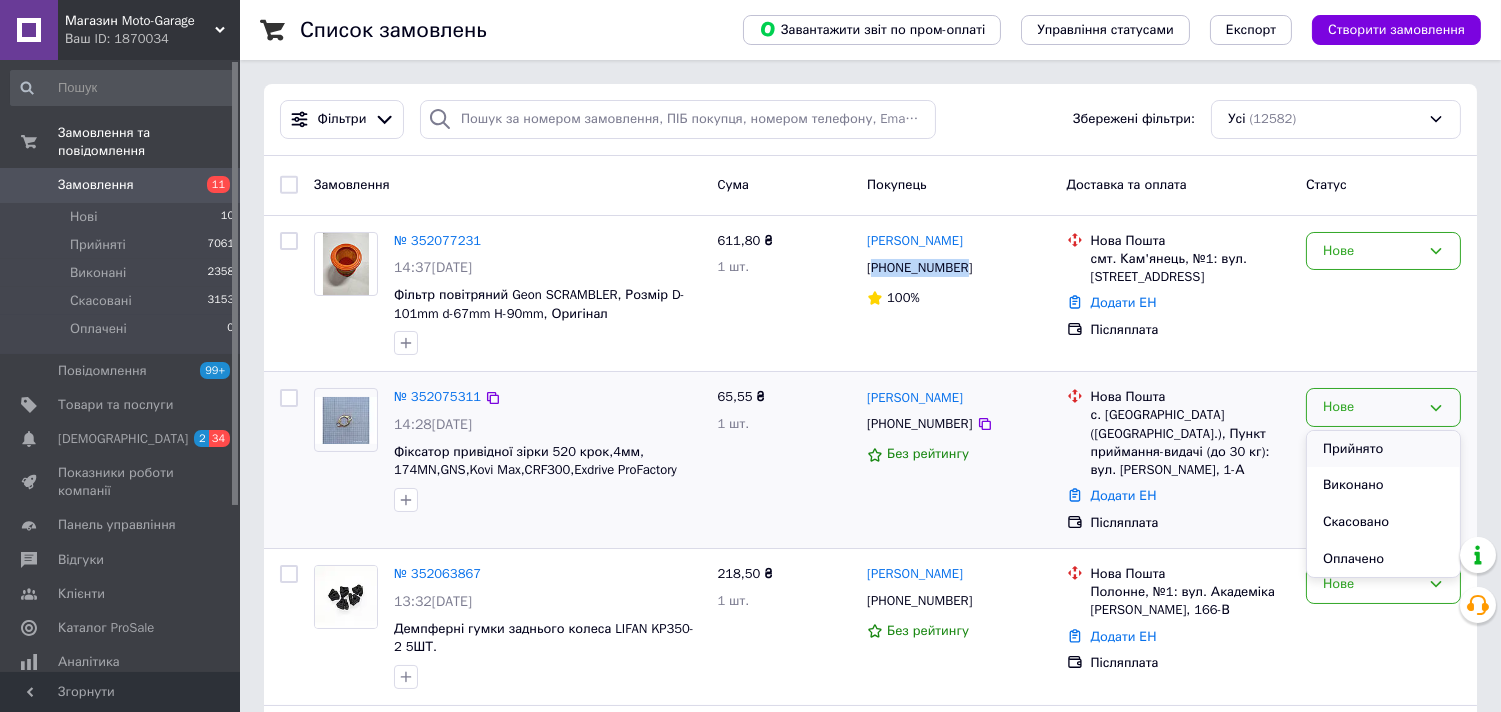 click on "Прийнято" at bounding box center [1383, 449] 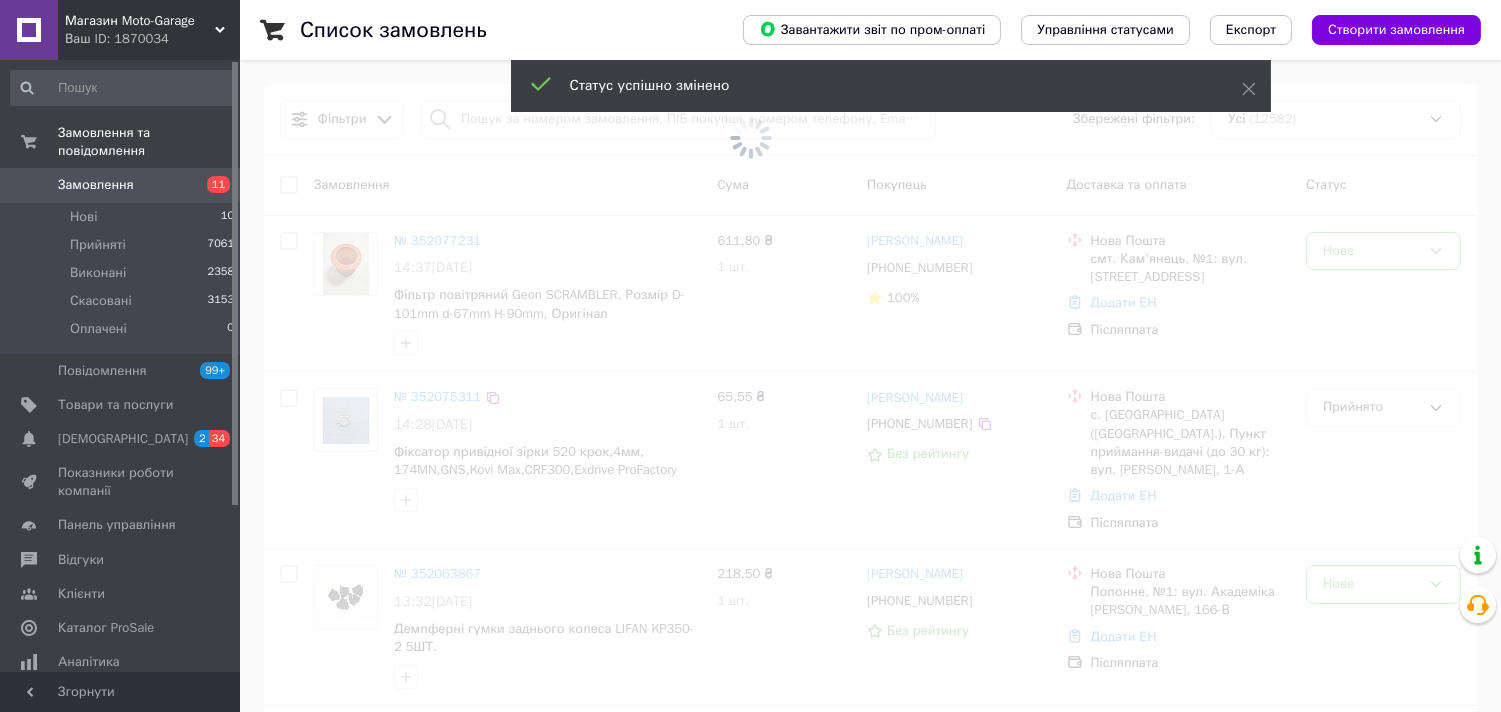 click at bounding box center [750, 356] 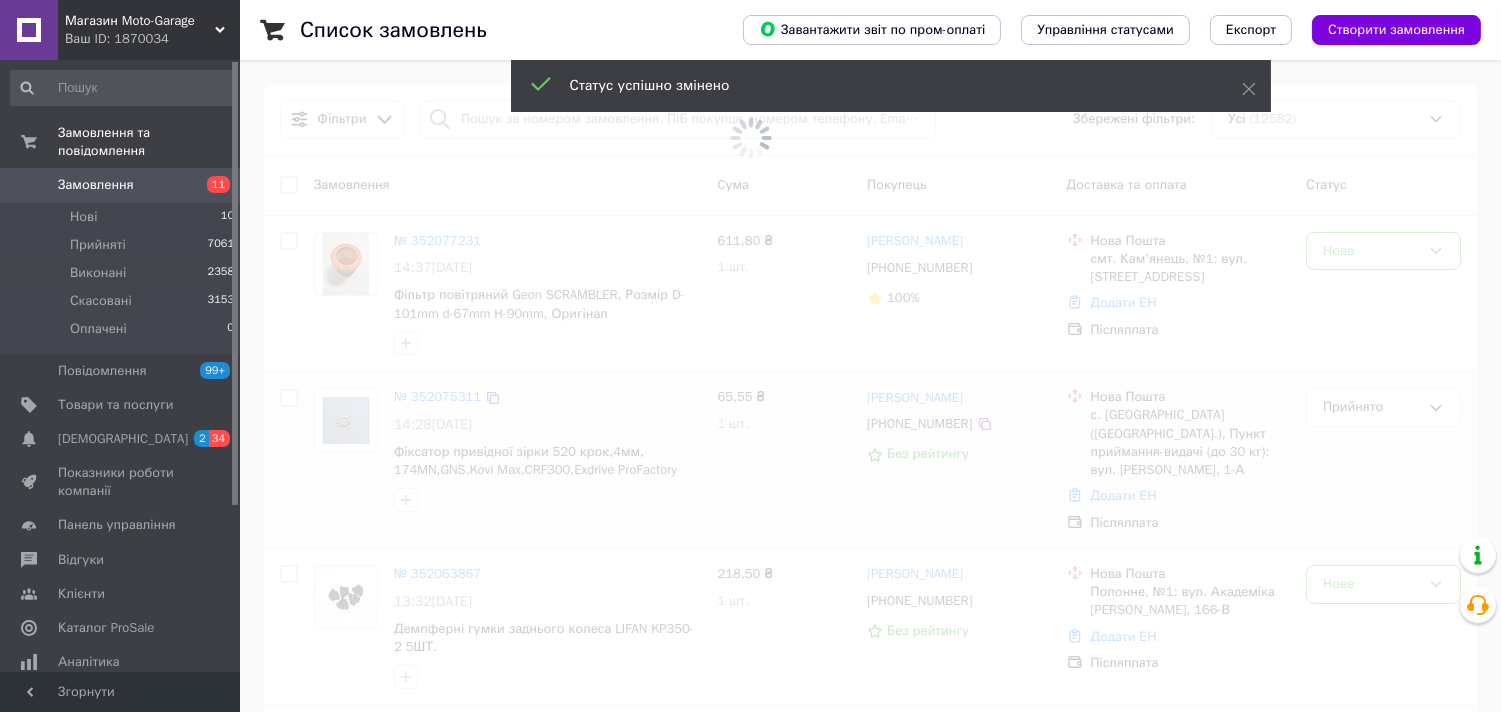 click at bounding box center [750, 356] 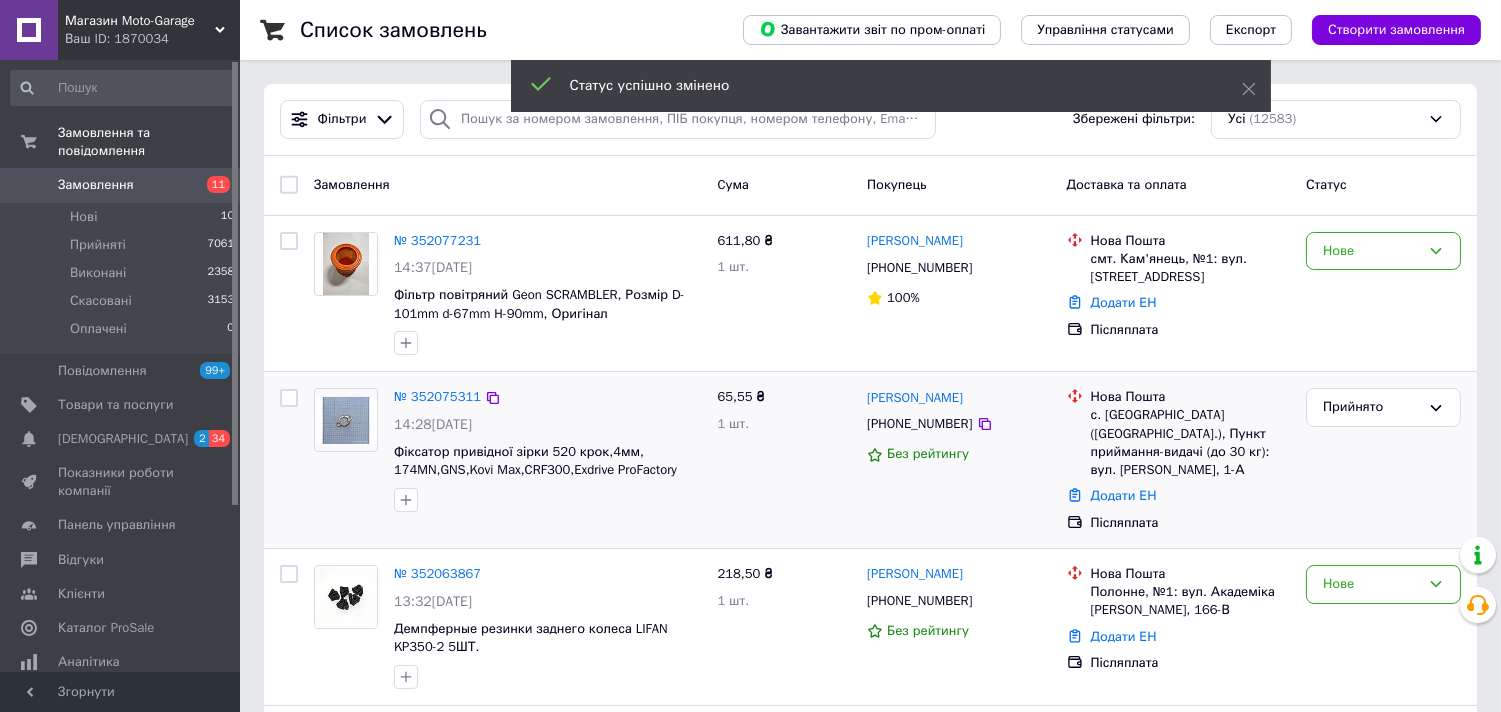 click on "+380686448716" at bounding box center (919, 424) 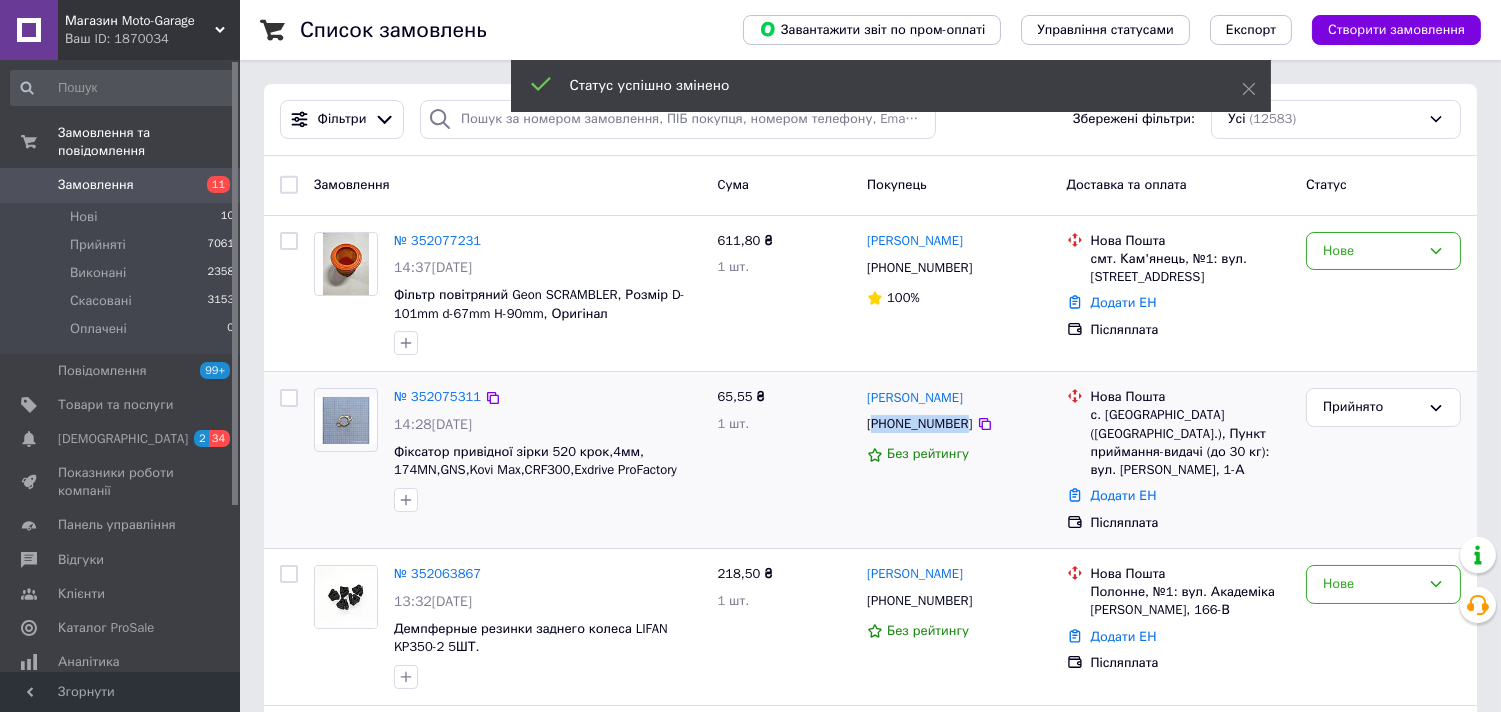 click on "+380686448716" at bounding box center [919, 424] 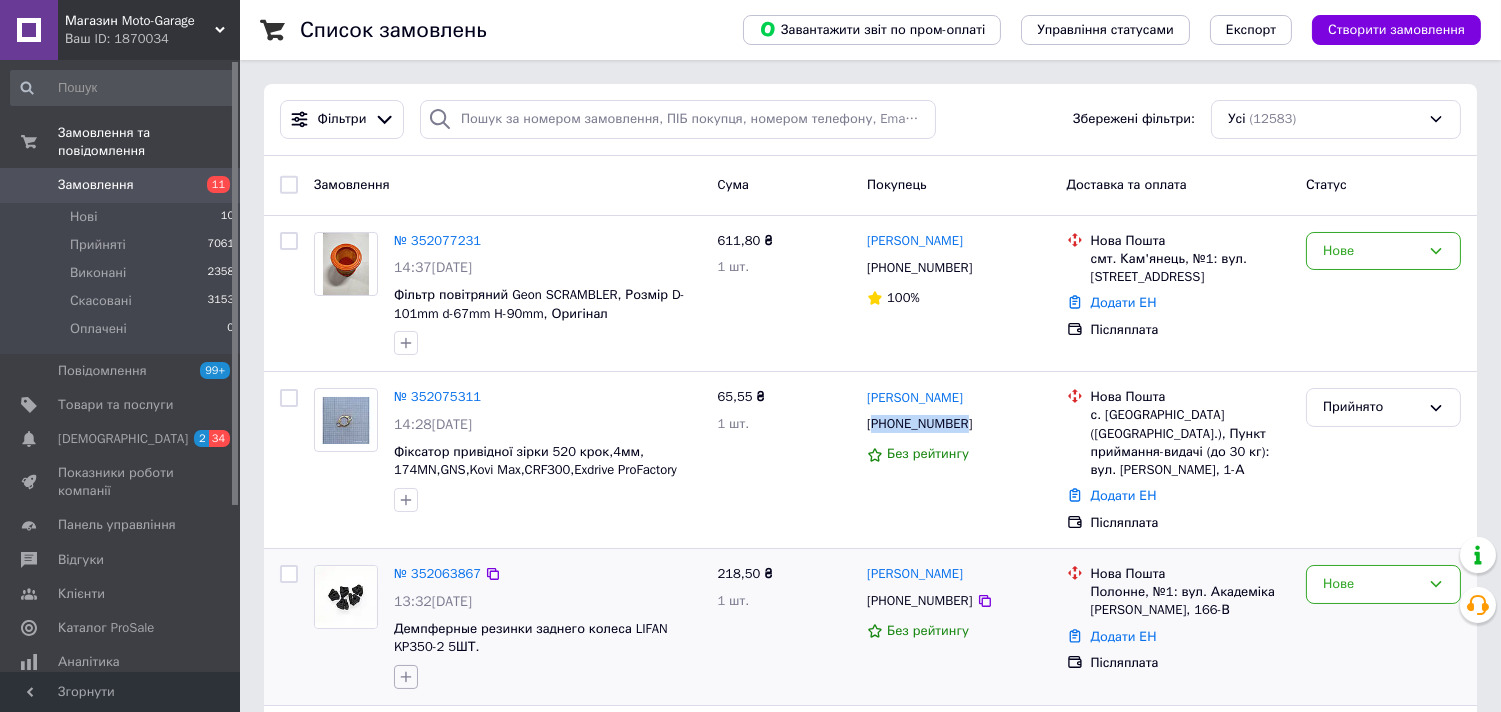 copy on "380686448716" 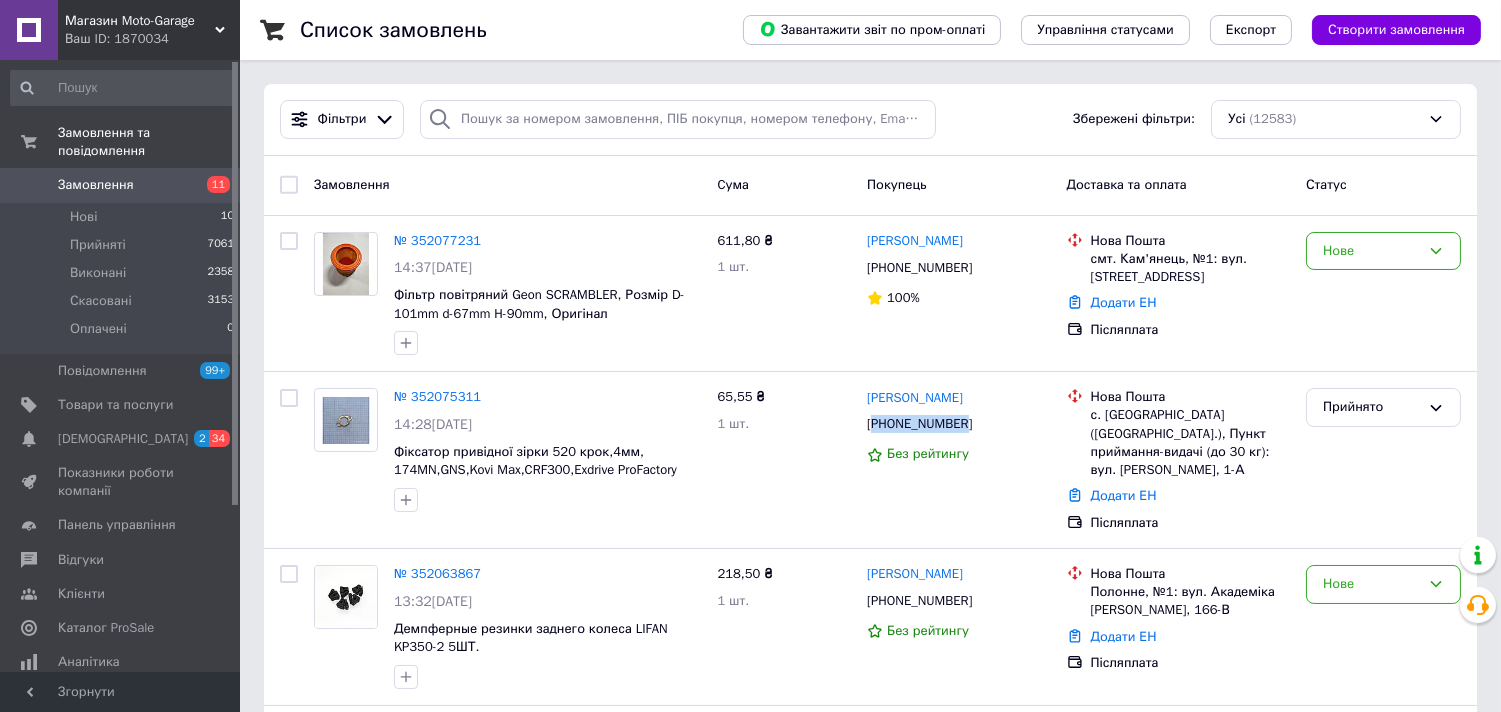 click on "Замовлення" at bounding box center [121, 185] 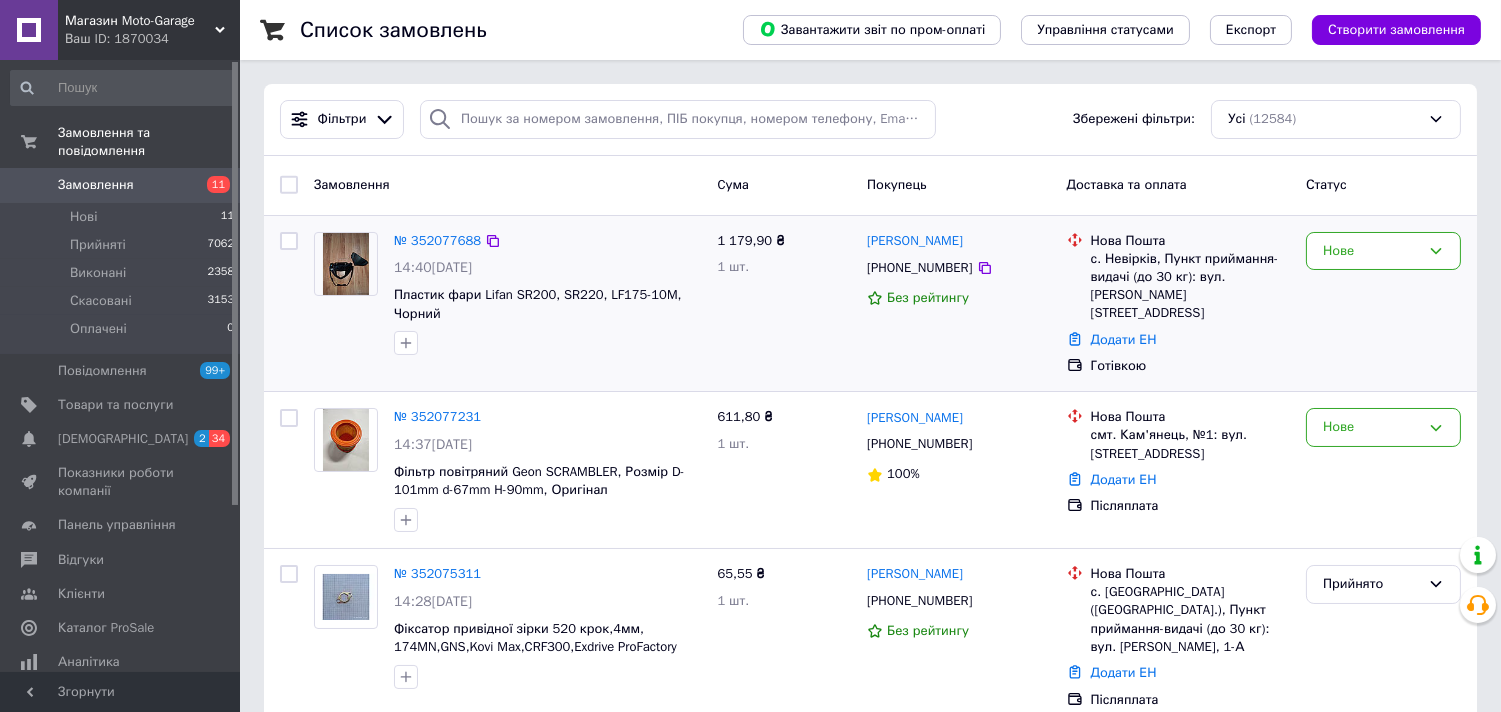 click on "+380963118761" at bounding box center [919, 268] 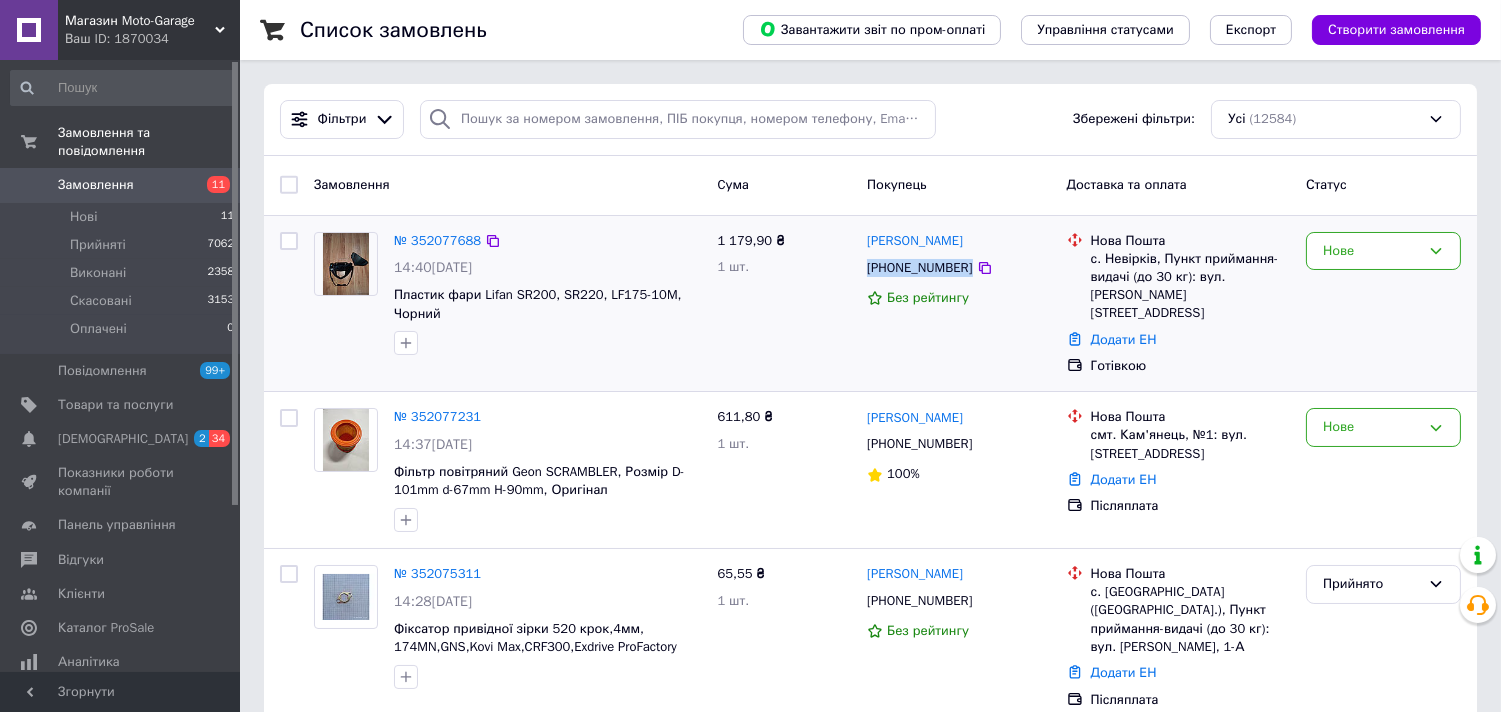click on "+380963118761" at bounding box center (919, 268) 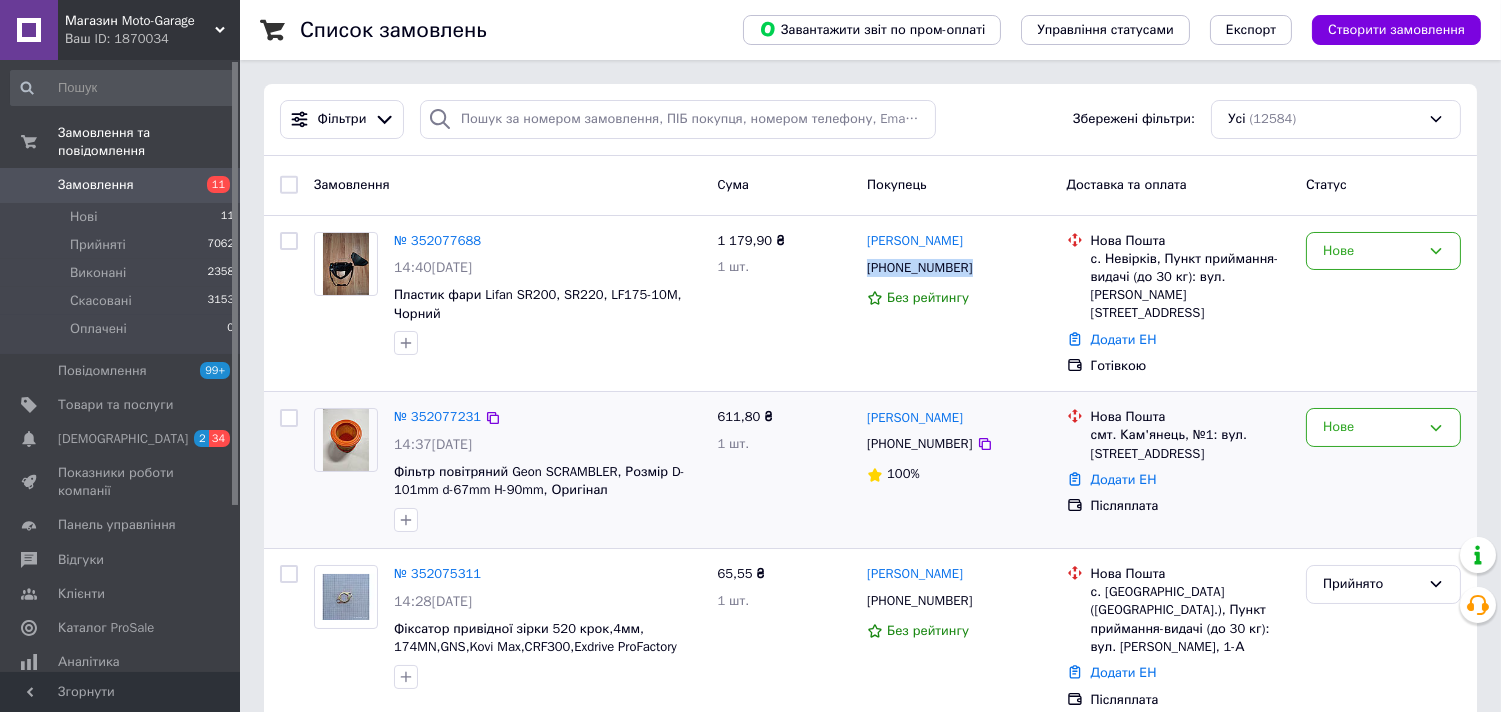 copy on "+380963118761" 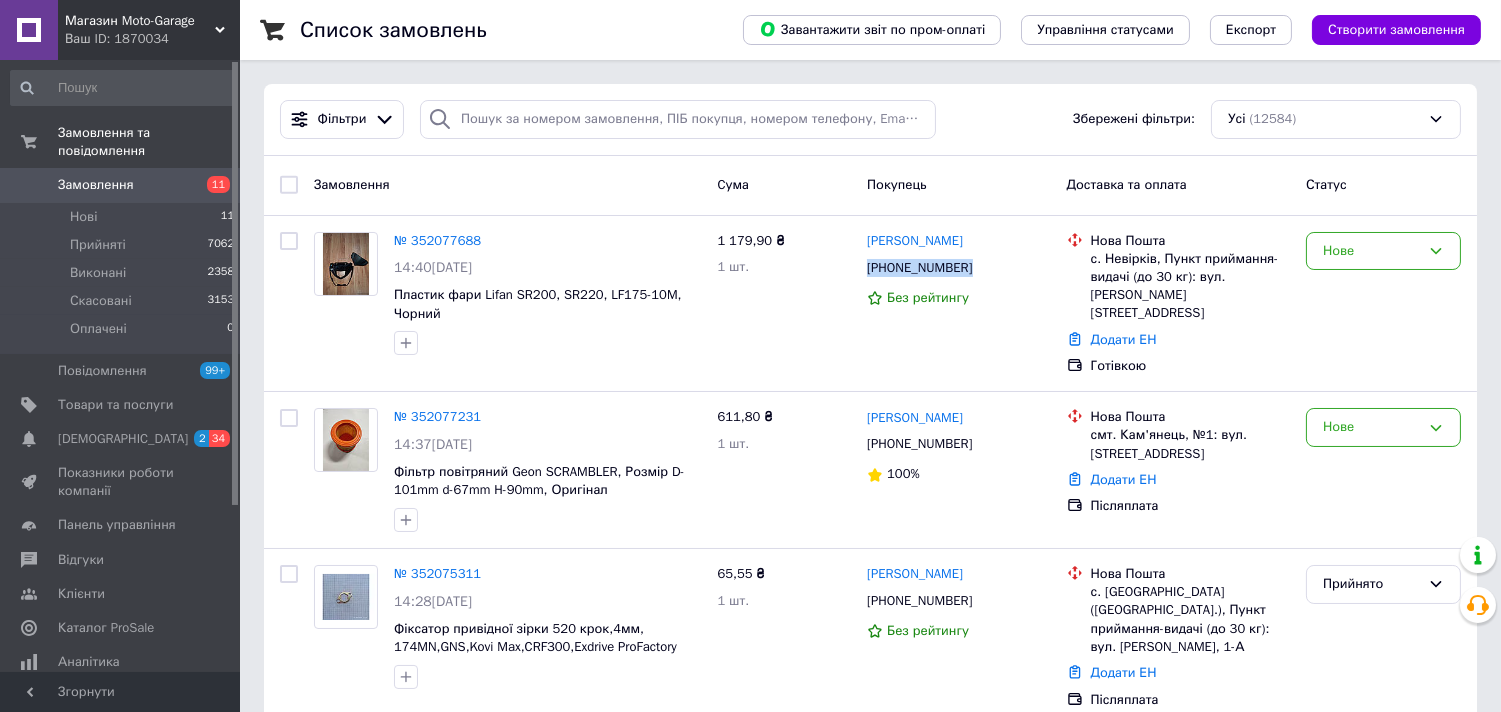click on "Замовлення 11" at bounding box center (123, 185) 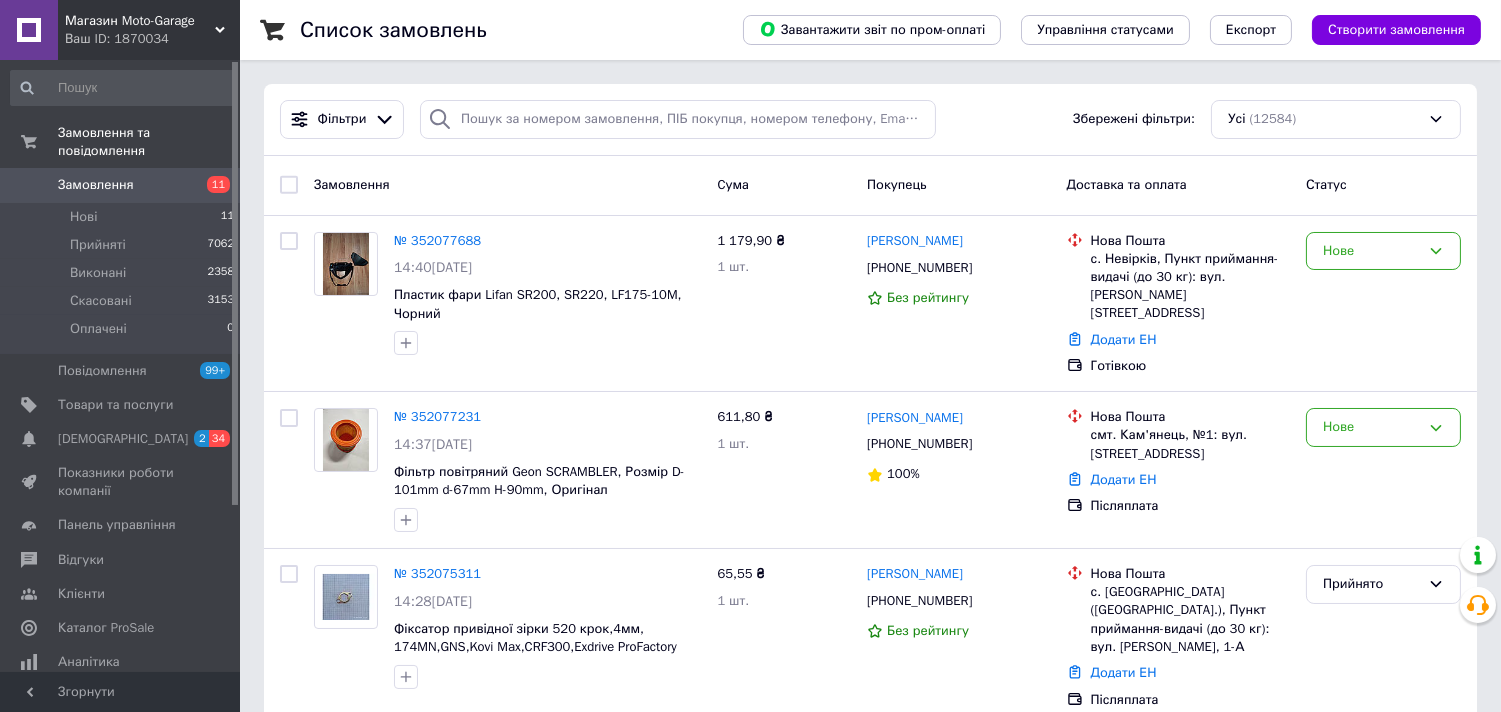 click on "Замовлення" at bounding box center [121, 185] 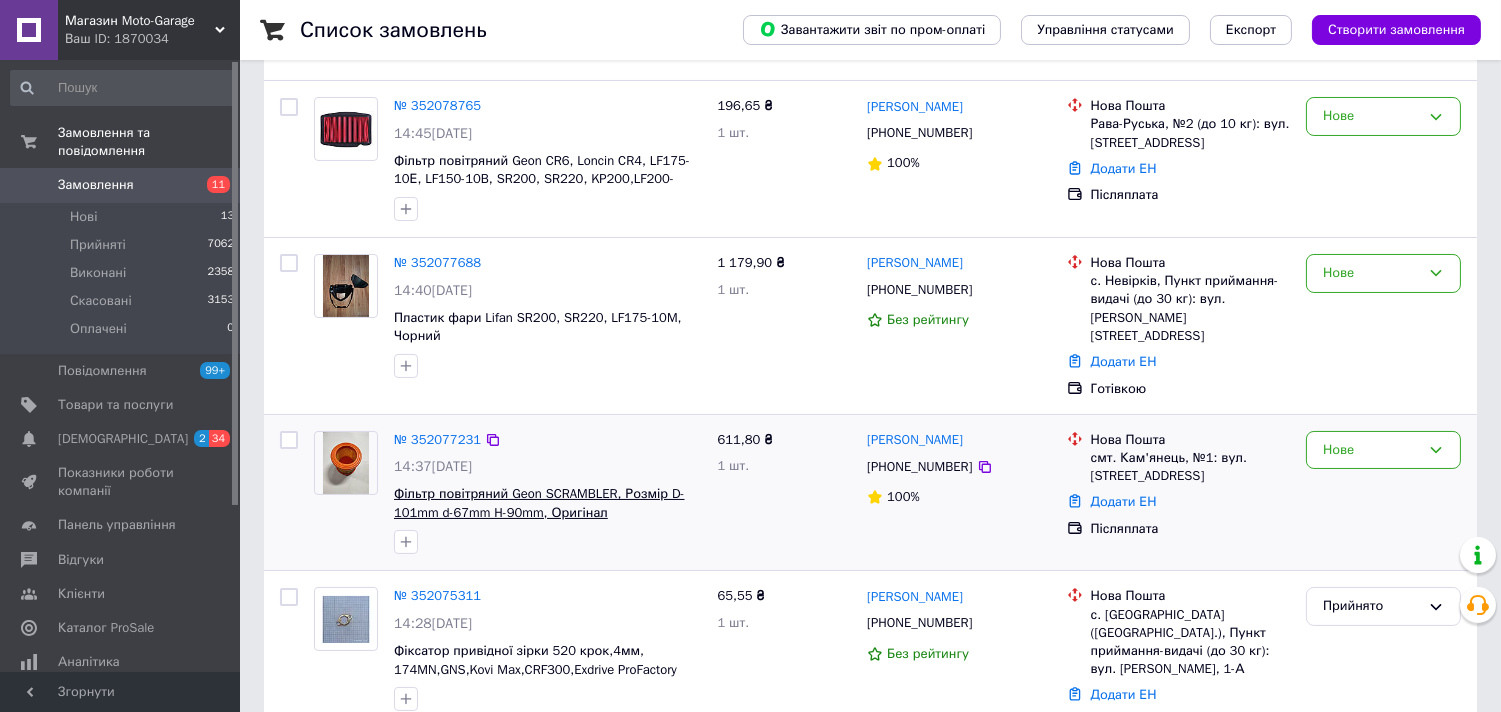 scroll, scrollTop: 333, scrollLeft: 0, axis: vertical 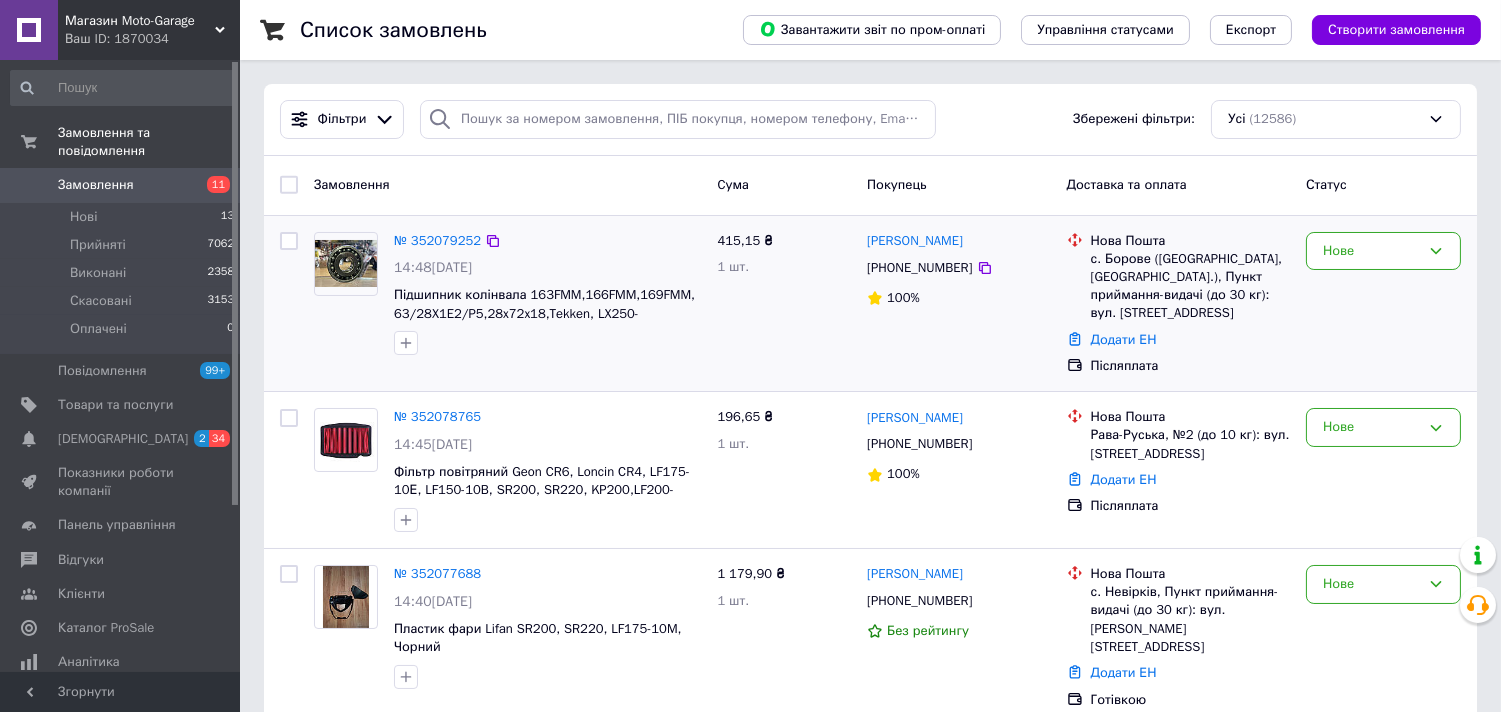 click on "+380962920254" at bounding box center (919, 268) 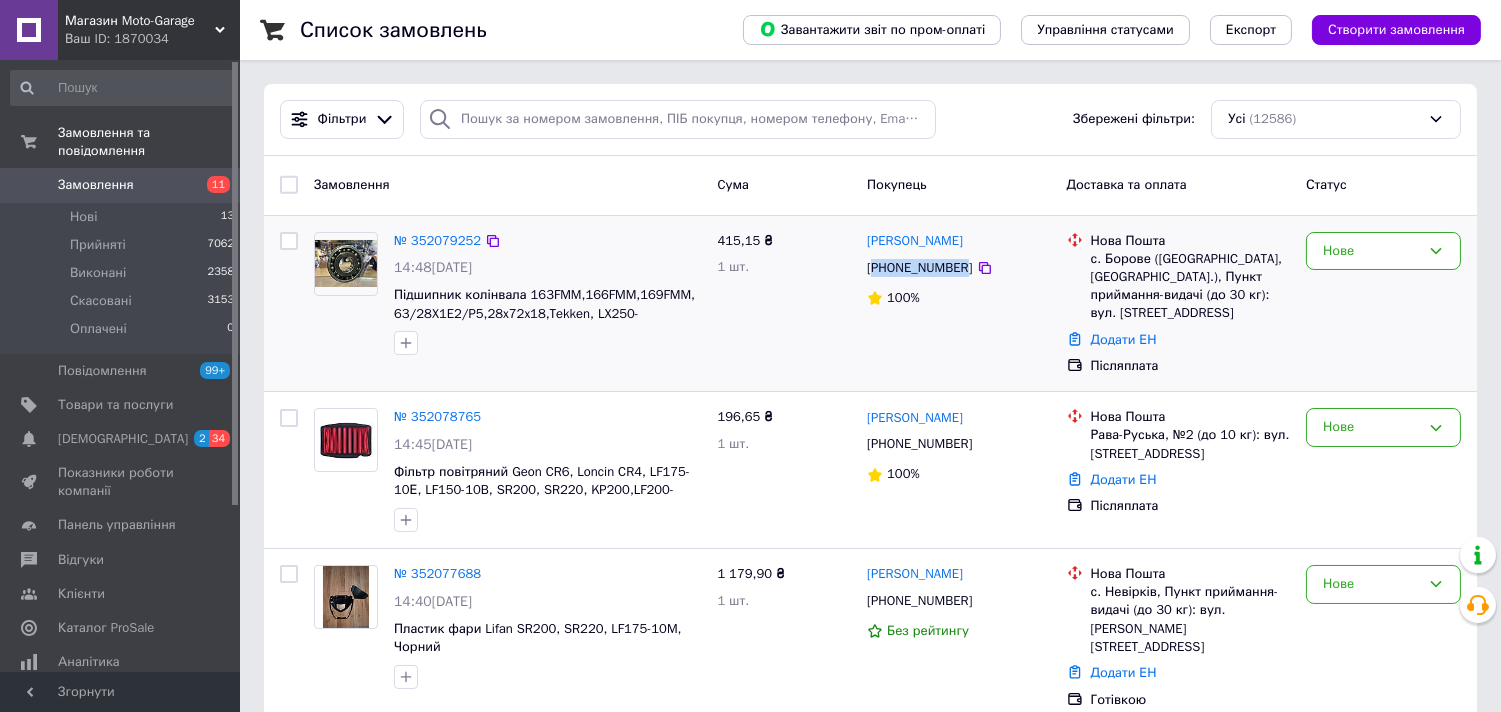 click on "+380962920254" at bounding box center (919, 268) 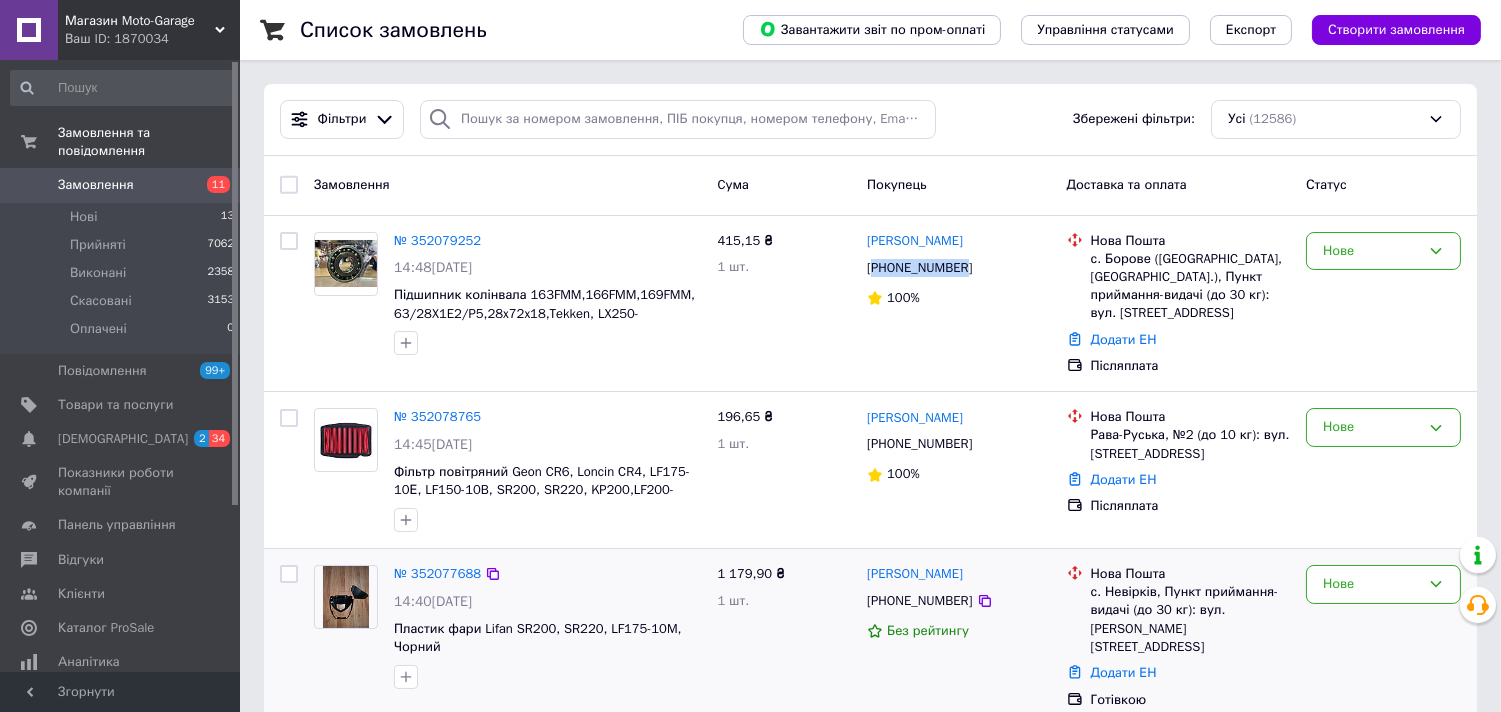 copy on "380962920254" 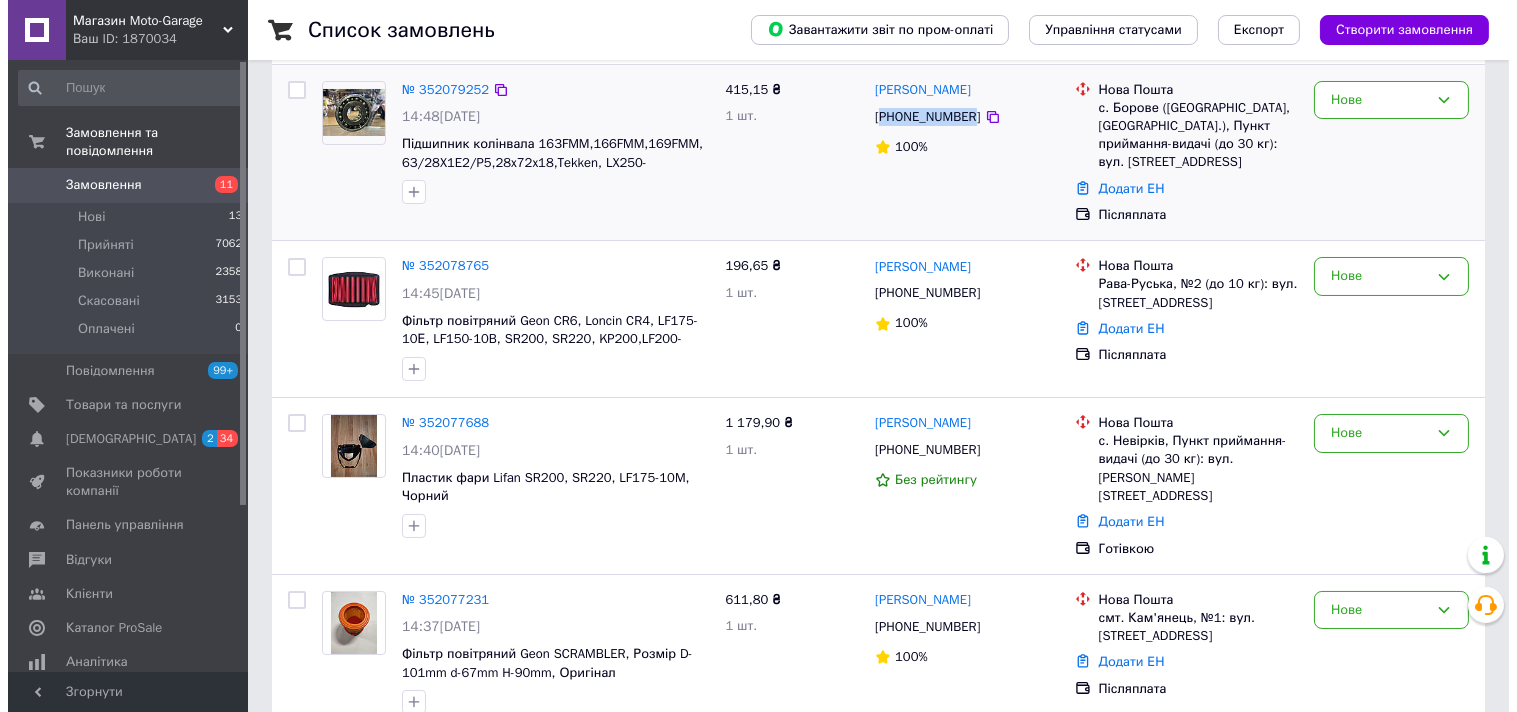 scroll, scrollTop: 333, scrollLeft: 0, axis: vertical 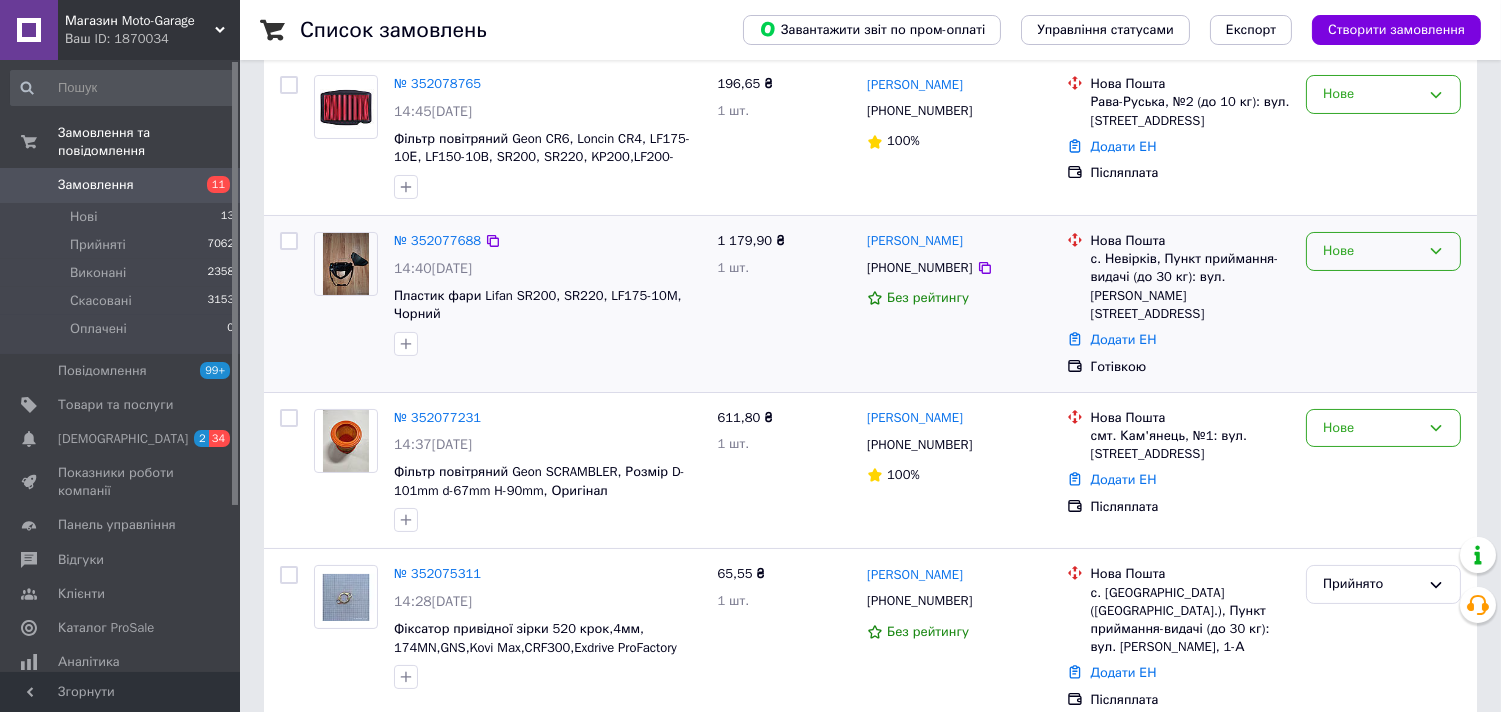 click on "Нове" at bounding box center [1383, 251] 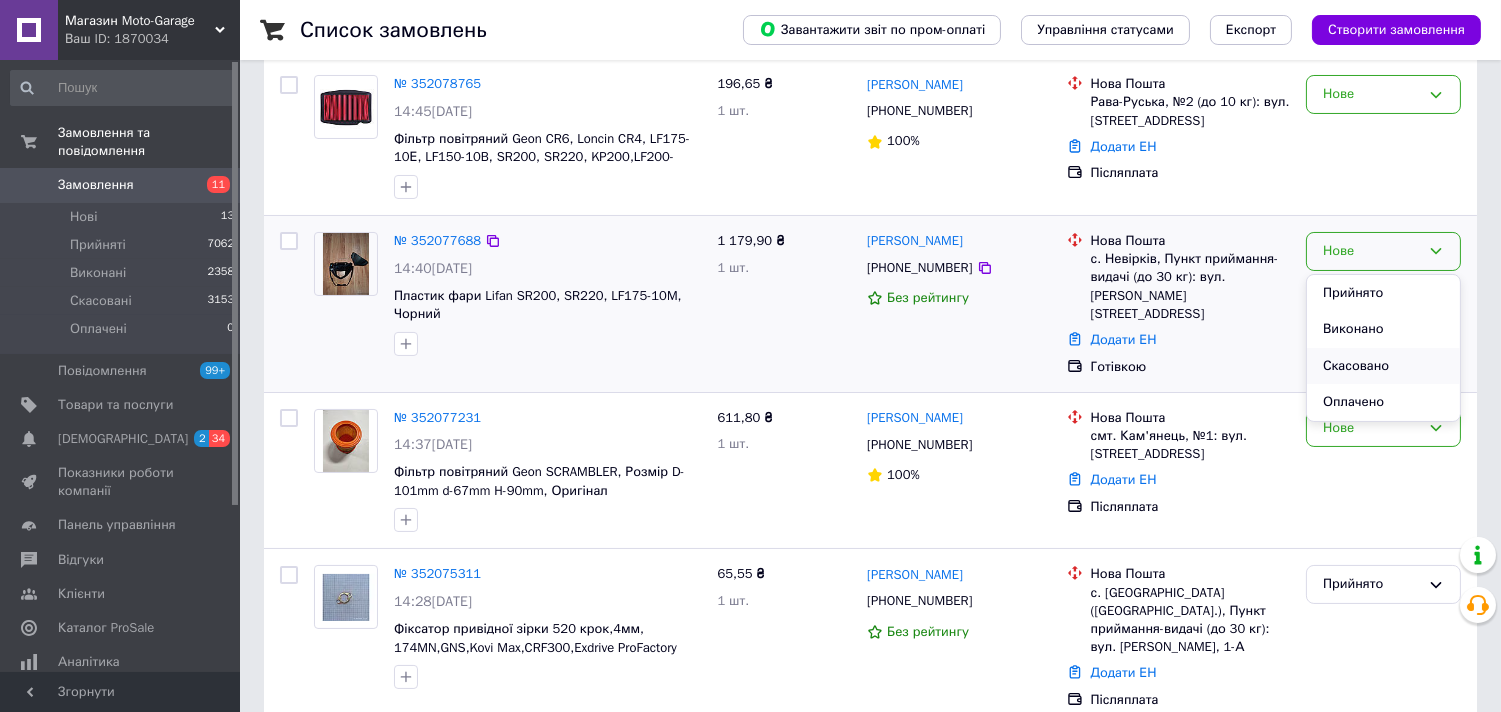 click on "Скасовано" at bounding box center (1383, 366) 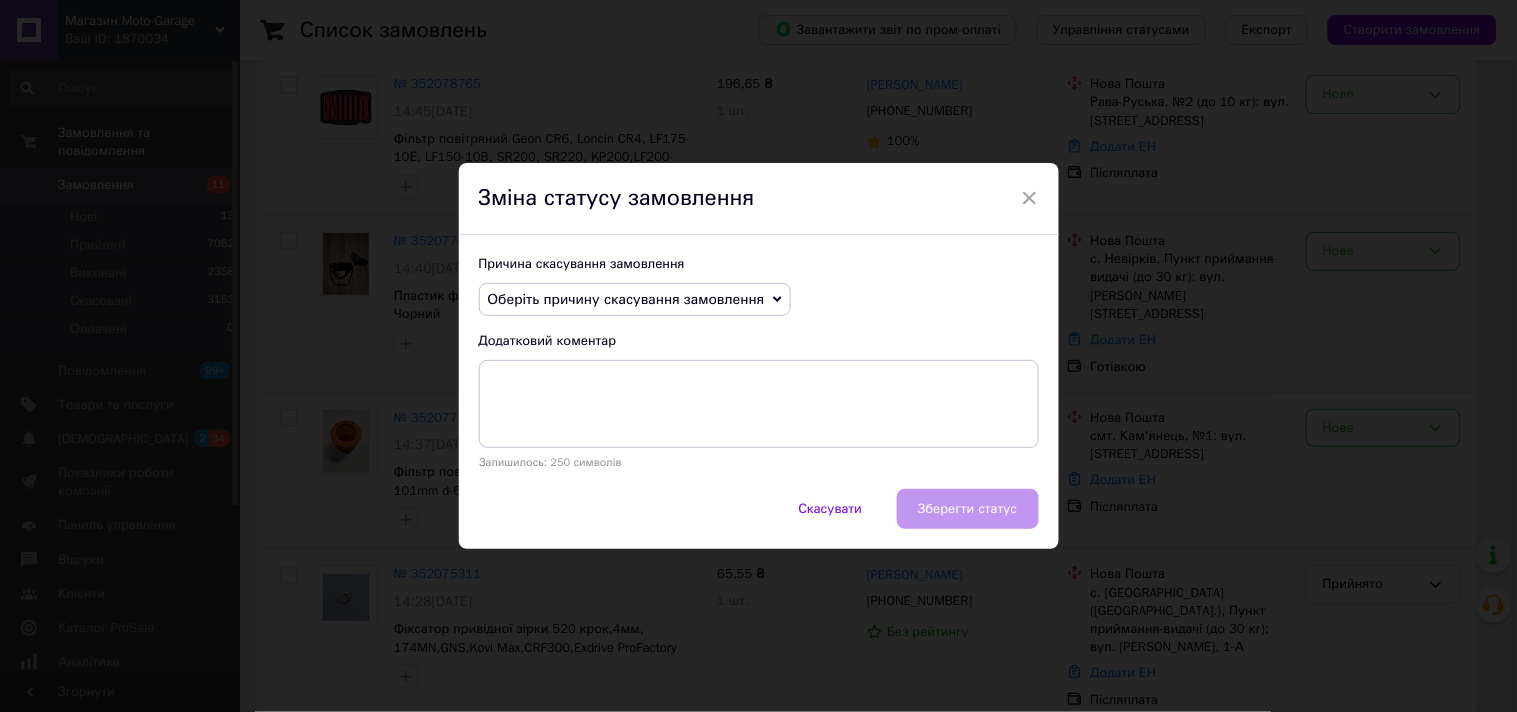 click on "Оберіть причину скасування замовлення" at bounding box center (626, 299) 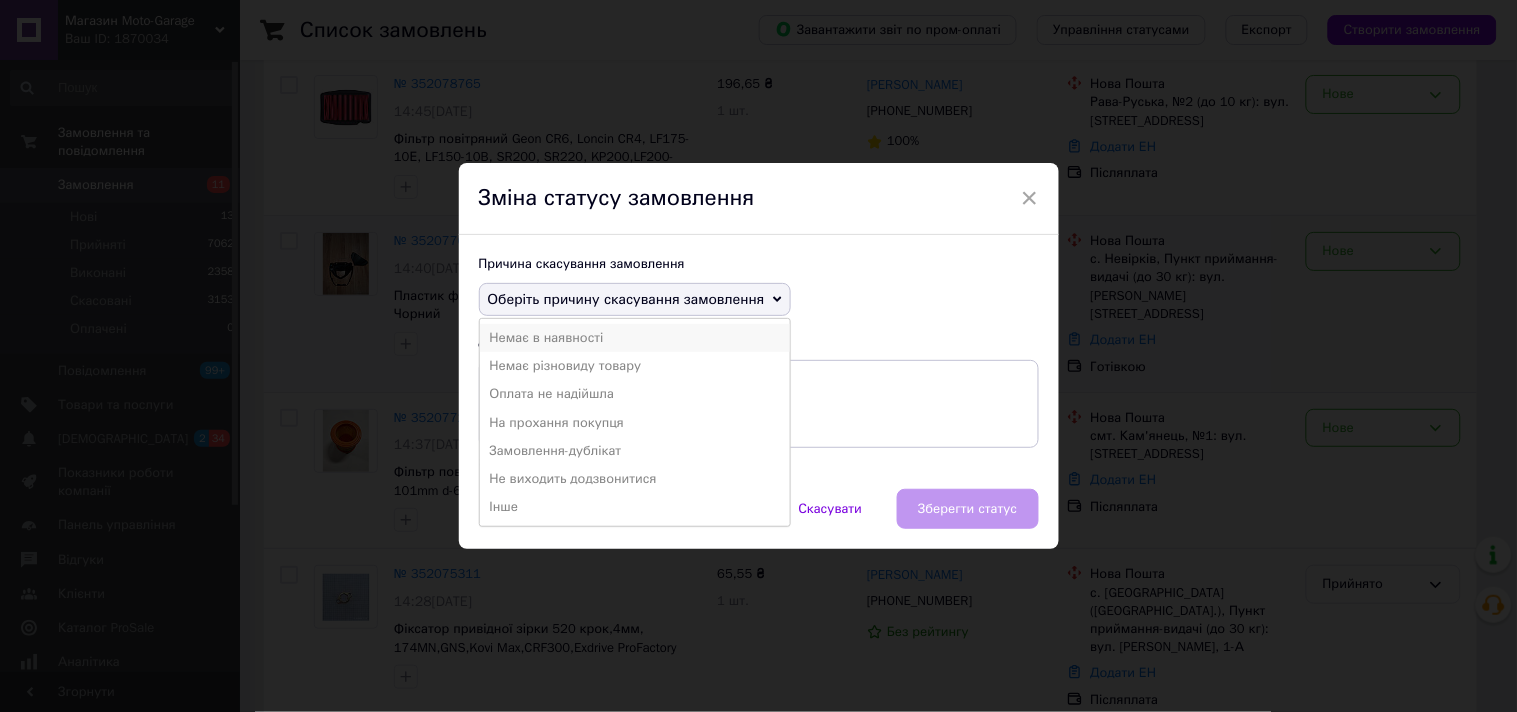 click on "Немає в наявності" at bounding box center [635, 338] 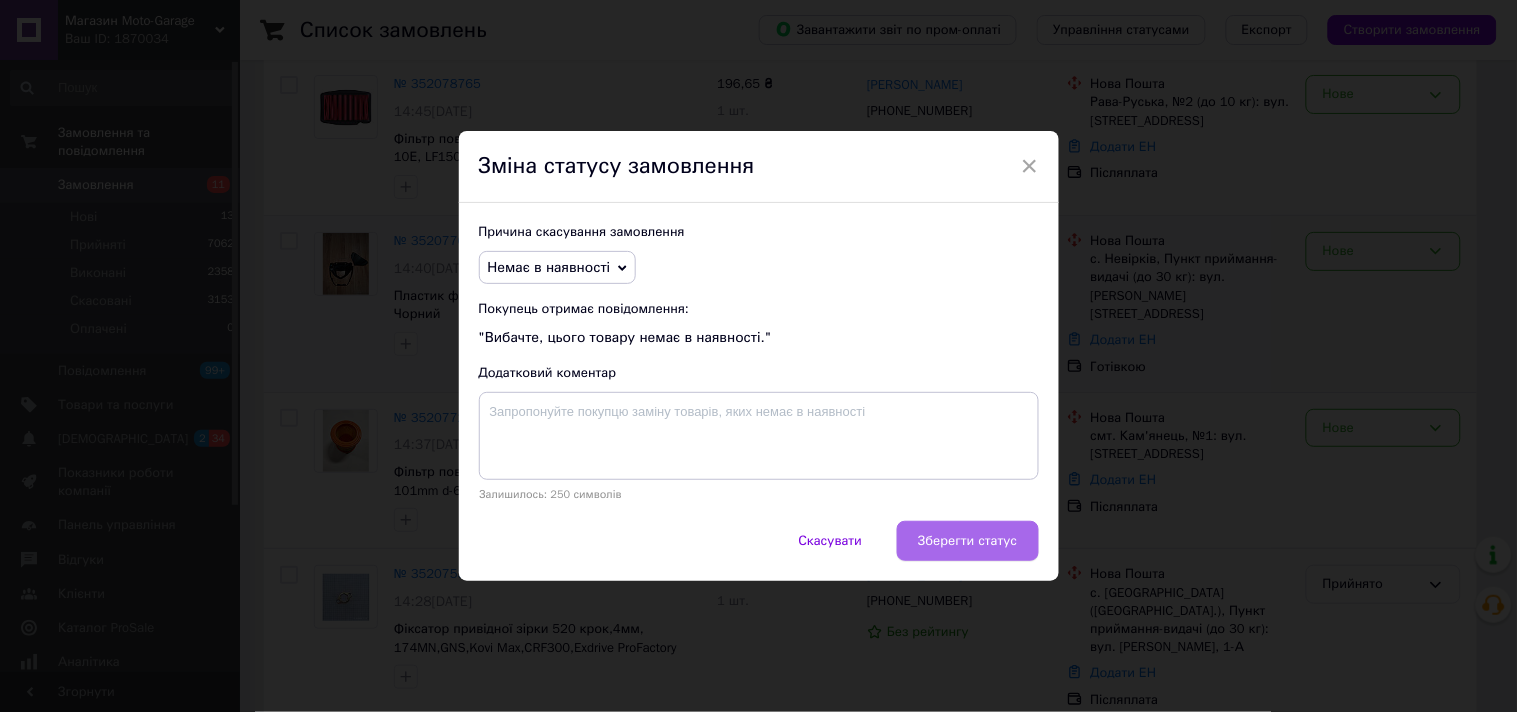 click on "Зберегти статус" at bounding box center [967, 541] 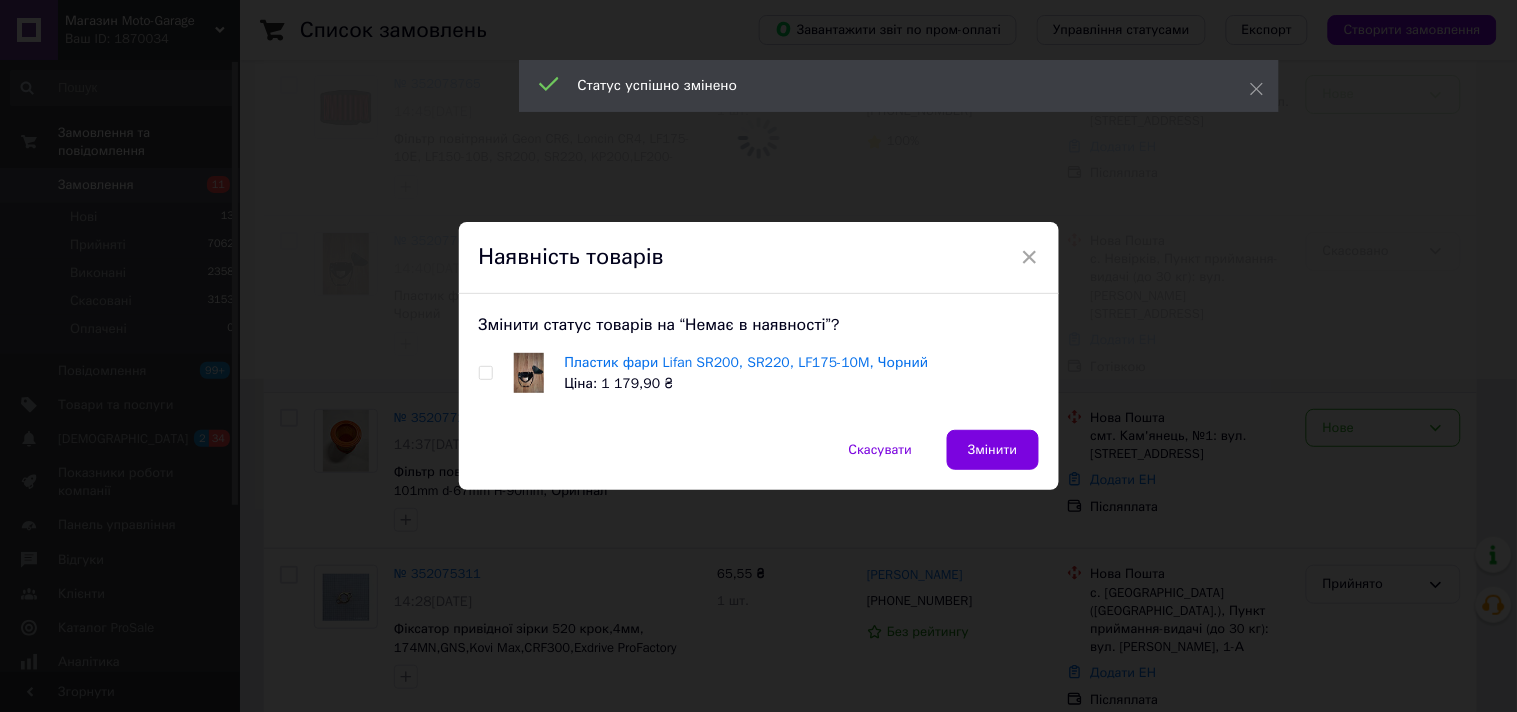 click on "Пластик фари Lifan SR200, SR220, LF175-10M,  Чорний Ціна: 1 179,90 ₴" at bounding box center [759, 373] 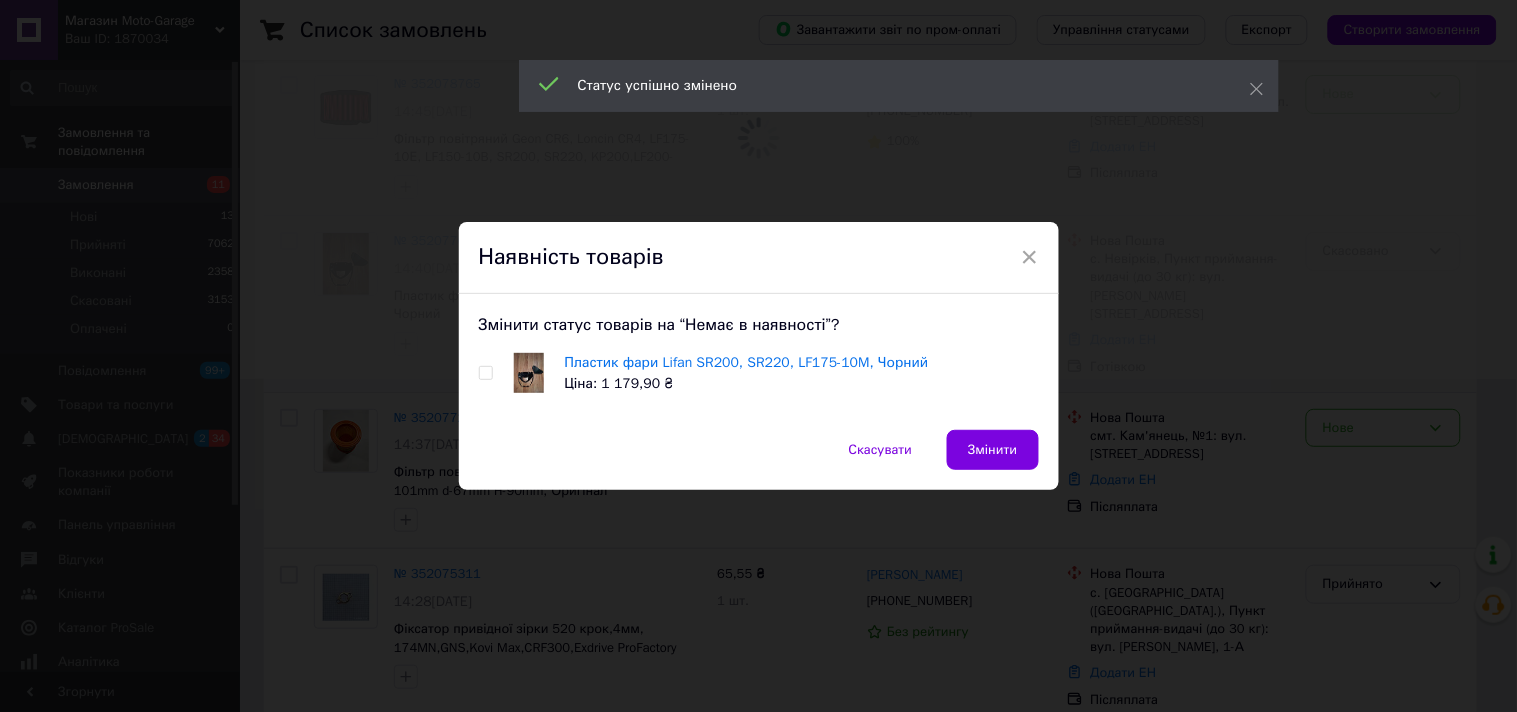 click at bounding box center (485, 373) 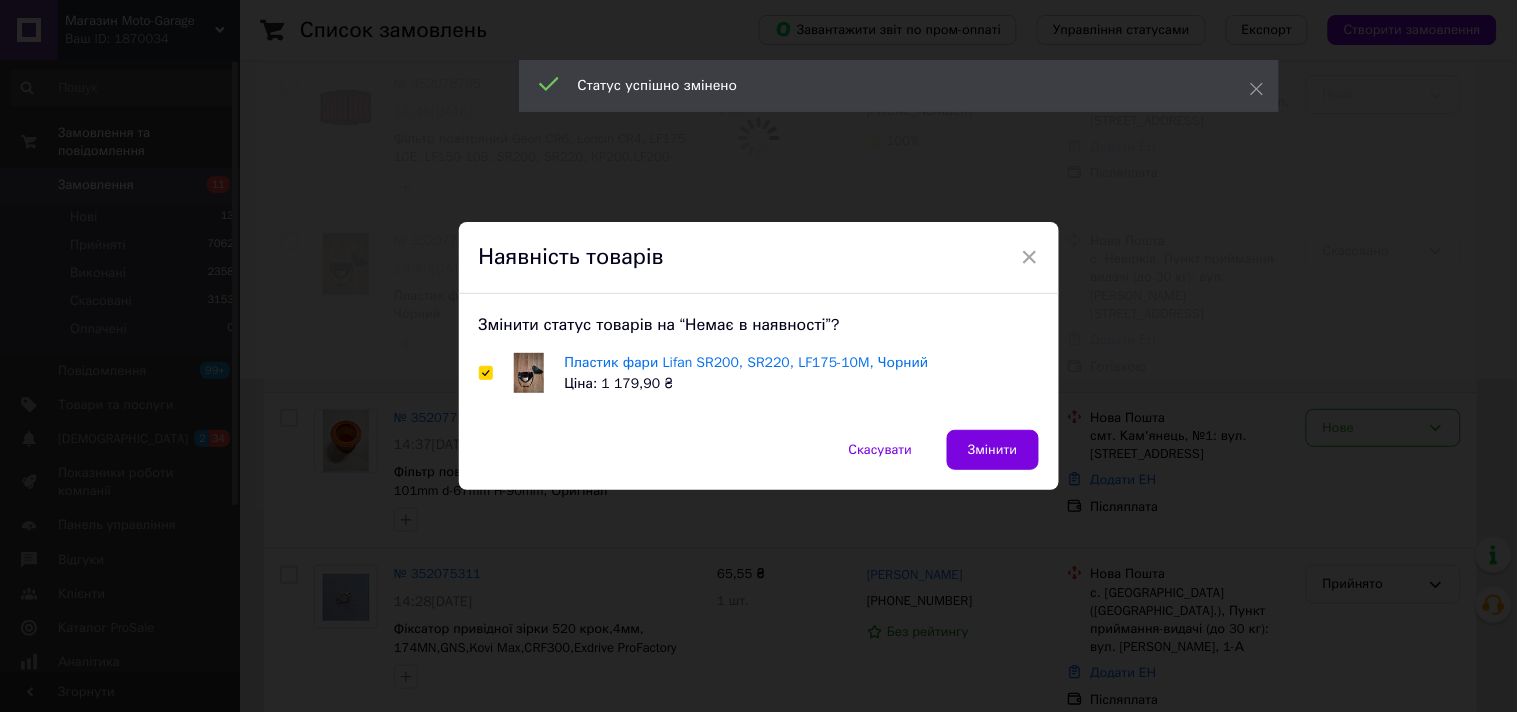 checkbox on "true" 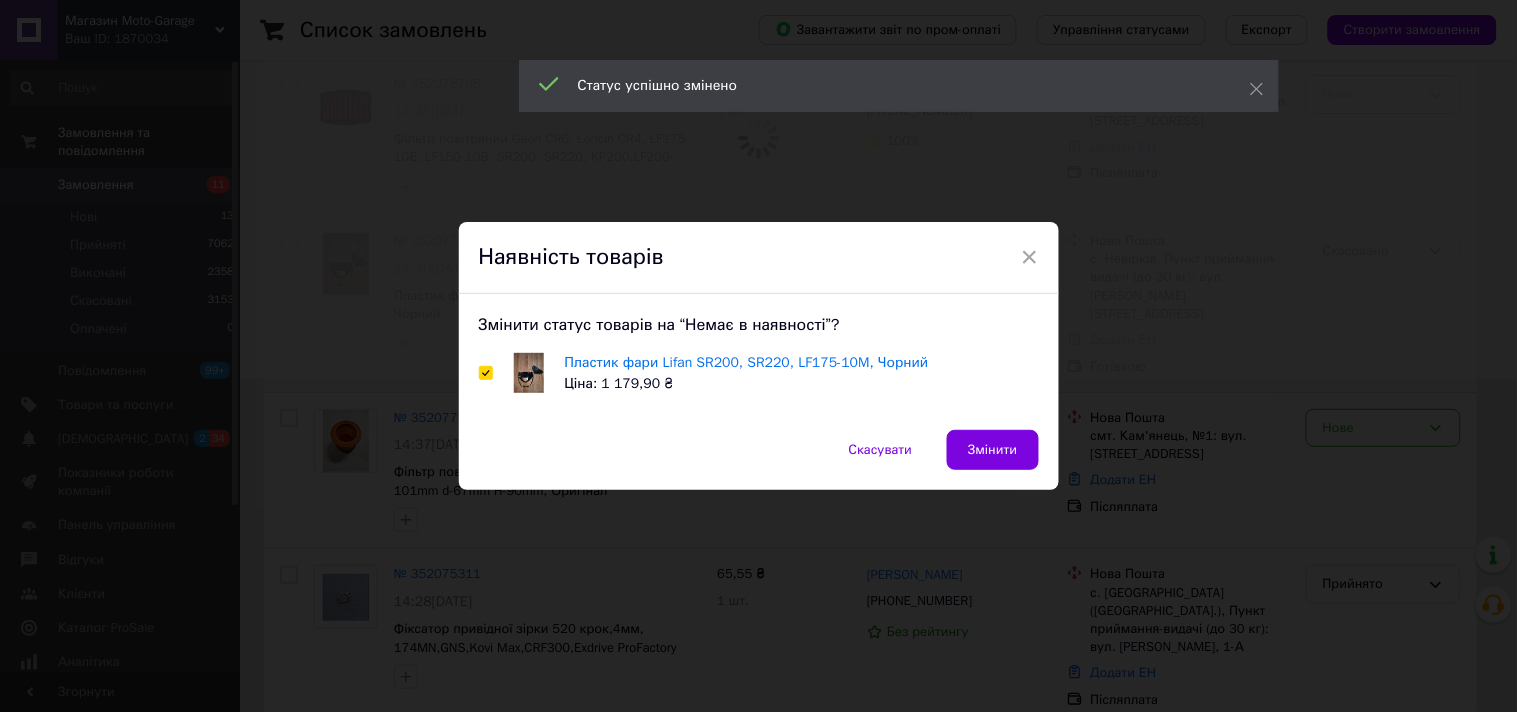 click on "Змінити" at bounding box center [992, 450] 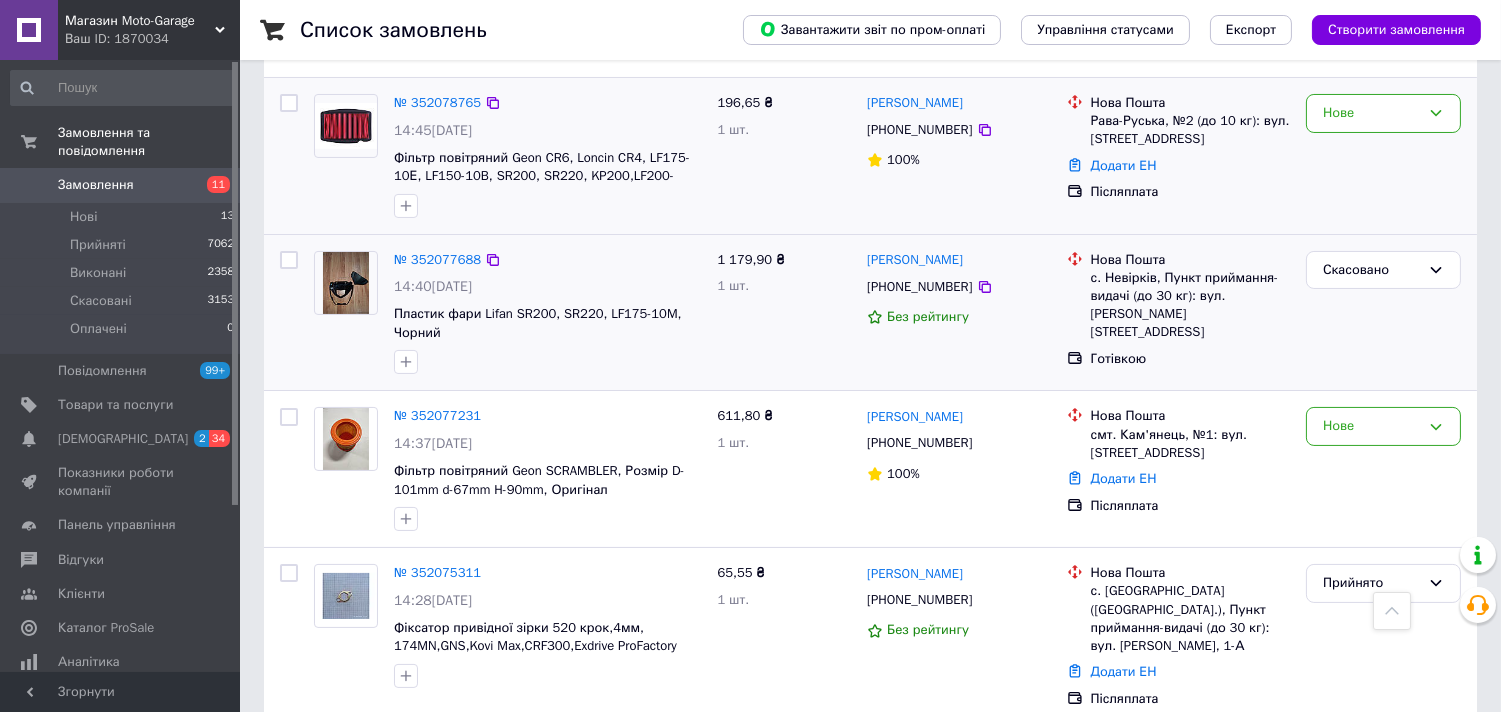 scroll, scrollTop: 268, scrollLeft: 0, axis: vertical 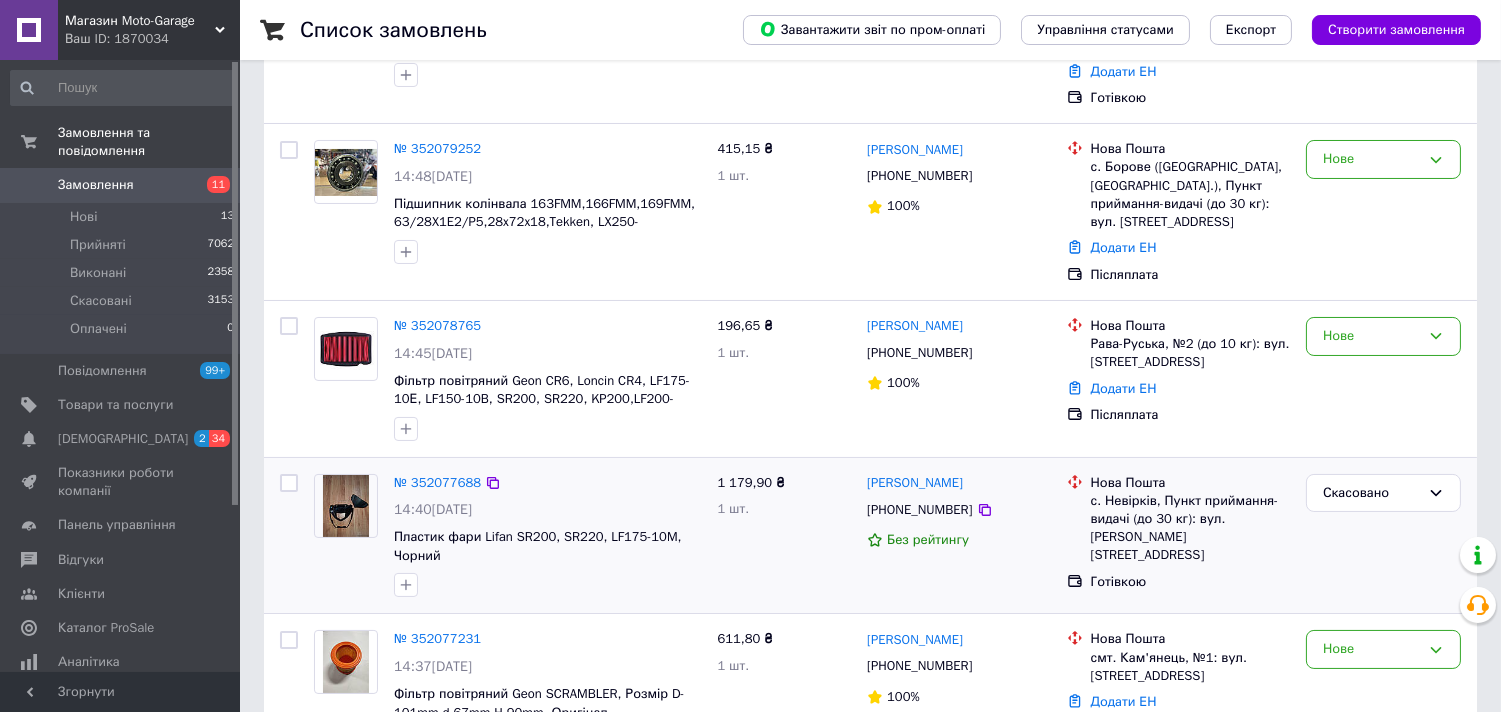 click on "Замовлення" at bounding box center [96, 185] 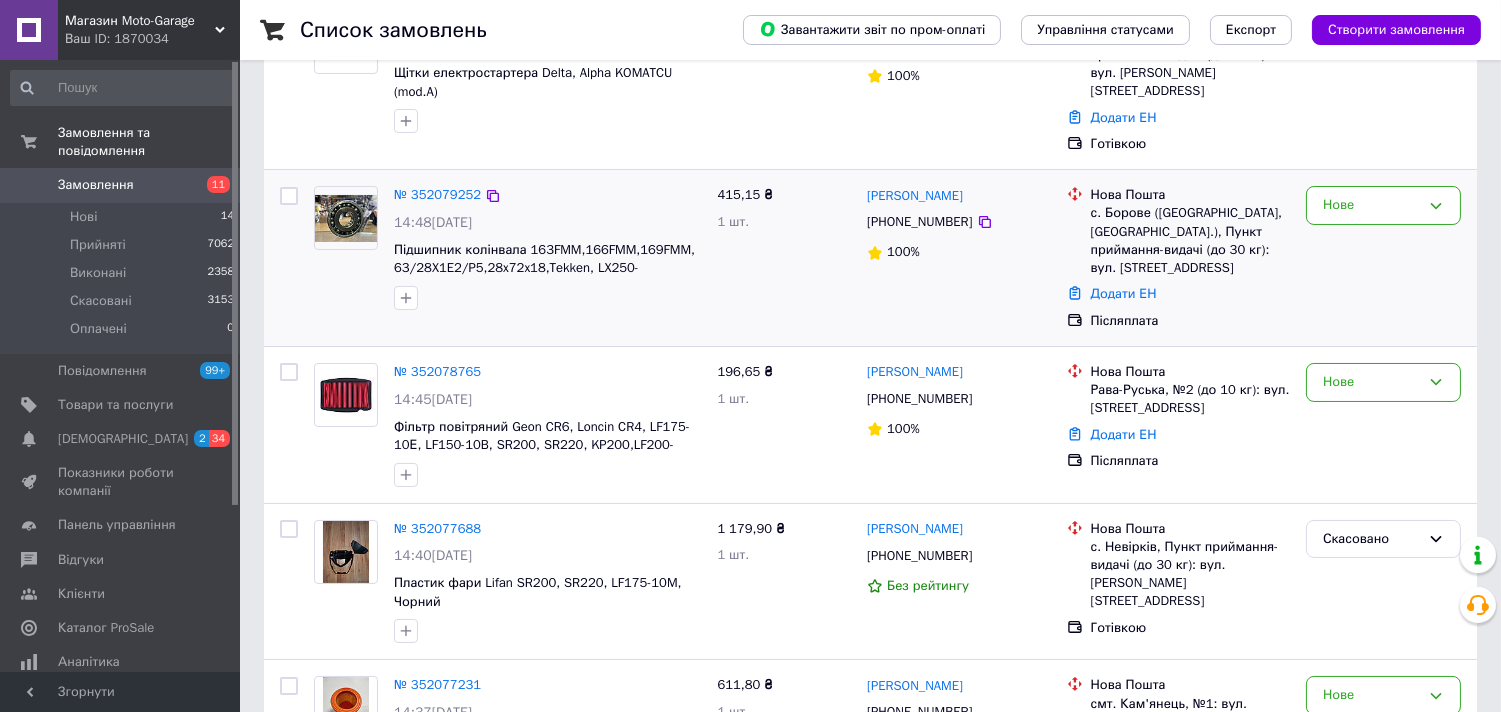 scroll, scrollTop: 111, scrollLeft: 0, axis: vertical 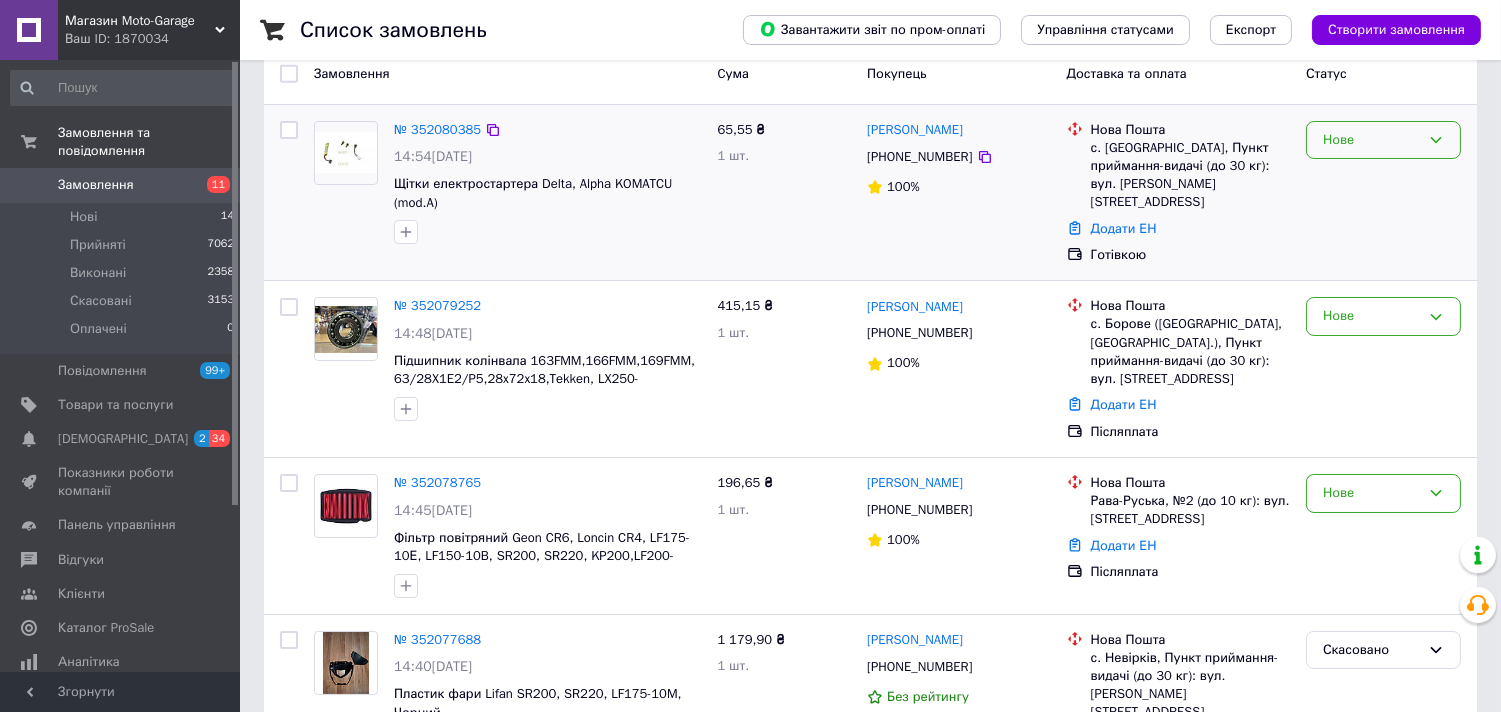click on "Нове" at bounding box center [1383, 140] 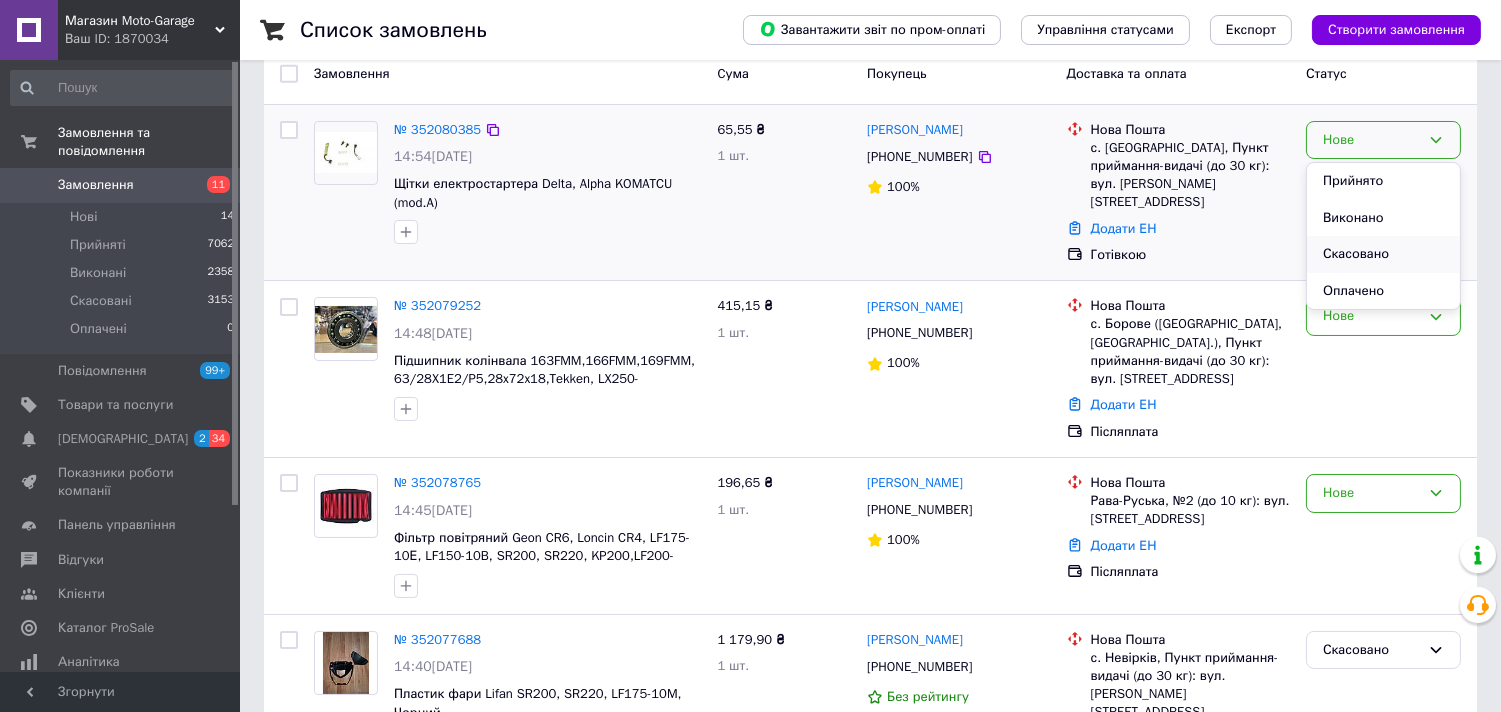 click on "Скасовано" at bounding box center [1383, 254] 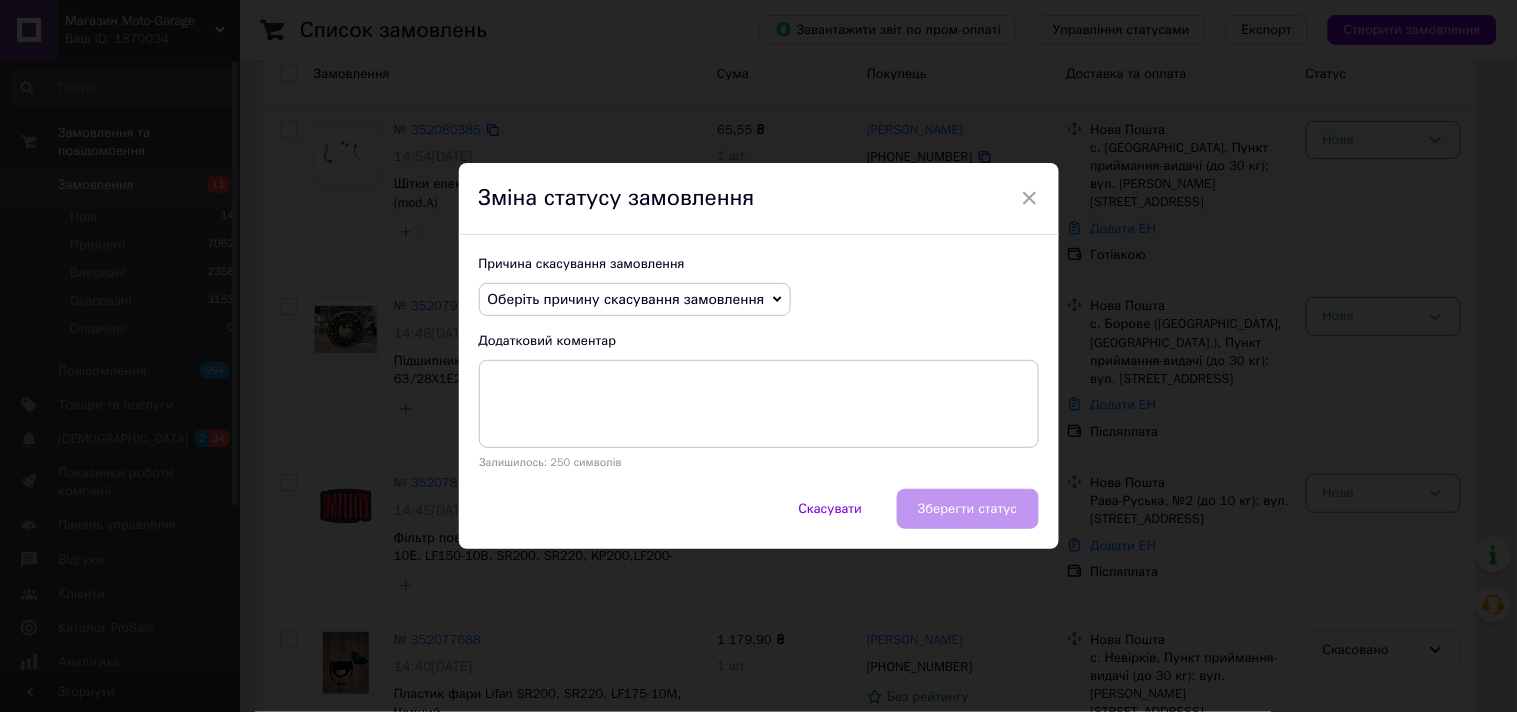 click on "Оберіть причину скасування замовлення" at bounding box center [635, 300] 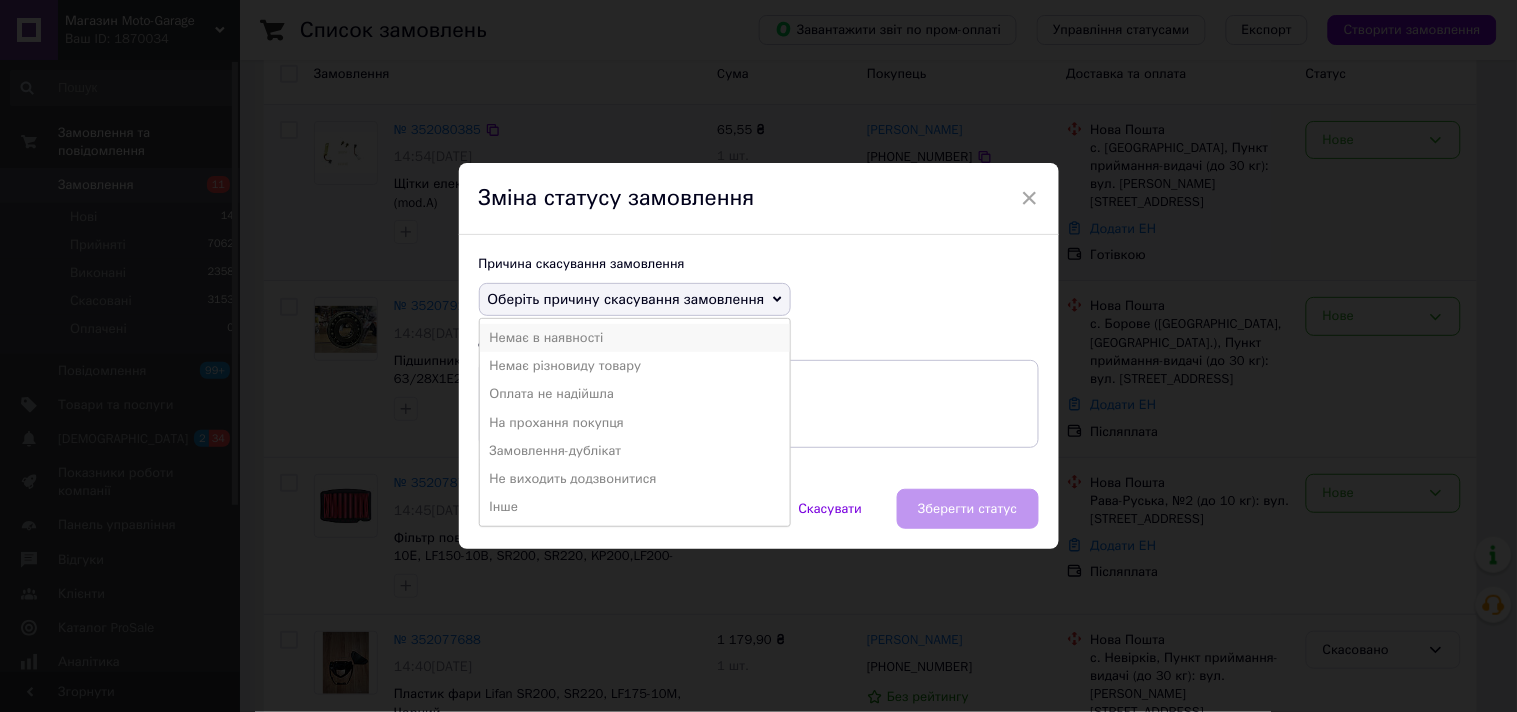 click on "Немає в наявності" at bounding box center (635, 338) 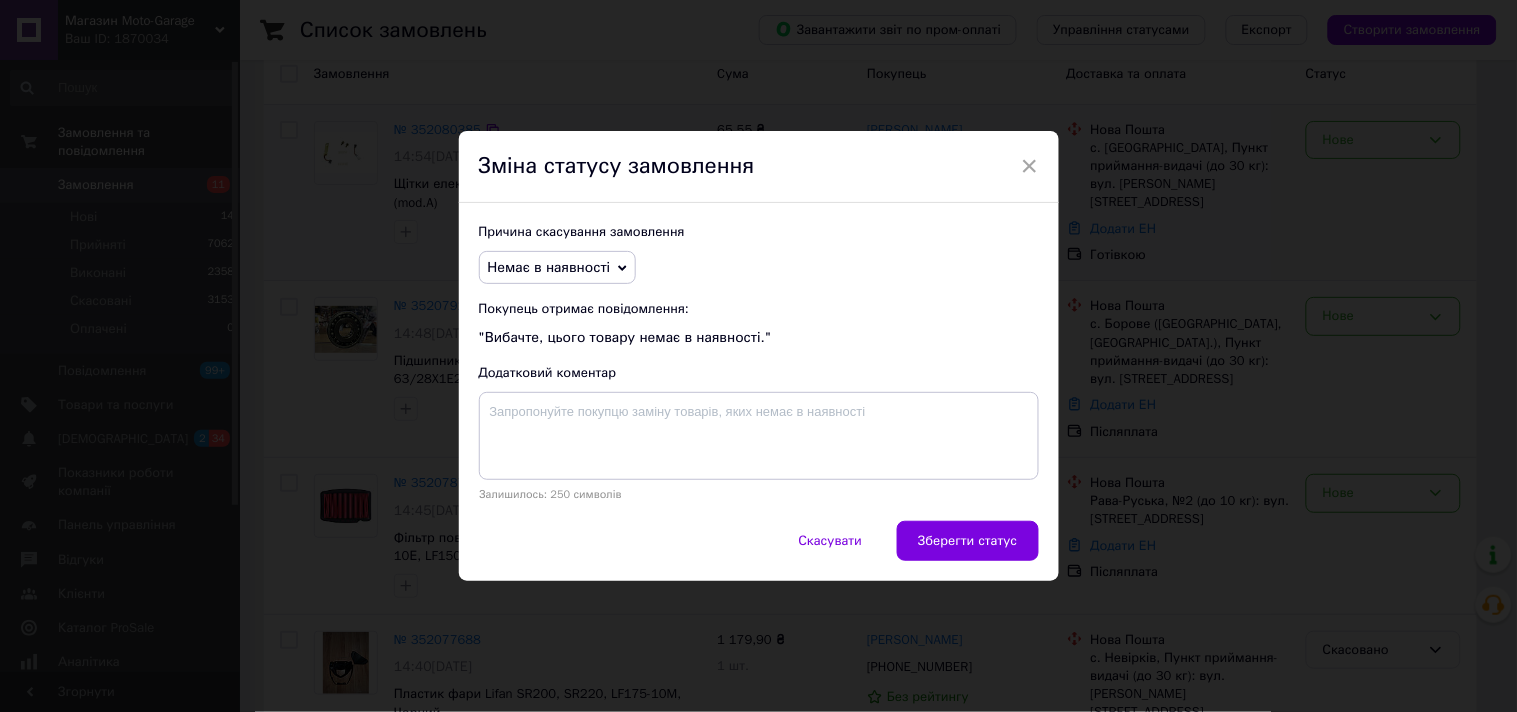 click on "Зберегти статус" at bounding box center [967, 541] 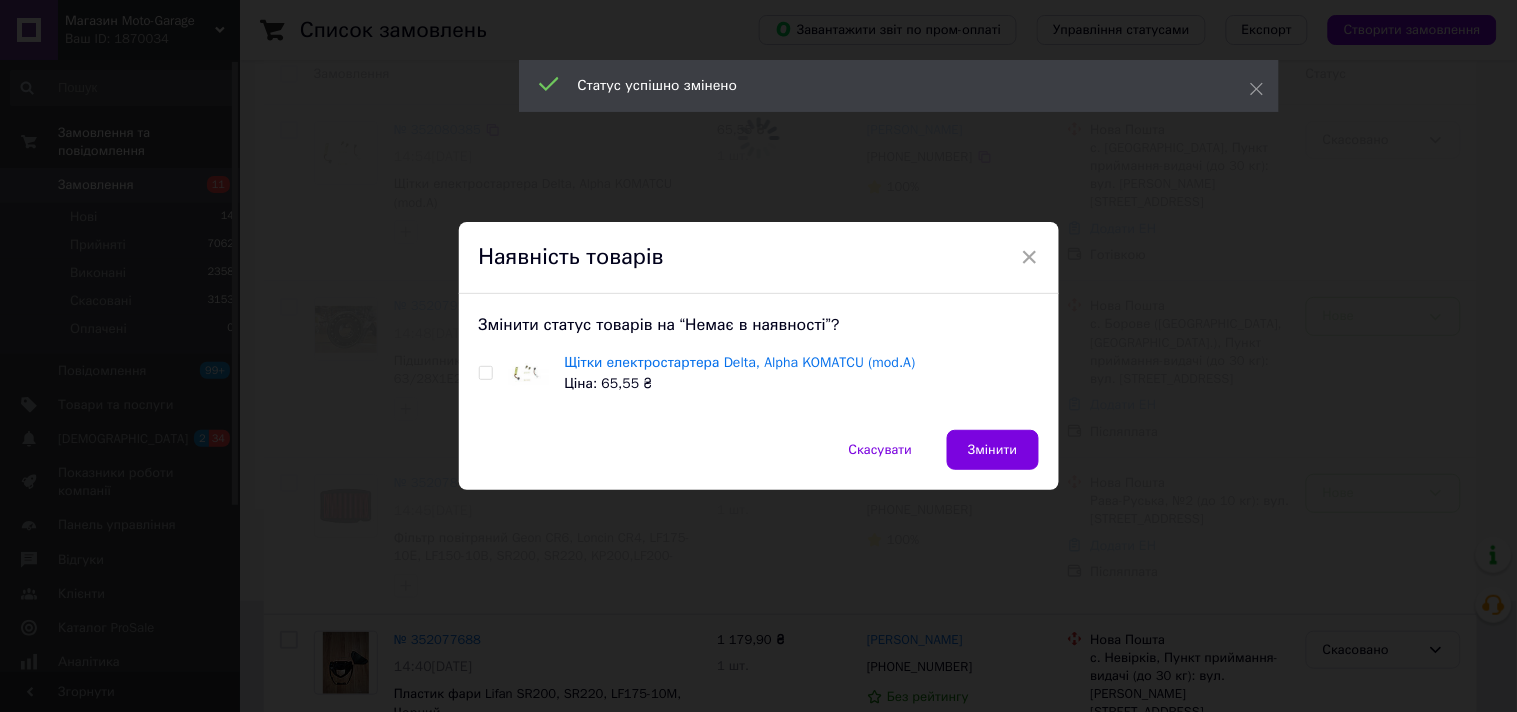 click at bounding box center [485, 373] 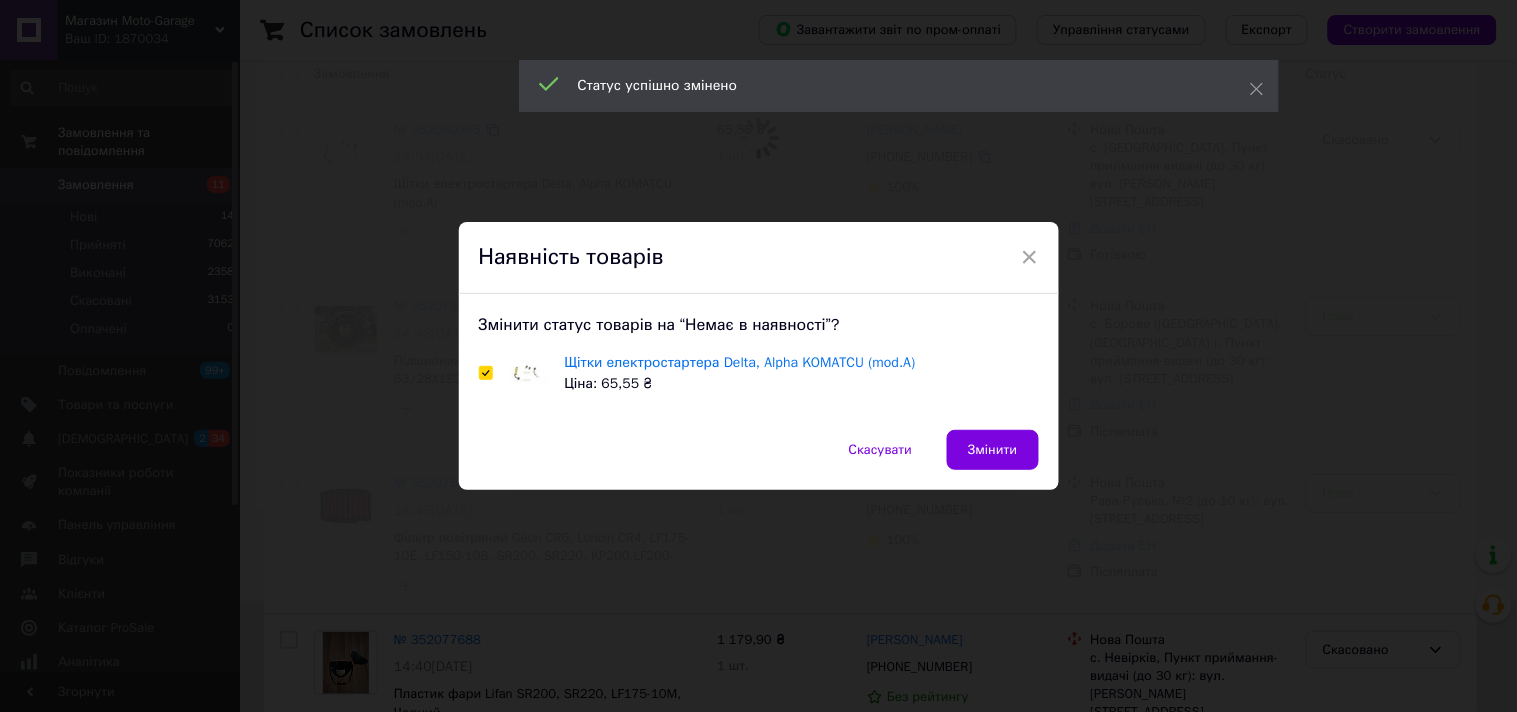 checkbox on "true" 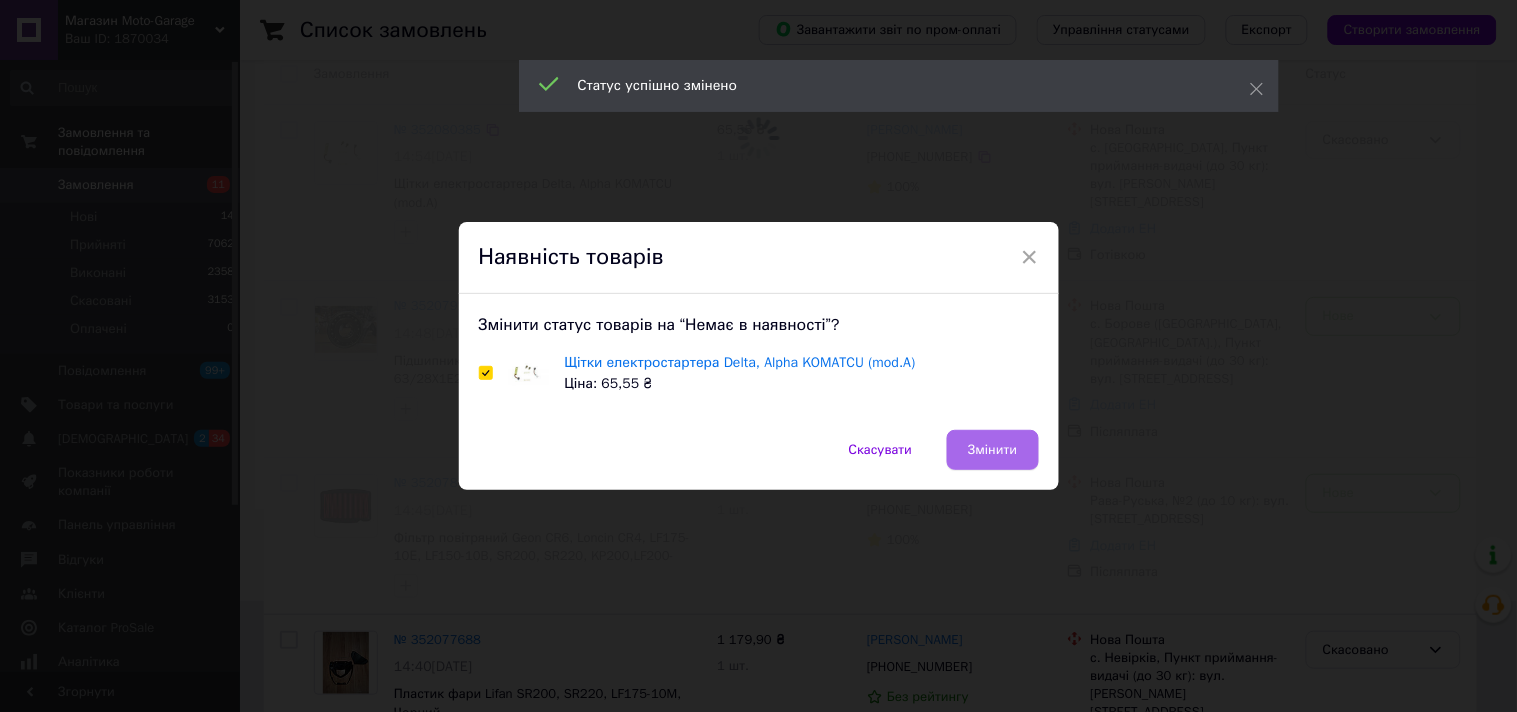 click on "Змінити" at bounding box center [992, 450] 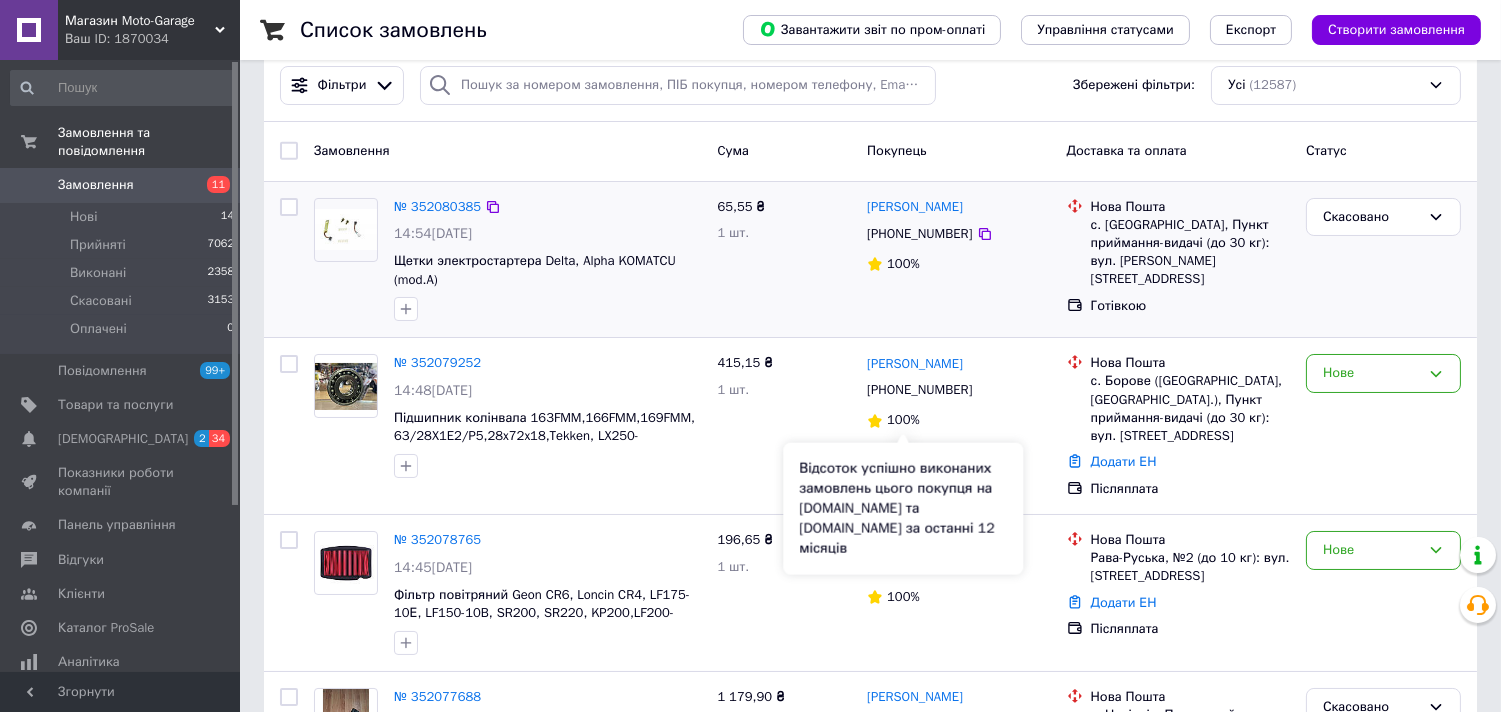 scroll, scrollTop: 0, scrollLeft: 0, axis: both 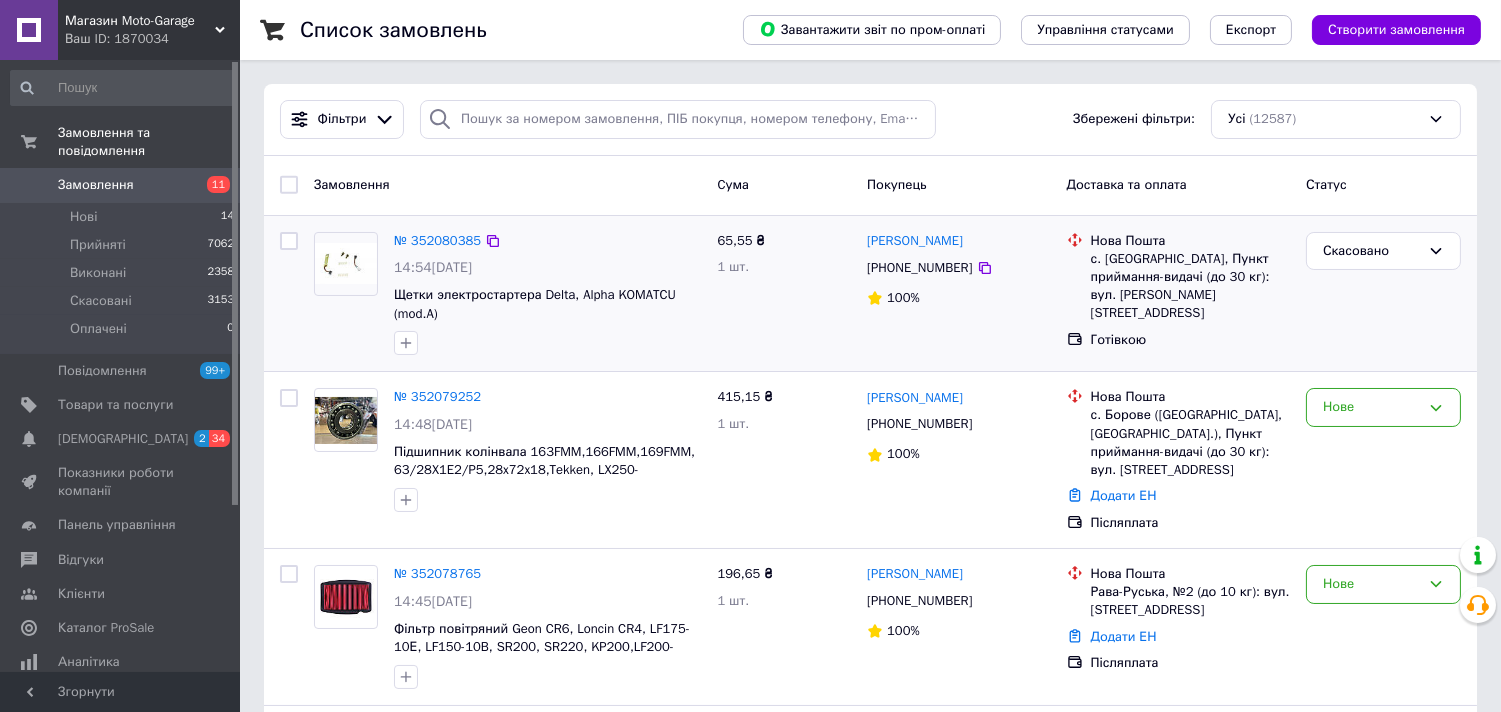 click on "+380688340264" at bounding box center (919, 268) 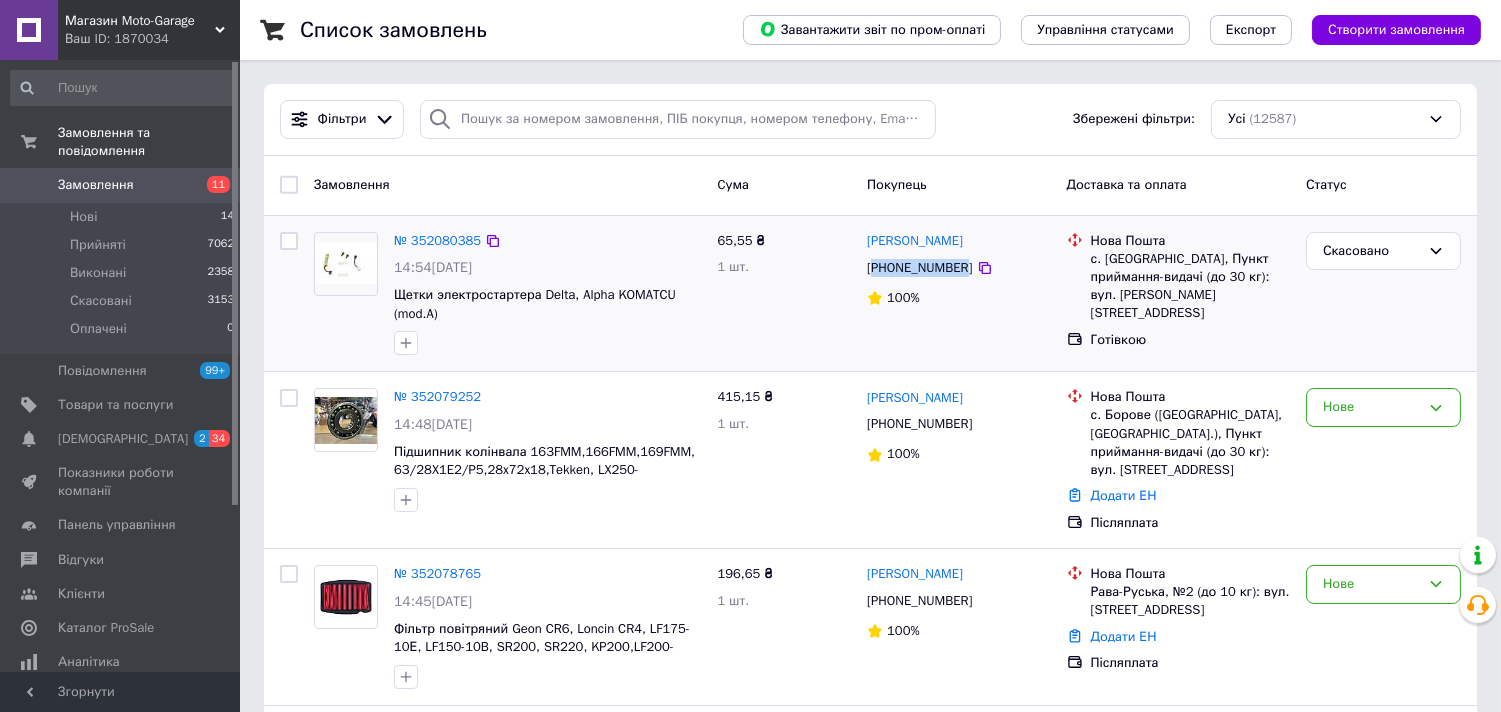 click on "+380688340264" at bounding box center (919, 268) 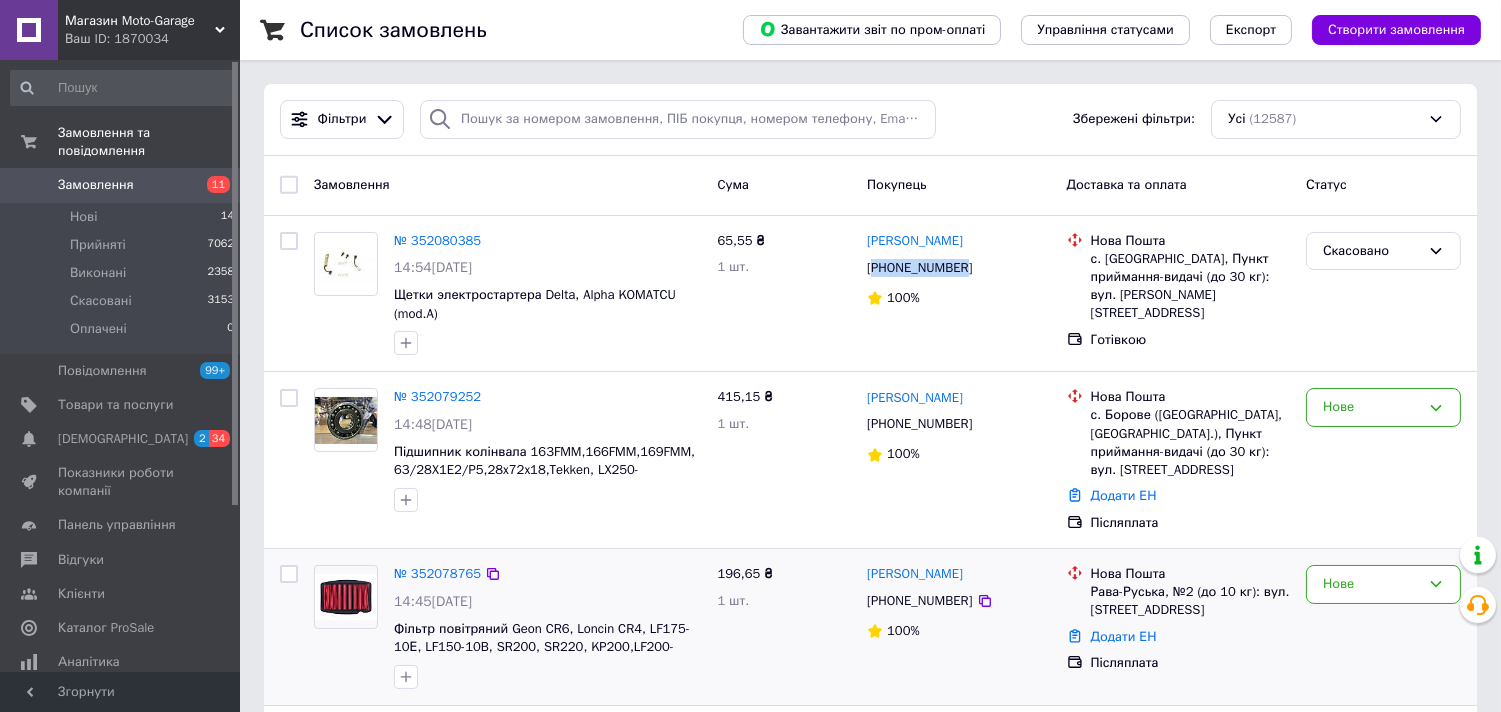 copy on "380688340264" 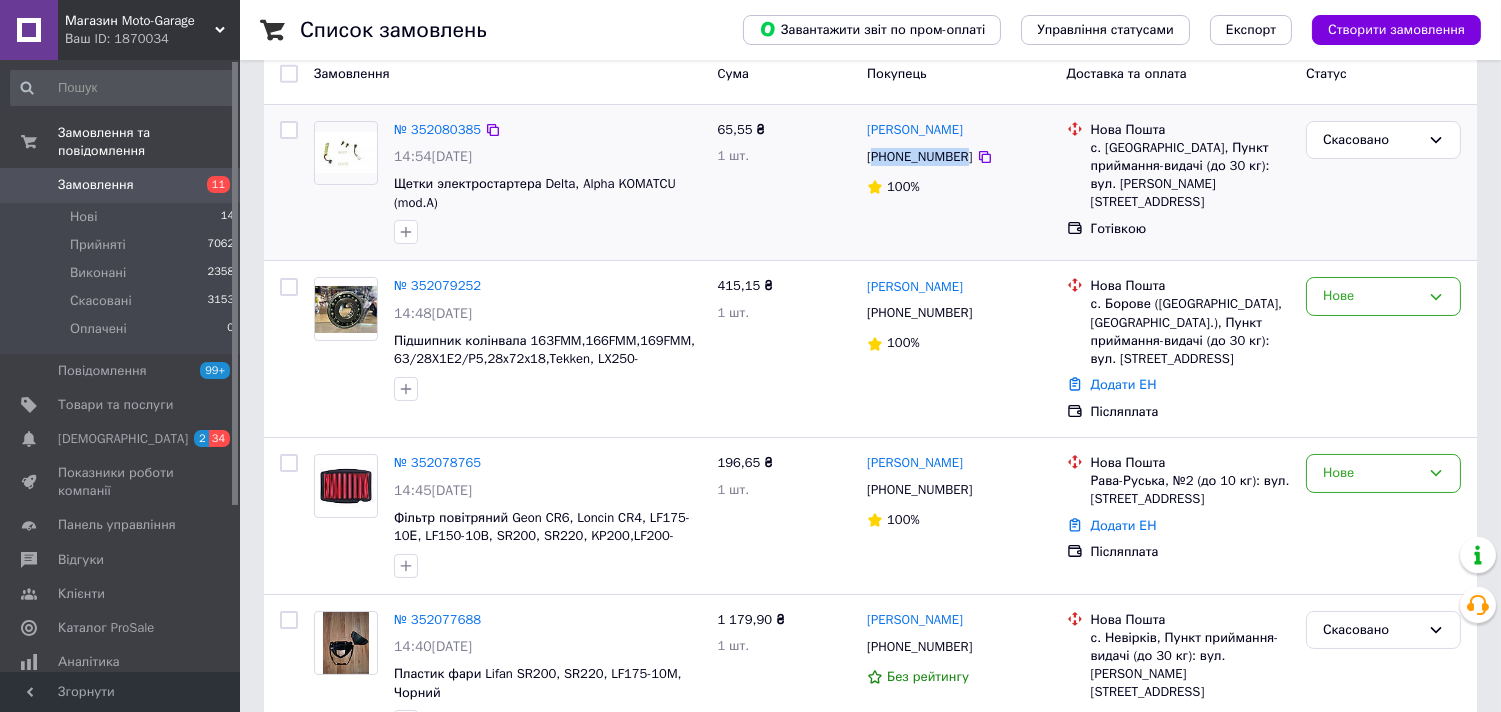 scroll, scrollTop: 222, scrollLeft: 0, axis: vertical 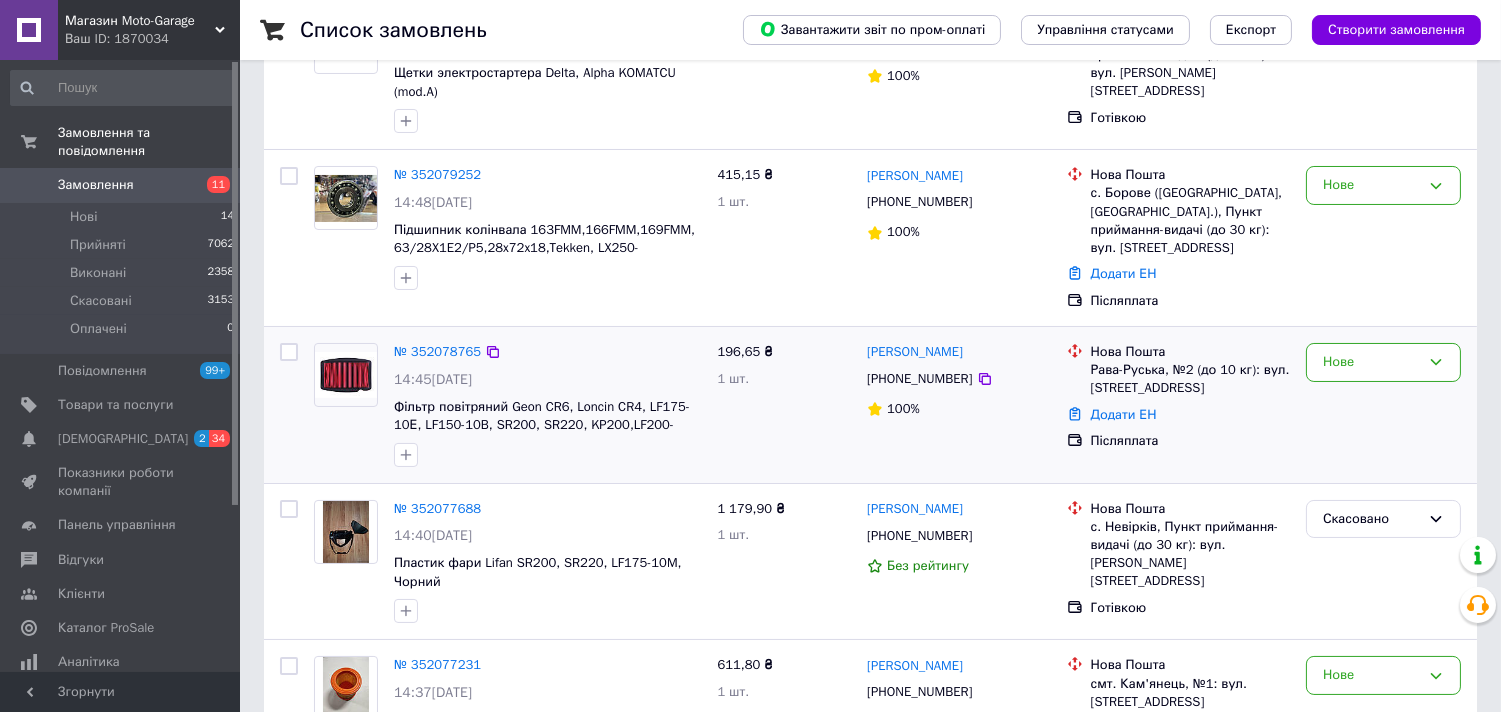 click on "+380960996420" at bounding box center [919, 379] 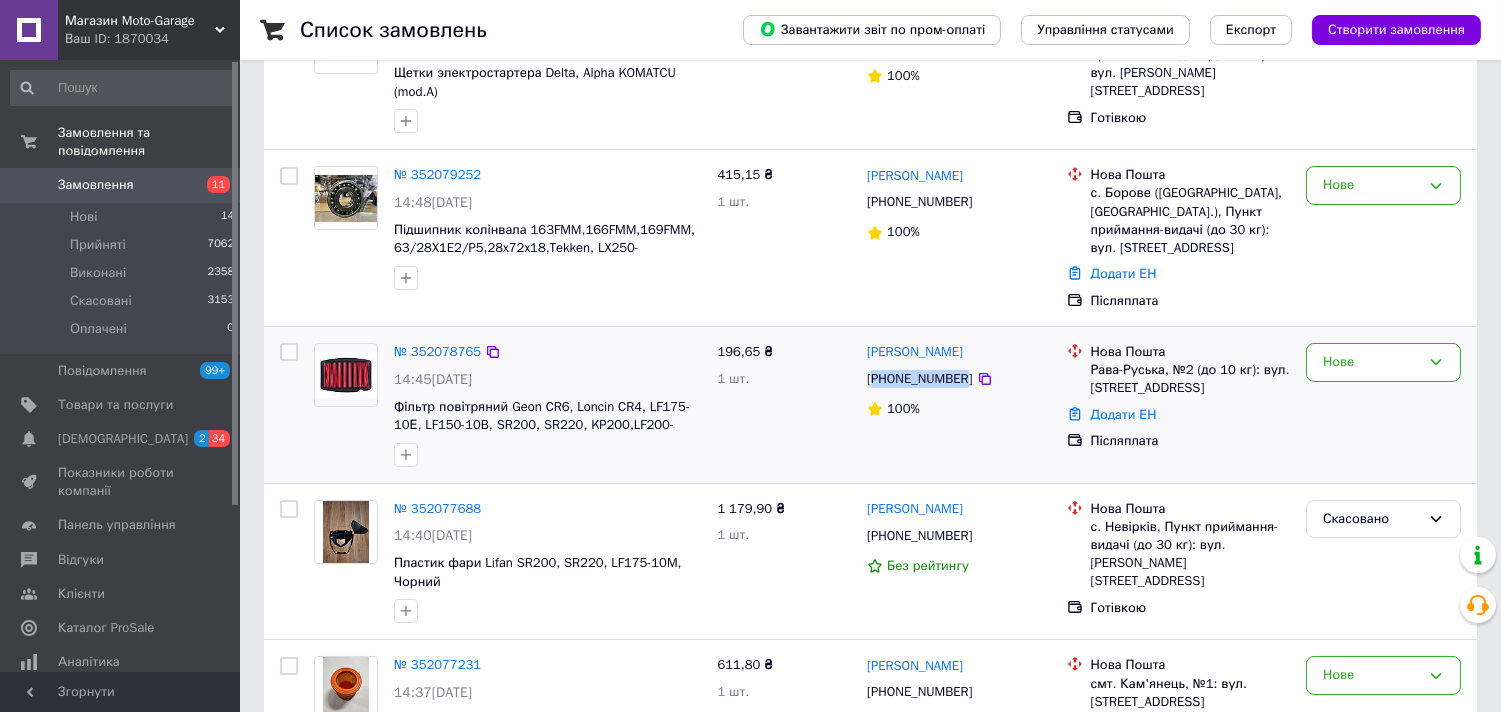 click on "+380960996420" at bounding box center [919, 379] 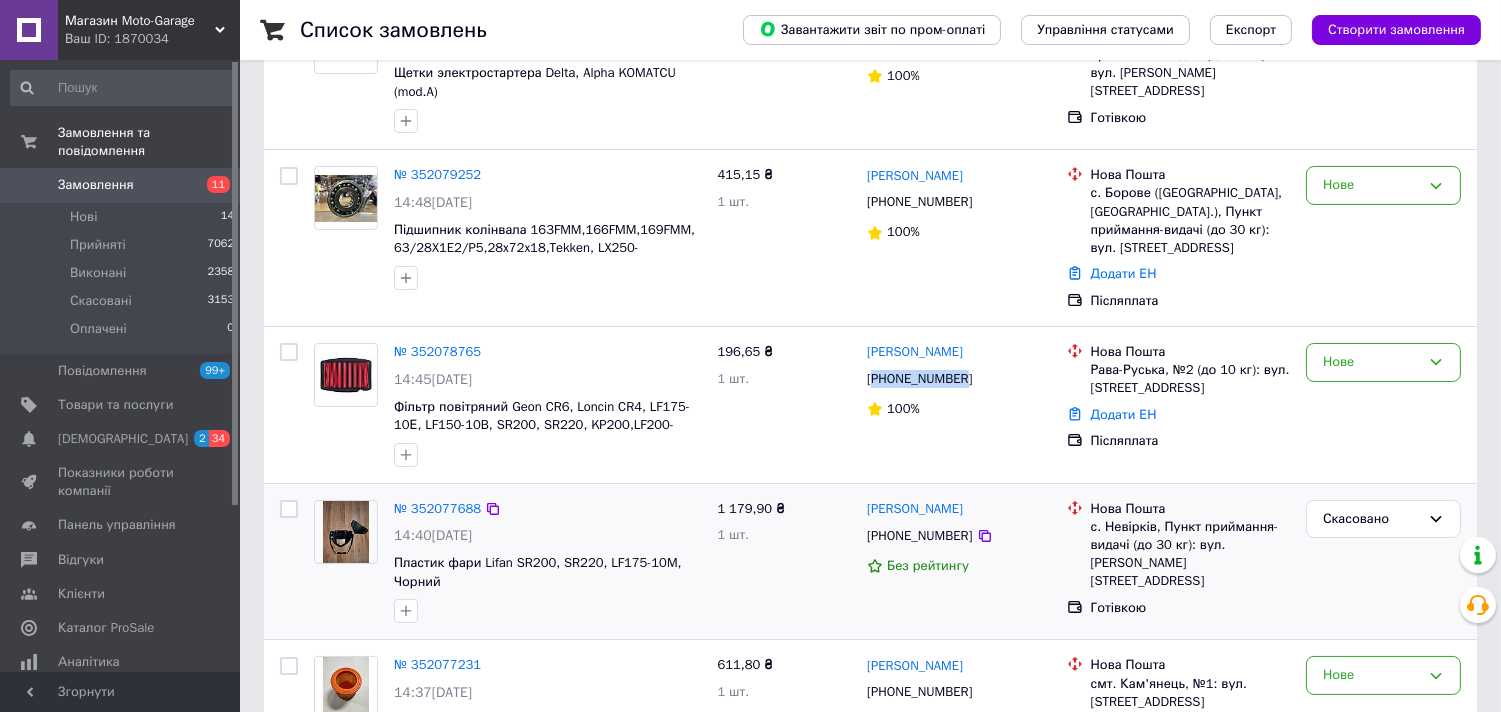 copy on "380960996420" 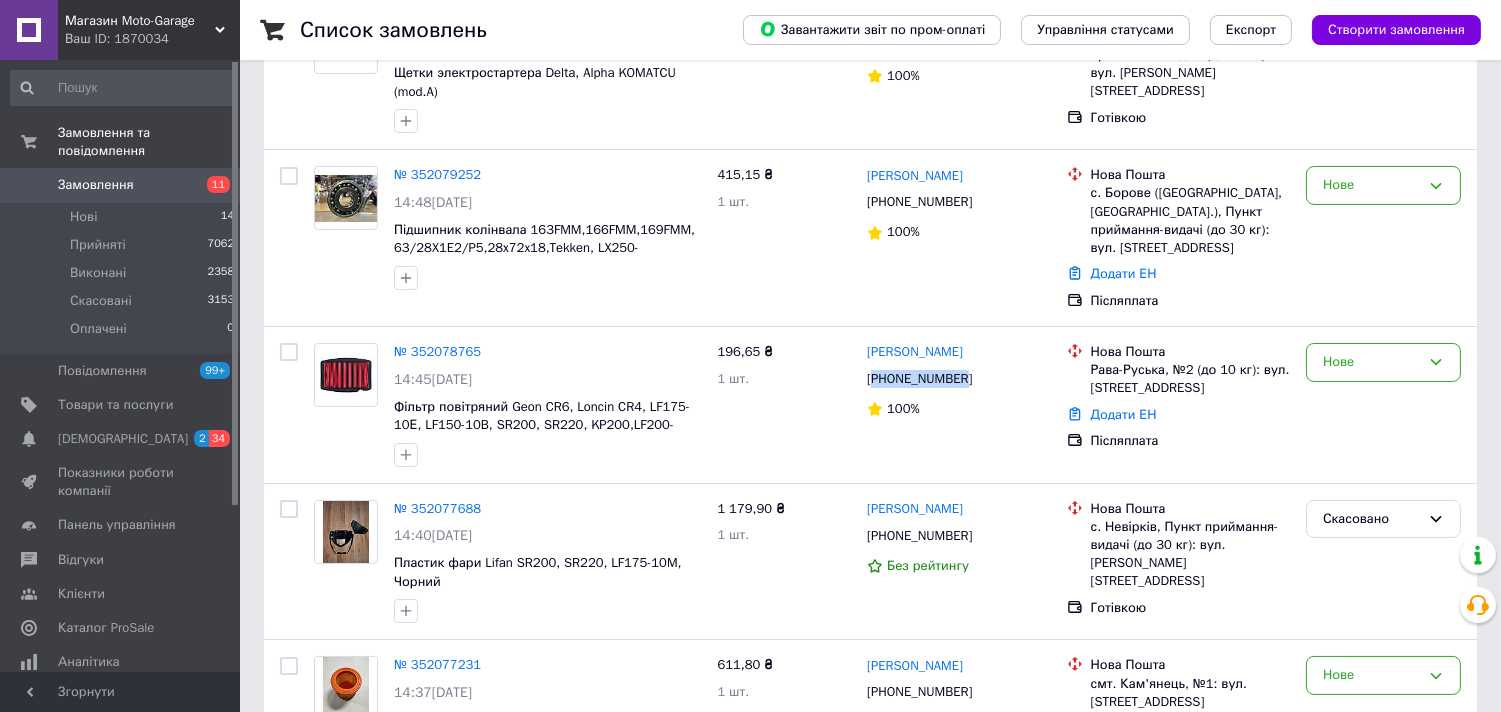 click on "Замовлення" at bounding box center [121, 185] 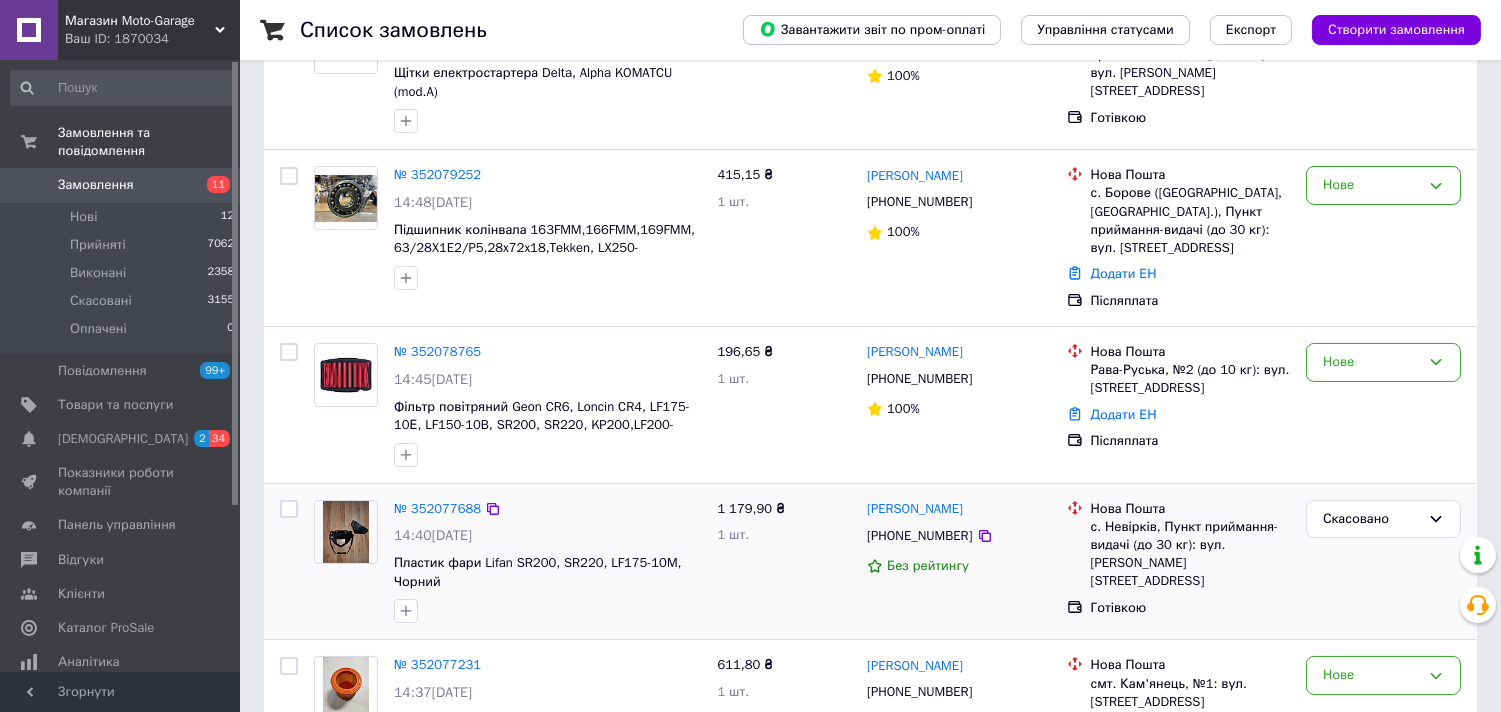 scroll, scrollTop: 333, scrollLeft: 0, axis: vertical 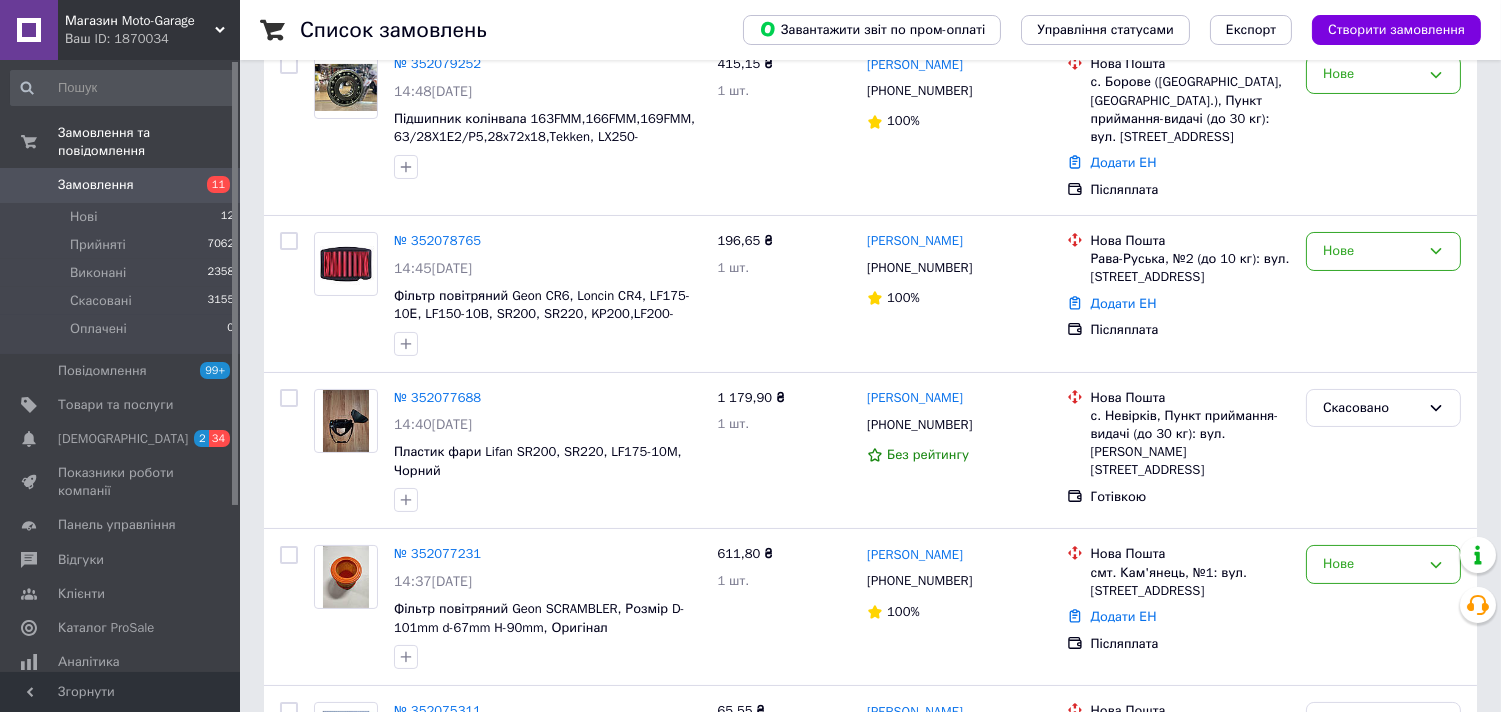 click on "Замовлення" at bounding box center [121, 185] 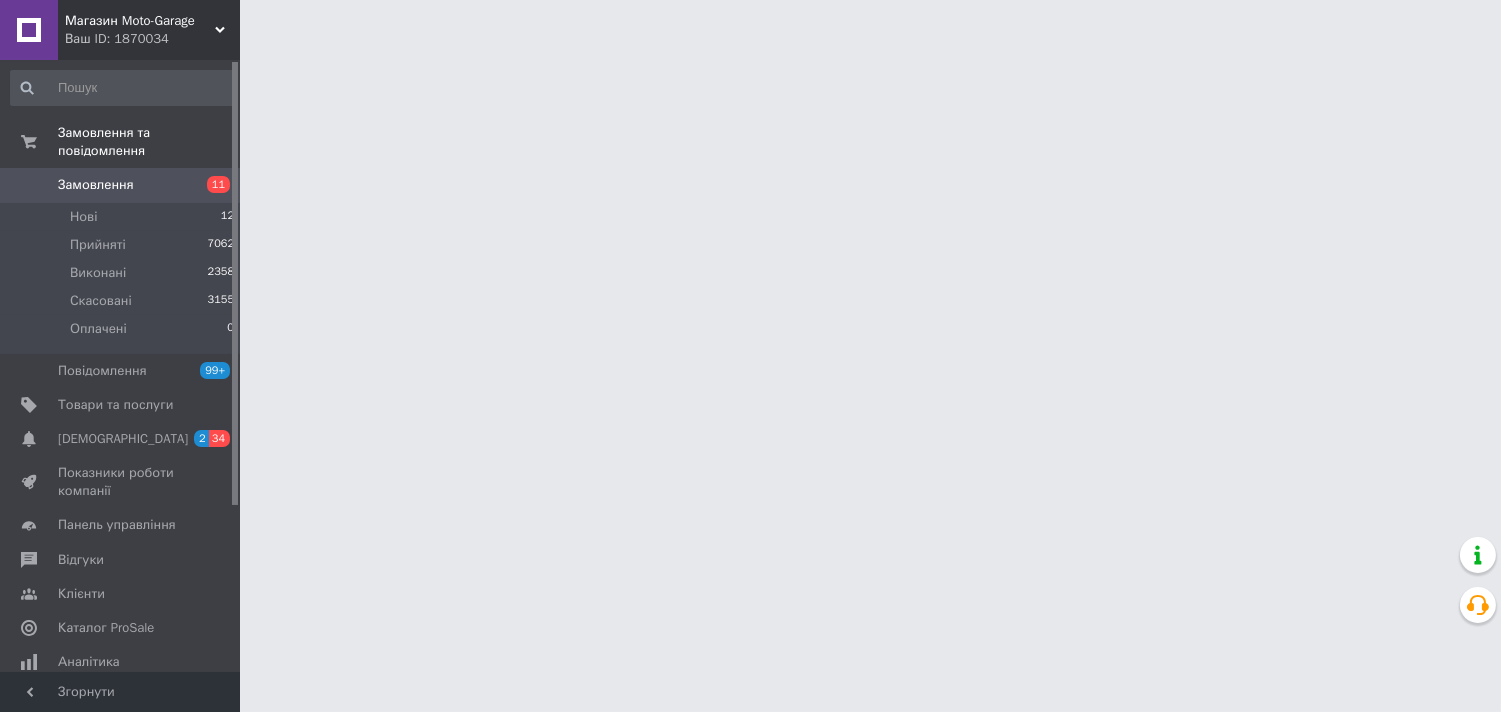 scroll, scrollTop: 0, scrollLeft: 0, axis: both 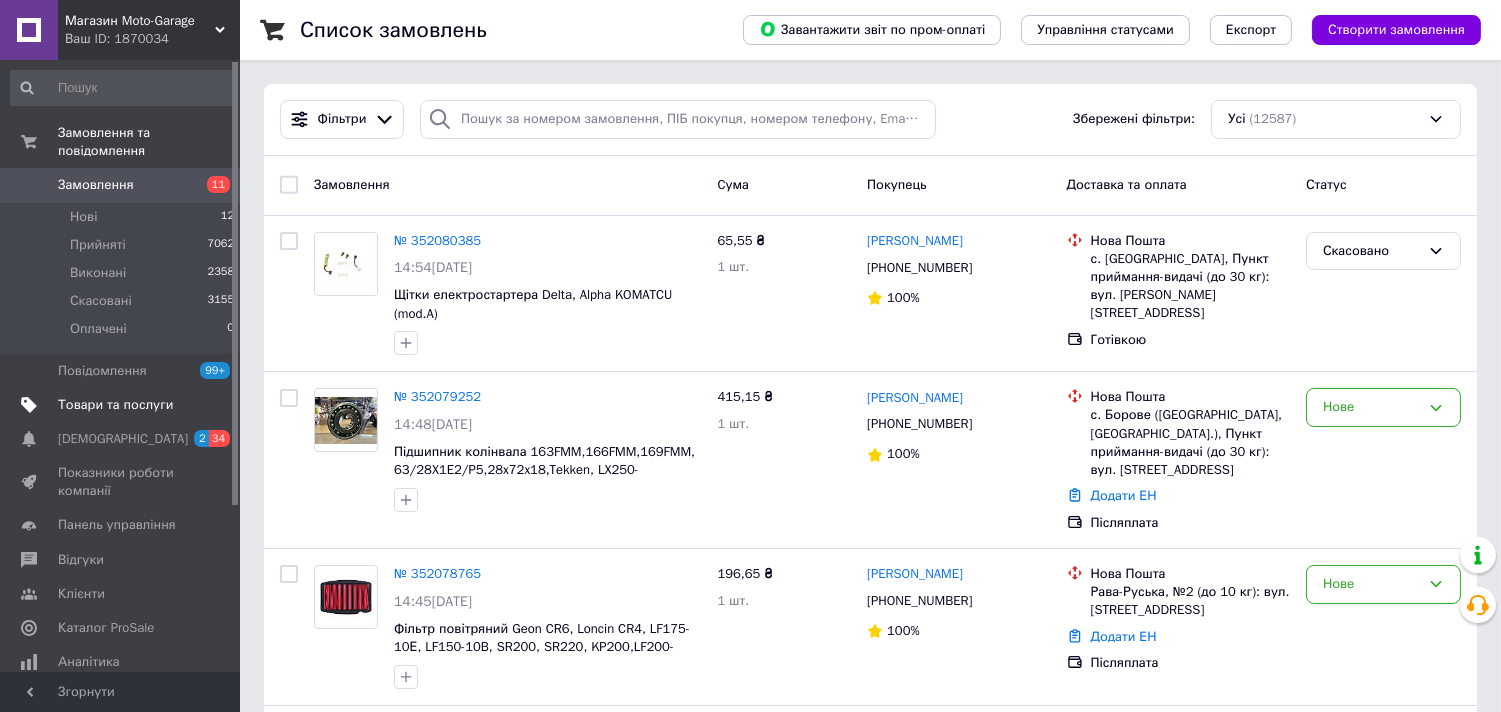 click on "Товари та послуги" at bounding box center [115, 405] 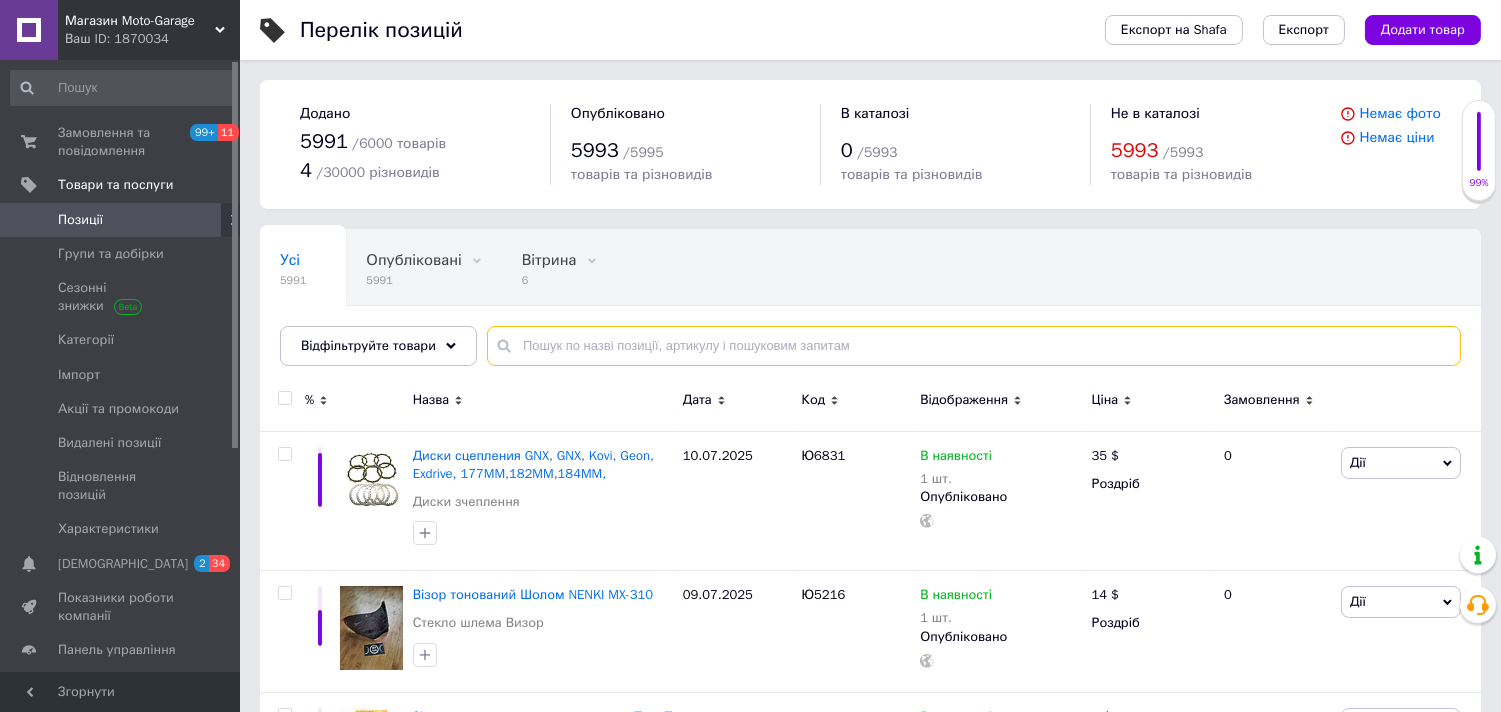 click at bounding box center [974, 346] 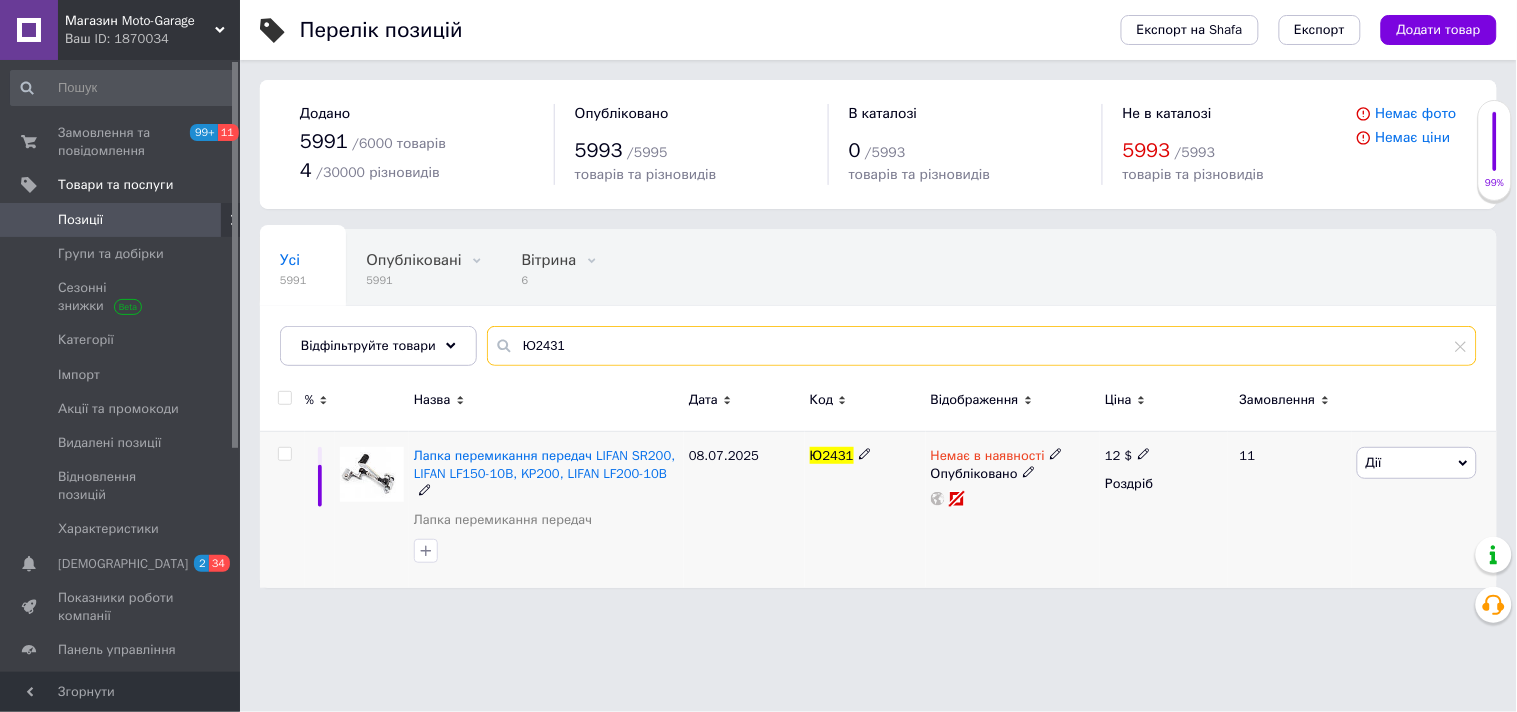 type on "Ю2431" 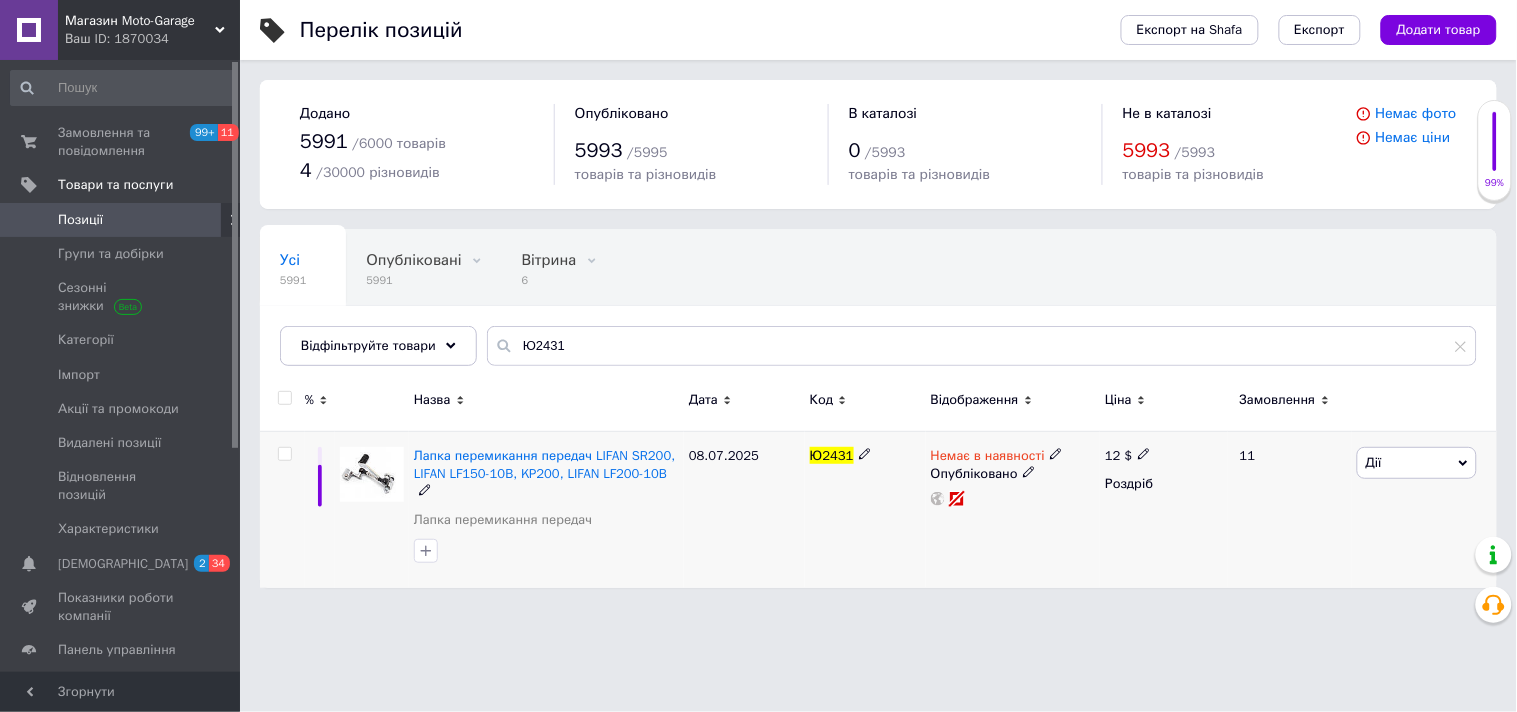 click 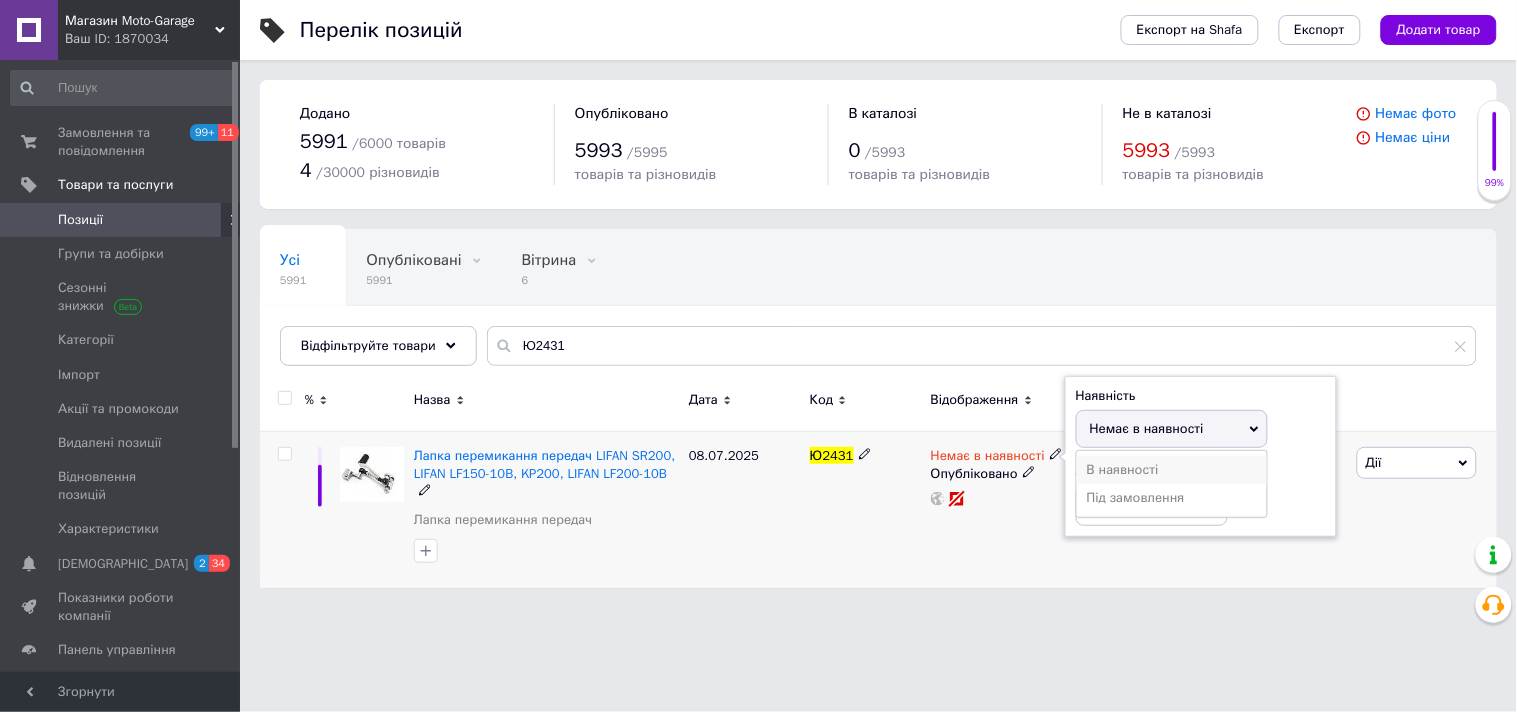 click on "В наявності" at bounding box center (1172, 470) 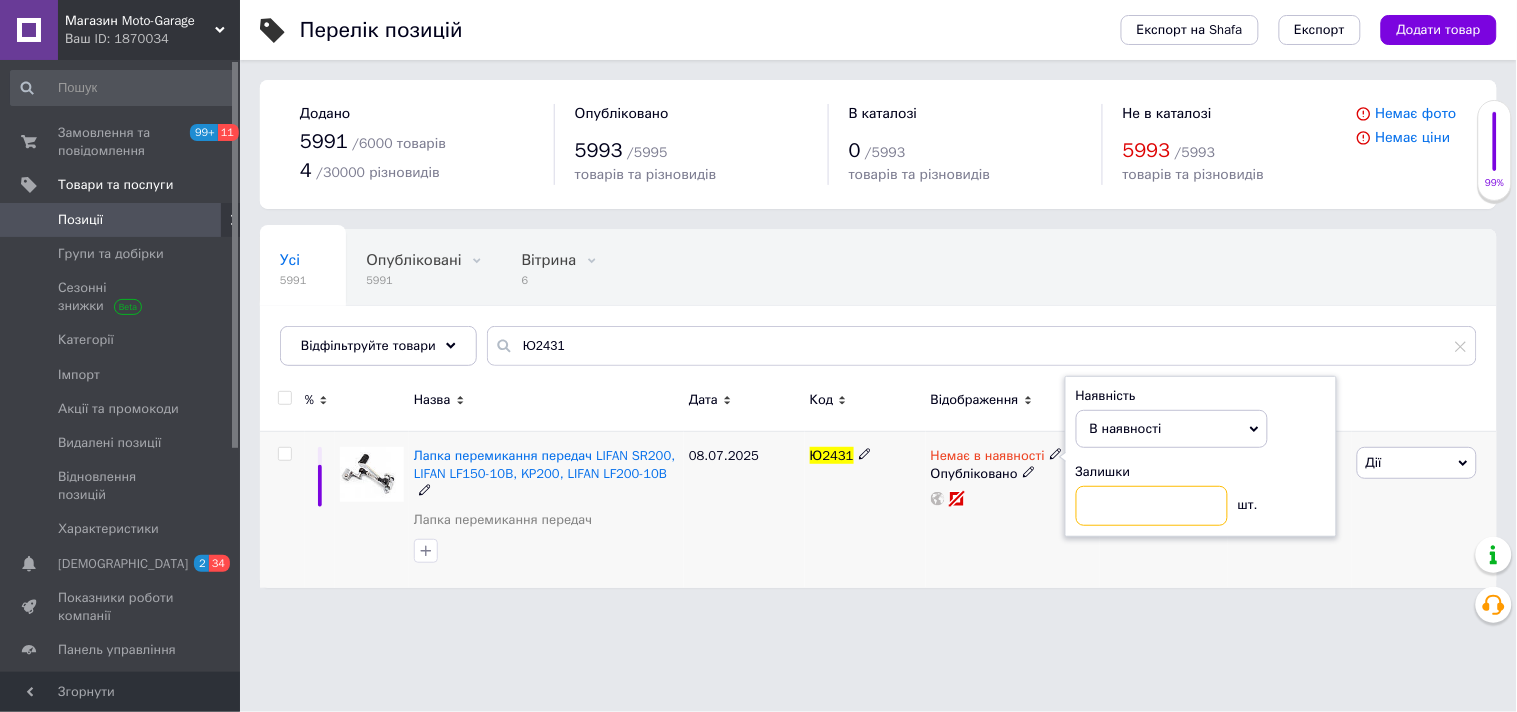 click at bounding box center (1152, 506) 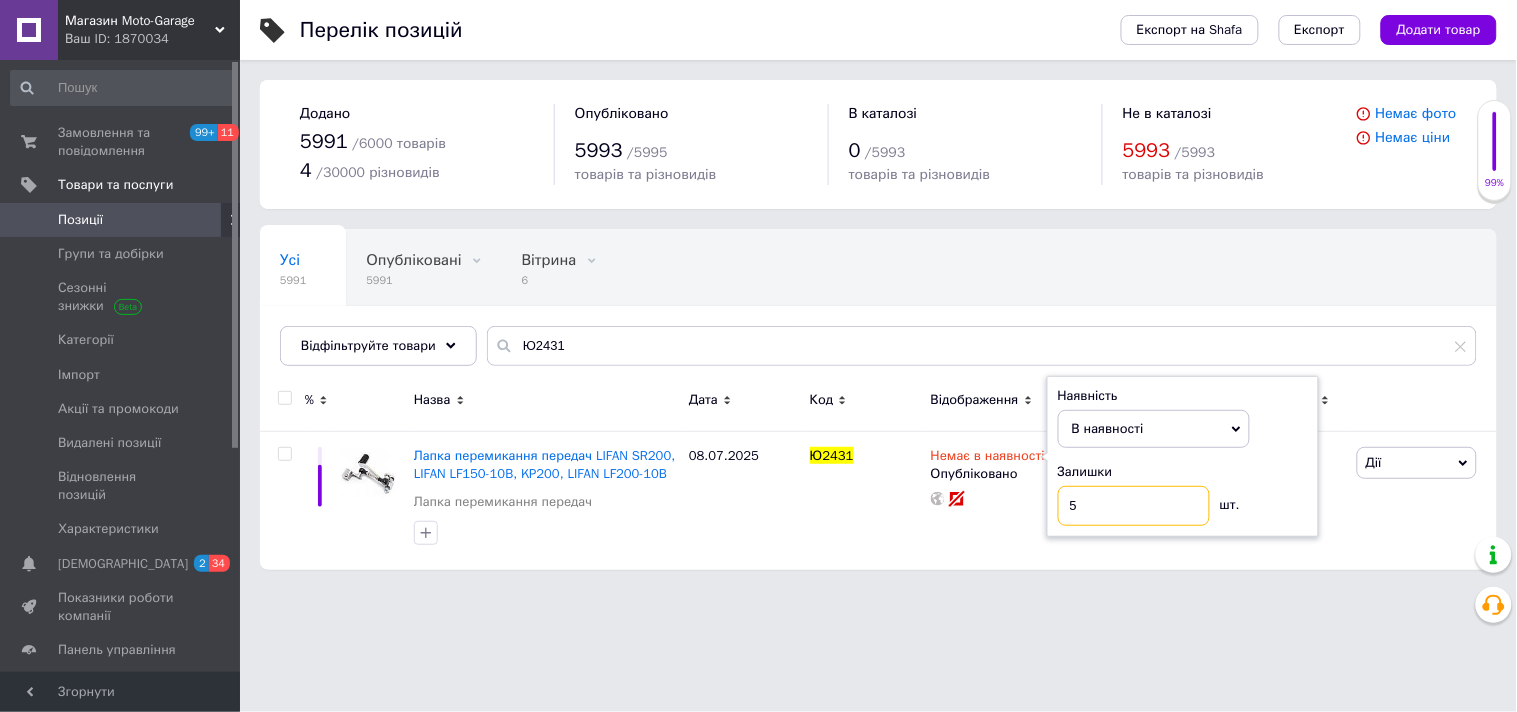 type on "5" 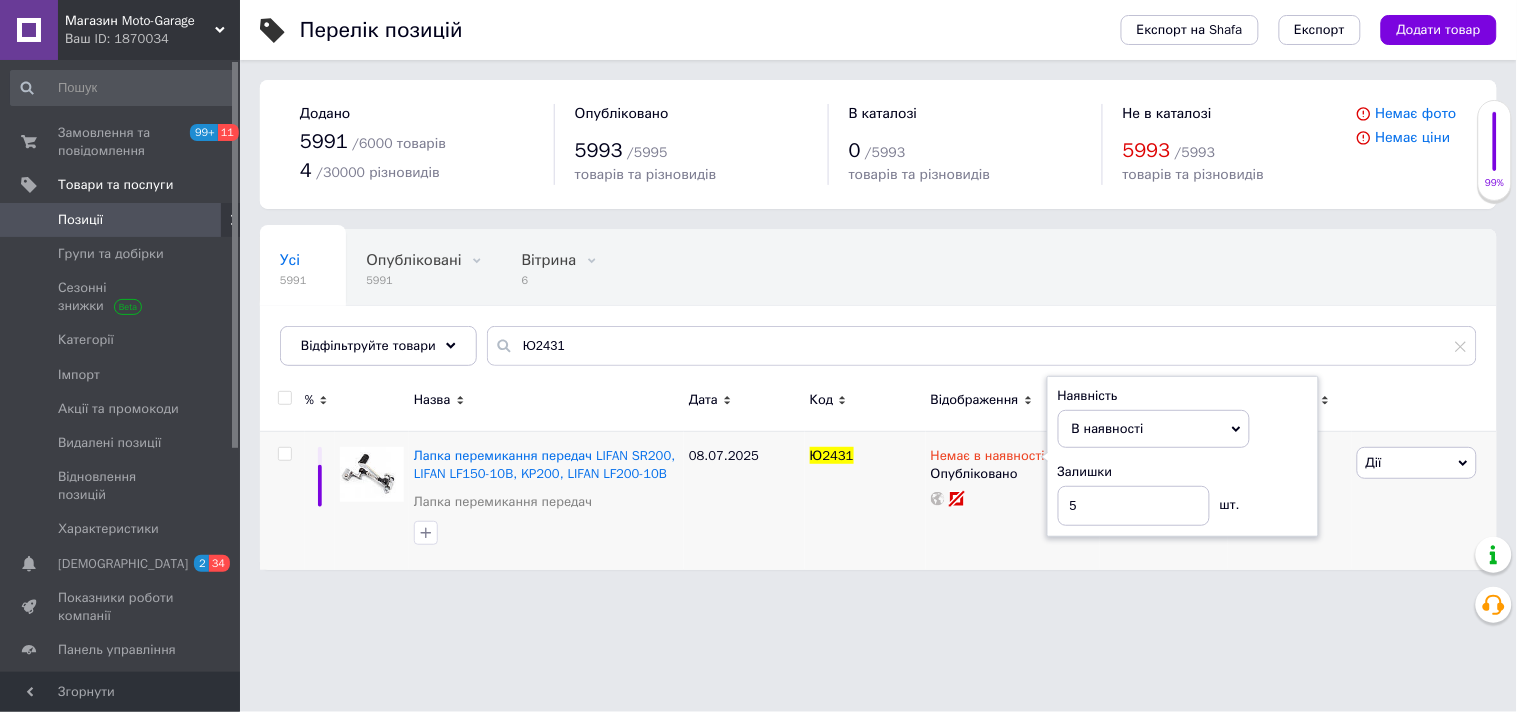 drag, startPoint x: 1077, startPoint y: 580, endPoint x: 1110, endPoint y: 537, distance: 54.20332 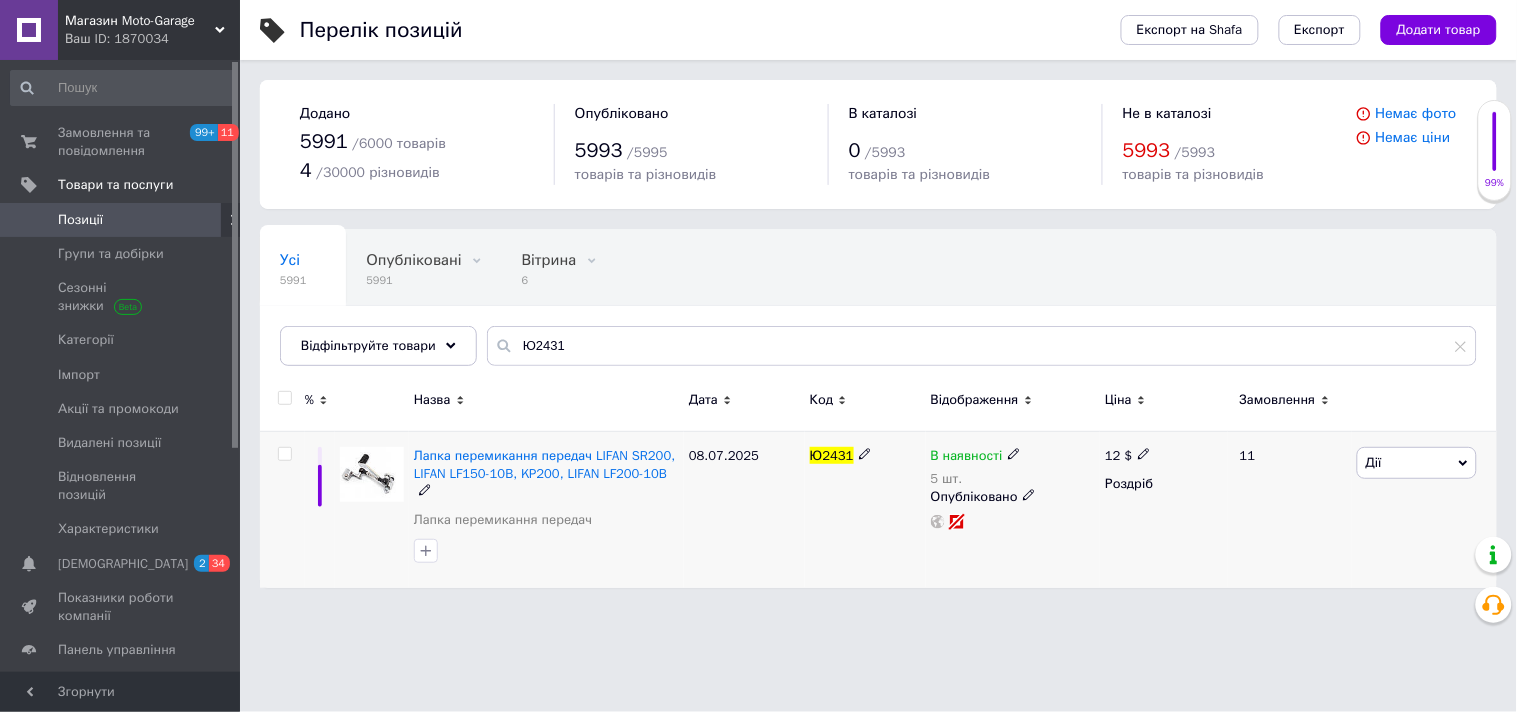 click at bounding box center (1144, 453) 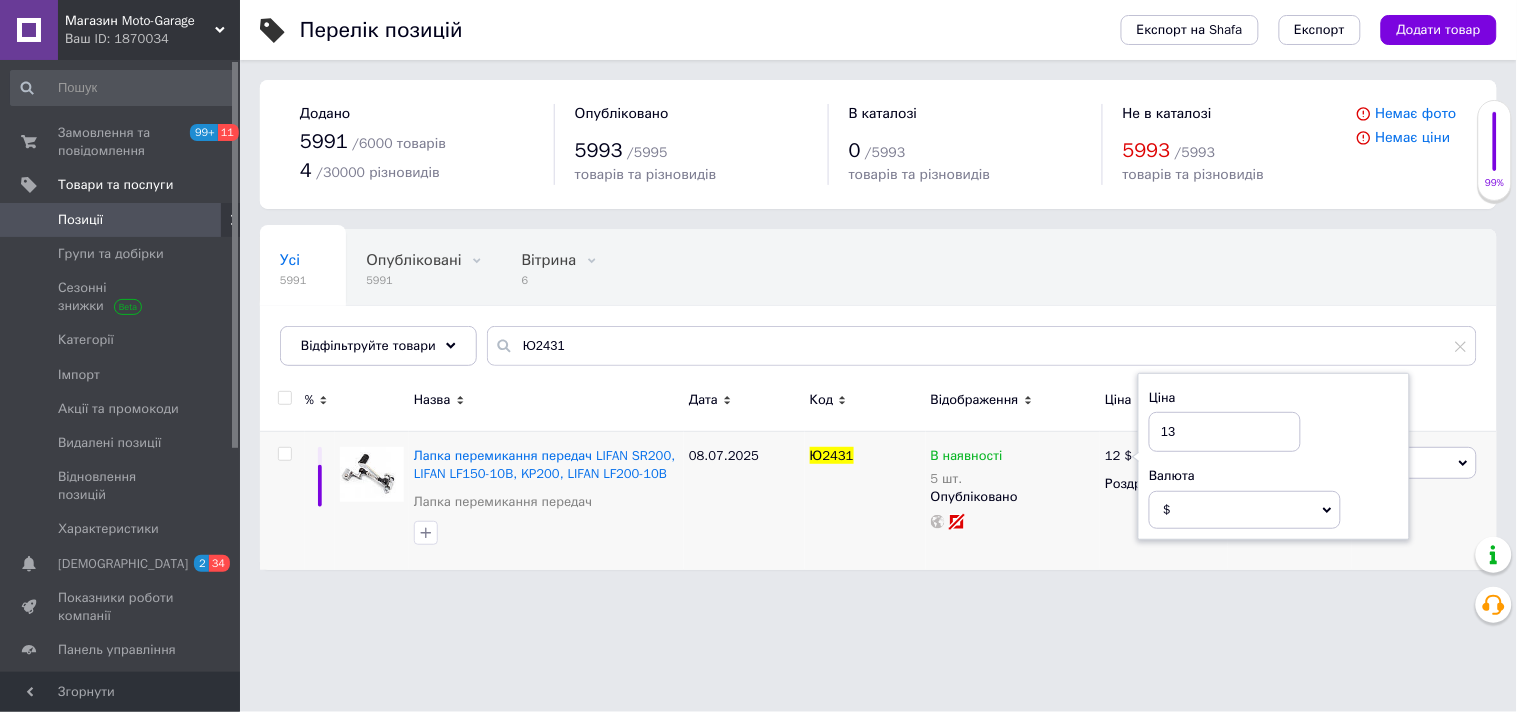 type on "13" 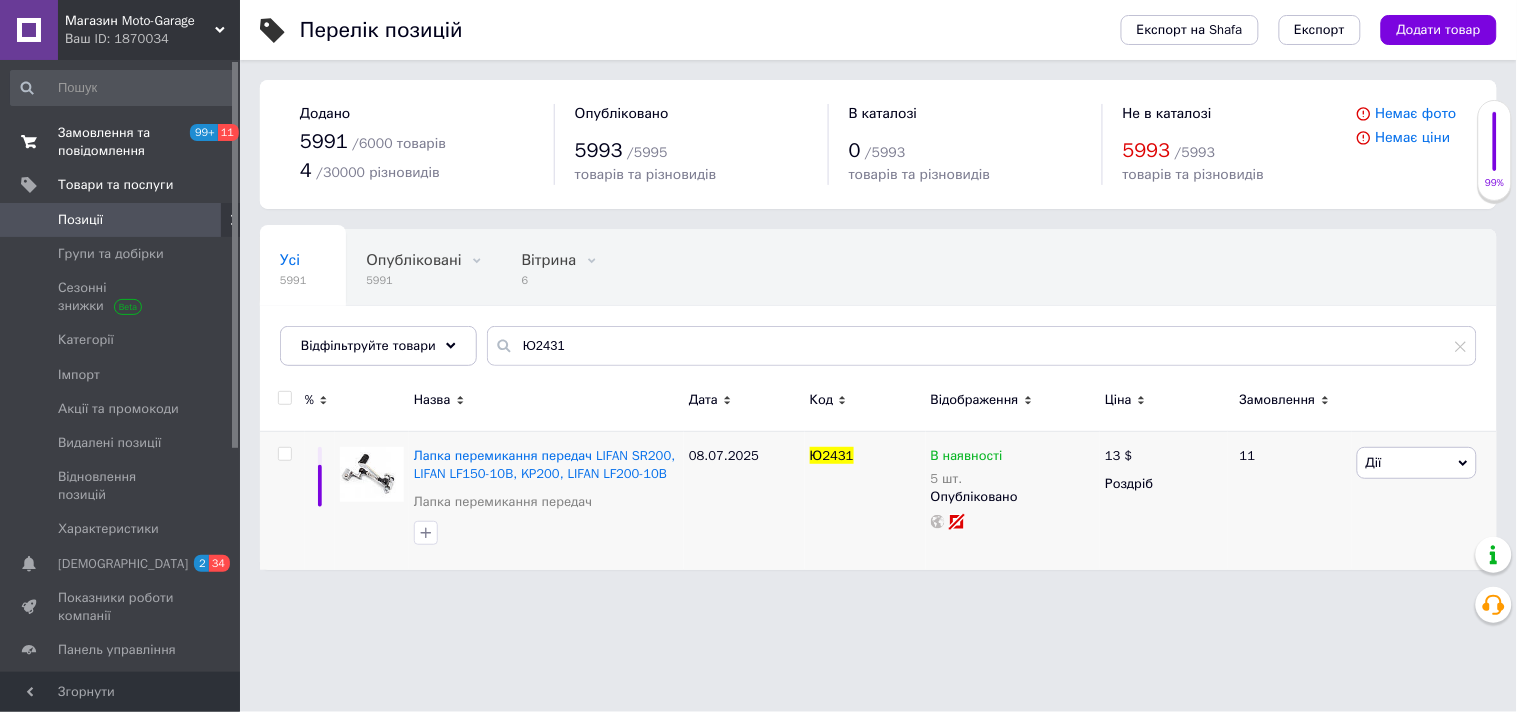 click on "Замовлення та повідомлення" at bounding box center (121, 142) 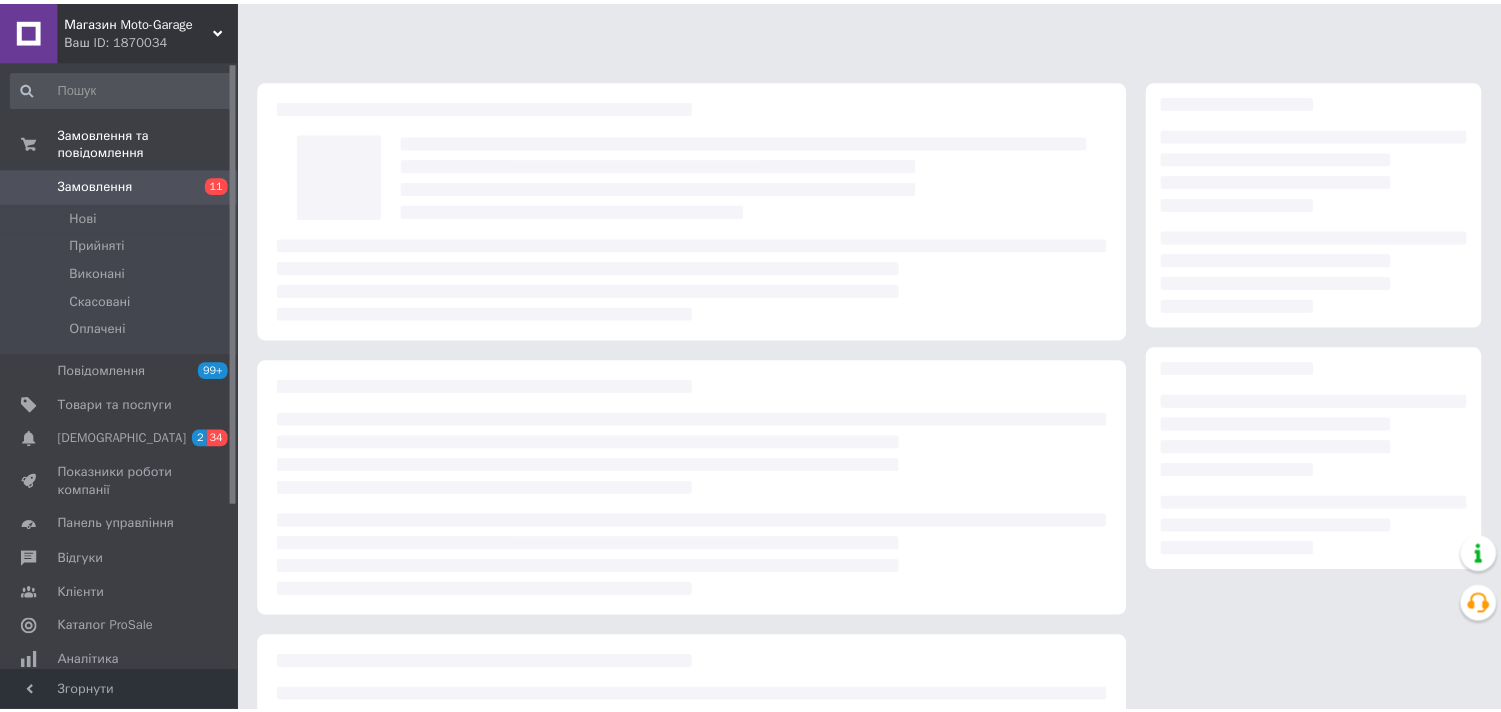 scroll, scrollTop: 0, scrollLeft: 0, axis: both 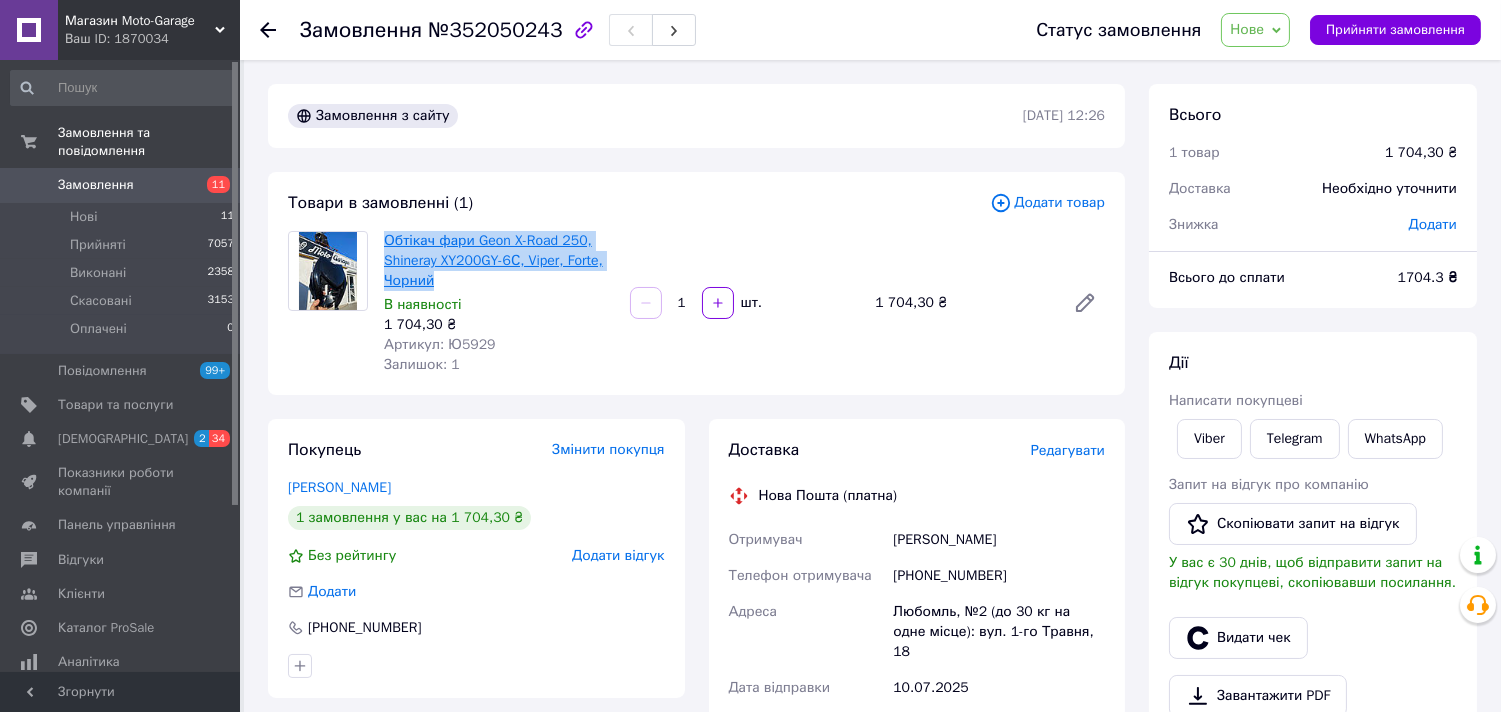 drag, startPoint x: 460, startPoint y: 274, endPoint x: 384, endPoint y: 238, distance: 84.095184 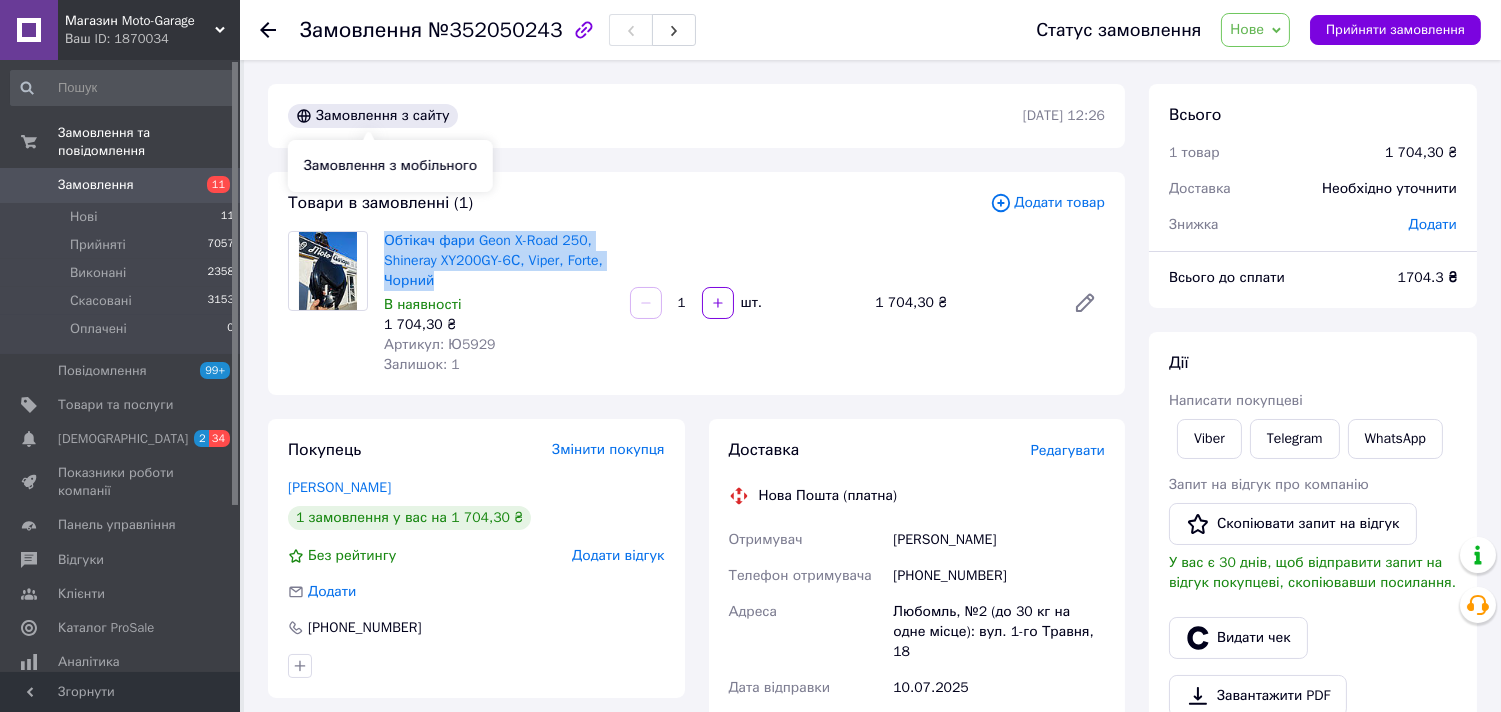 copy on "Обтікач фари Geon X-Road 250, Shineray XY200GY-6С, Viper, Forte, Чорний" 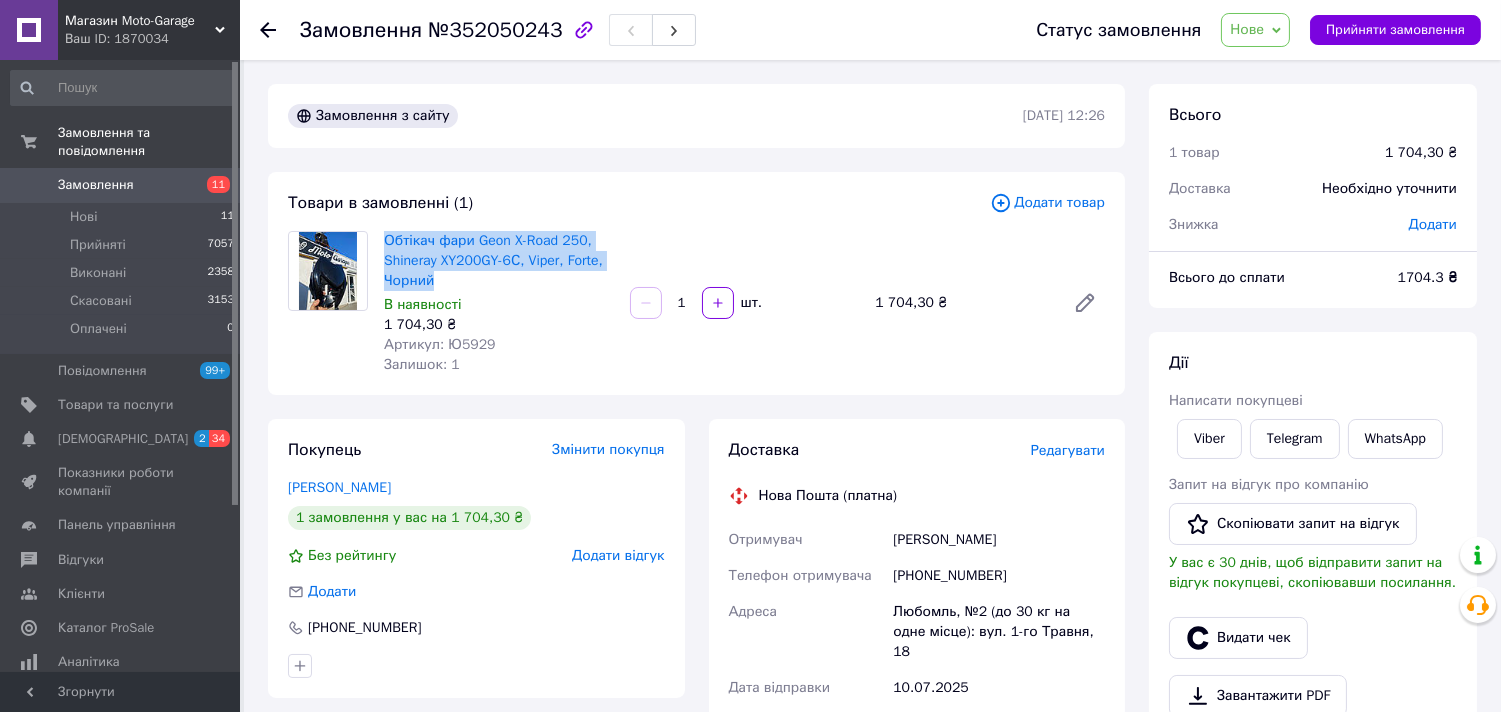 drag, startPoint x: 1015, startPoint y: 528, endPoint x: 850, endPoint y: 484, distance: 170.76591 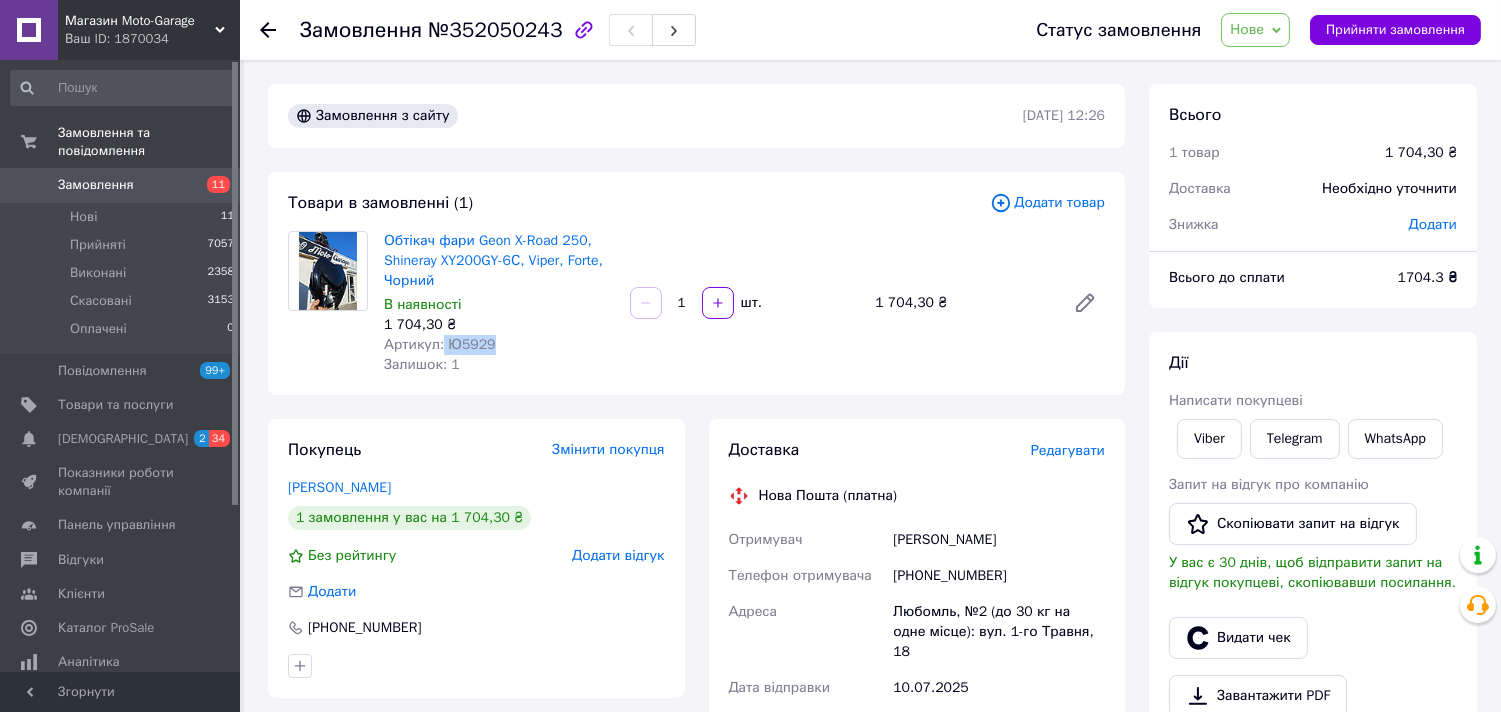 drag, startPoint x: 441, startPoint y: 340, endPoint x: 524, endPoint y: 341, distance: 83.00603 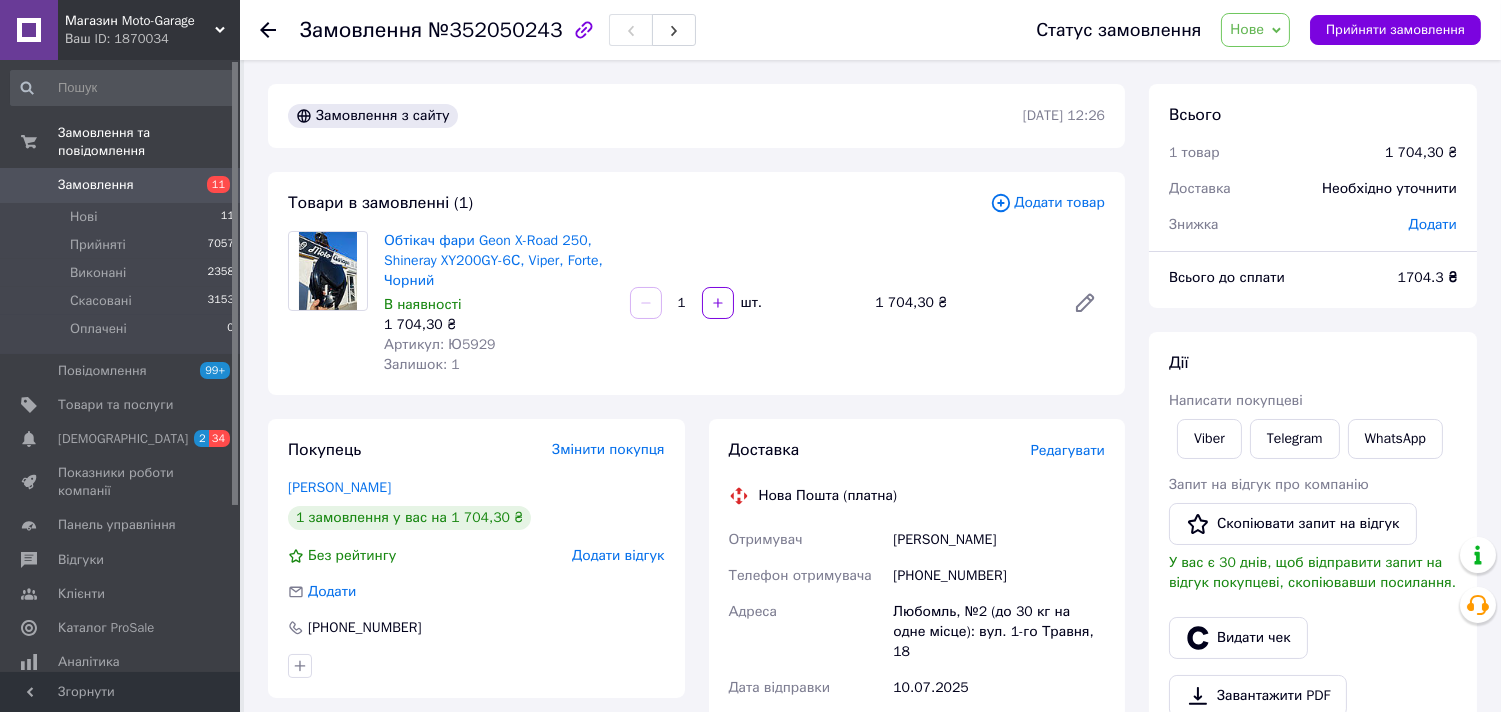 click on "[PHONE_NUMBER]" at bounding box center [999, 576] 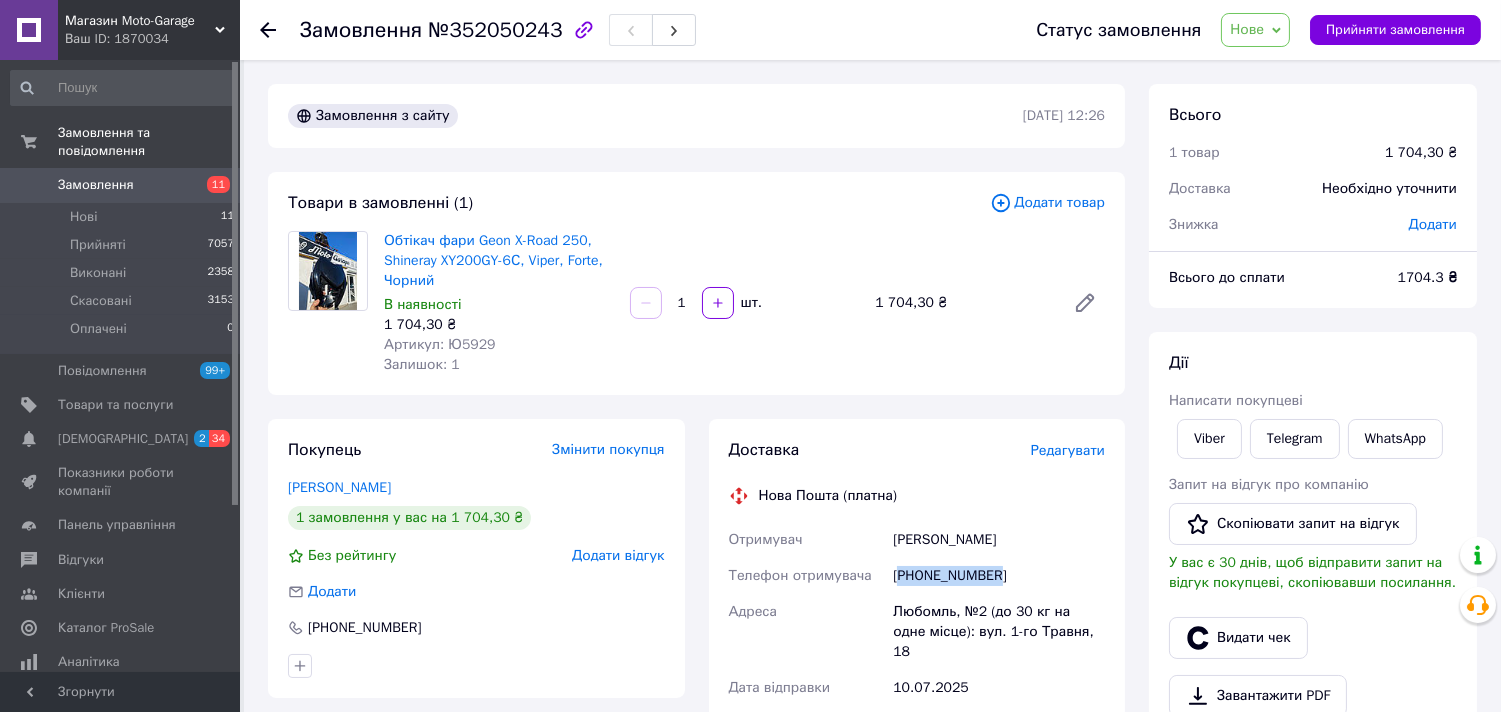 click on "+380982805326" at bounding box center (999, 576) 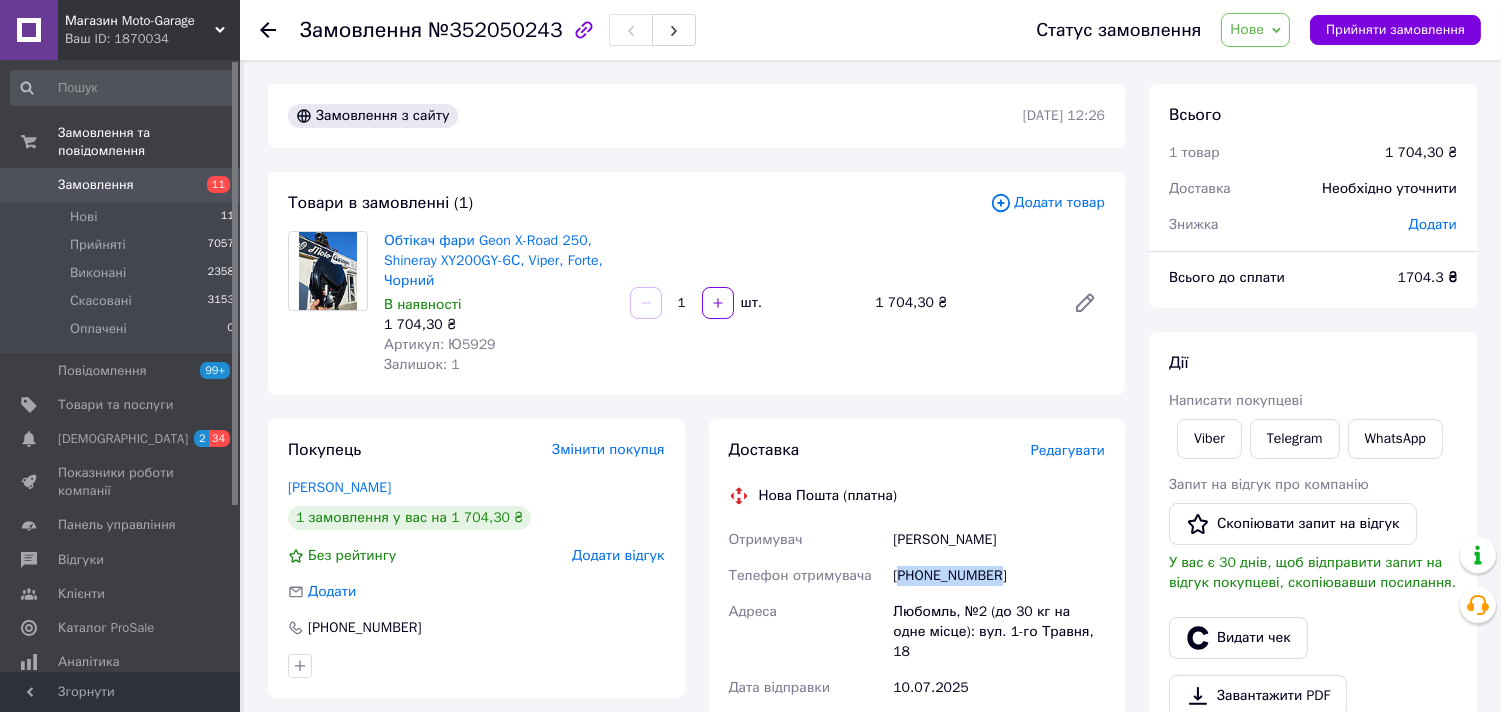 drag, startPoint x: 1030, startPoint y: 512, endPoint x: 843, endPoint y: 513, distance: 187.00267 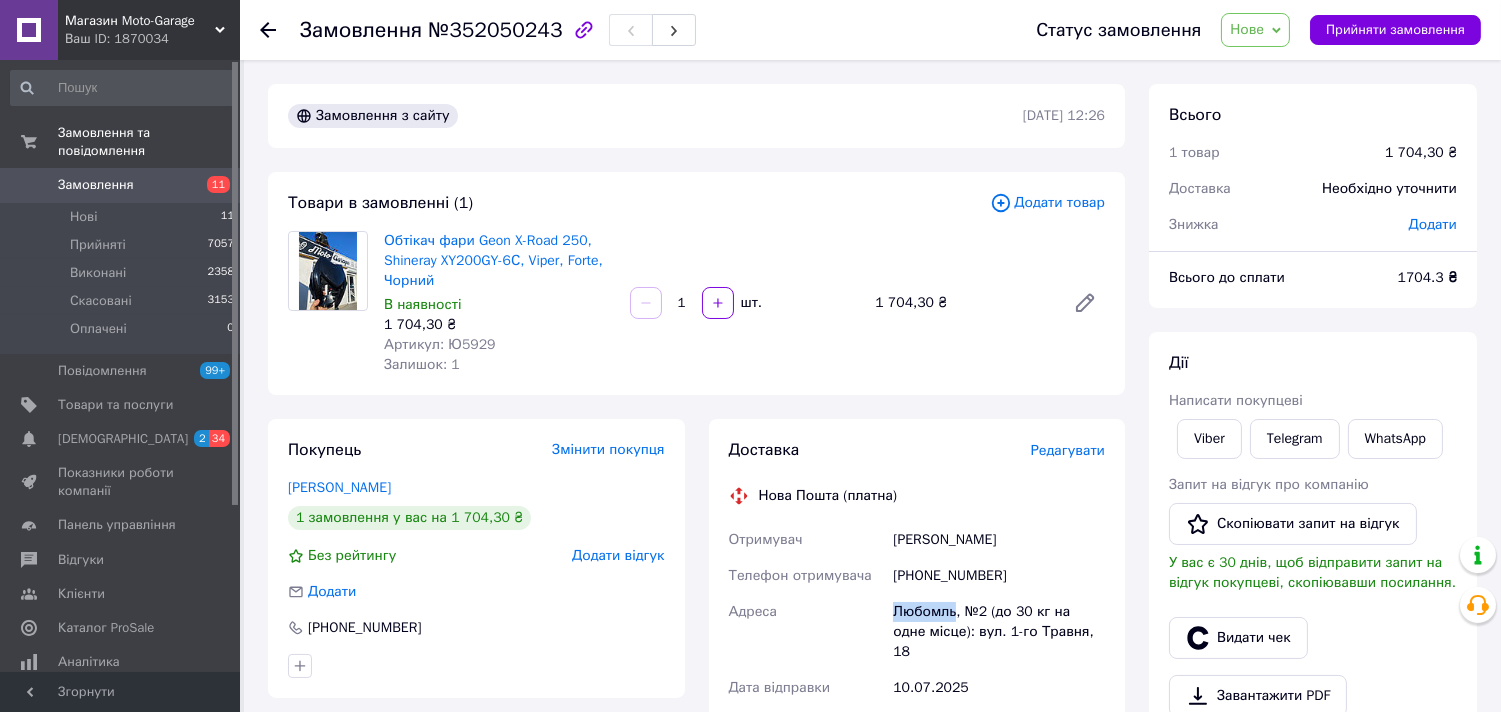 drag, startPoint x: 955, startPoint y: 610, endPoint x: 843, endPoint y: 604, distance: 112.1606 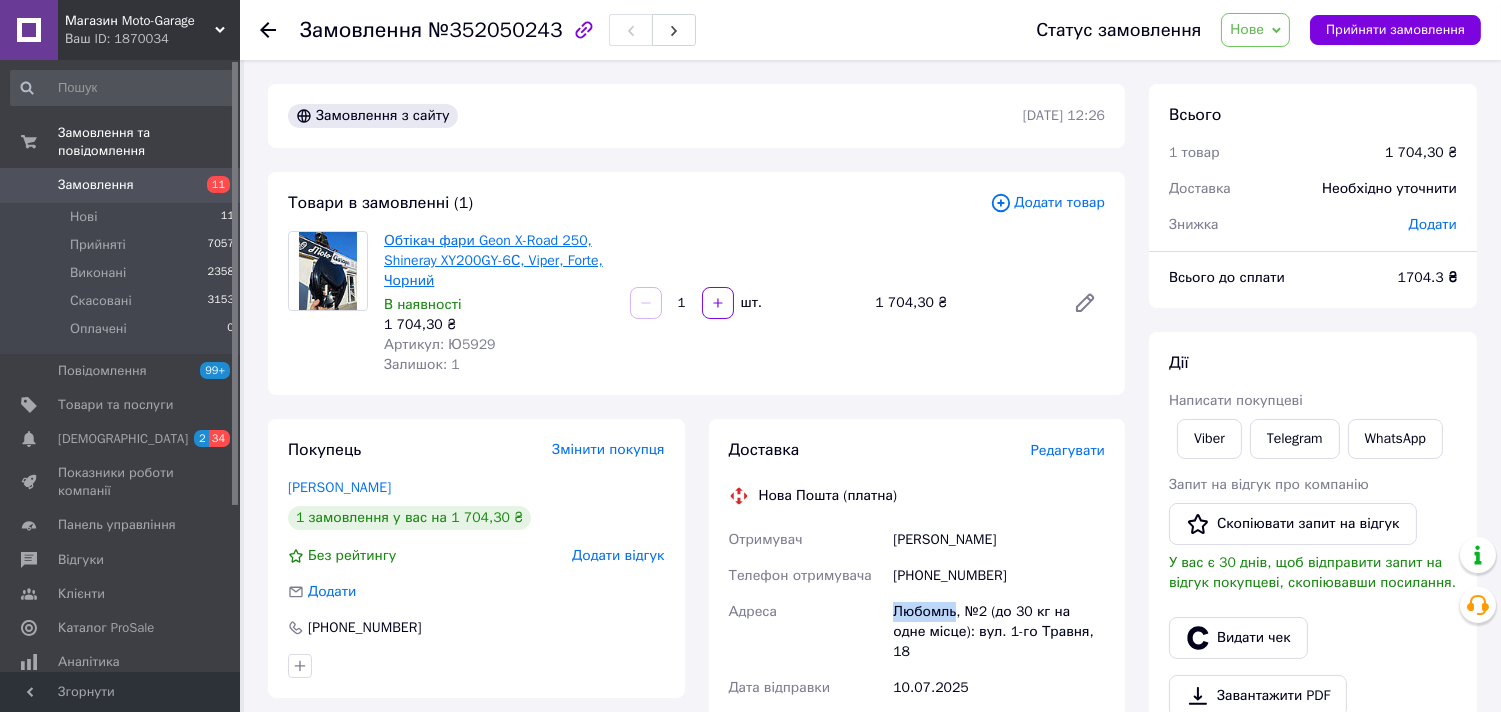 copy on "Адреса Любомль" 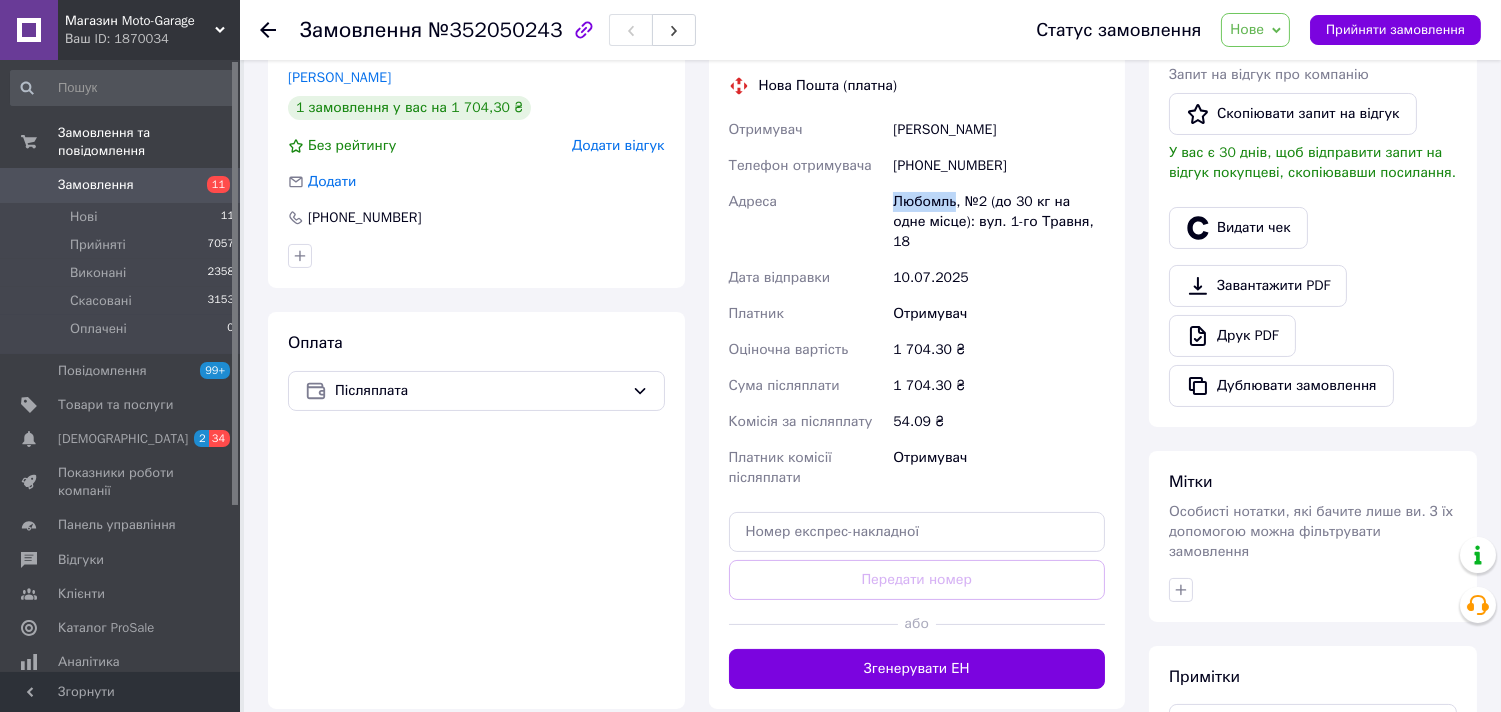 scroll, scrollTop: 444, scrollLeft: 0, axis: vertical 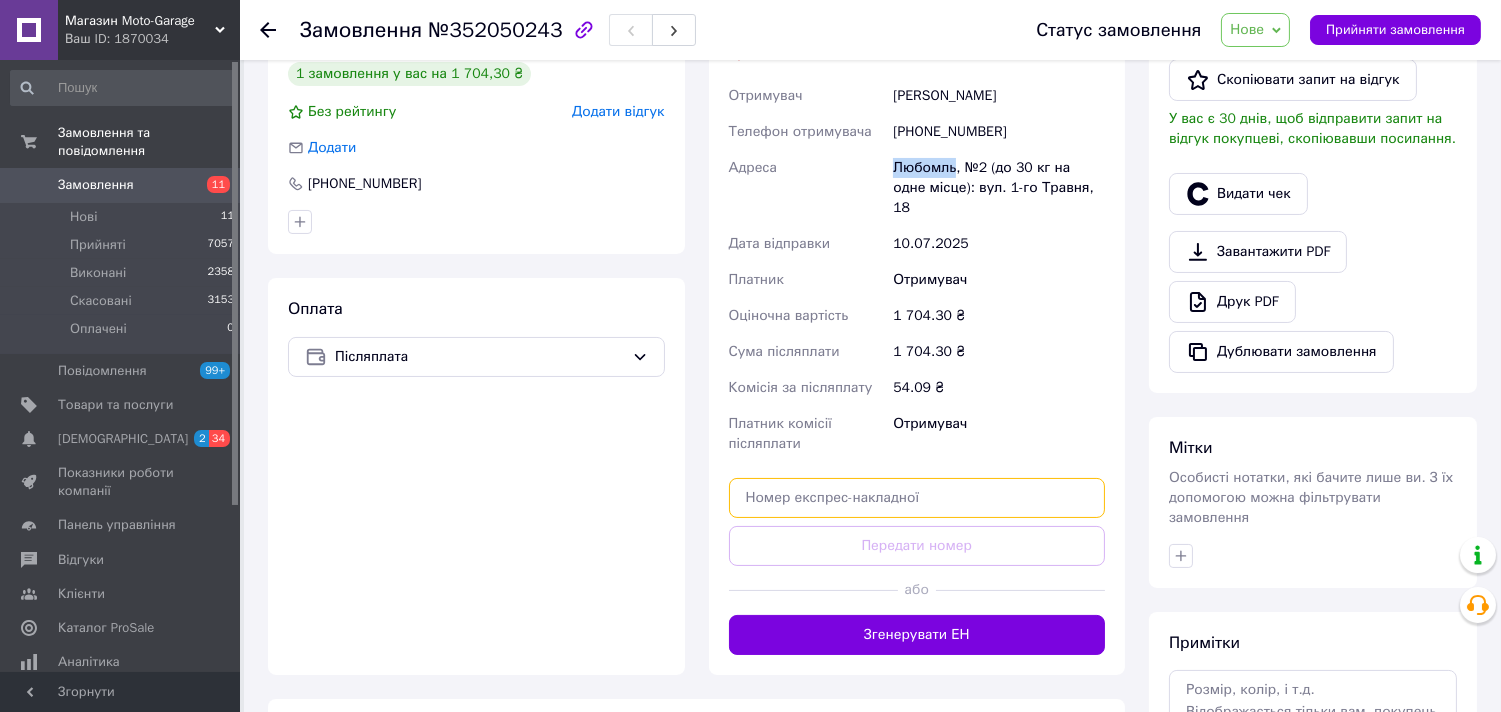 click at bounding box center (917, 498) 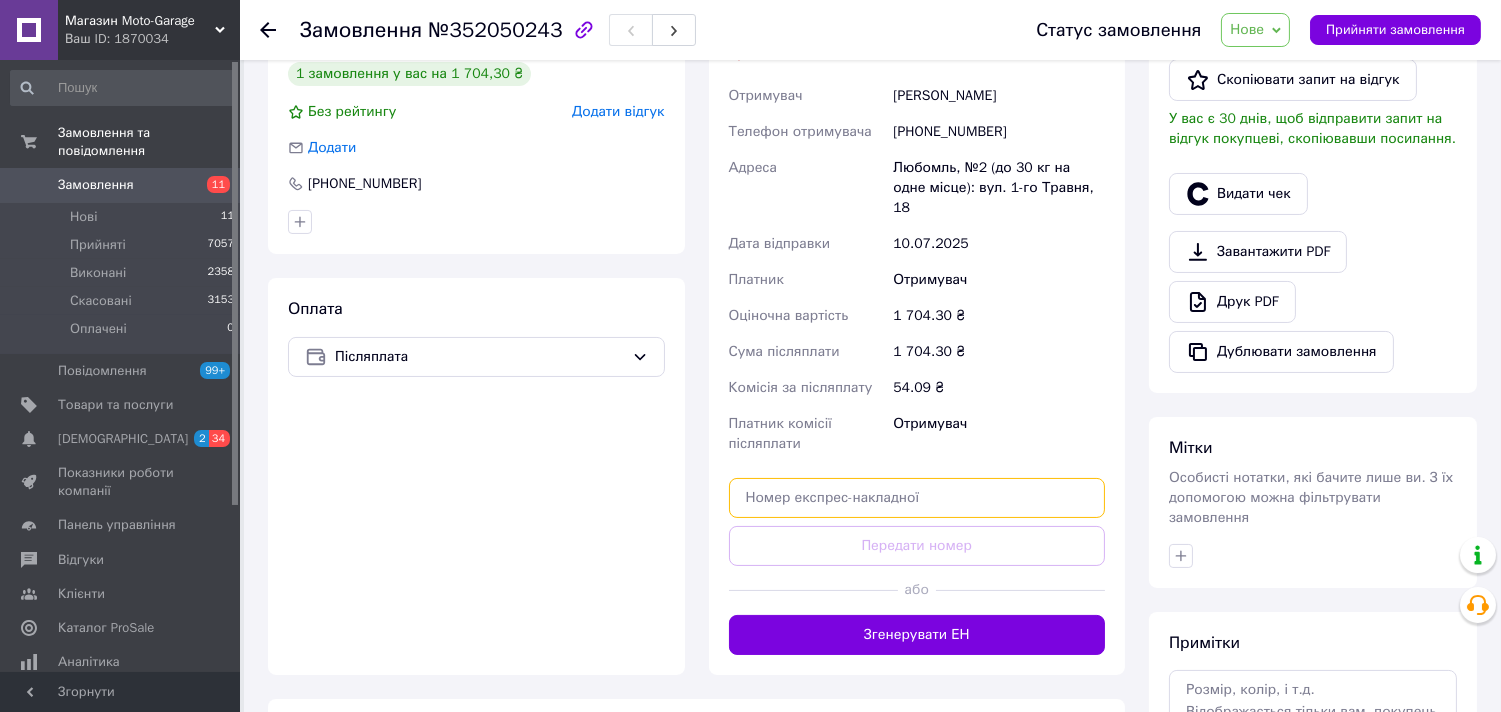 paste on "20451202967222" 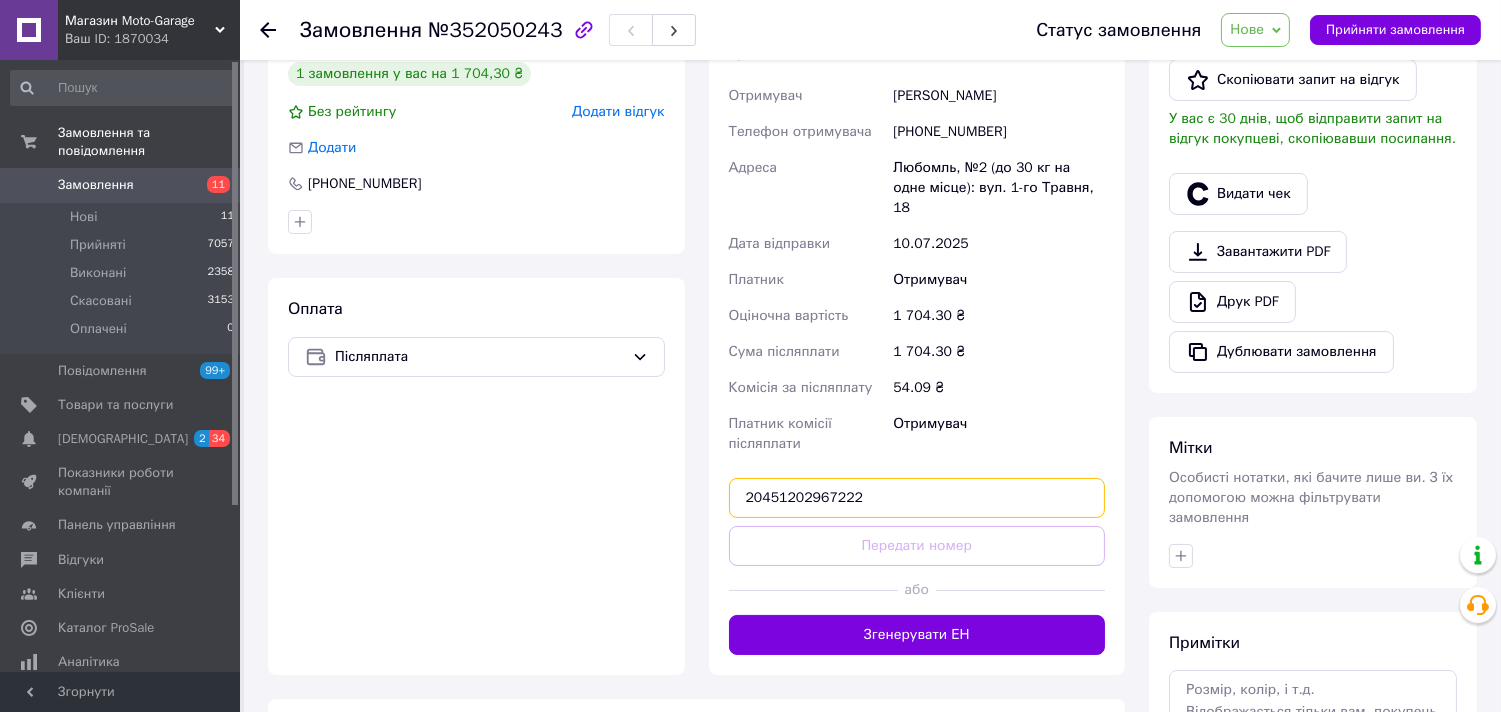 type on "20451202967222" 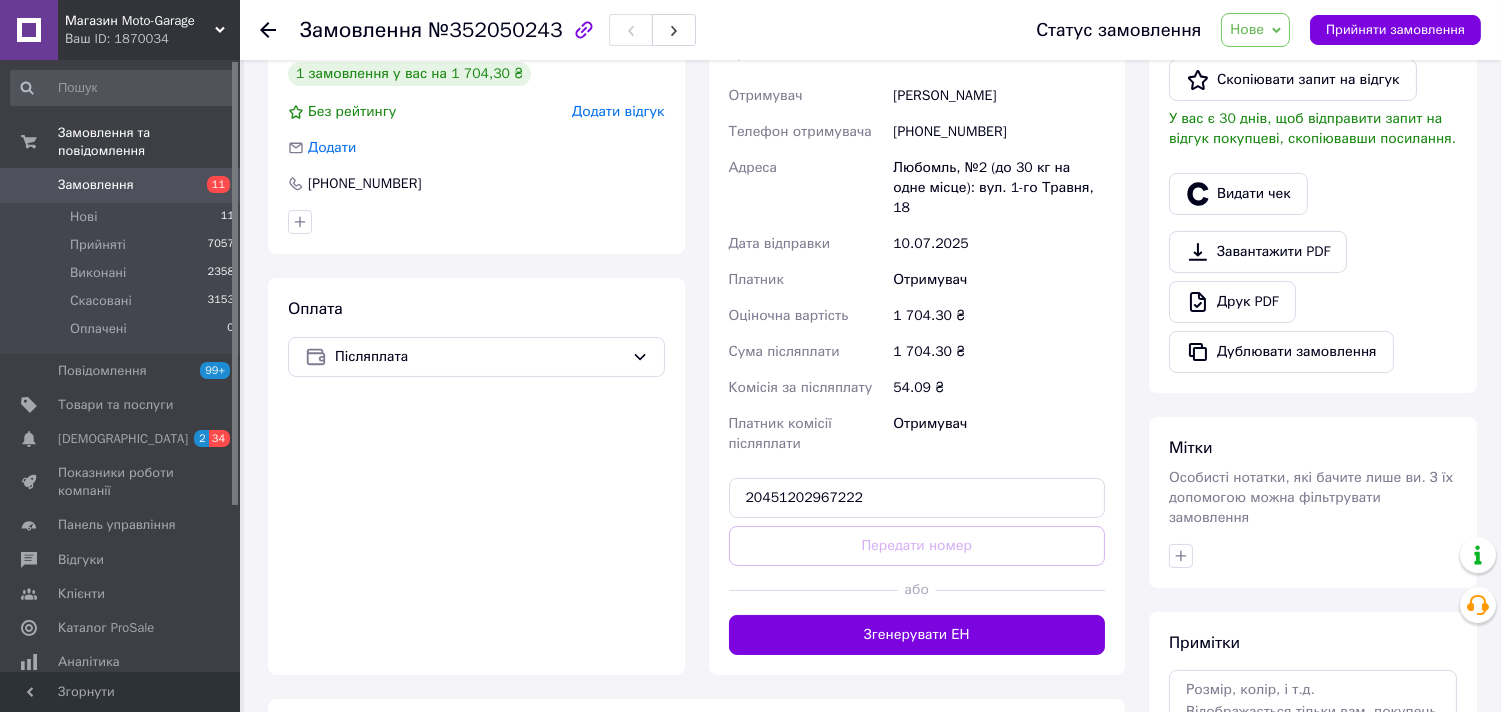 type 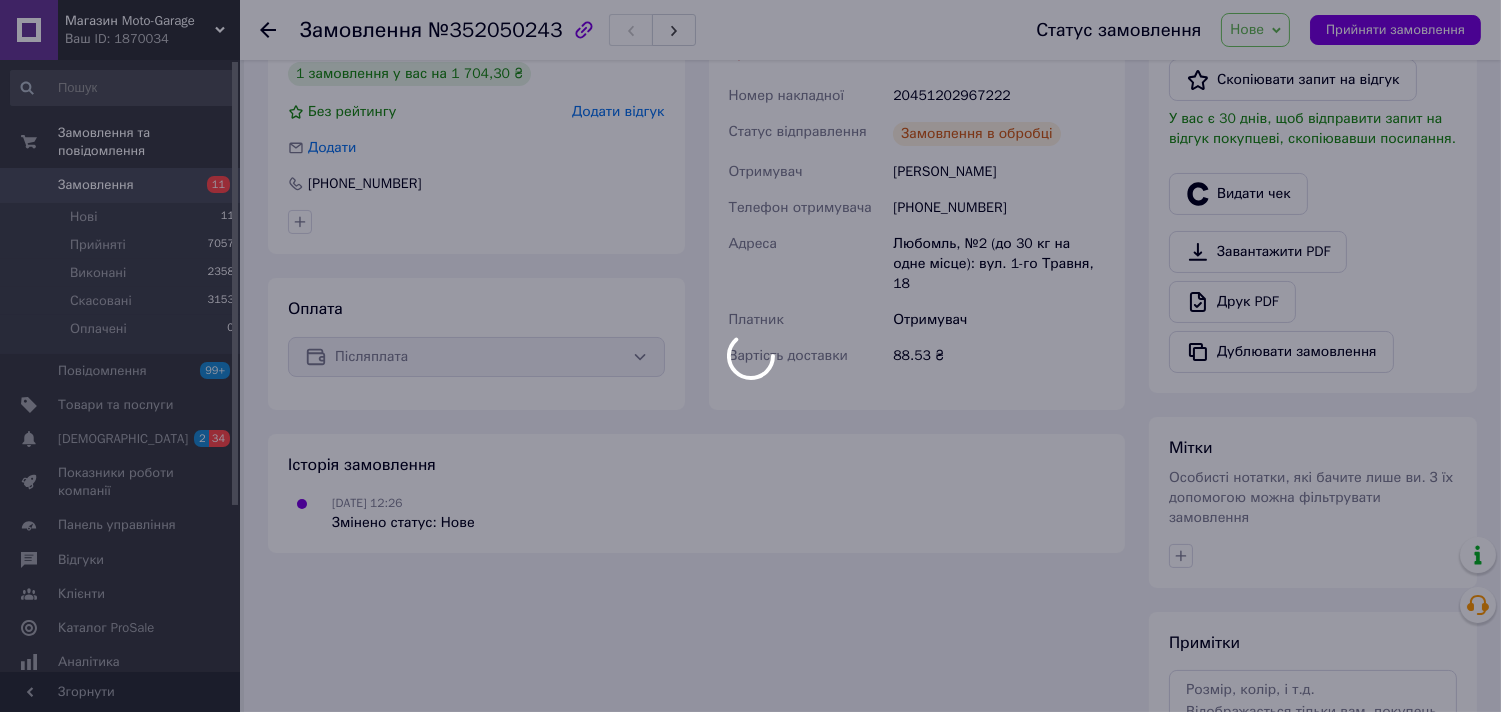 click at bounding box center [750, 356] 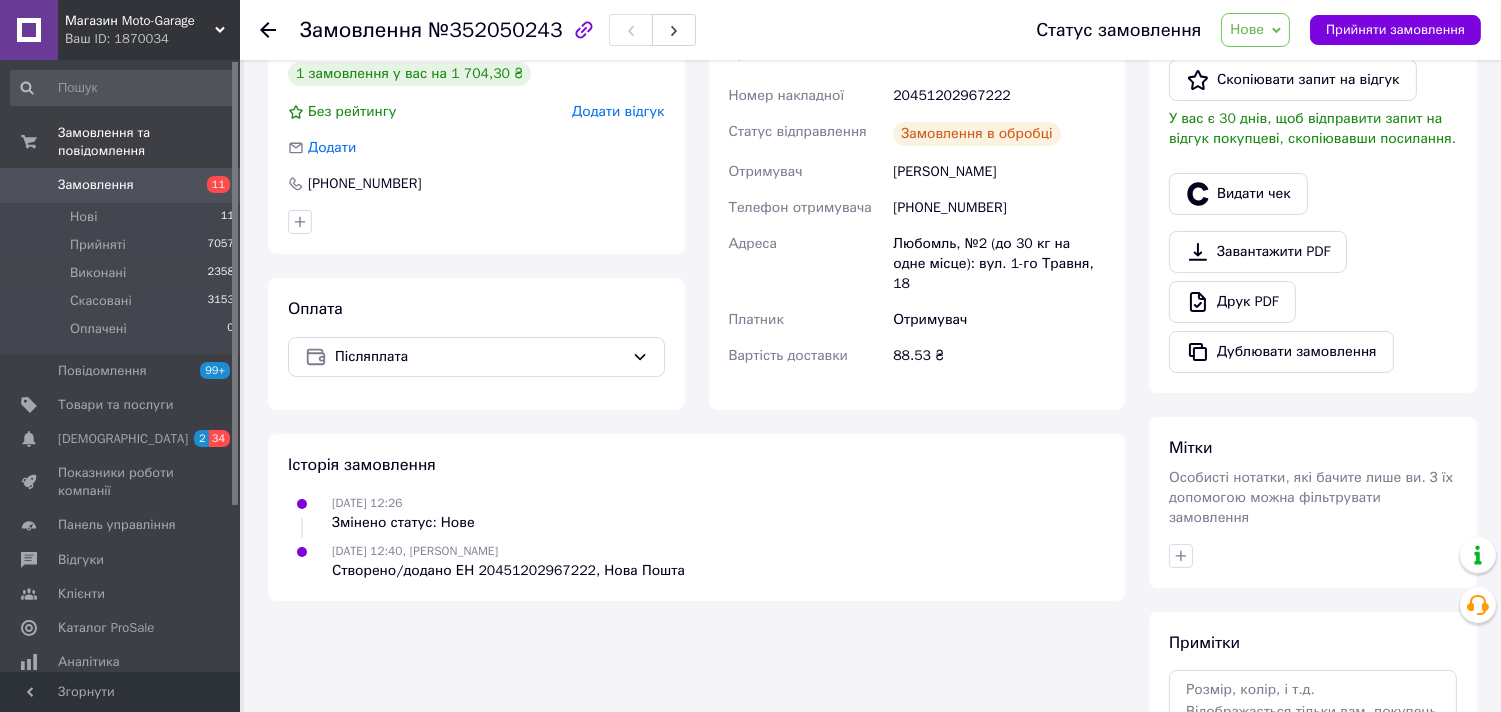 click on "Нове" at bounding box center [1247, 29] 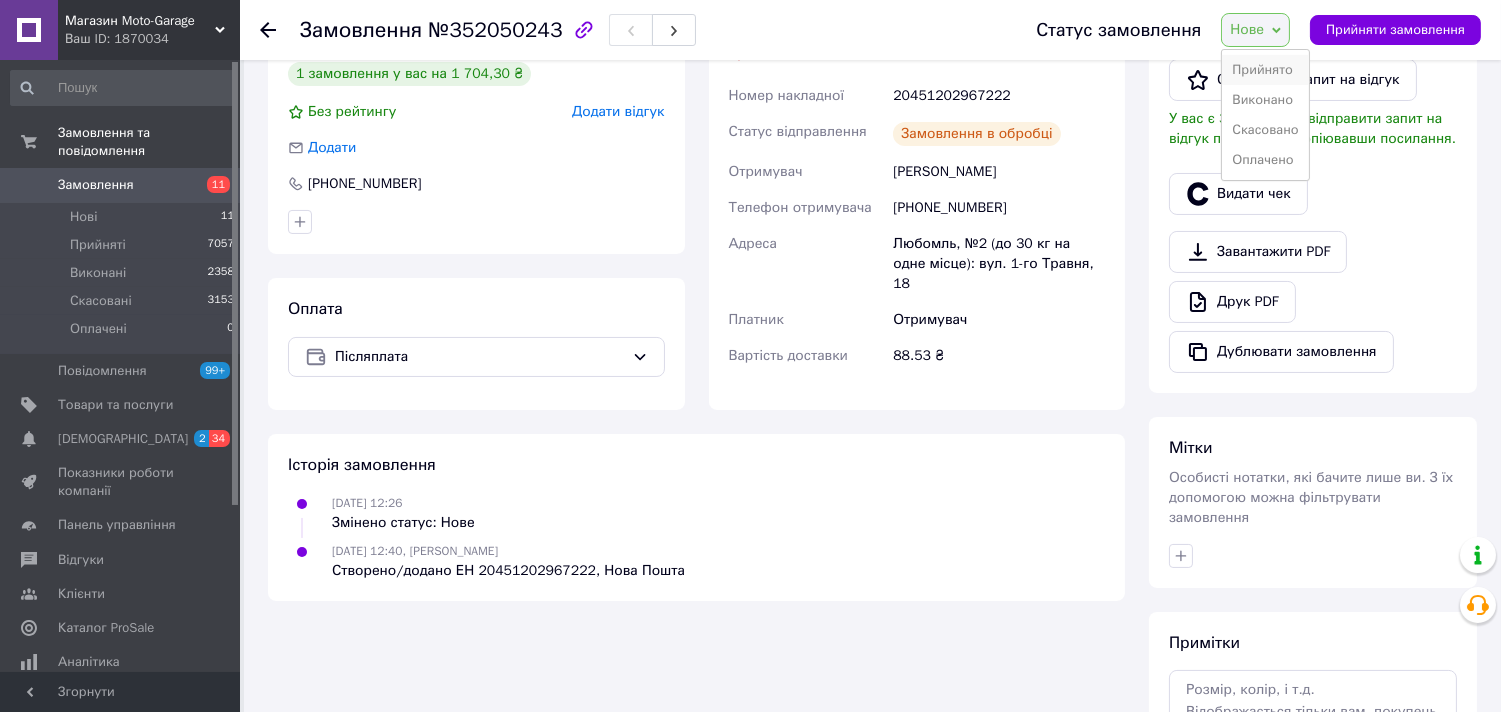 click on "Прийнято" at bounding box center (1265, 70) 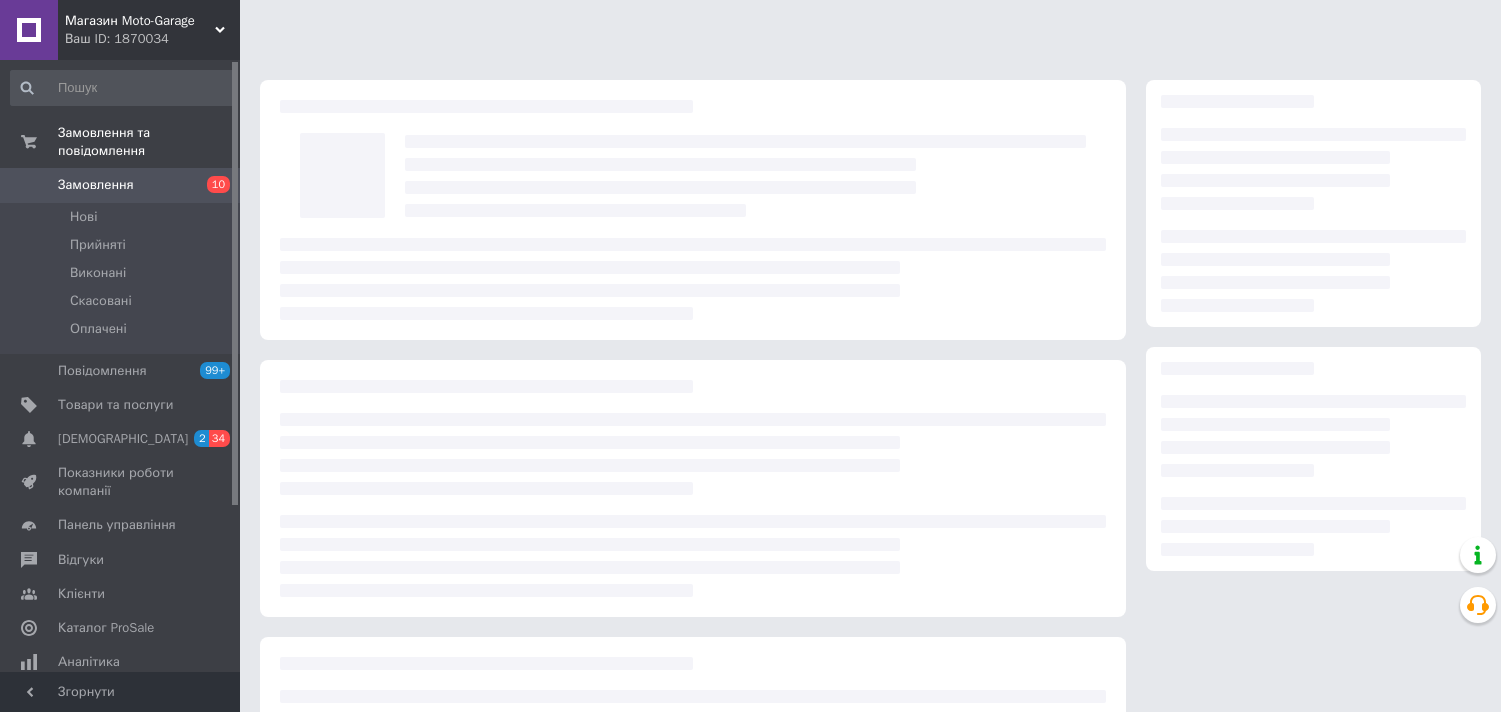 scroll, scrollTop: 0, scrollLeft: 0, axis: both 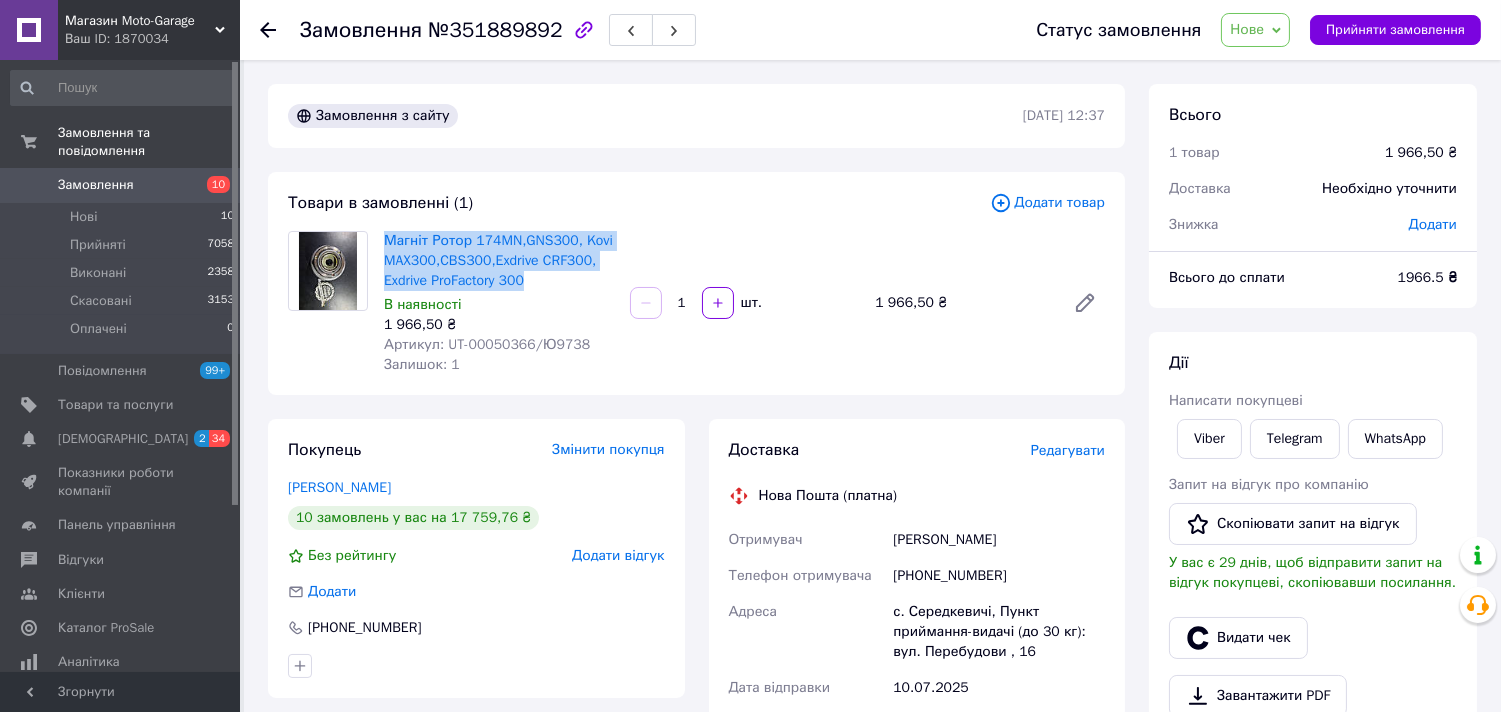 drag, startPoint x: 544, startPoint y: 278, endPoint x: 380, endPoint y: 232, distance: 170.32909 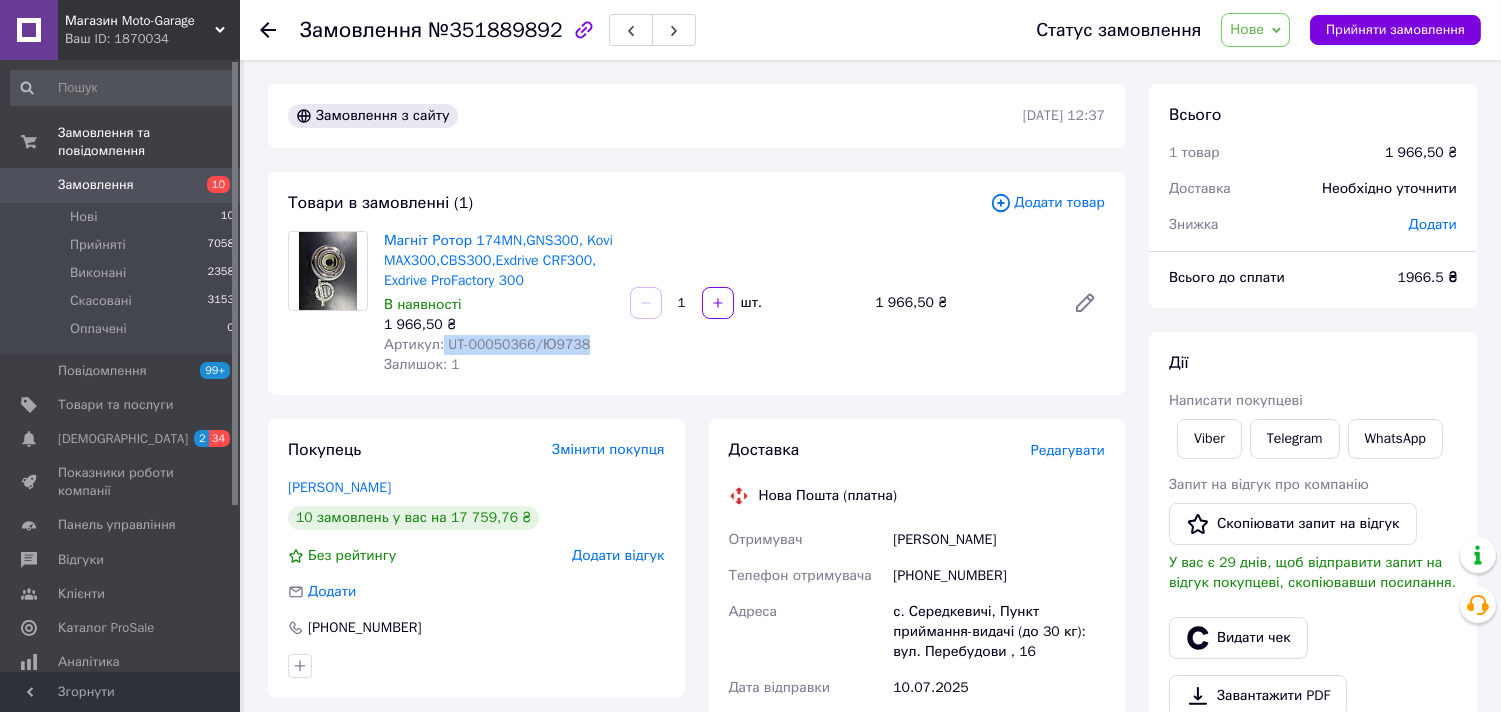 drag, startPoint x: 442, startPoint y: 350, endPoint x: 618, endPoint y: 338, distance: 176.40862 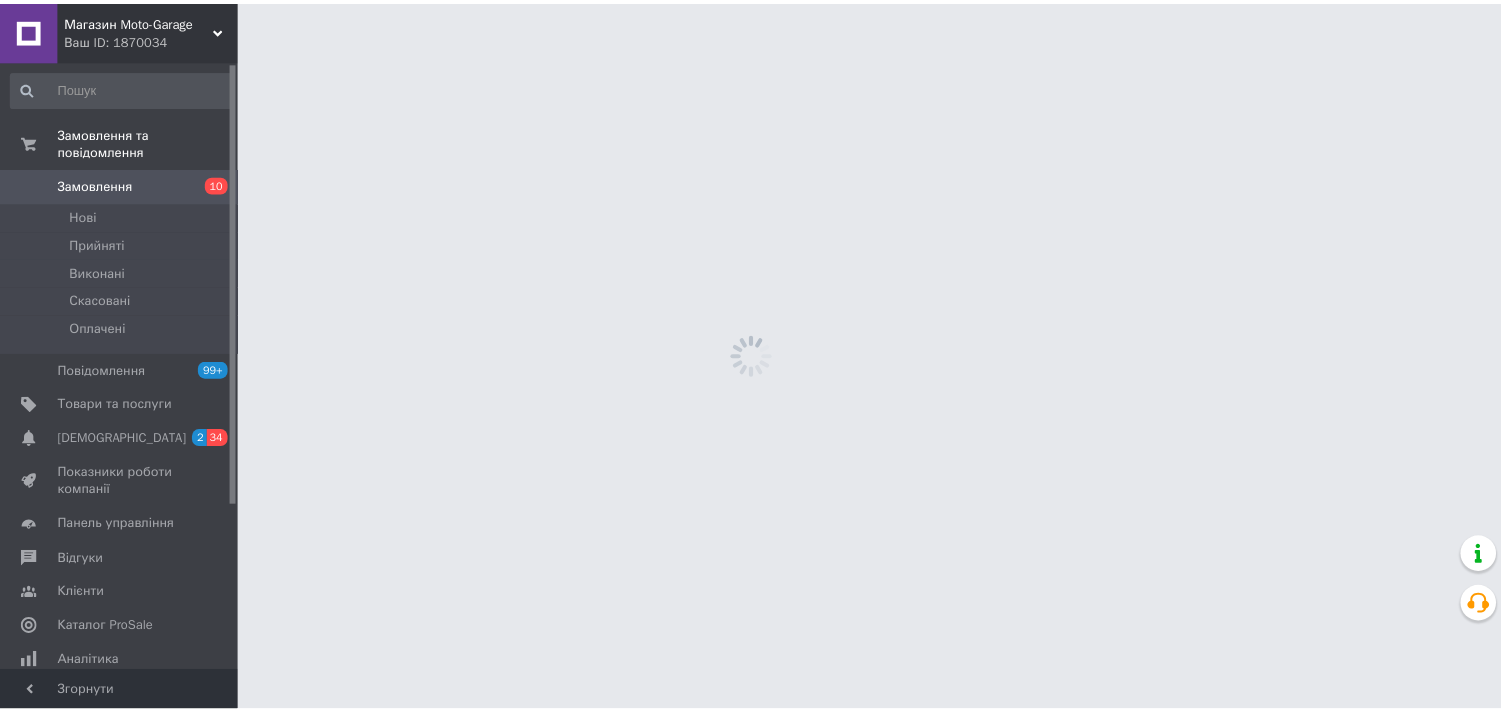 scroll, scrollTop: 0, scrollLeft: 0, axis: both 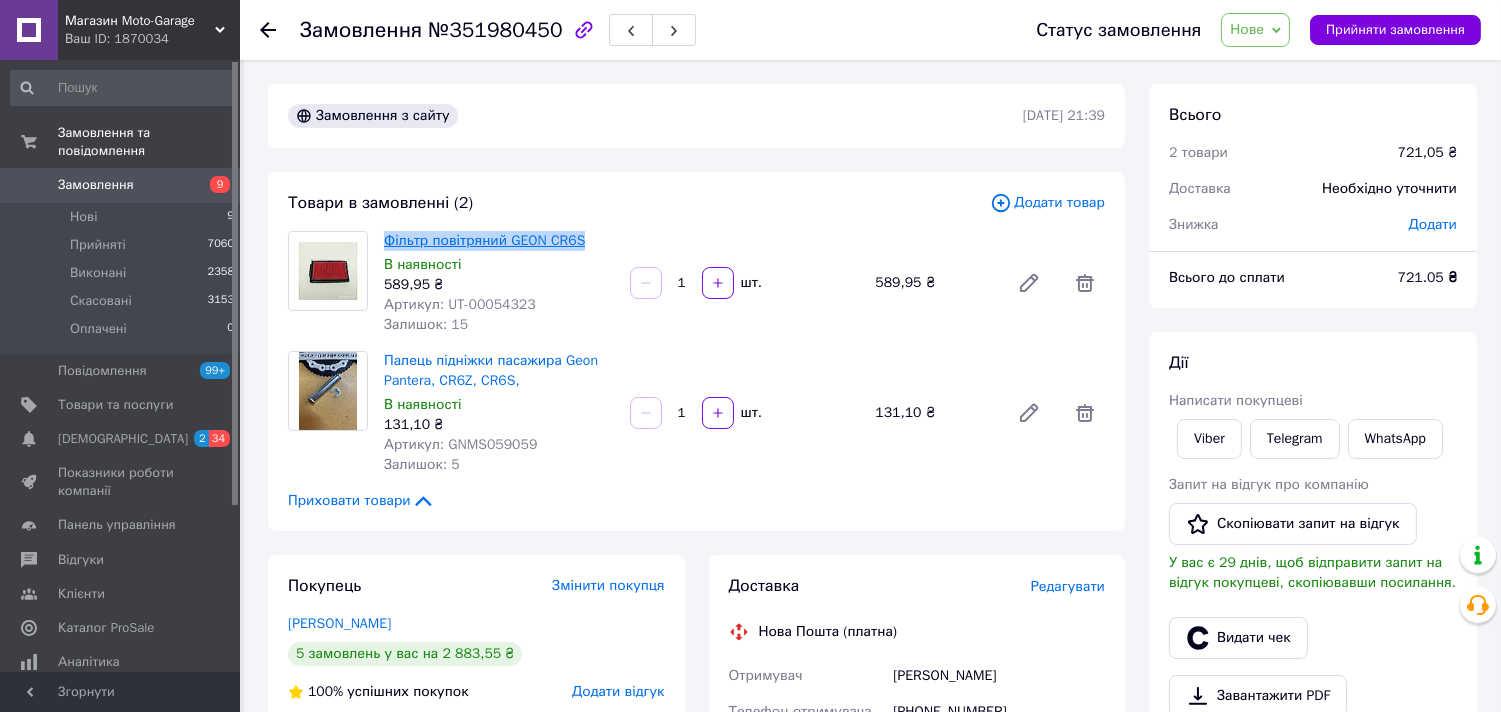 drag, startPoint x: 601, startPoint y: 242, endPoint x: 385, endPoint y: 234, distance: 216.1481 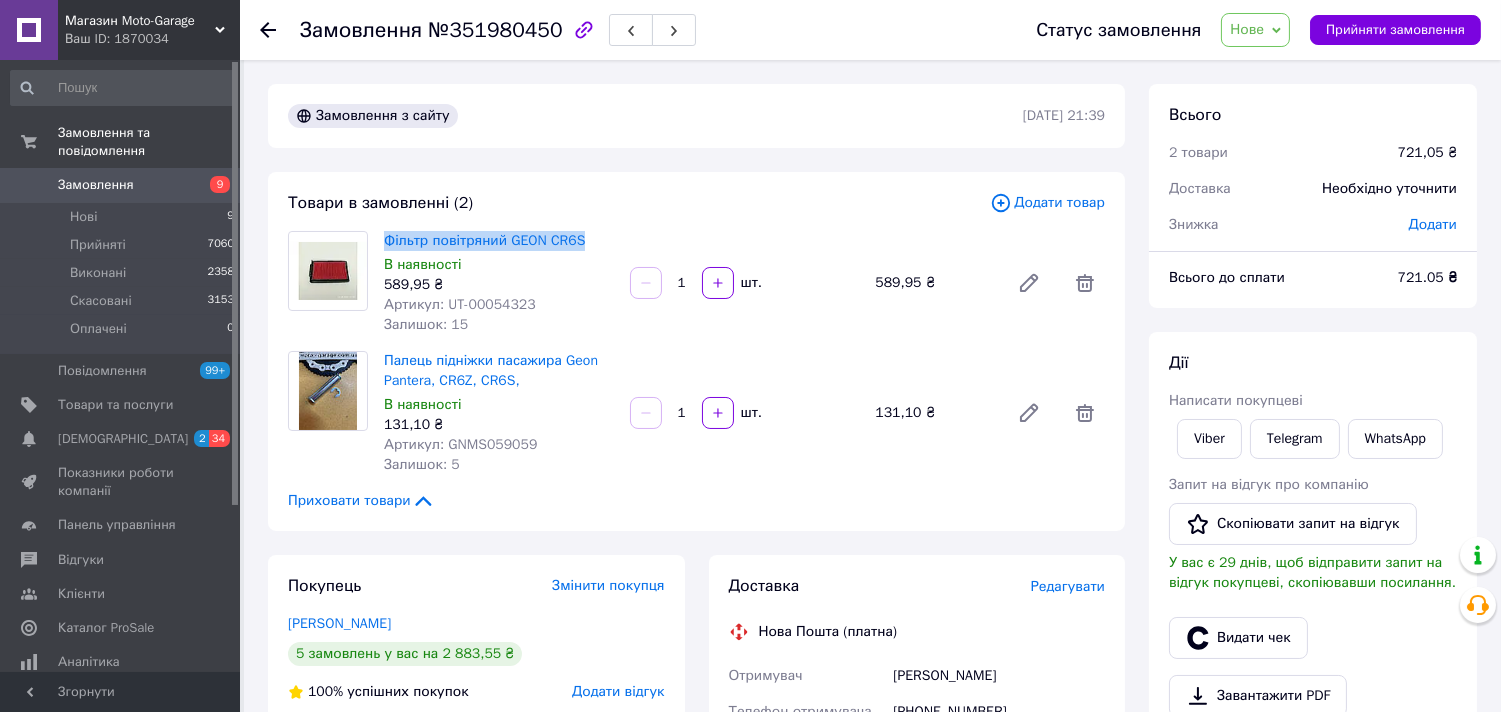 copy on "Фільтр повітряний GEON CR6S" 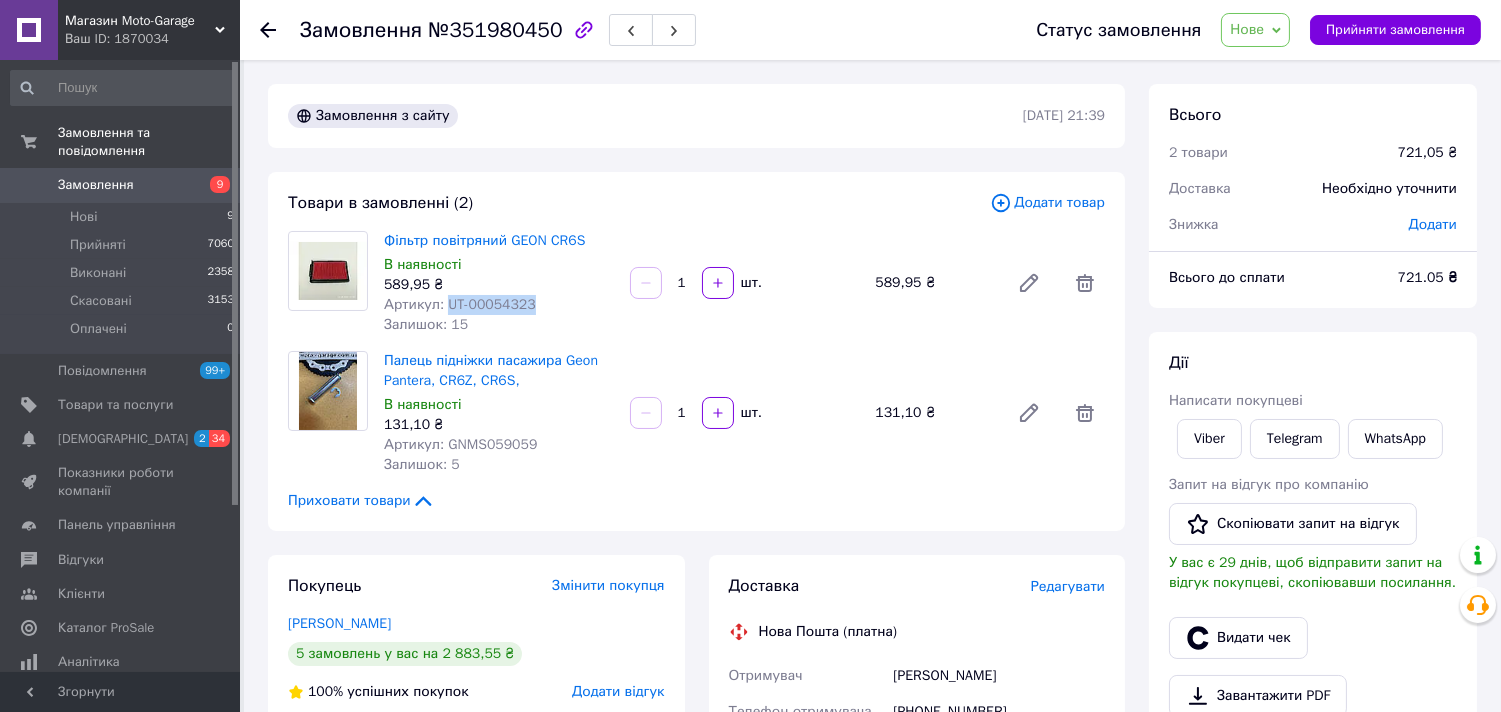 drag, startPoint x: 444, startPoint y: 302, endPoint x: 560, endPoint y: 300, distance: 116.01724 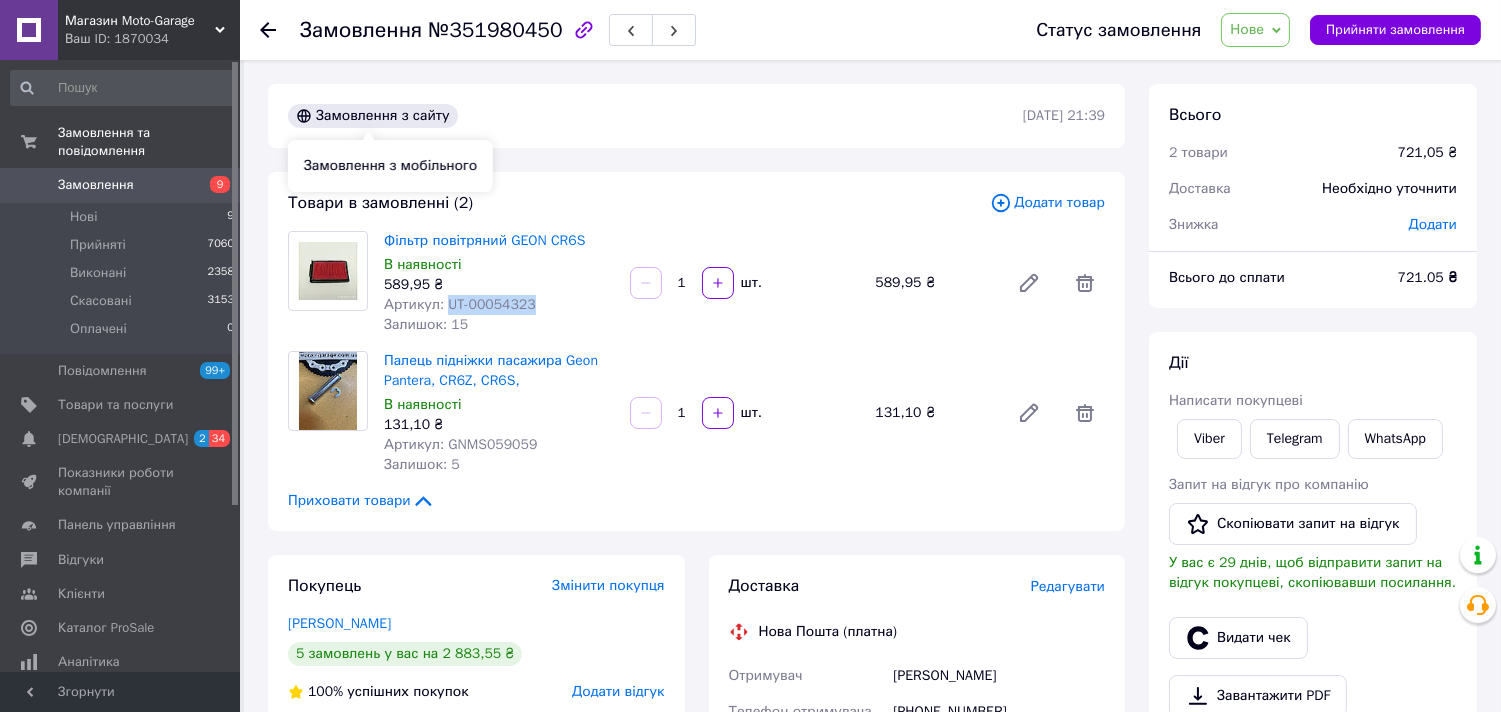 copy on "UT-00054323" 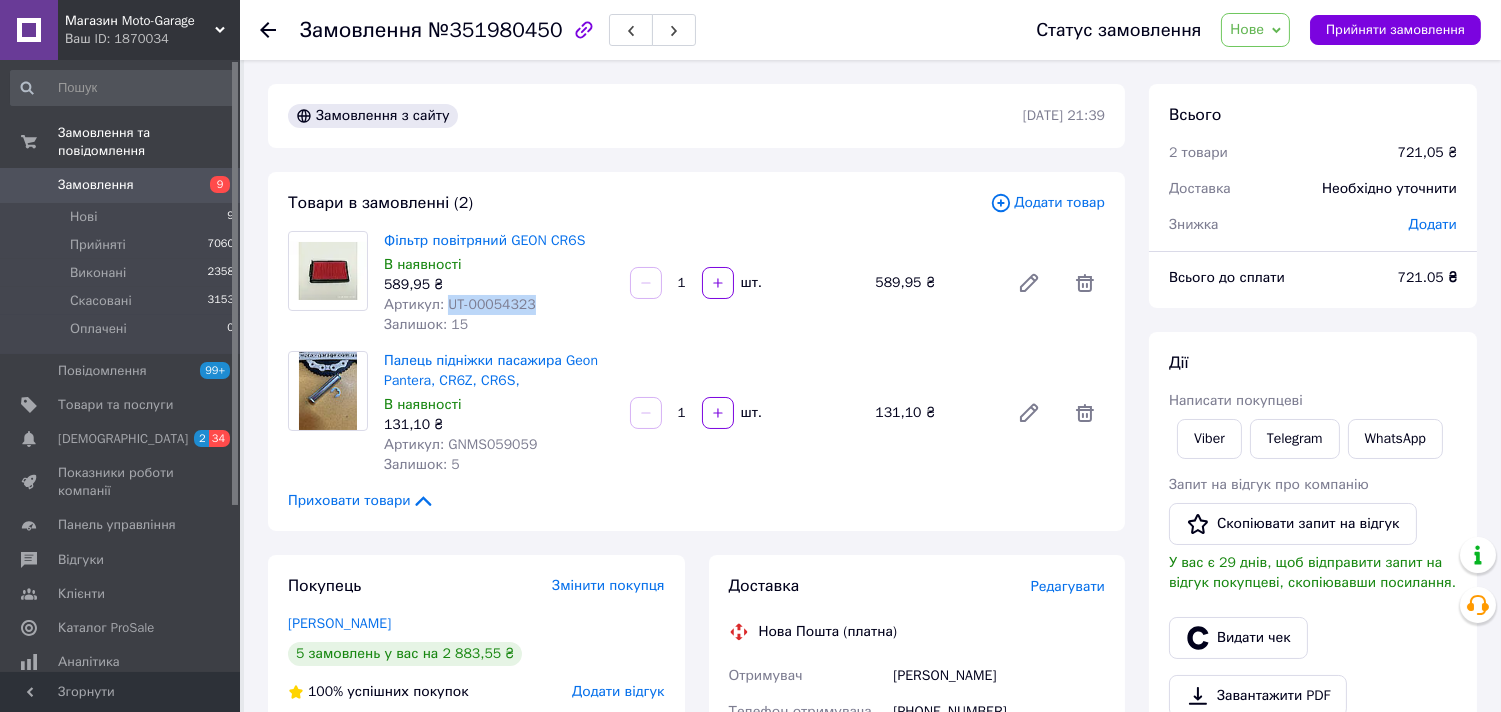 click on "Палець підніжки пасажира Geon Pantera, CR6Z, CR6S," at bounding box center (499, 371) 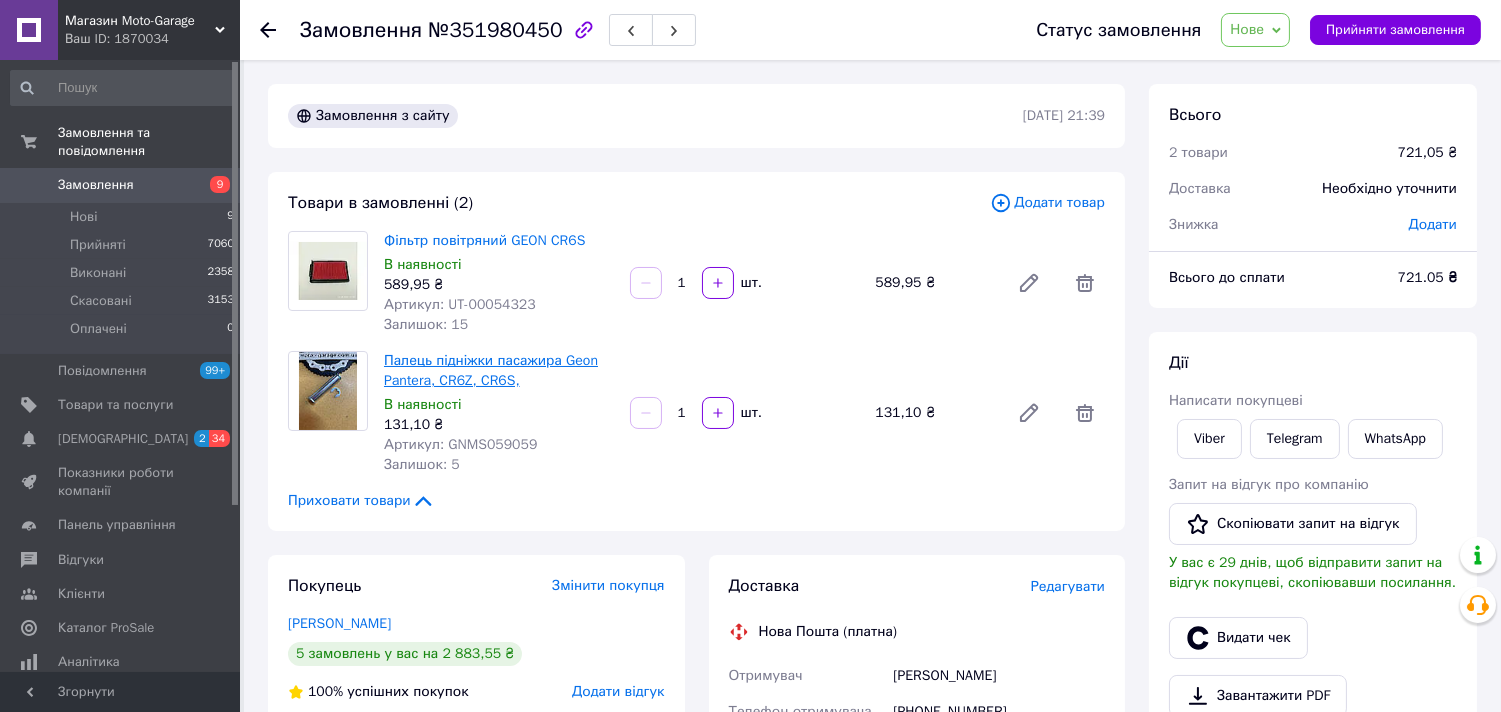 drag, startPoint x: 523, startPoint y: 378, endPoint x: 393, endPoint y: 353, distance: 132.38202 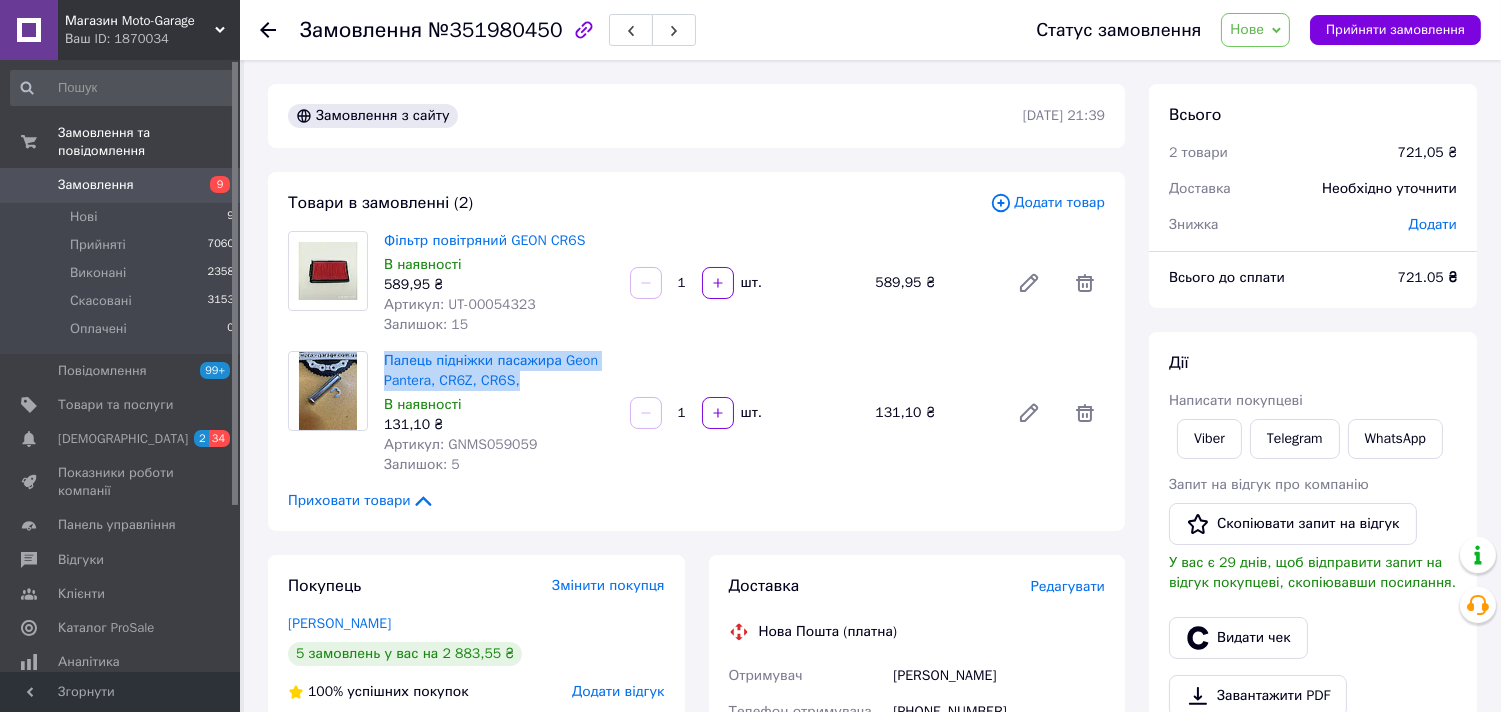 copy on "Палець підніжки пасажира Geon Pantera, CR6Z, CR6S," 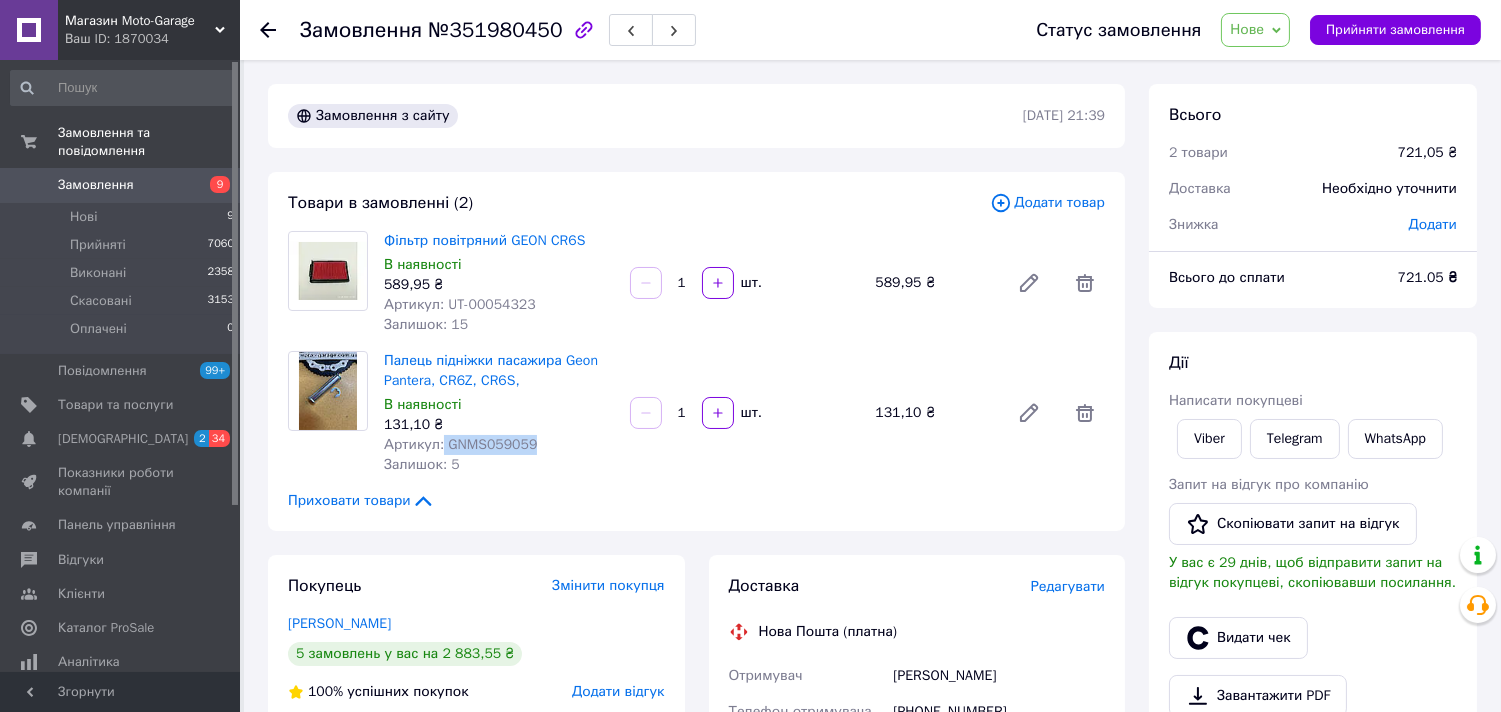 drag, startPoint x: 440, startPoint y: 442, endPoint x: 555, endPoint y: 438, distance: 115.06954 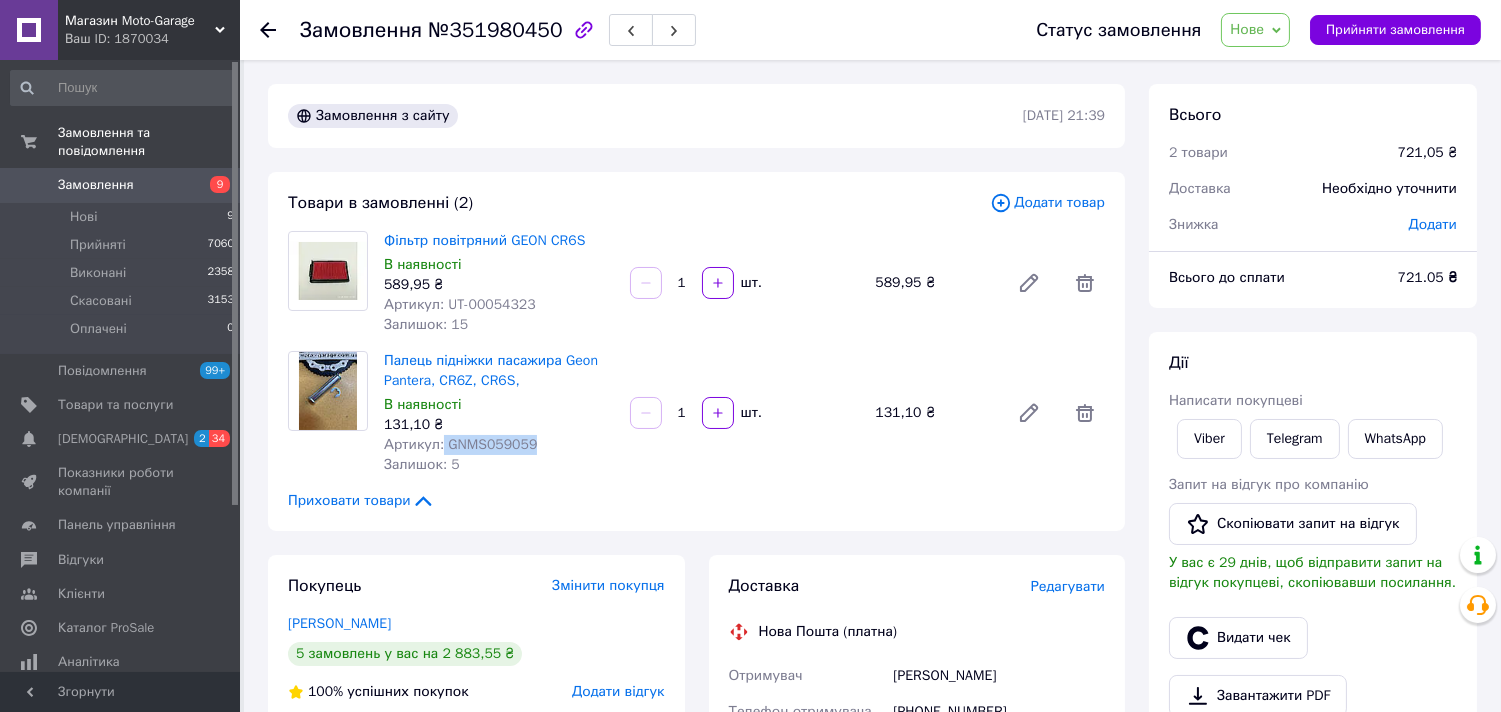 copy on "GNMS059059" 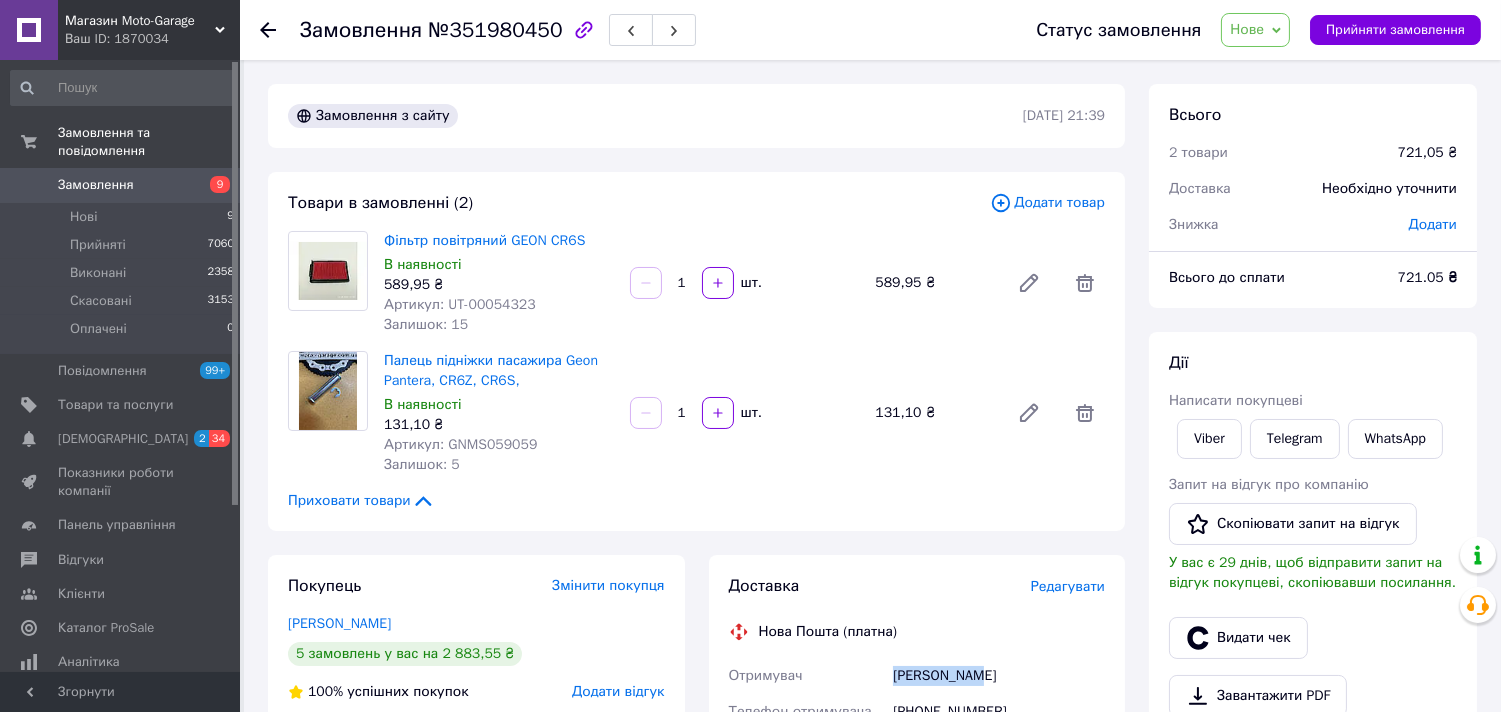 drag, startPoint x: 995, startPoint y: 660, endPoint x: 871, endPoint y: 665, distance: 124.10077 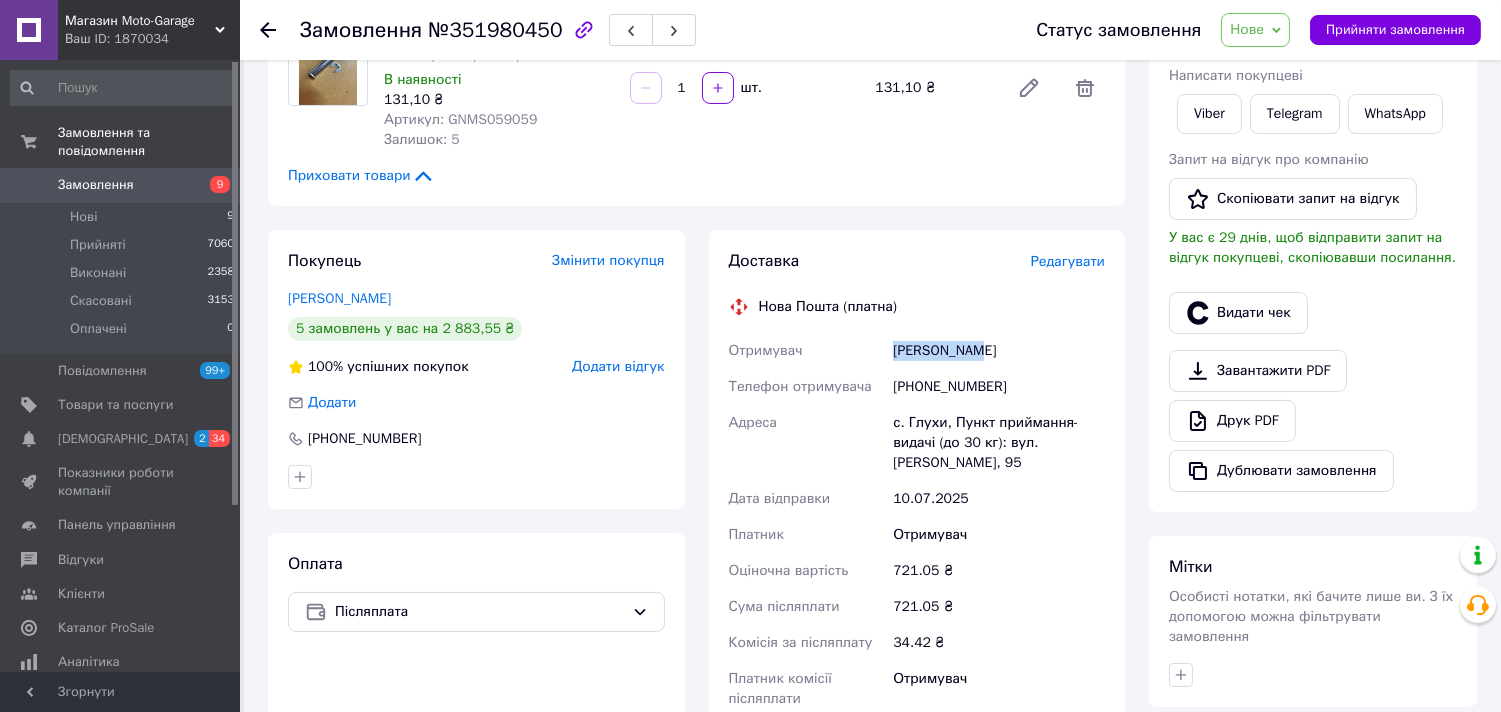 scroll, scrollTop: 333, scrollLeft: 0, axis: vertical 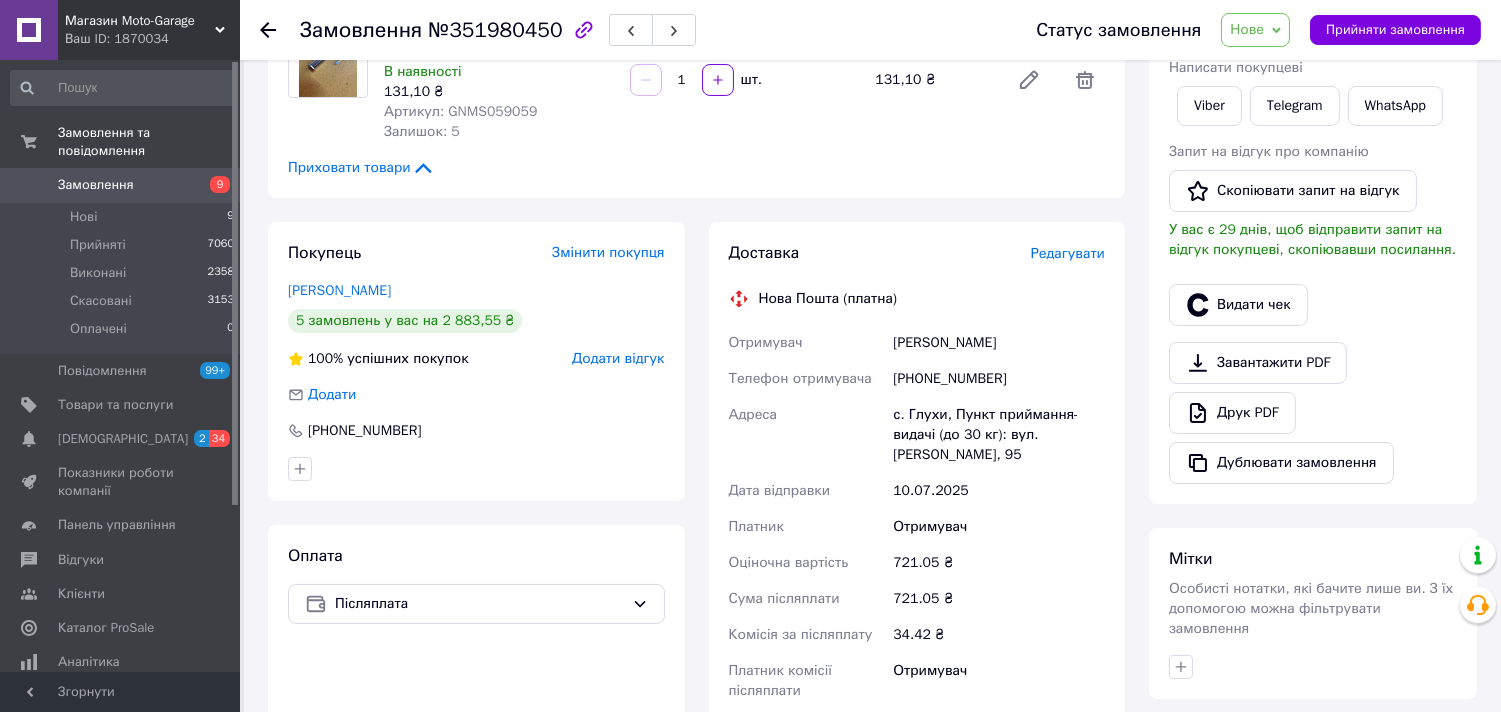 click on "+380684274763" at bounding box center [999, 379] 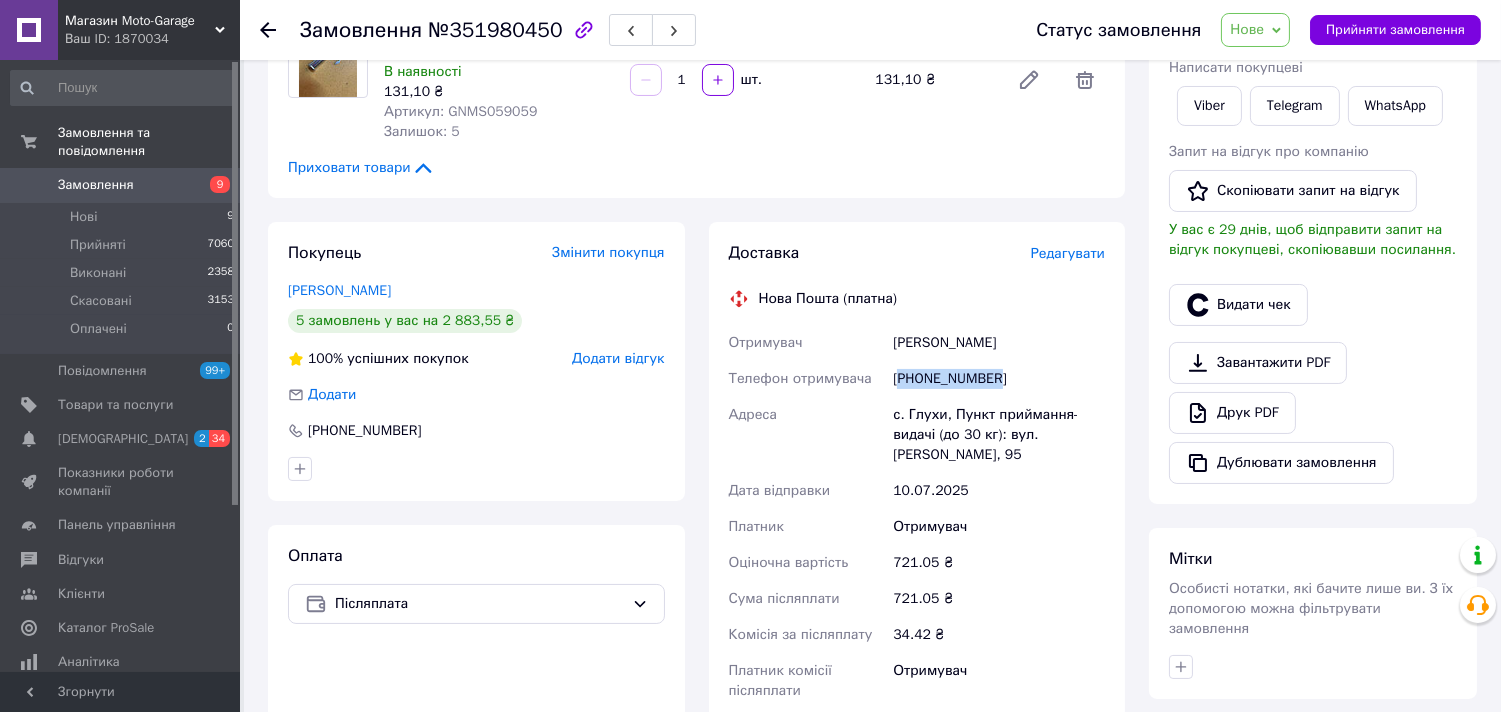 click on "+380684274763" at bounding box center (999, 379) 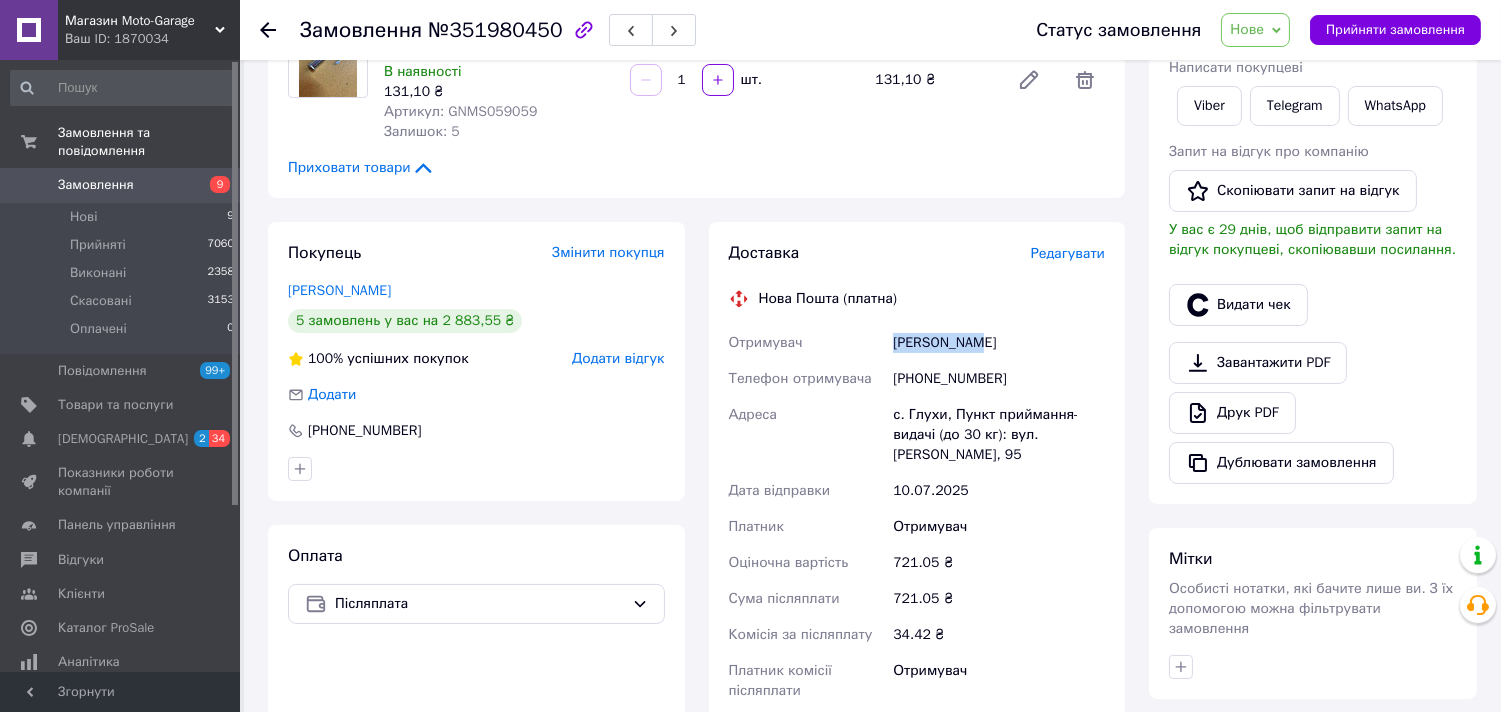 drag, startPoint x: 1006, startPoint y: 351, endPoint x: 890, endPoint y: 348, distance: 116.03879 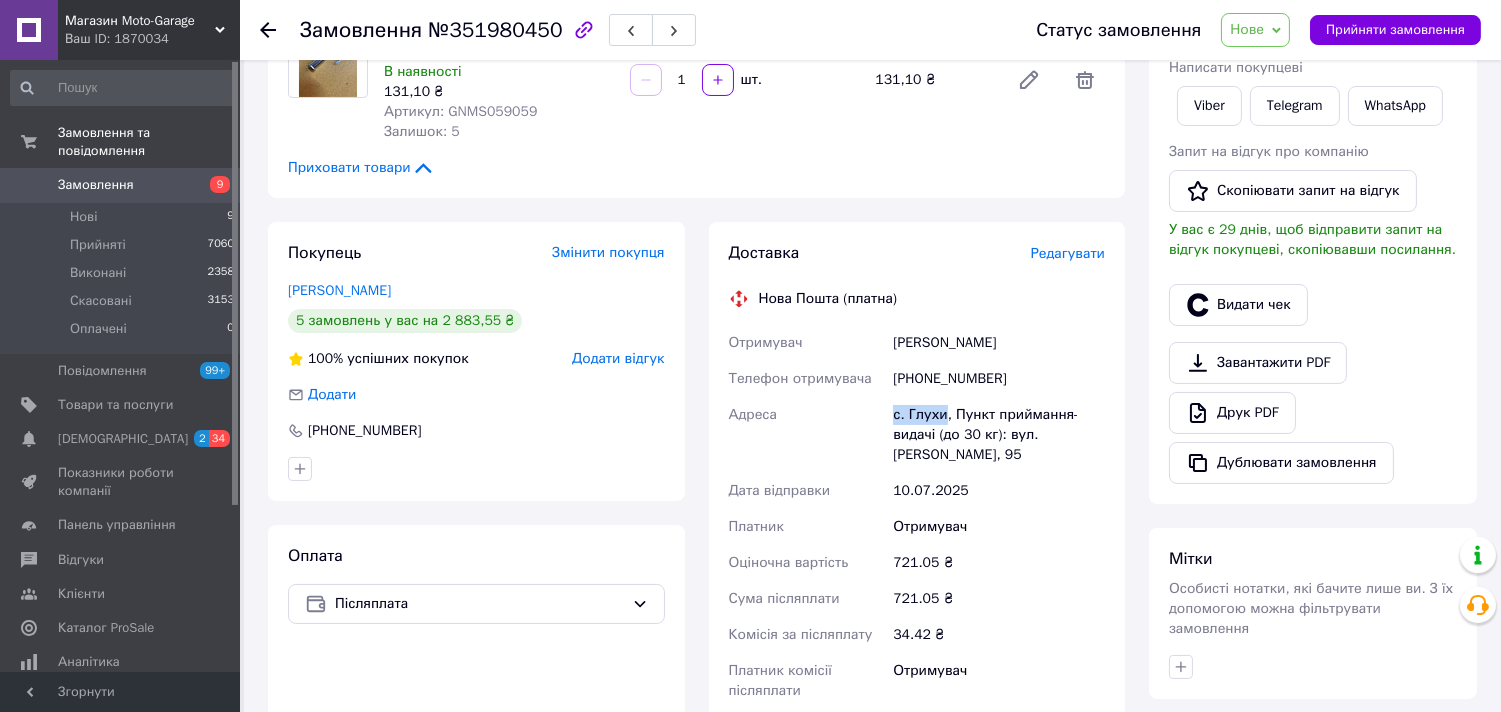 drag, startPoint x: 943, startPoint y: 408, endPoint x: 871, endPoint y: 412, distance: 72.11102 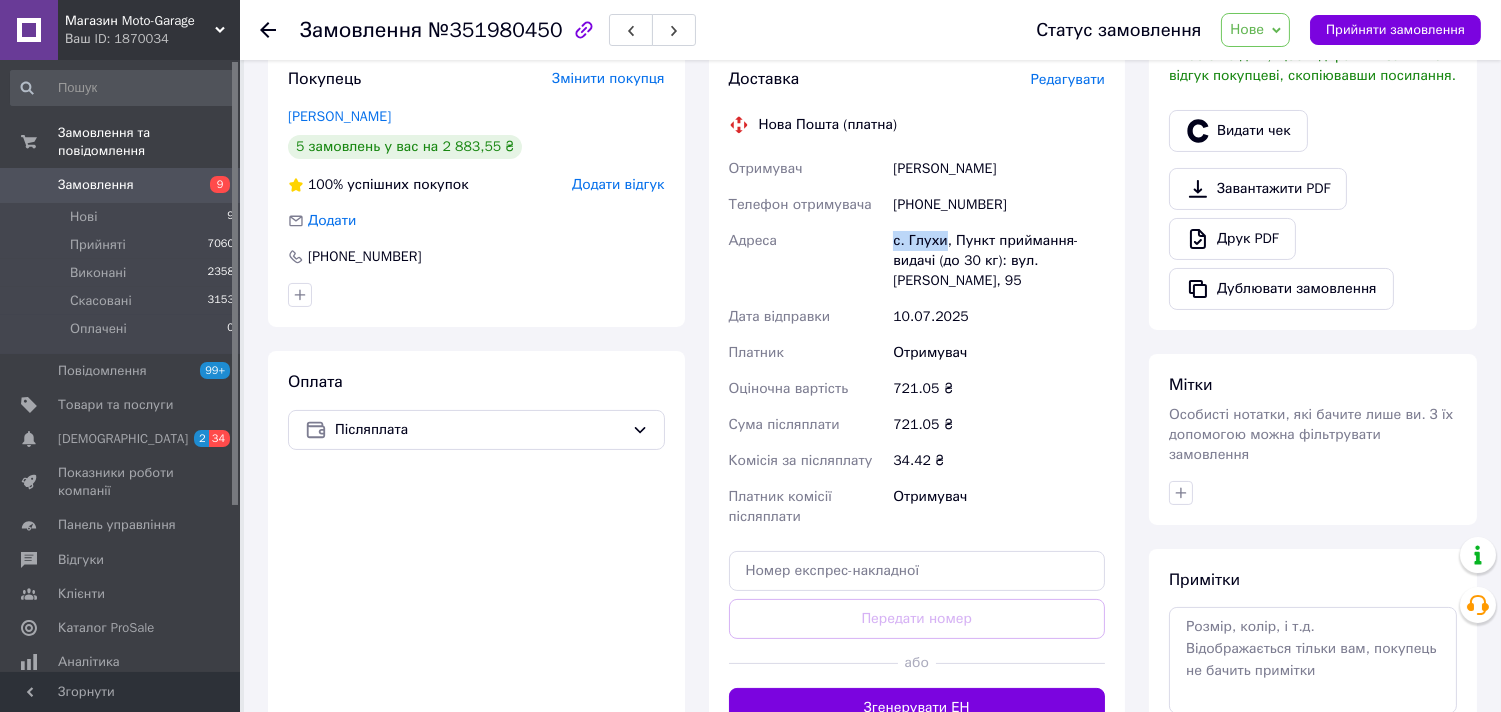 scroll, scrollTop: 666, scrollLeft: 0, axis: vertical 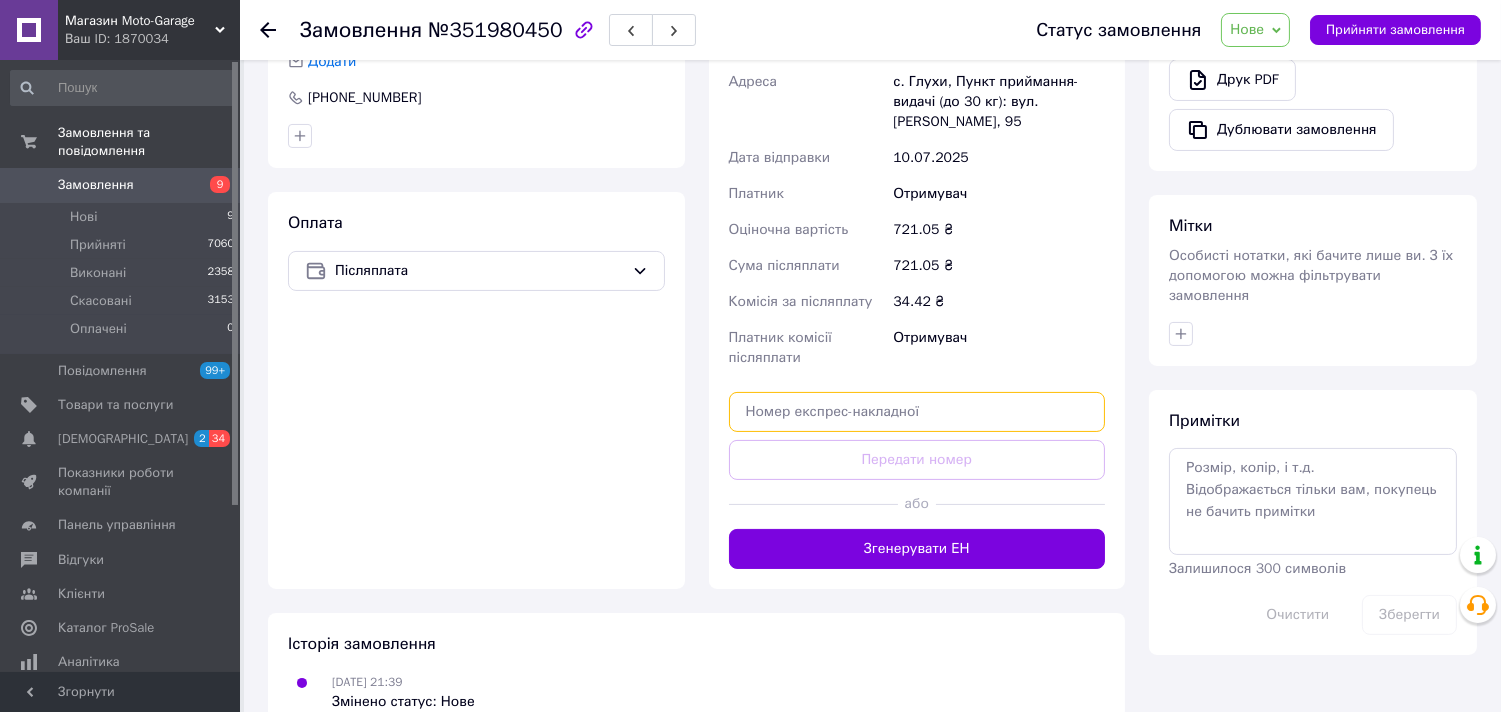 click at bounding box center (917, 412) 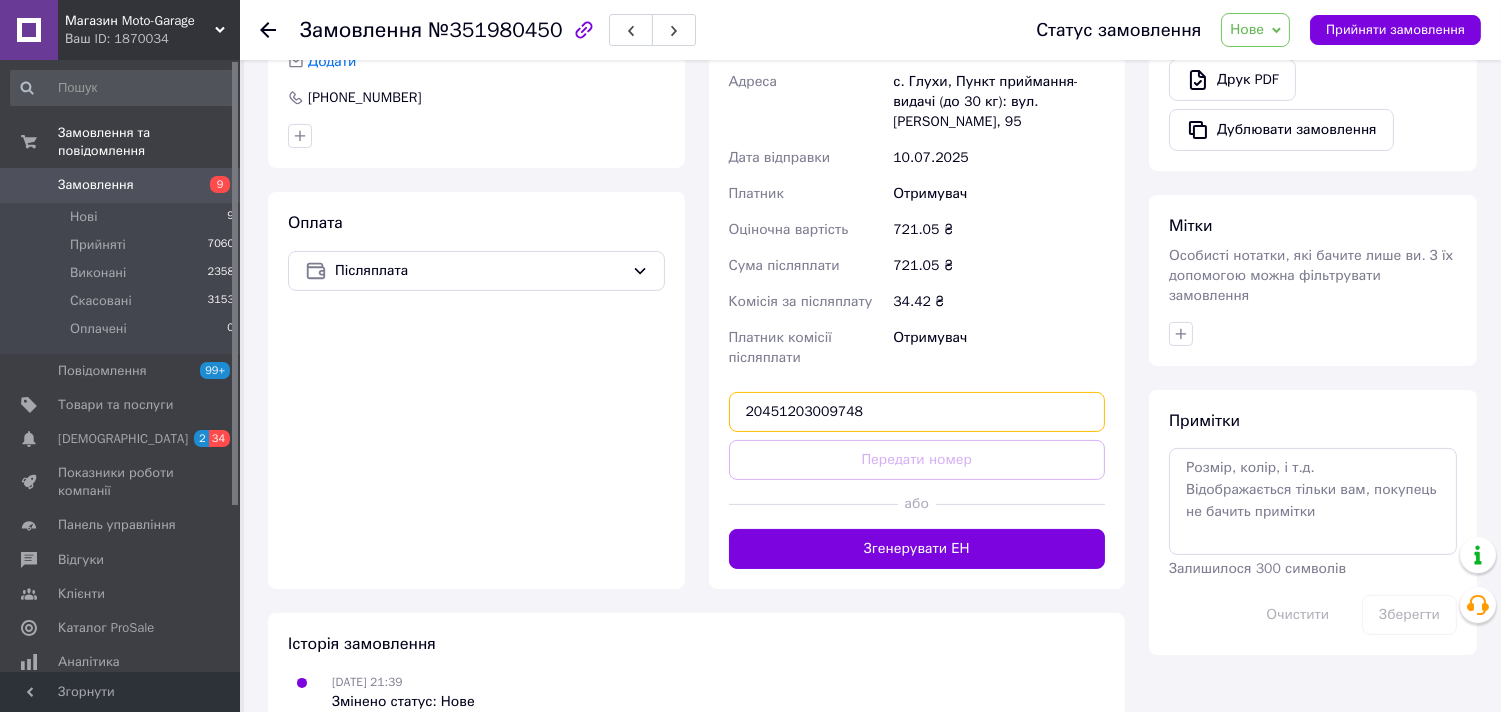 type on "20451203009748" 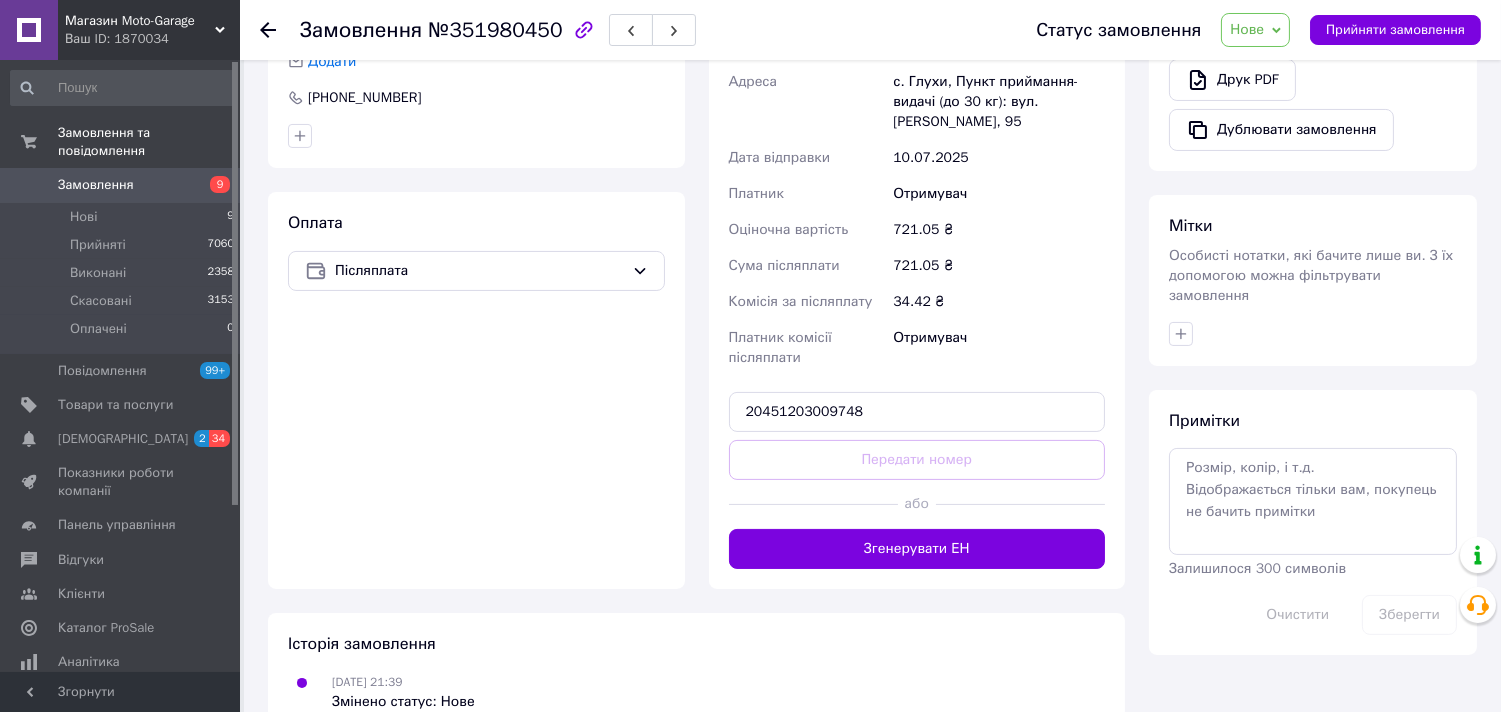 click on "Передати номер" at bounding box center (917, 460) 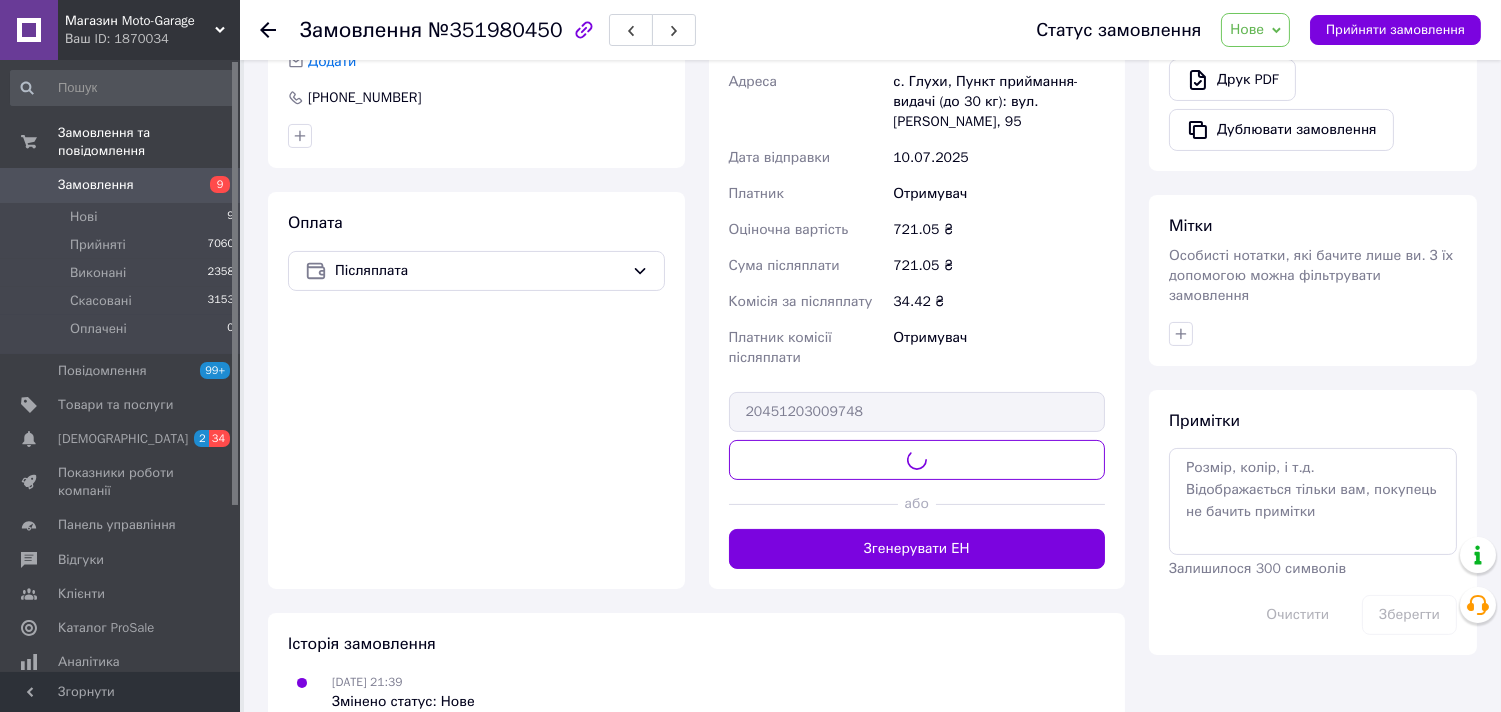 click on "Нове" at bounding box center (1247, 29) 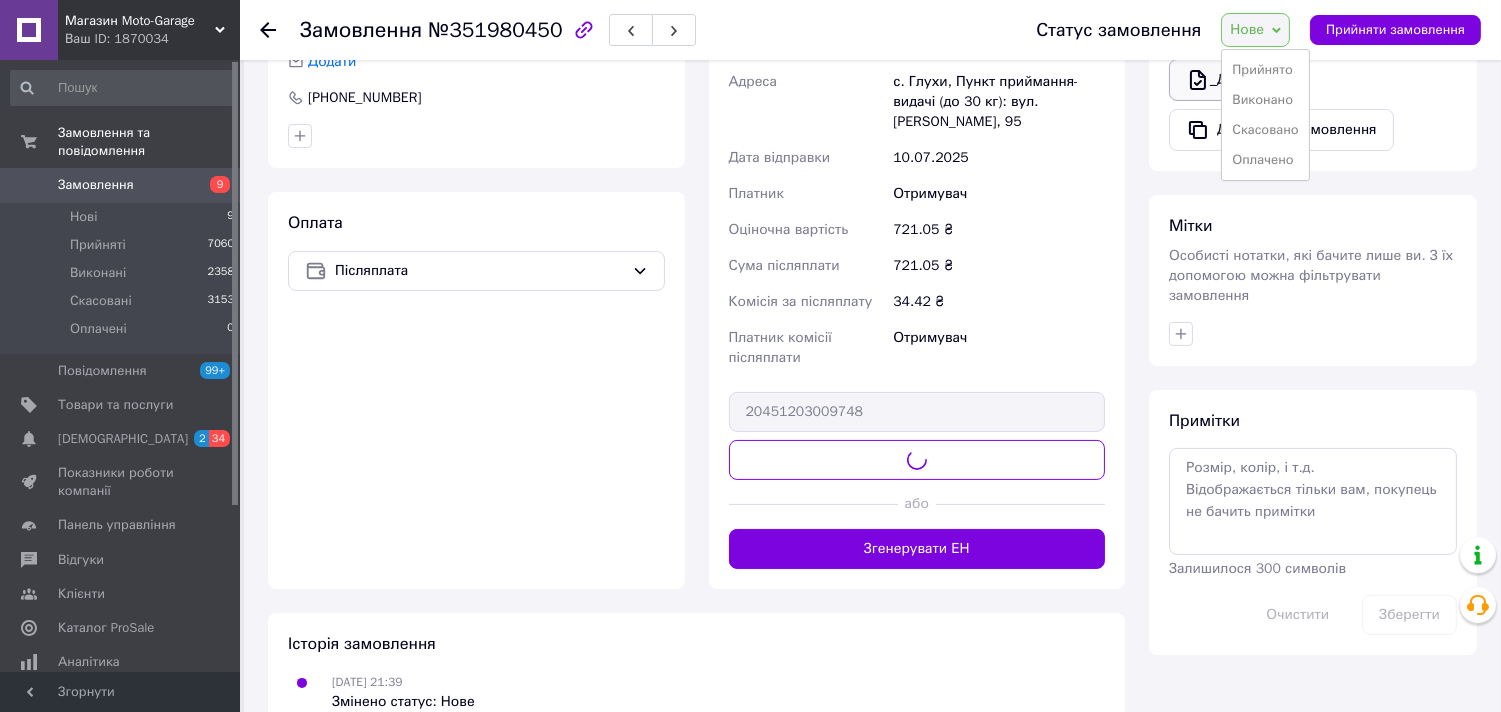 click on "Прийнято" at bounding box center [1265, 70] 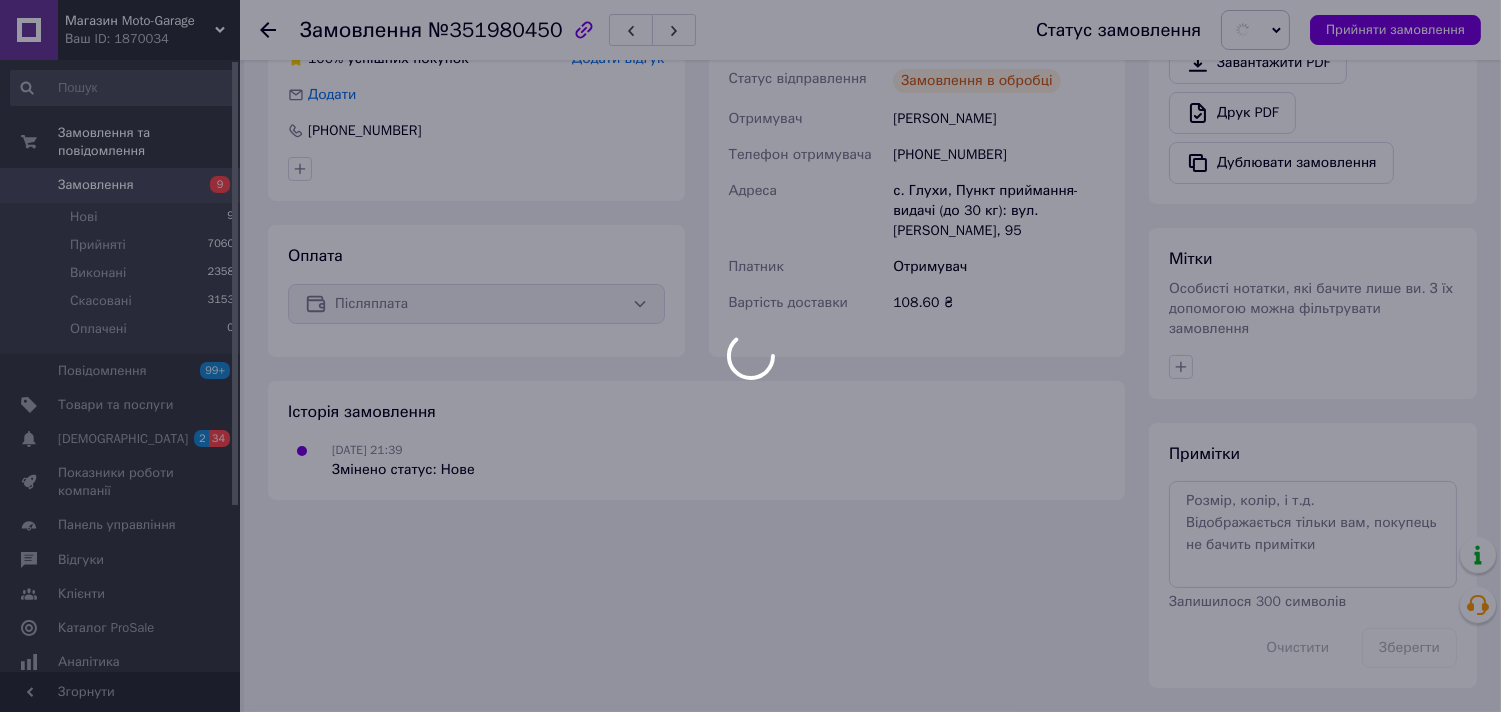 scroll, scrollTop: 613, scrollLeft: 0, axis: vertical 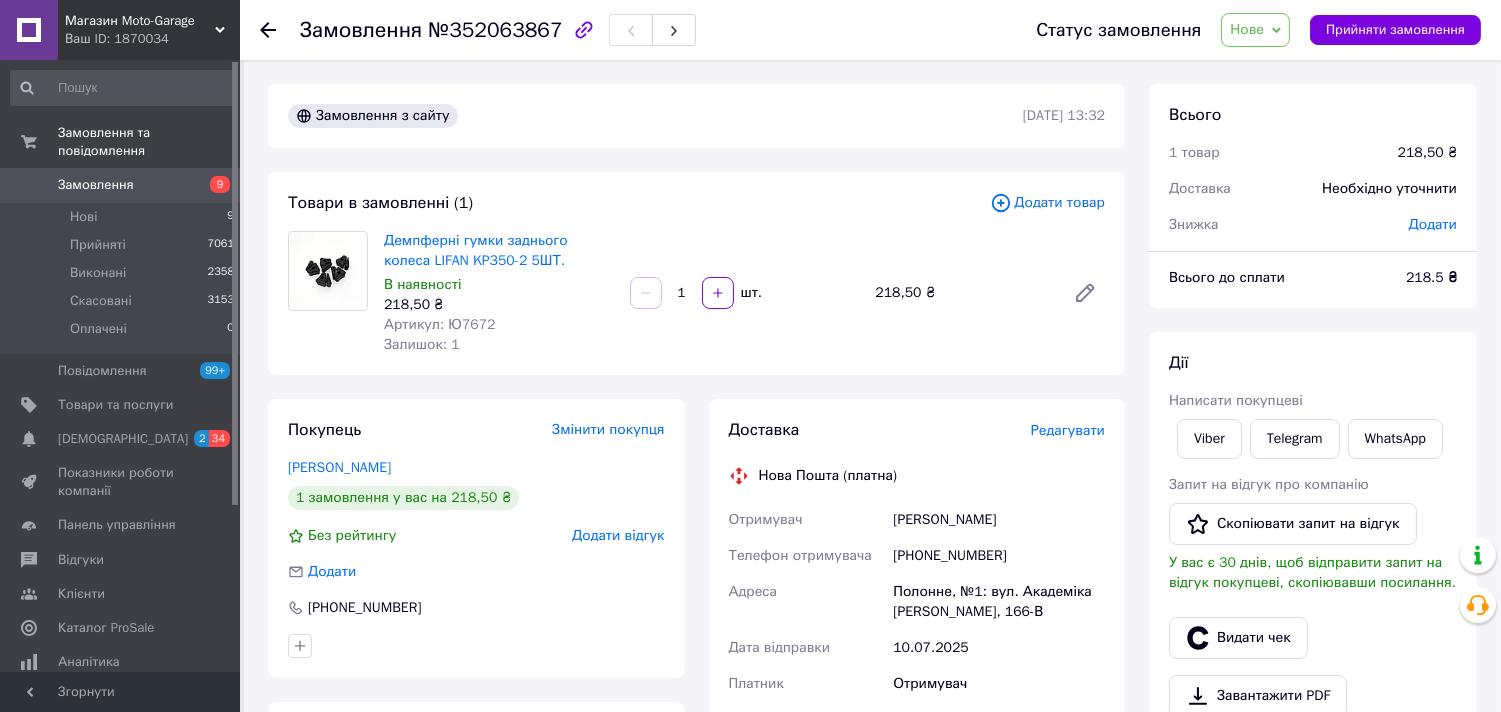 click on "[PHONE_NUMBER]" at bounding box center (999, 556) 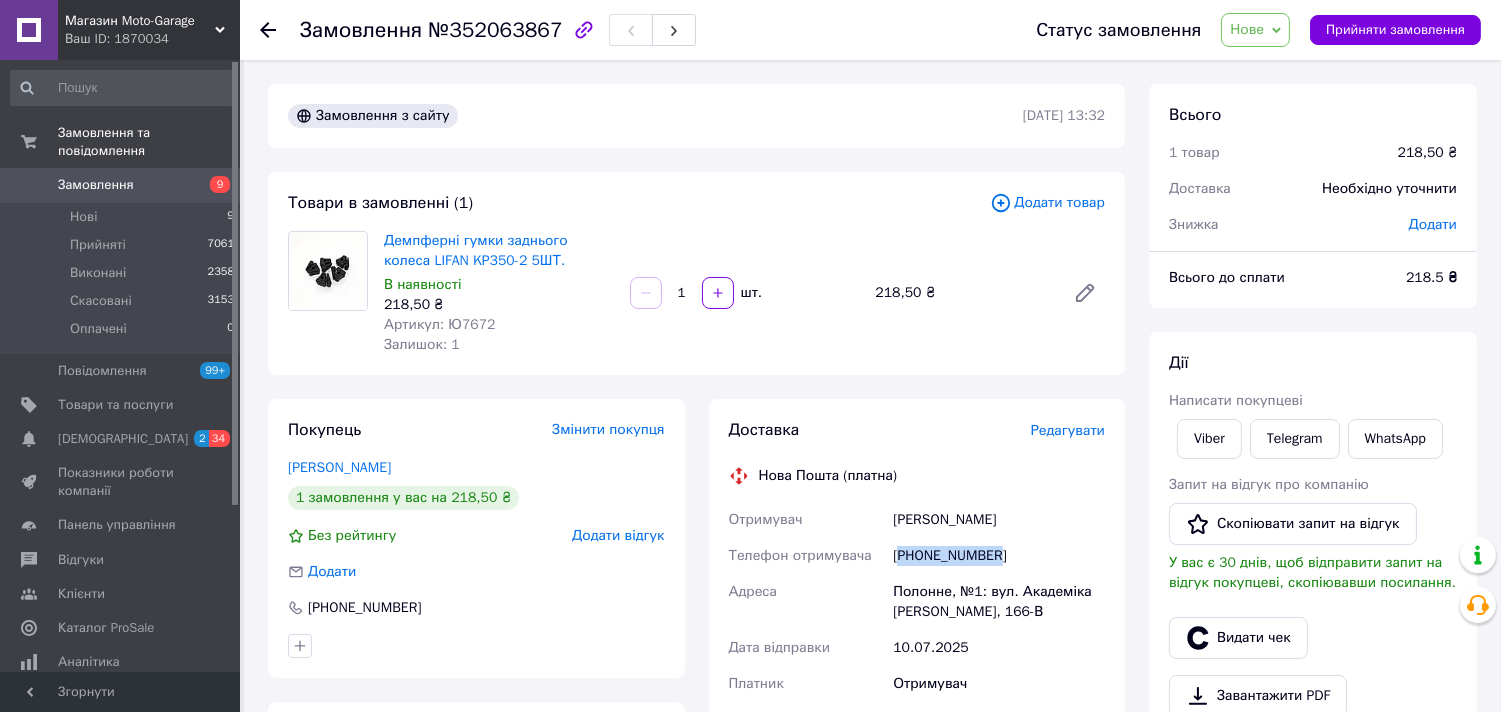 click on "[PHONE_NUMBER]" at bounding box center (999, 556) 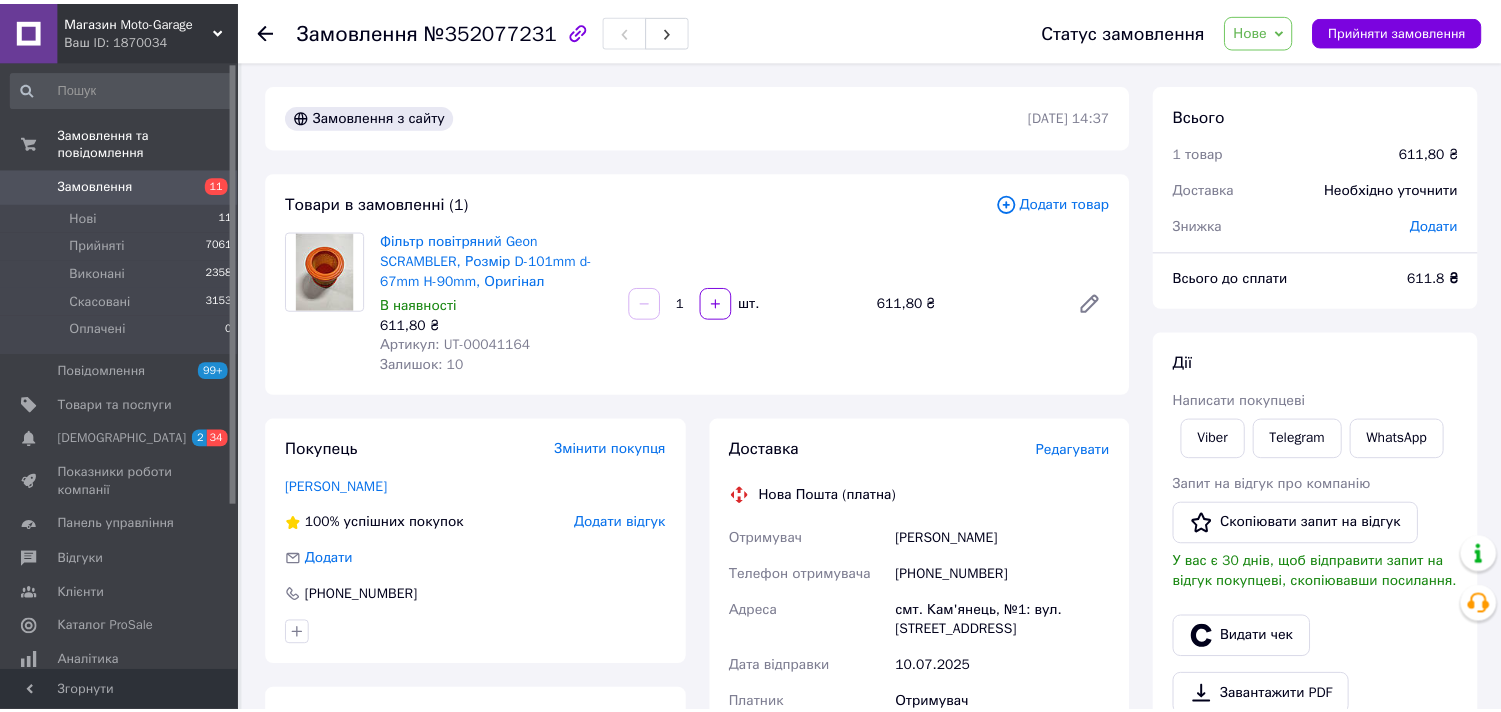 scroll, scrollTop: 0, scrollLeft: 0, axis: both 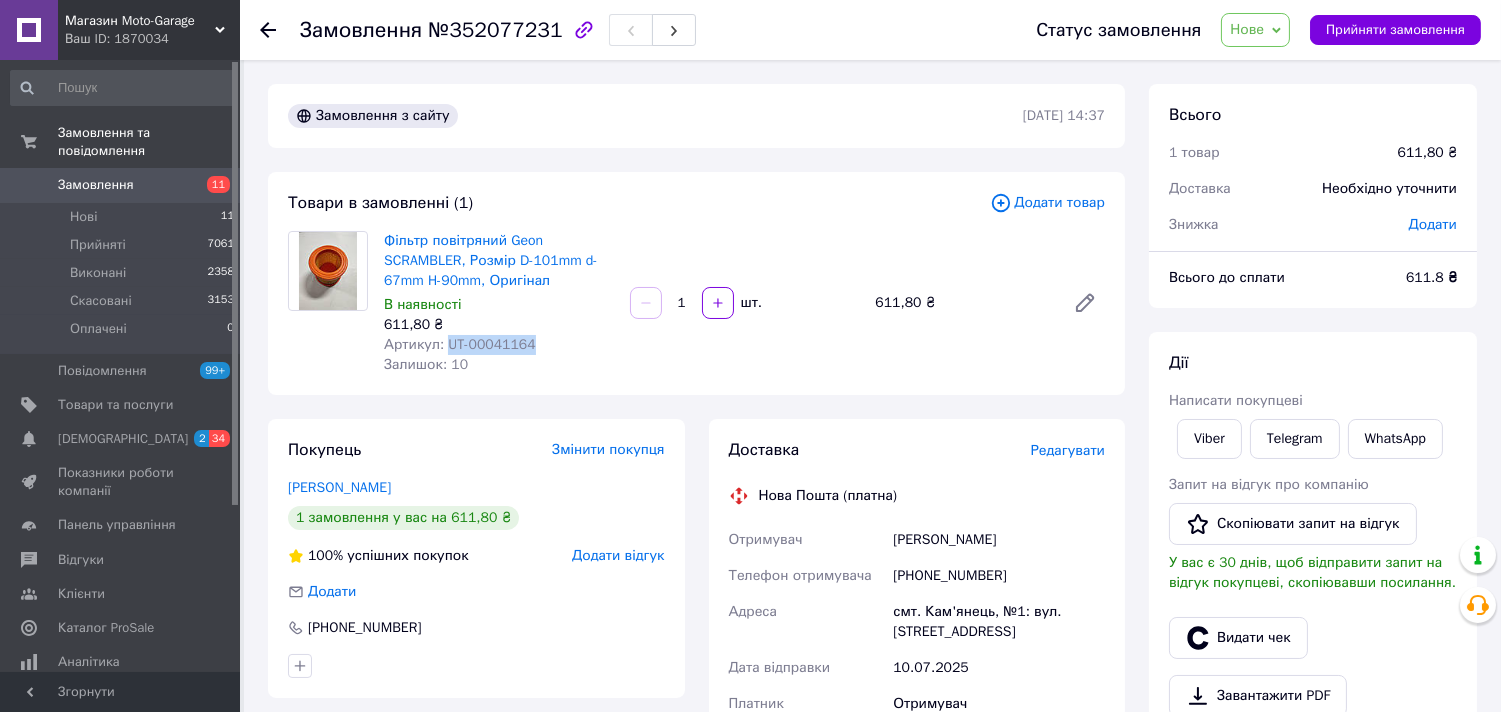 drag, startPoint x: 443, startPoint y: 341, endPoint x: 547, endPoint y: 342, distance: 104.00481 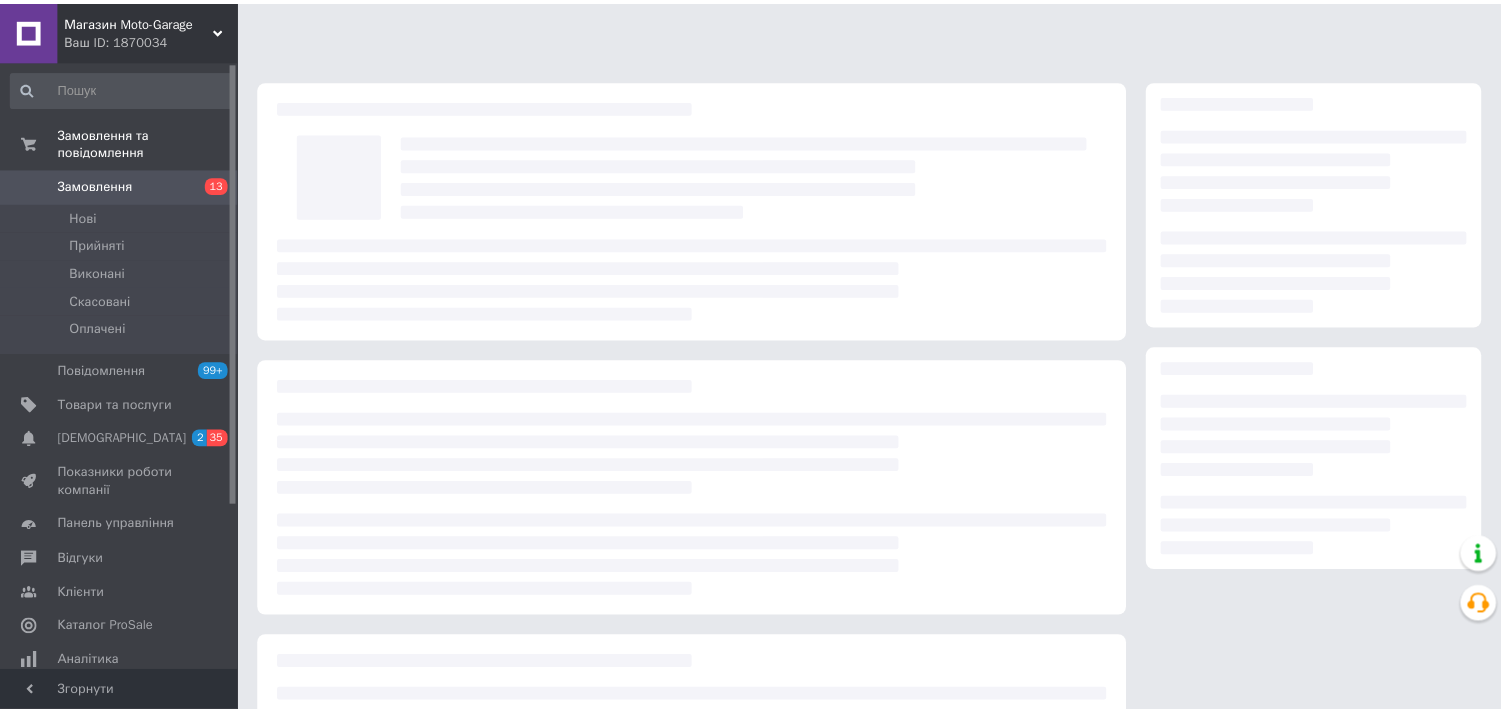 scroll, scrollTop: 0, scrollLeft: 0, axis: both 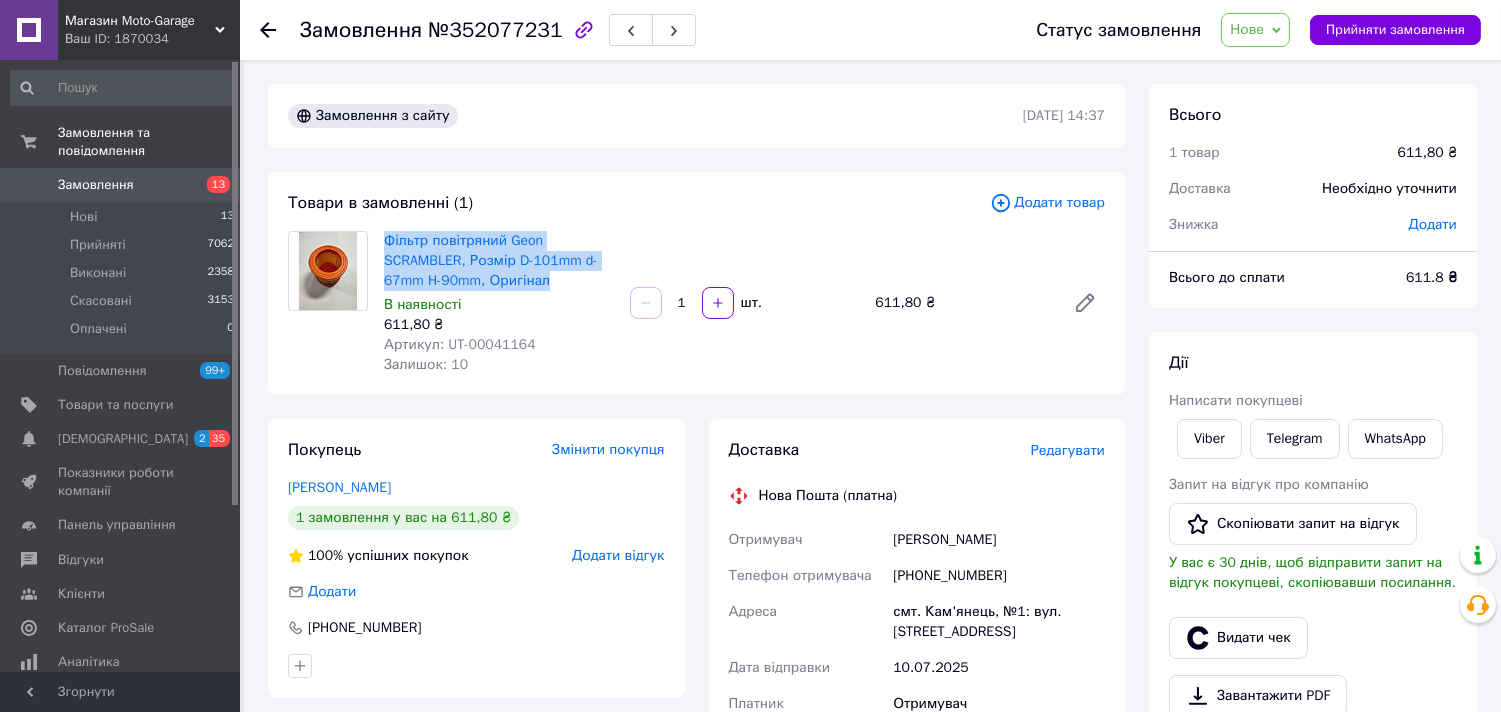 click on "Фільтр повітряний Geon SCRAMBLER, Розмір D-101mm d-67mm H-90mm, Оригінал В наявності 611,80 ₴ Артикул: UT-00041164 Залишок: 10" at bounding box center (499, 303) 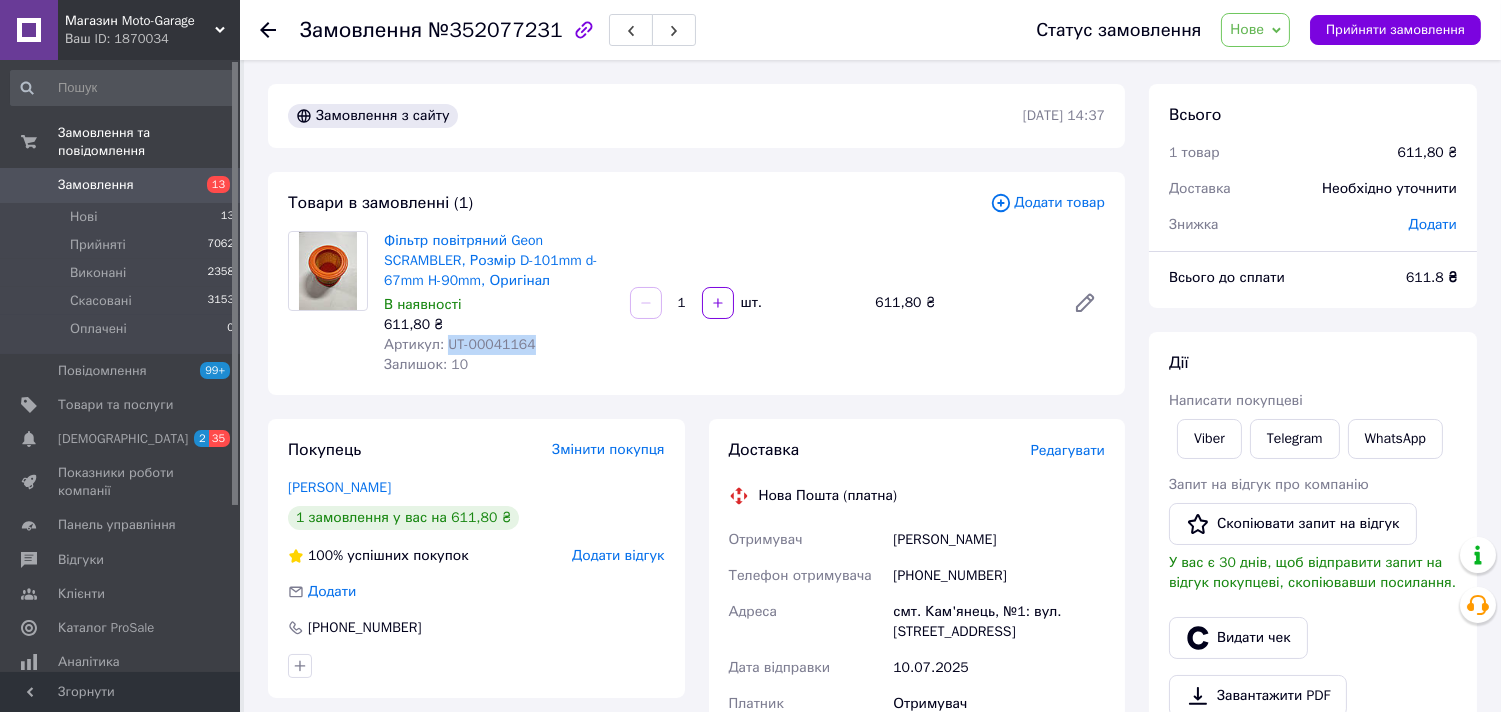 drag, startPoint x: 444, startPoint y: 344, endPoint x: 558, endPoint y: 336, distance: 114.28036 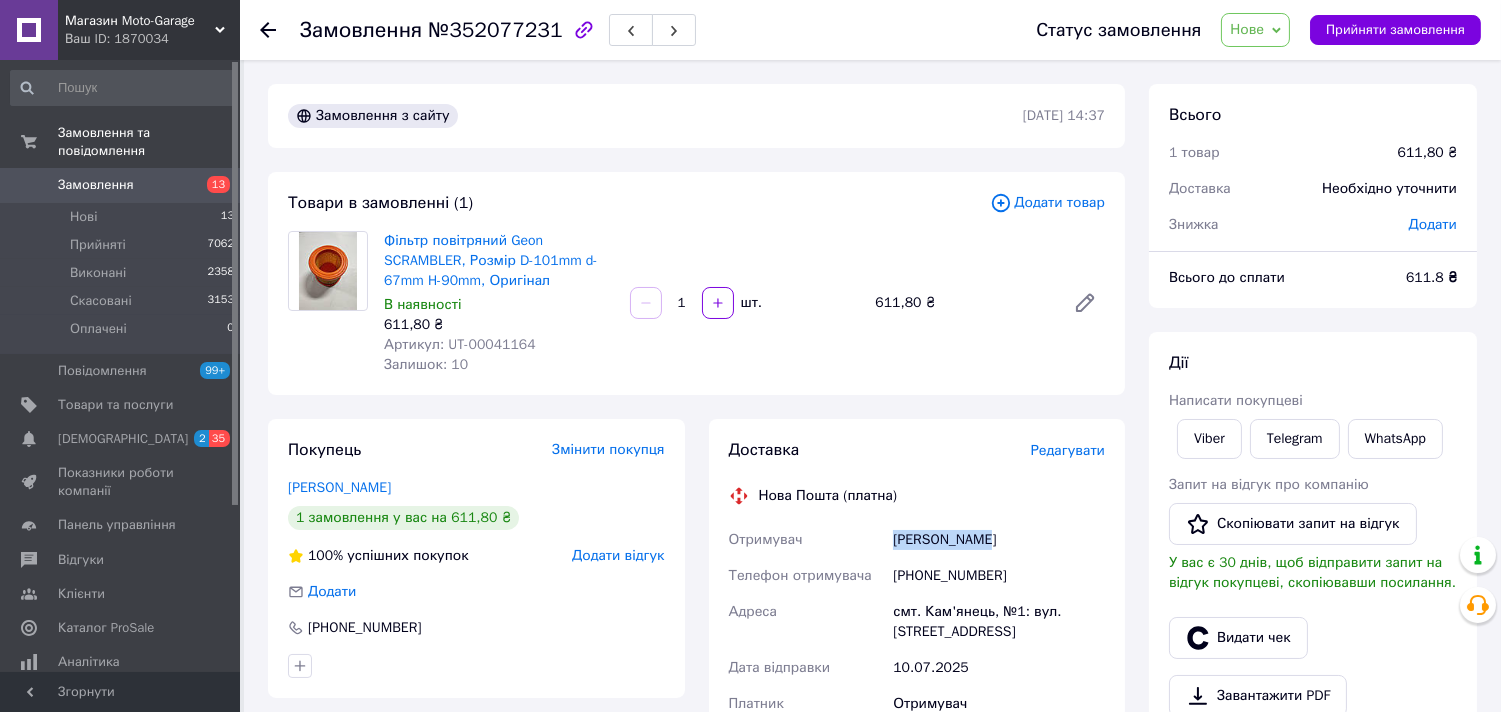 drag, startPoint x: 1013, startPoint y: 535, endPoint x: 875, endPoint y: 542, distance: 138.17743 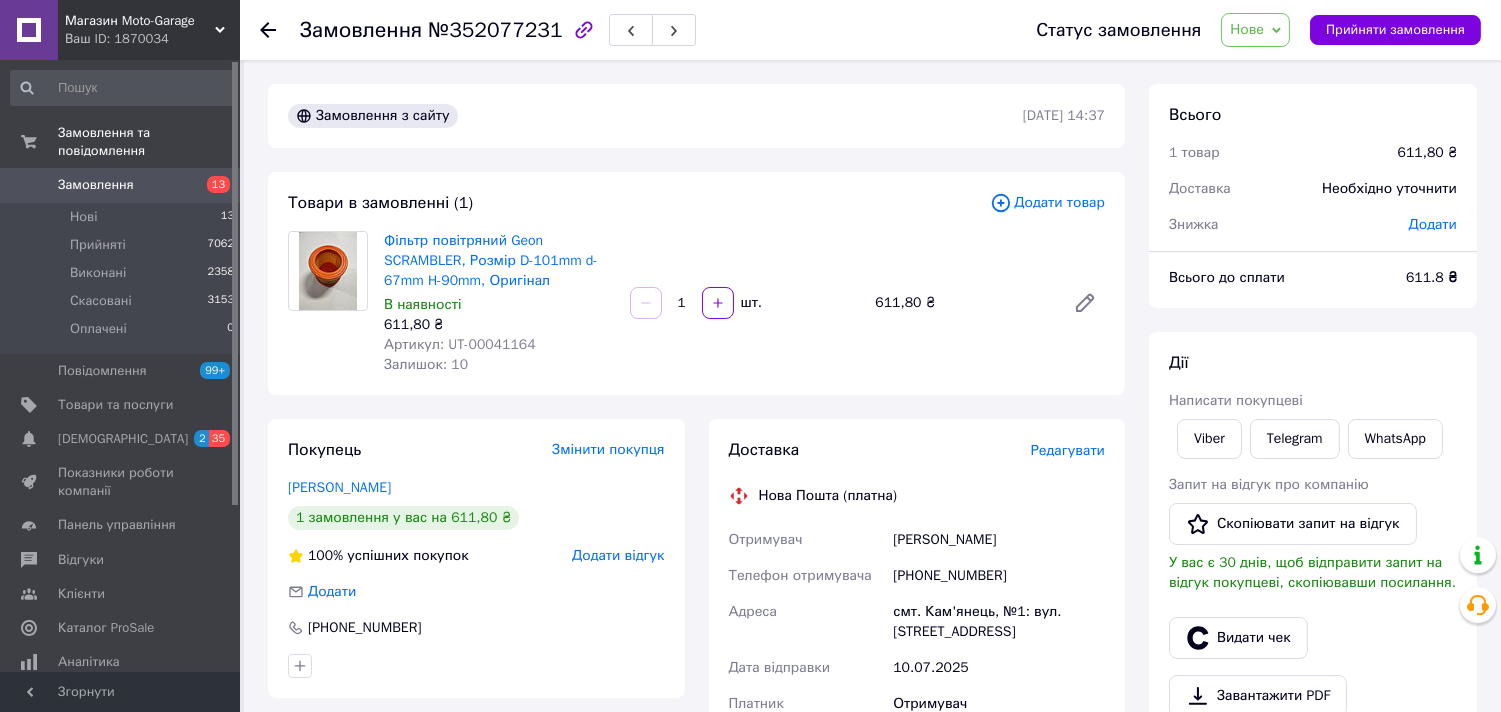 click on "[PHONE_NUMBER]" at bounding box center [999, 576] 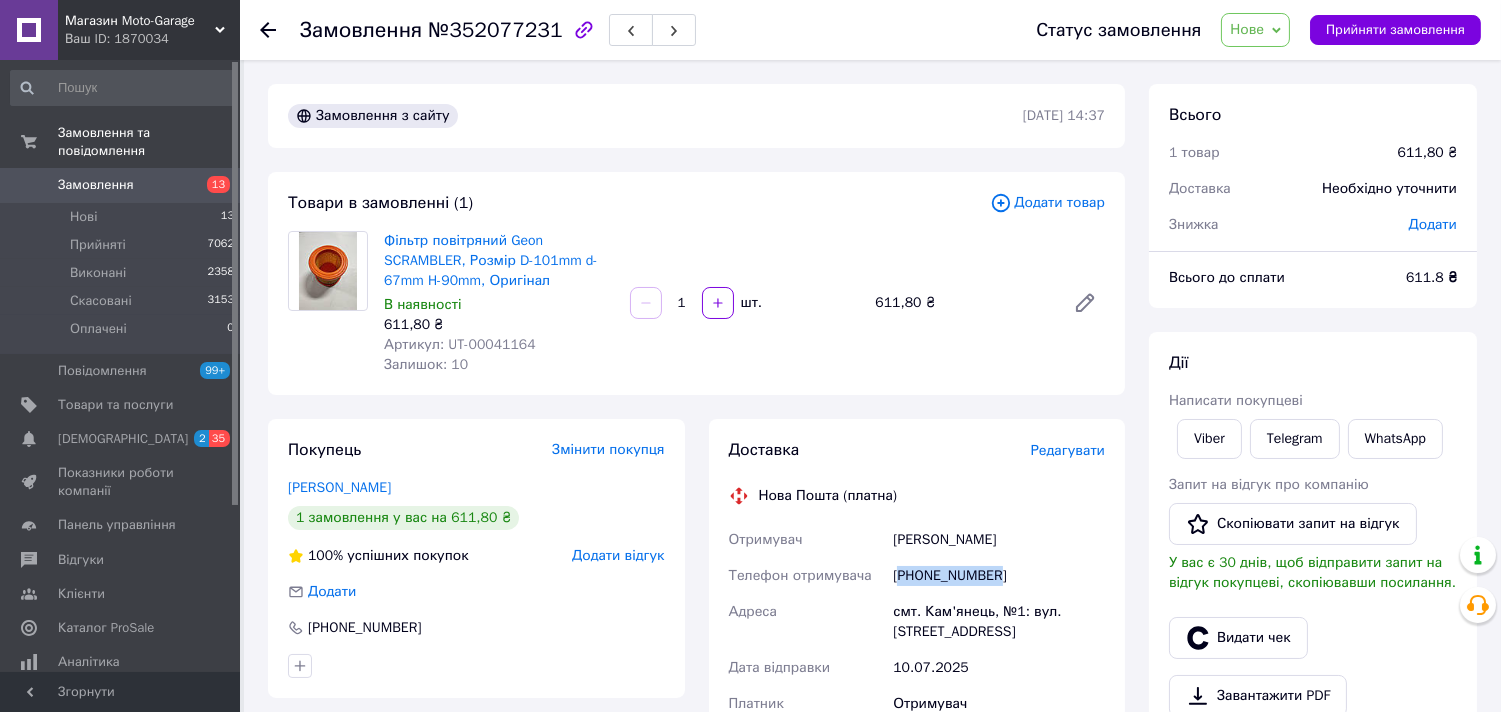click on "[PHONE_NUMBER]" at bounding box center [999, 576] 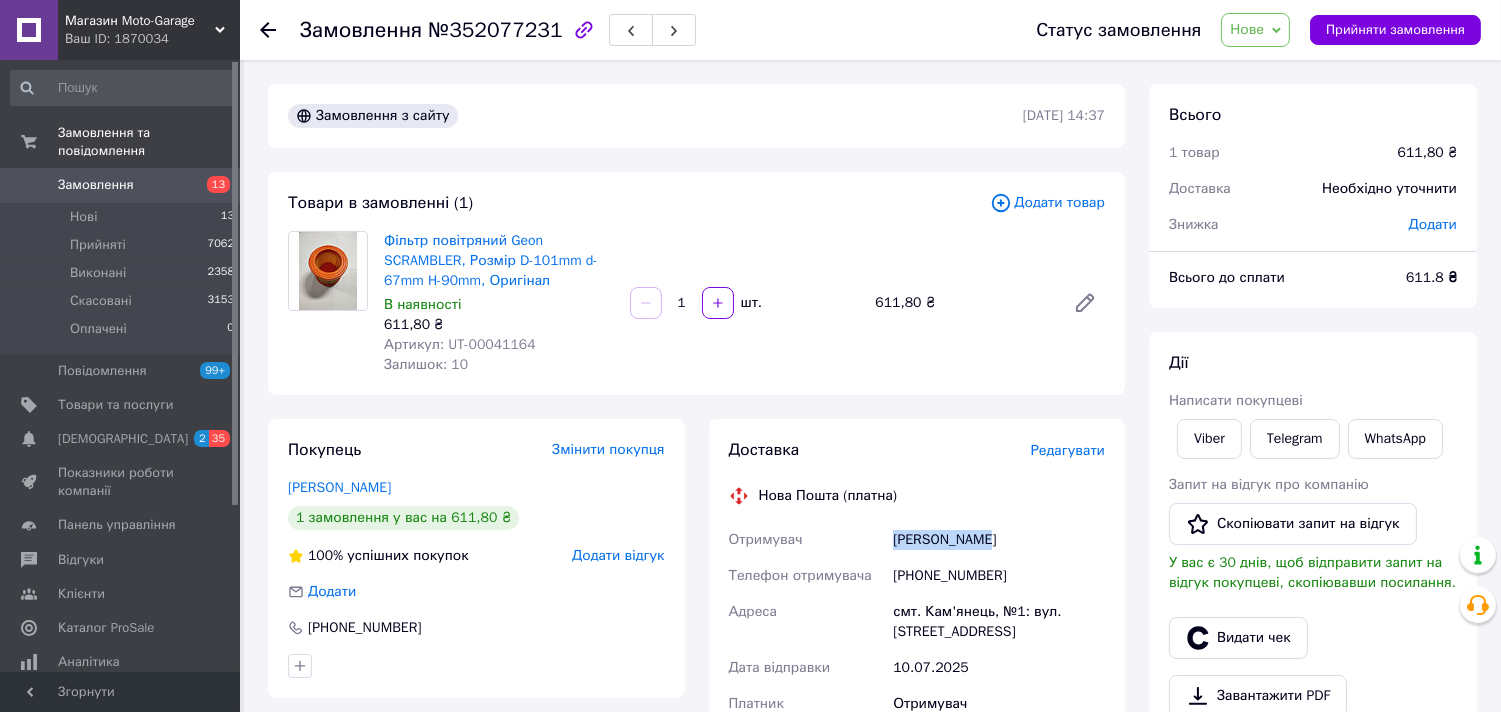 drag, startPoint x: 1002, startPoint y: 537, endPoint x: 881, endPoint y: 535, distance: 121.016525 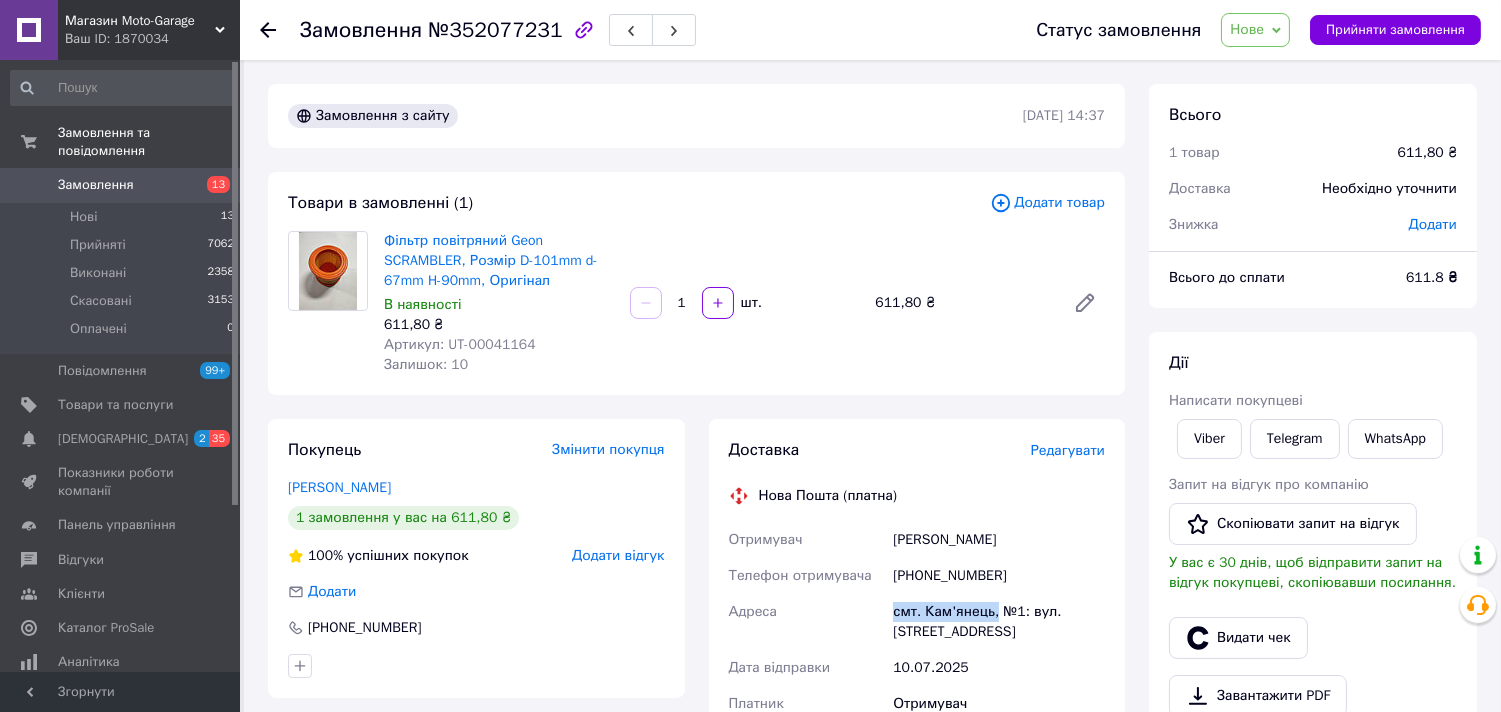 drag, startPoint x: 993, startPoint y: 608, endPoint x: 845, endPoint y: 596, distance: 148.48569 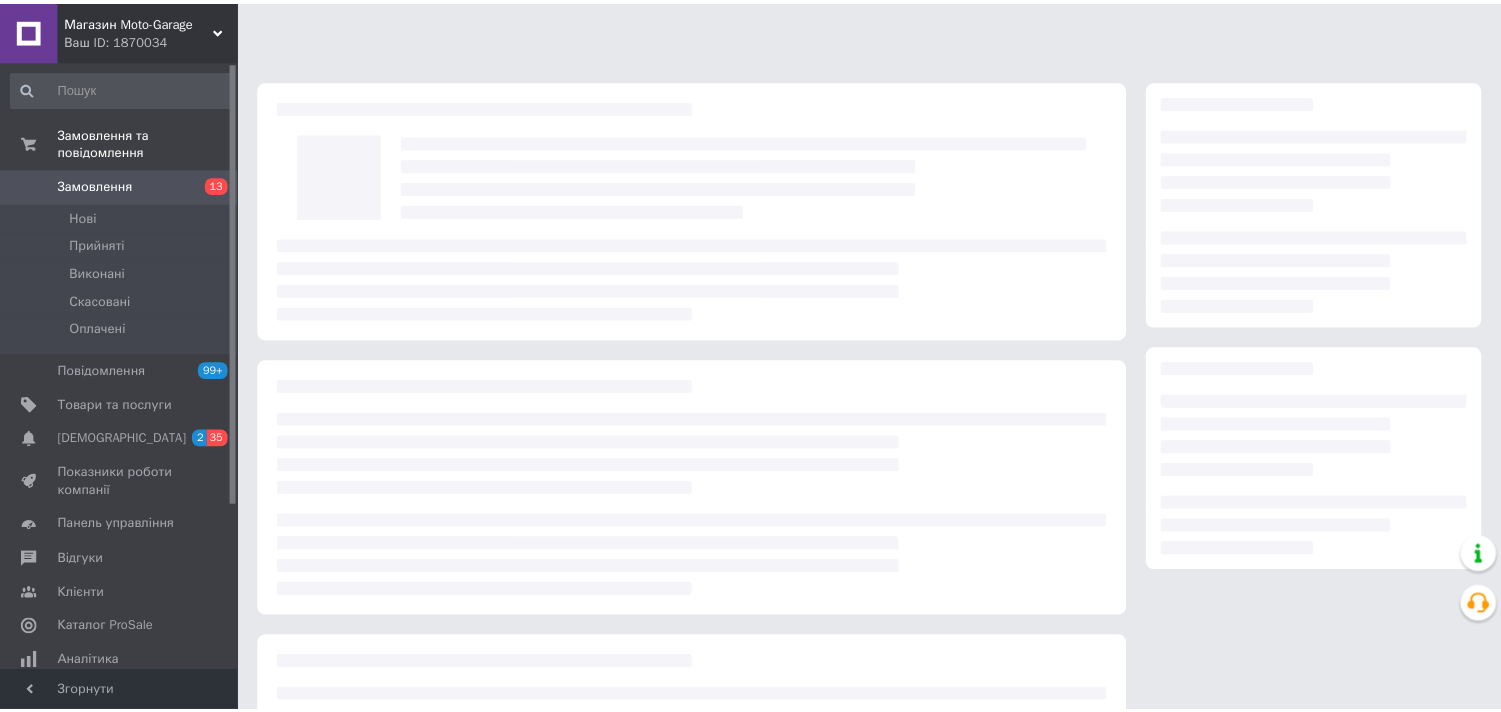 scroll, scrollTop: 0, scrollLeft: 0, axis: both 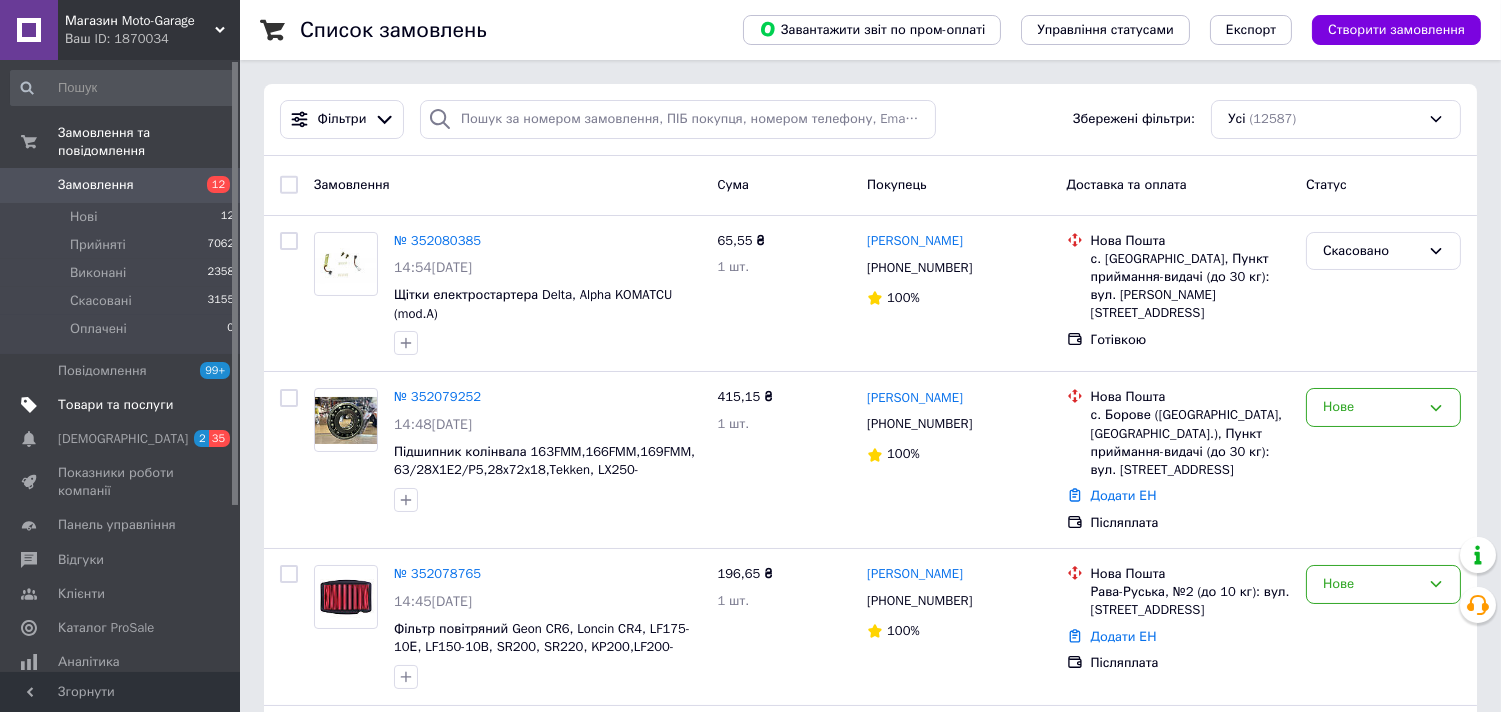 click on "Товари та послуги" at bounding box center [115, 405] 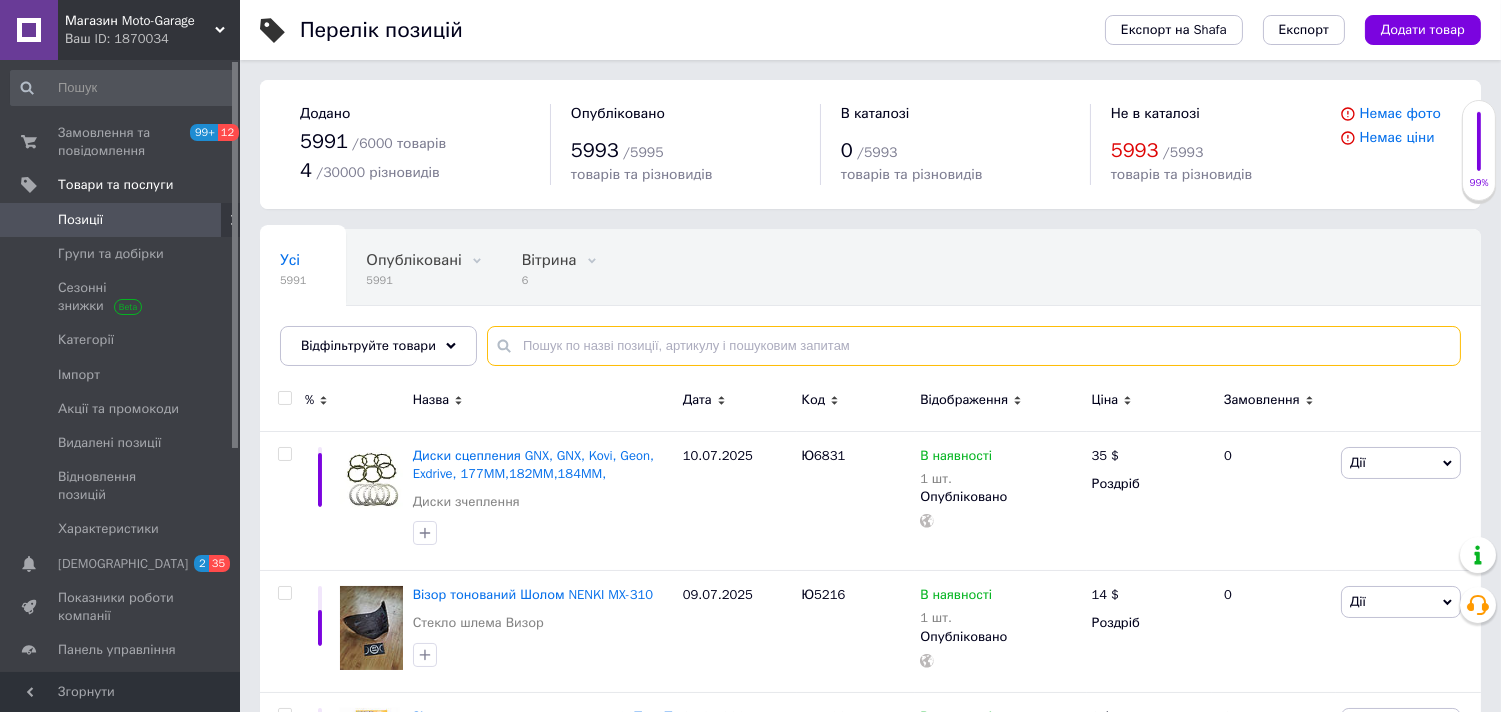 click at bounding box center (974, 346) 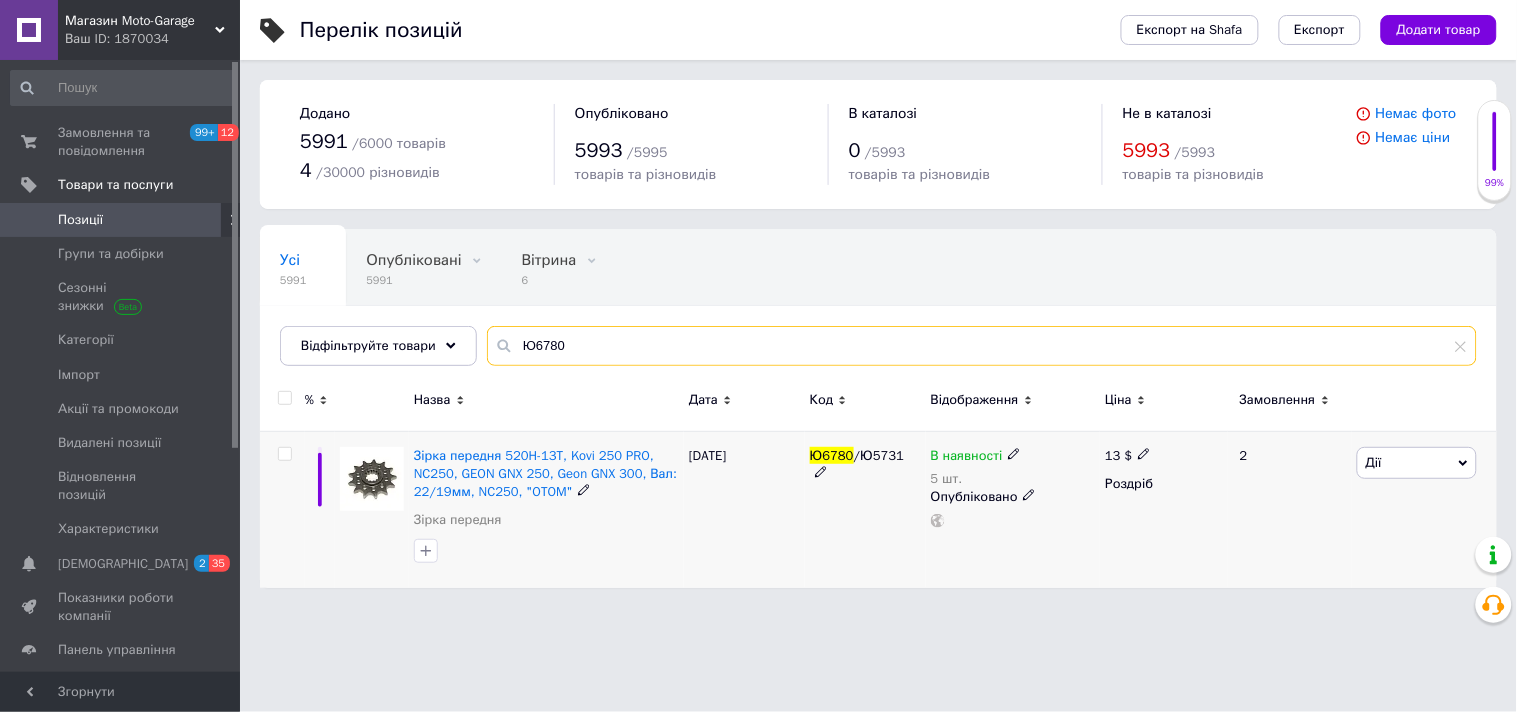 type on "Ю6780" 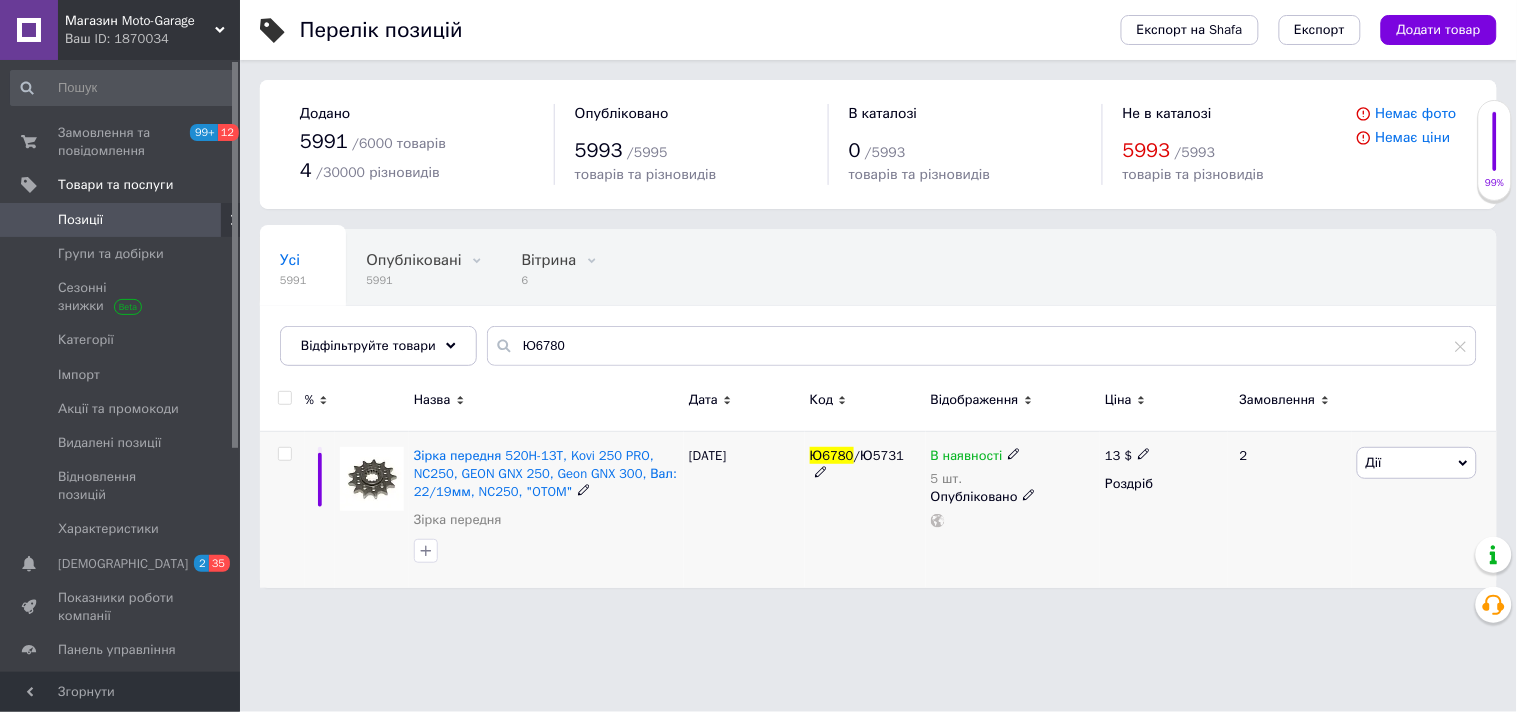 click 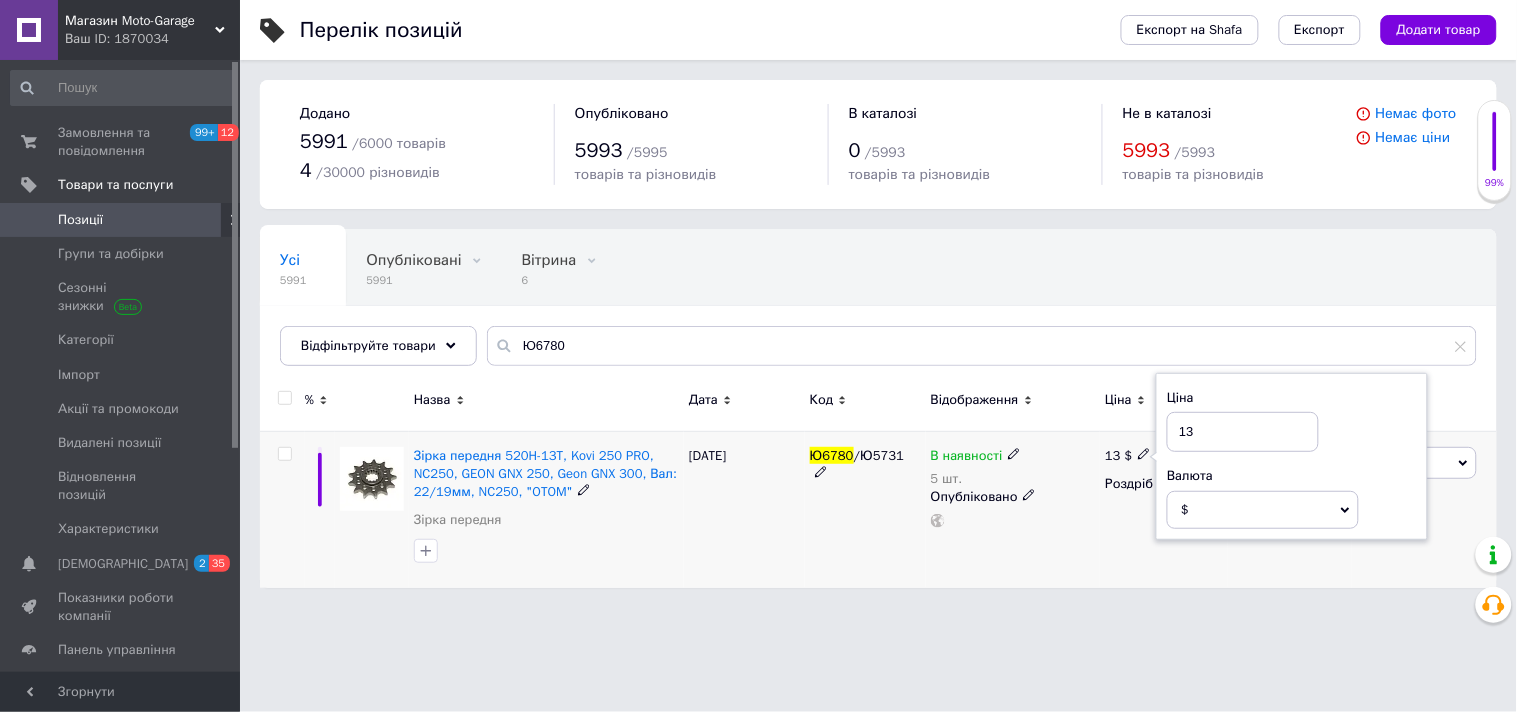 drag, startPoint x: 1202, startPoint y: 440, endPoint x: 1186, endPoint y: 438, distance: 16.124516 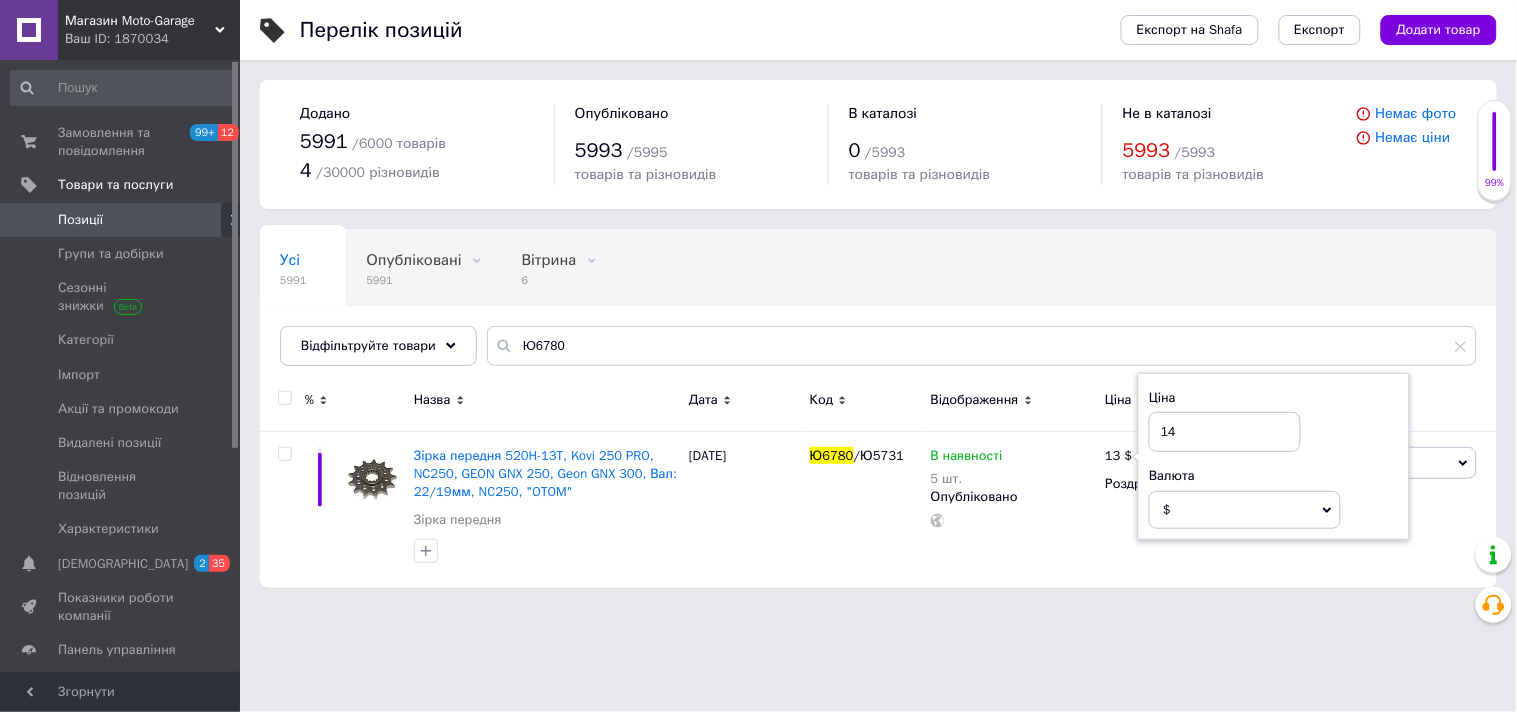 type on "14" 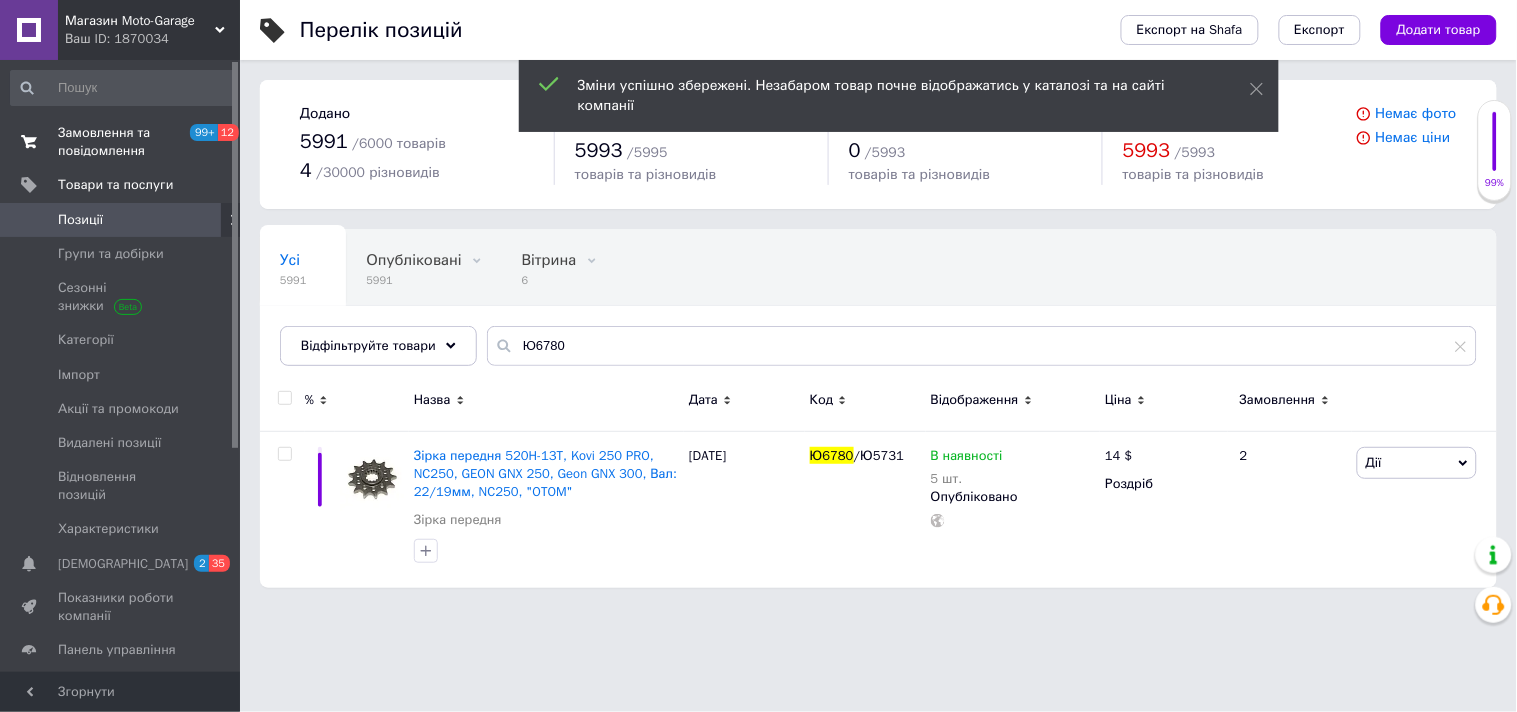 click on "Замовлення та повідомлення" at bounding box center [121, 142] 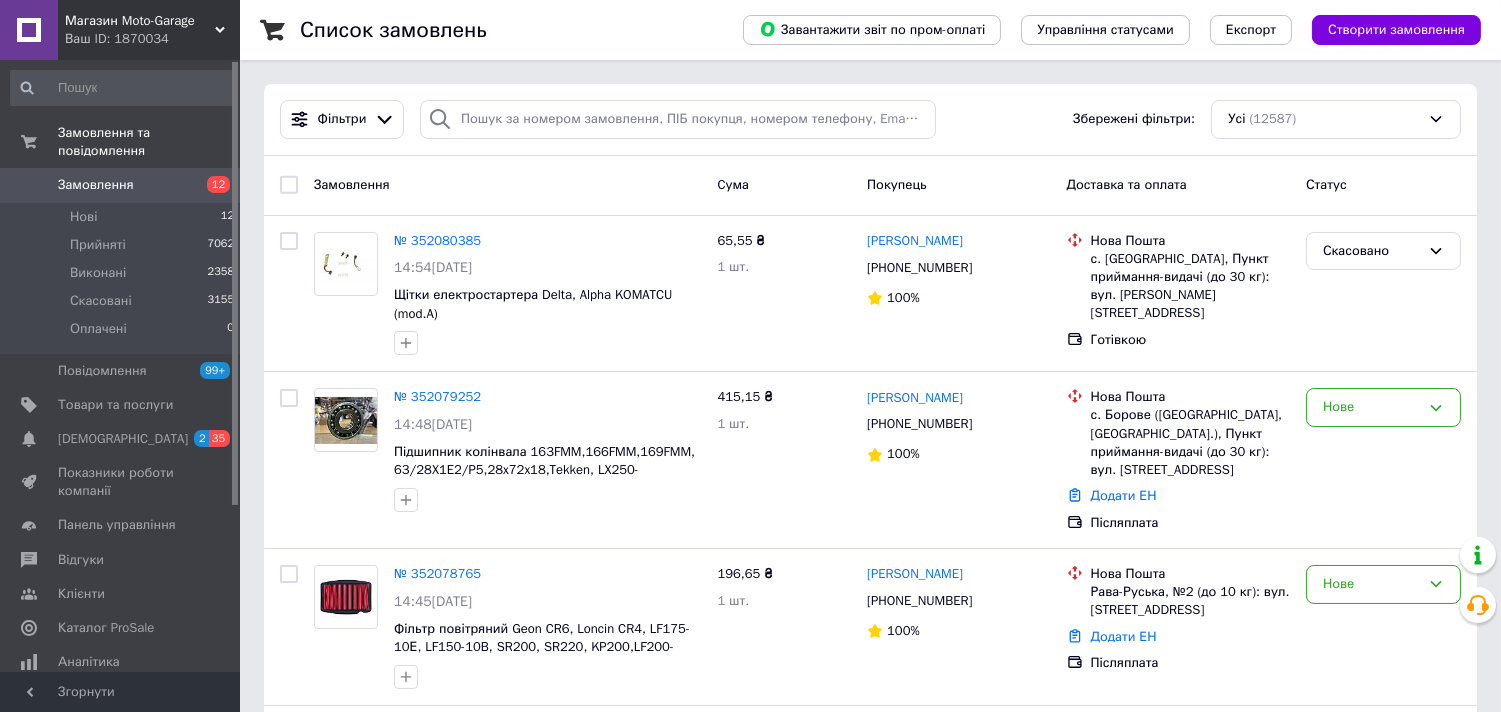click on "Замовлення" at bounding box center [121, 185] 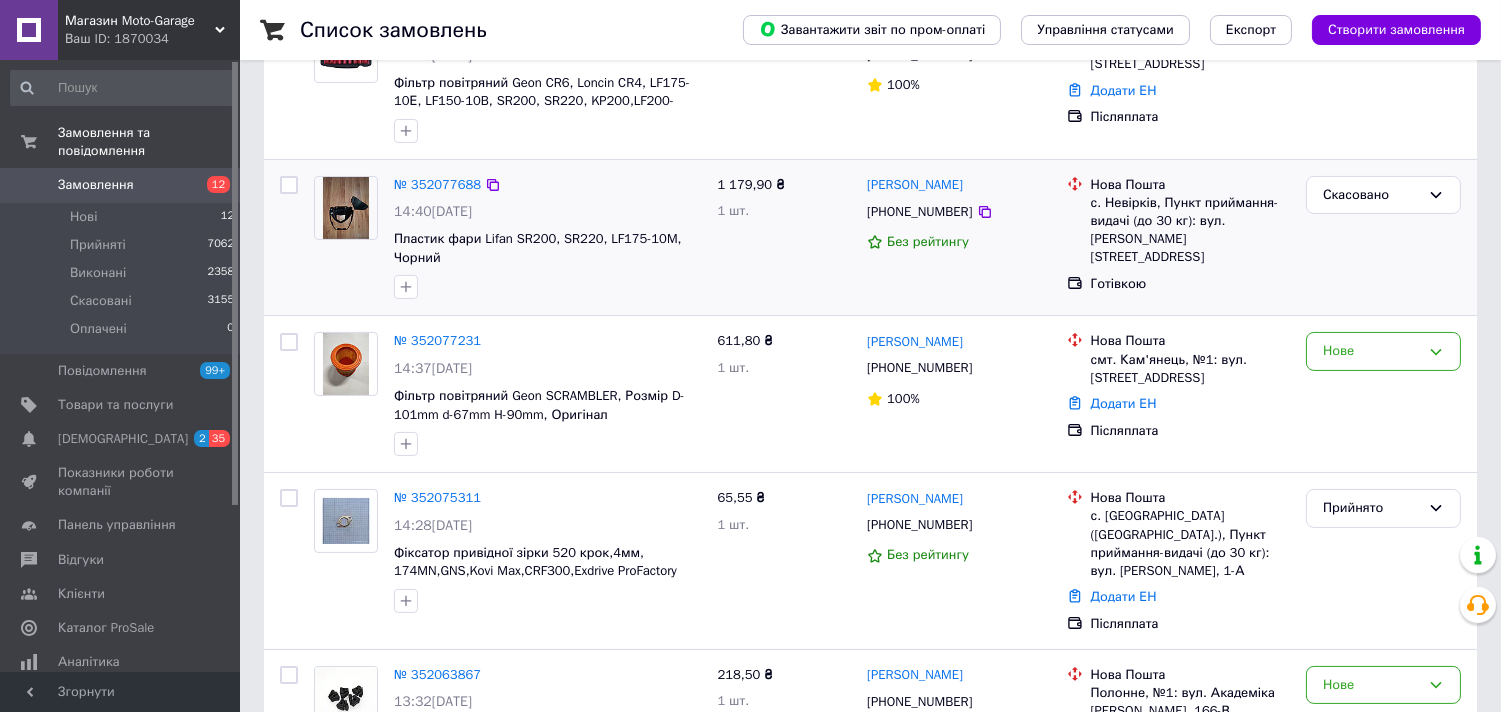 scroll, scrollTop: 555, scrollLeft: 0, axis: vertical 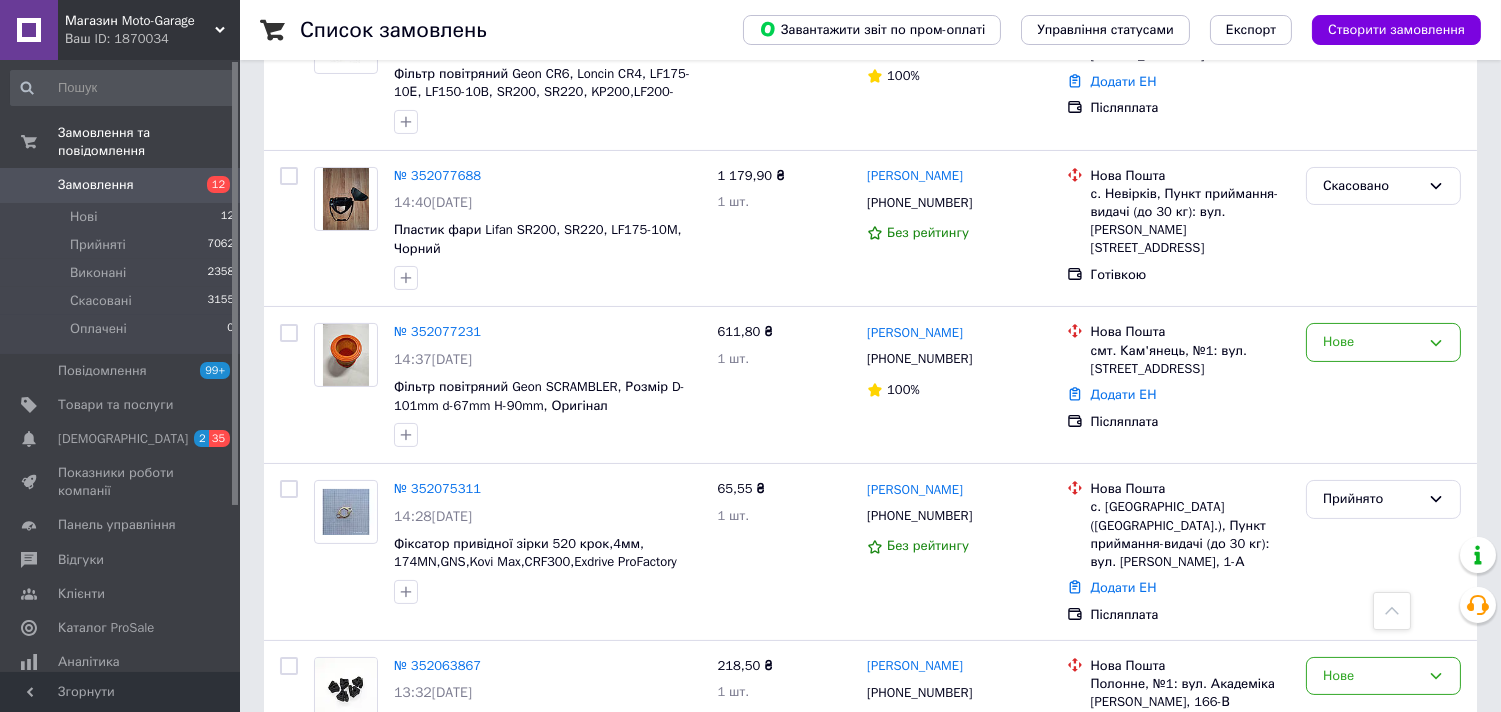 click on "Замовлення" at bounding box center [121, 185] 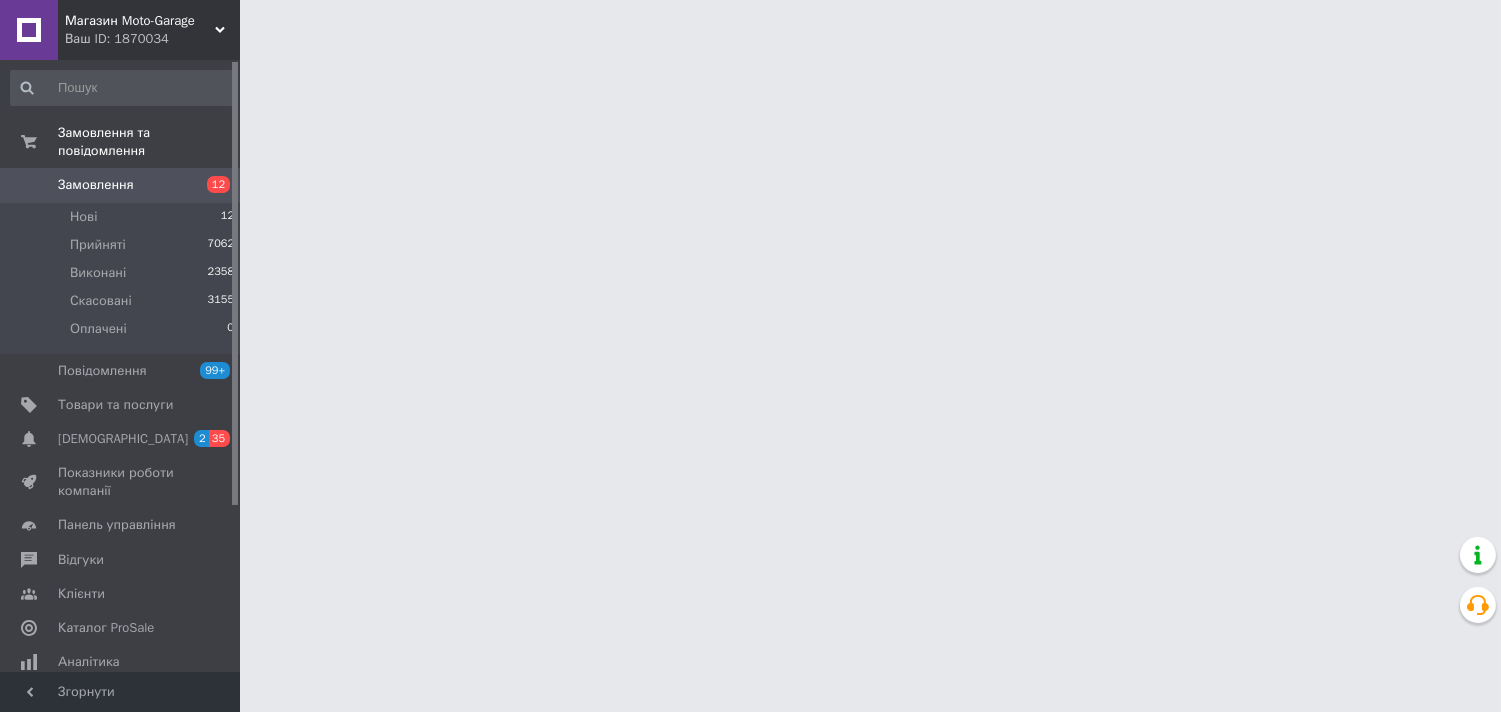 scroll, scrollTop: 0, scrollLeft: 0, axis: both 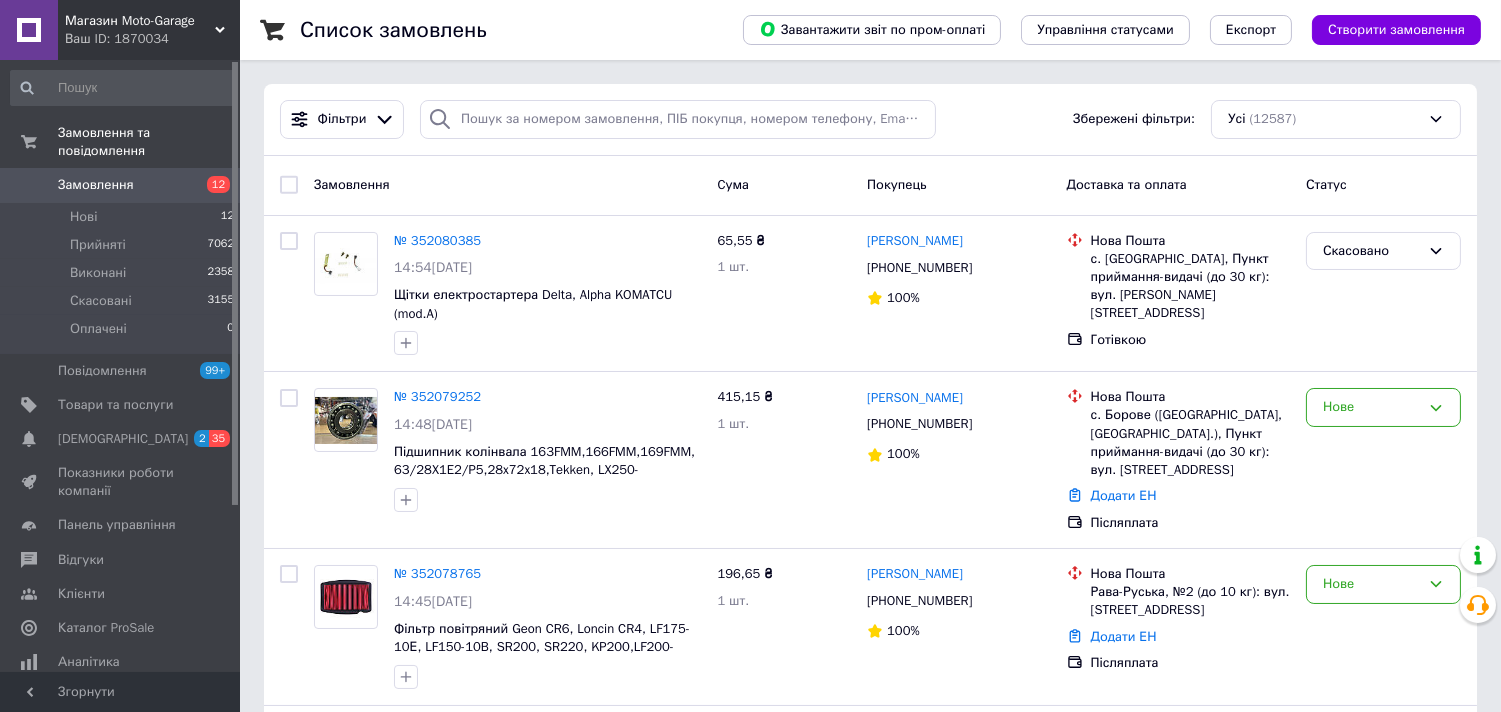 click on "Замовлення" at bounding box center (96, 185) 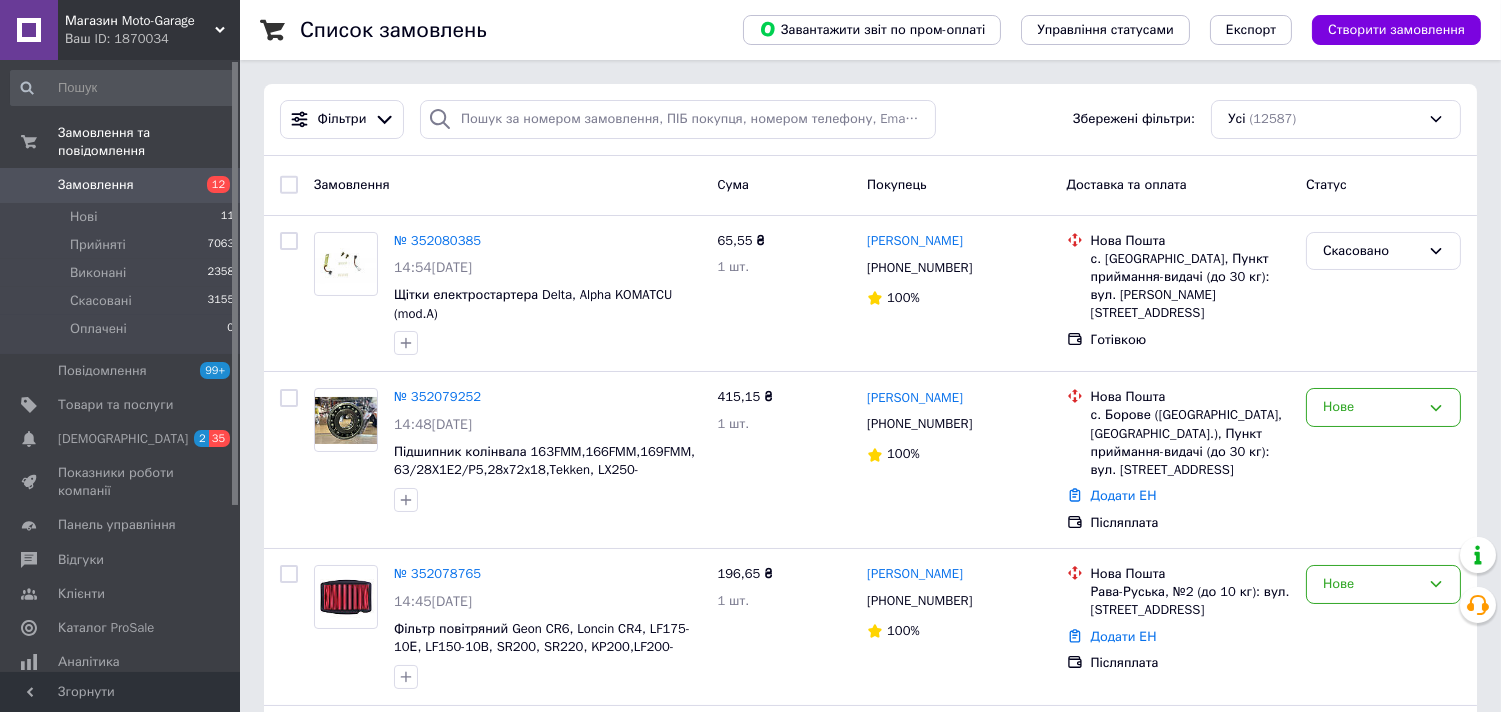 click on "Замовлення 12" at bounding box center (123, 185) 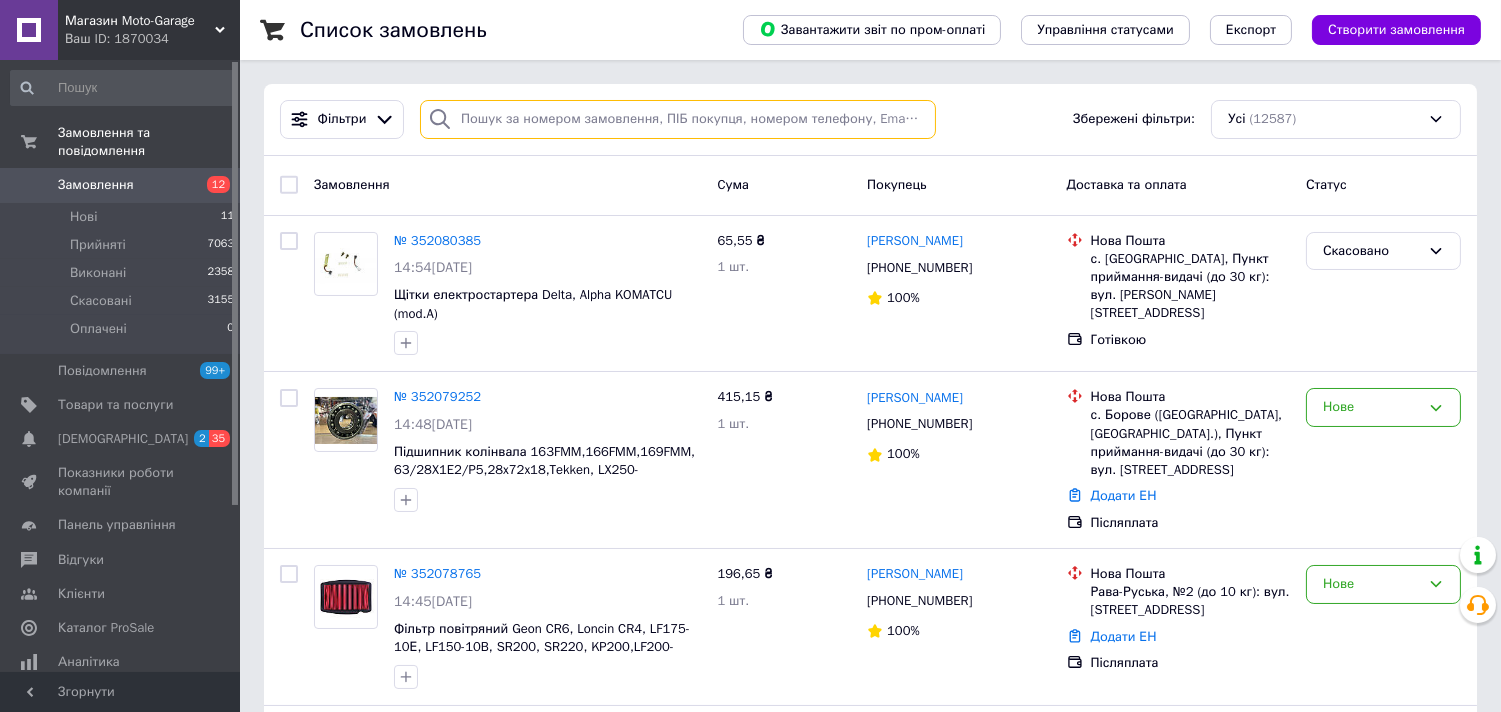 click at bounding box center [678, 119] 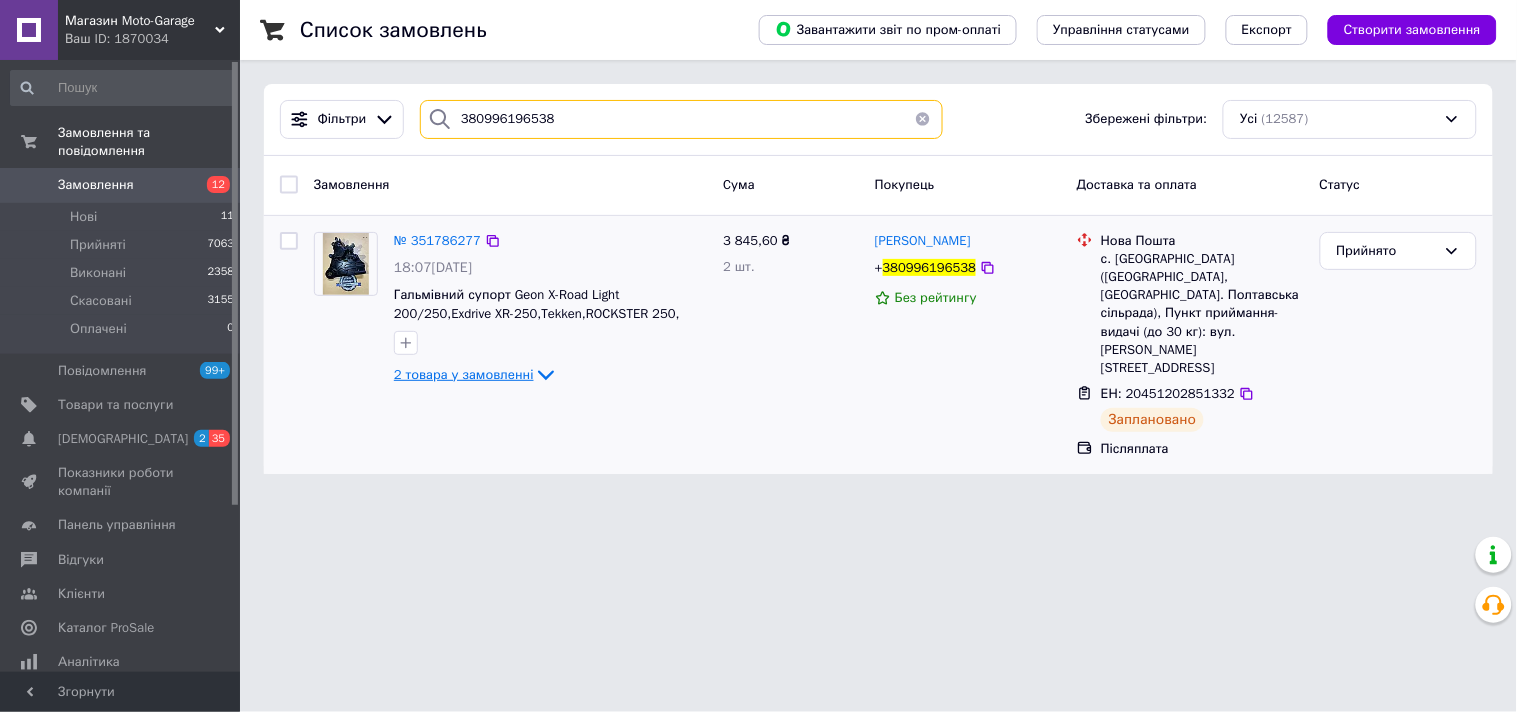 type on "380996196538" 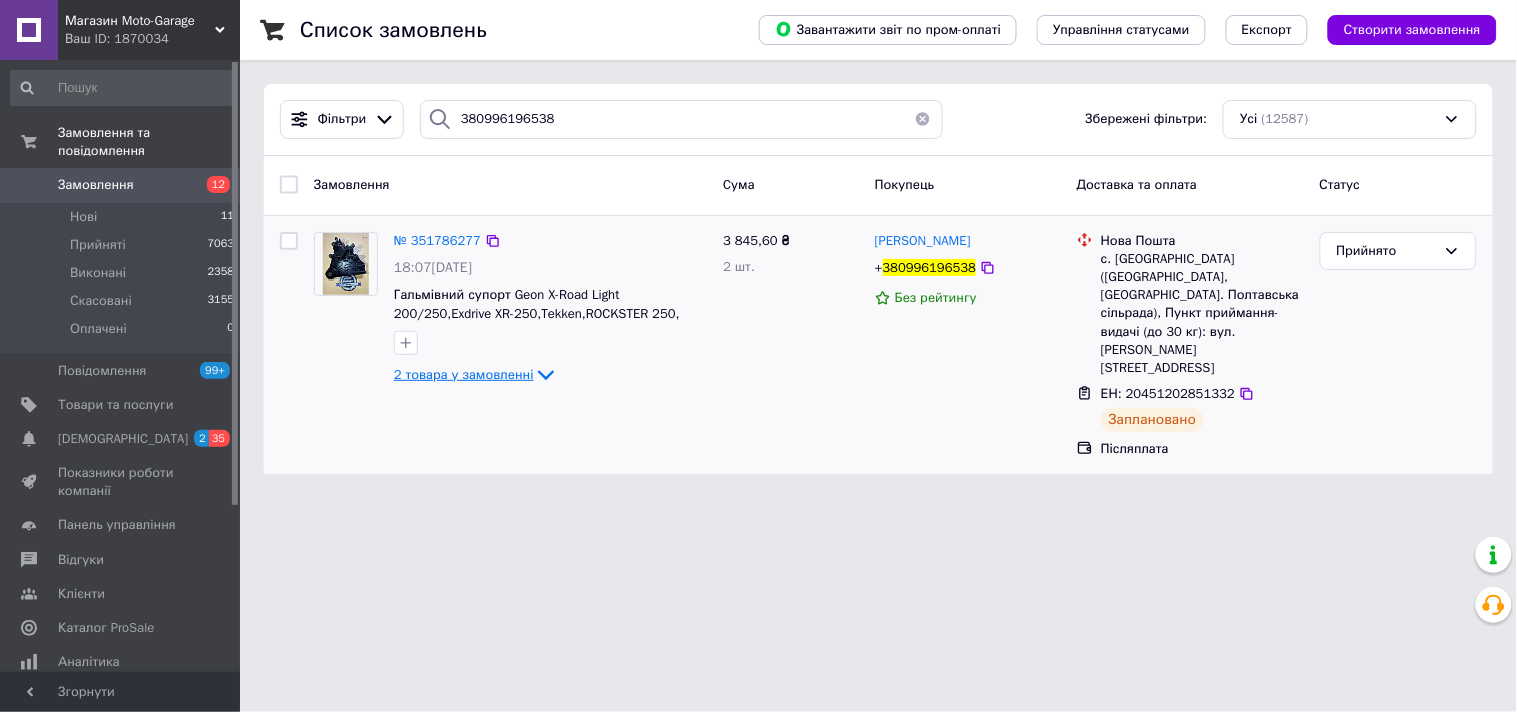 click on "2 товара у замовленні" at bounding box center (464, 374) 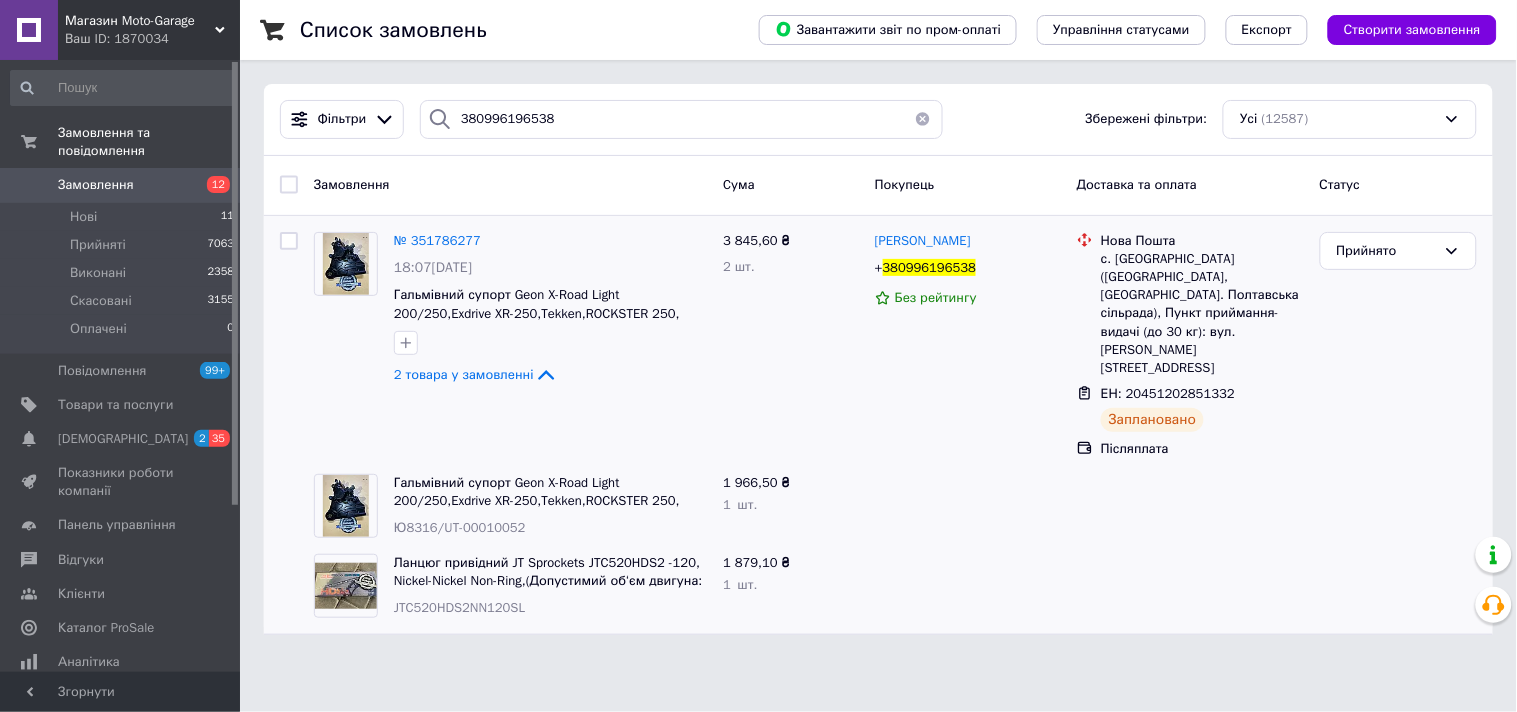 click on "Замовлення 12" at bounding box center (123, 185) 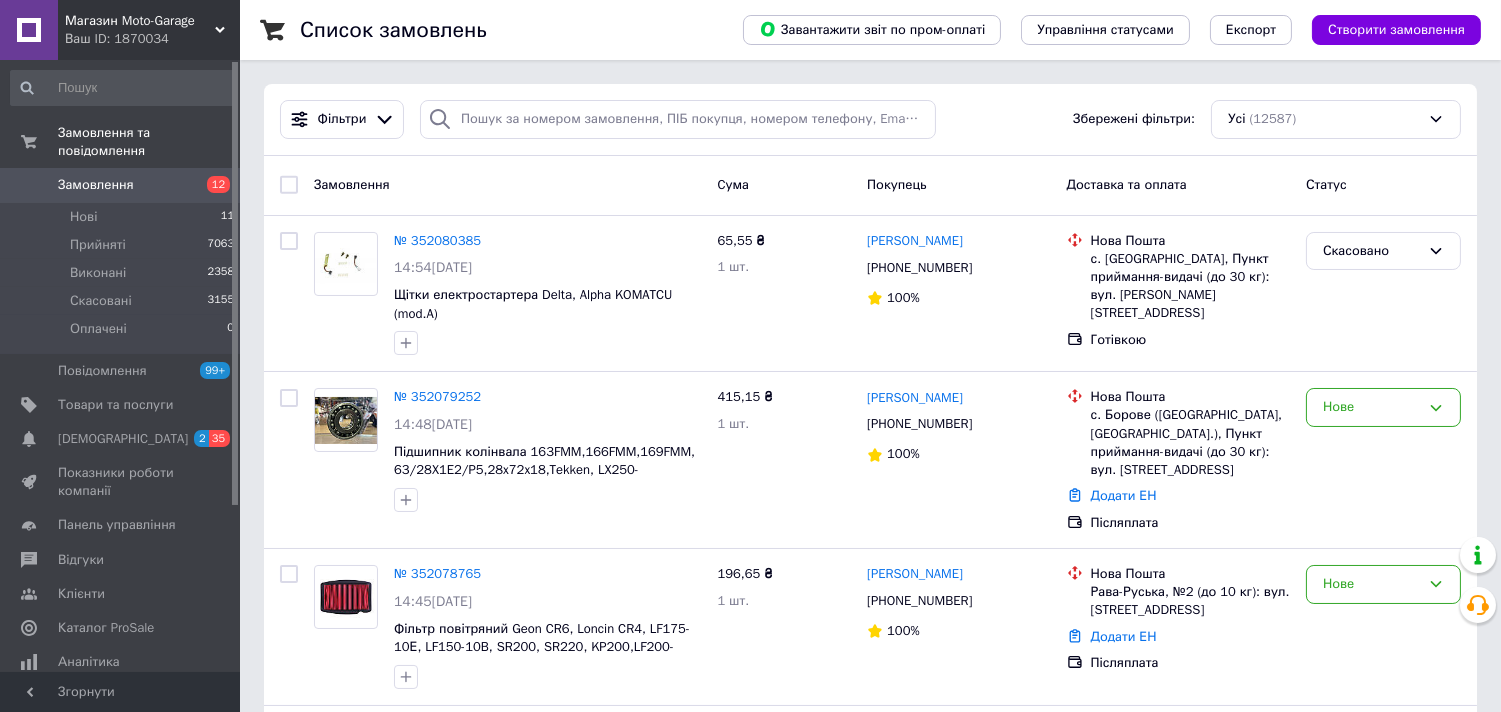 click on "Замовлення 12" at bounding box center [123, 185] 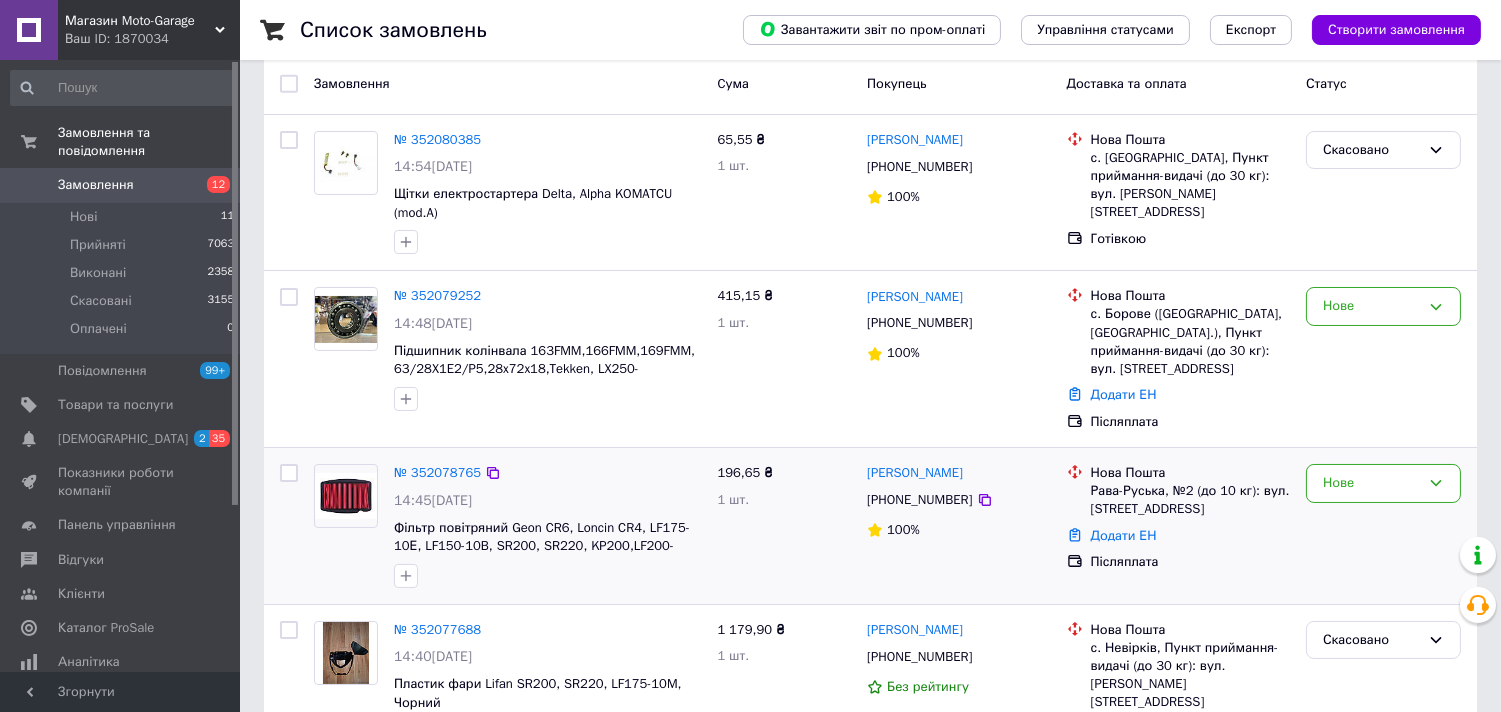 scroll, scrollTop: 222, scrollLeft: 0, axis: vertical 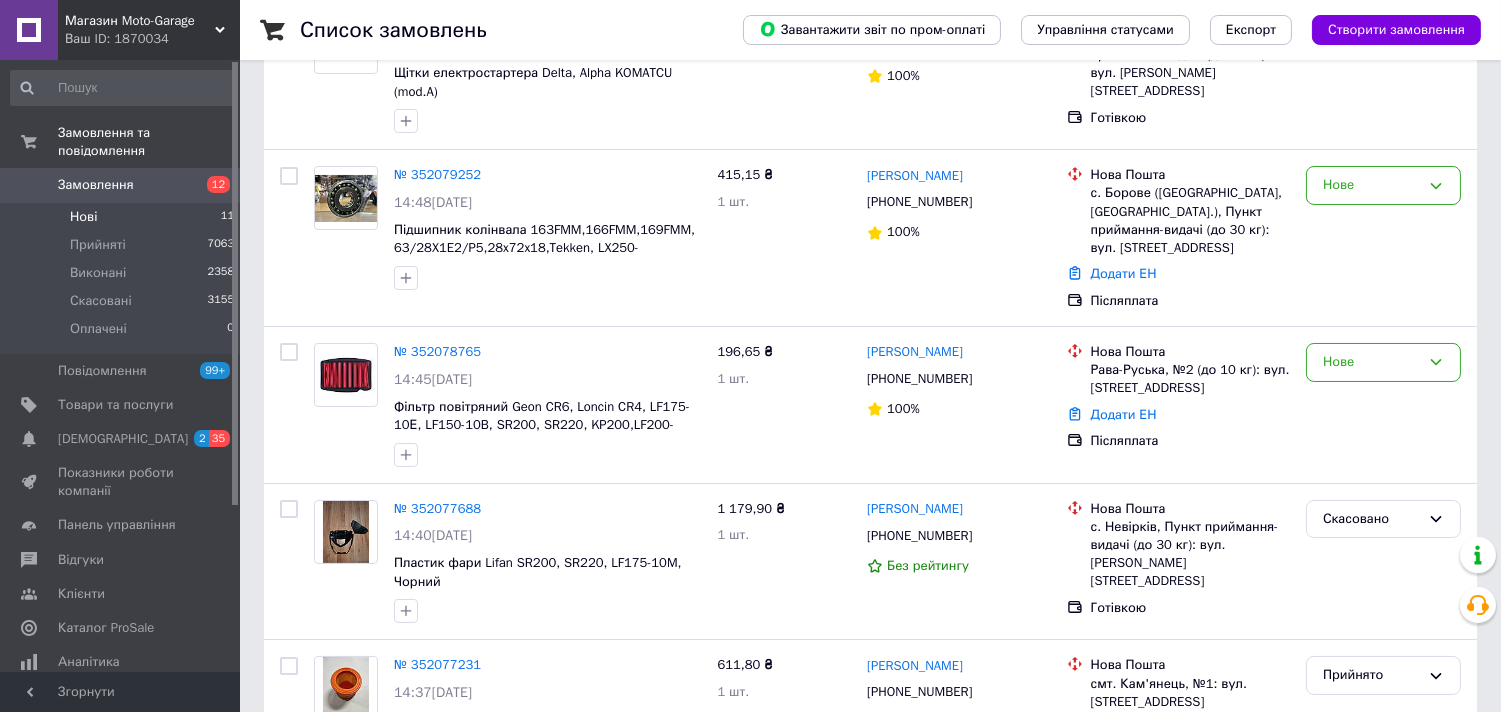 click on "Нові 11" at bounding box center (123, 217) 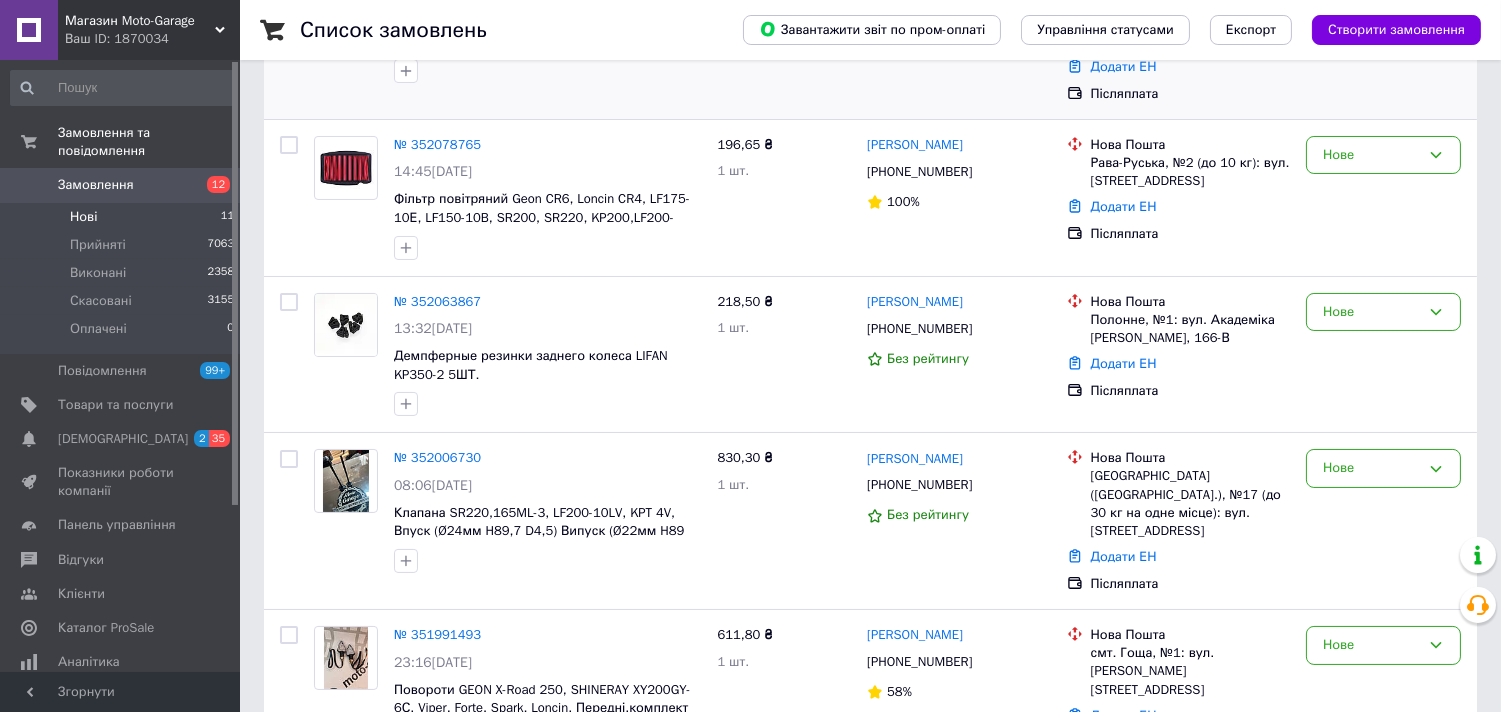 scroll, scrollTop: 444, scrollLeft: 0, axis: vertical 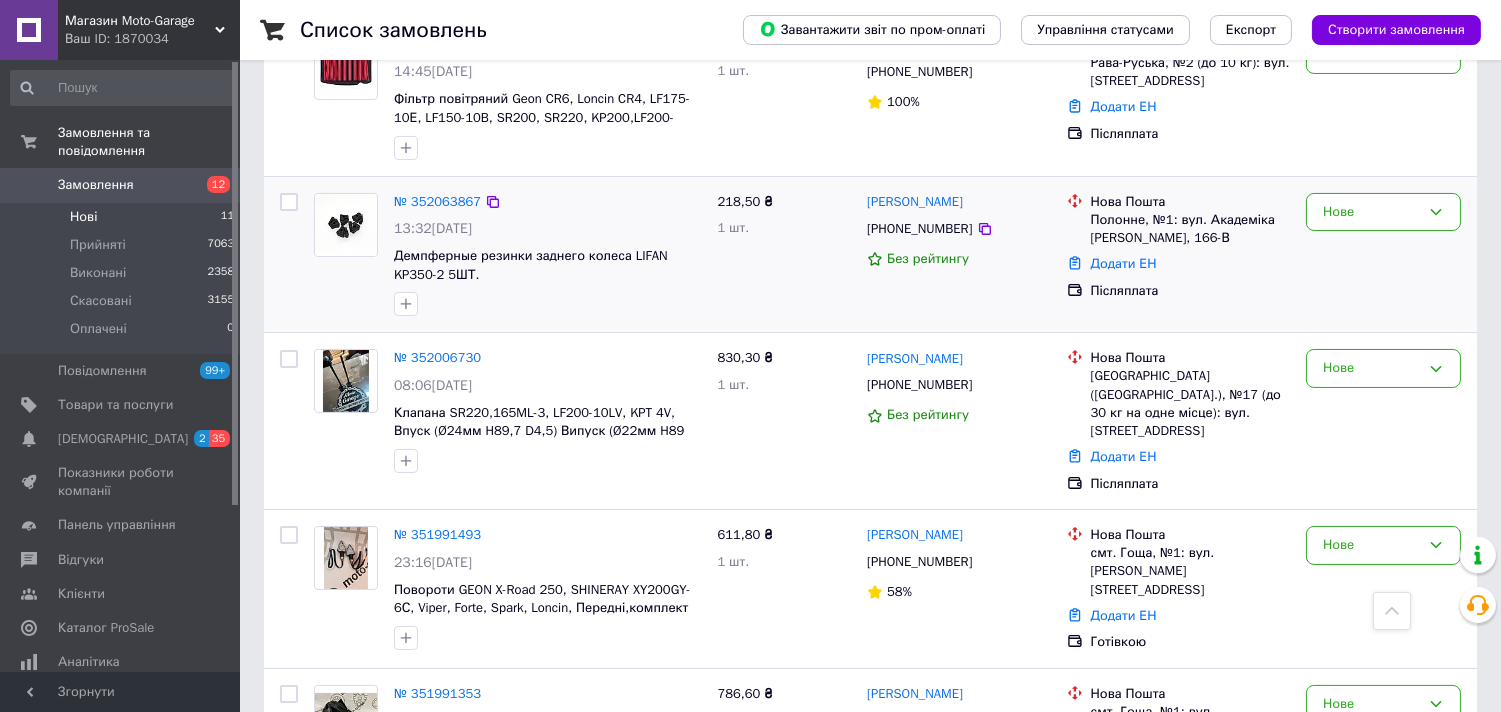 click on "+380985489434" at bounding box center (919, 229) 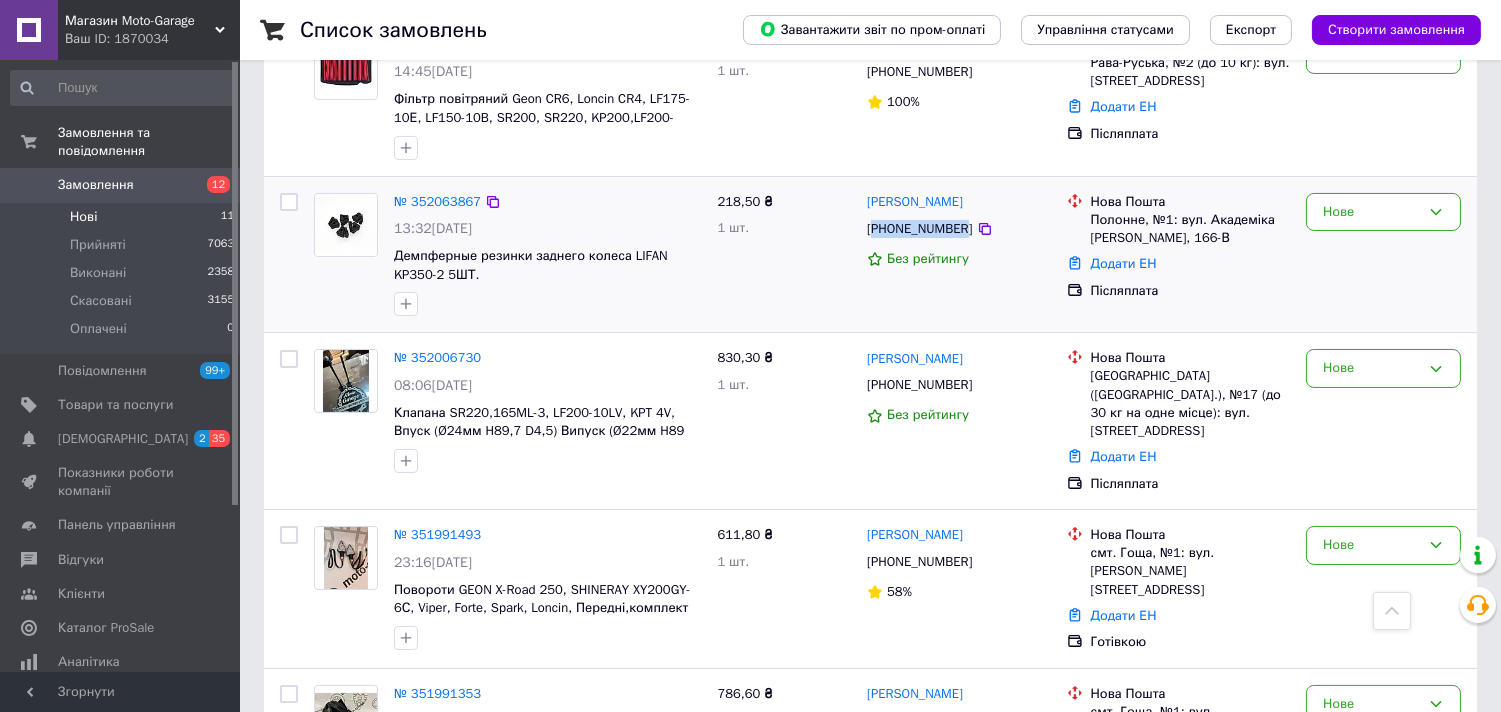 click on "+380985489434" at bounding box center [919, 229] 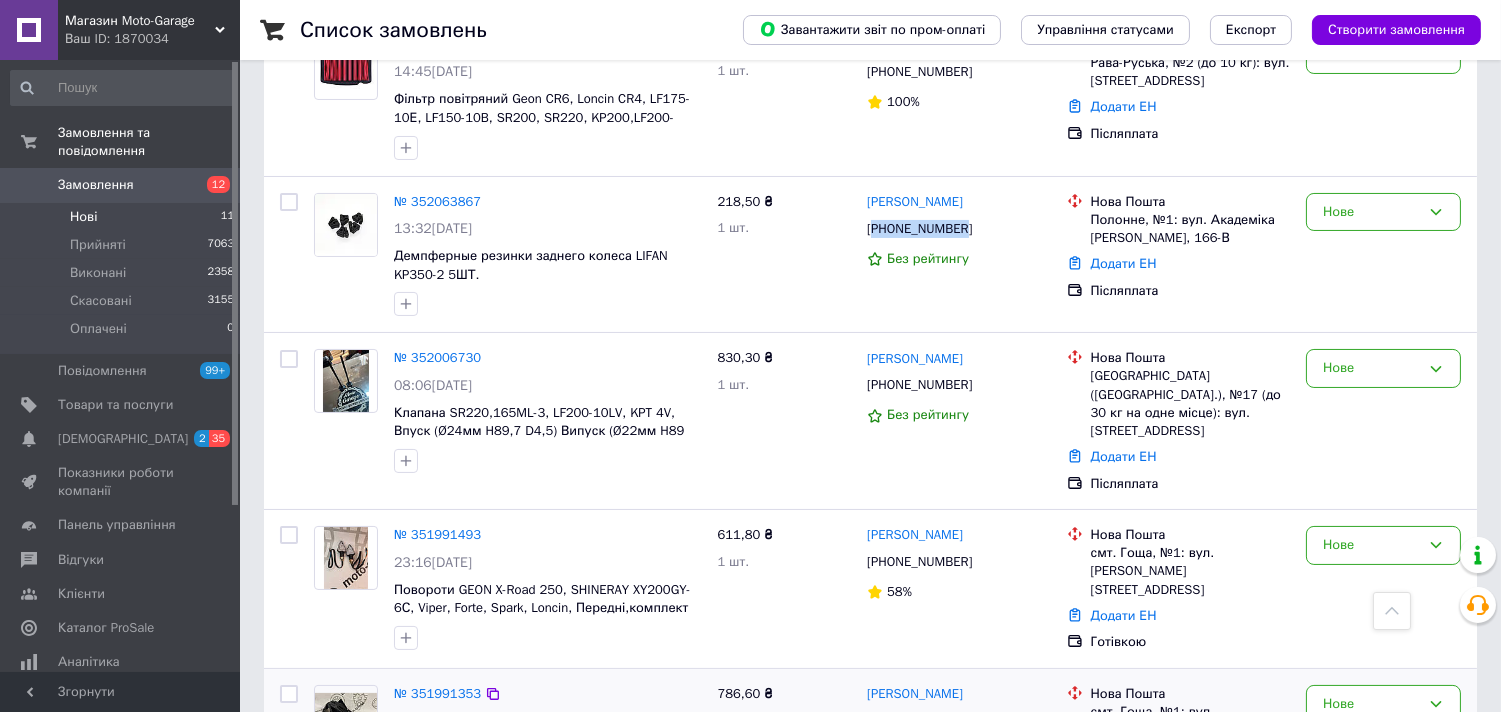 copy on "380985489434" 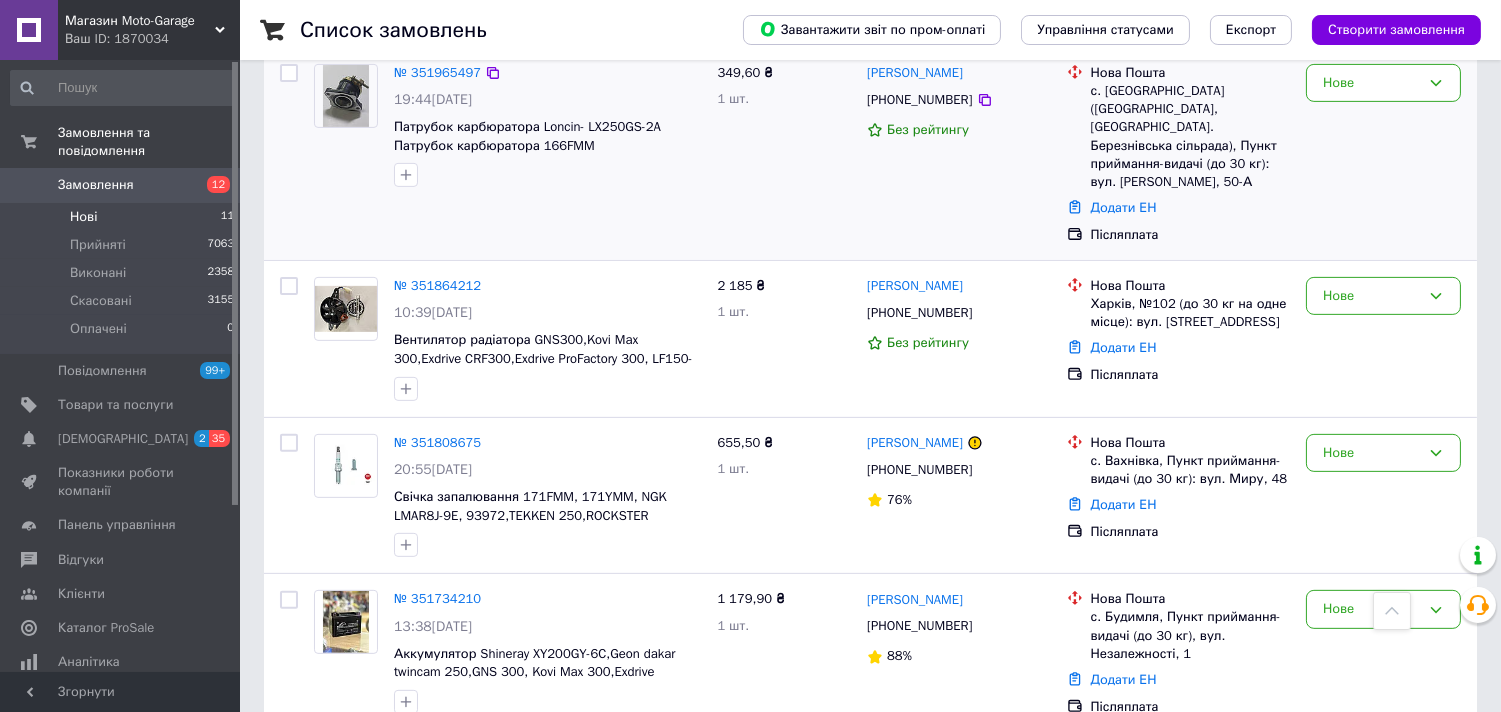 scroll, scrollTop: 1384, scrollLeft: 0, axis: vertical 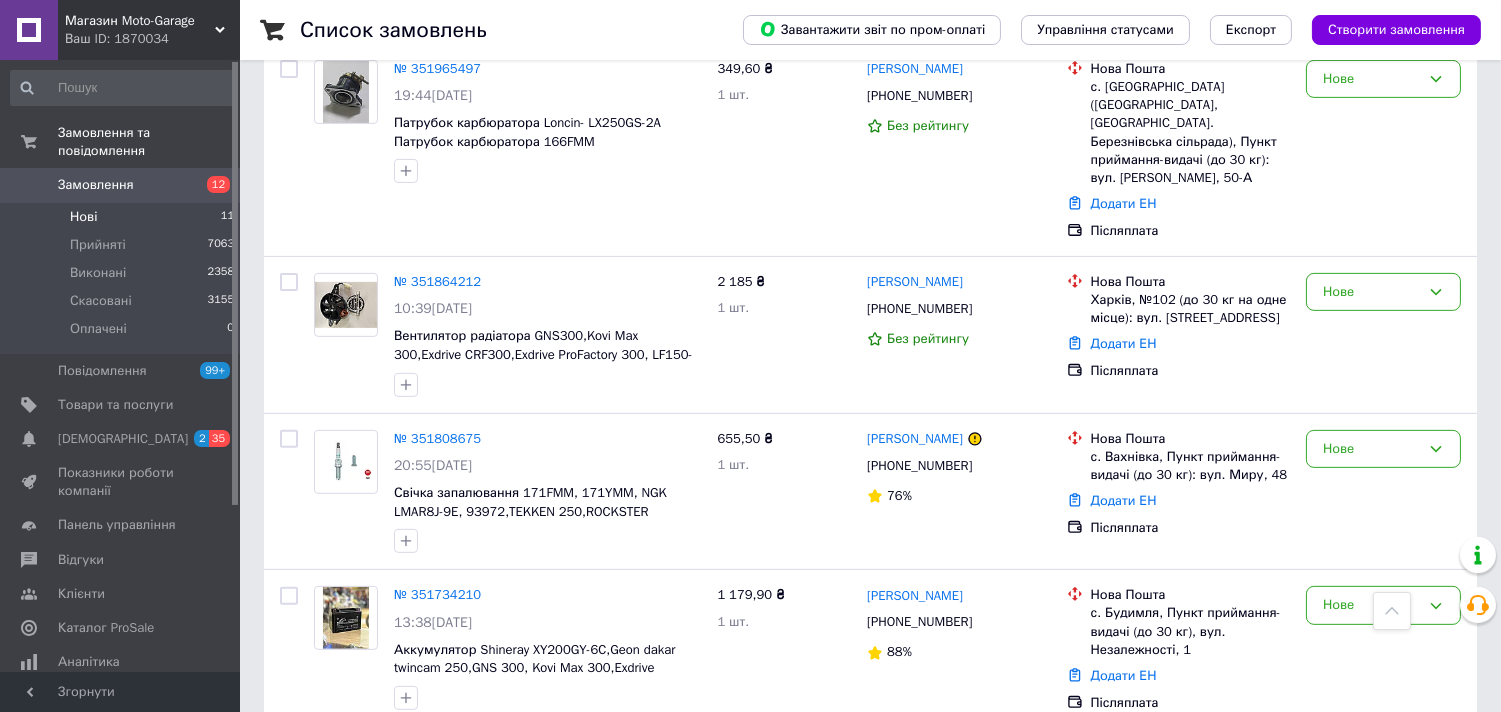 click on "Замовлення" at bounding box center [96, 185] 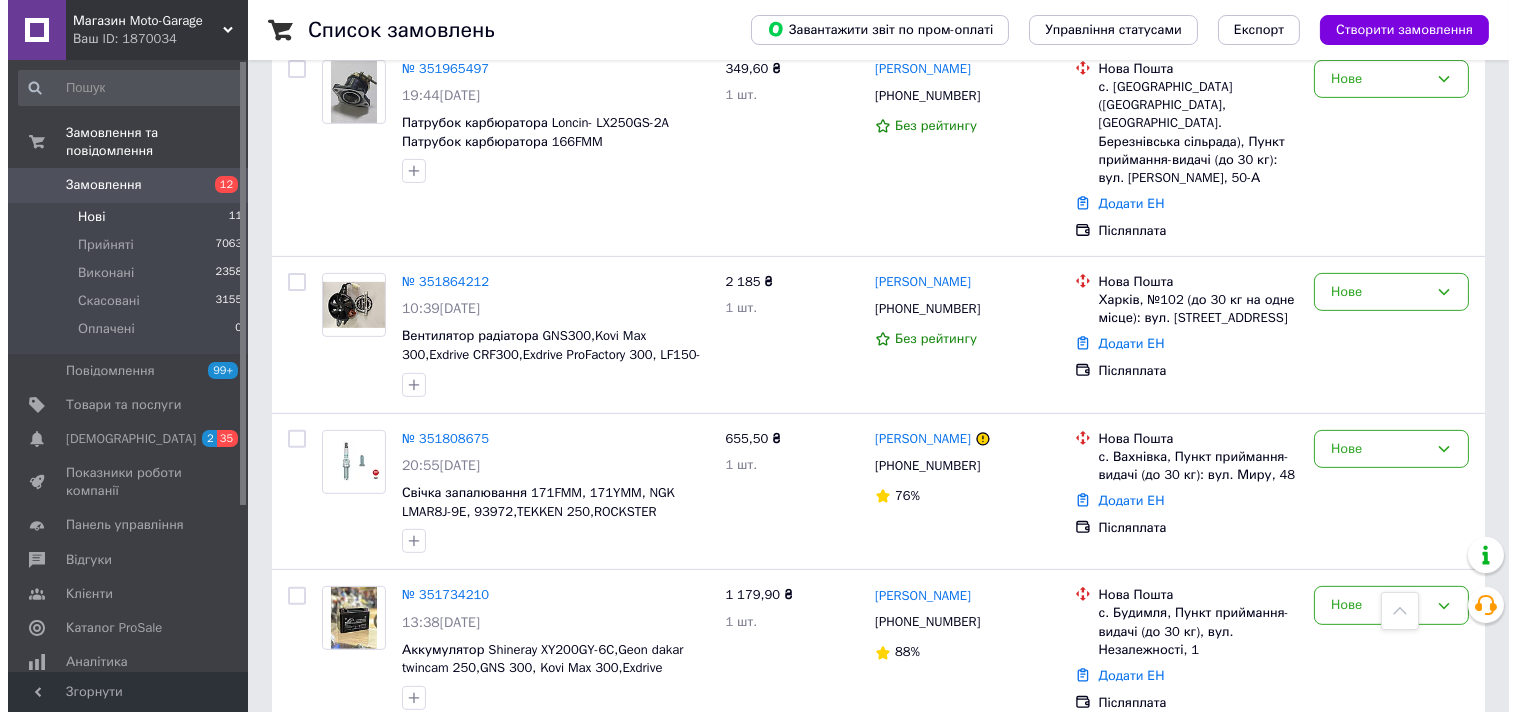 scroll, scrollTop: 0, scrollLeft: 0, axis: both 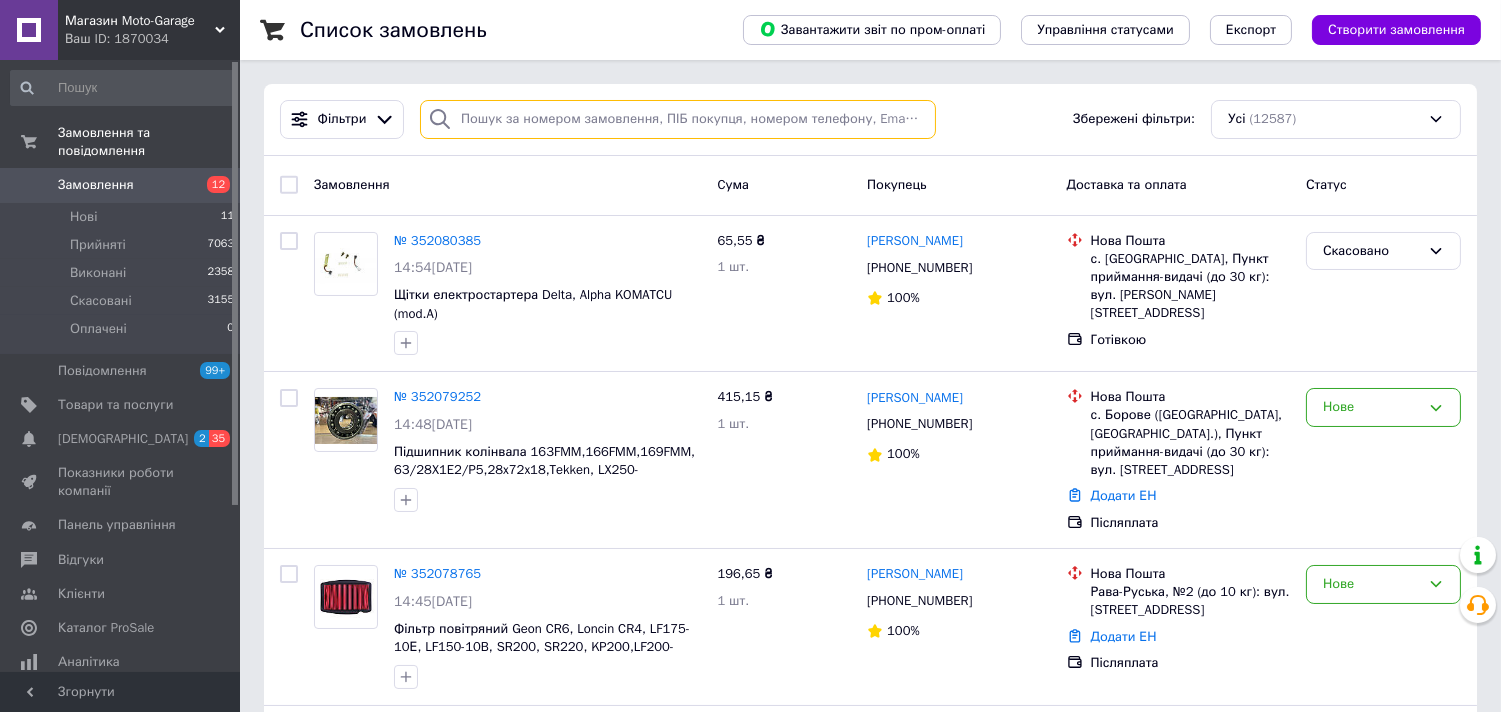 click at bounding box center [678, 119] 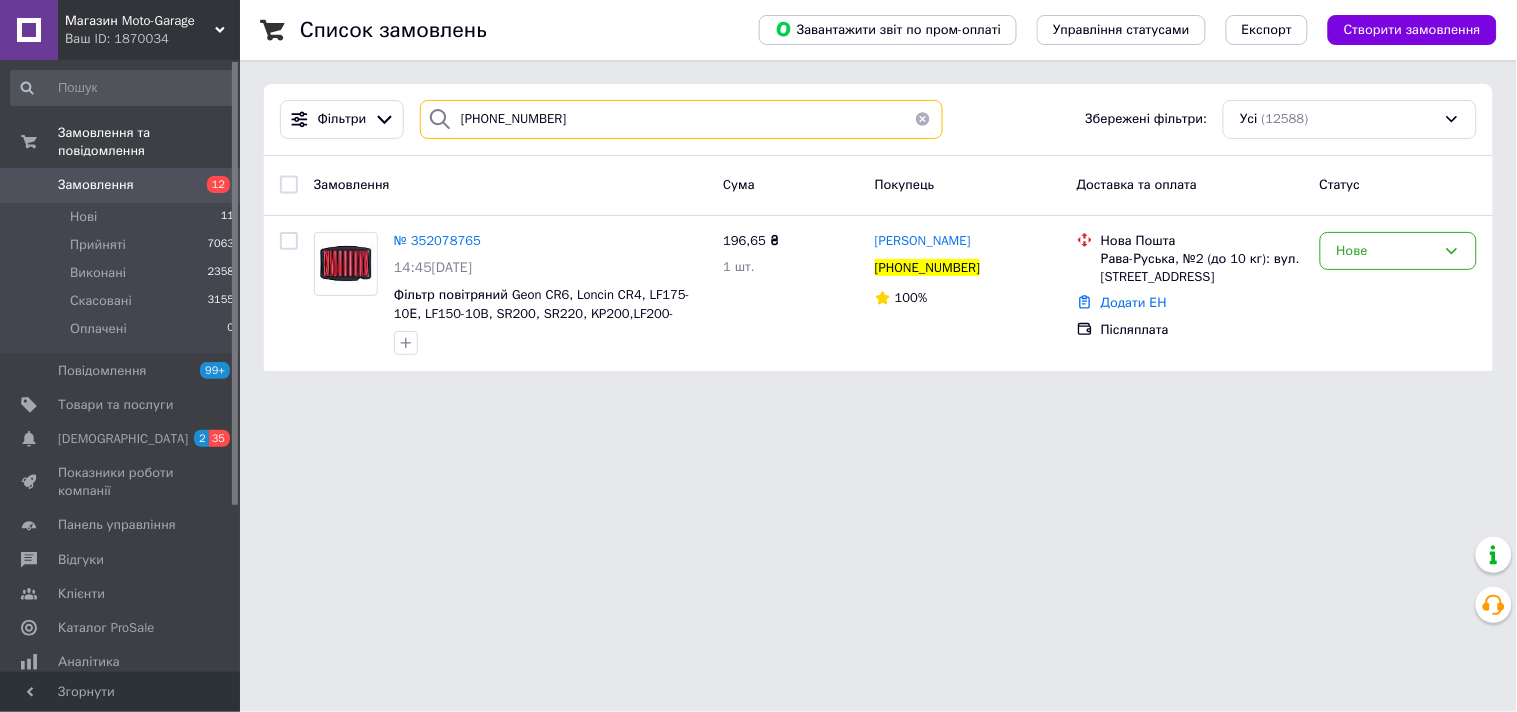 drag, startPoint x: 587, startPoint y: 107, endPoint x: 460, endPoint y: 125, distance: 128.26924 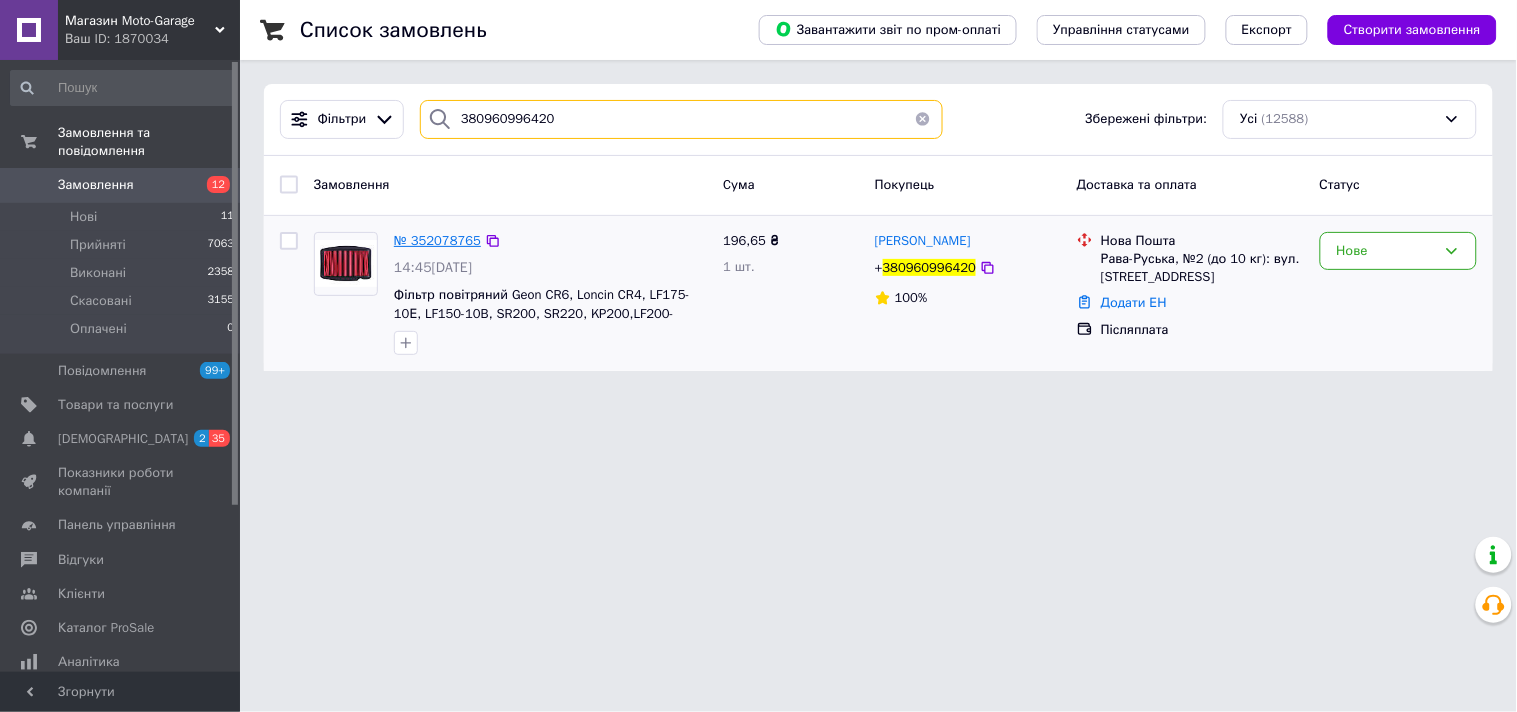 type on "380960996420" 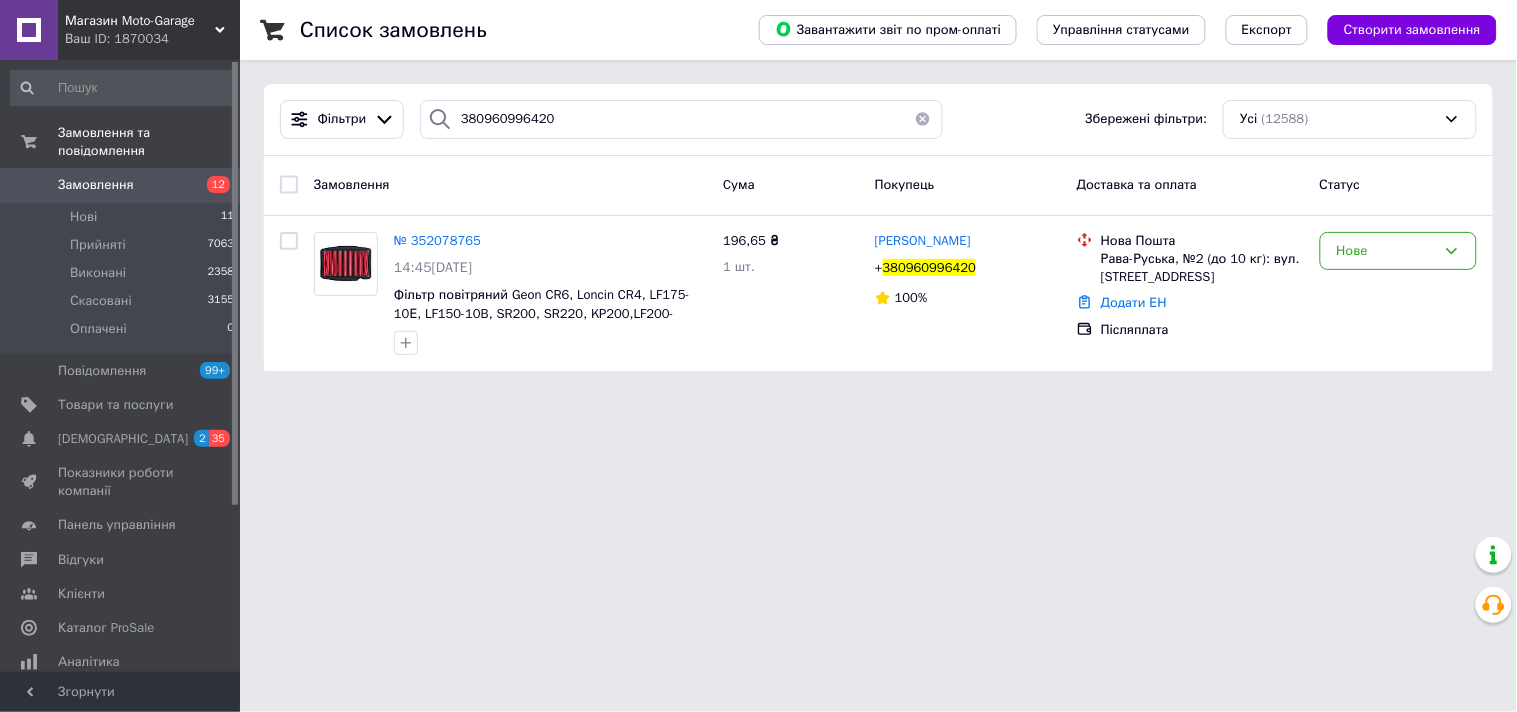 click on "Замовлення" at bounding box center [121, 185] 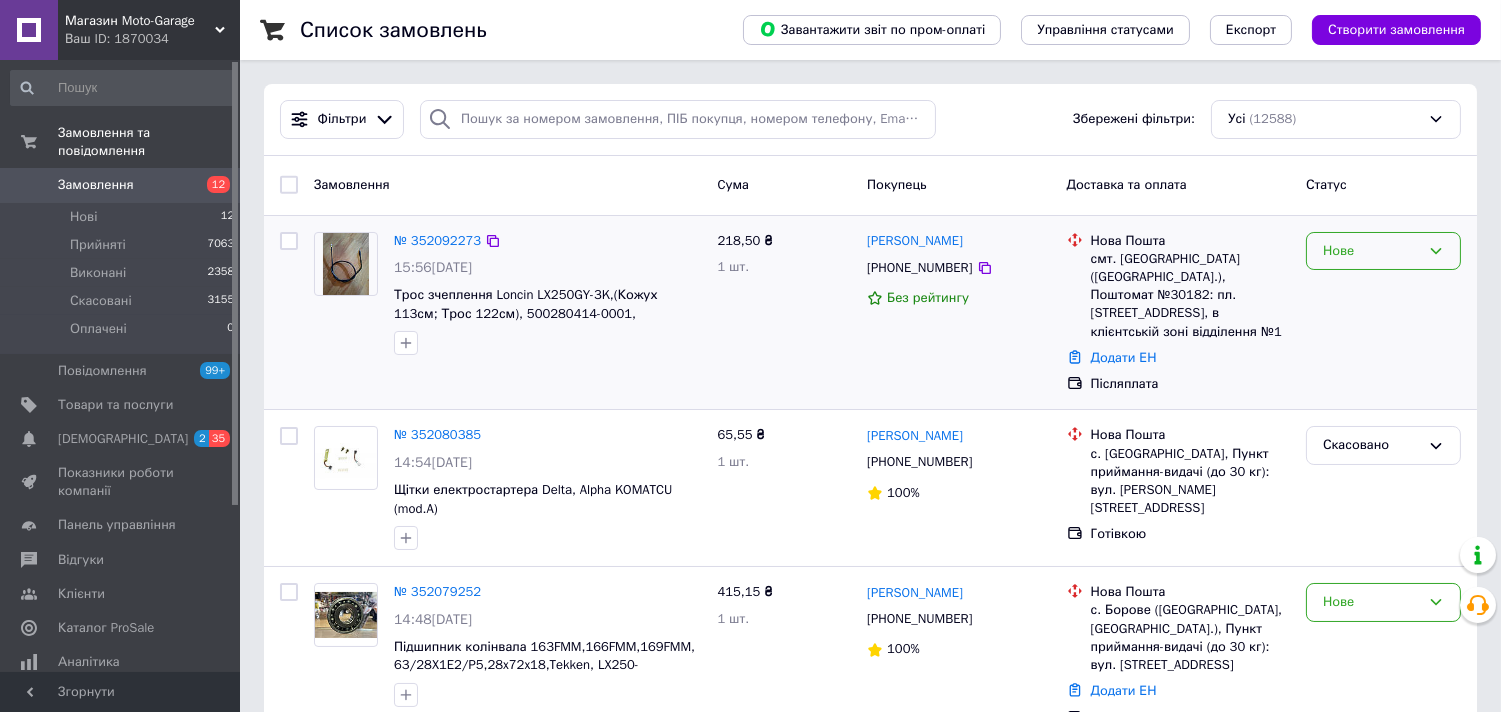 click on "Нове" at bounding box center (1371, 251) 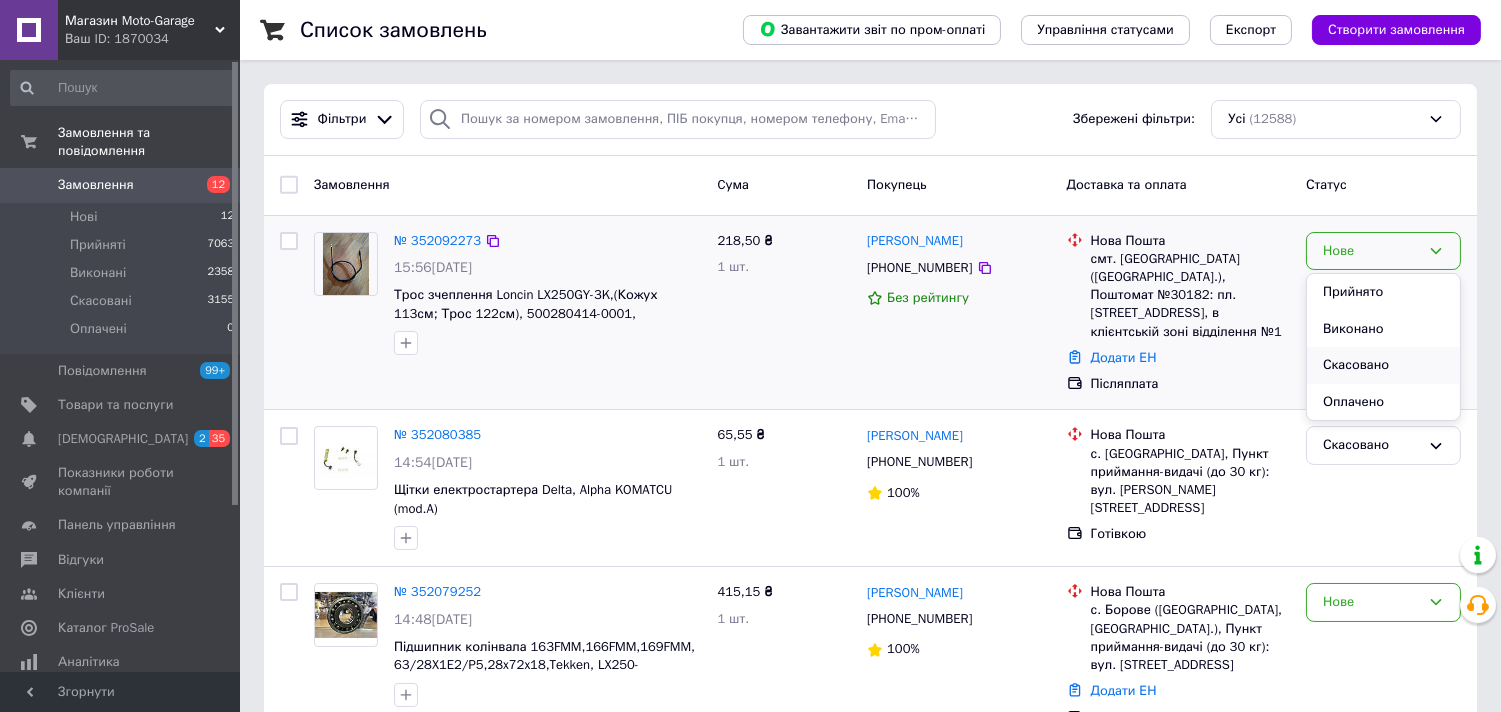 click on "Скасовано" at bounding box center (1383, 365) 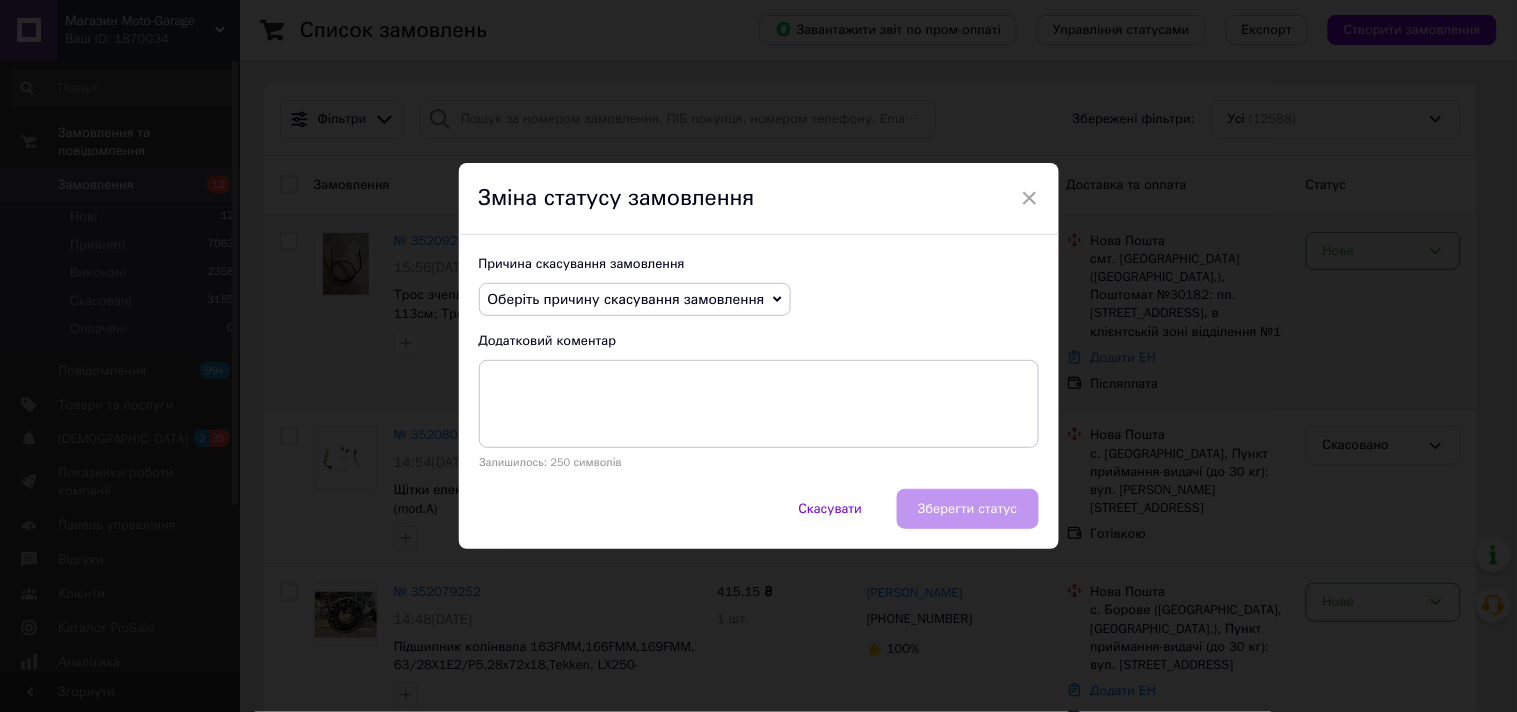 click on "Причина скасування замовлення" at bounding box center [759, 264] 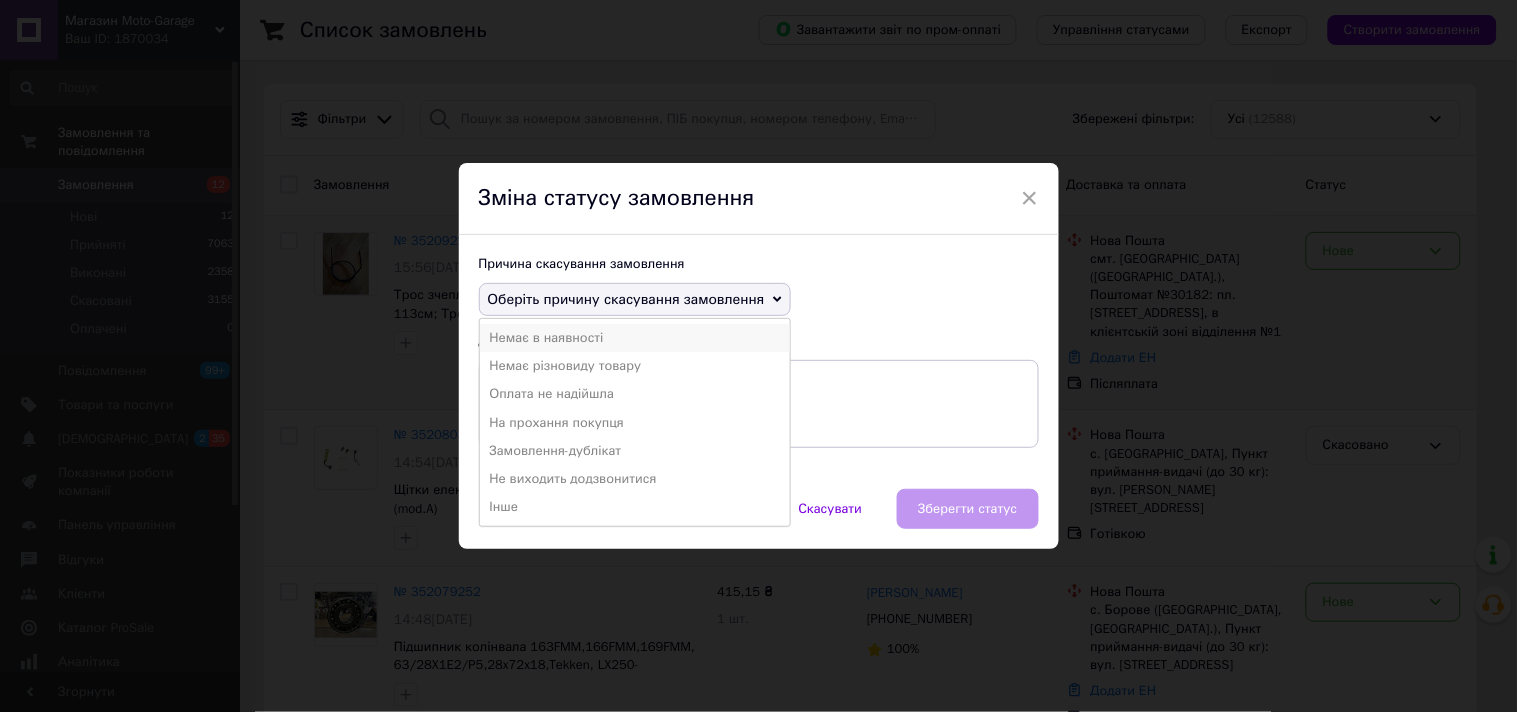 click on "Немає в наявності" at bounding box center [635, 338] 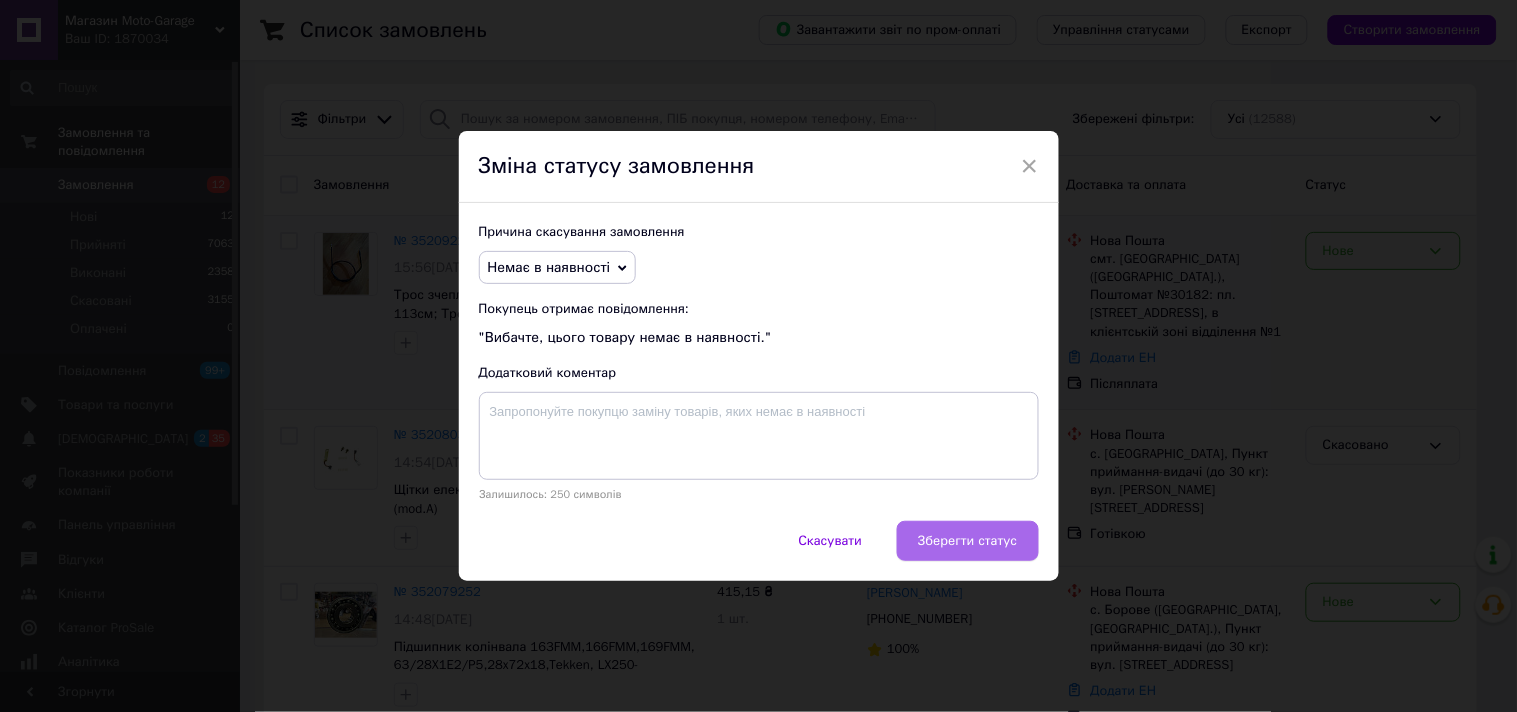 click on "Зберегти статус" at bounding box center [967, 541] 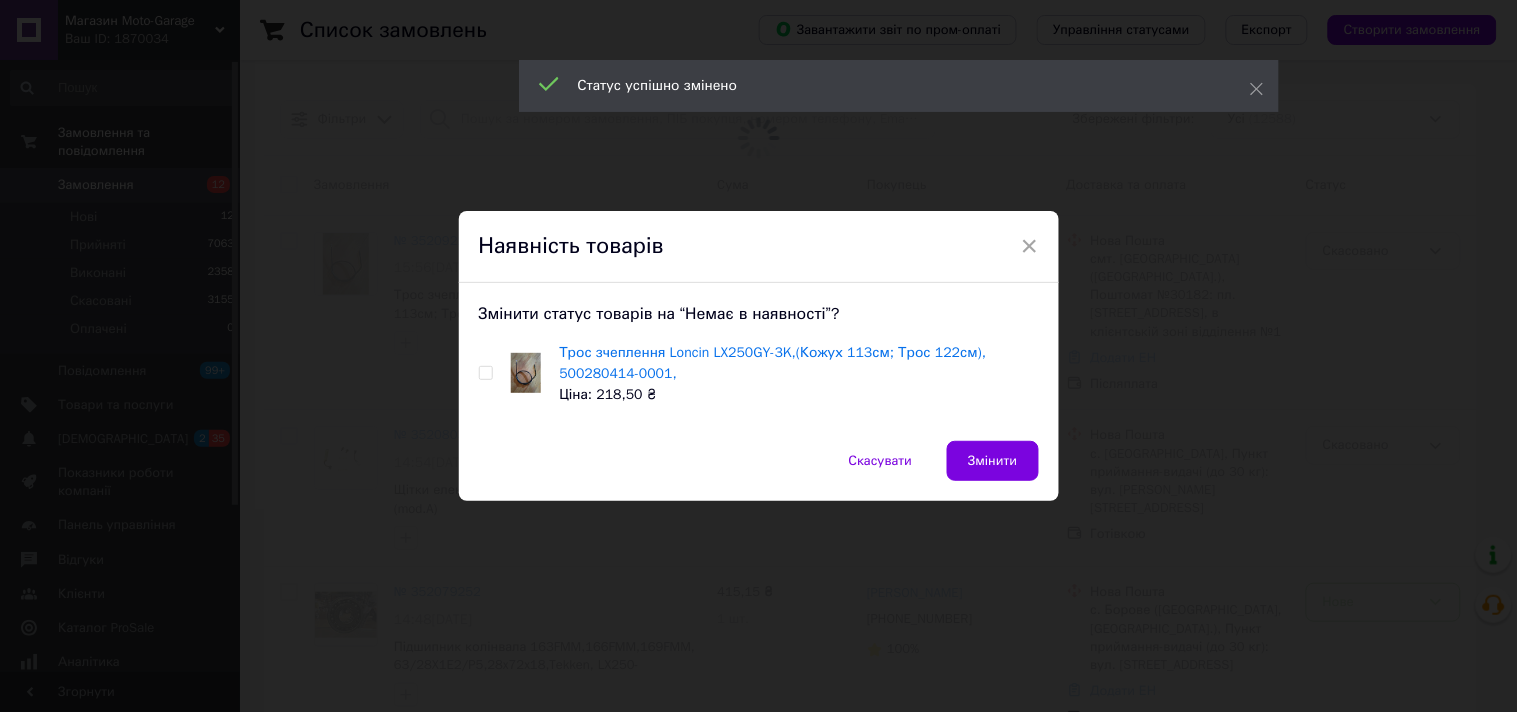 click at bounding box center [486, 373] 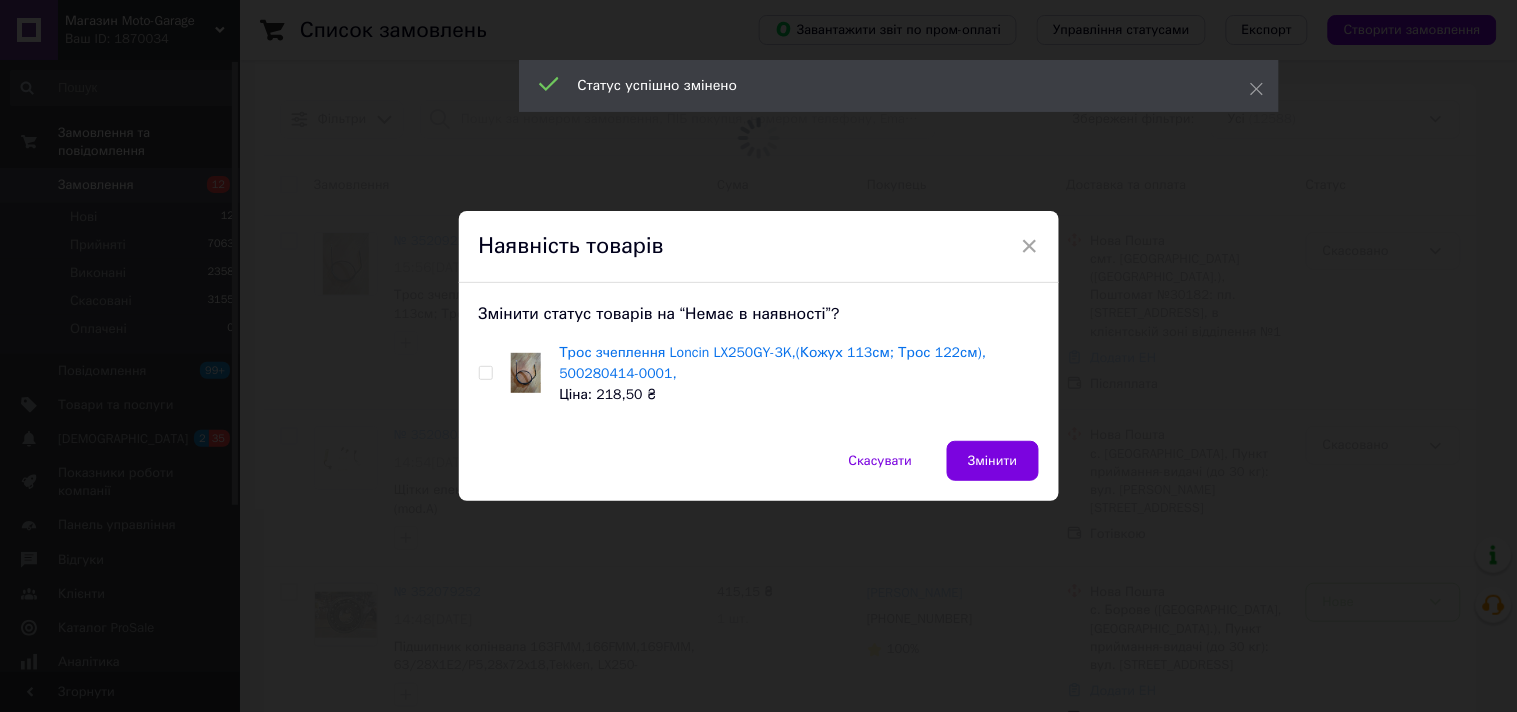click at bounding box center (485, 373) 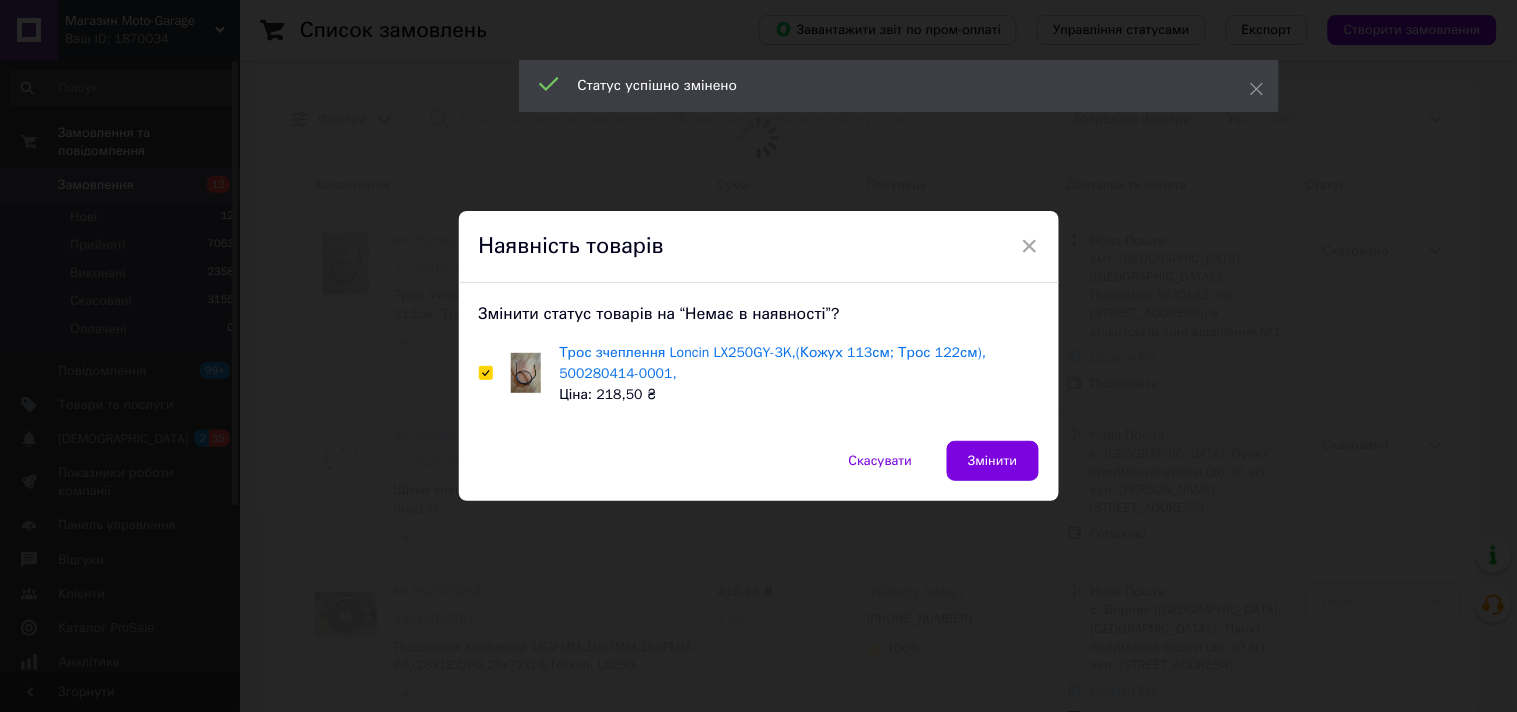 checkbox on "true" 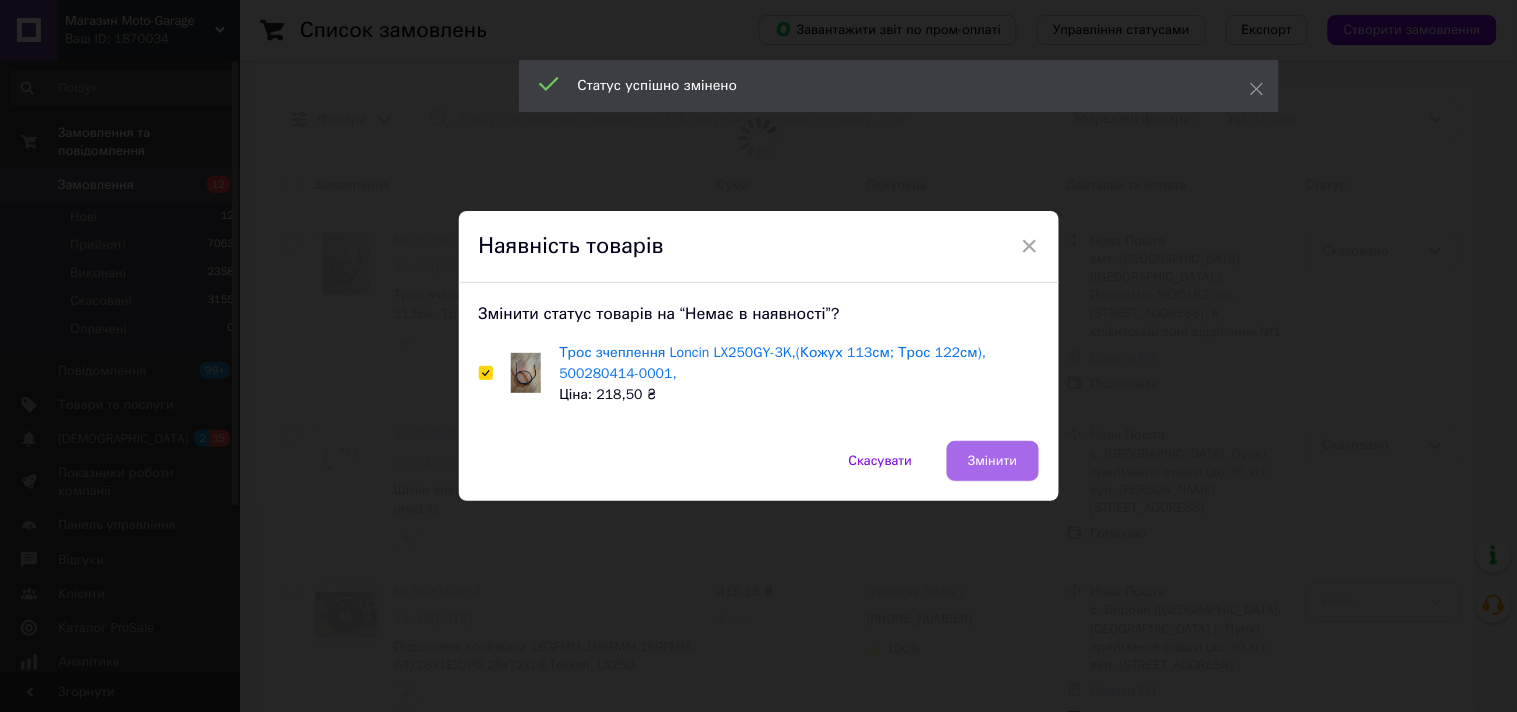 click on "Змінити" at bounding box center (992, 461) 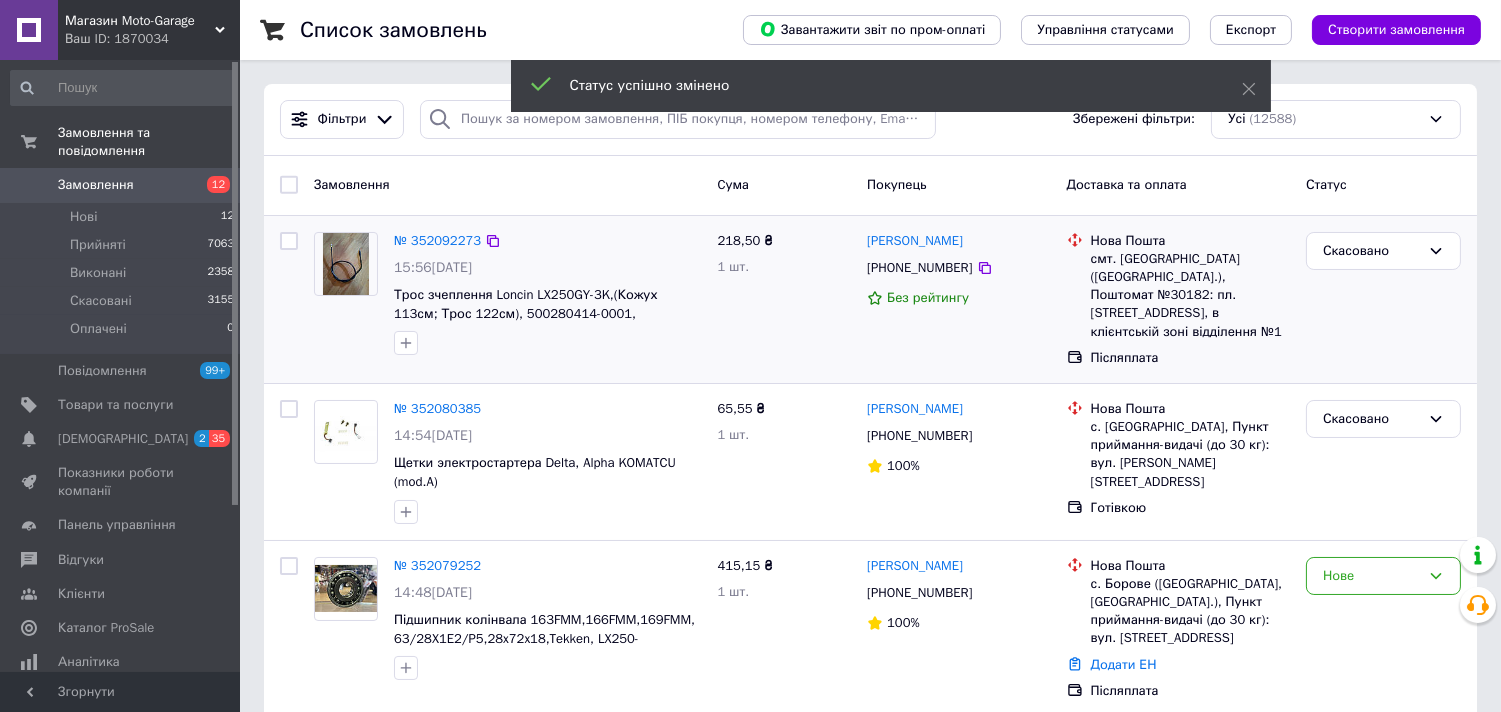 click on "+380660340897" at bounding box center (919, 268) 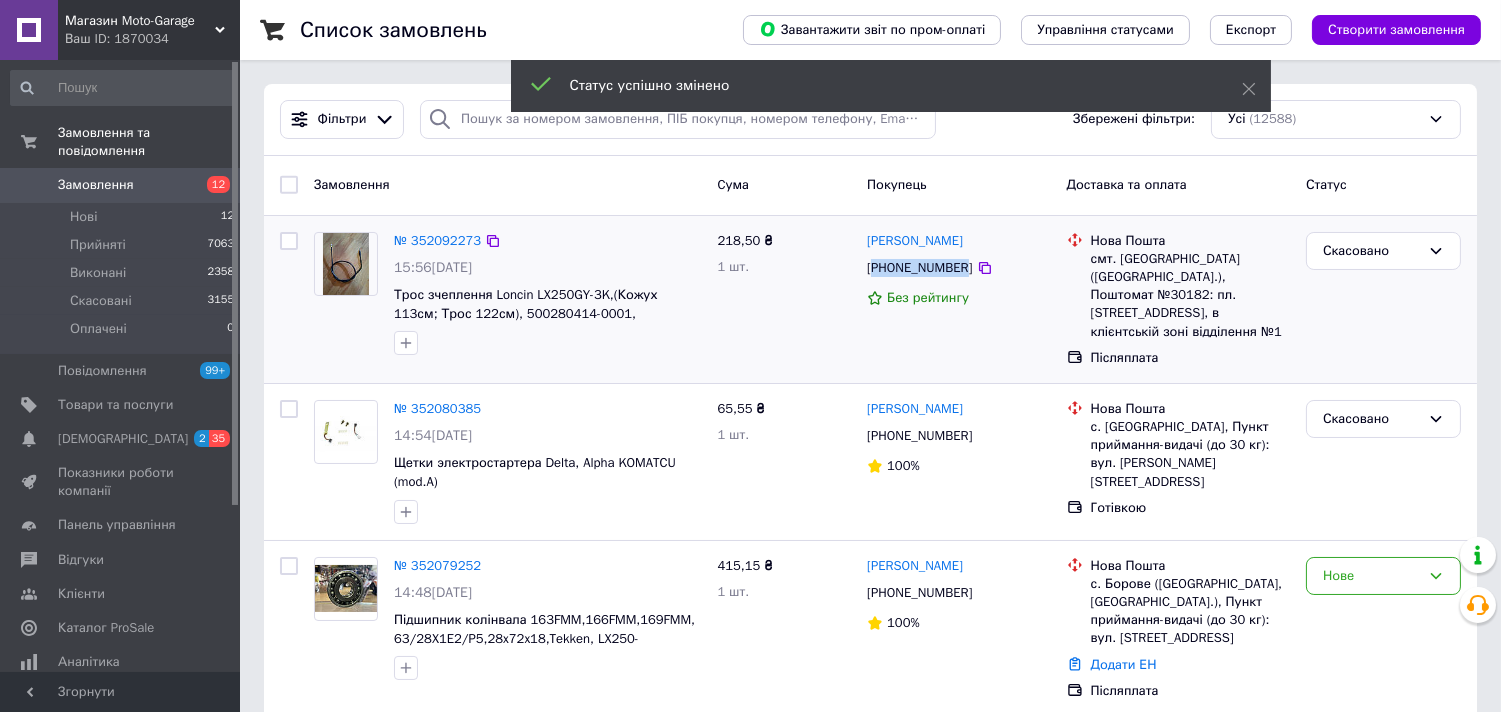 click on "+380660340897" at bounding box center (919, 268) 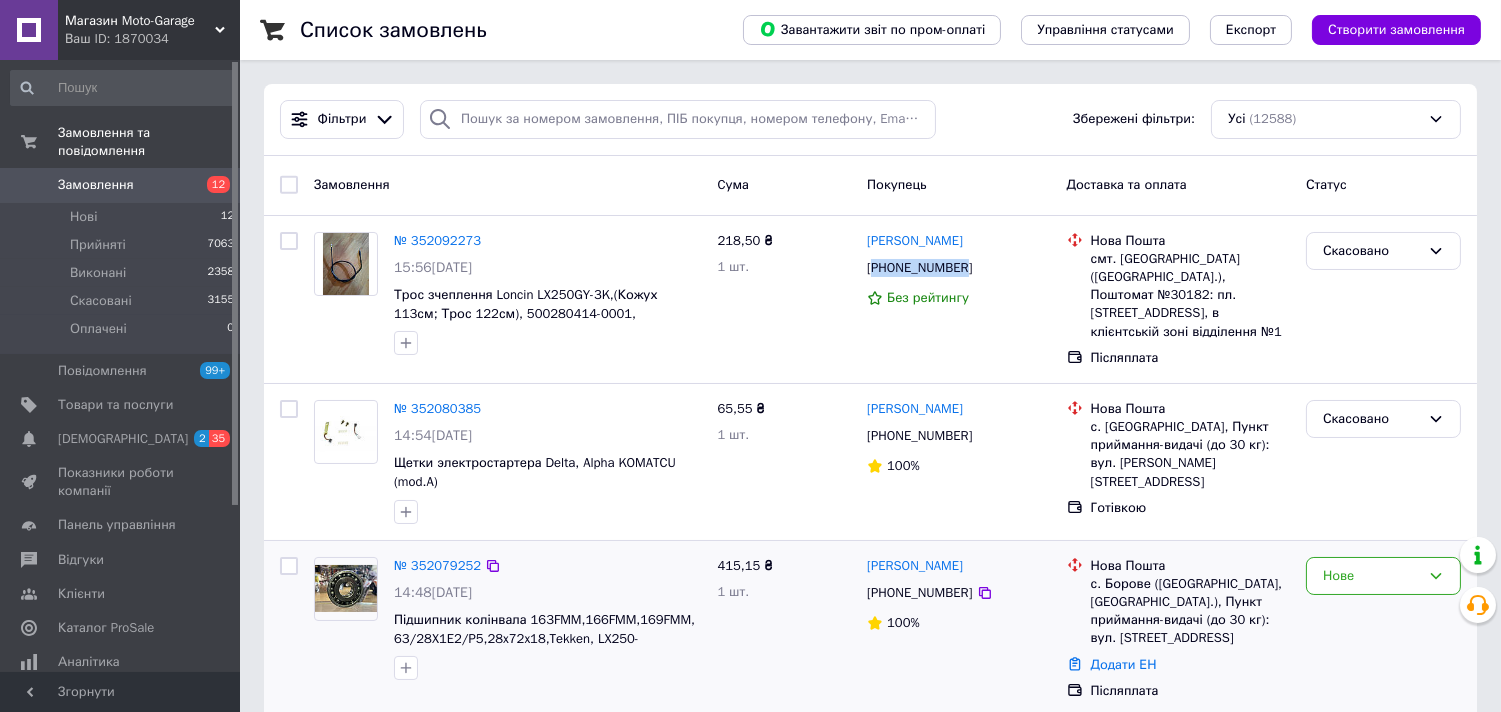 copy on "380660340897" 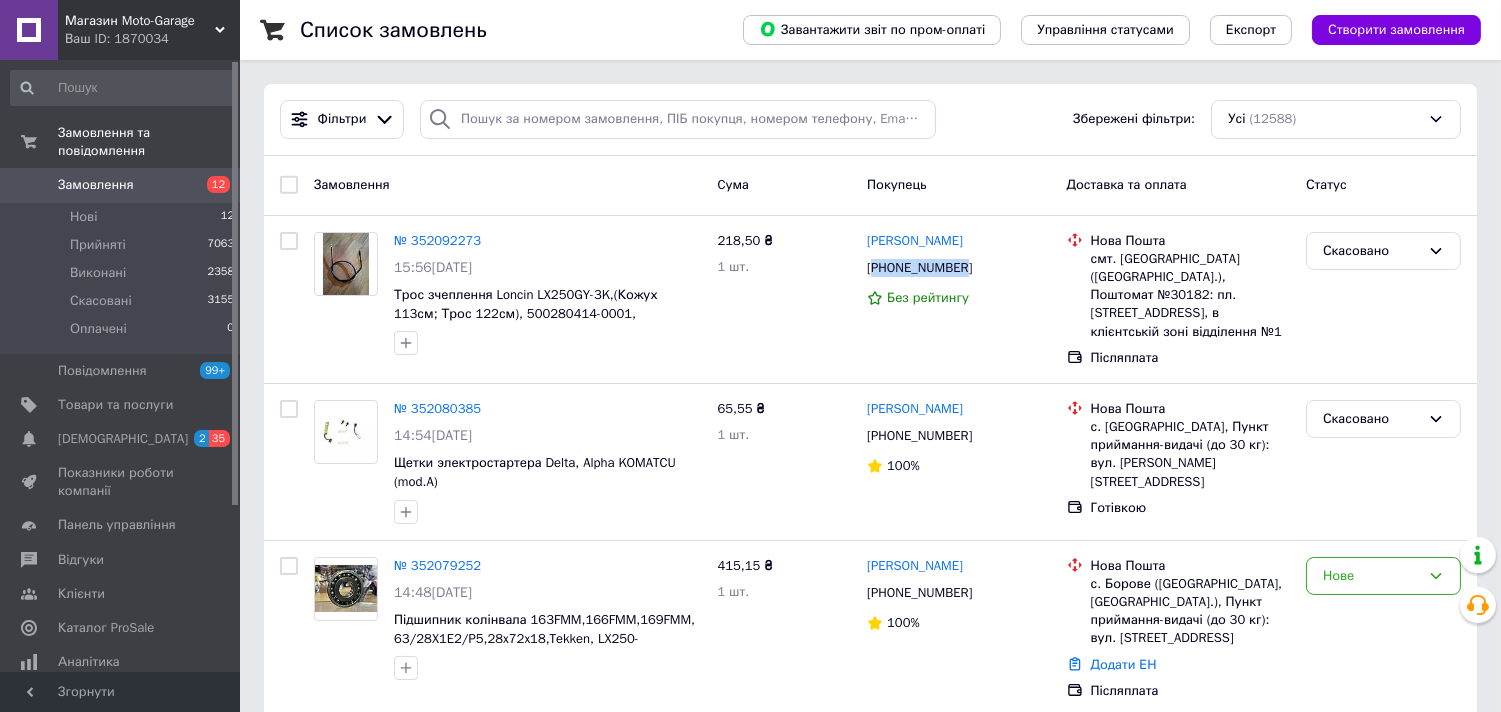 click on "Замовлення" at bounding box center (121, 185) 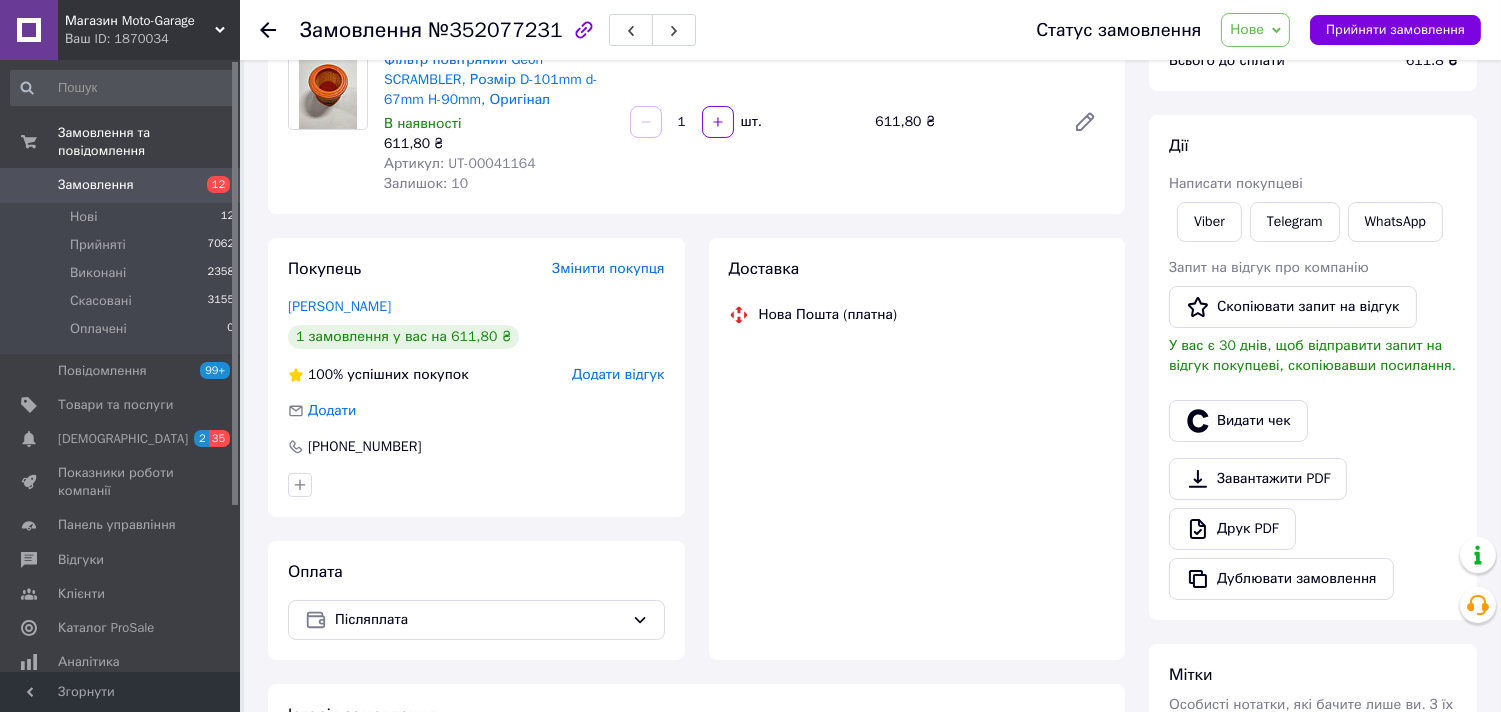 scroll, scrollTop: 202, scrollLeft: 0, axis: vertical 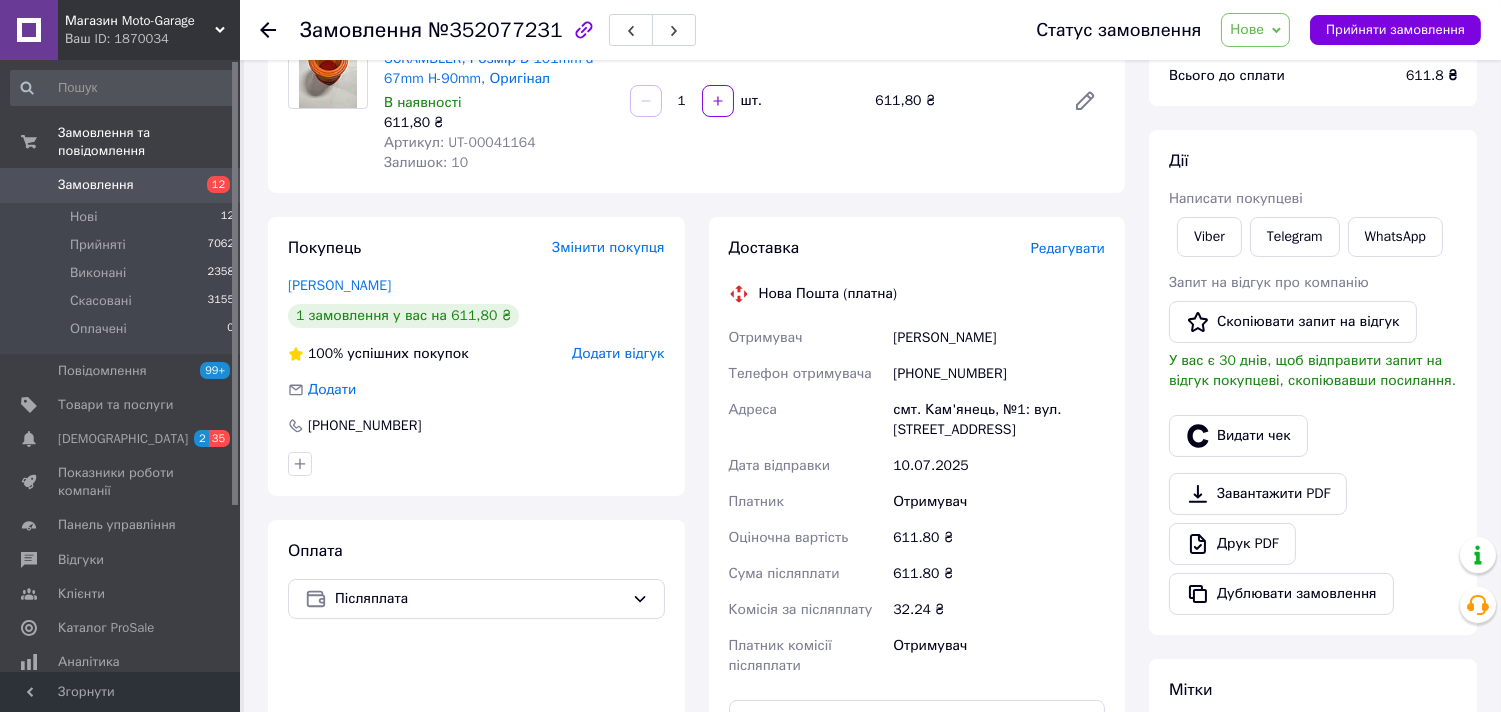 click on "[PHONE_NUMBER]" at bounding box center [999, 374] 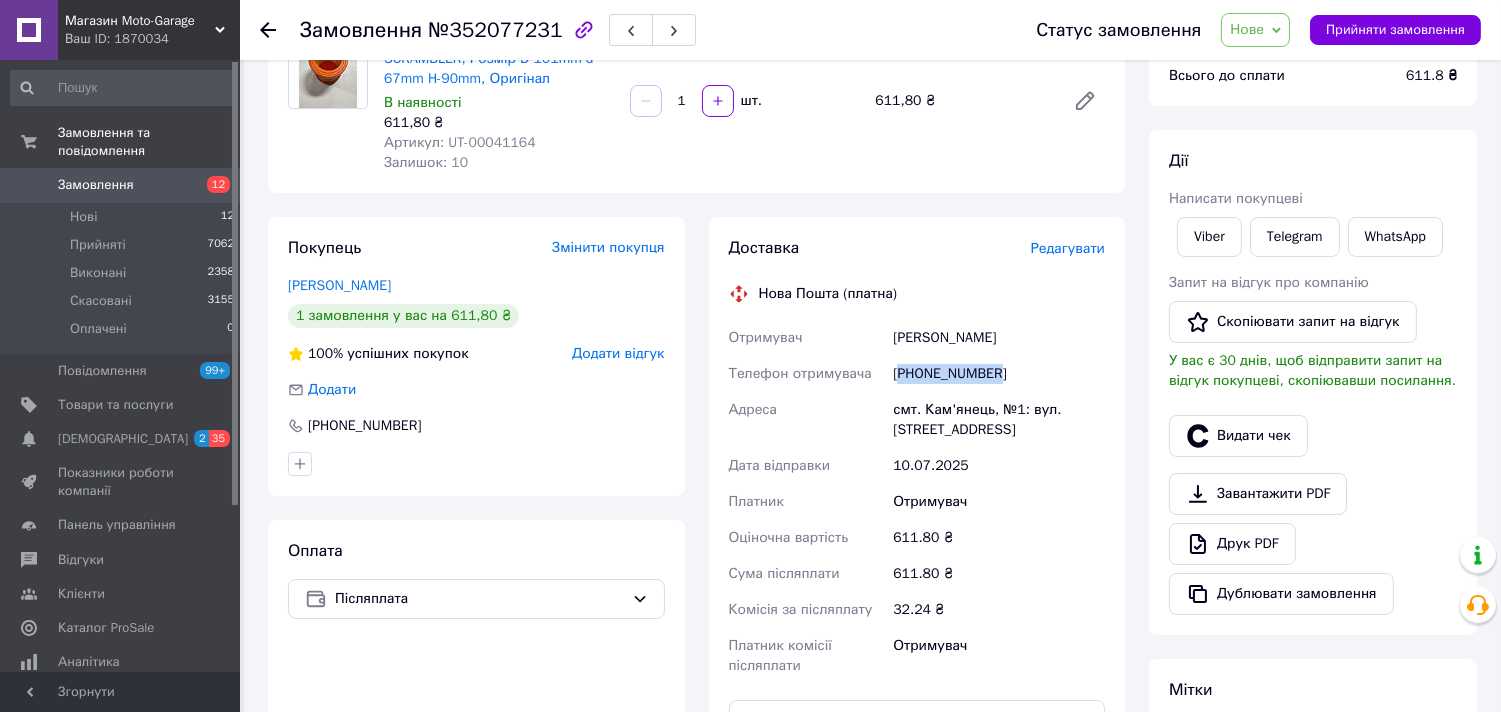 click on "[PHONE_NUMBER]" at bounding box center [999, 374] 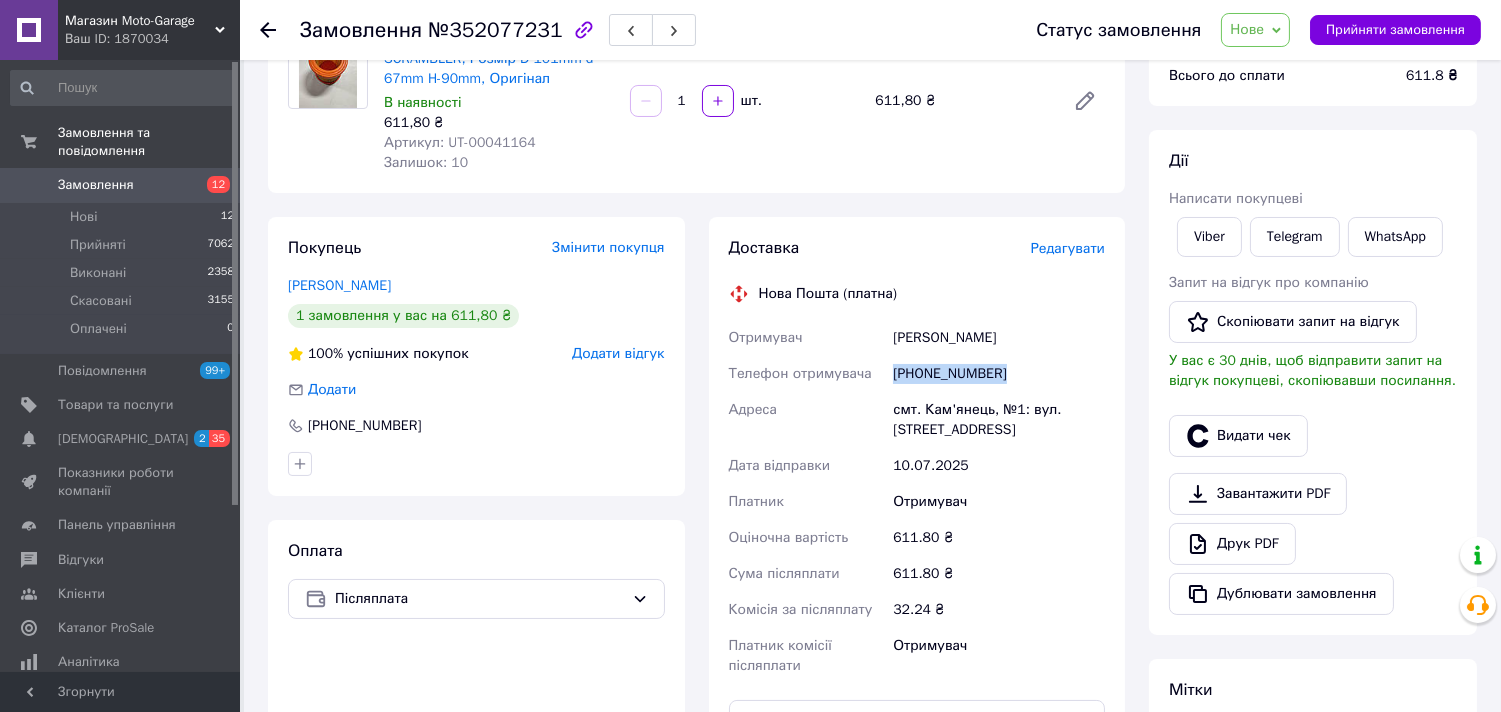 click on "[PHONE_NUMBER]" at bounding box center [999, 374] 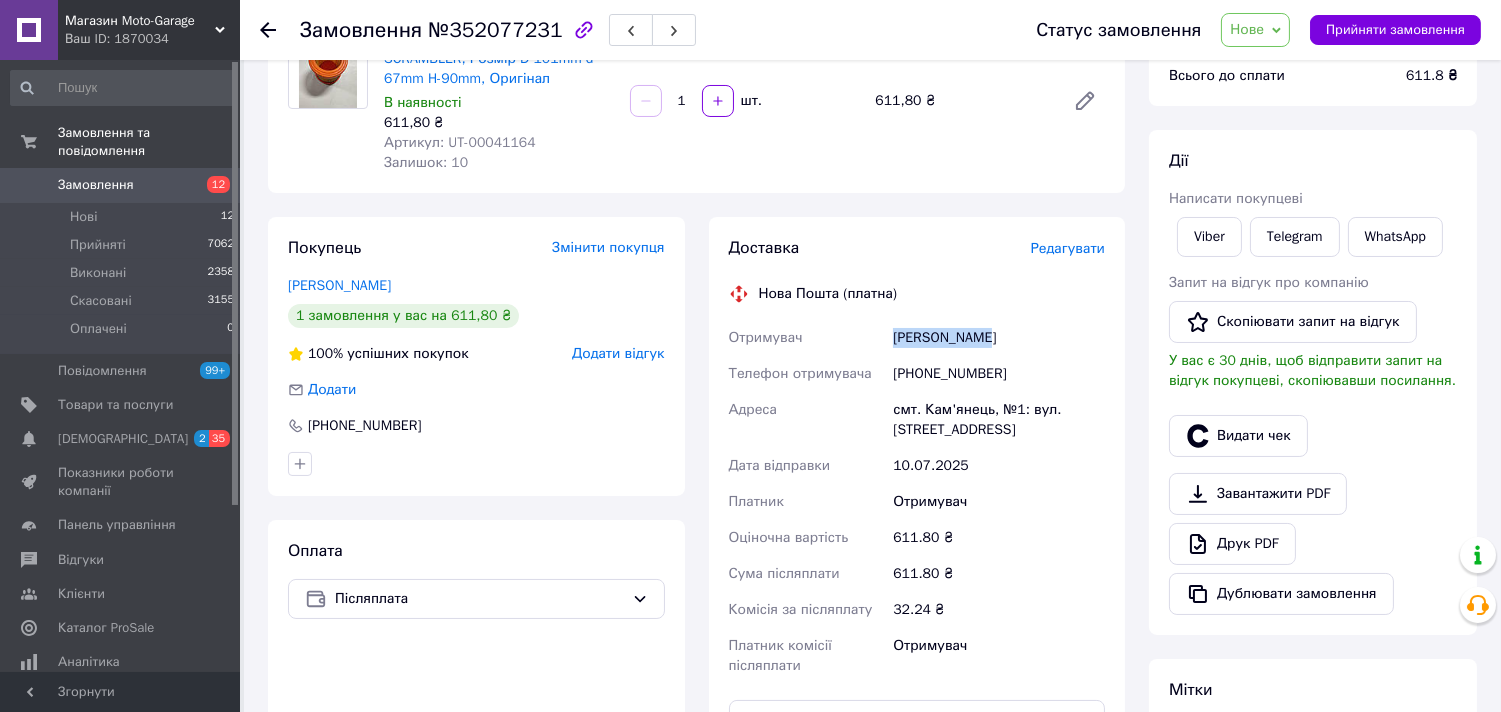 drag, startPoint x: 1000, startPoint y: 323, endPoint x: 851, endPoint y: 334, distance: 149.40549 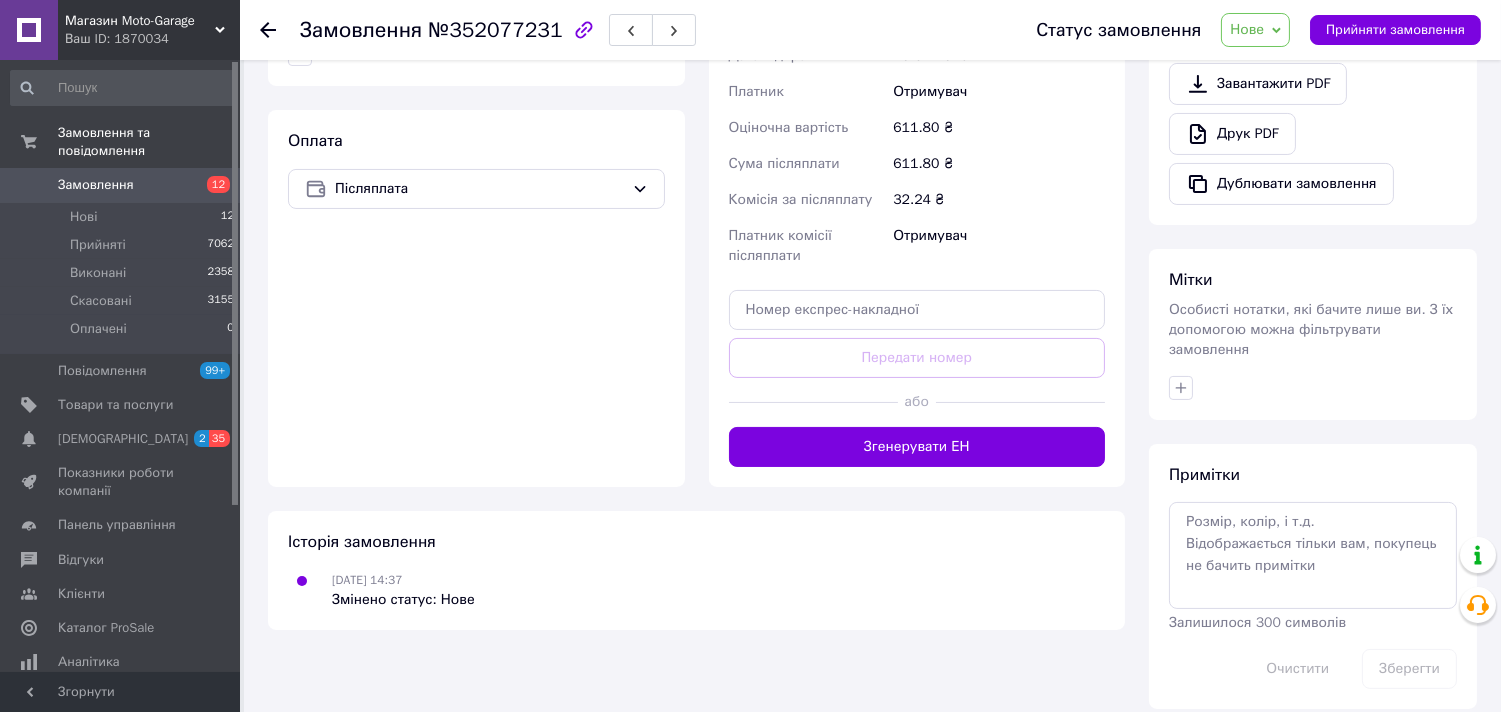 scroll, scrollTop: 613, scrollLeft: 0, axis: vertical 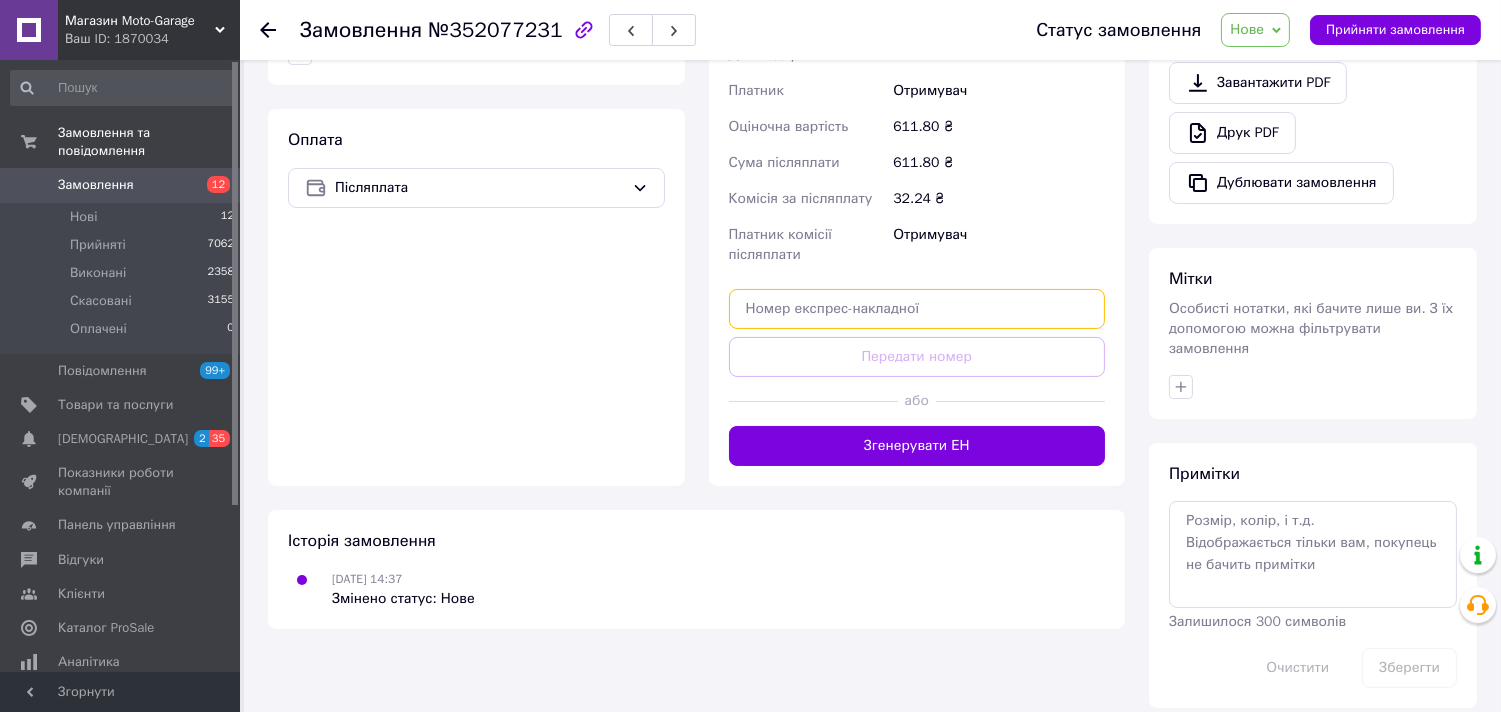 click at bounding box center [917, 309] 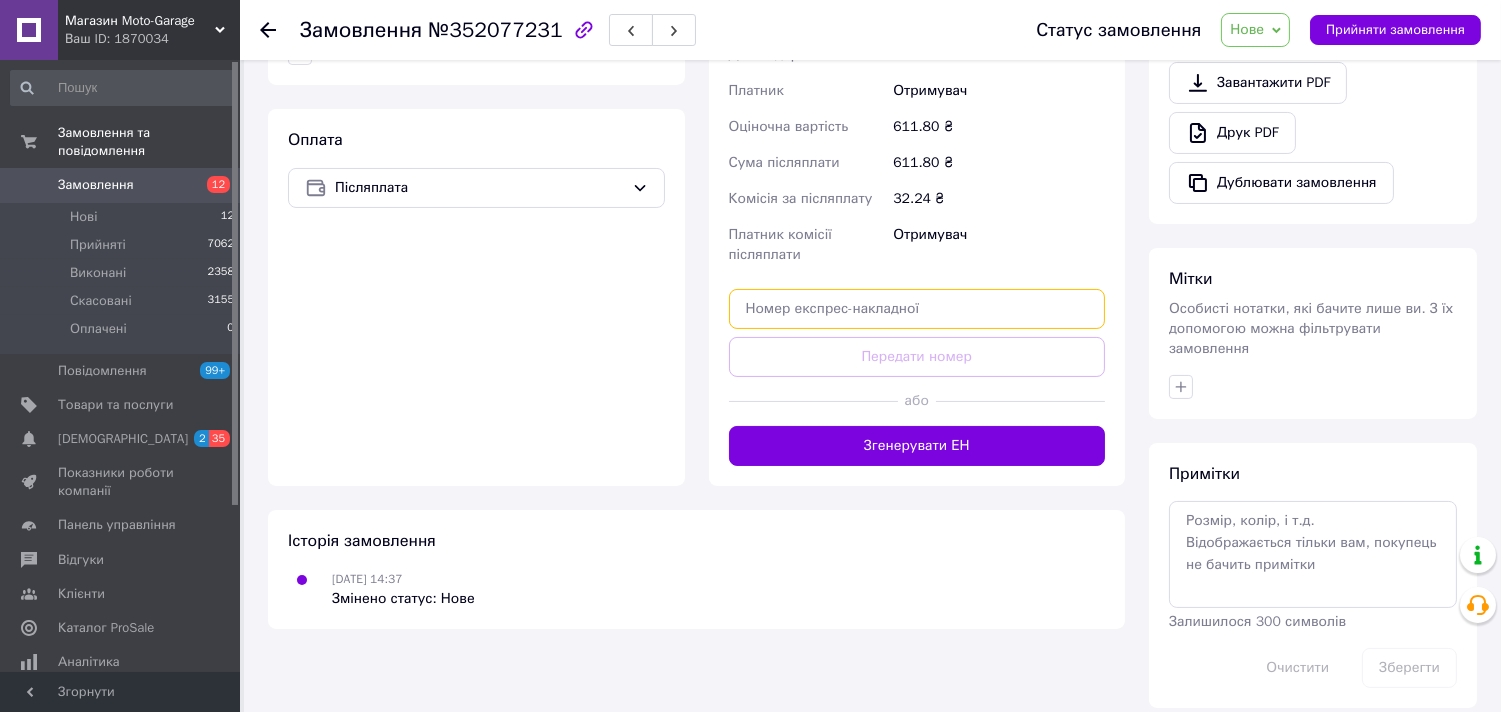click at bounding box center (917, 309) 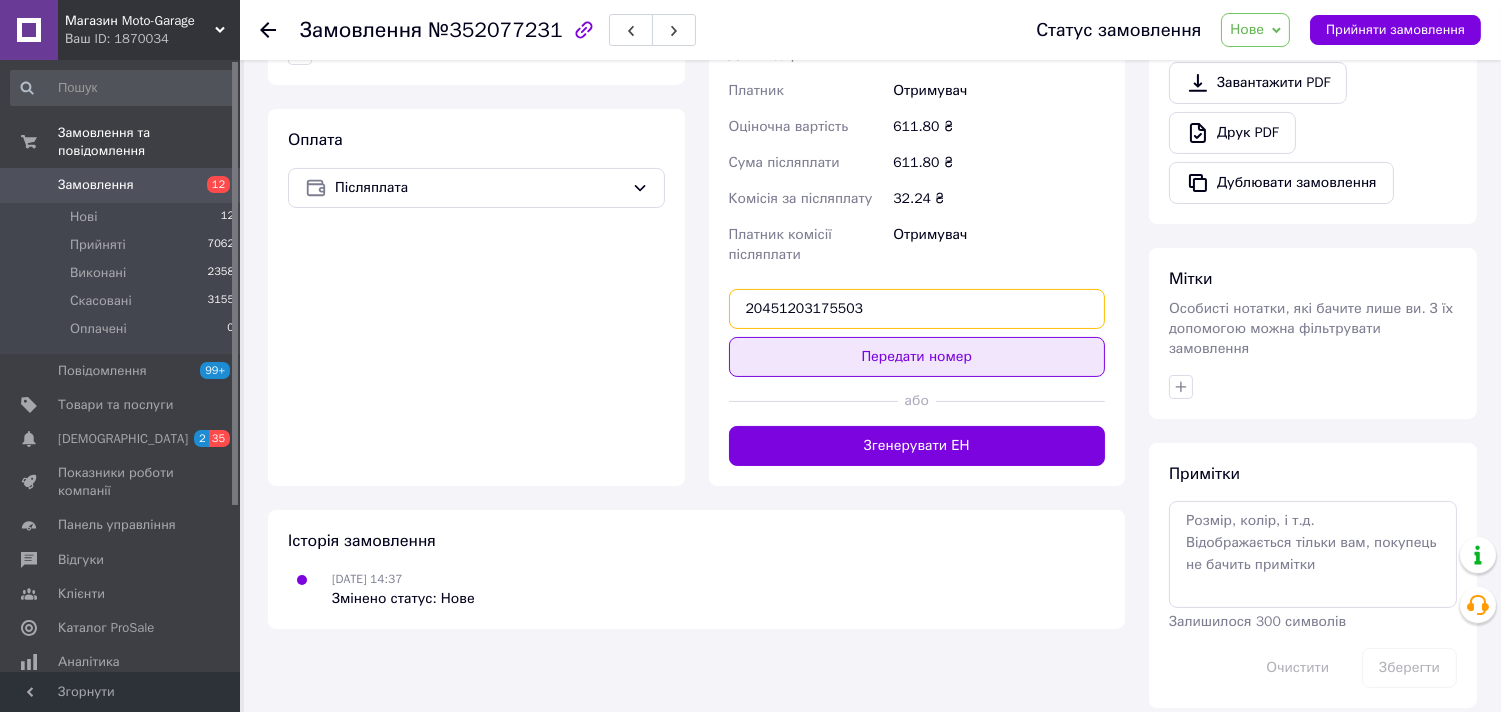 type on "20451203175503" 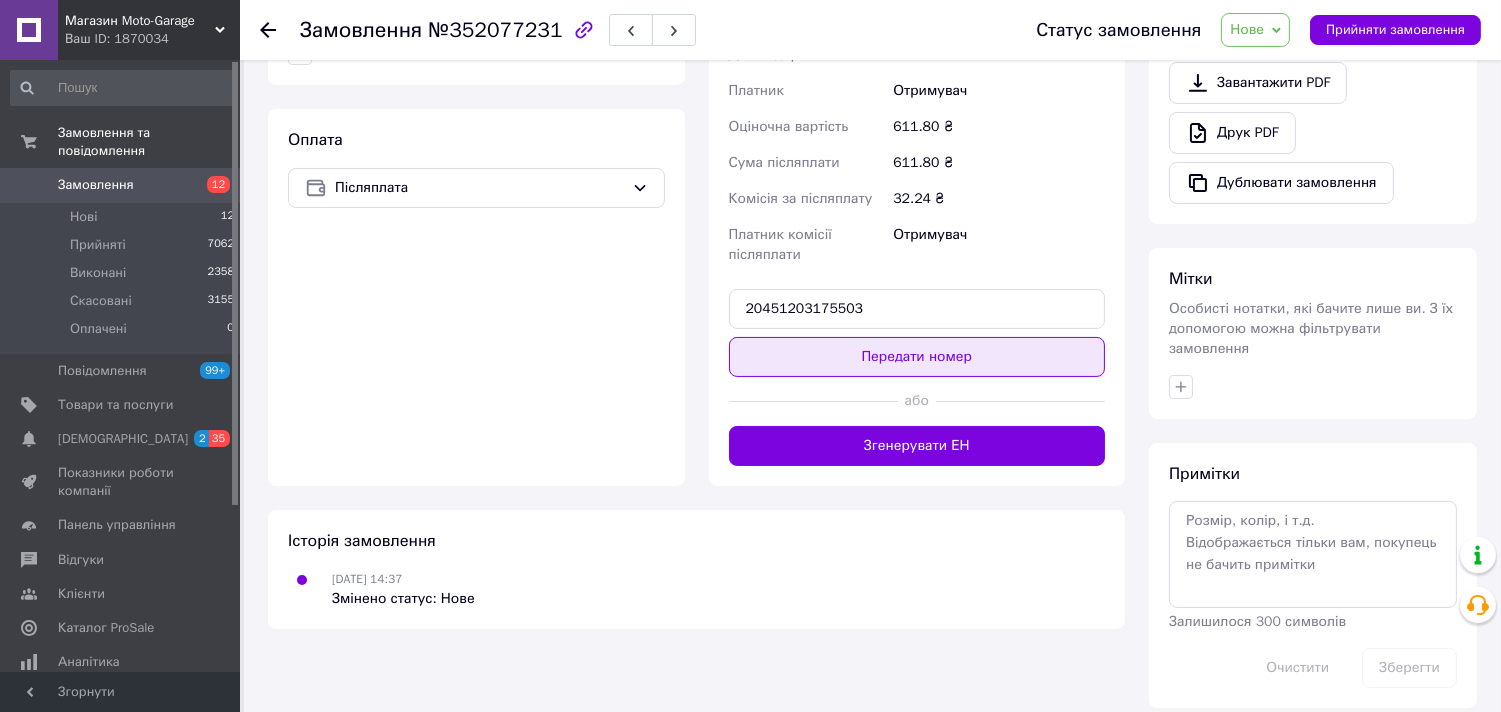 click on "Передати номер" at bounding box center (917, 357) 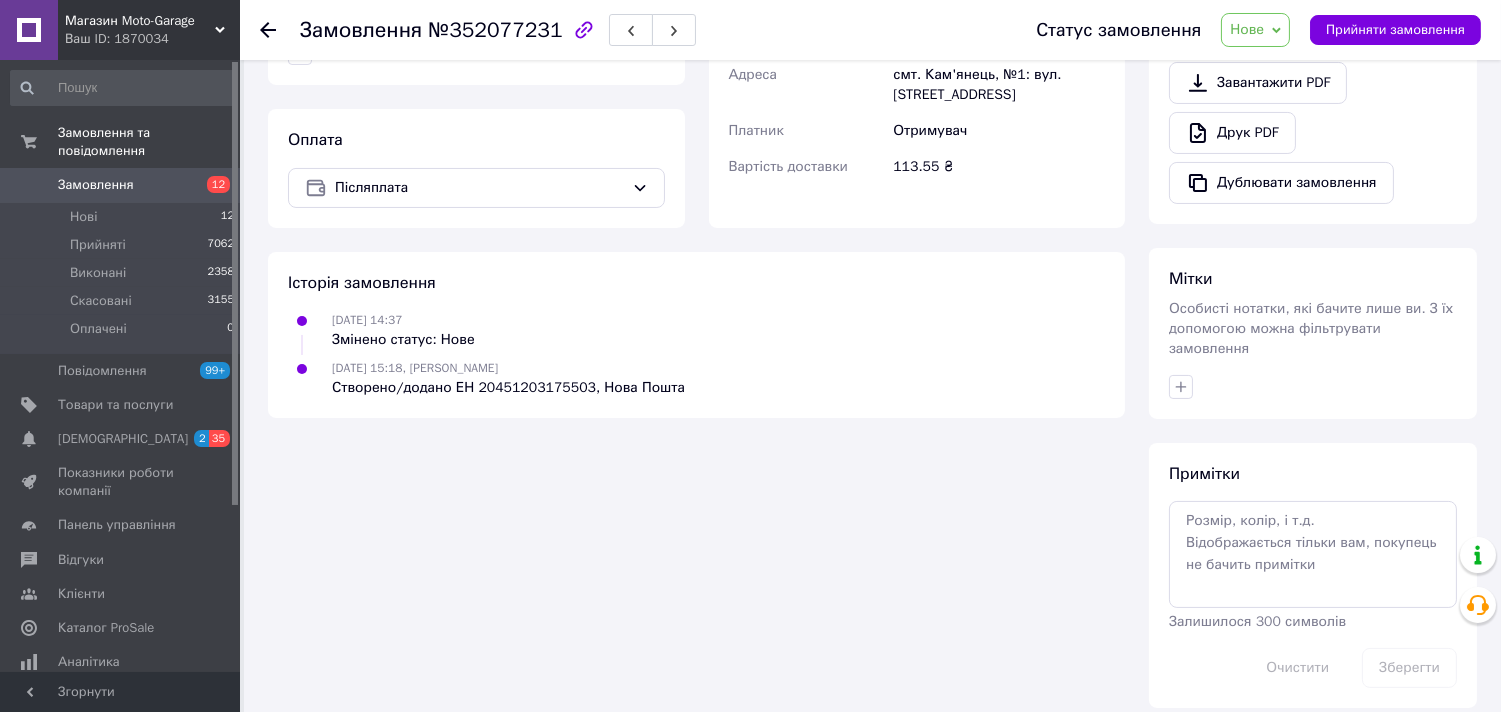 click on "Нове" at bounding box center [1247, 29] 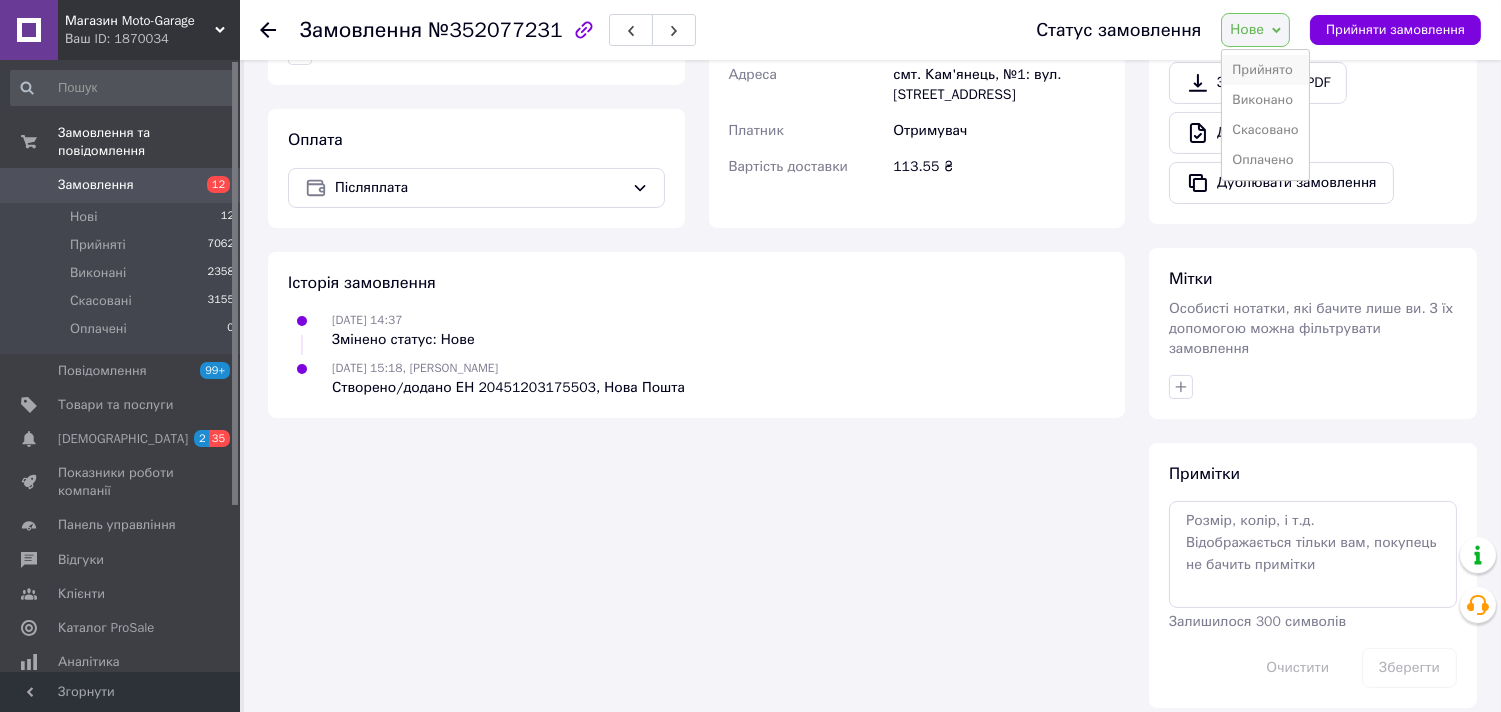 click on "Прийнято" at bounding box center [1265, 70] 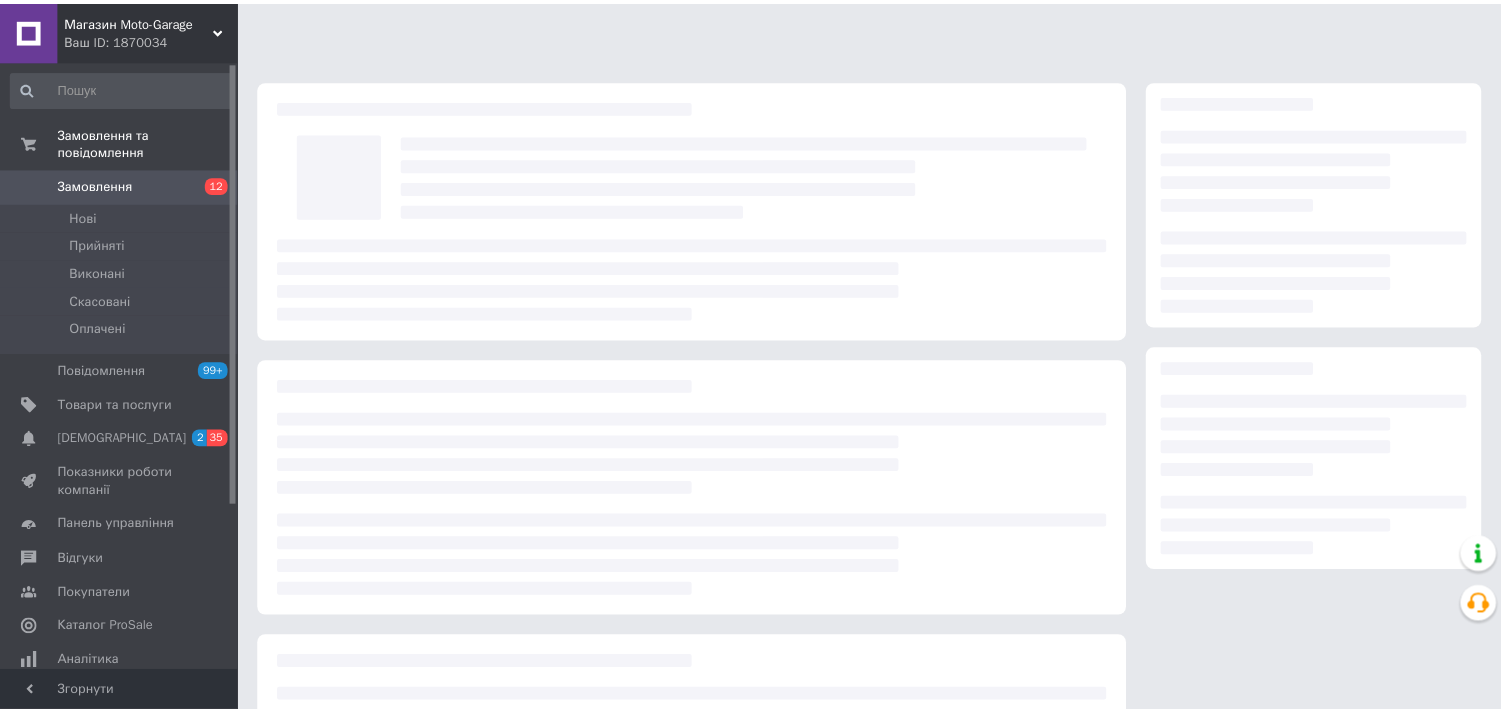 scroll, scrollTop: 0, scrollLeft: 0, axis: both 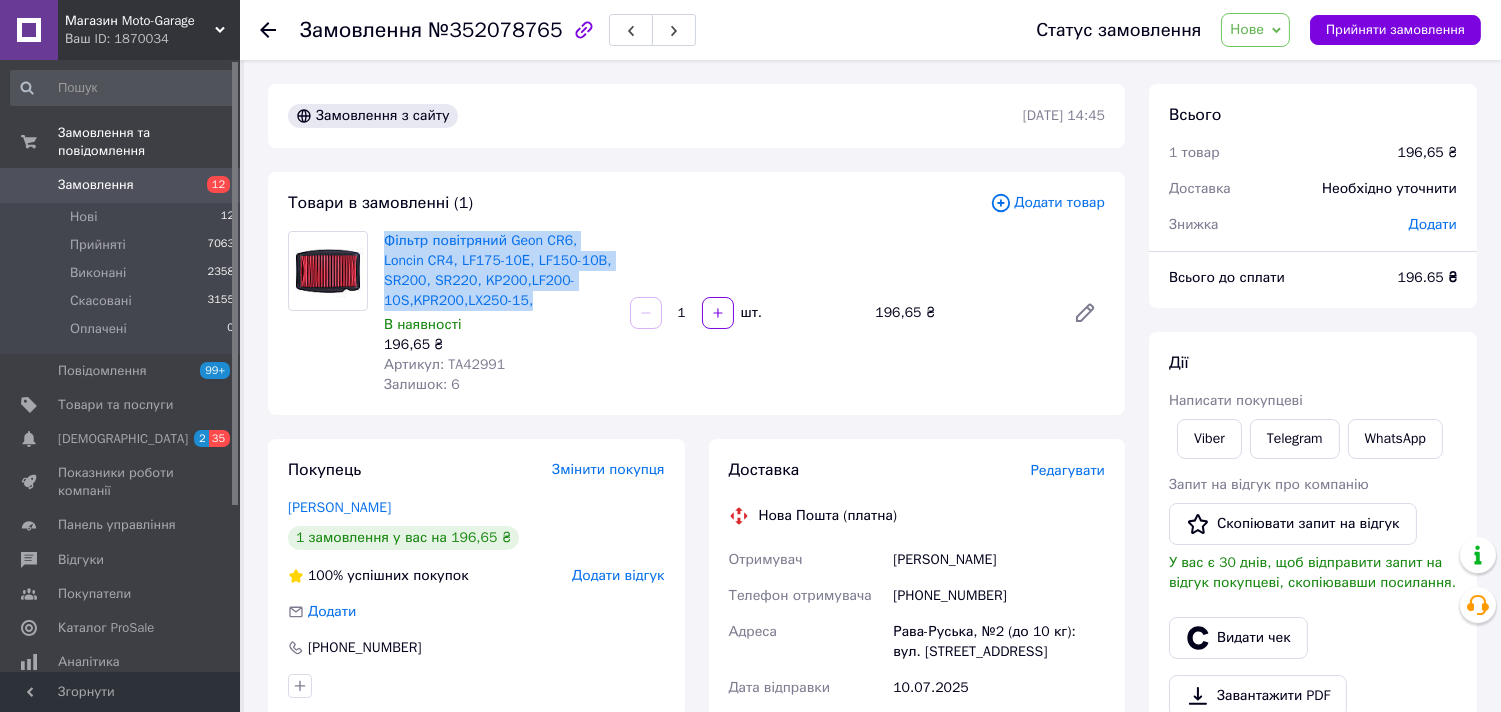 drag, startPoint x: 537, startPoint y: 297, endPoint x: 381, endPoint y: 237, distance: 167.14066 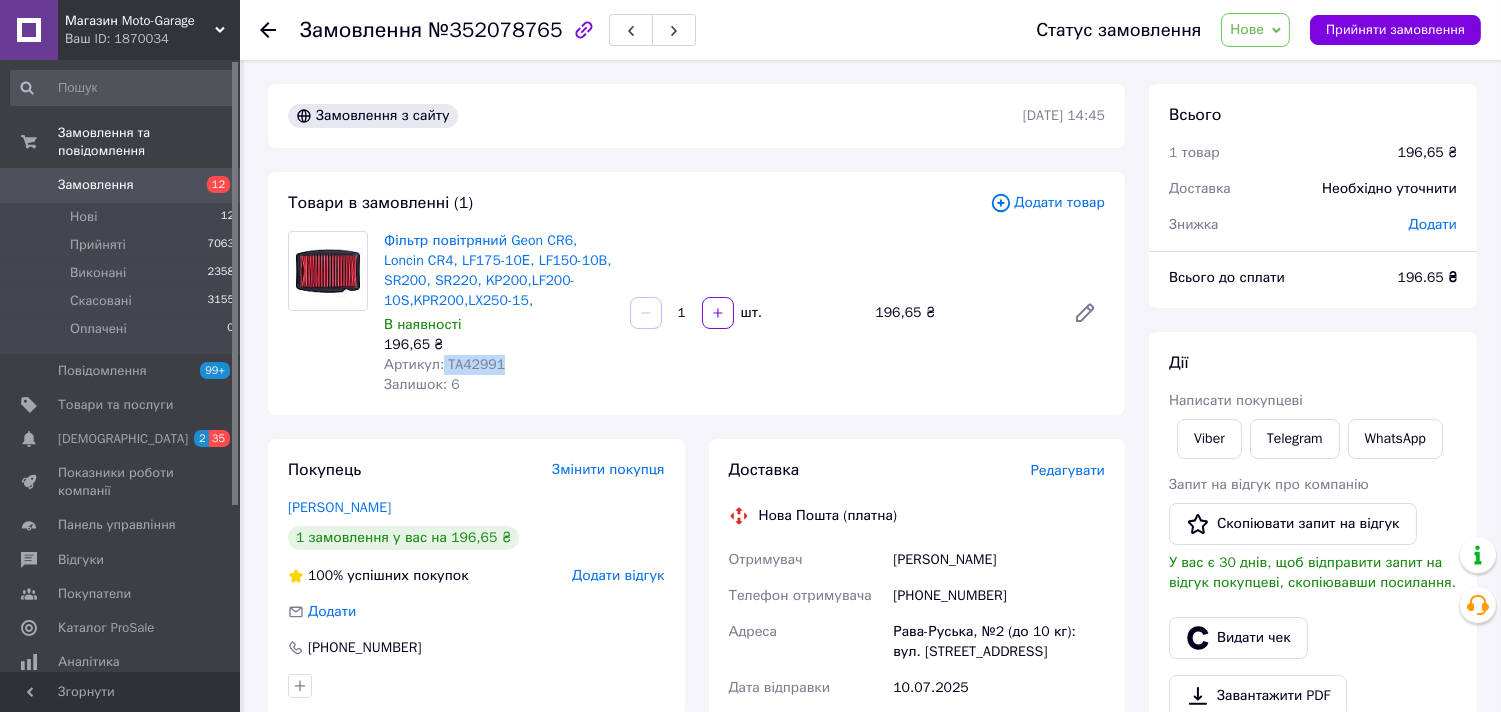 drag, startPoint x: 524, startPoint y: 360, endPoint x: 545, endPoint y: 356, distance: 21.377558 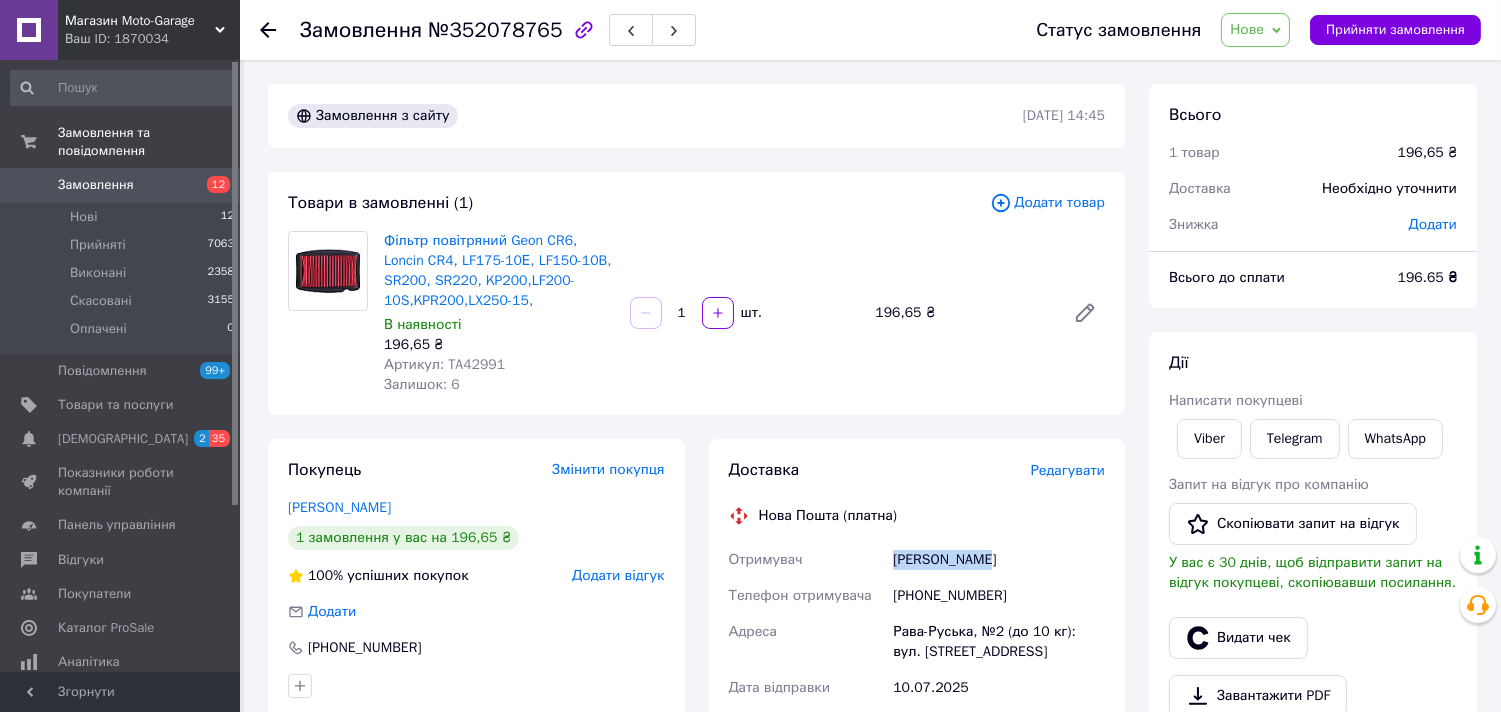 drag, startPoint x: 1028, startPoint y: 556, endPoint x: 845, endPoint y: 545, distance: 183.3303 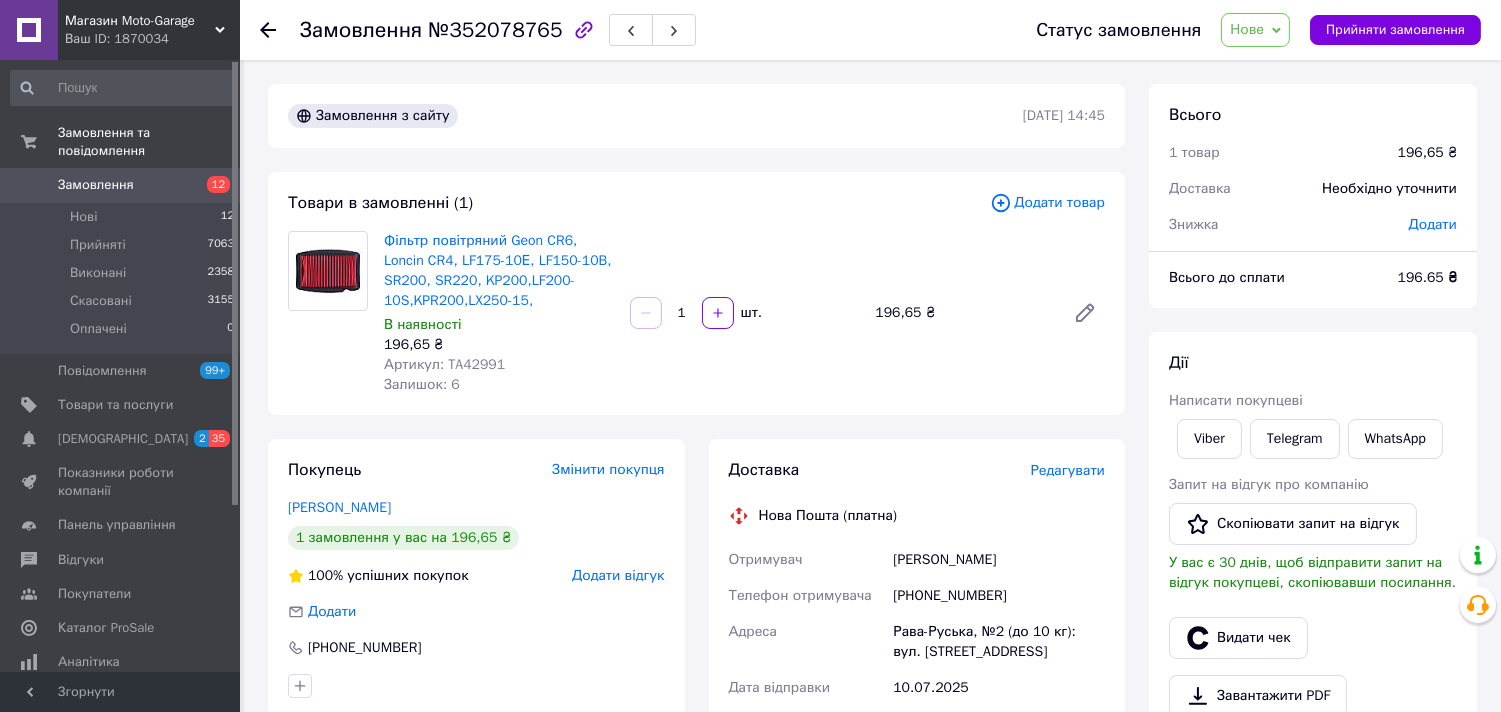 click on "[PHONE_NUMBER]" at bounding box center (999, 596) 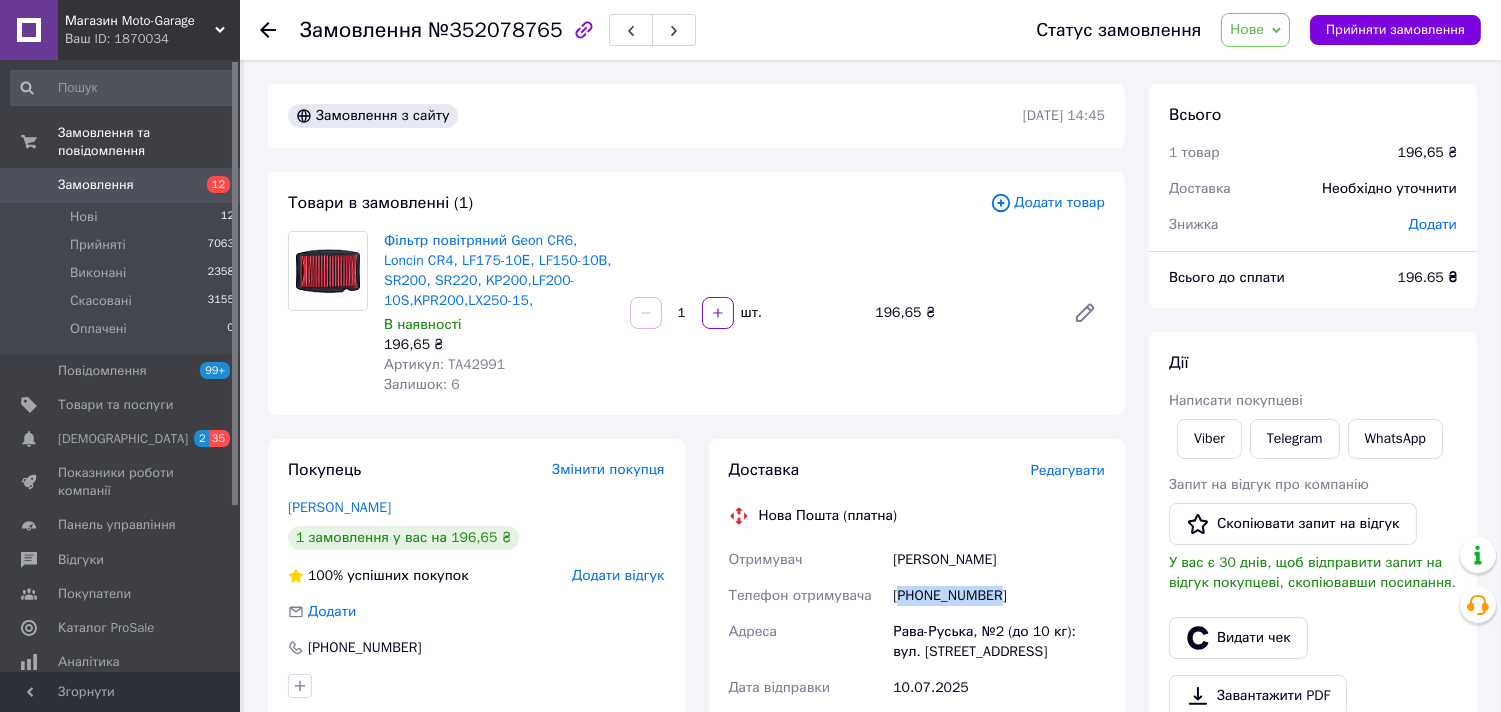 click on "[PHONE_NUMBER]" at bounding box center [999, 596] 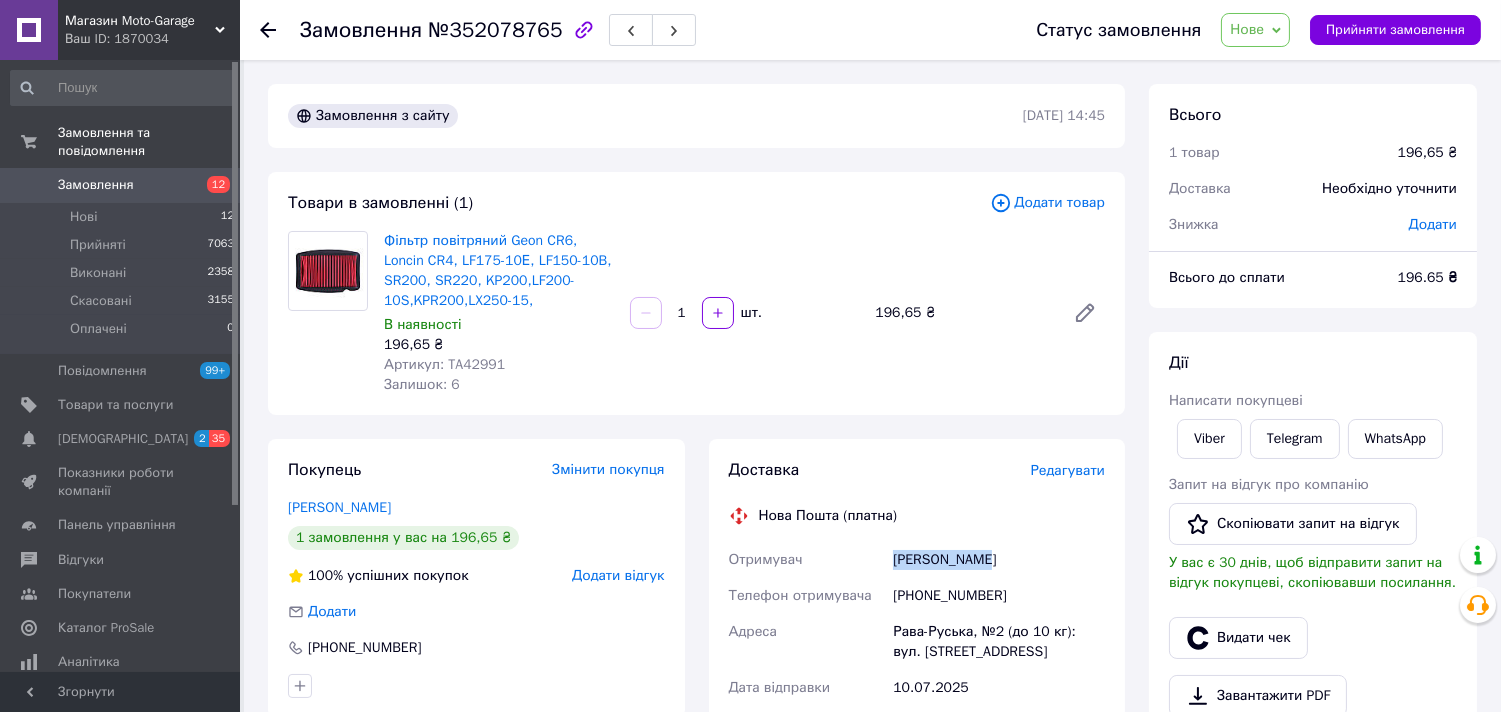 drag, startPoint x: 888, startPoint y: 543, endPoint x: 831, endPoint y: 540, distance: 57.07889 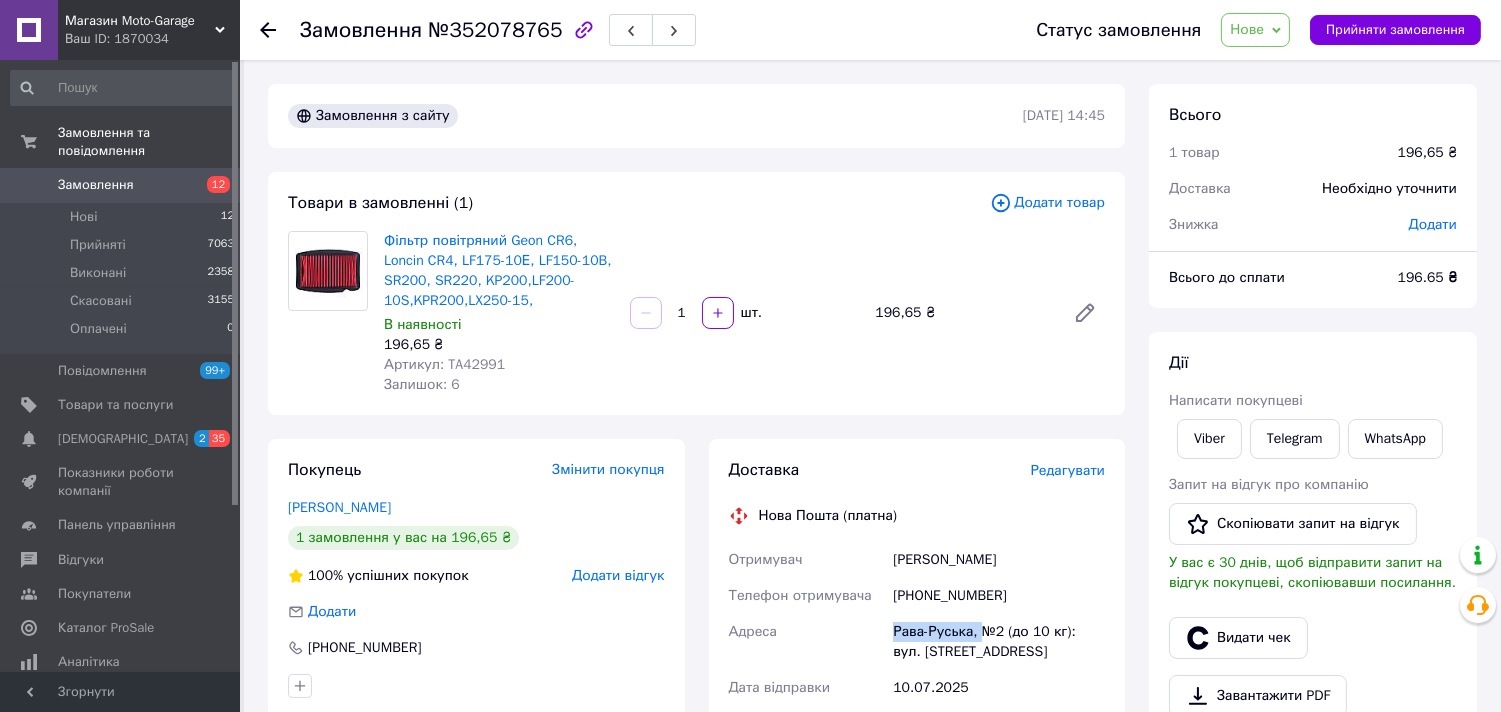 drag, startPoint x: 977, startPoint y: 627, endPoint x: 865, endPoint y: 617, distance: 112.44554 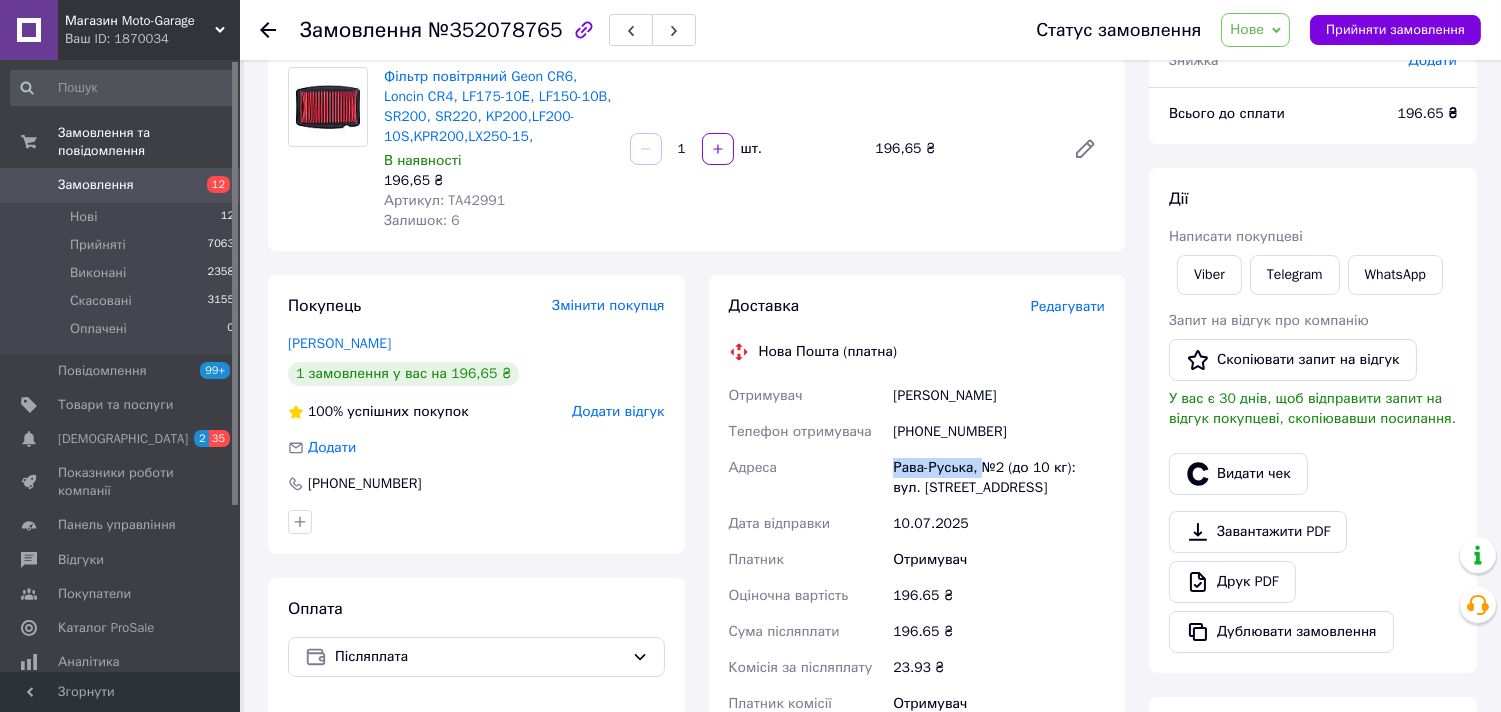 scroll, scrollTop: 333, scrollLeft: 0, axis: vertical 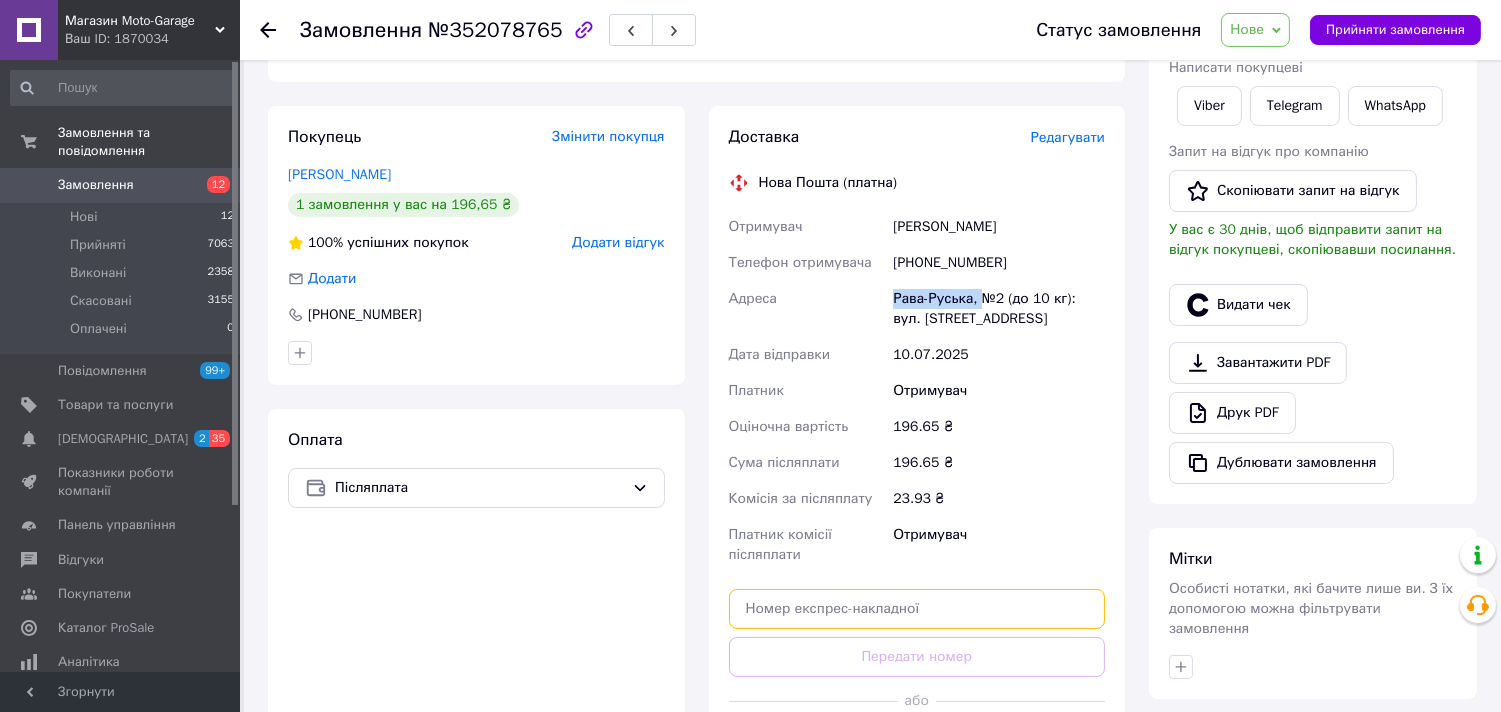 click at bounding box center [917, 609] 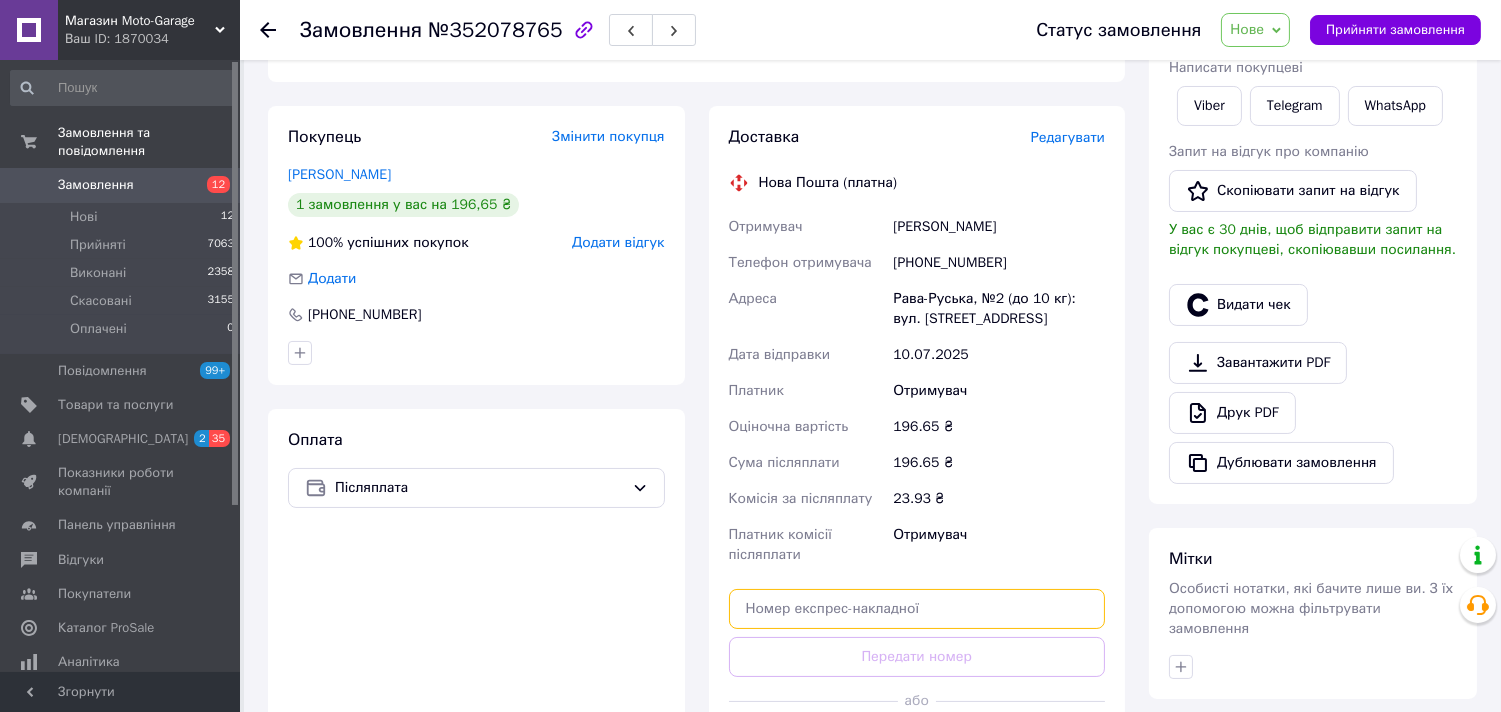 click at bounding box center (917, 609) 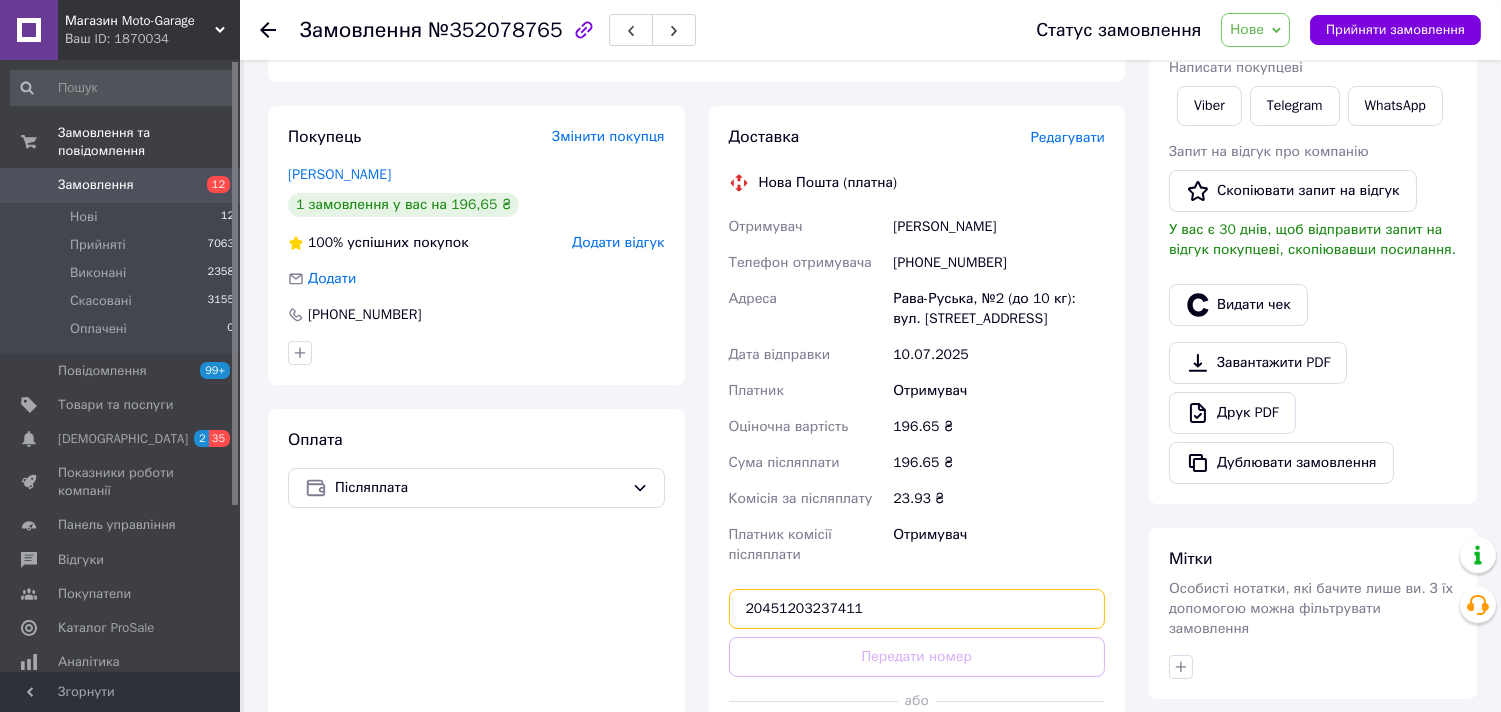type on "20451203237411" 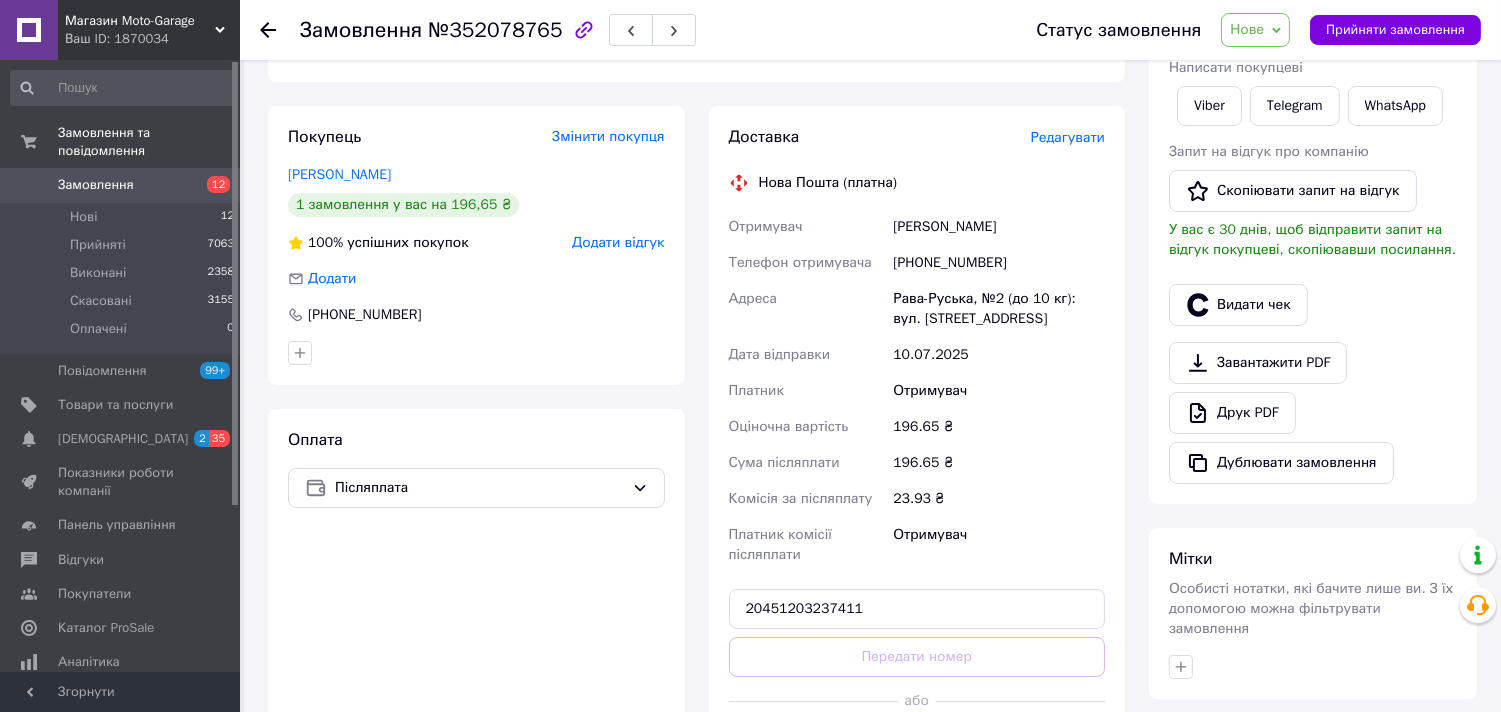 type 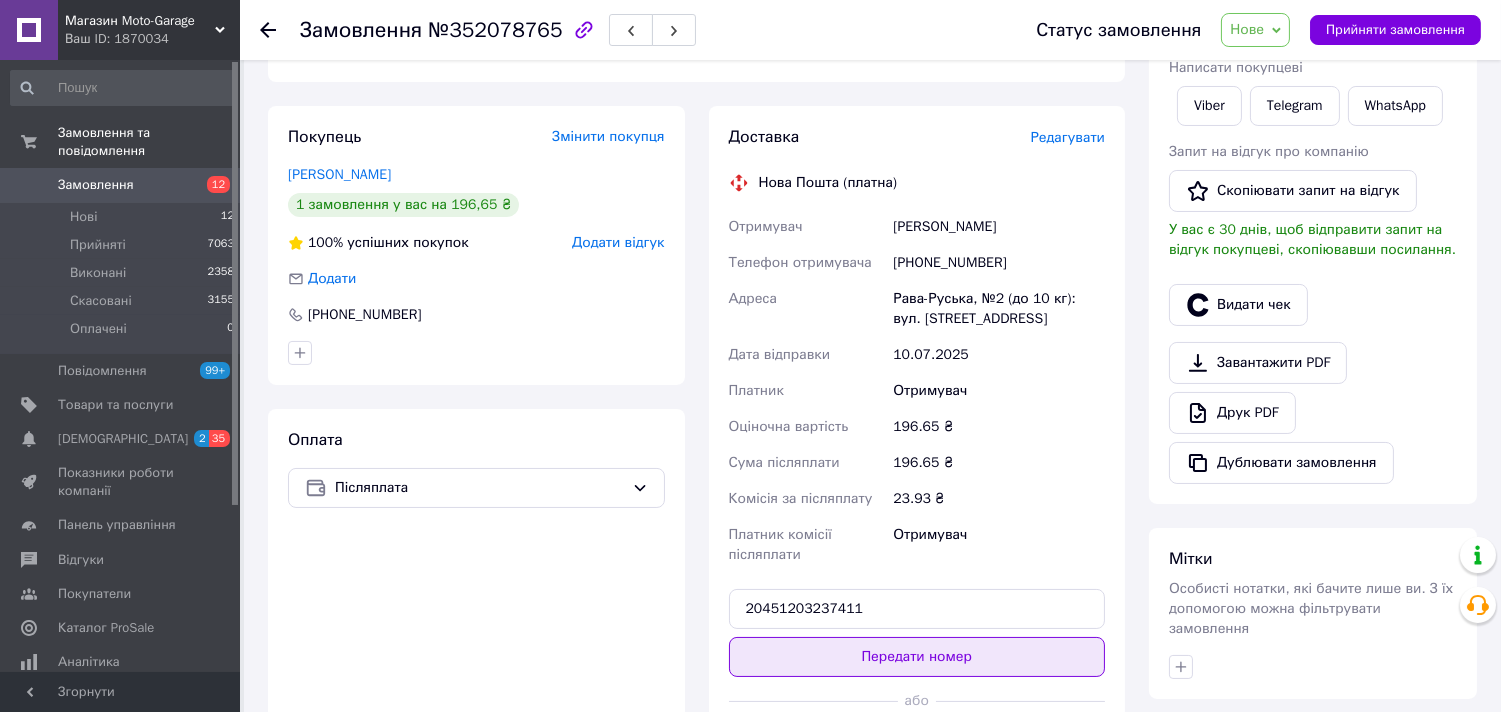 click on "Передати номер" at bounding box center (917, 657) 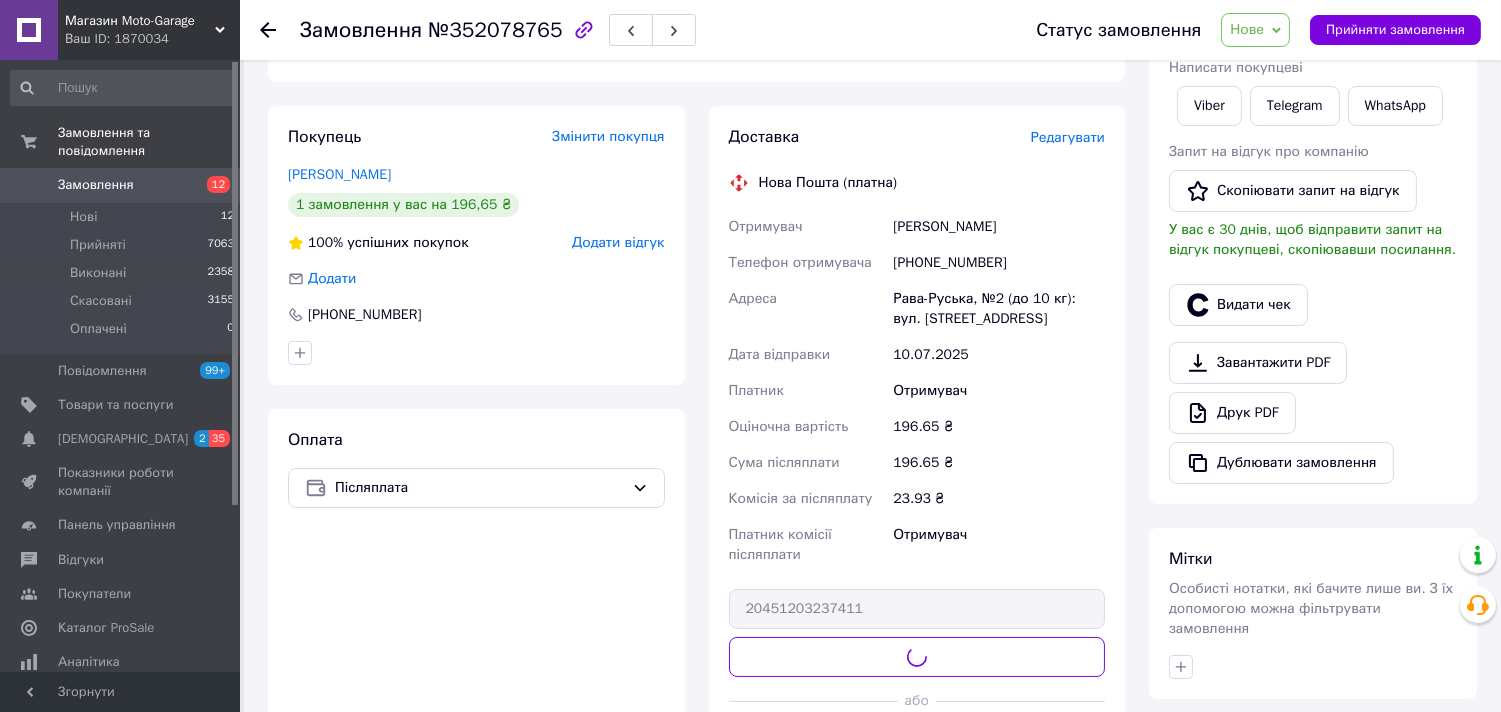 click on "Нове" at bounding box center (1247, 29) 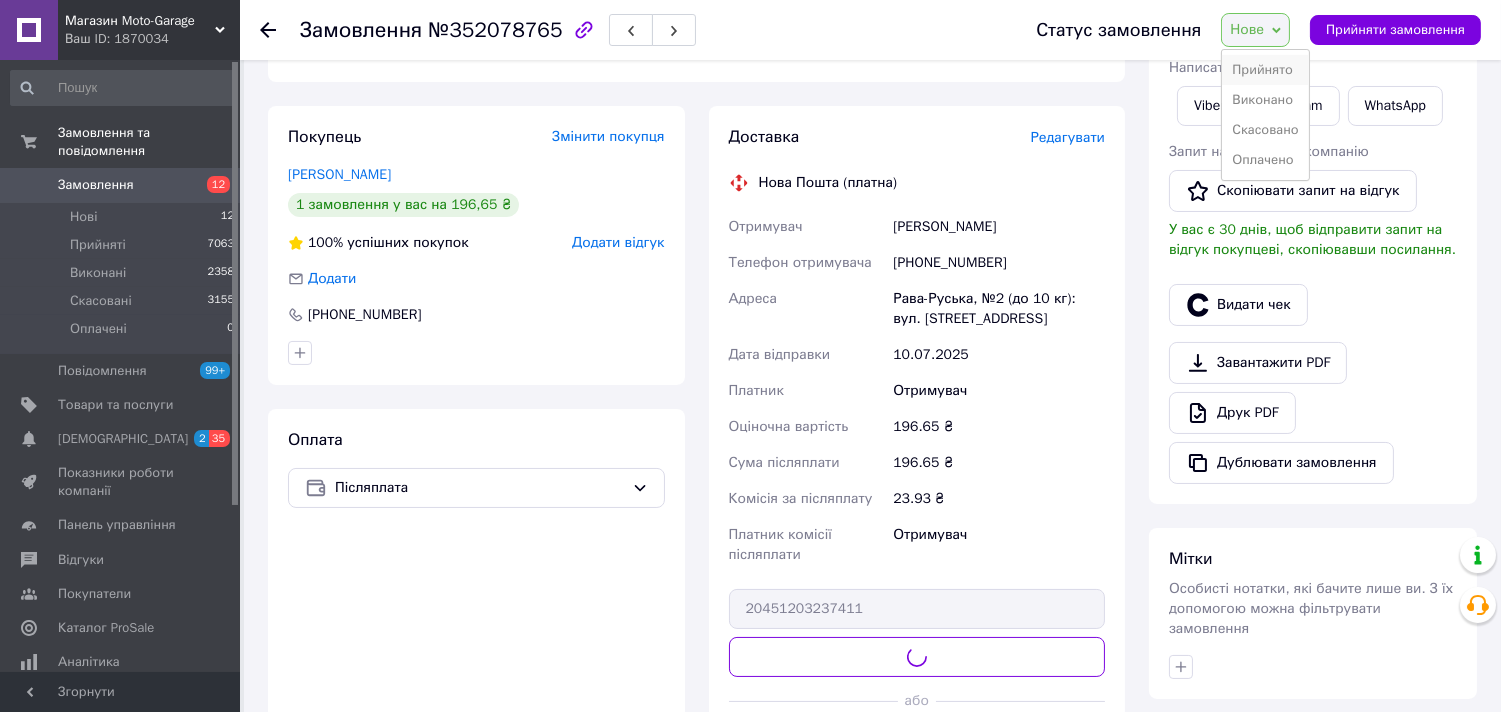 click on "Прийнято" at bounding box center [1265, 70] 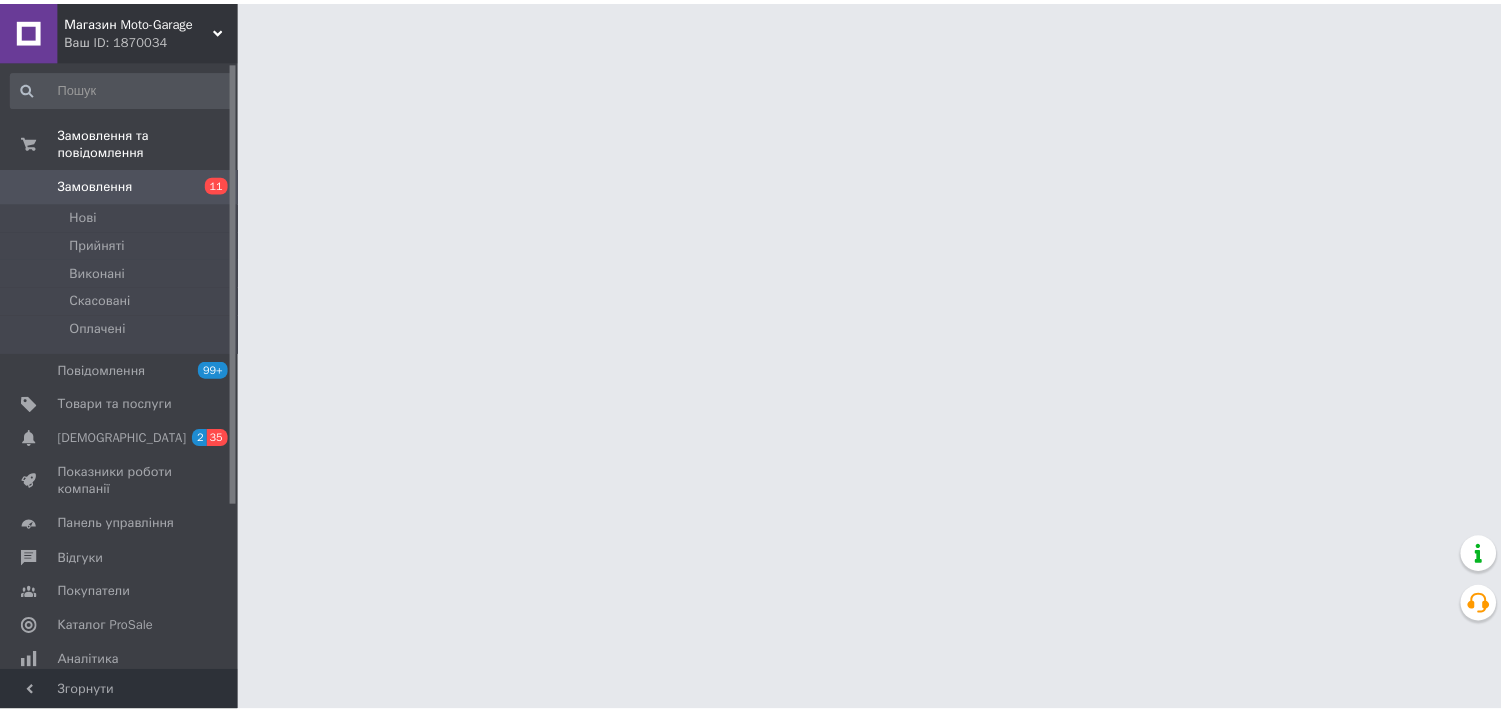 scroll, scrollTop: 0, scrollLeft: 0, axis: both 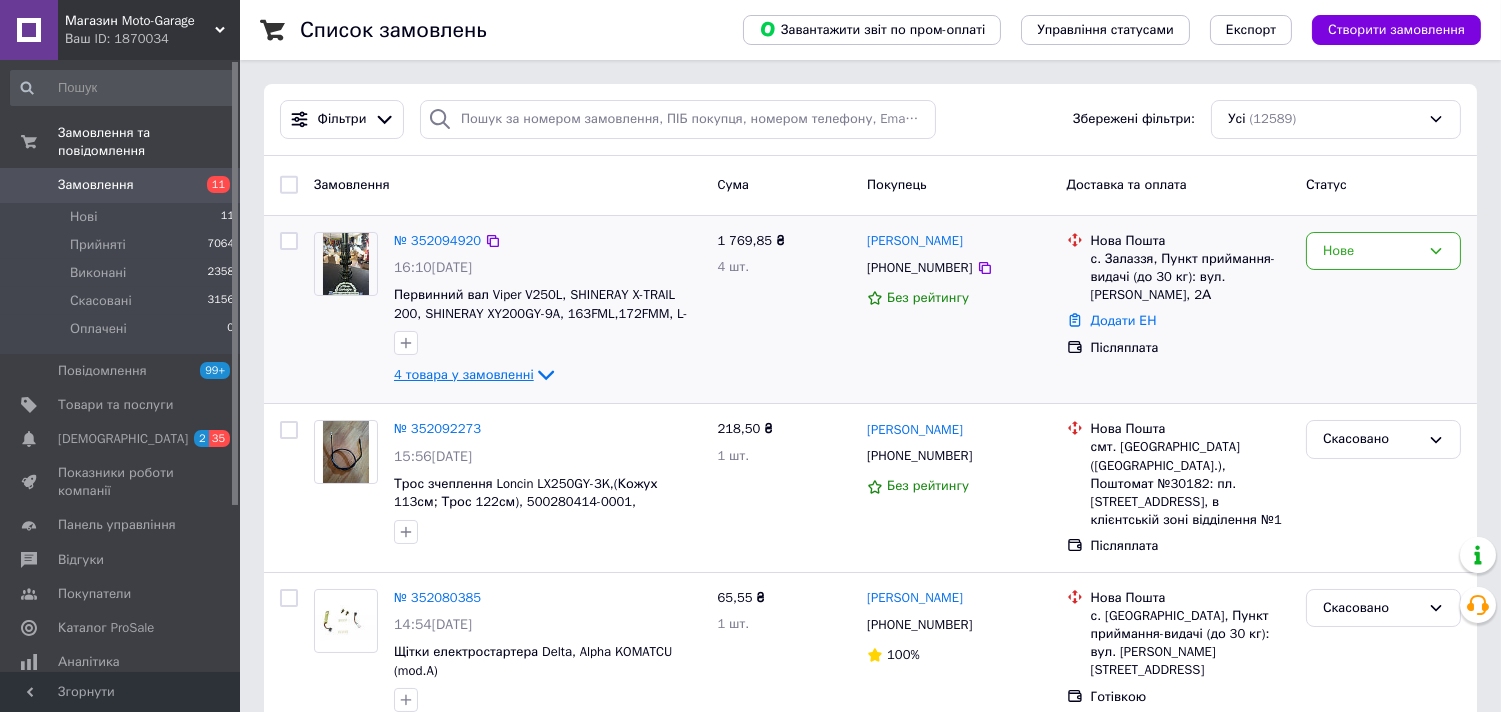 click on "4 товара у замовленні" at bounding box center (464, 374) 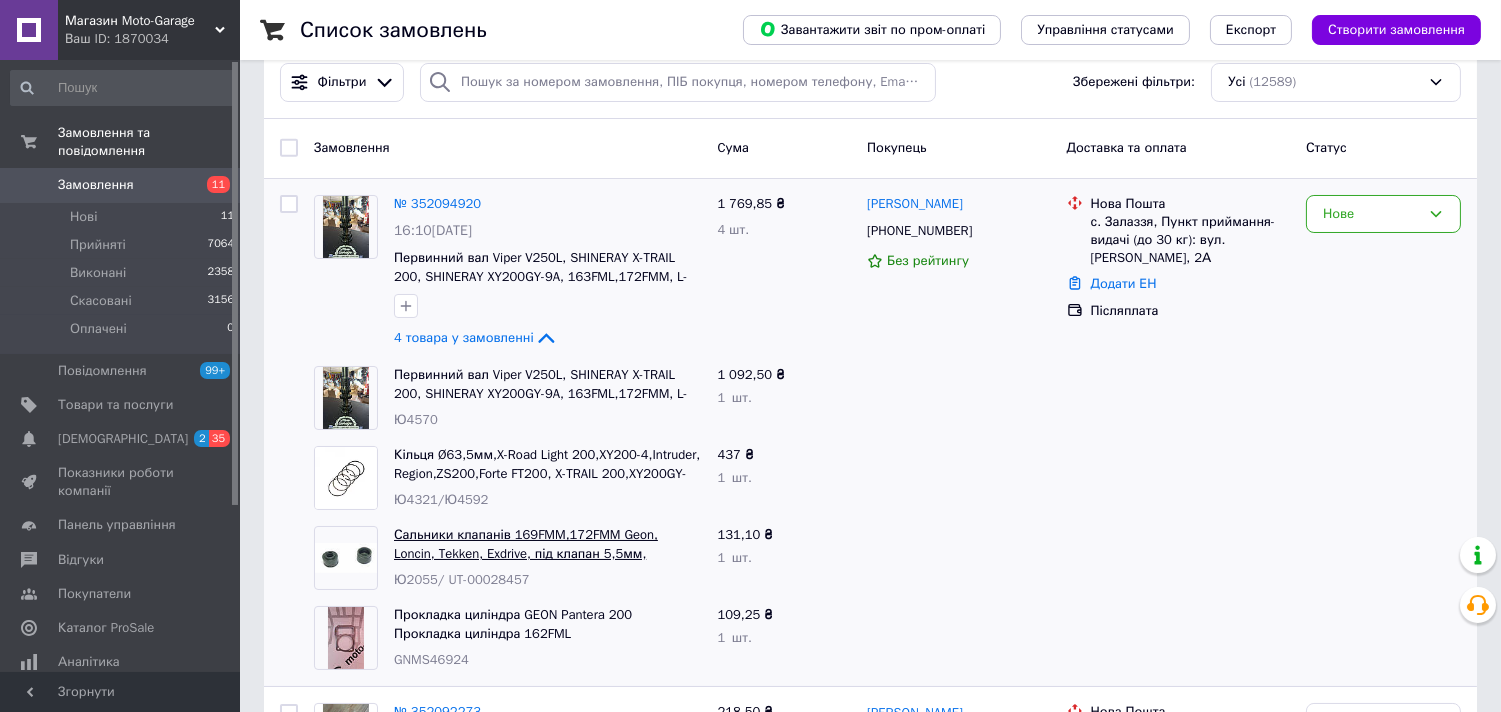 scroll, scrollTop: 0, scrollLeft: 0, axis: both 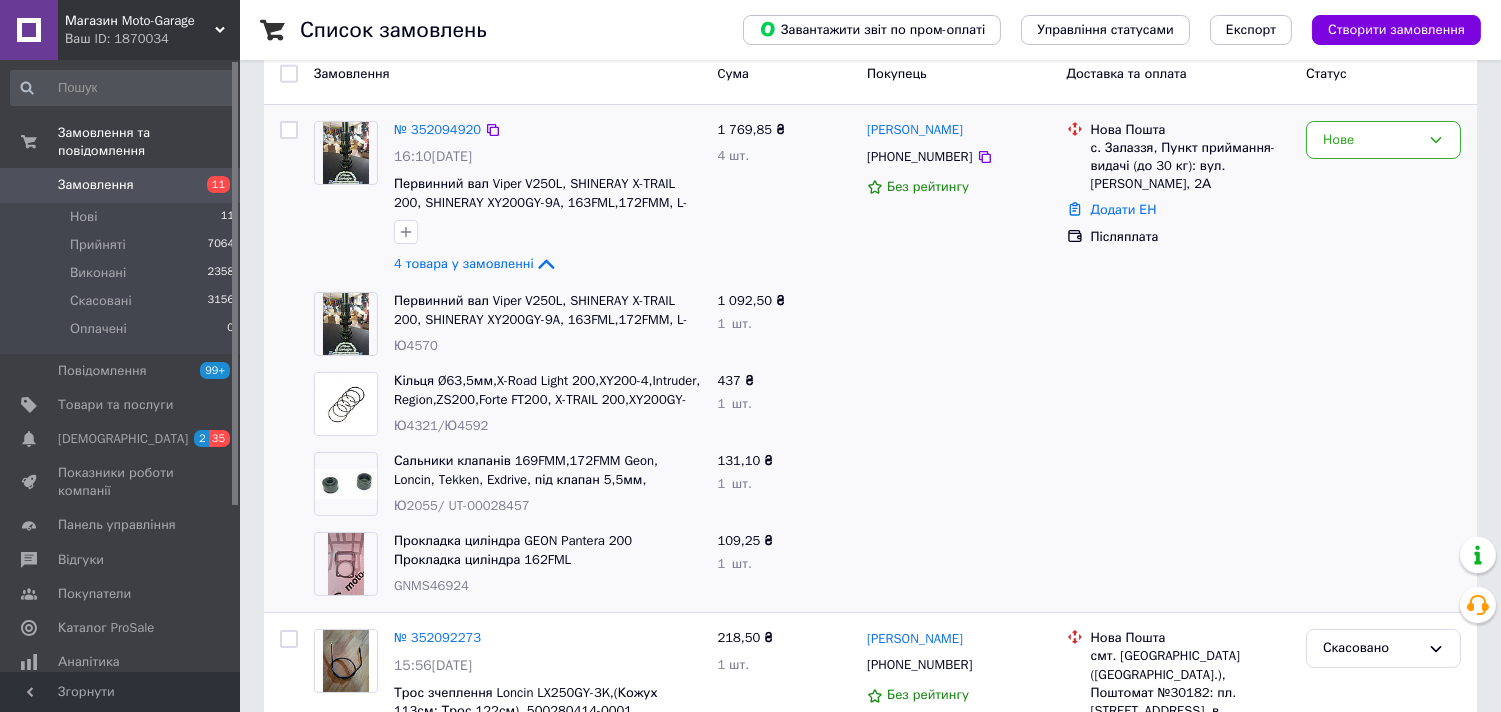 click on "[PHONE_NUMBER]" at bounding box center [919, 157] 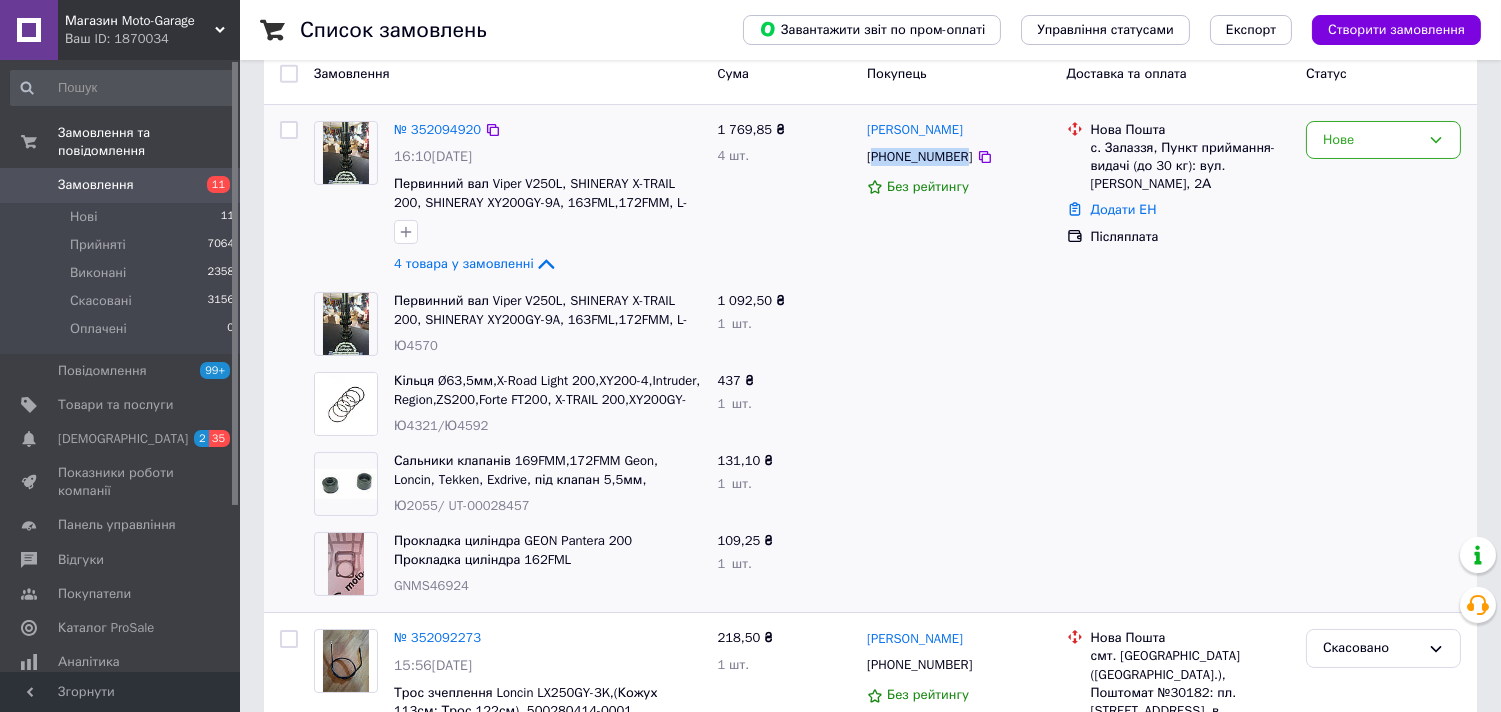 click on "[PHONE_NUMBER]" at bounding box center (919, 157) 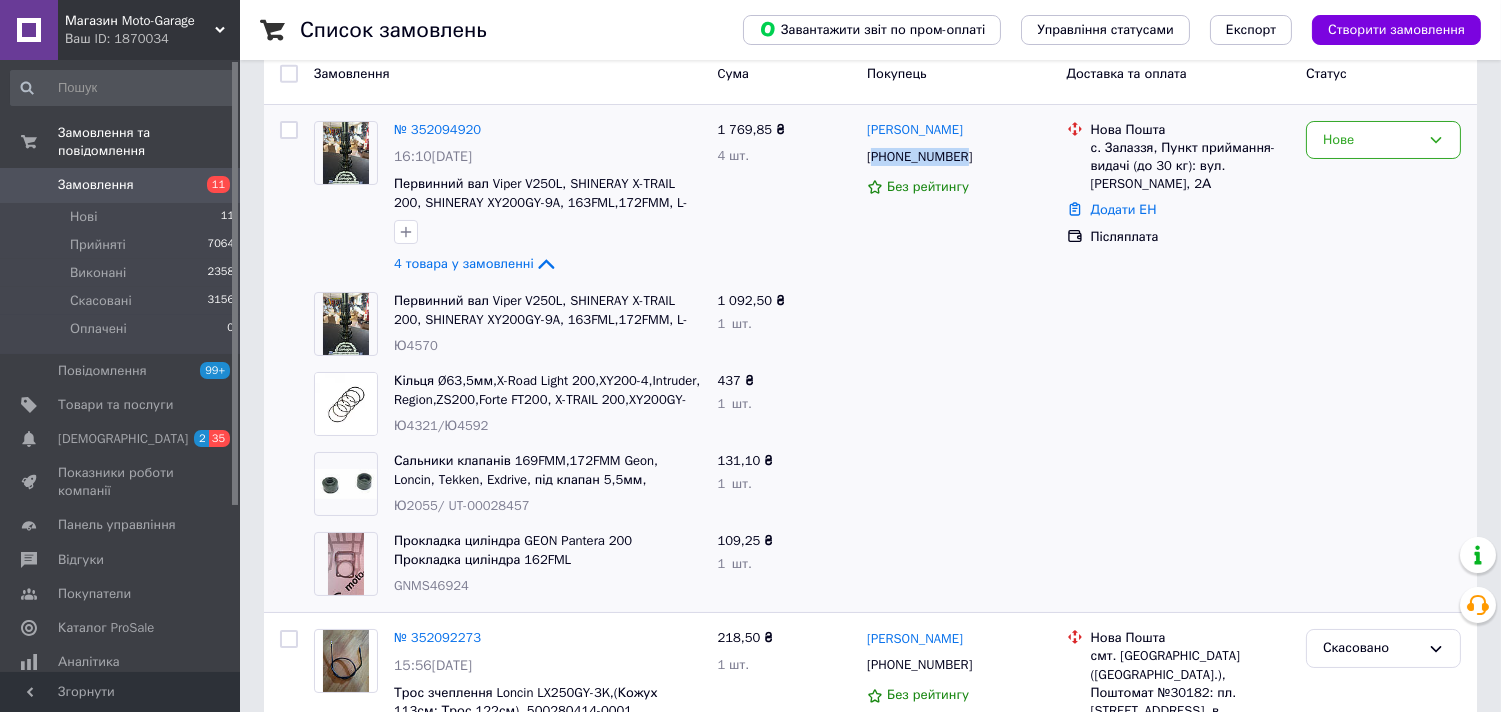 copy on "380968420781" 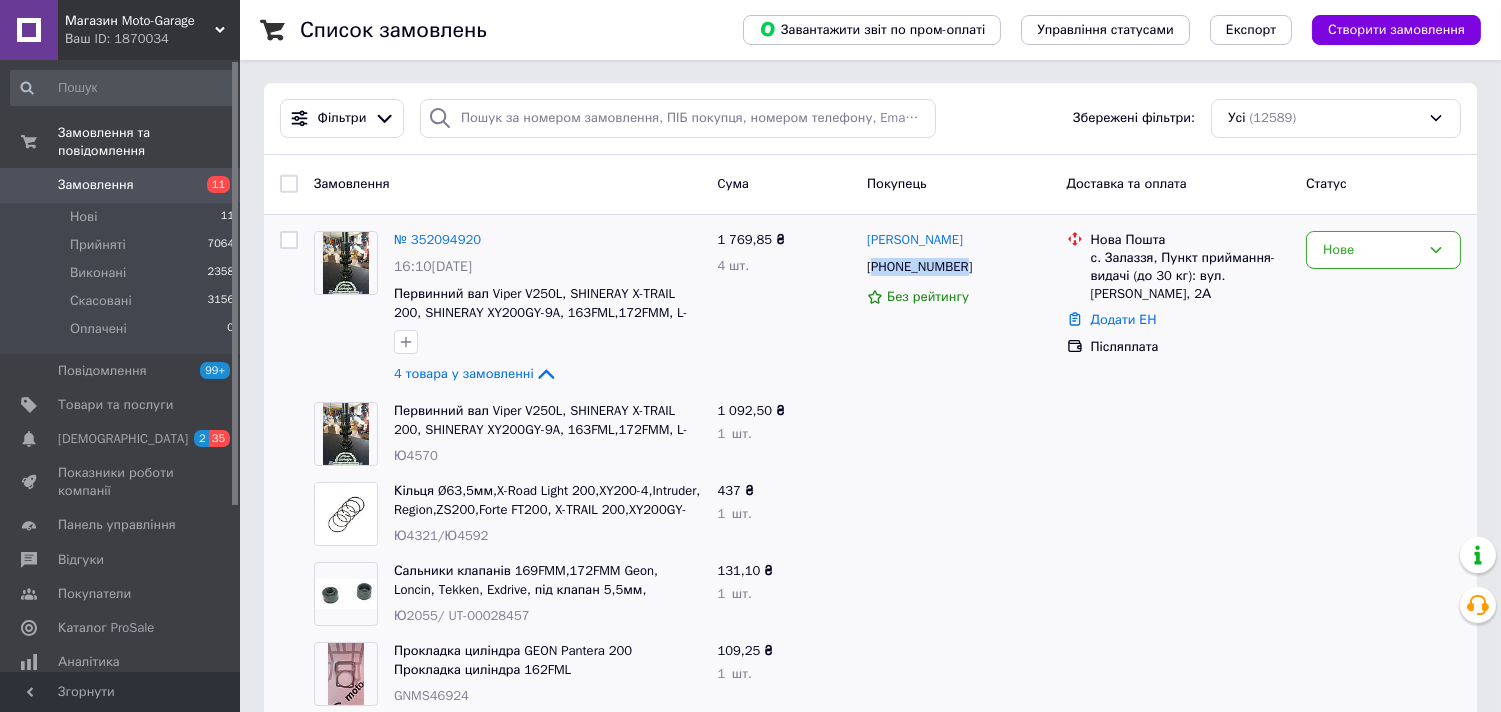 scroll, scrollTop: 0, scrollLeft: 0, axis: both 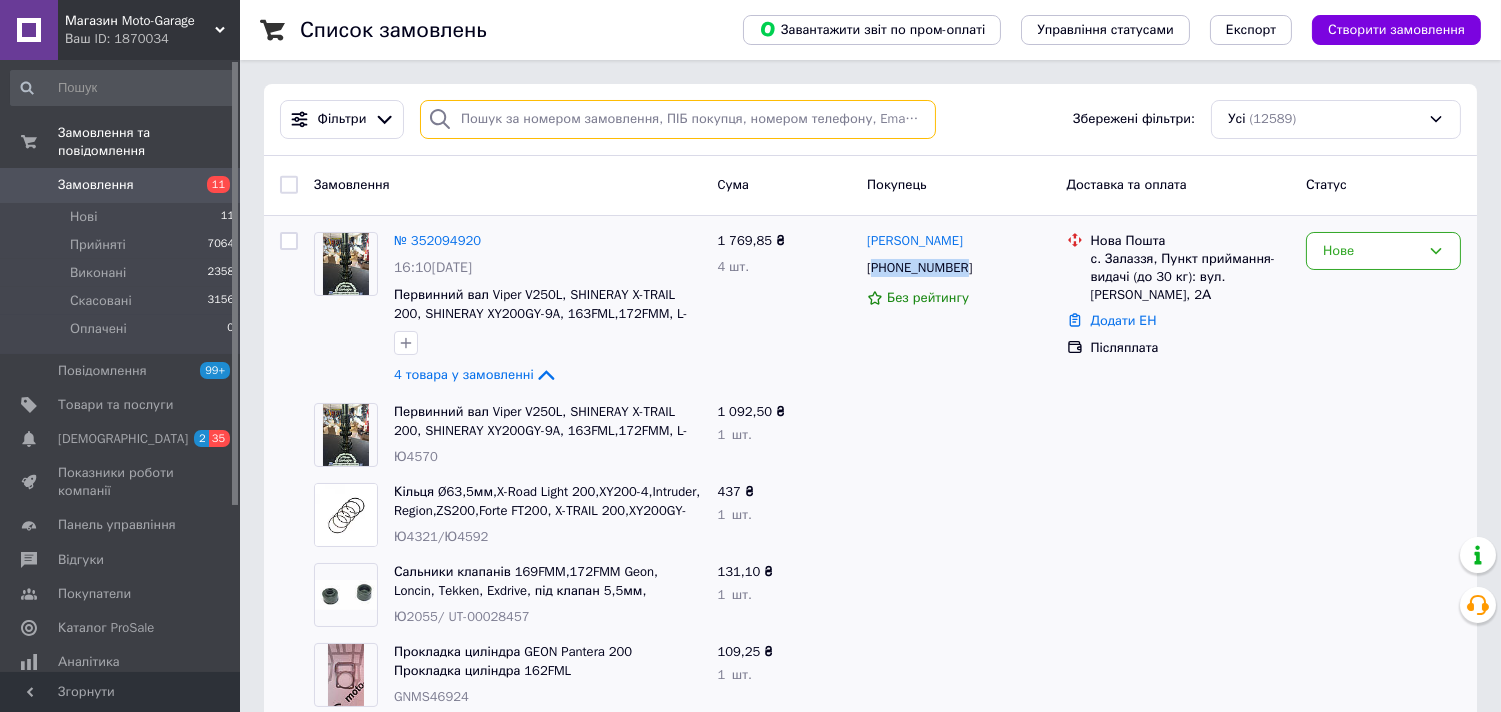 click at bounding box center [678, 119] 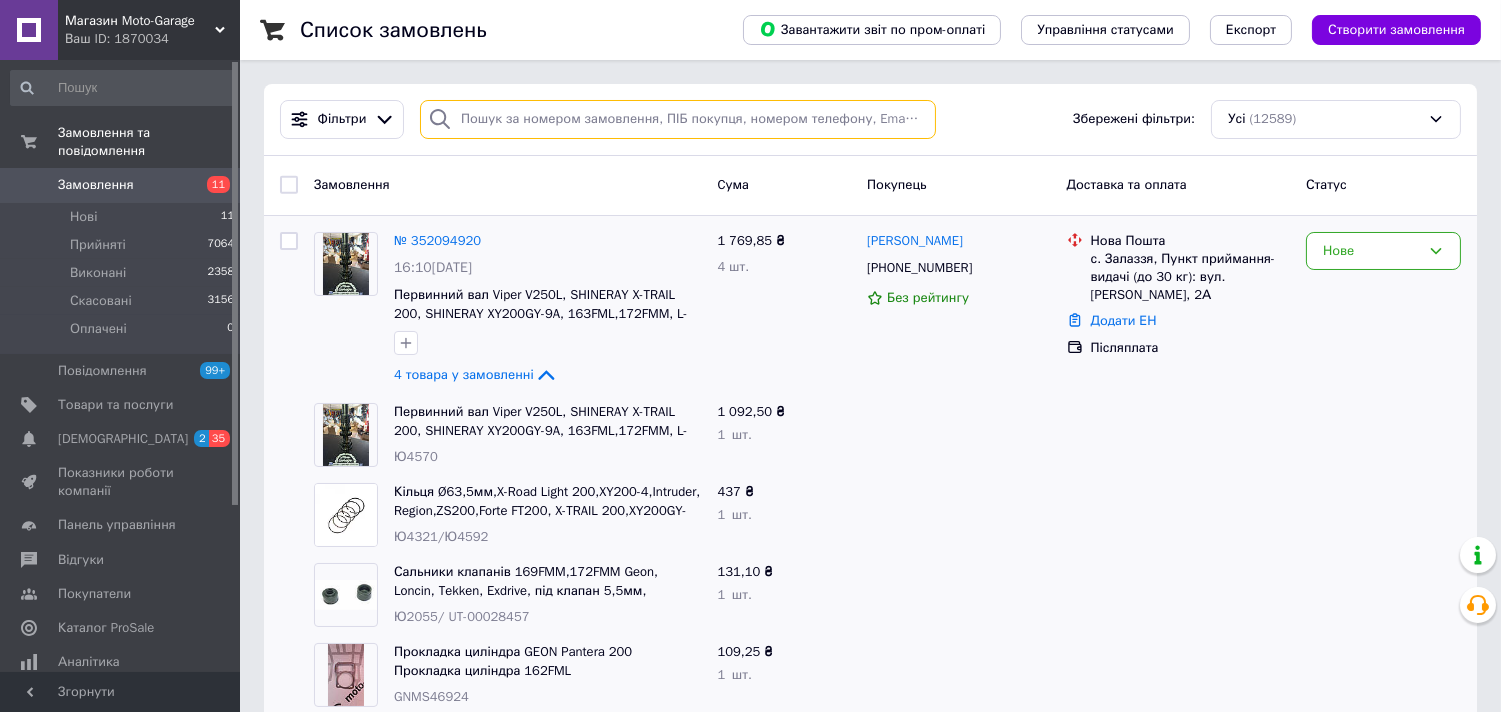 paste on "380978385492" 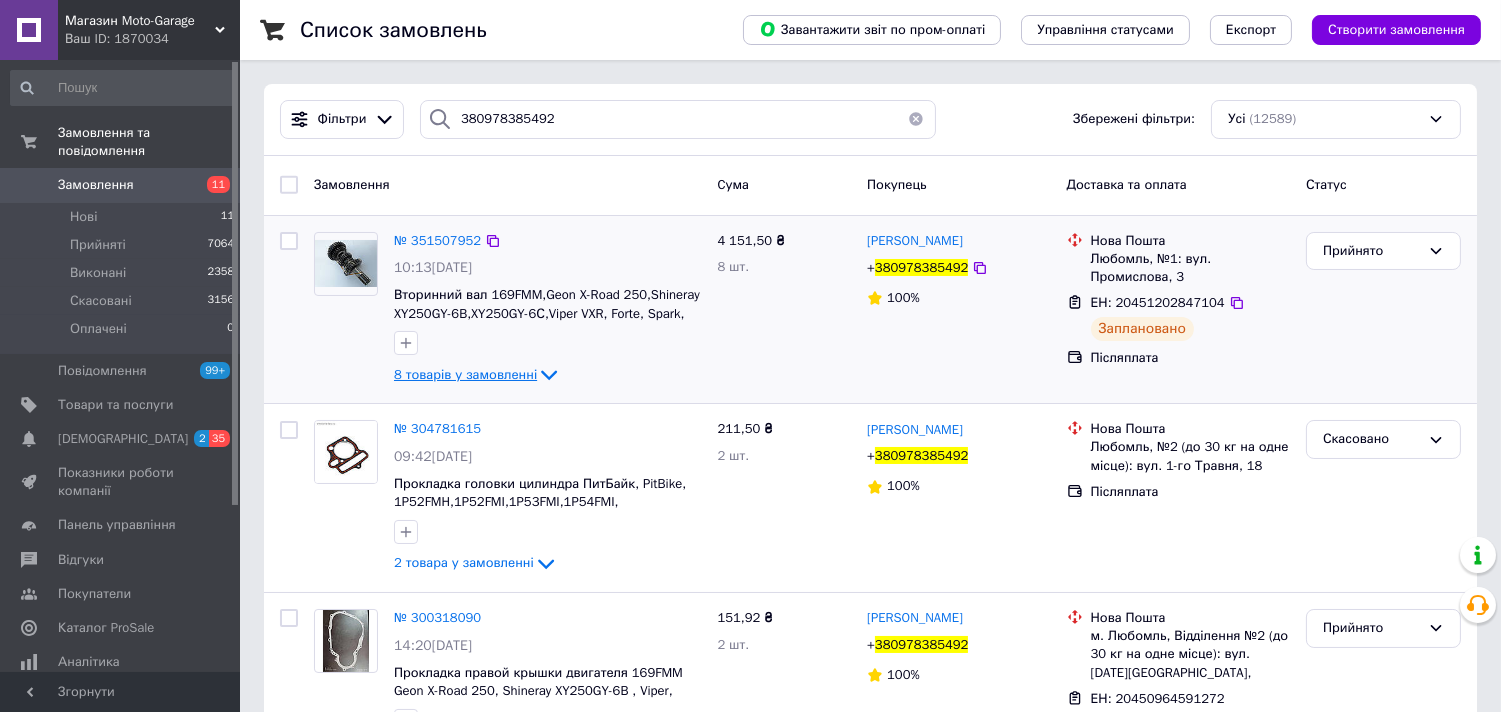 click on "8 товарів у замовленні" at bounding box center (465, 374) 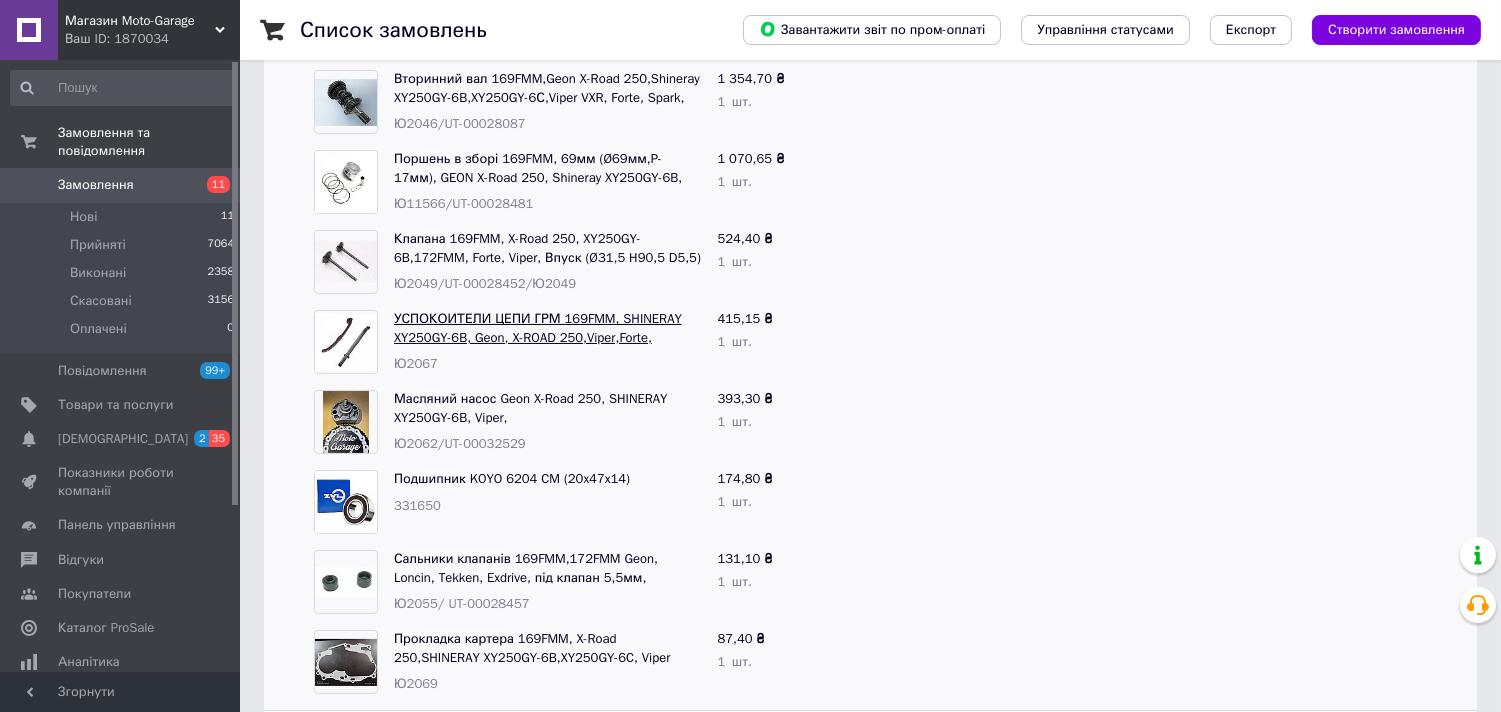 scroll, scrollTop: 444, scrollLeft: 0, axis: vertical 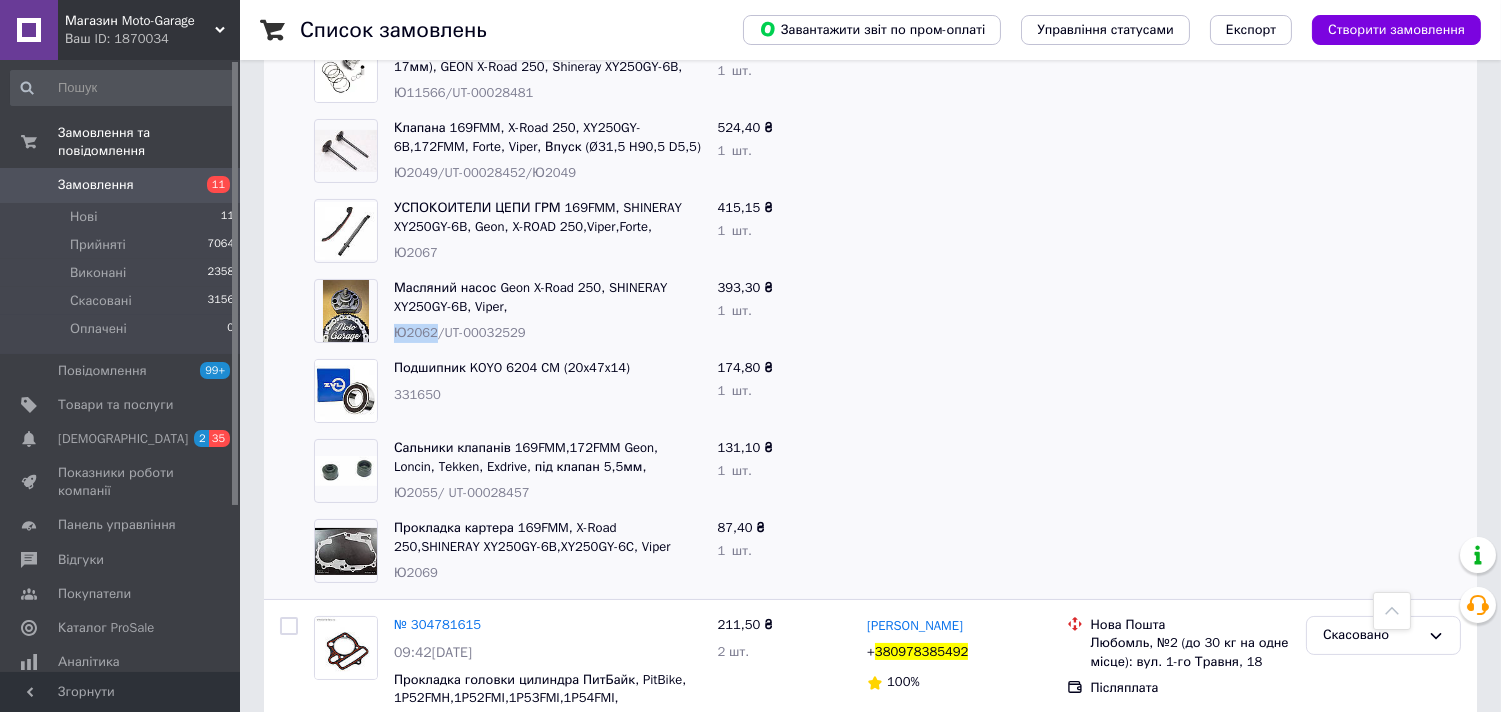 drag, startPoint x: 433, startPoint y: 330, endPoint x: 397, endPoint y: 334, distance: 36.221542 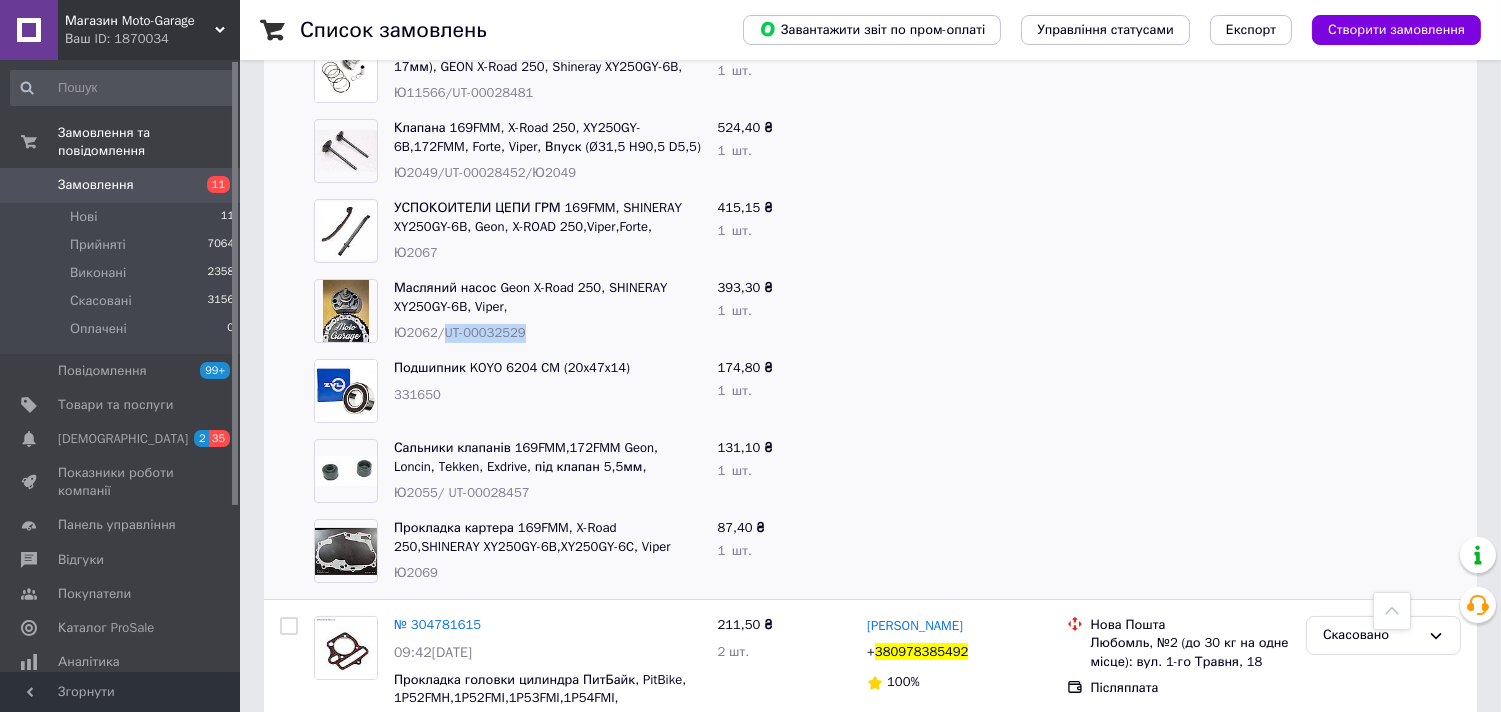 drag, startPoint x: 438, startPoint y: 331, endPoint x: 536, endPoint y: 336, distance: 98.12747 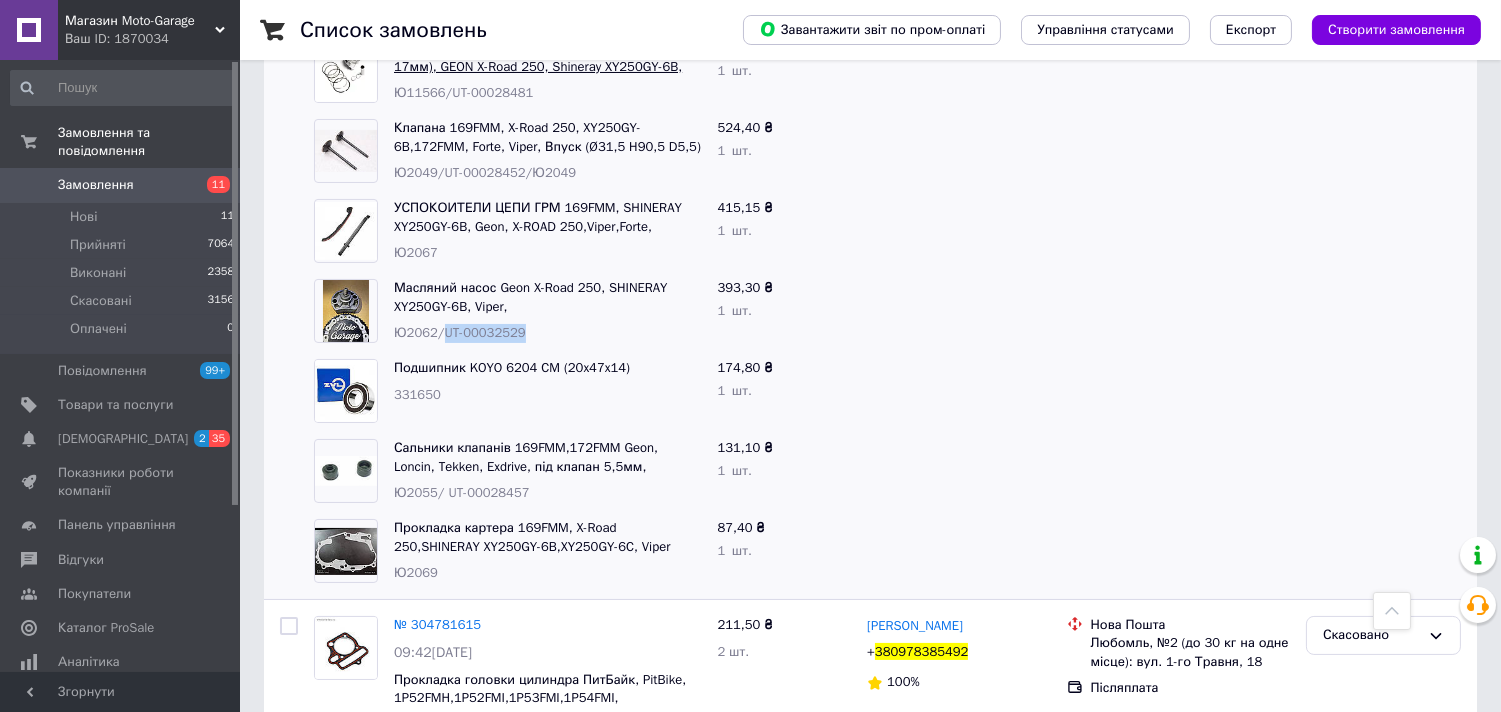 copy on "UT-00032529" 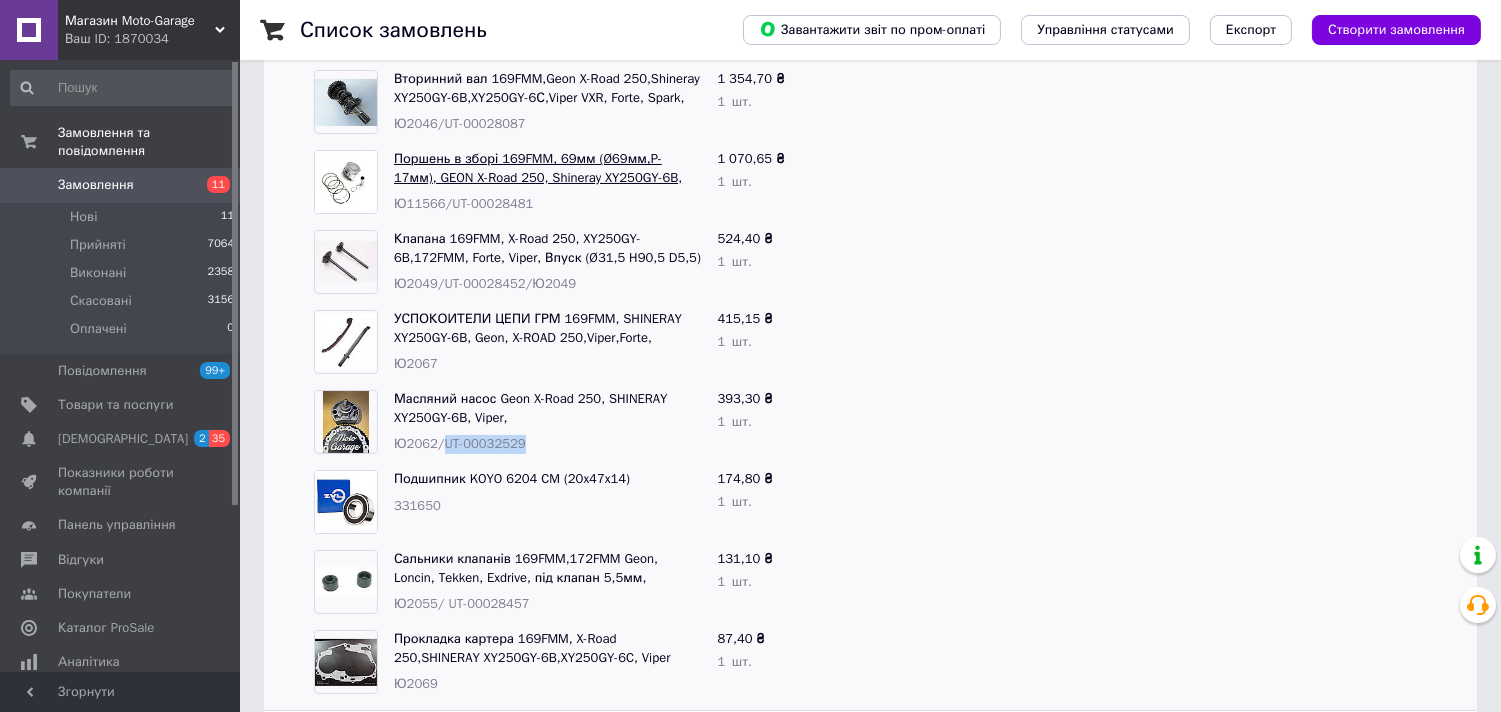 scroll, scrollTop: 0, scrollLeft: 0, axis: both 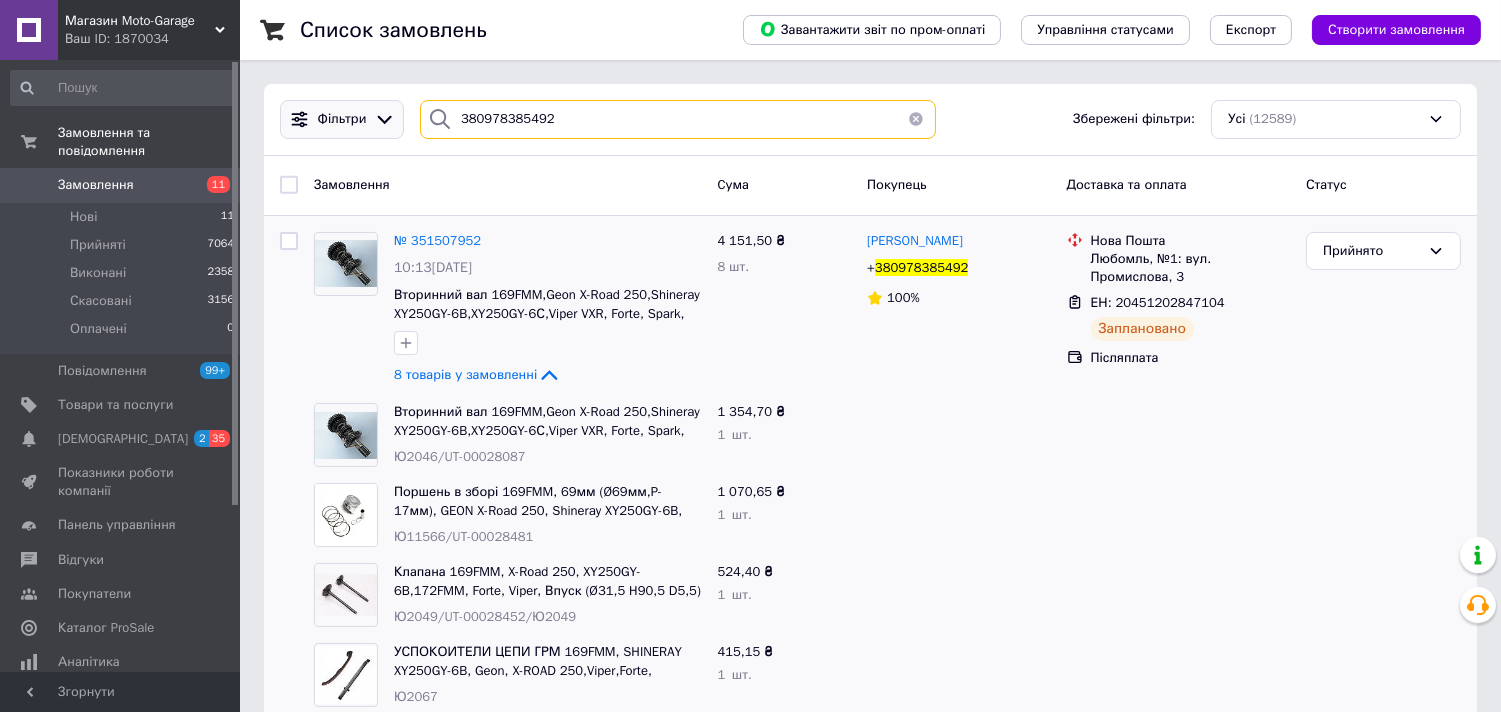 drag, startPoint x: 607, startPoint y: 113, endPoint x: 388, endPoint y: 121, distance: 219.14607 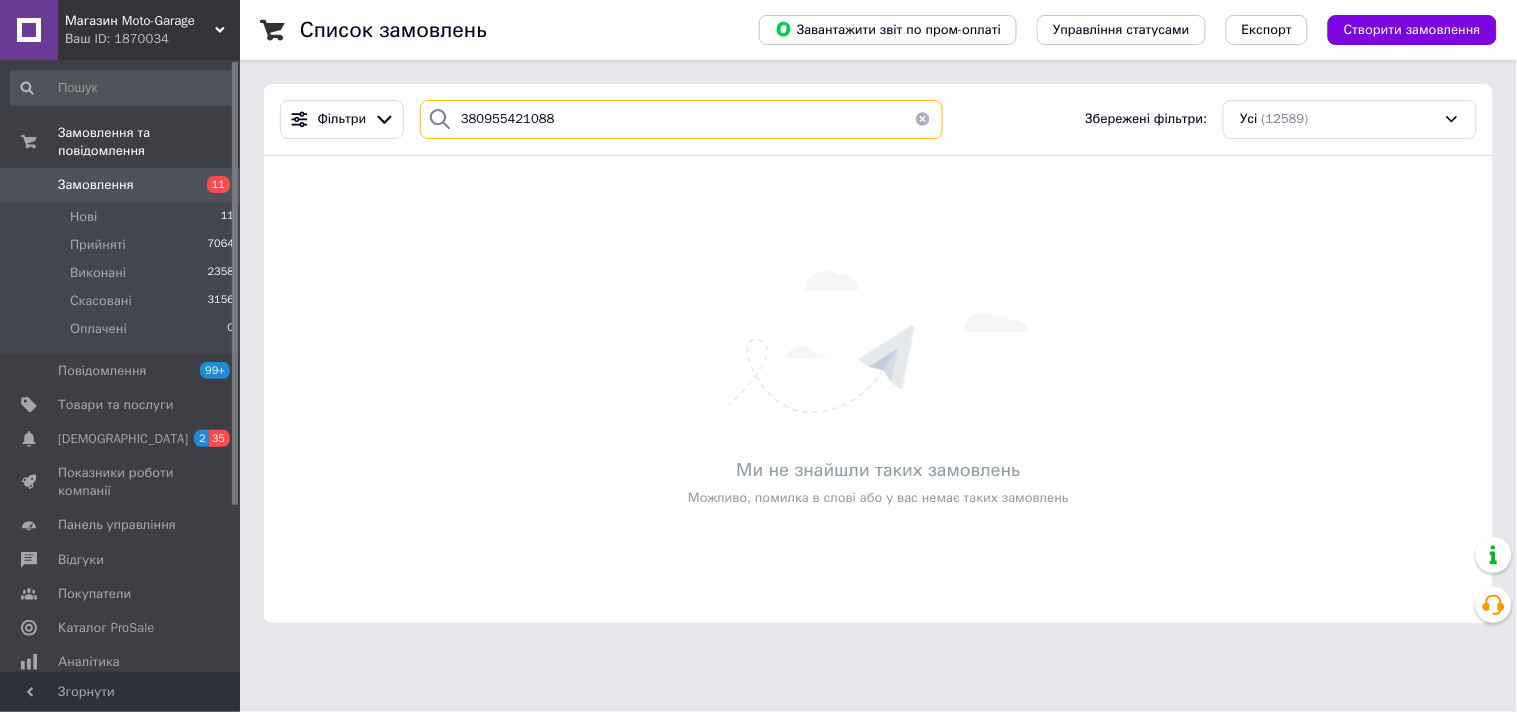 type on "380955421088" 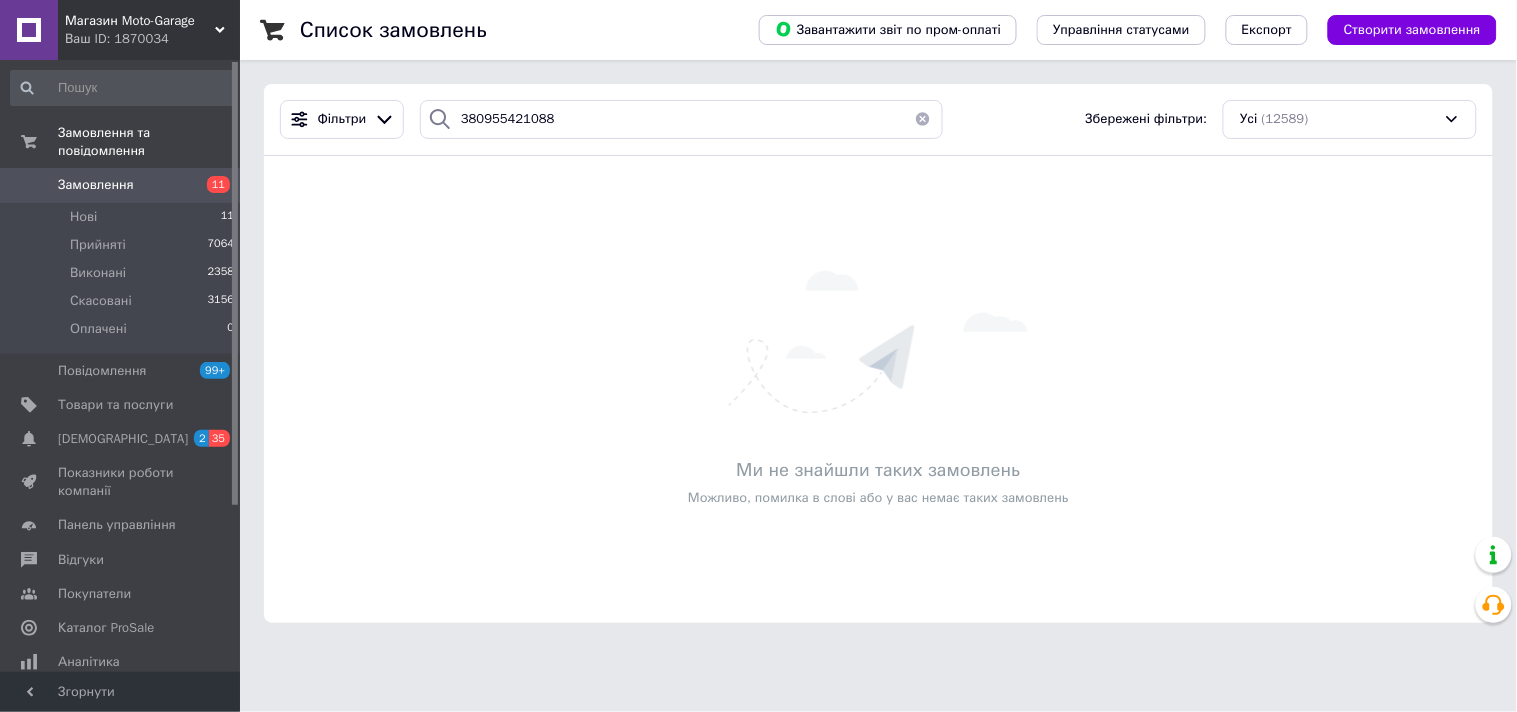 click on "Замовлення" at bounding box center (121, 185) 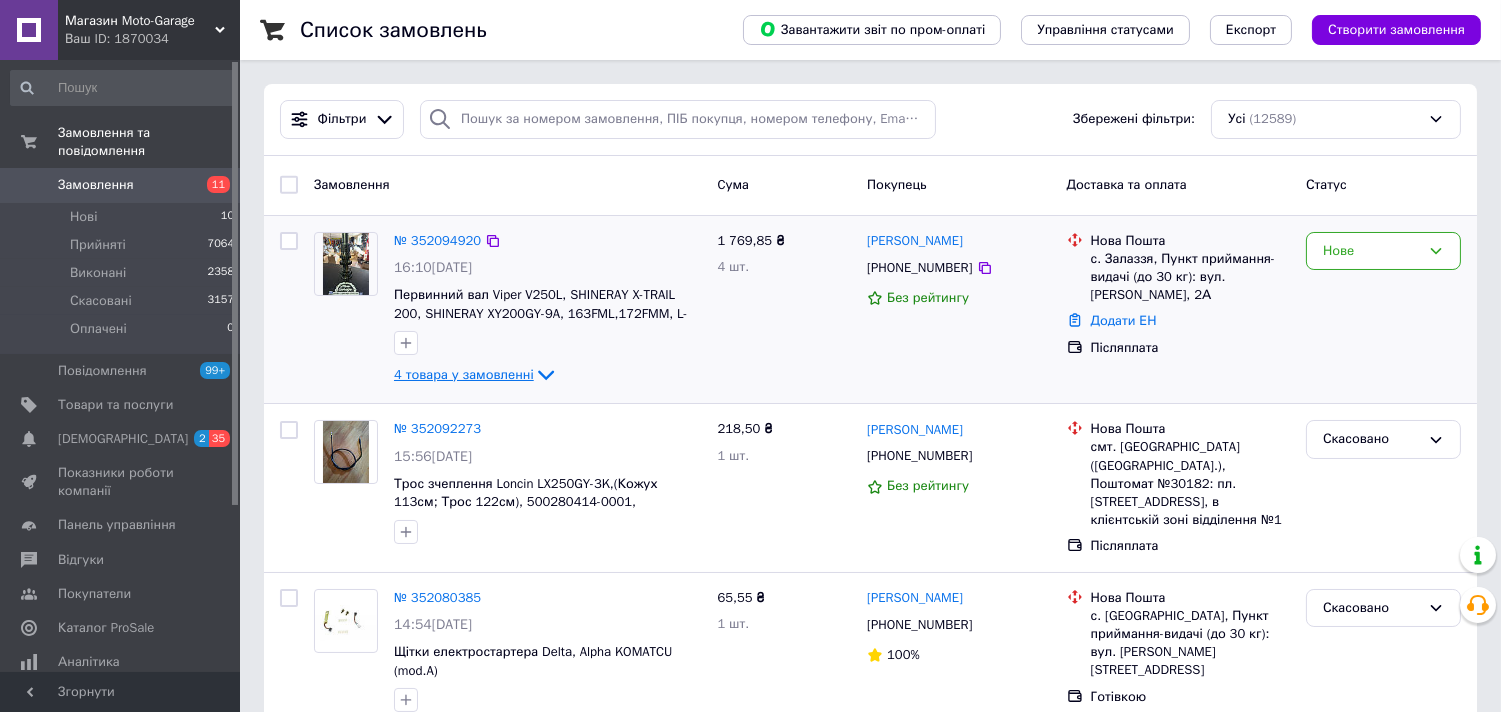 click on "4 товара у замовленні" at bounding box center [464, 374] 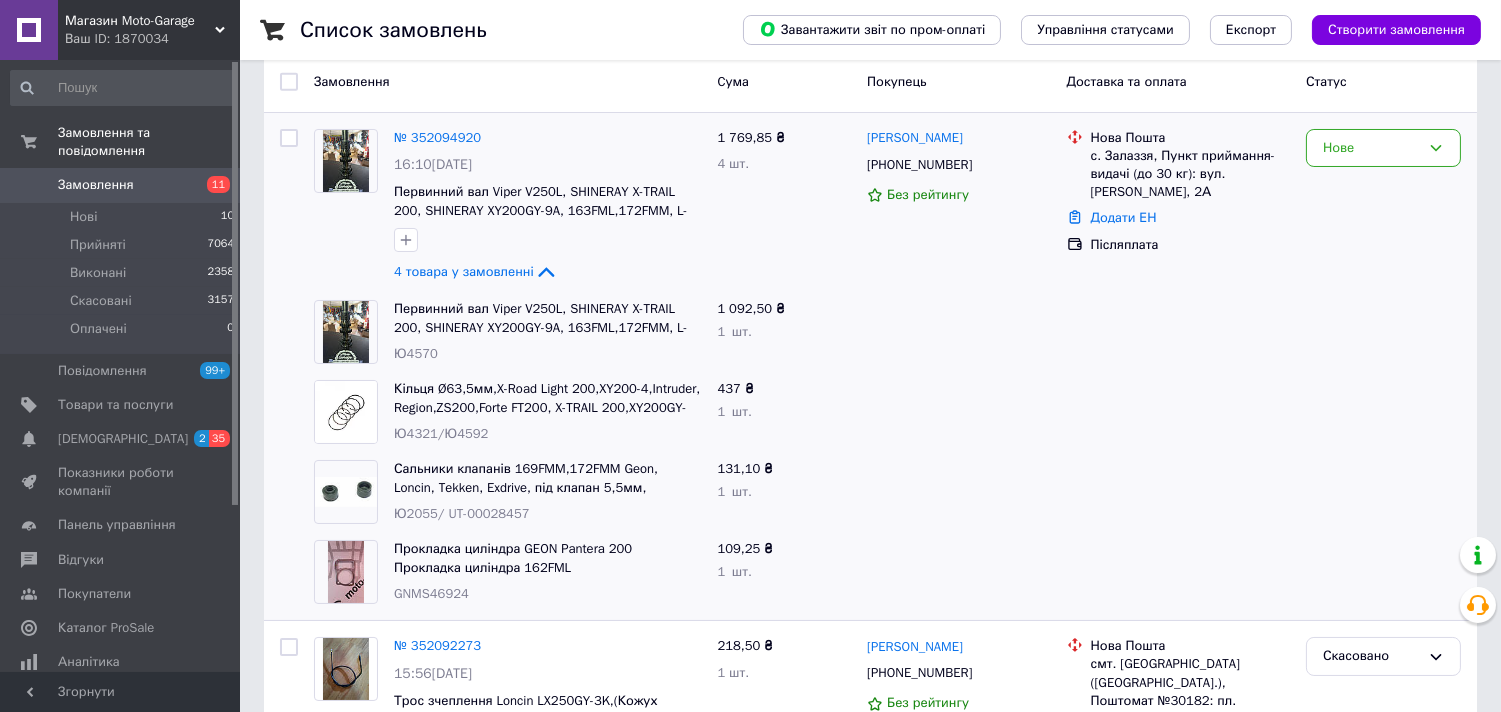 scroll, scrollTop: 222, scrollLeft: 0, axis: vertical 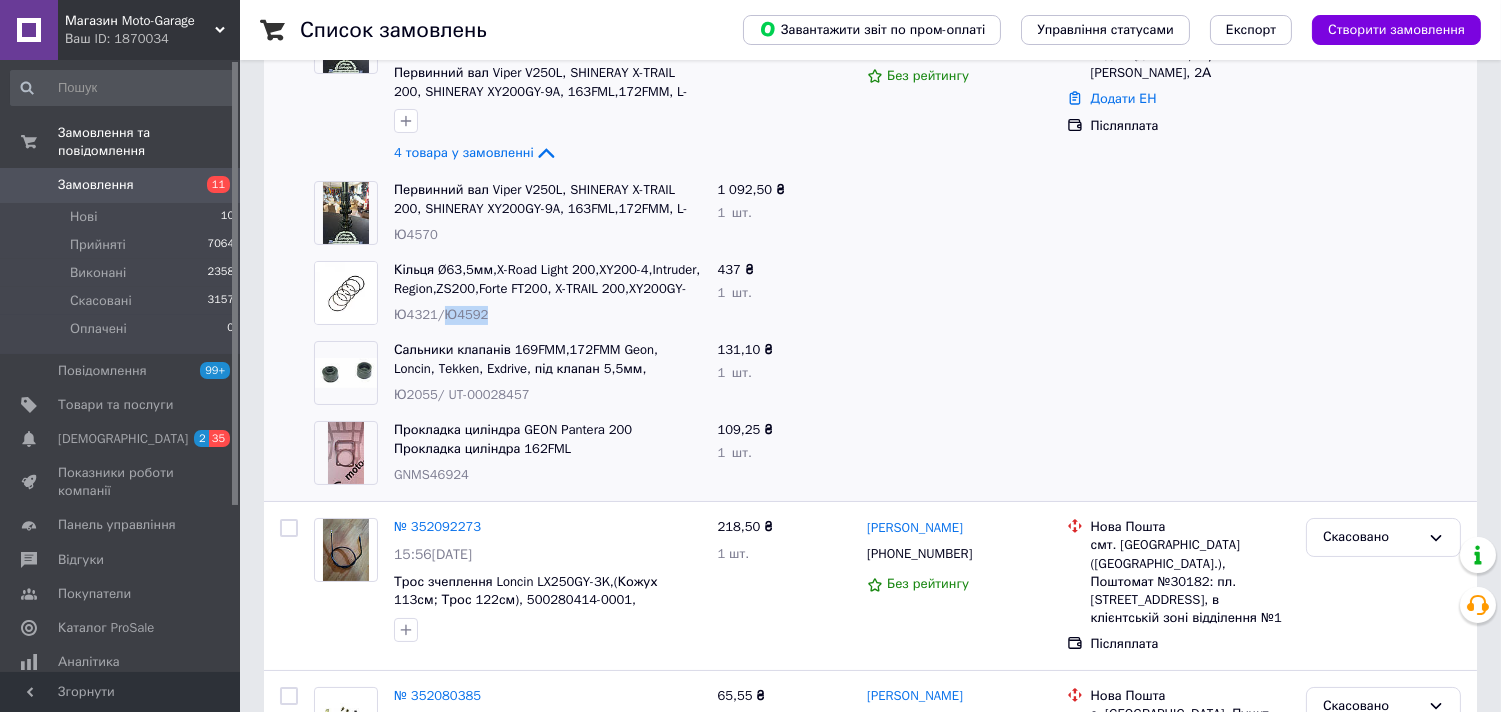 drag, startPoint x: 441, startPoint y: 314, endPoint x: 496, endPoint y: 317, distance: 55.081757 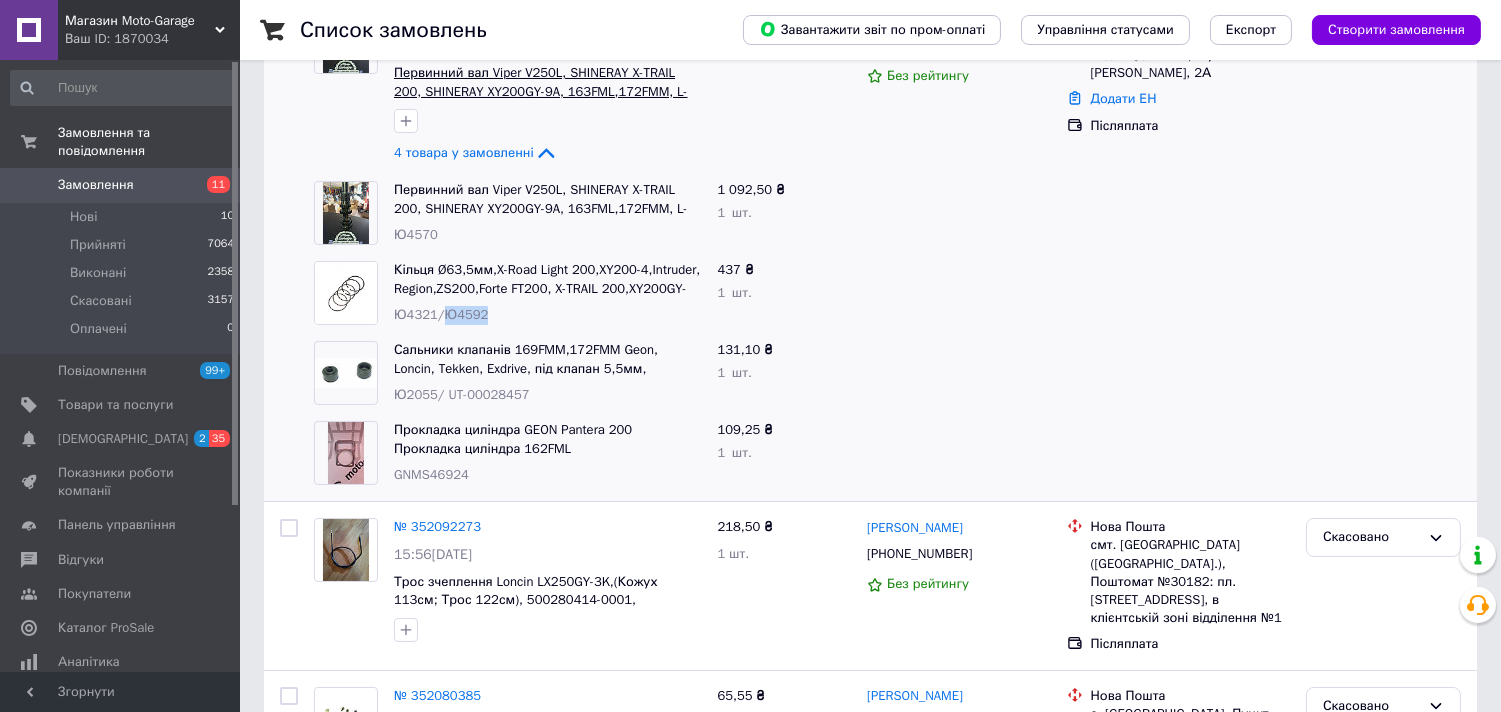 copy on "Ю4592" 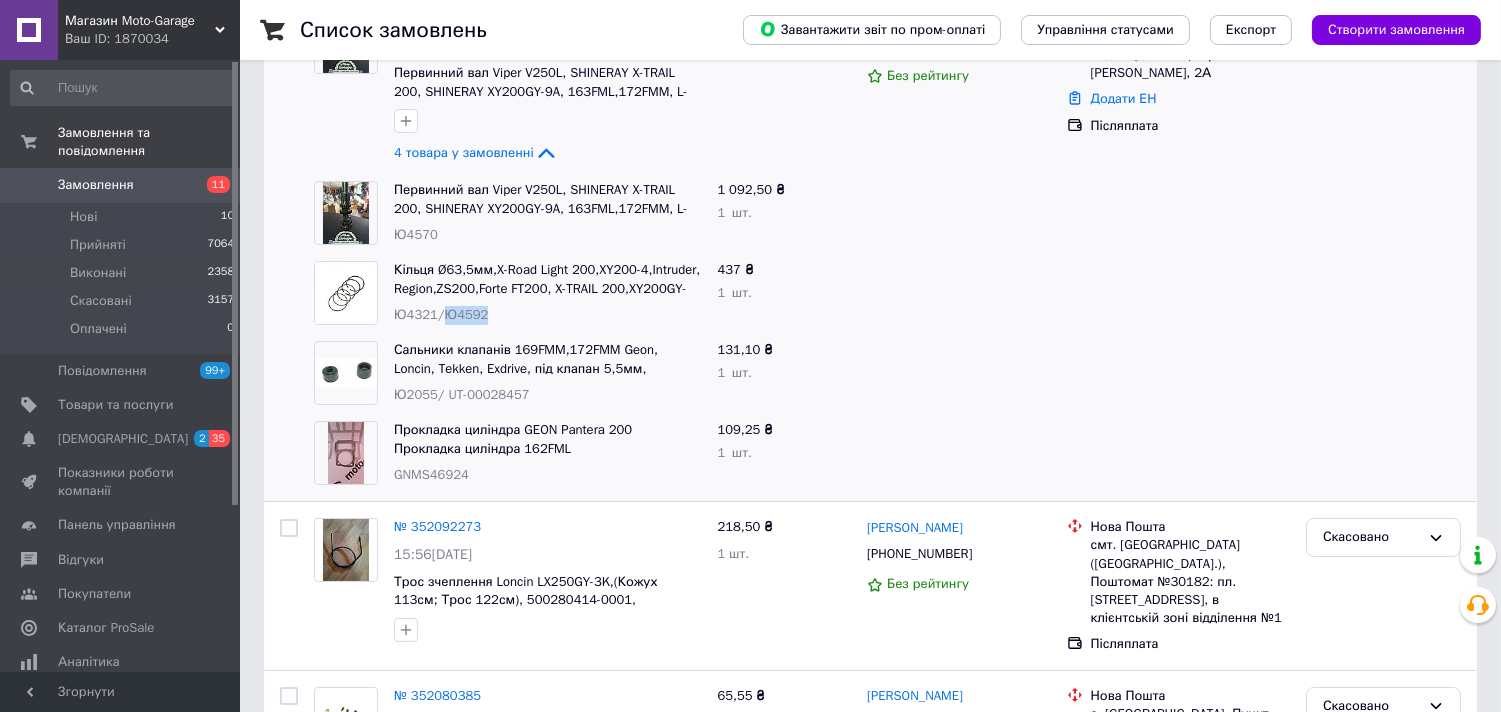 click on "Замовлення" at bounding box center [121, 185] 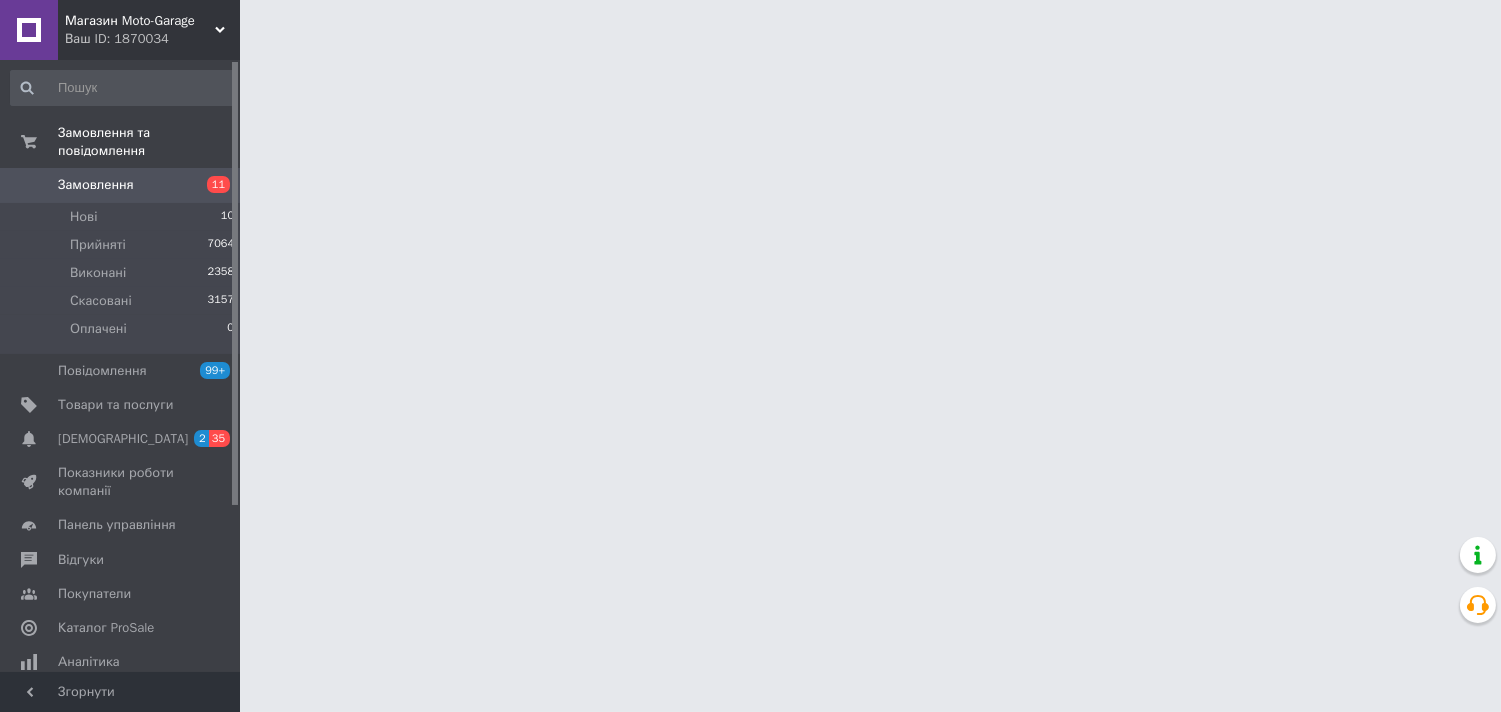 scroll, scrollTop: 0, scrollLeft: 0, axis: both 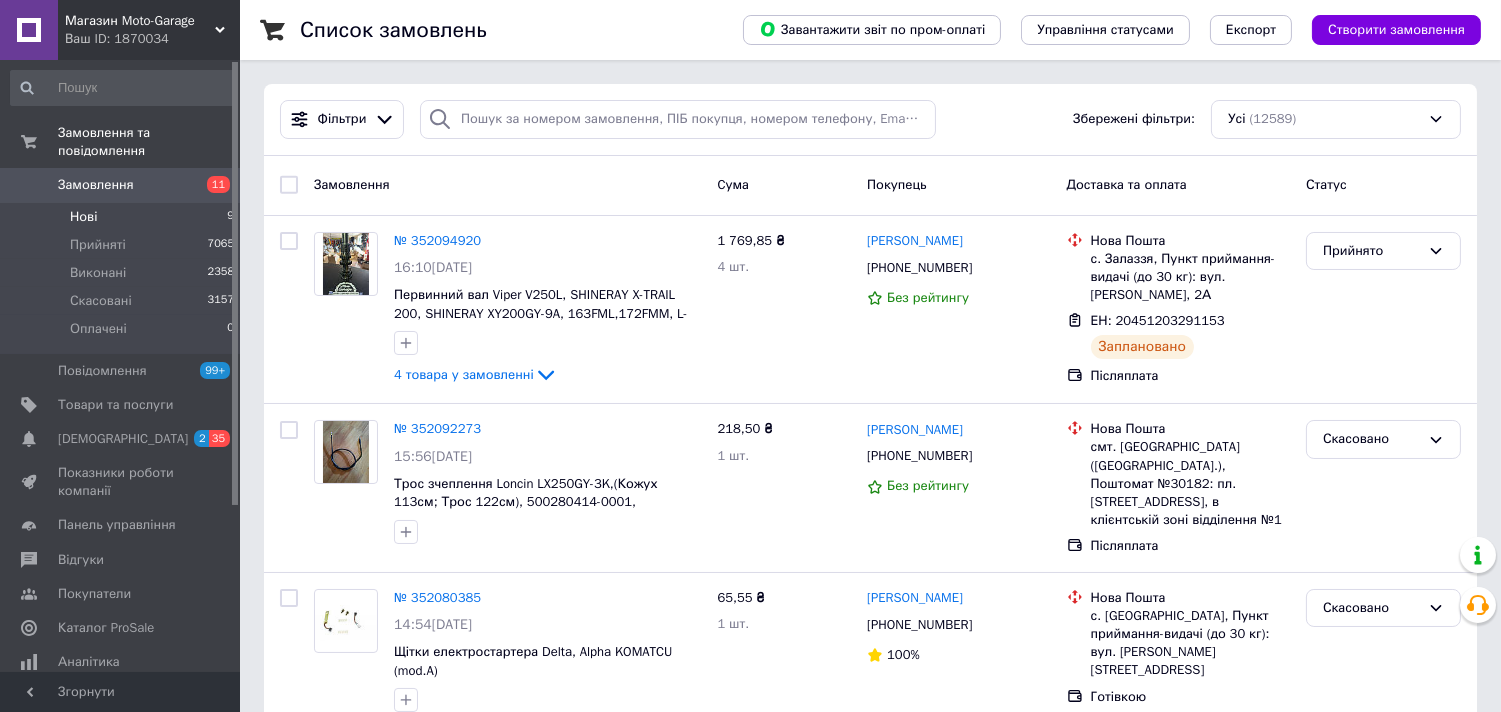 click on "Нові 9" at bounding box center (123, 217) 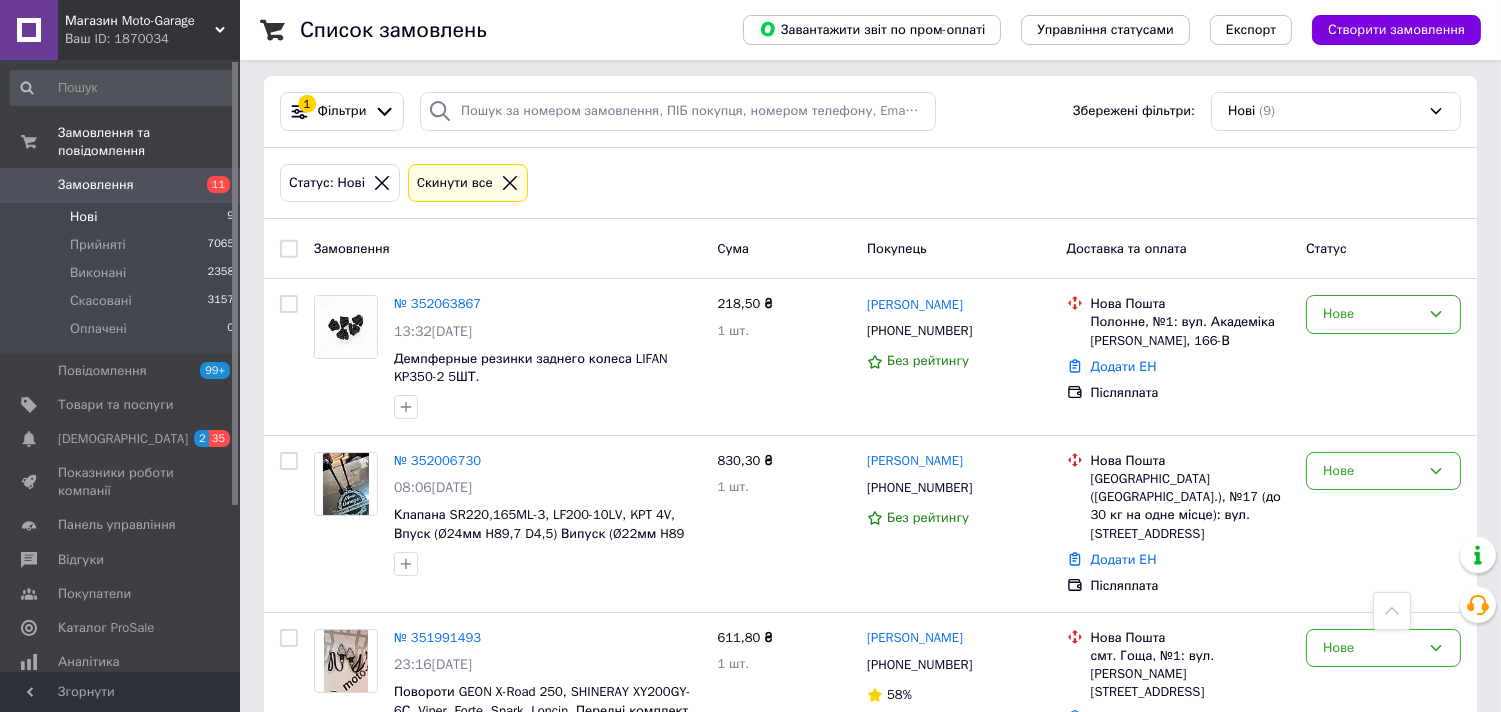 scroll, scrollTop: 0, scrollLeft: 0, axis: both 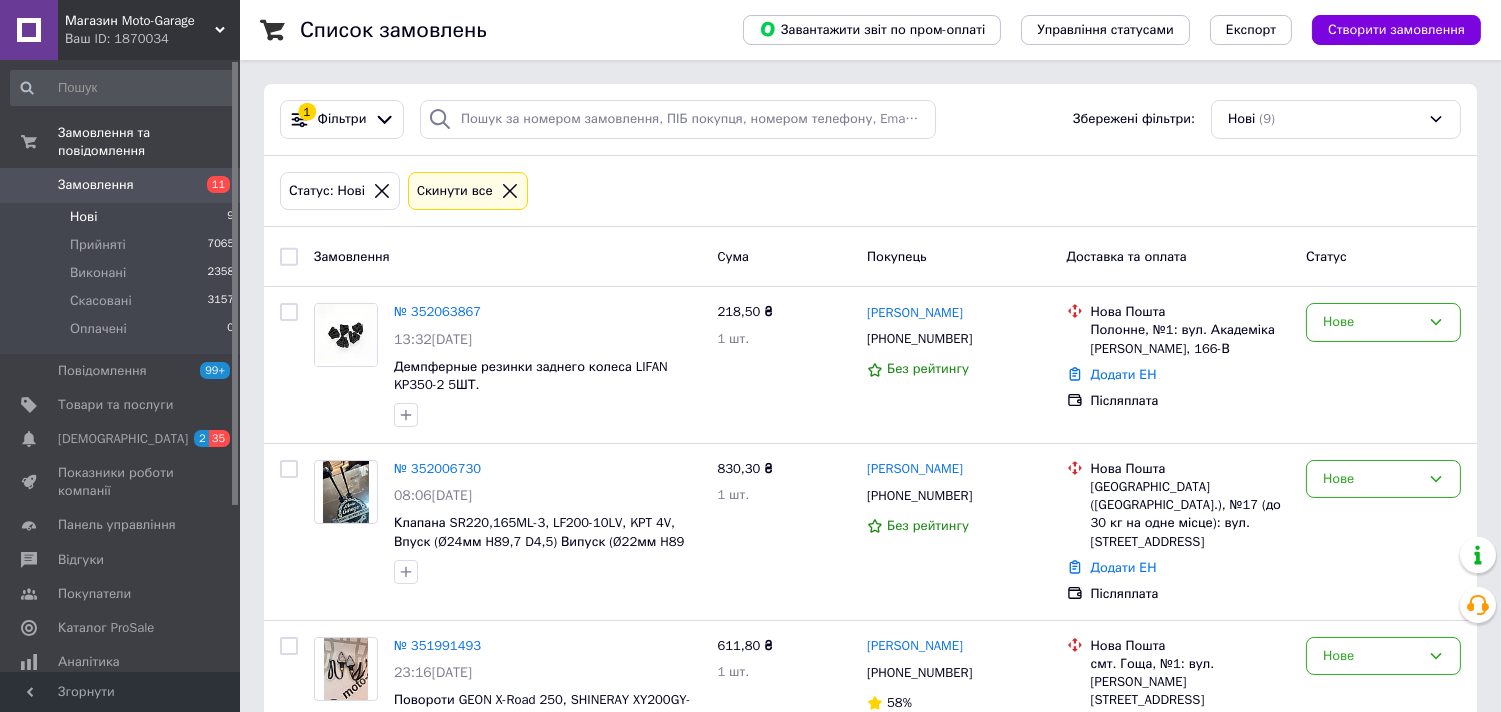 click on "Замовлення" at bounding box center (121, 185) 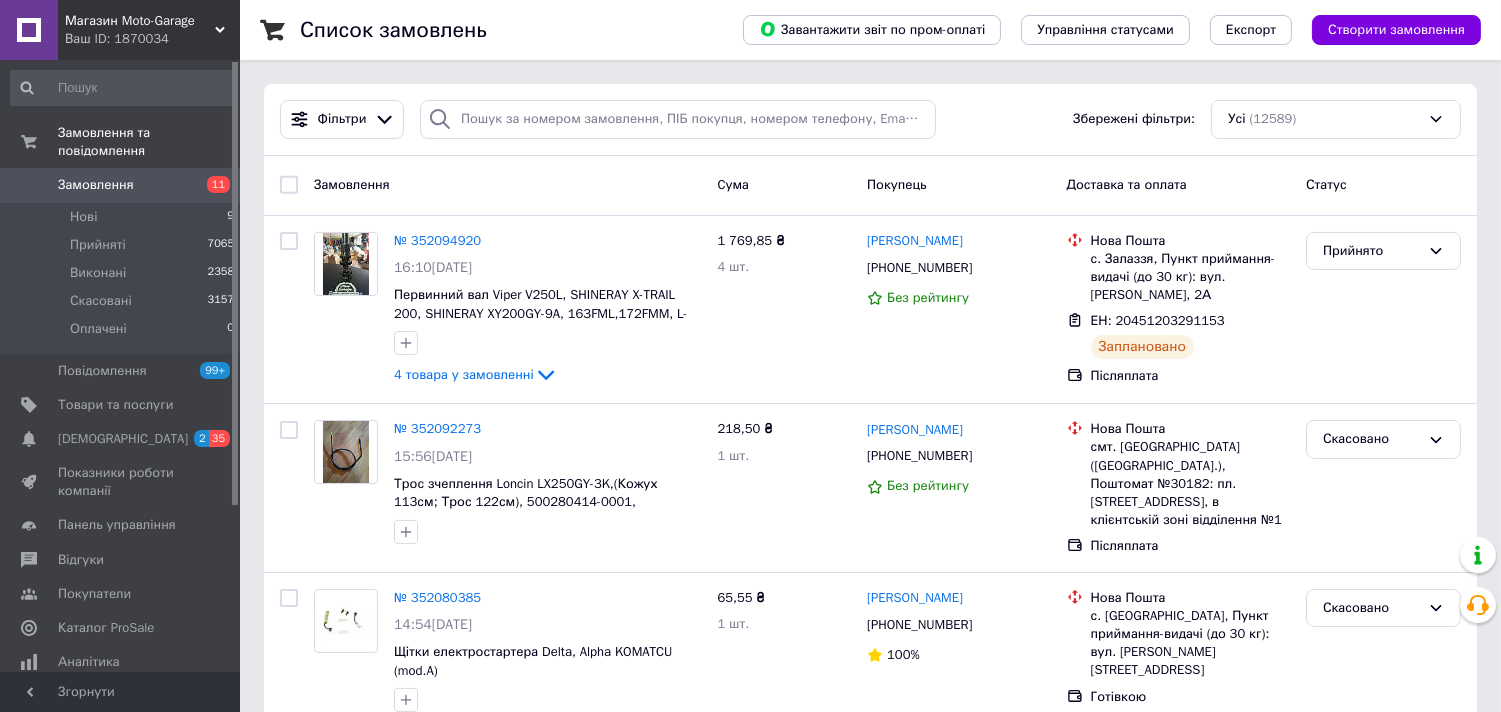 click on "Замовлення" at bounding box center [121, 185] 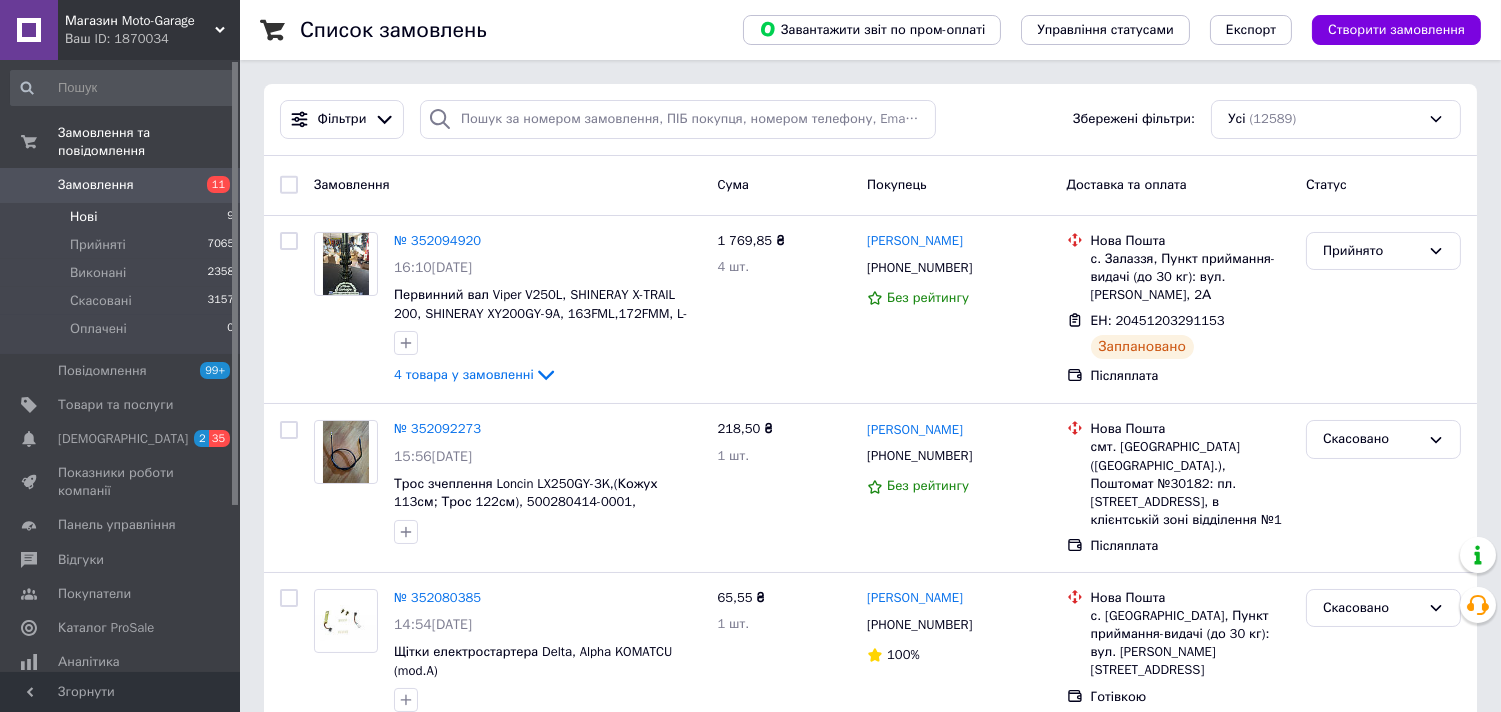 click on "Нові 9" at bounding box center [123, 217] 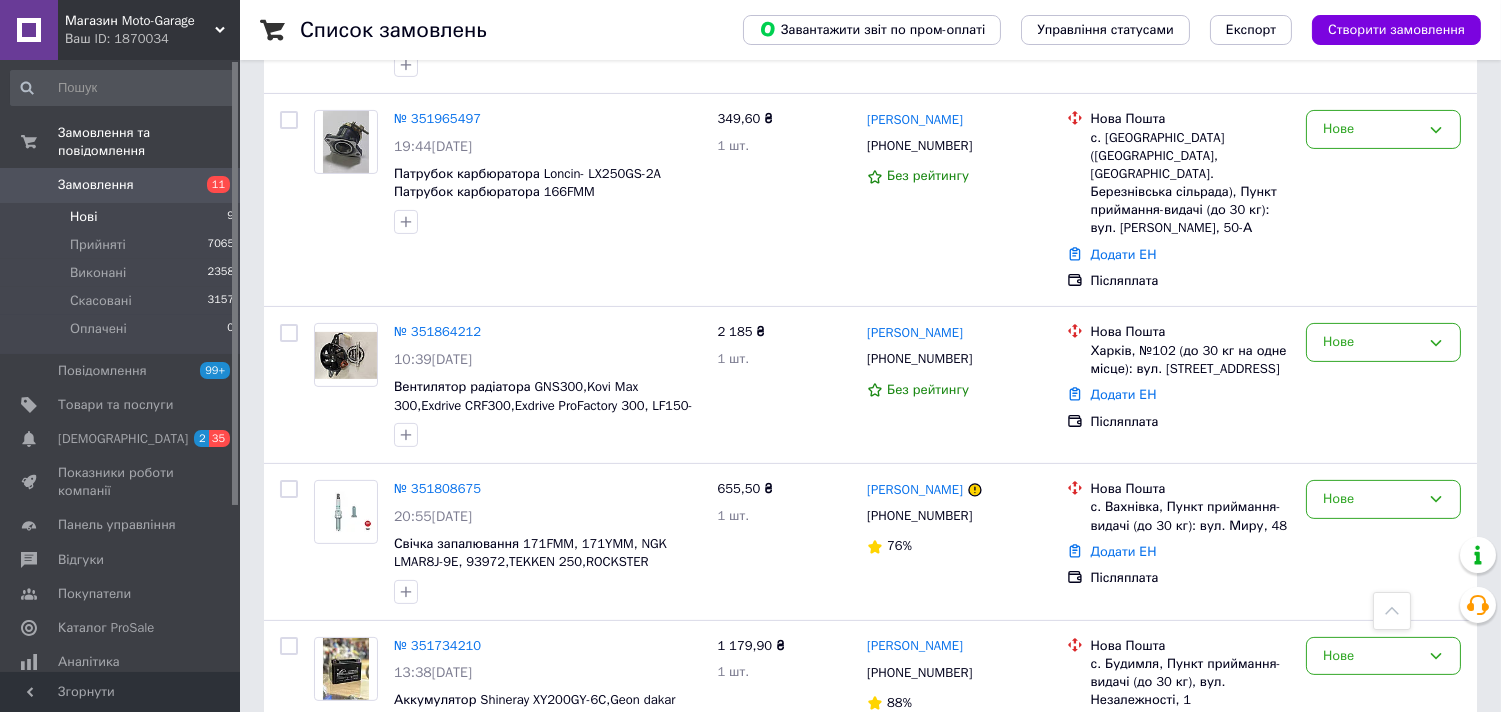 scroll, scrollTop: 1051, scrollLeft: 0, axis: vertical 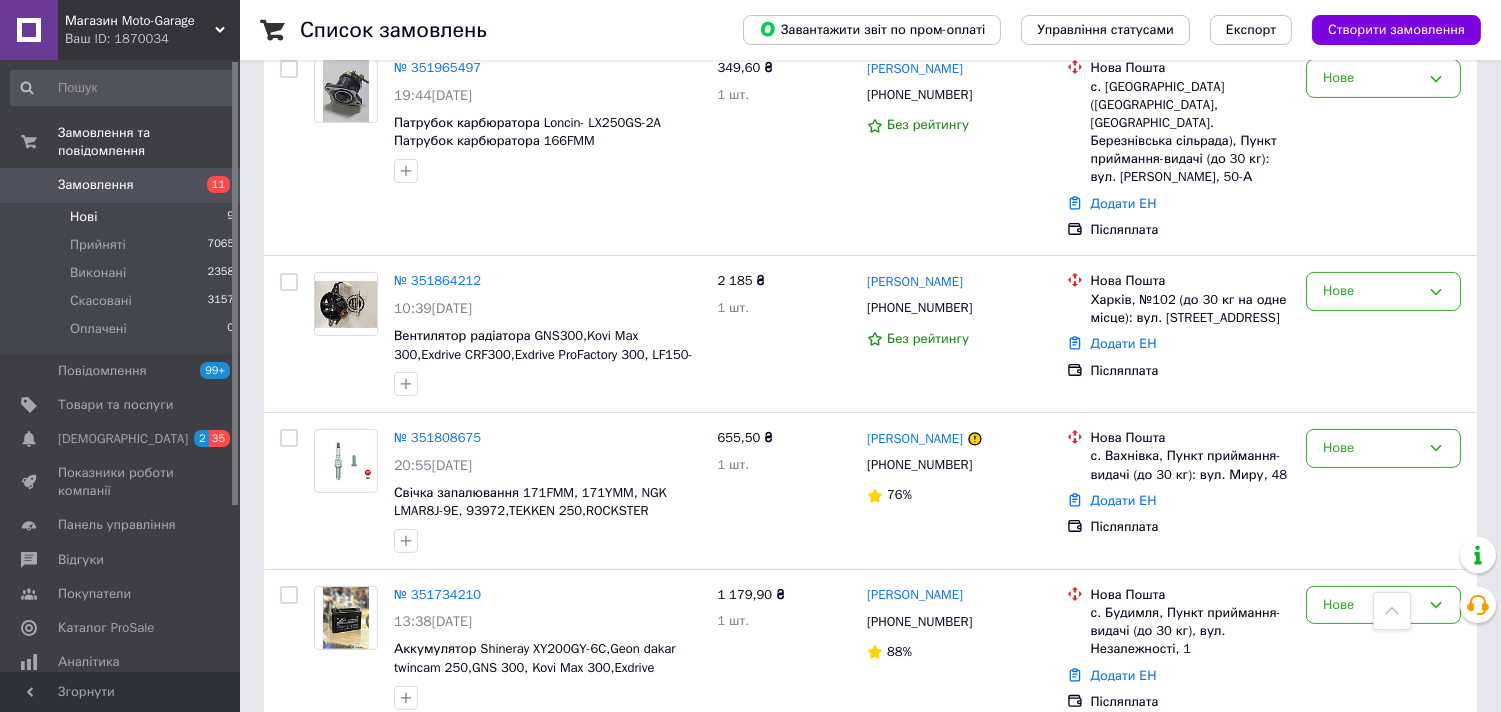 click on "Замовлення" at bounding box center [96, 185] 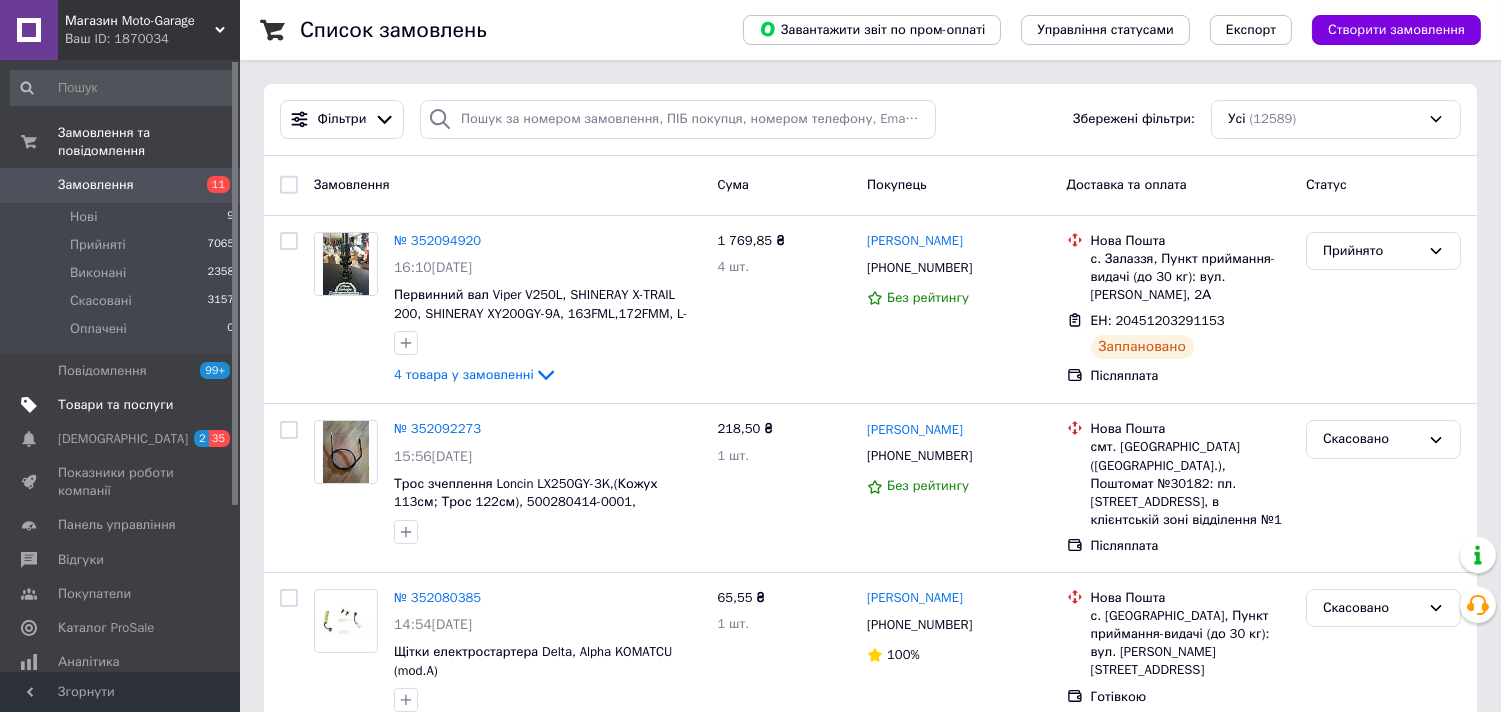 click on "Товари та послуги" at bounding box center (115, 405) 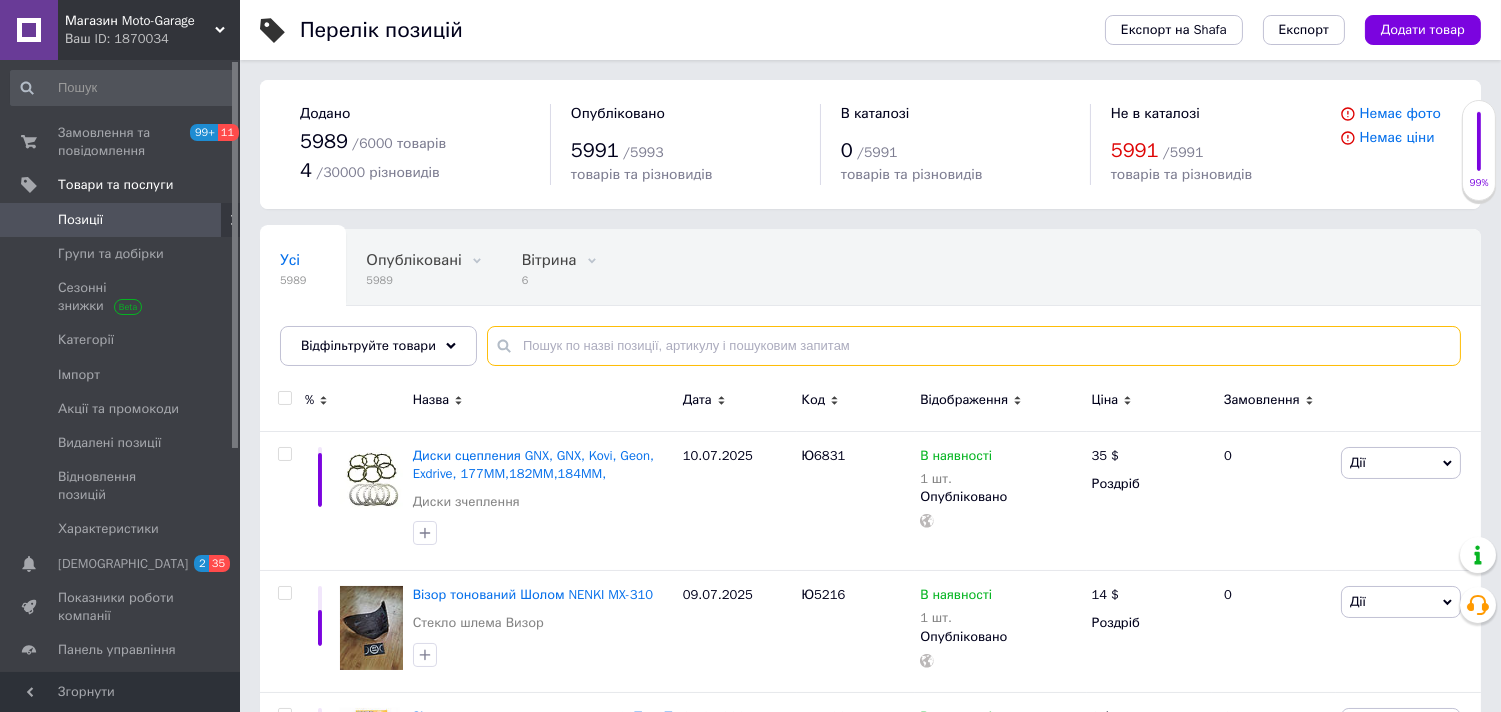 click at bounding box center (974, 346) 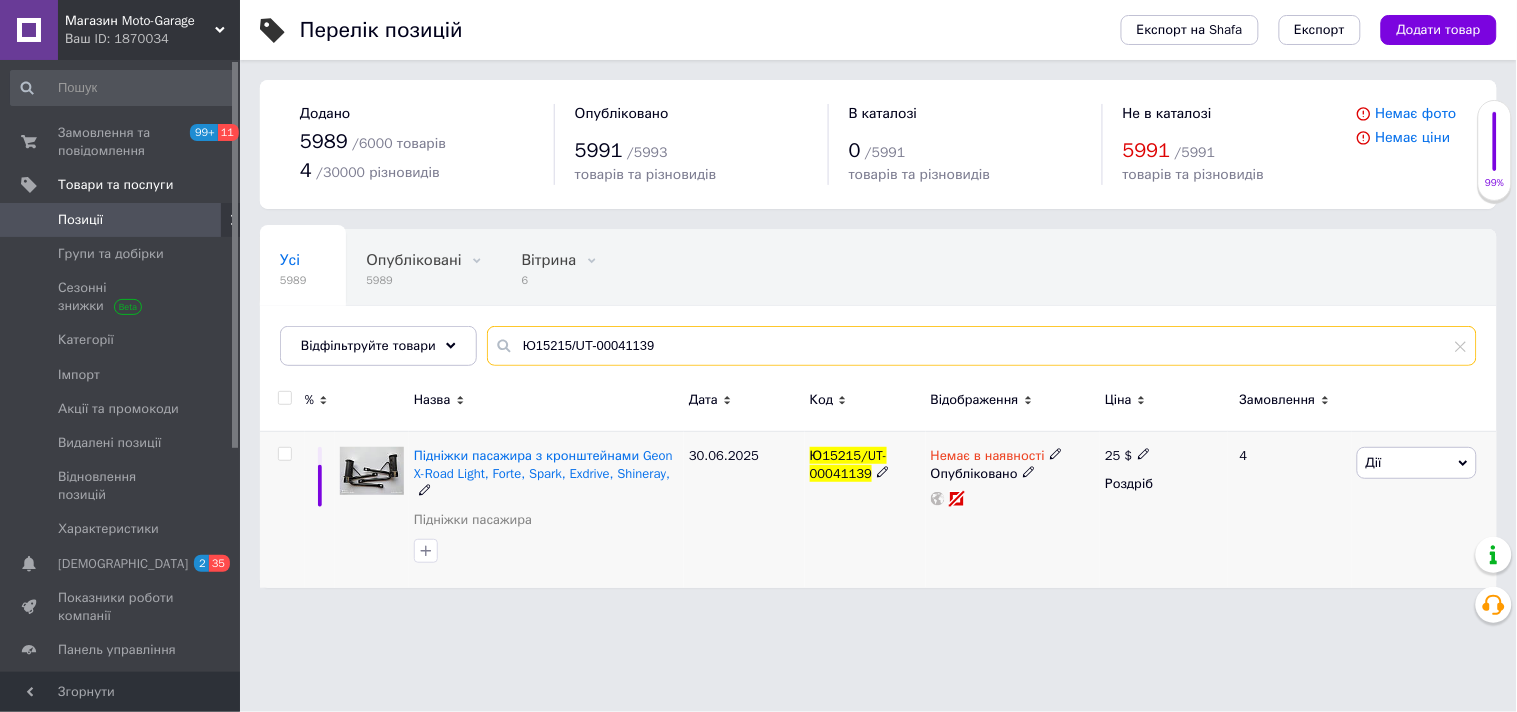 type on "Ю15215/UT-00041139" 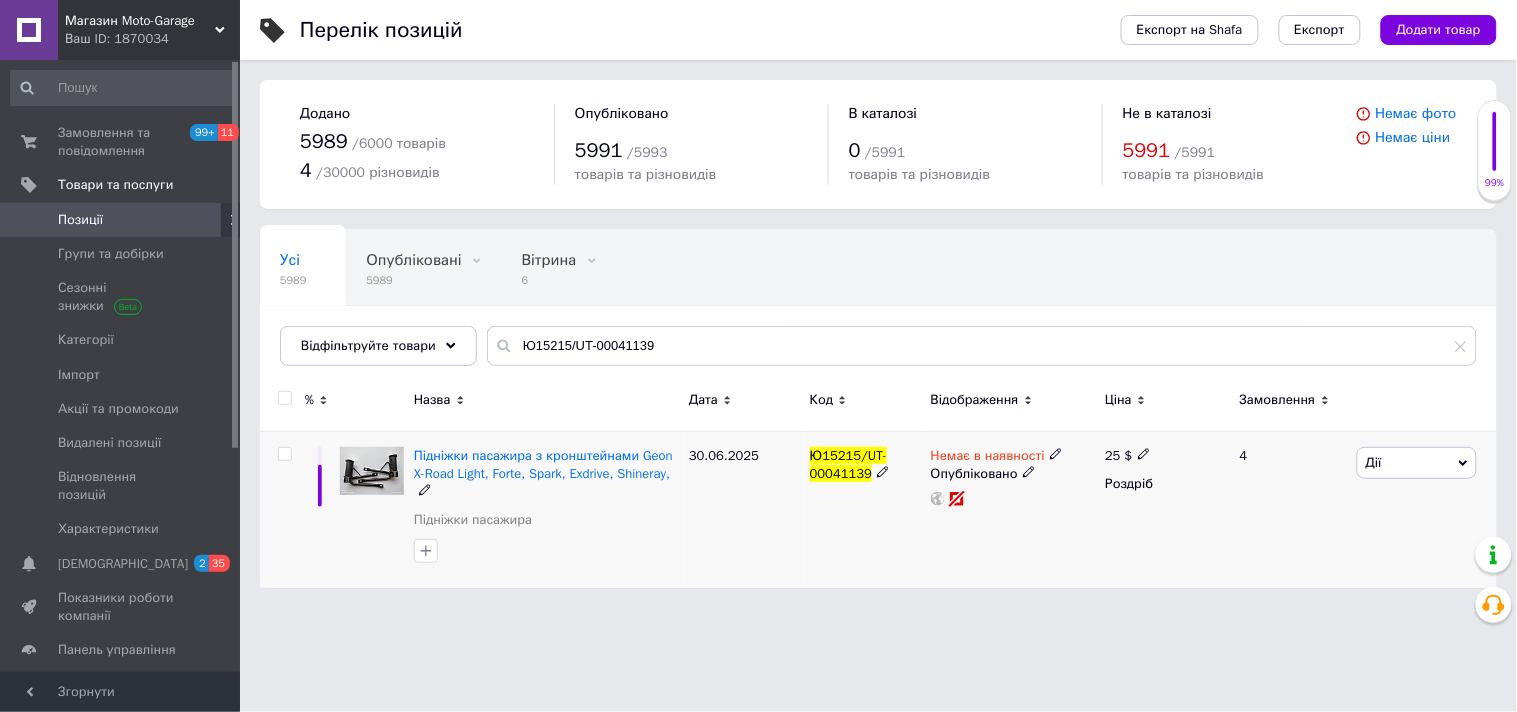 click 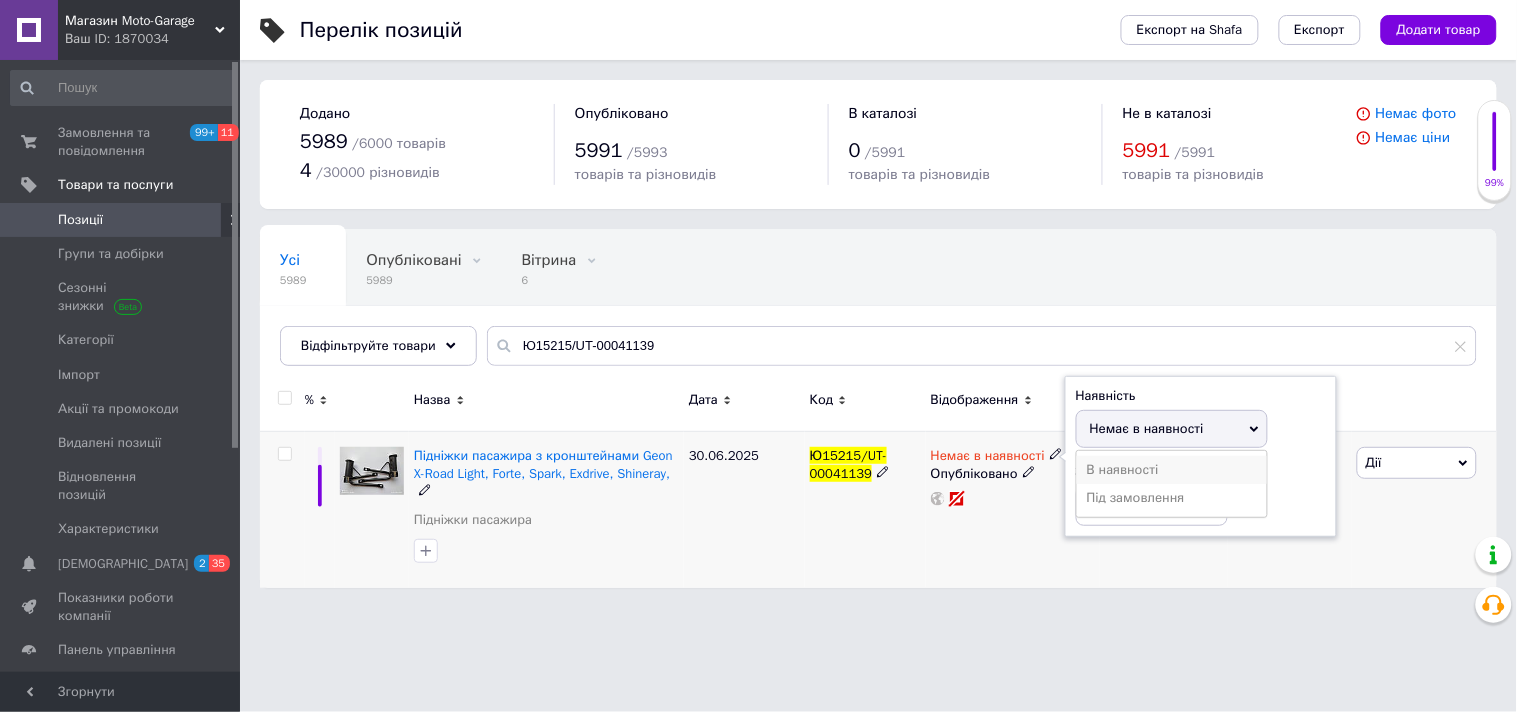 click on "В наявності" at bounding box center (1172, 470) 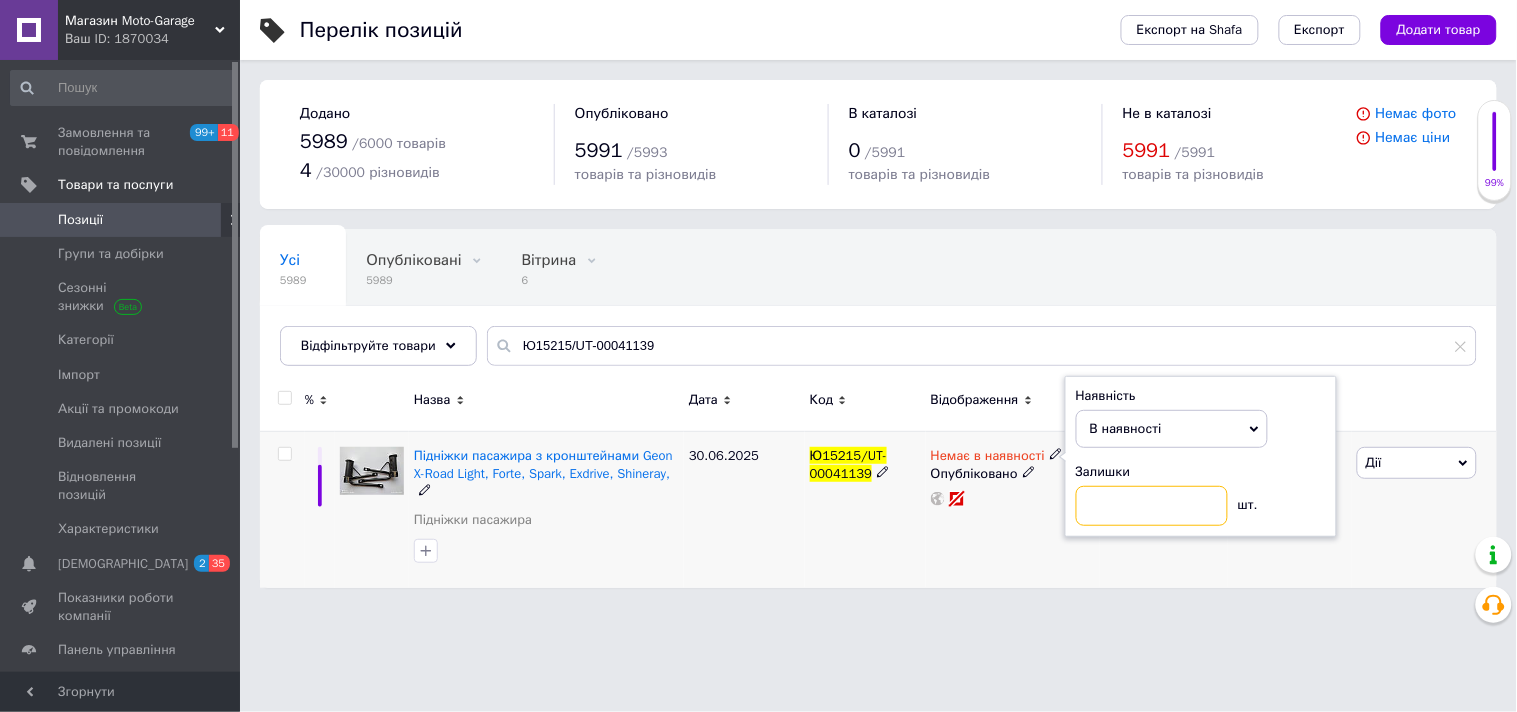 click at bounding box center [1152, 506] 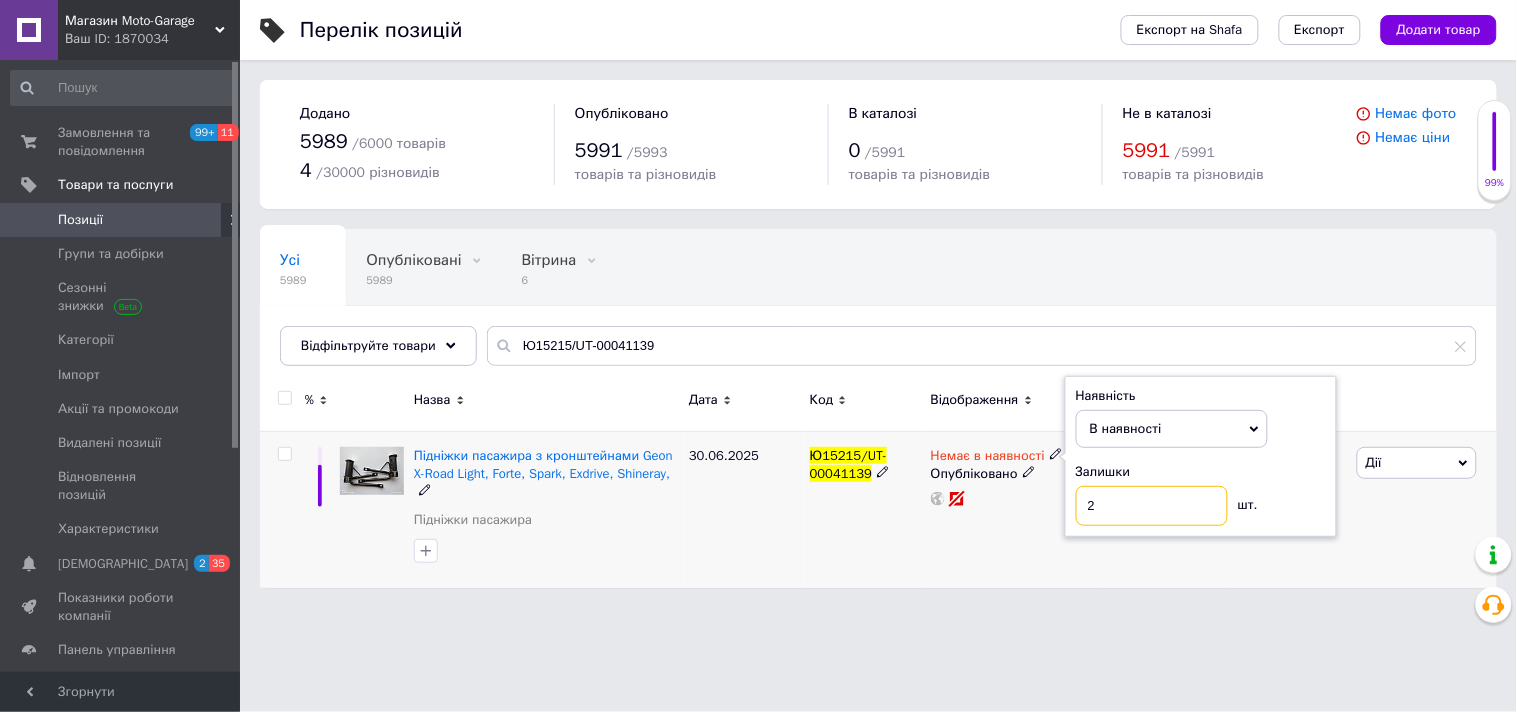 type on "2" 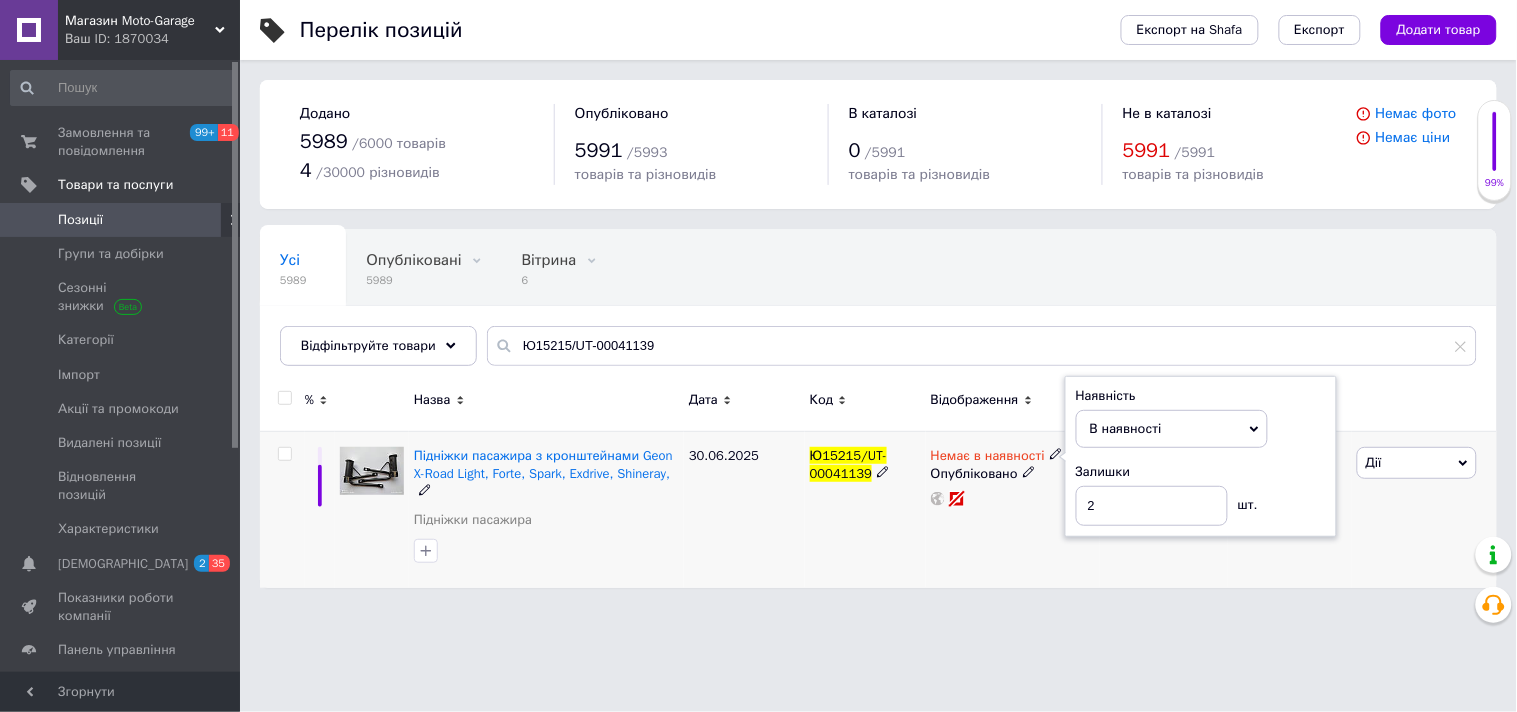 click on "25   $ Роздріб" at bounding box center [1164, 509] 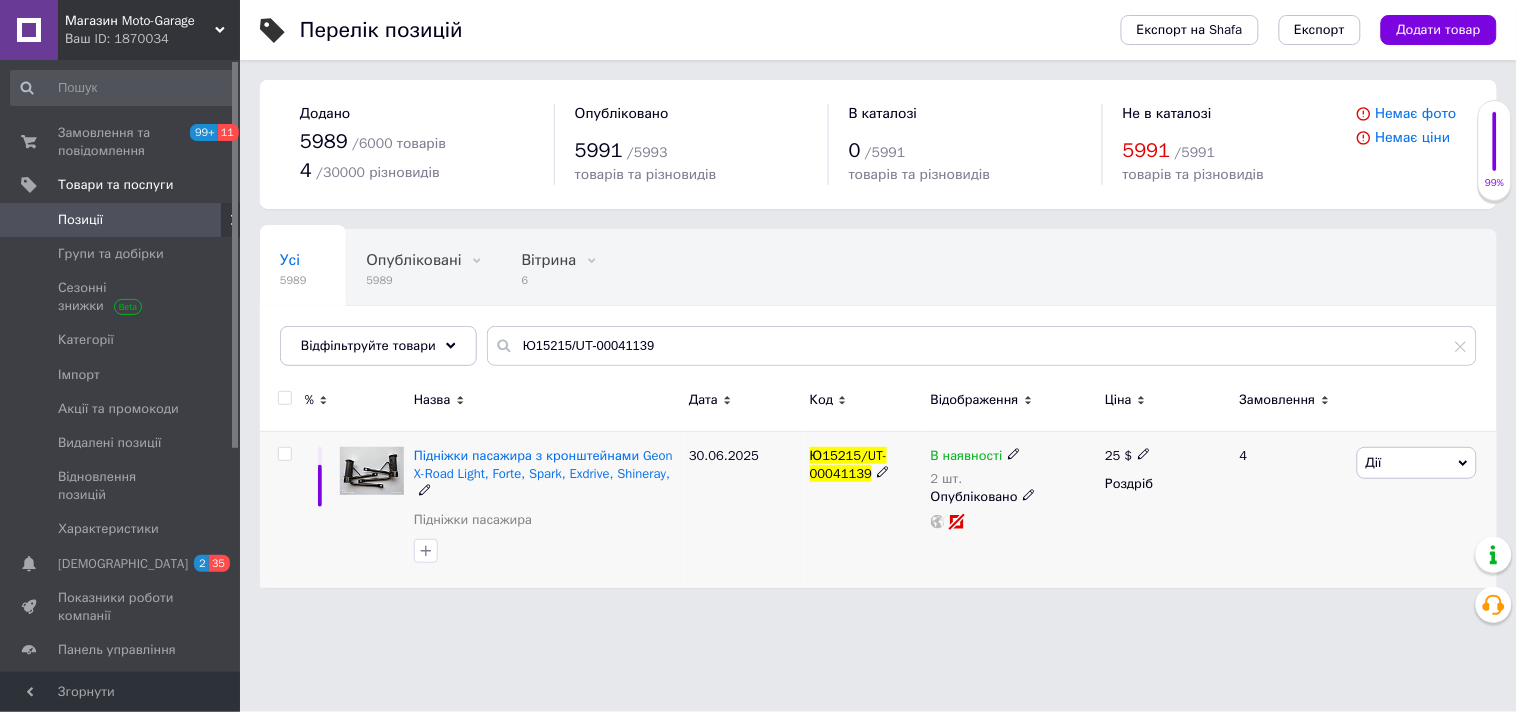 click 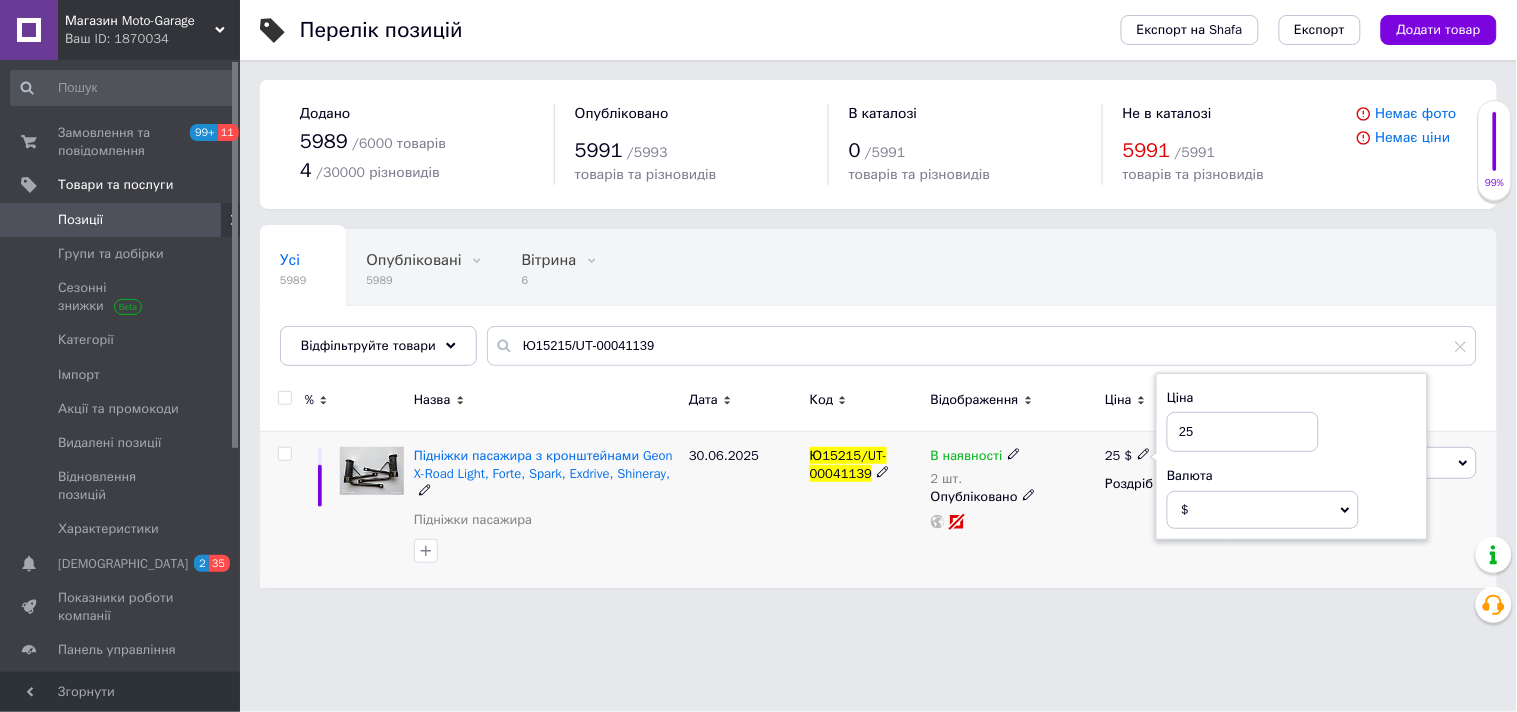 drag, startPoint x: 1198, startPoint y: 433, endPoint x: 1188, endPoint y: 436, distance: 10.440307 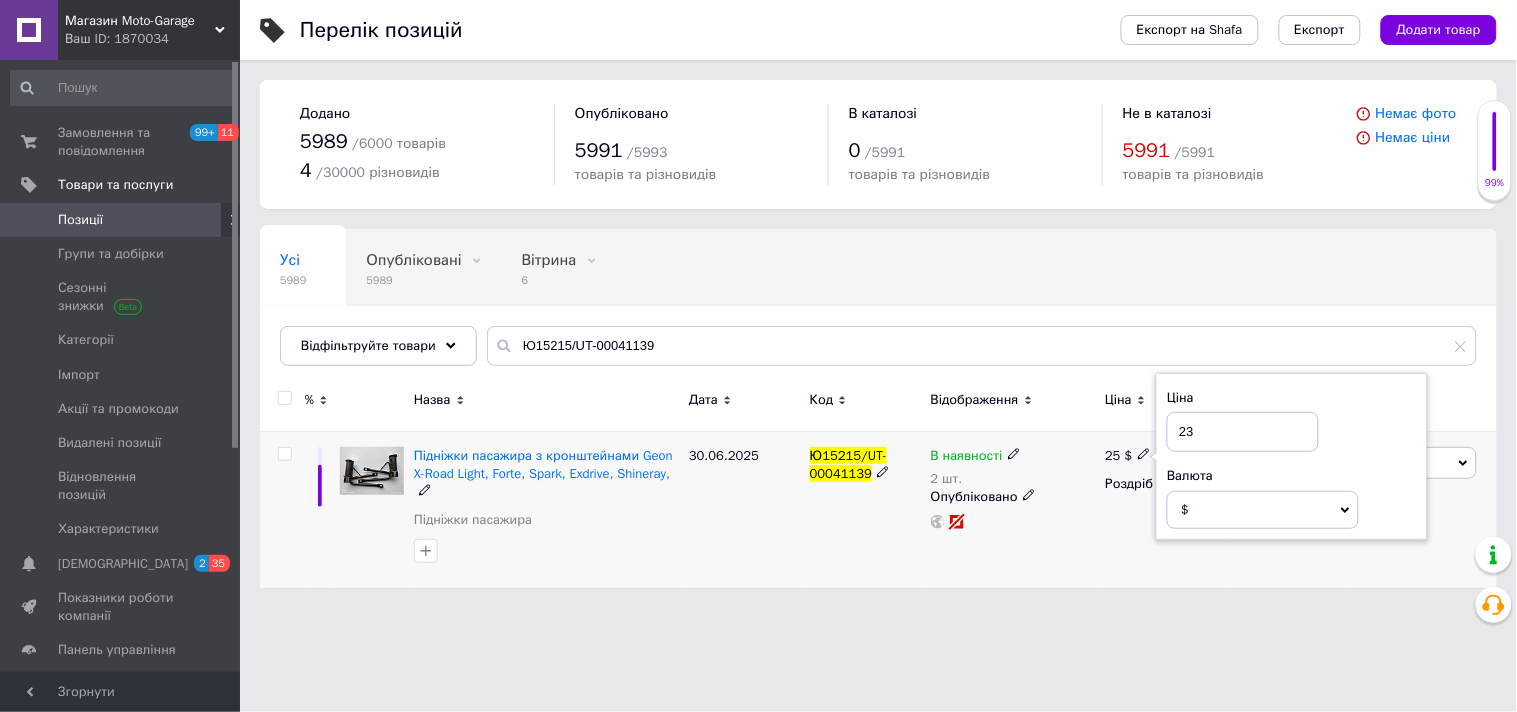 type on "23" 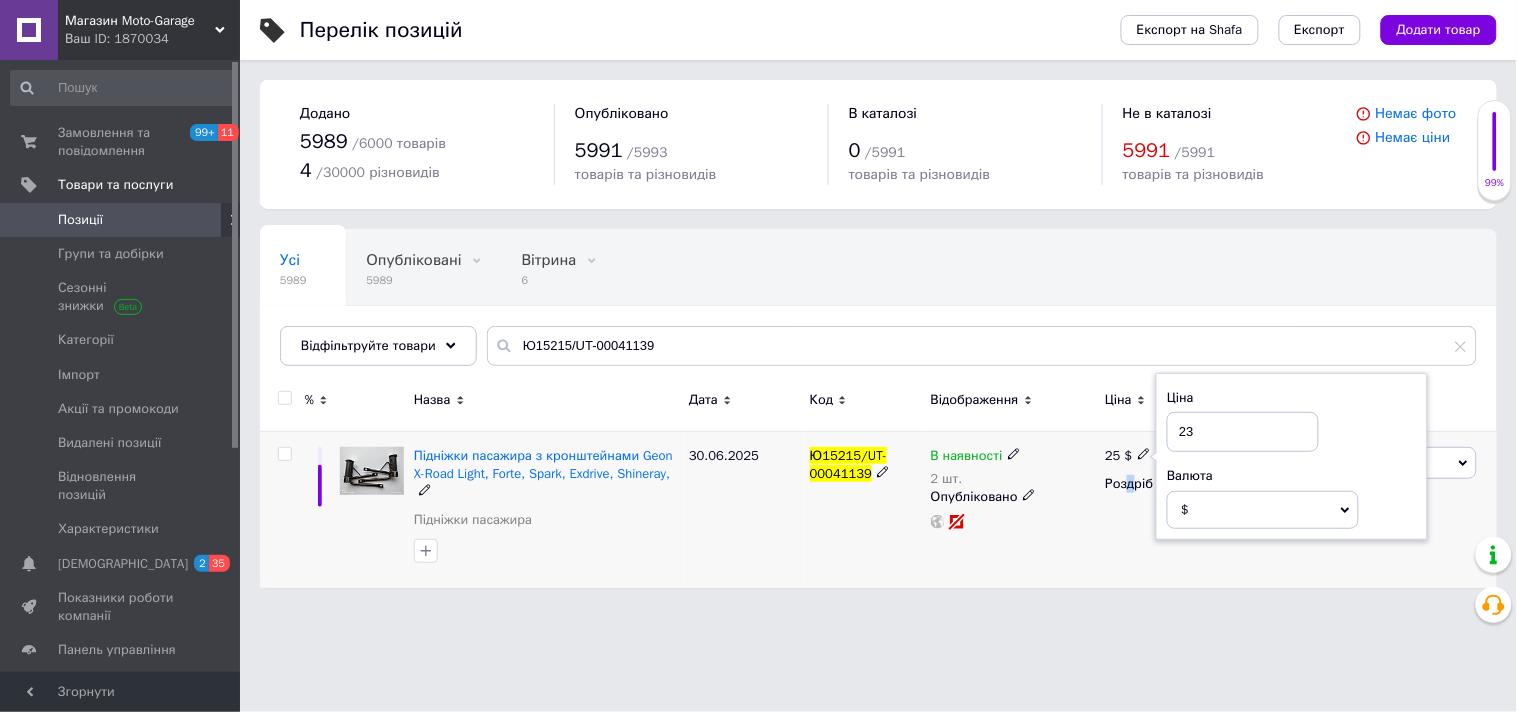 click on "25   $ Ціна 23 Валюта $ EUR CHF ₴ GBP ¥ PLN ₸ MDL HUF KGS CNY TRY KRW lei Роздріб" at bounding box center (1164, 509) 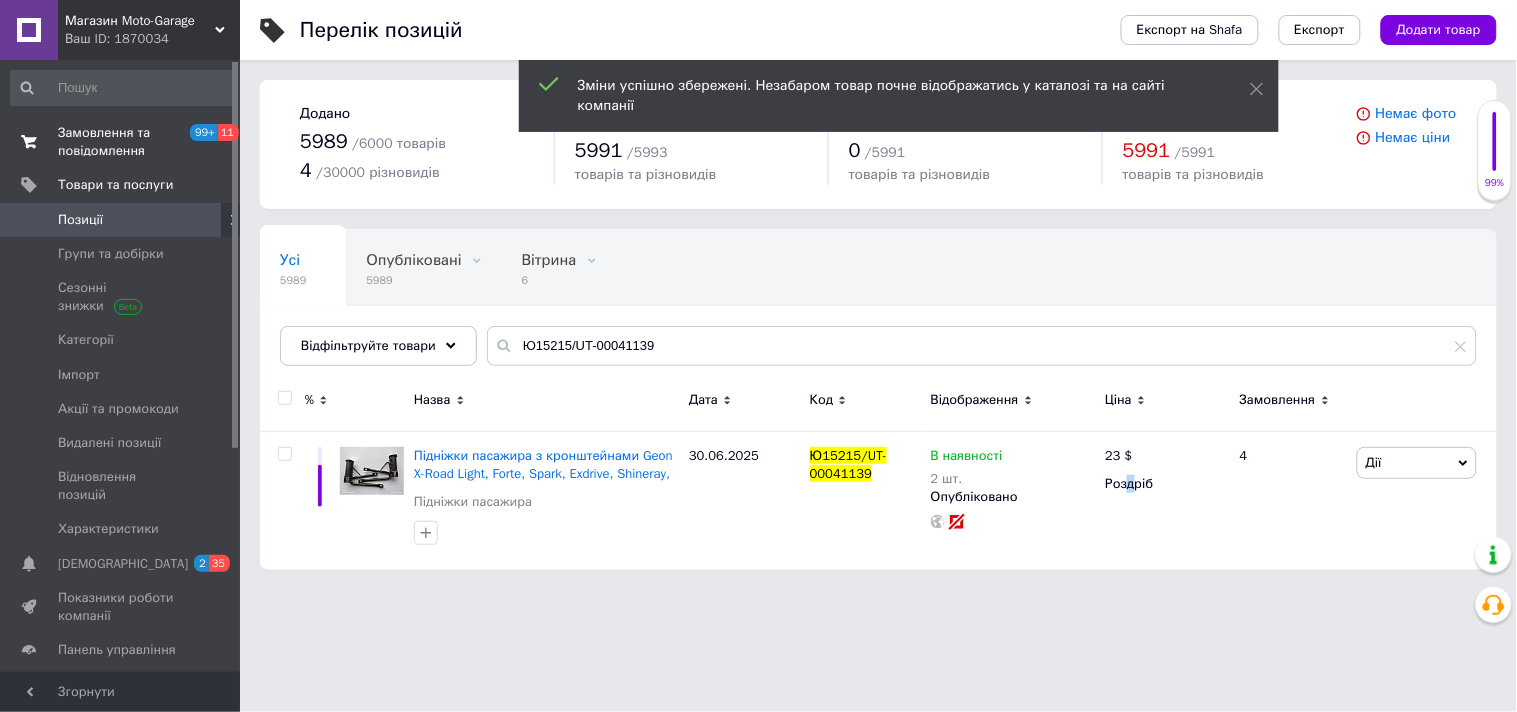 click on "Замовлення та повідомлення" at bounding box center [121, 142] 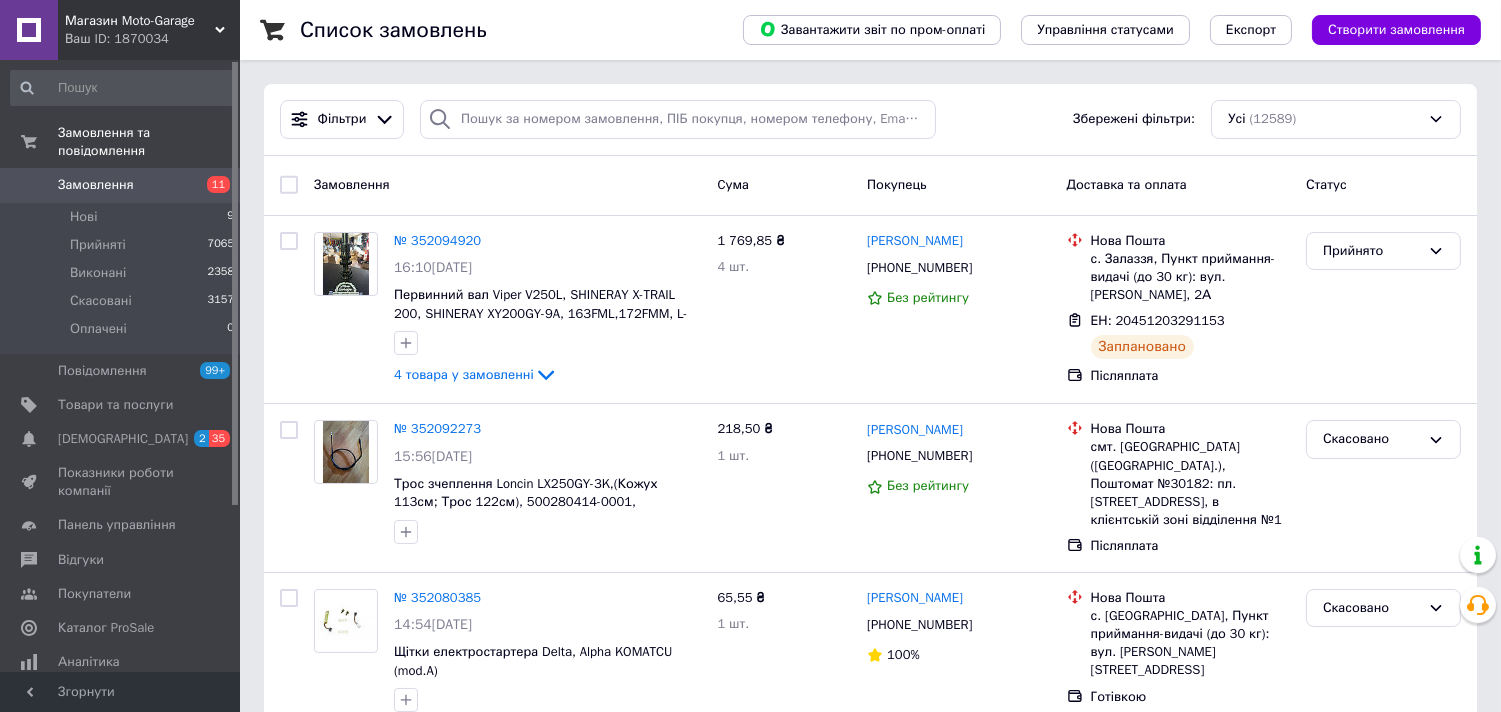 click on "Замовлення" at bounding box center [121, 185] 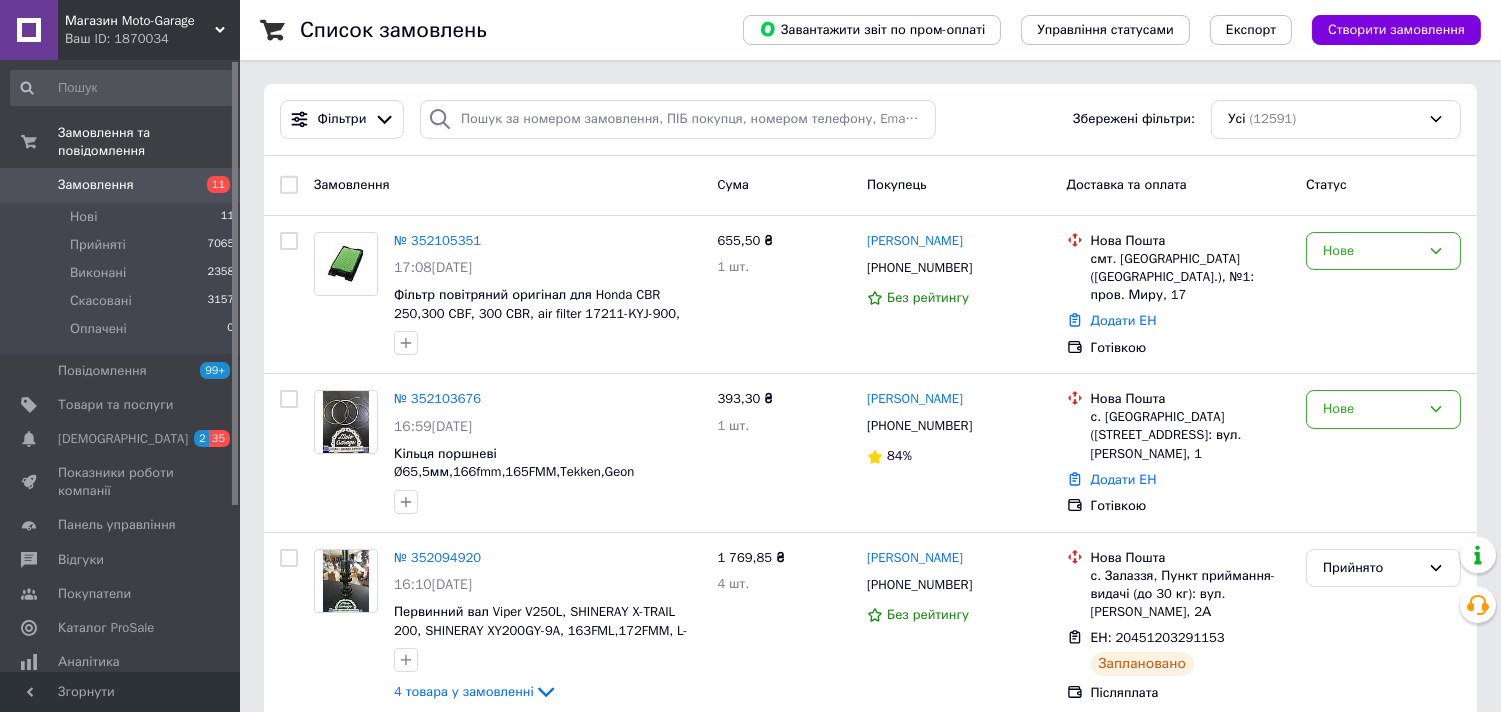 click on "Замовлення" at bounding box center (96, 185) 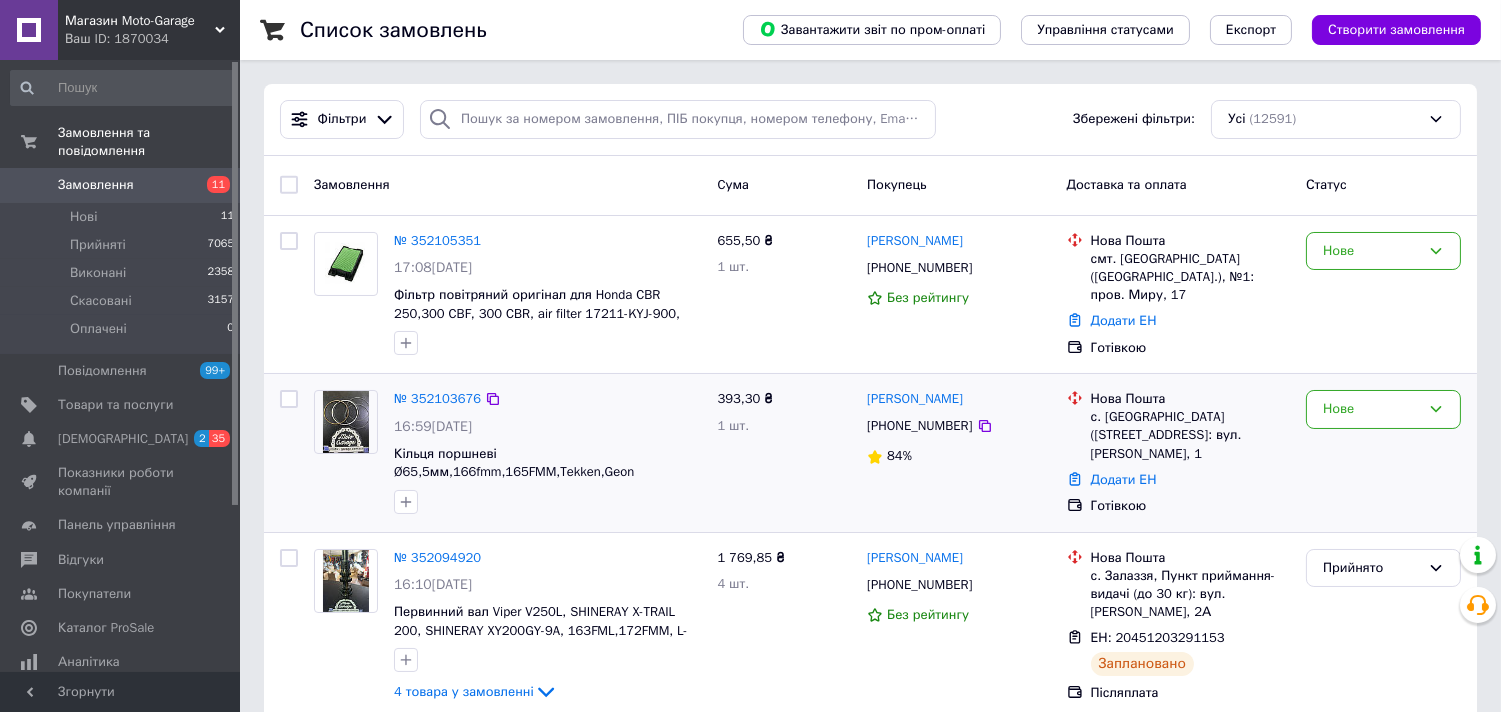 click on "+380502015003" at bounding box center [919, 426] 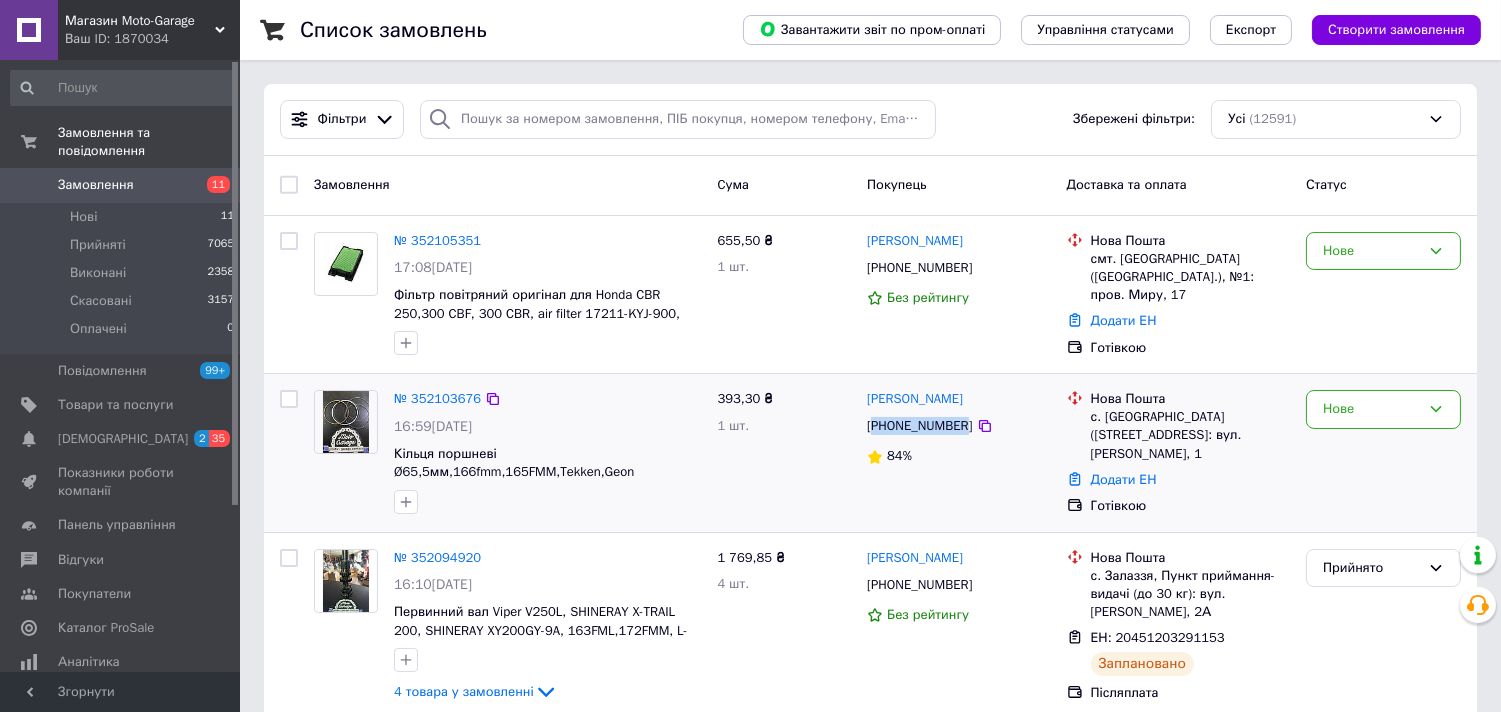 click on "+380502015003" at bounding box center [919, 426] 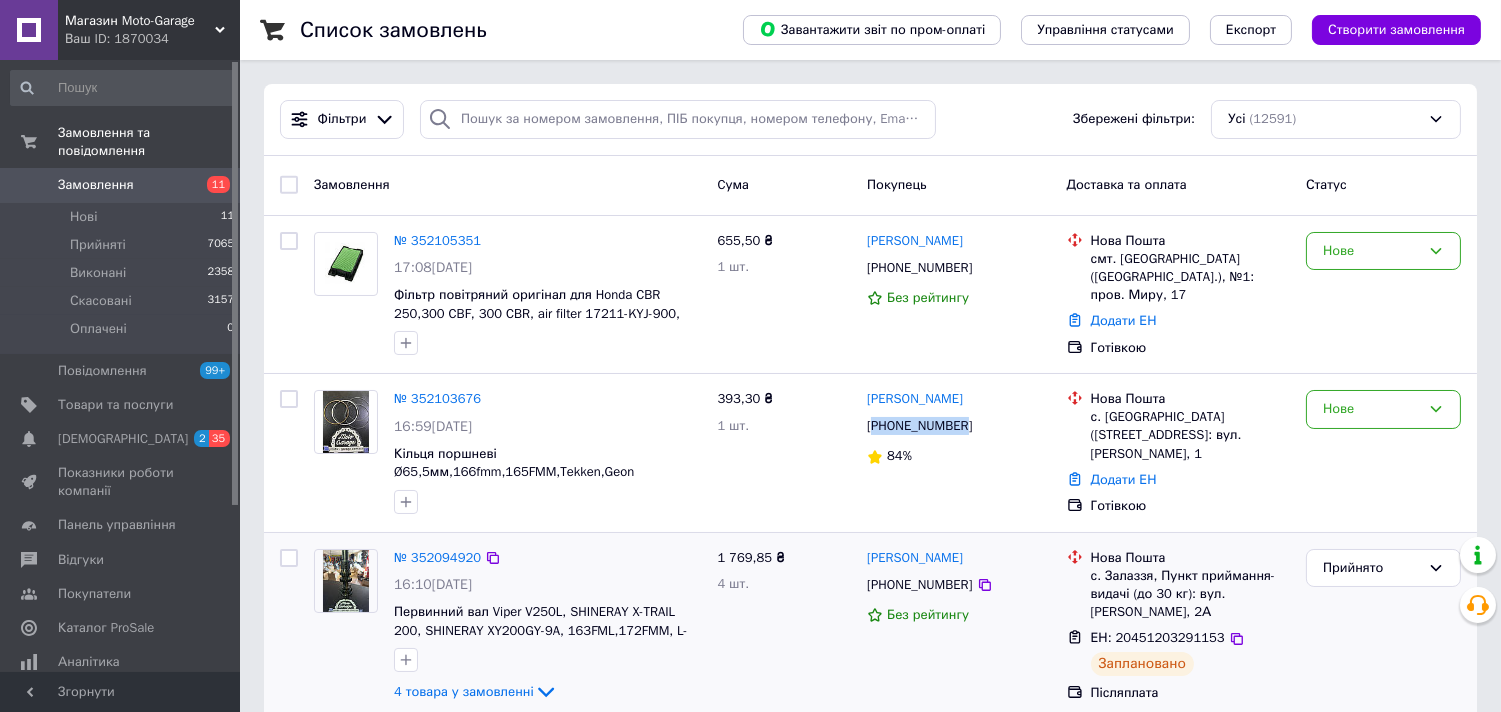 copy on "380502015003" 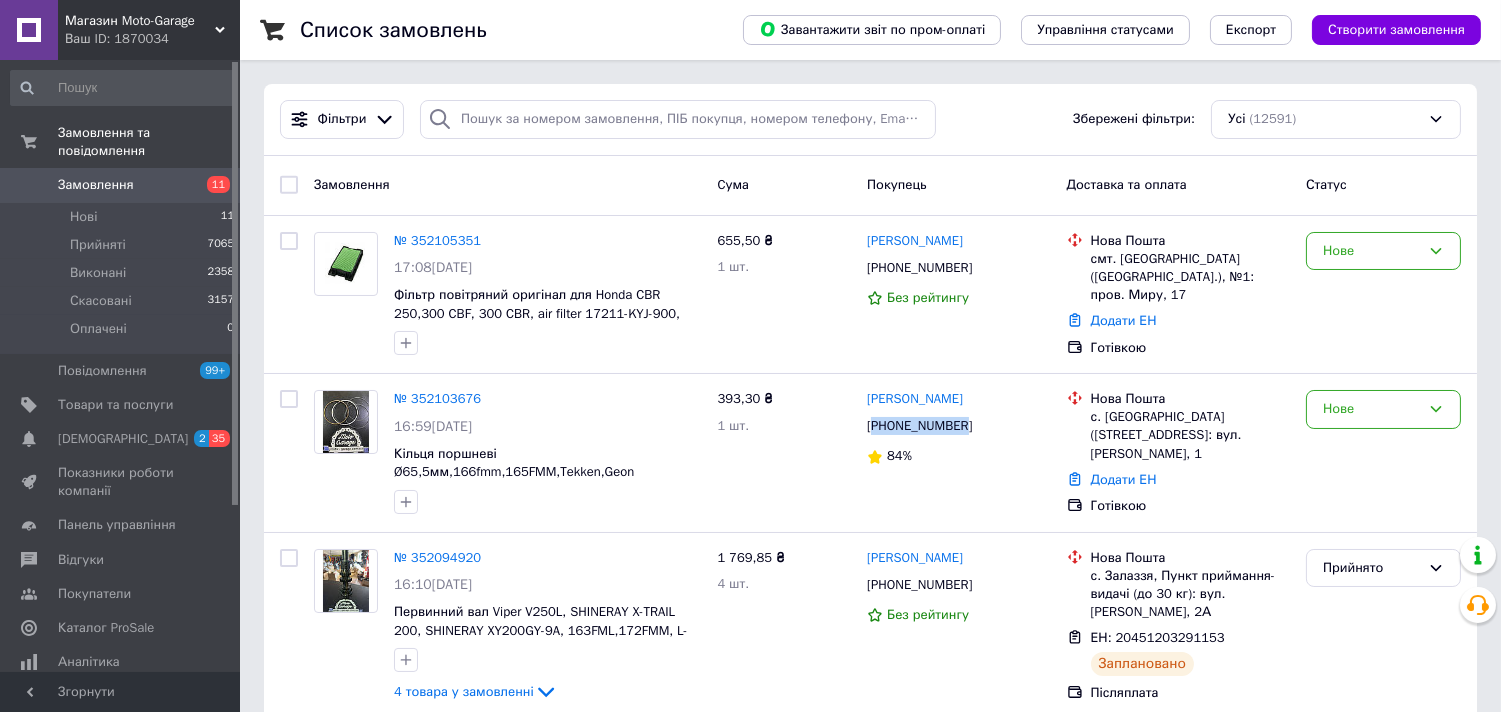 click on "Замовлення" at bounding box center (96, 185) 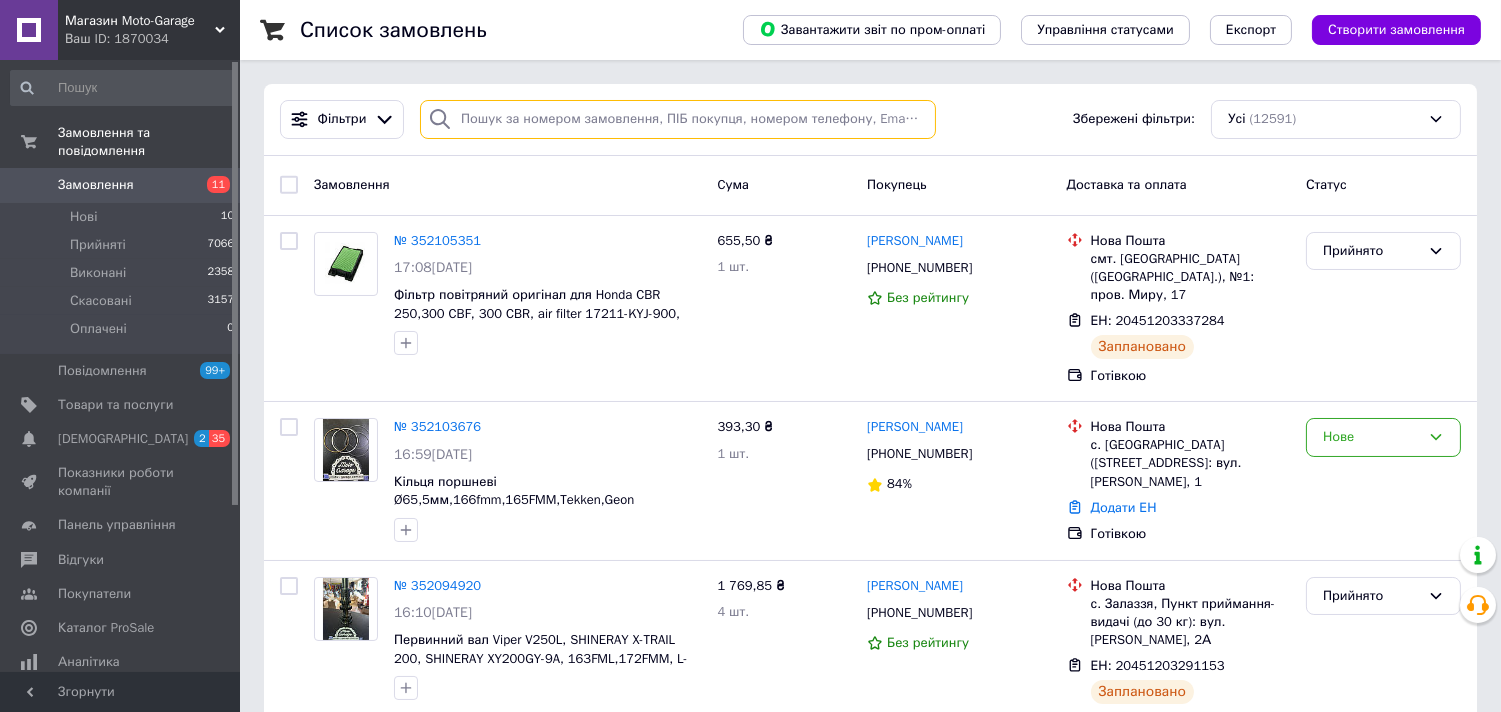 click at bounding box center (678, 119) 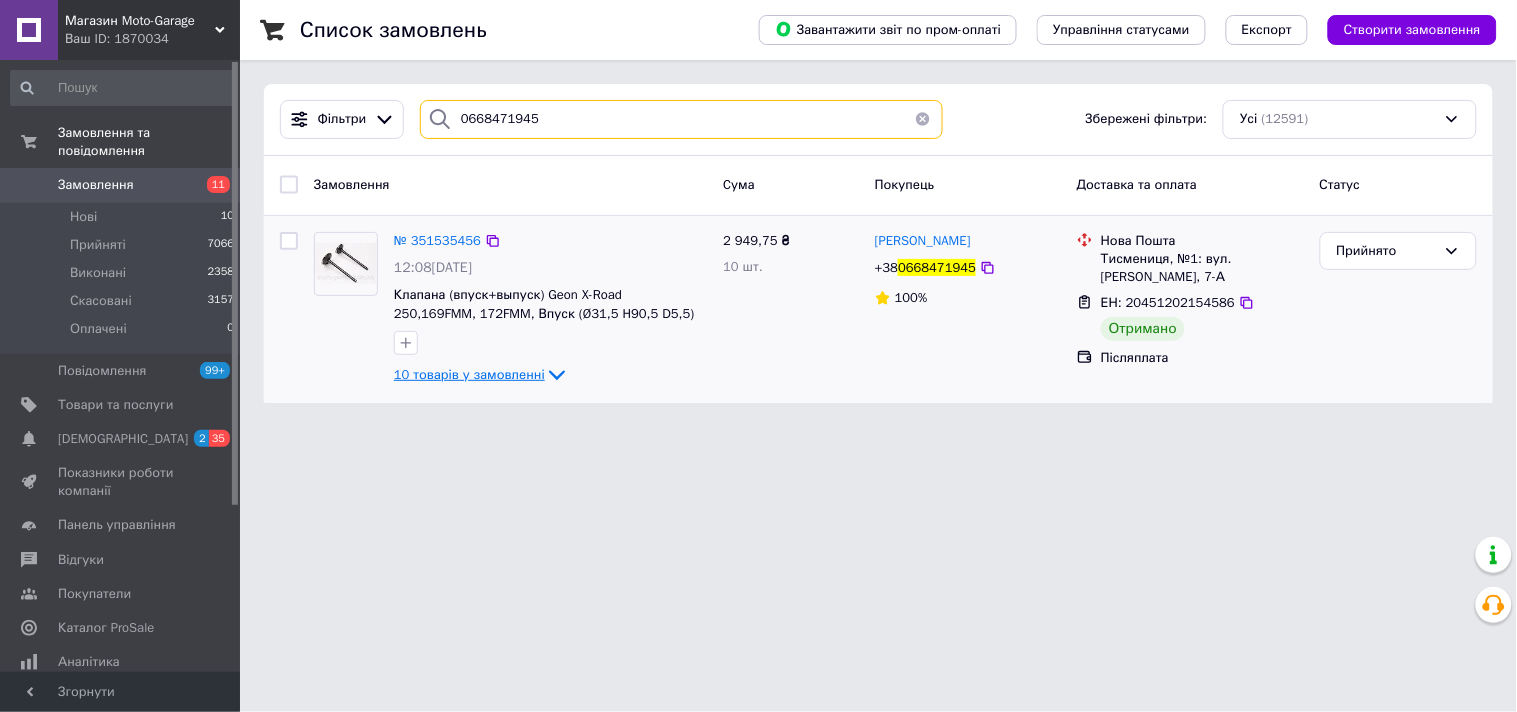 type on "0668471945" 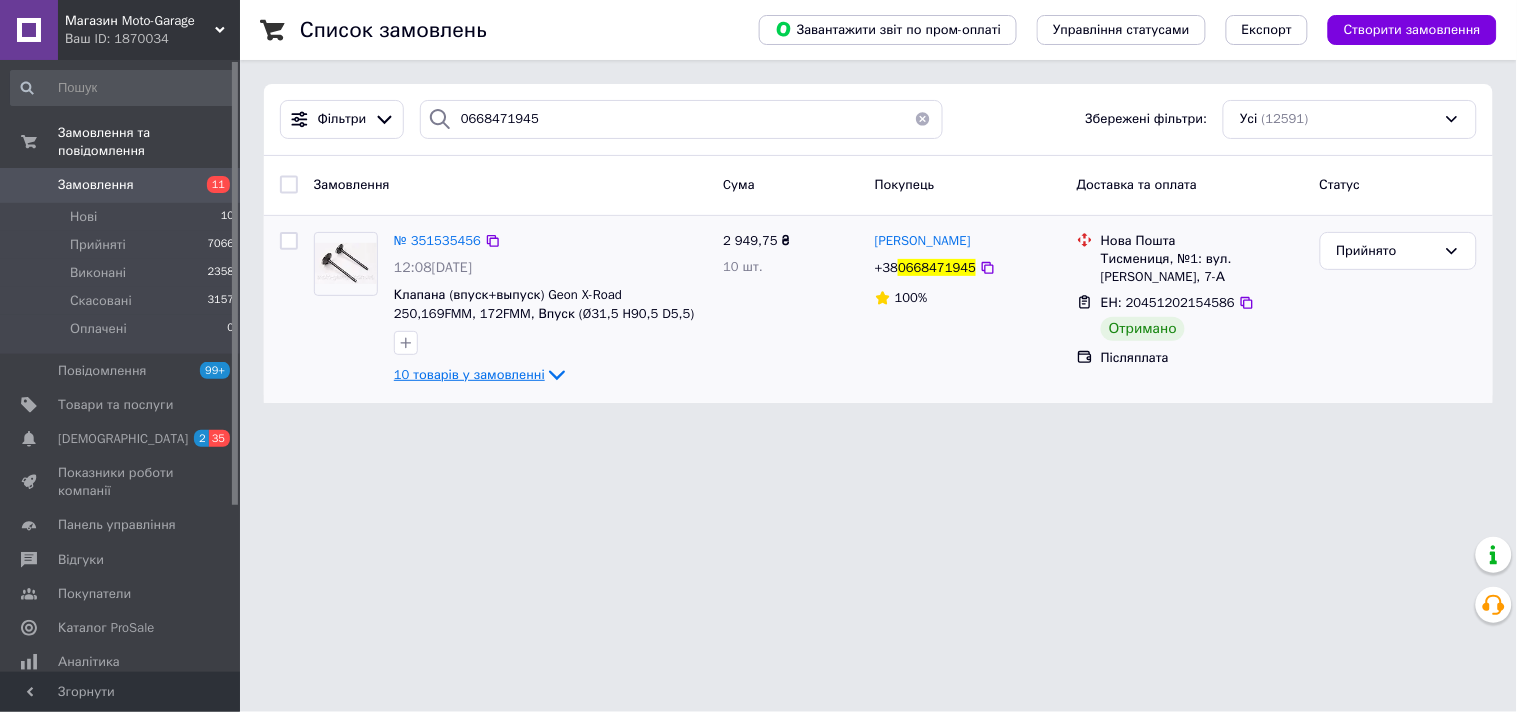 click on "10 товарів у замовленні" at bounding box center [469, 374] 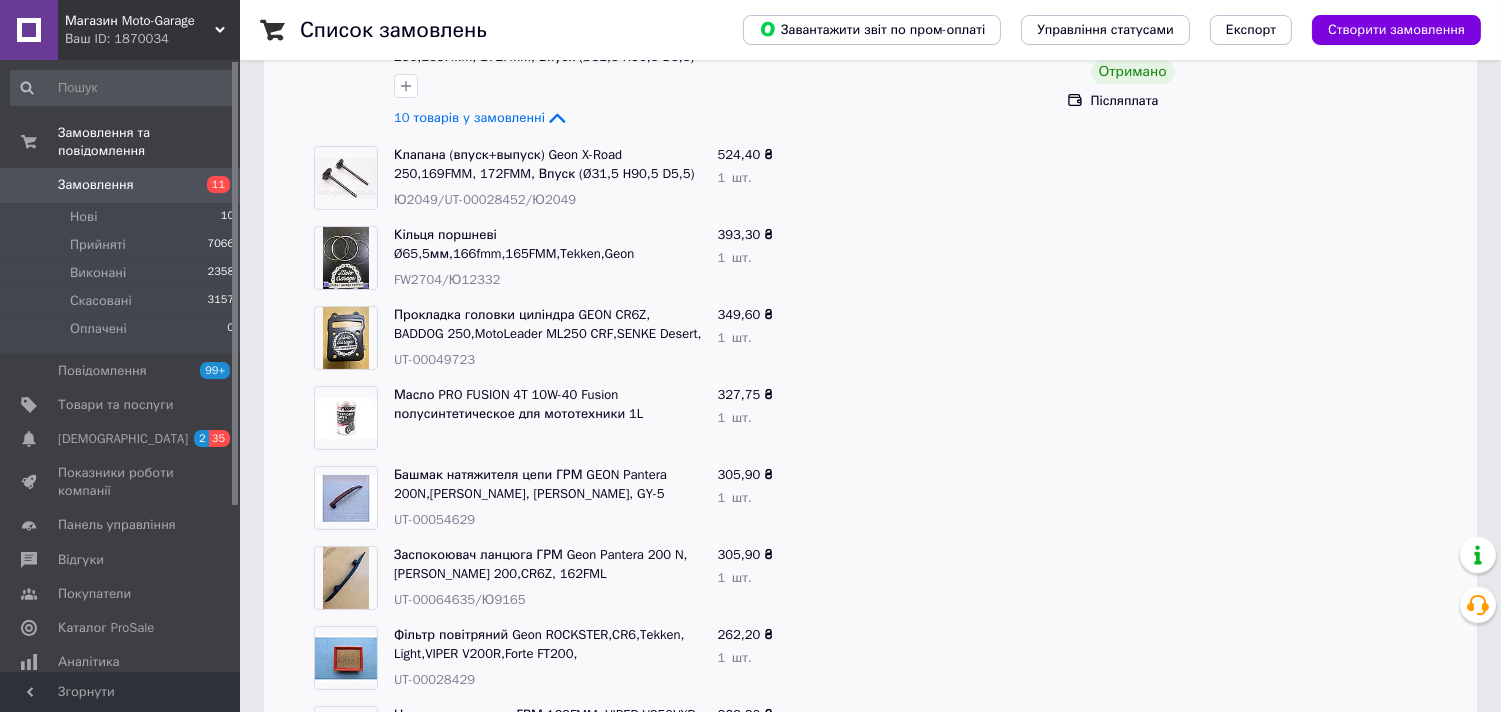 scroll, scrollTop: 111, scrollLeft: 0, axis: vertical 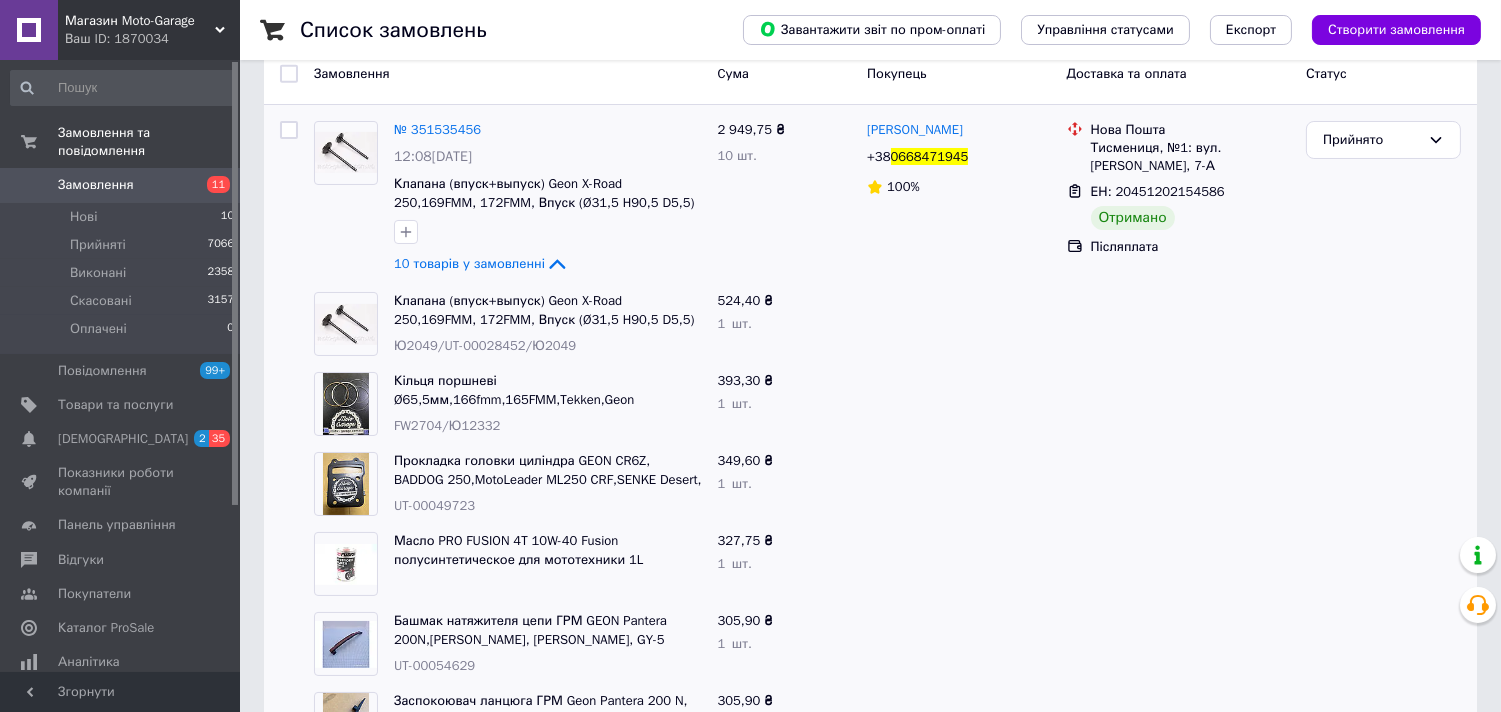 click on "Замовлення" at bounding box center [121, 185] 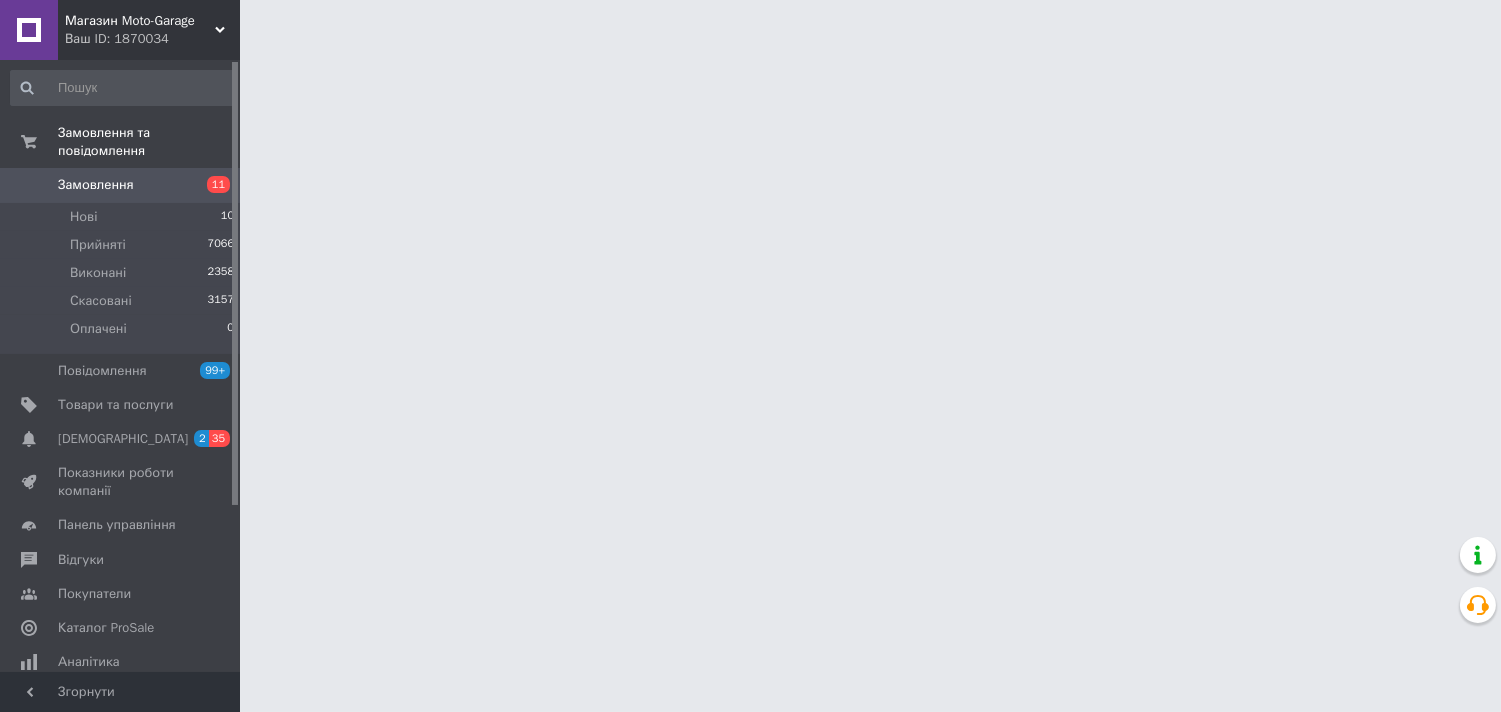 scroll, scrollTop: 0, scrollLeft: 0, axis: both 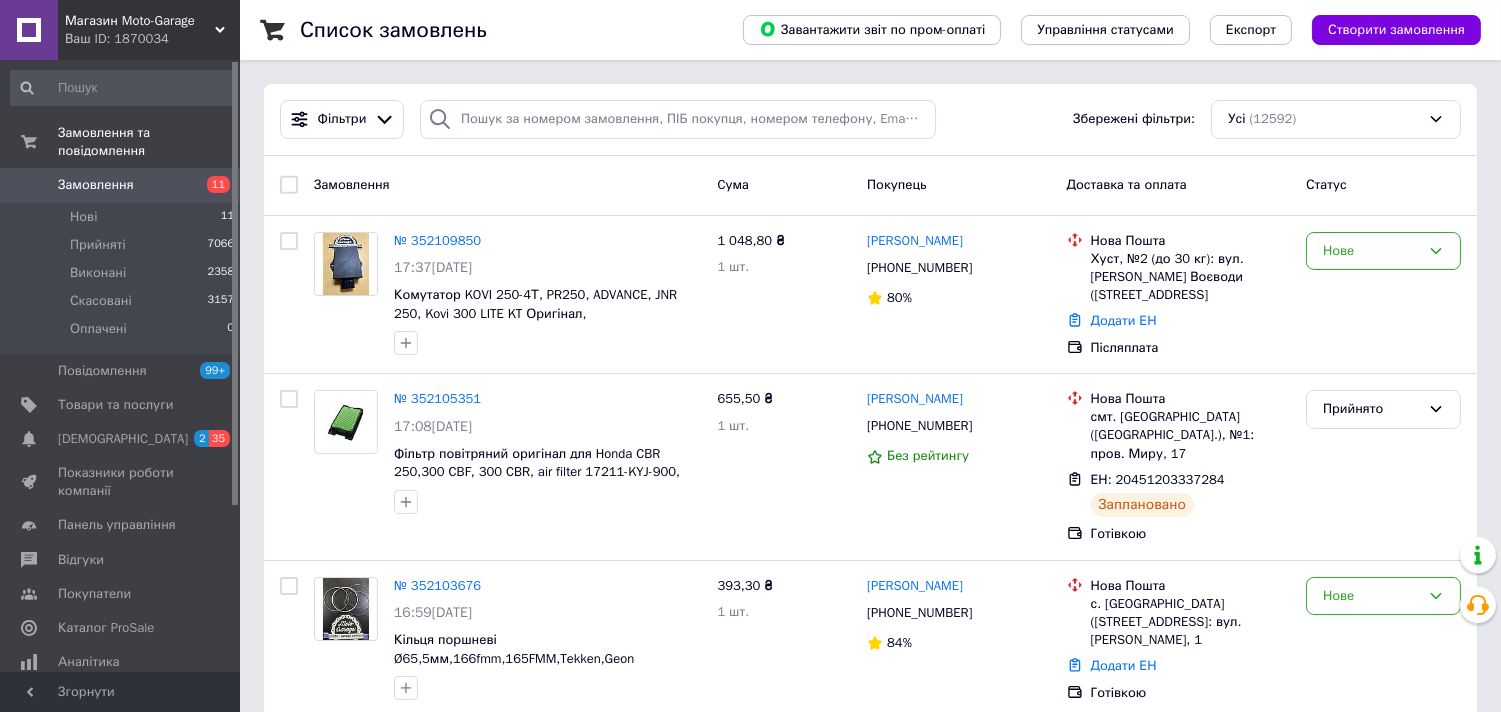 click on "Замовлення" at bounding box center [121, 185] 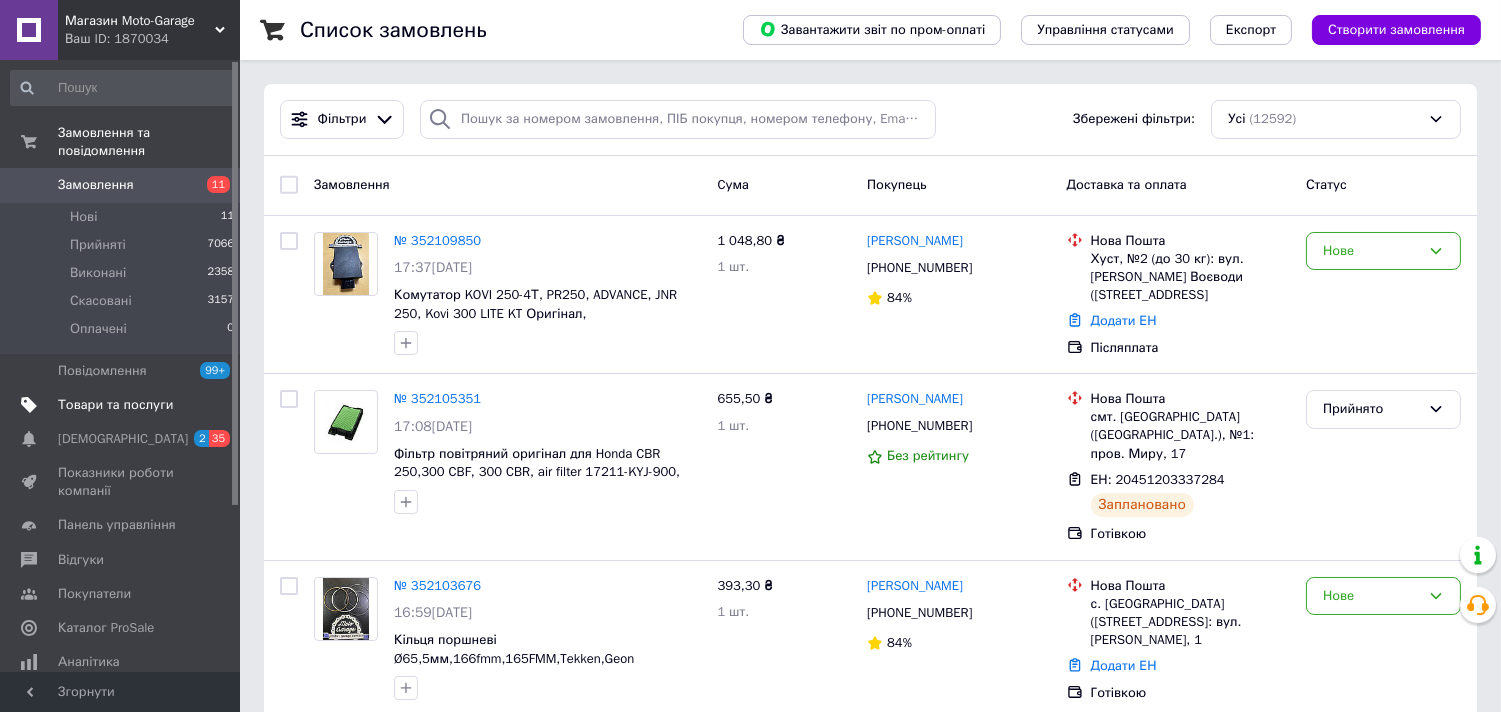 click on "Товари та послуги" at bounding box center (115, 405) 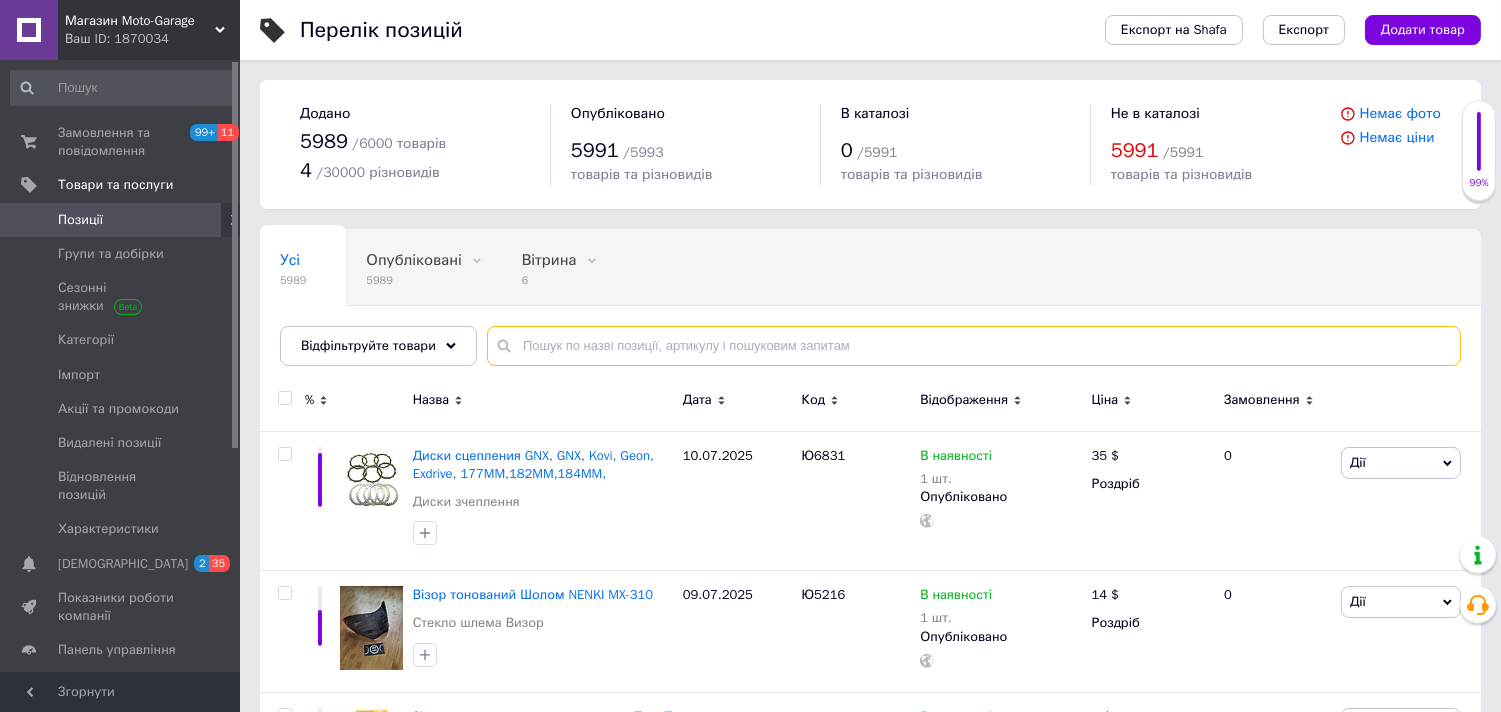 paste on "Ю14439" 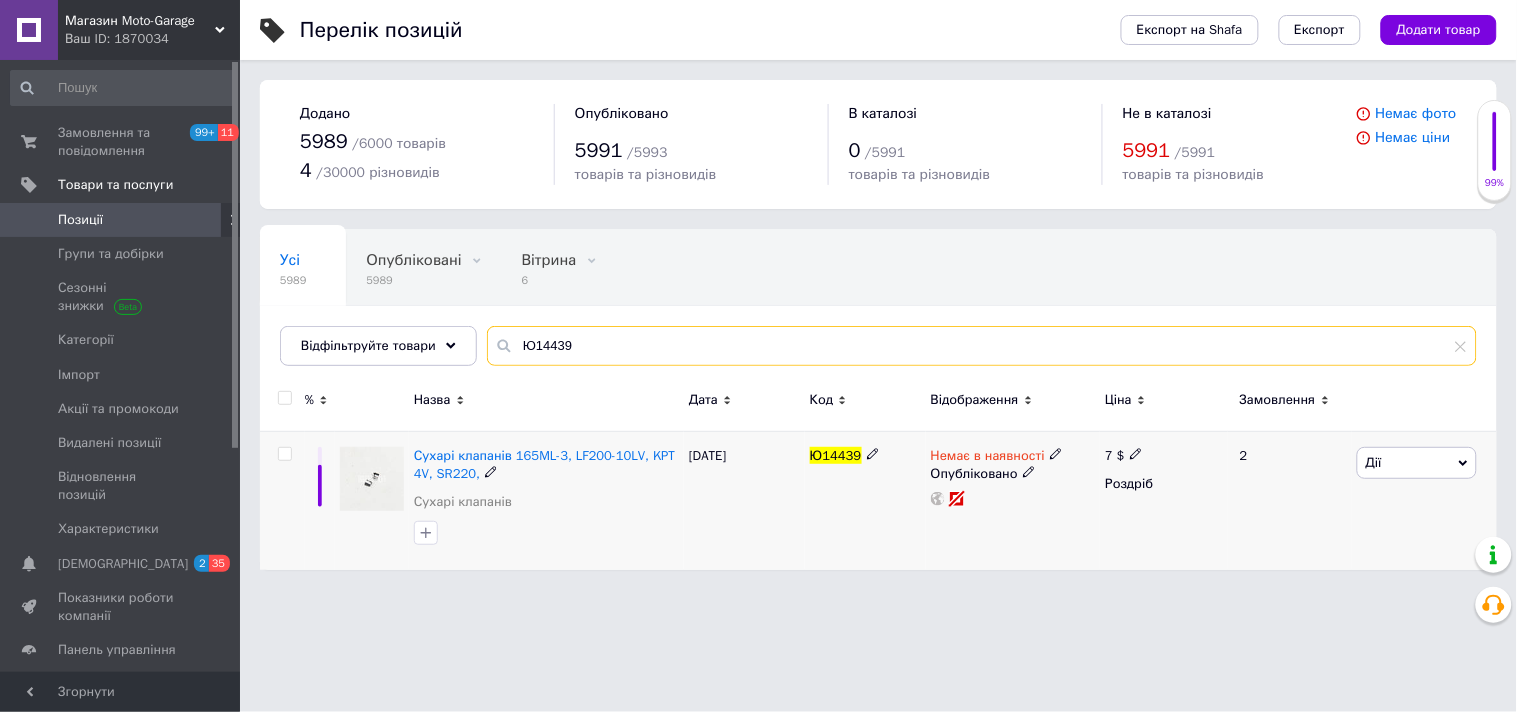 type on "Ю14439" 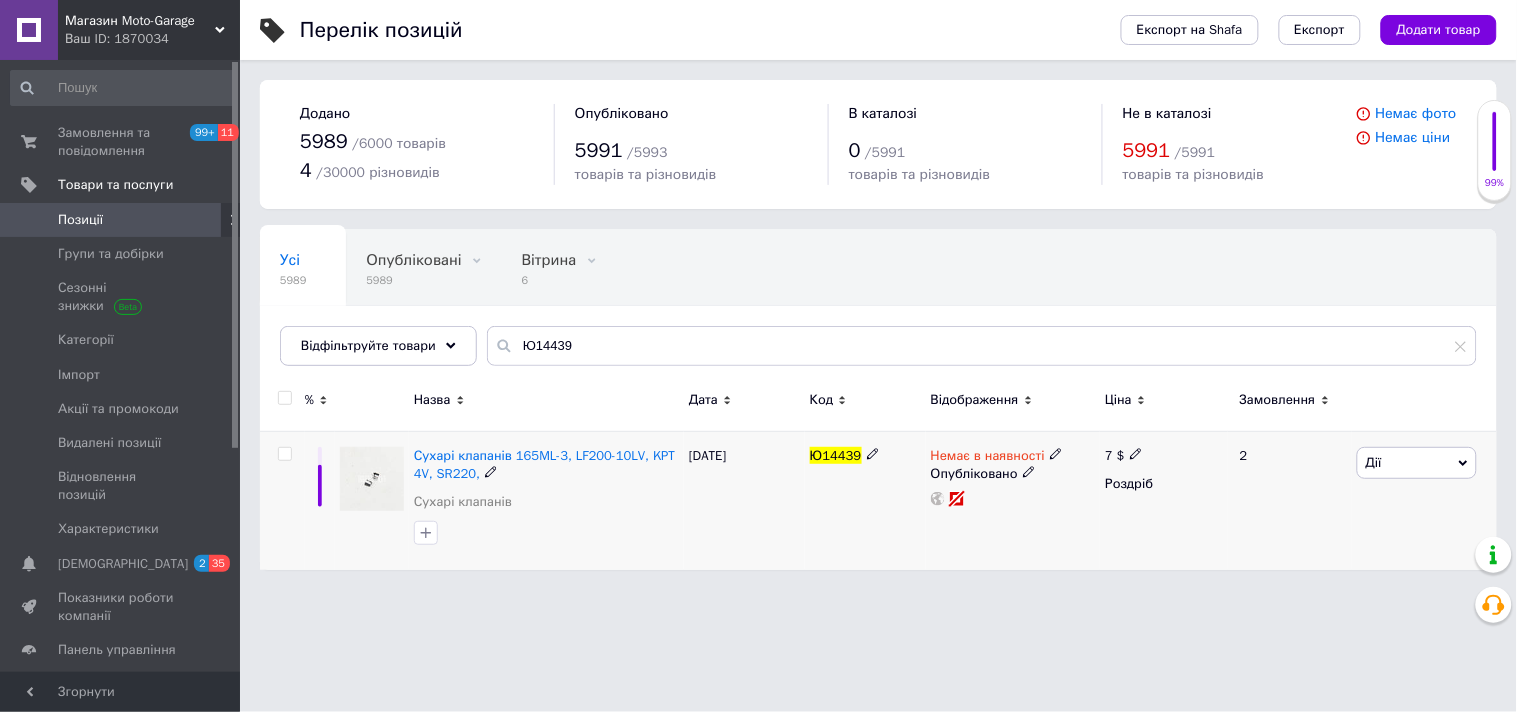 click 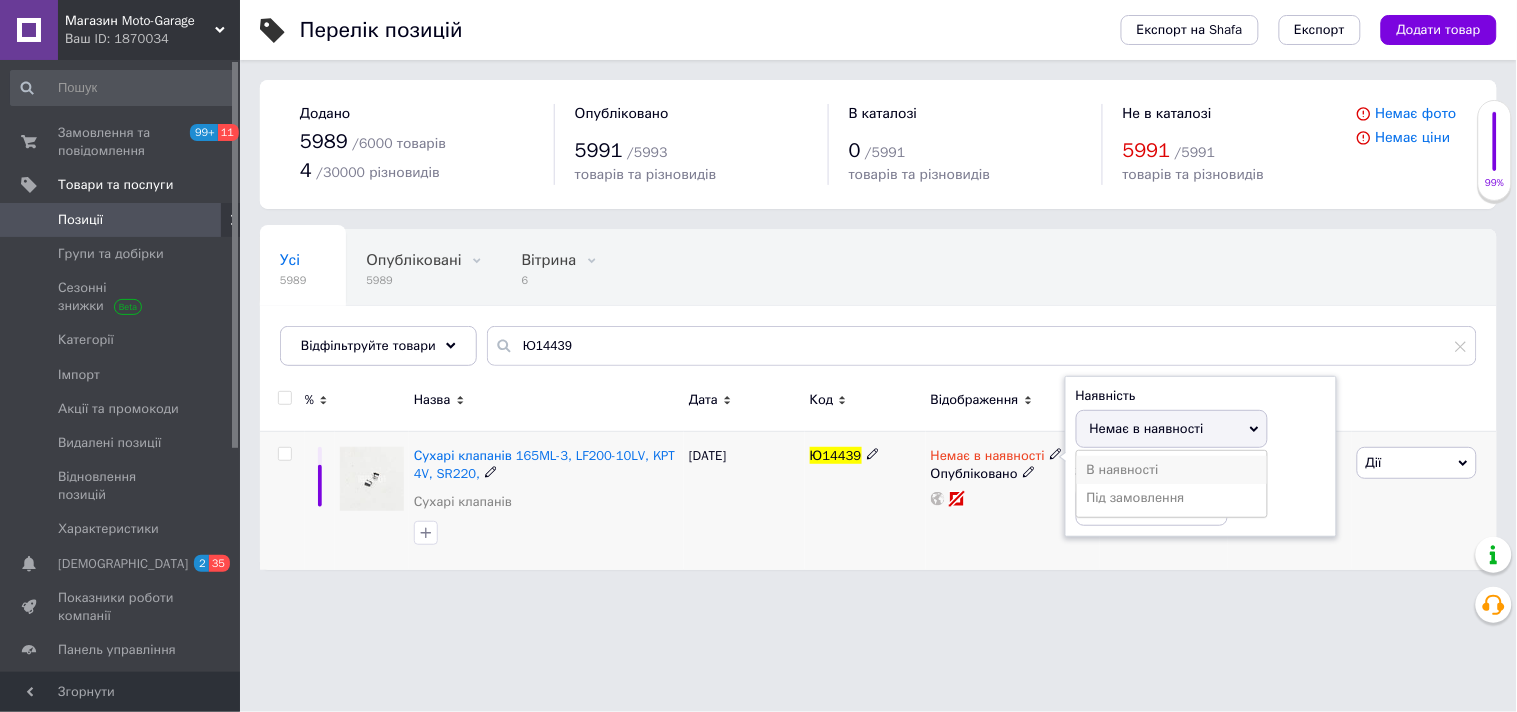 click on "В наявності" at bounding box center [1172, 470] 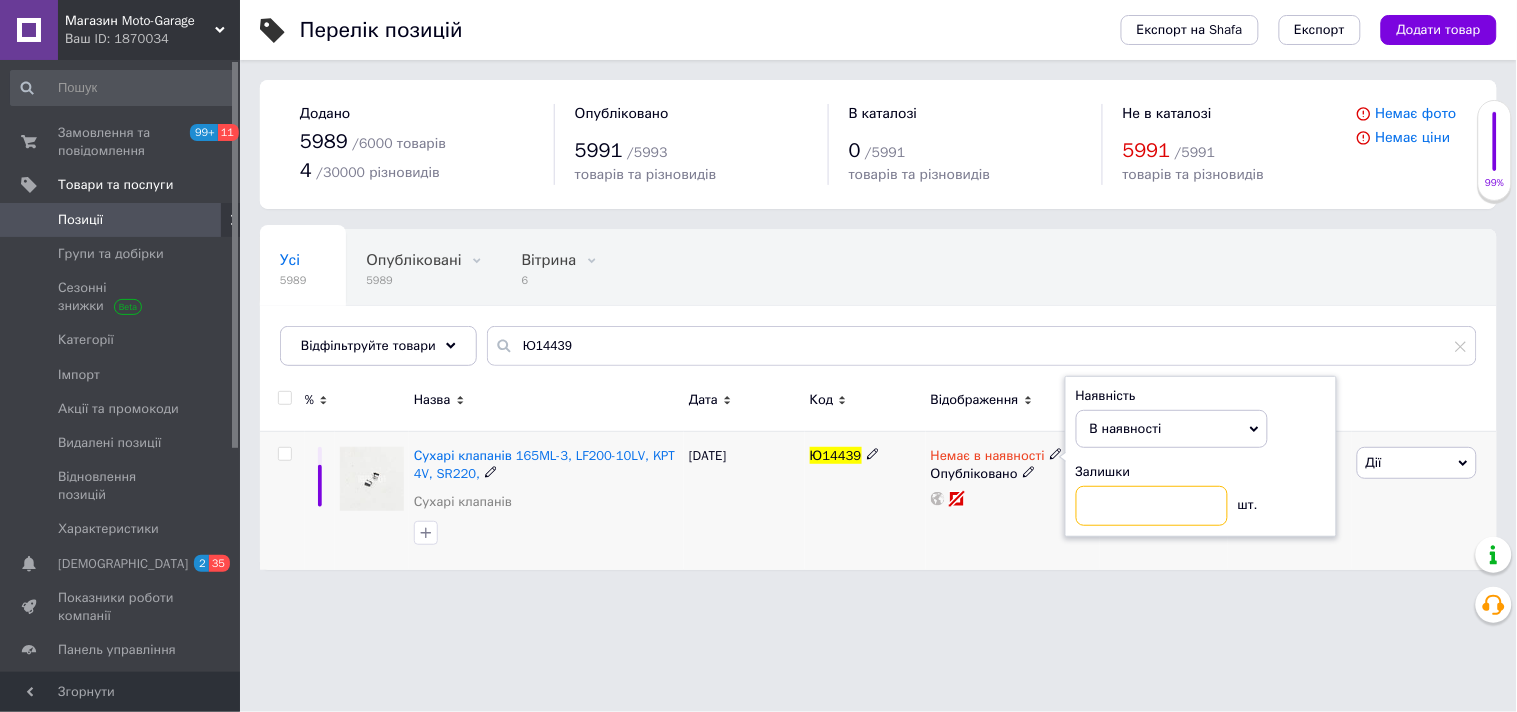 click at bounding box center [1152, 506] 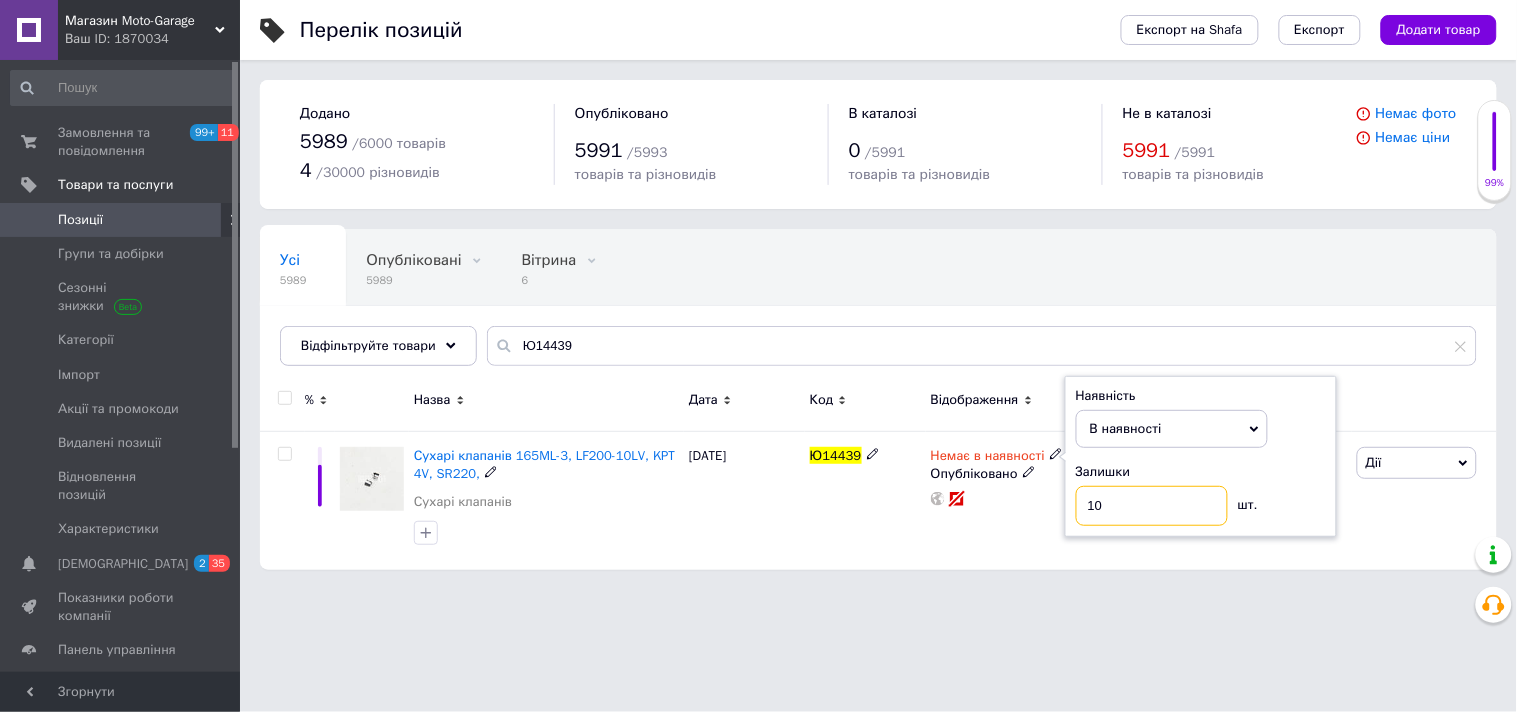 type on "10" 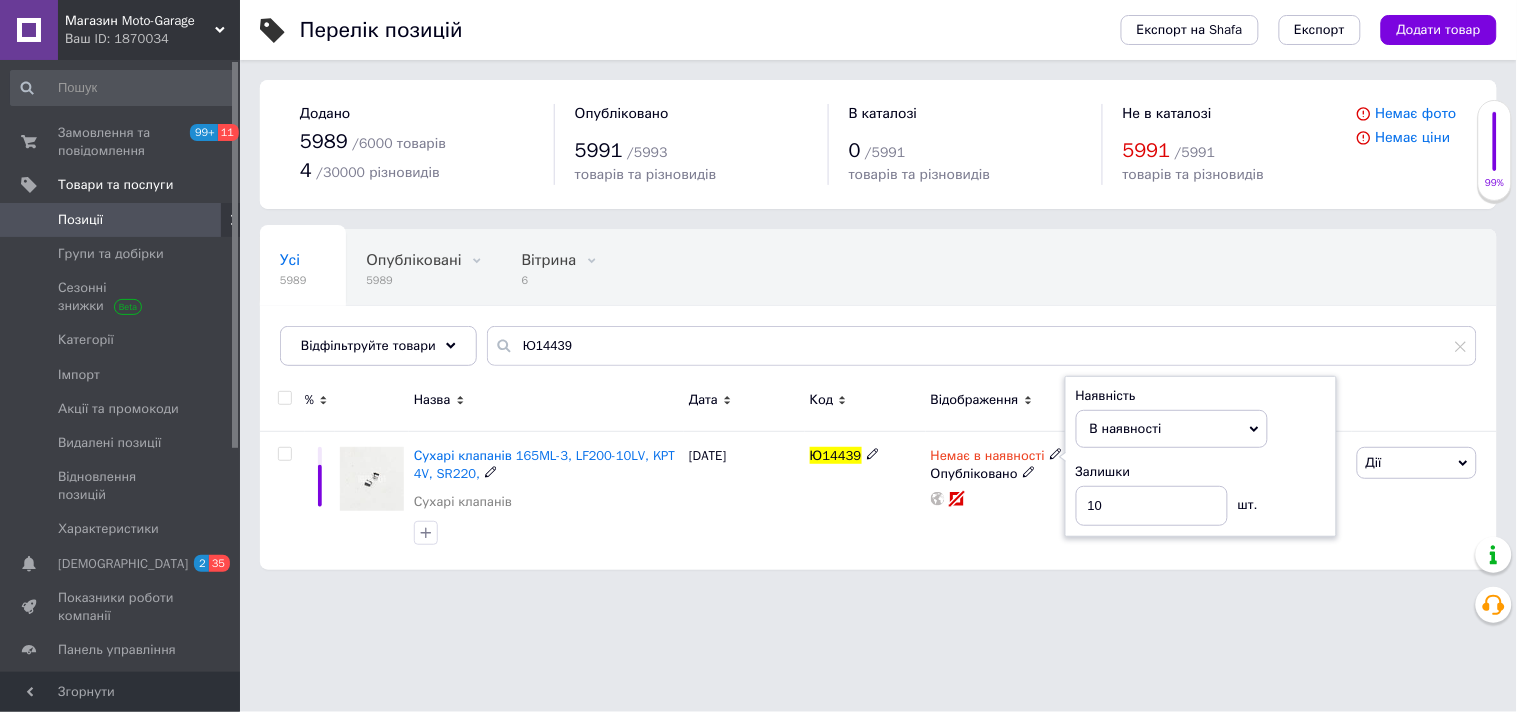 click on "Перелік позицій Експорт на Shafa Експорт Додати товар Додано 5989   / 6000   товарів 4   / 30000   різновидів Опубліковано 5991   / 5993 товарів та різновидів В каталозі 0   / 5991 товарів та різновидів Не в каталозі 5991   / 5991 товарів та різновидів Немає фото Немає ціни Усі 5989 Опубліковані 5989 Видалити Редагувати Вітрина 6 Видалити Редагувати В наявності 2520 Видалити Редагувати Ok Відфільтровано...  Зберегти Нічого не знайдено Можливо, помилка у слові  або немає відповідностей за вашим запитом. Усі 5989 Опубліковані 5989 Вітрина 6 В наявності 2520 Відфільтруйте товари Ю14439 % Назва Дата Код 10" at bounding box center (878, 295) 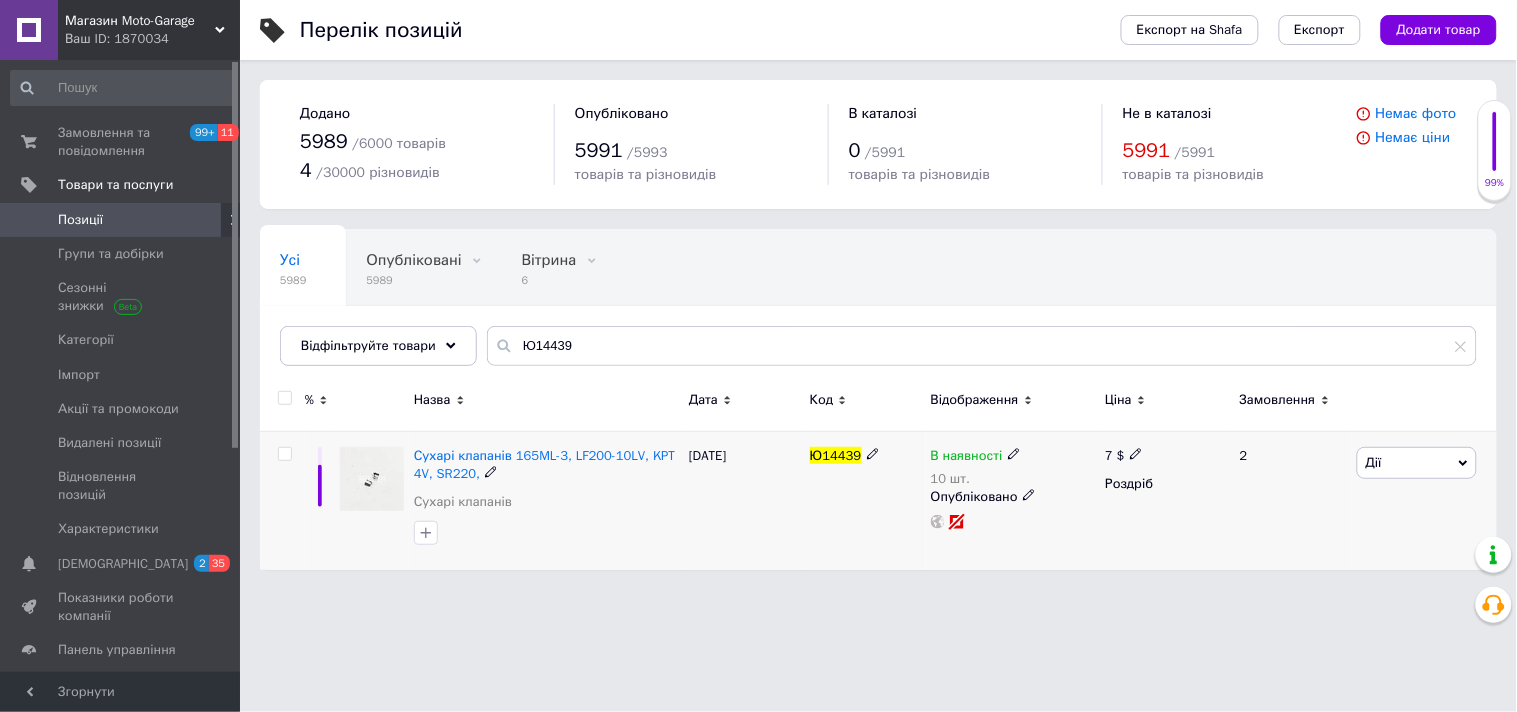 click 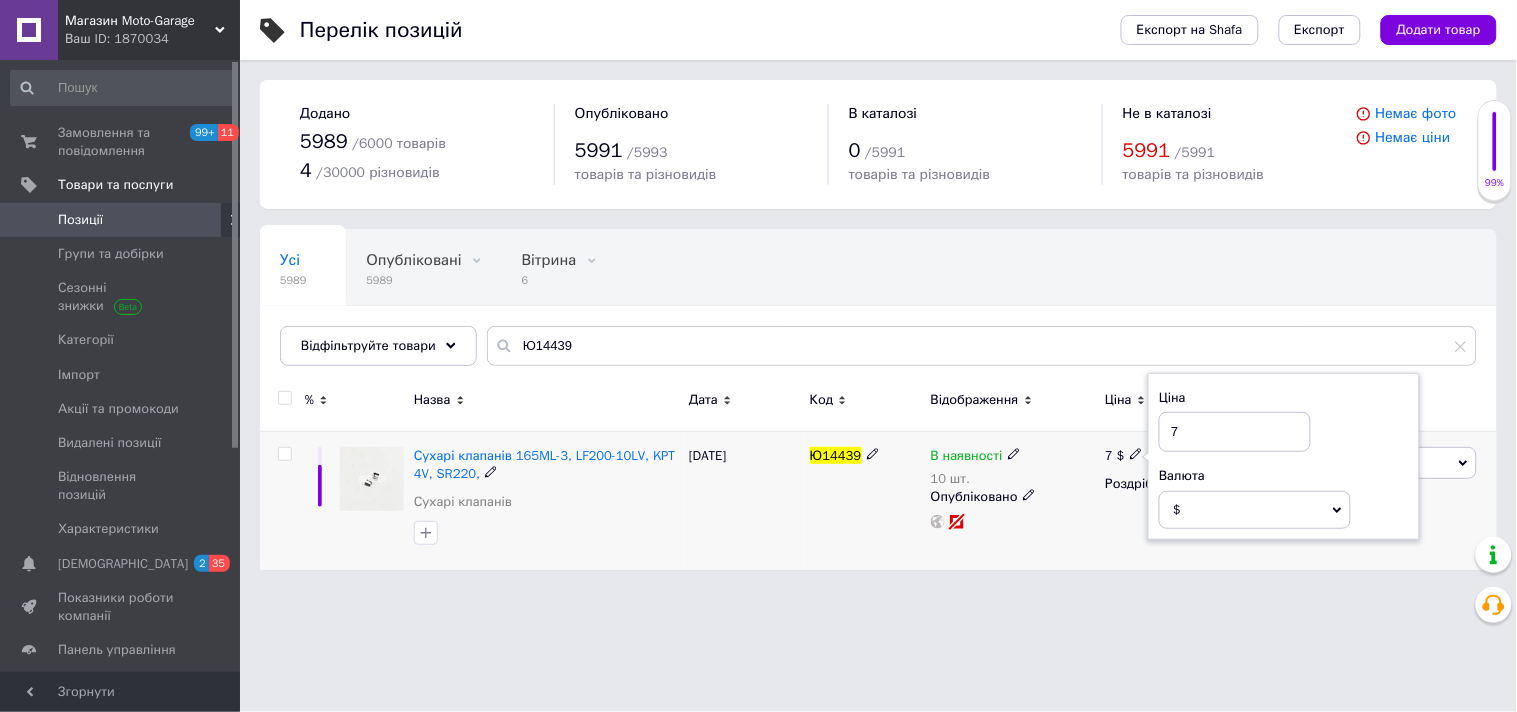 drag, startPoint x: 1218, startPoint y: 442, endPoint x: 1135, endPoint y: 450, distance: 83.38465 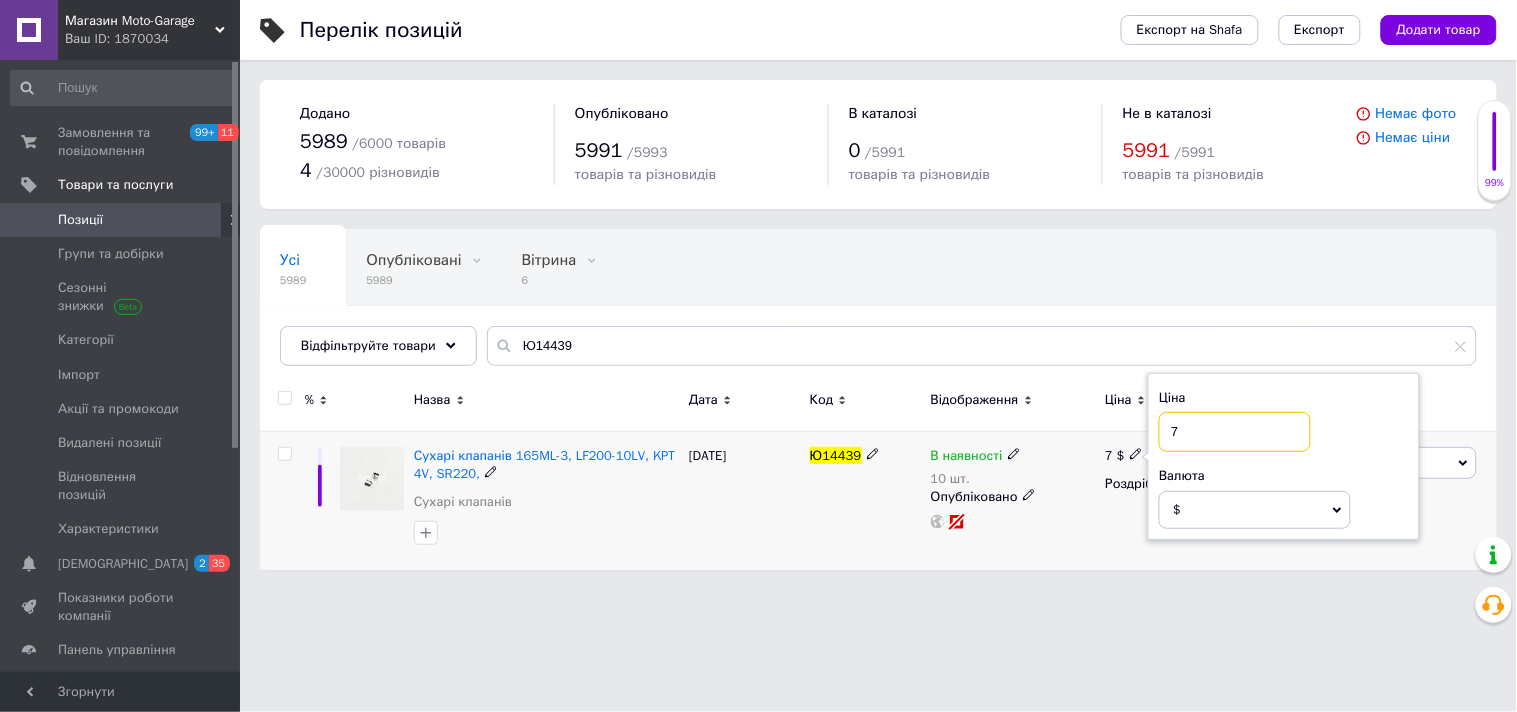 click on "7" at bounding box center [1235, 432] 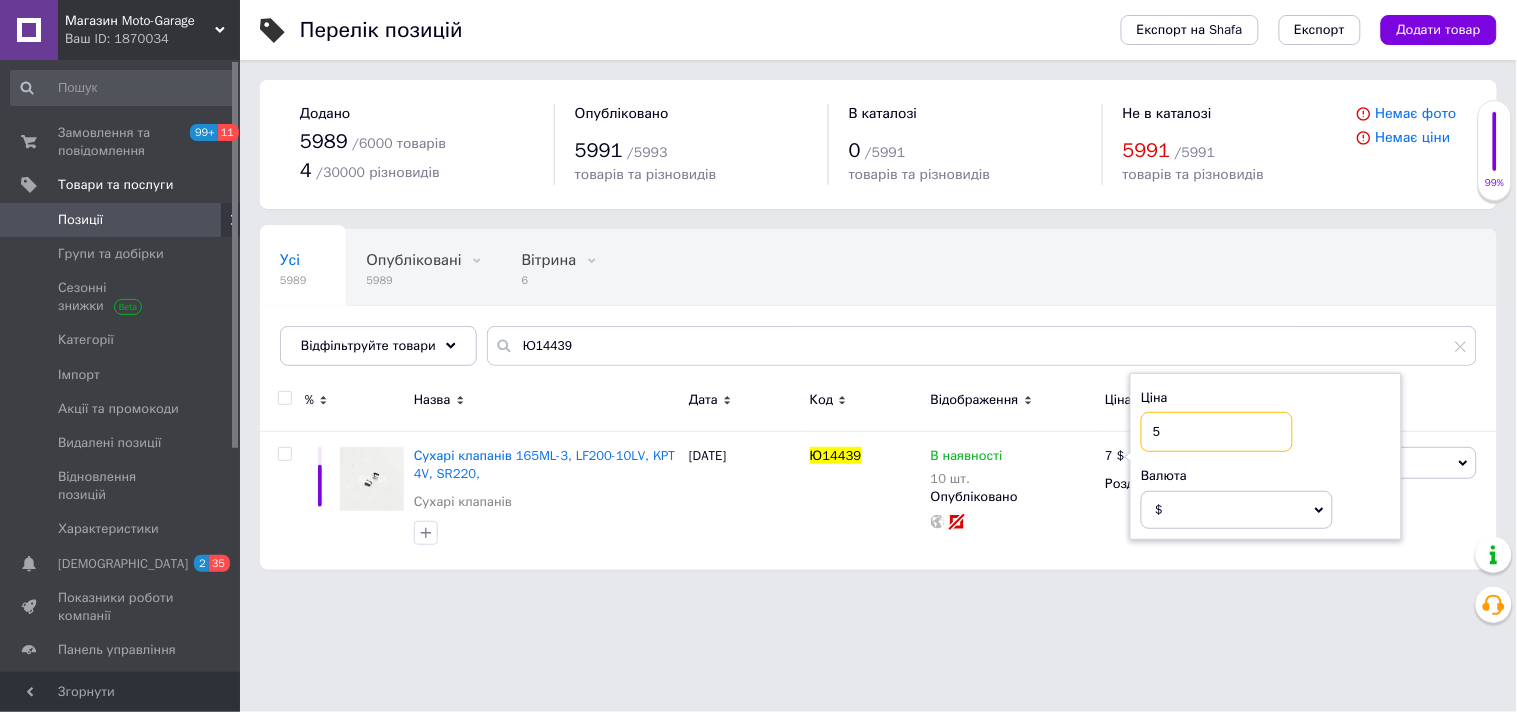 type on "5" 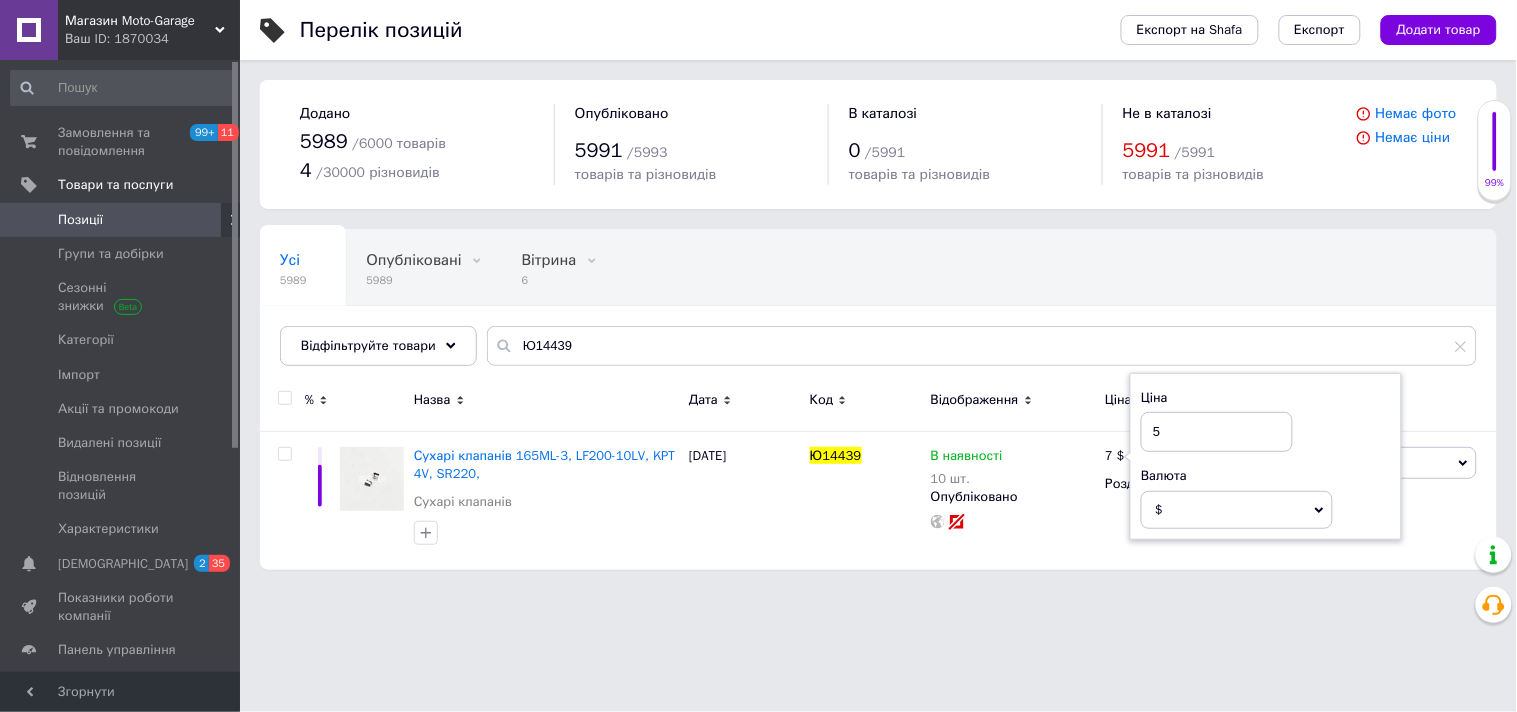 click on "Магазин Moto-Garage Ваш ID: 1870034 Сайт Магазин Moto-Garage Кабінет покупця Перевірити стан системи Сторінка на порталі Довідка Вийти Замовлення та повідомлення 99+ 11 Товари та послуги Позиції Групи та добірки Сезонні знижки Категорії Імпорт Акції та промокоди Видалені позиції Відновлення позицій Характеристики Сповіщення 2 35 Показники роботи компанії Панель управління Відгуки Покупатели Каталог ProSale Аналітика Інструменти веб-майстра та SEO Управління сайтом Гаманець компанії Маркет Налаштування Prom мікс 6 000 5989   /" at bounding box center (758, 295) 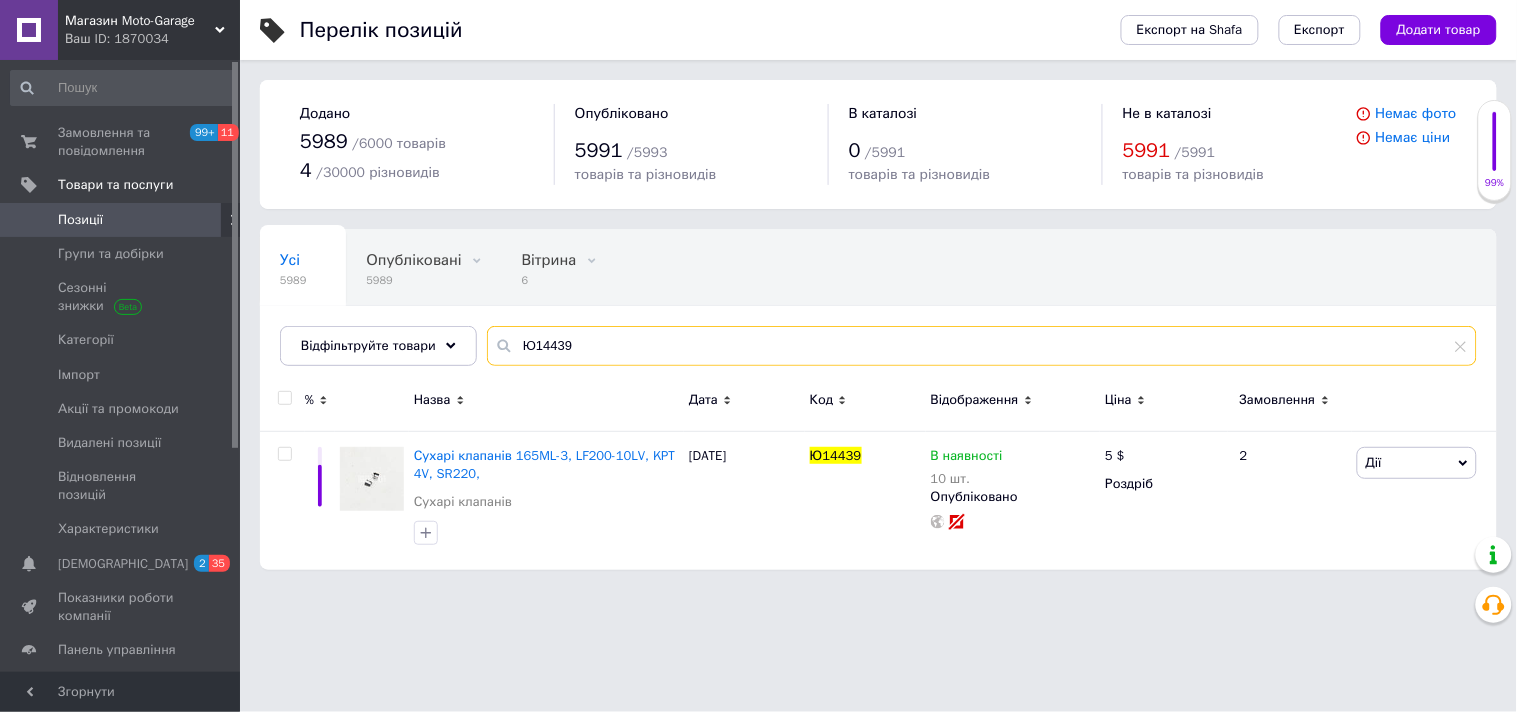 drag, startPoint x: 621, startPoint y: 345, endPoint x: 507, endPoint y: 345, distance: 114 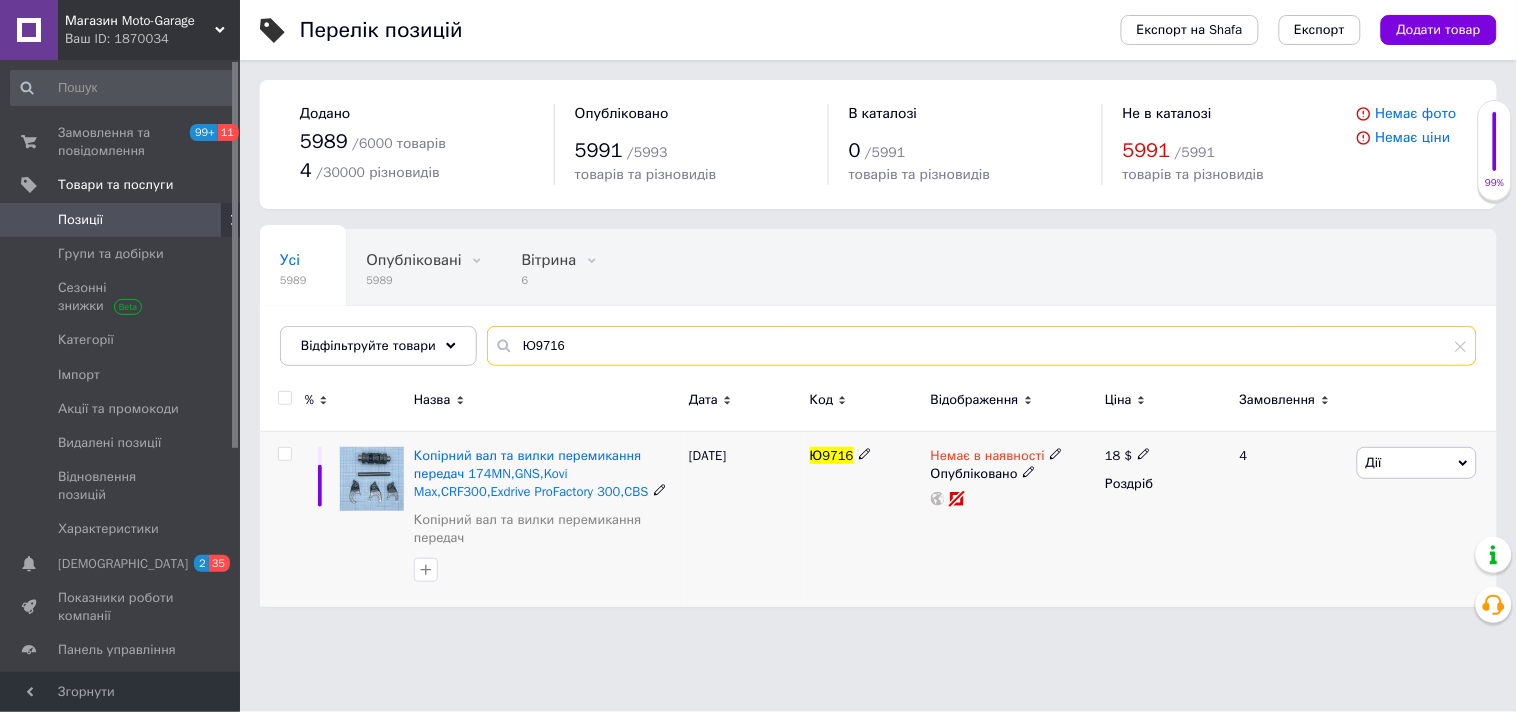 type on "Ю9716" 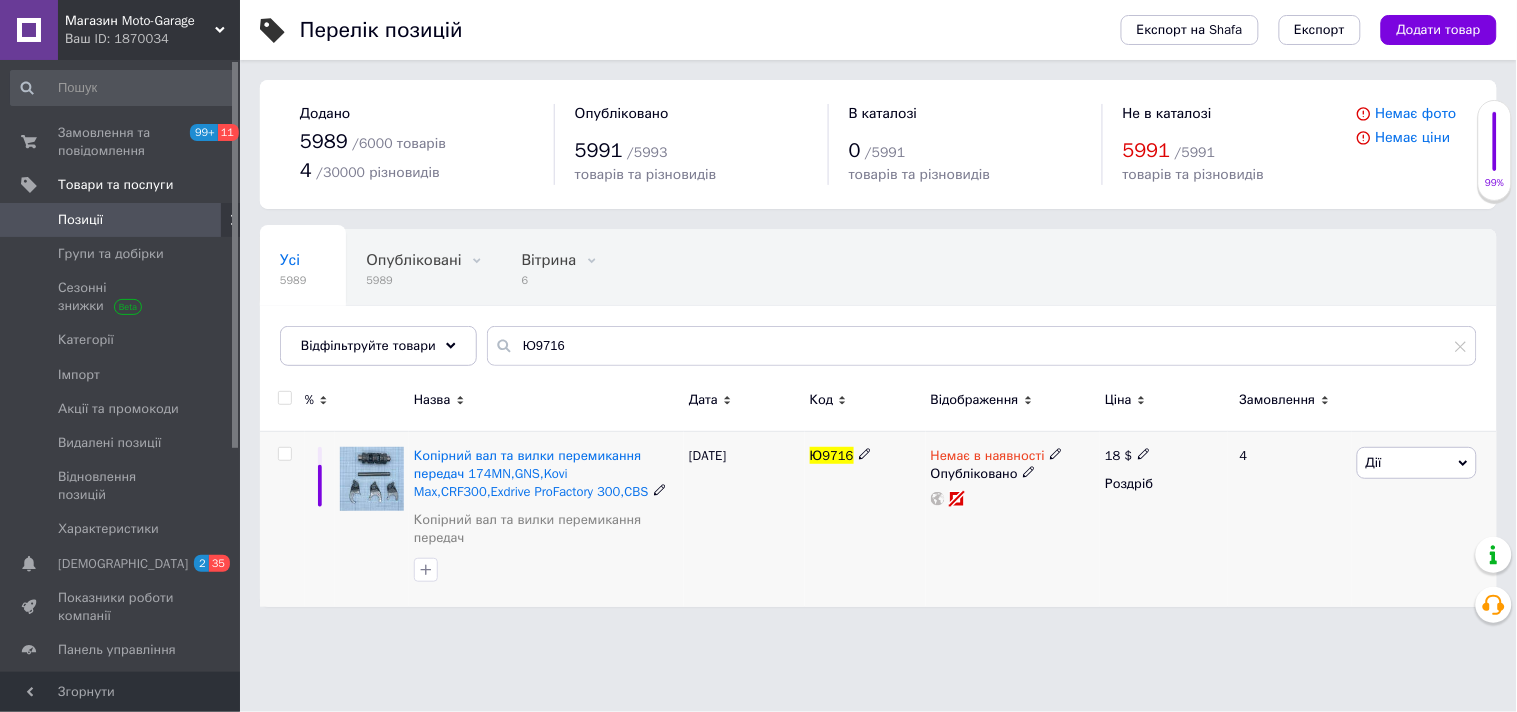 click 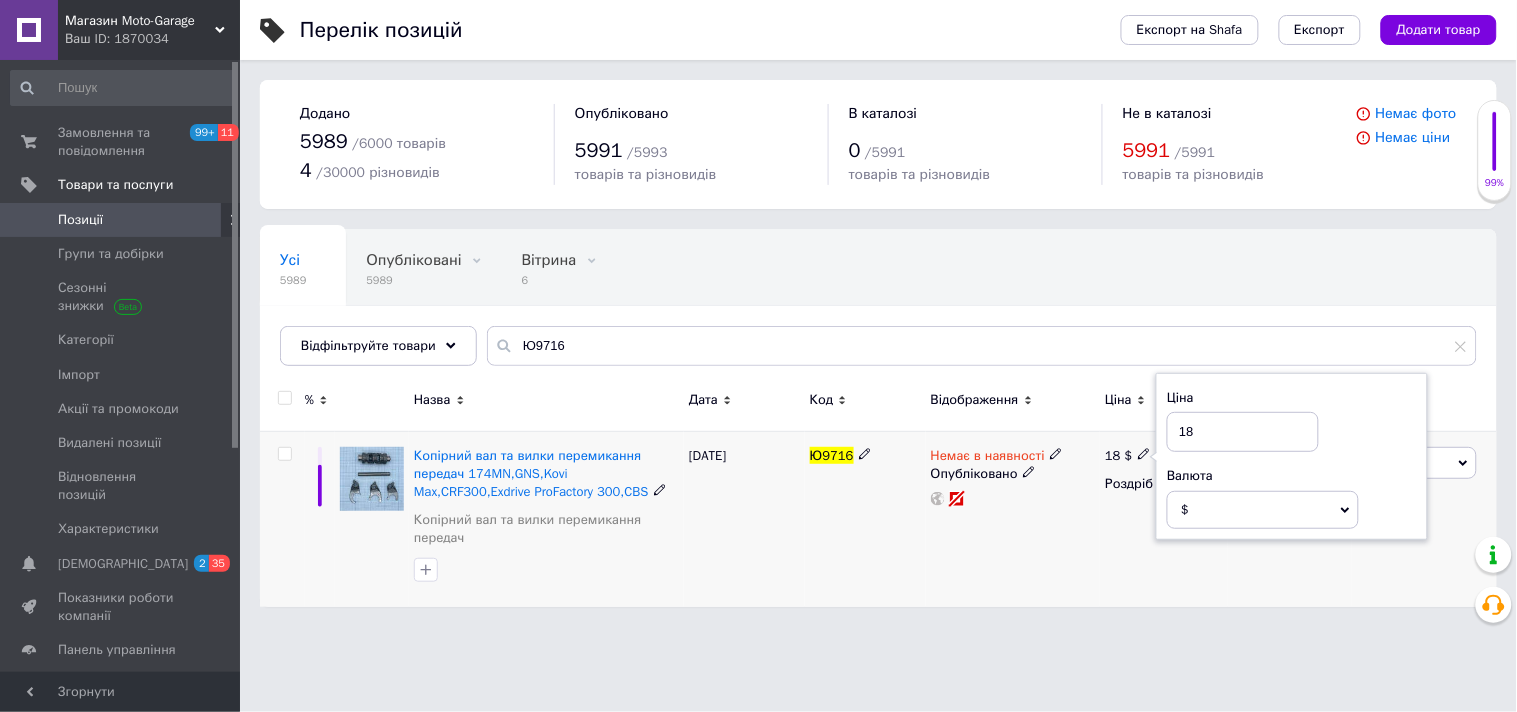 drag, startPoint x: 1223, startPoint y: 433, endPoint x: 1163, endPoint y: 440, distance: 60.40695 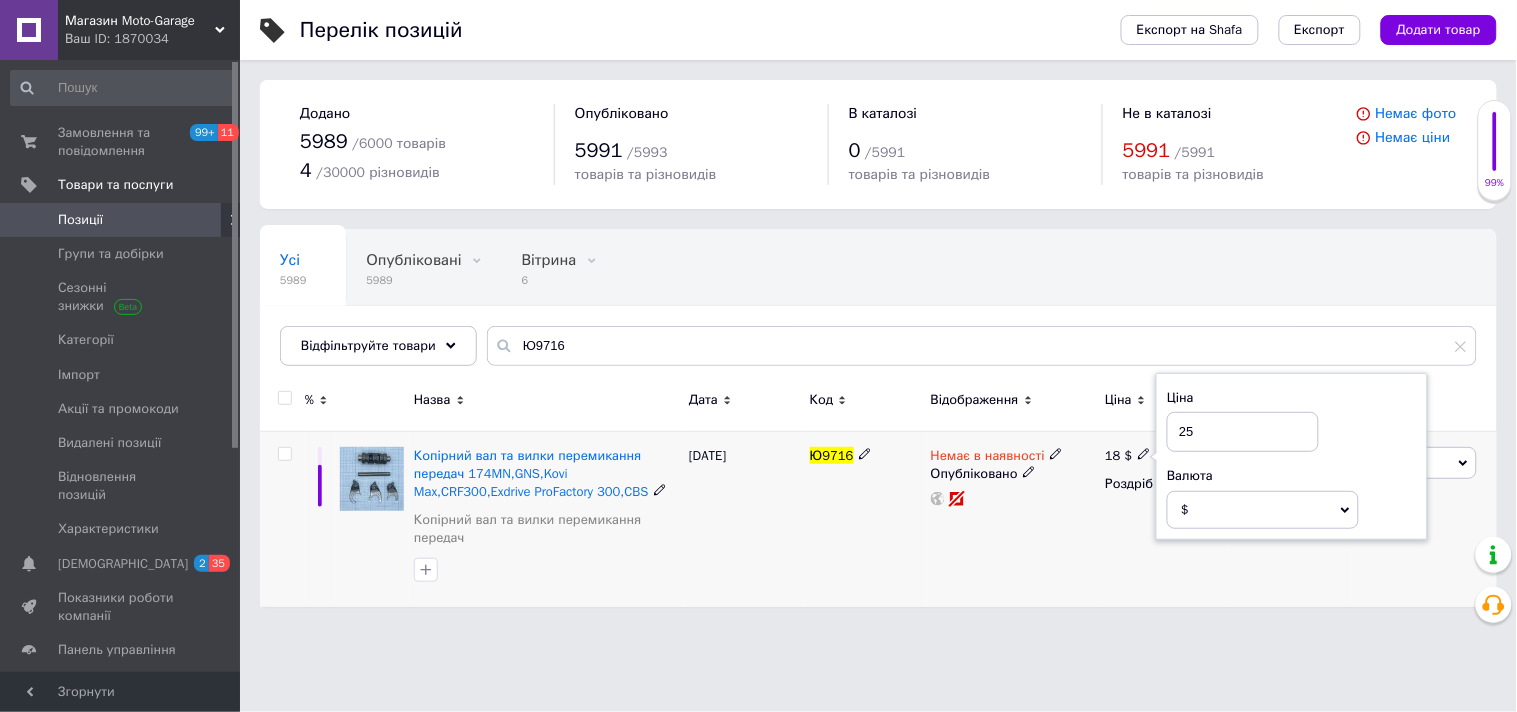 type on "25" 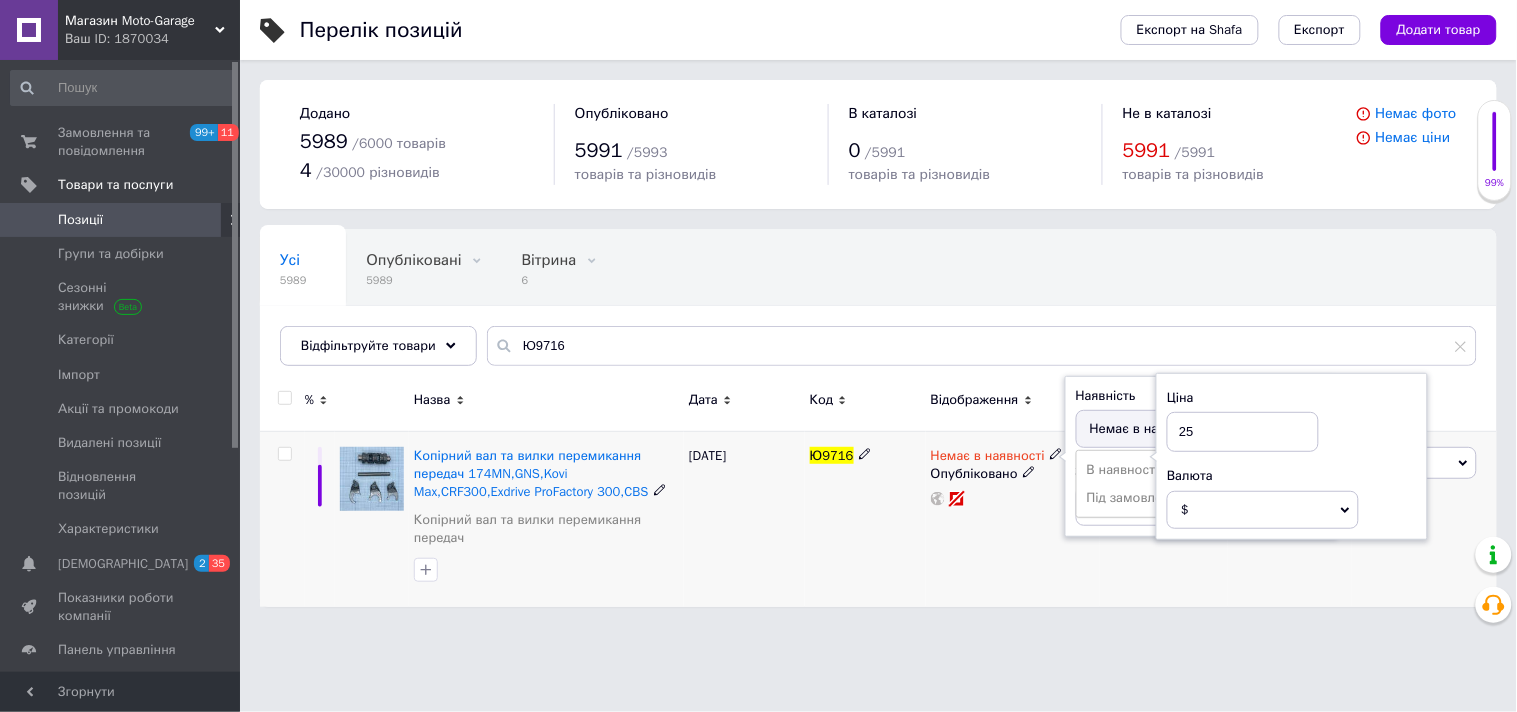 click on "В наявності" at bounding box center [1172, 470] 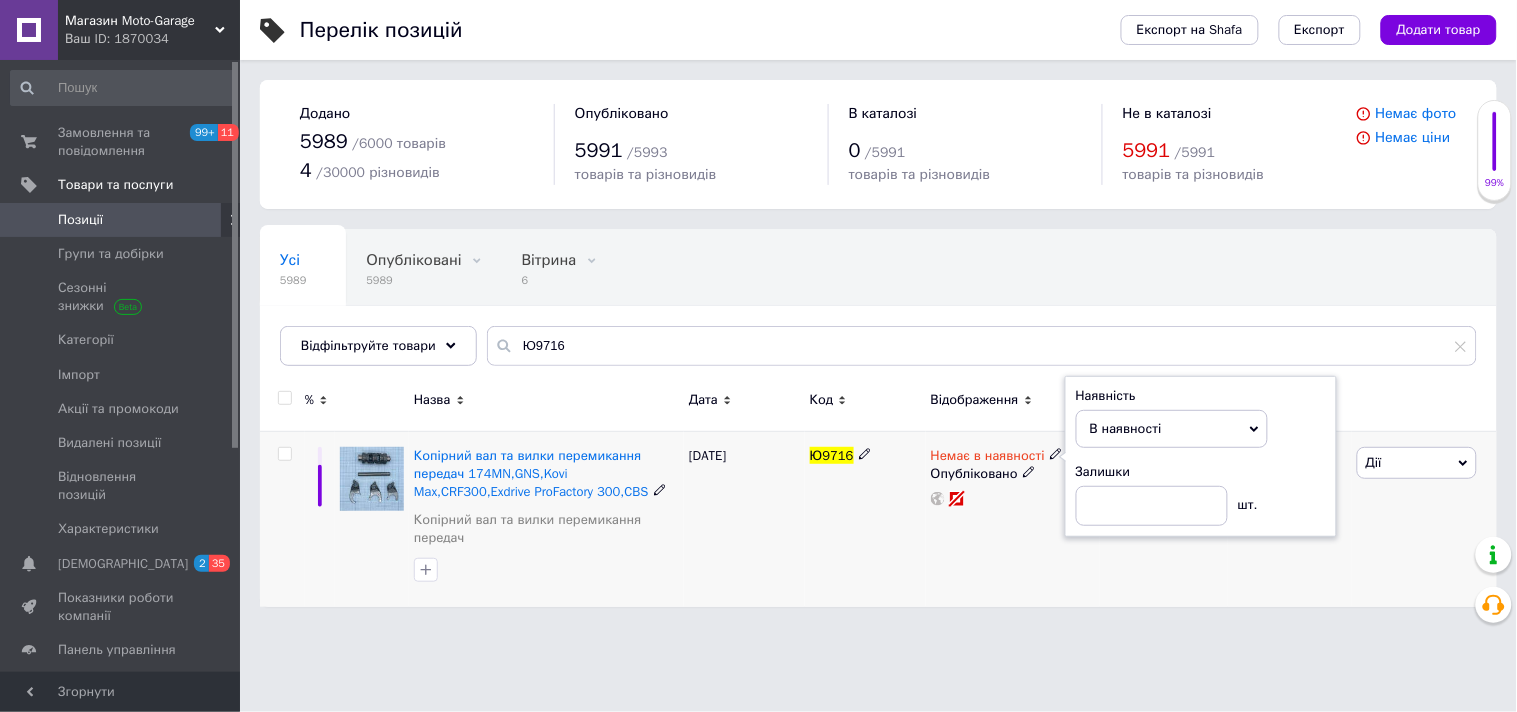 click 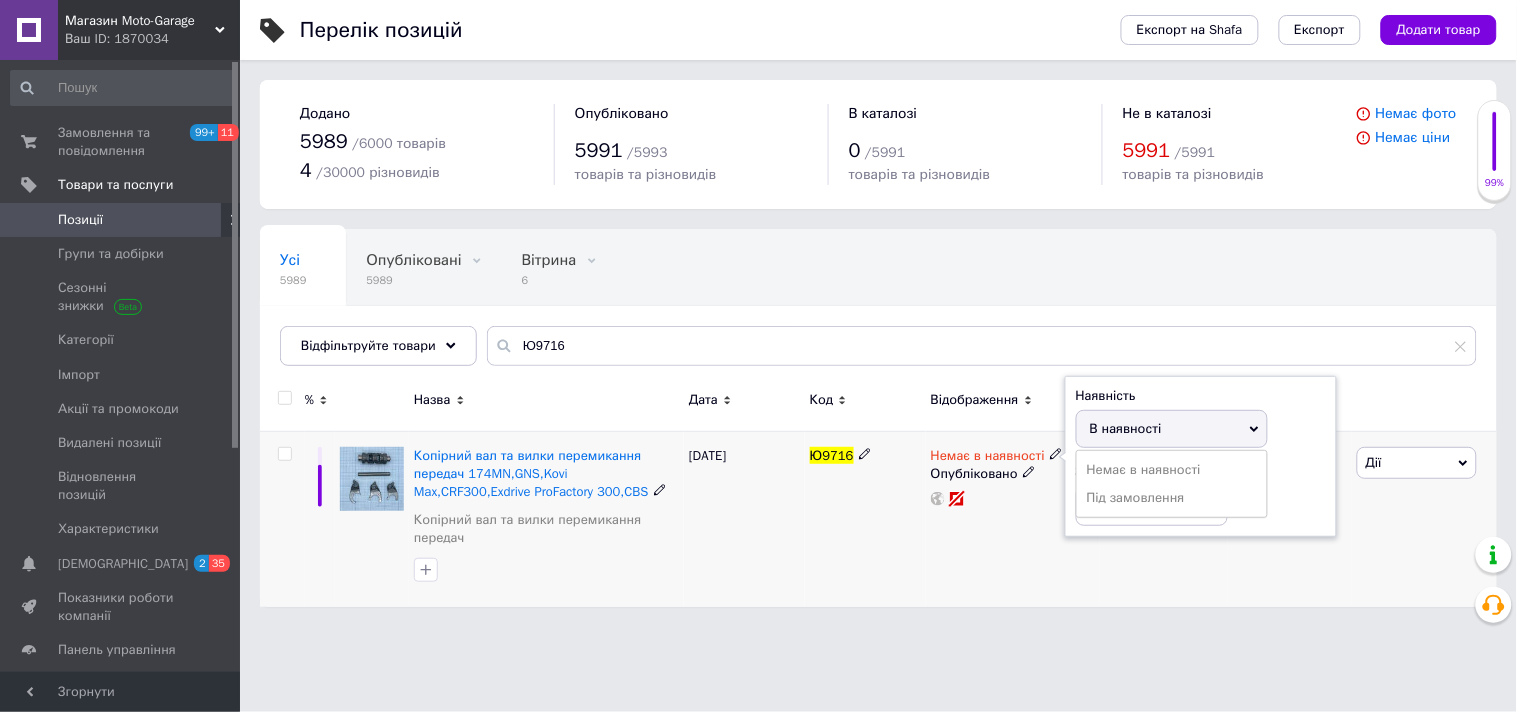 click on "В наявності" at bounding box center [1126, 428] 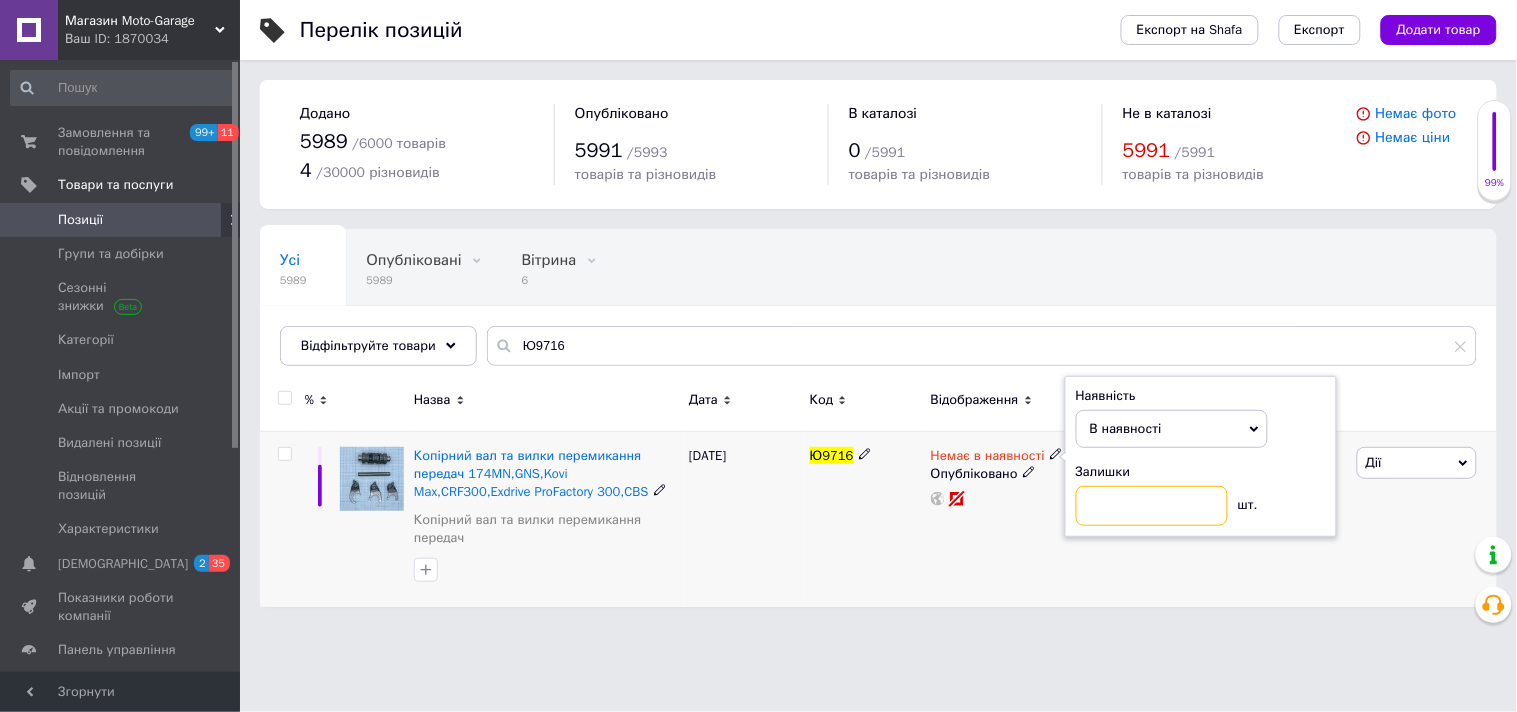 click at bounding box center [1152, 506] 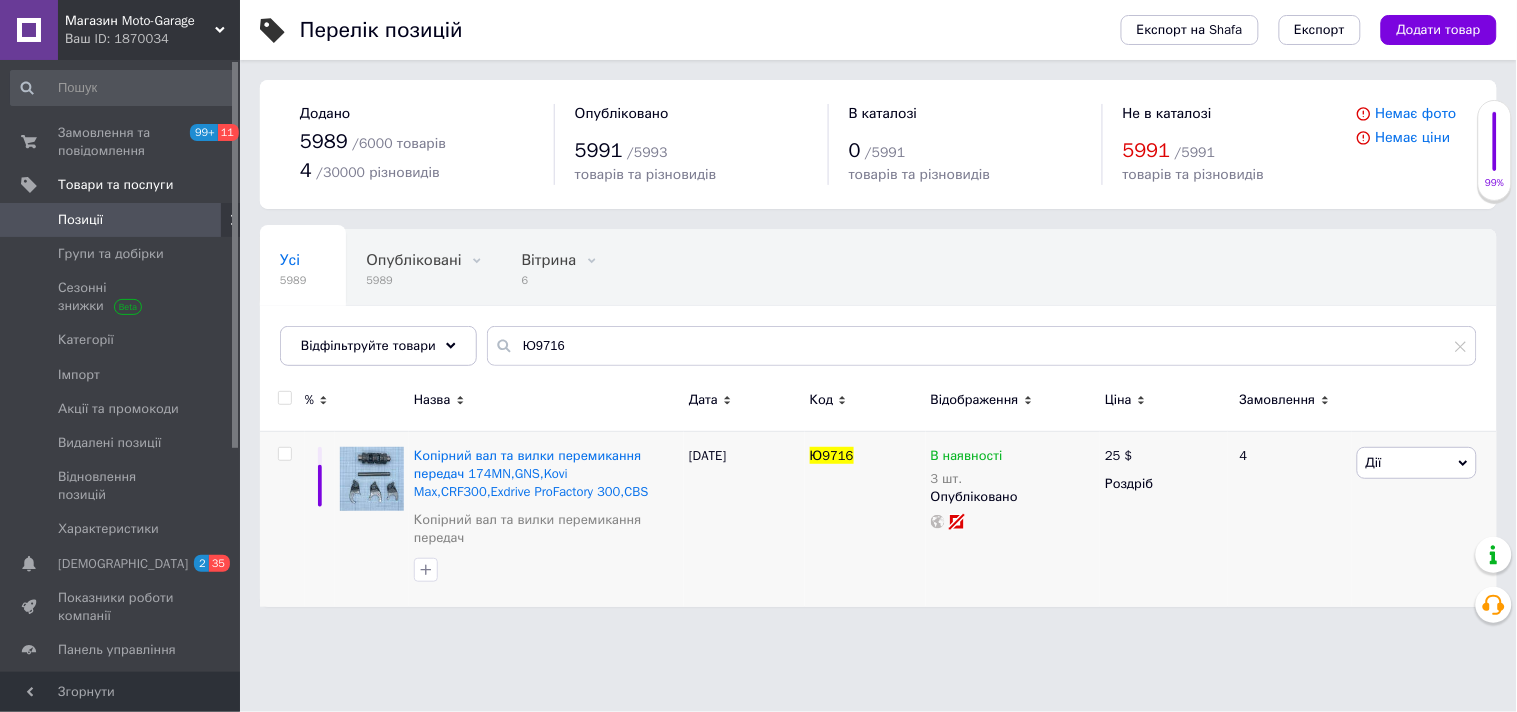 click on "Позиції" at bounding box center [121, 220] 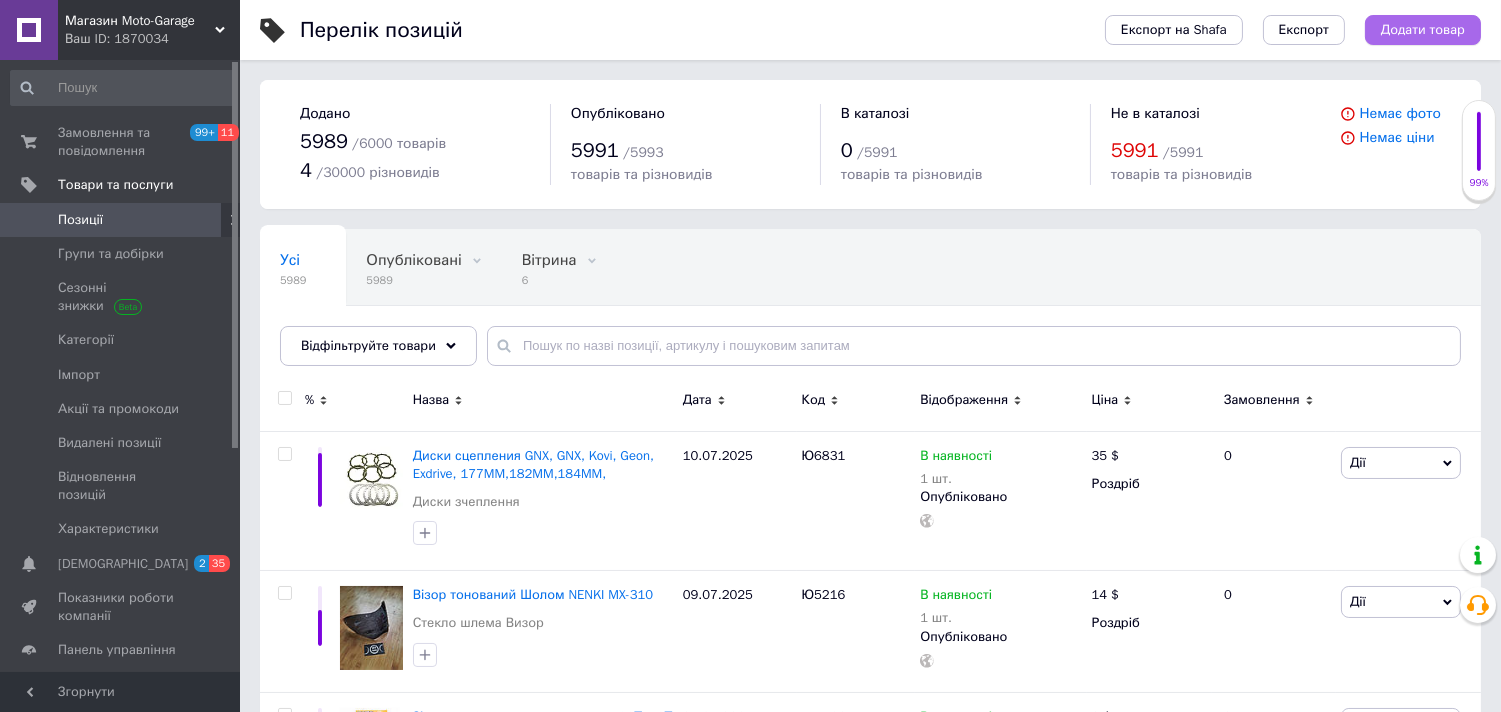 click on "Додати товар" at bounding box center [1423, 30] 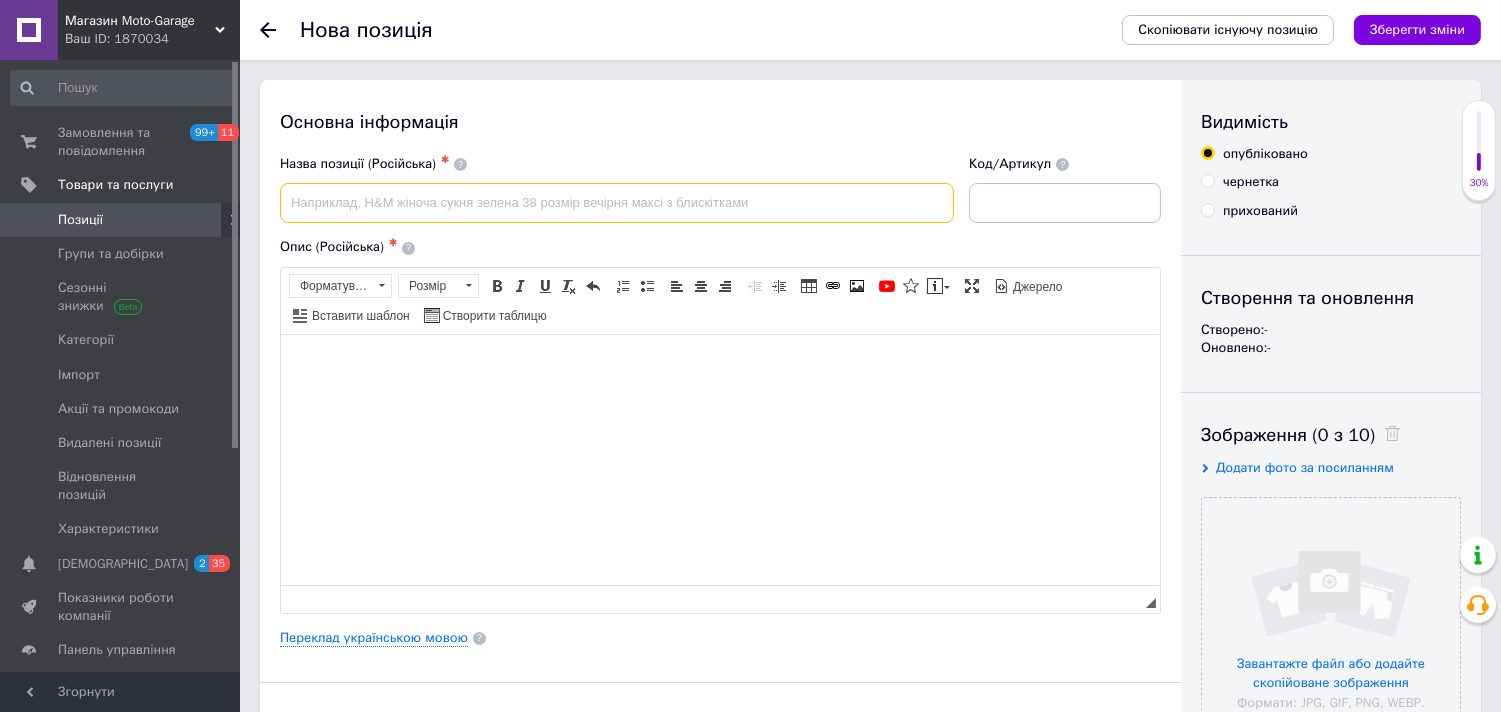 click at bounding box center [617, 203] 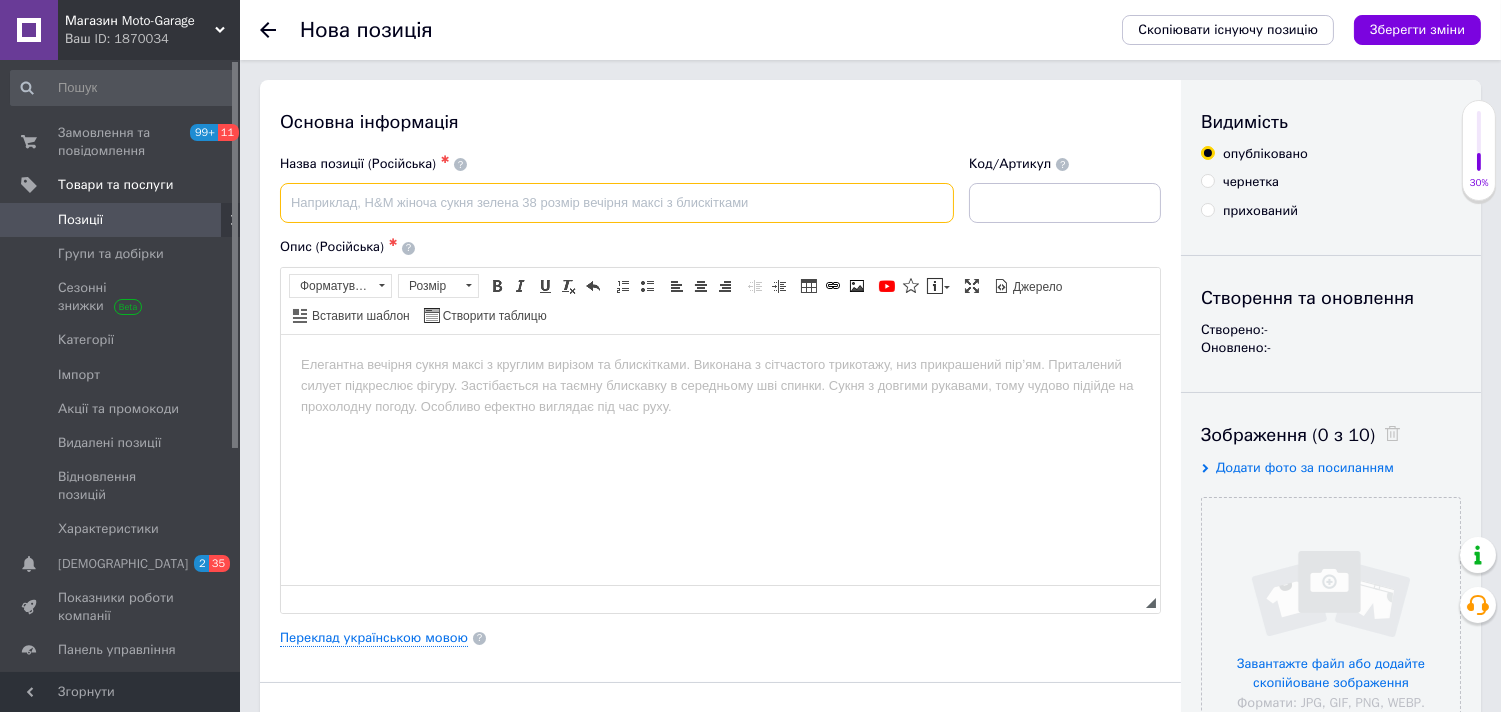 scroll, scrollTop: 0, scrollLeft: 0, axis: both 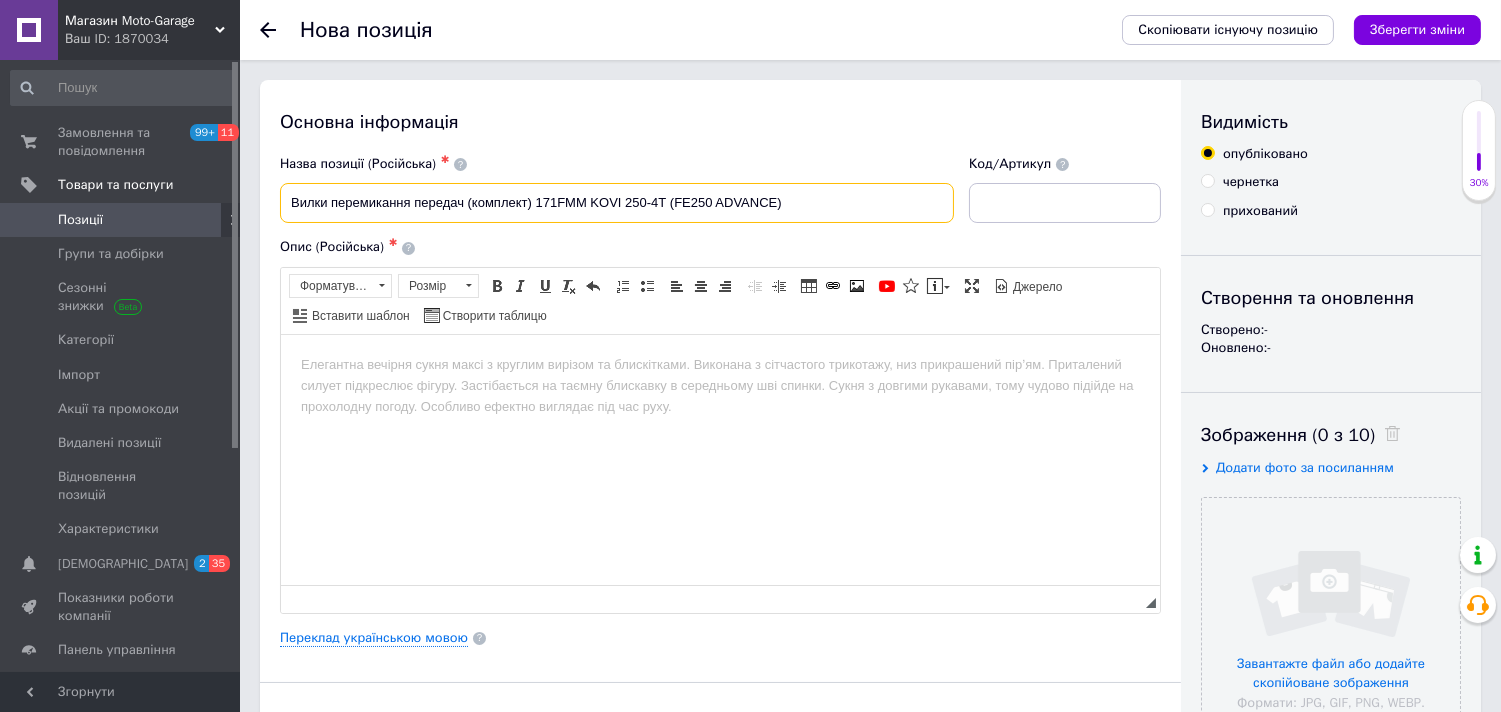 drag, startPoint x: 537, startPoint y: 204, endPoint x: 802, endPoint y: 212, distance: 265.12073 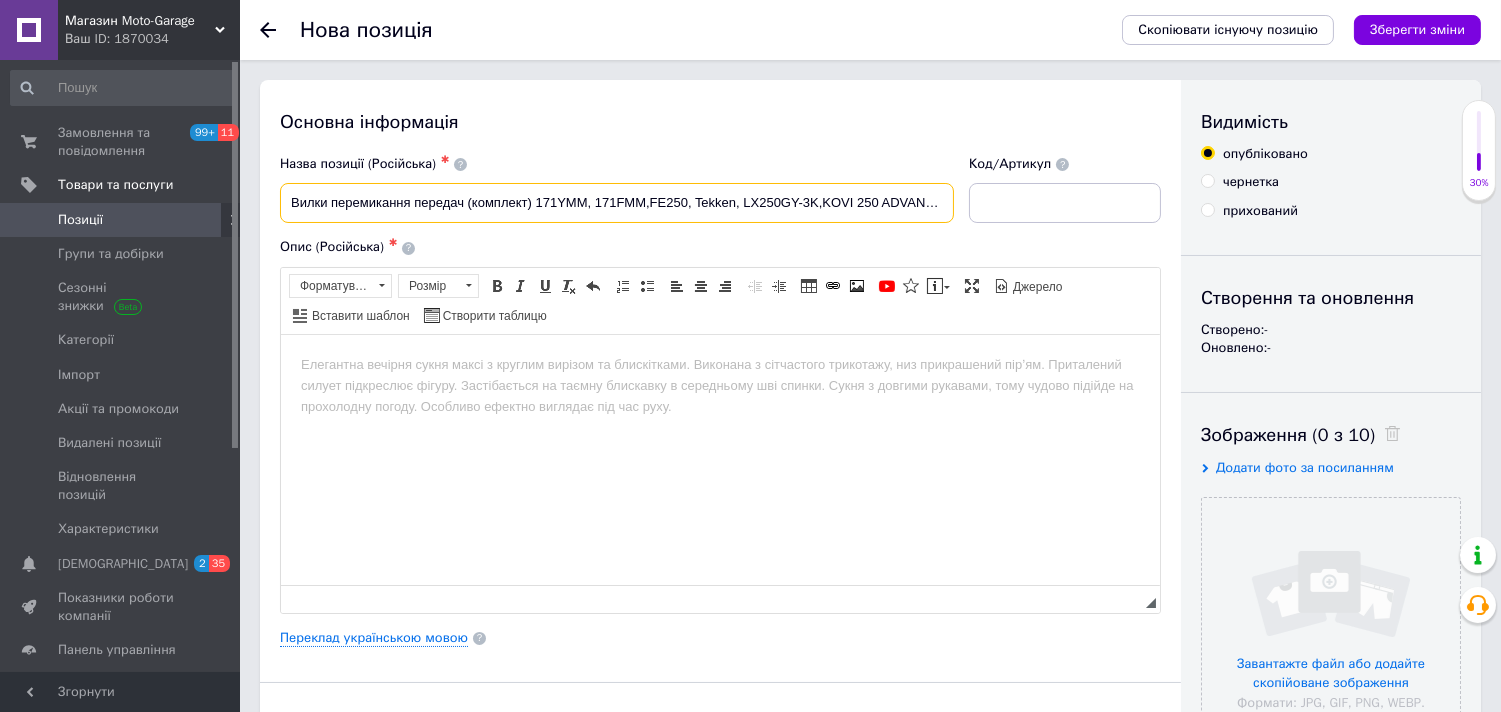 scroll, scrollTop: 0, scrollLeft: 71, axis: horizontal 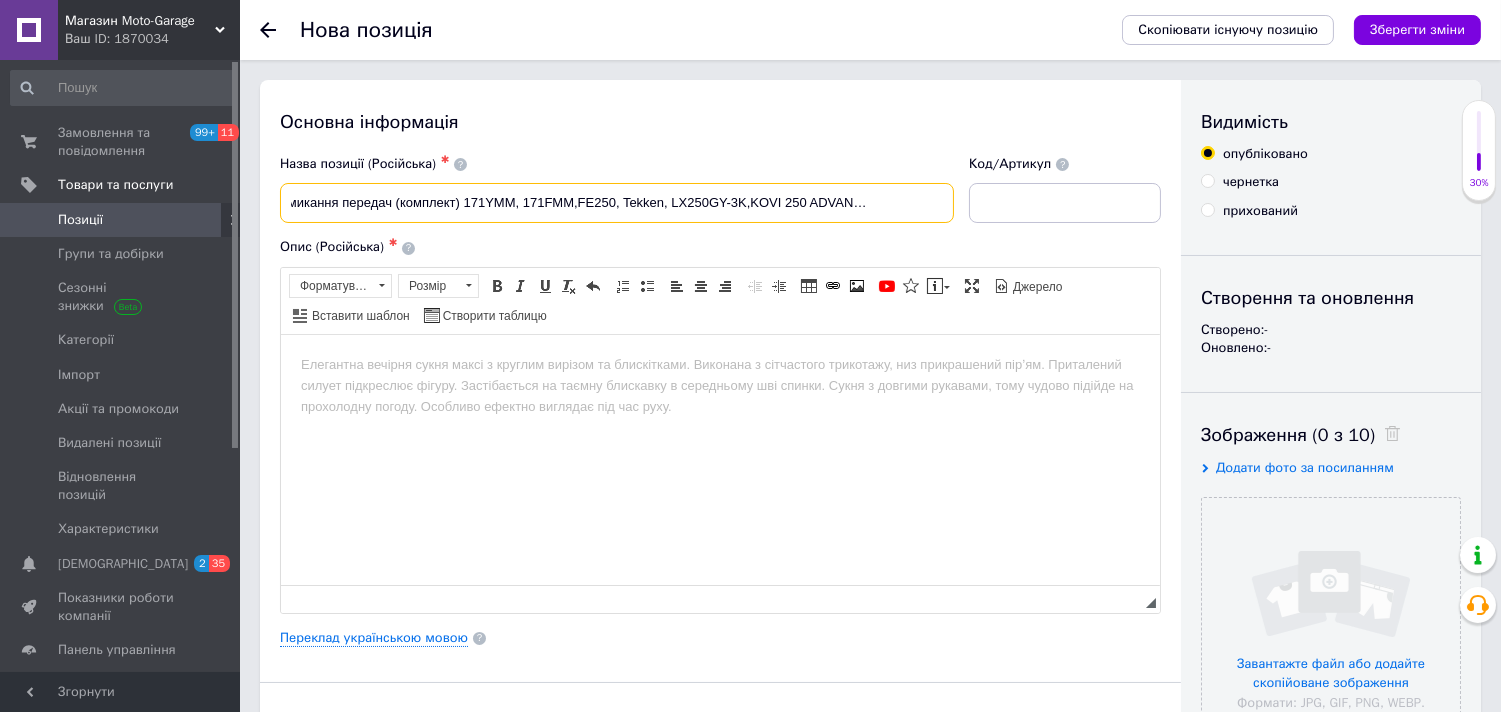 drag, startPoint x: 293, startPoint y: 198, endPoint x: 1005, endPoint y: 191, distance: 712.0344 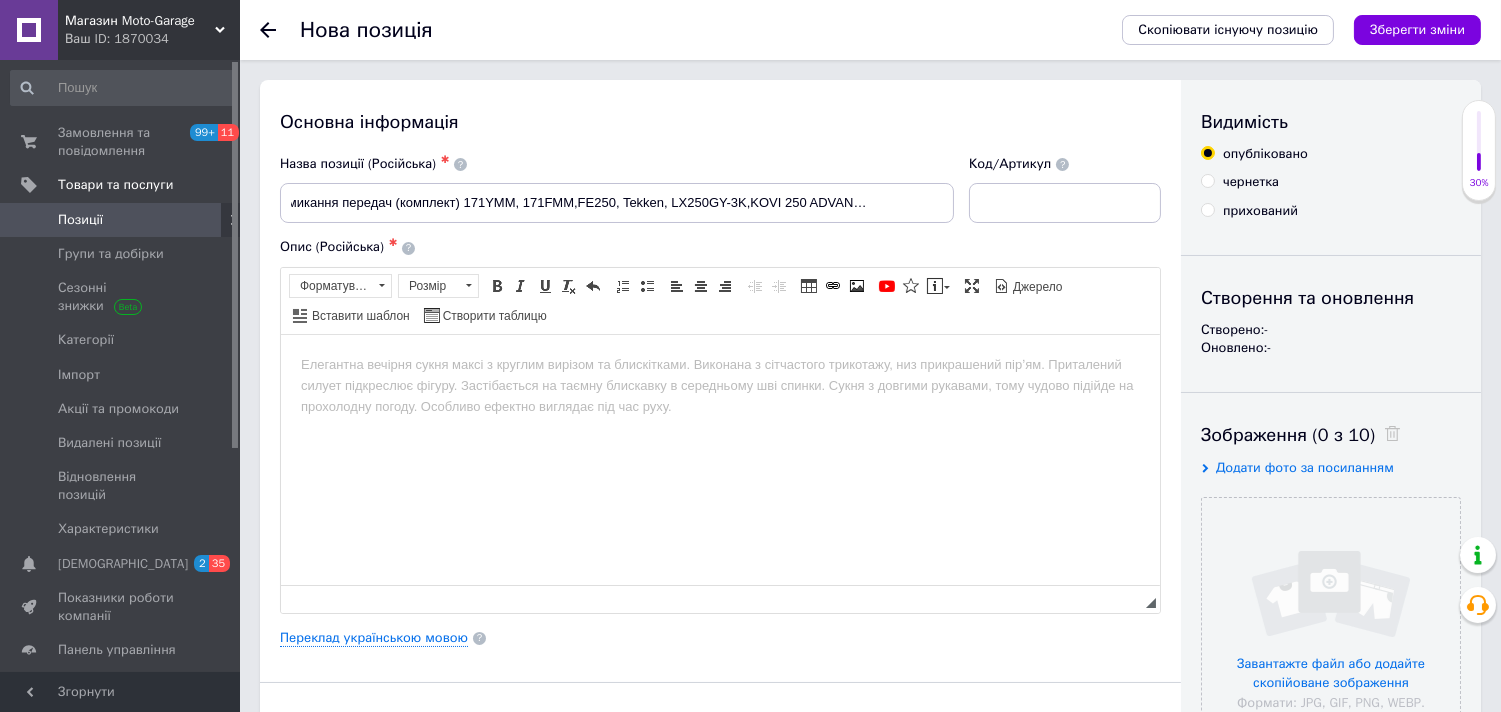 click at bounding box center (719, 364) 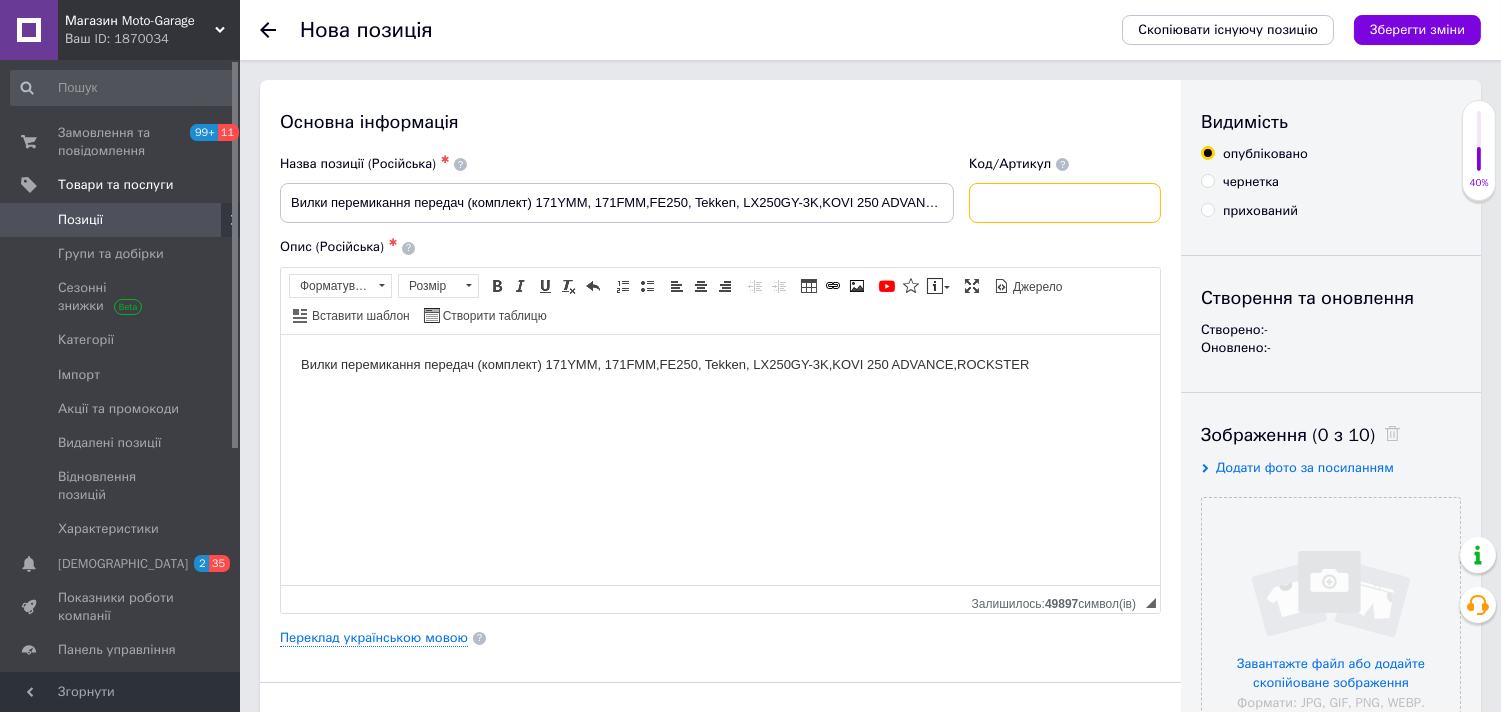 click at bounding box center (1065, 203) 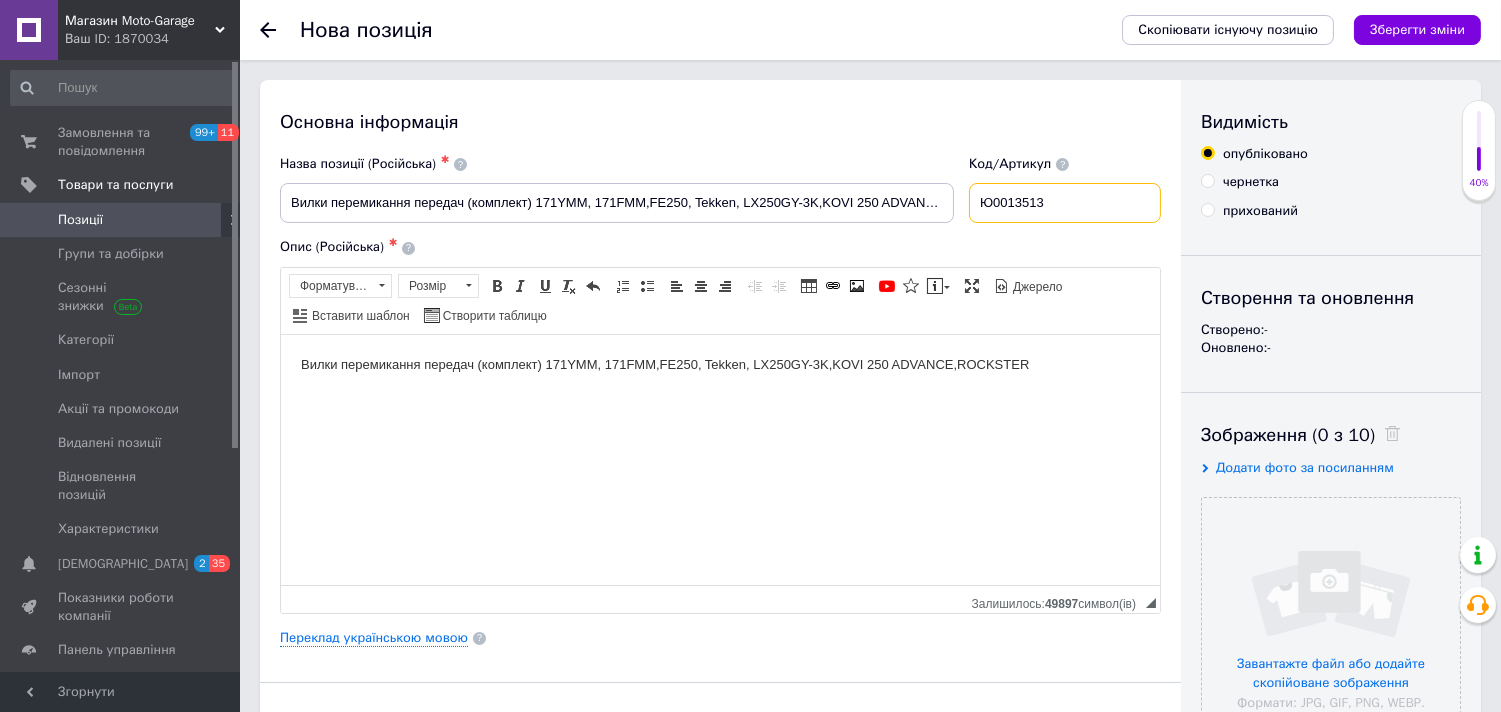 drag, startPoint x: 1014, startPoint y: 203, endPoint x: 1002, endPoint y: 204, distance: 12.0415945 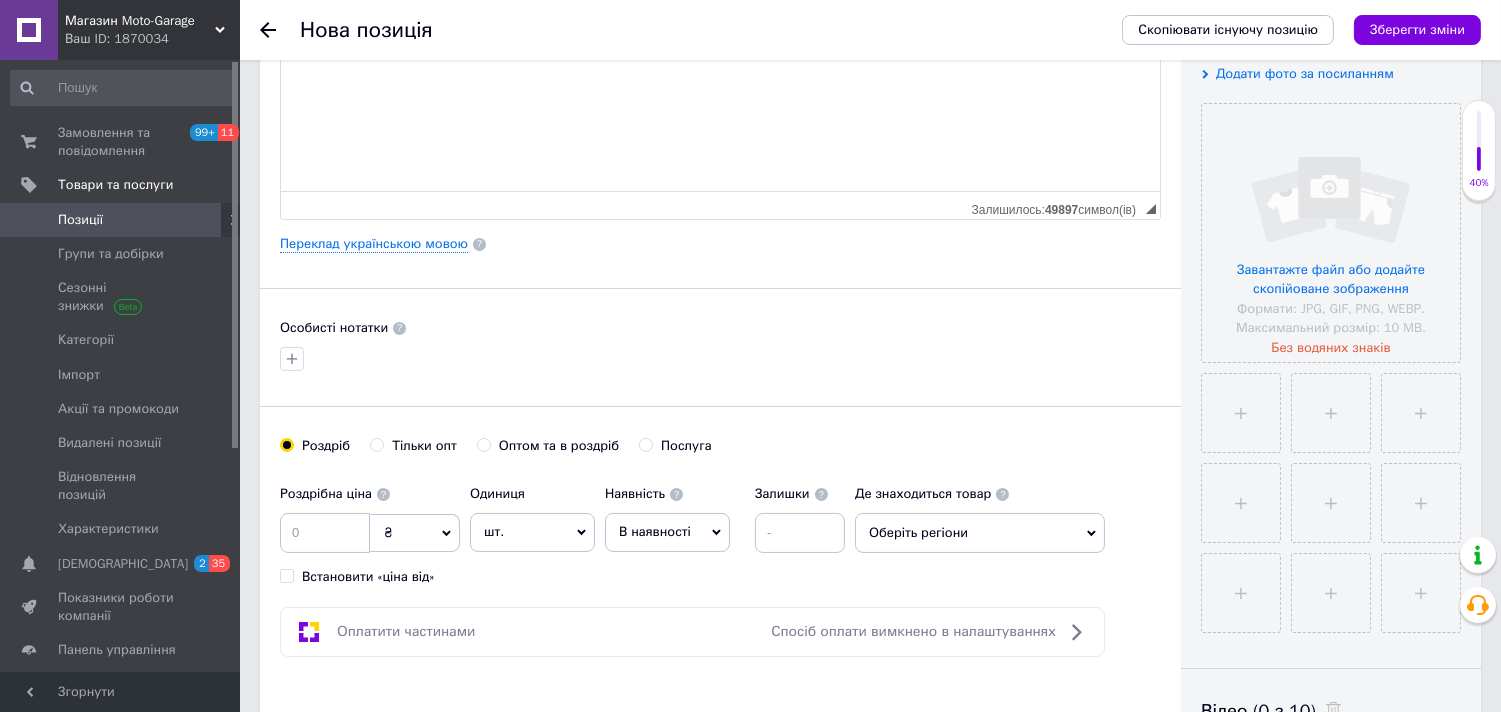 scroll, scrollTop: 444, scrollLeft: 0, axis: vertical 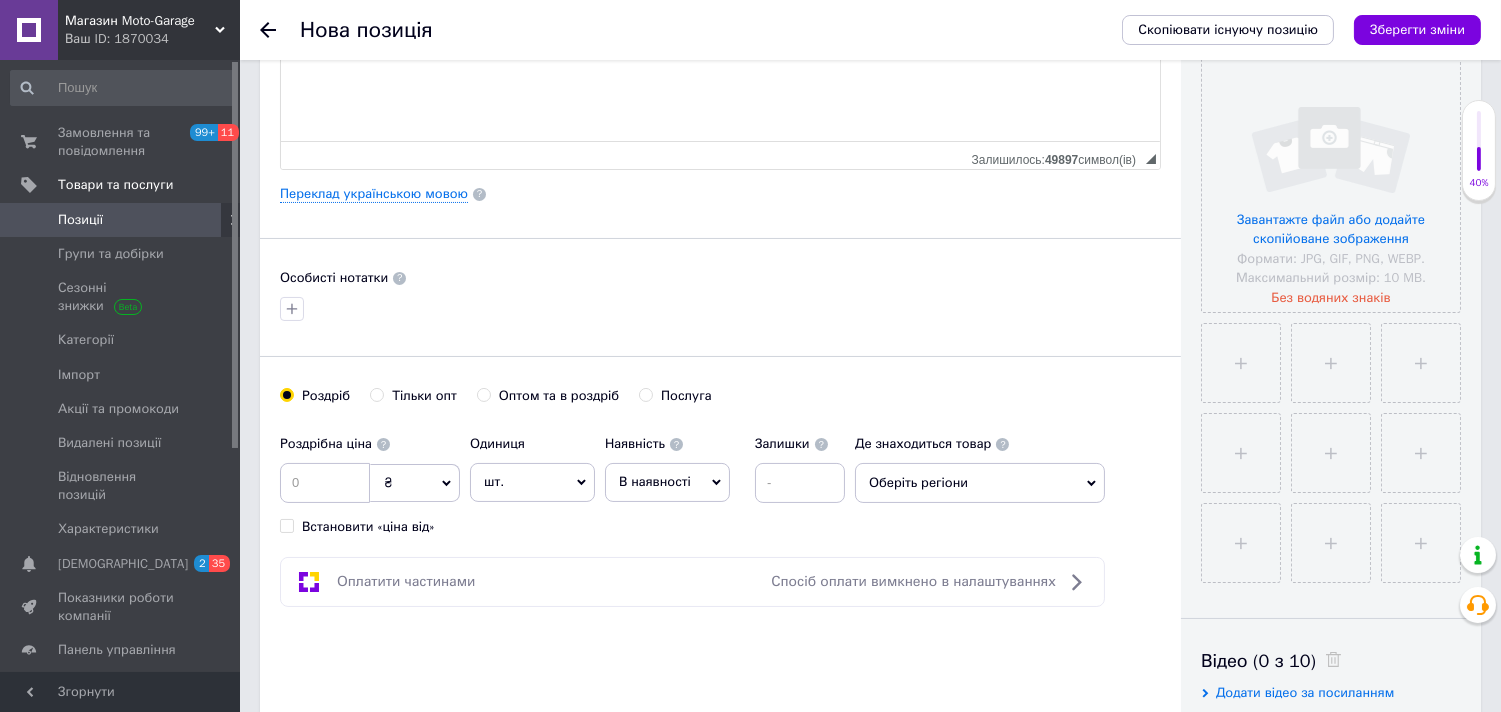 type on "Ю13513" 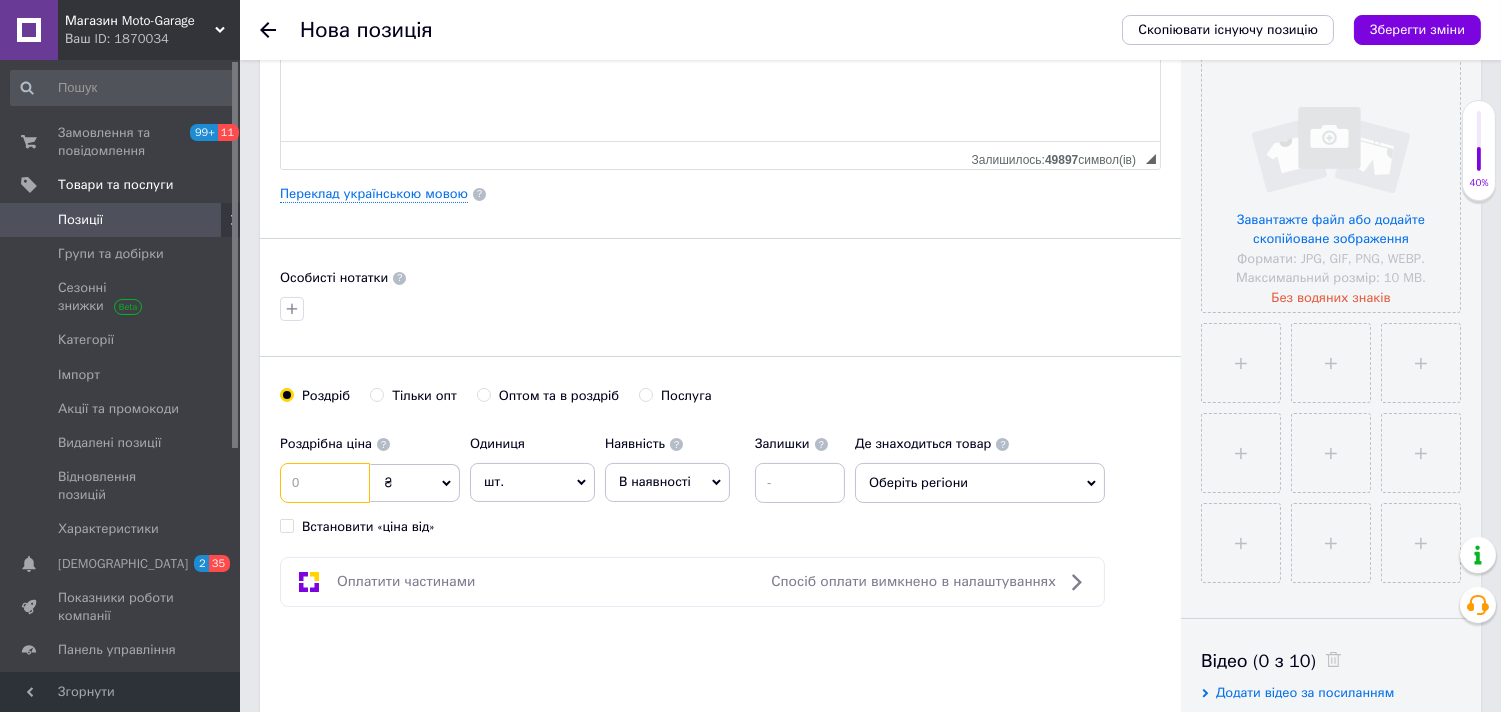click at bounding box center (325, 483) 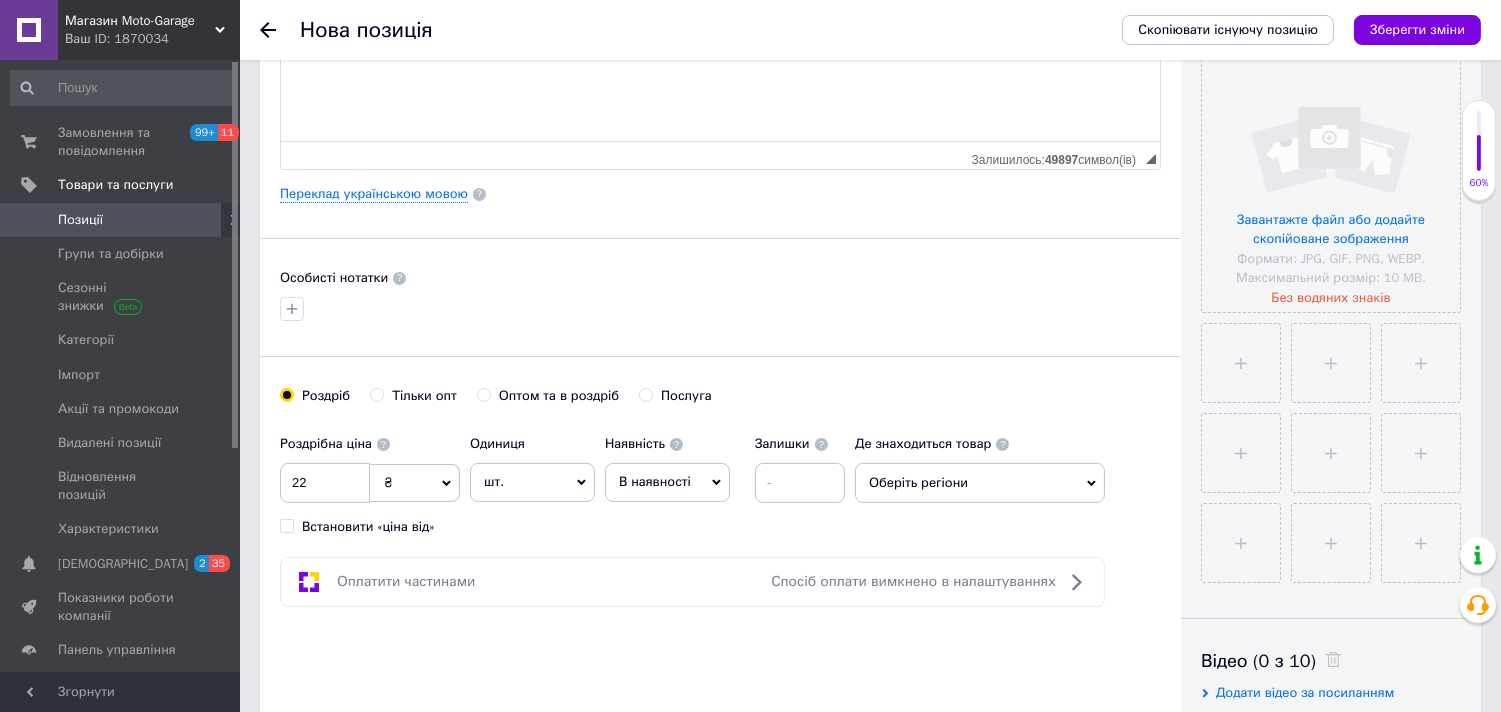 click on "₴" at bounding box center (415, 483) 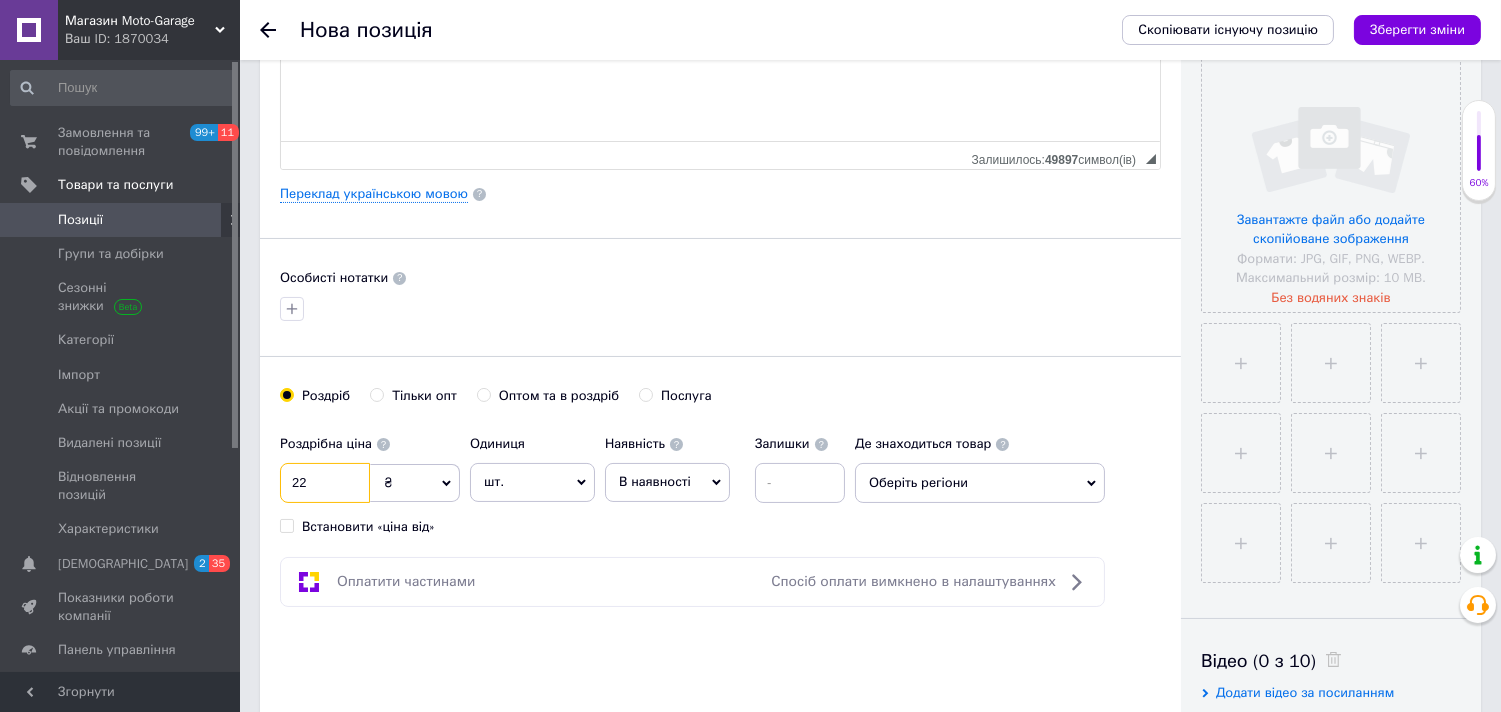 drag, startPoint x: 326, startPoint y: 482, endPoint x: 301, endPoint y: 485, distance: 25.179358 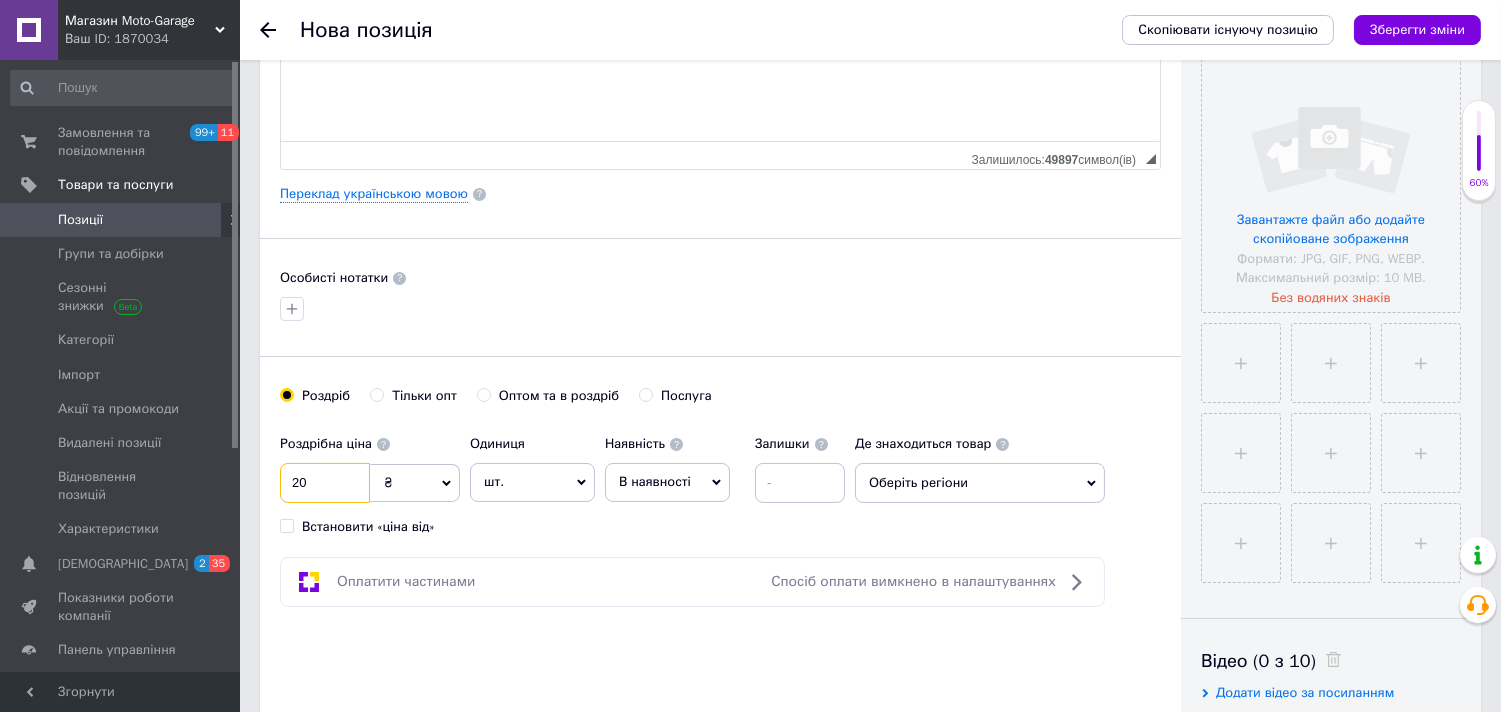 type on "20" 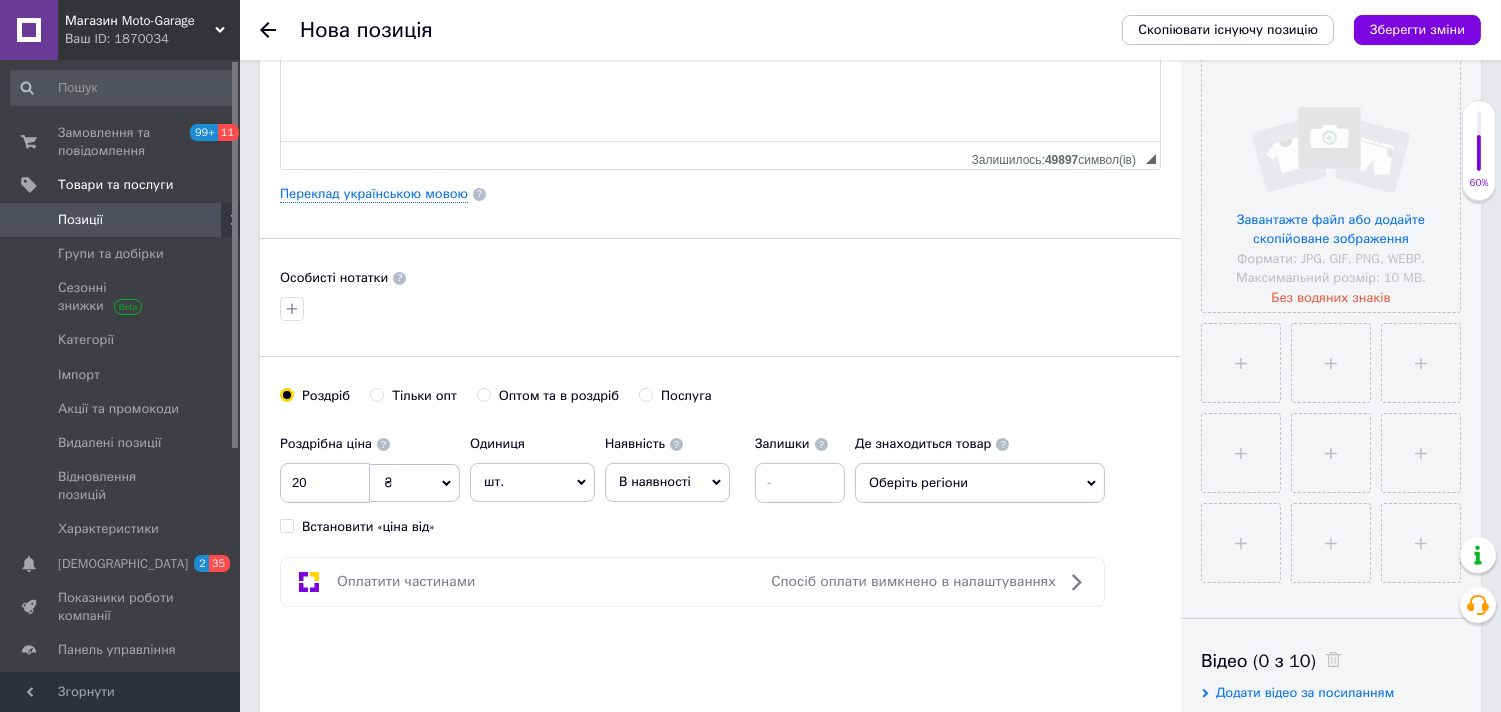 click on "₴" at bounding box center (415, 483) 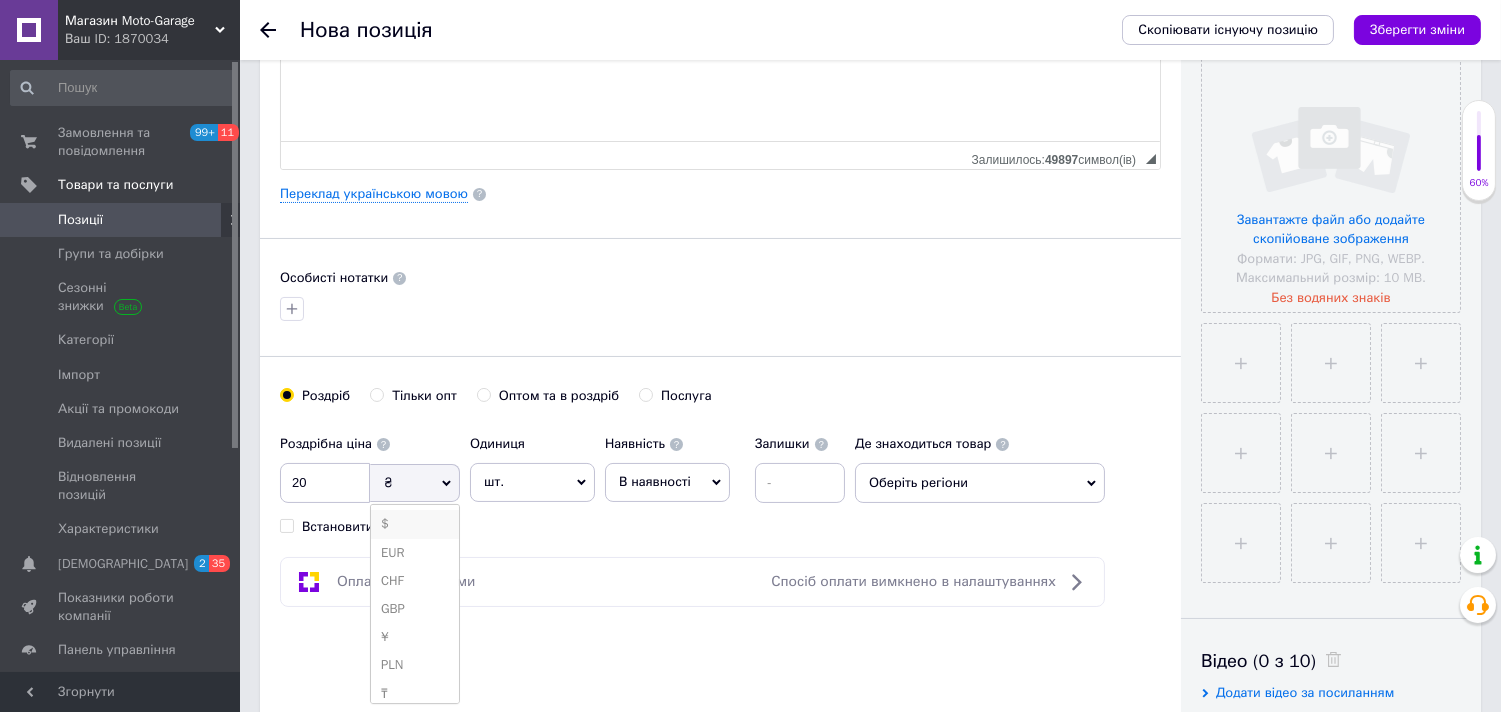 click on "$" at bounding box center (415, 524) 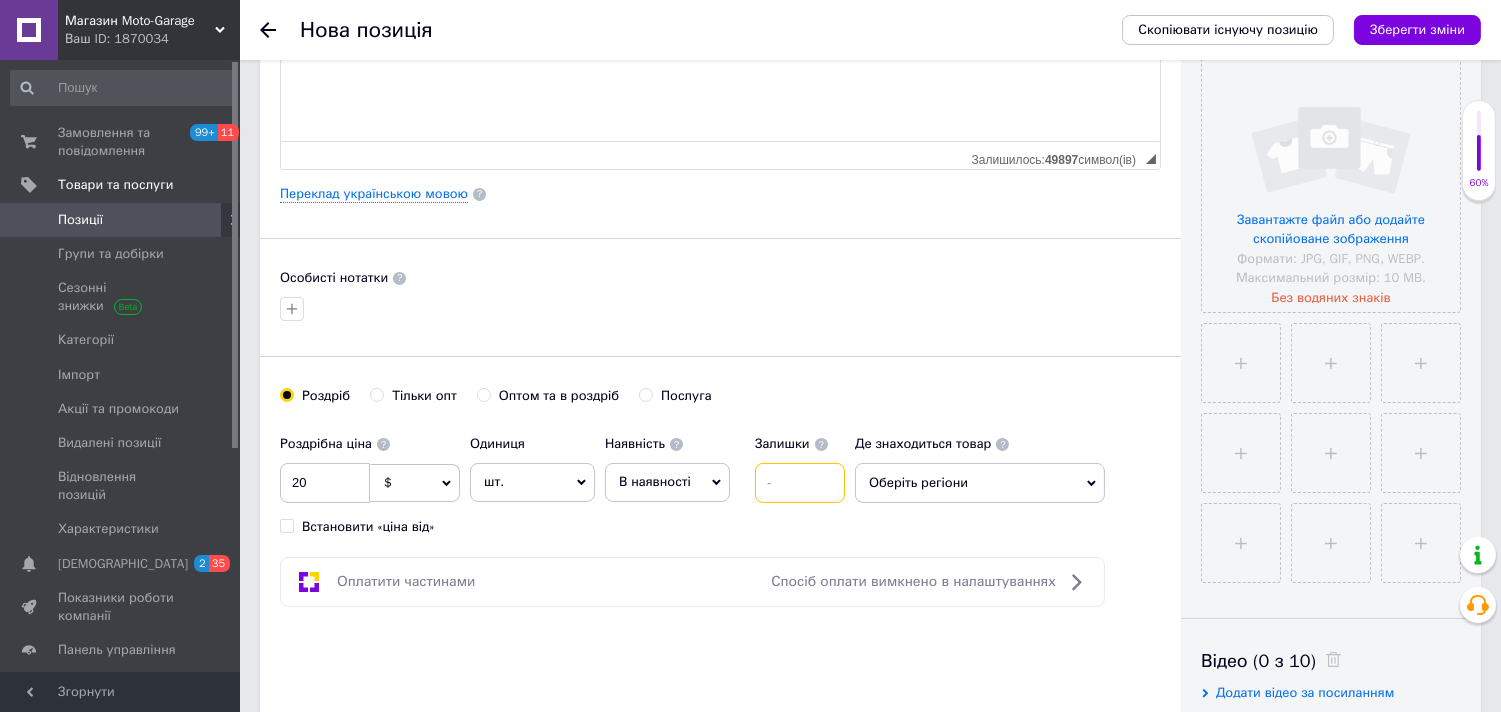 click at bounding box center (800, 483) 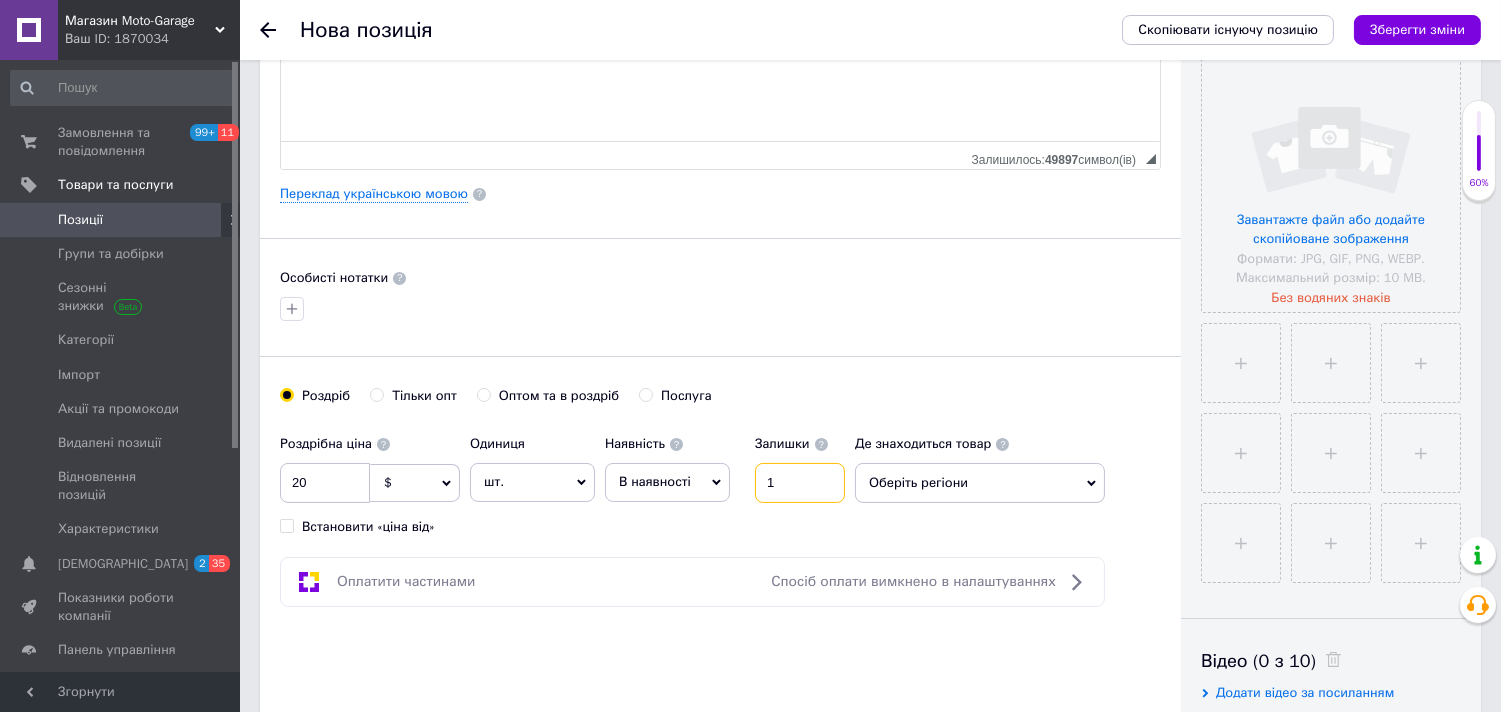 type on "1" 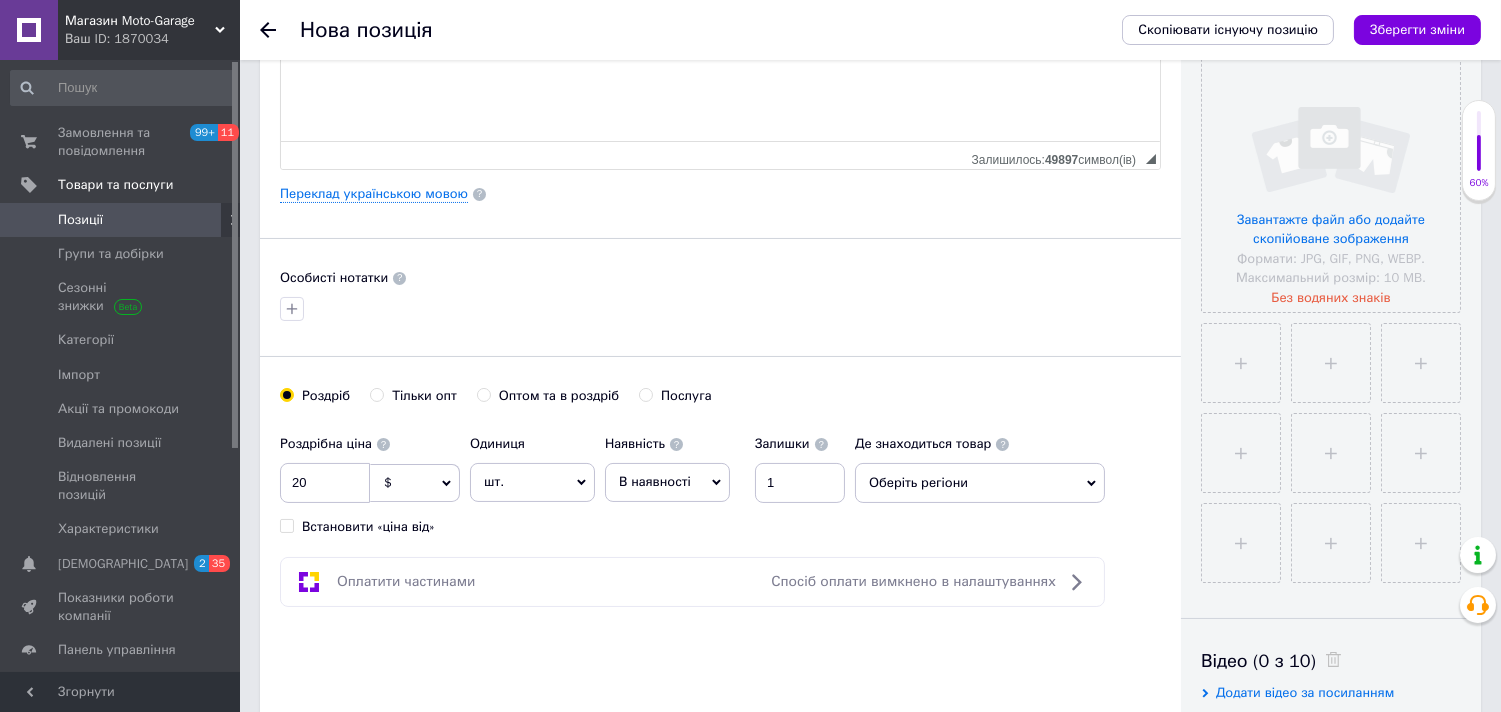 click on "Оберіть регіони" at bounding box center (980, 483) 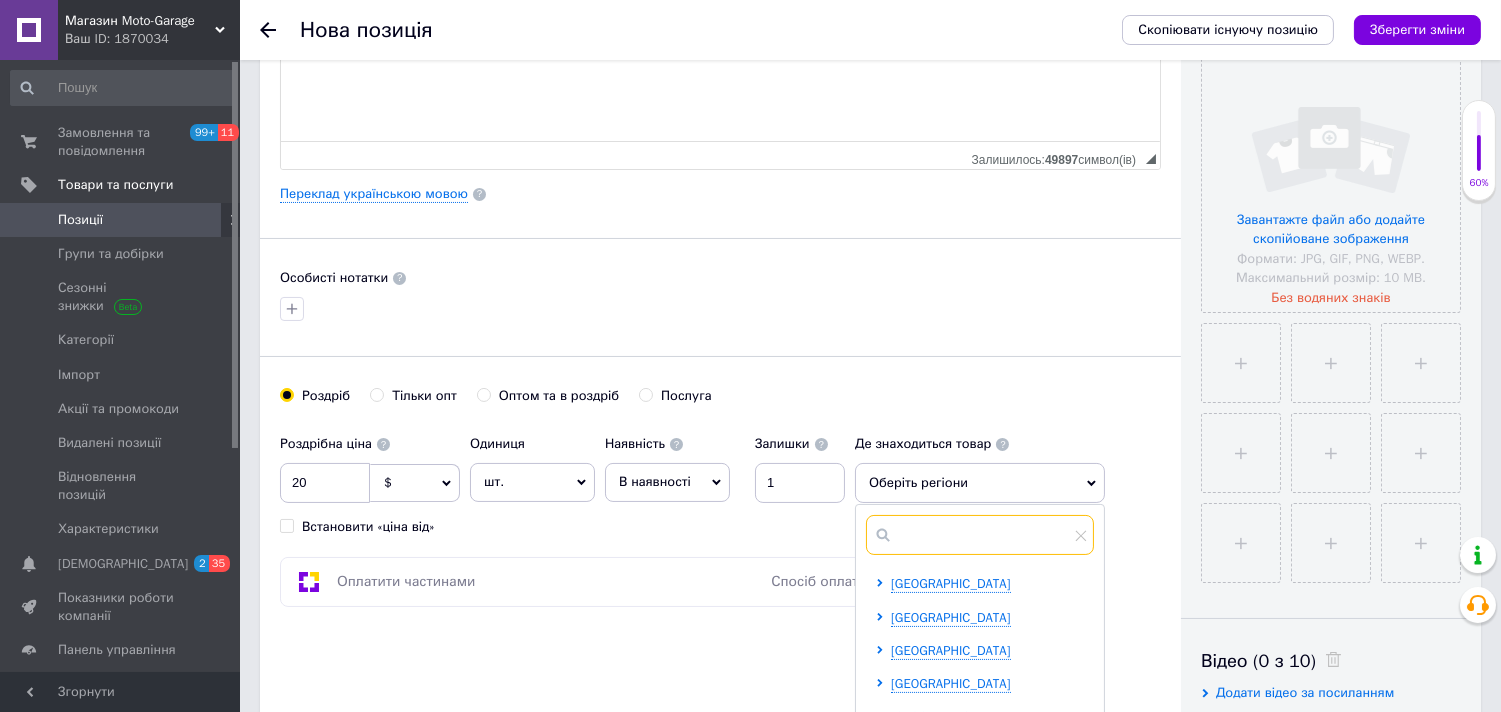 click at bounding box center [980, 535] 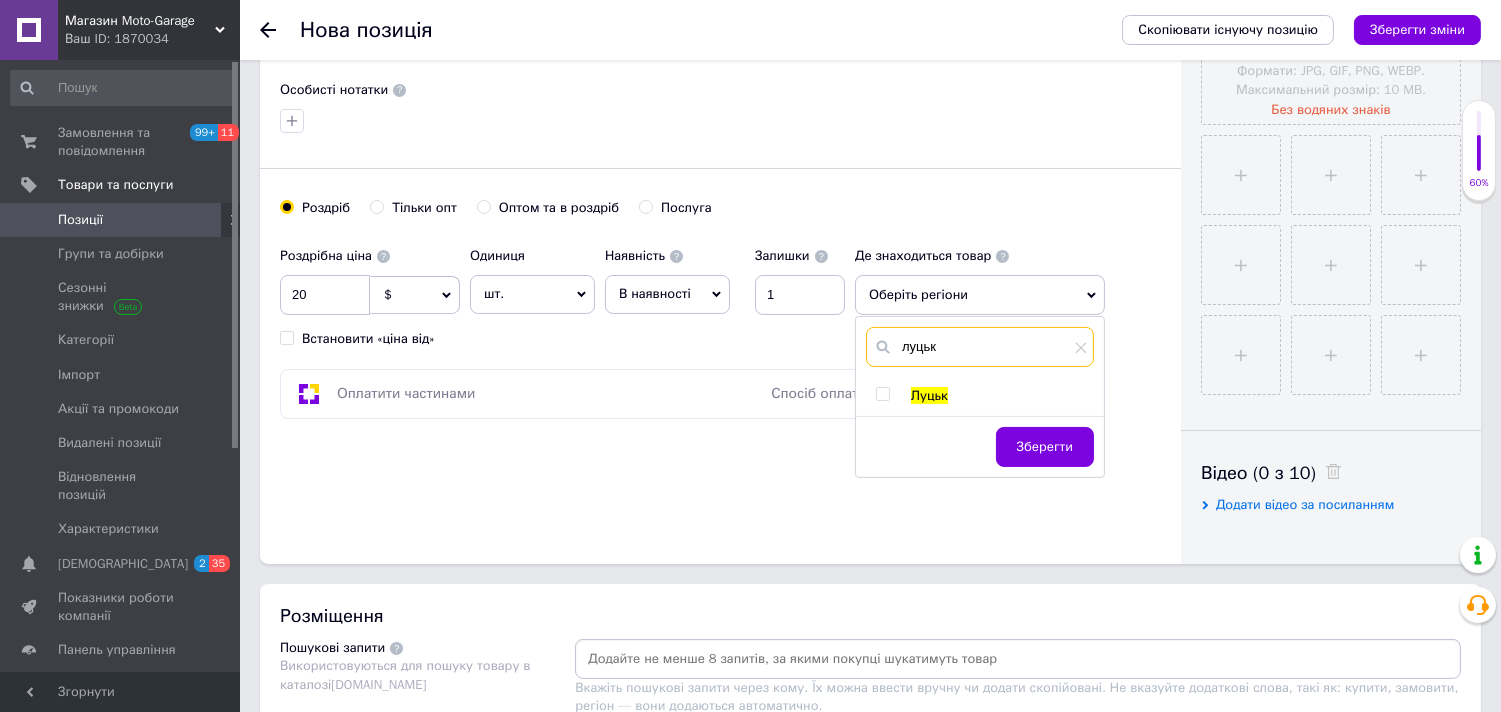 scroll, scrollTop: 666, scrollLeft: 0, axis: vertical 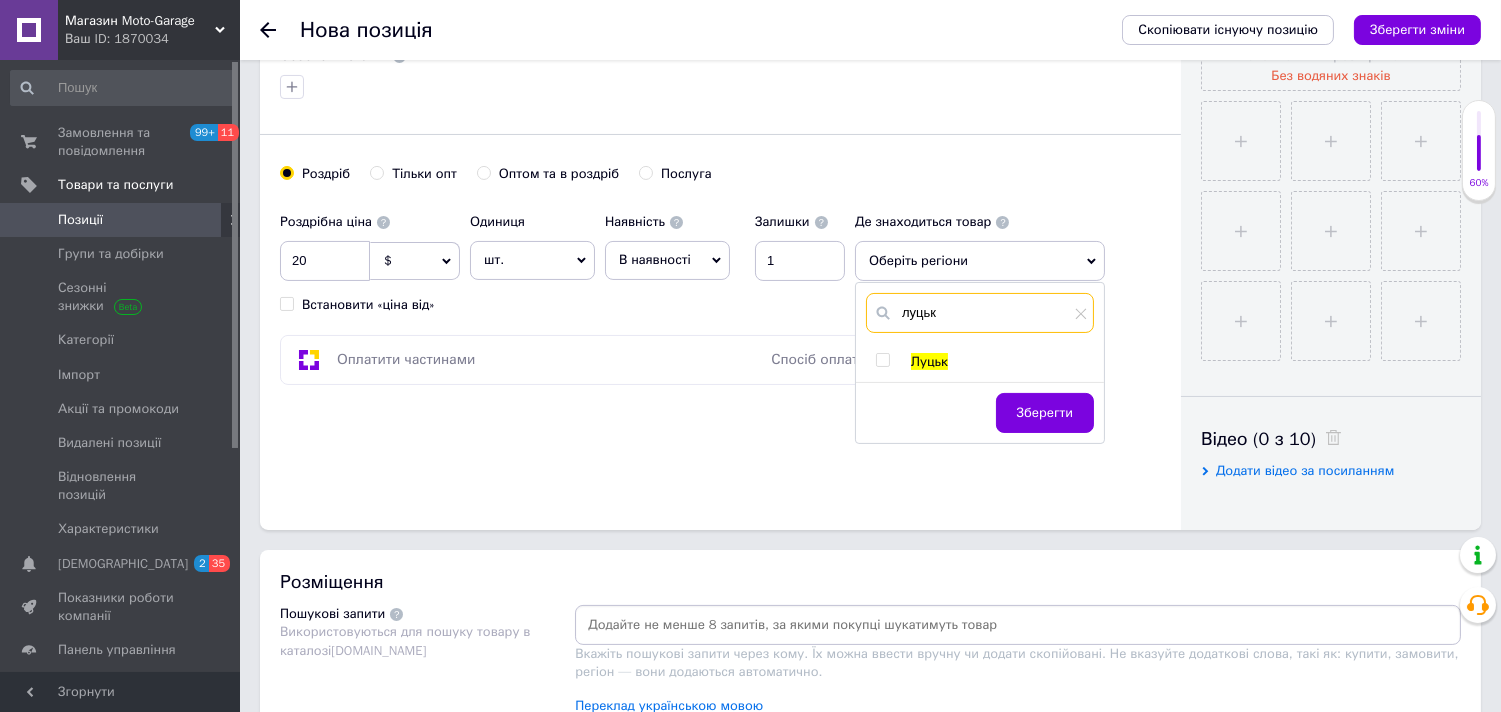 type on "луцьк" 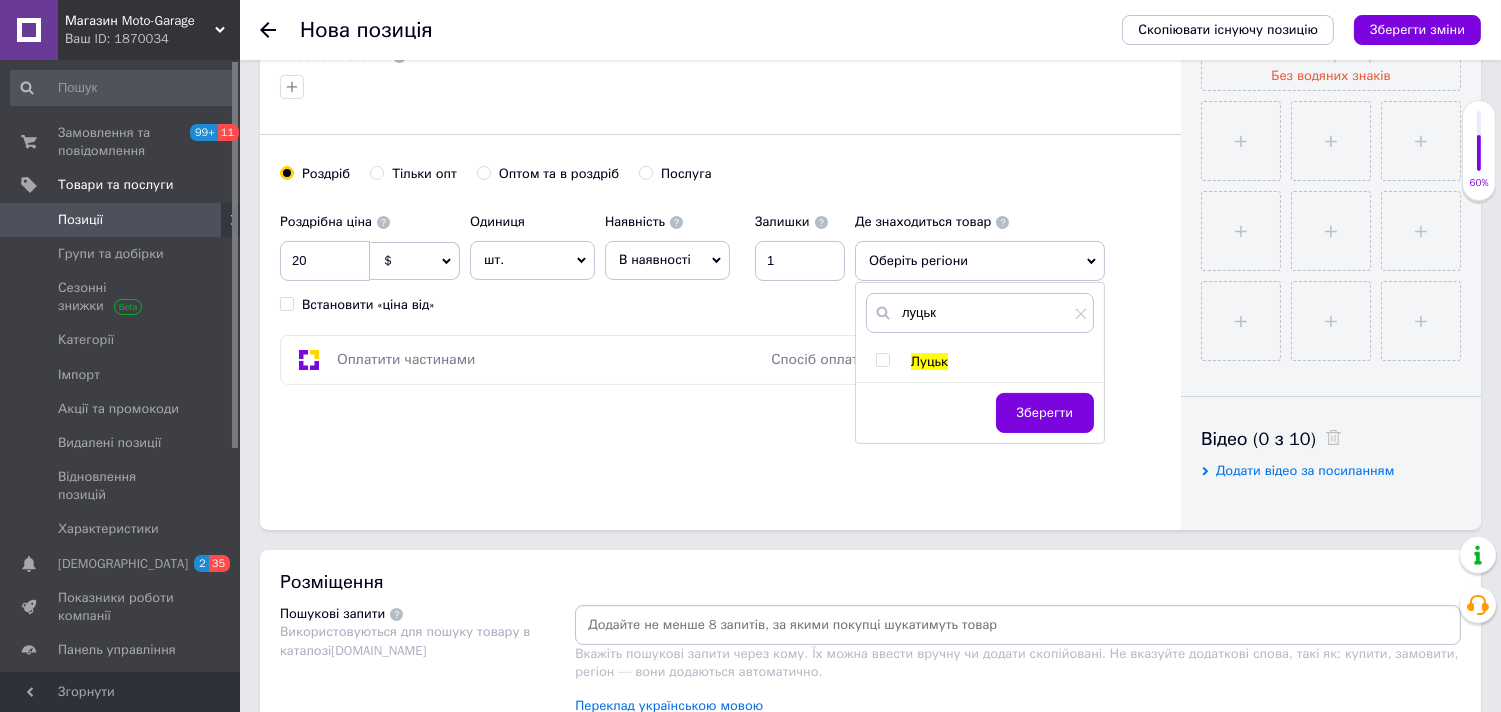 click at bounding box center (882, 360) 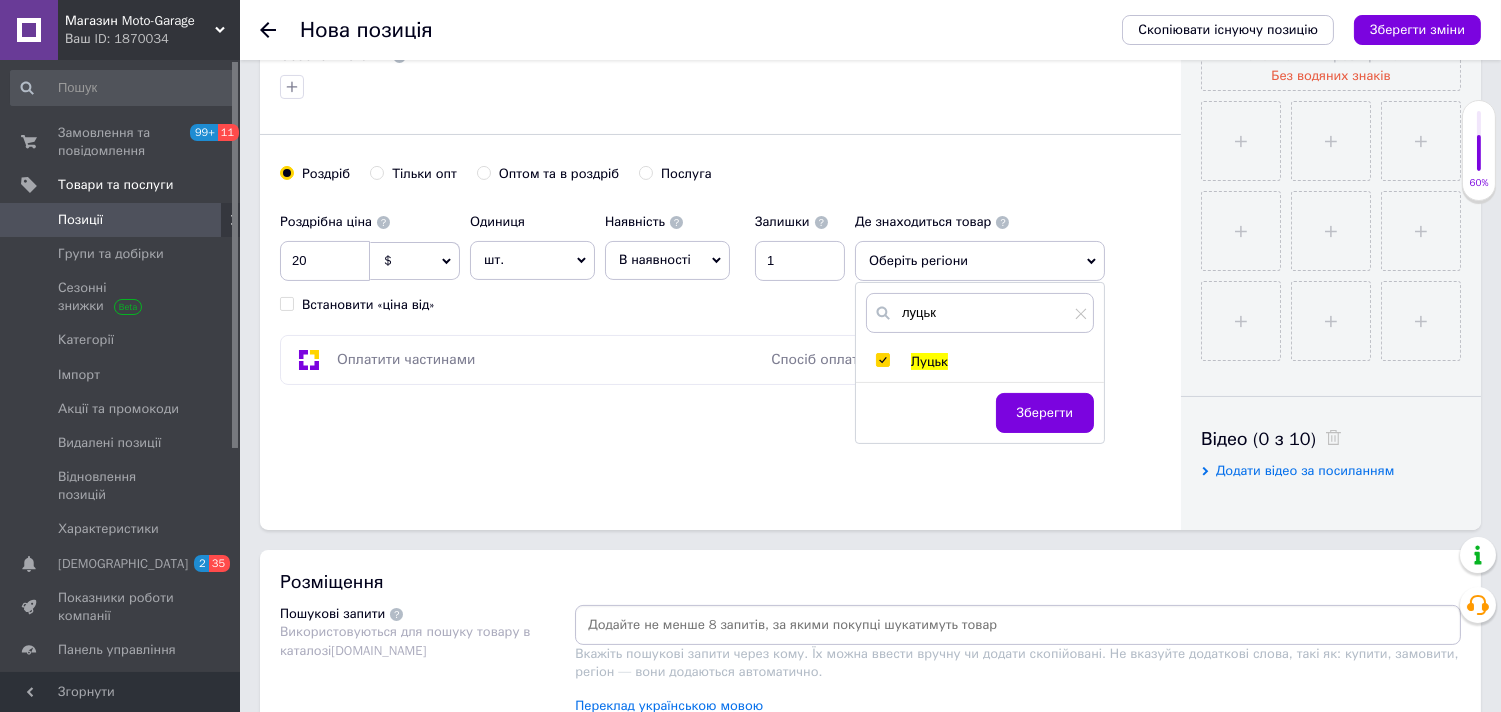 checkbox on "true" 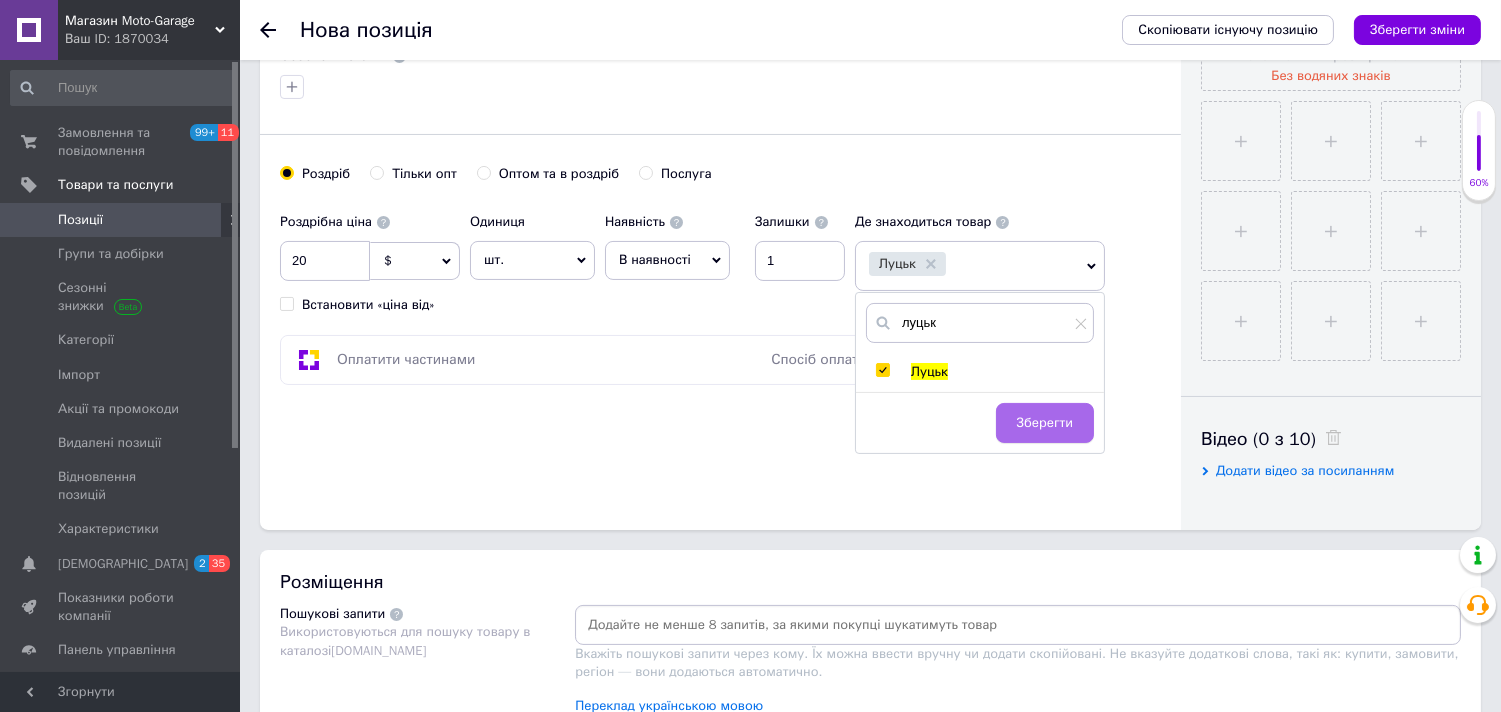 click on "Зберегти" at bounding box center [1045, 423] 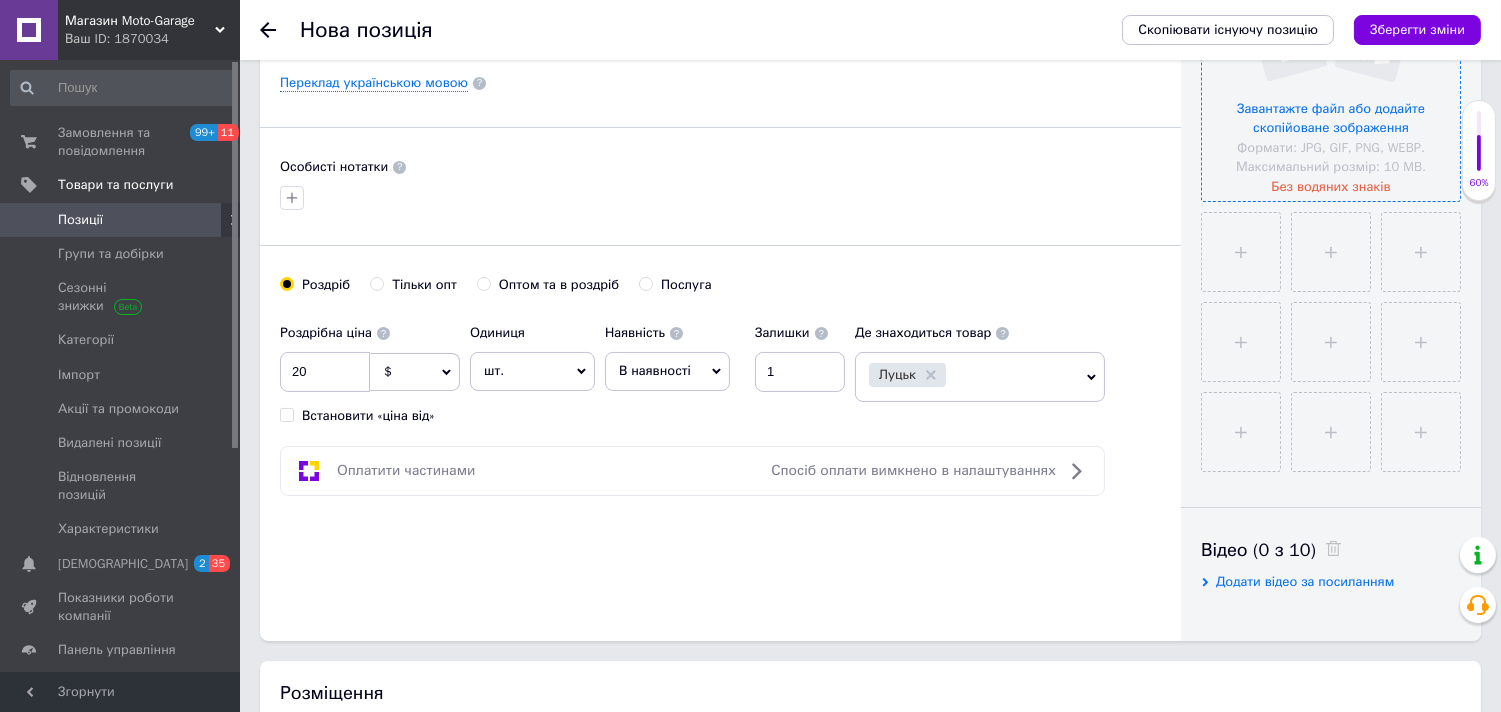 scroll, scrollTop: 333, scrollLeft: 0, axis: vertical 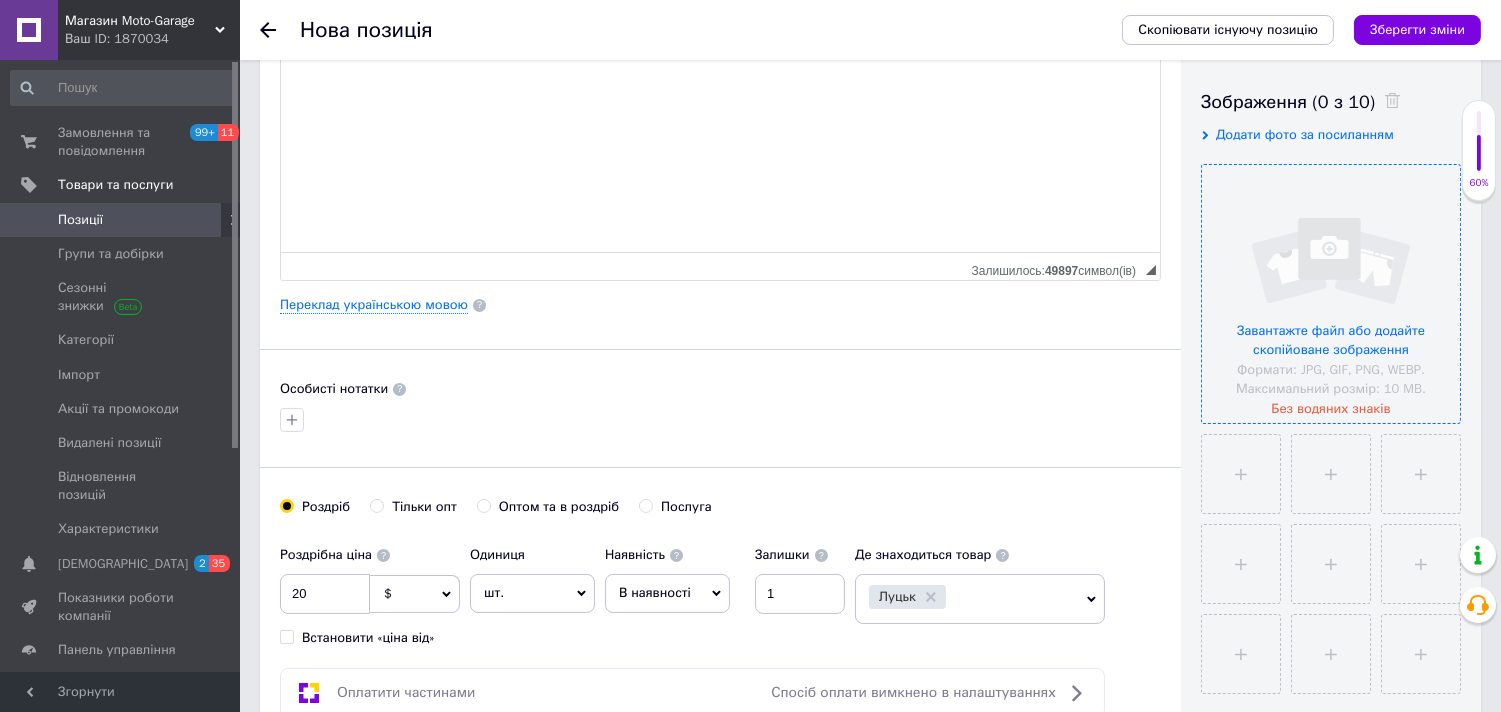 click at bounding box center [1331, 294] 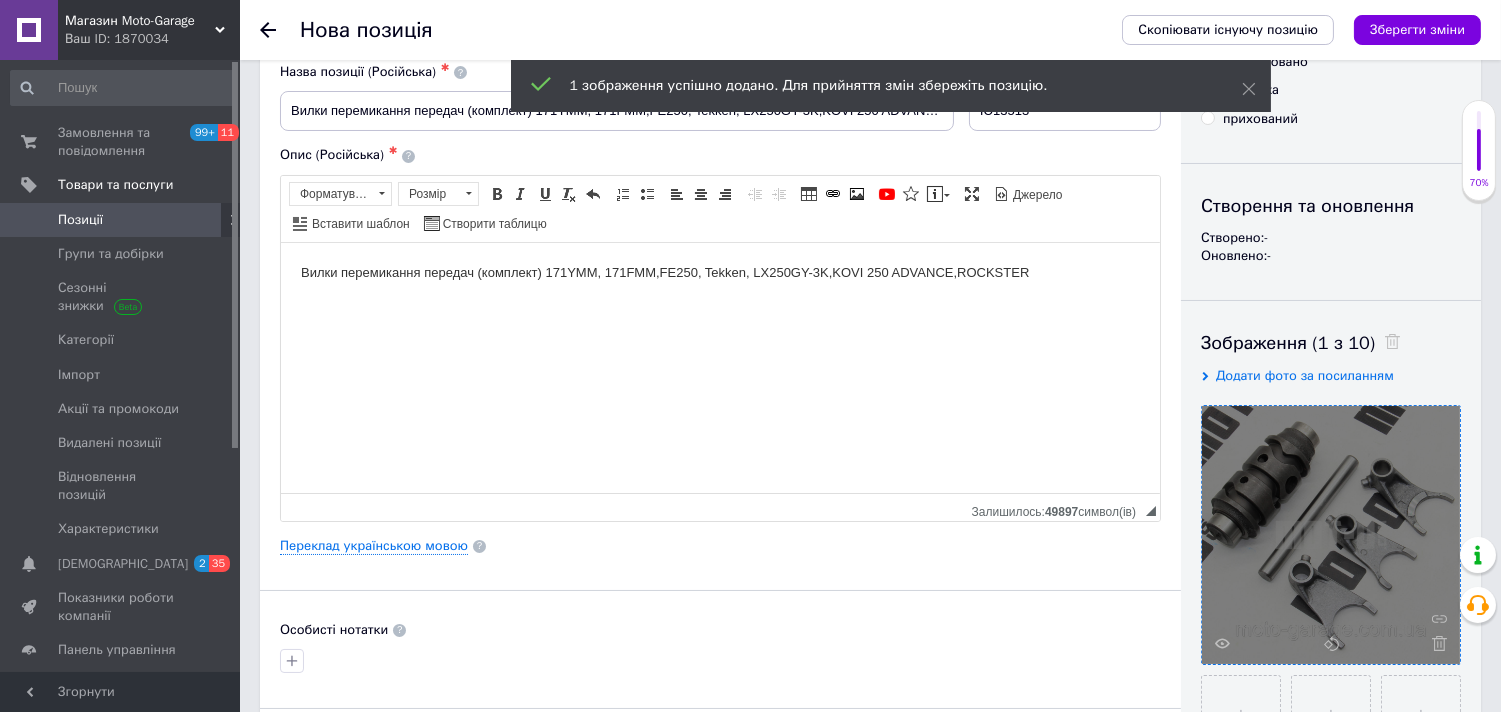 scroll, scrollTop: 0, scrollLeft: 0, axis: both 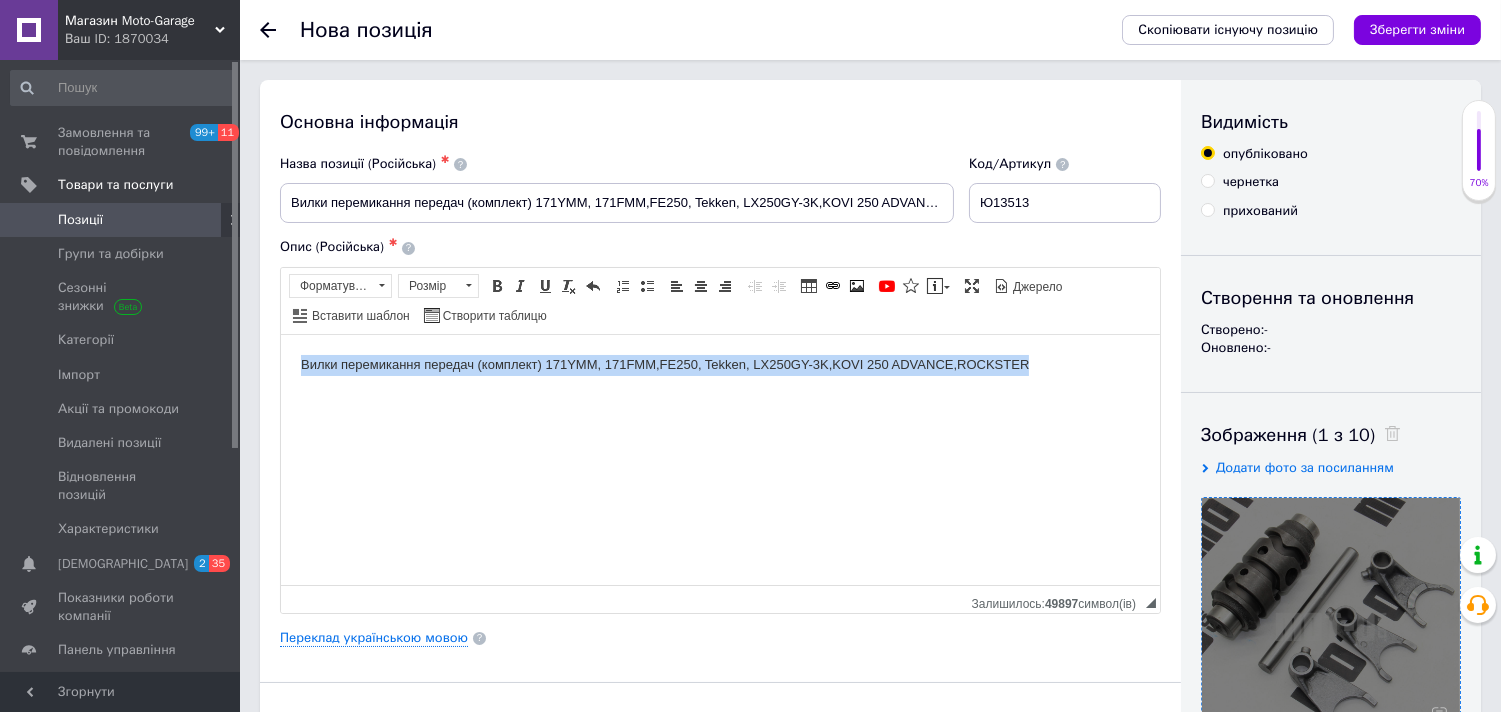 drag, startPoint x: 296, startPoint y: 359, endPoint x: 1118, endPoint y: 355, distance: 822.0097 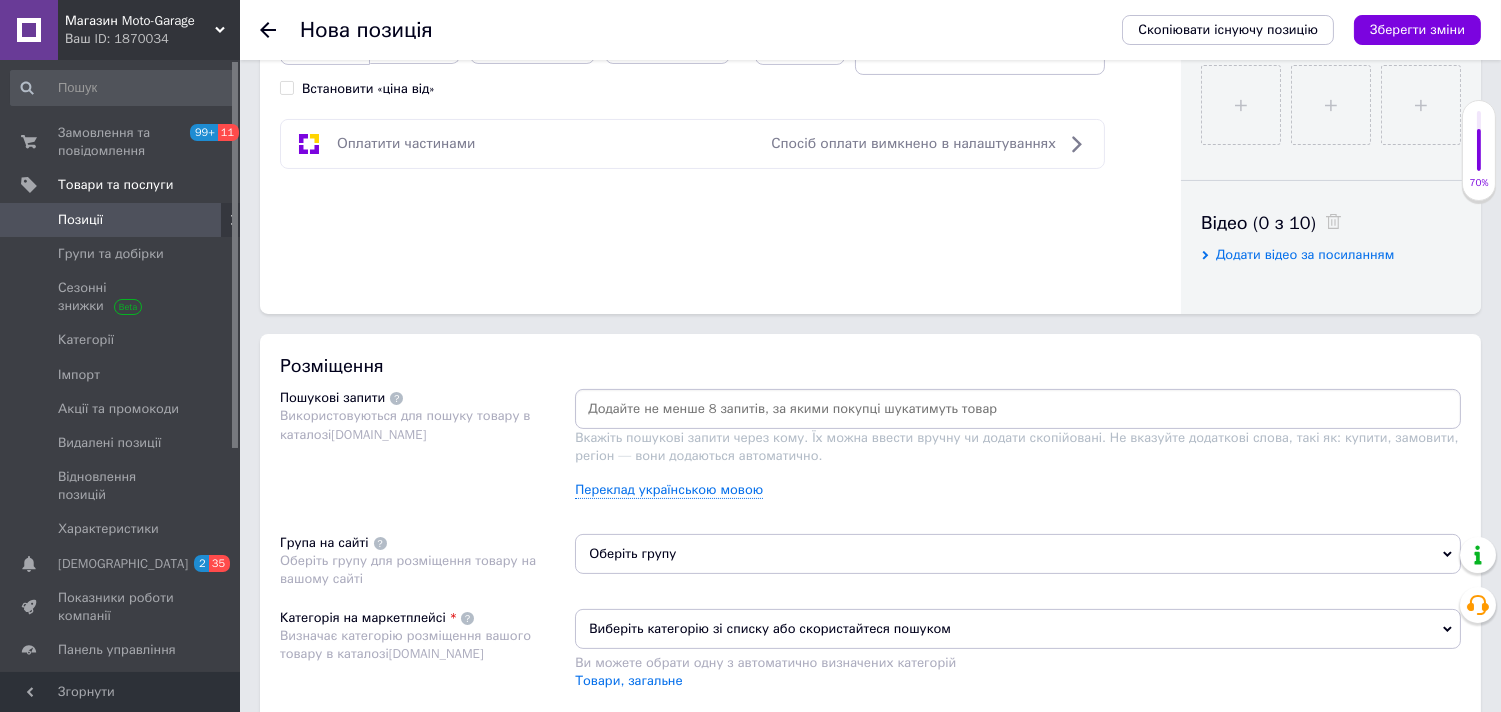 scroll, scrollTop: 1111, scrollLeft: 0, axis: vertical 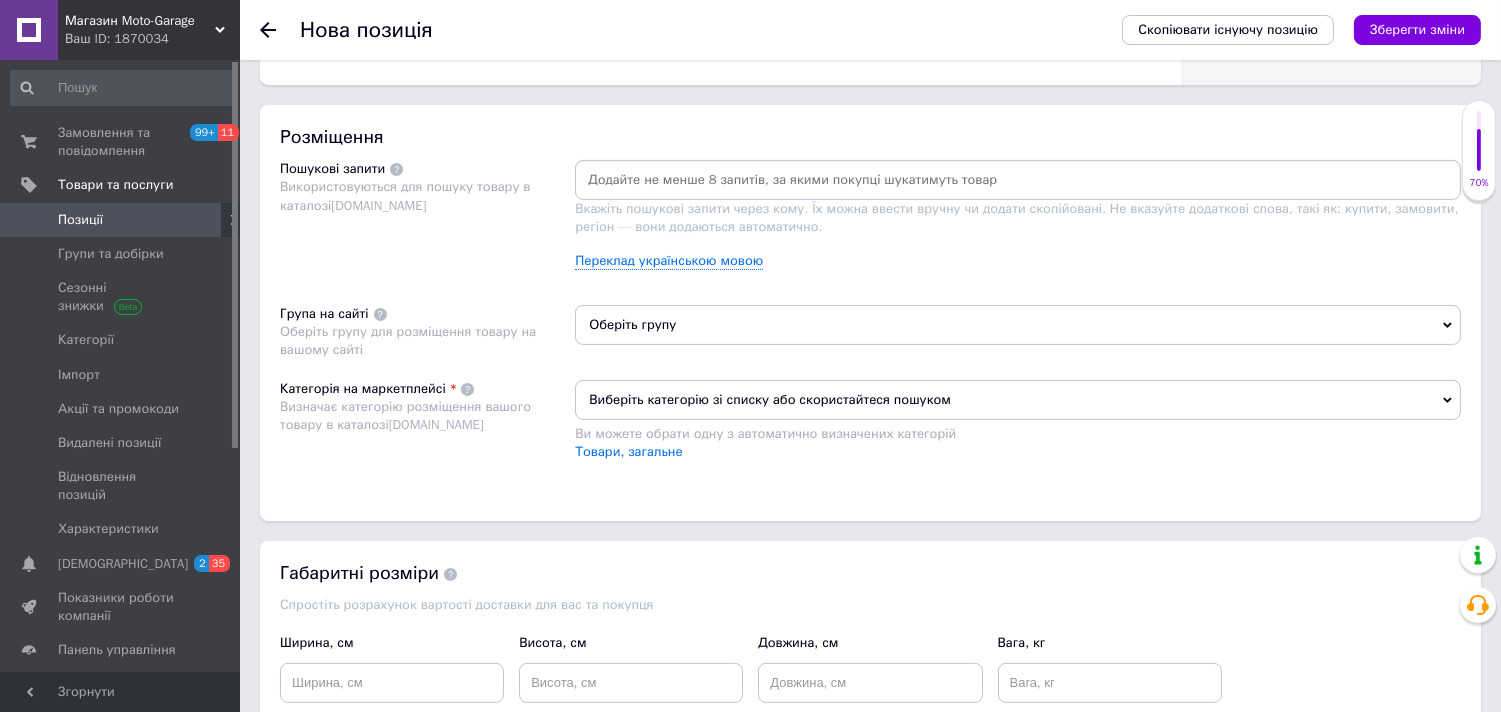 click at bounding box center (1018, 180) 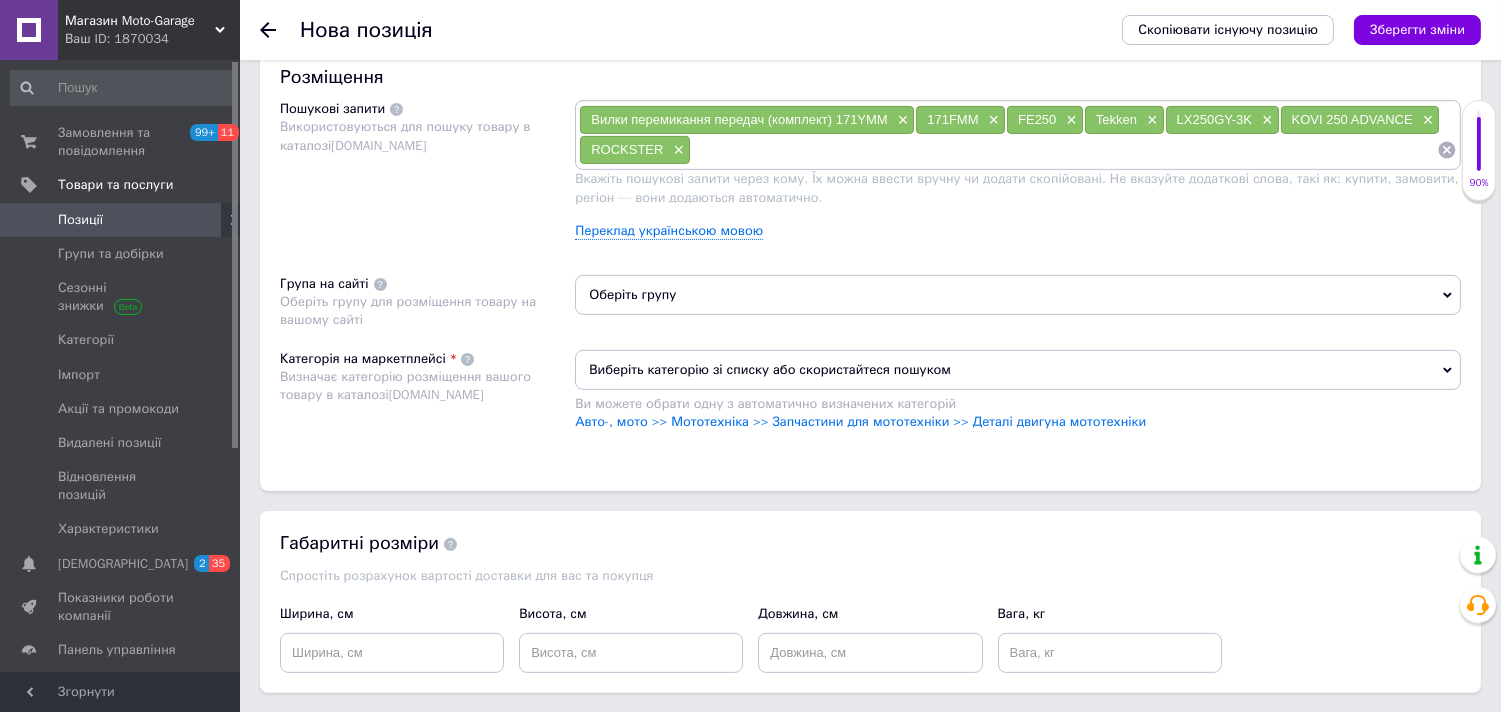 scroll, scrollTop: 1222, scrollLeft: 0, axis: vertical 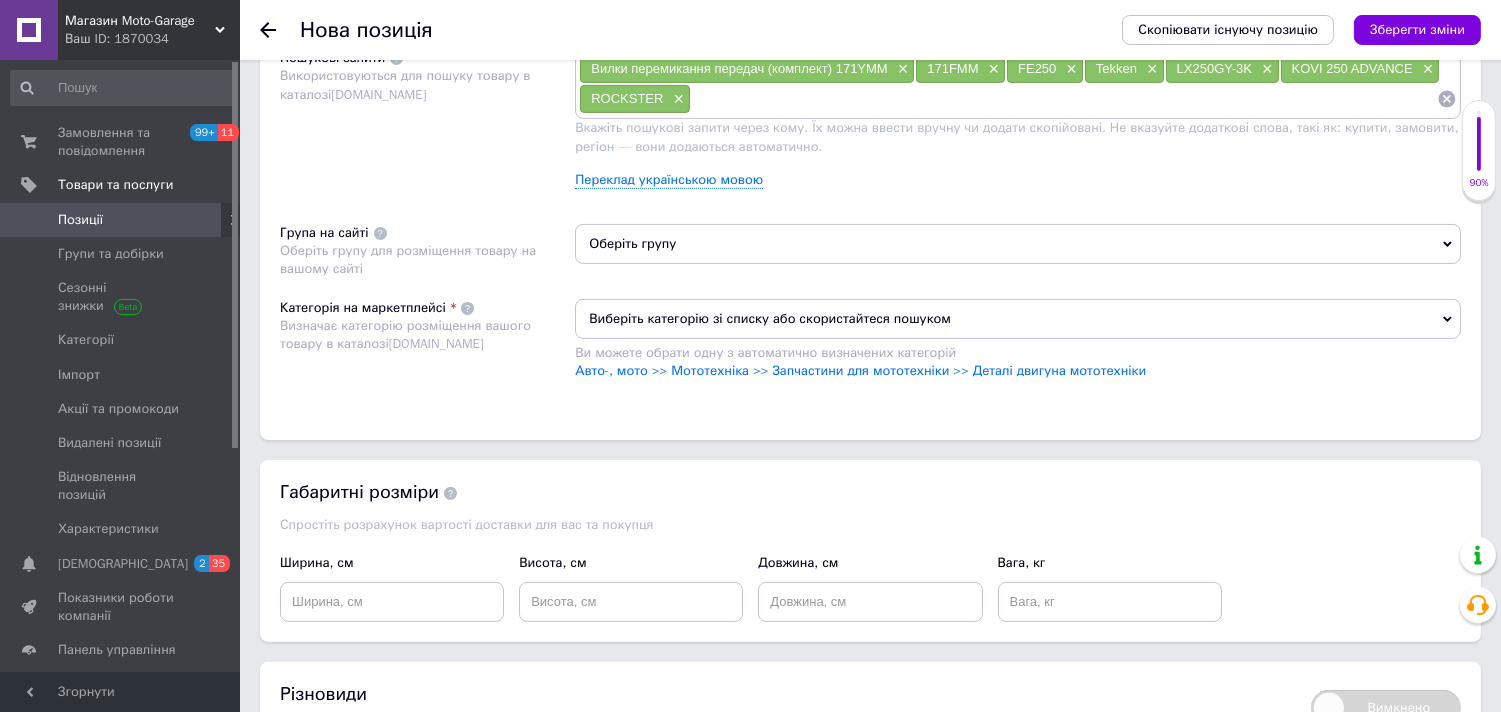 click on "Оберіть групу" at bounding box center [1018, 244] 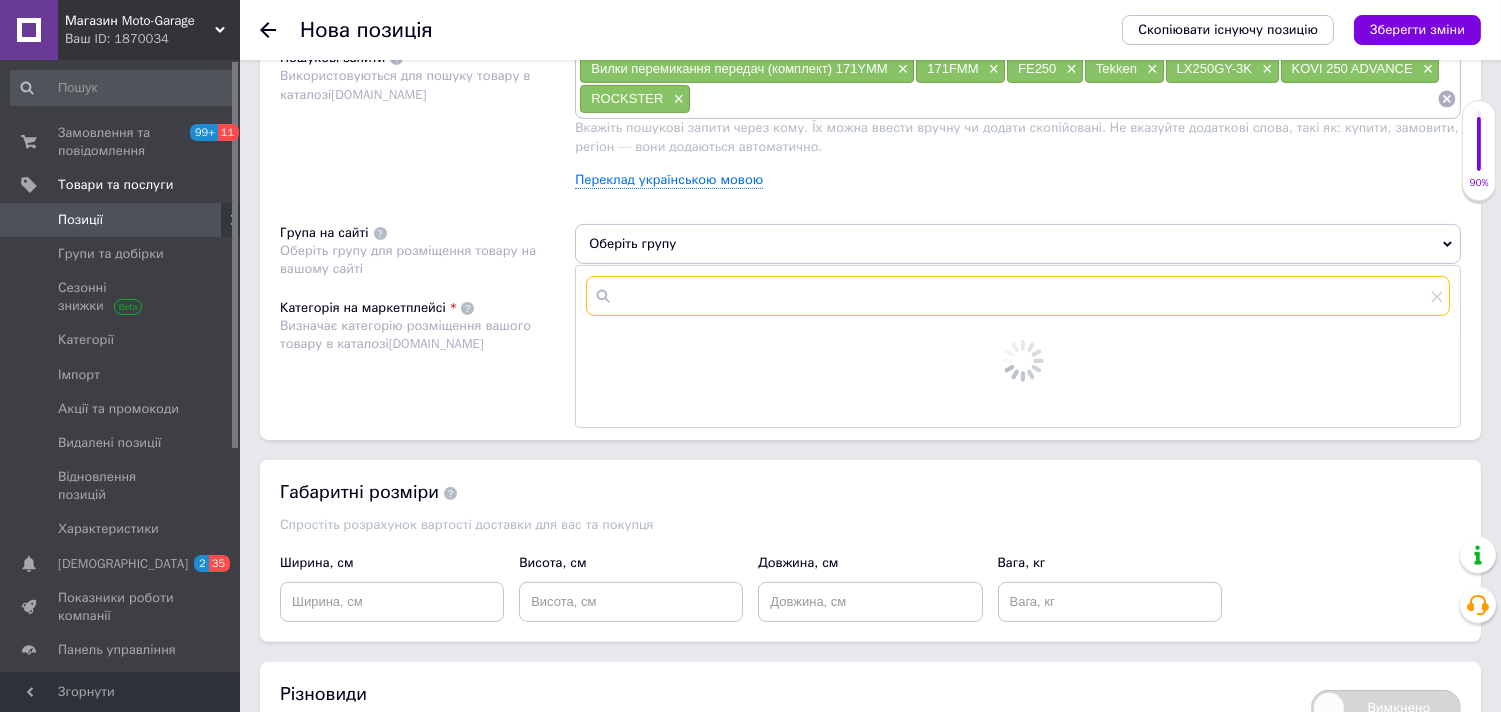 click at bounding box center [1018, 296] 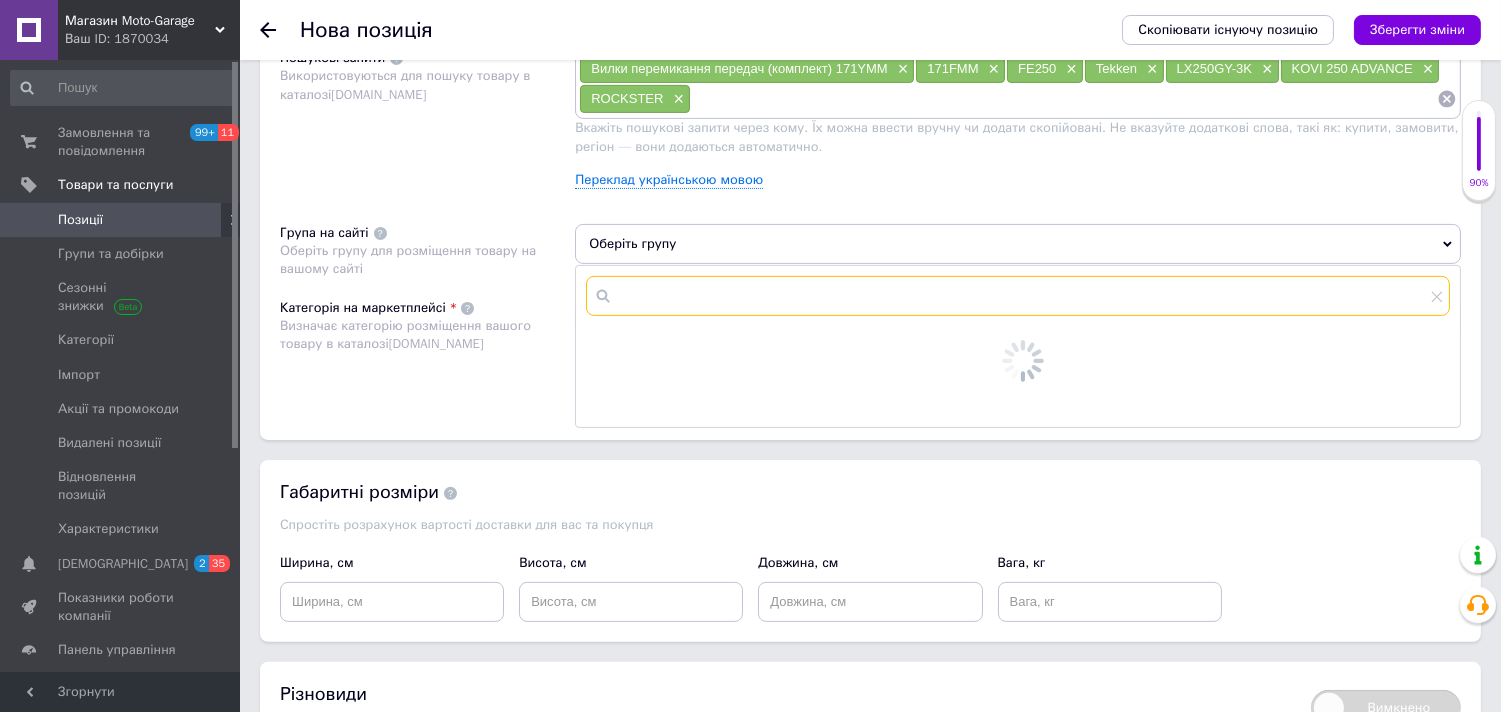 paste on "Вилки перемикання передач (комплект) 171YMM, 171FMM,FE250, Tekken, LX250GY-3K,KOVI 250 ADVANCE,ROCKS" 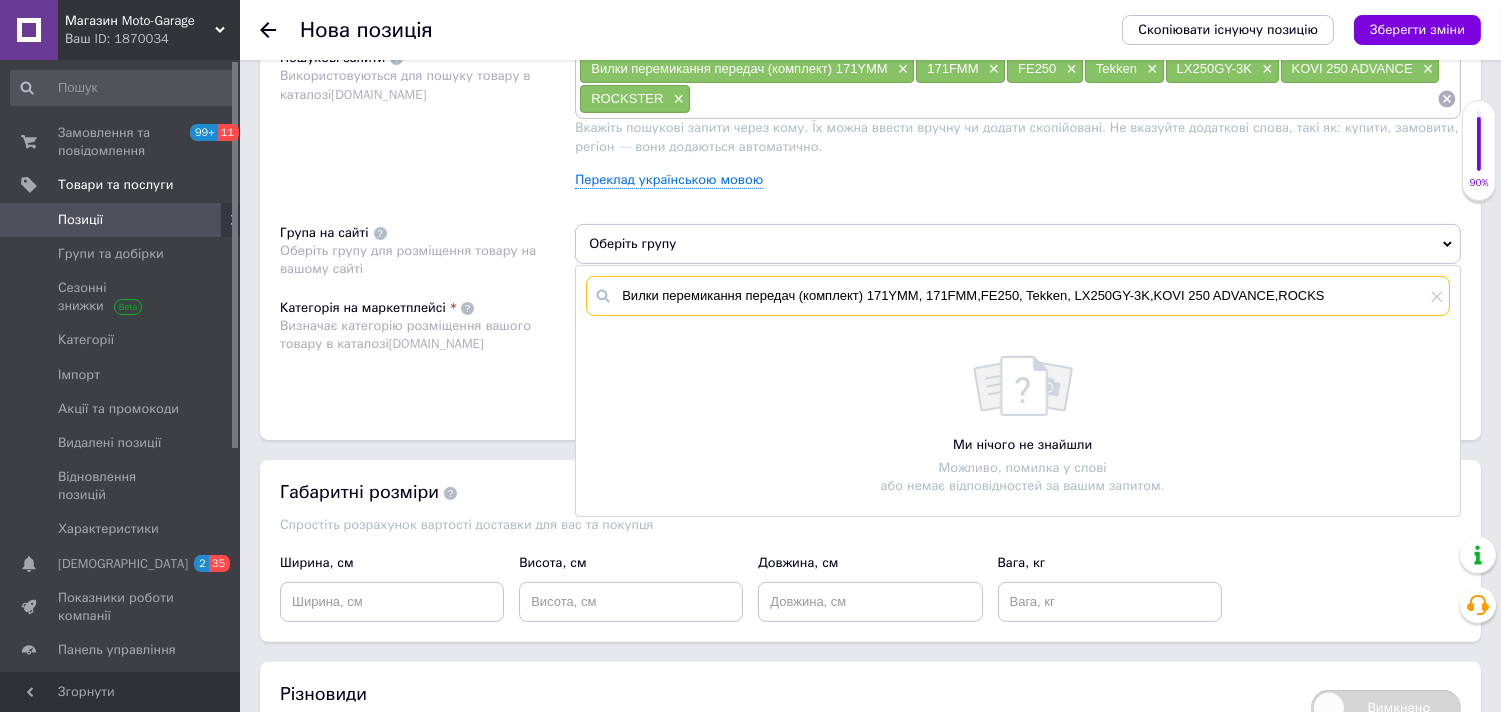 drag, startPoint x: 742, startPoint y: 476, endPoint x: 1372, endPoint y: 481, distance: 630.01984 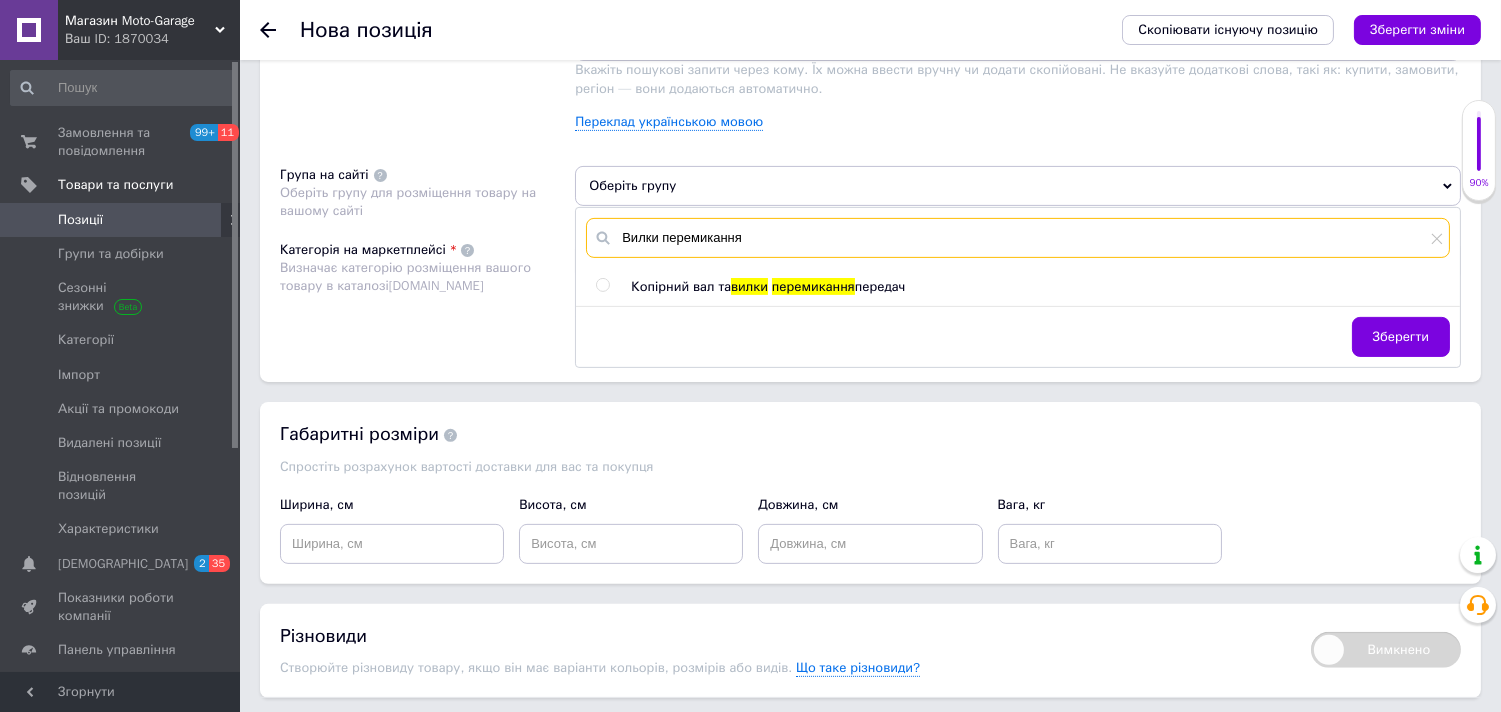 scroll, scrollTop: 1333, scrollLeft: 0, axis: vertical 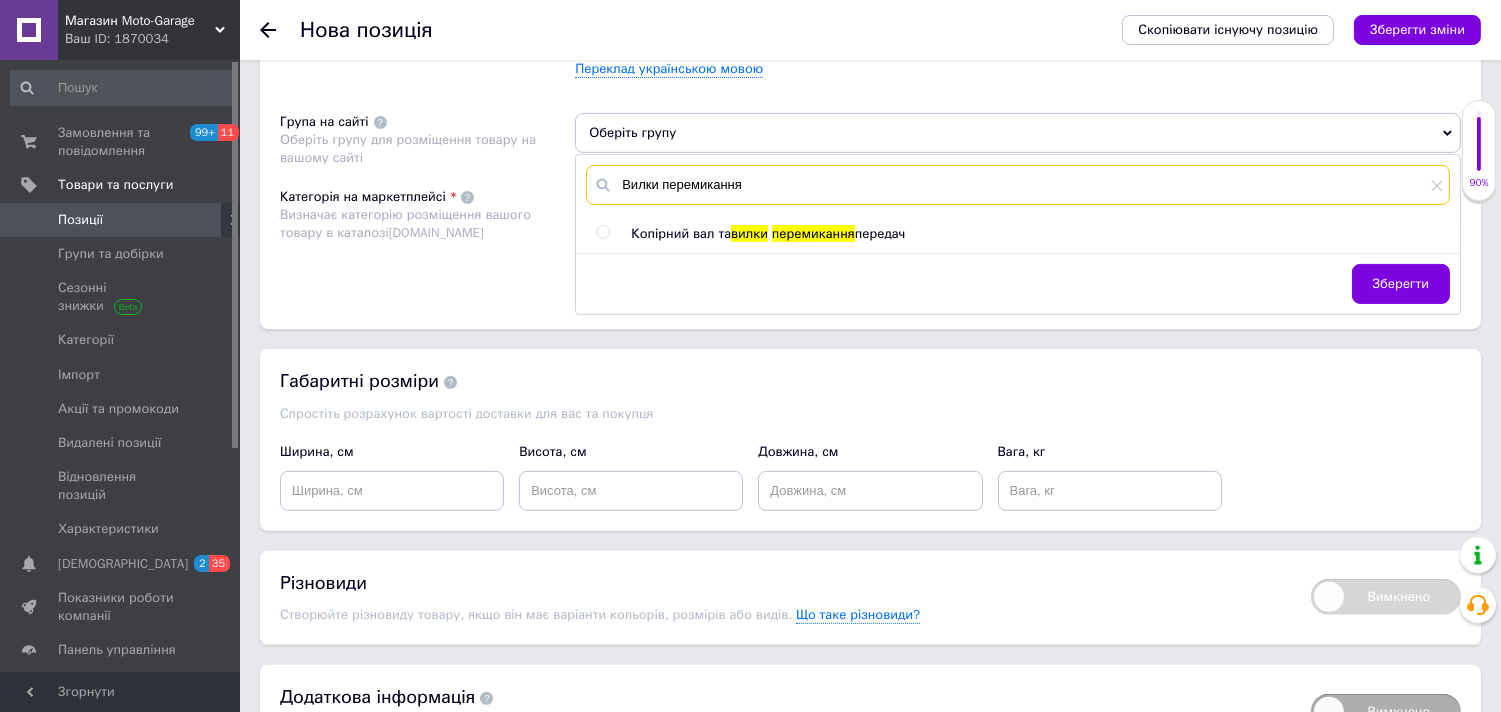 type on "Вилки перемикання" 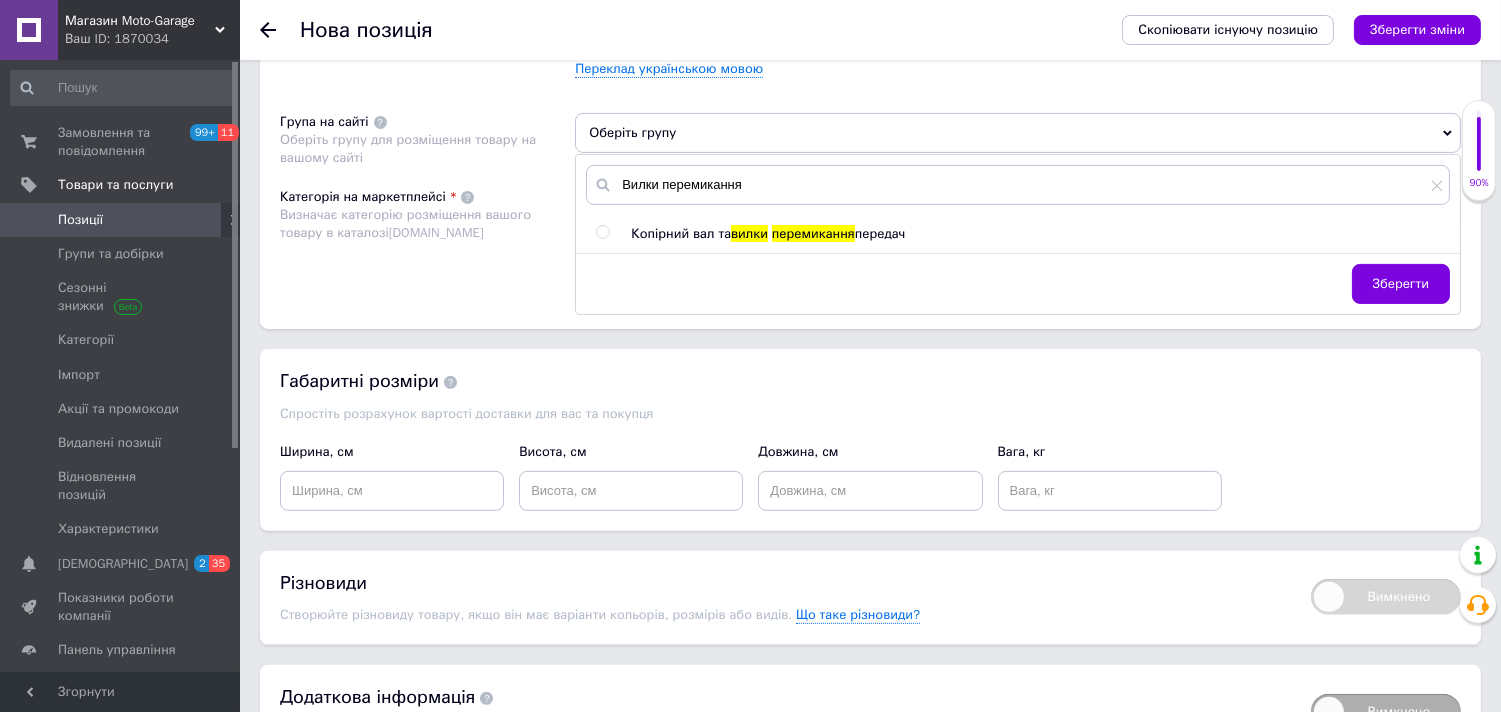 click at bounding box center [602, 232] 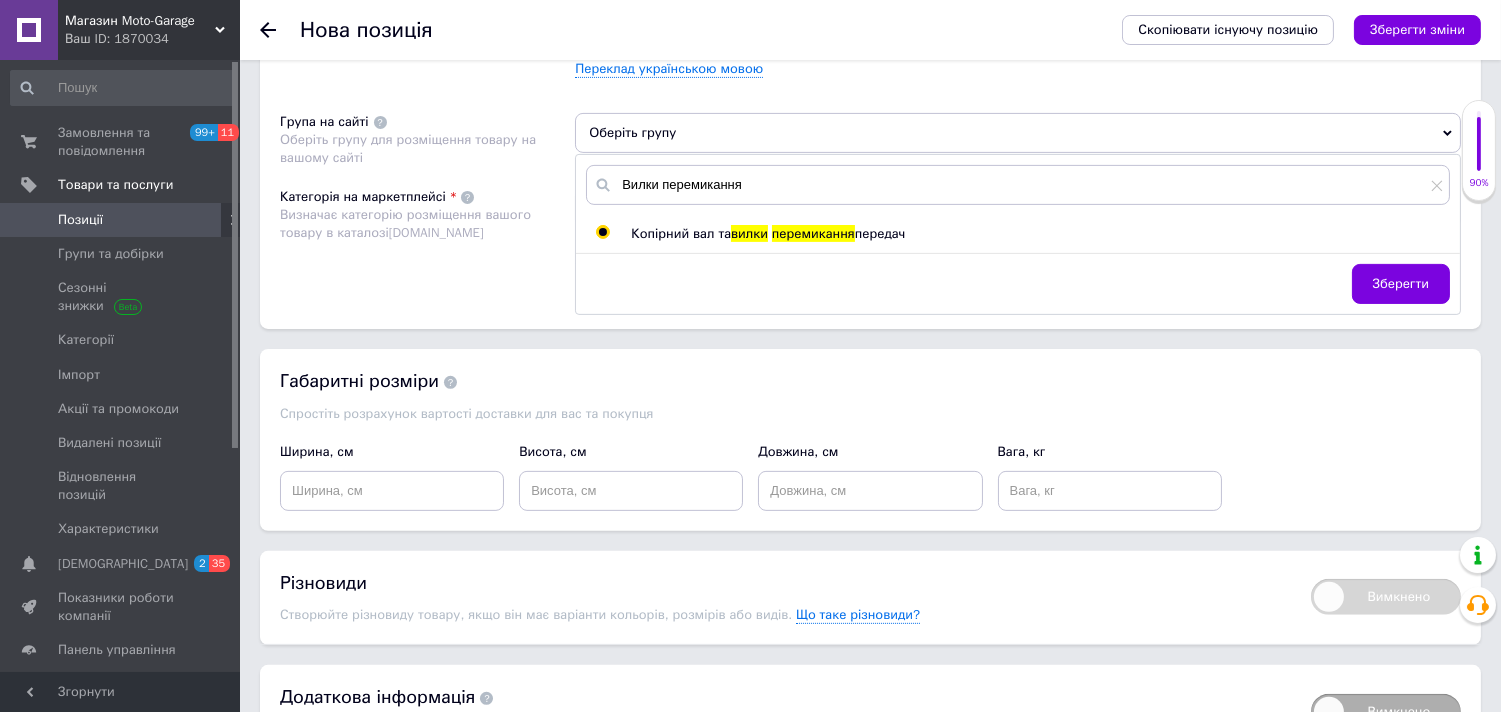 radio on "true" 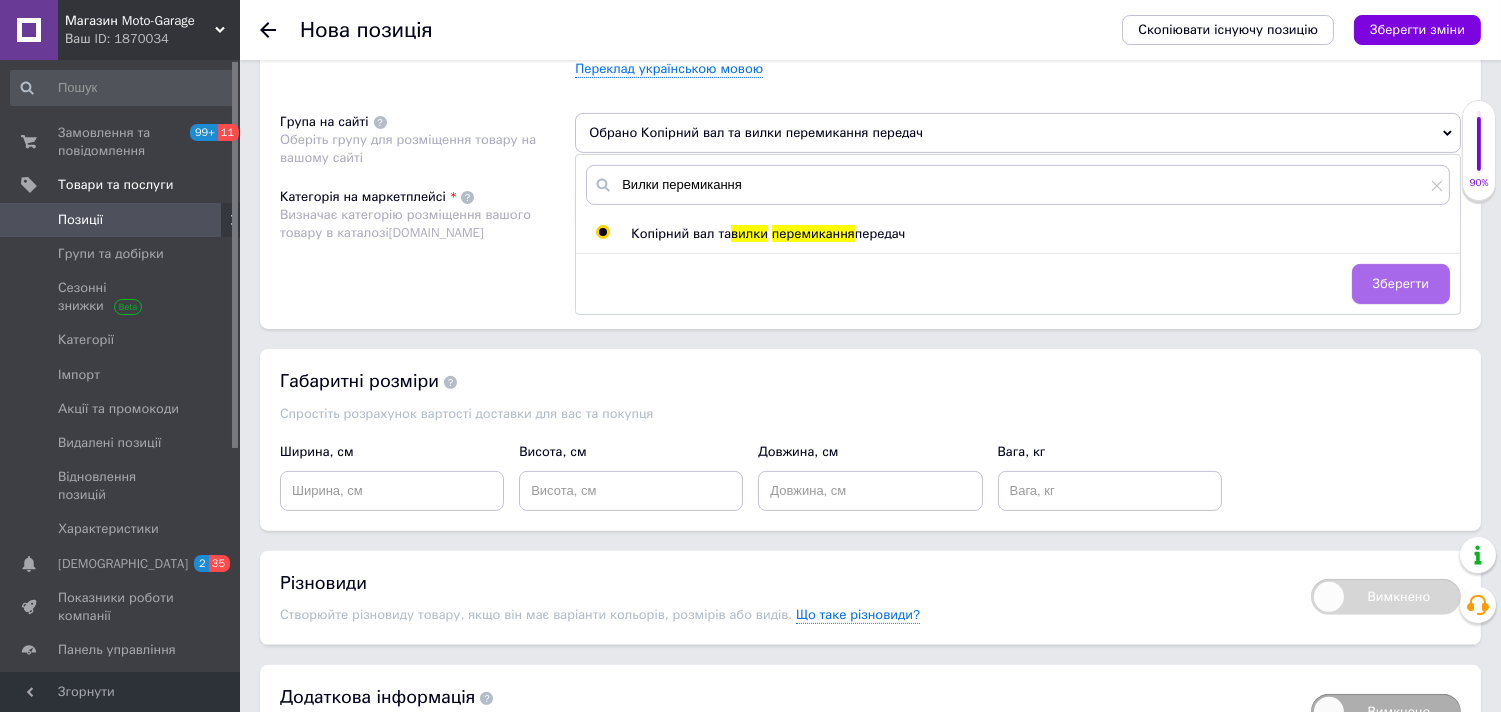 click on "Зберегти" at bounding box center [1401, 284] 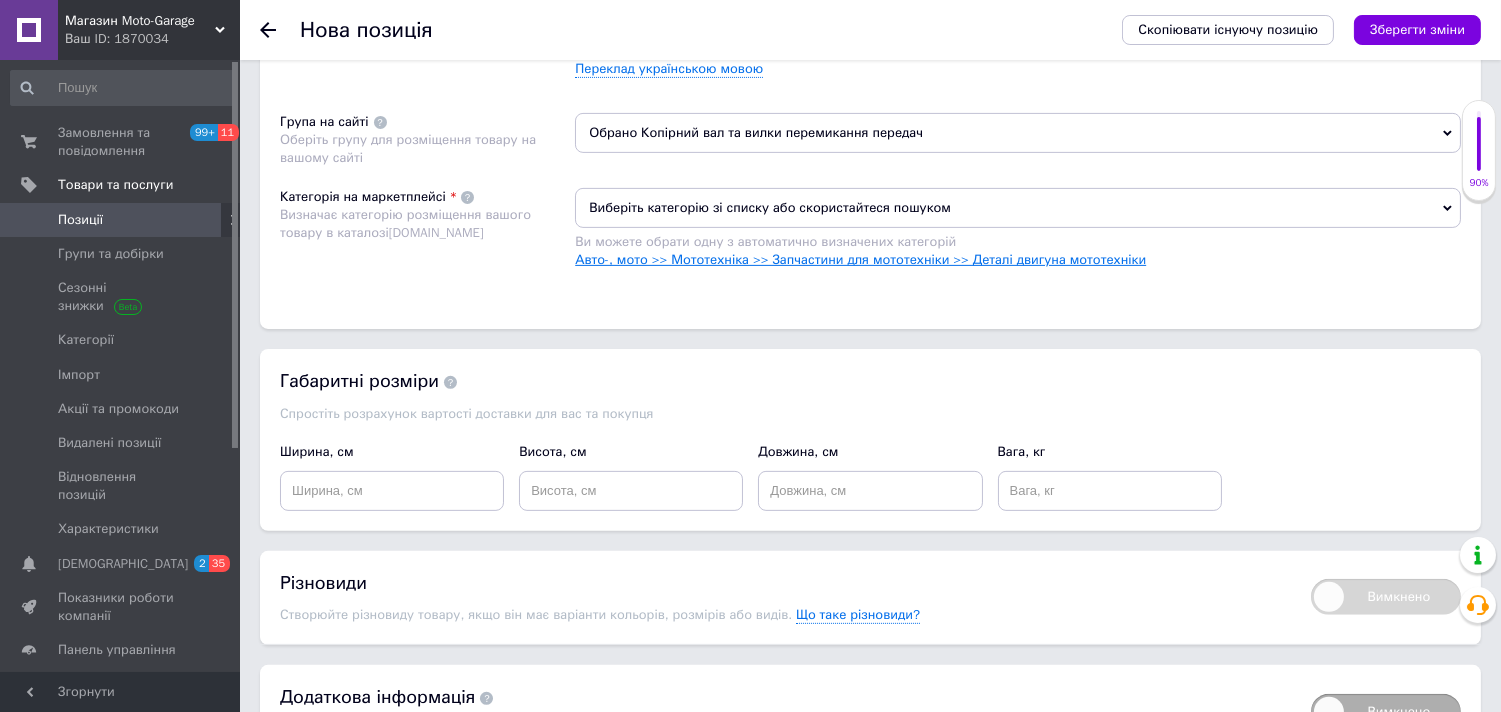 click on "Авто-, мото >> Мототехніка >> Запчастини для мототехніки >> Деталі двигуна мототехніки" at bounding box center [860, 259] 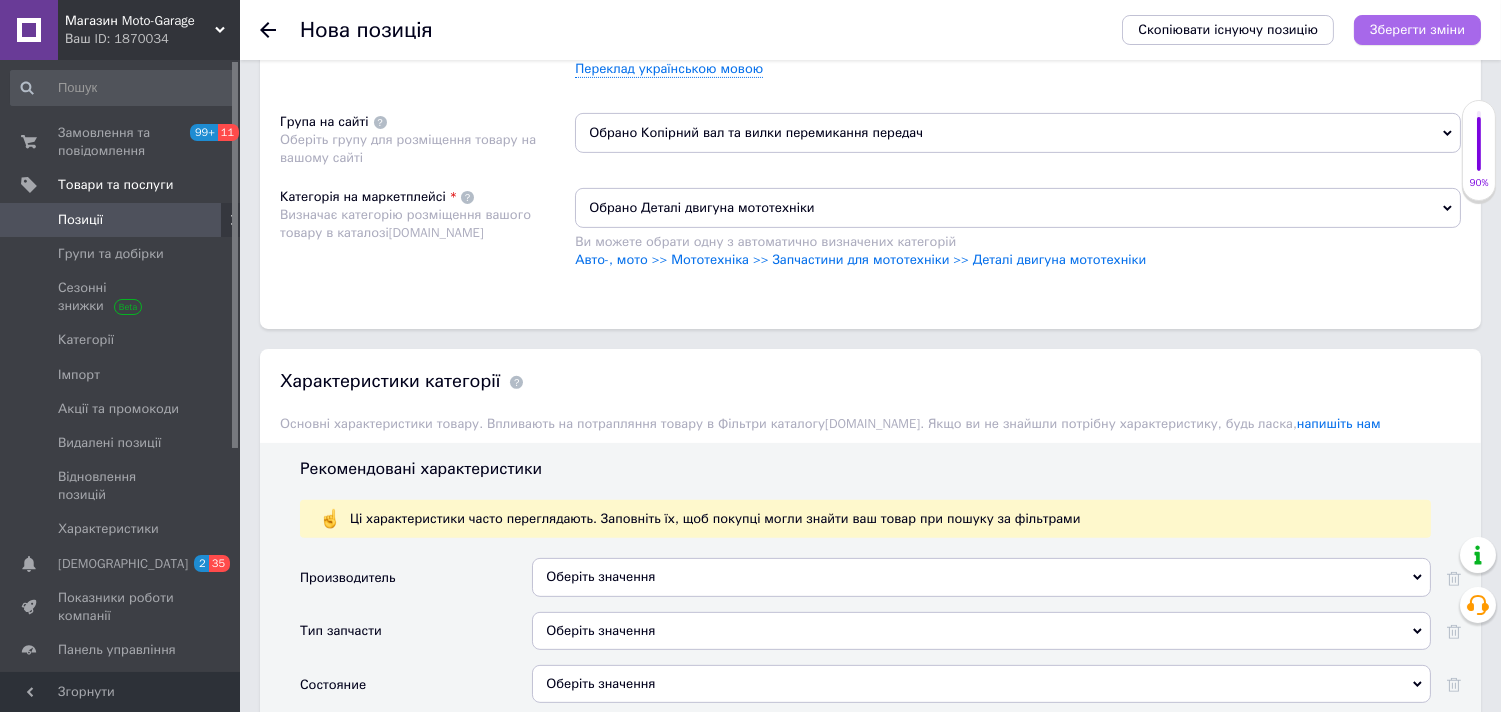 click on "Зберегти зміни" at bounding box center [1417, 29] 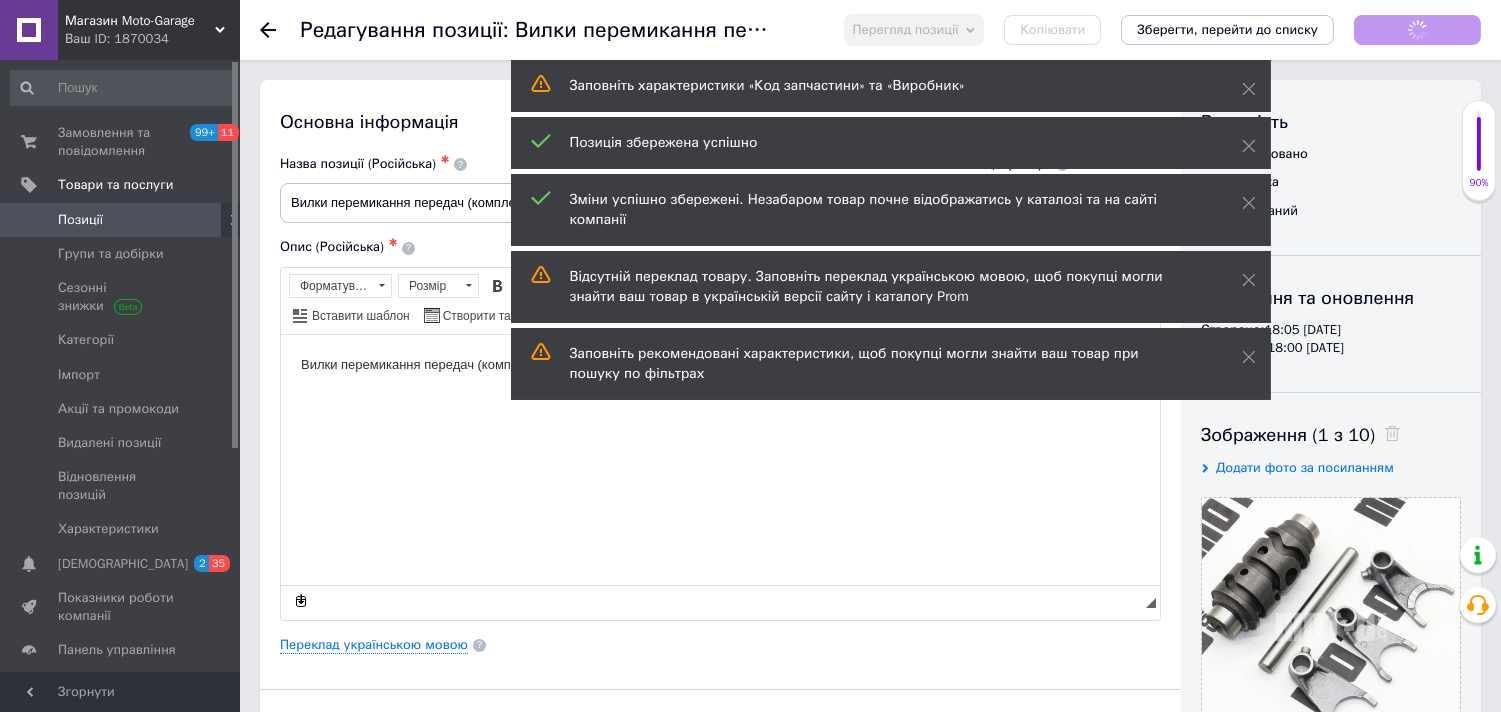 scroll, scrollTop: 0, scrollLeft: 0, axis: both 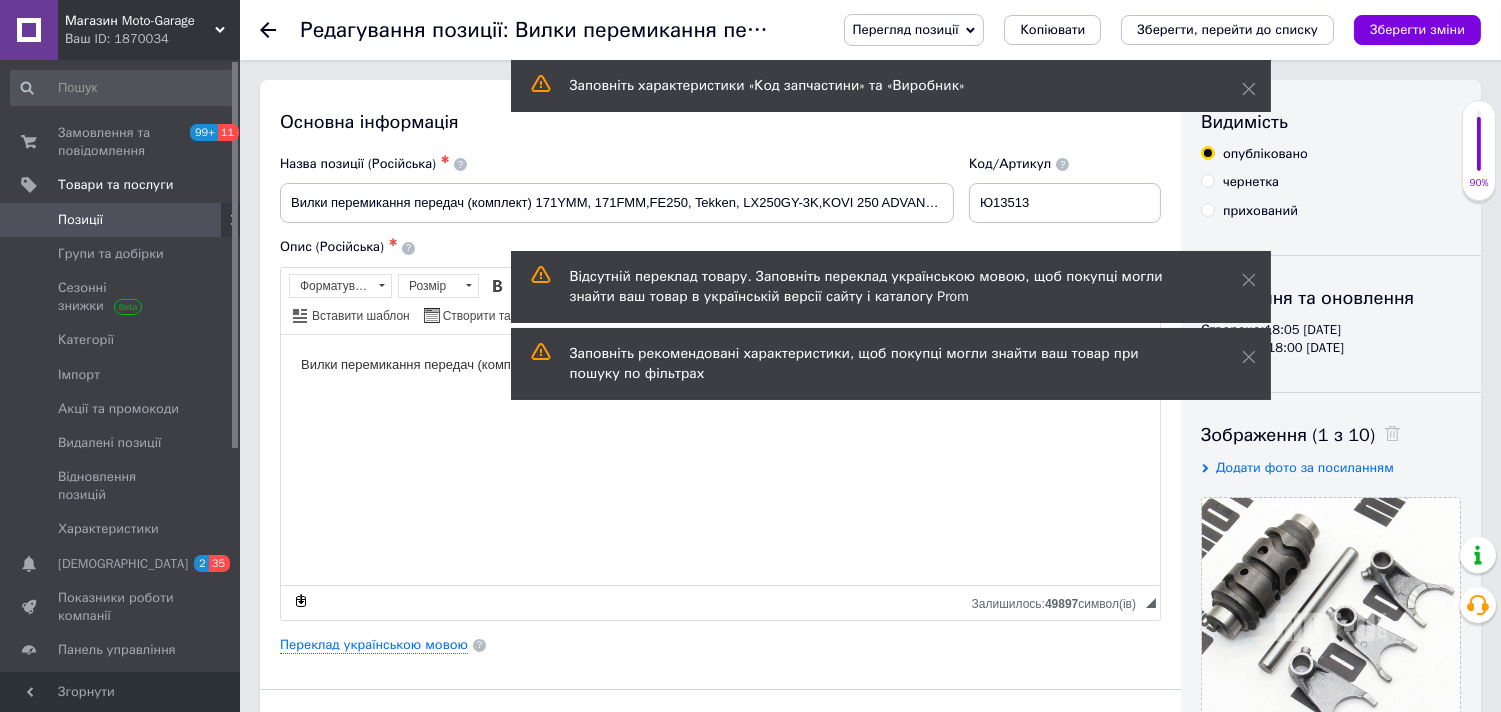 click on "Позиції" at bounding box center (123, 220) 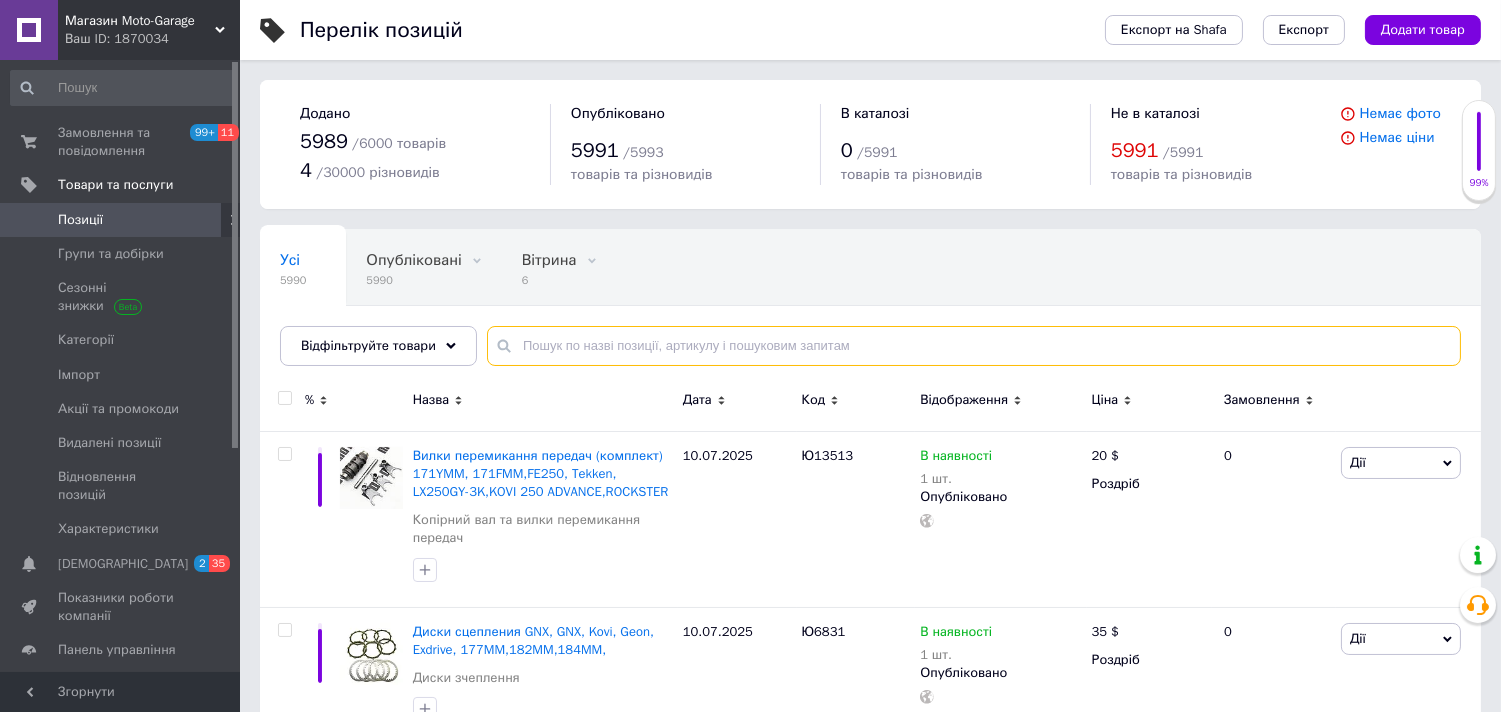 click at bounding box center (974, 346) 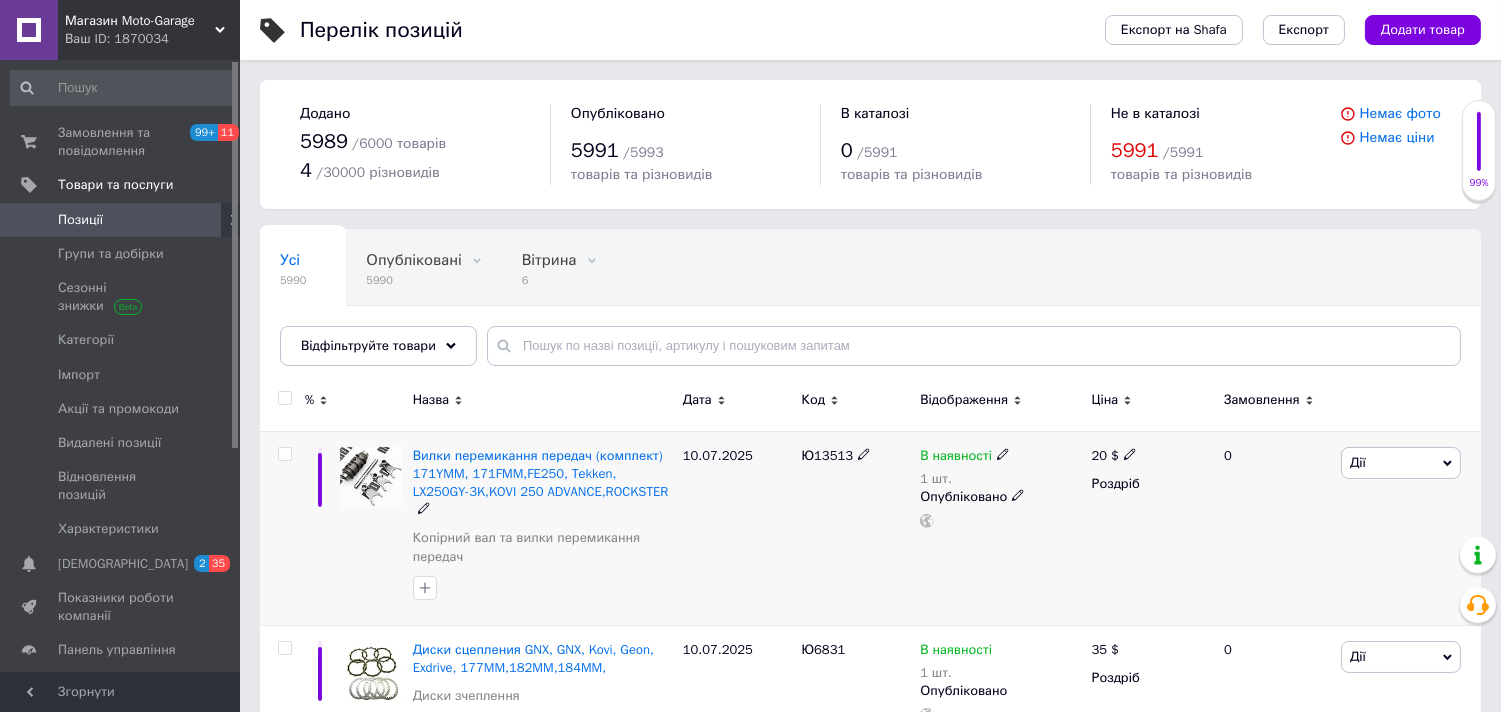 click 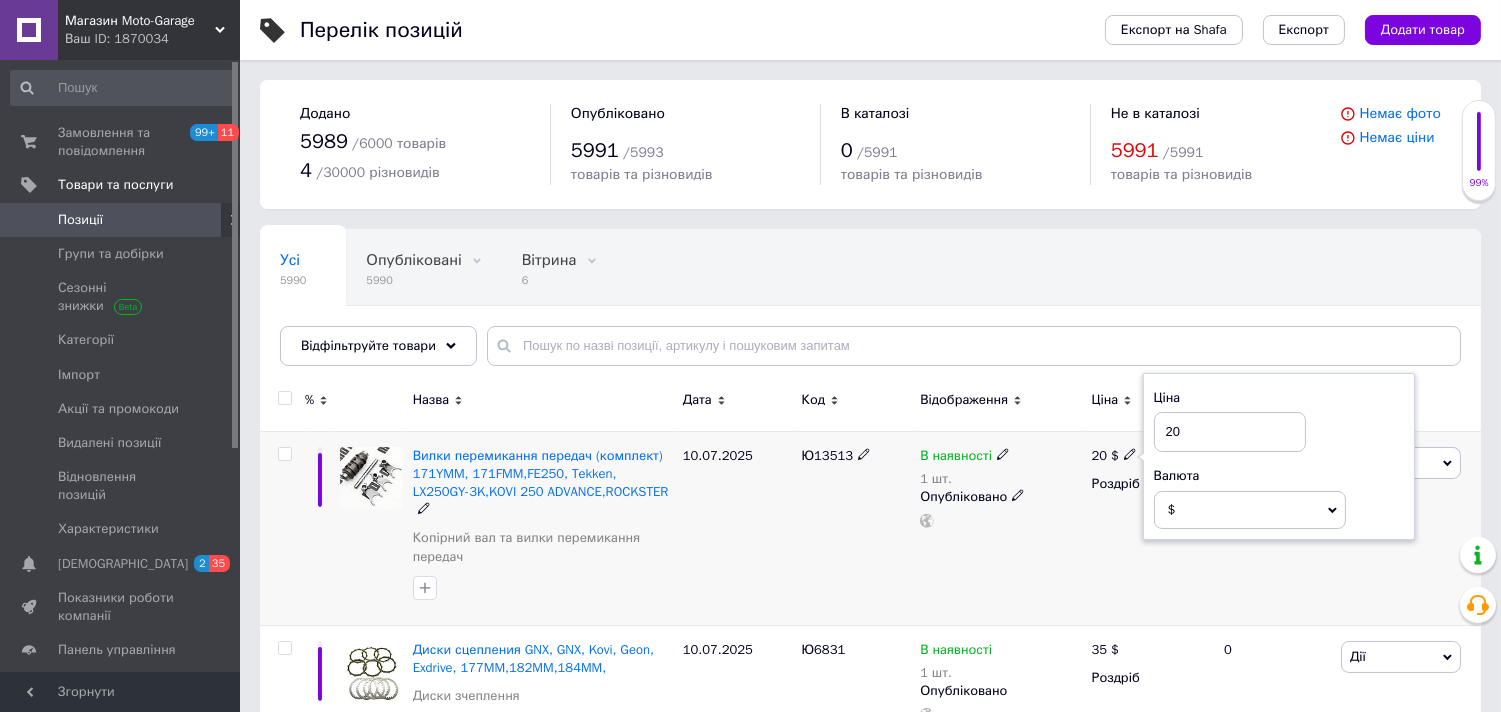 drag, startPoint x: 1183, startPoint y: 443, endPoint x: 1172, endPoint y: 443, distance: 11 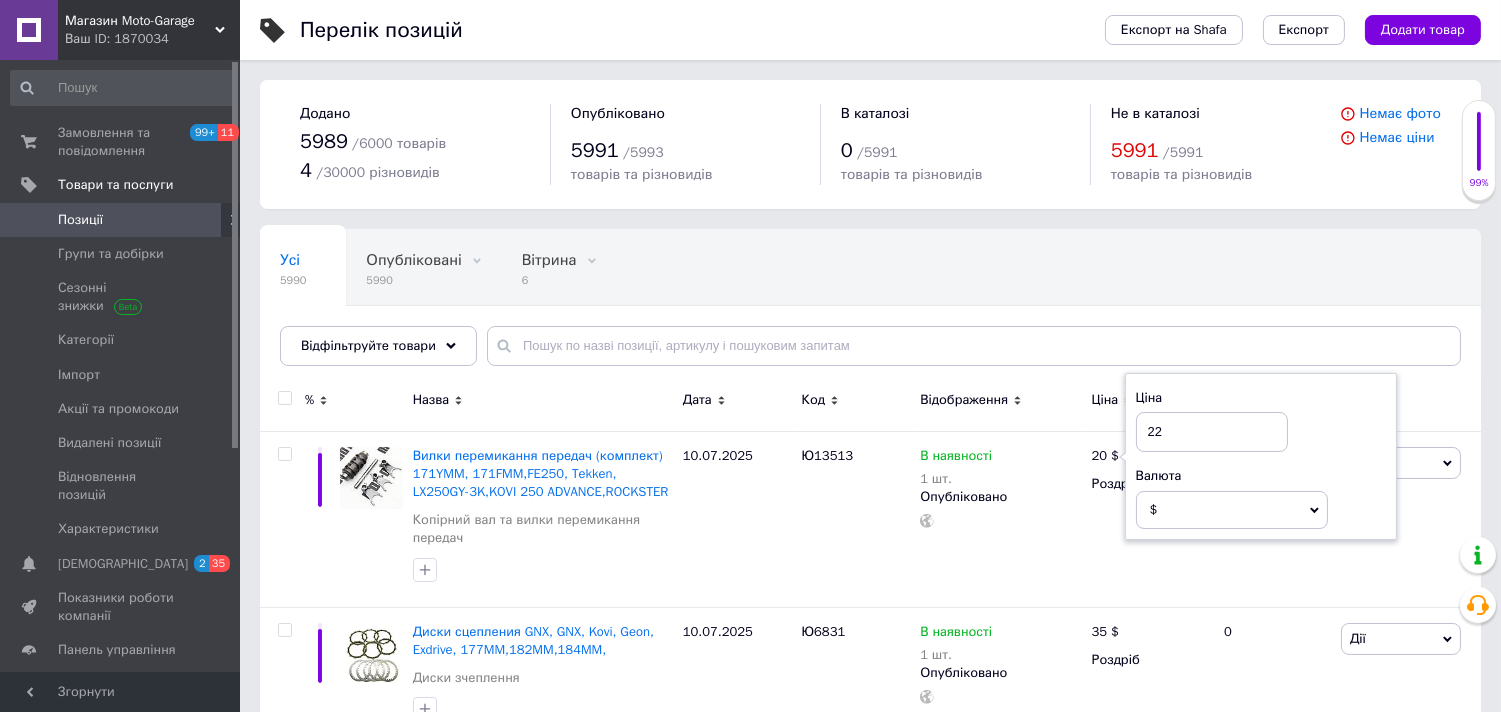 type on "22" 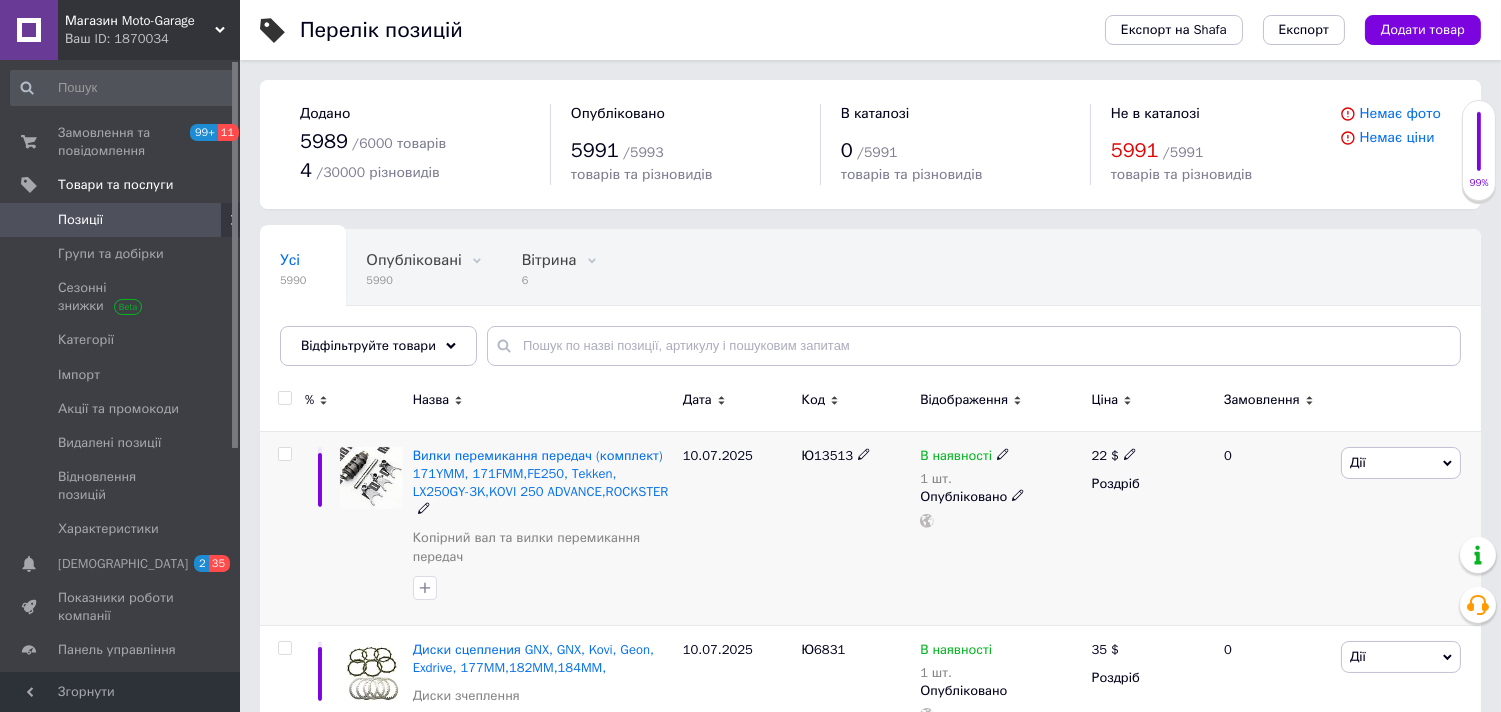 click on "22   $" at bounding box center [1114, 456] 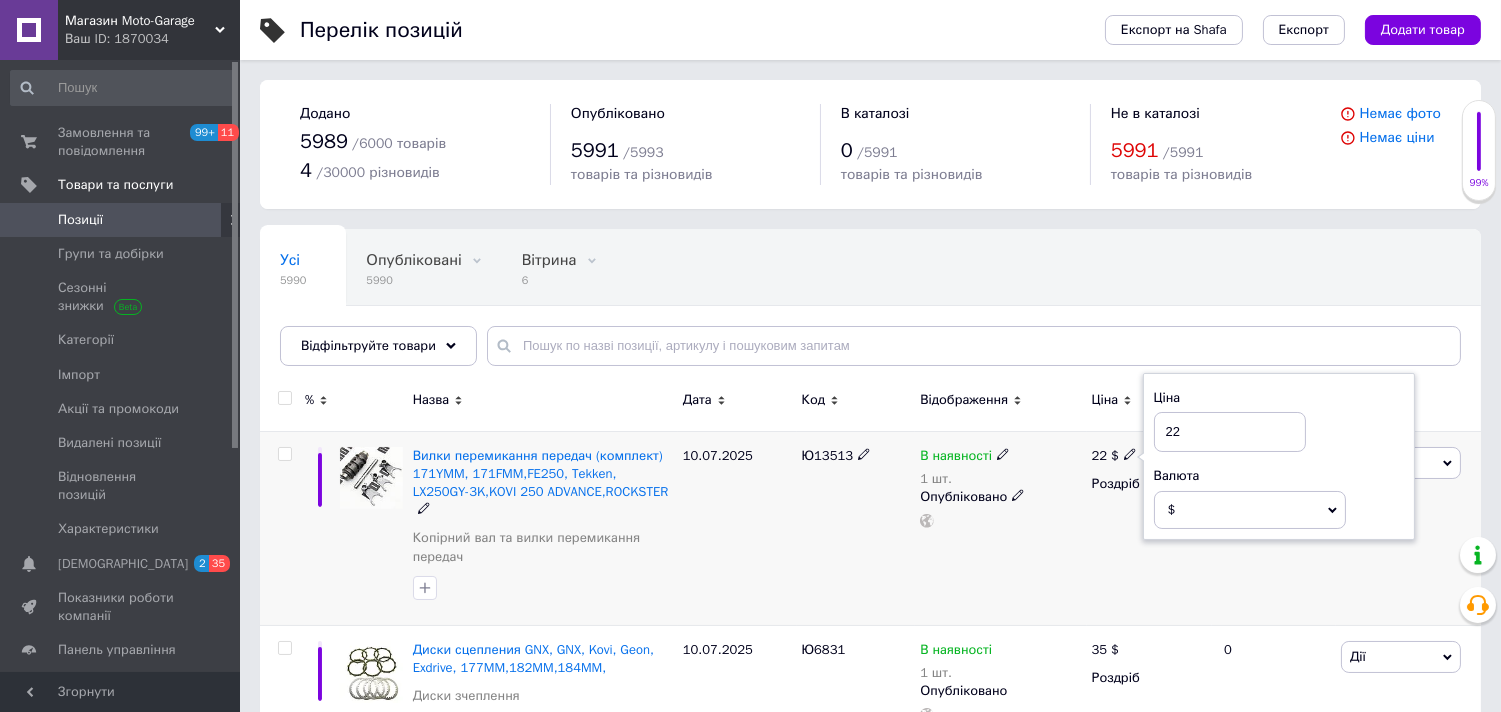 drag, startPoint x: 1205, startPoint y: 426, endPoint x: 1172, endPoint y: 434, distance: 33.955853 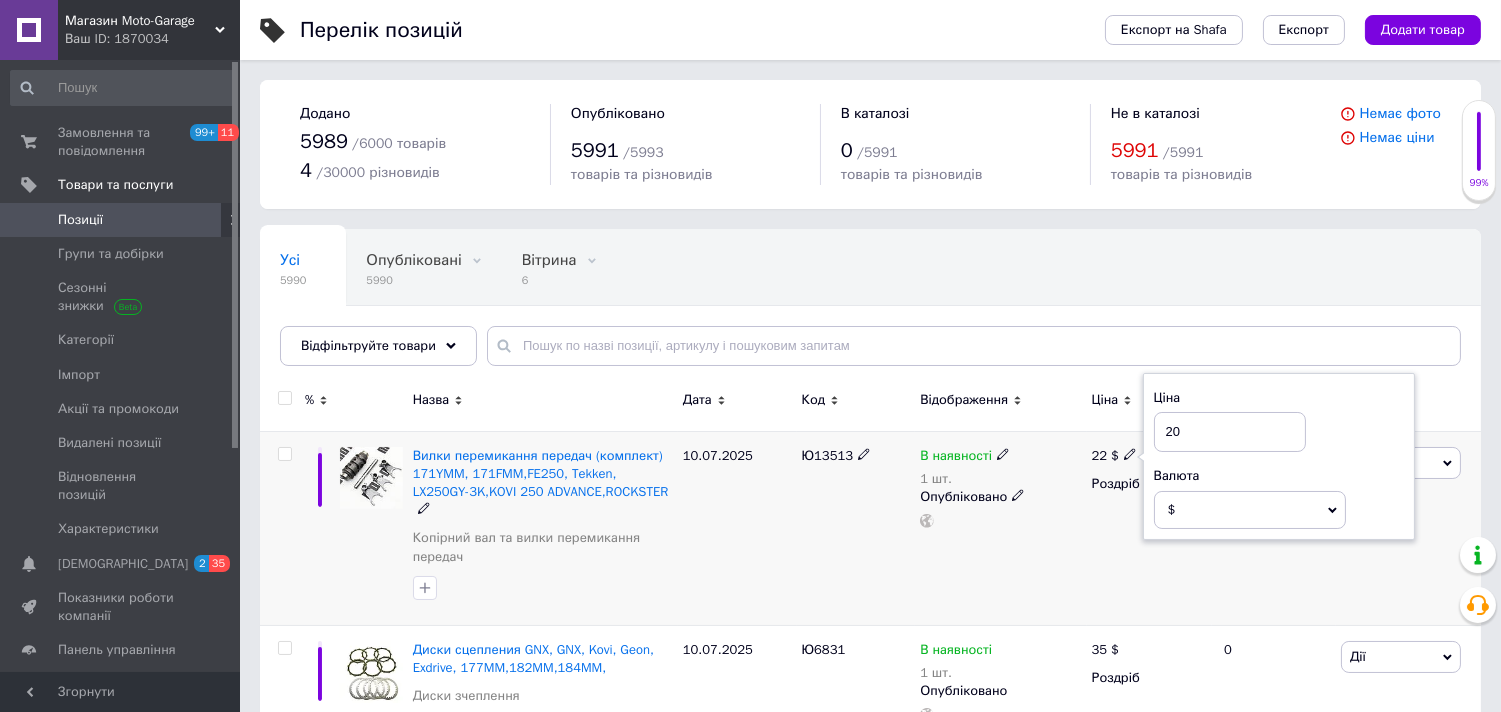 type on "20" 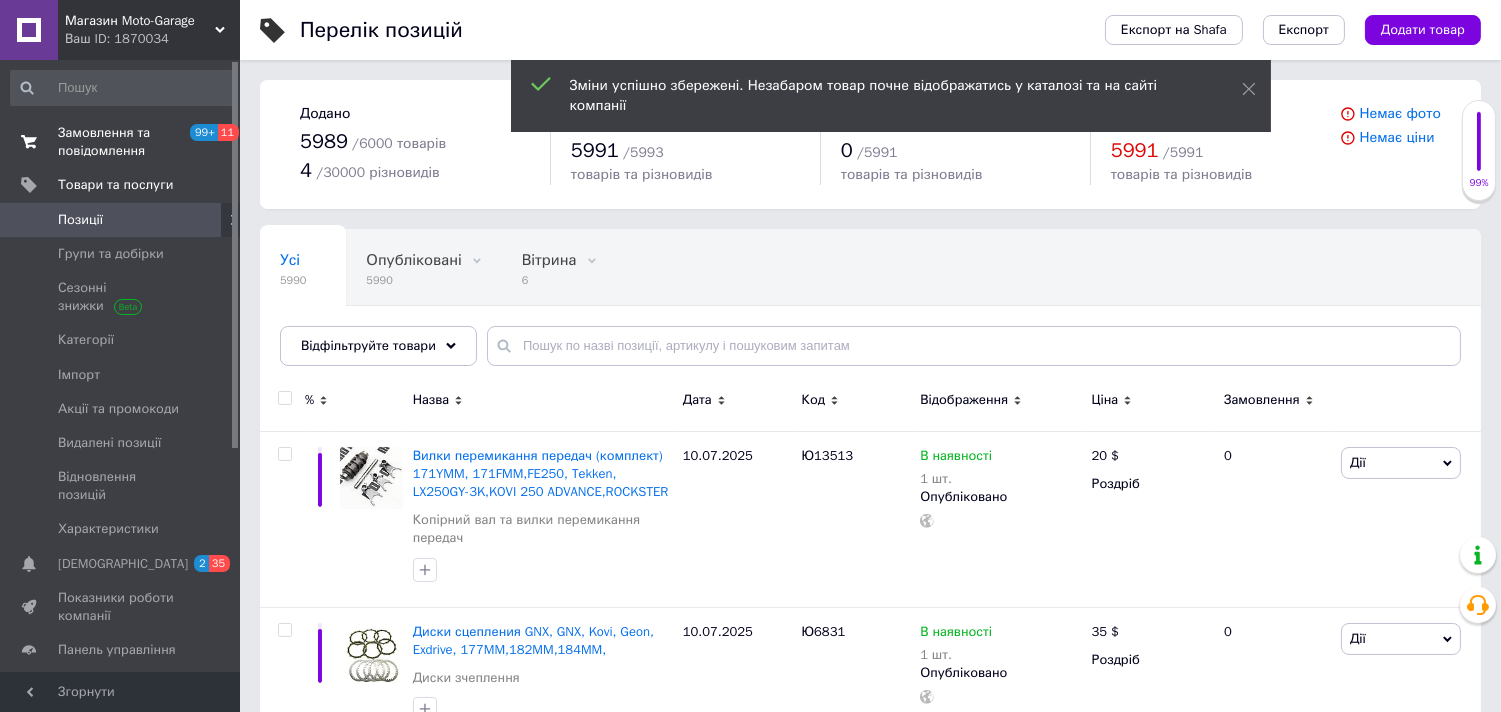 click on "Замовлення та повідомлення" at bounding box center (121, 142) 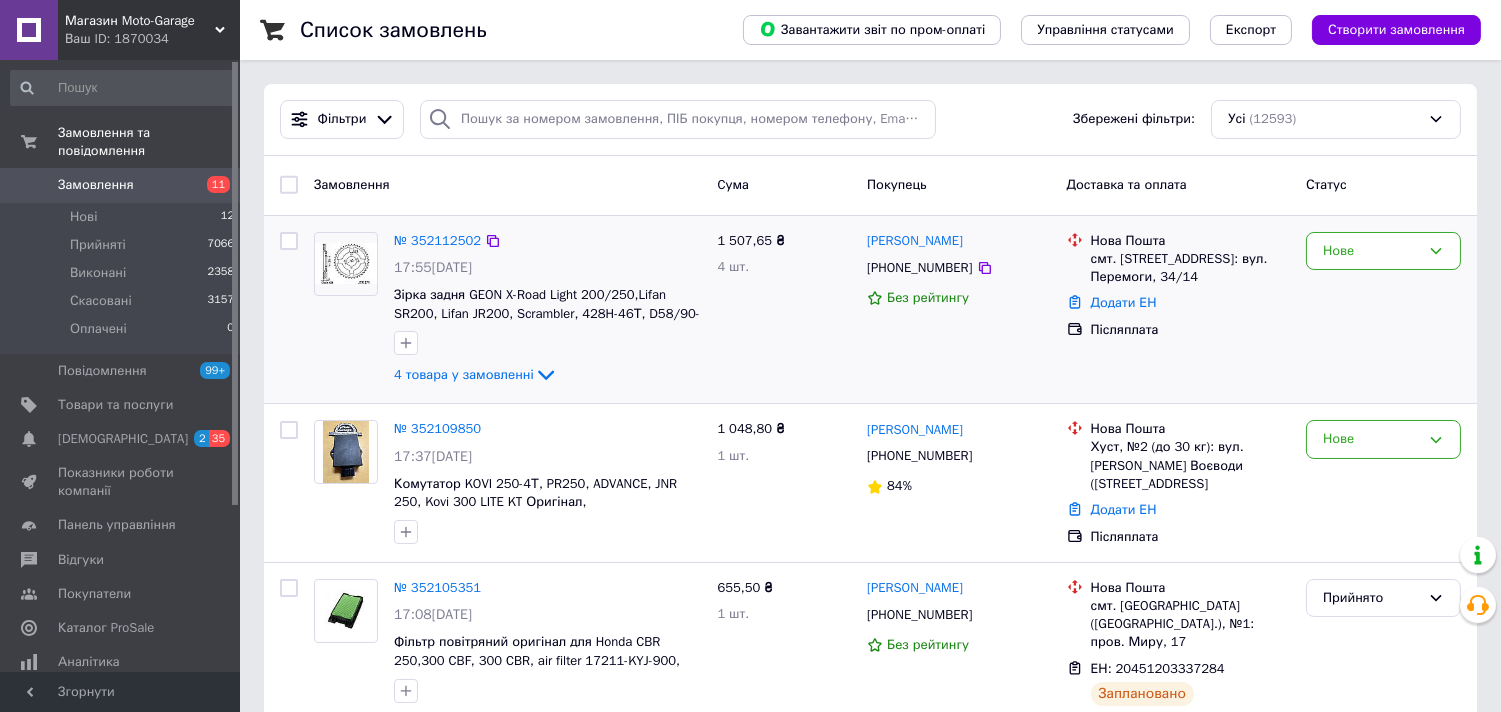 click at bounding box center (547, 343) 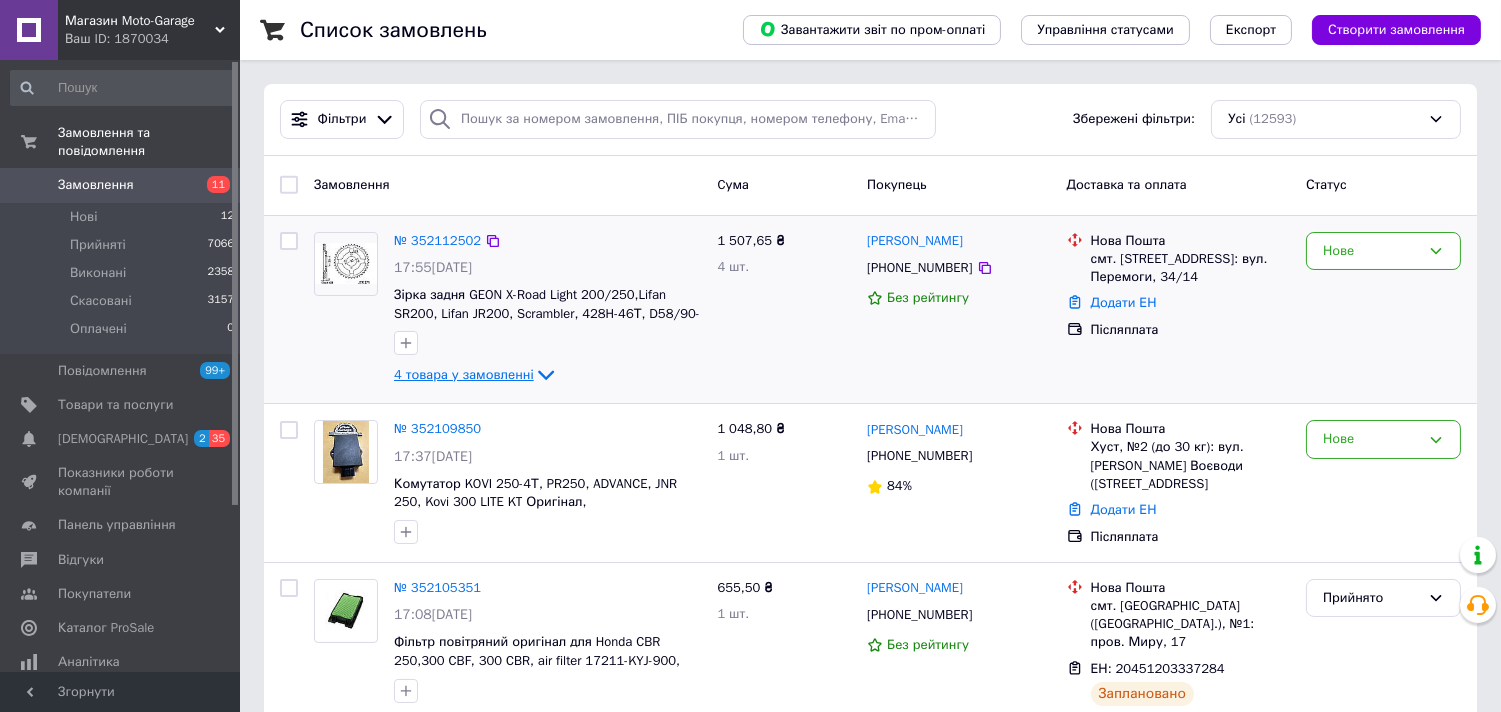 click on "4 товара у замовленні" at bounding box center (464, 374) 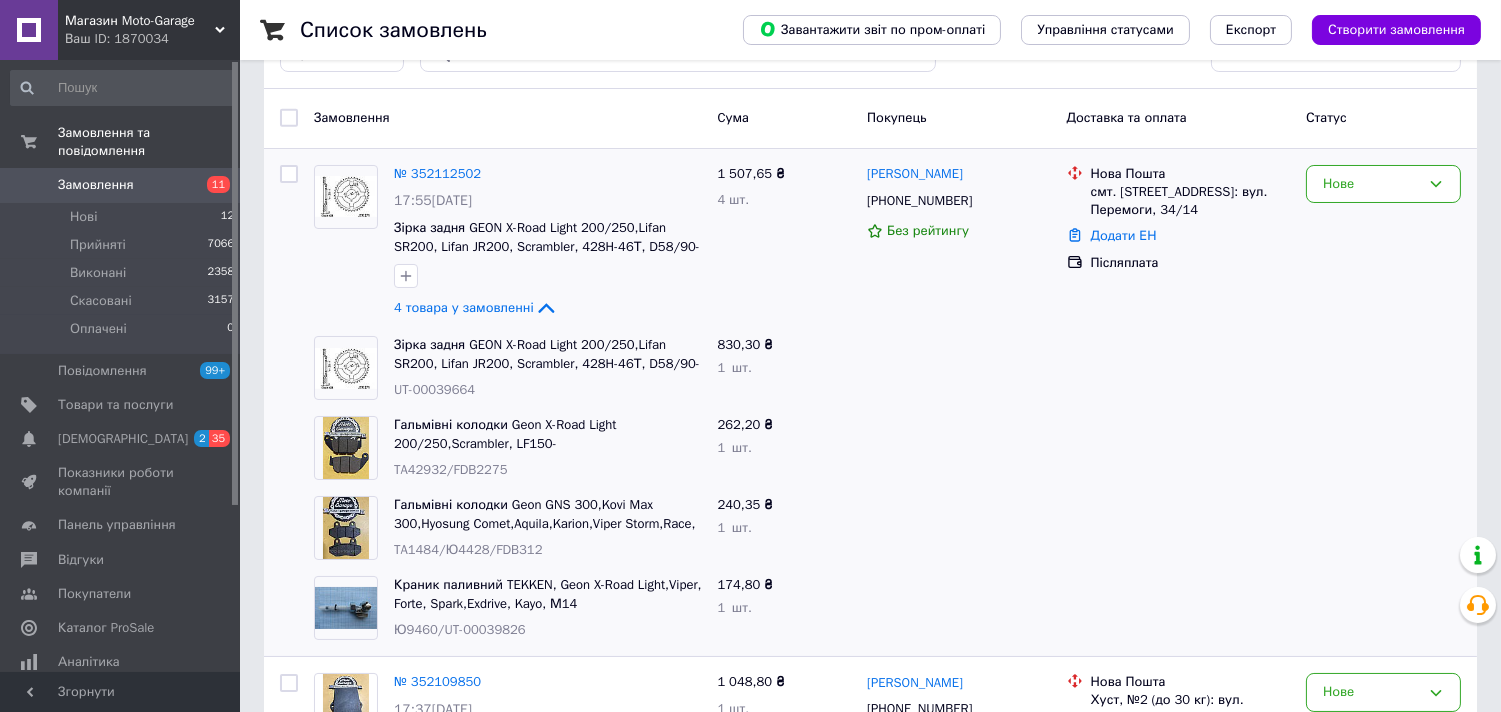 scroll, scrollTop: 111, scrollLeft: 0, axis: vertical 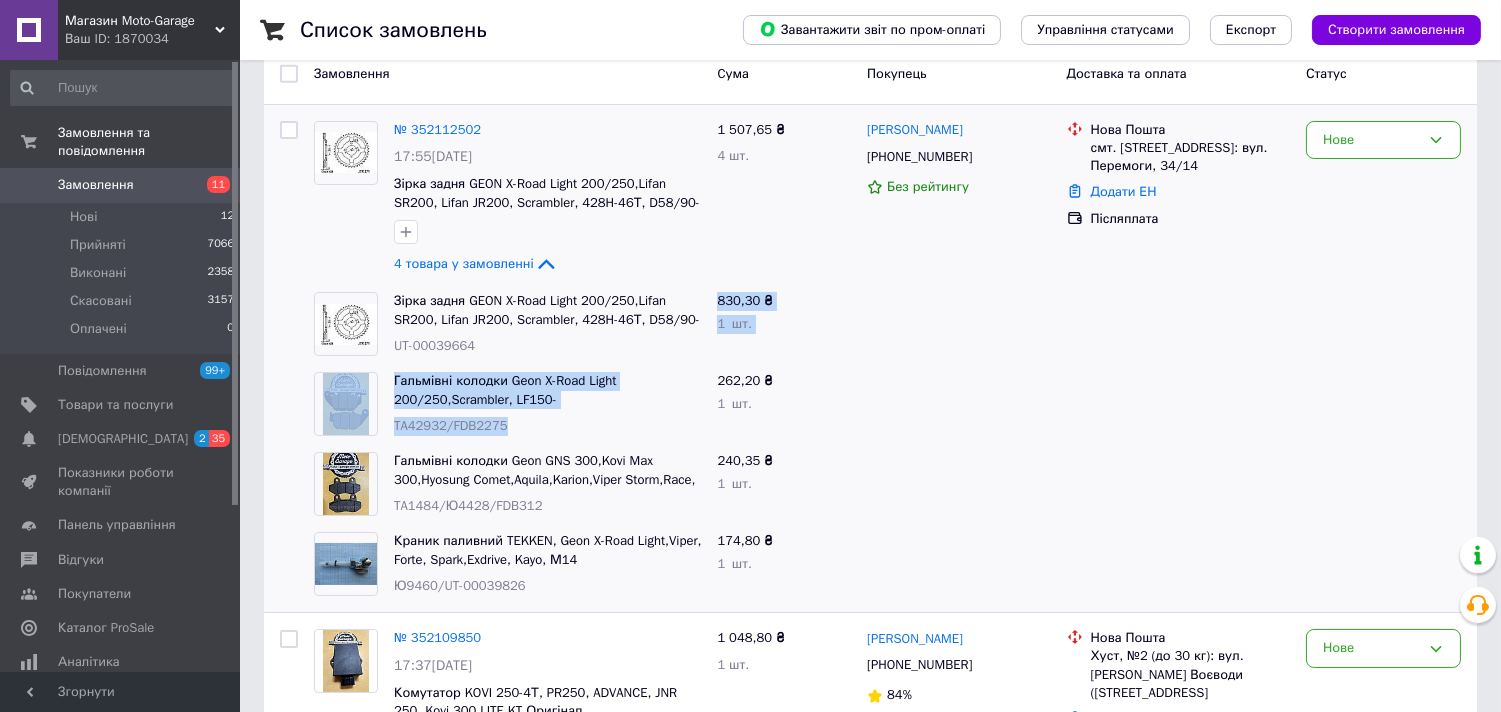 drag, startPoint x: 626, startPoint y: 354, endPoint x: 694, endPoint y: 333, distance: 71.168816 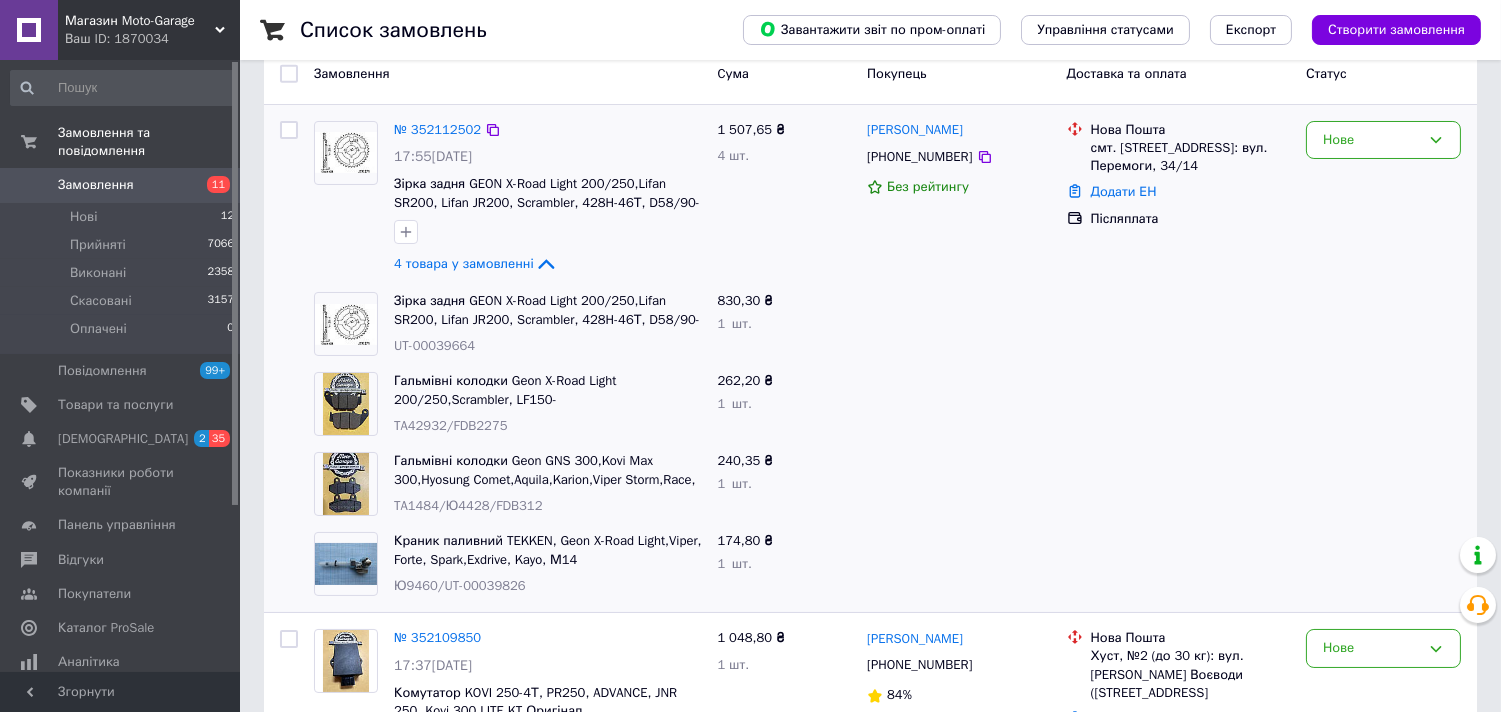 click on "+380932375617" at bounding box center [919, 157] 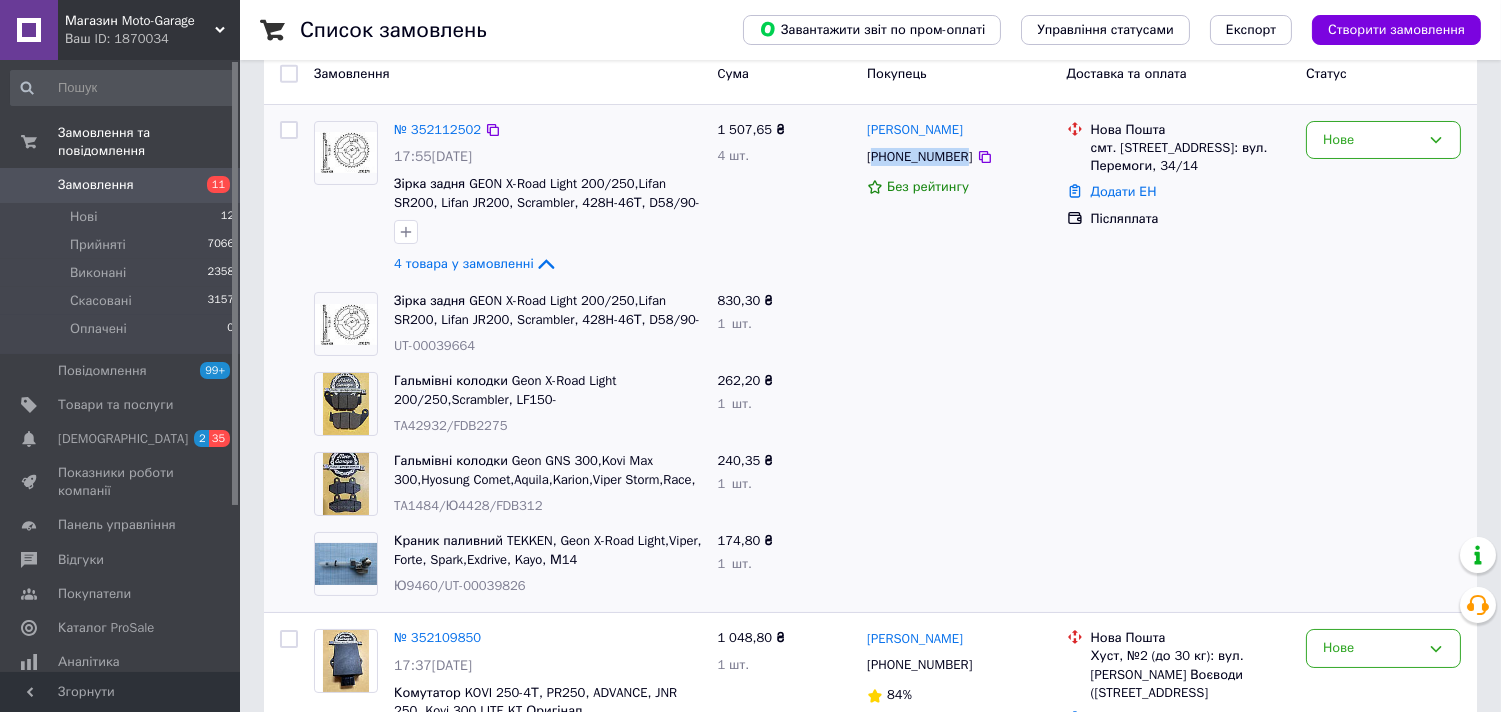 click on "+380932375617" at bounding box center [919, 157] 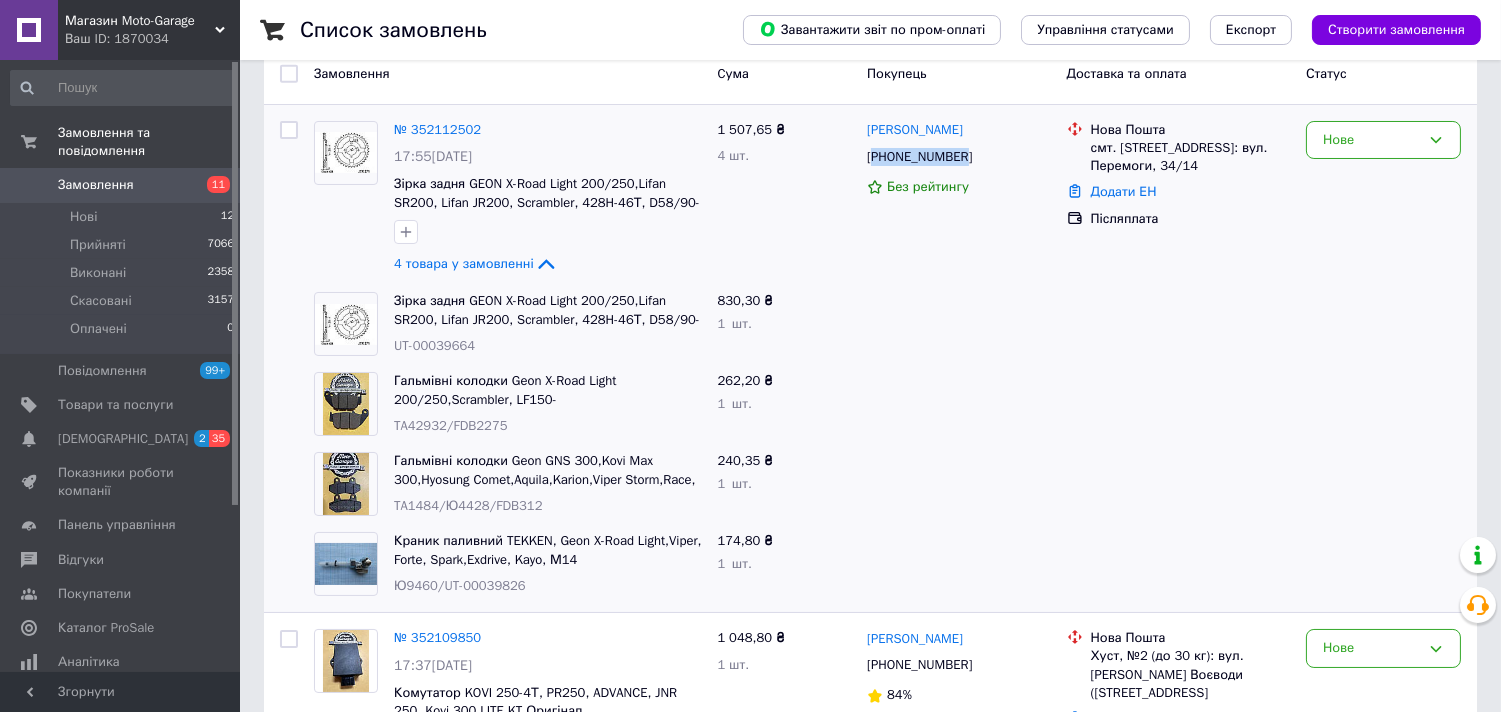 copy on "380932375617" 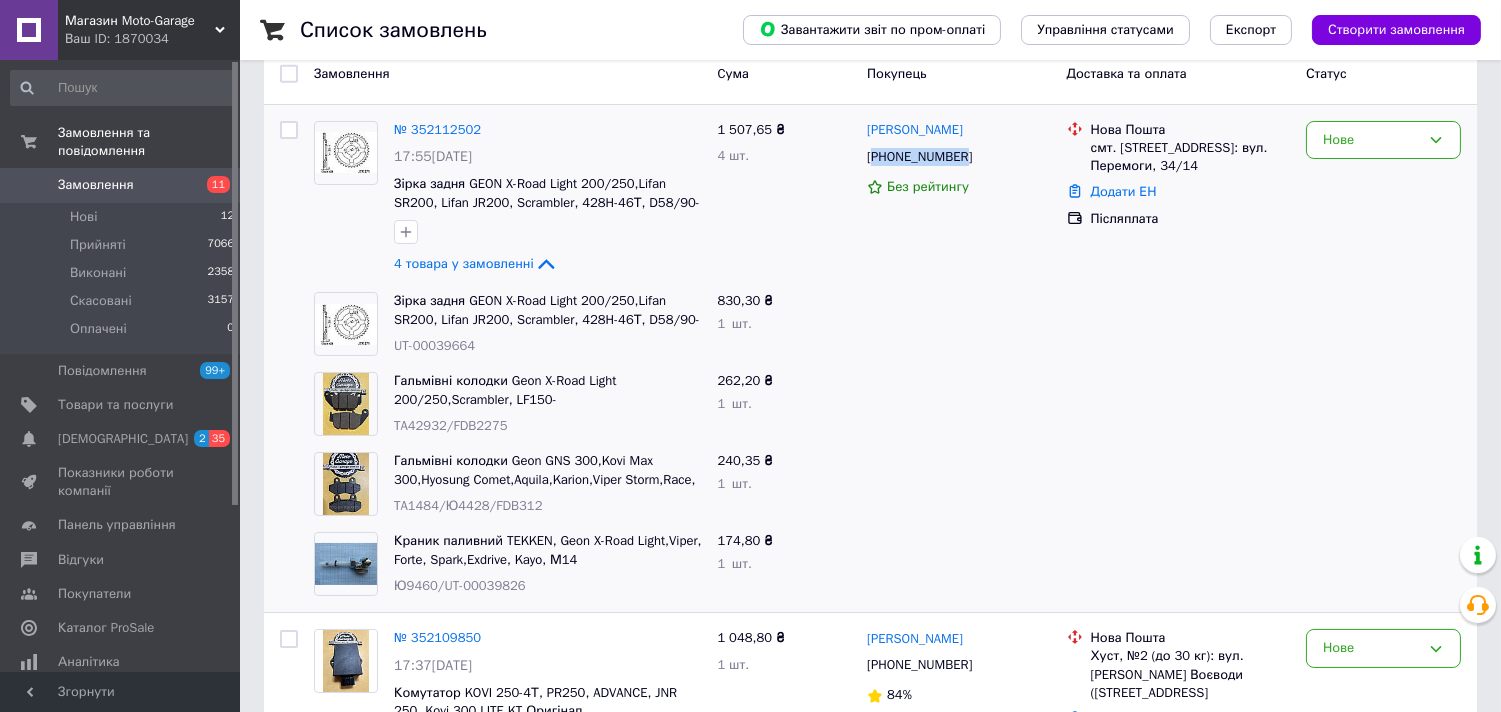 click on "Замовлення" at bounding box center [121, 185] 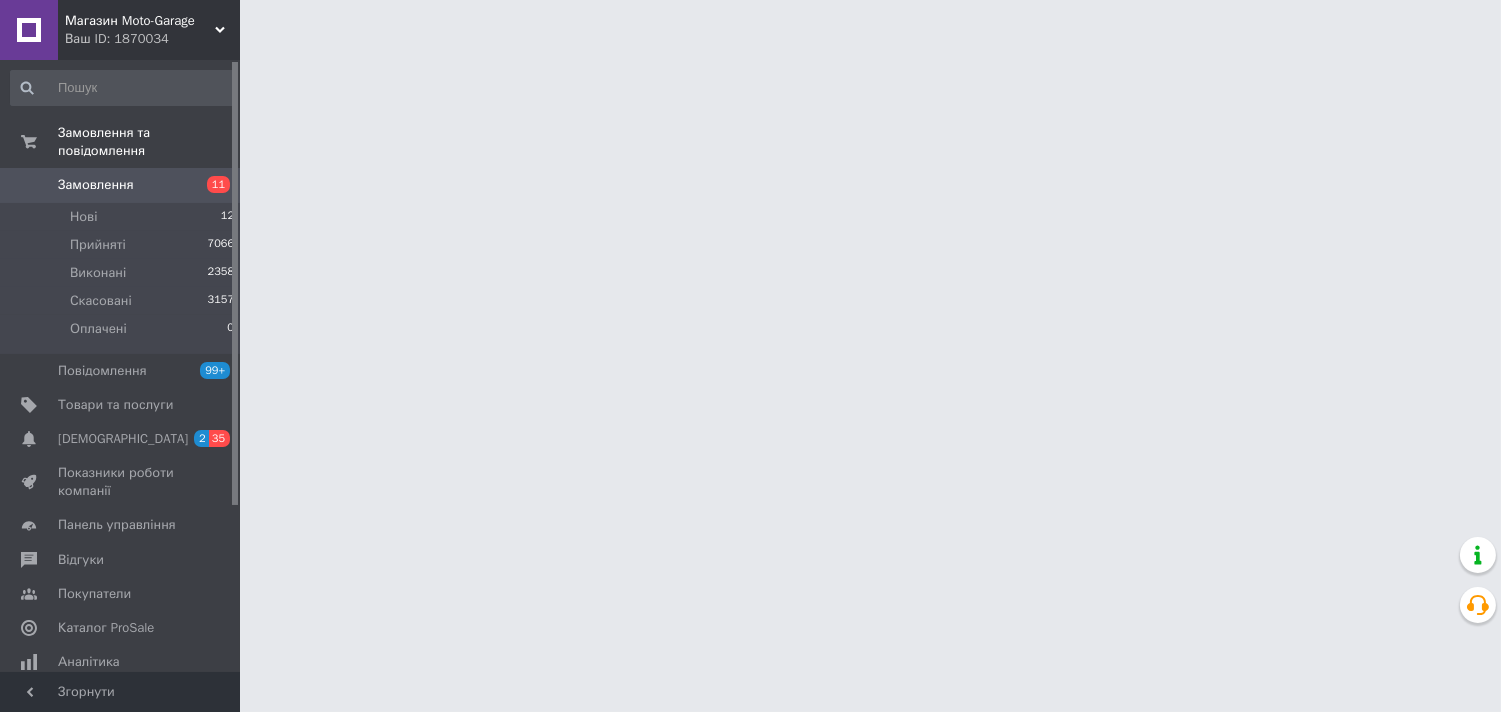 scroll, scrollTop: 0, scrollLeft: 0, axis: both 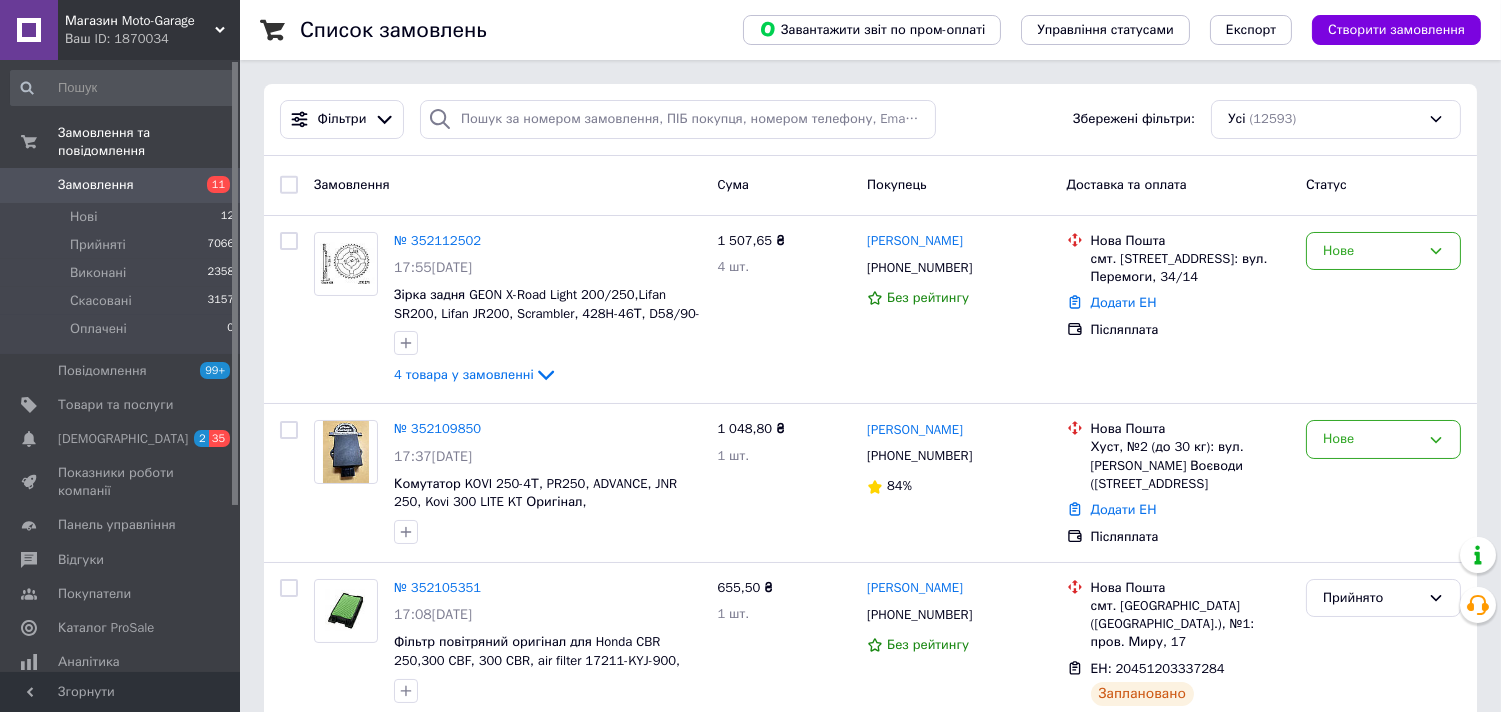 click on "Замовлення" at bounding box center (96, 185) 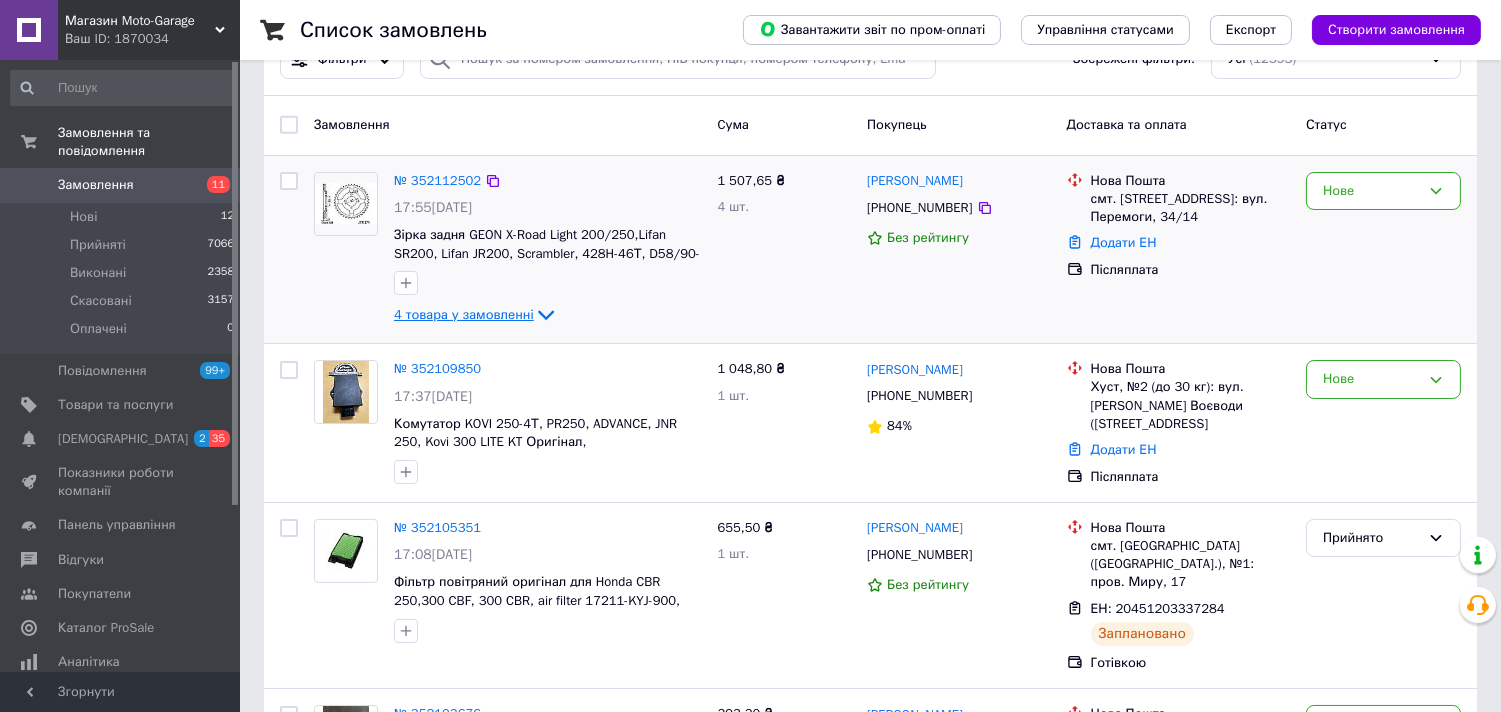 scroll, scrollTop: 111, scrollLeft: 0, axis: vertical 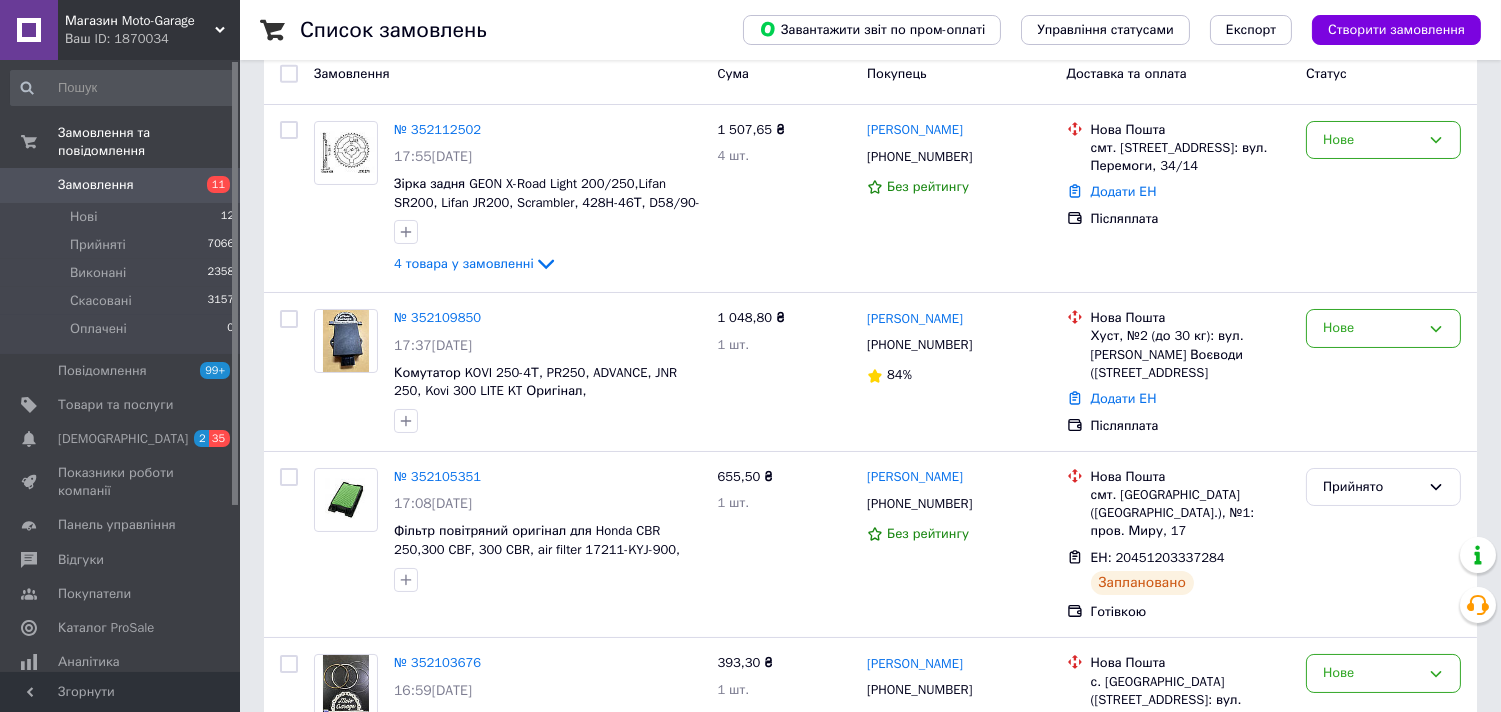 click on "Замовлення" at bounding box center (96, 185) 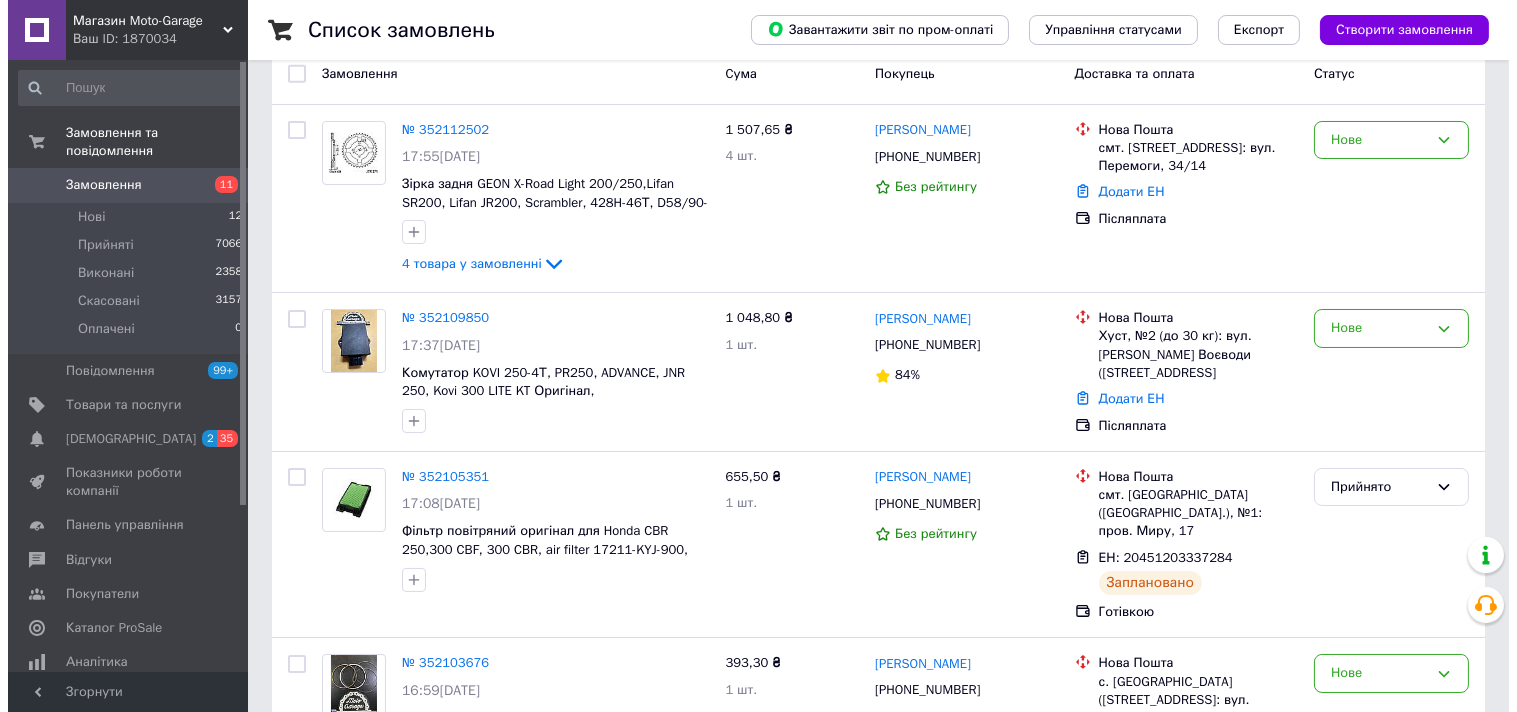 scroll, scrollTop: 0, scrollLeft: 0, axis: both 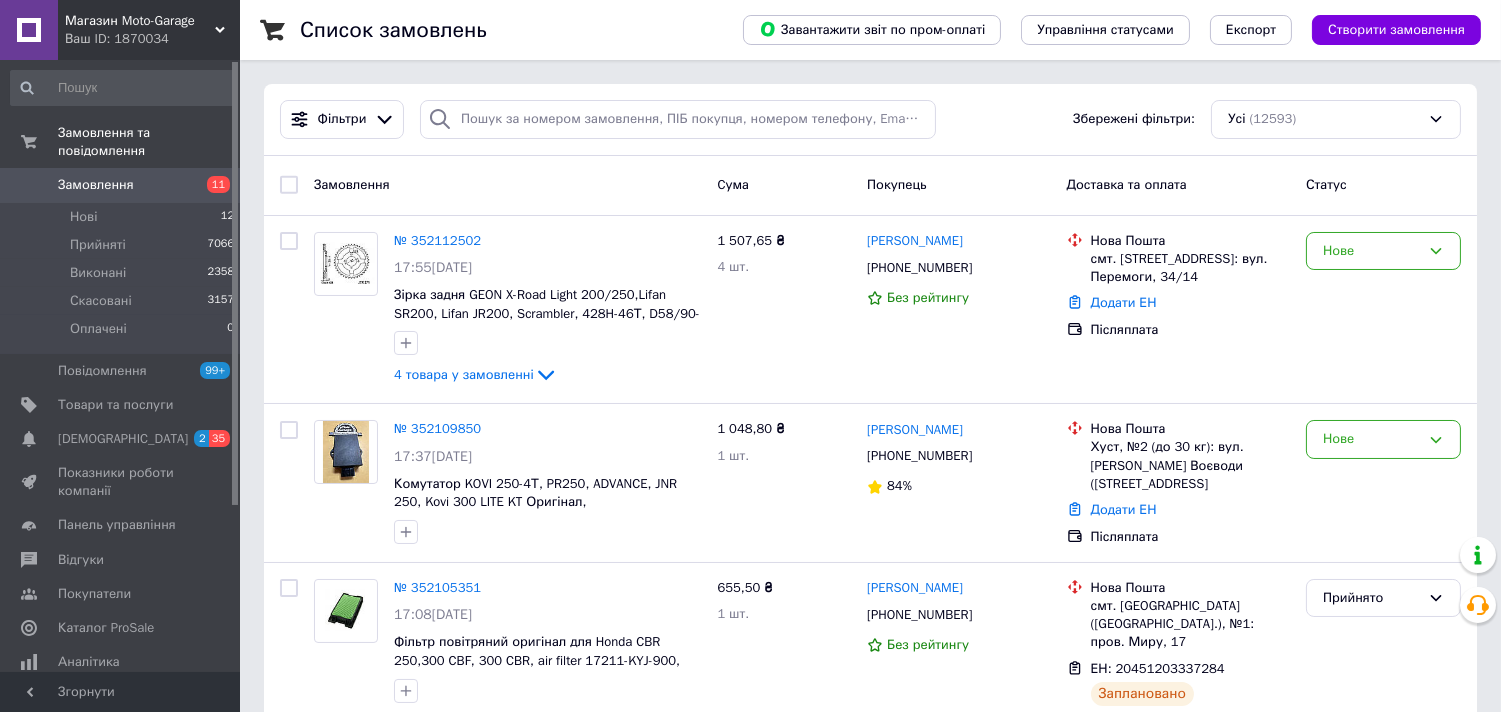 click on "Замовлення" at bounding box center [96, 185] 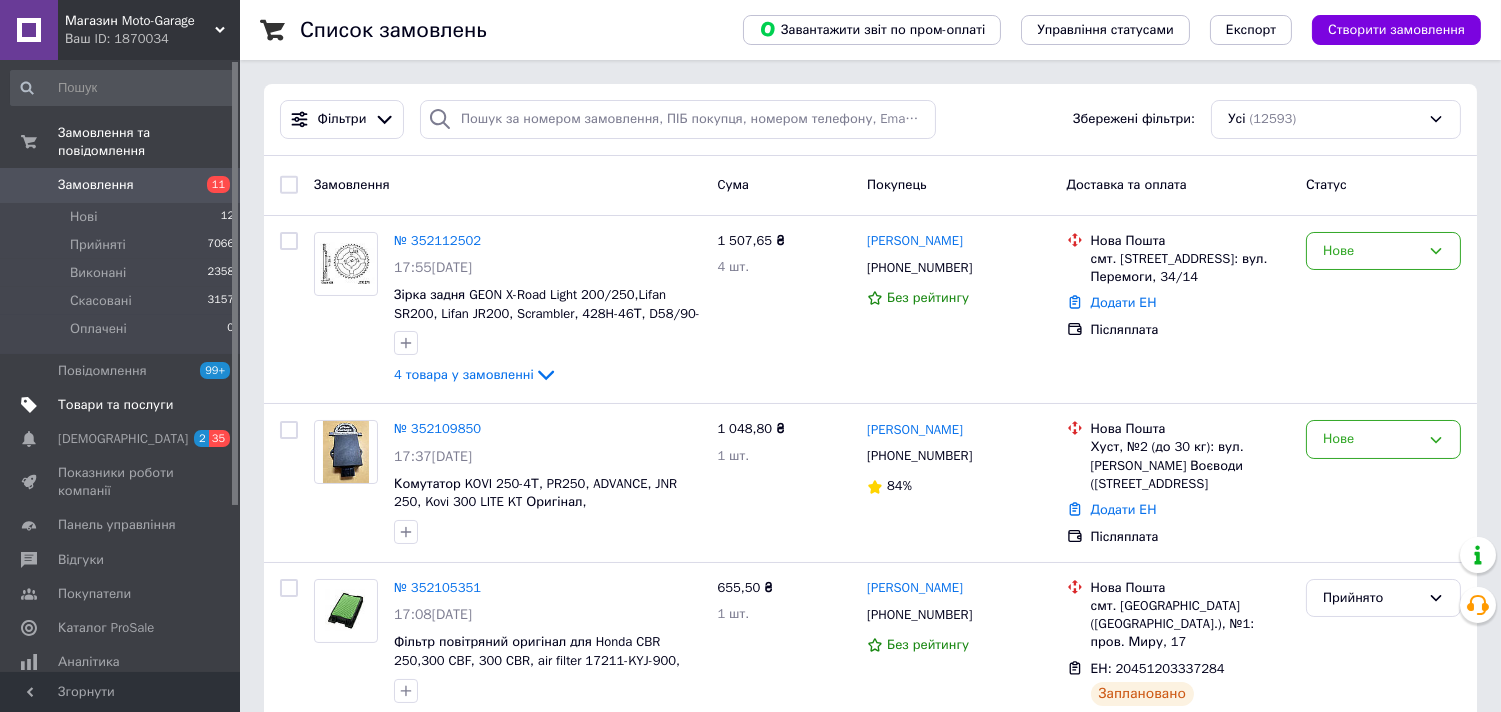 click on "Товари та послуги" at bounding box center (123, 405) 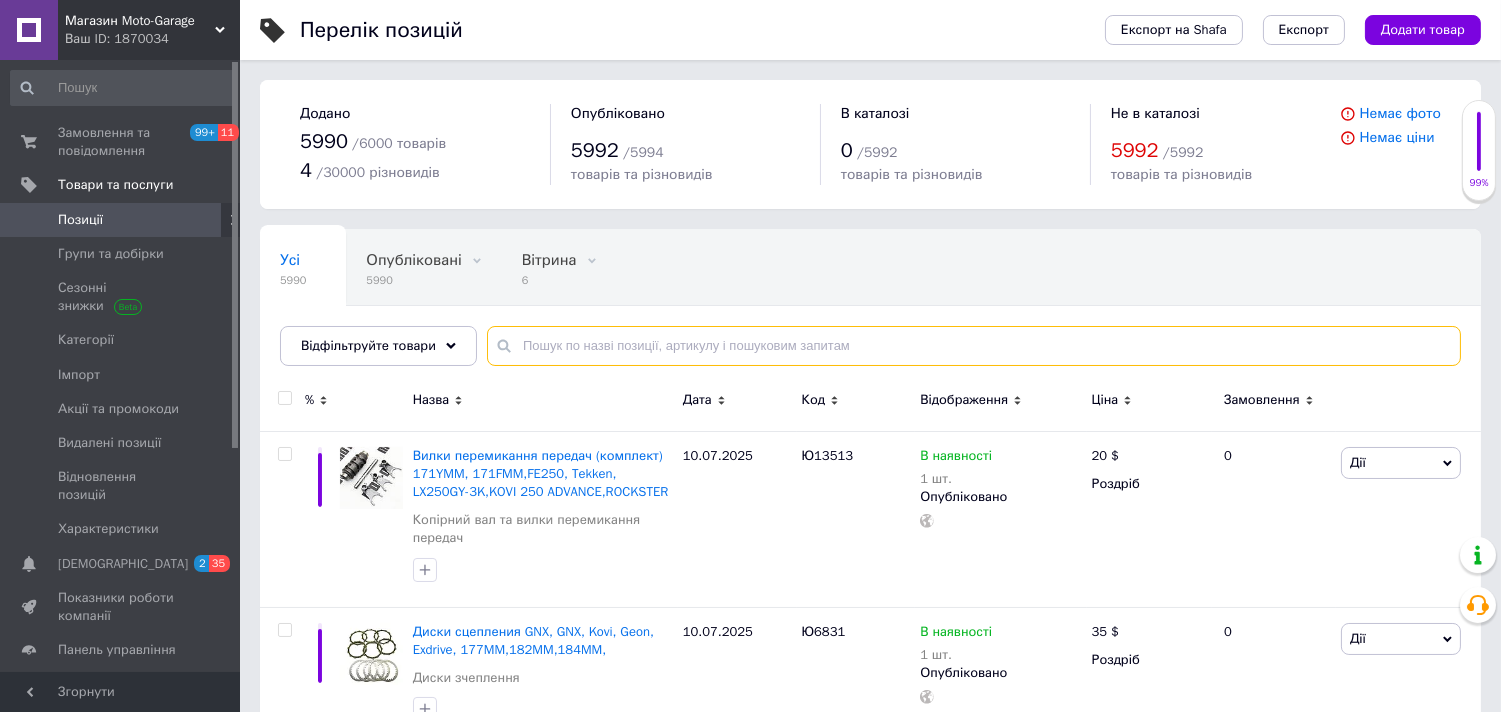 click at bounding box center [974, 346] 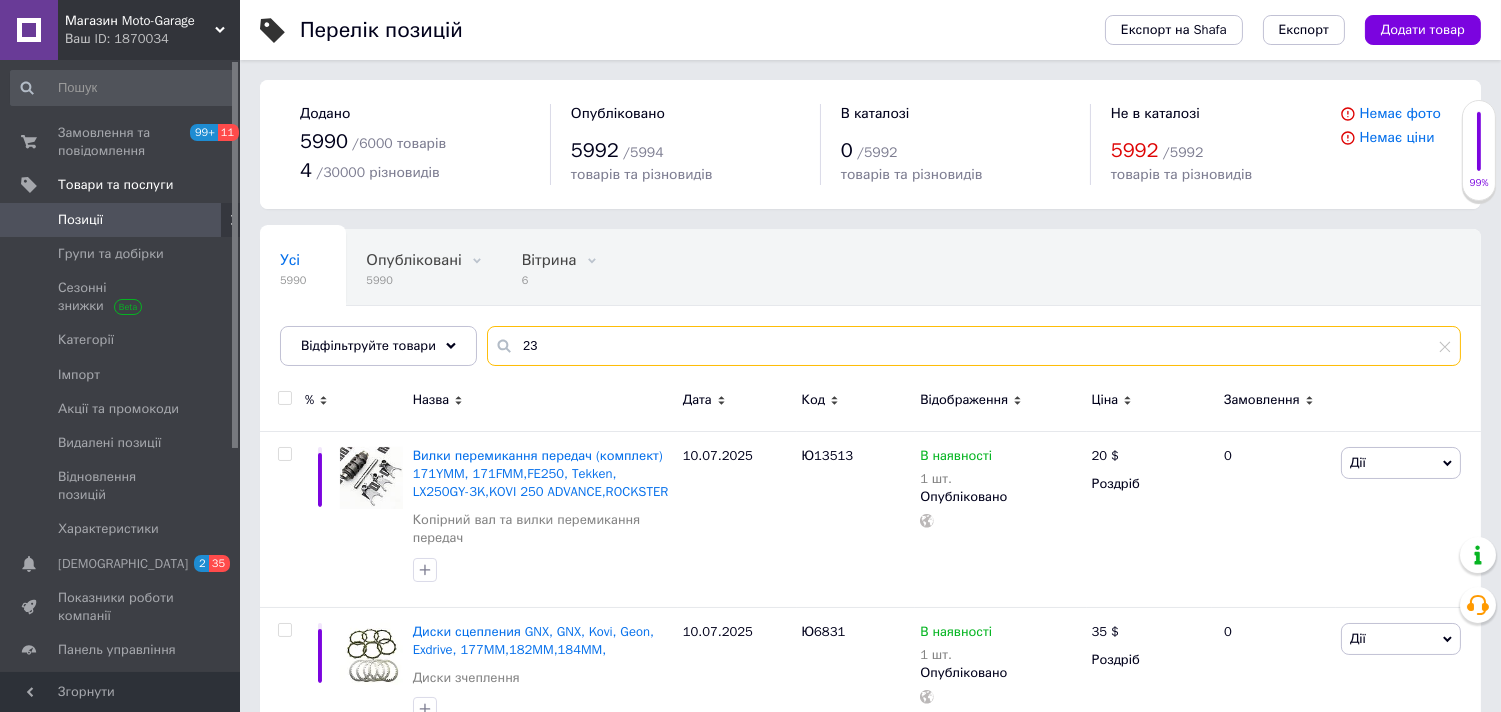 type on "2" 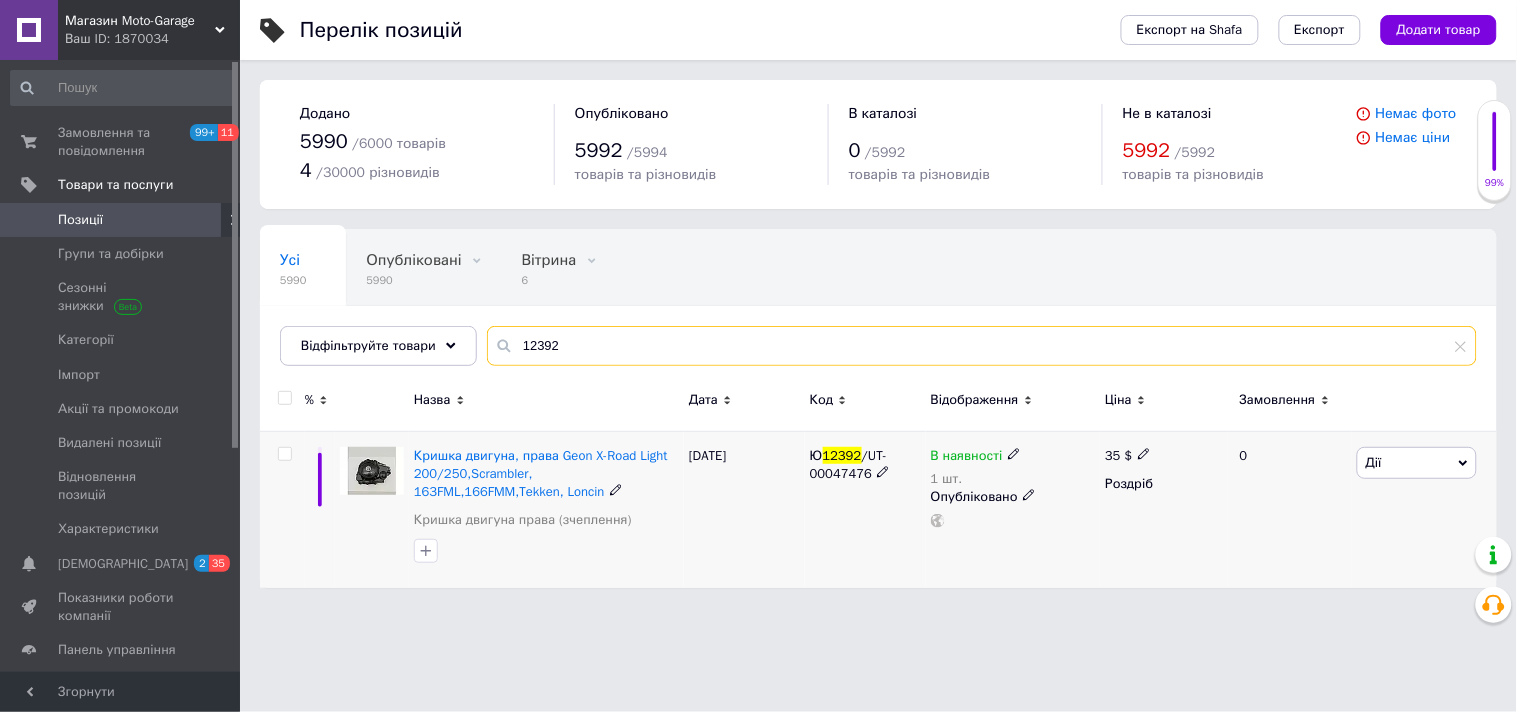type on "12392" 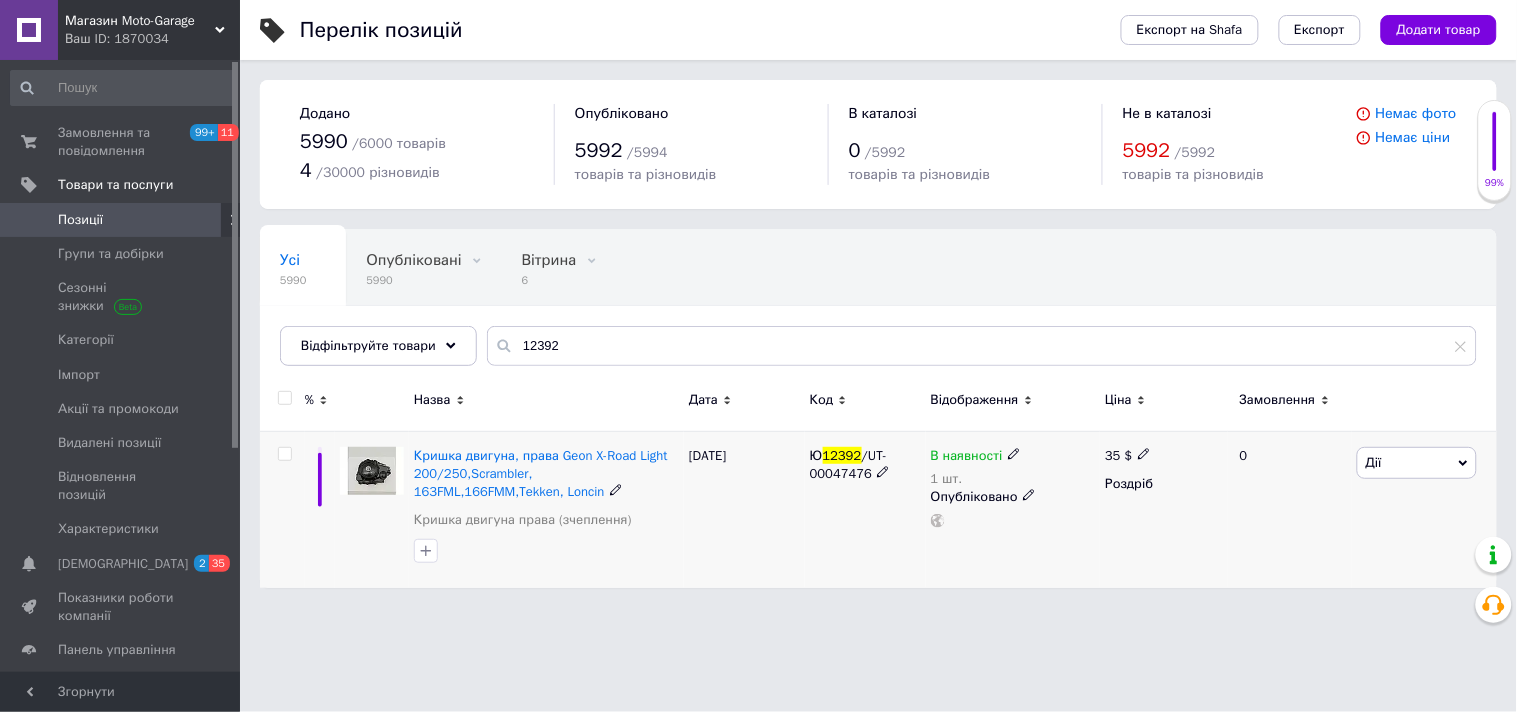 click on "Дії" at bounding box center [1417, 463] 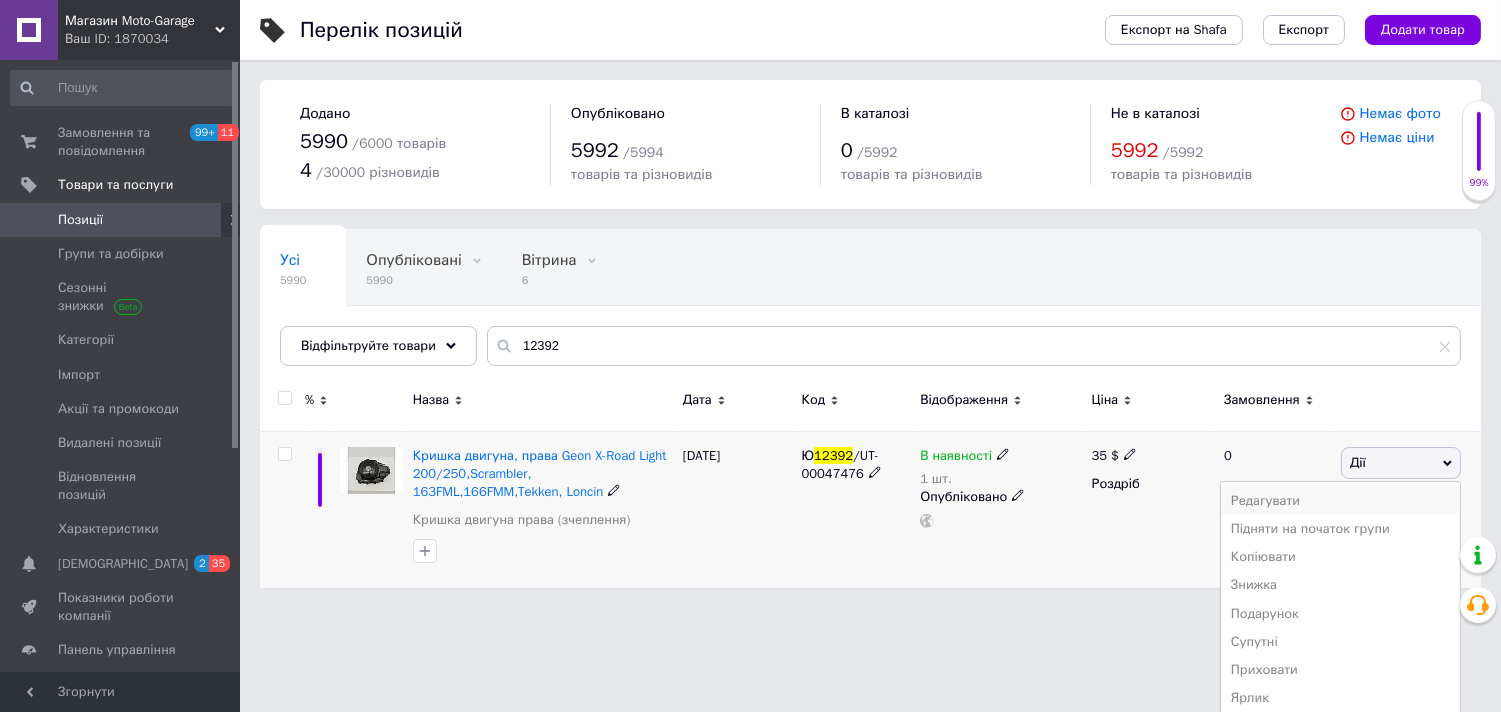 click on "Редагувати" at bounding box center (1340, 501) 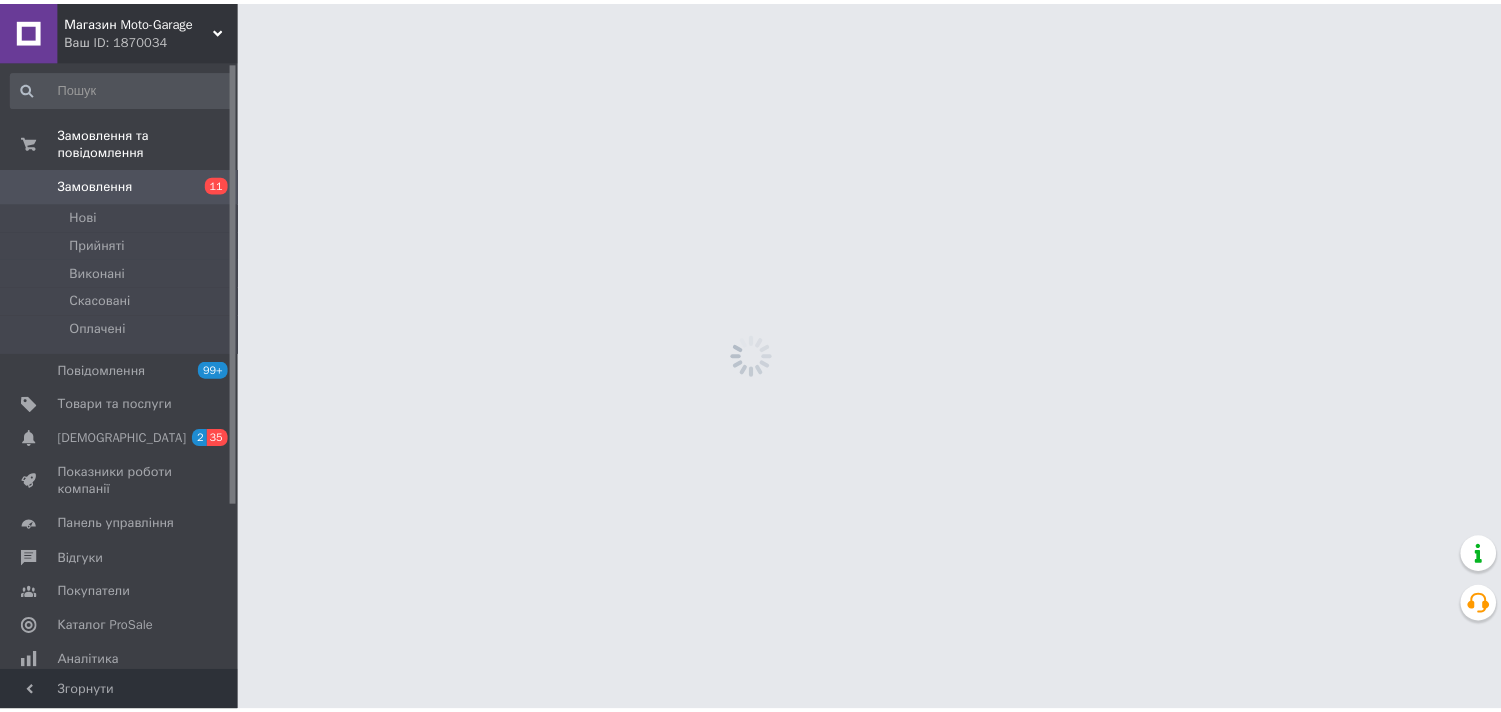 scroll, scrollTop: 0, scrollLeft: 0, axis: both 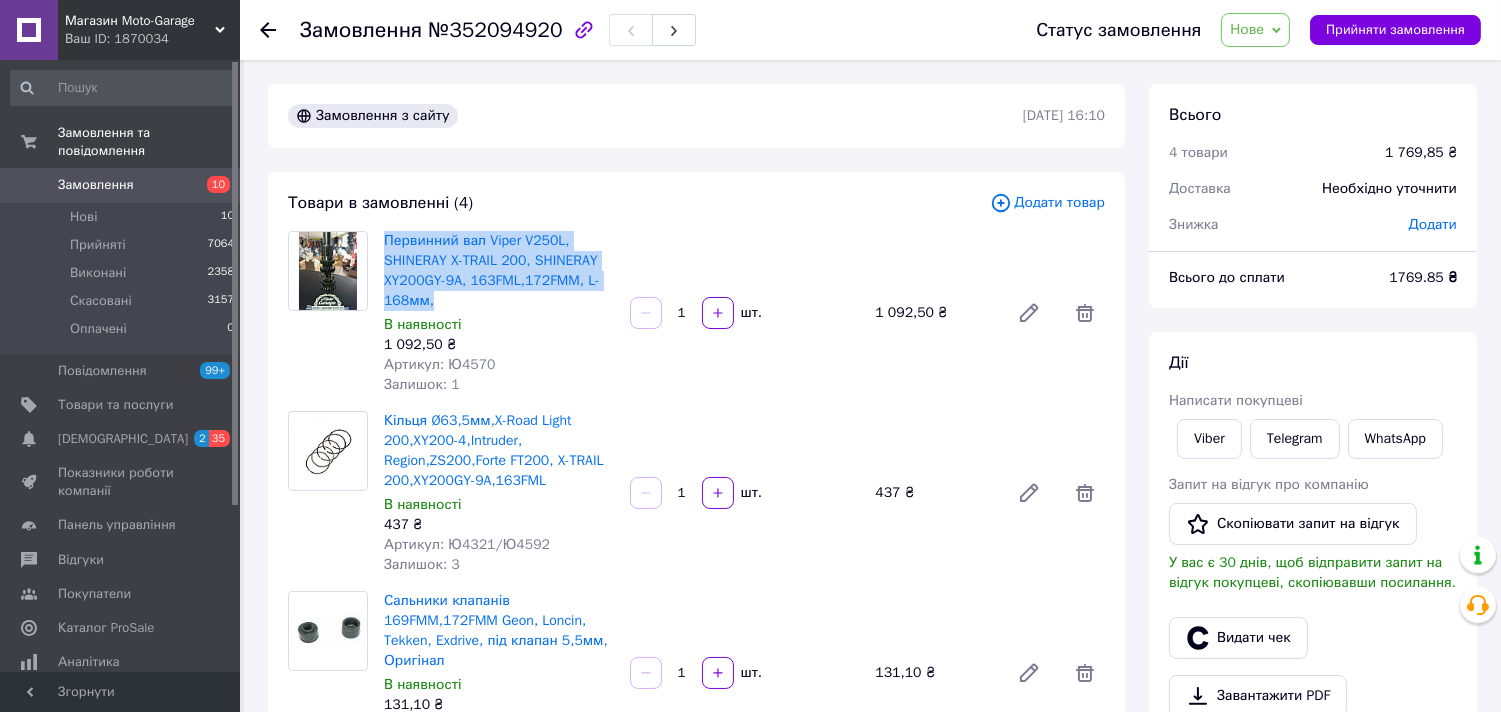 drag, startPoint x: 441, startPoint y: 301, endPoint x: 376, endPoint y: 237, distance: 91.21951 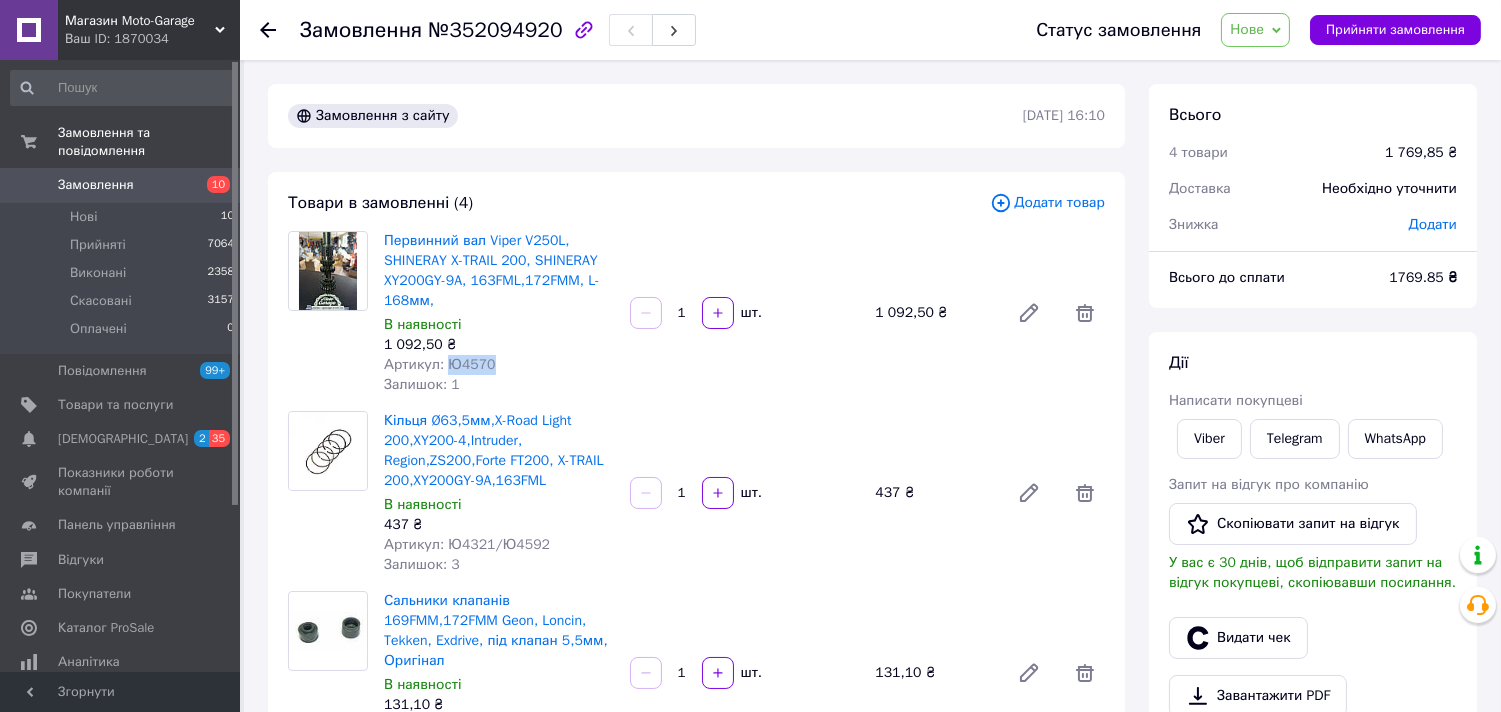 drag, startPoint x: 443, startPoint y: 365, endPoint x: 517, endPoint y: 362, distance: 74.06078 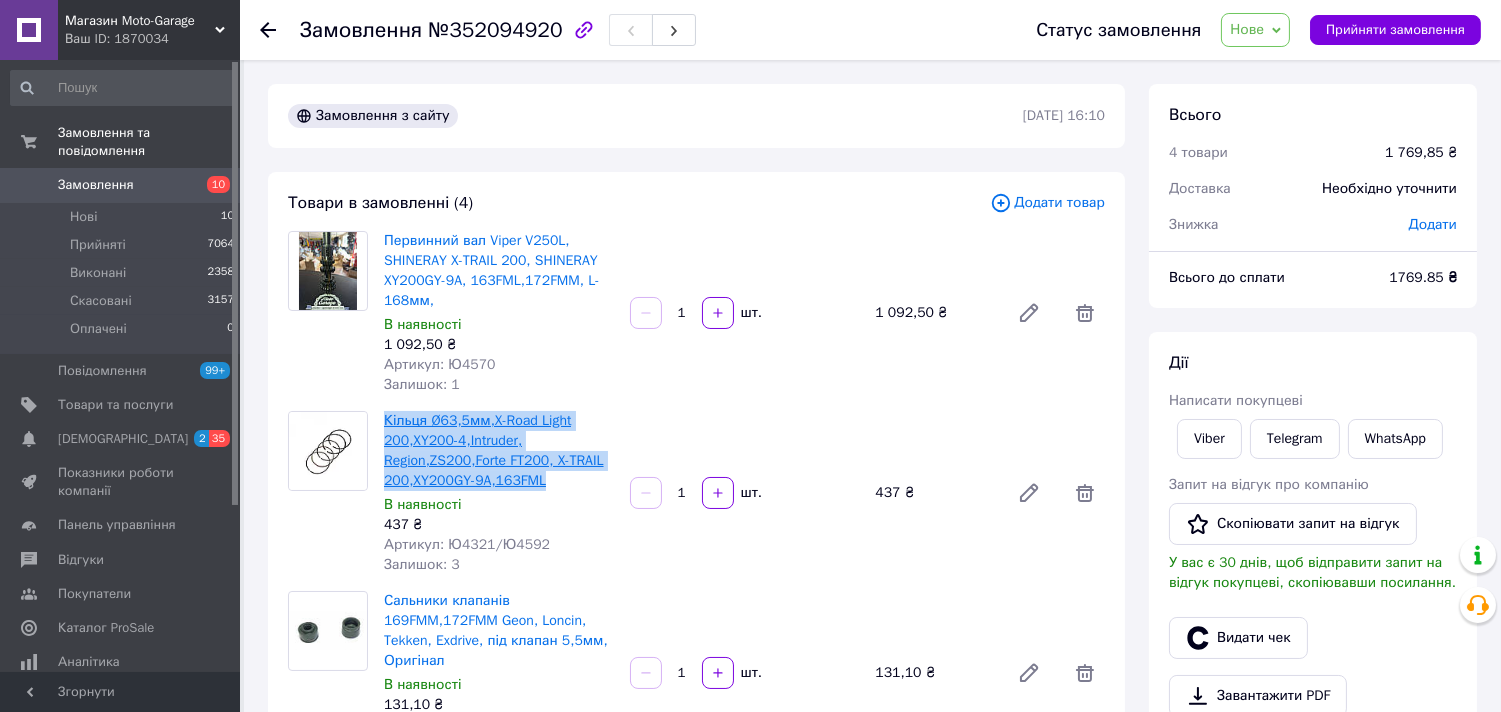 drag, startPoint x: 533, startPoint y: 478, endPoint x: 385, endPoint y: 421, distance: 158.59697 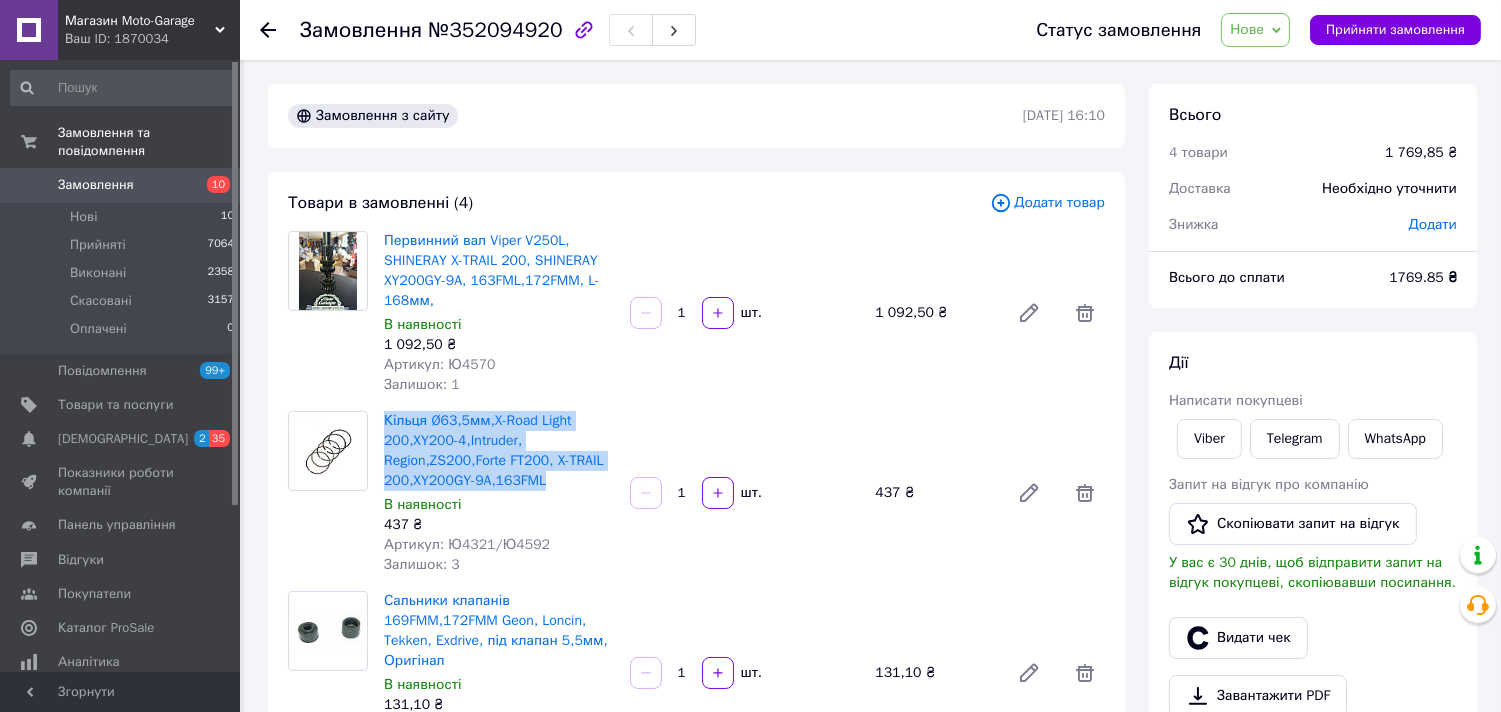 copy on "Кільця Ø63,5мм,X-Road Light 200,XY200-4,Intruder, Region,ZS200,Forte FT200, X-TRAIL 200,XY200GY-9A,163FML" 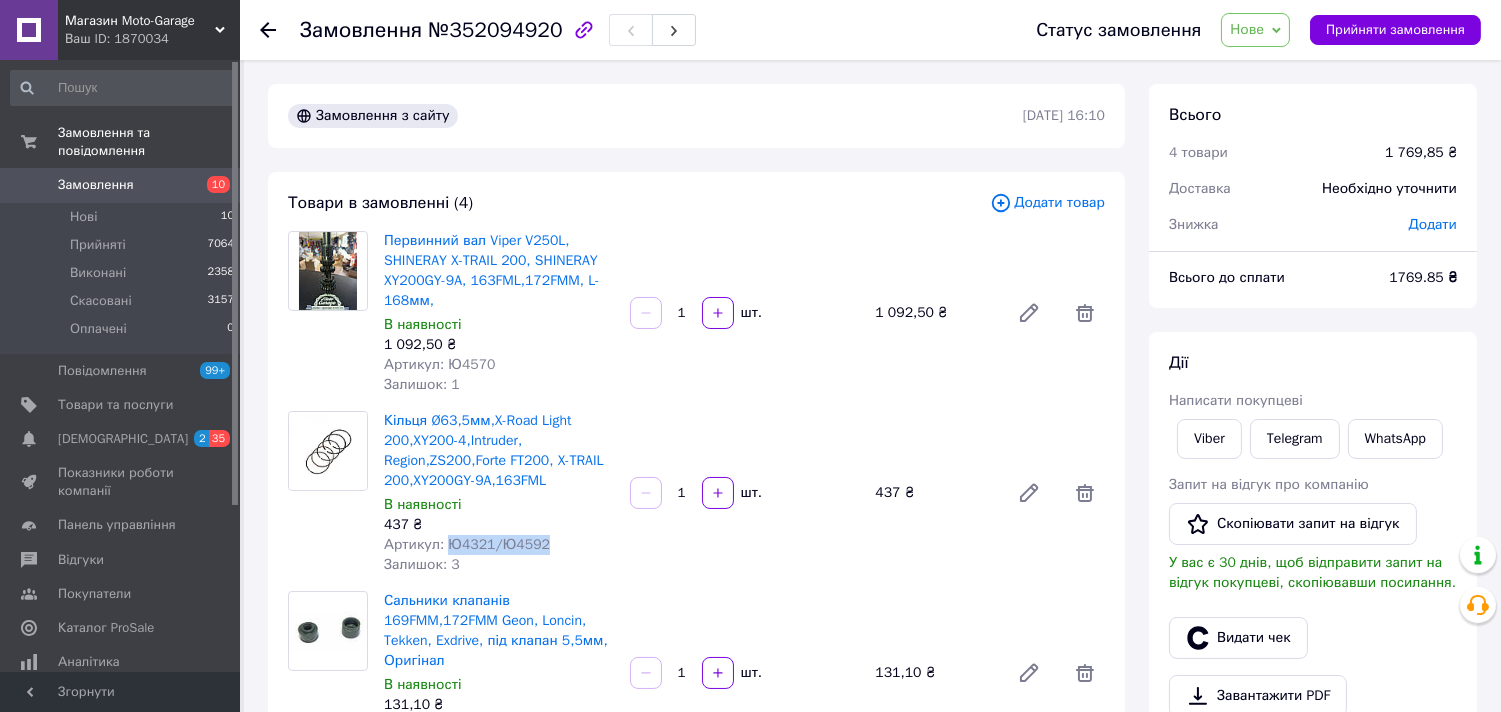 drag, startPoint x: 448, startPoint y: 543, endPoint x: 568, endPoint y: 542, distance: 120.004166 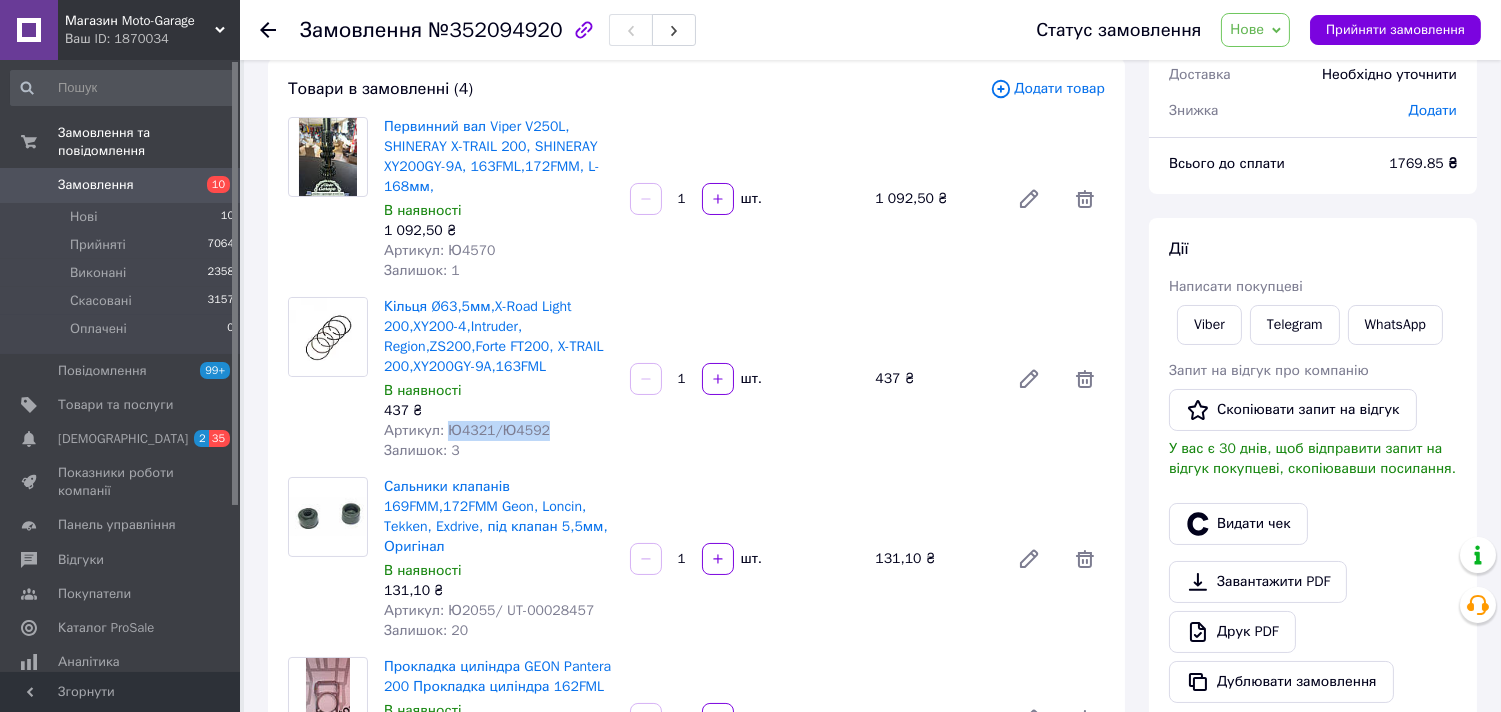 scroll, scrollTop: 222, scrollLeft: 0, axis: vertical 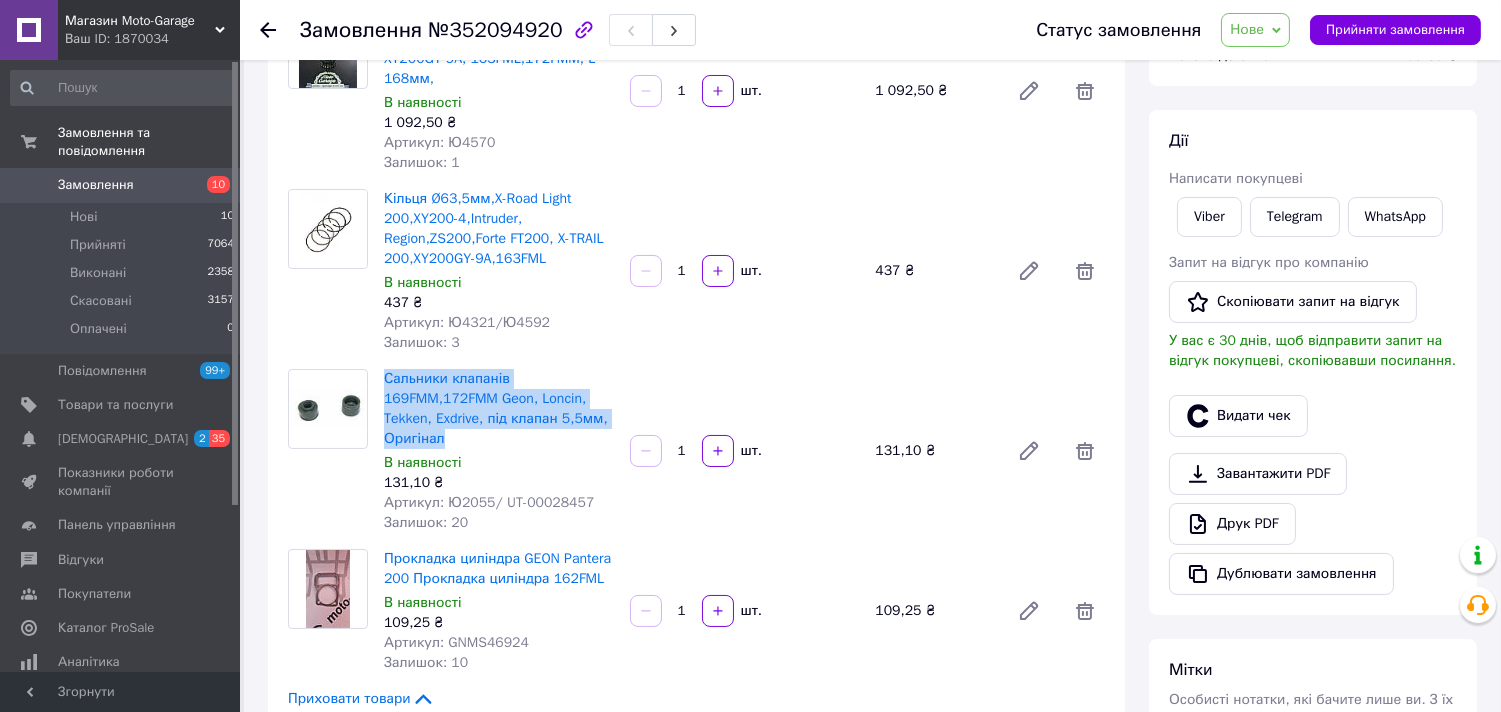drag, startPoint x: 461, startPoint y: 442, endPoint x: 382, endPoint y: 373, distance: 104.89042 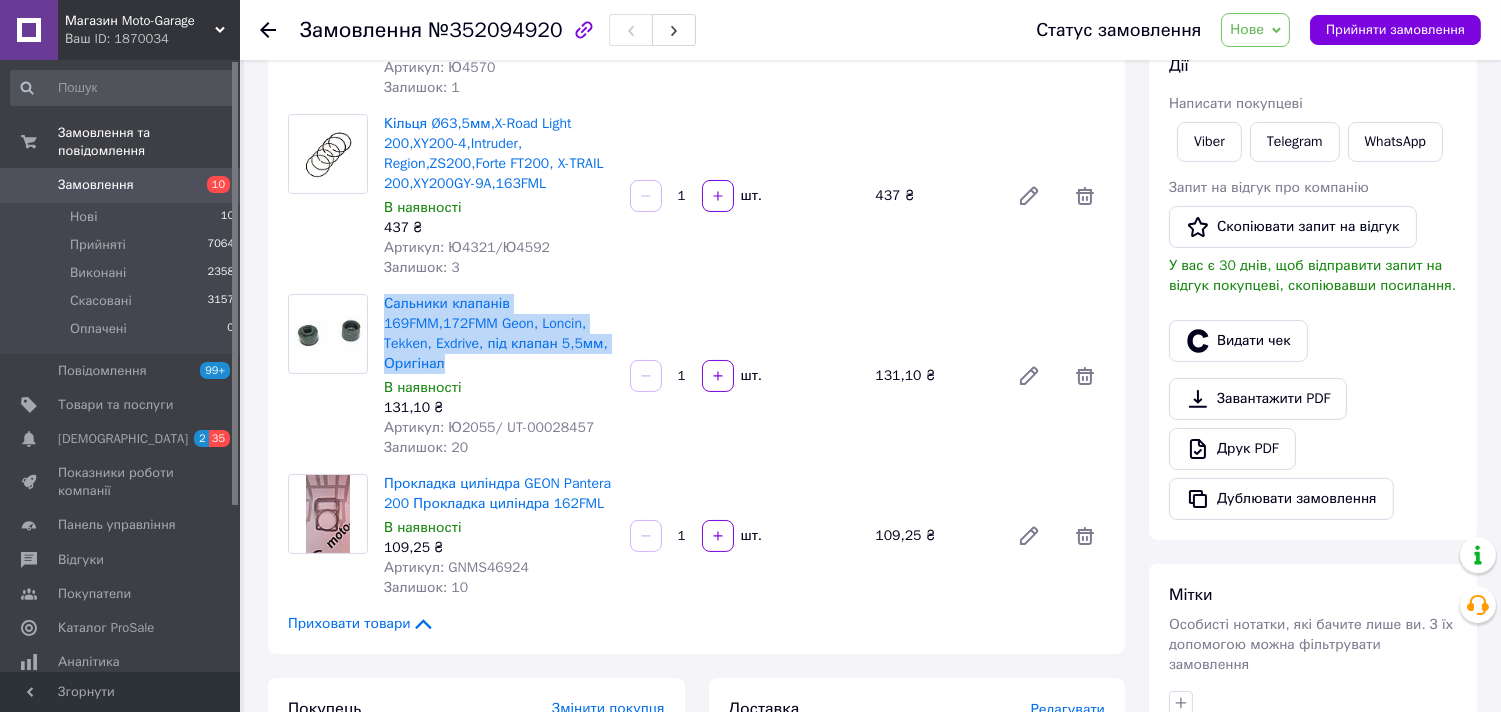 scroll, scrollTop: 333, scrollLeft: 0, axis: vertical 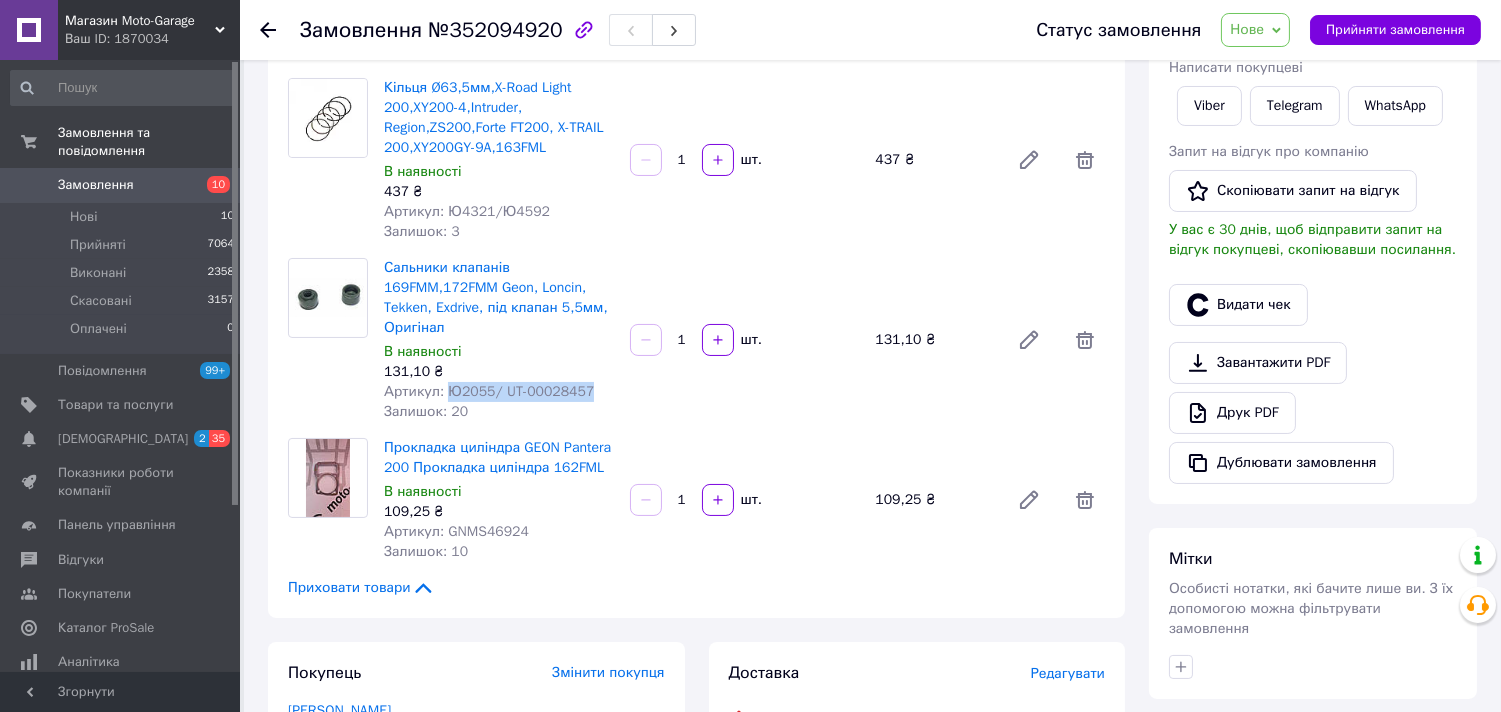 drag, startPoint x: 485, startPoint y: 391, endPoint x: 585, endPoint y: 368, distance: 102.610916 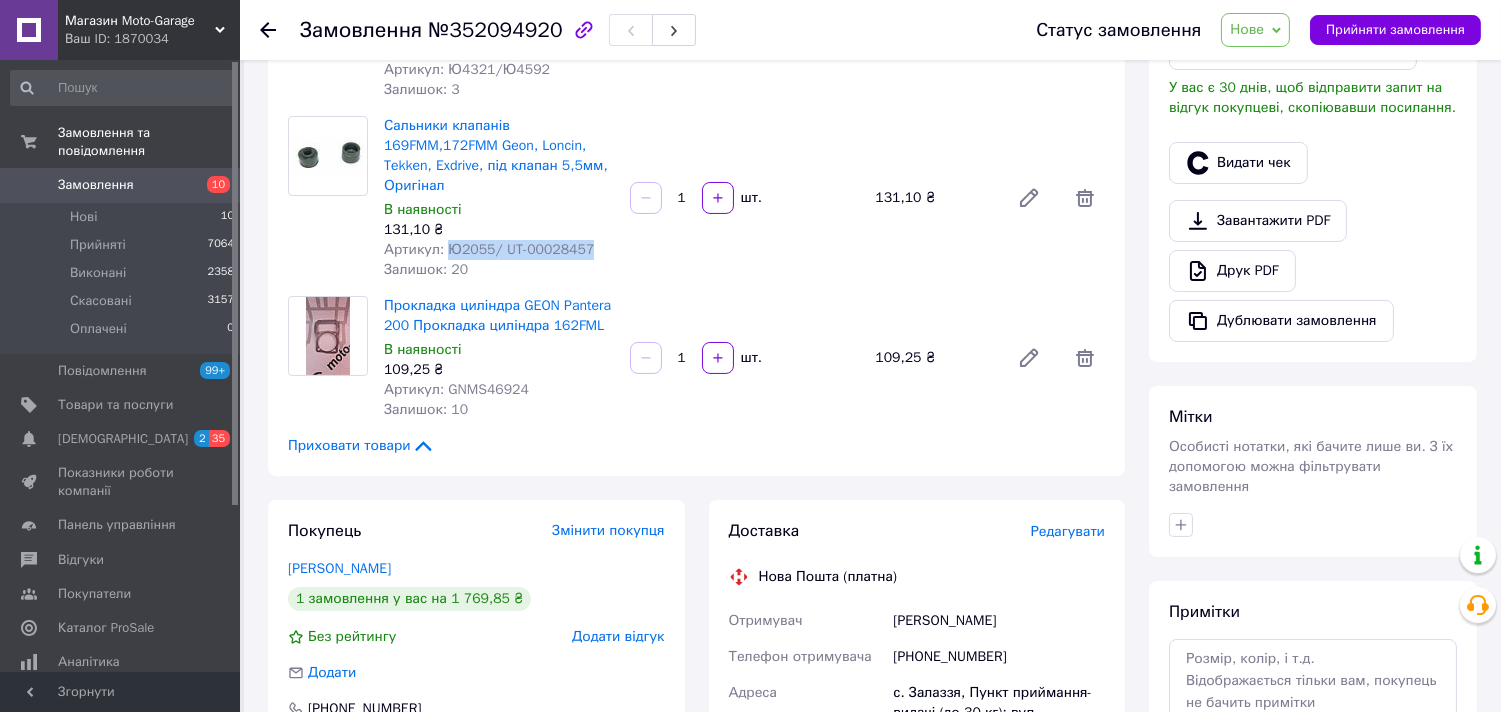 scroll, scrollTop: 555, scrollLeft: 0, axis: vertical 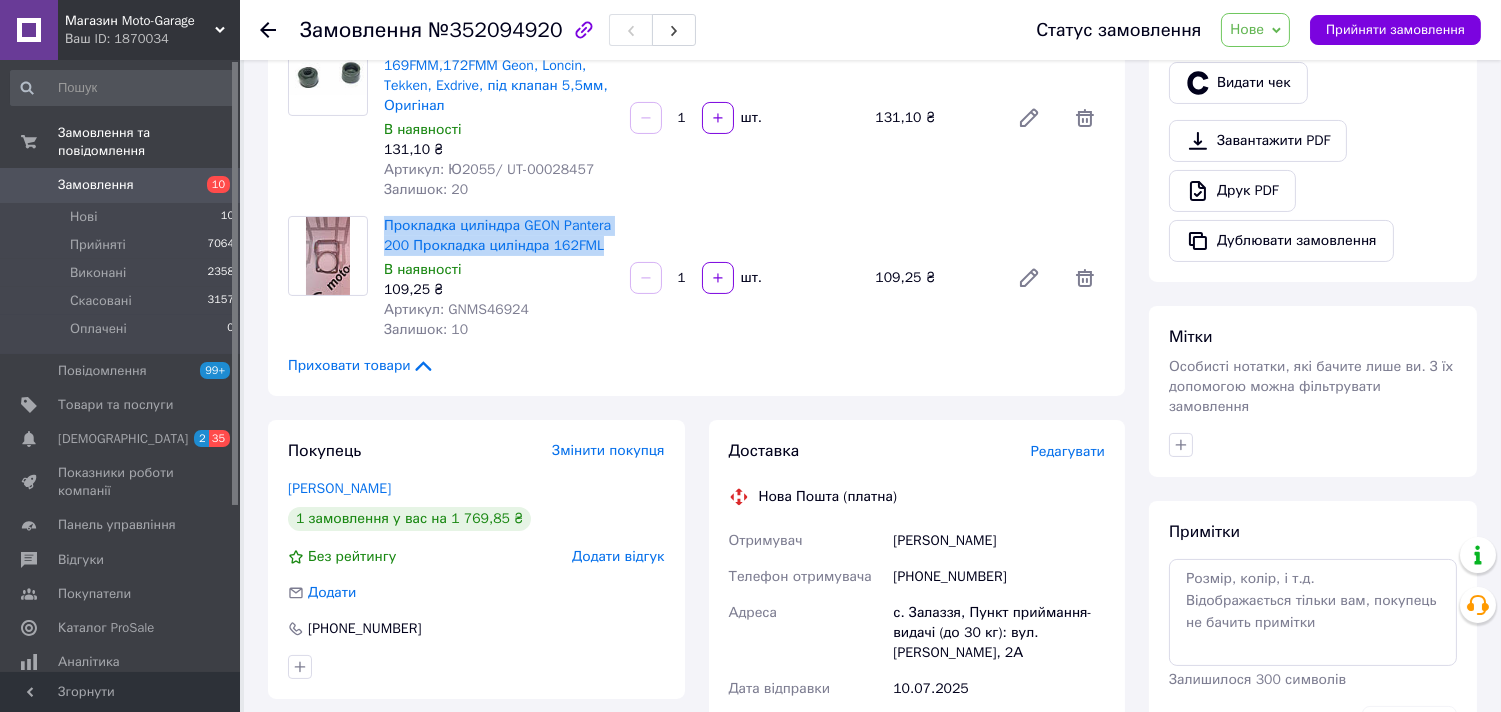 drag, startPoint x: 595, startPoint y: 244, endPoint x: 381, endPoint y: 225, distance: 214.8418 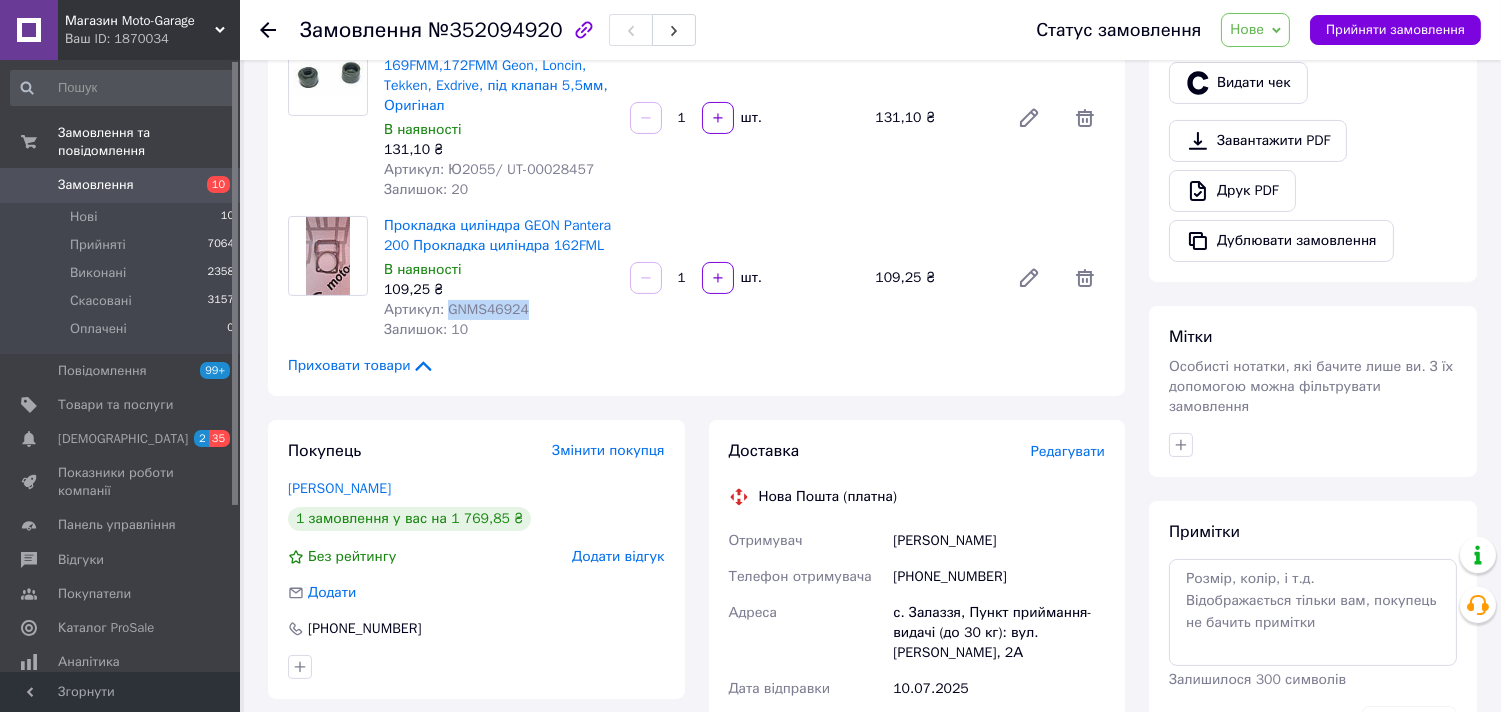 drag, startPoint x: 443, startPoint y: 307, endPoint x: 561, endPoint y: 306, distance: 118.004234 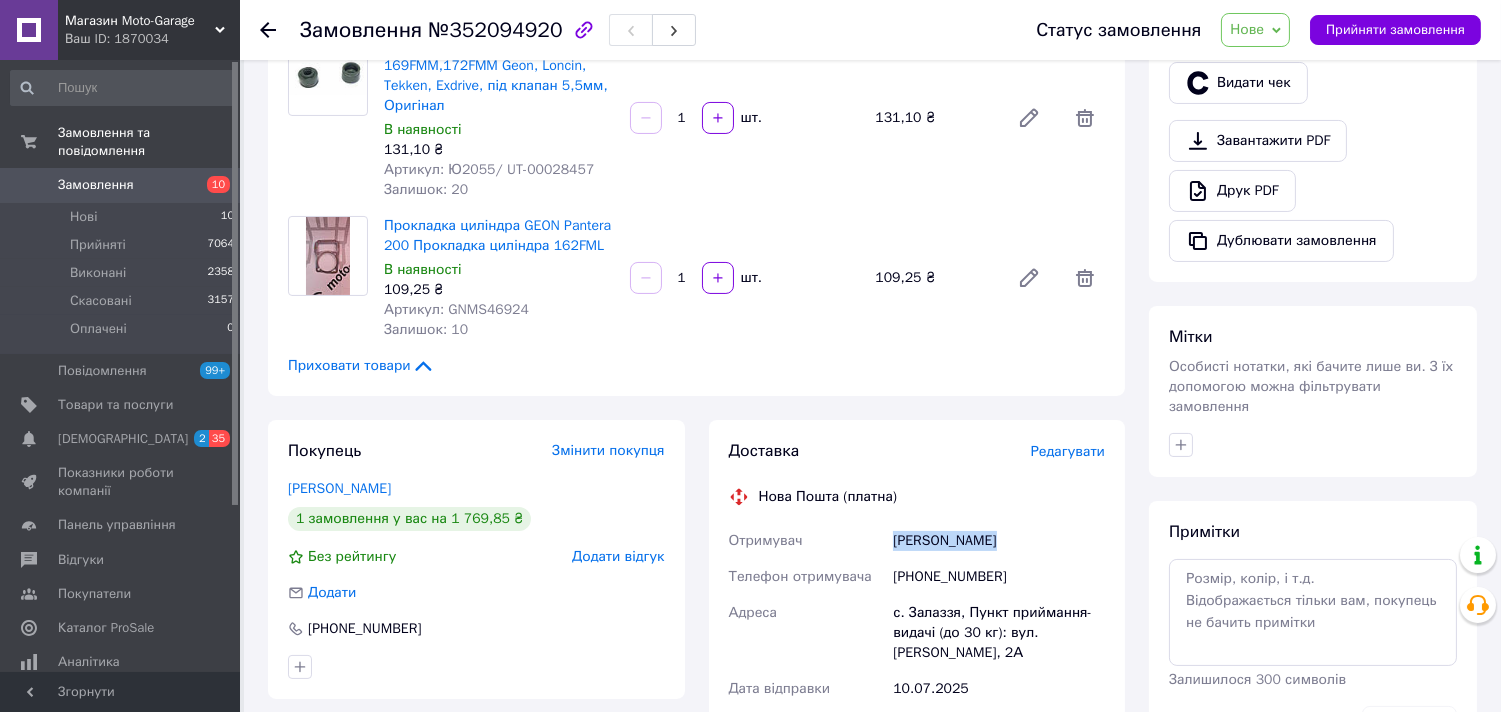 drag, startPoint x: 1005, startPoint y: 537, endPoint x: 884, endPoint y: 540, distance: 121.037186 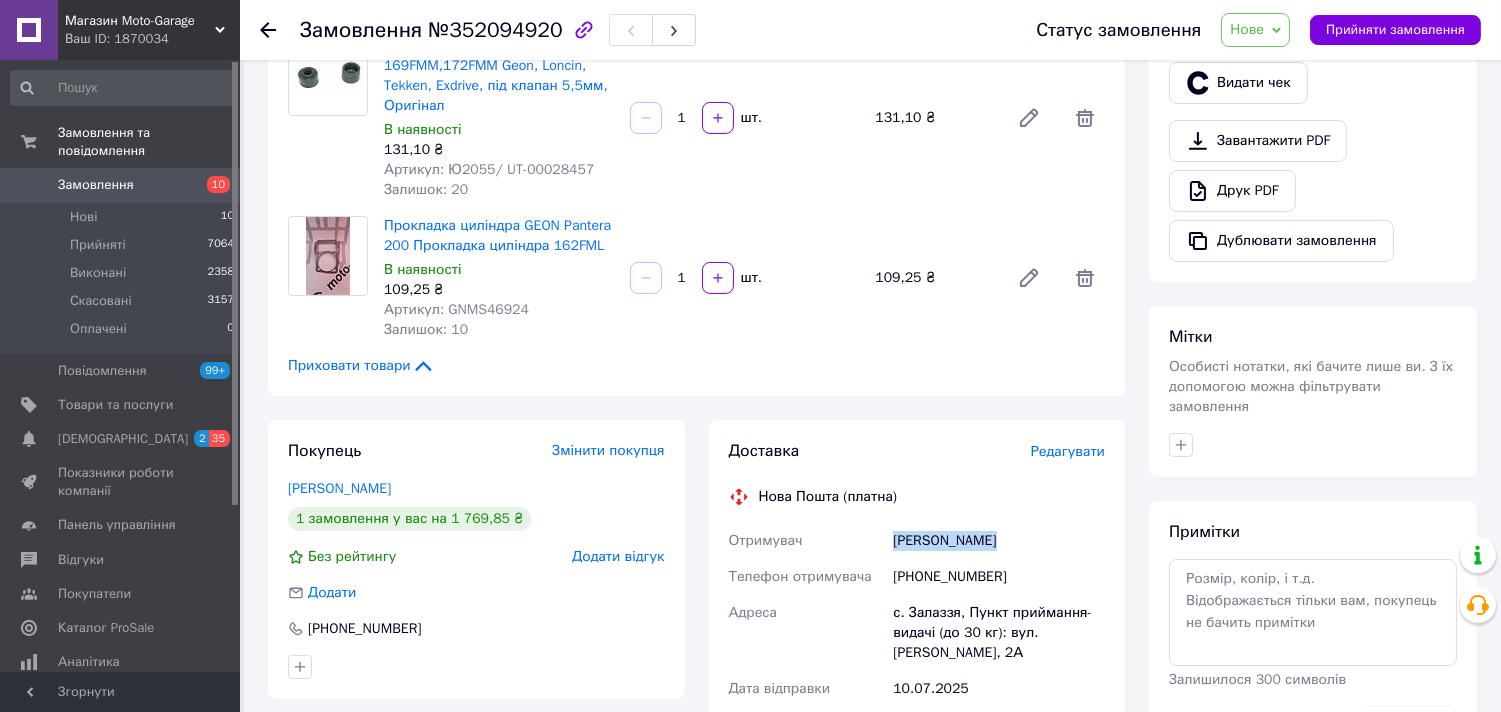 click on "[PHONE_NUMBER]" at bounding box center [999, 577] 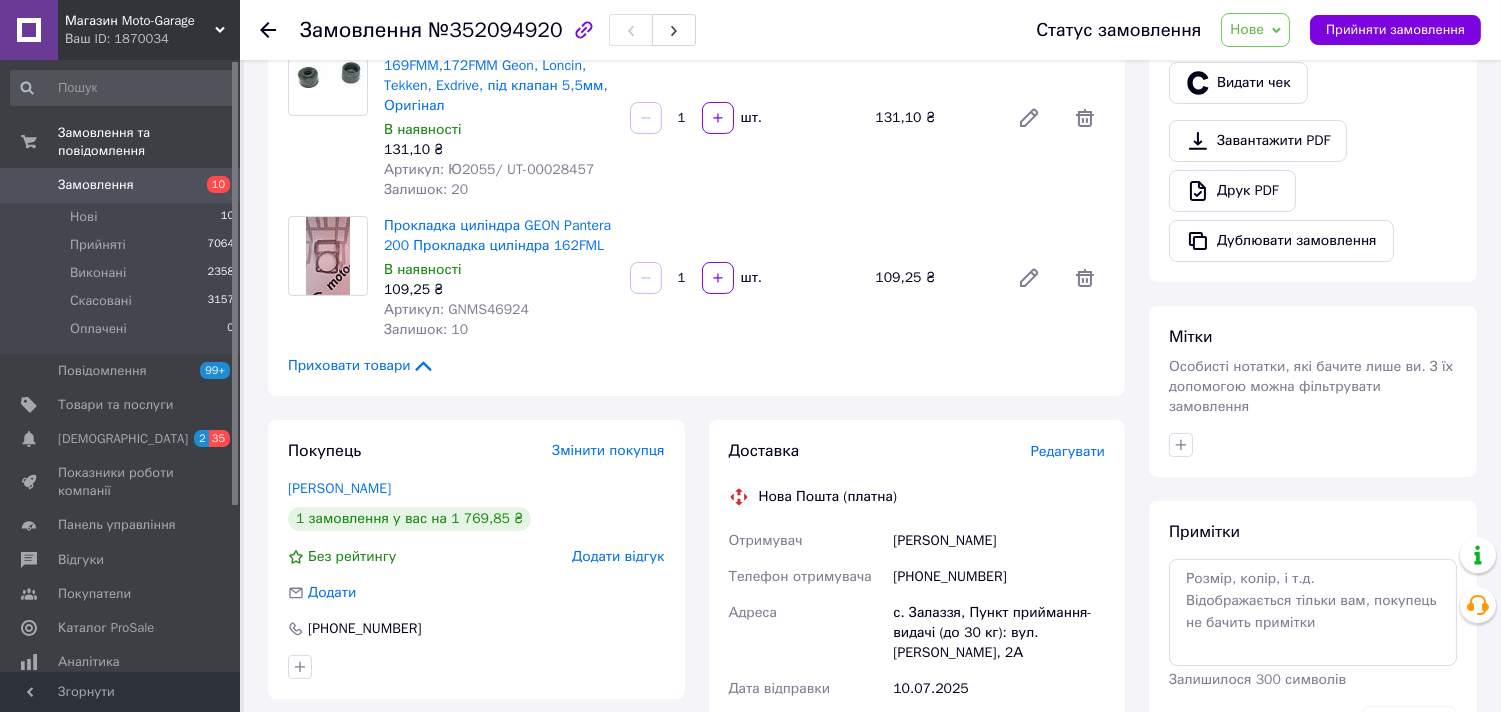 click on "[PHONE_NUMBER]" at bounding box center [999, 577] 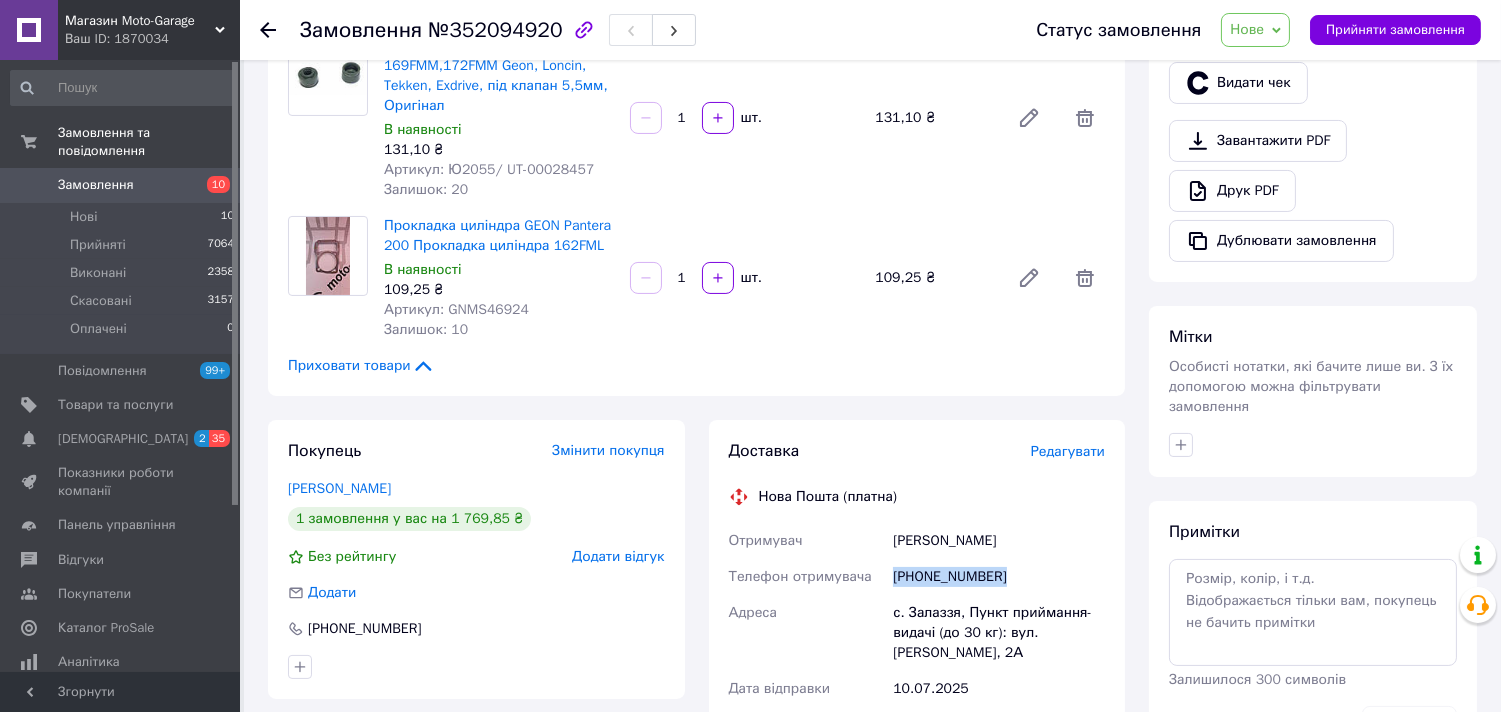 click on "[PHONE_NUMBER]" at bounding box center [999, 577] 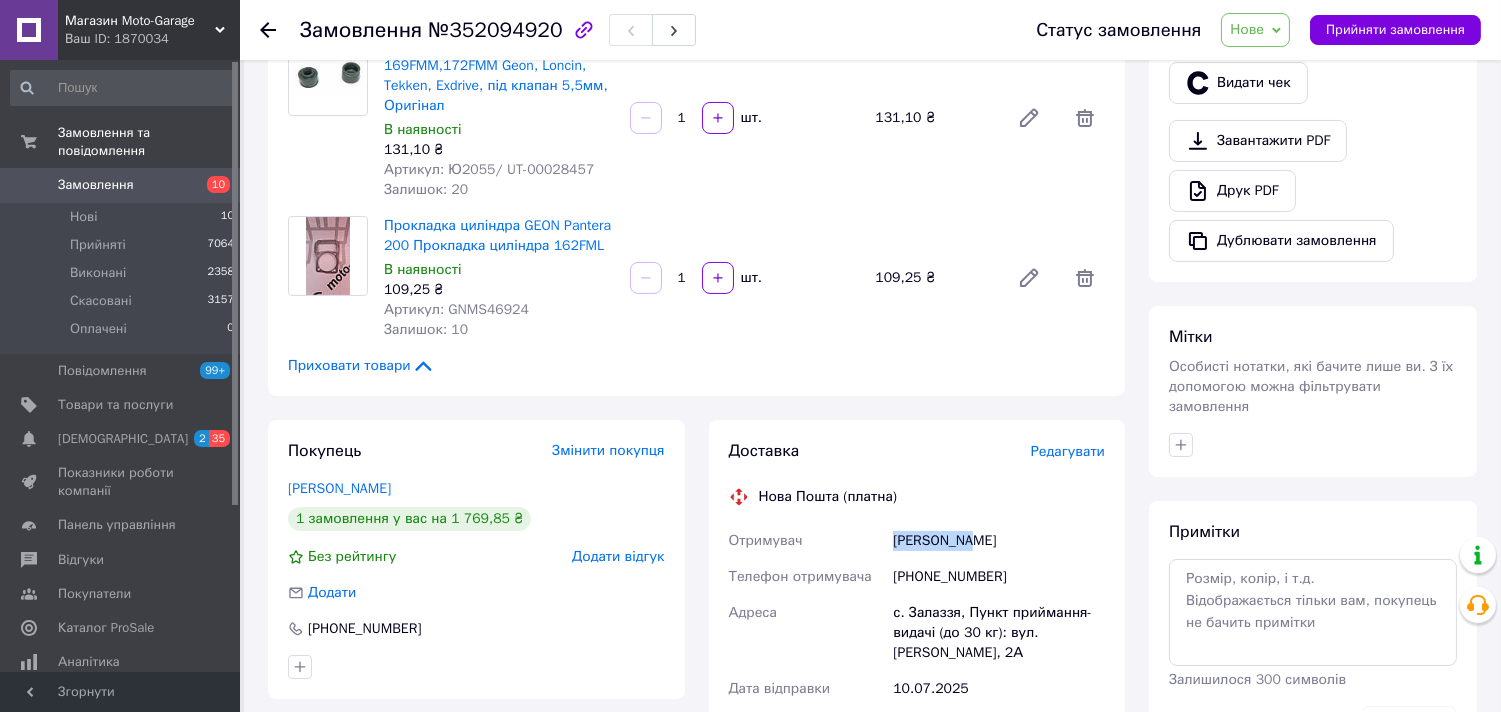 drag, startPoint x: 1000, startPoint y: 536, endPoint x: 882, endPoint y: 542, distance: 118.15244 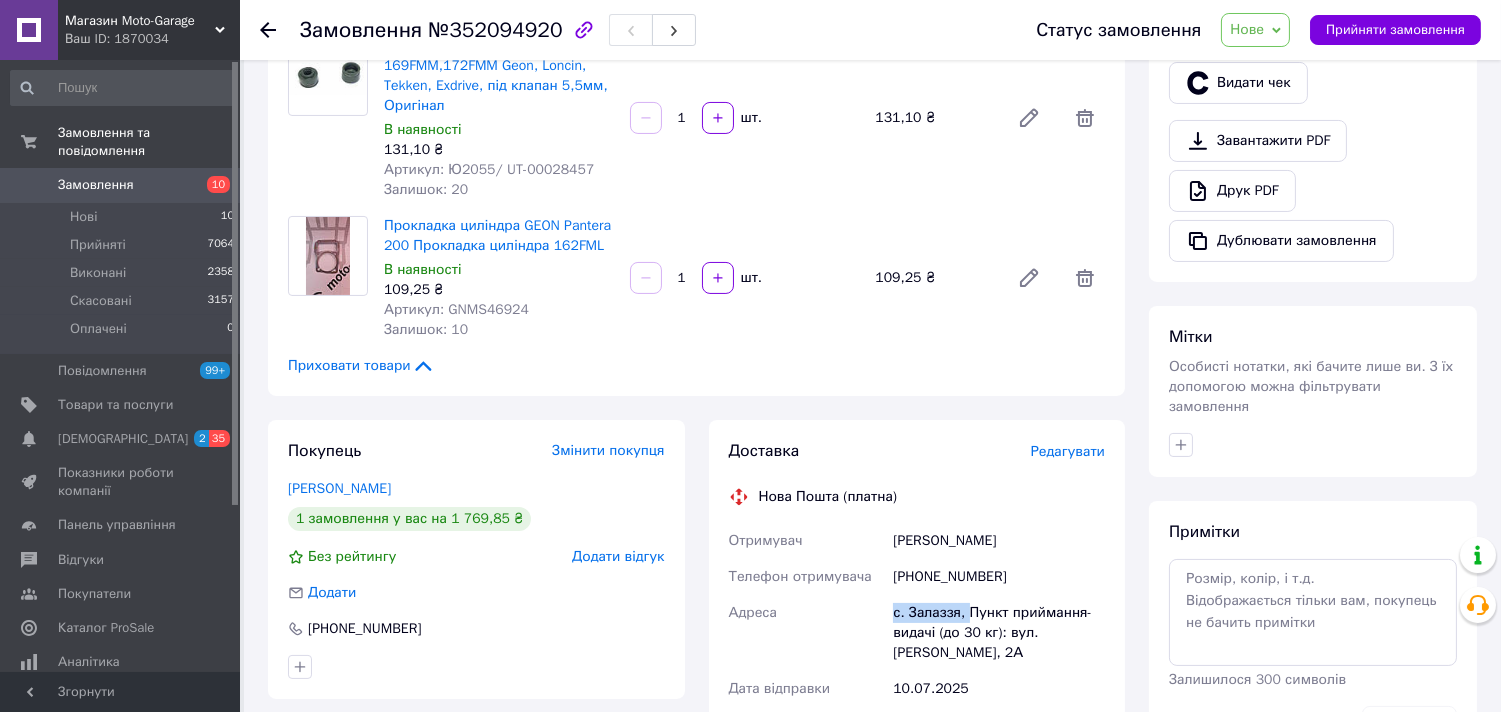 drag, startPoint x: 961, startPoint y: 610, endPoint x: 868, endPoint y: 610, distance: 93 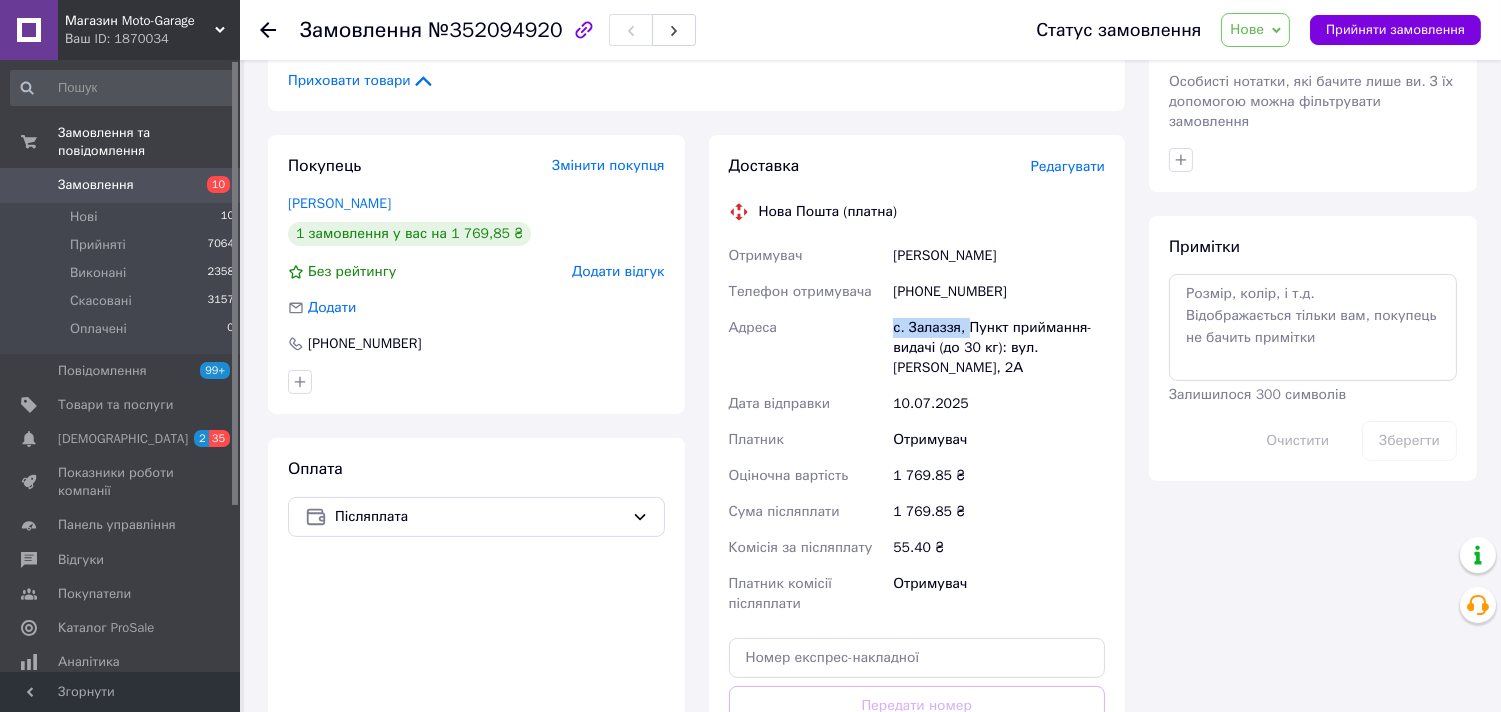scroll, scrollTop: 1000, scrollLeft: 0, axis: vertical 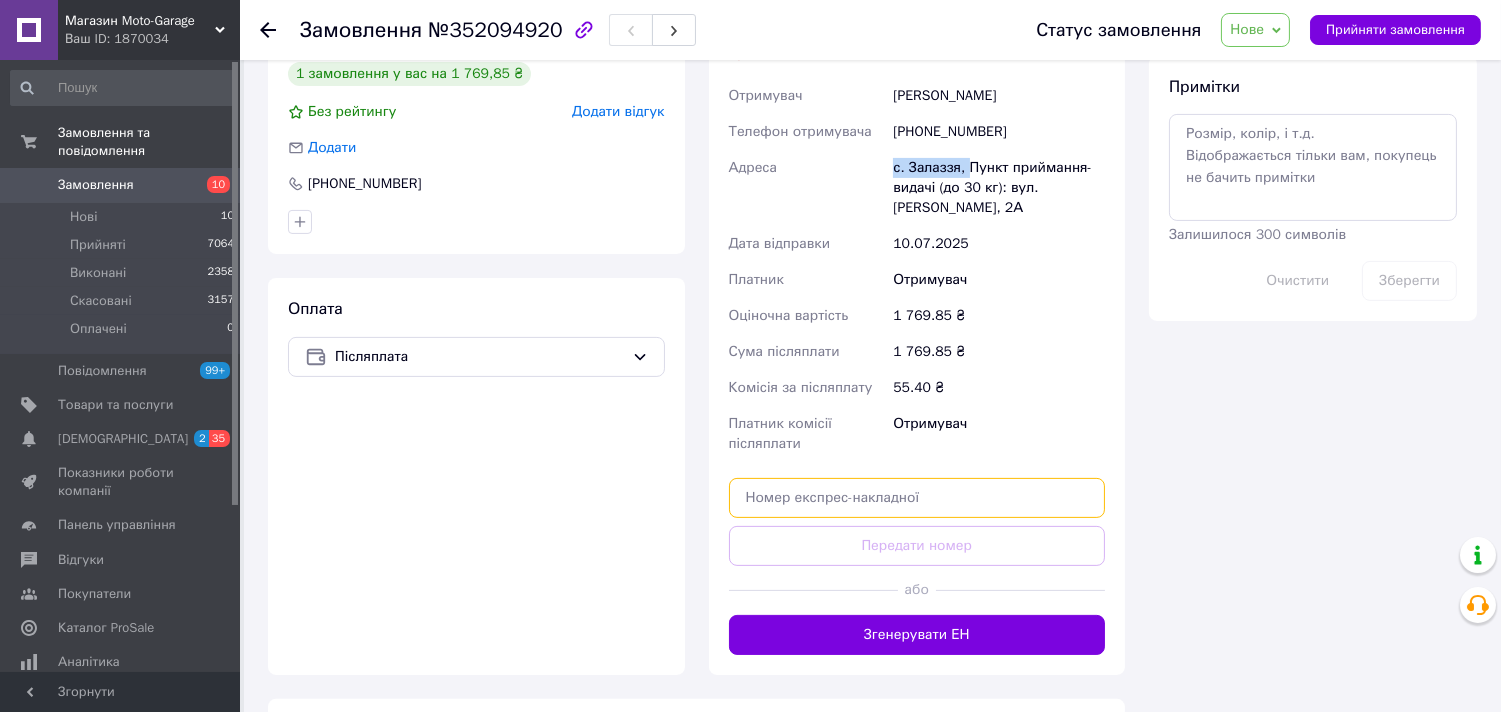 click at bounding box center (917, 498) 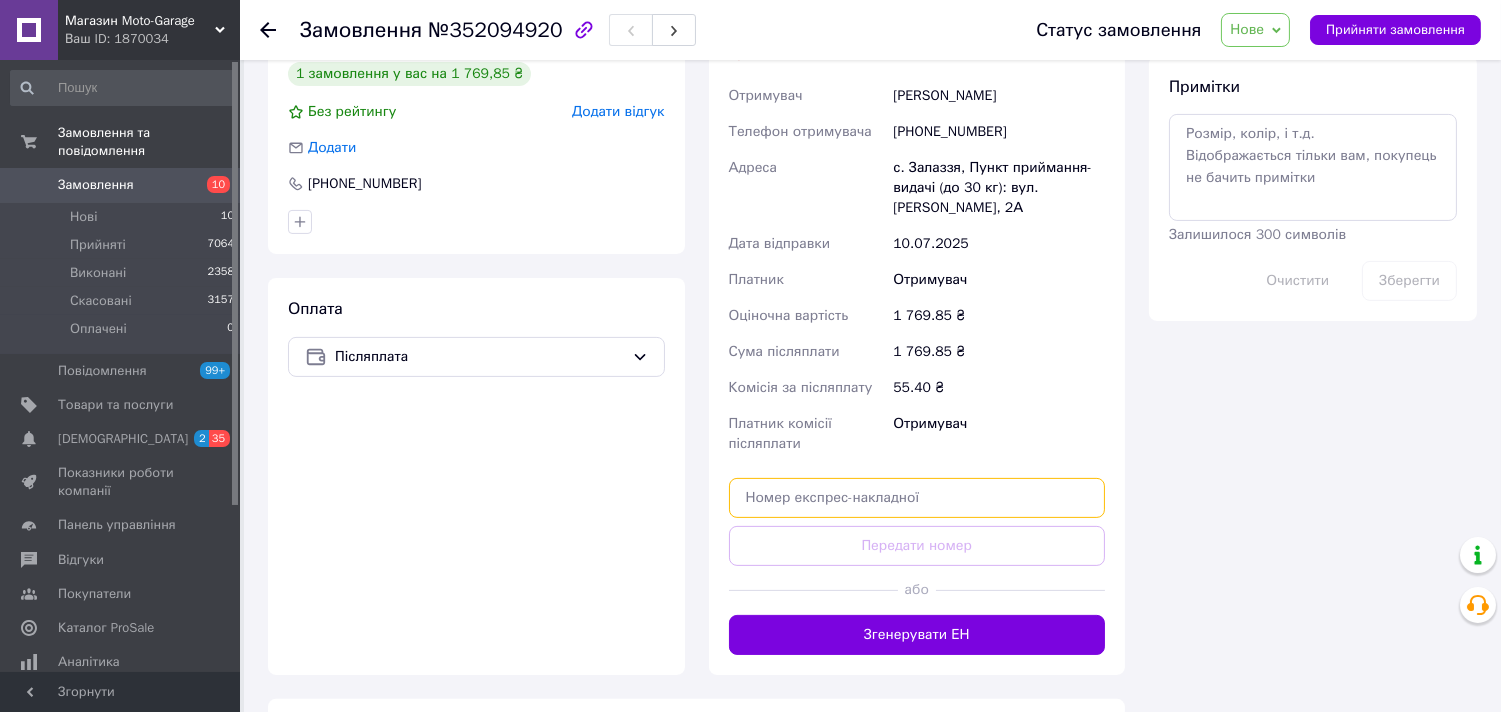 paste on "20451203291153" 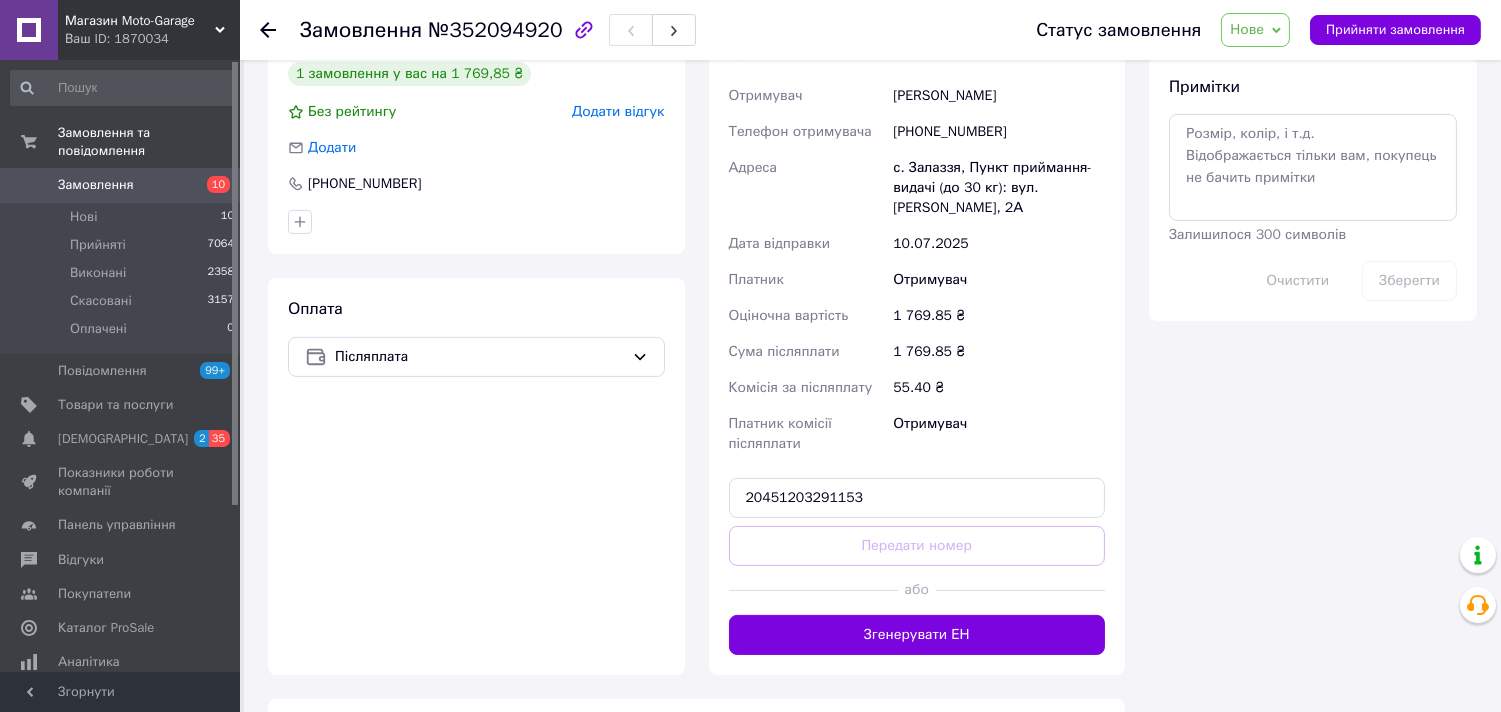 type 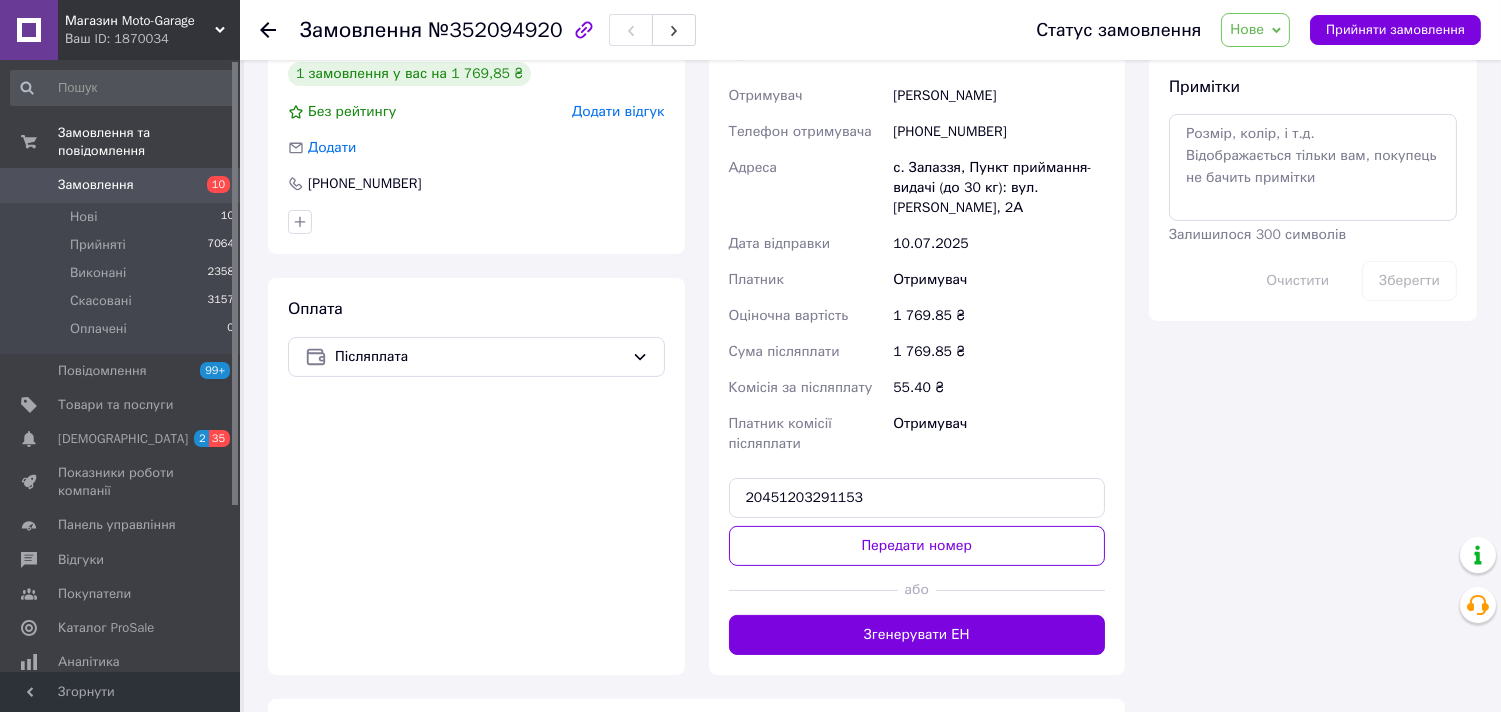 click on "Передати номер" at bounding box center (917, 546) 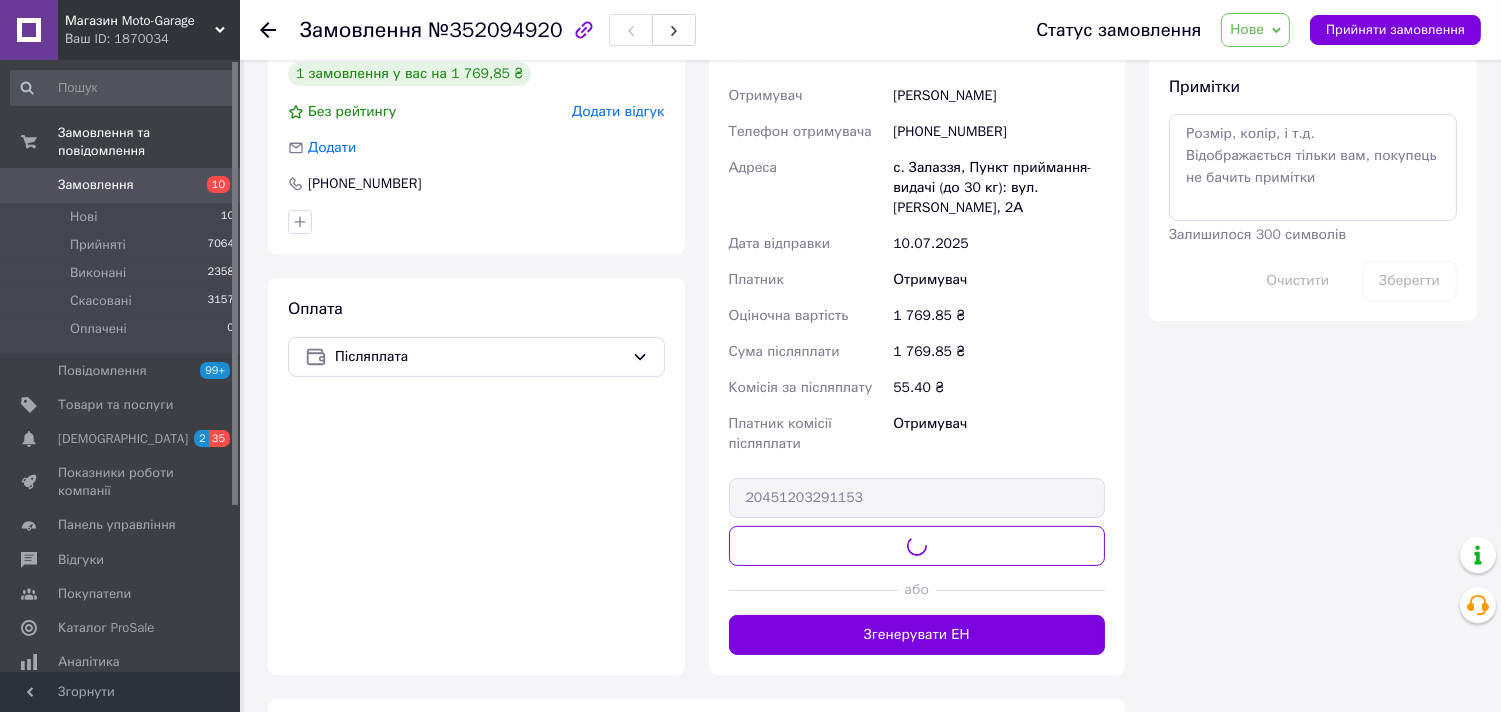 click on "Нове" at bounding box center (1255, 30) 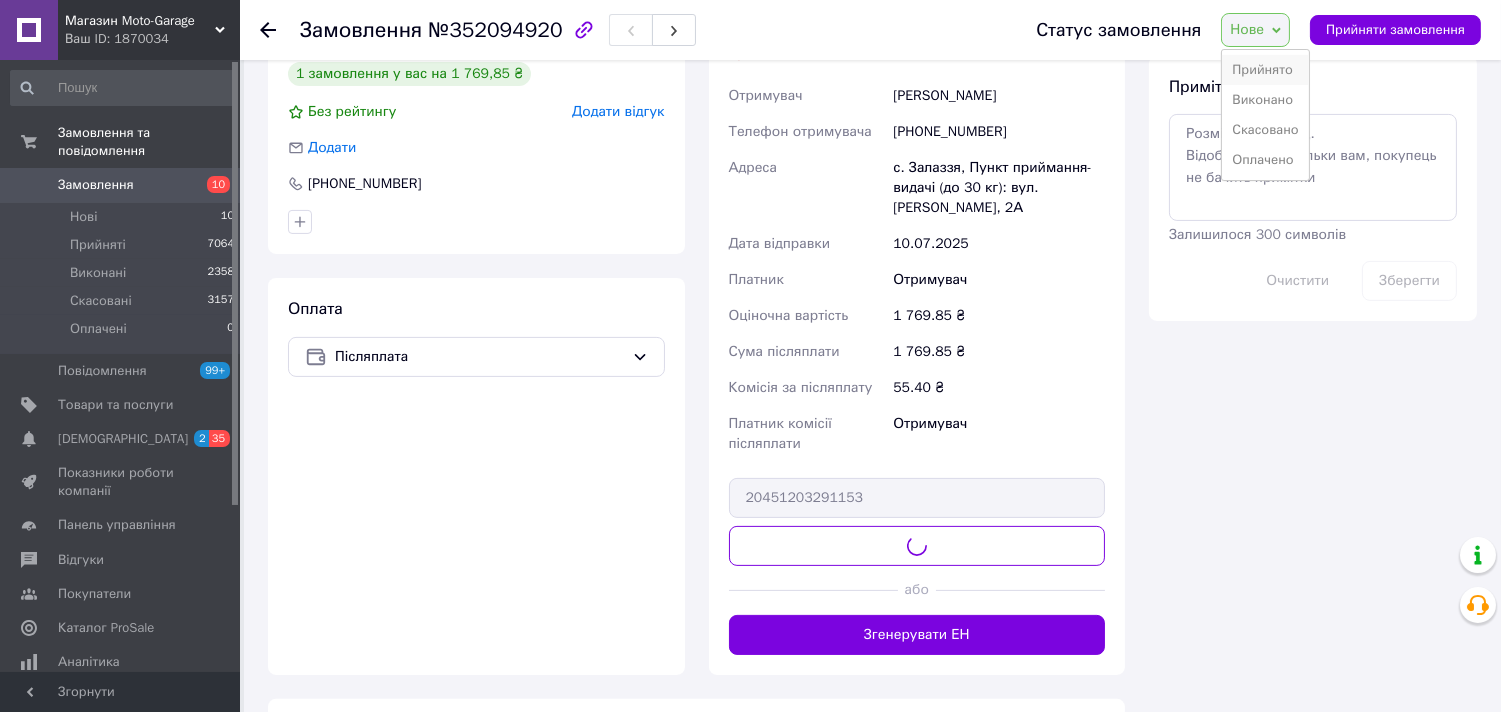 click on "Прийнято" at bounding box center [1265, 70] 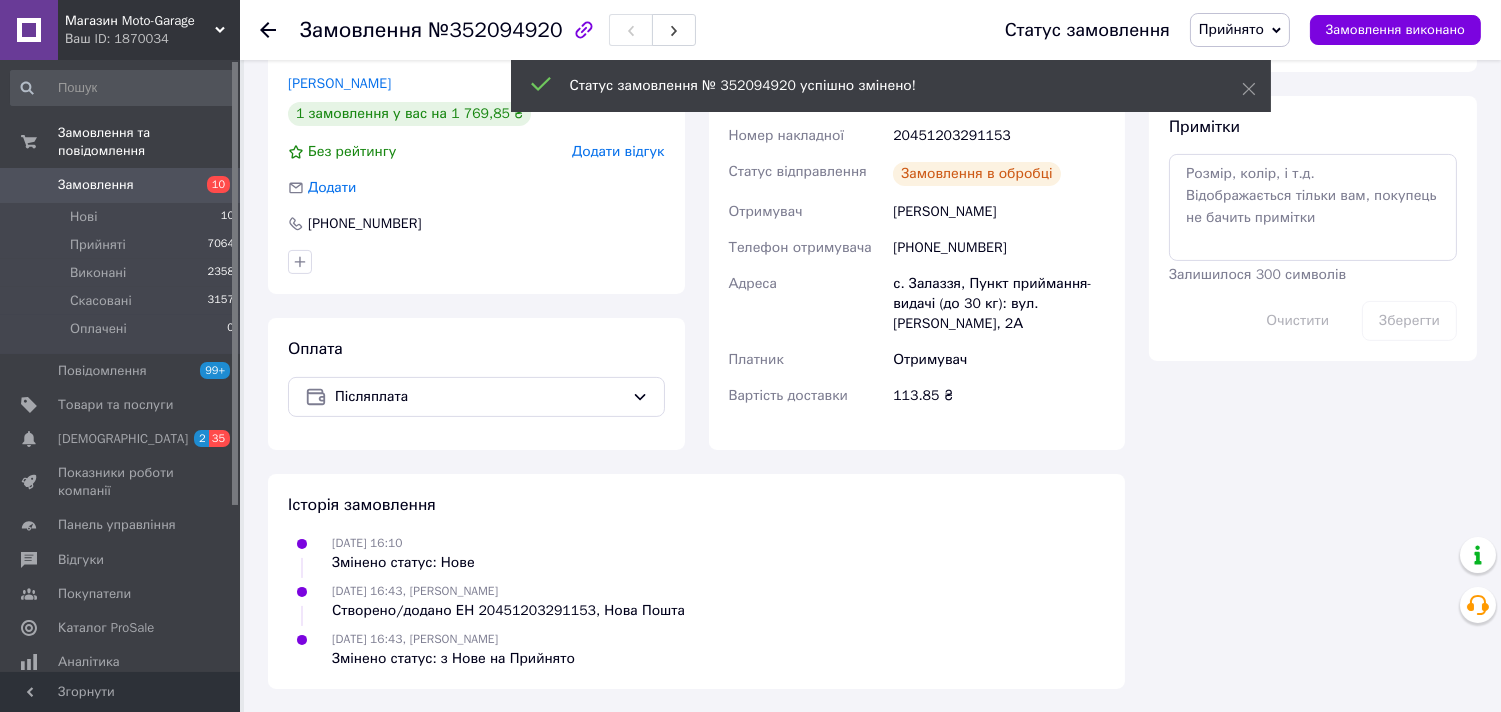 scroll, scrollTop: 975, scrollLeft: 0, axis: vertical 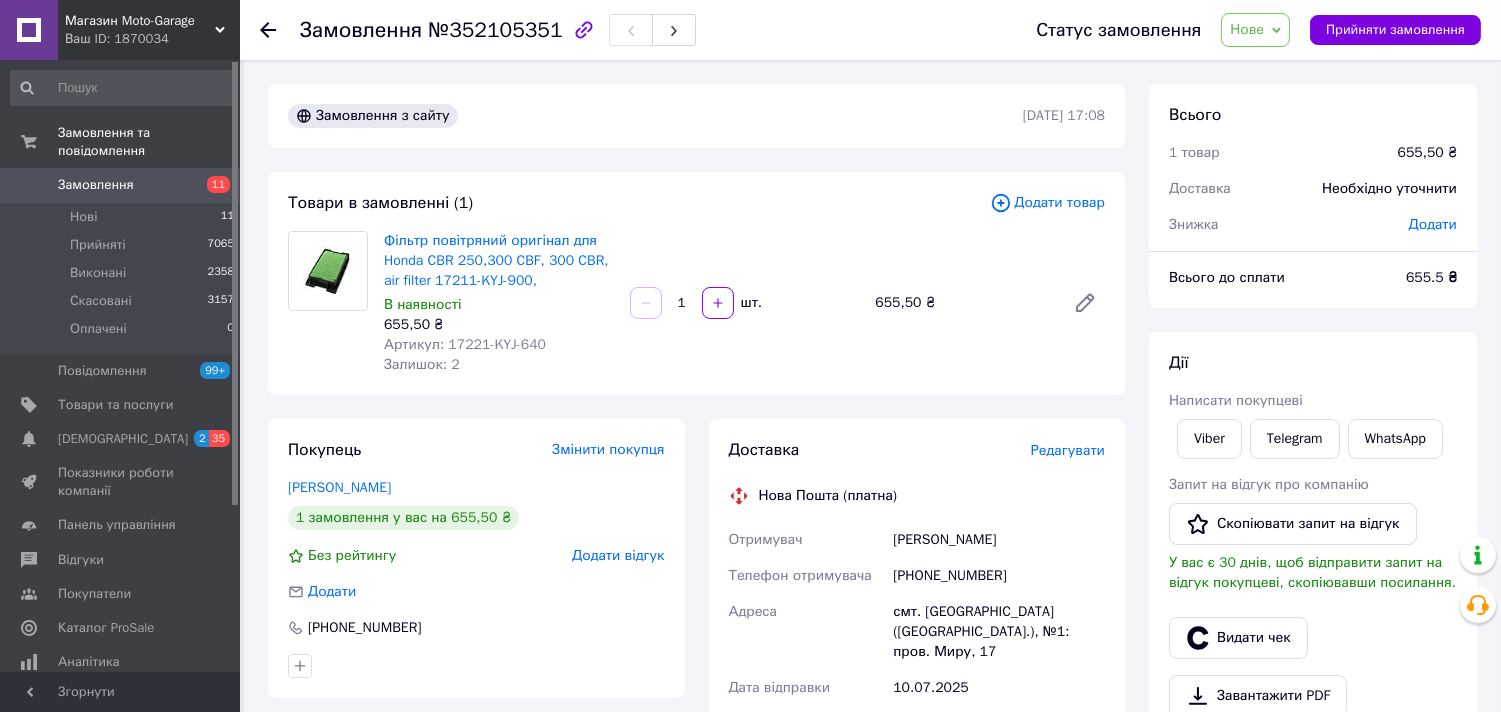 click on "[PHONE_NUMBER]" at bounding box center [999, 576] 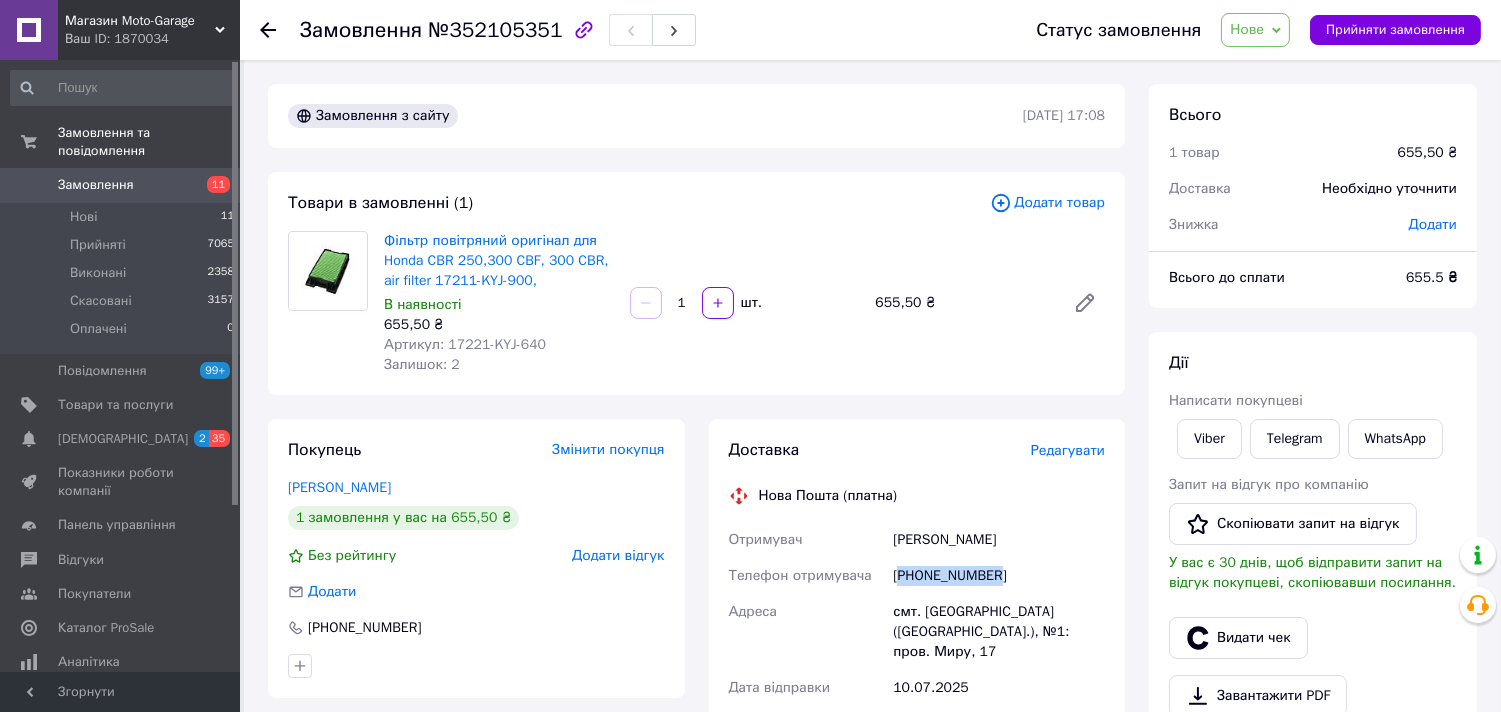 click on "[PHONE_NUMBER]" at bounding box center (999, 576) 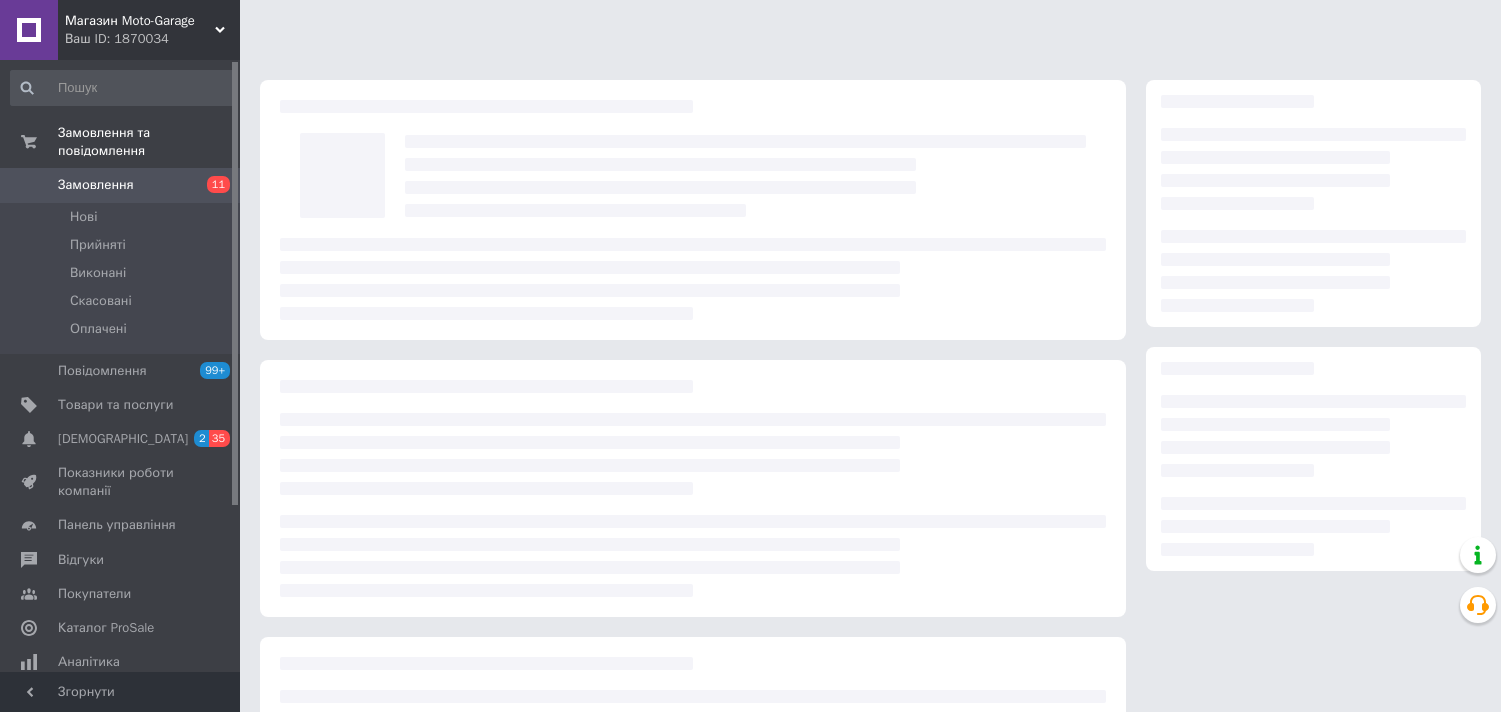 scroll, scrollTop: 0, scrollLeft: 0, axis: both 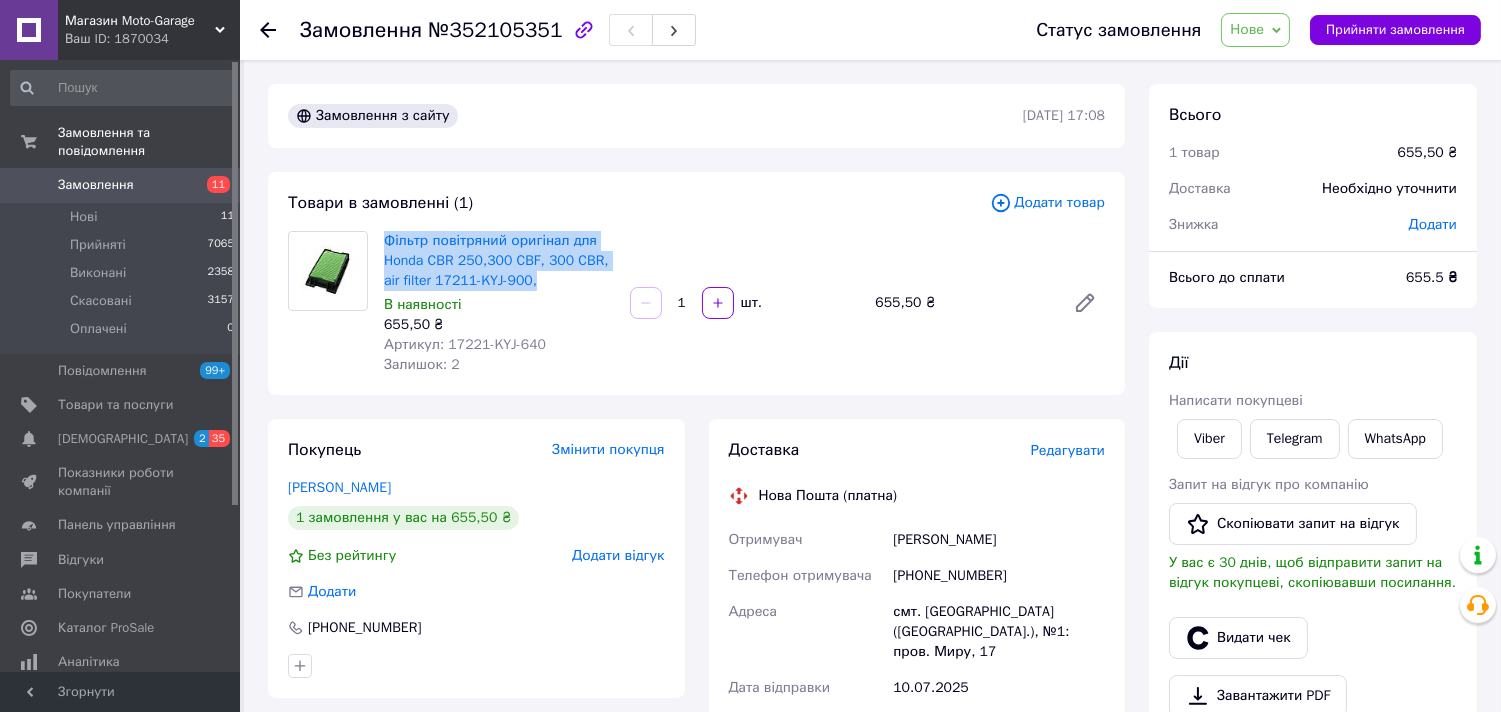 drag, startPoint x: 552, startPoint y: 281, endPoint x: 378, endPoint y: 234, distance: 180.23596 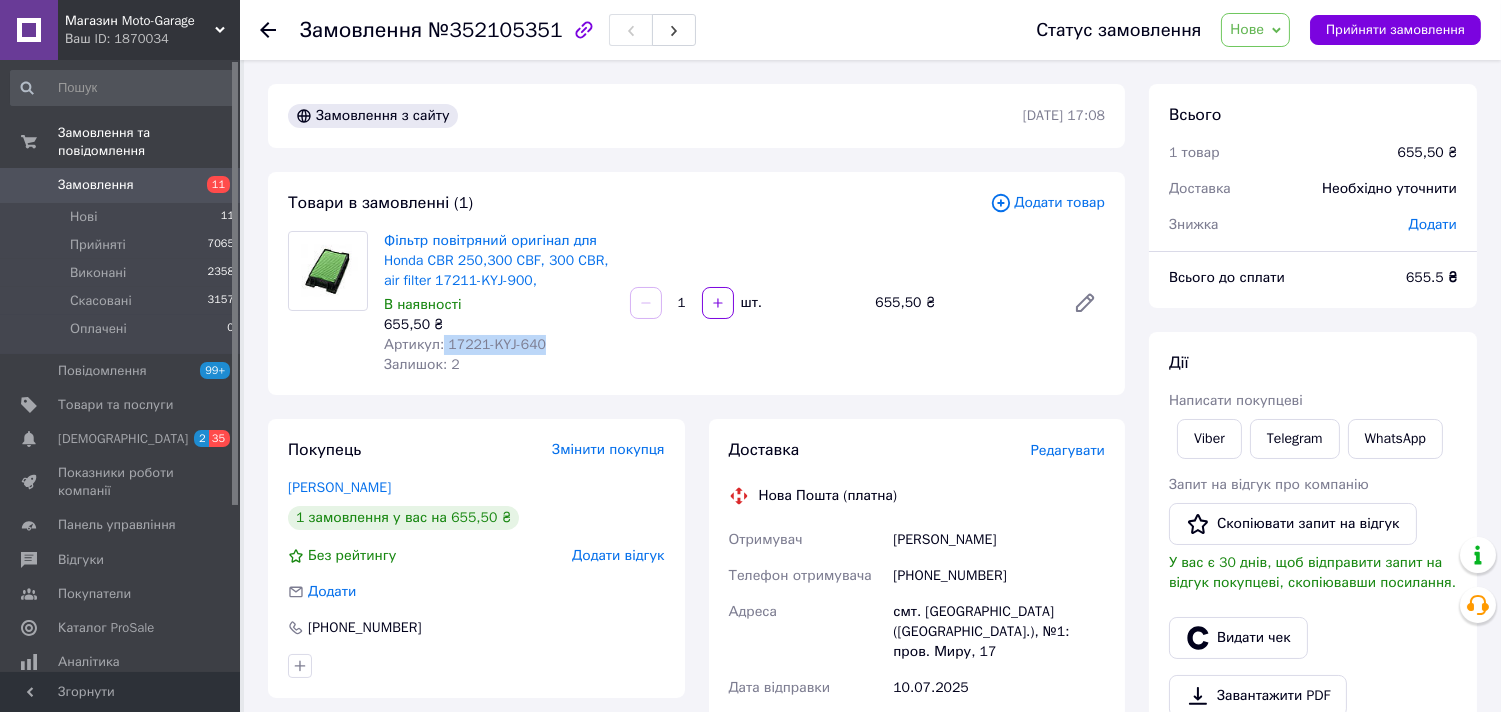 drag, startPoint x: 482, startPoint y: 340, endPoint x: 563, endPoint y: 336, distance: 81.09871 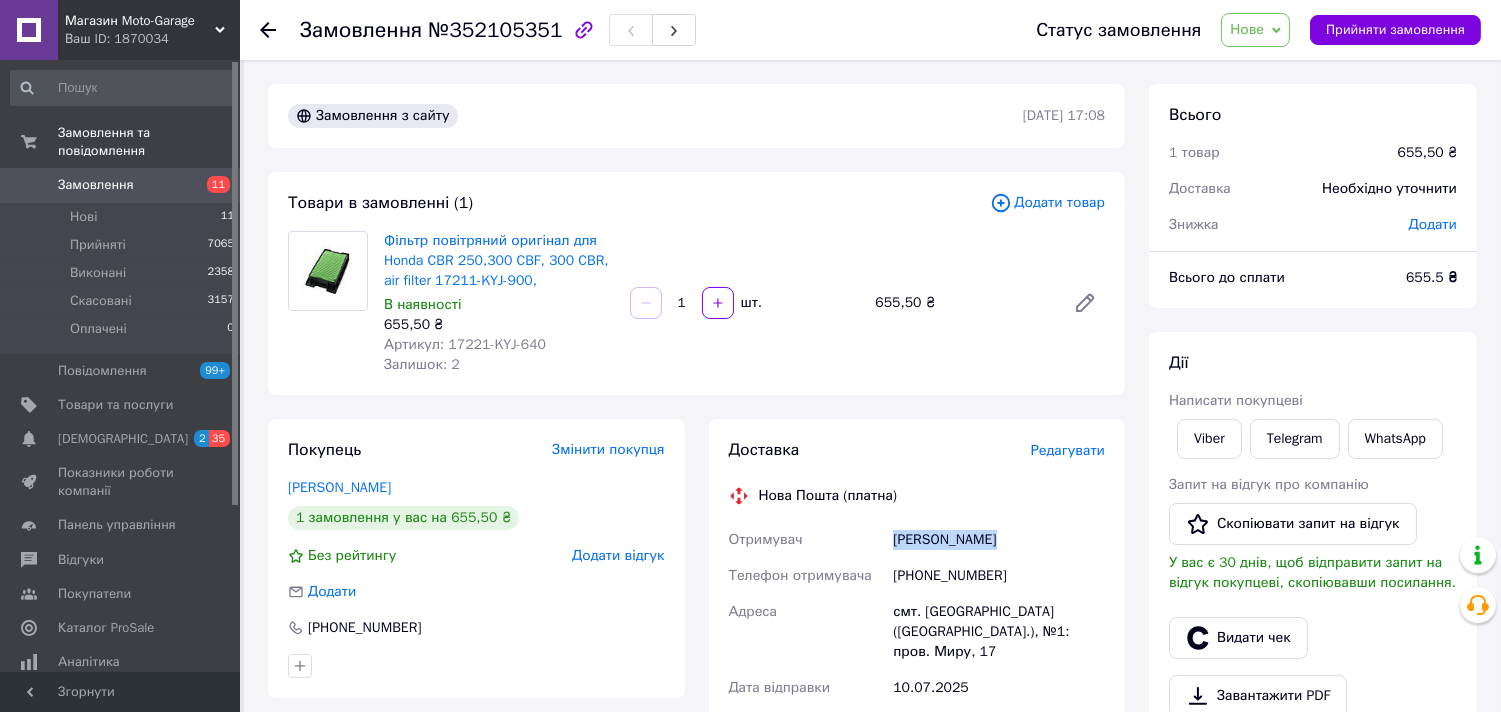 drag, startPoint x: 1013, startPoint y: 538, endPoint x: 828, endPoint y: 505, distance: 187.9202 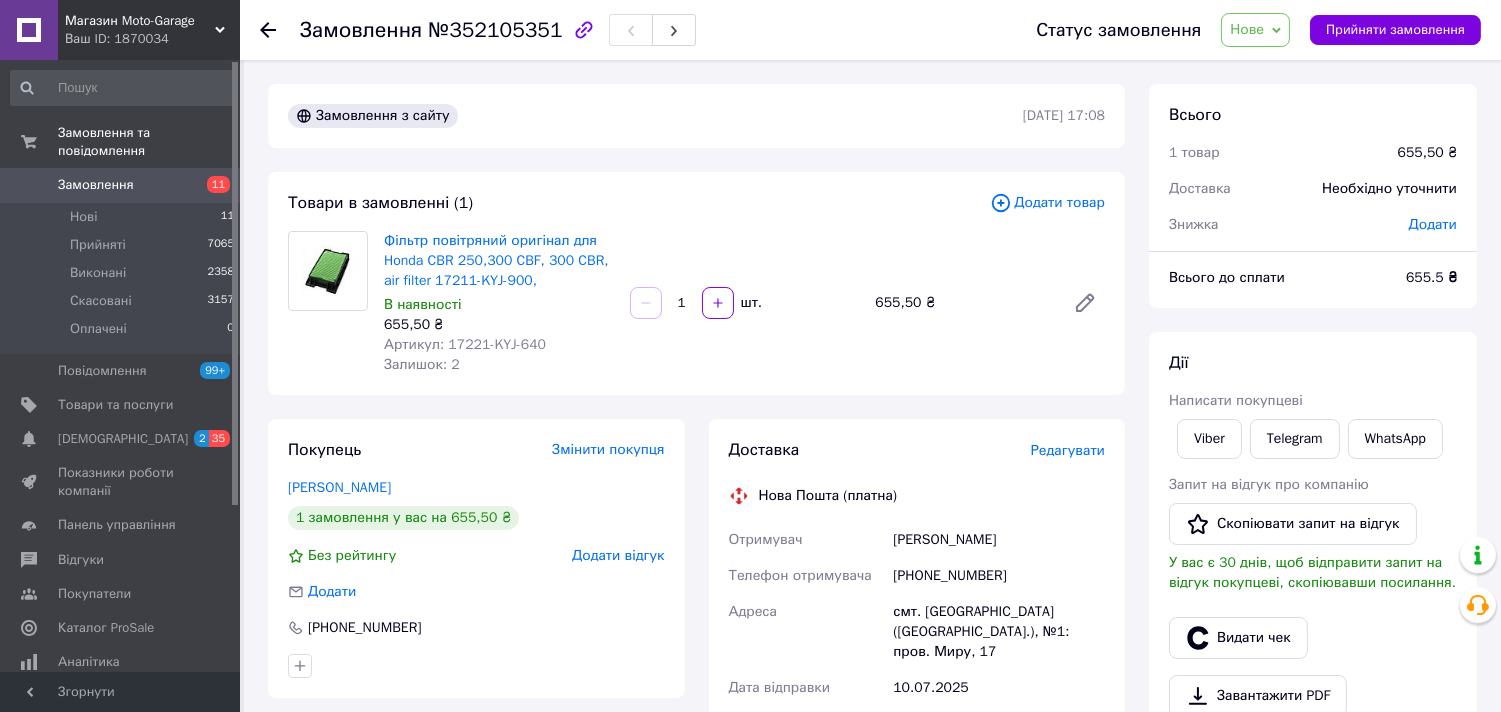 click on "[PHONE_NUMBER]" at bounding box center [999, 576] 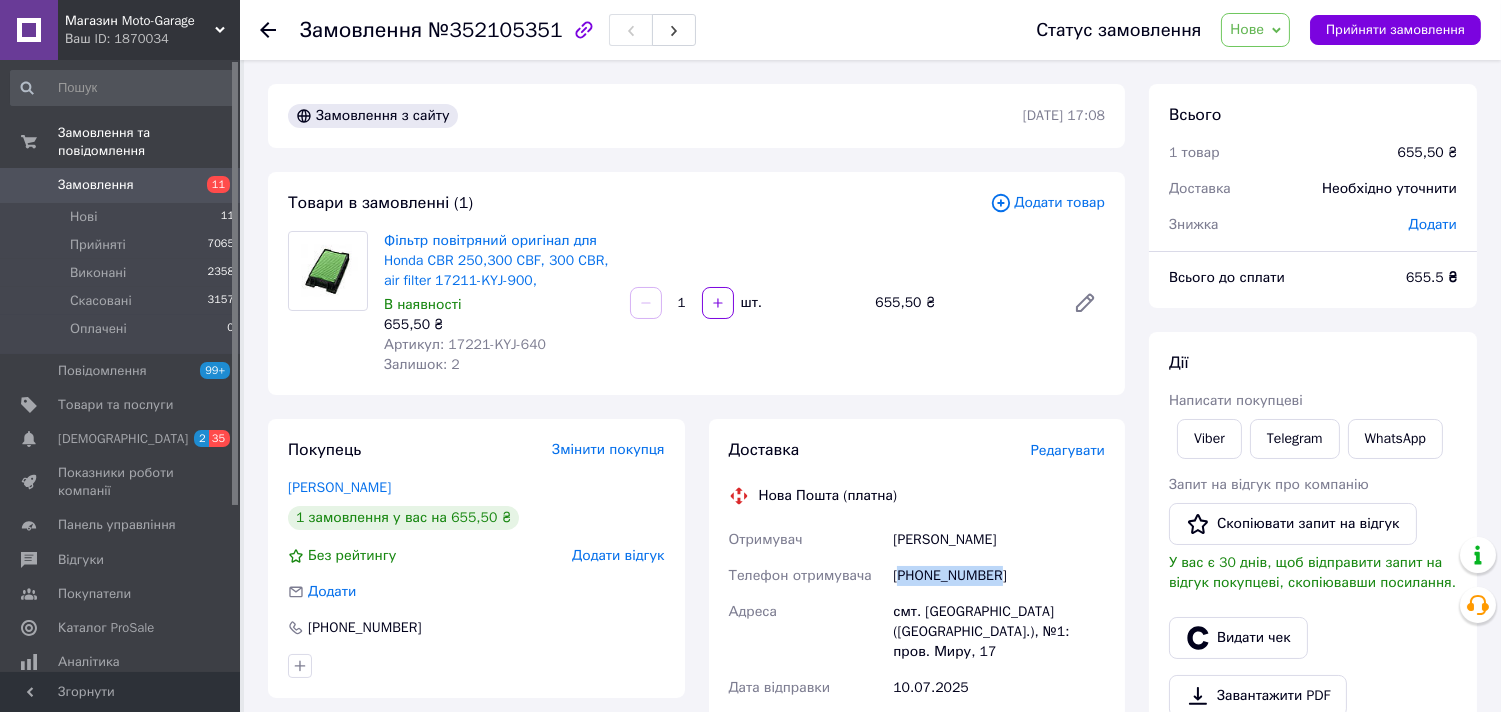 click on "[PHONE_NUMBER]" at bounding box center [999, 576] 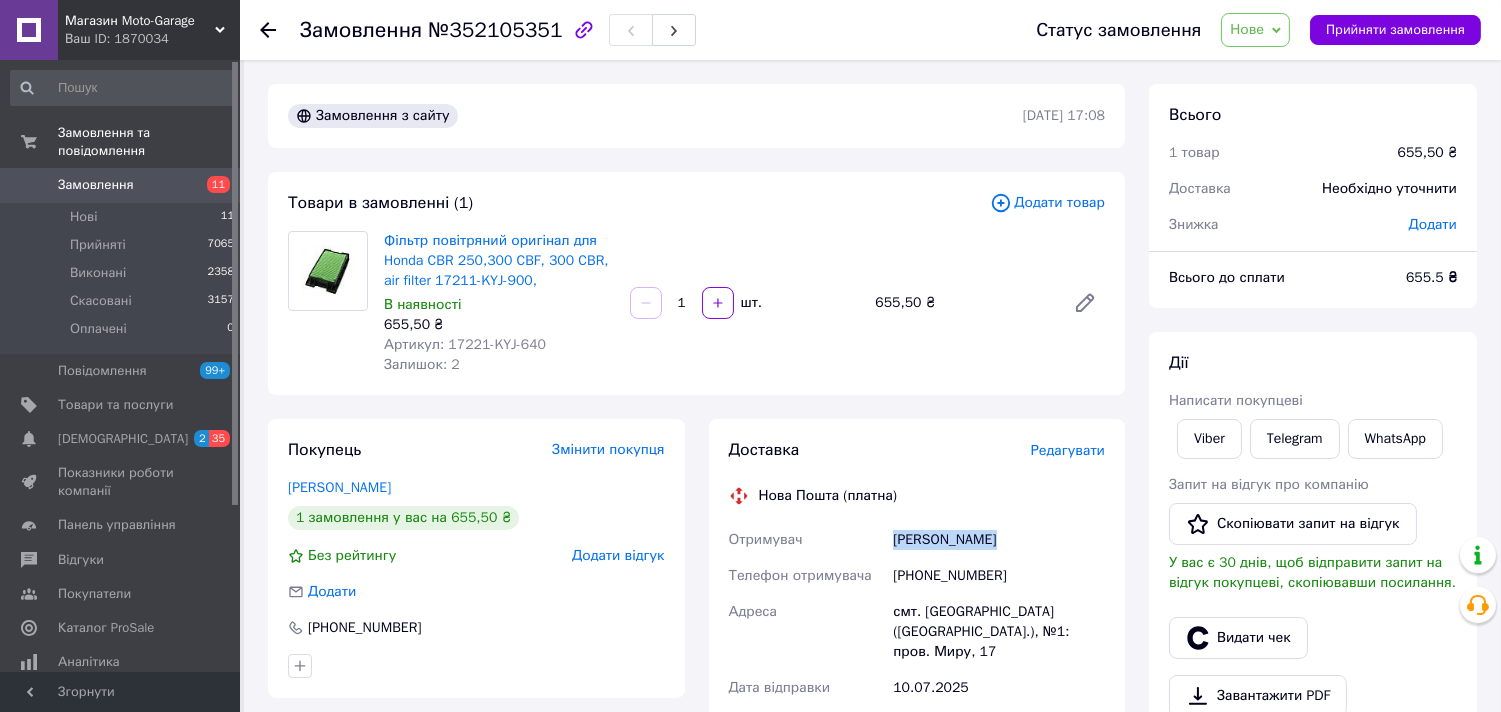 drag, startPoint x: 983, startPoint y: 531, endPoint x: 871, endPoint y: 533, distance: 112.01785 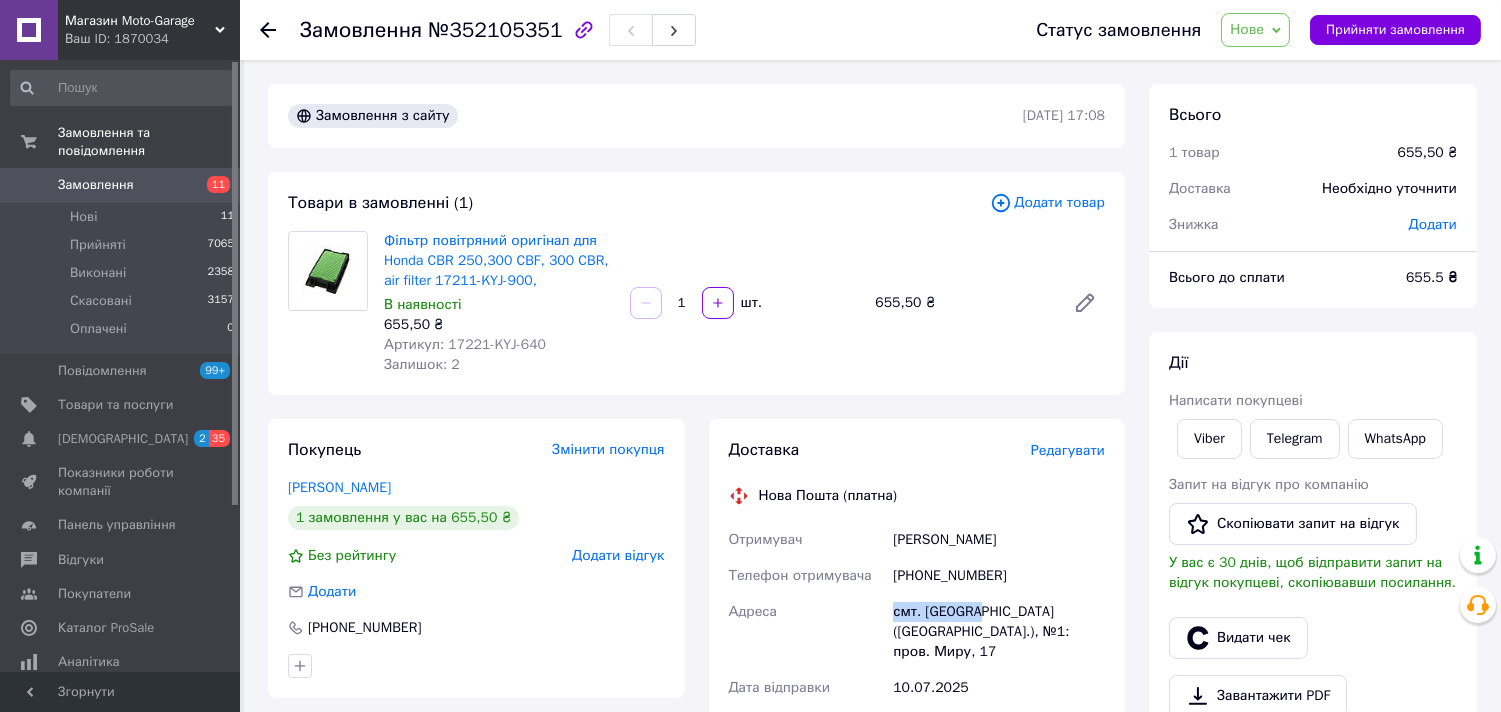 drag, startPoint x: 975, startPoint y: 610, endPoint x: 880, endPoint y: 605, distance: 95.131485 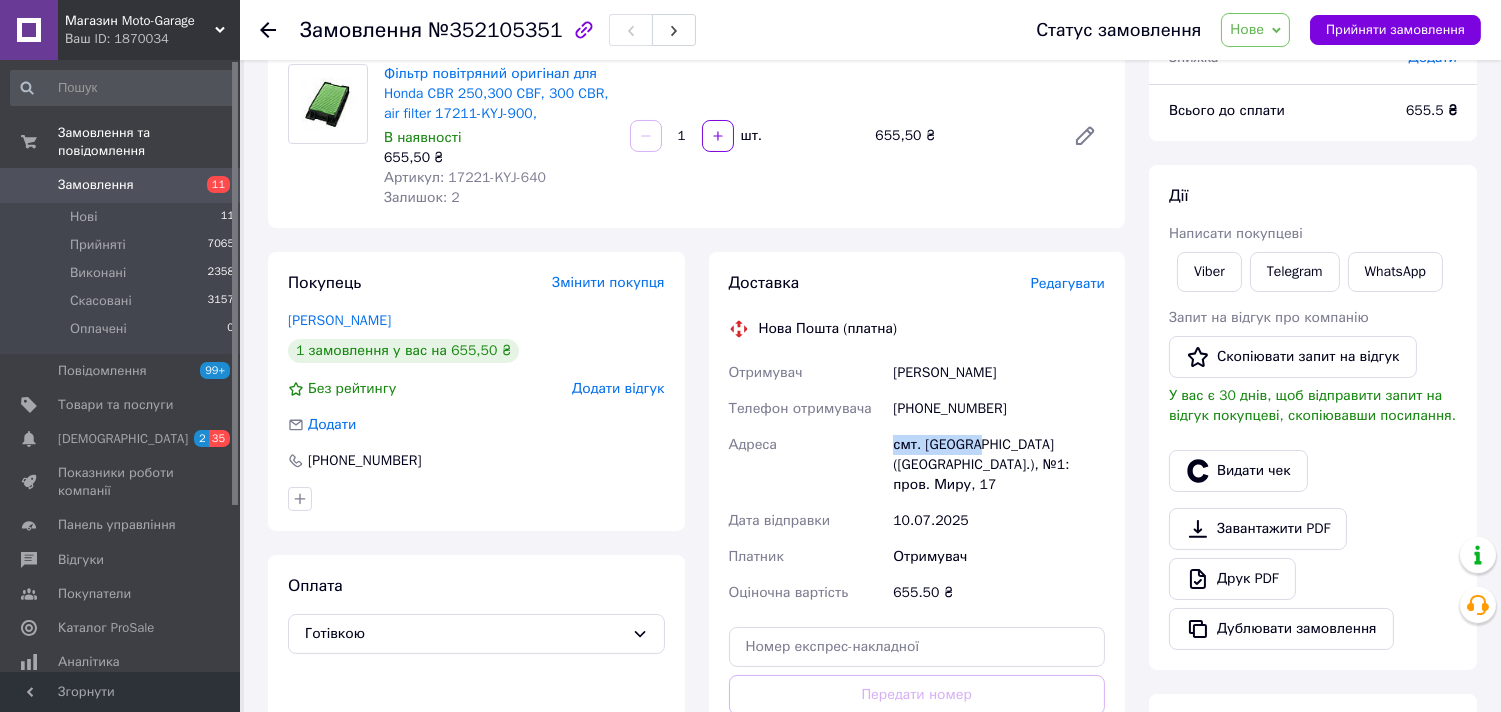 scroll, scrollTop: 444, scrollLeft: 0, axis: vertical 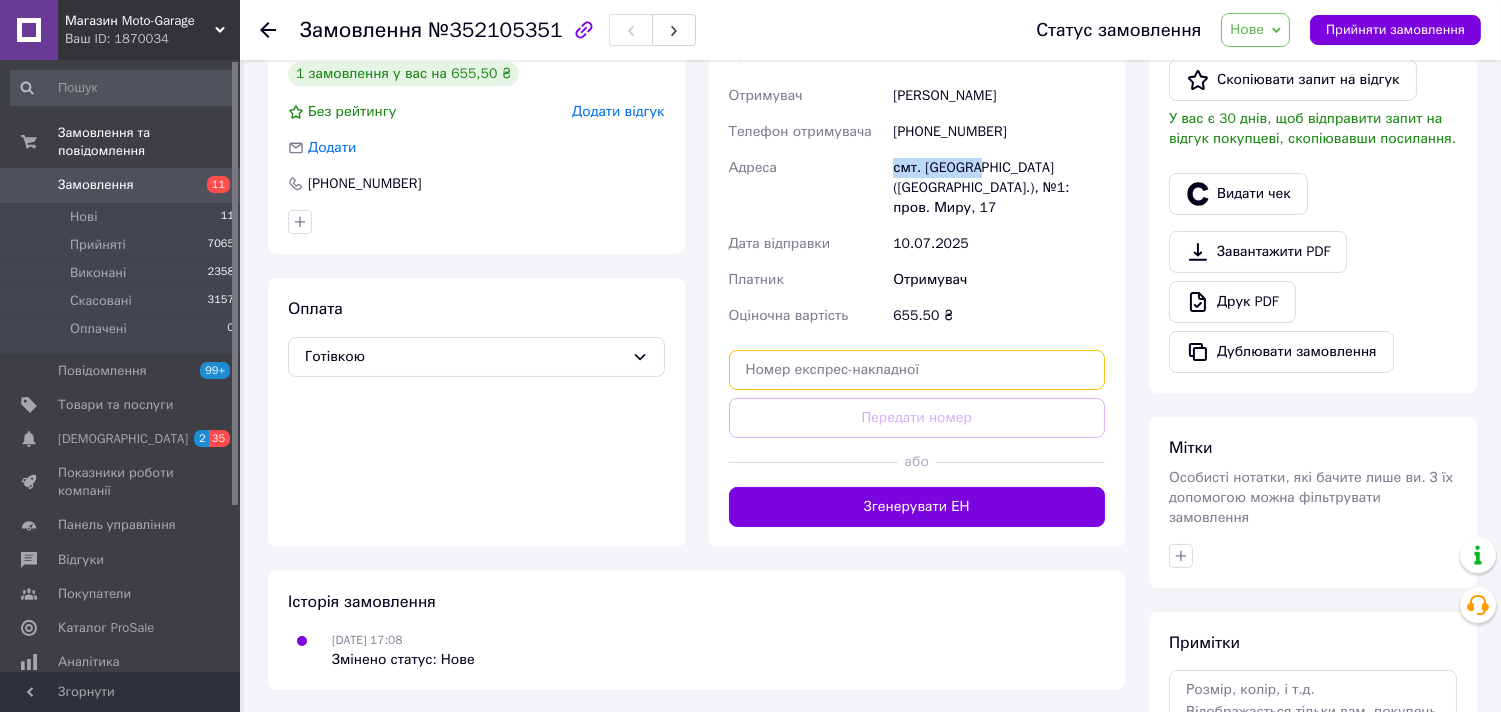 click at bounding box center (917, 370) 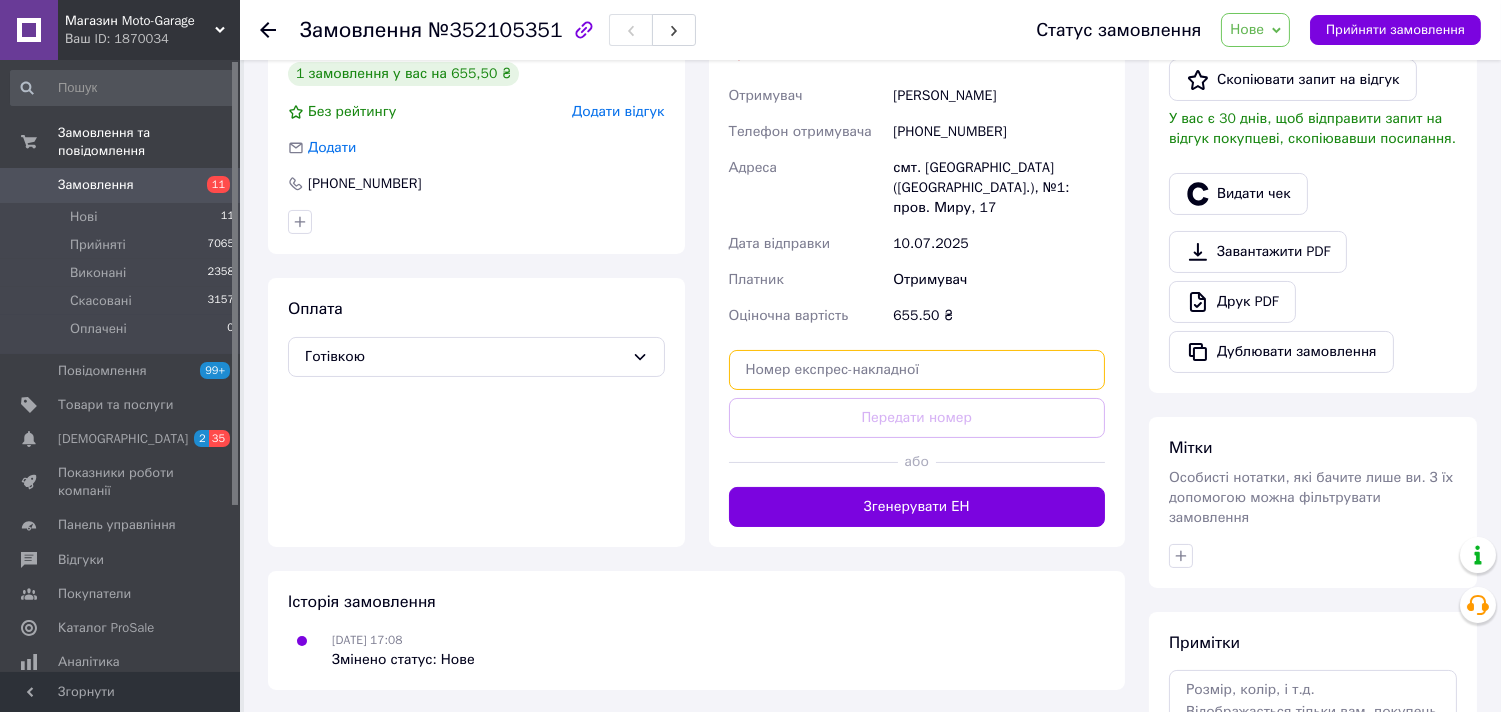 click at bounding box center [917, 370] 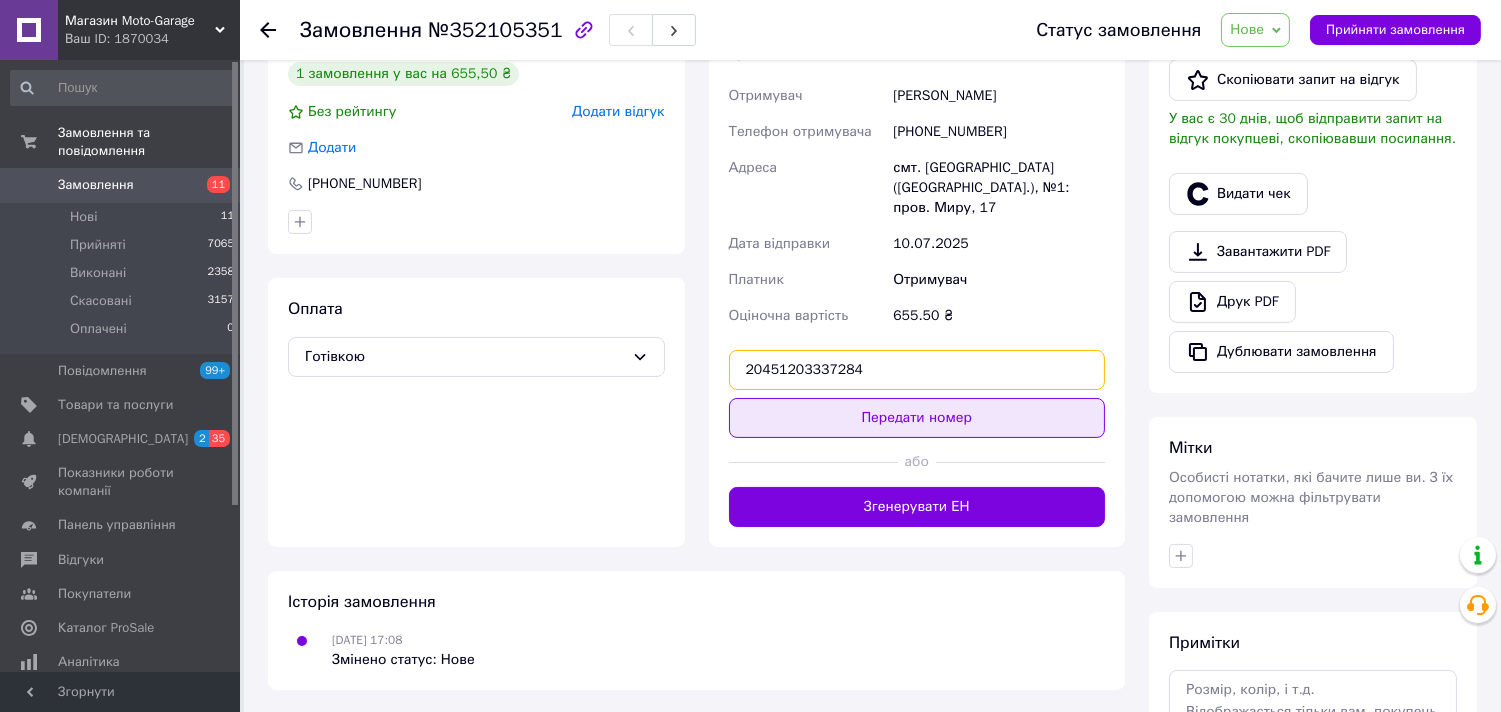 type on "20451203337284" 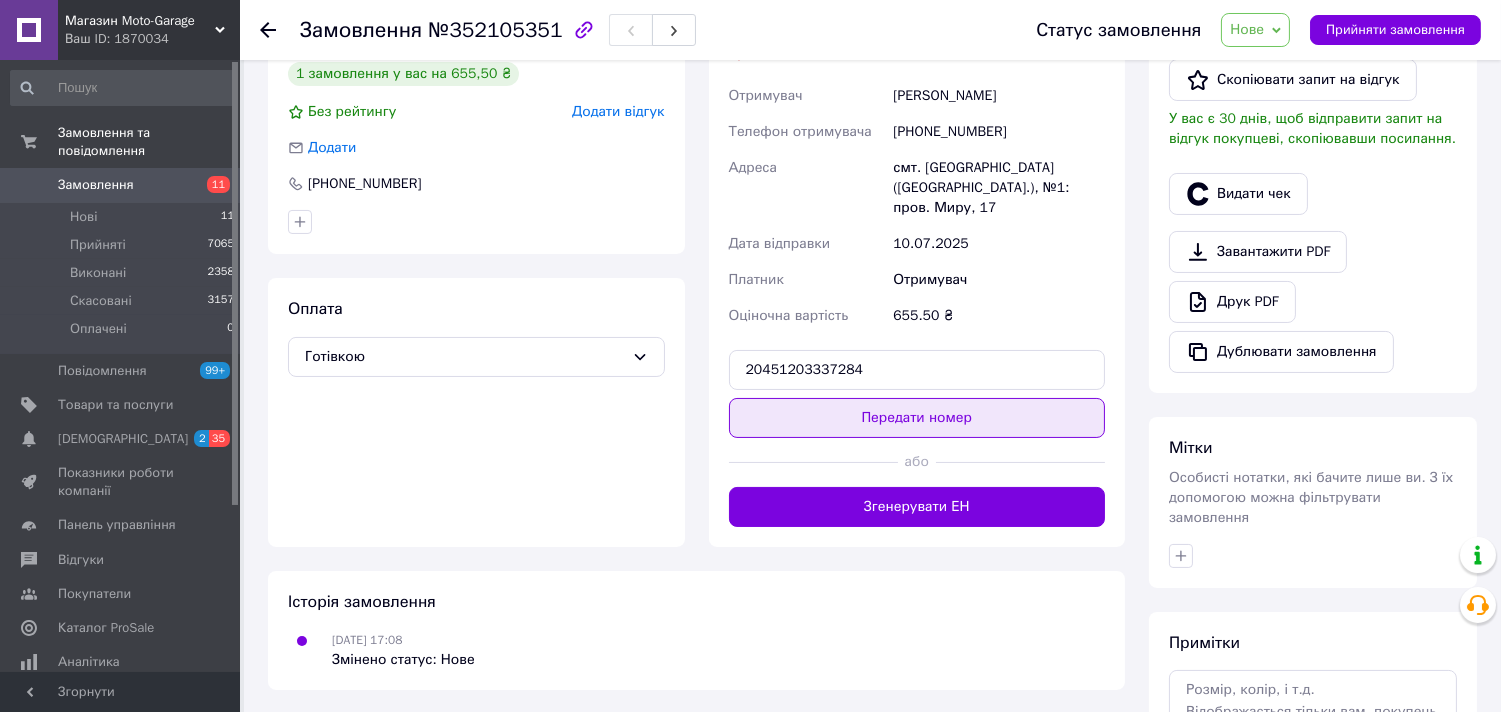 type 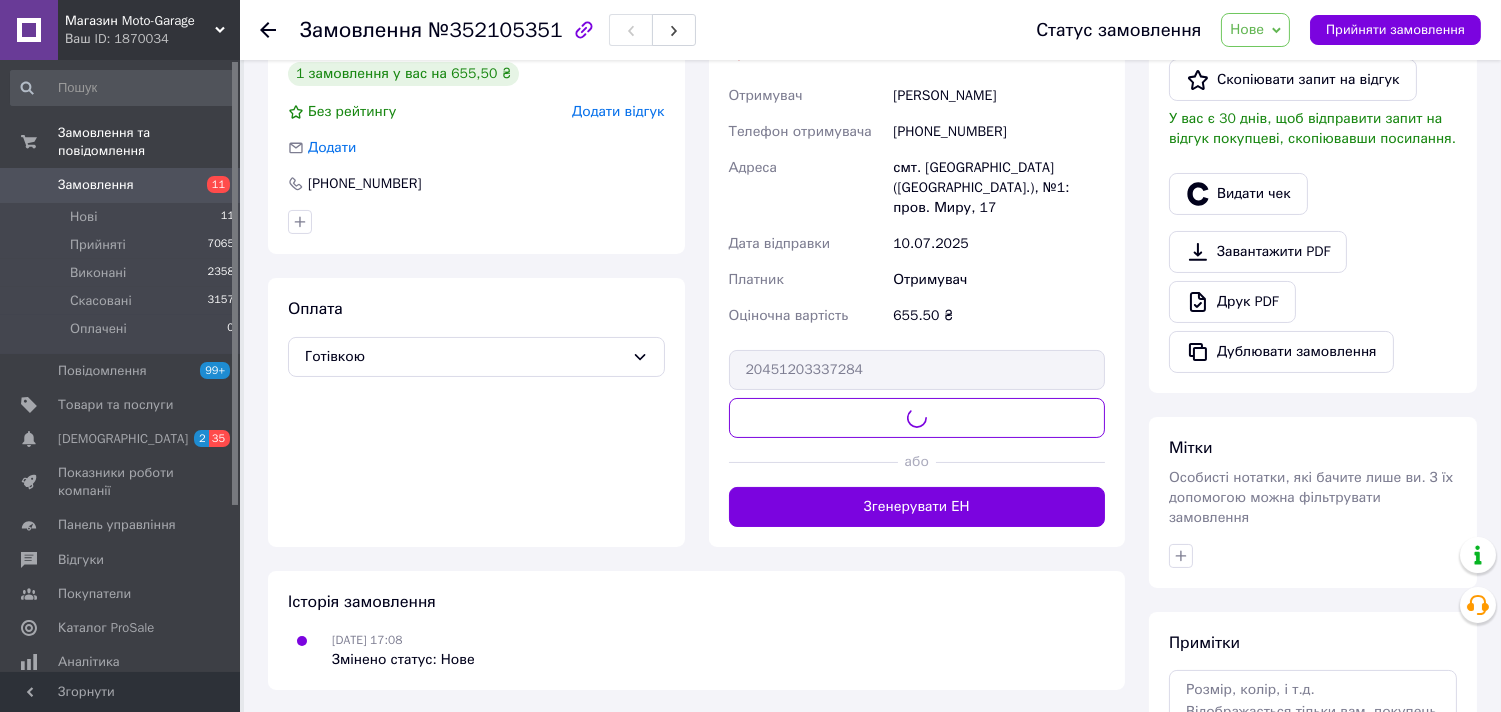 click on "Нове" at bounding box center (1255, 30) 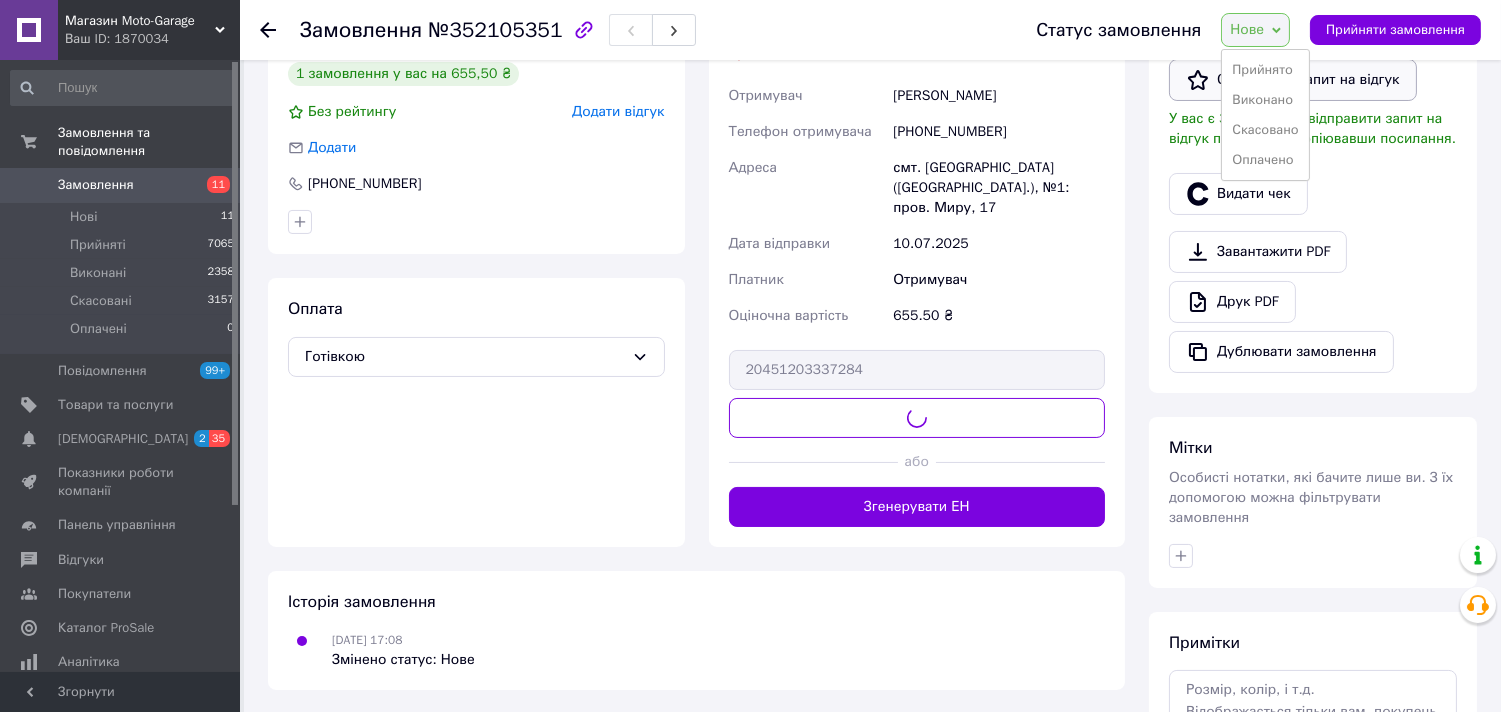 click on "Прийнято" at bounding box center (1265, 70) 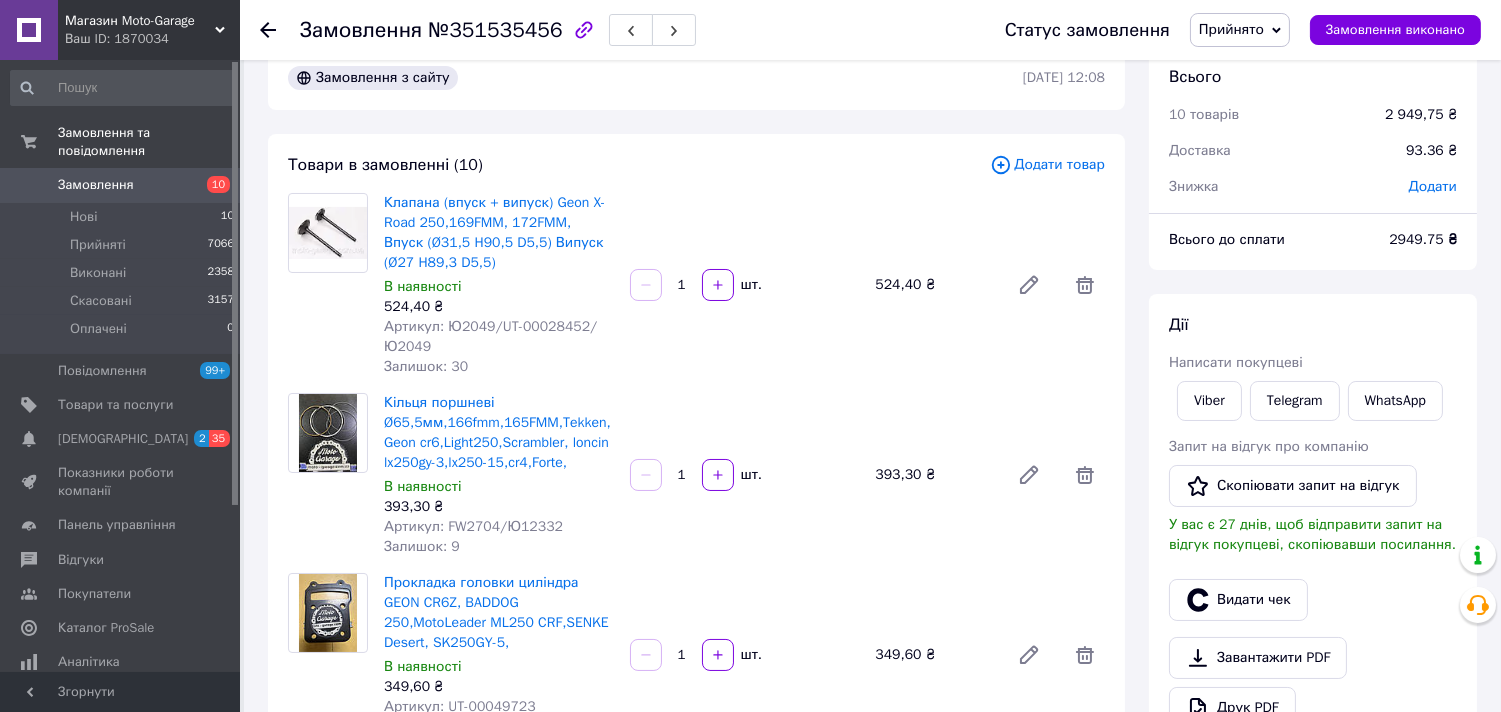 scroll, scrollTop: 0, scrollLeft: 0, axis: both 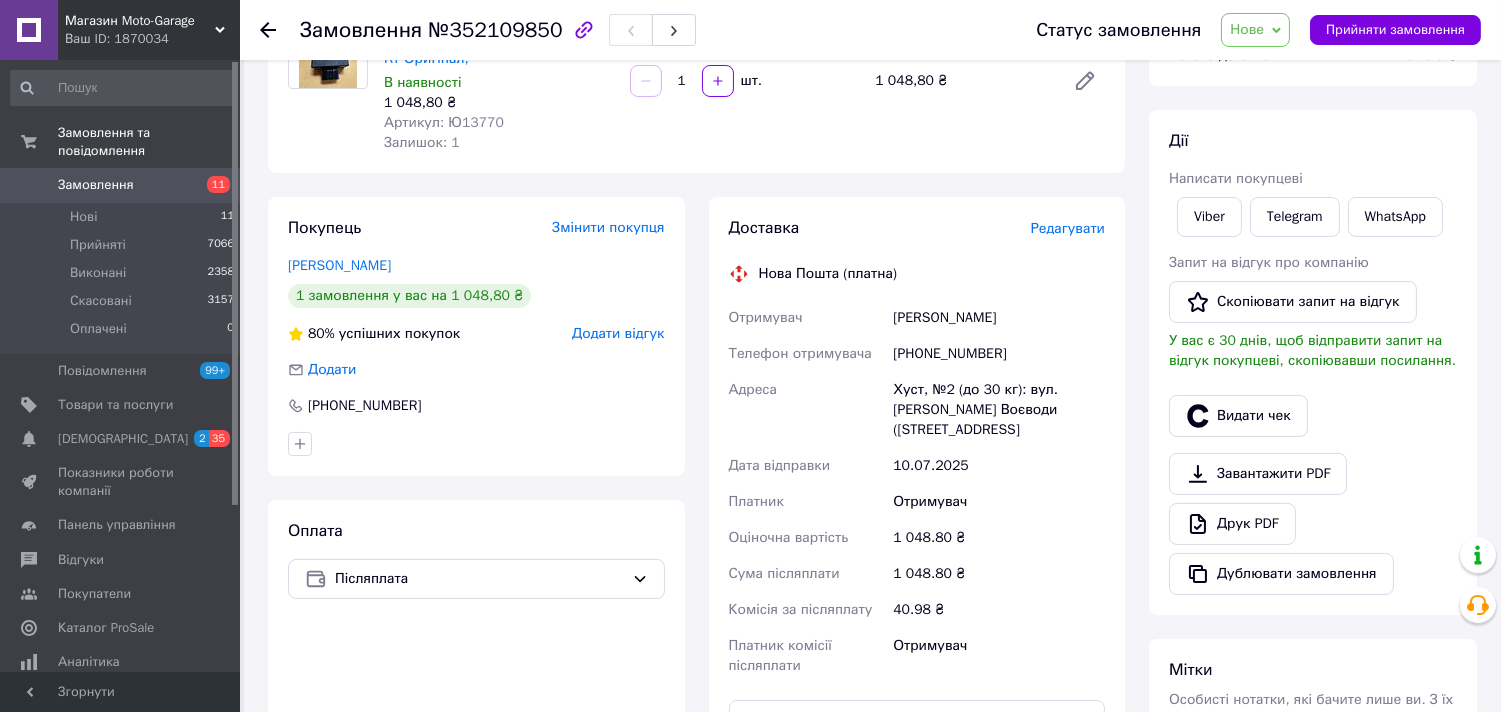click on "[PHONE_NUMBER]" at bounding box center (999, 354) 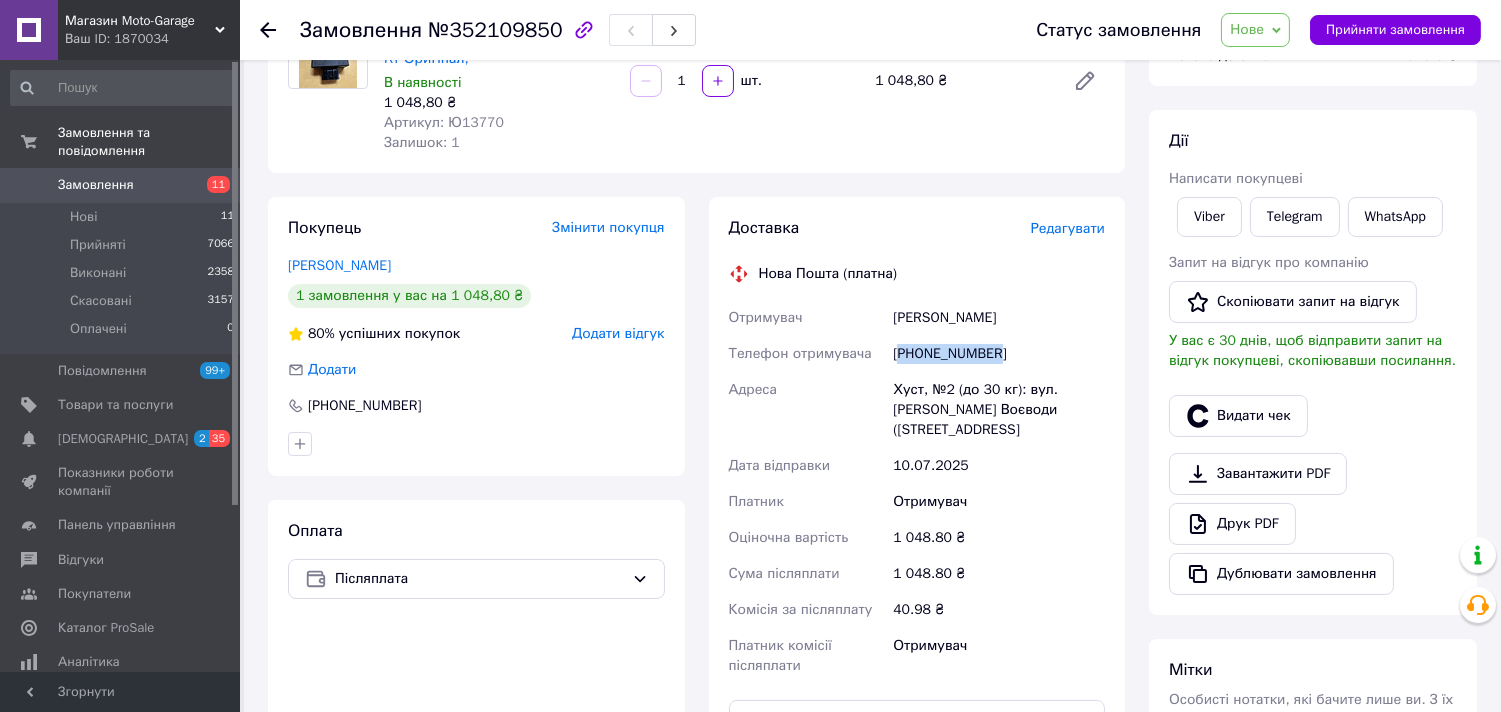 click on "[PHONE_NUMBER]" at bounding box center [999, 354] 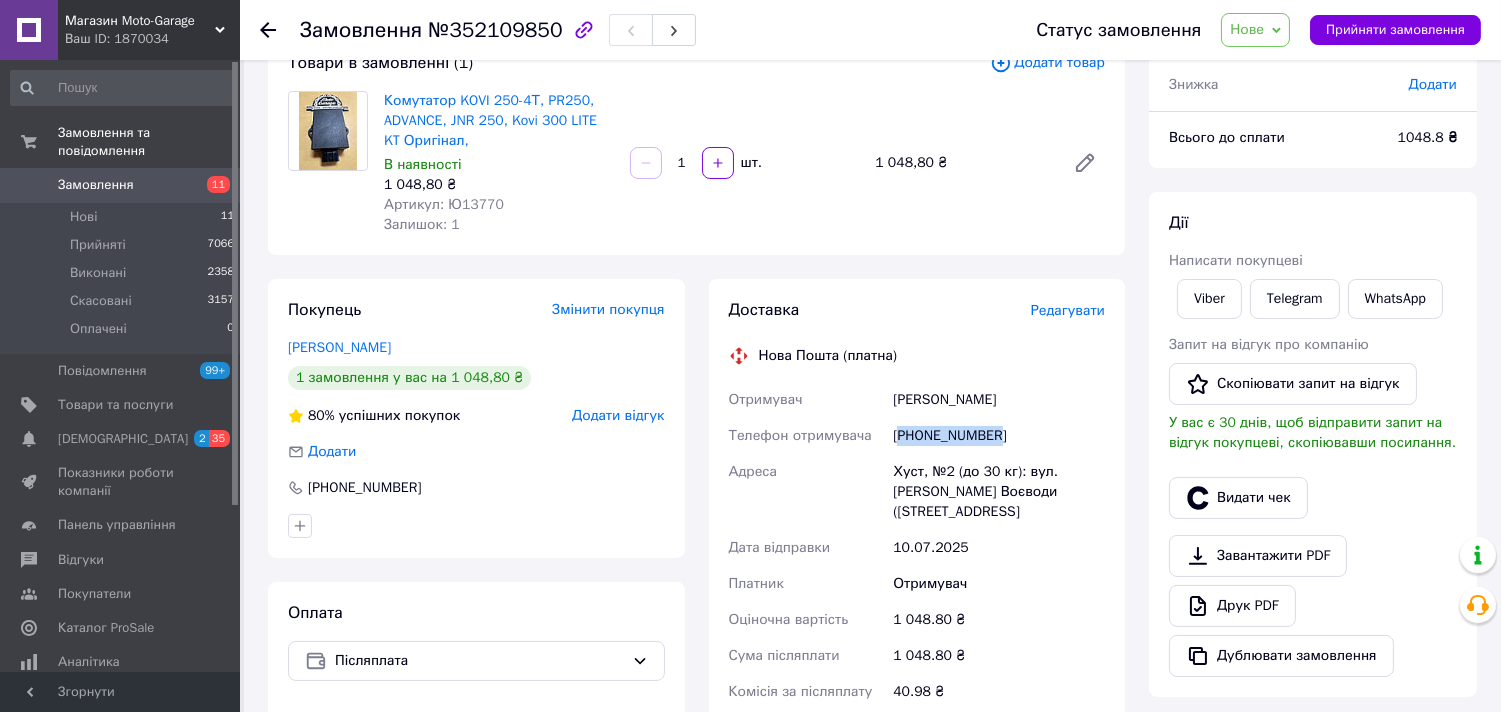 scroll, scrollTop: 0, scrollLeft: 0, axis: both 